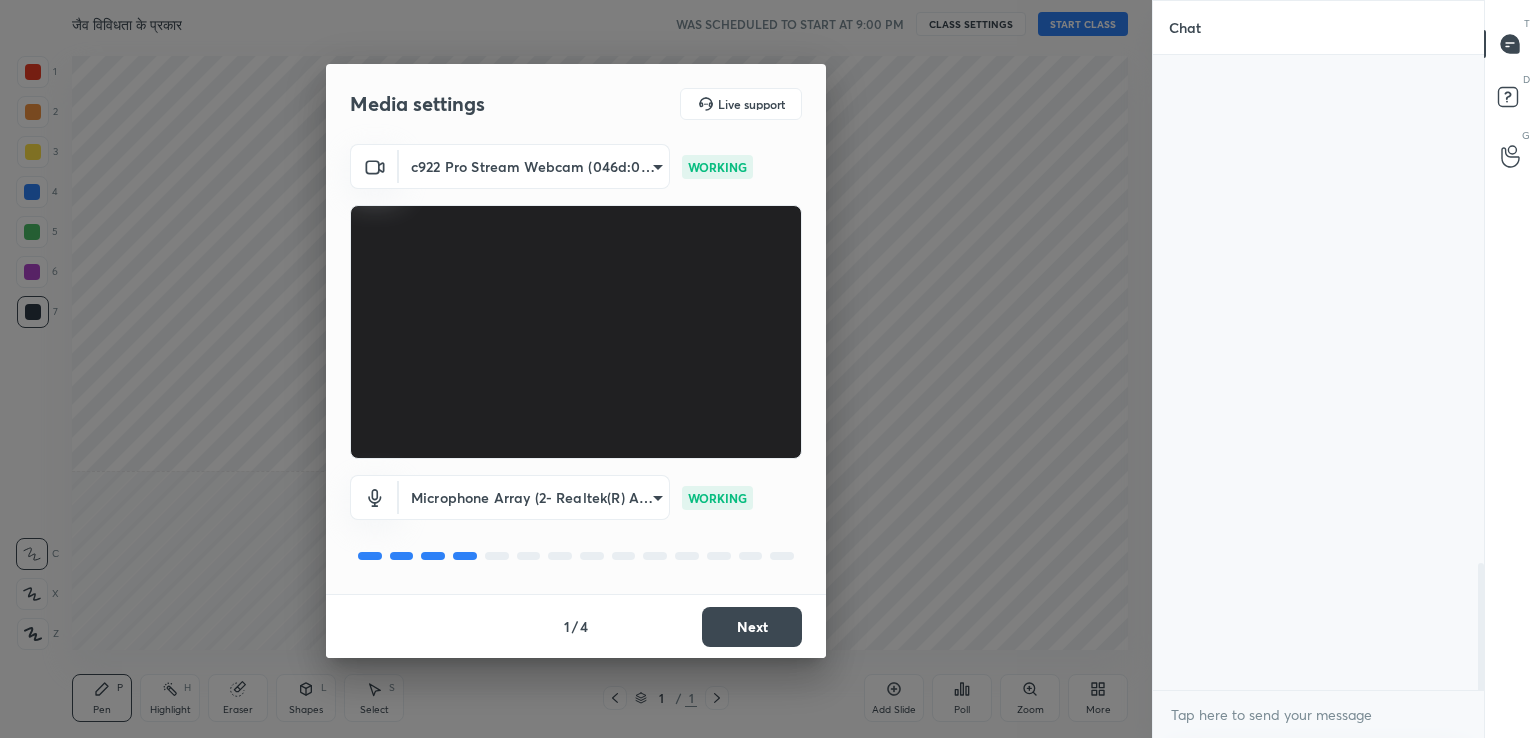 scroll, scrollTop: 0, scrollLeft: 0, axis: both 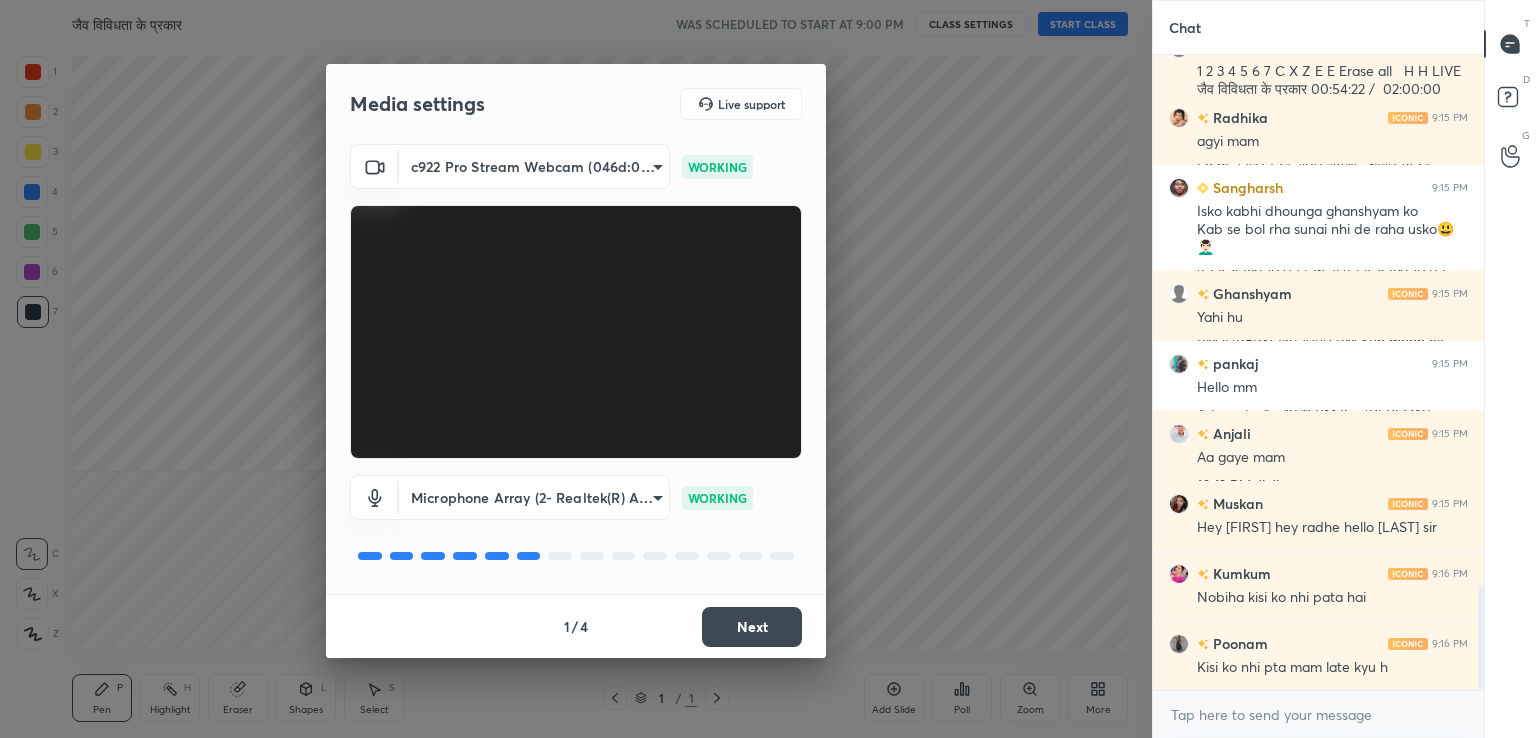 click on "Next" at bounding box center [752, 627] 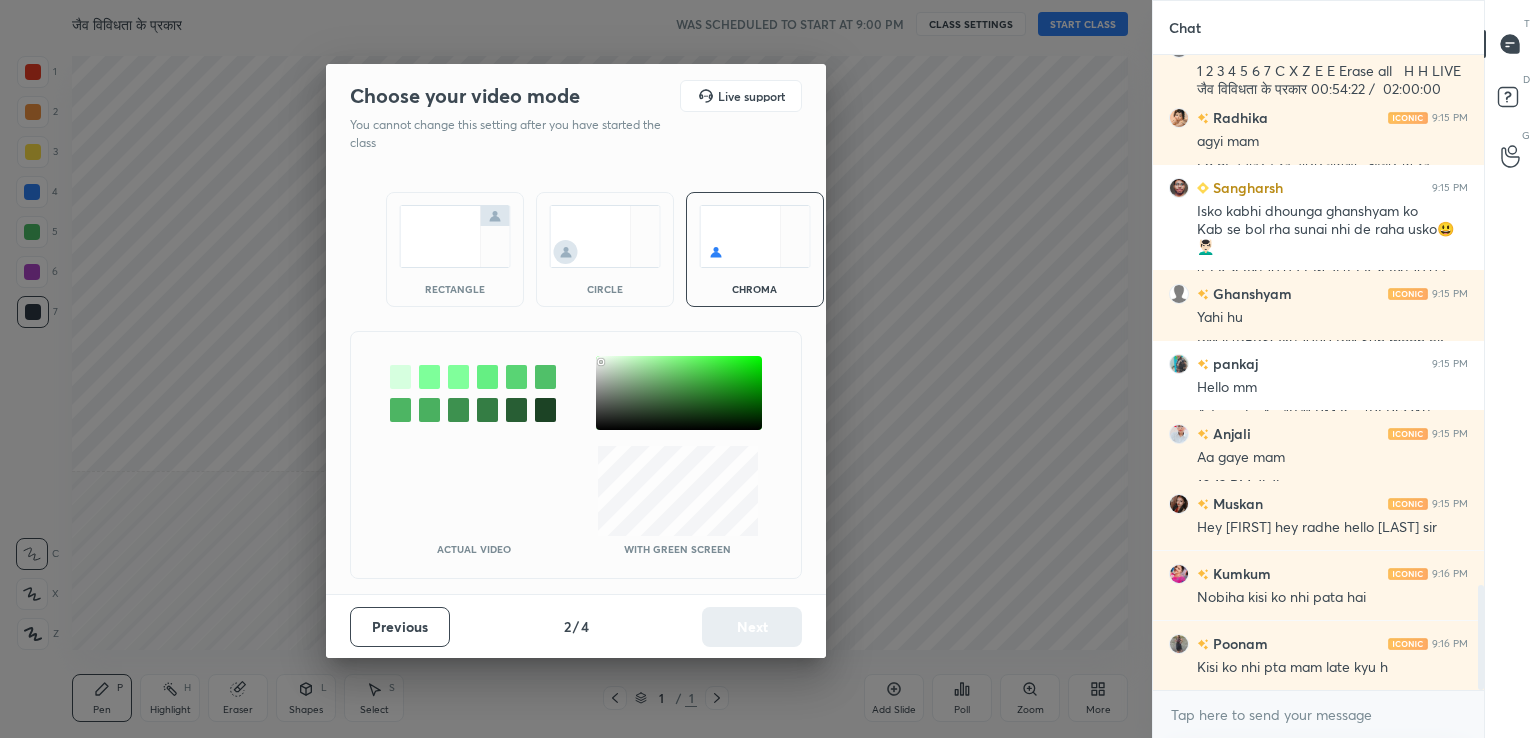 click at bounding box center [679, 393] 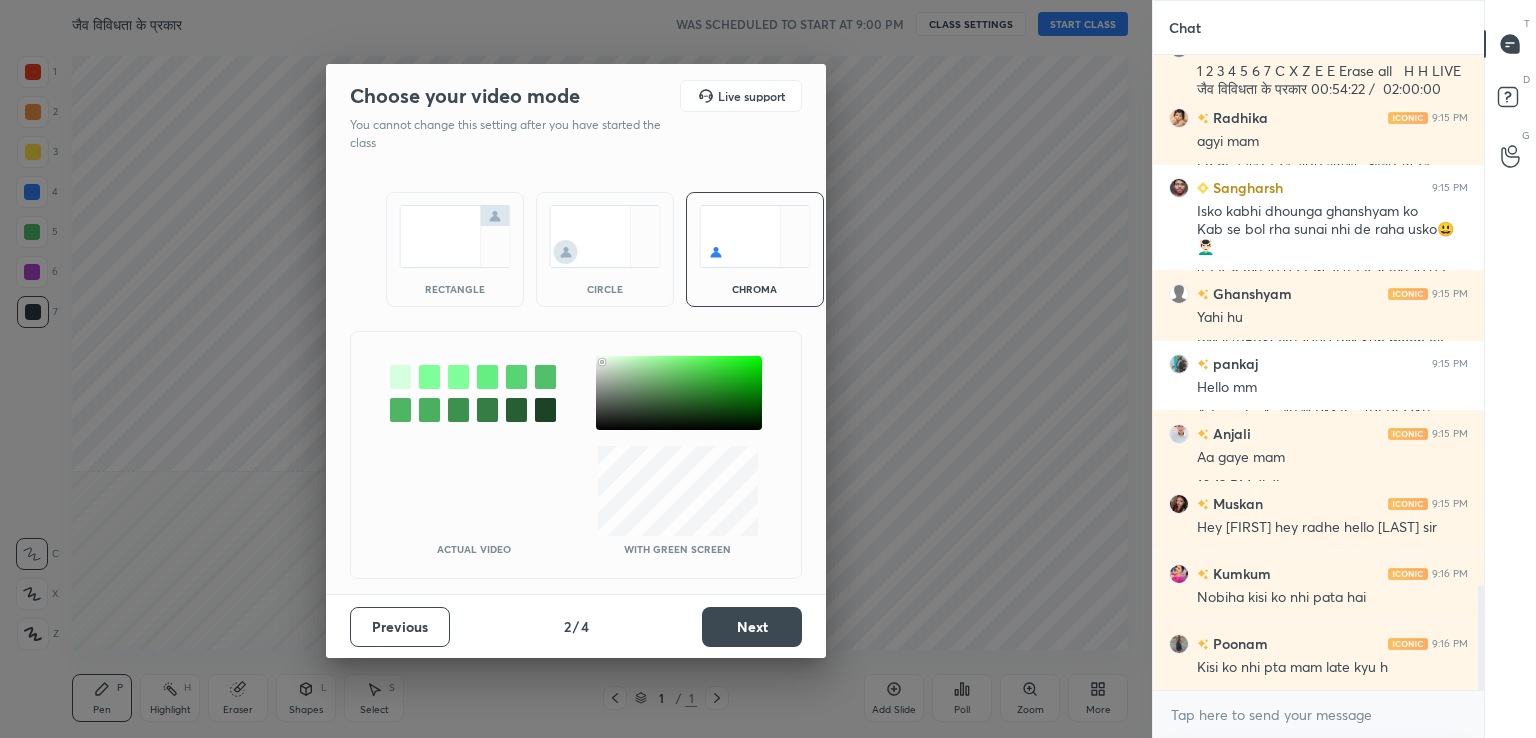 click on "Next" at bounding box center [752, 627] 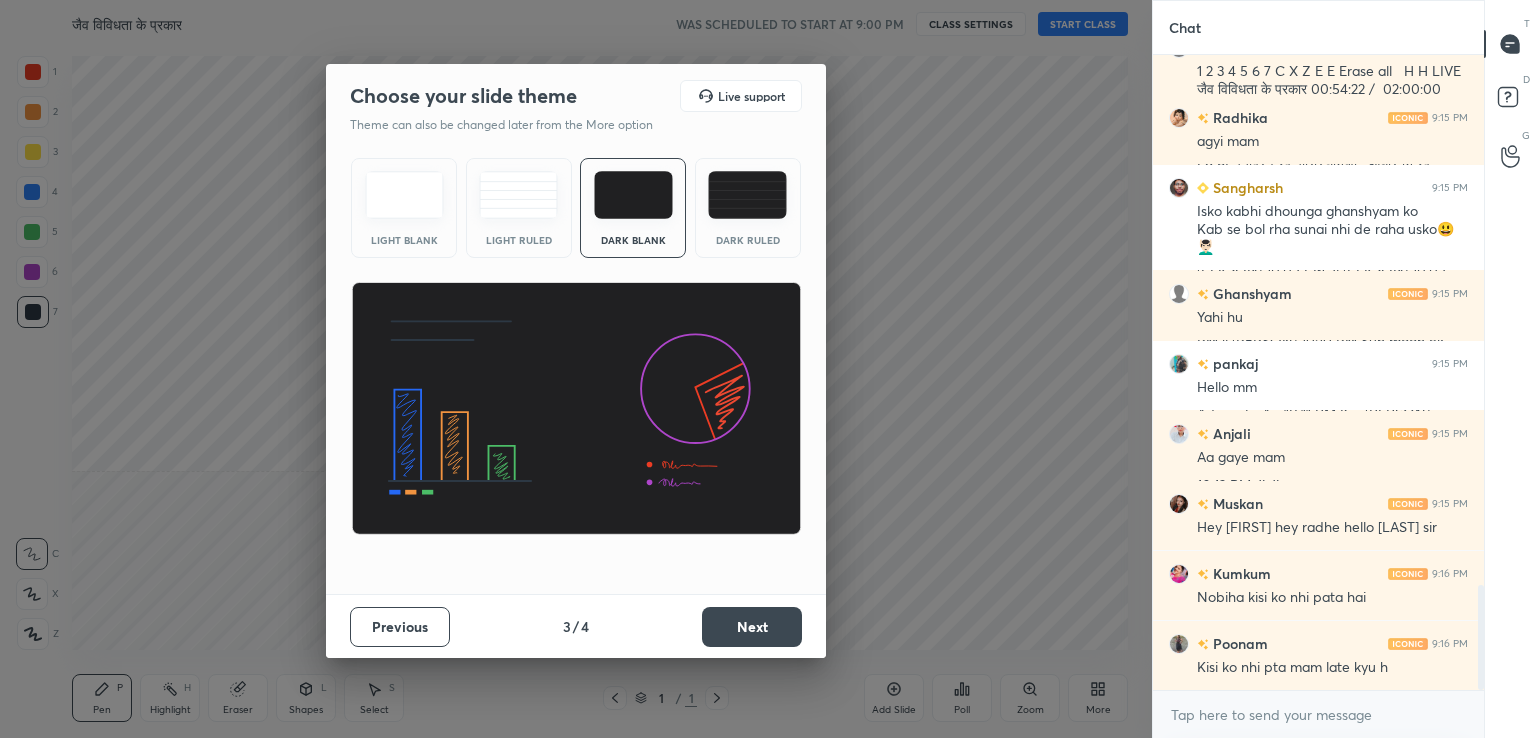 click at bounding box center [404, 195] 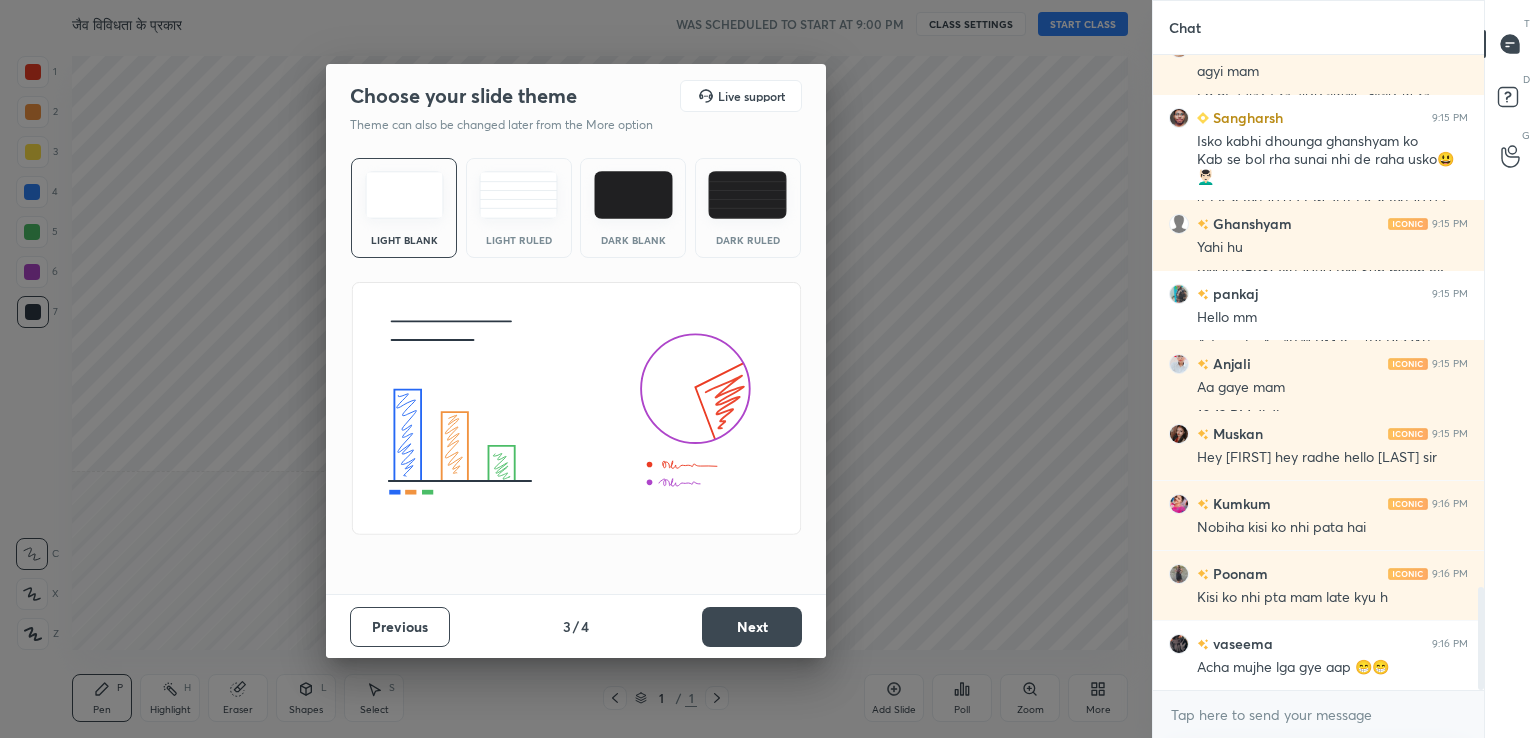 click on "Next" at bounding box center [752, 627] 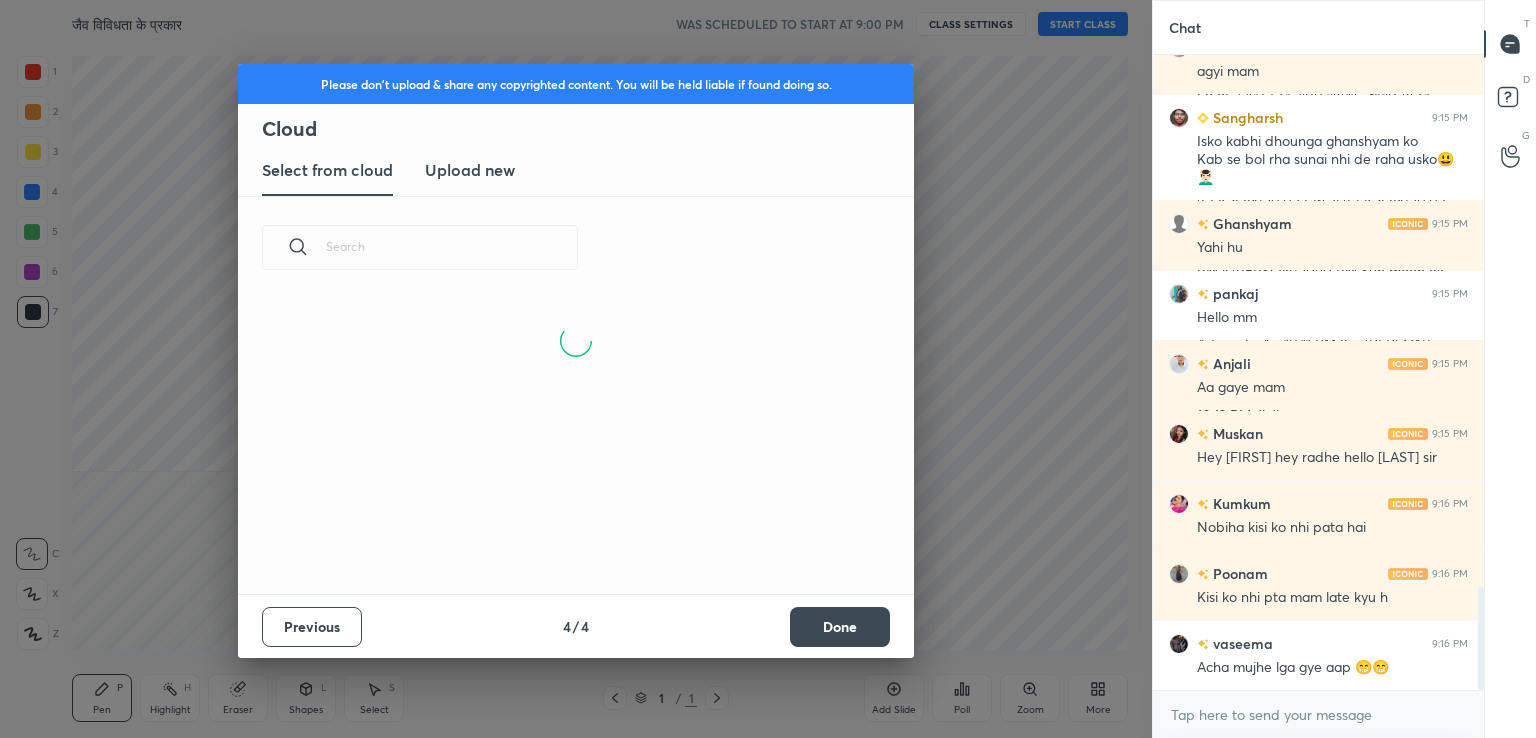 click on "Upload new" at bounding box center (470, 171) 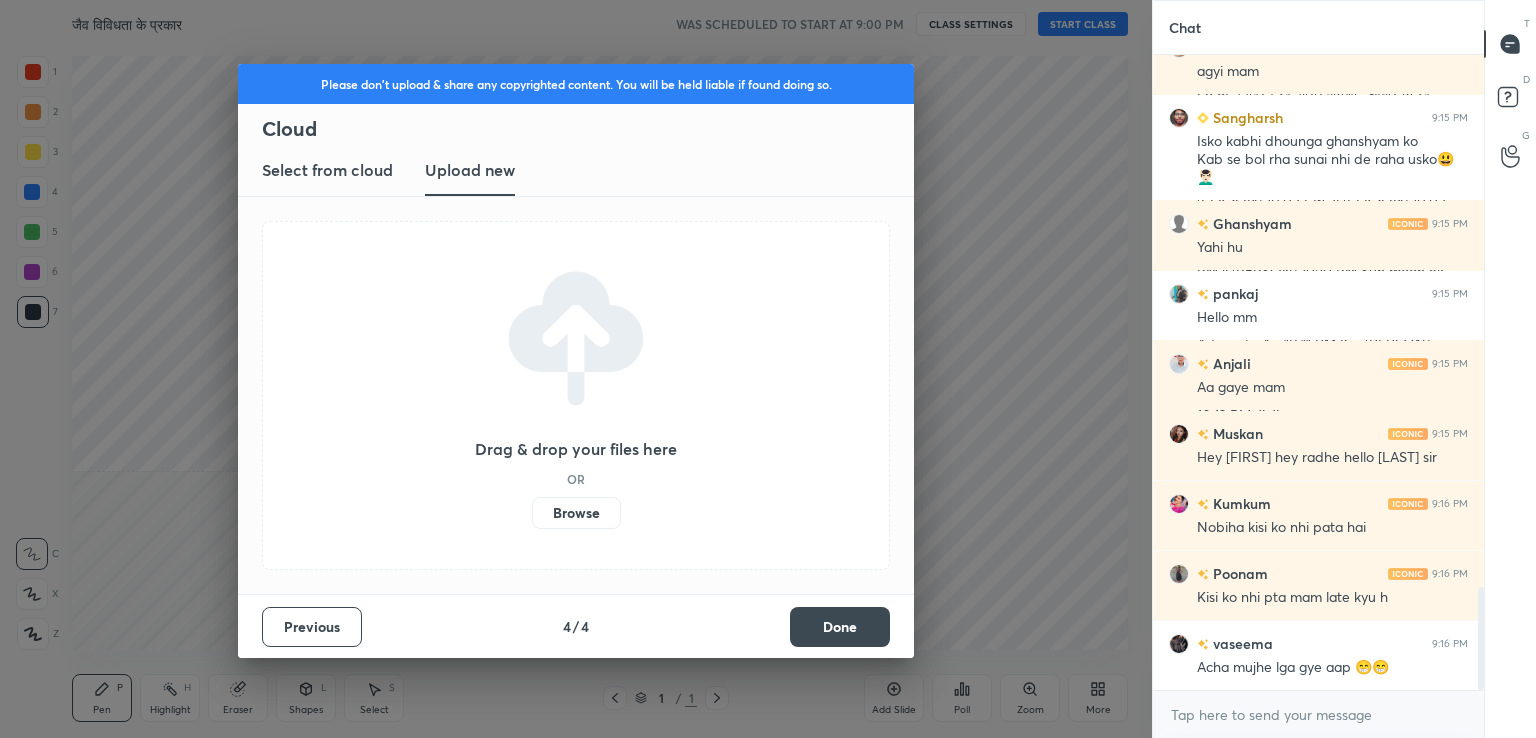 click on "Browse" at bounding box center (576, 513) 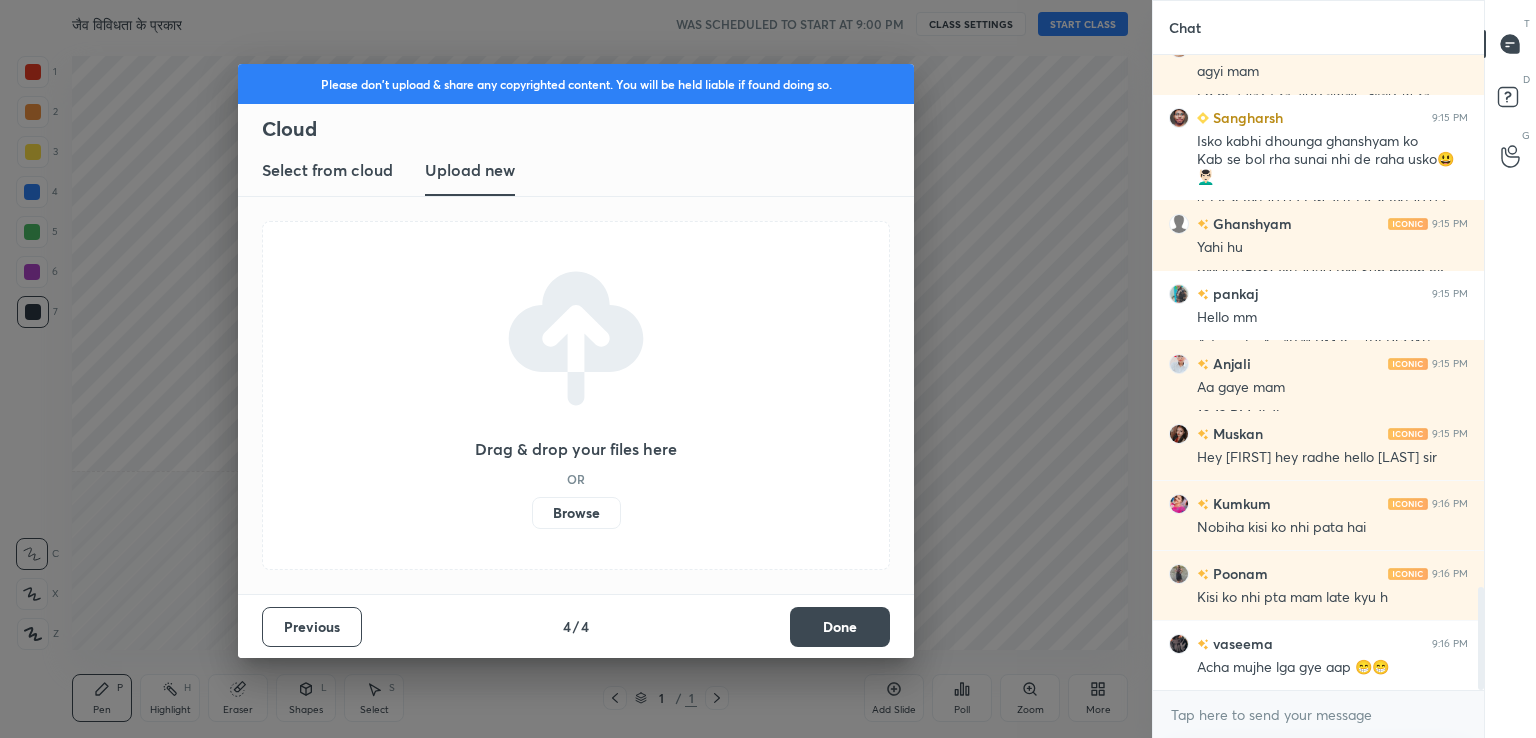 scroll, scrollTop: 3336, scrollLeft: 0, axis: vertical 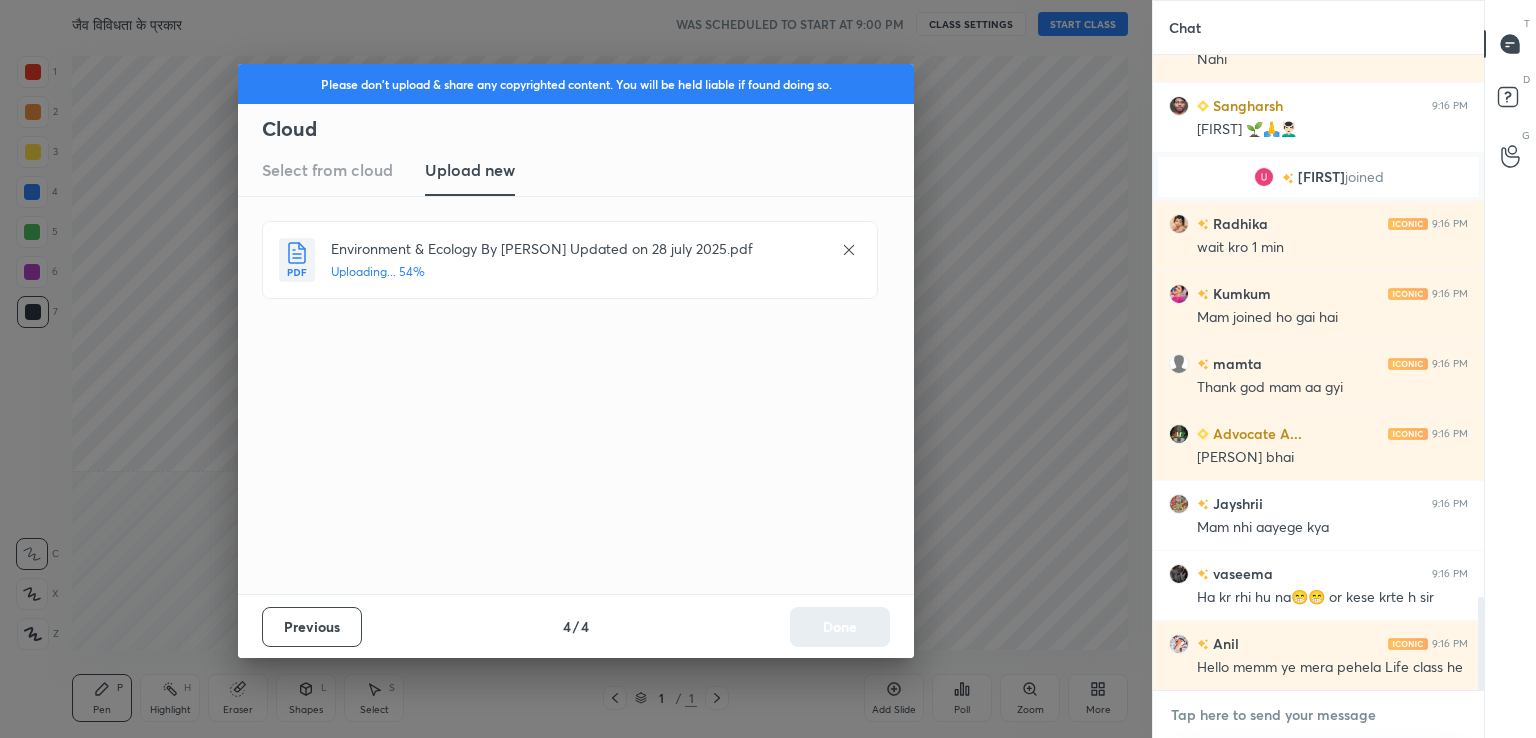 click at bounding box center (1318, 715) 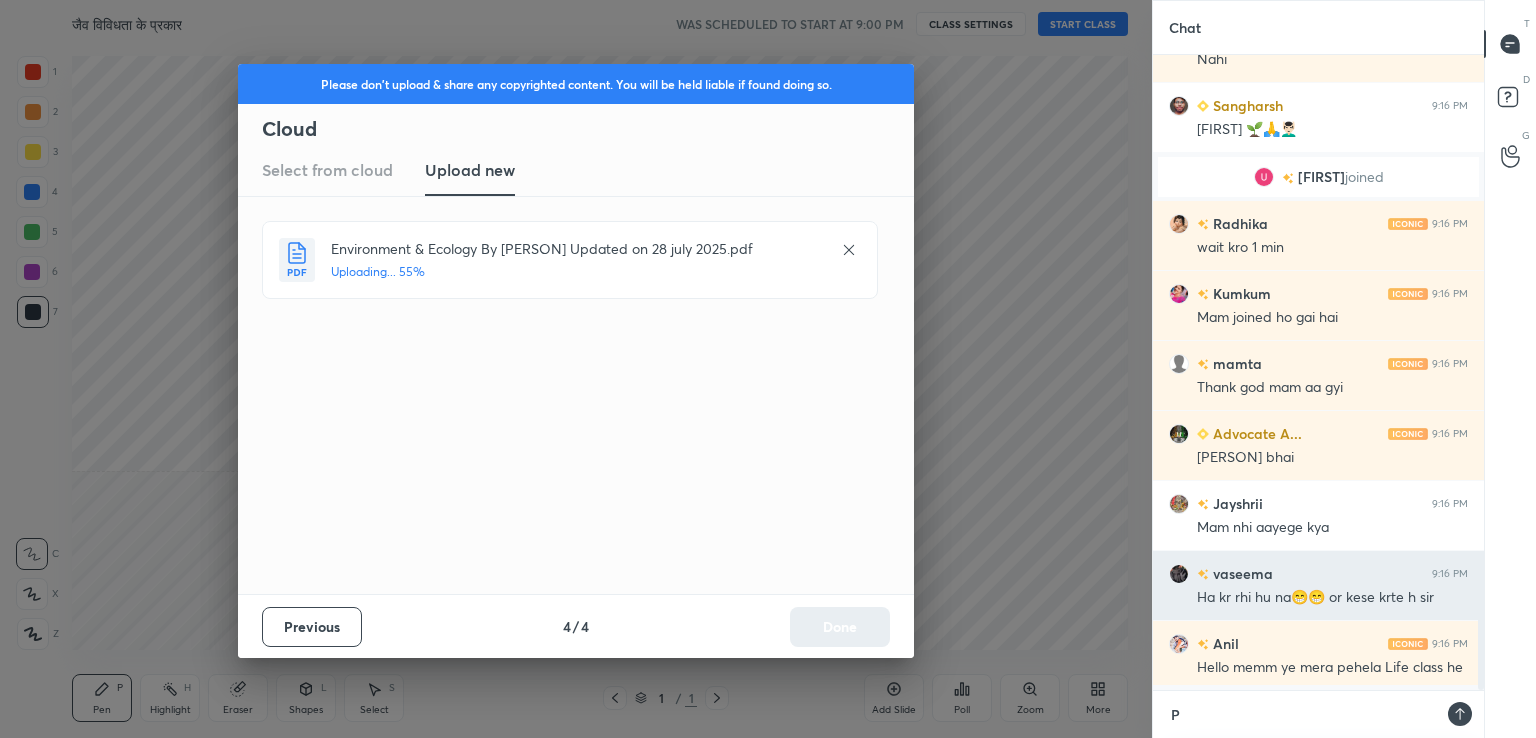 scroll, scrollTop: 629, scrollLeft: 325, axis: both 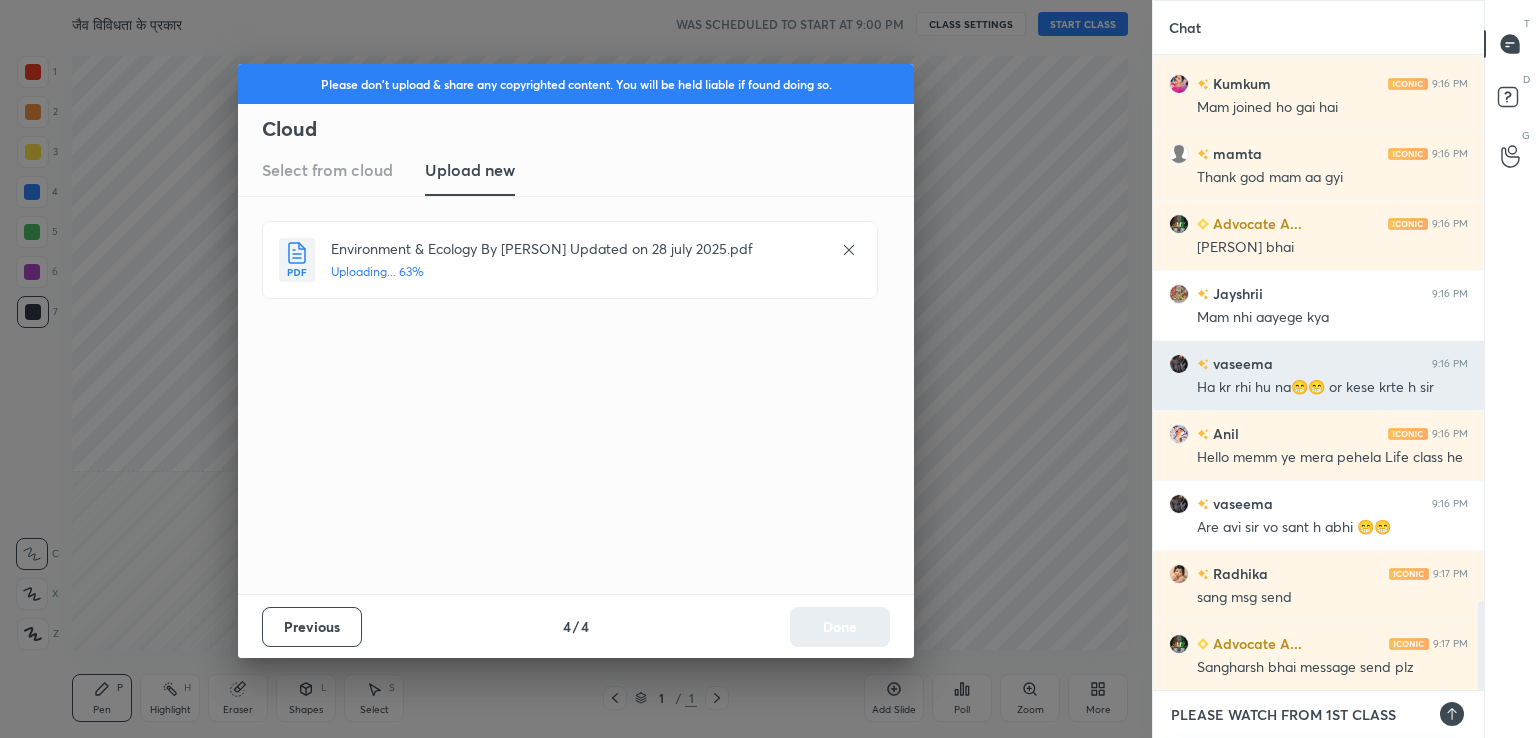 type on "PLEASE WATCH FROM 1ST CLASS" 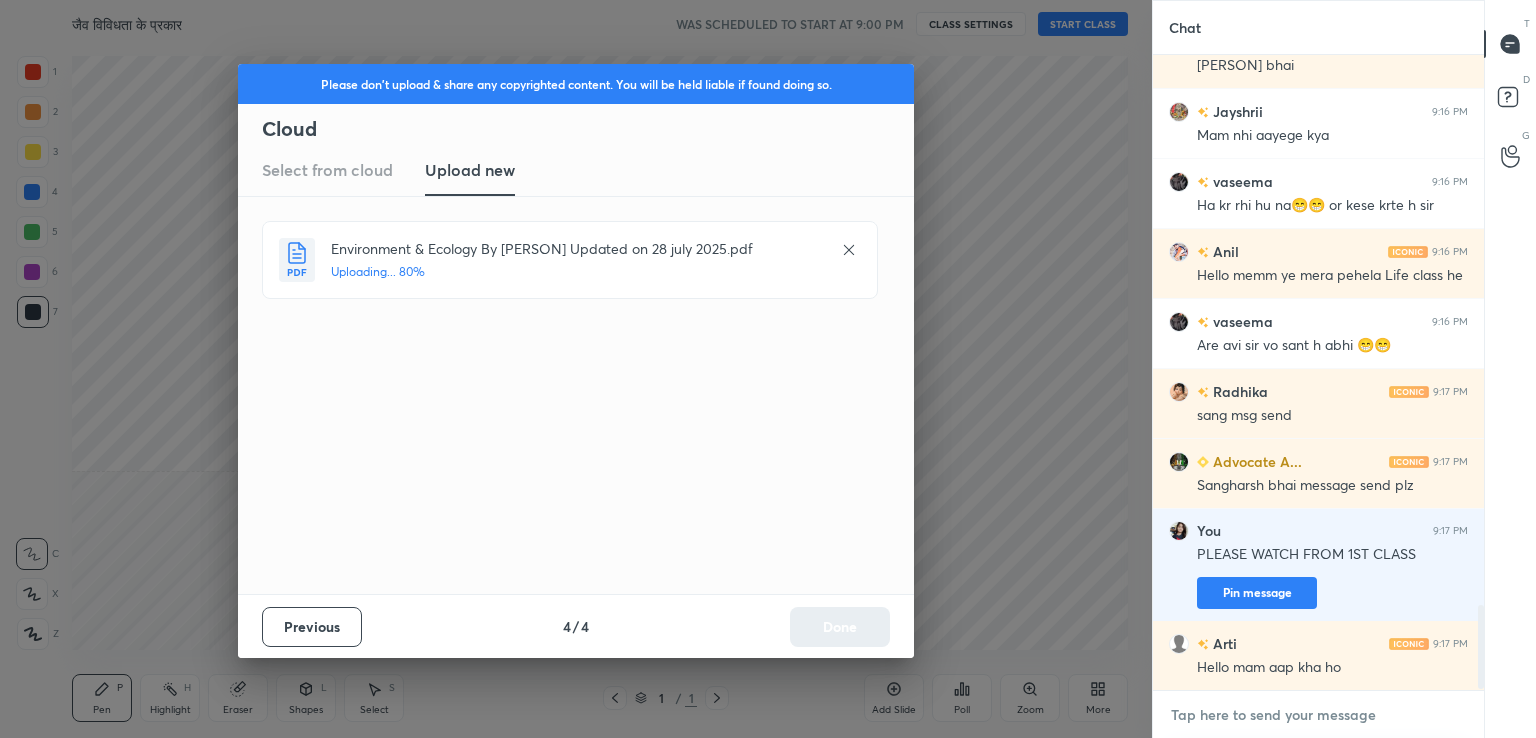 scroll, scrollTop: 4166, scrollLeft: 0, axis: vertical 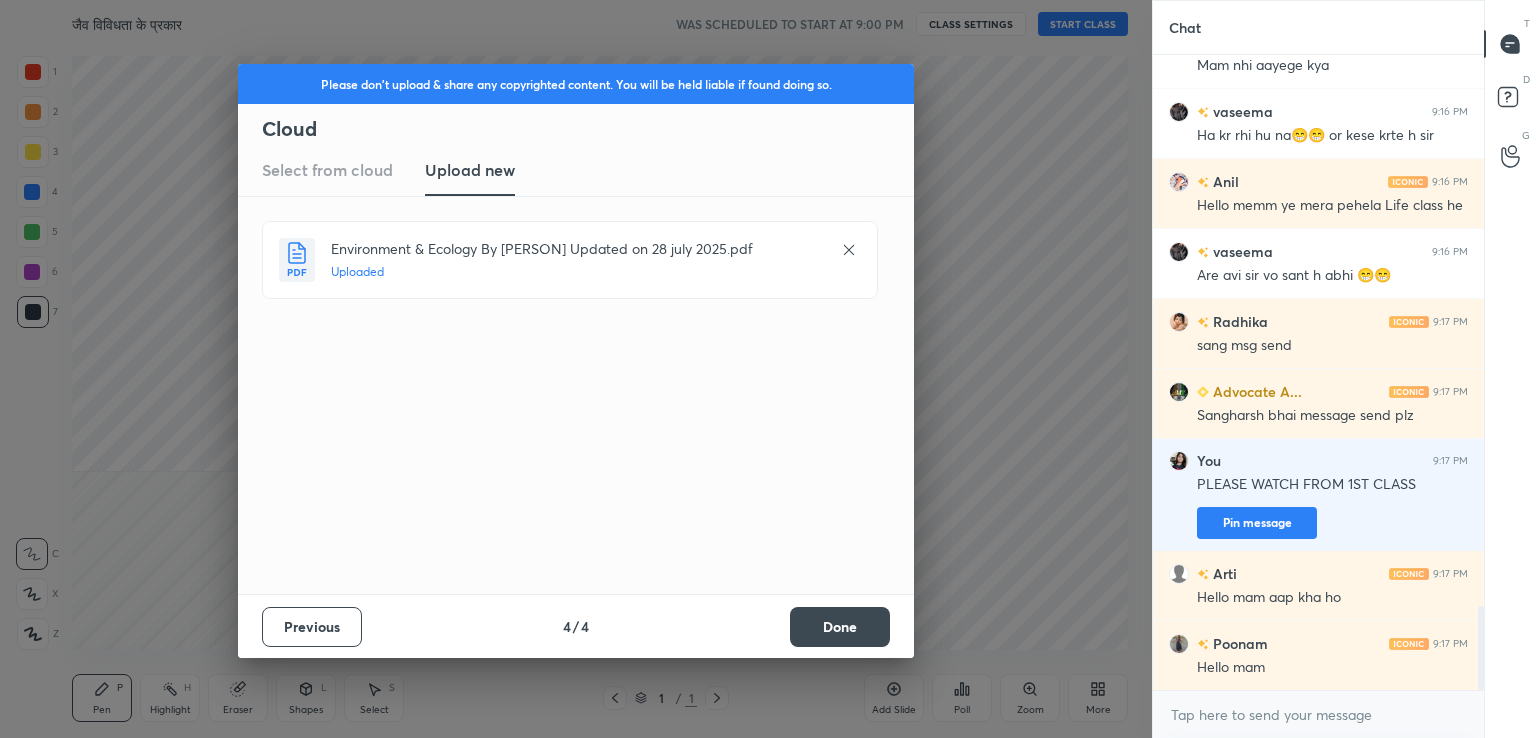drag, startPoint x: 853, startPoint y: 625, endPoint x: 856, endPoint y: 641, distance: 16.27882 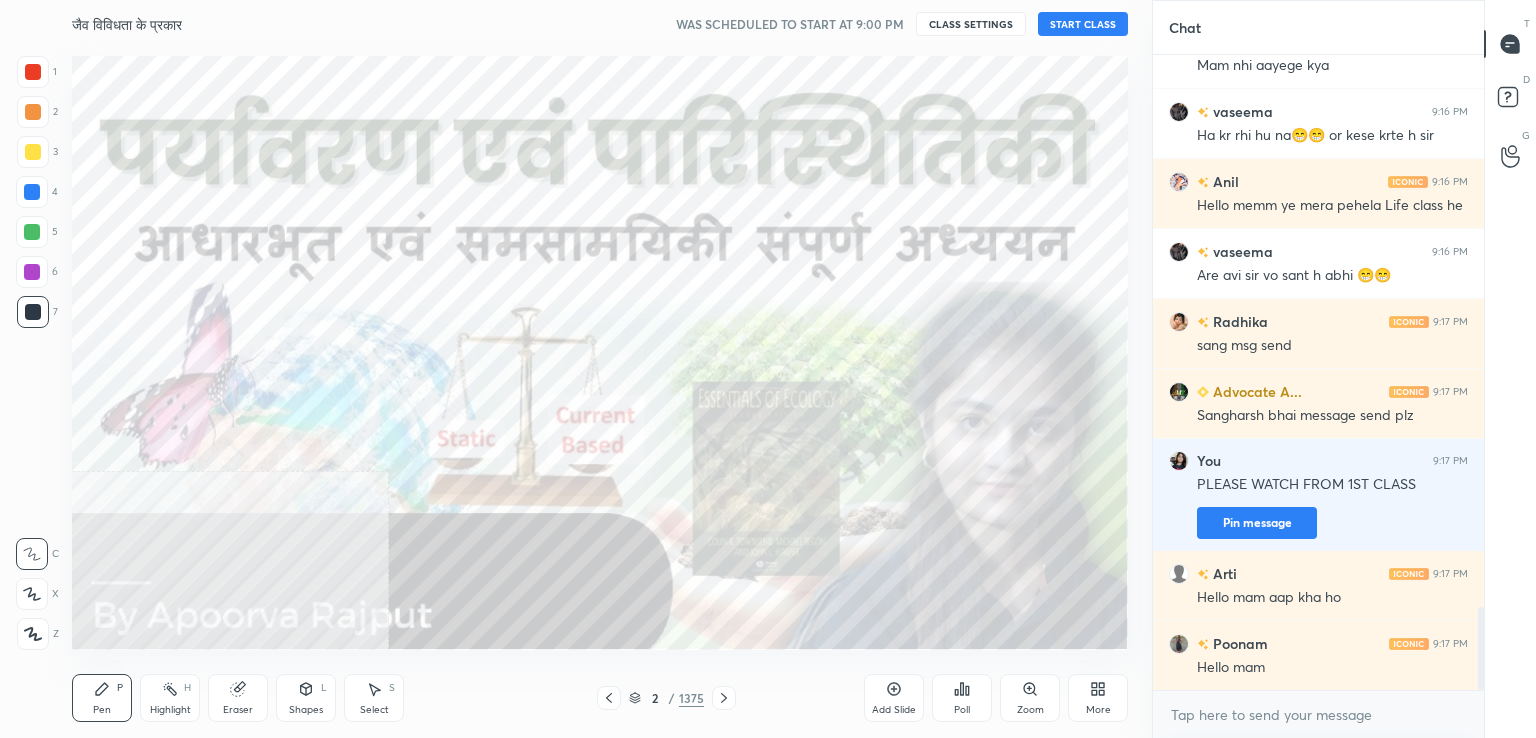 scroll, scrollTop: 4236, scrollLeft: 0, axis: vertical 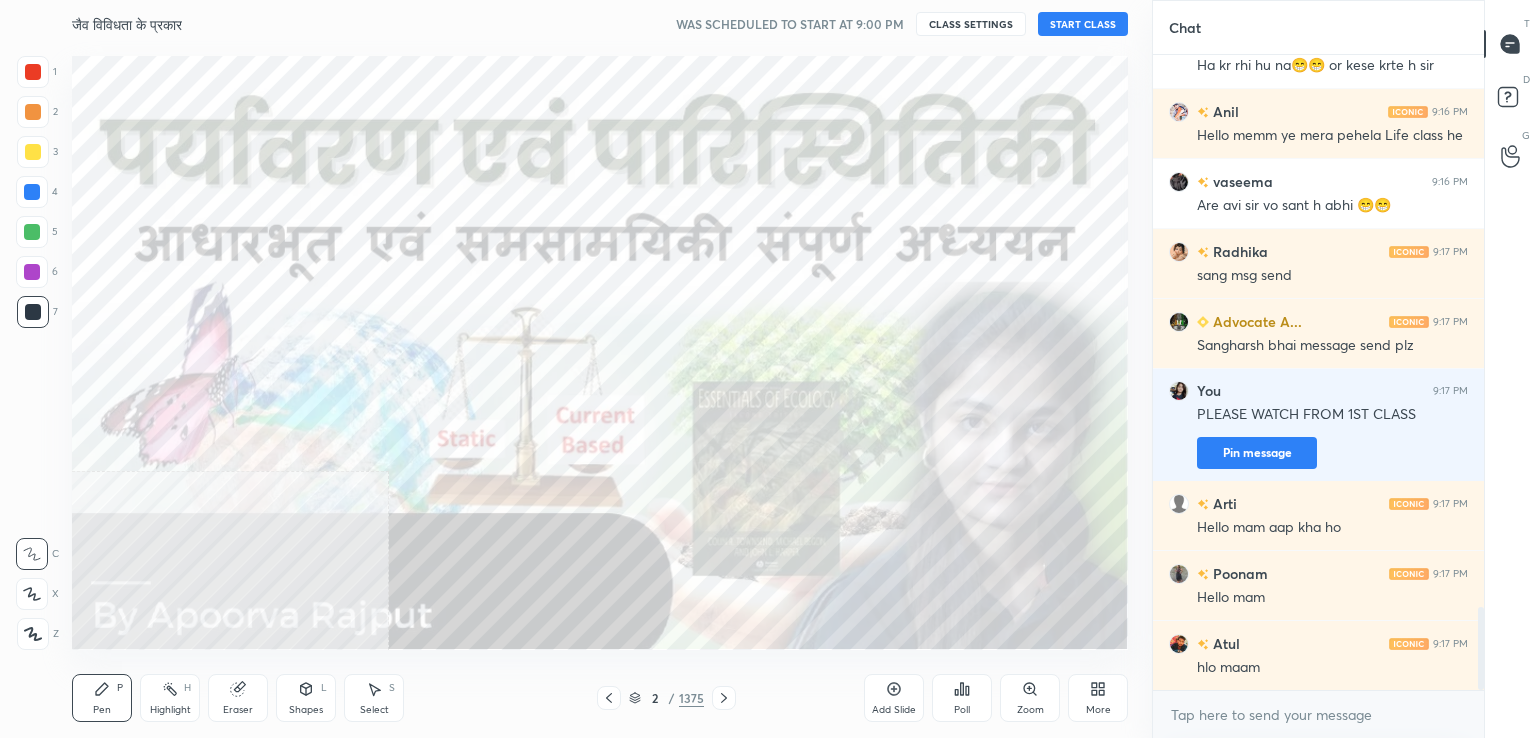 click on "More" at bounding box center (1098, 698) 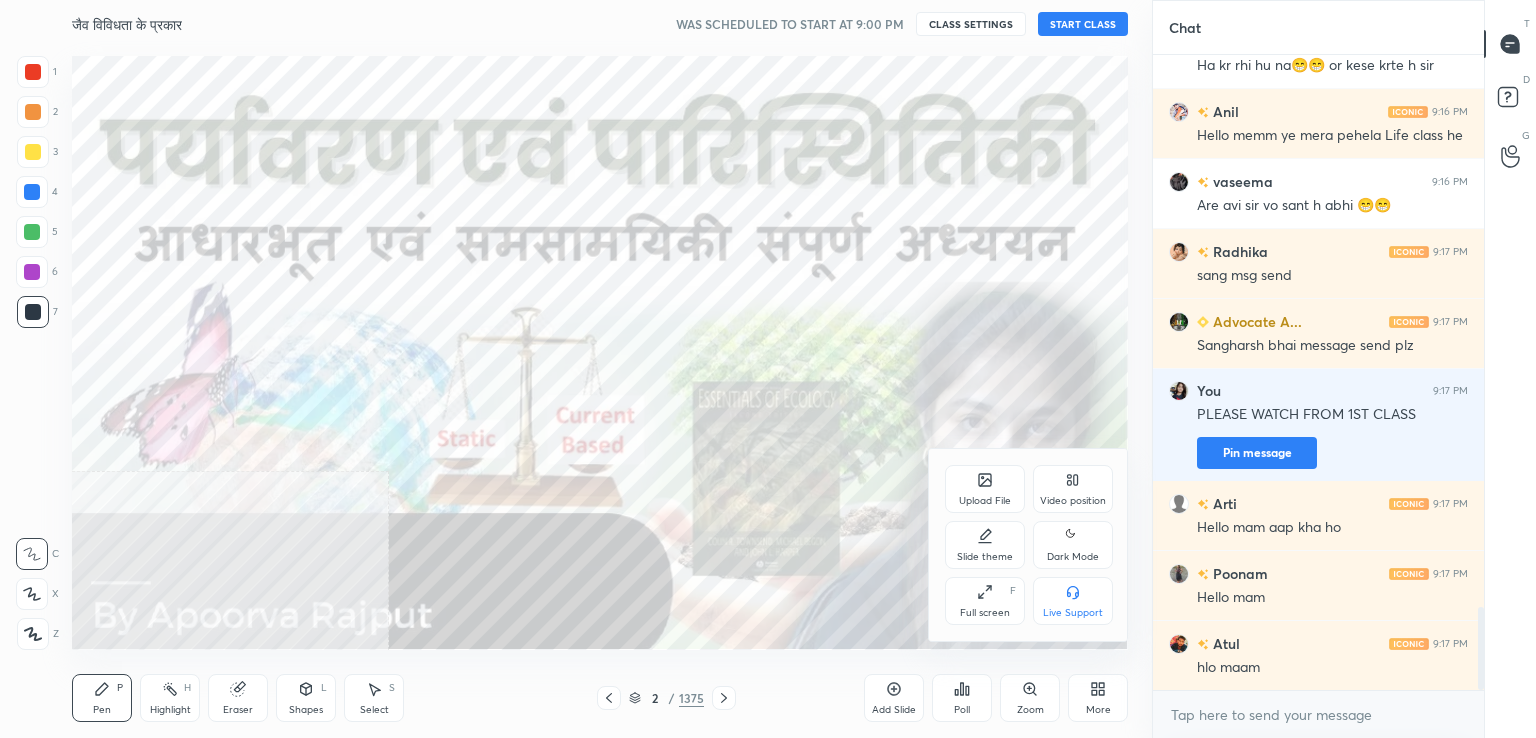 click on "Video position" at bounding box center [1073, 501] 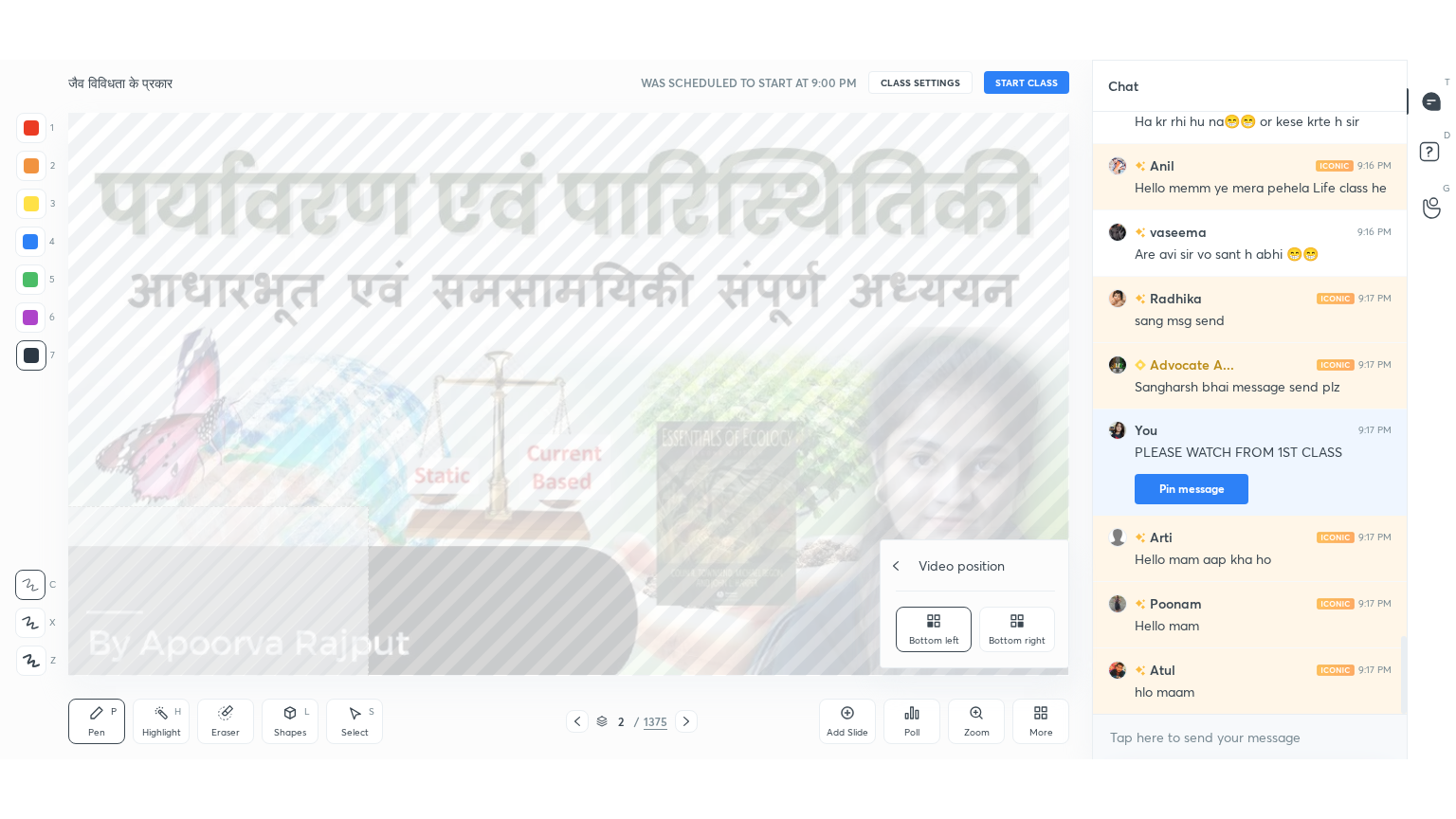 scroll, scrollTop: 4082, scrollLeft: 0, axis: vertical 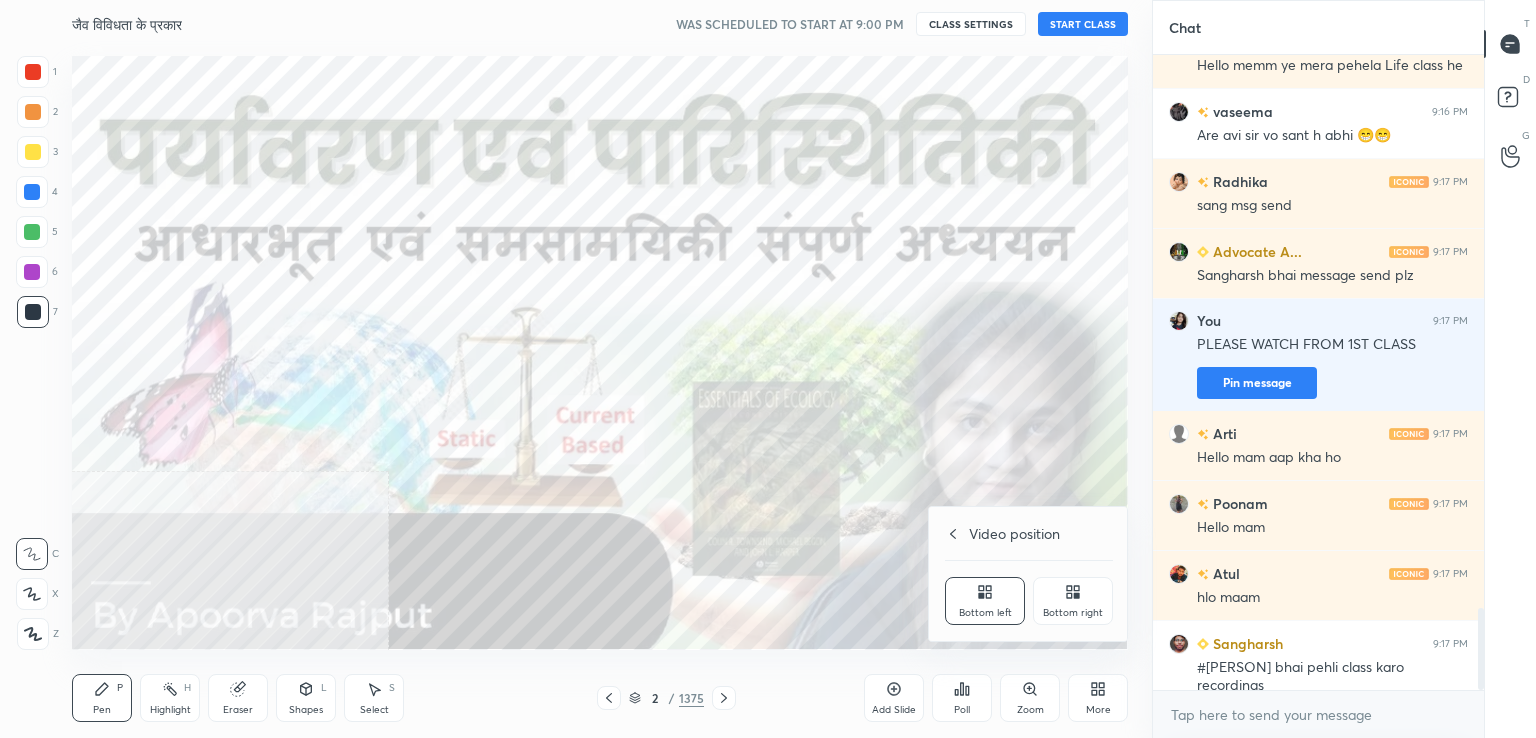 click on "Bottom right" at bounding box center [1073, 613] 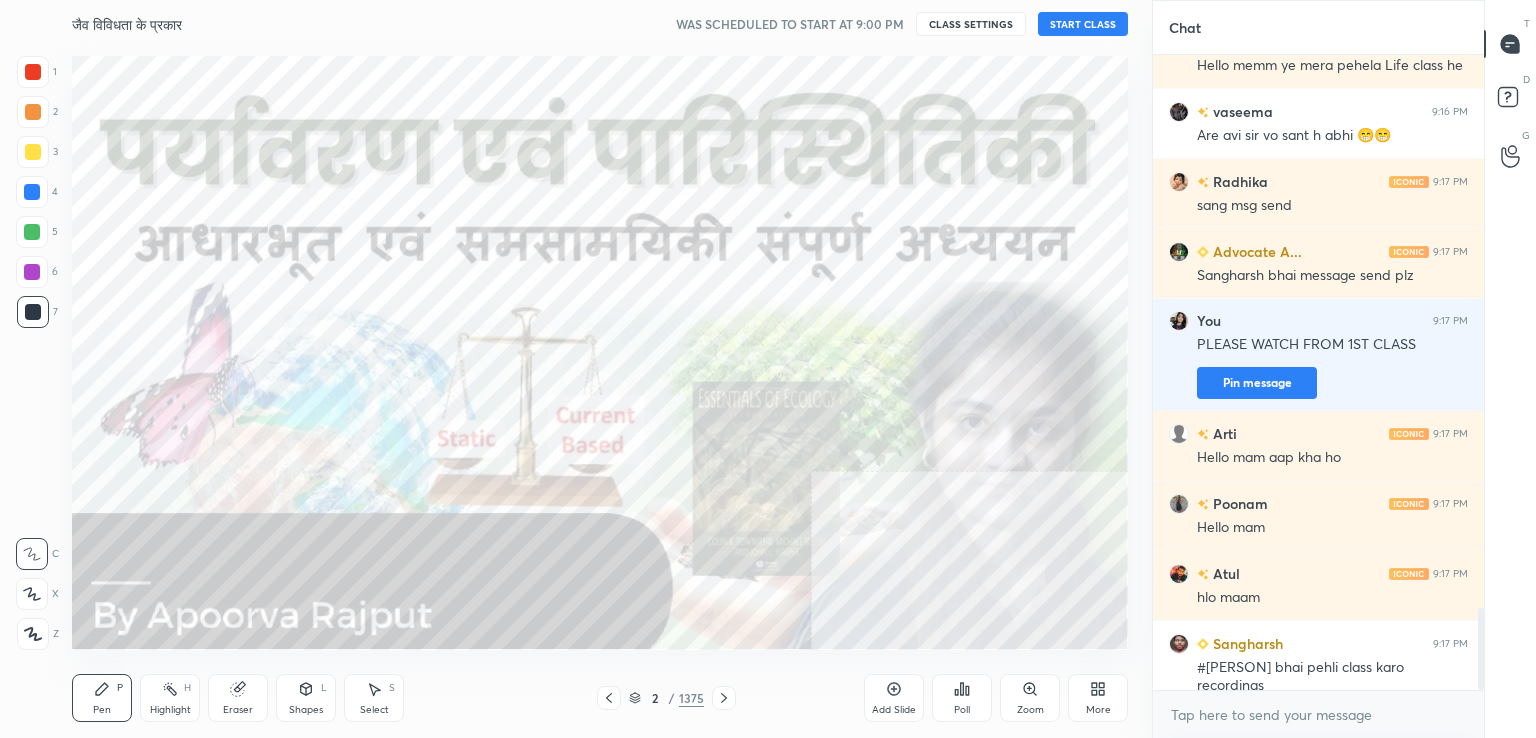 click on "More" at bounding box center [1098, 698] 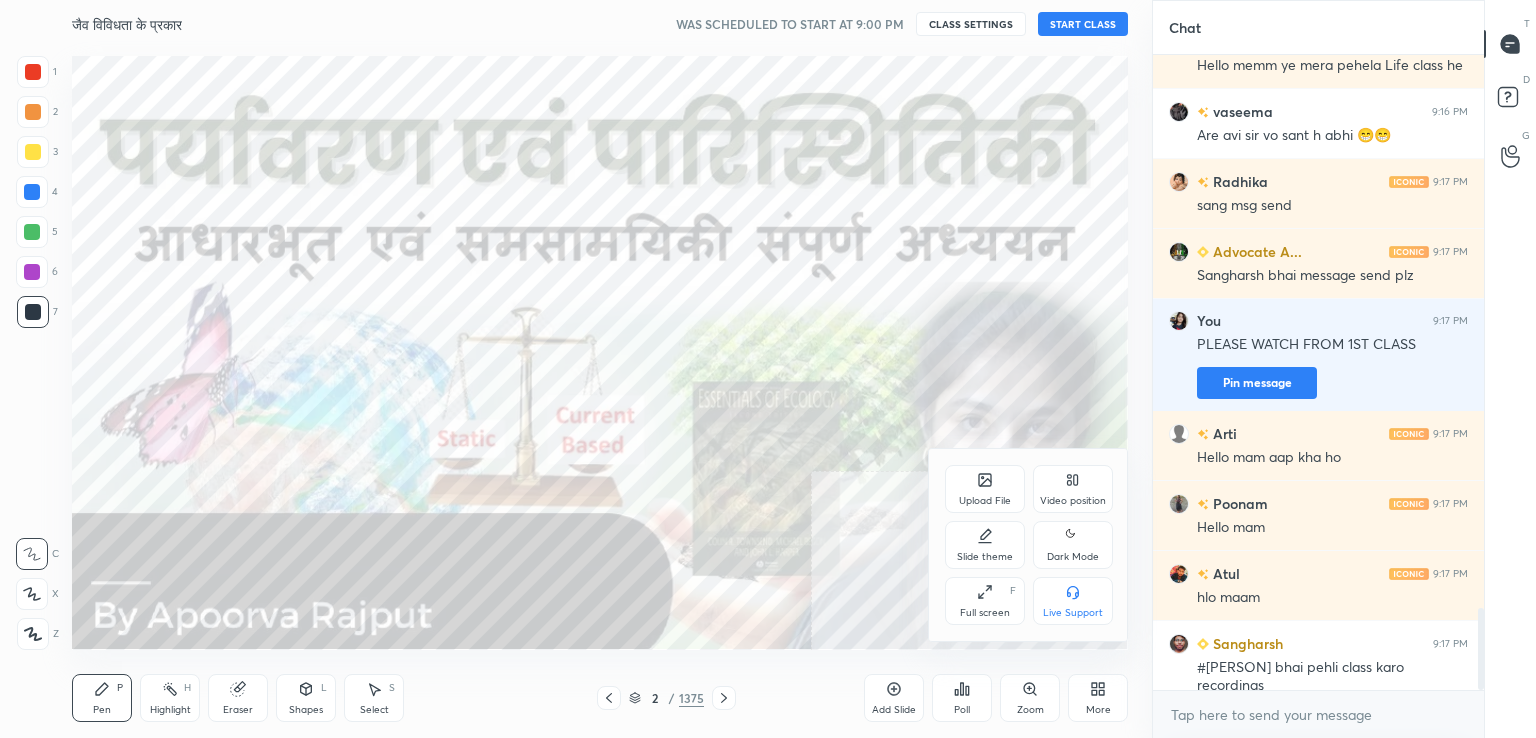 click on "Full screen F" at bounding box center [985, 601] 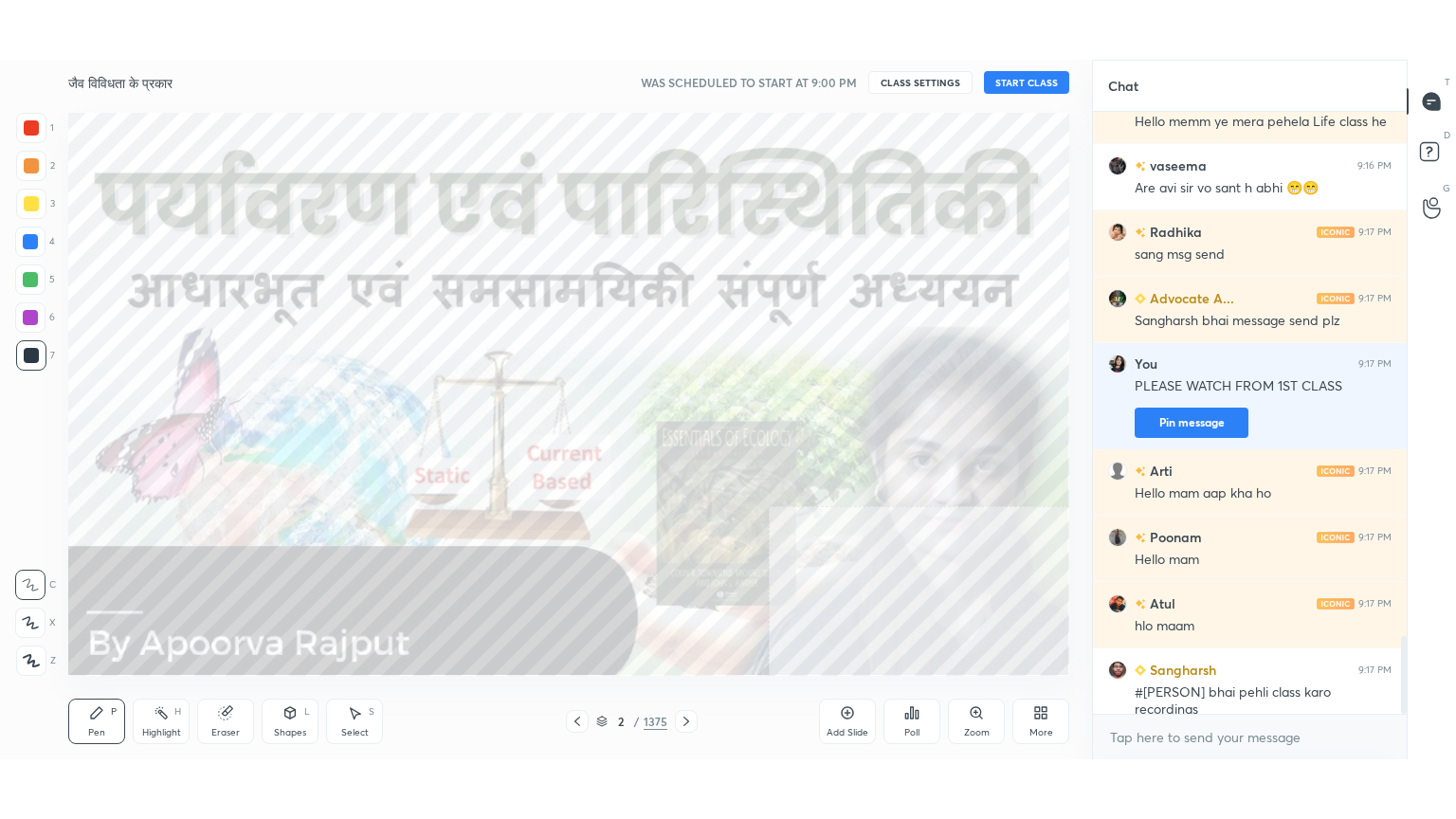 scroll, scrollTop: 94094, scrollLeft: 93776, axis: both 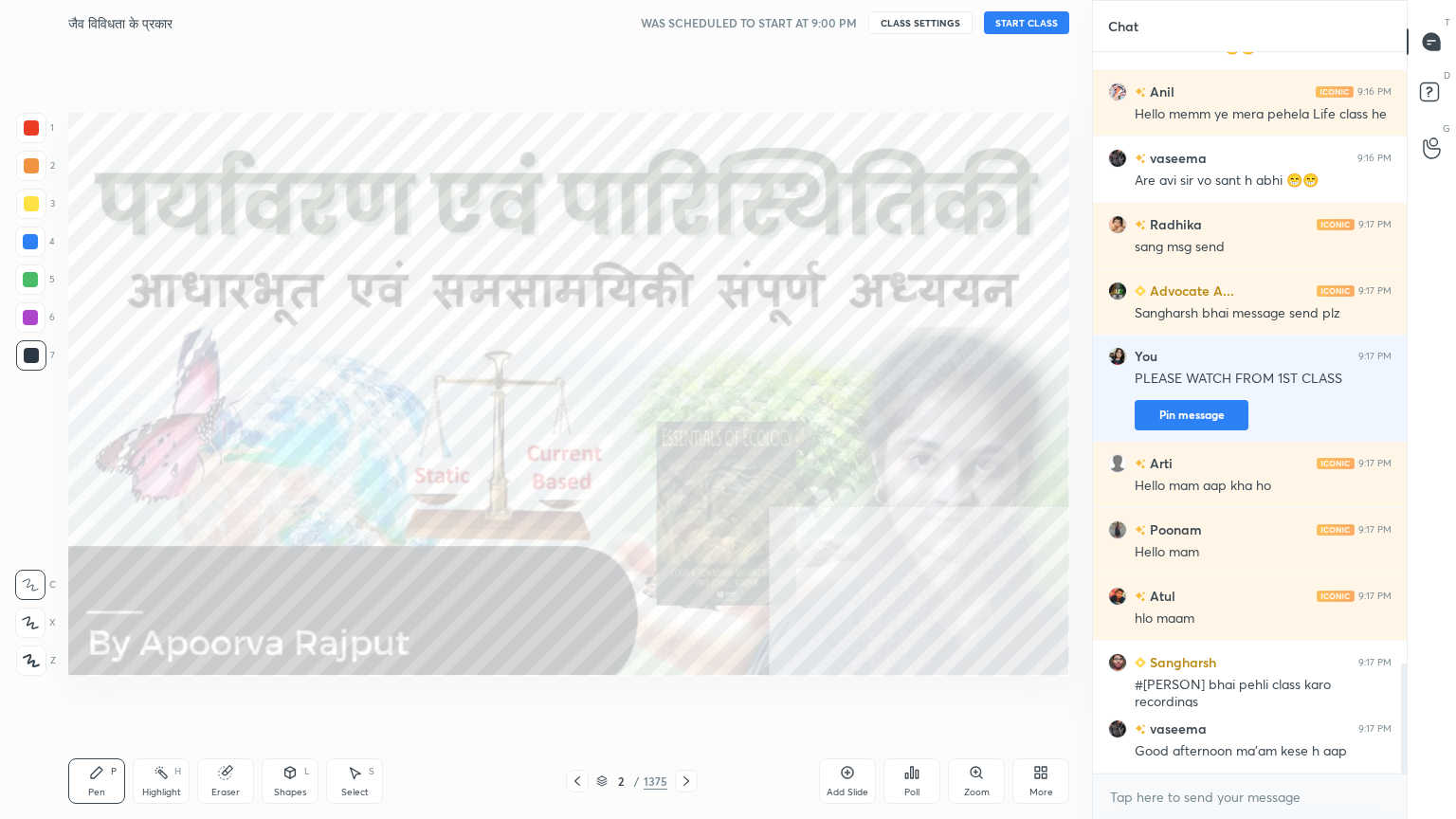 click 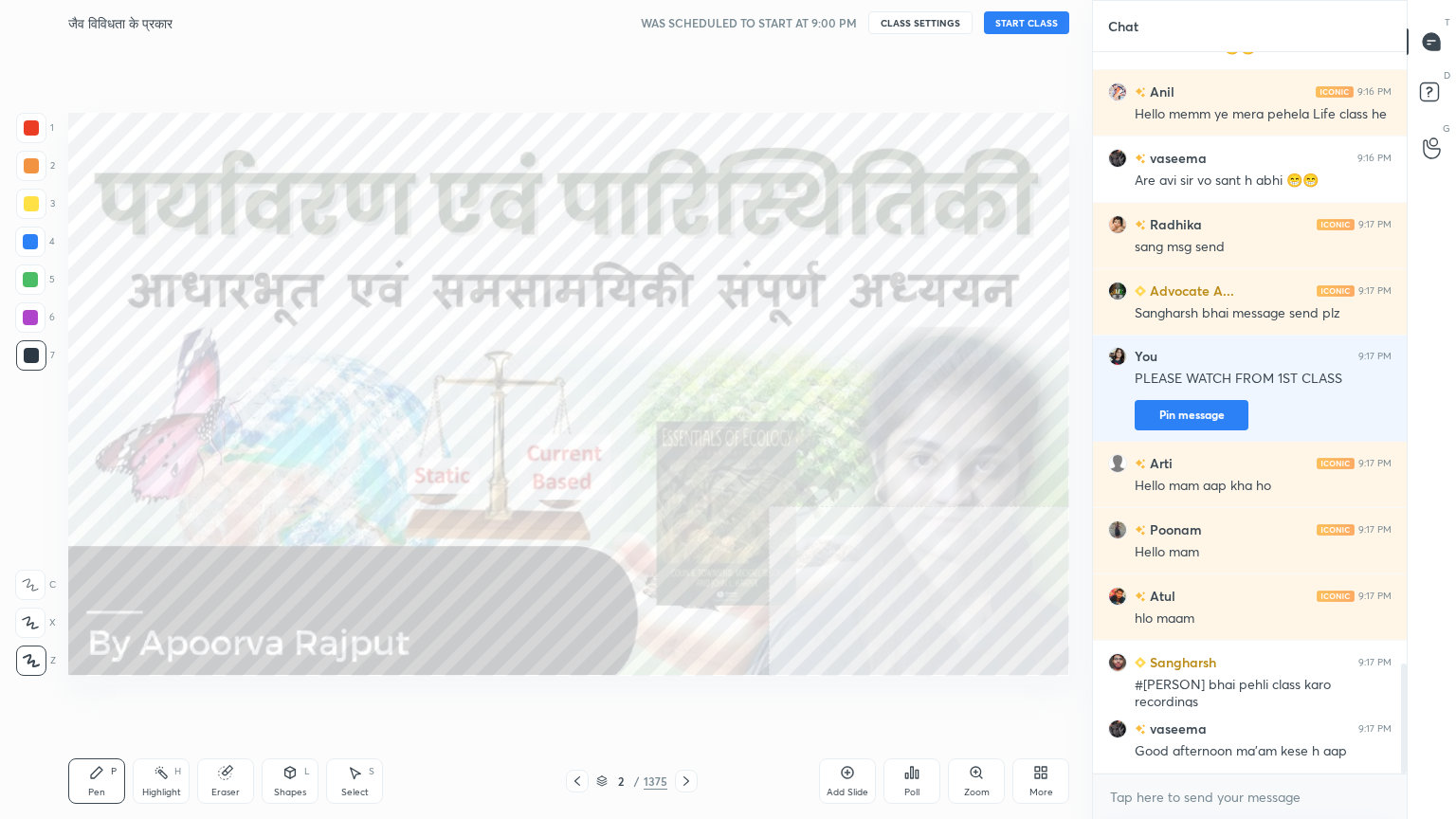 scroll, scrollTop: 4113, scrollLeft: 0, axis: vertical 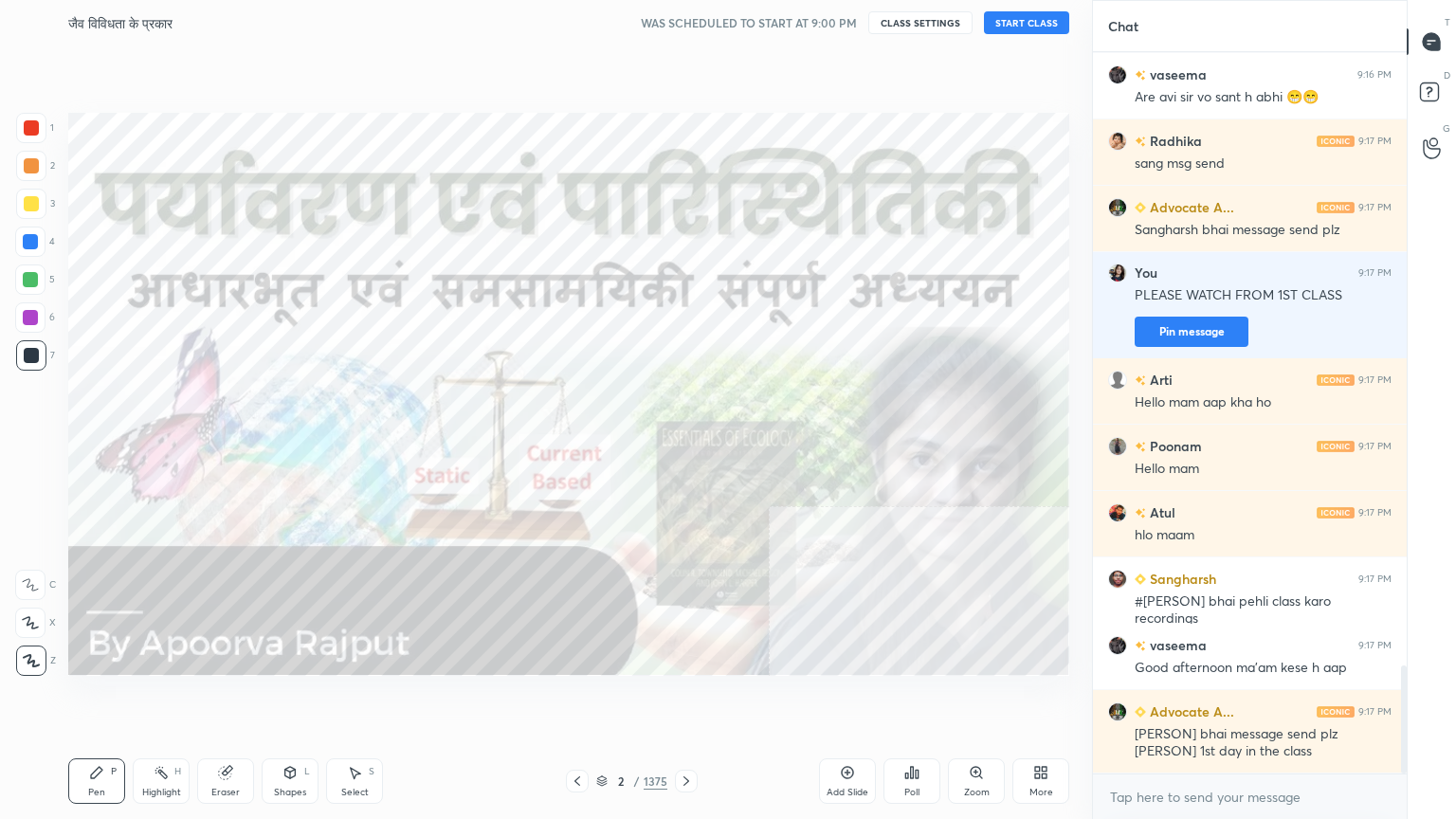 click at bounding box center [30, 242] 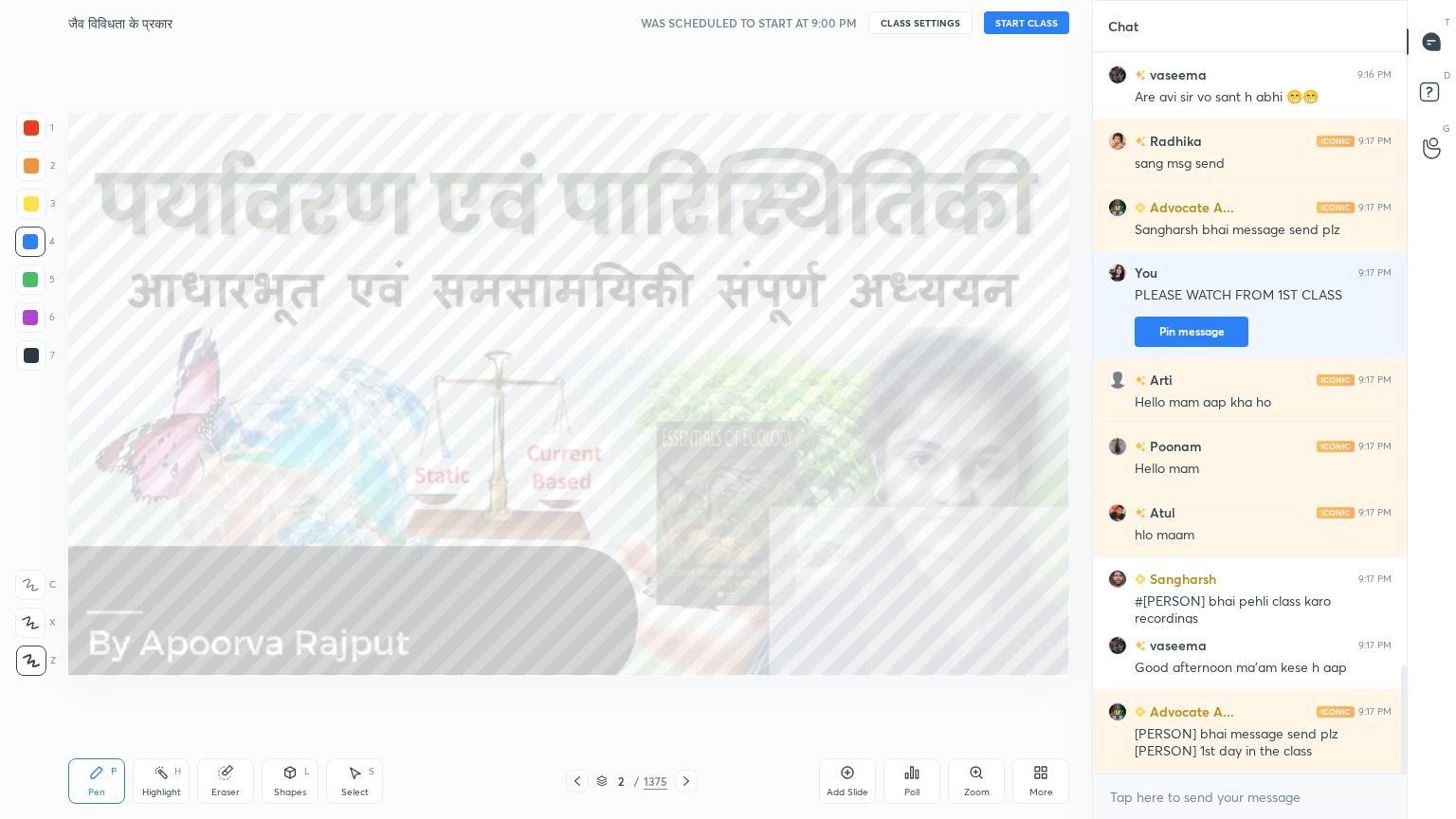 click at bounding box center (30, 242) 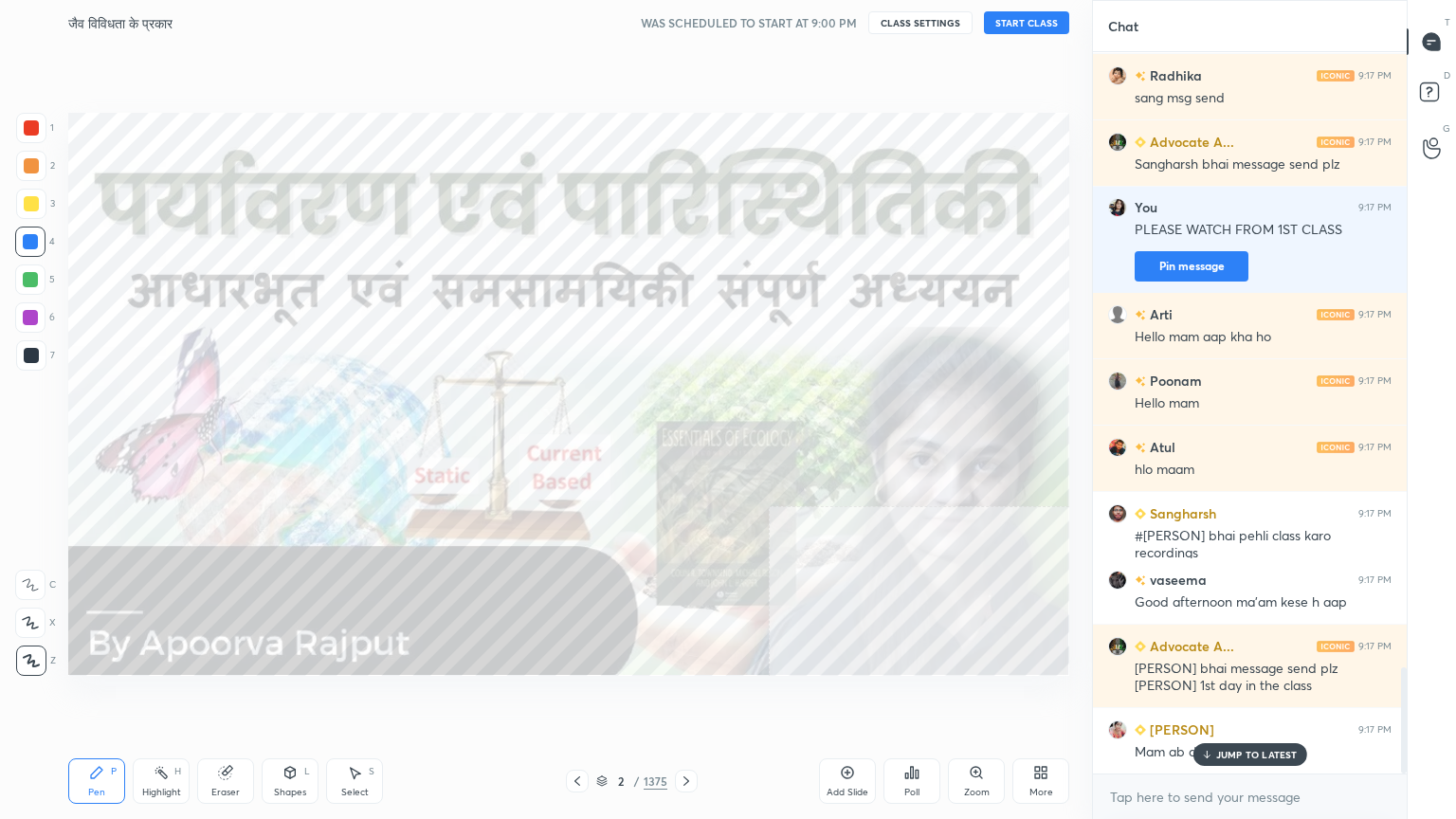 scroll, scrollTop: 4246, scrollLeft: 0, axis: vertical 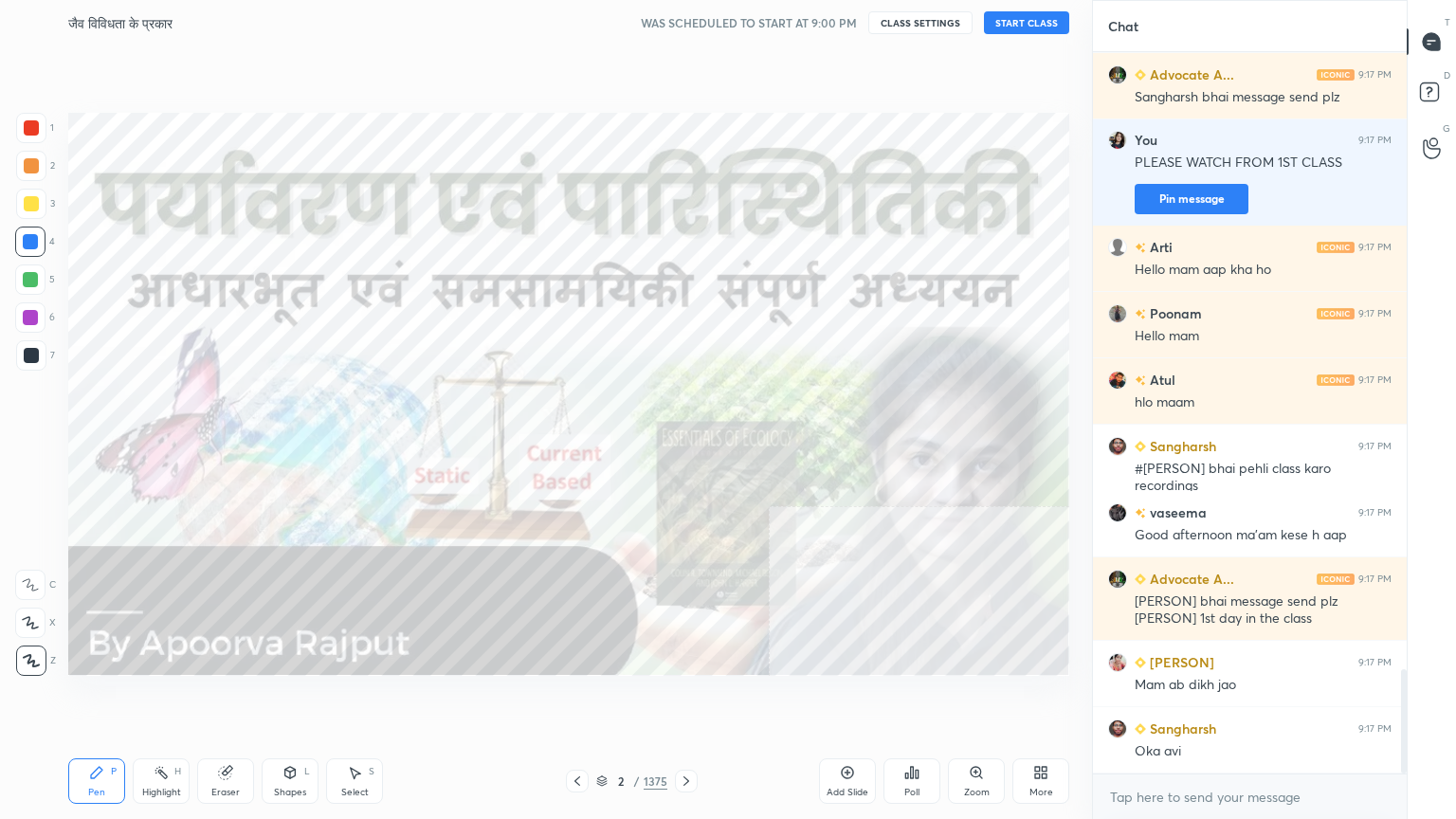 click on "START CLASS" at bounding box center (1027, 23) 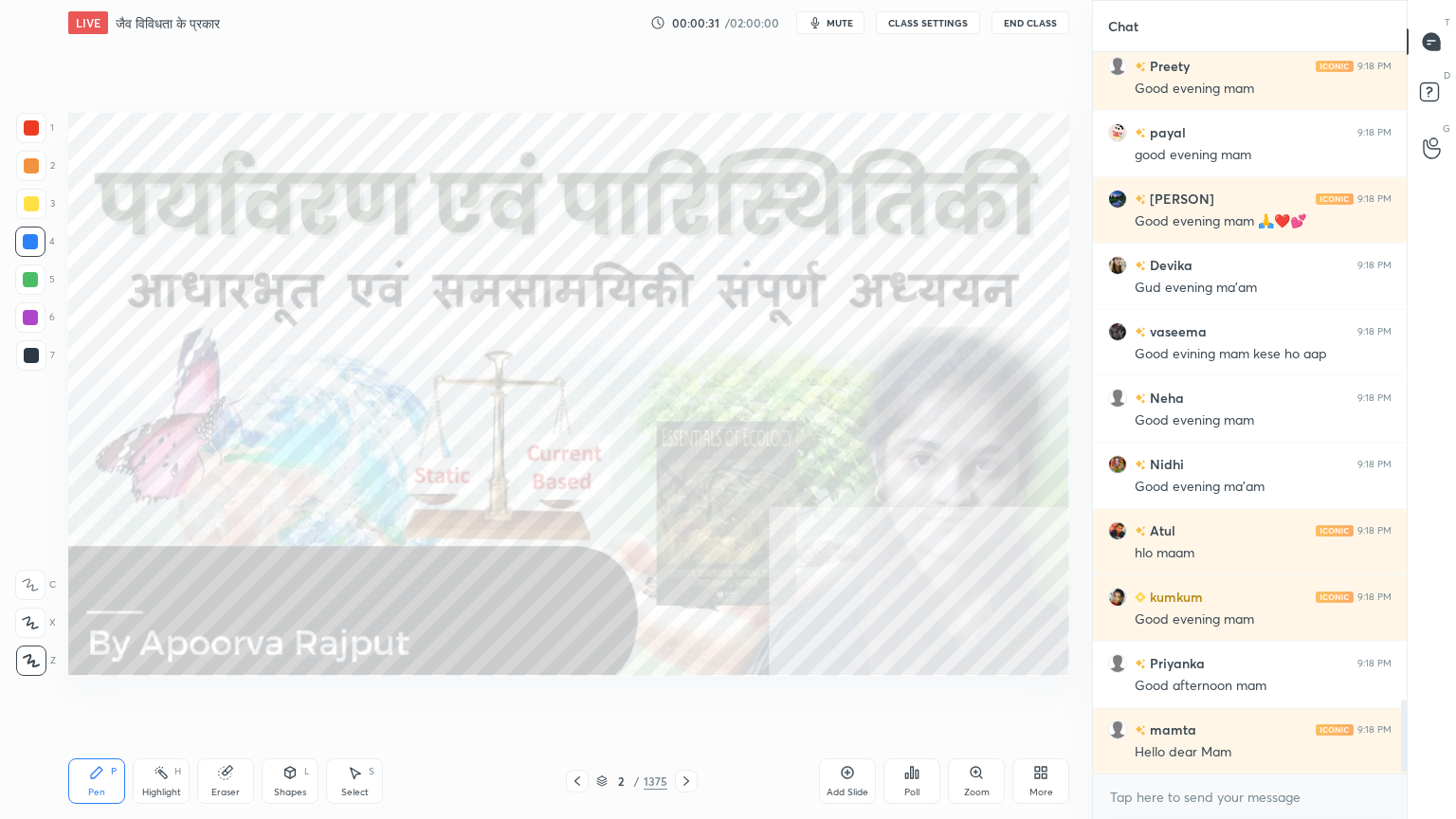 scroll, scrollTop: 6415, scrollLeft: 0, axis: vertical 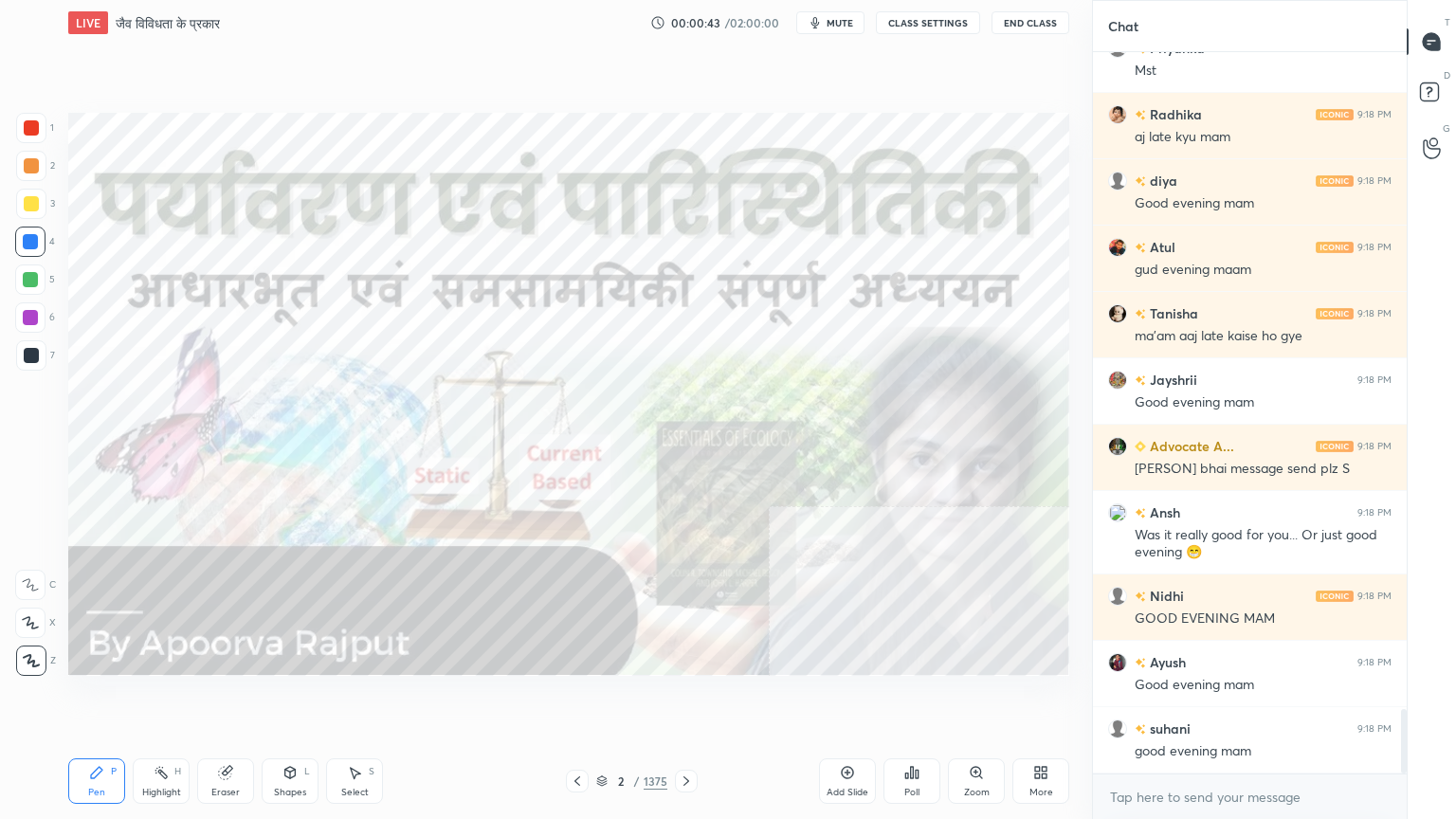 click 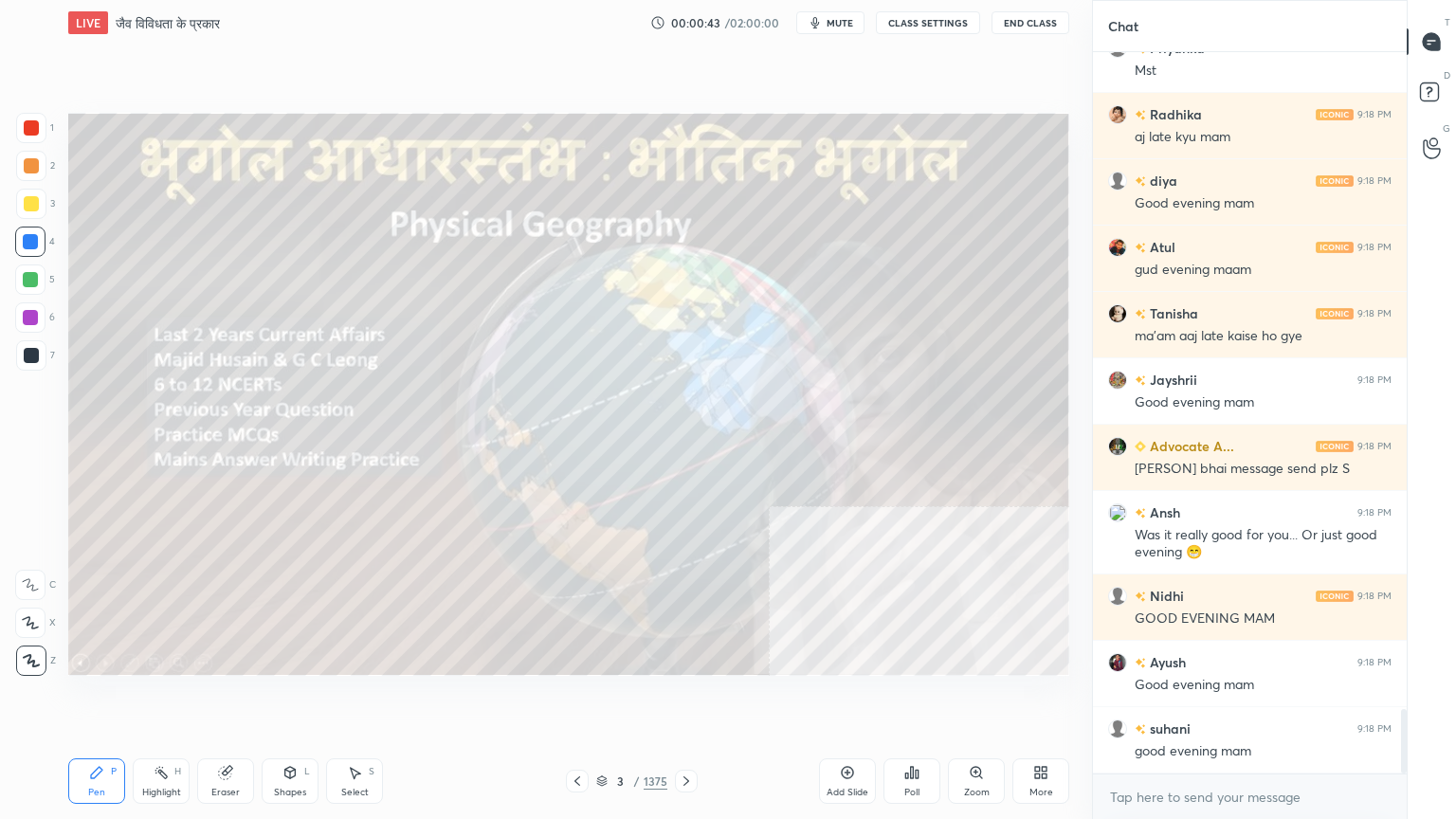 click at bounding box center (686, 781) 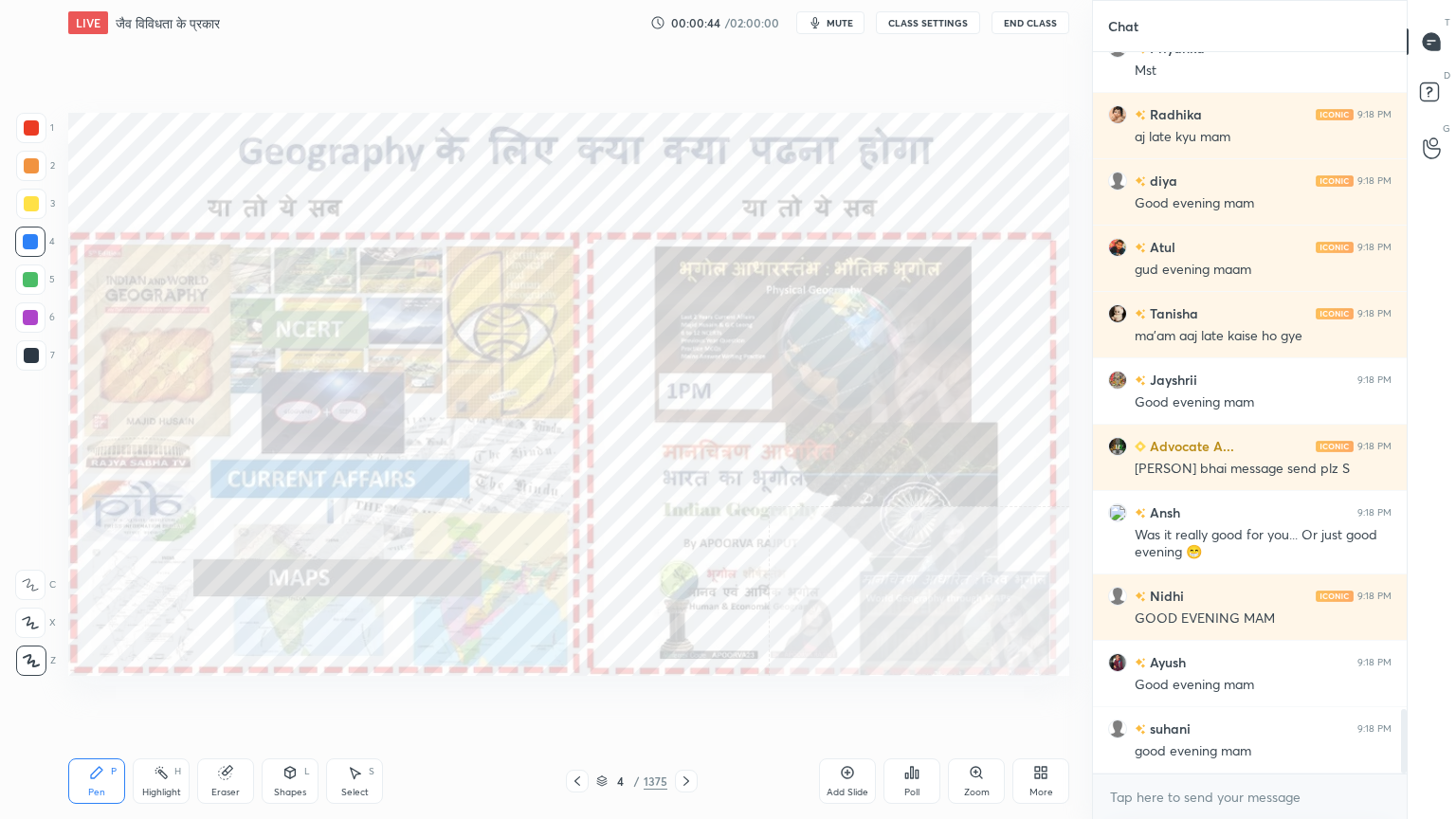 click on "4 / 1375" at bounding box center (631, 781) 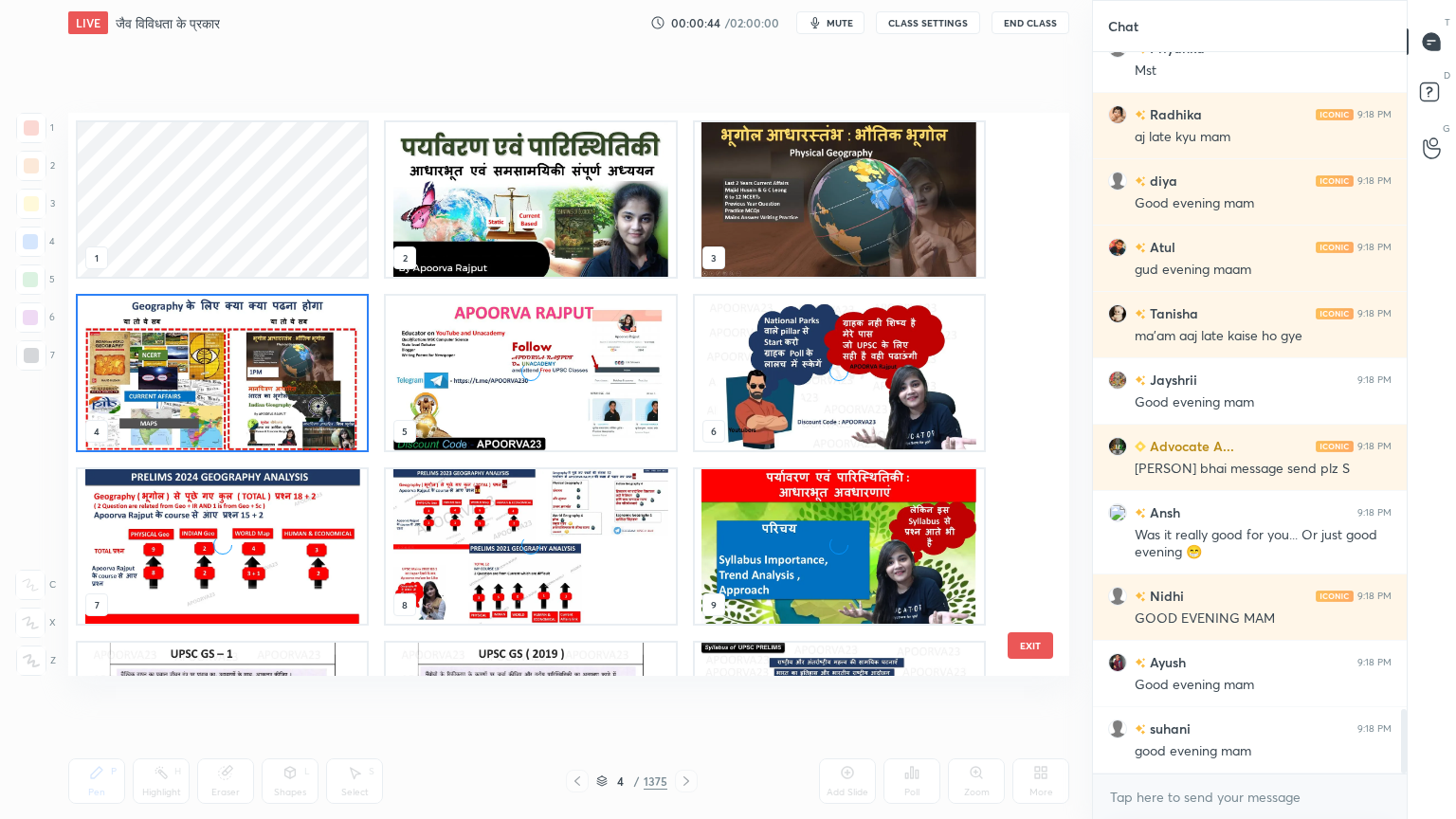 scroll, scrollTop: 6, scrollLeft: 9, axis: both 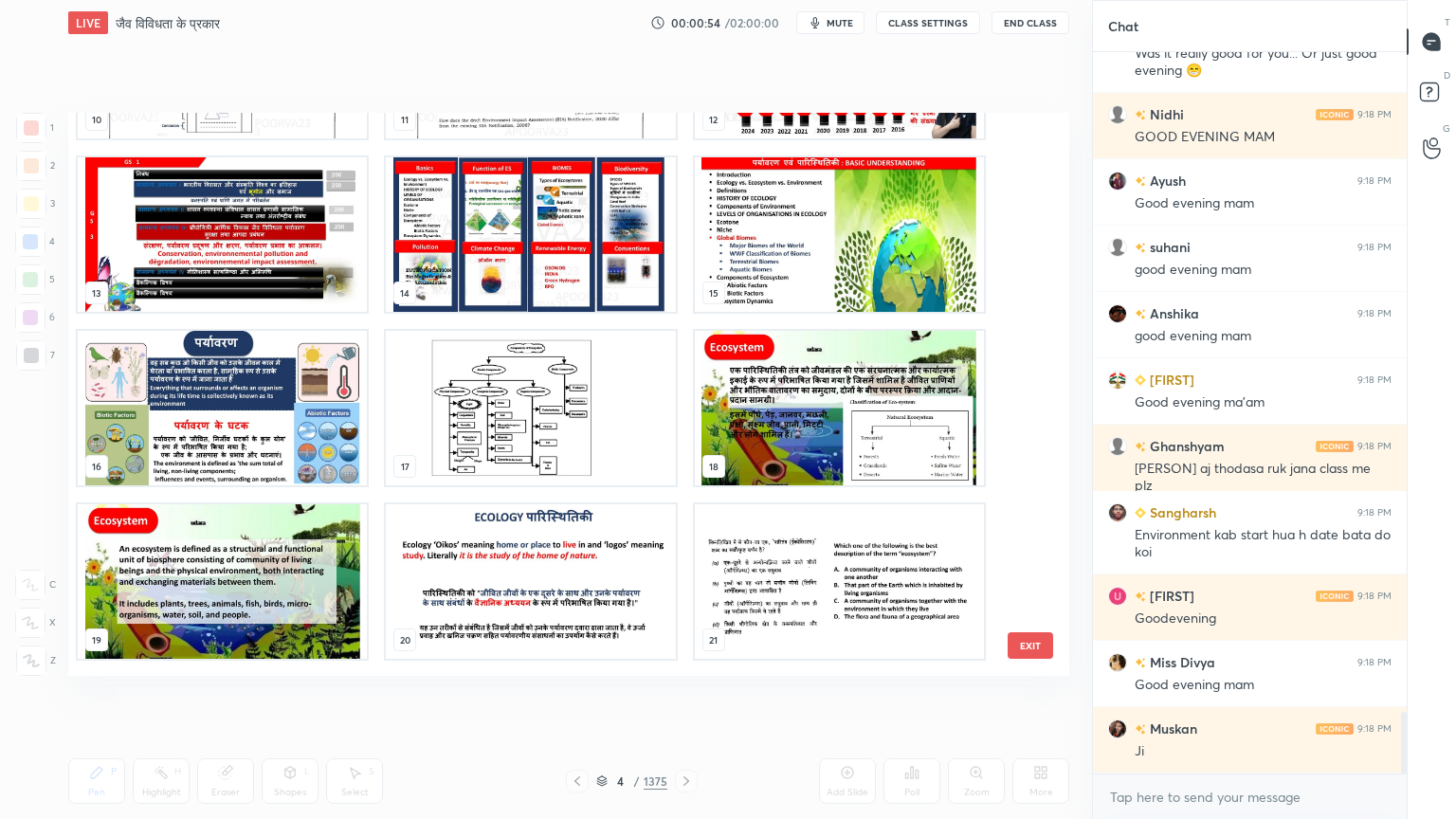 click at bounding box center (530, 581) 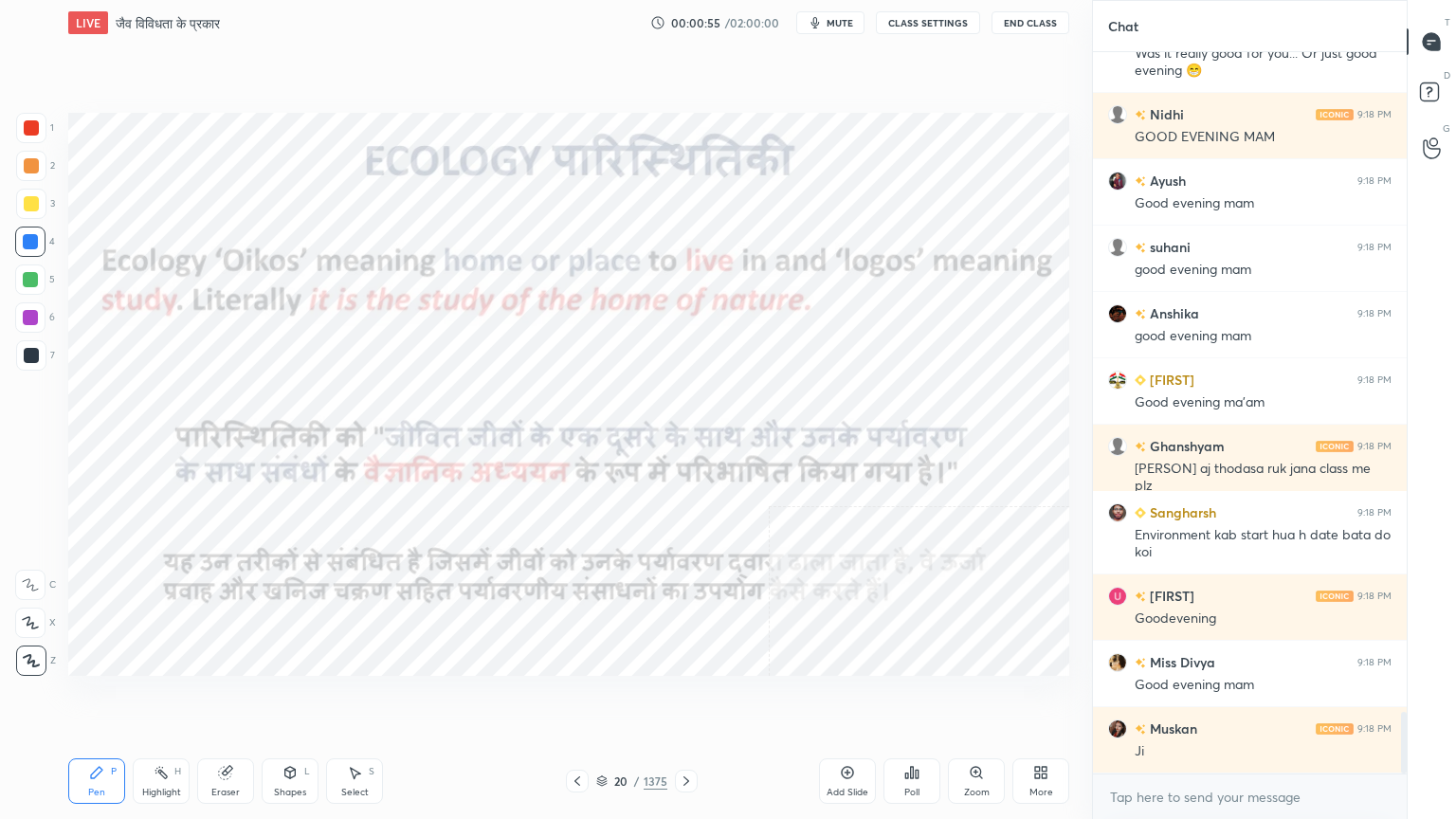click at bounding box center [530, 581] 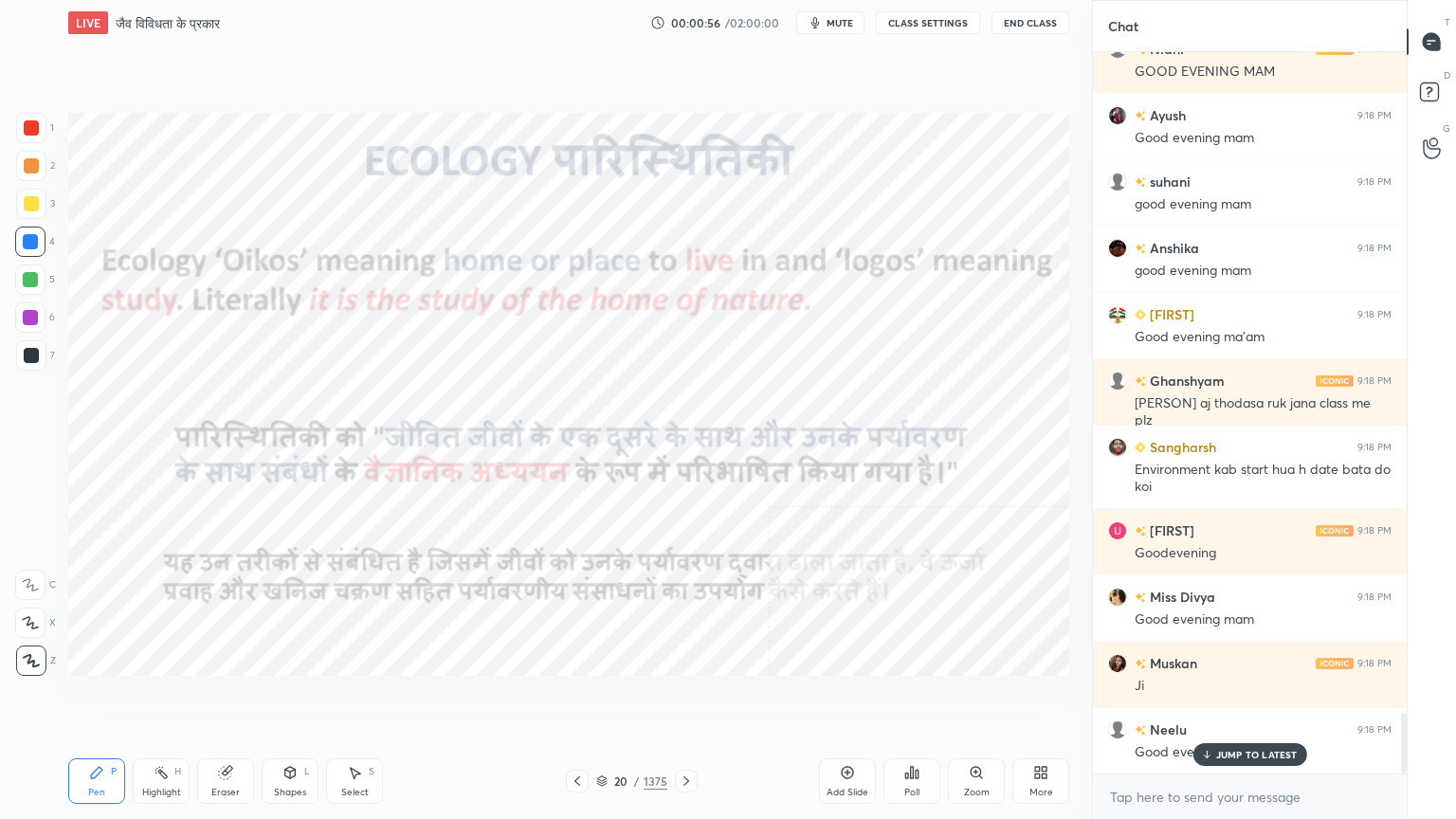click 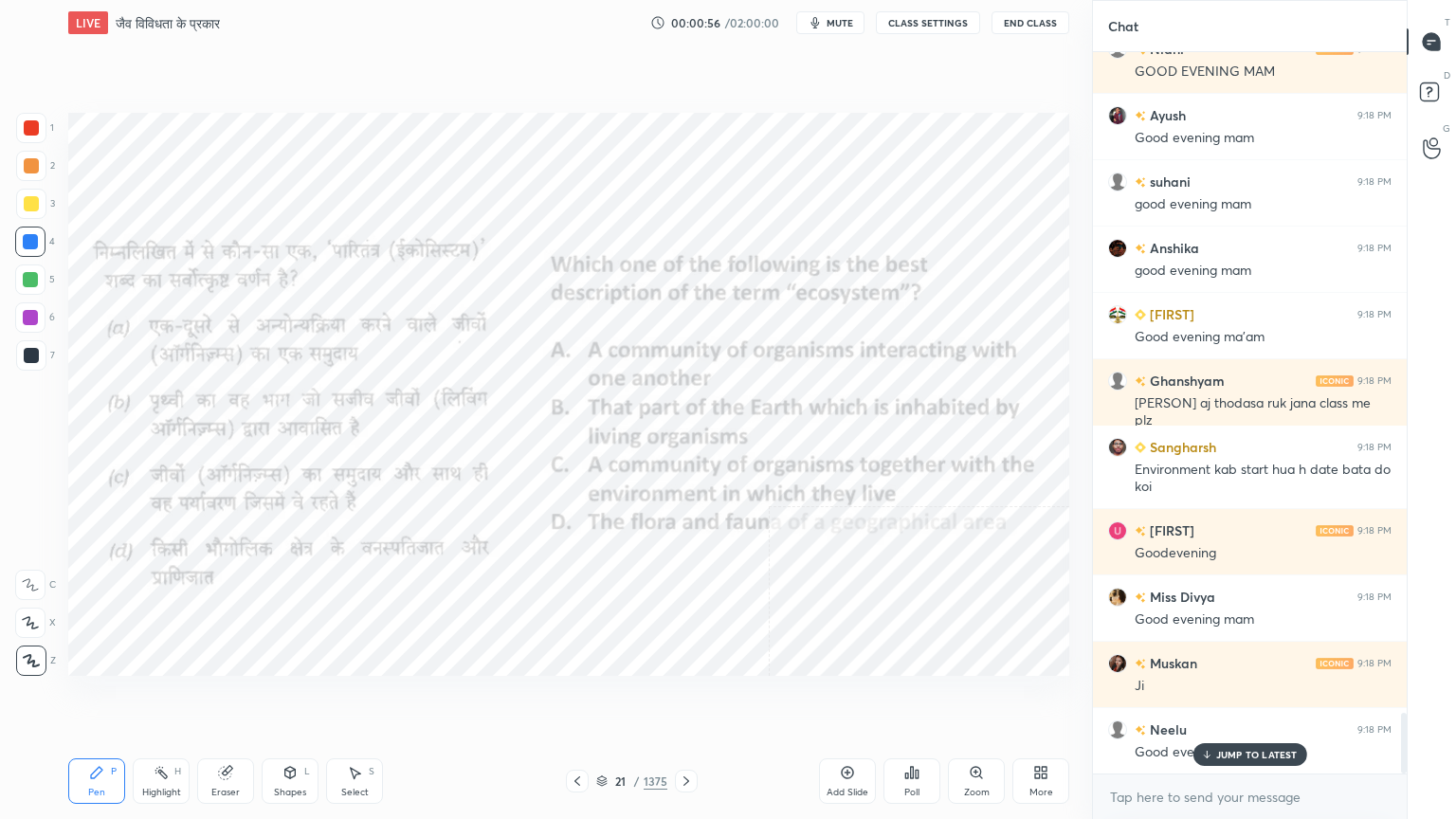 click 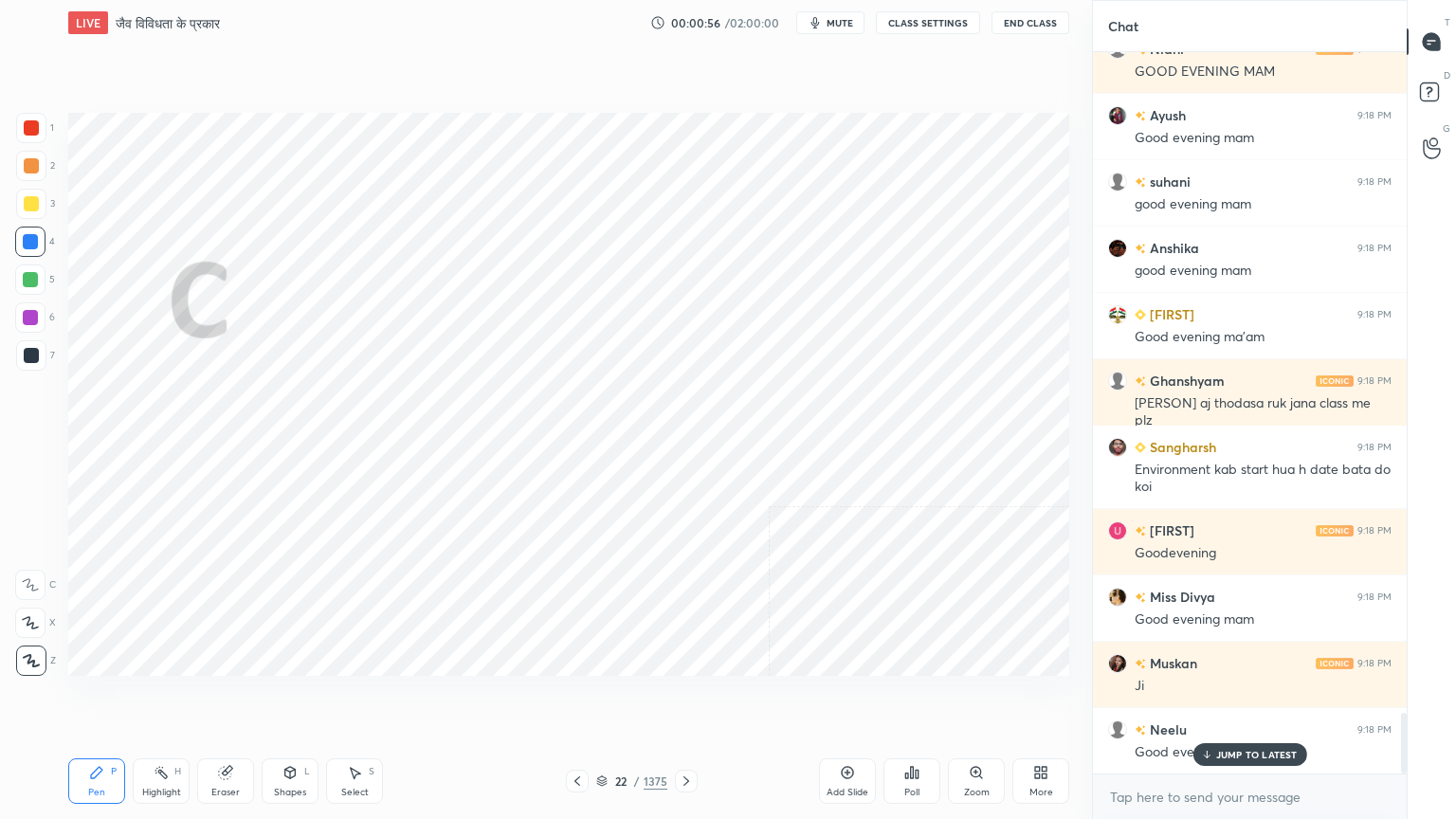 click at bounding box center (686, 781) 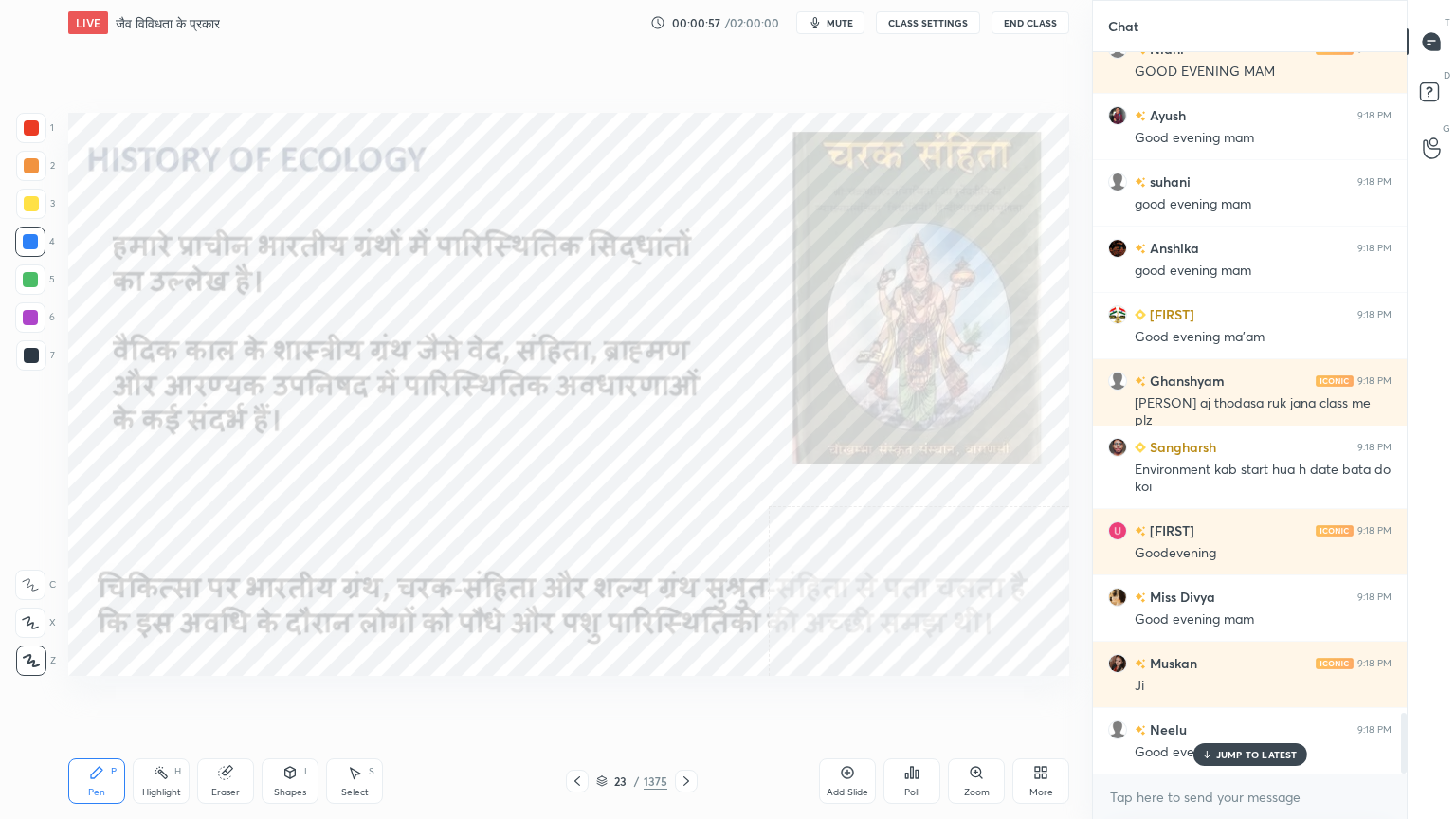 click 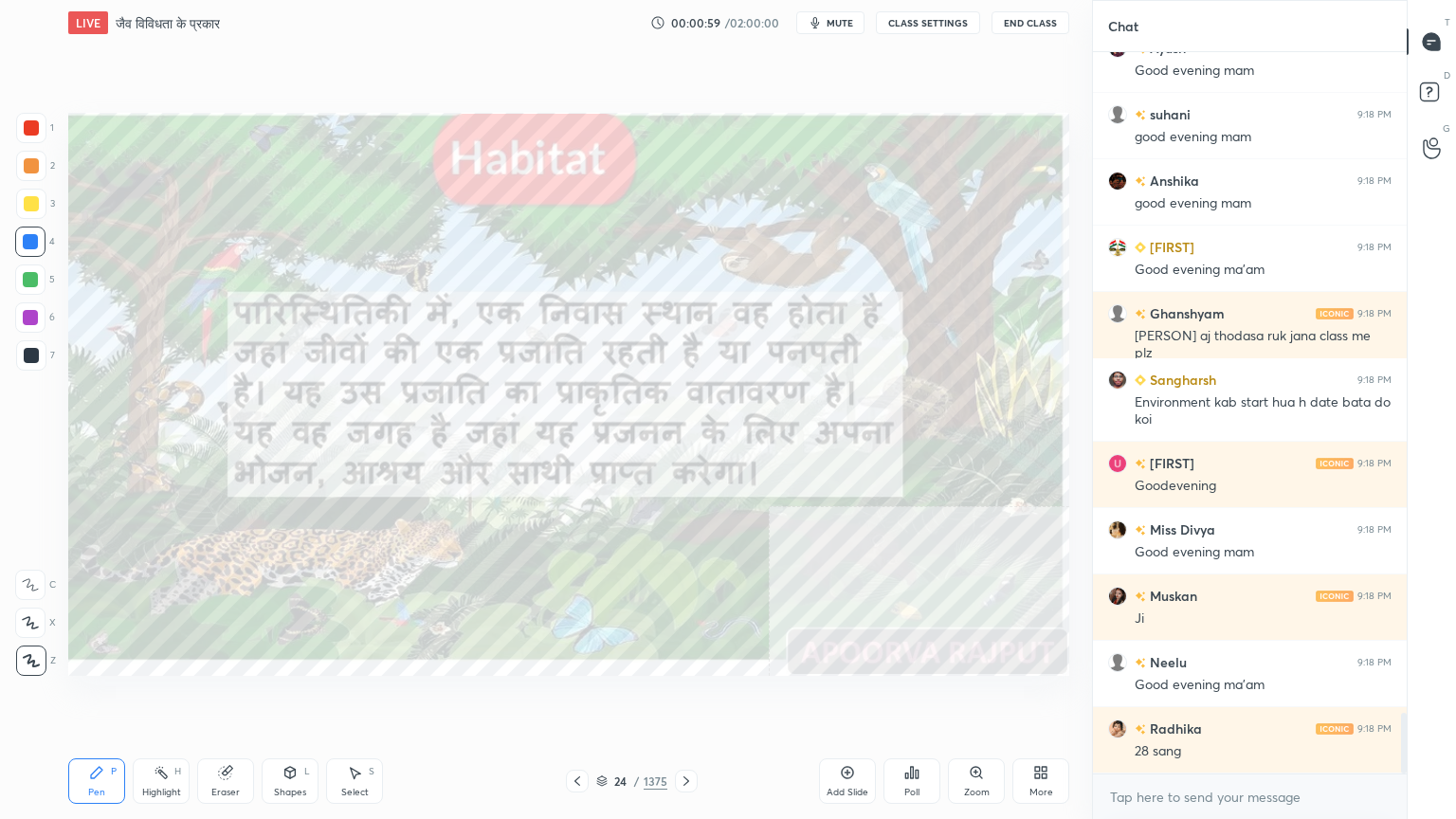 drag, startPoint x: 684, startPoint y: 772, endPoint x: 682, endPoint y: 746, distance: 26.07681 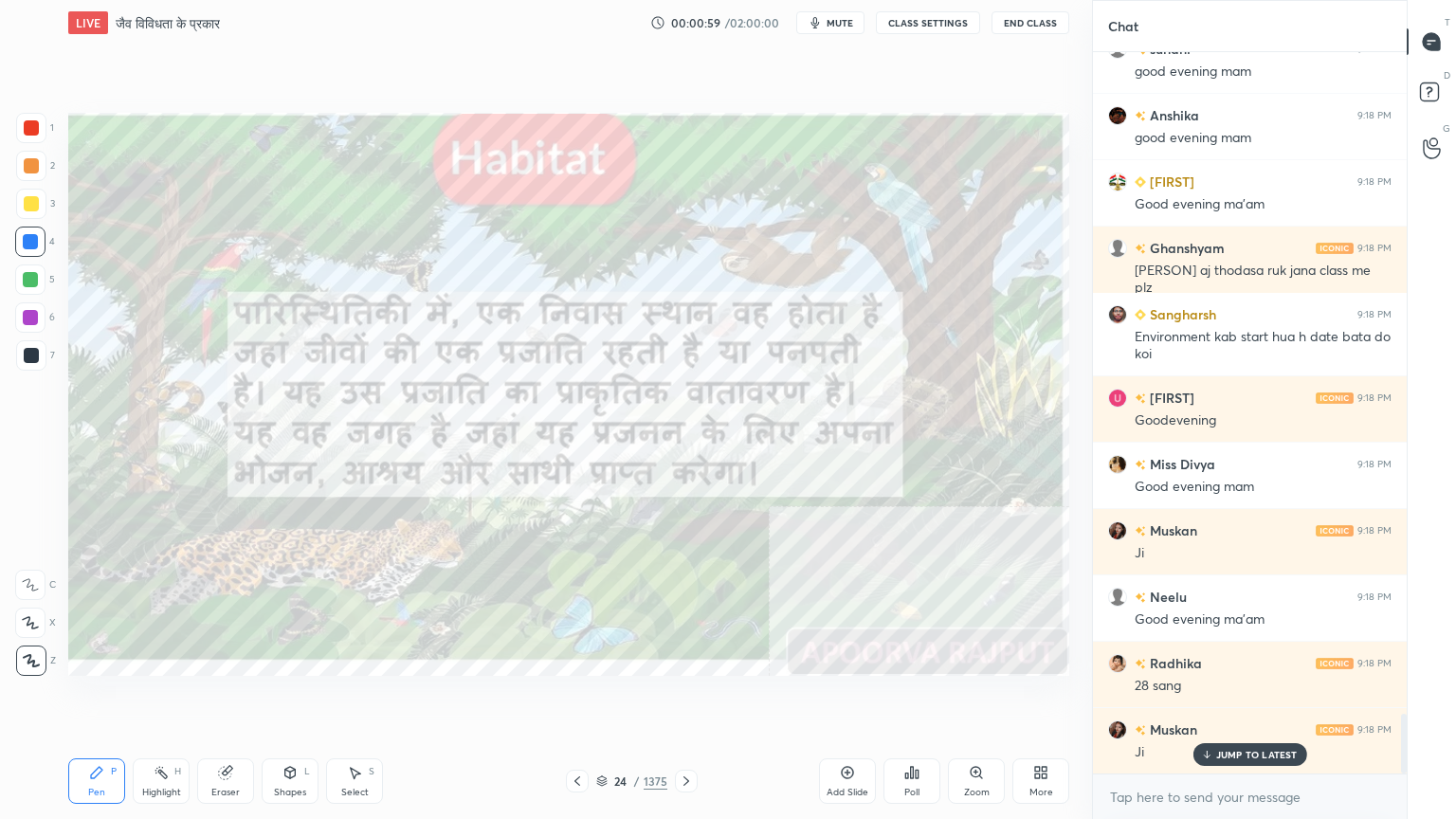 click 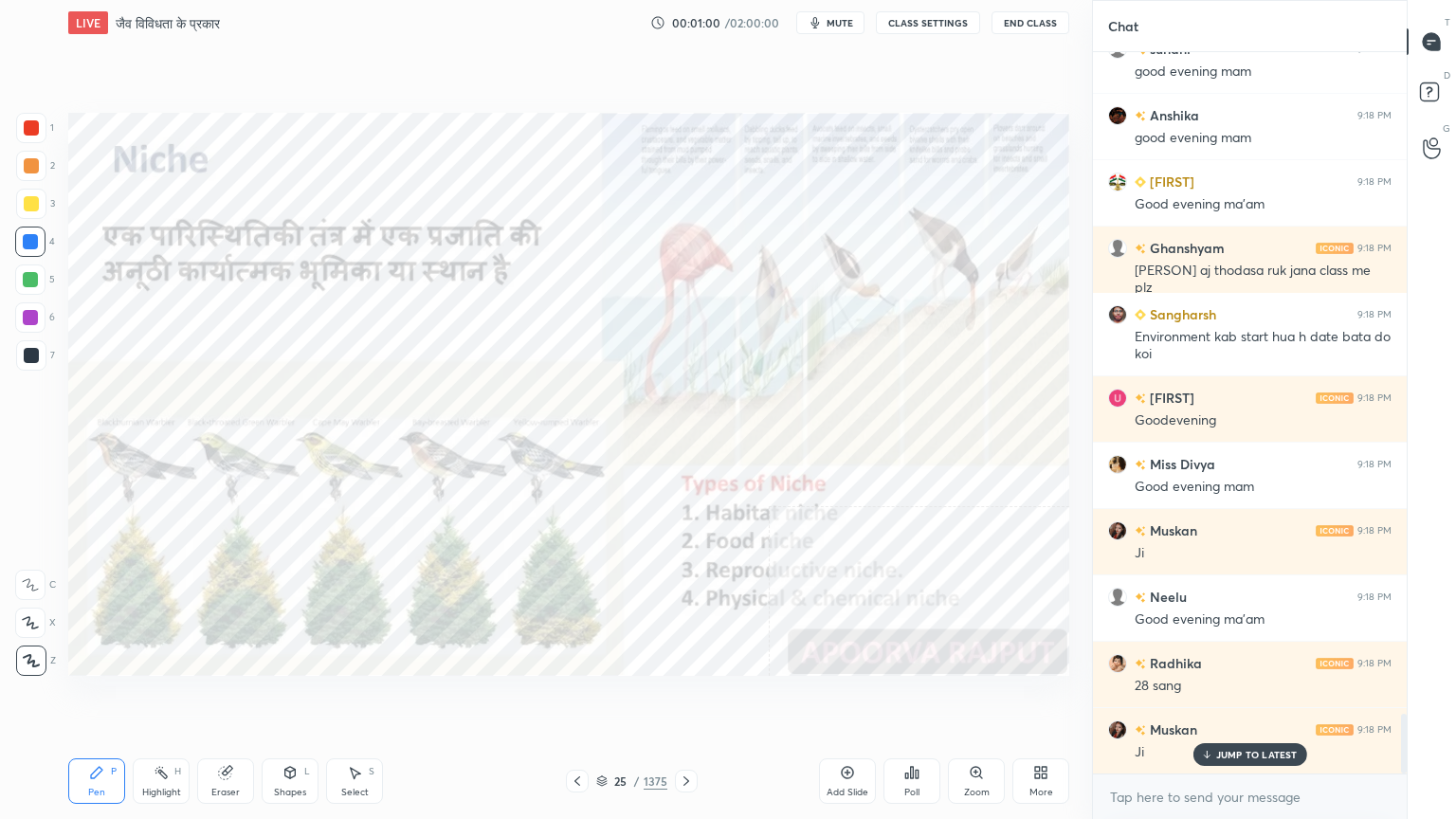 click 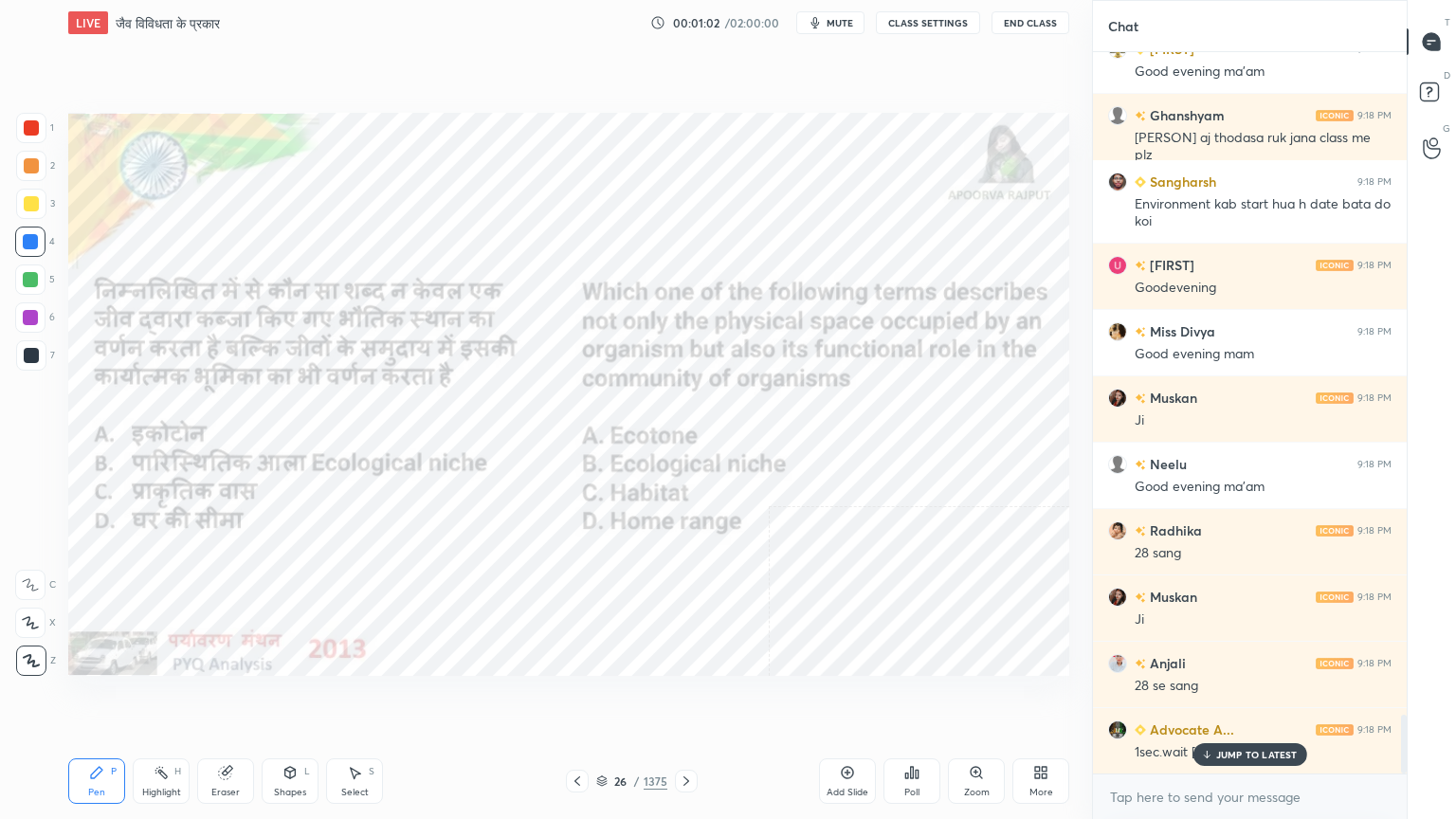 click 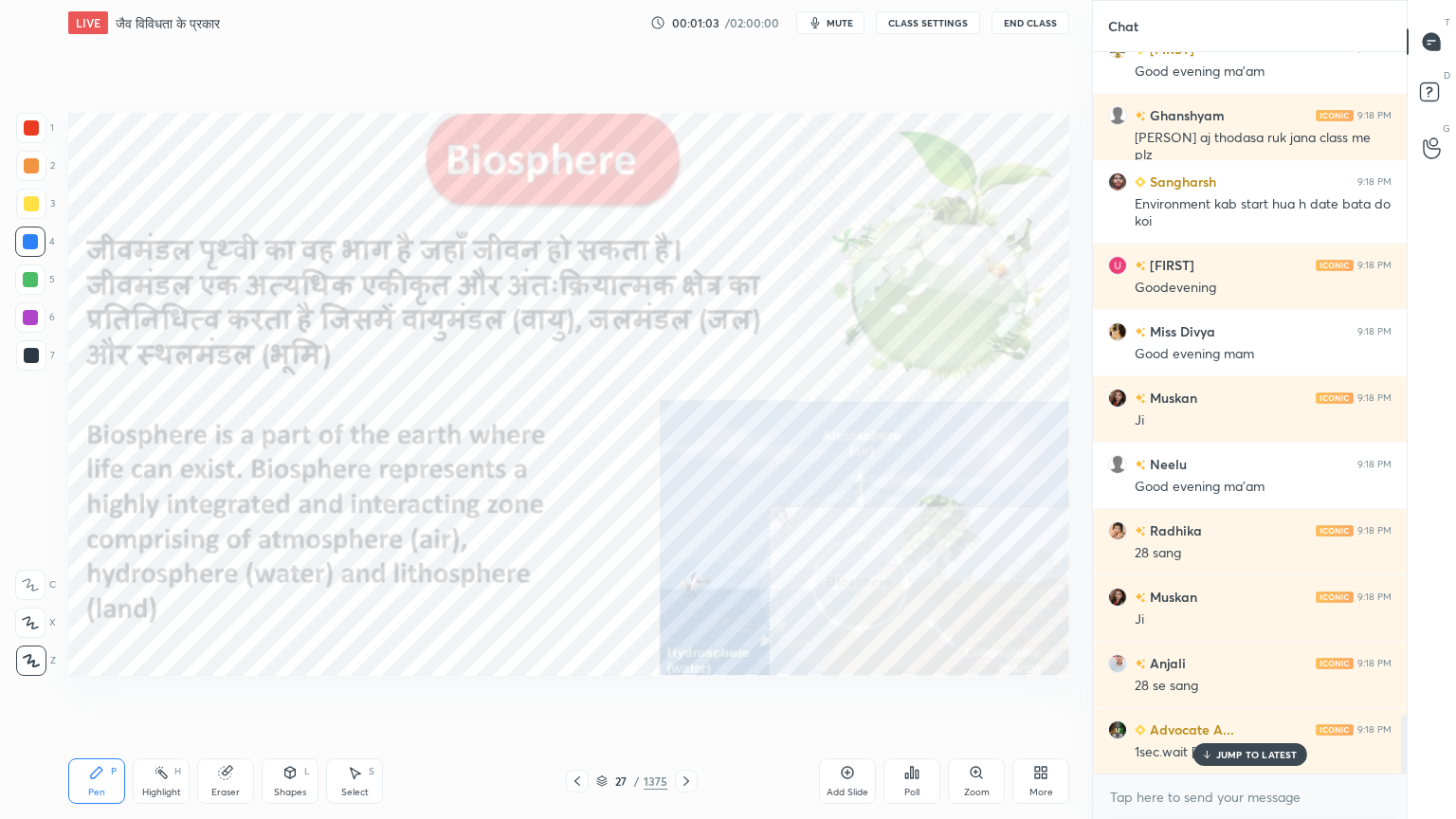 click on "27" at bounding box center [621, 781] 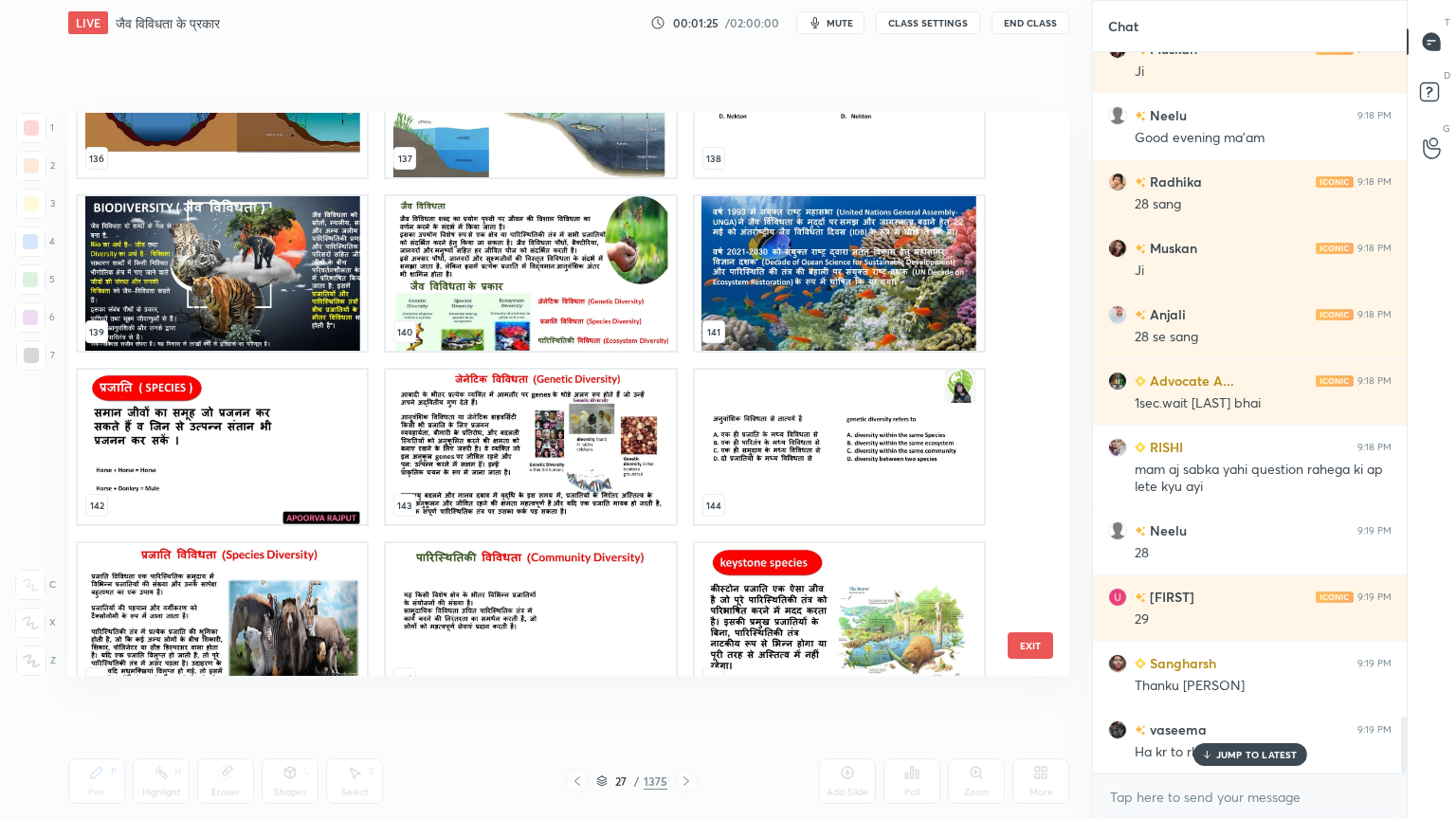 click at bounding box center (222, 273) 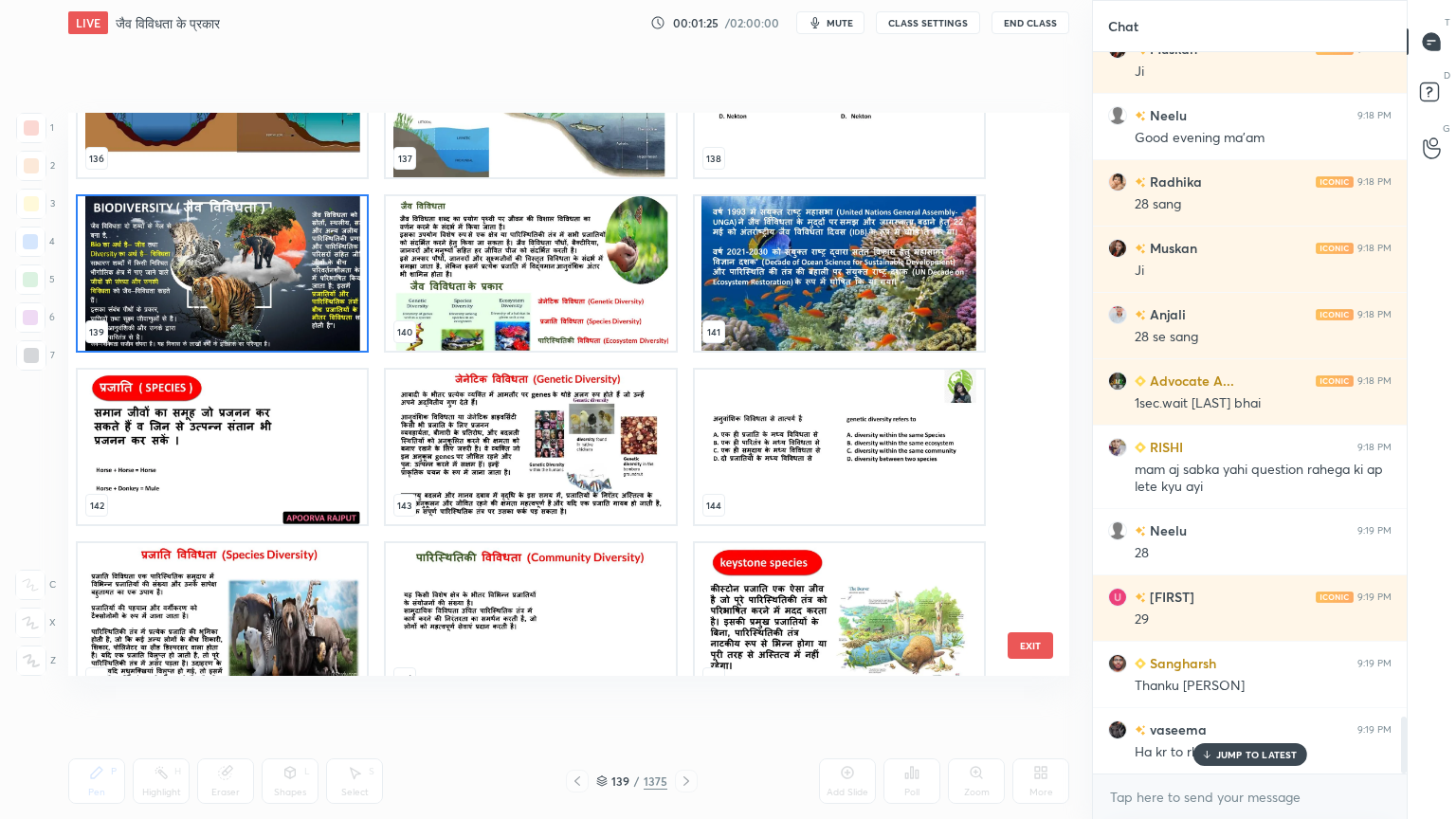 click at bounding box center (222, 273) 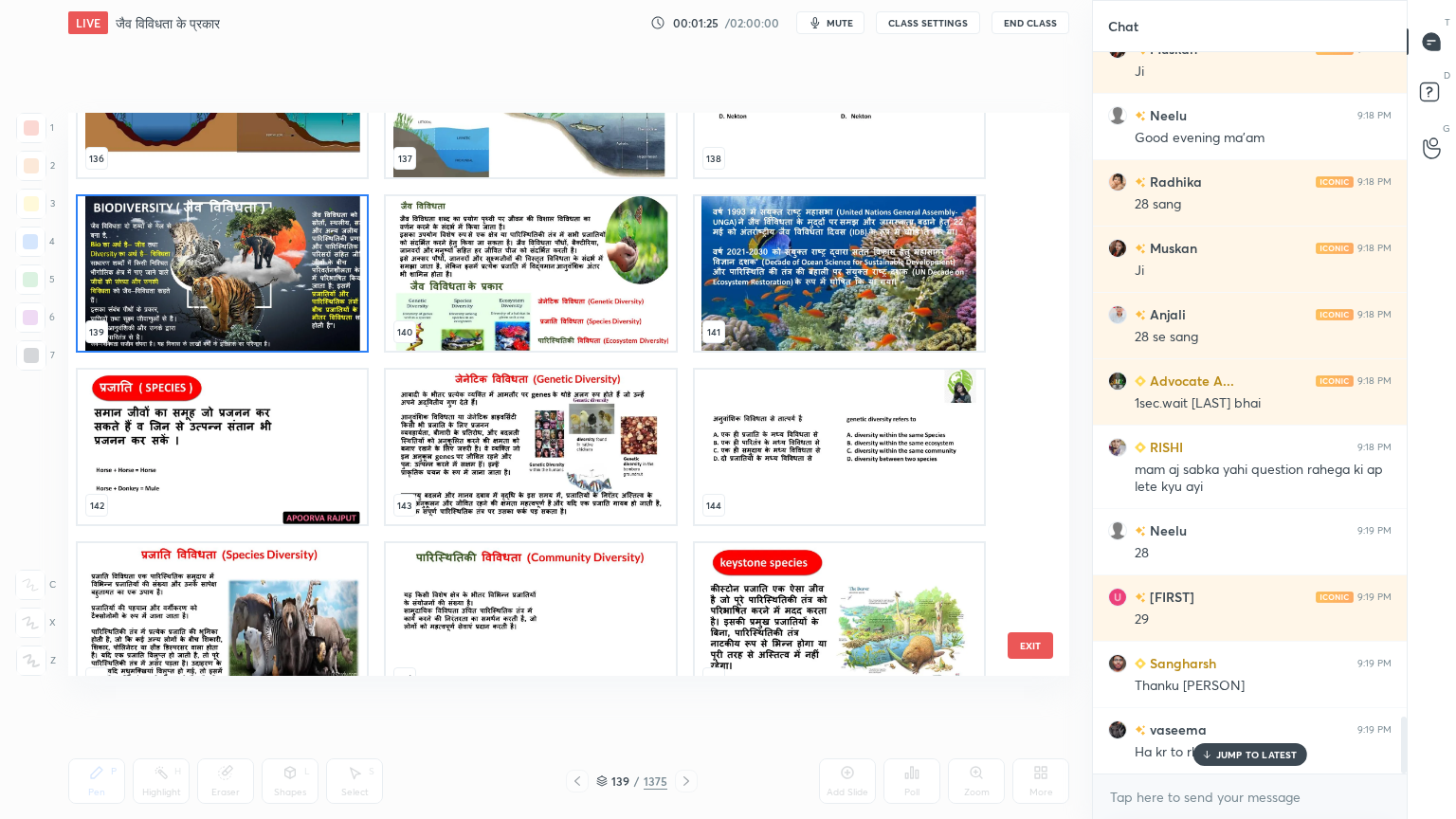 click at bounding box center (222, 273) 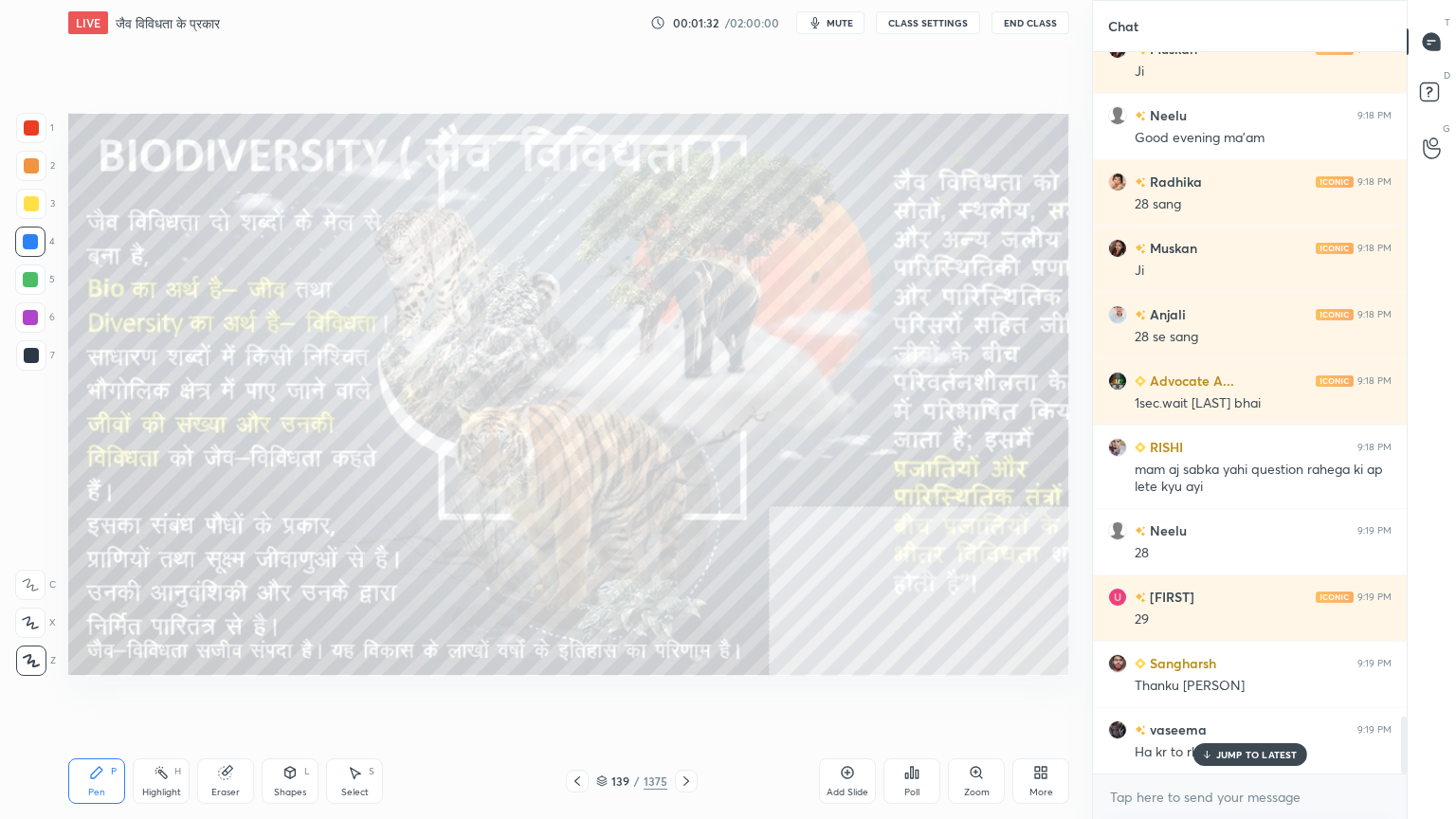 click 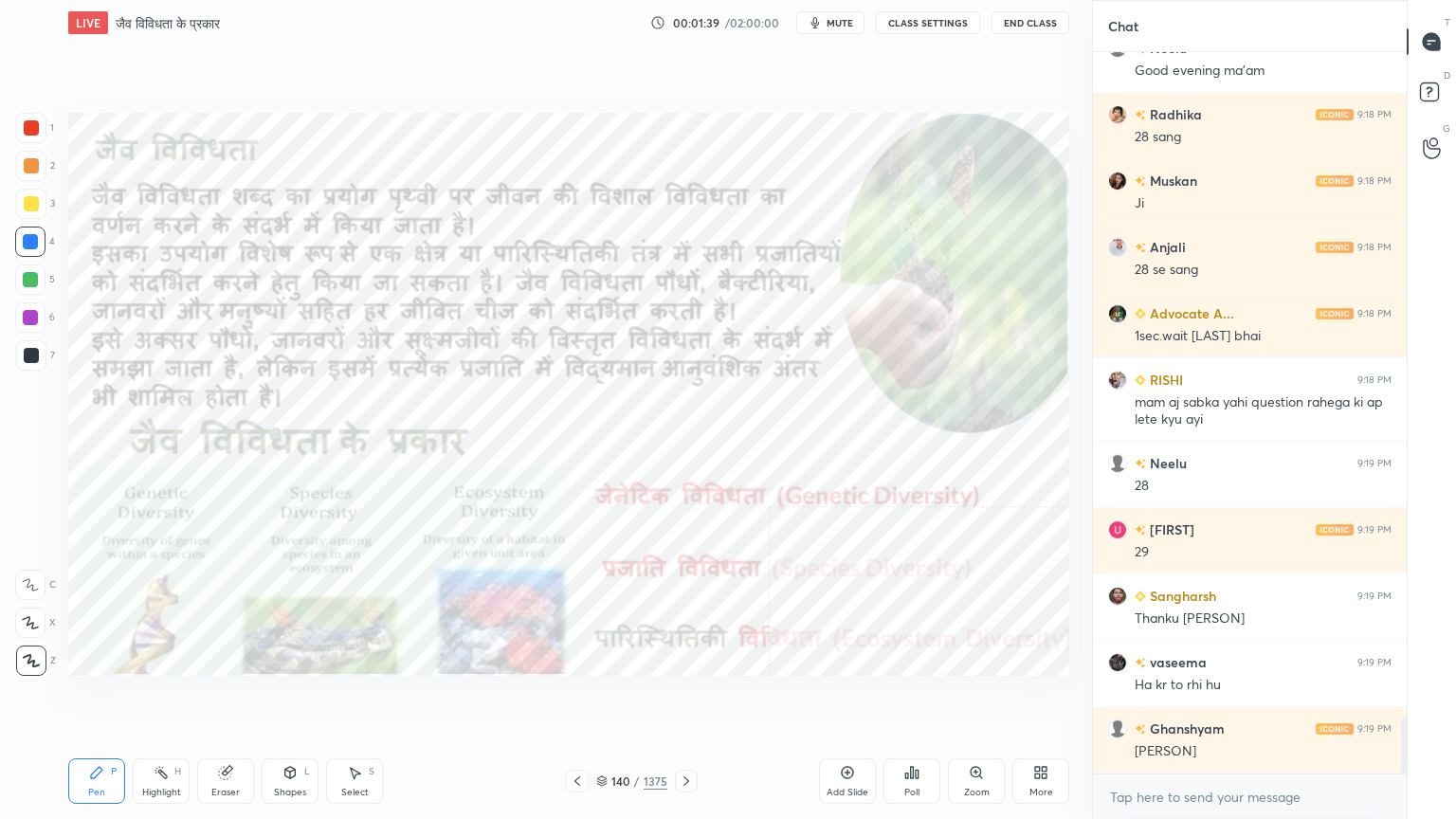click 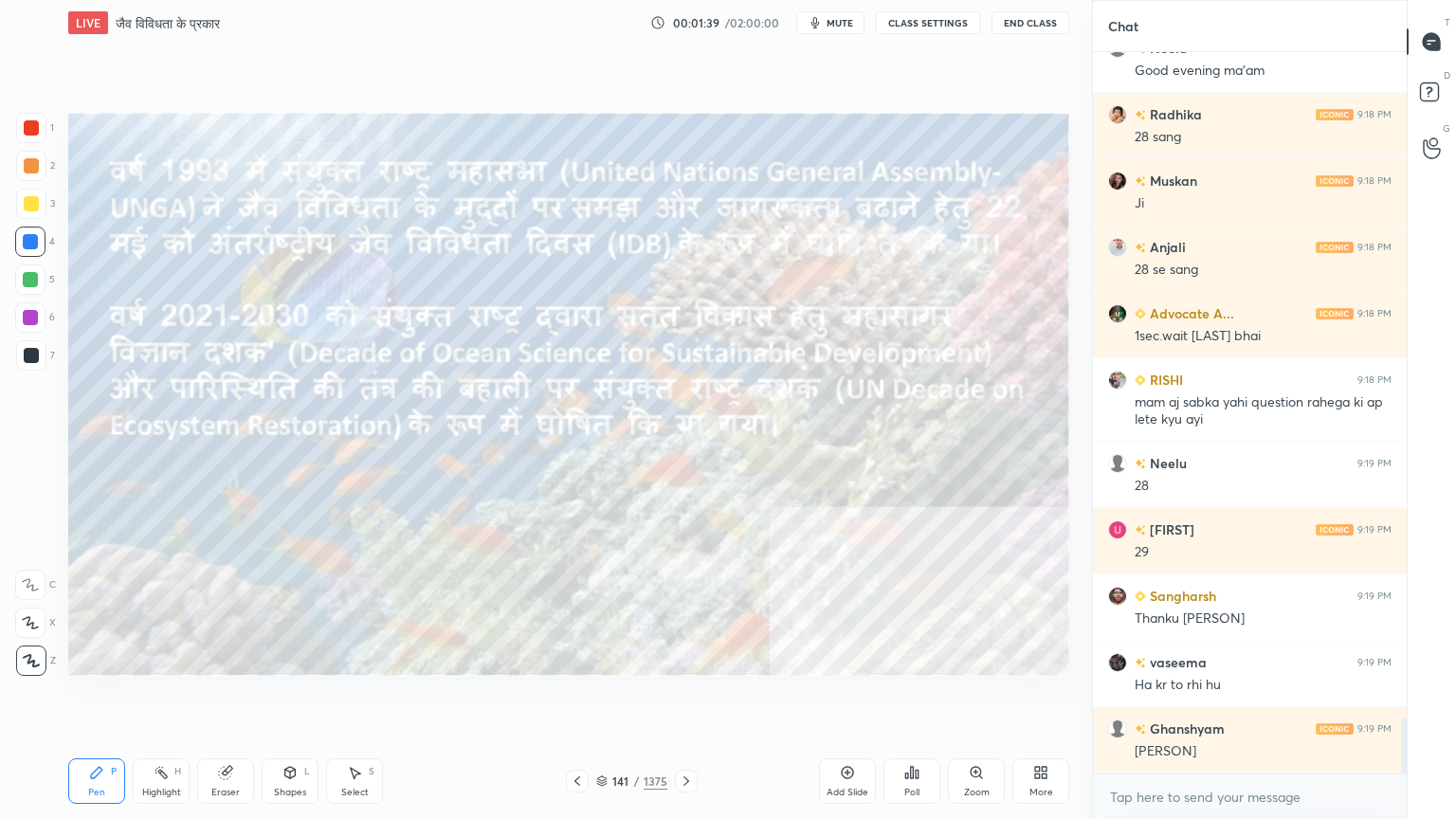 click 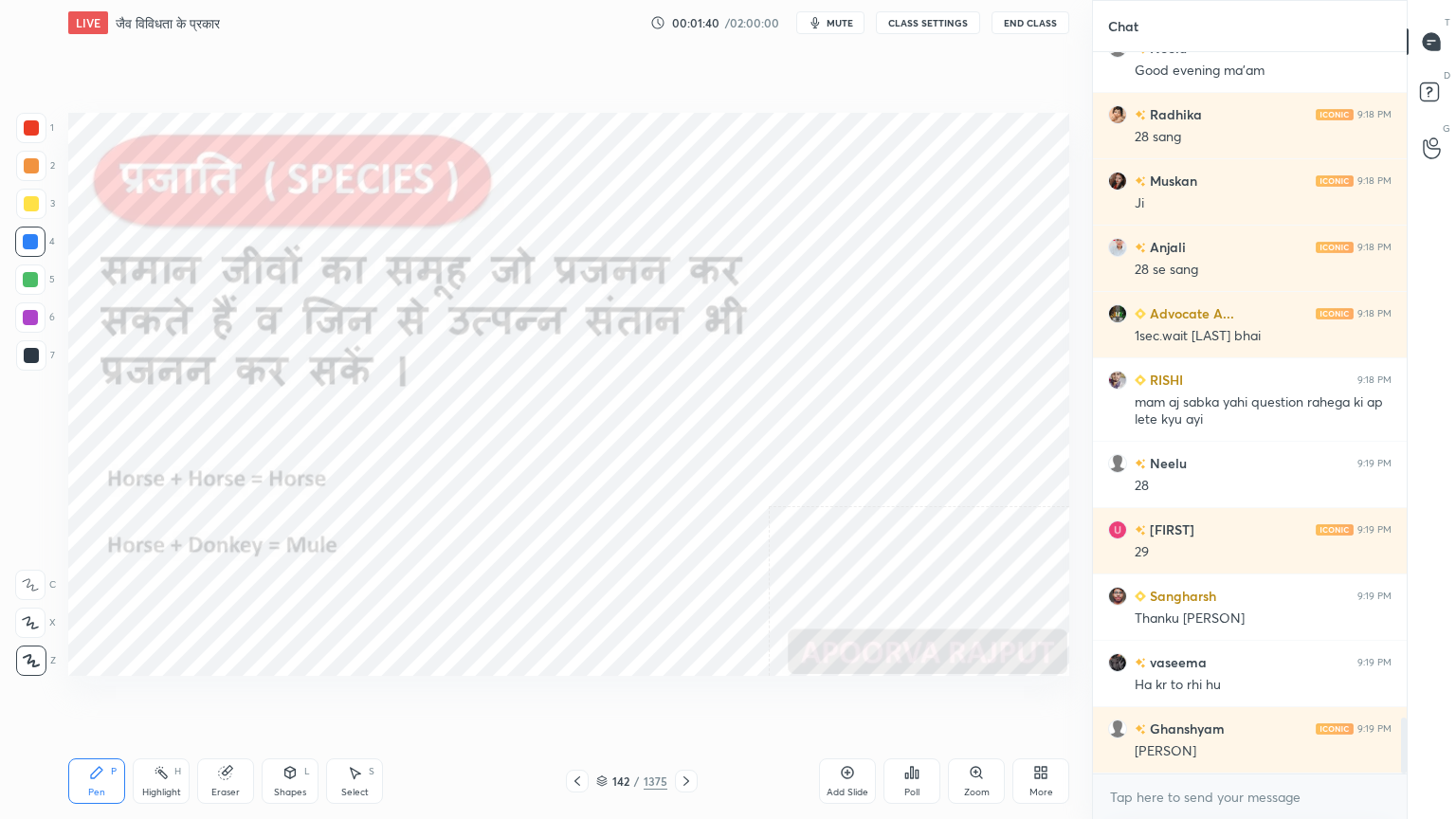 click 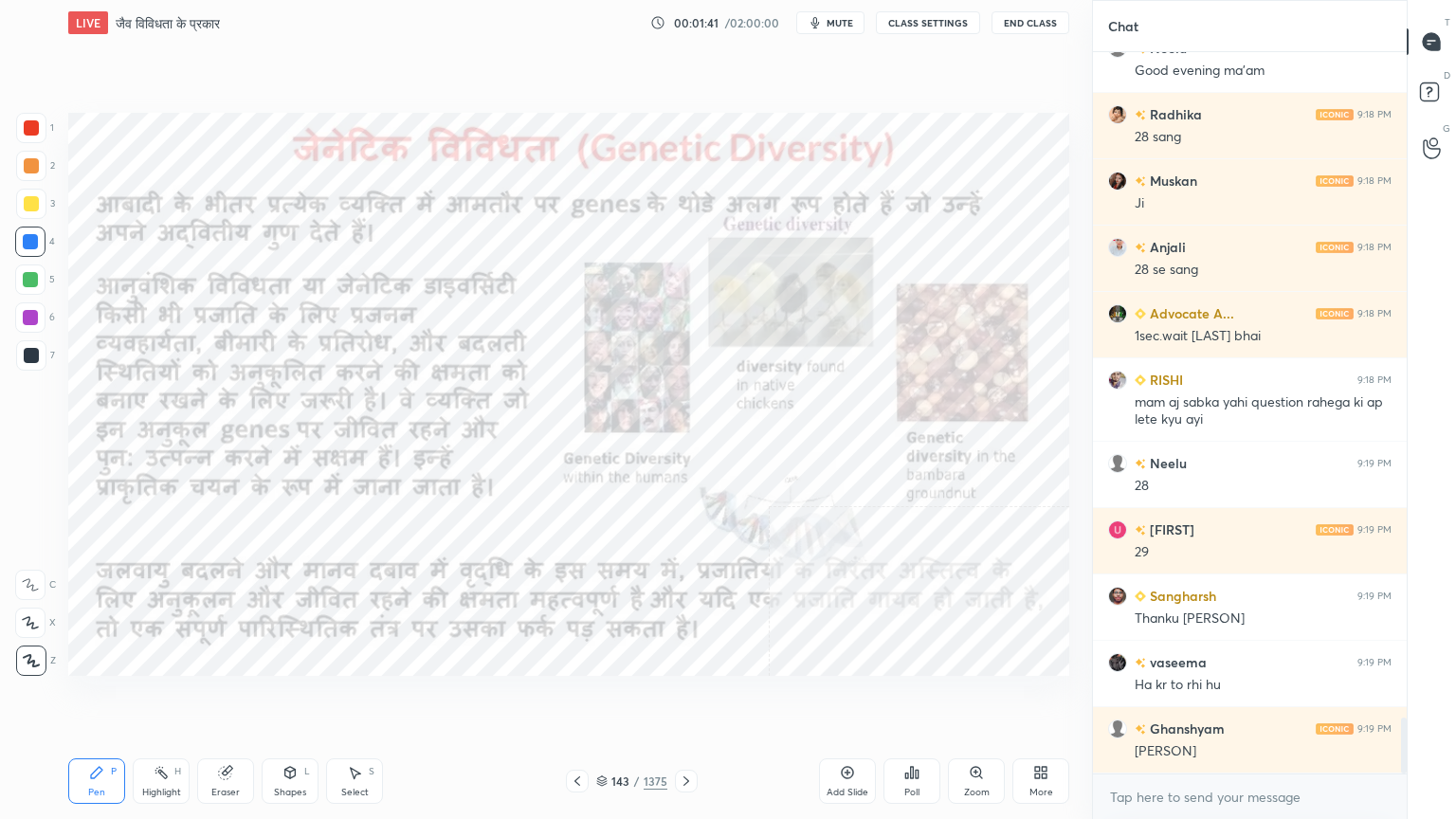 click 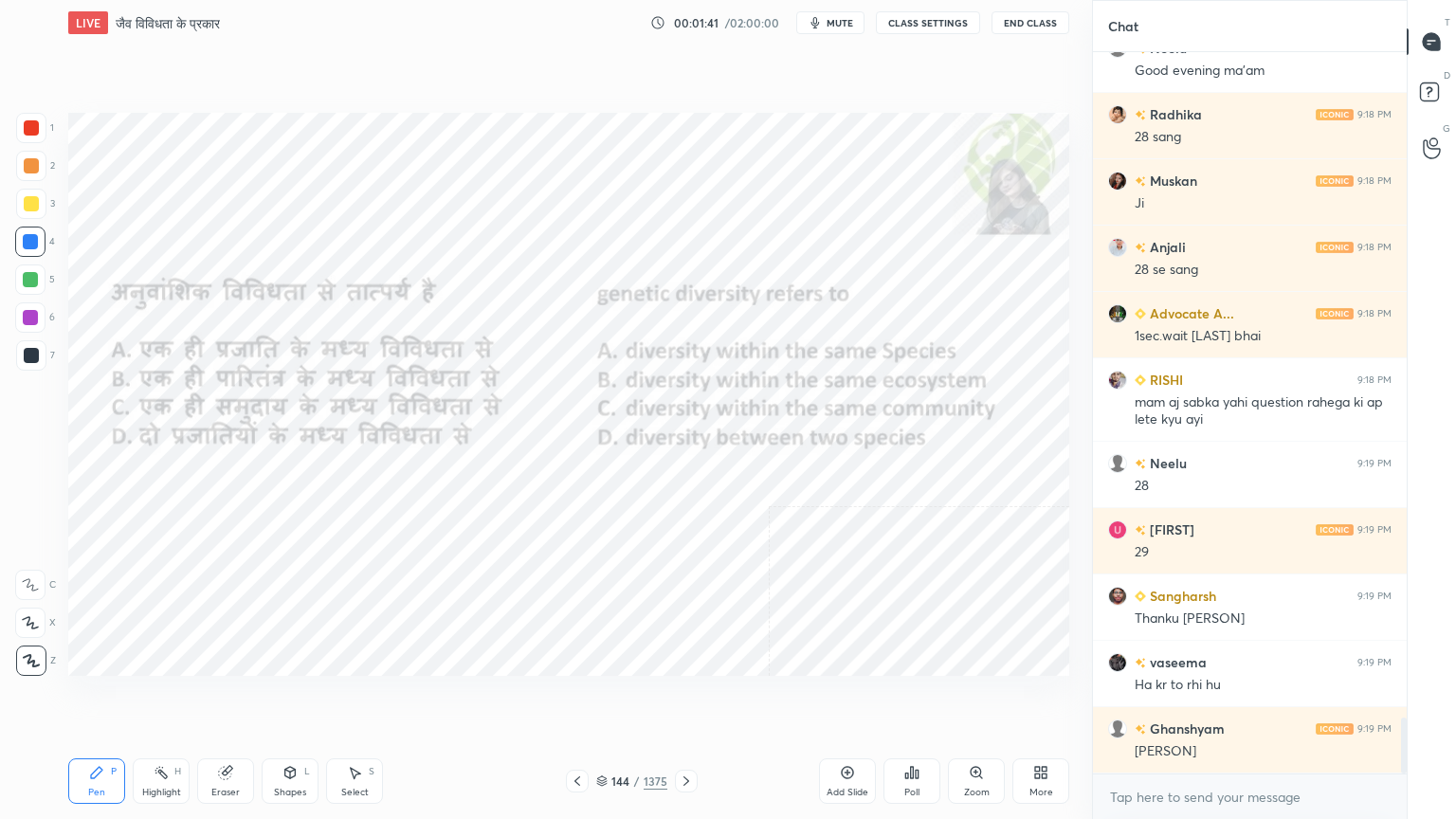 click 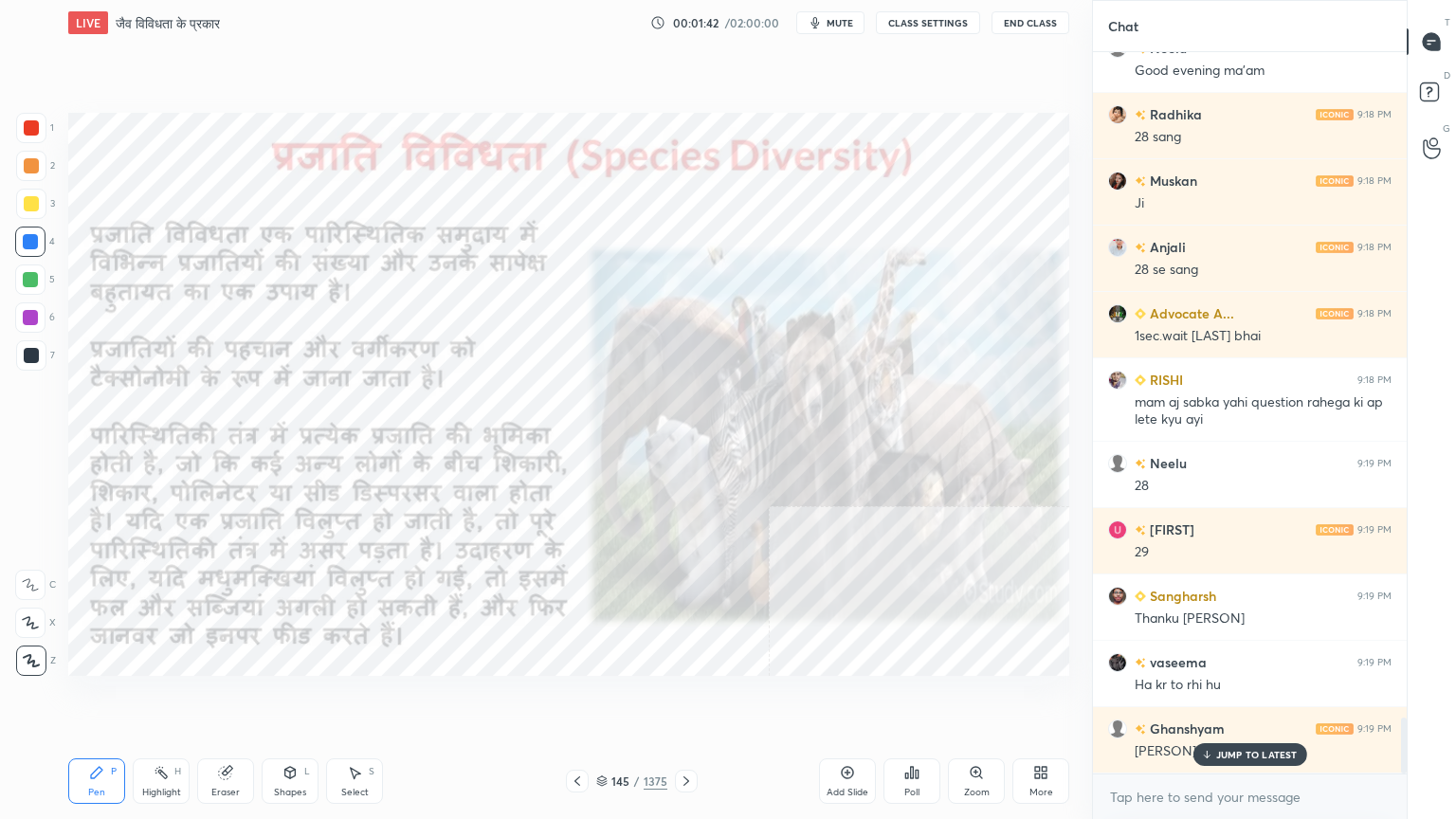 scroll, scrollTop: 8588, scrollLeft: 0, axis: vertical 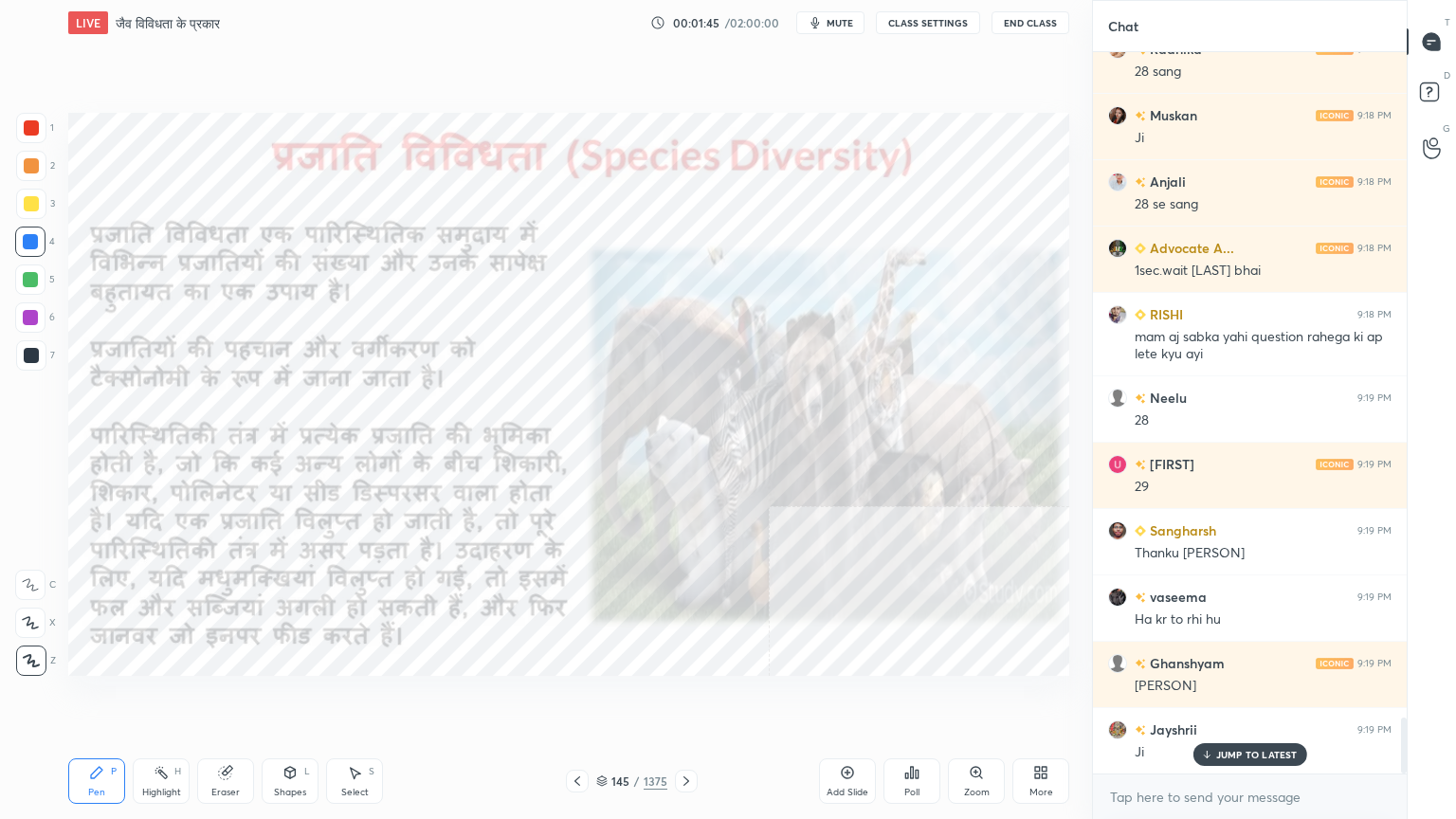 click 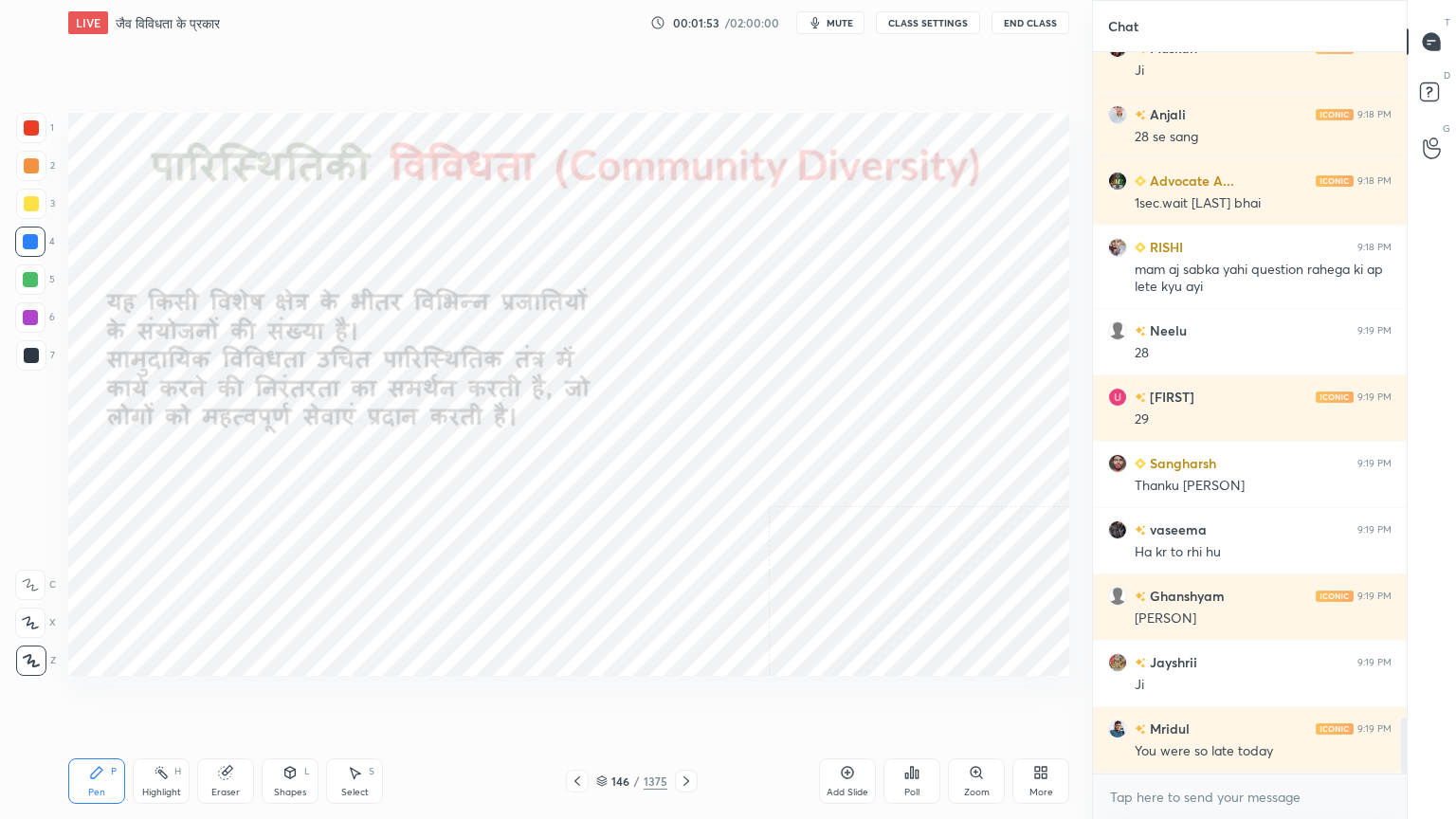 scroll, scrollTop: 8721, scrollLeft: 0, axis: vertical 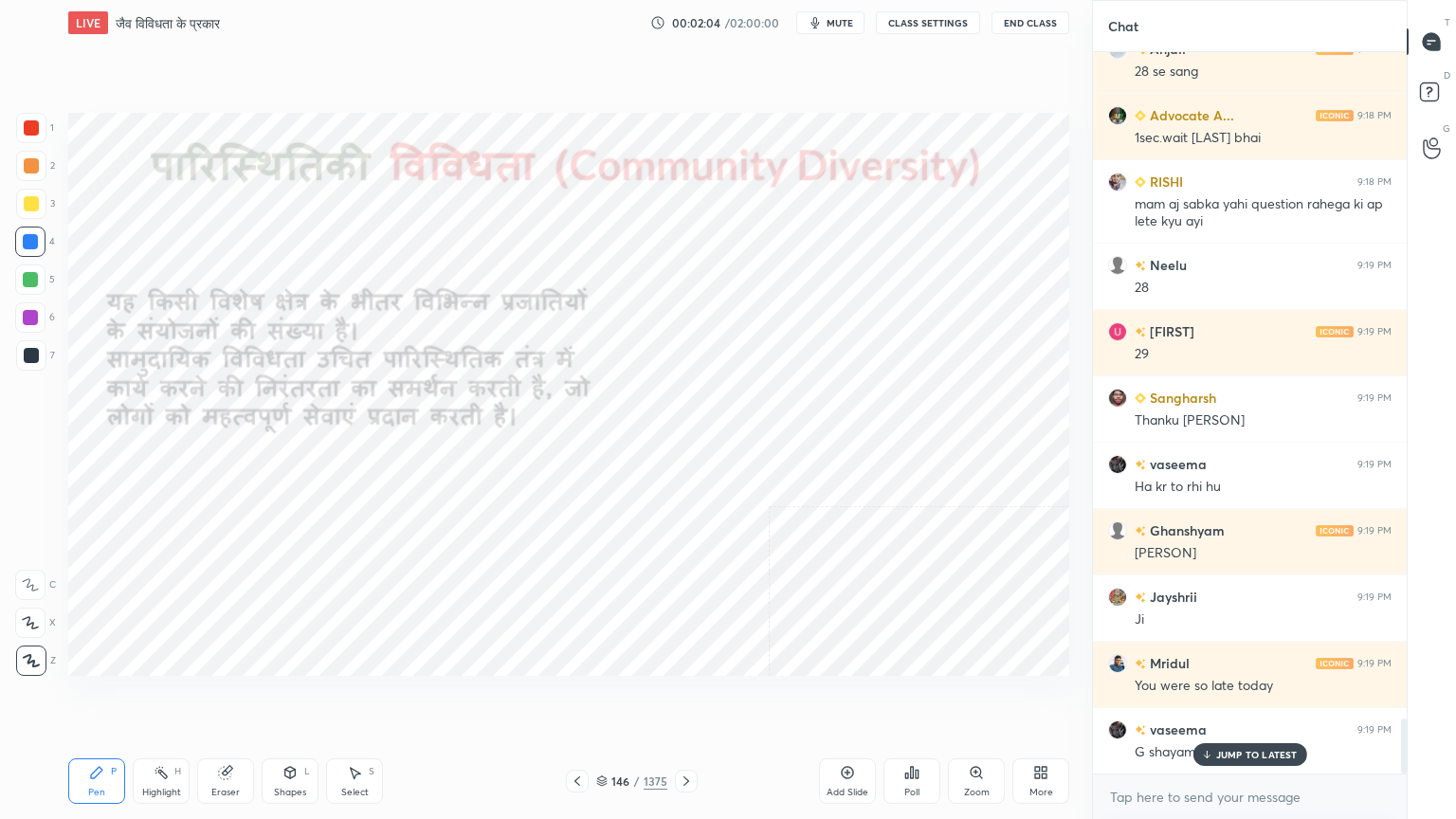 click on "Eraser" at bounding box center [226, 792] 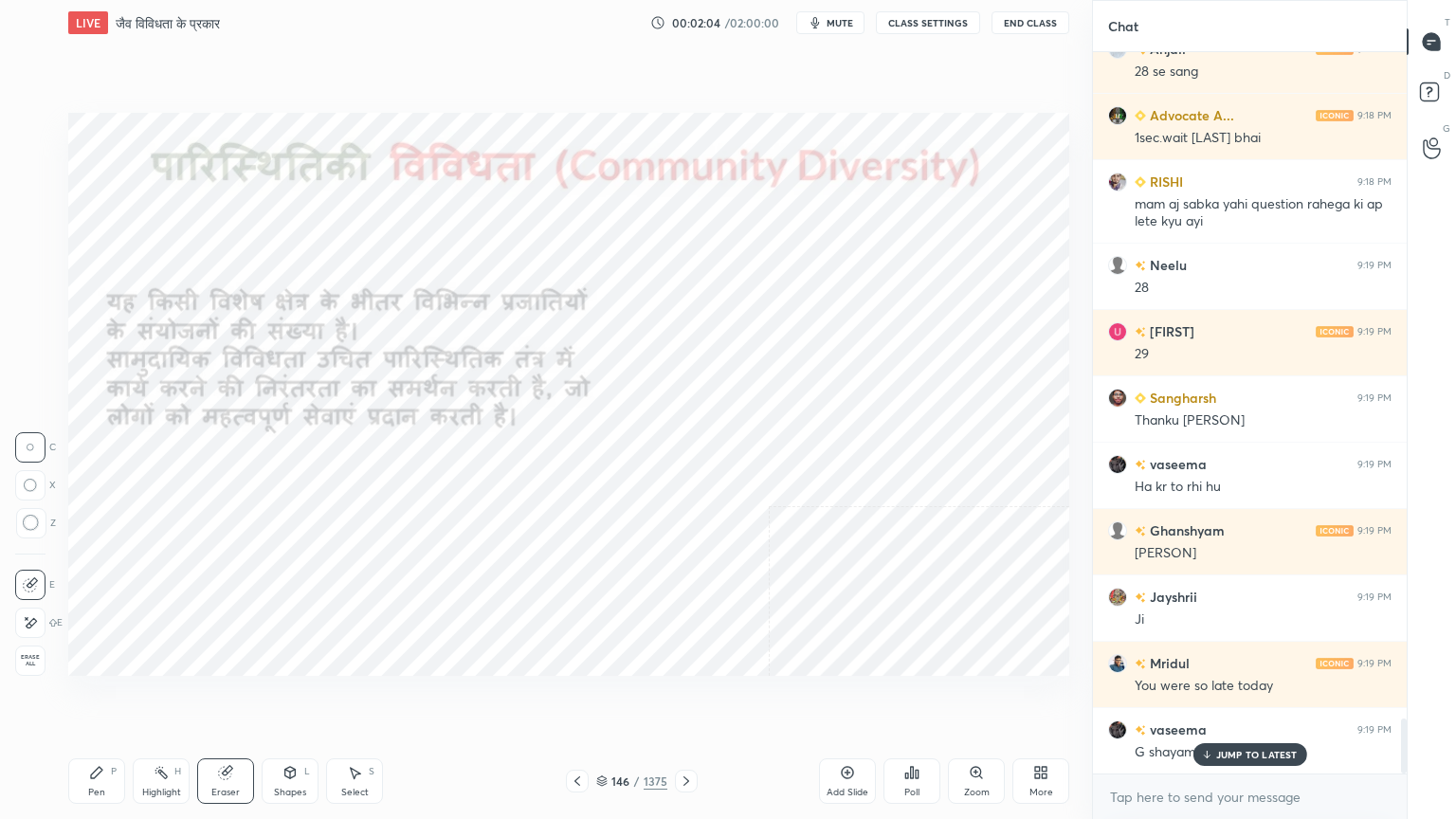 click on "Erase all" at bounding box center (30, 661) 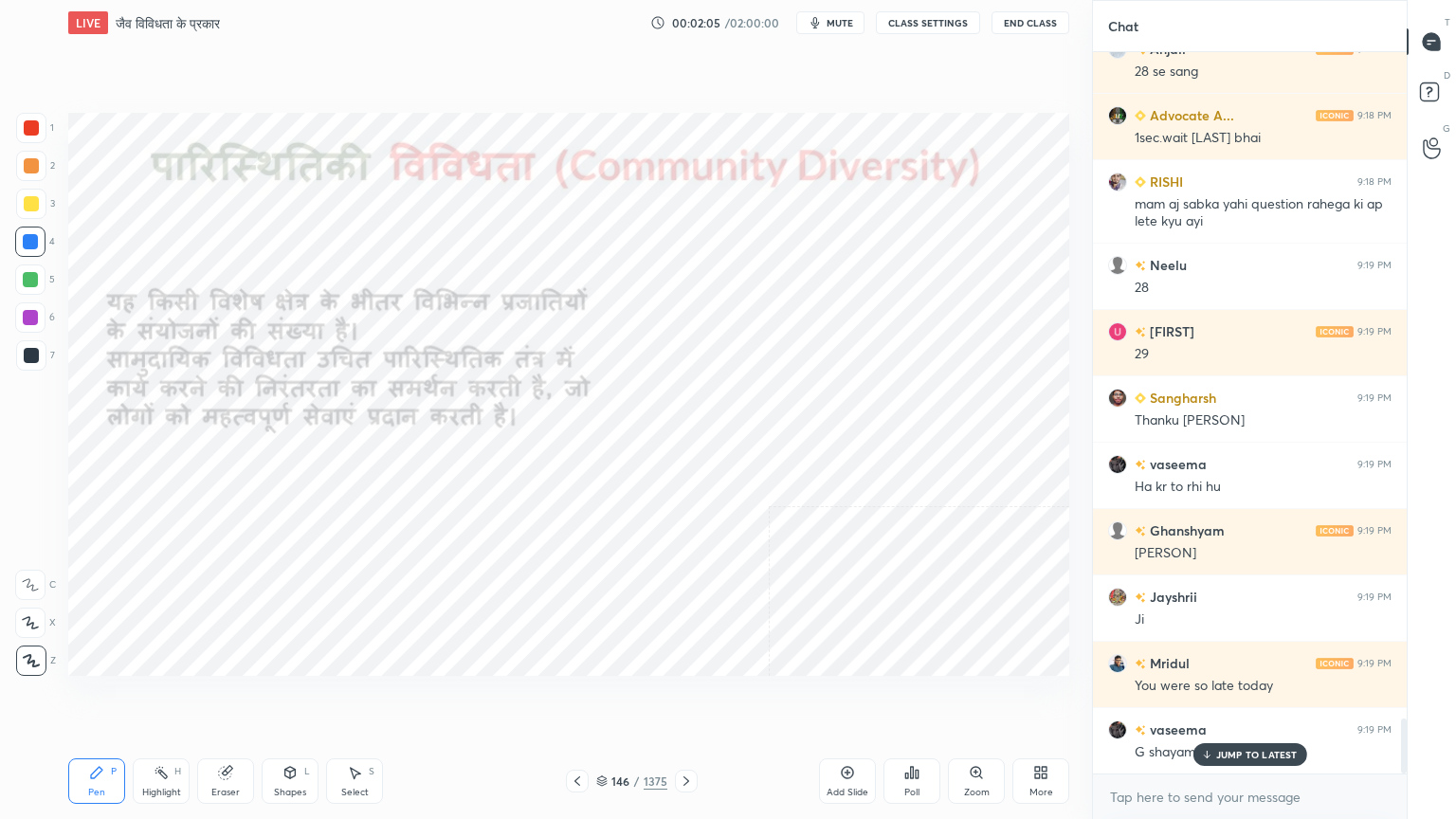 drag, startPoint x: 27, startPoint y: 643, endPoint x: 64, endPoint y: 637, distance: 37.48333 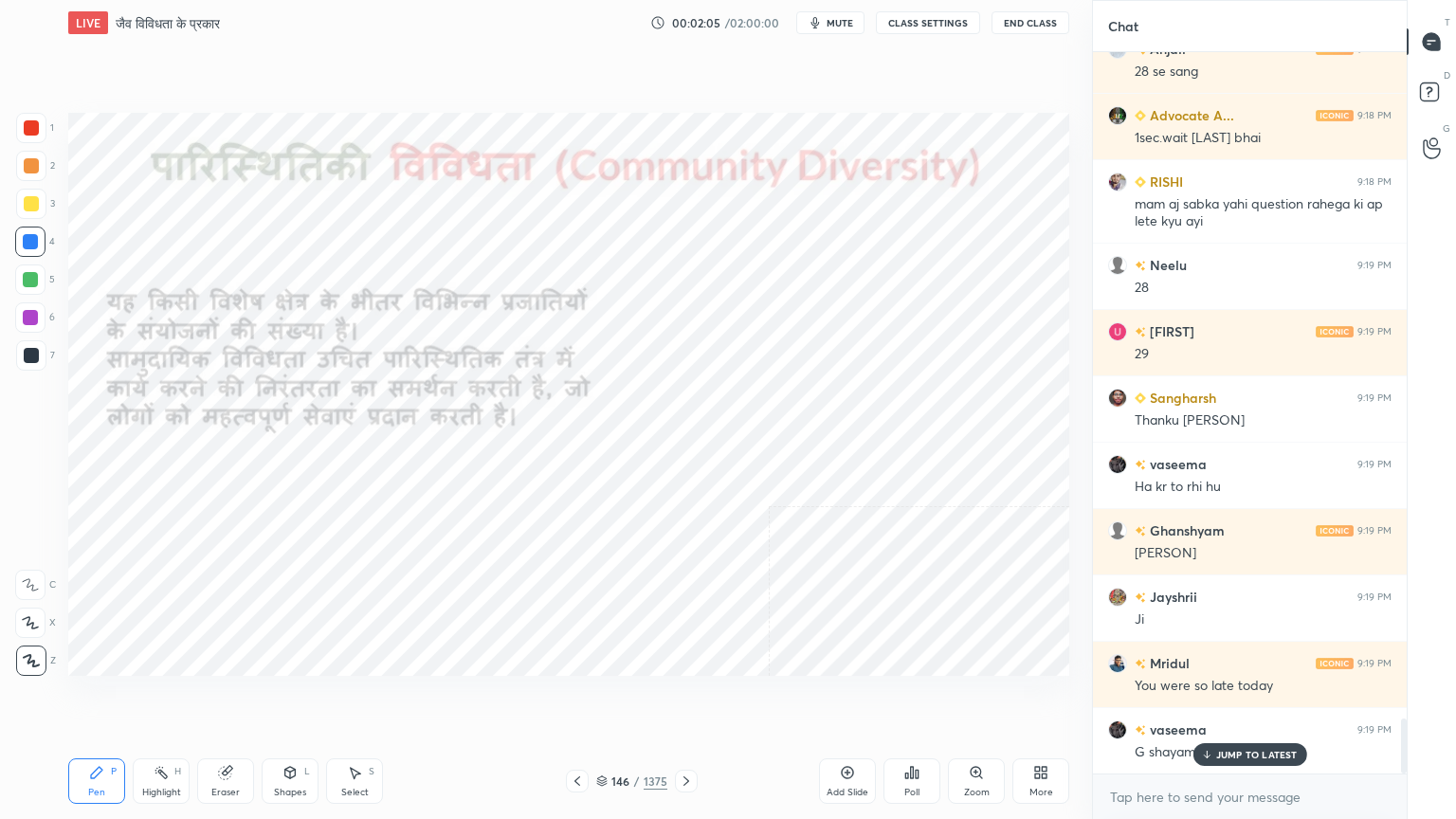 click on "1 2 3 4 5 6 7 C X Z C X Z E E Erase all   H H" at bounding box center (30, 394) 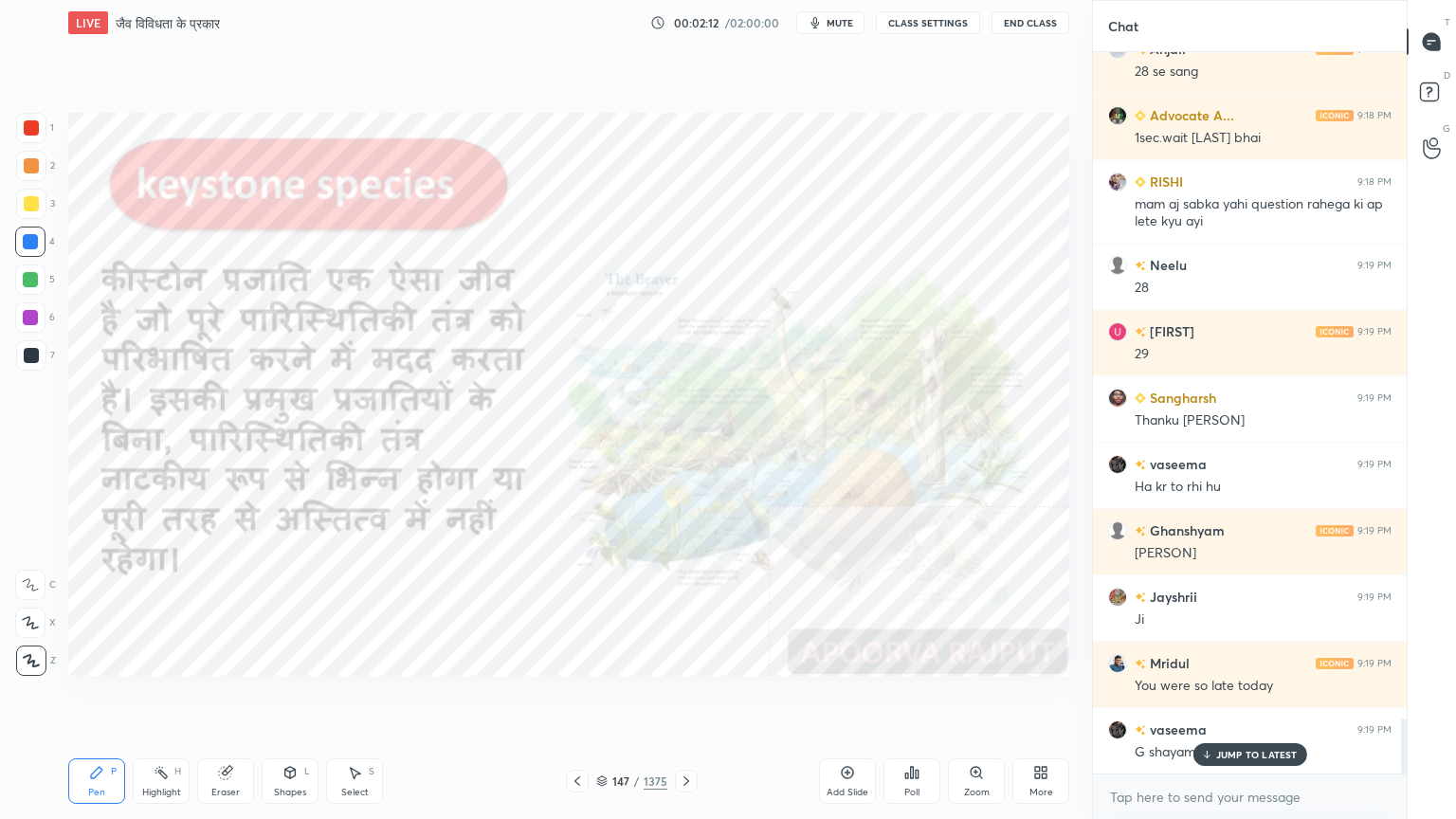 drag, startPoint x: 844, startPoint y: 22, endPoint x: 828, endPoint y: 26, distance: 16.492423 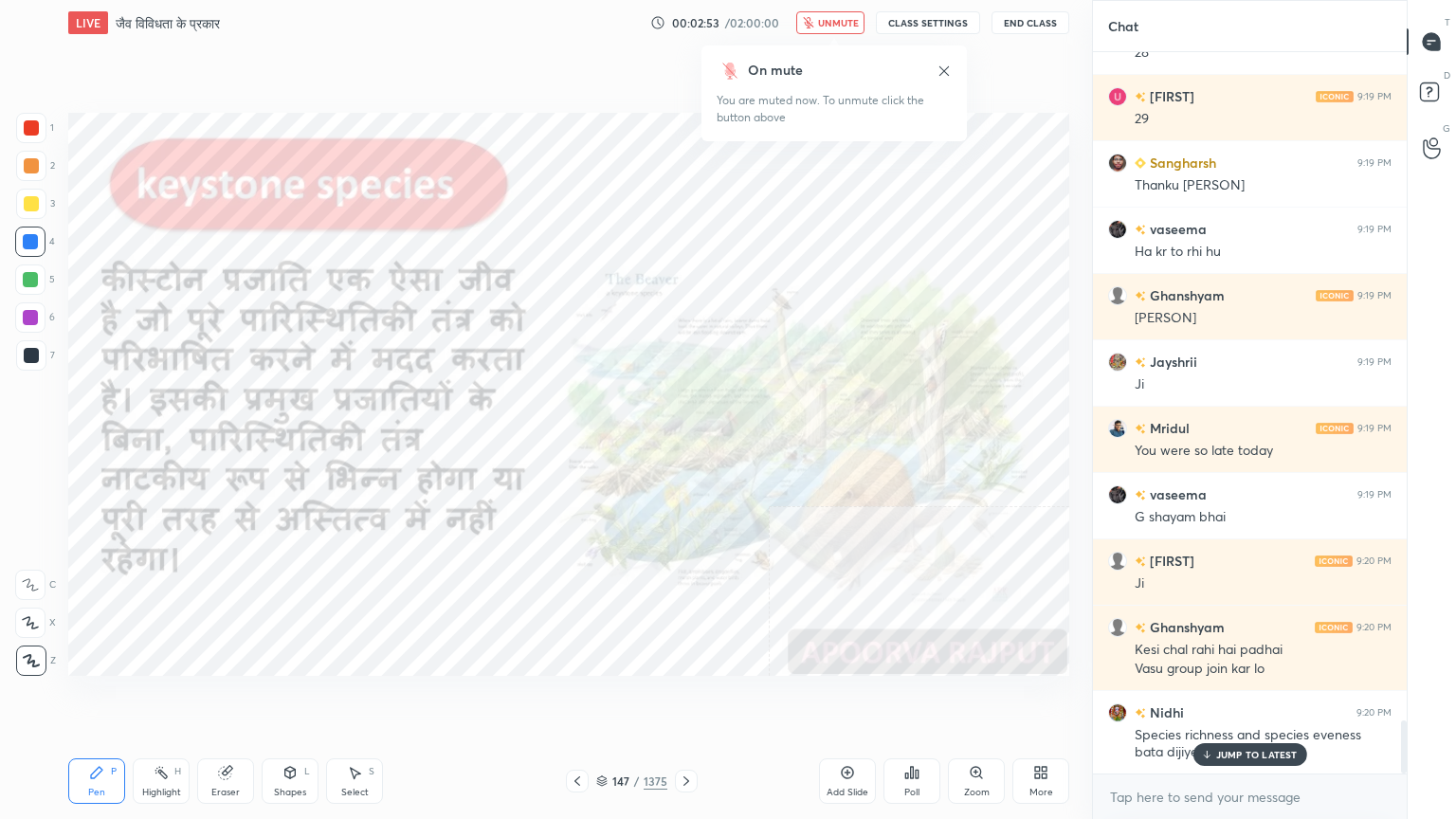 scroll, scrollTop: 9142, scrollLeft: 0, axis: vertical 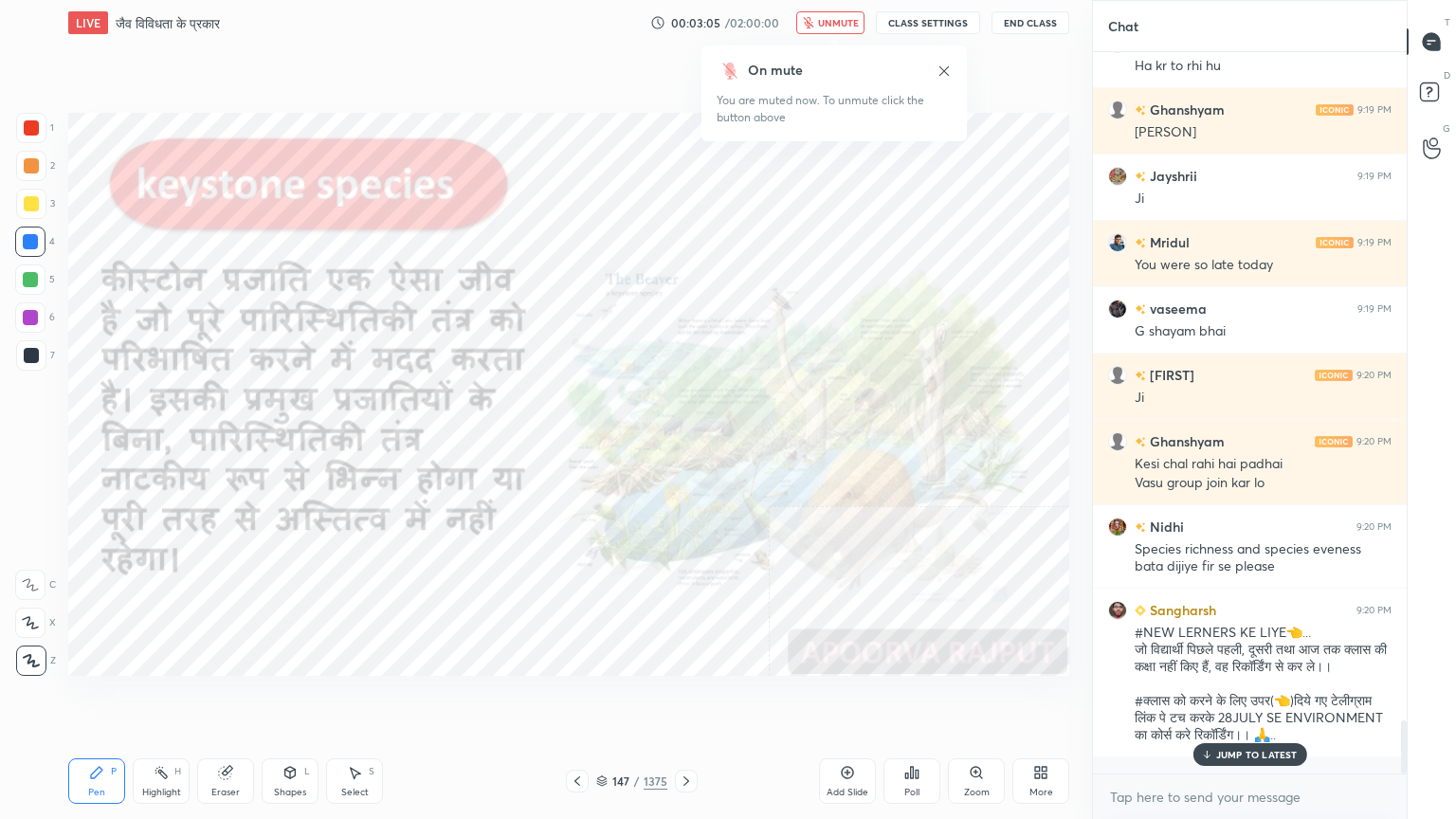 drag, startPoint x: 844, startPoint y: 18, endPoint x: 828, endPoint y: 23, distance: 16.763055 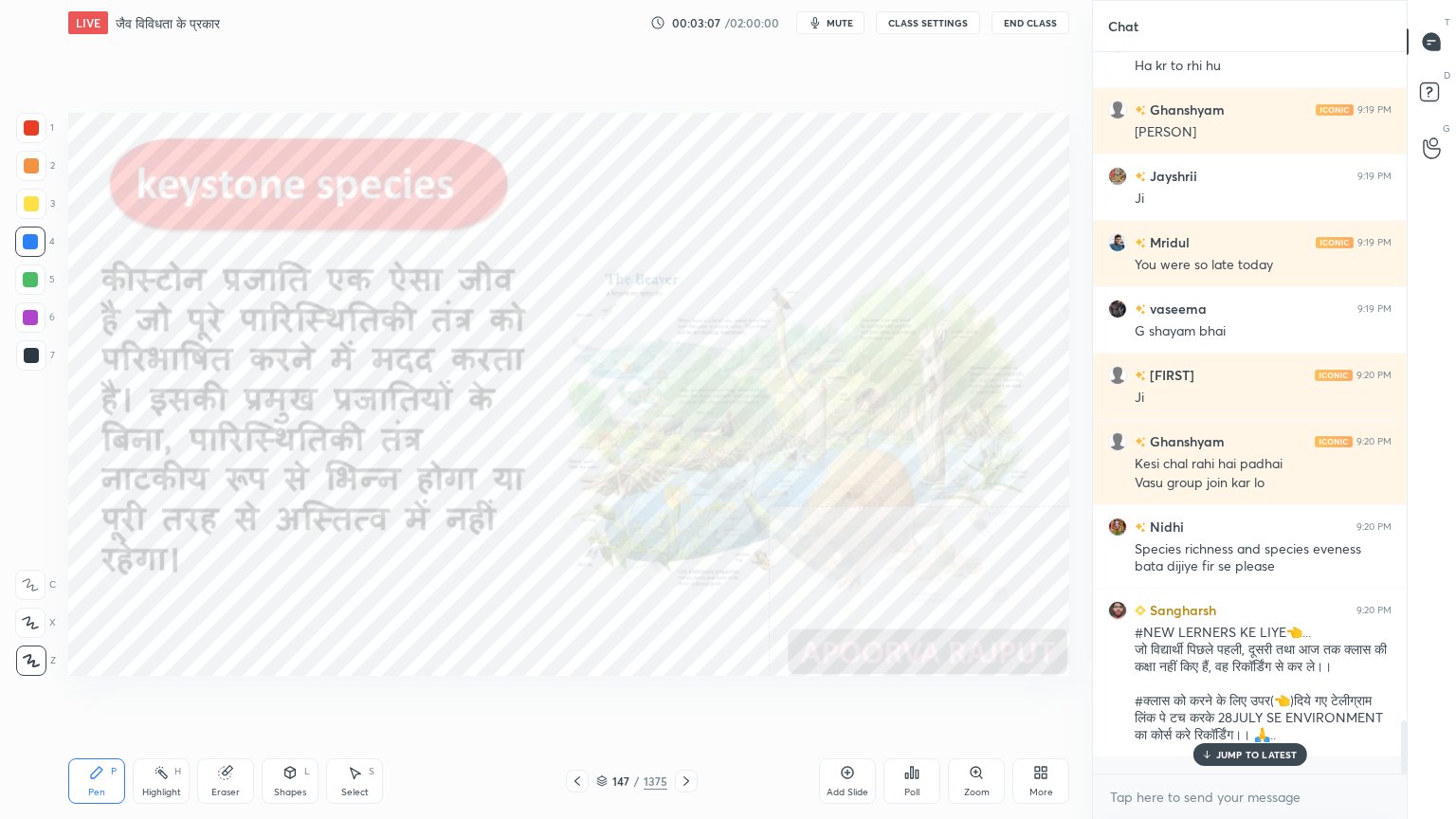 drag, startPoint x: 850, startPoint y: 23, endPoint x: 835, endPoint y: 27, distance: 15.524175 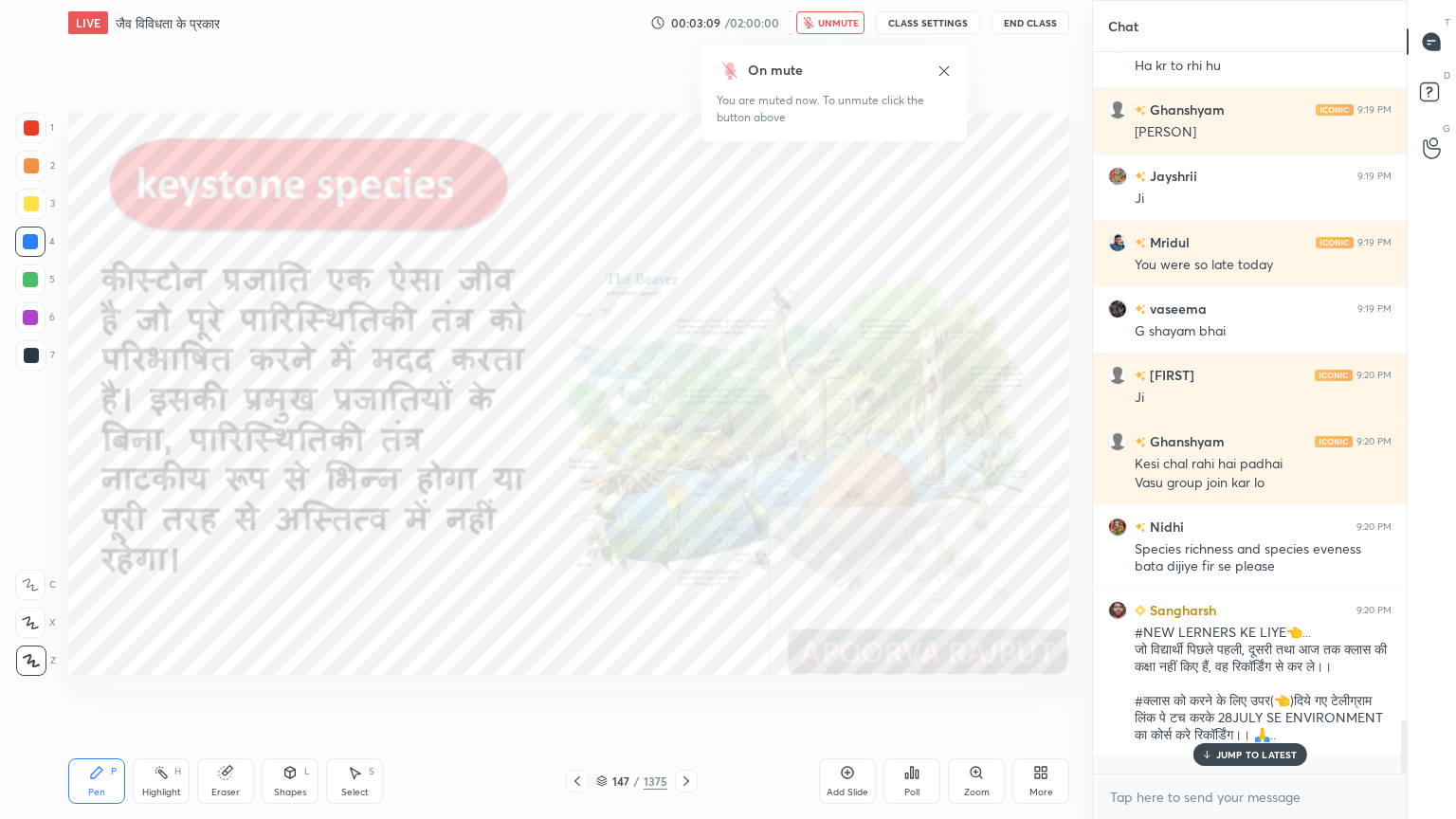 scroll, scrollTop: 9243, scrollLeft: 0, axis: vertical 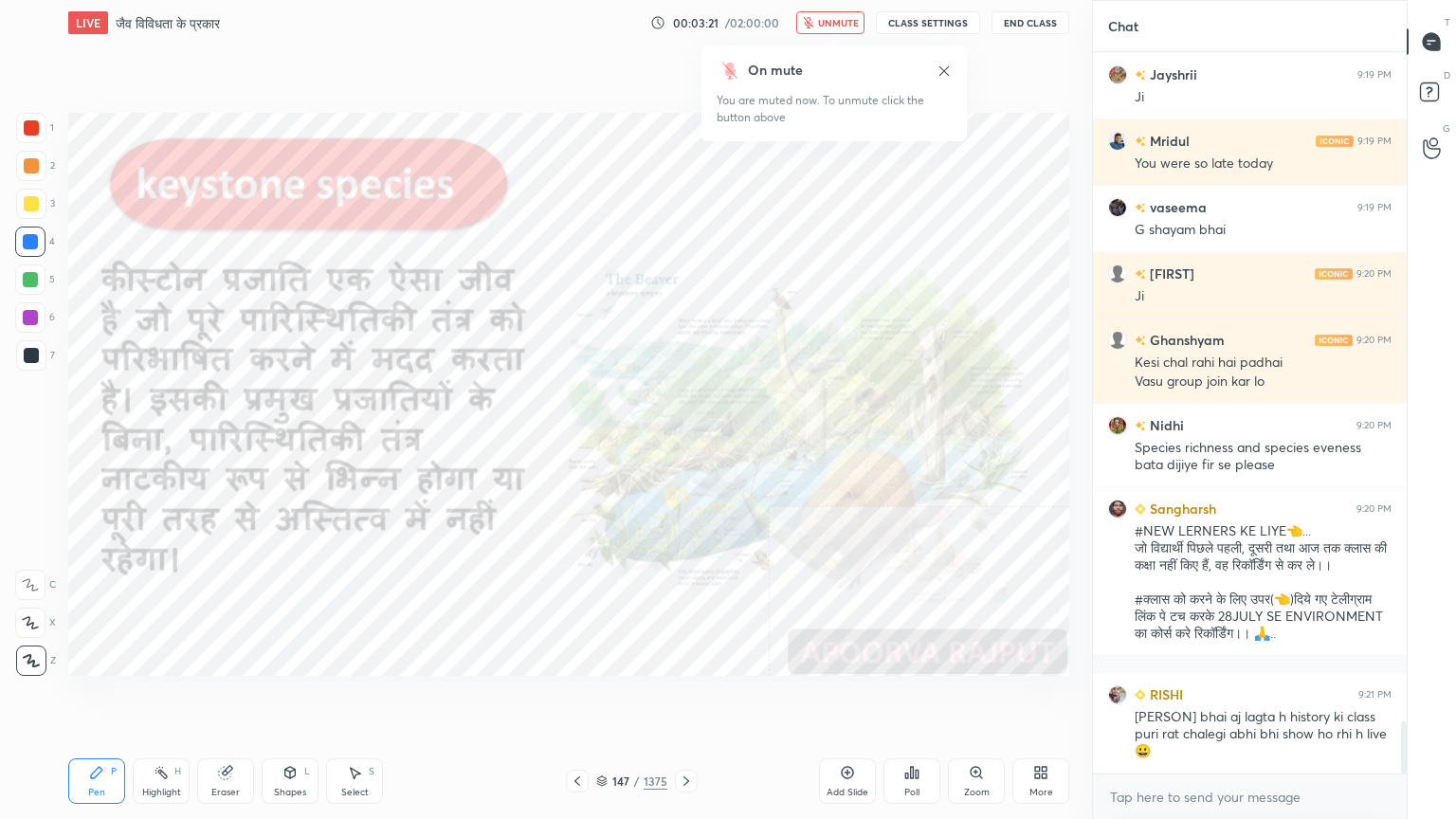 click on "unmute" at bounding box center [838, 23] 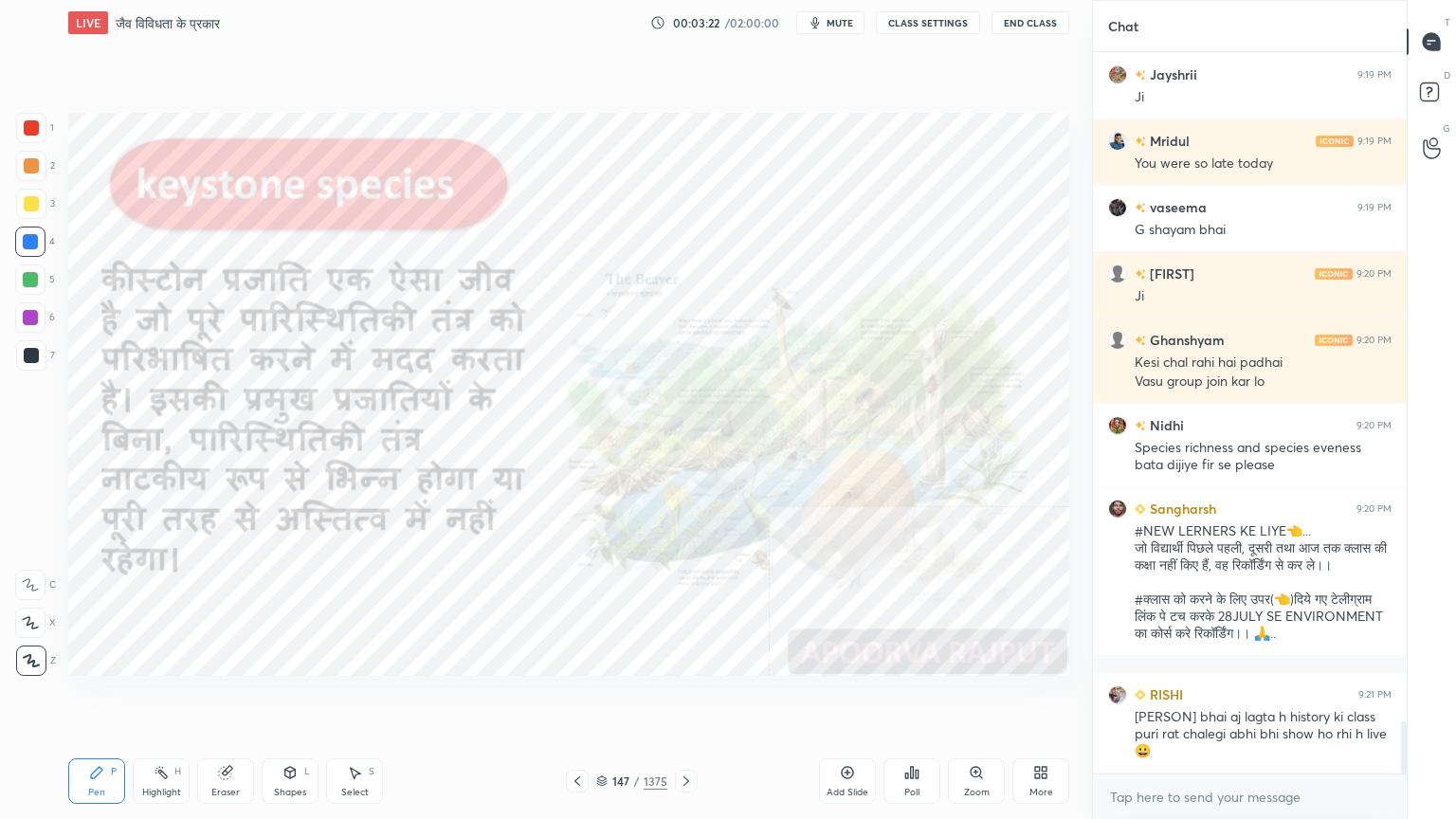 scroll, scrollTop: 9327, scrollLeft: 0, axis: vertical 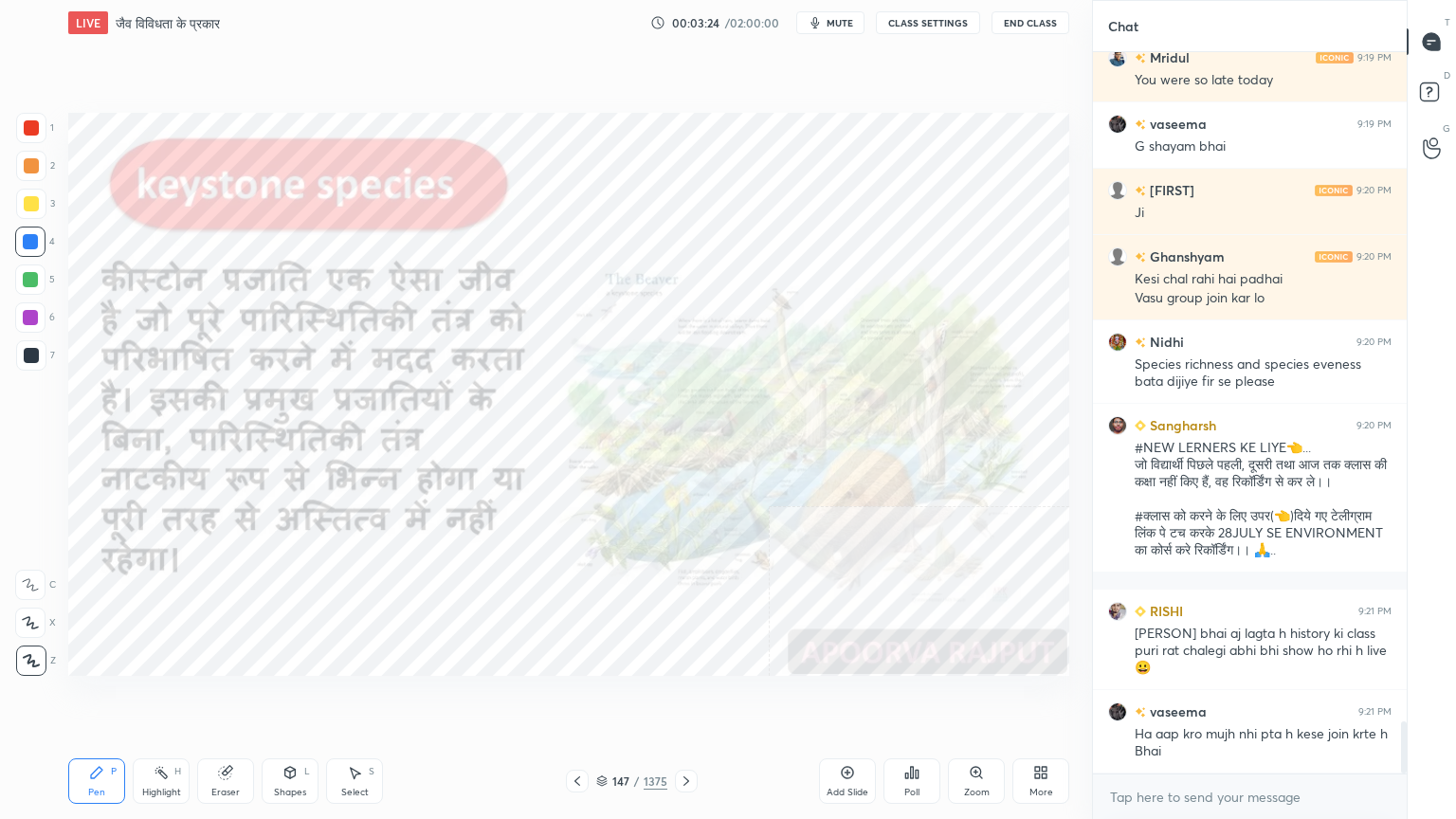 click 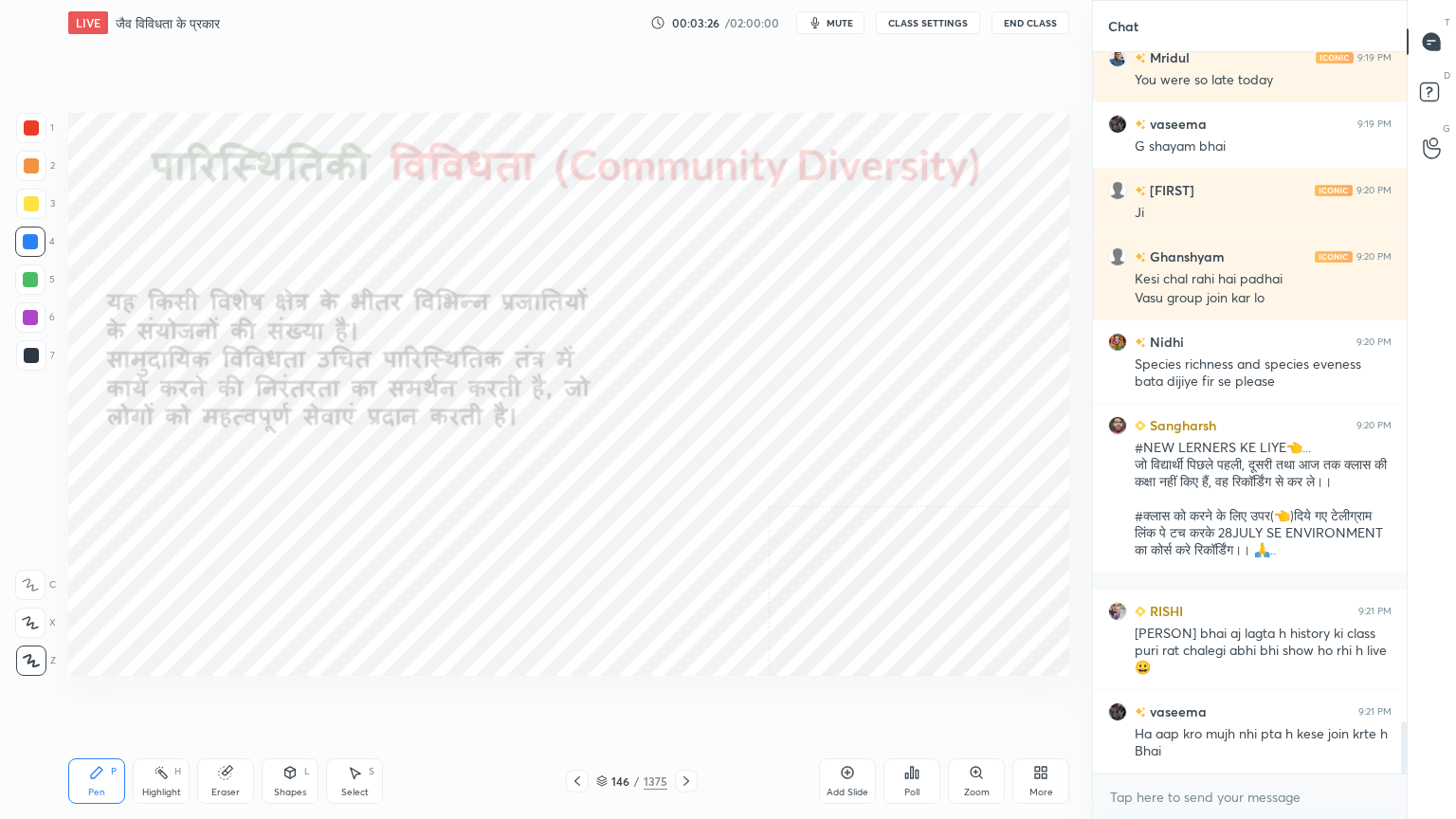 click 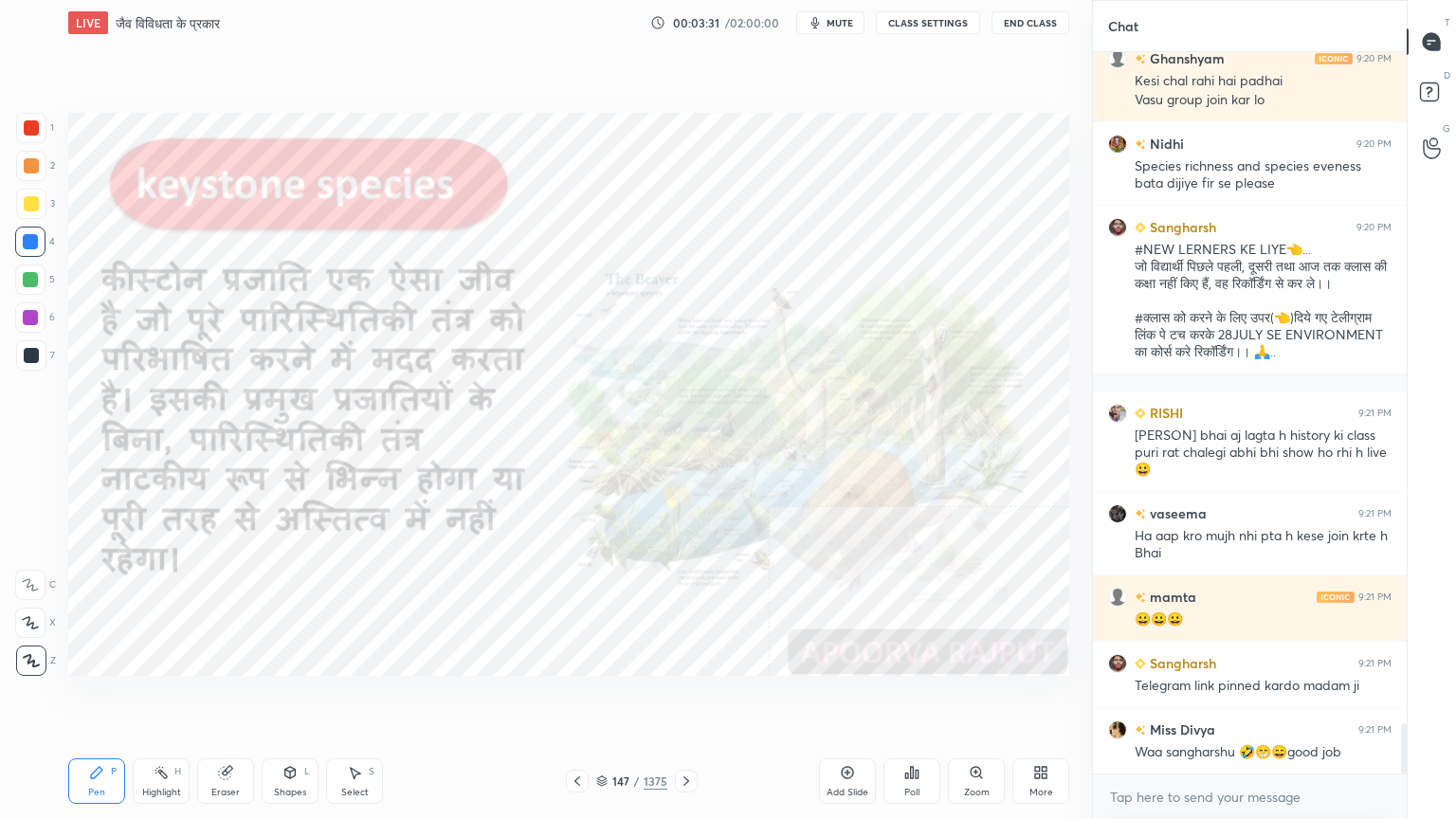 scroll, scrollTop: 9592, scrollLeft: 0, axis: vertical 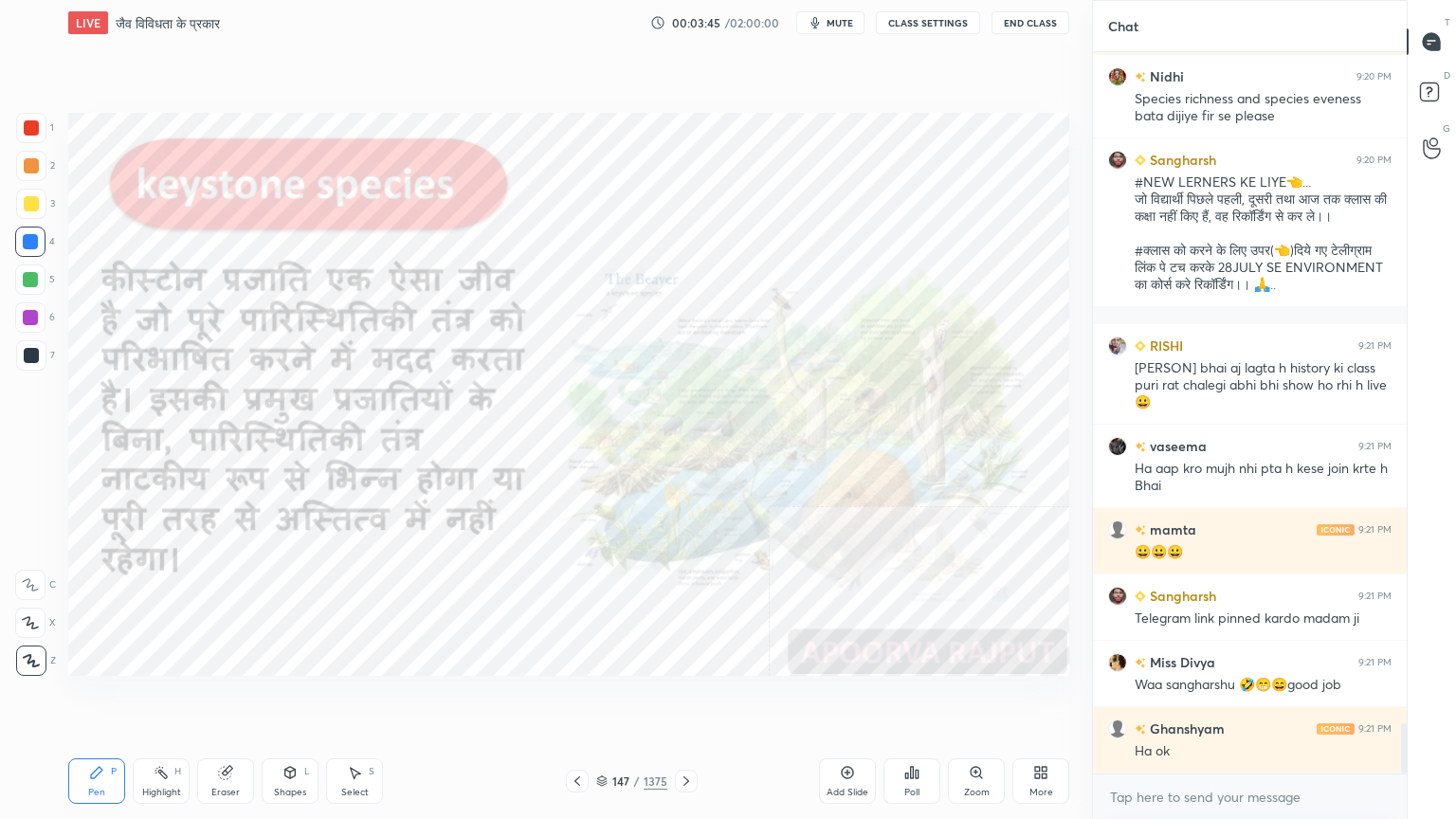 click 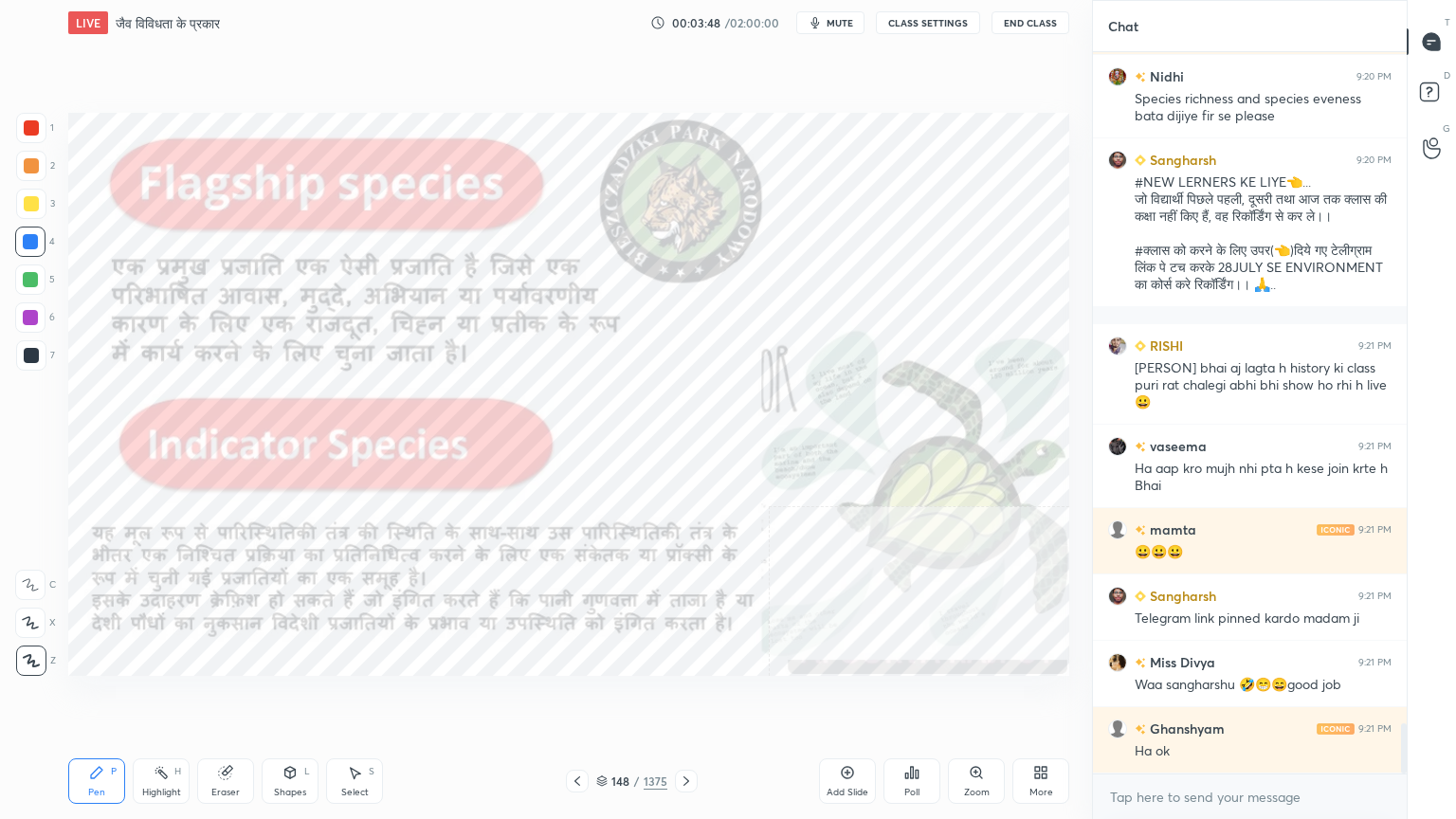 click 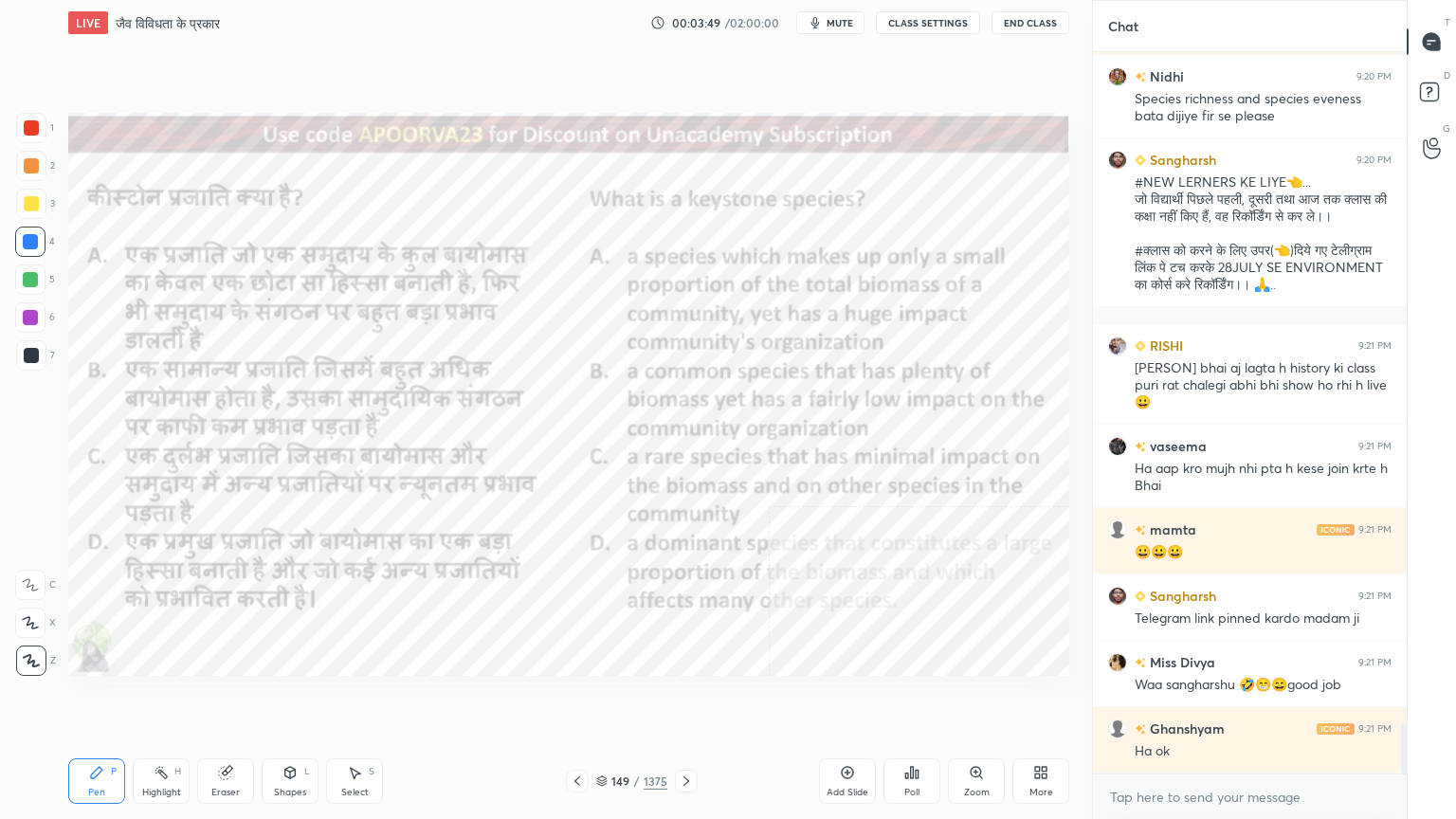 click 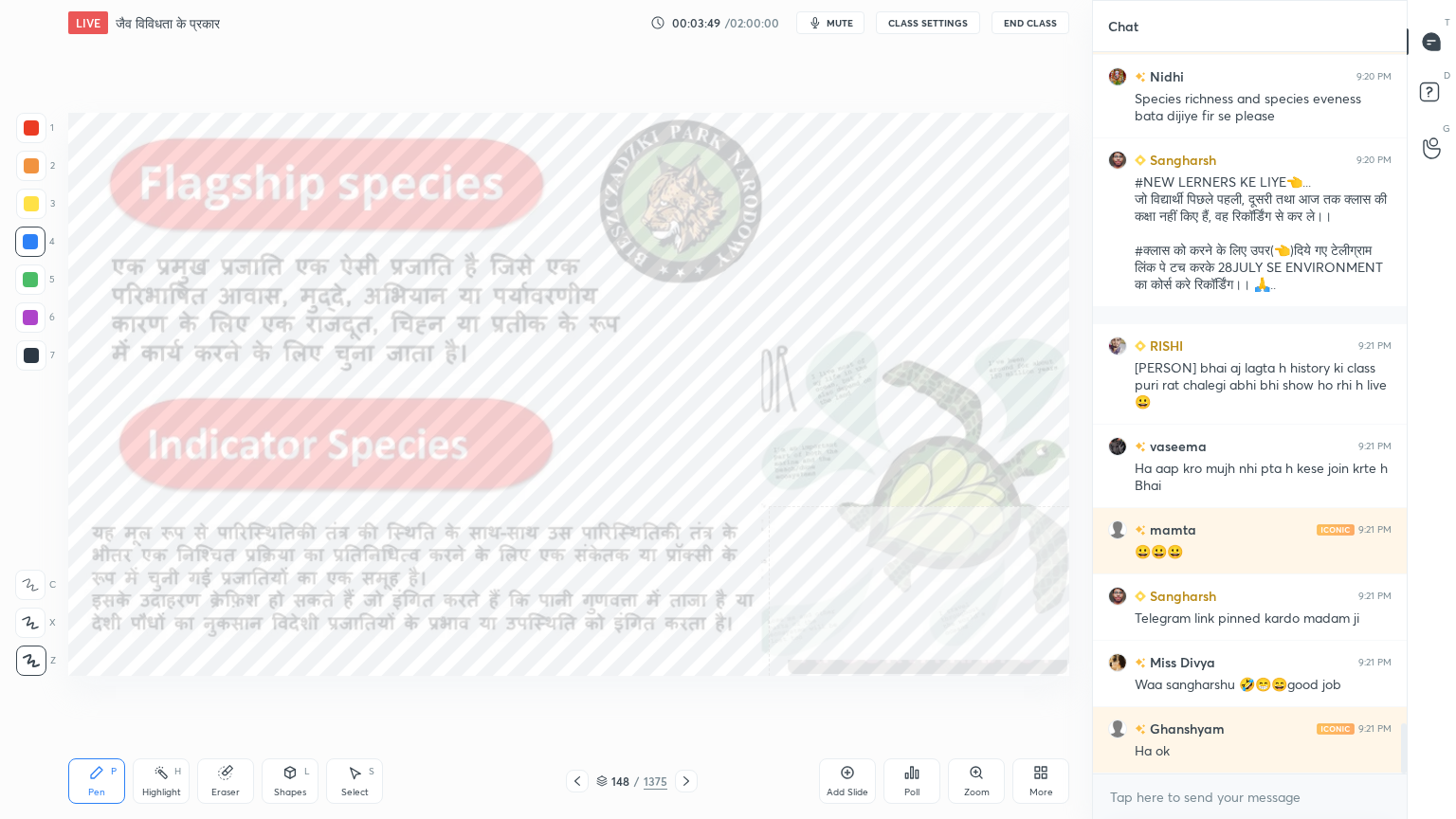 click 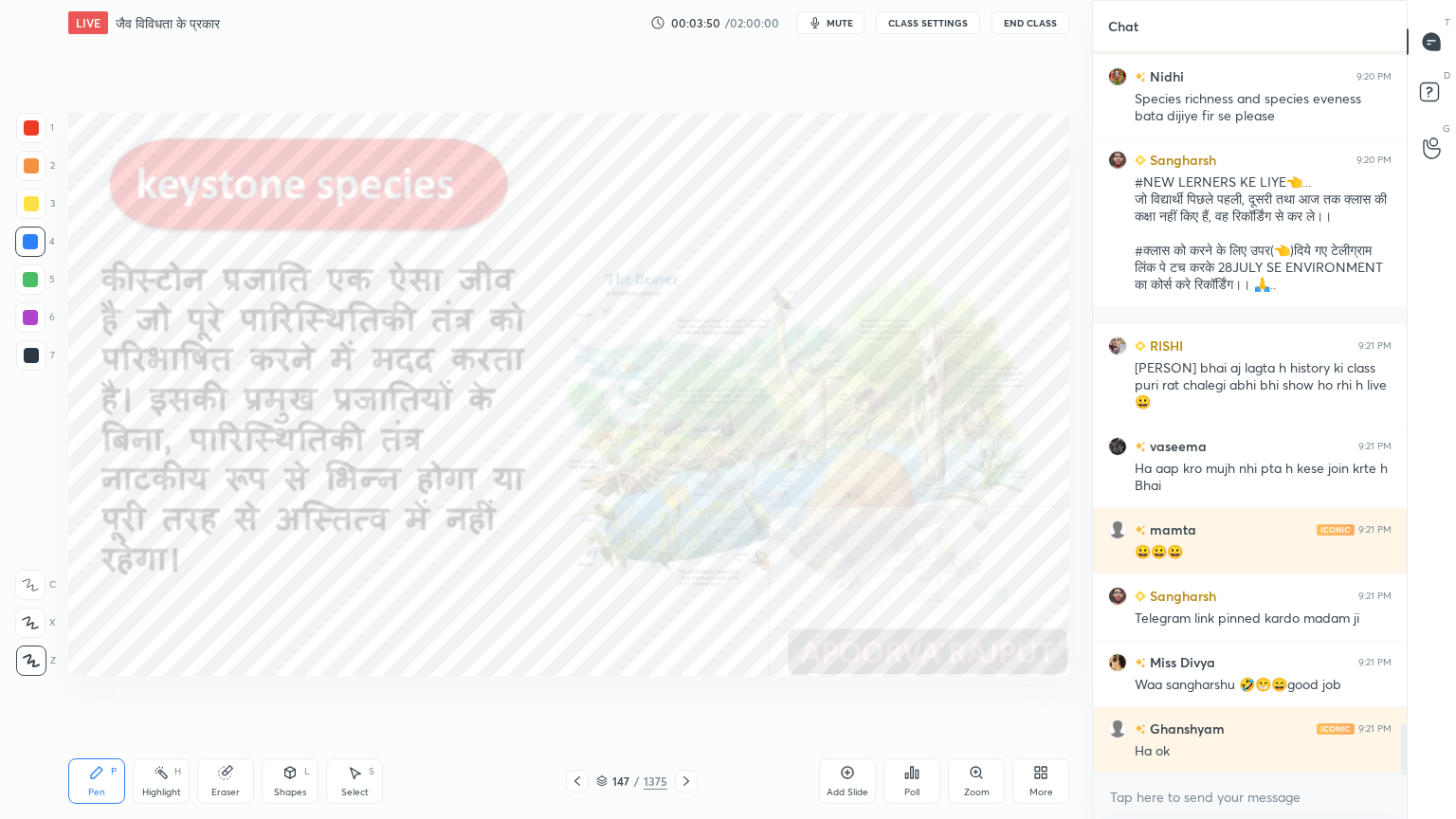 click 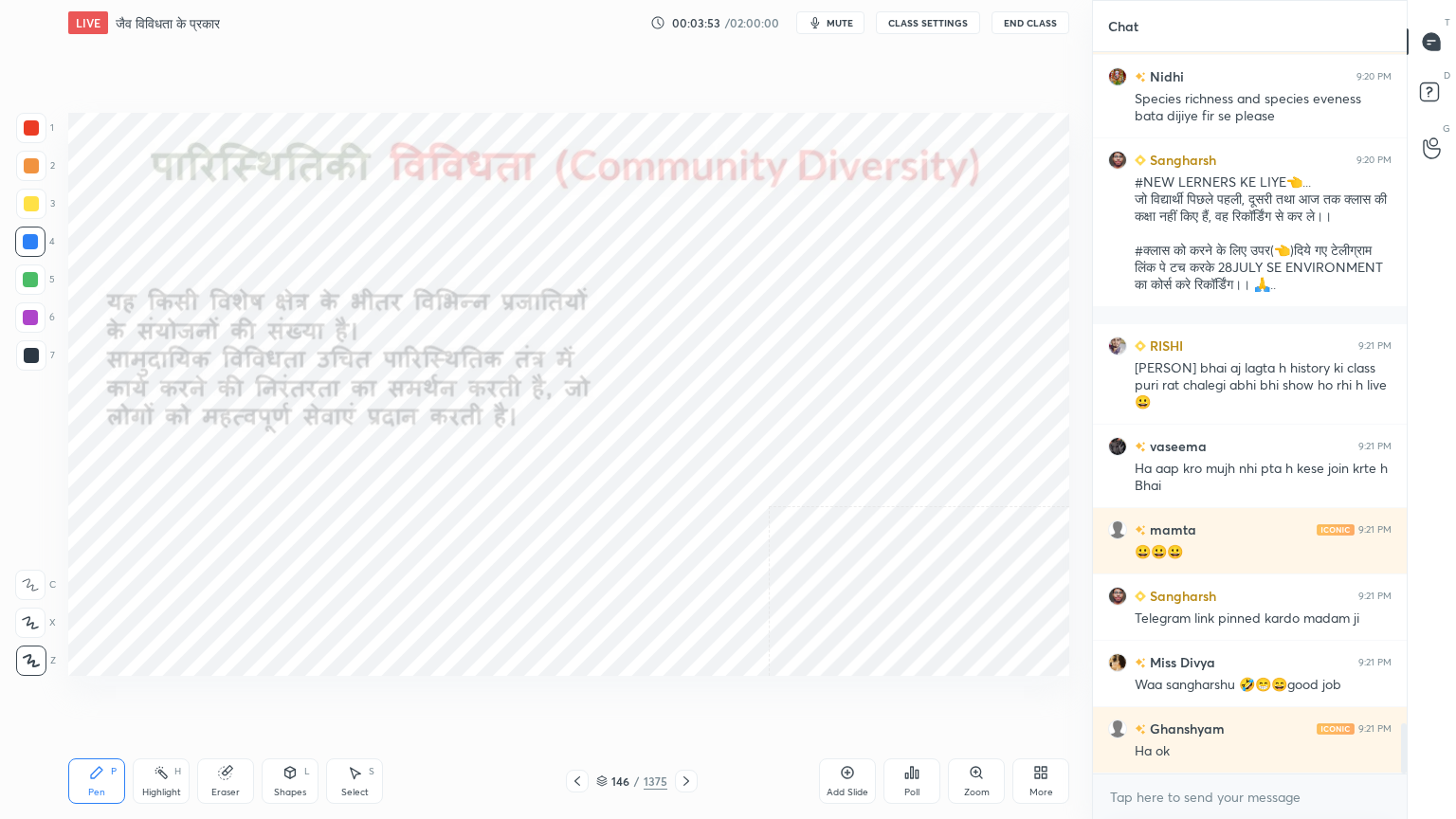 scroll, scrollTop: 9657, scrollLeft: 0, axis: vertical 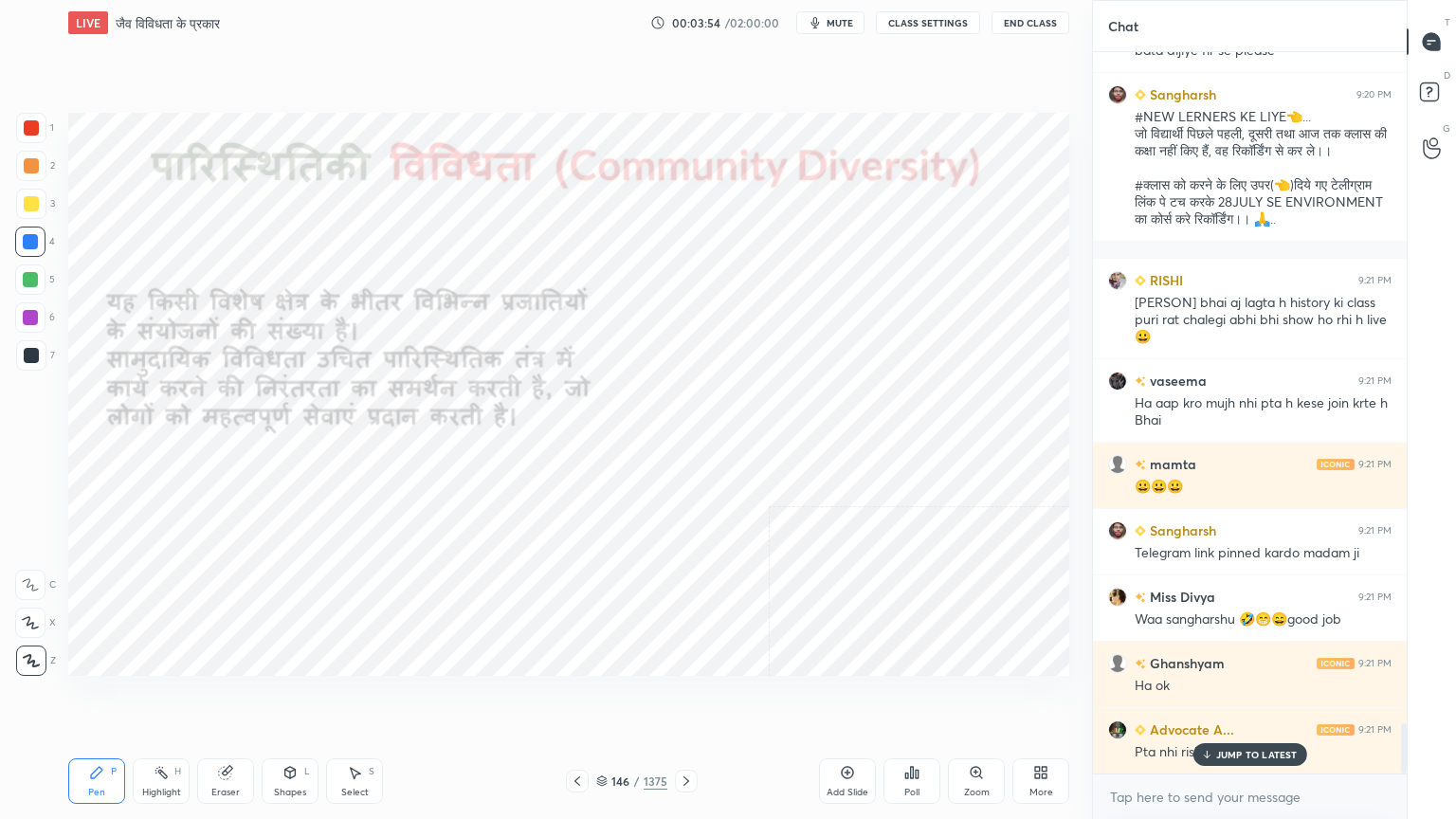 click 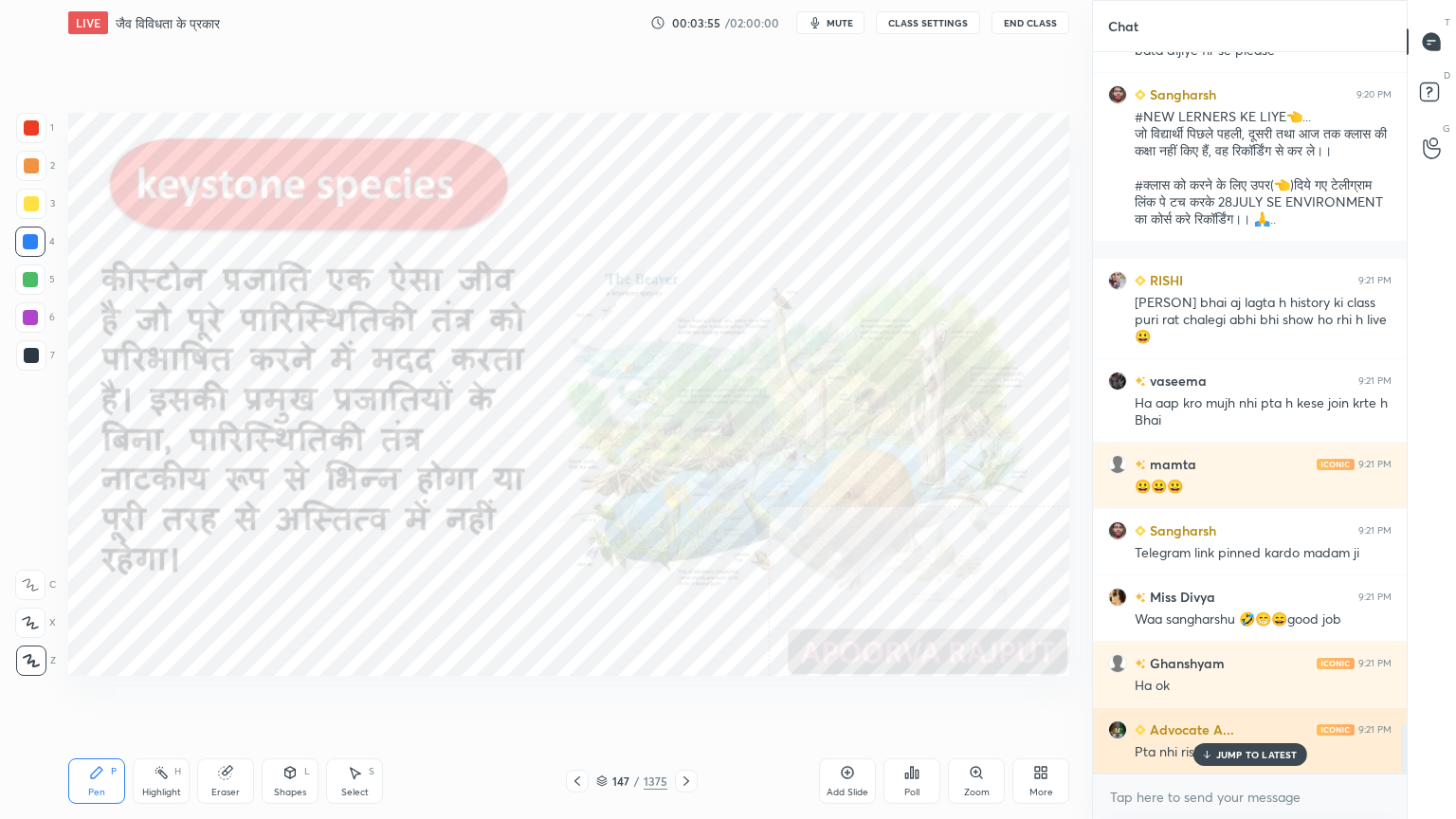 click on "JUMP TO LATEST" at bounding box center (1257, 755) 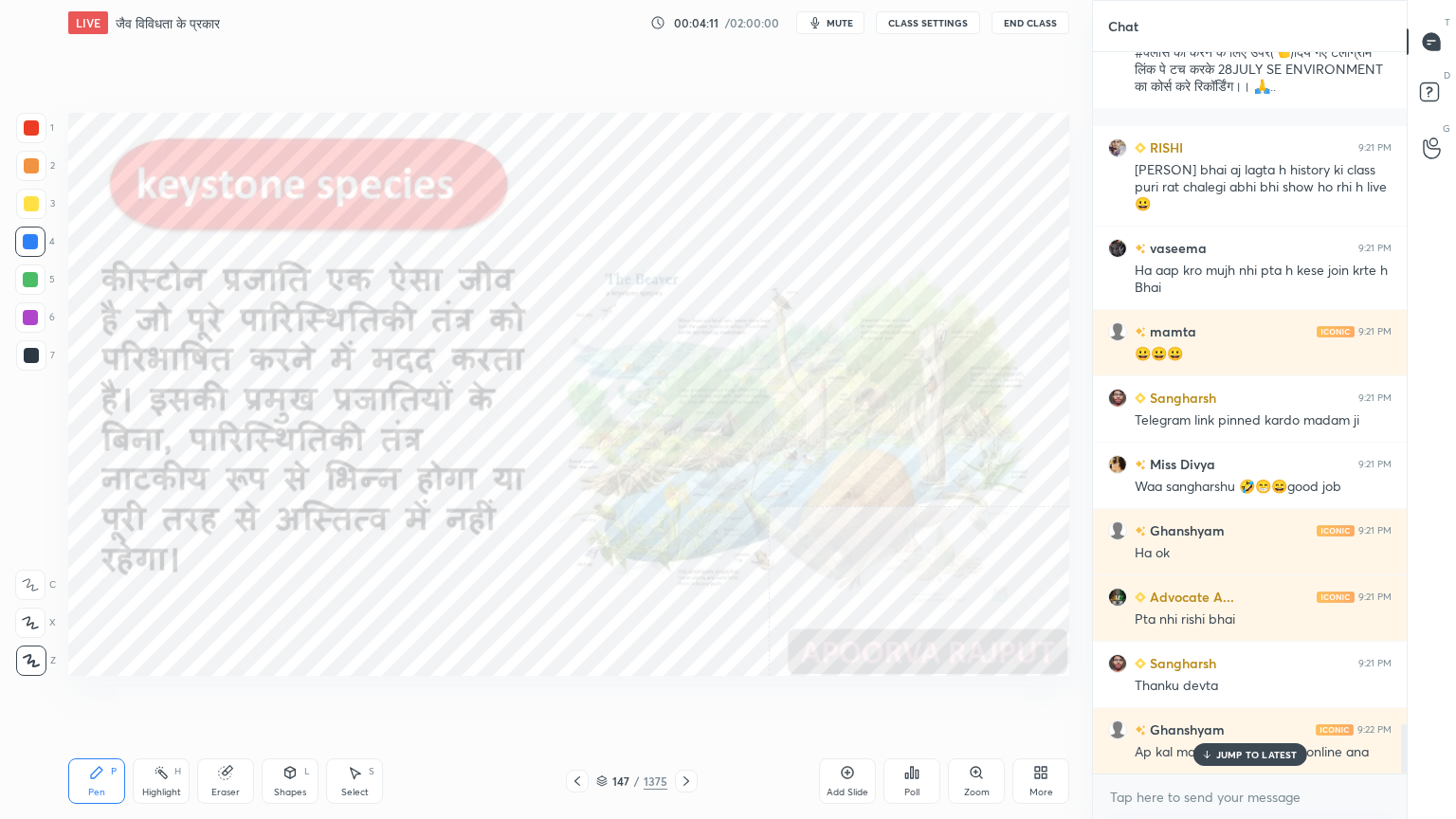 scroll, scrollTop: 9857, scrollLeft: 0, axis: vertical 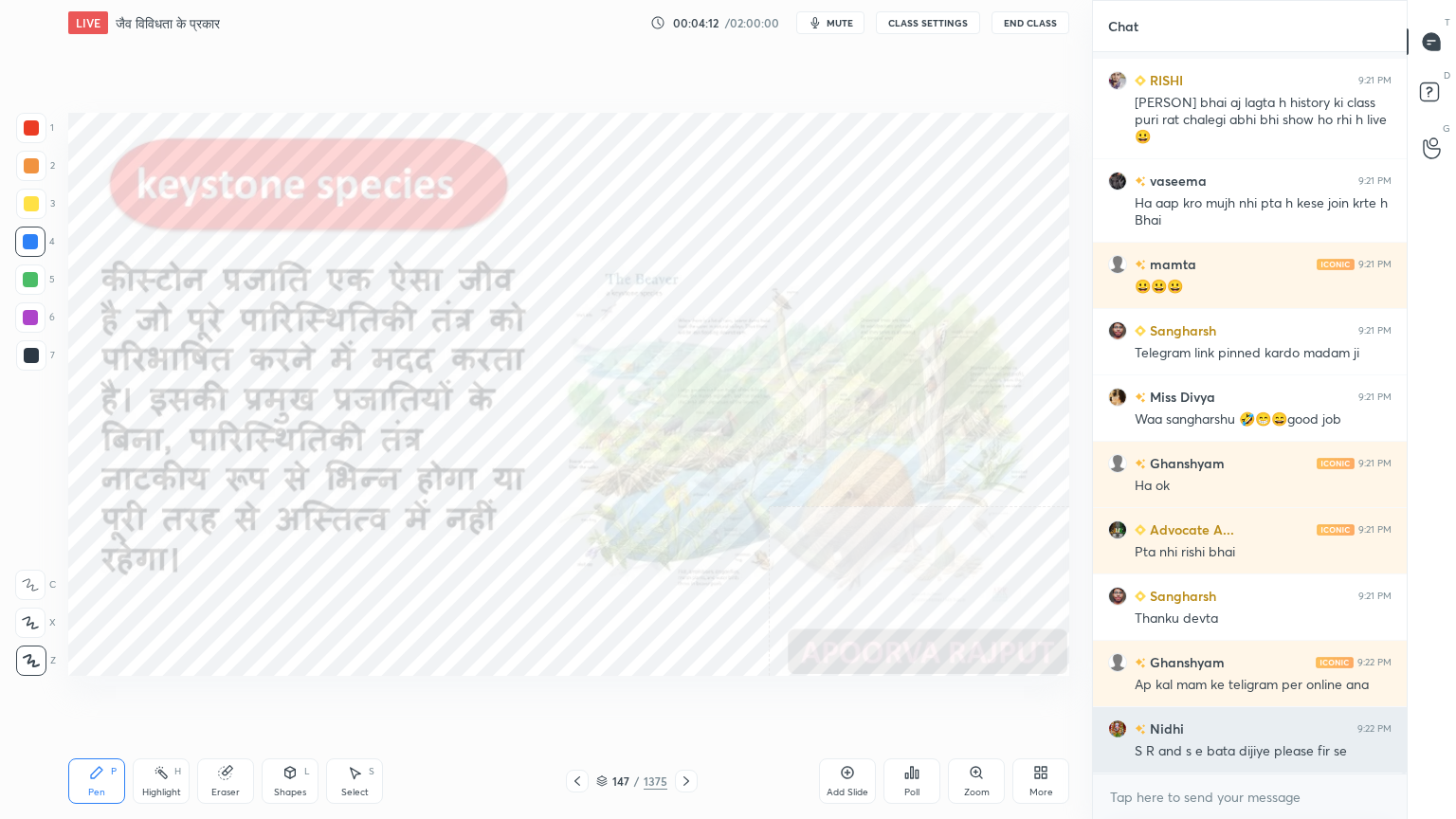 click on "[TIME] [USERNAME] Species richness and species eveness bata dijiye fir se please [USERNAME] [TIME] #NEW LERNERS KE LIYE👈...
जो विद्यार्थी पिछले पहली, दूसरी तथा आज तक क्लास की कक्षा नहीं किए हैं, वह रिकॉर्डिंग से कर  ले।।
#क्लास को करने के लिए उपर(👈) दिये गए टेलीग्राम लिंक पे टच करके 28JULY SE ENVIRONMENT का कोर्स करे रिकॉर्डिंग।। 🙏.. [USERNAME] [TIME] [USERNAME] bhai aj lagta h history ki class puri rat chalegi abhi bhi show ho rhi h live😀 [USERNAME] [TIME] Ha aap kro mujh nhi pta h kese join krte h Bhai [USERNAME] [TIME] 😀😀😀 [USERNAME] [TIME] Telegram link pinned kardo madam ji [USERNAME] [TIME] Waa sangharshu 🤣😁😄good job [USERNAME] [TIME] Ha ok [USERNAME] [TIME] Pta nhi [USERNAME] bhai [USERNAME] [TIME]" at bounding box center [1249, 412] 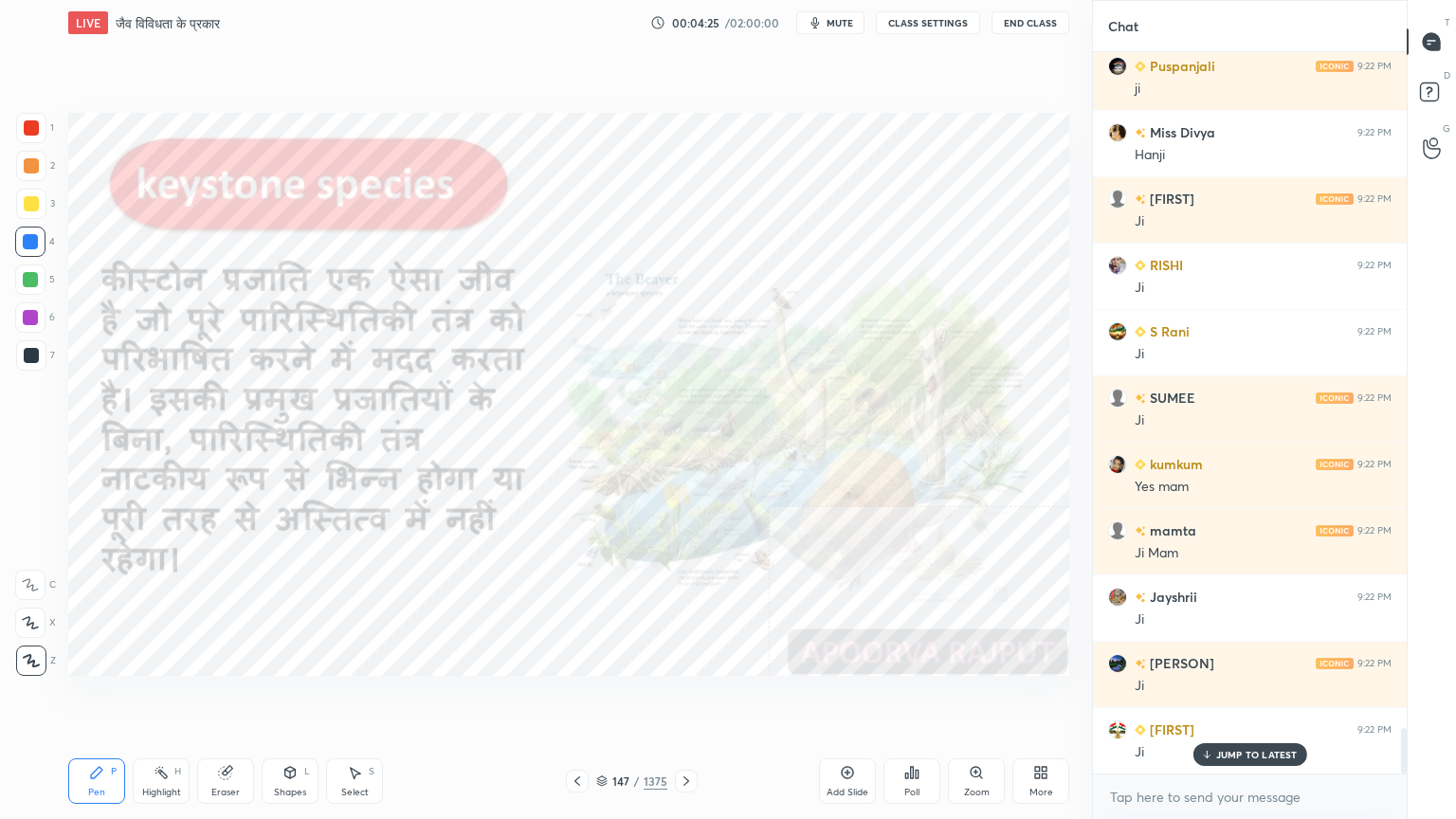 scroll, scrollTop: 10737, scrollLeft: 0, axis: vertical 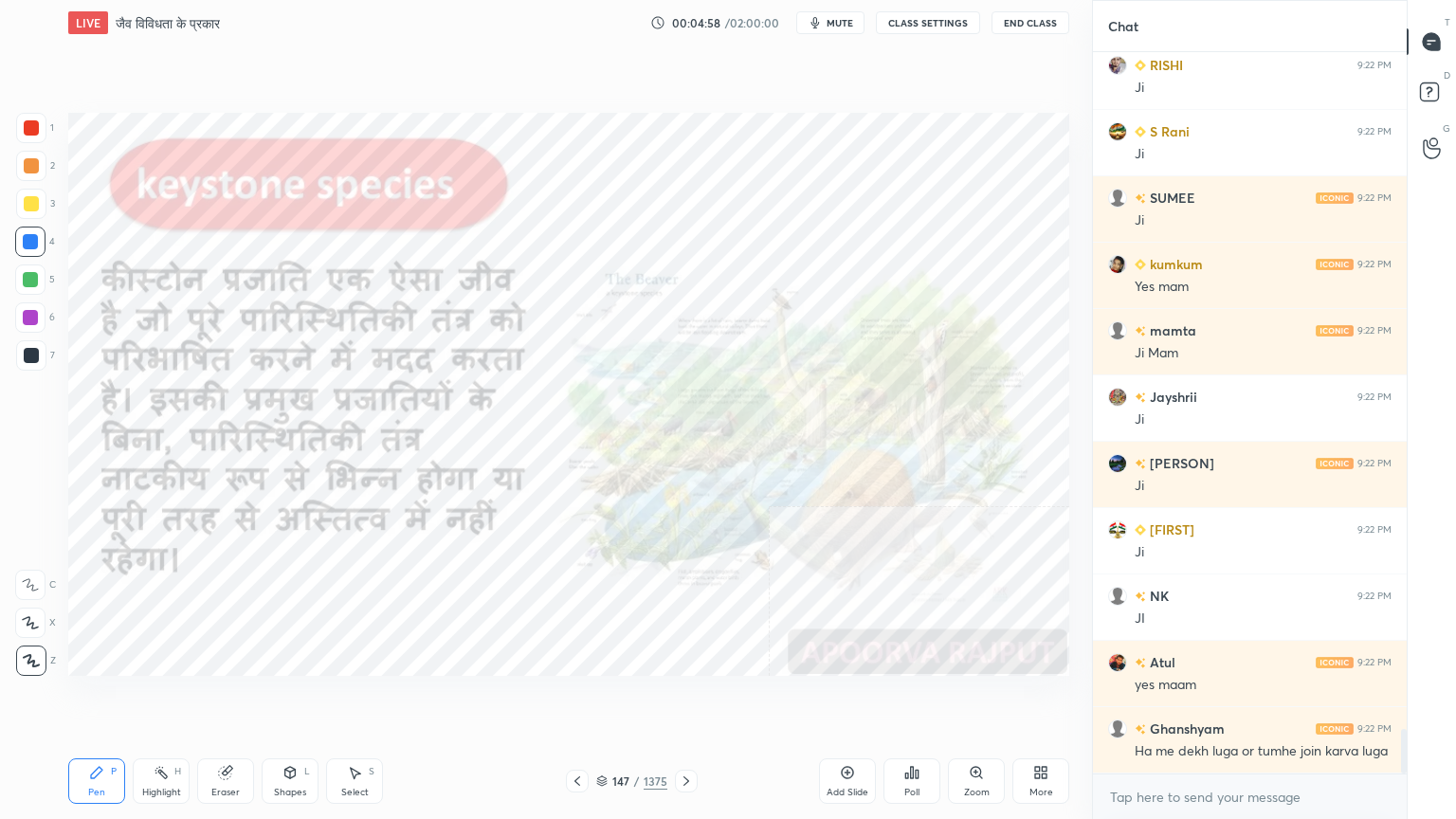 click at bounding box center (31, 128) 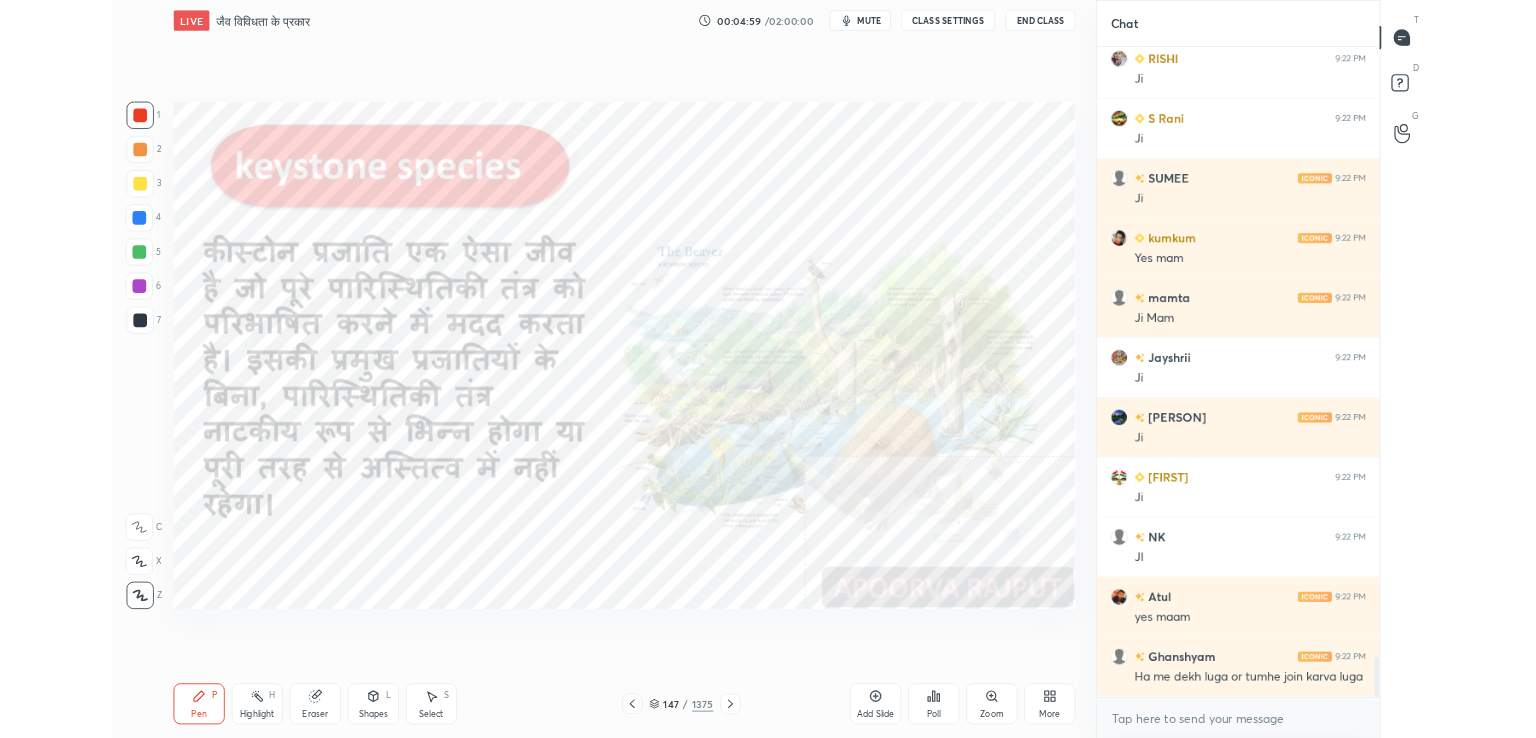 scroll, scrollTop: 11536, scrollLeft: 0, axis: vertical 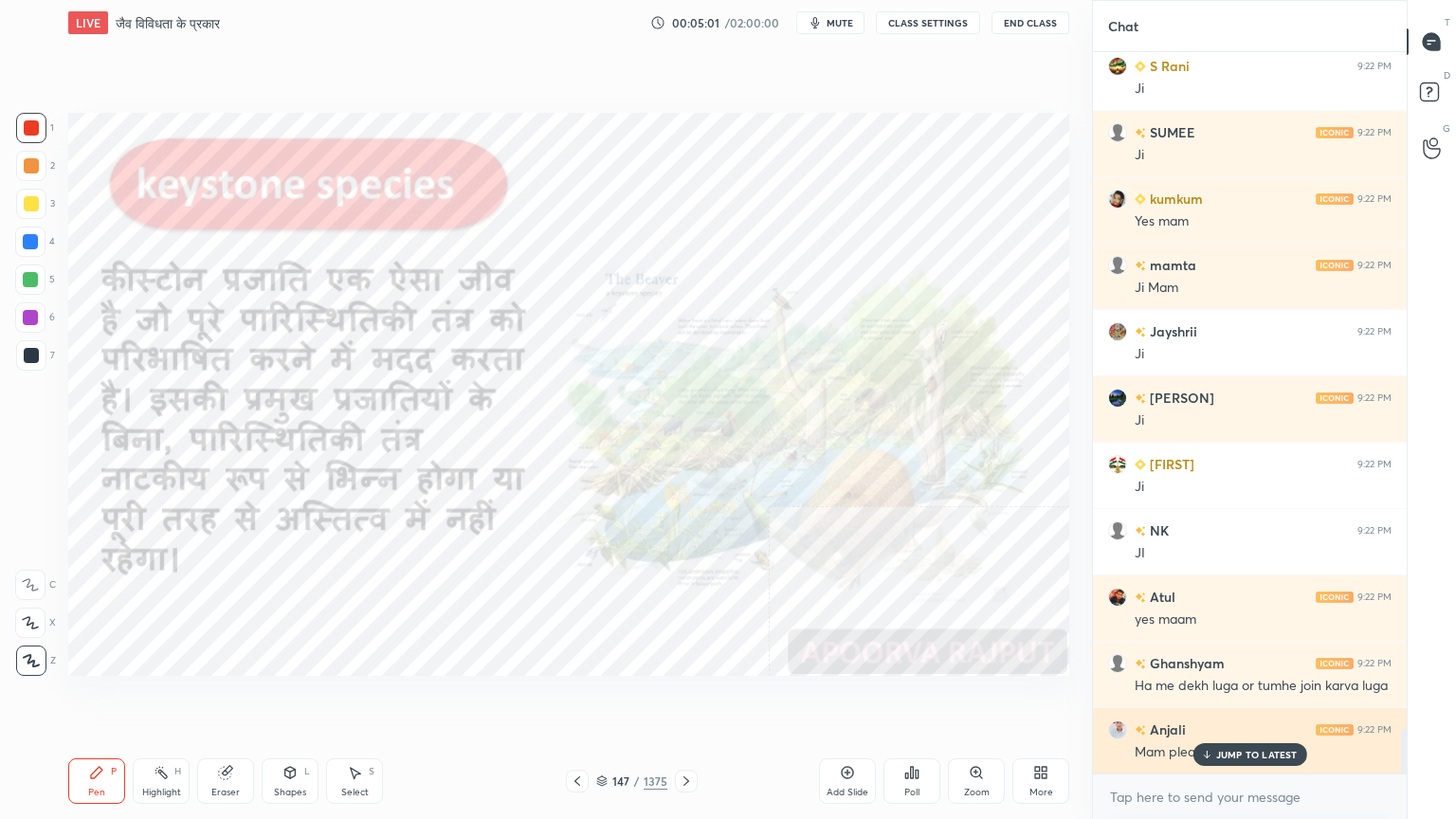 click on "JUMP TO LATEST" at bounding box center (1257, 755) 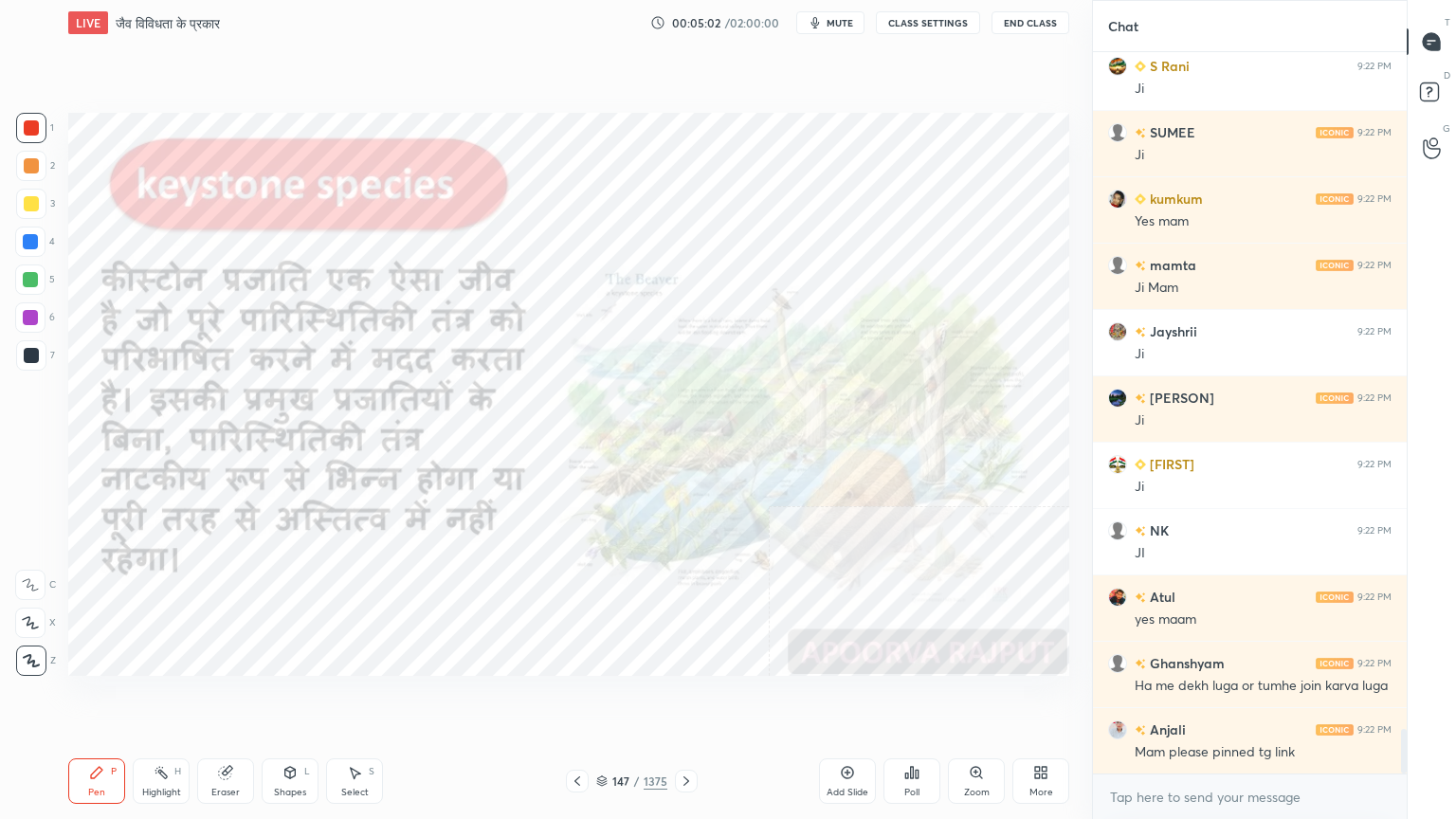 click on "More" at bounding box center [1041, 781] 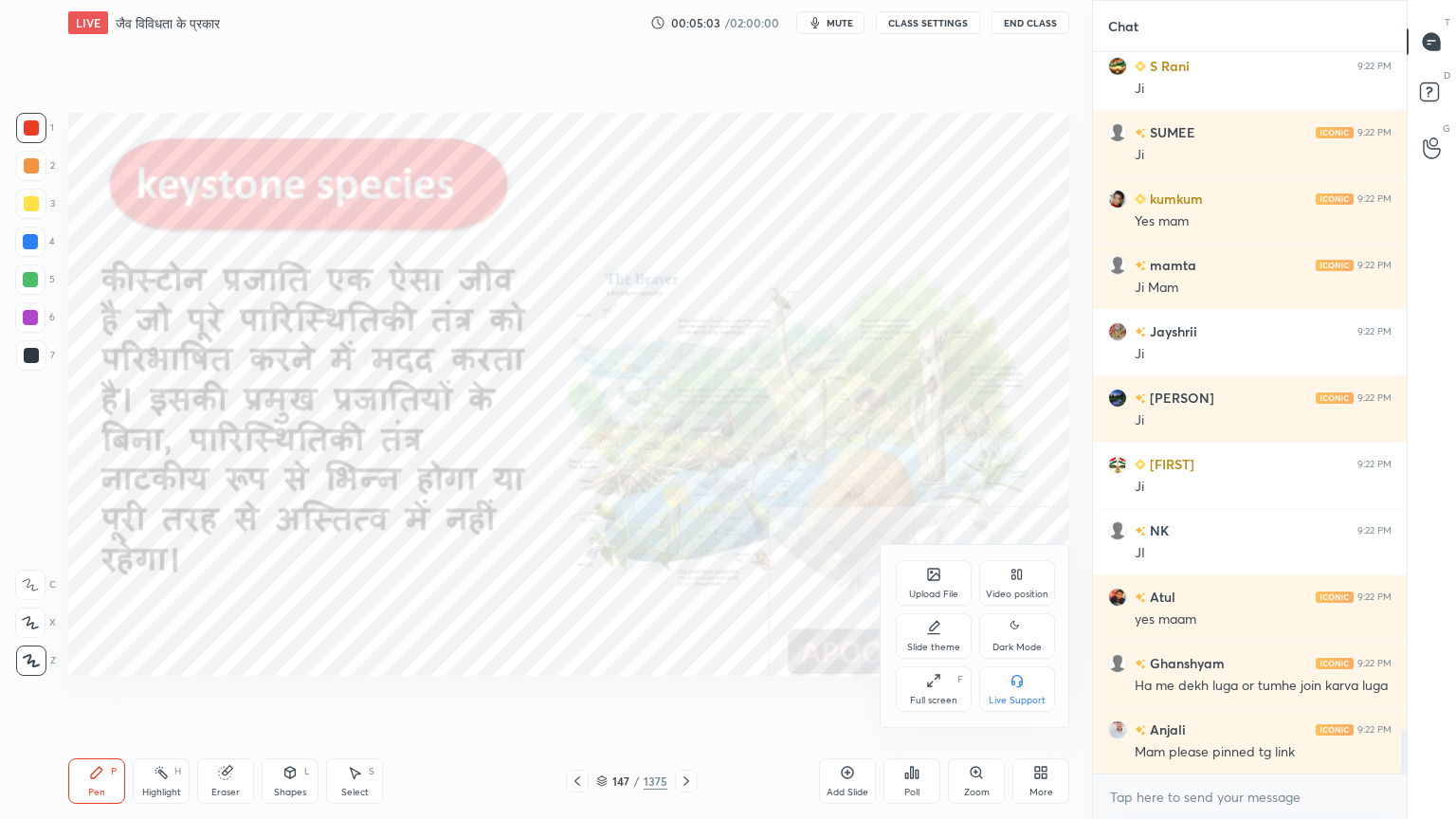 click on "Full screen" at bounding box center (934, 701) 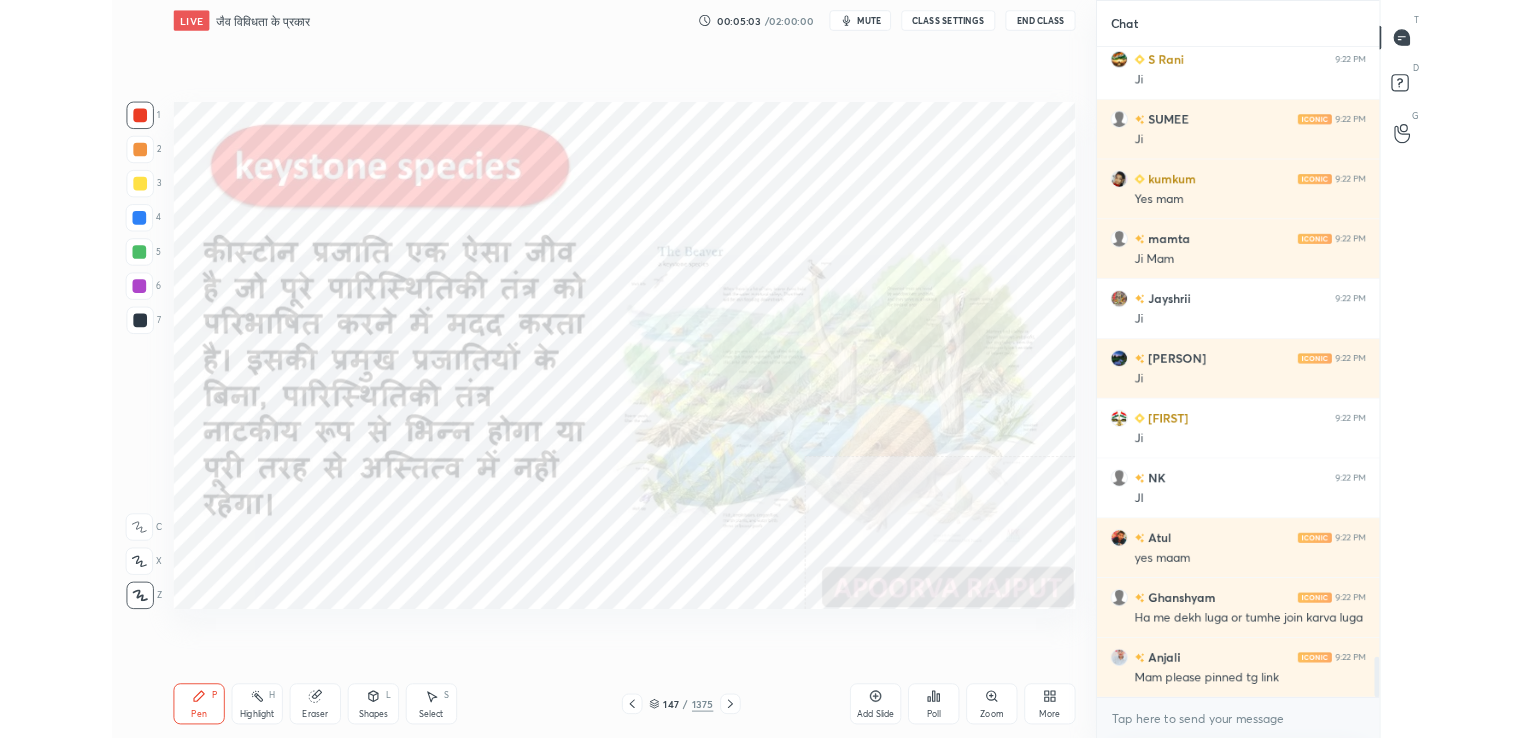 scroll, scrollTop: 610, scrollLeft: 1072, axis: both 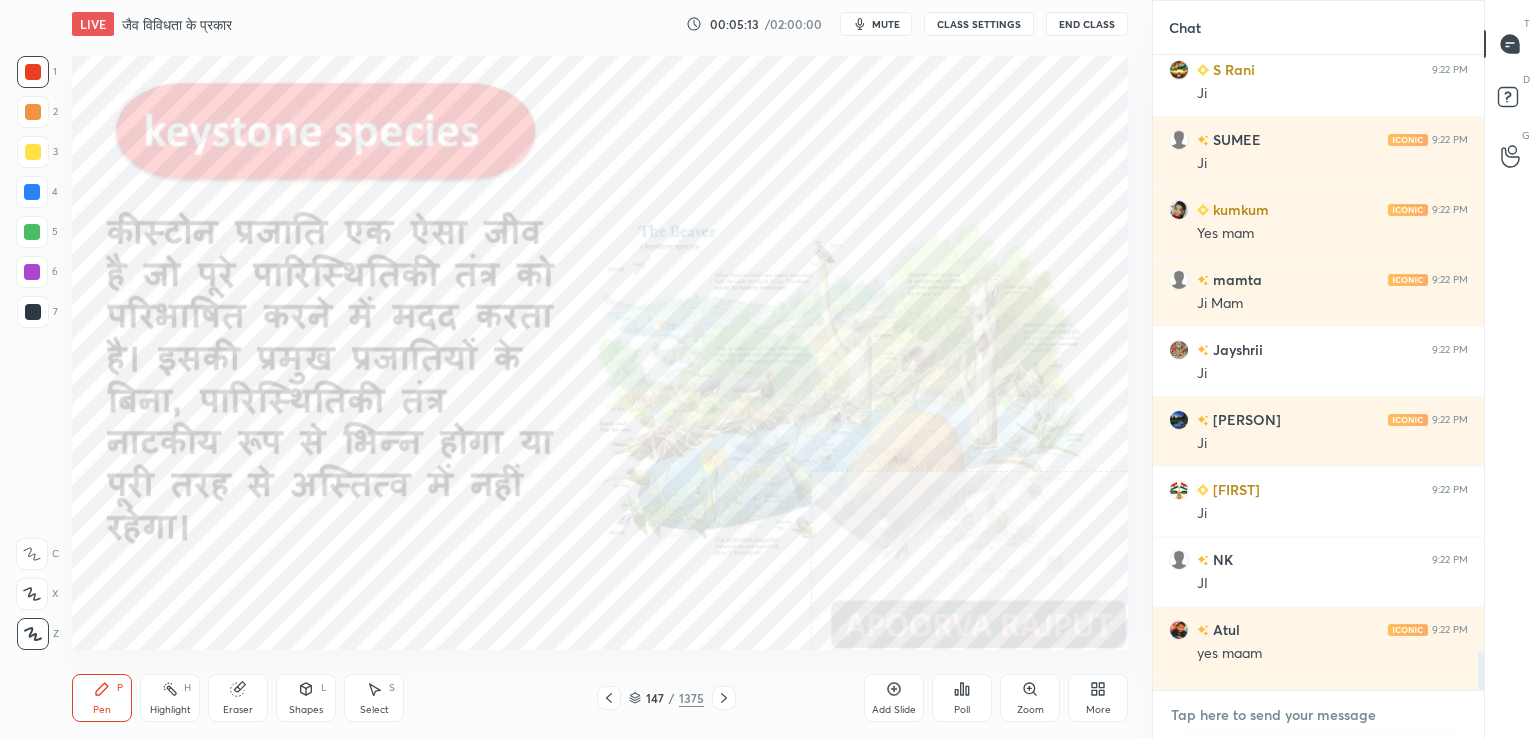 click at bounding box center (1318, 715) 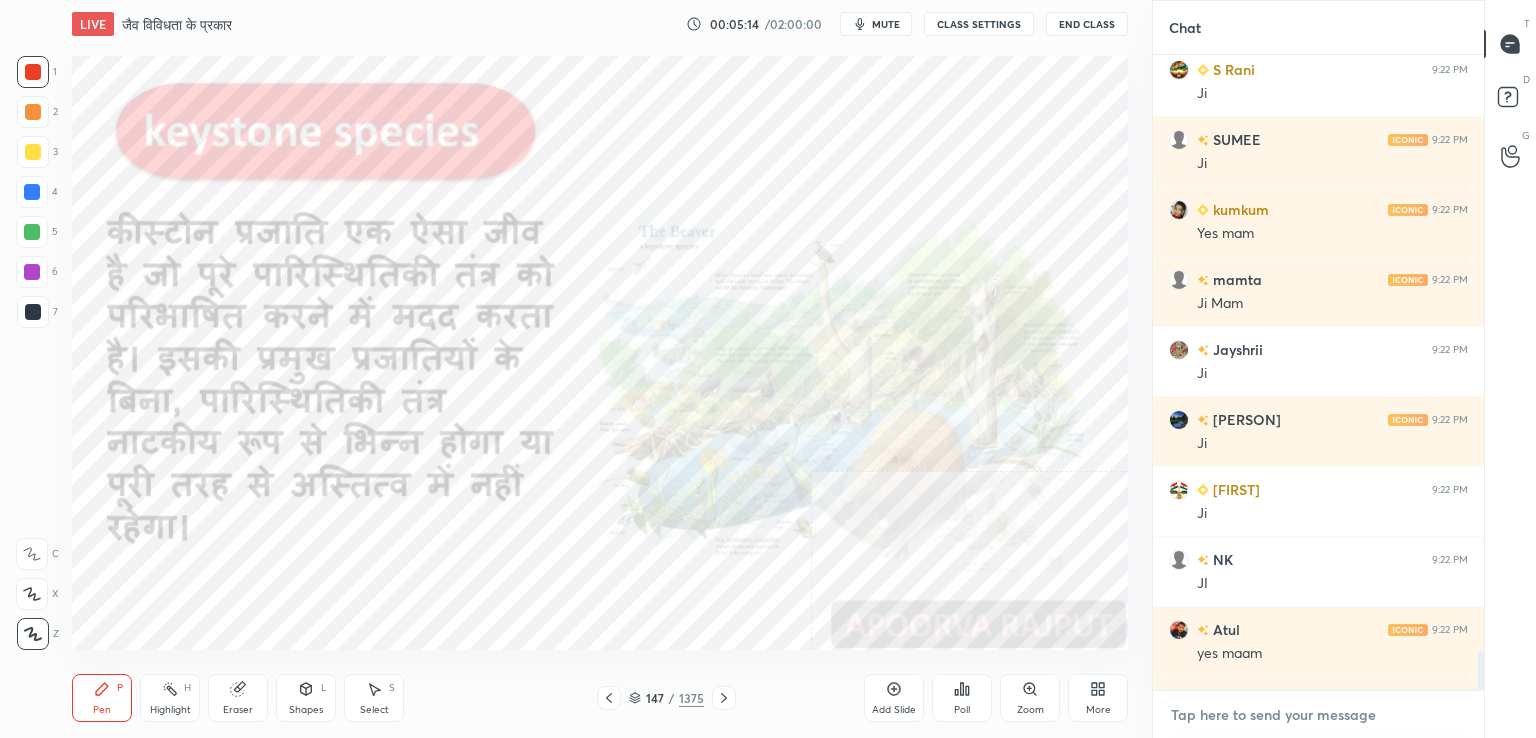 paste on "https://t.me/APOORVA230" 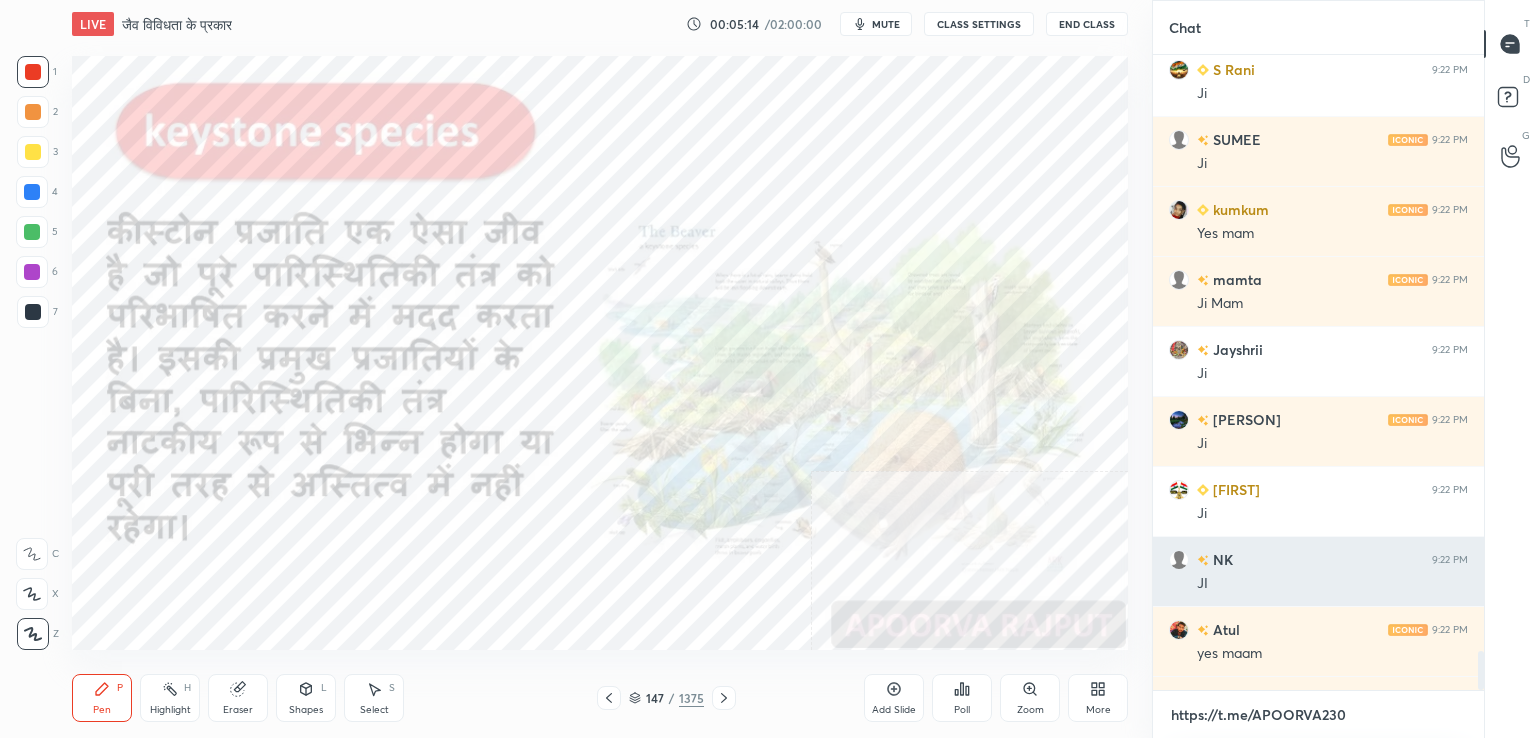 scroll, scrollTop: 629, scrollLeft: 325, axis: both 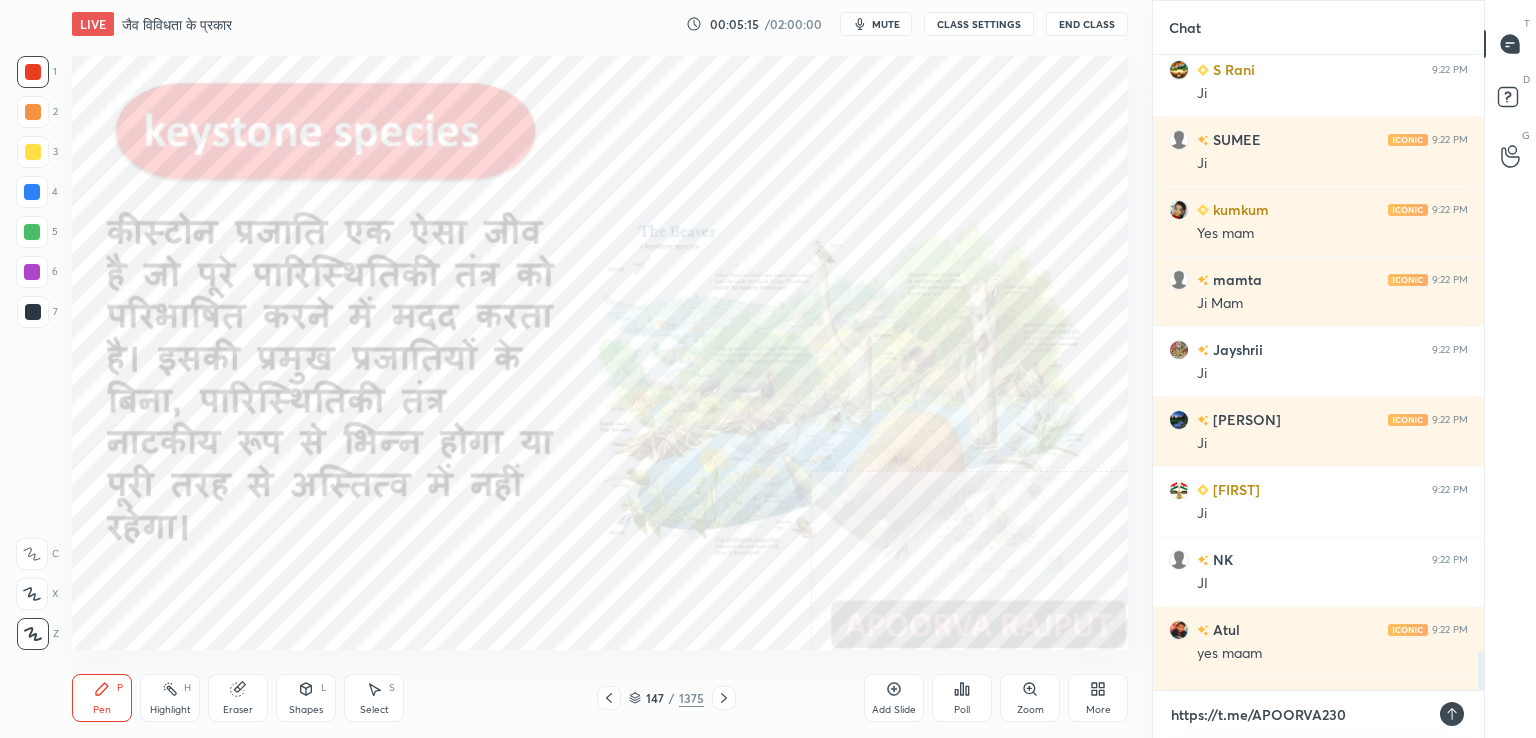 type on "https://t.me/APOORVA230" 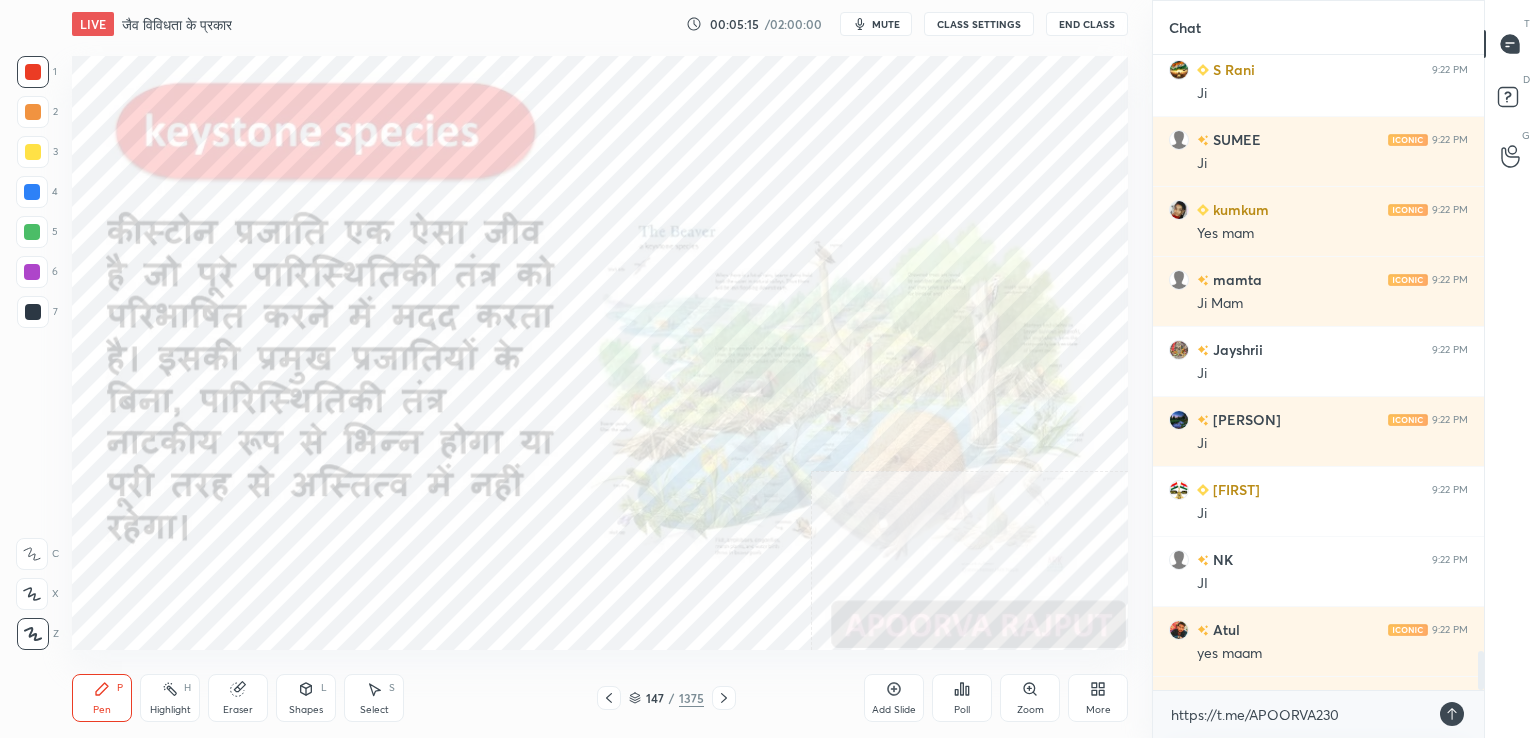 click 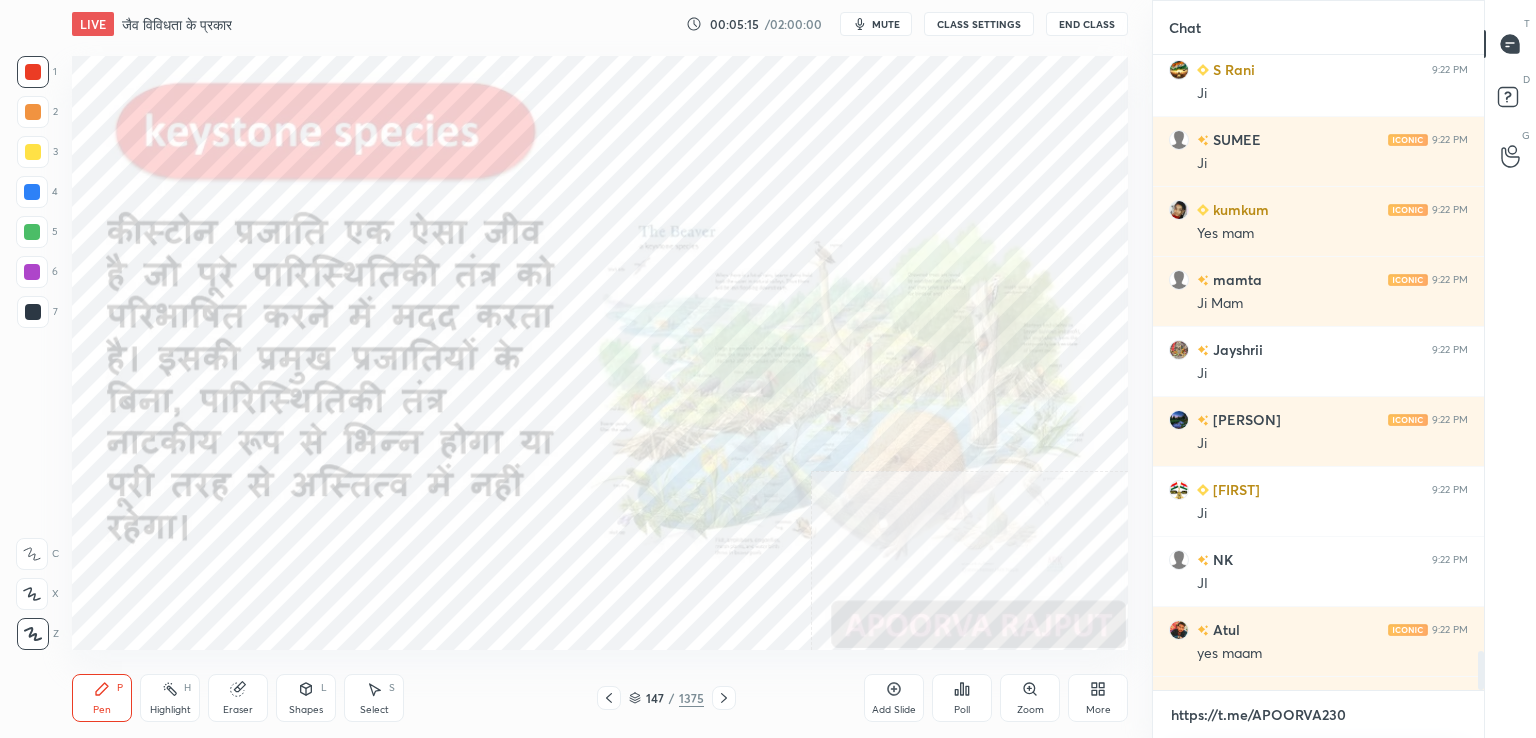 scroll, scrollTop: 11774, scrollLeft: 0, axis: vertical 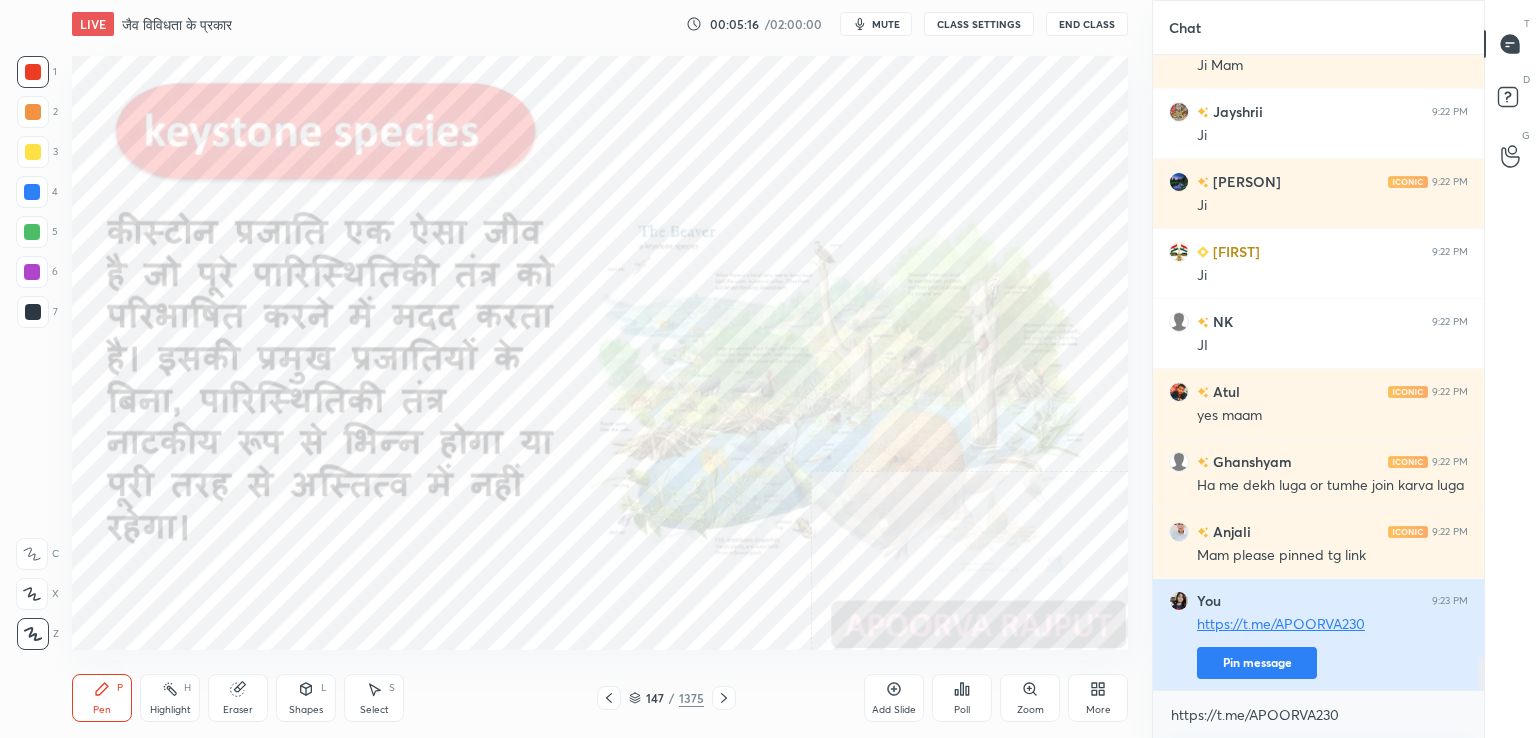 click on "Pin message" at bounding box center [1257, 663] 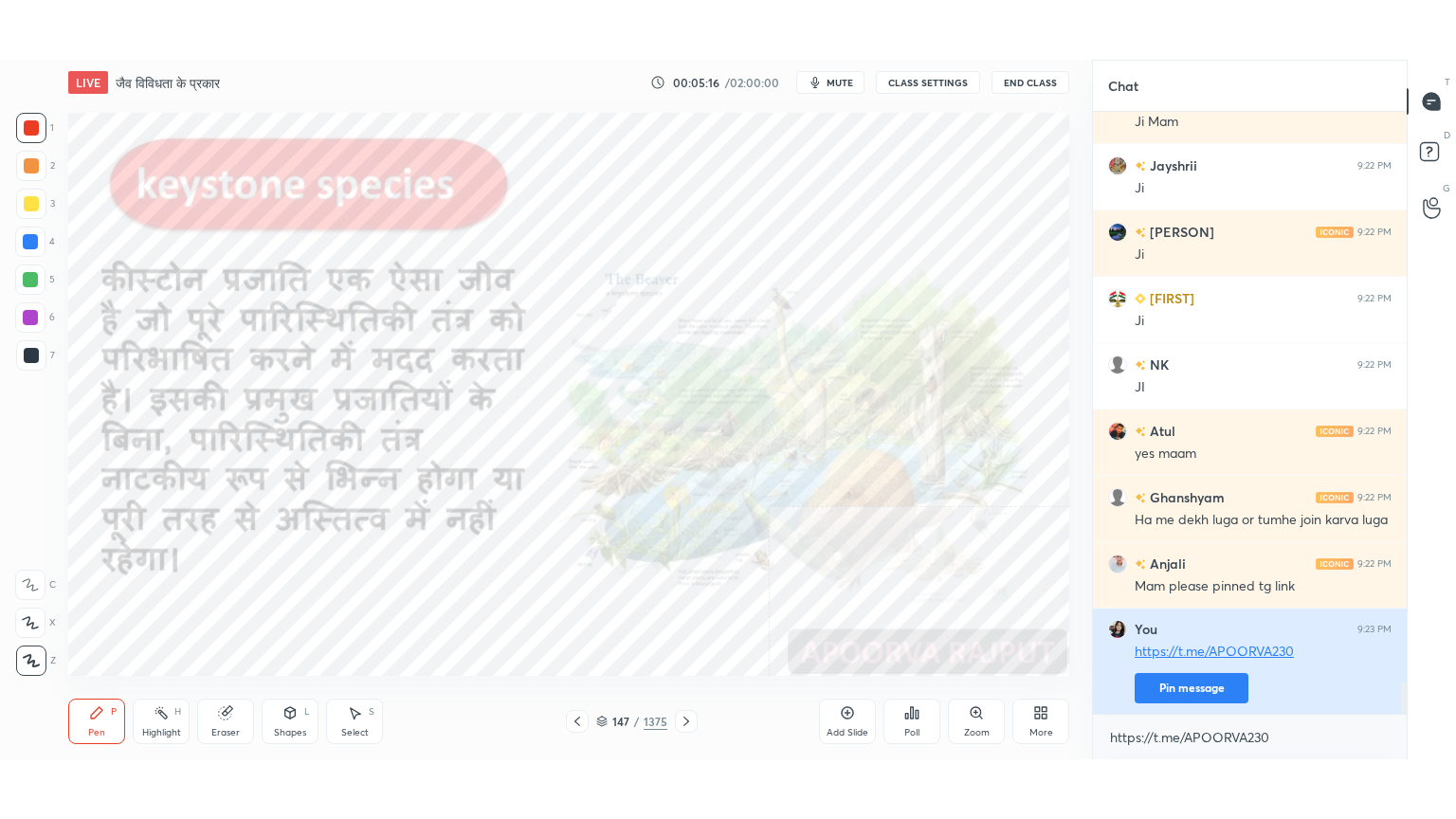 scroll, scrollTop: 604, scrollLeft: 308, axis: both 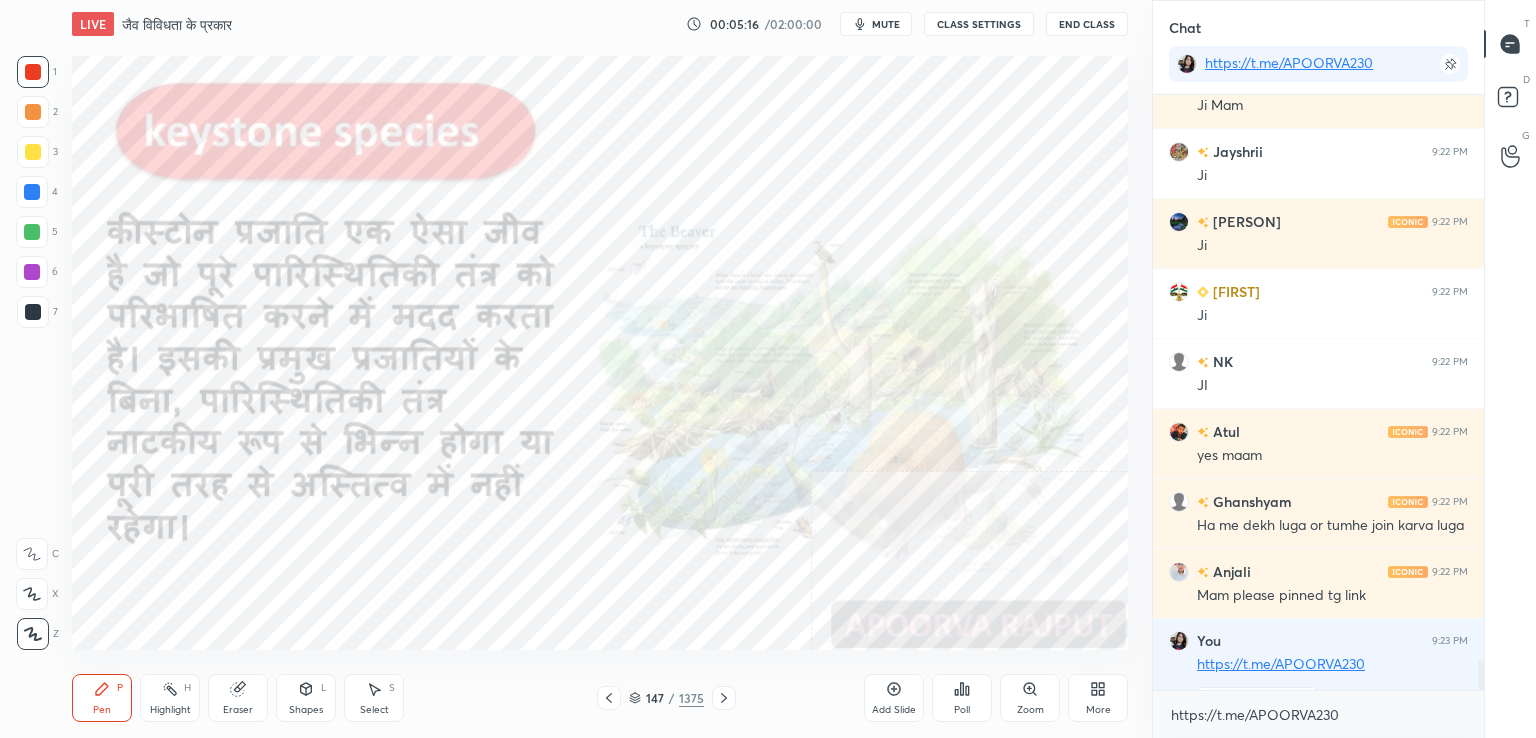 click on "More" at bounding box center (1098, 698) 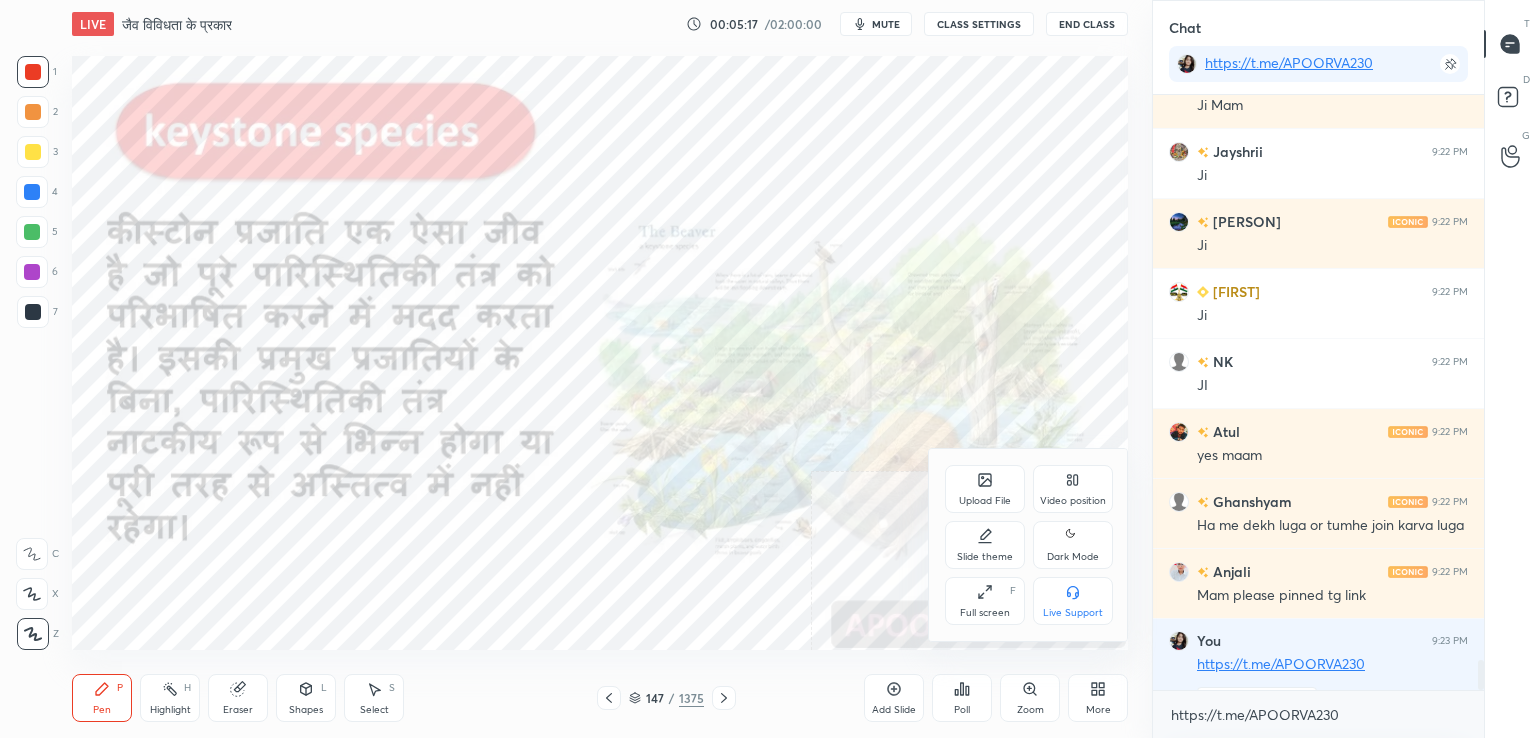 click on "Full screen F" at bounding box center (985, 601) 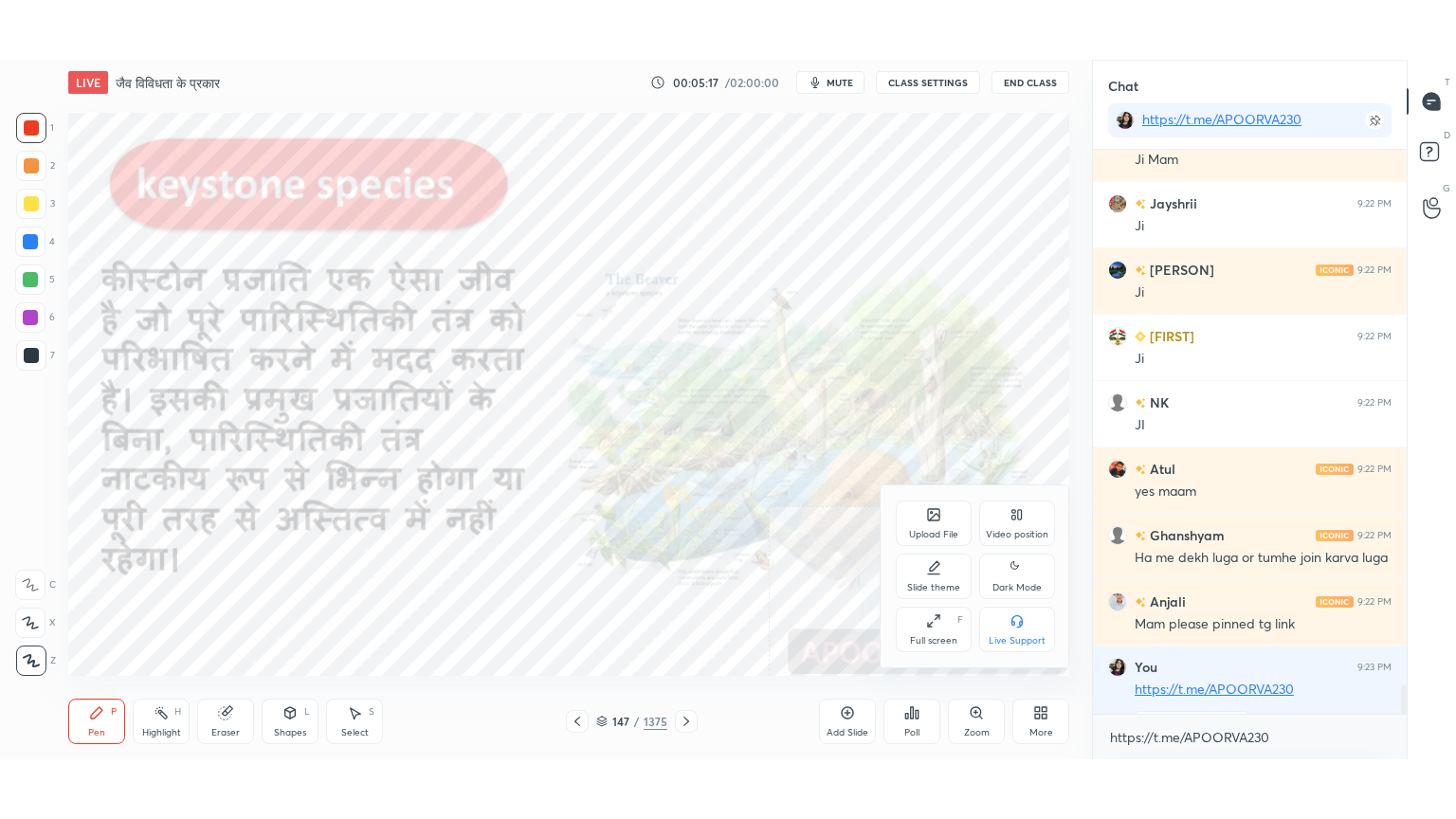 scroll, scrollTop: 94094, scrollLeft: 93776, axis: both 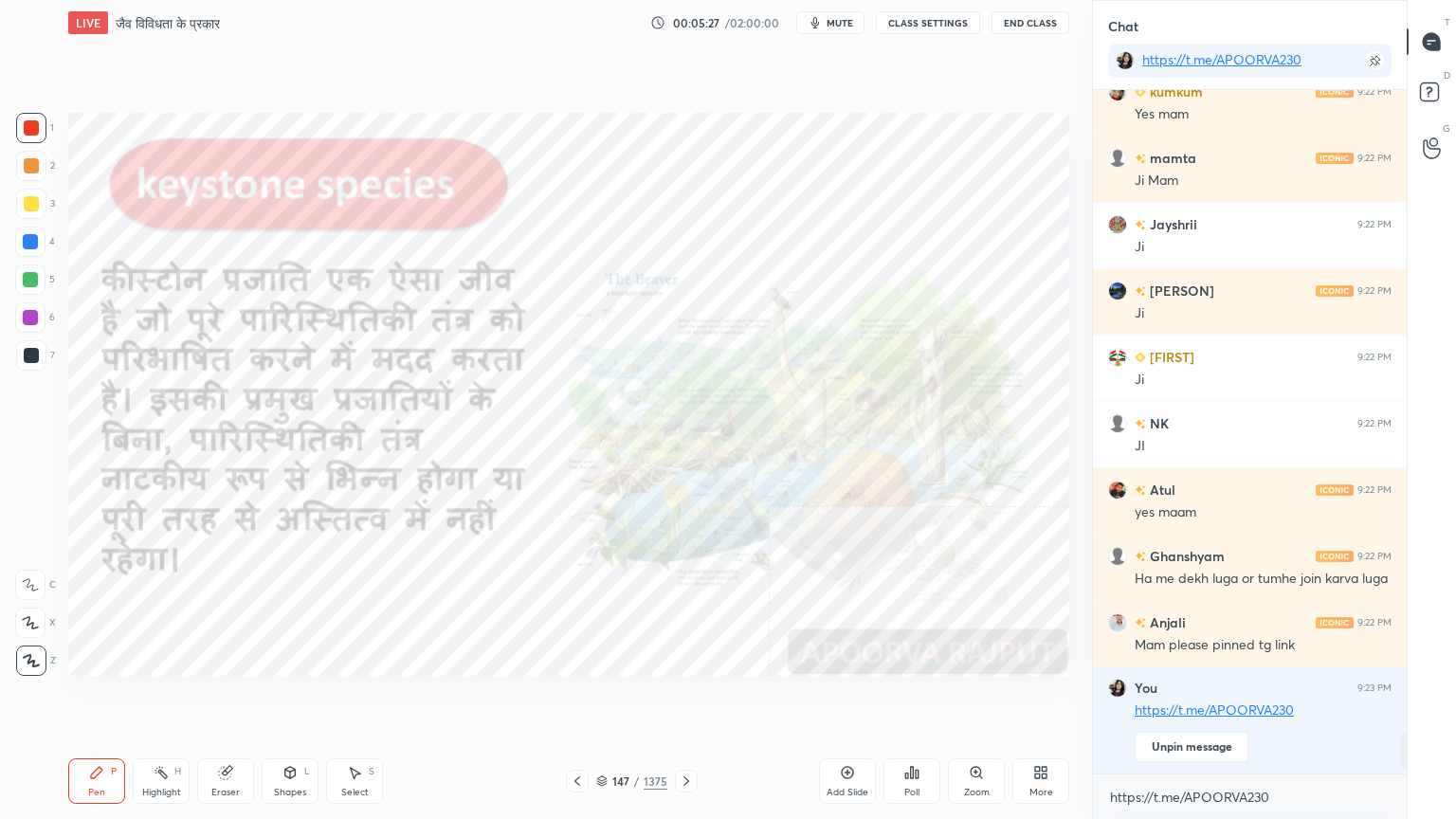 click at bounding box center (30, 242) 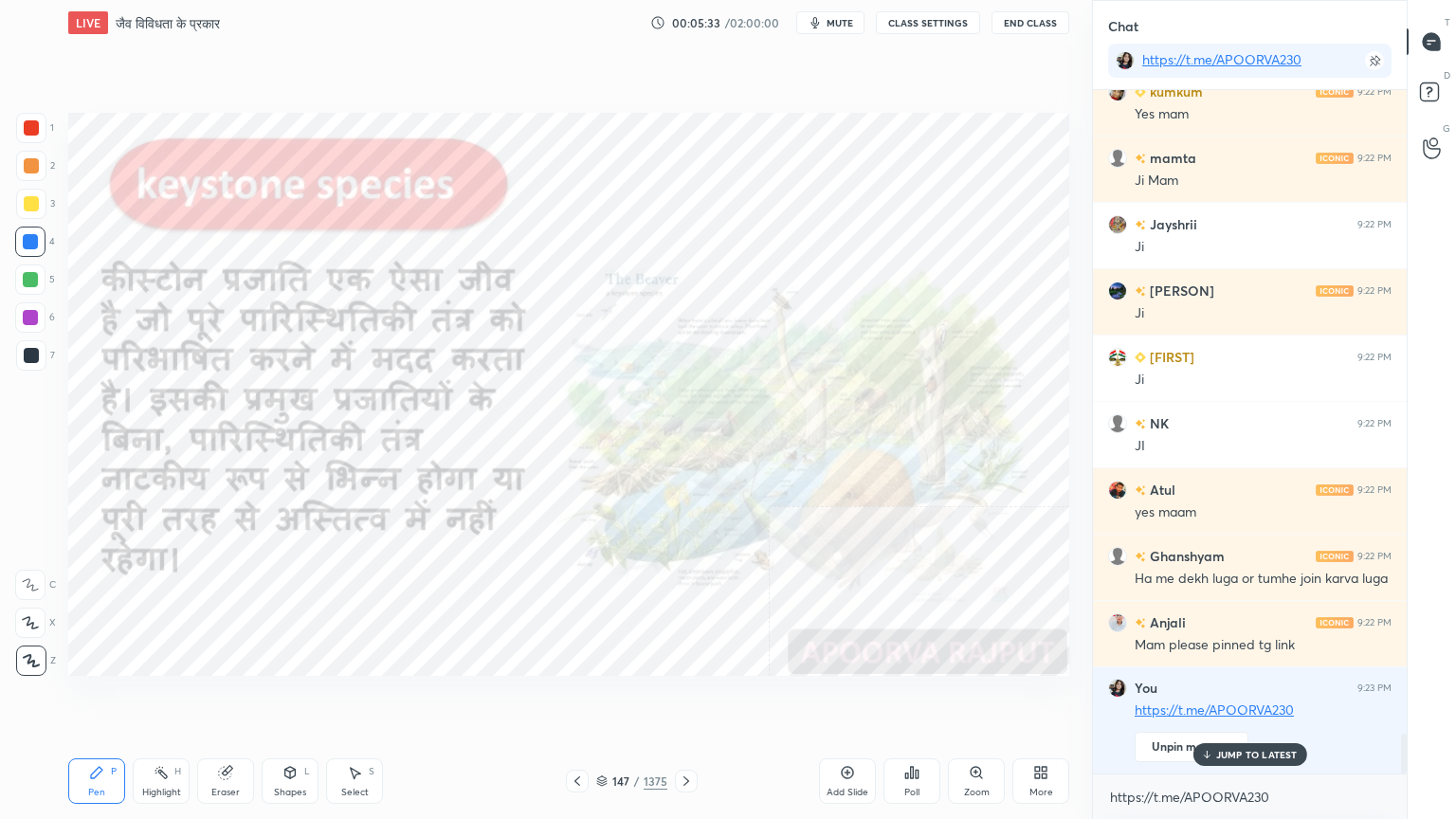 scroll, scrollTop: 11163, scrollLeft: 0, axis: vertical 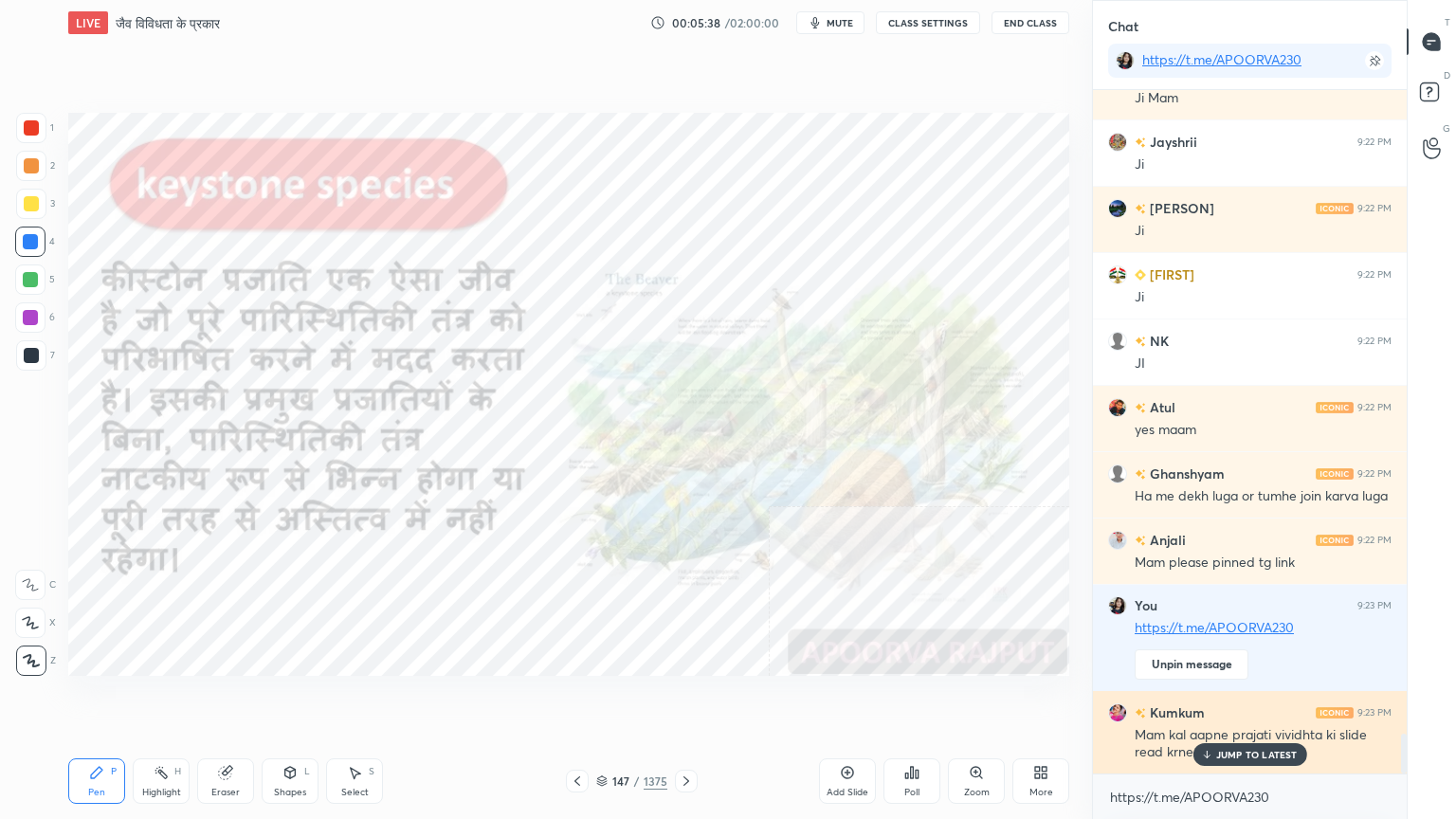 click on "JUMP TO LATEST" at bounding box center [1257, 755] 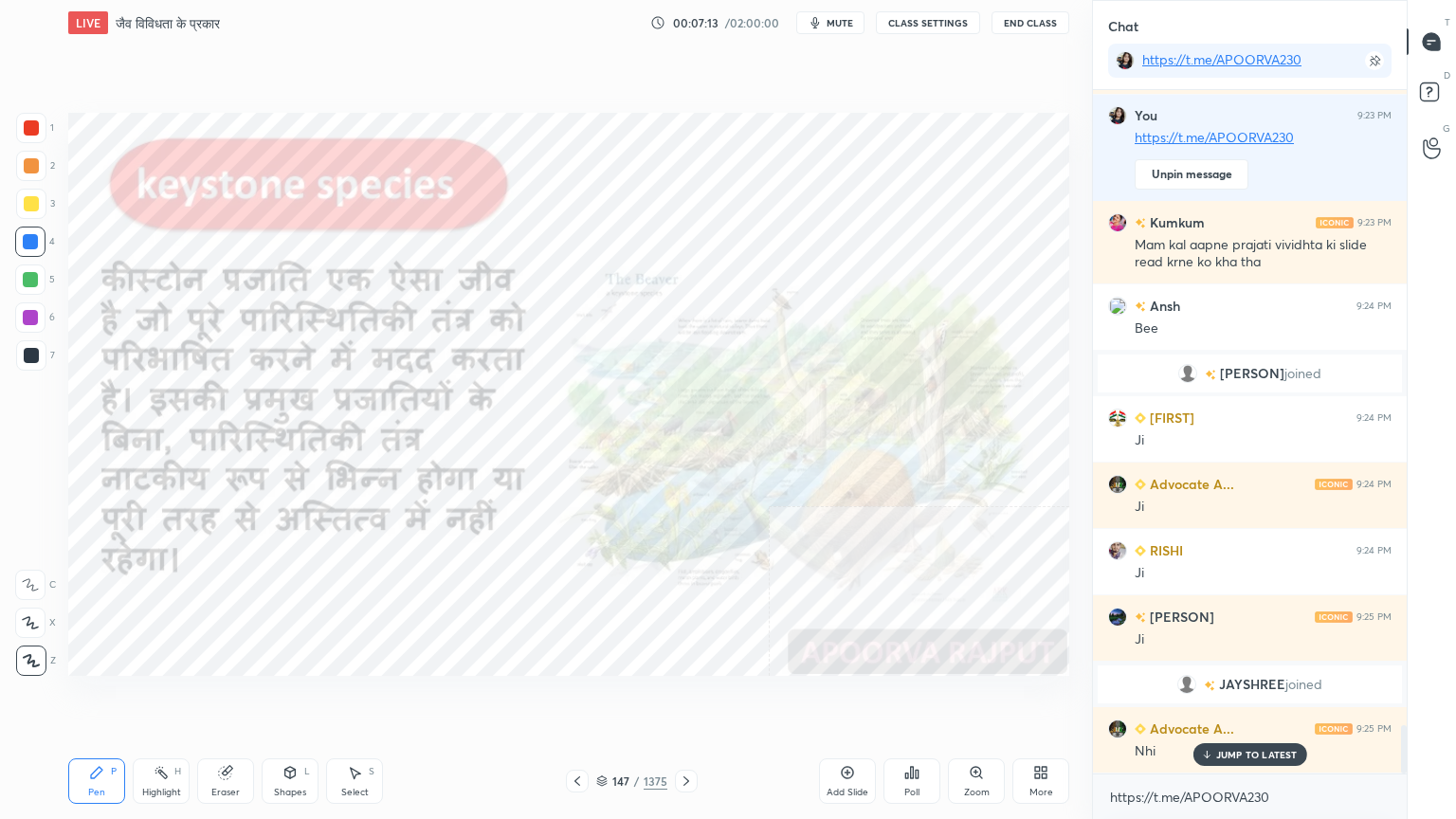 scroll, scrollTop: 9047, scrollLeft: 0, axis: vertical 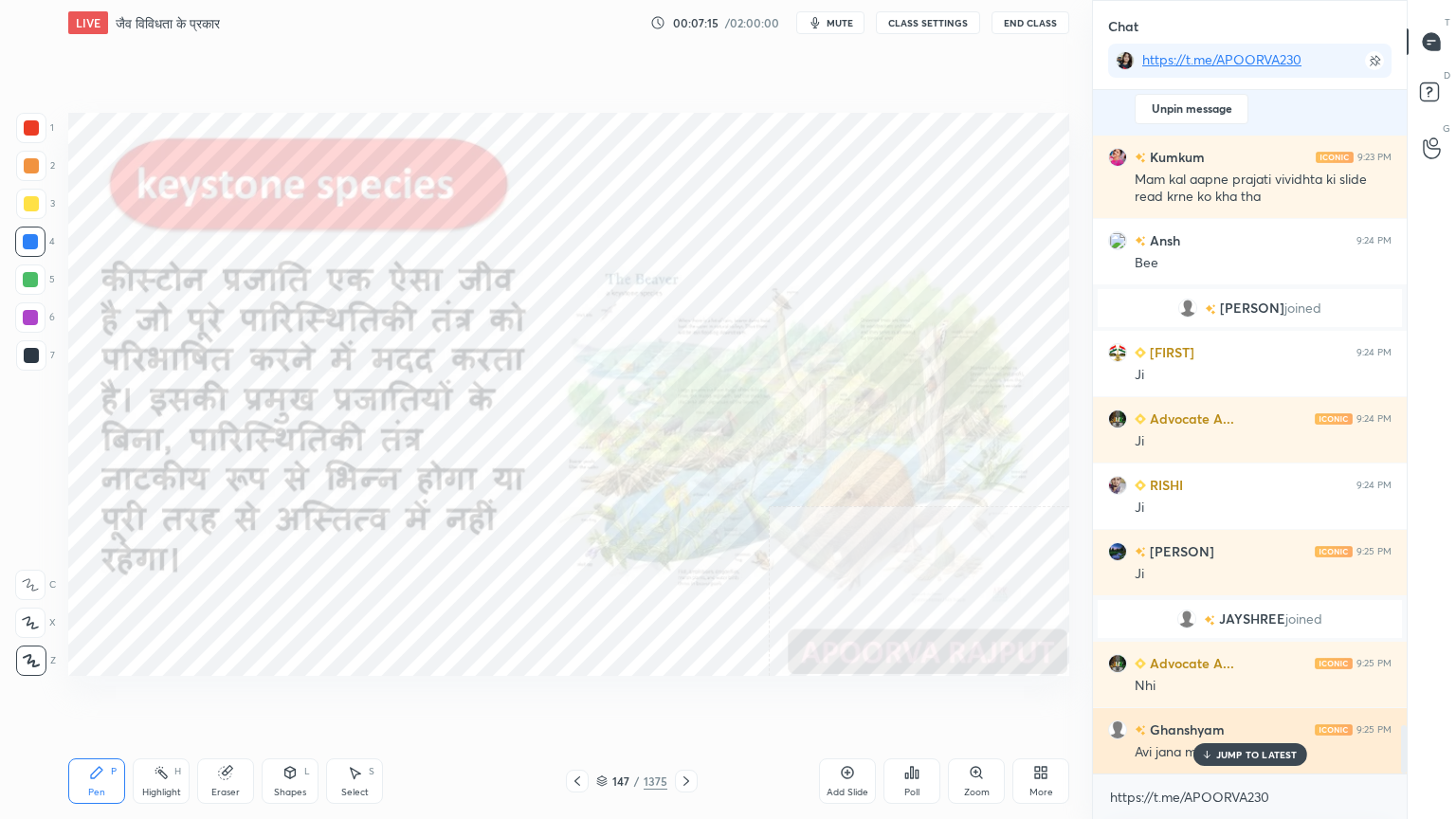 click on "JUMP TO LATEST" at bounding box center [1249, 755] 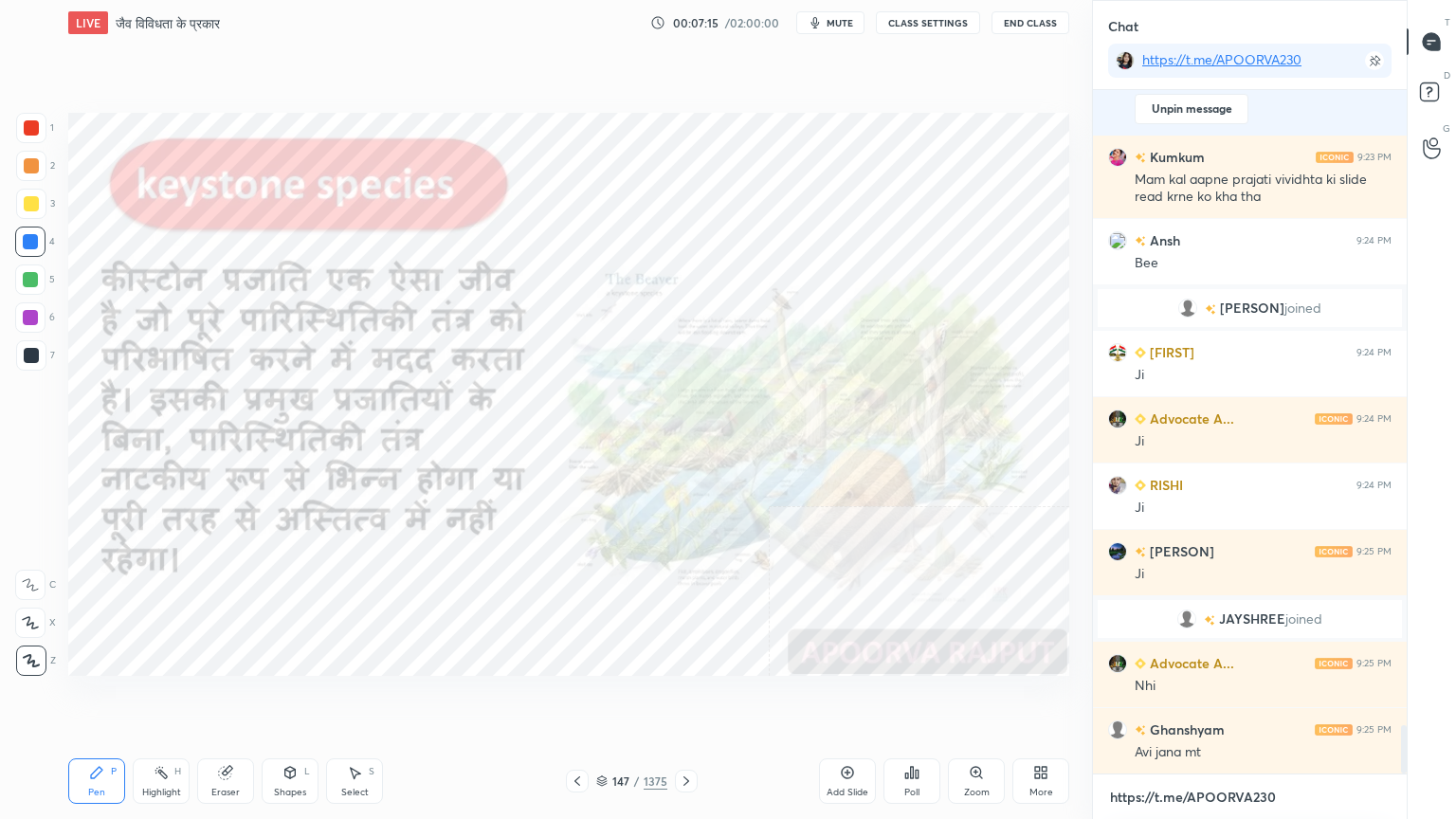 drag, startPoint x: 1218, startPoint y: 808, endPoint x: 1193, endPoint y: 774, distance: 42.201896 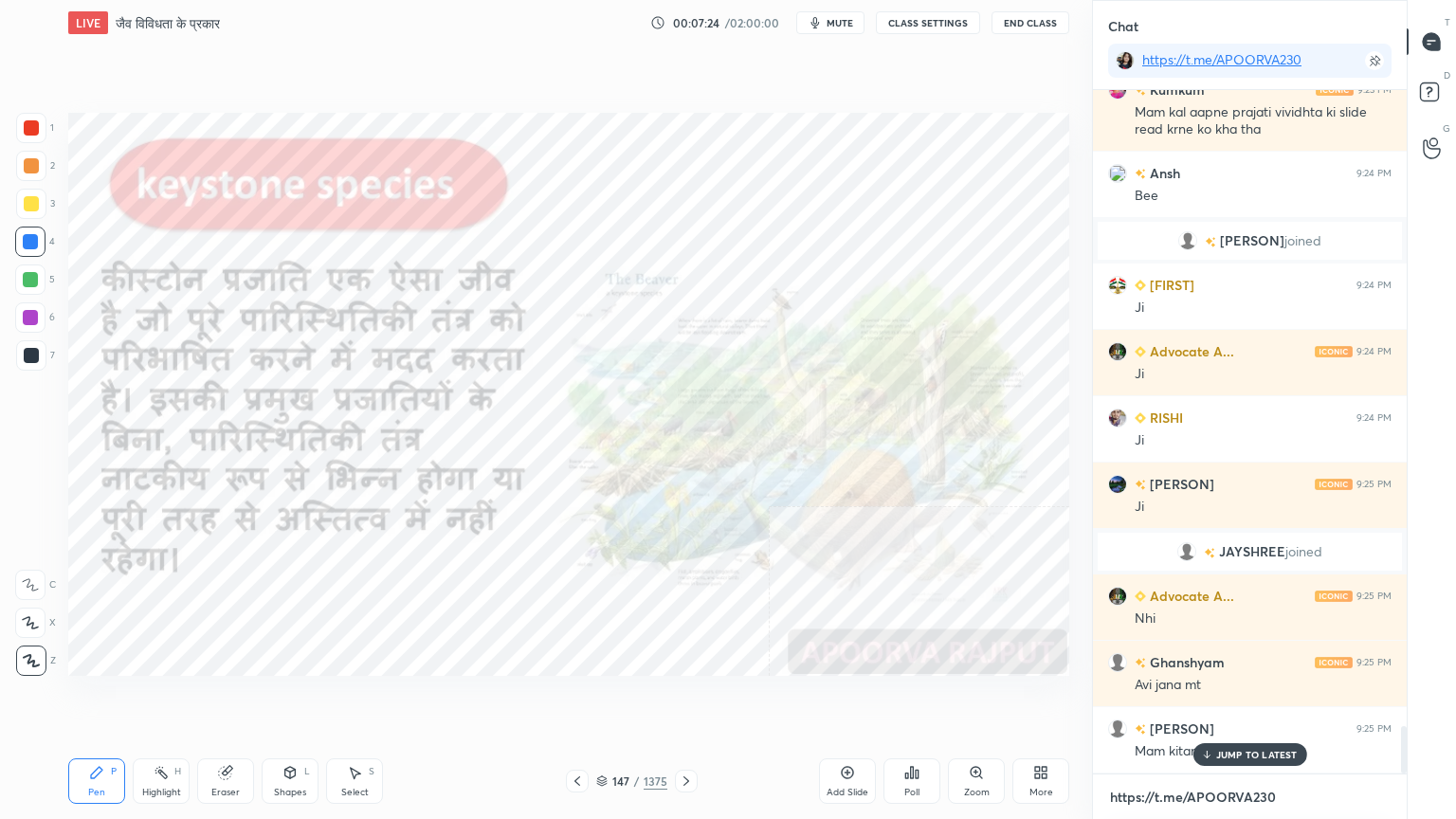 scroll, scrollTop: 9180, scrollLeft: 0, axis: vertical 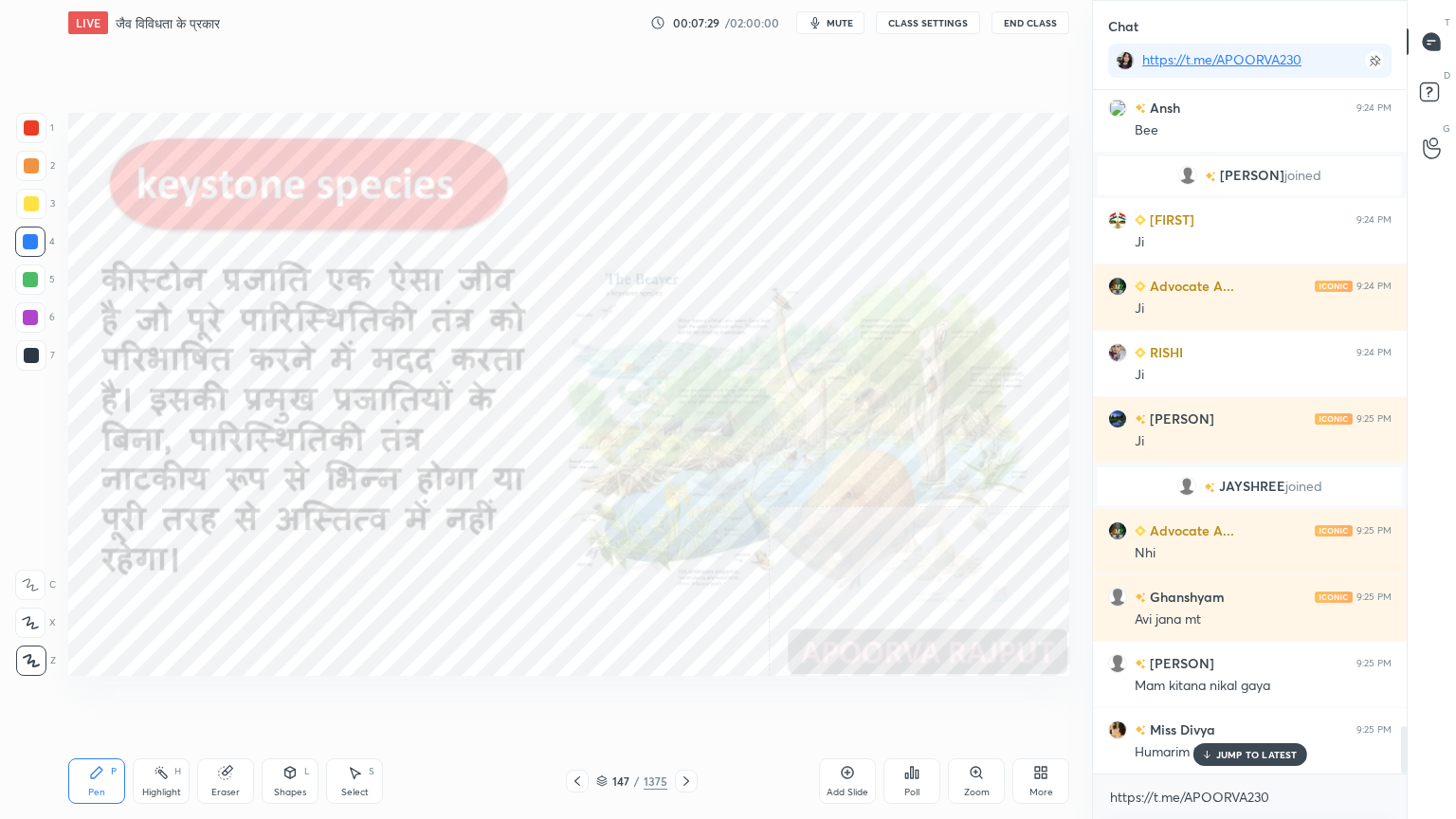 click on "JUMP TO LATEST" at bounding box center [1257, 755] 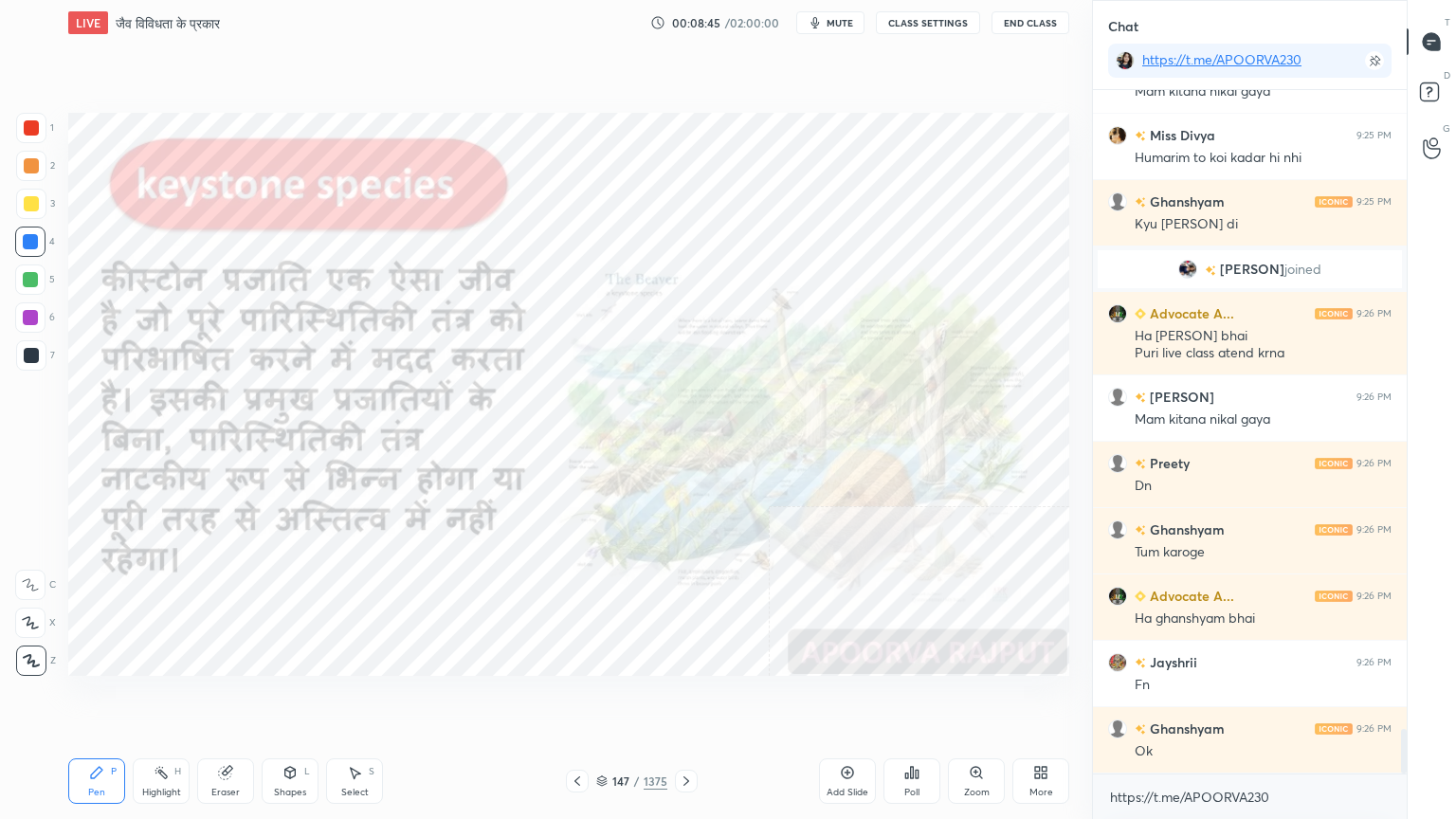 scroll, scrollTop: 9764, scrollLeft: 0, axis: vertical 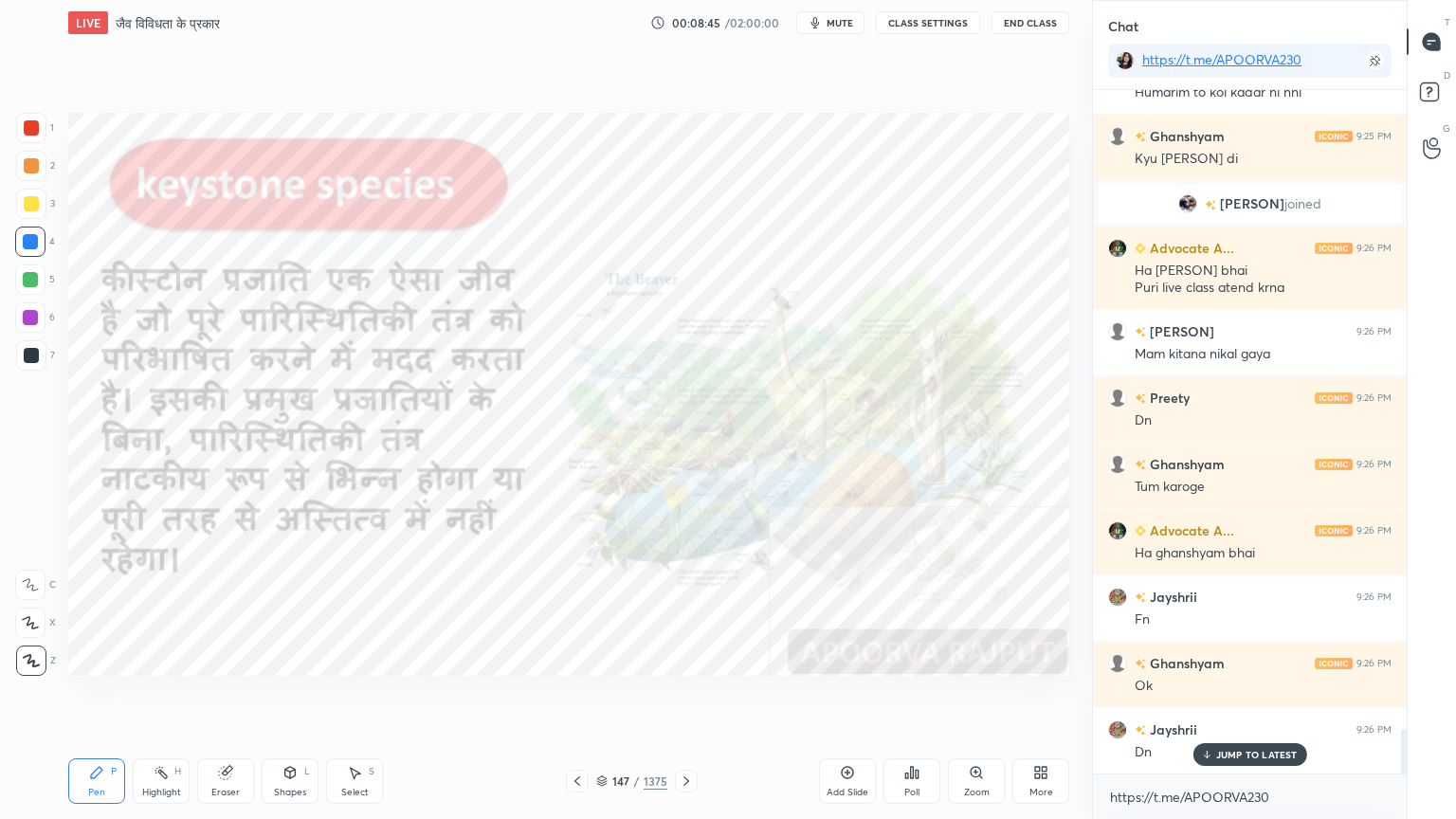 click on "Eraser" at bounding box center (226, 781) 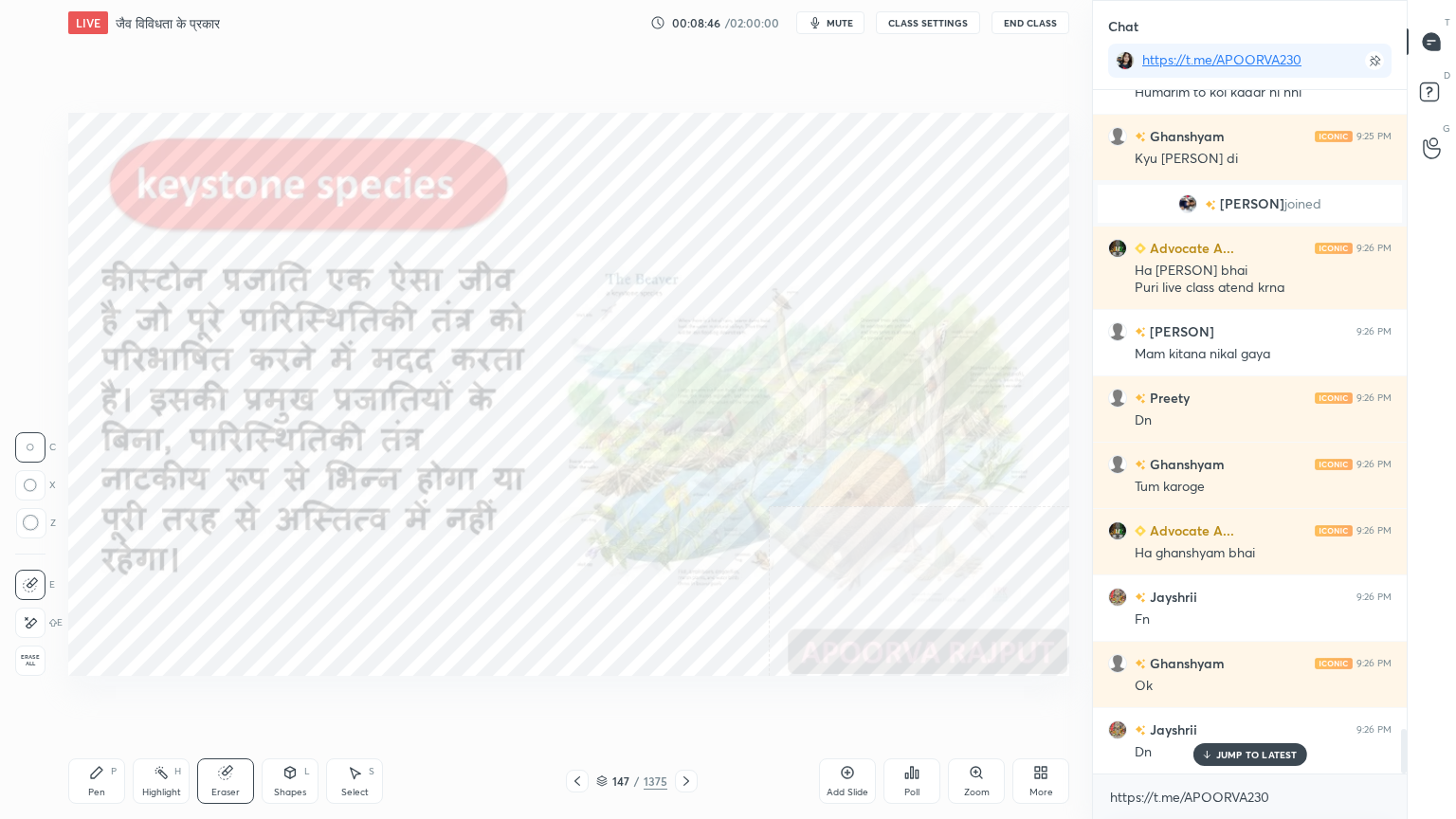 click at bounding box center (30, 623) 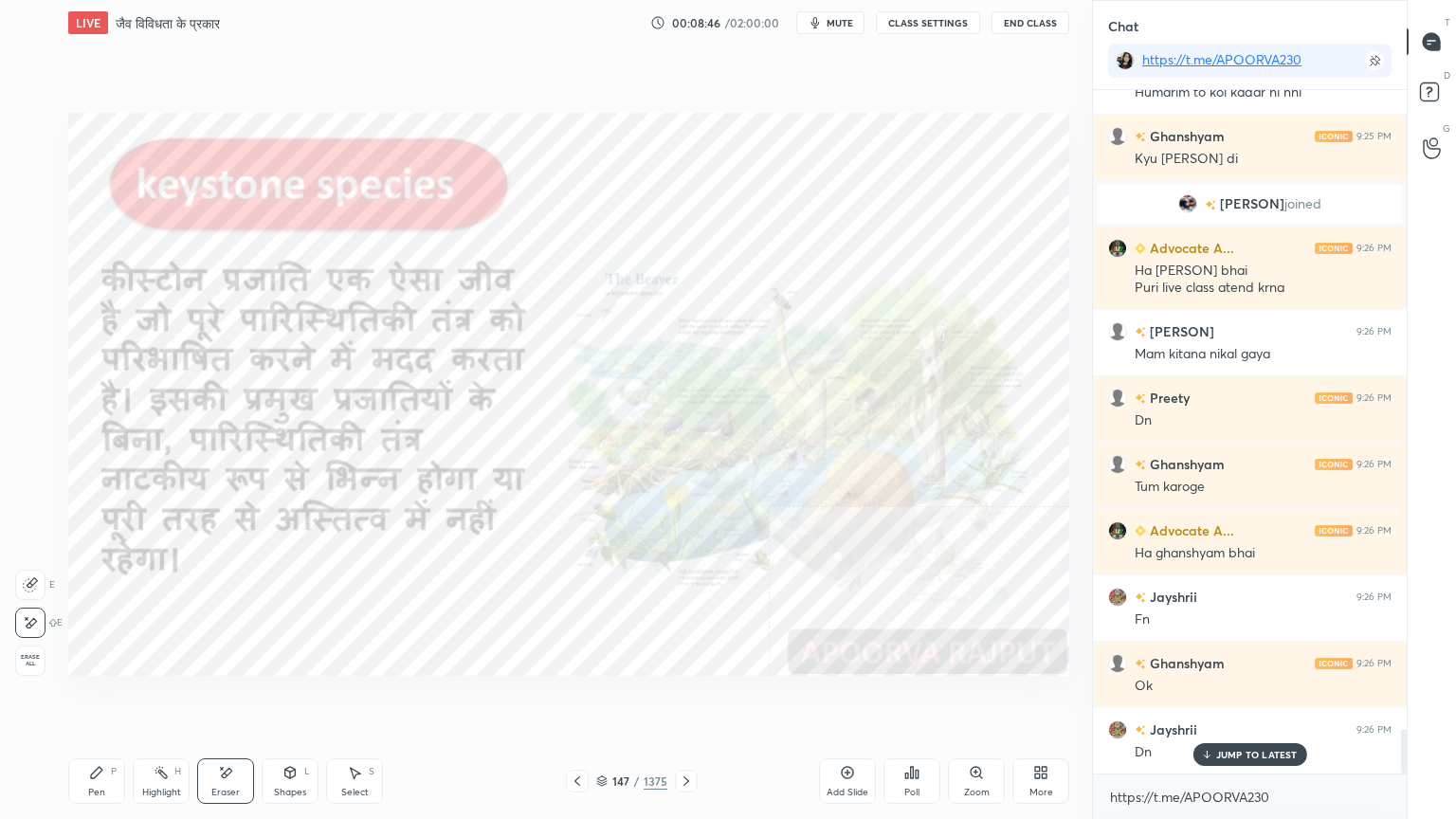 scroll, scrollTop: 9831, scrollLeft: 0, axis: vertical 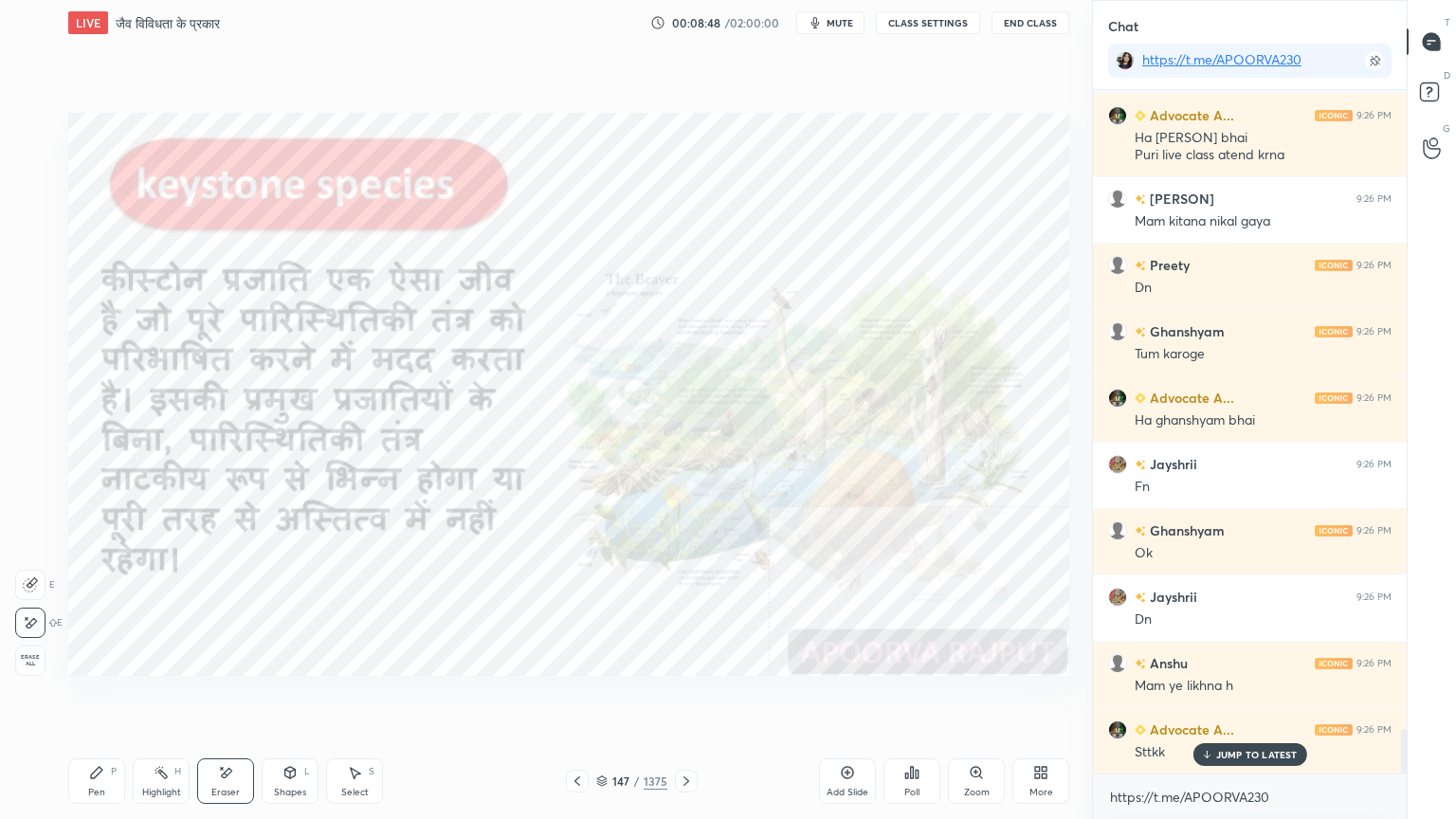 click on "Pen P" at bounding box center [97, 781] 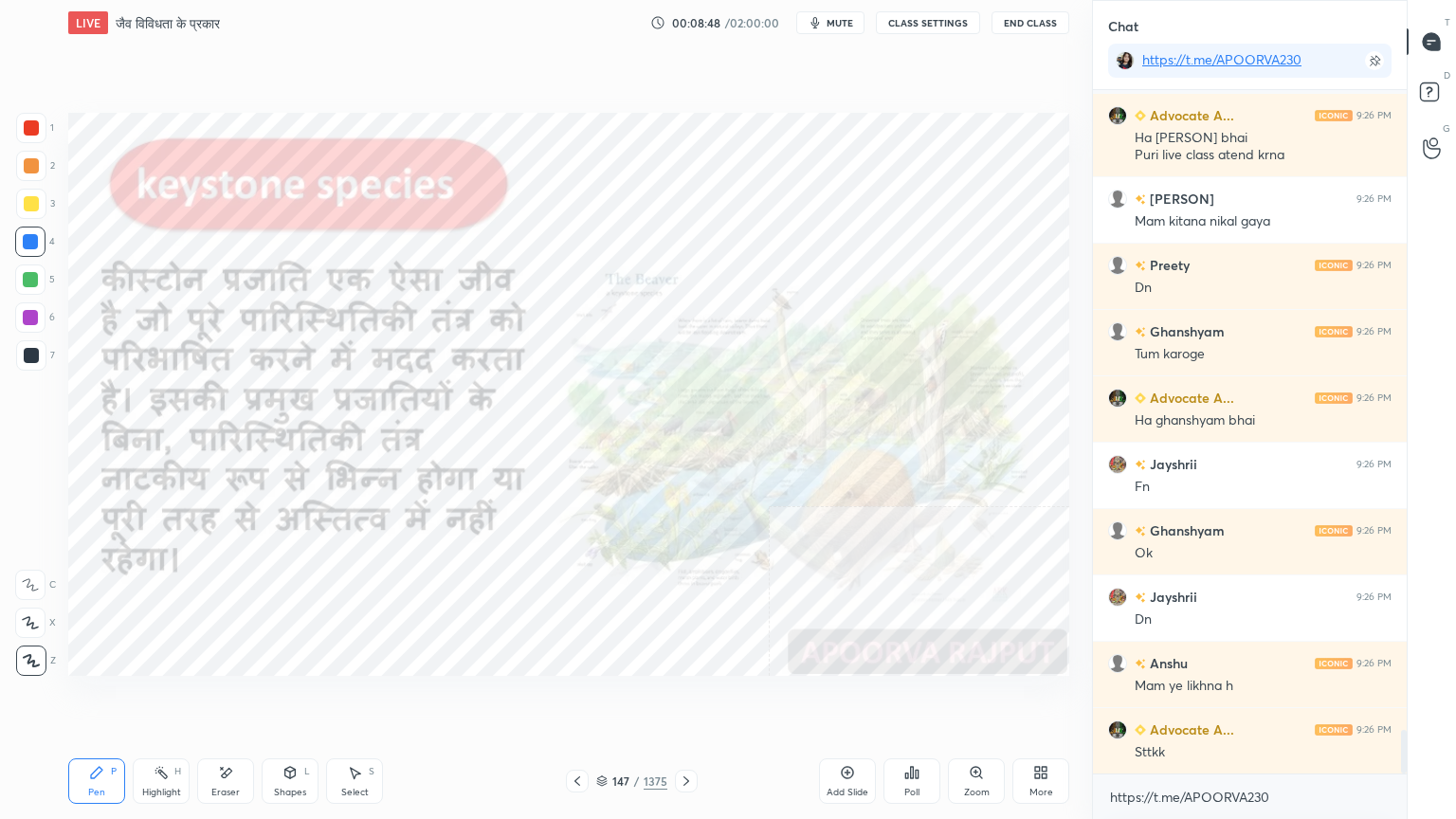scroll, scrollTop: 9964, scrollLeft: 0, axis: vertical 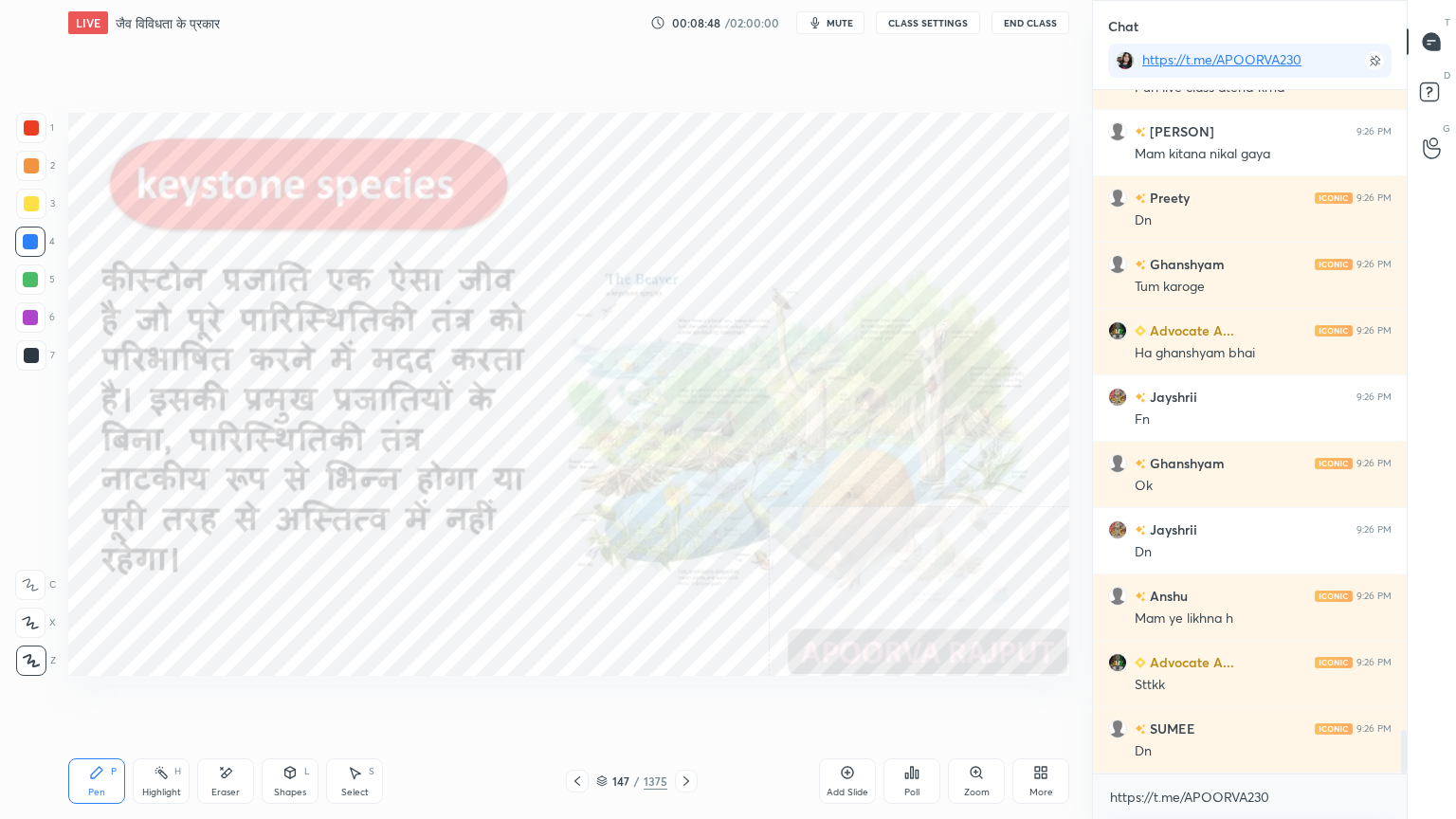 click on "Pen P" at bounding box center [97, 781] 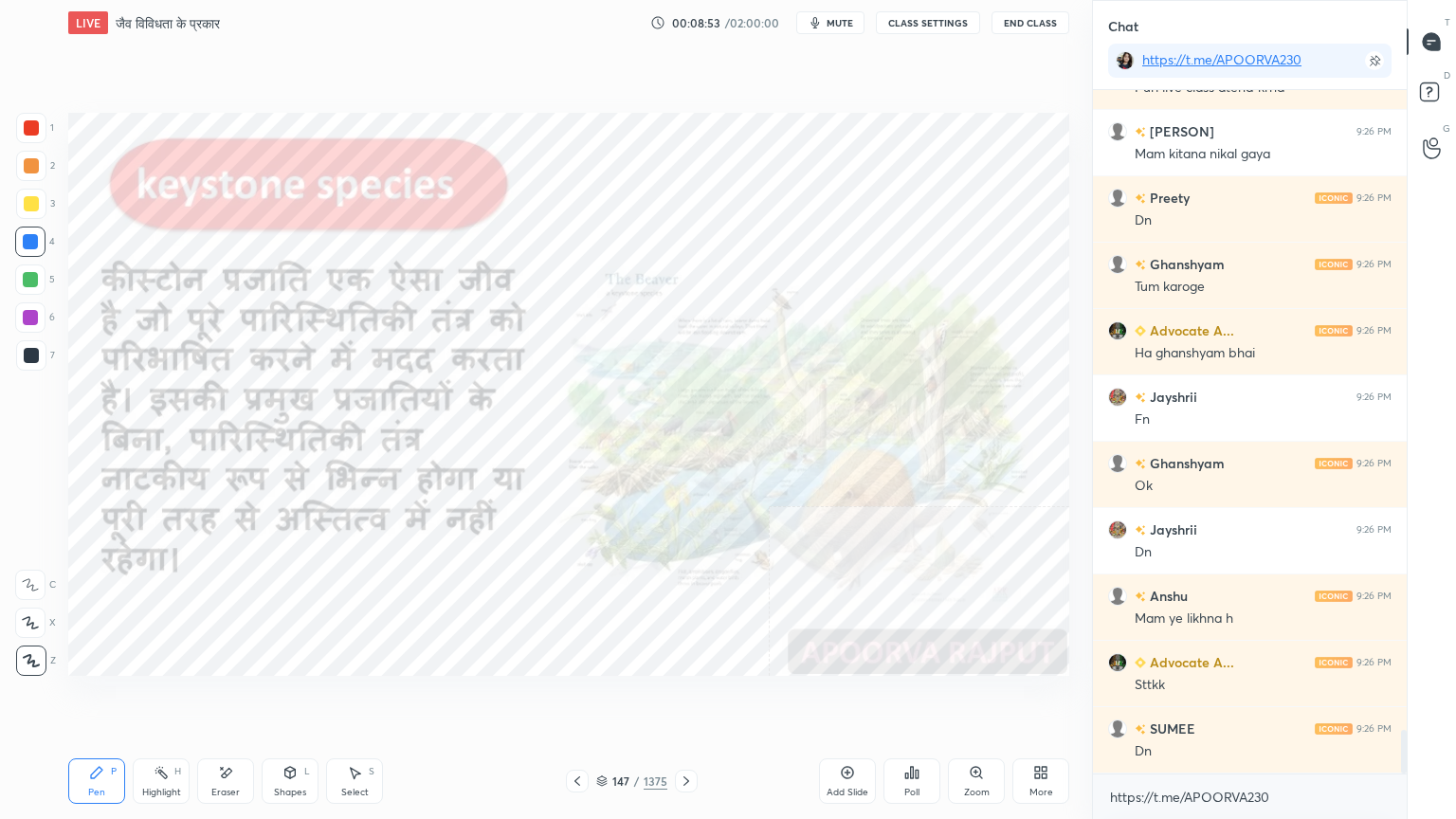 scroll, scrollTop: 10029, scrollLeft: 0, axis: vertical 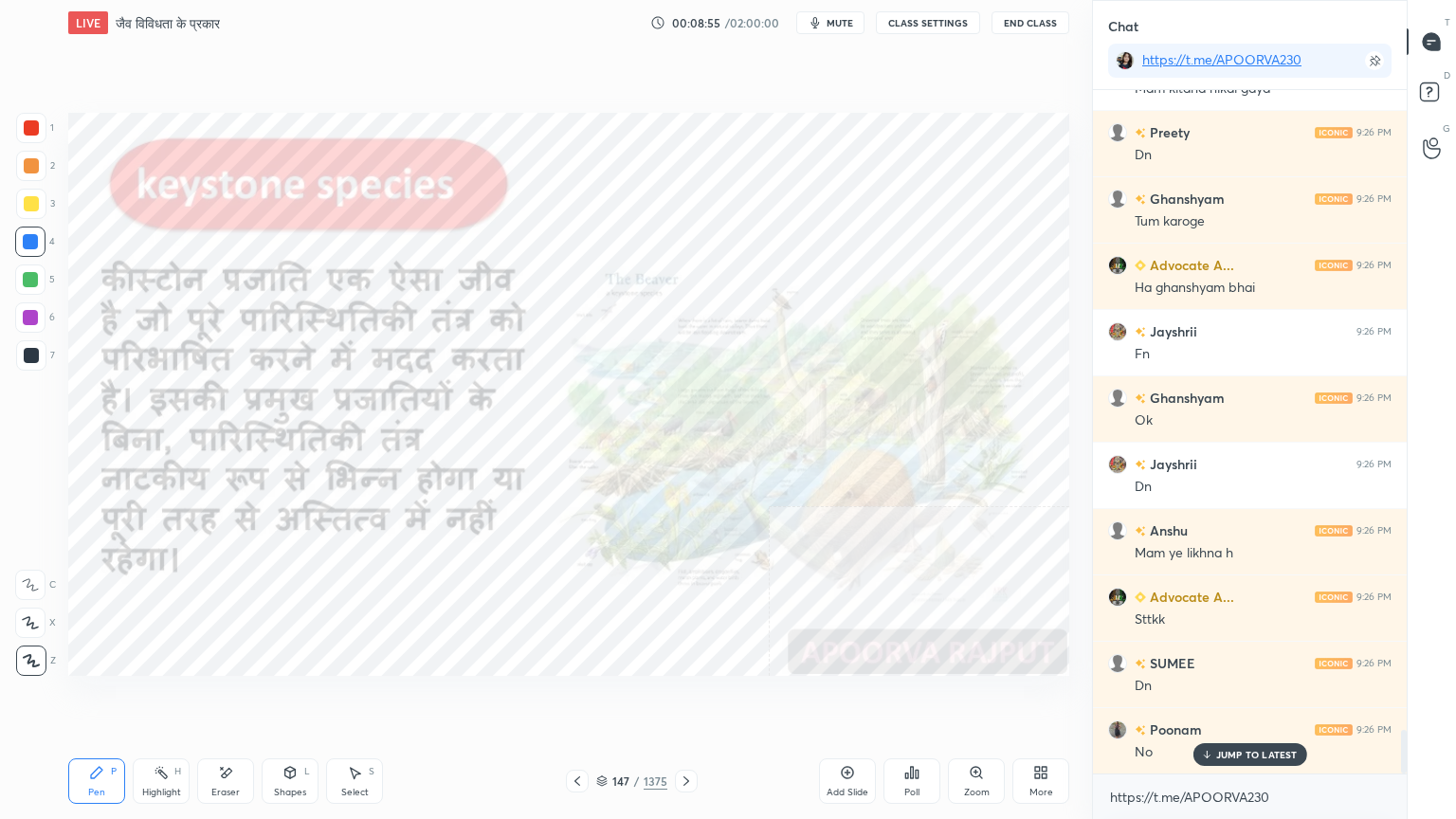 click on "147 / 1375" at bounding box center (631, 781) 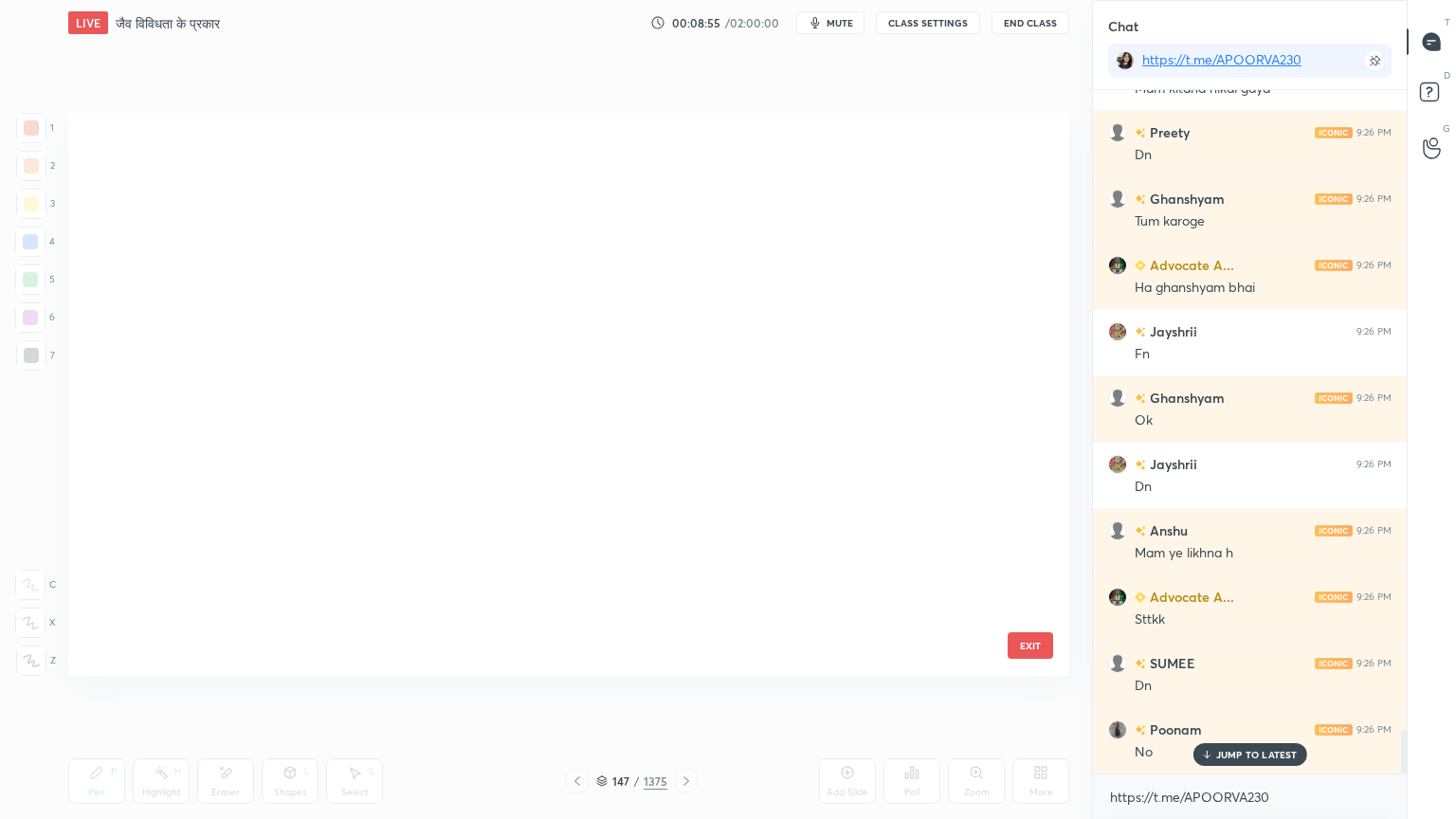 scroll, scrollTop: 7936, scrollLeft: 0, axis: vertical 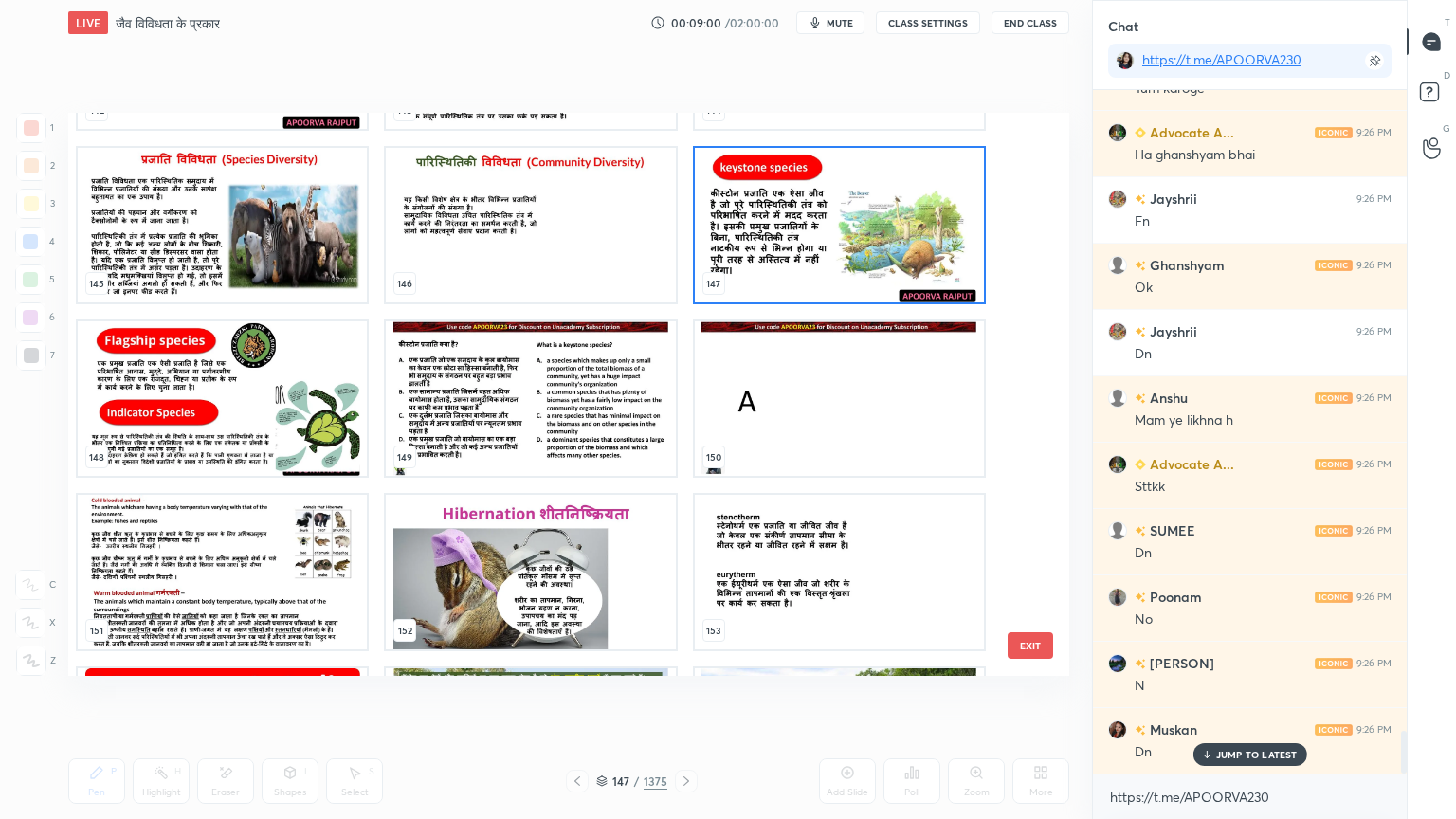 click on "EXIT" at bounding box center (1030, 646) 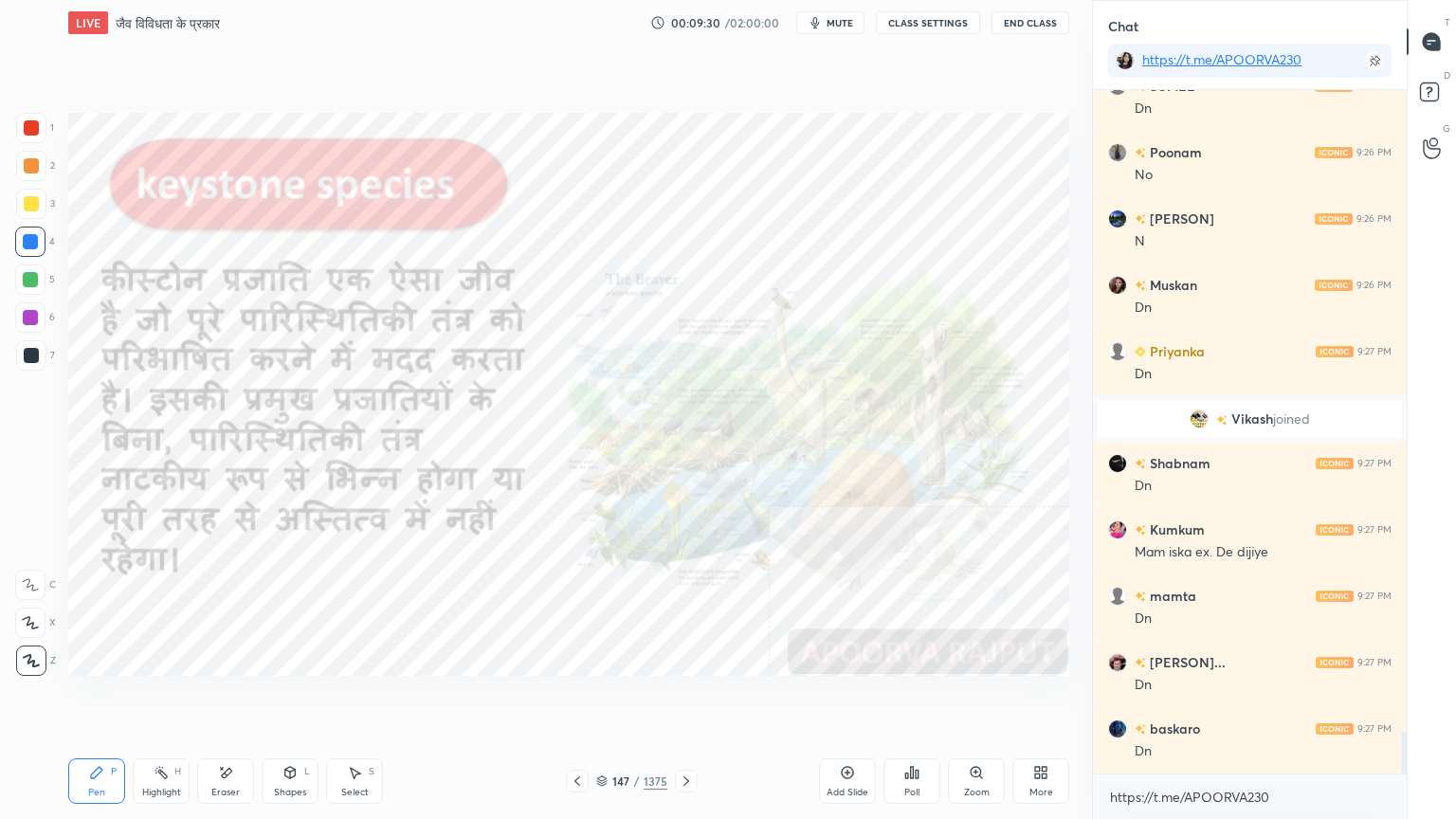 scroll, scrollTop: 10294, scrollLeft: 0, axis: vertical 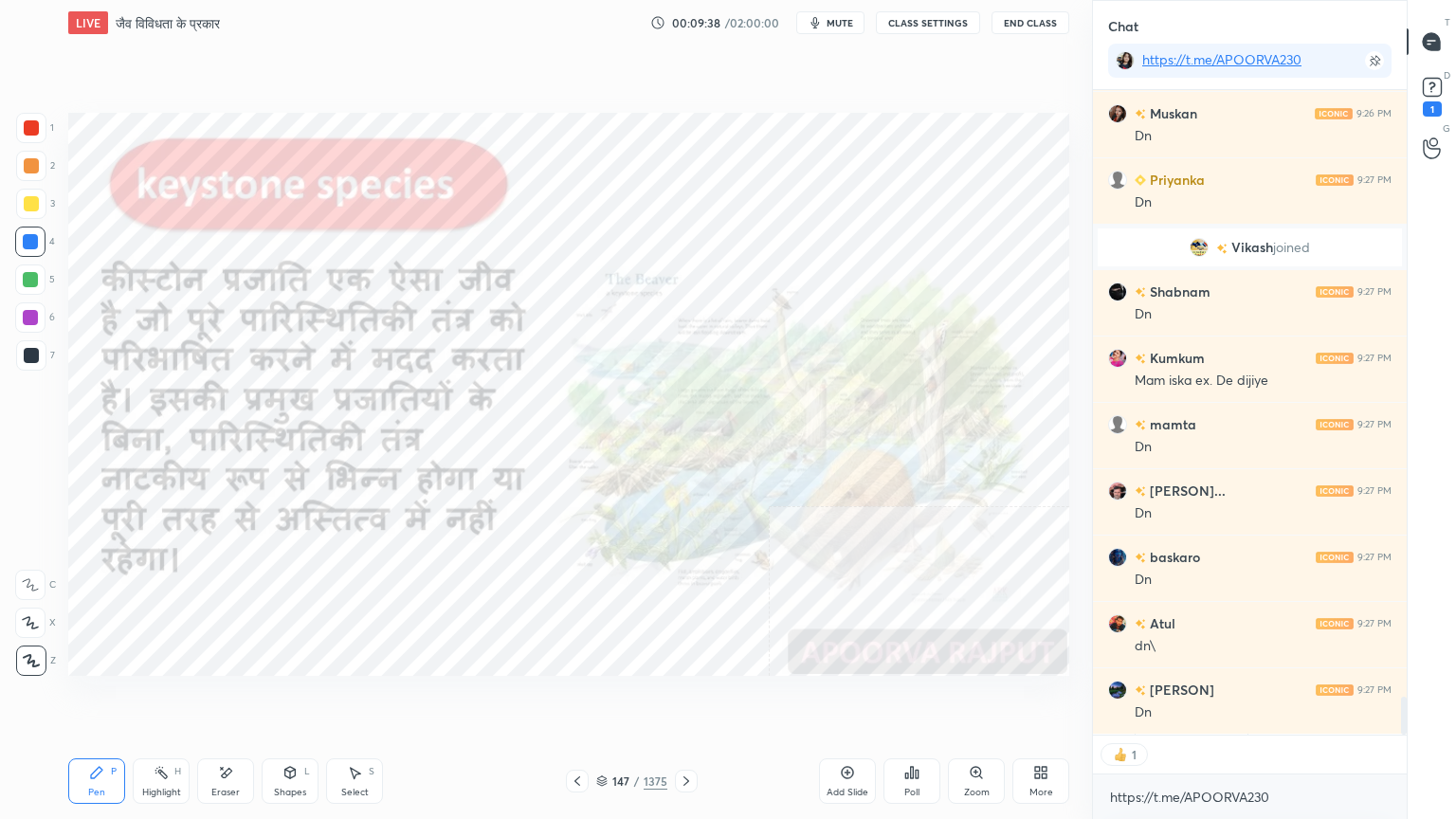 drag, startPoint x: 220, startPoint y: 778, endPoint x: 271, endPoint y: 712, distance: 83.40863 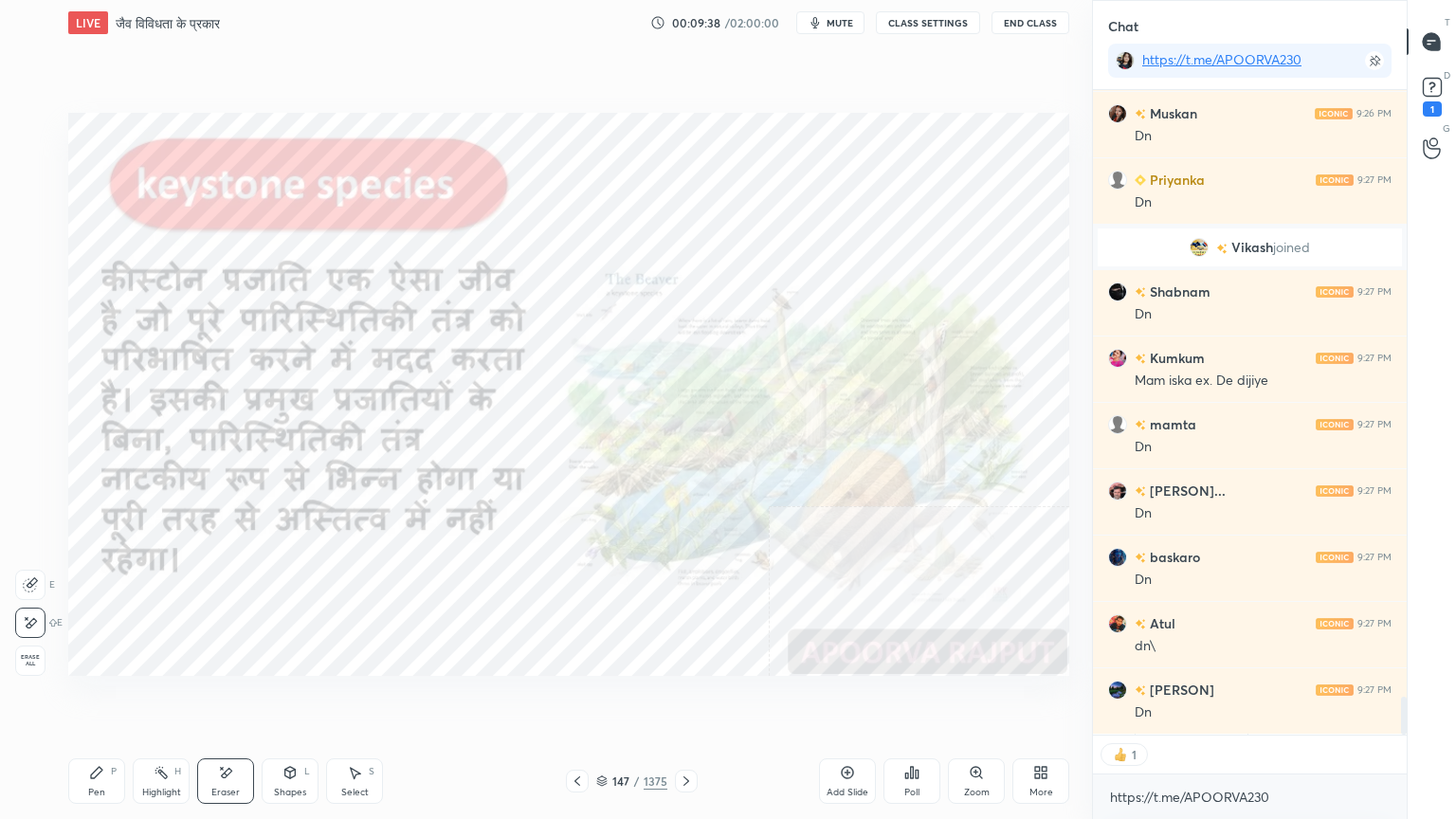 scroll, scrollTop: 10467, scrollLeft: 0, axis: vertical 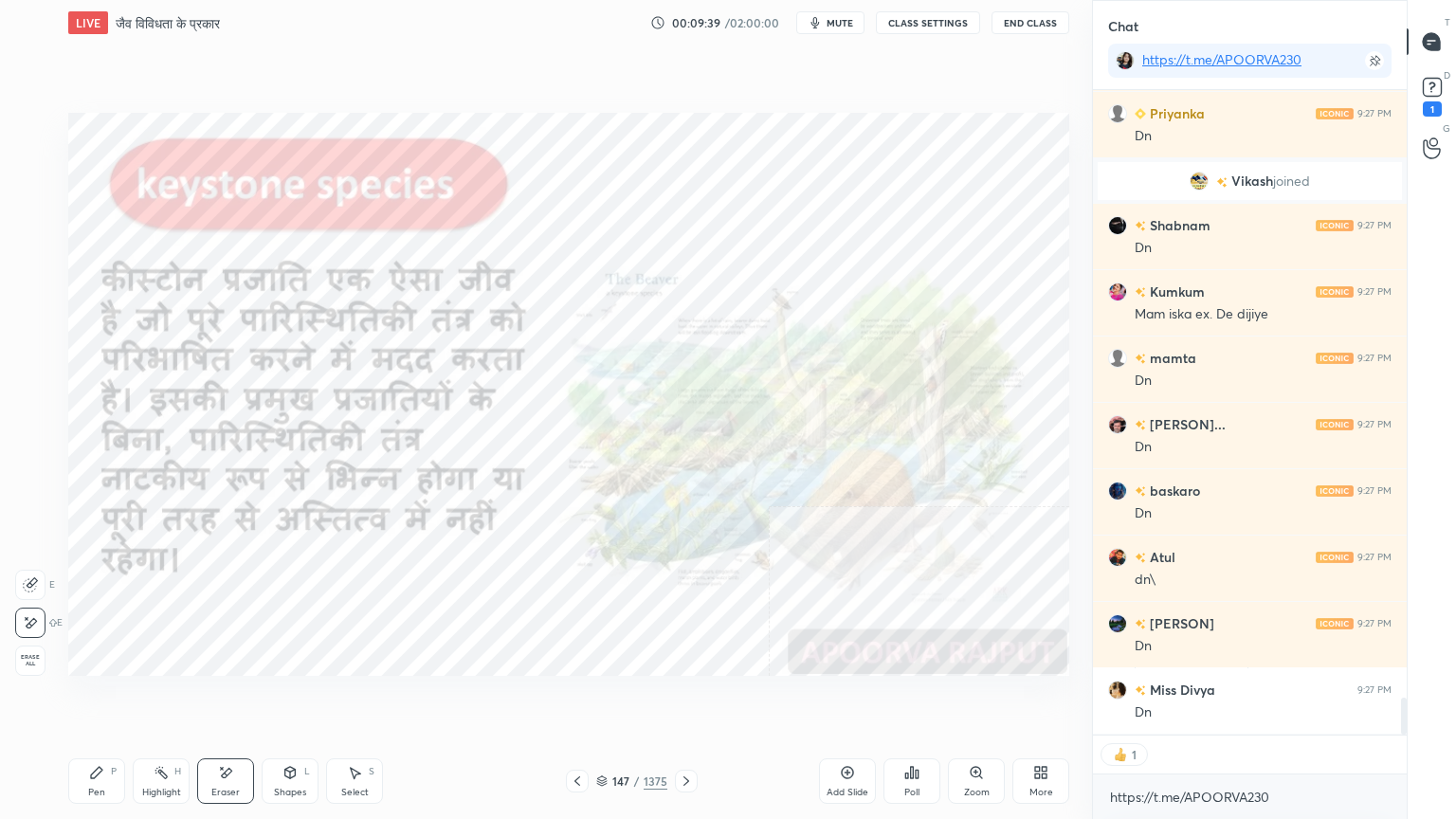 click on "Pen P" at bounding box center (97, 781) 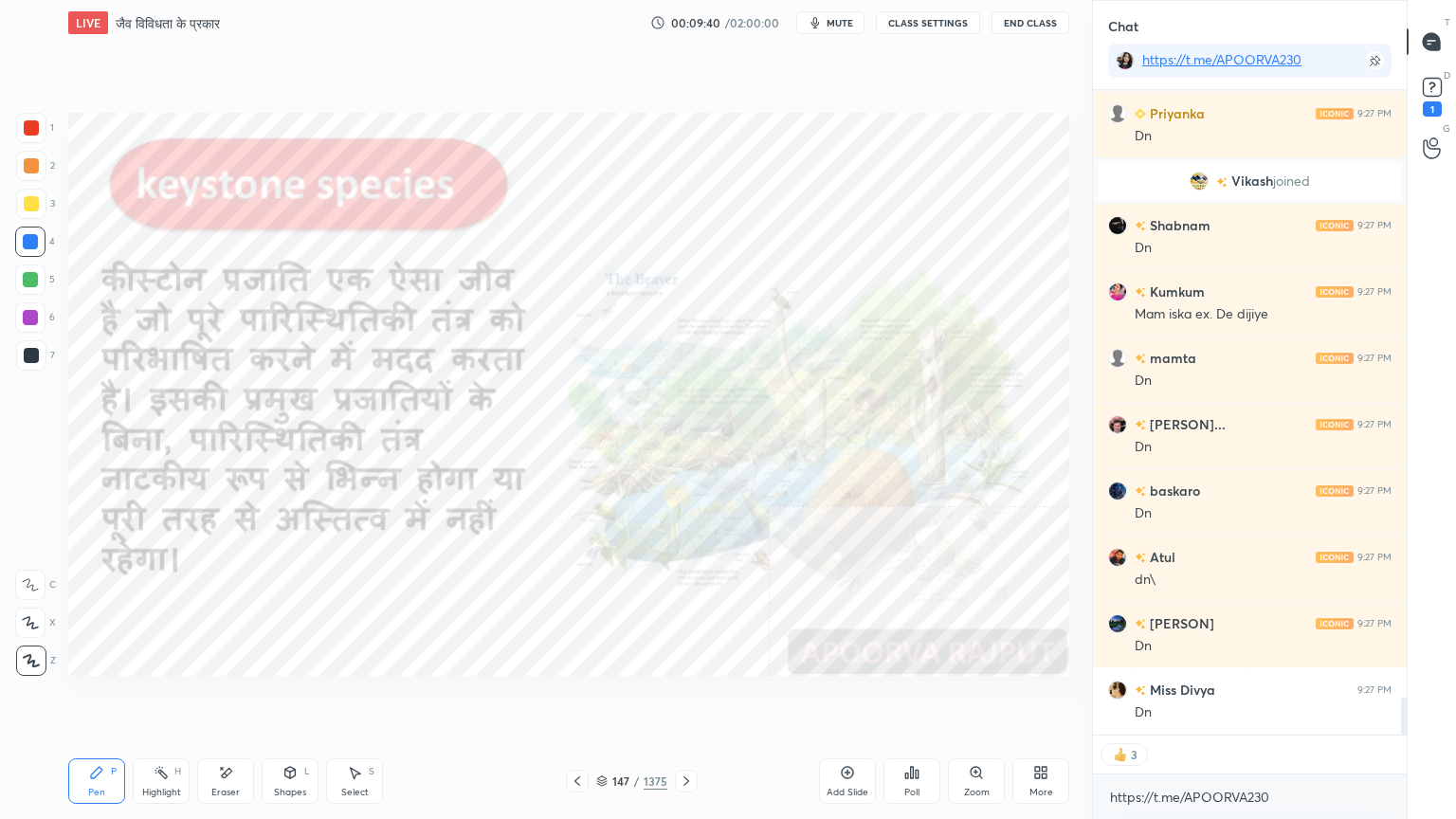 click on "147 / 1375" at bounding box center (631, 781) 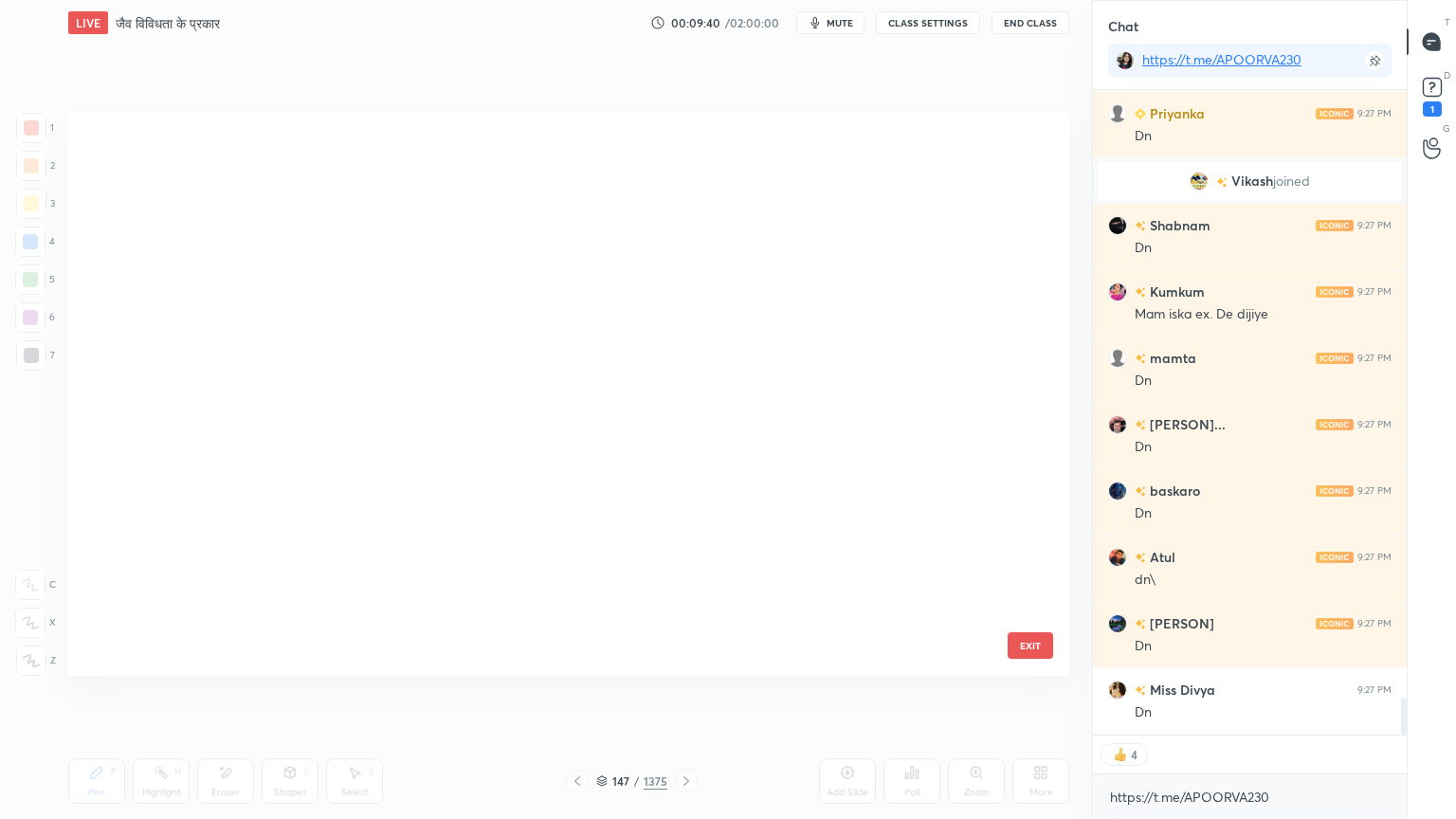 scroll, scrollTop: 7936, scrollLeft: 0, axis: vertical 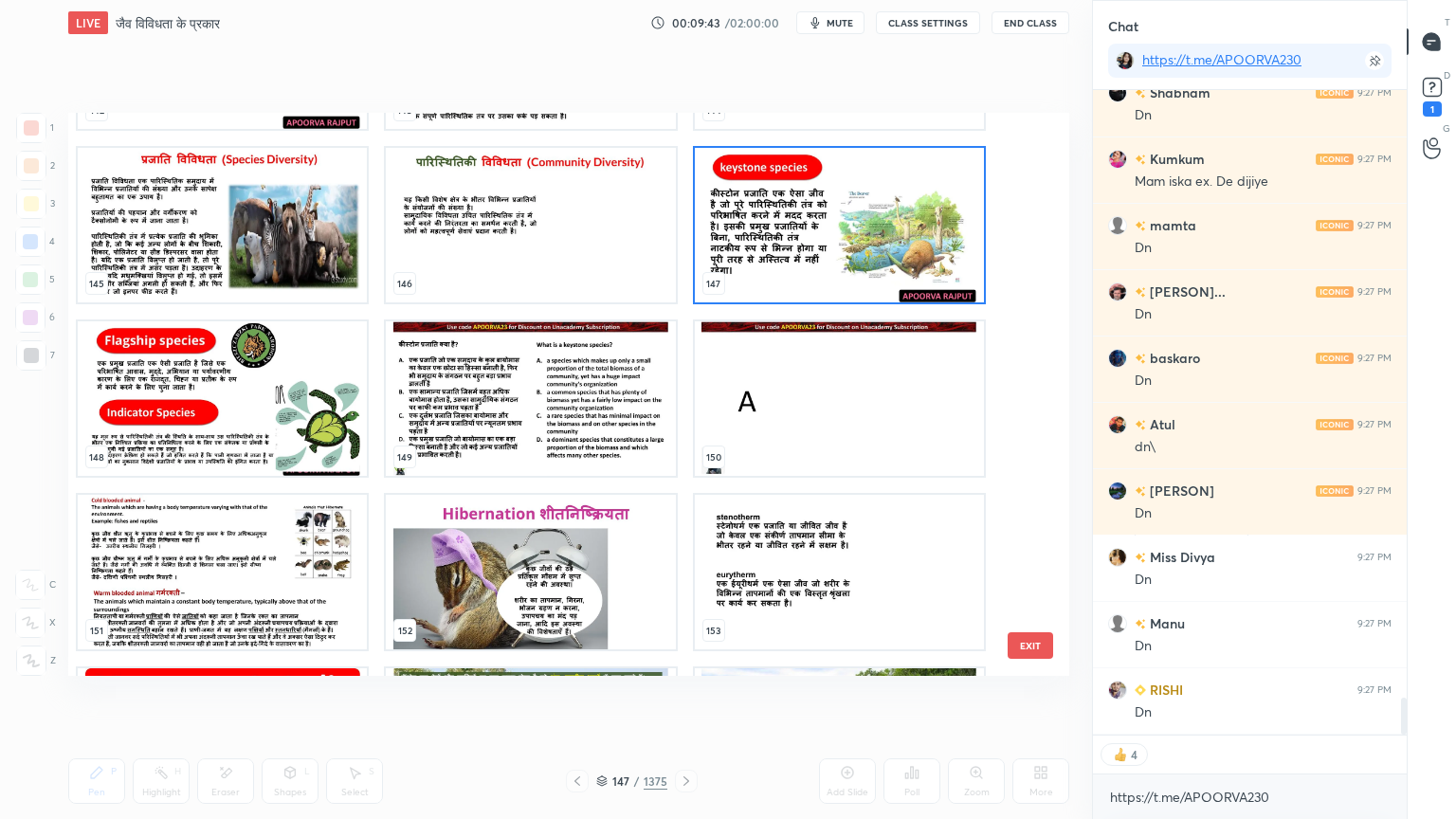 click at bounding box center (839, 225) 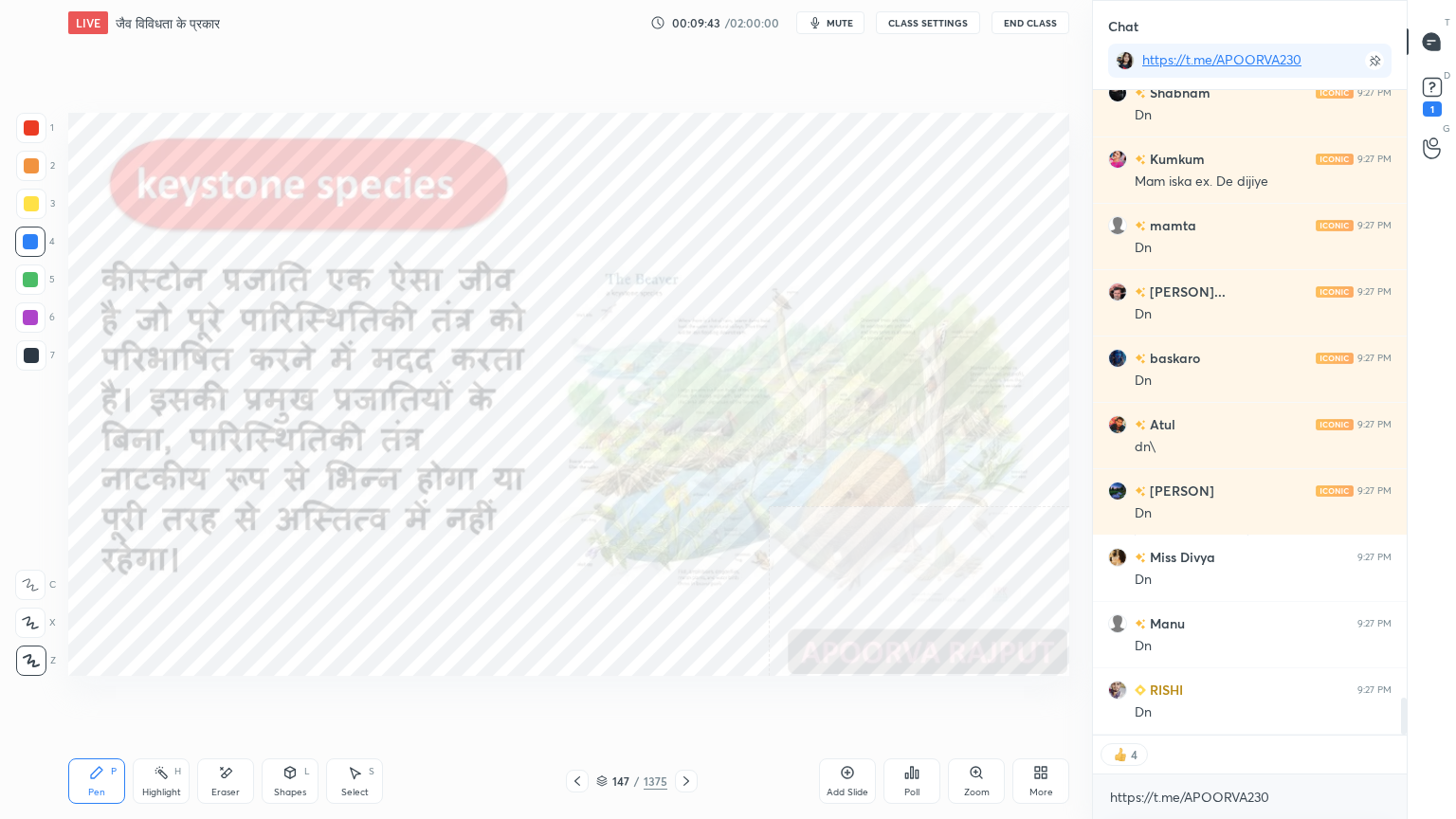 click at bounding box center (839, 225) 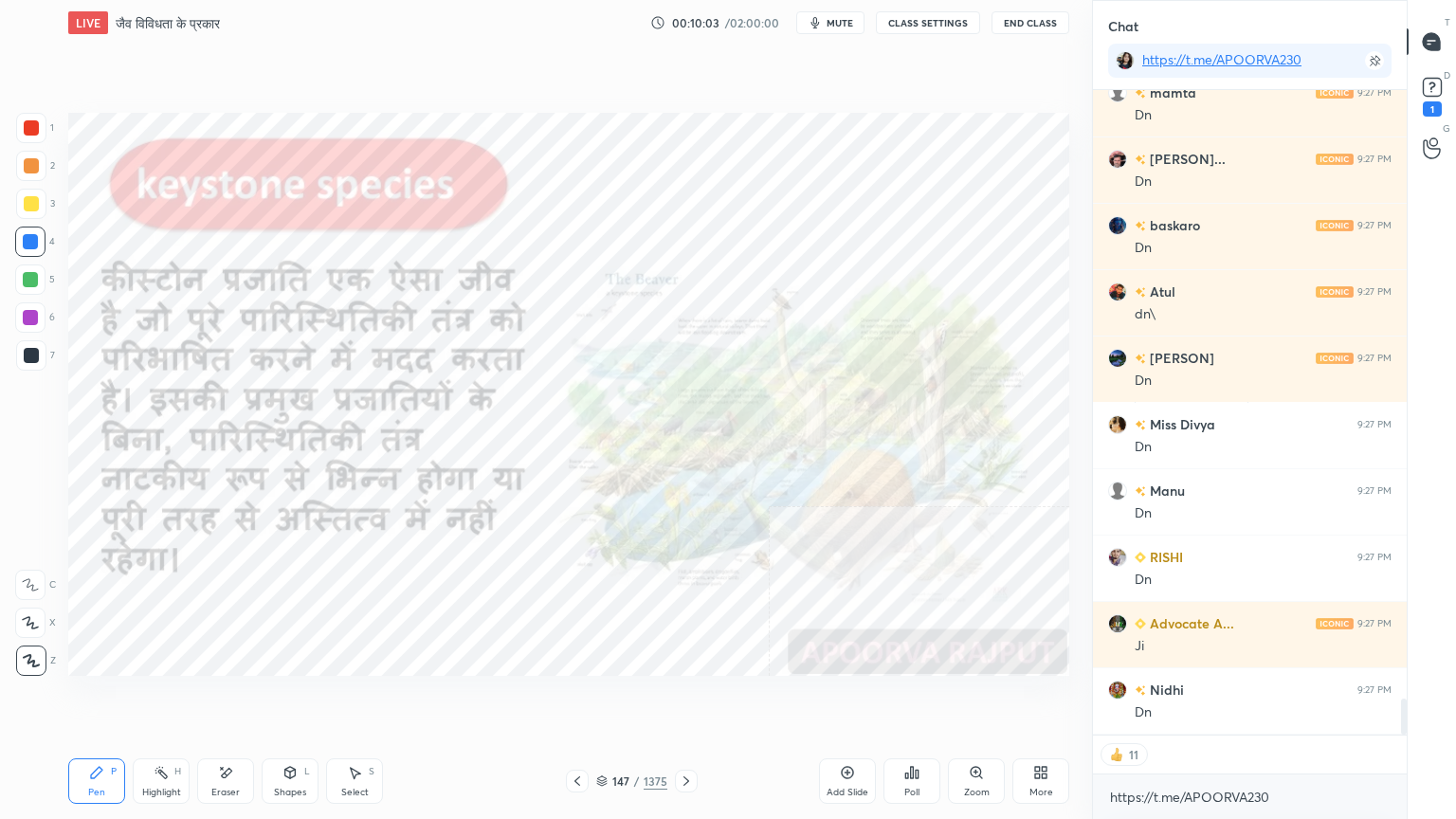 scroll, scrollTop: 10799, scrollLeft: 0, axis: vertical 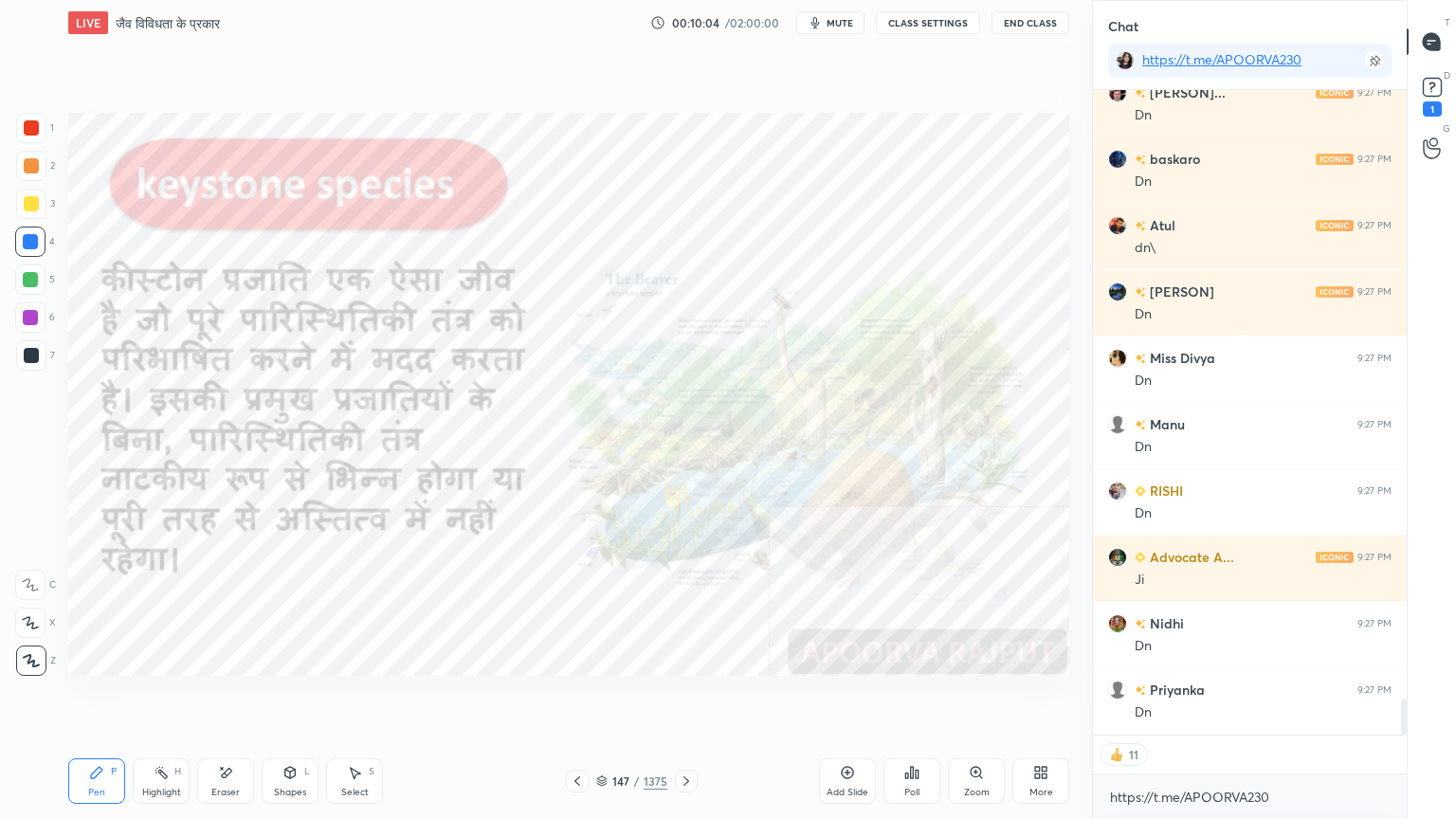 drag, startPoint x: 685, startPoint y: 779, endPoint x: 682, endPoint y: 763, distance: 16.278821 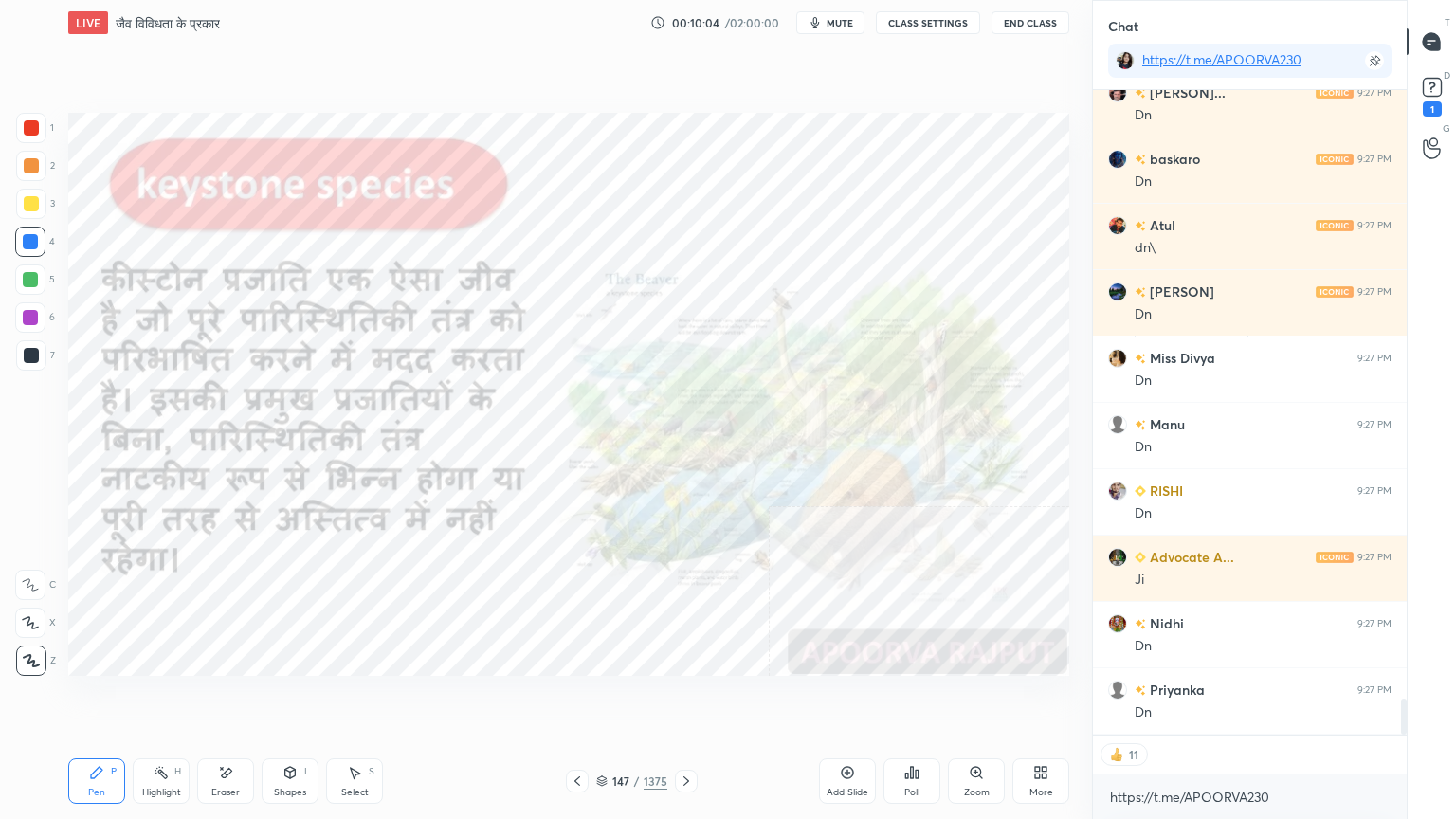 click on "Pen P Highlight H Eraser Shapes L Select S 147 / 1375 Add Slide Poll Zoom More" at bounding box center [569, 781] 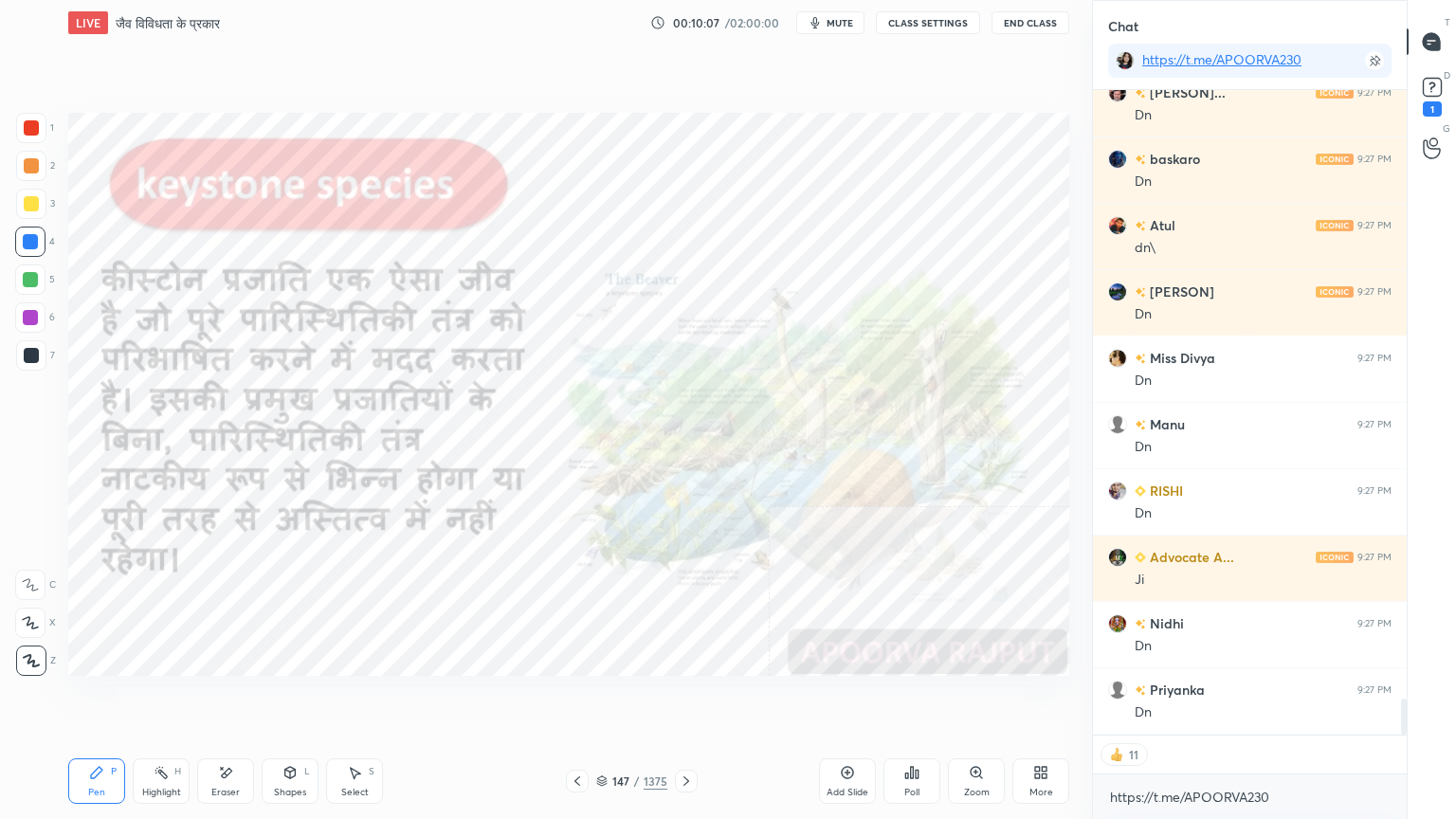 click on "Pen P Highlight H Eraser Shapes L Select S 147 / 1375 Add Slide Poll Zoom More" at bounding box center (569, 781) 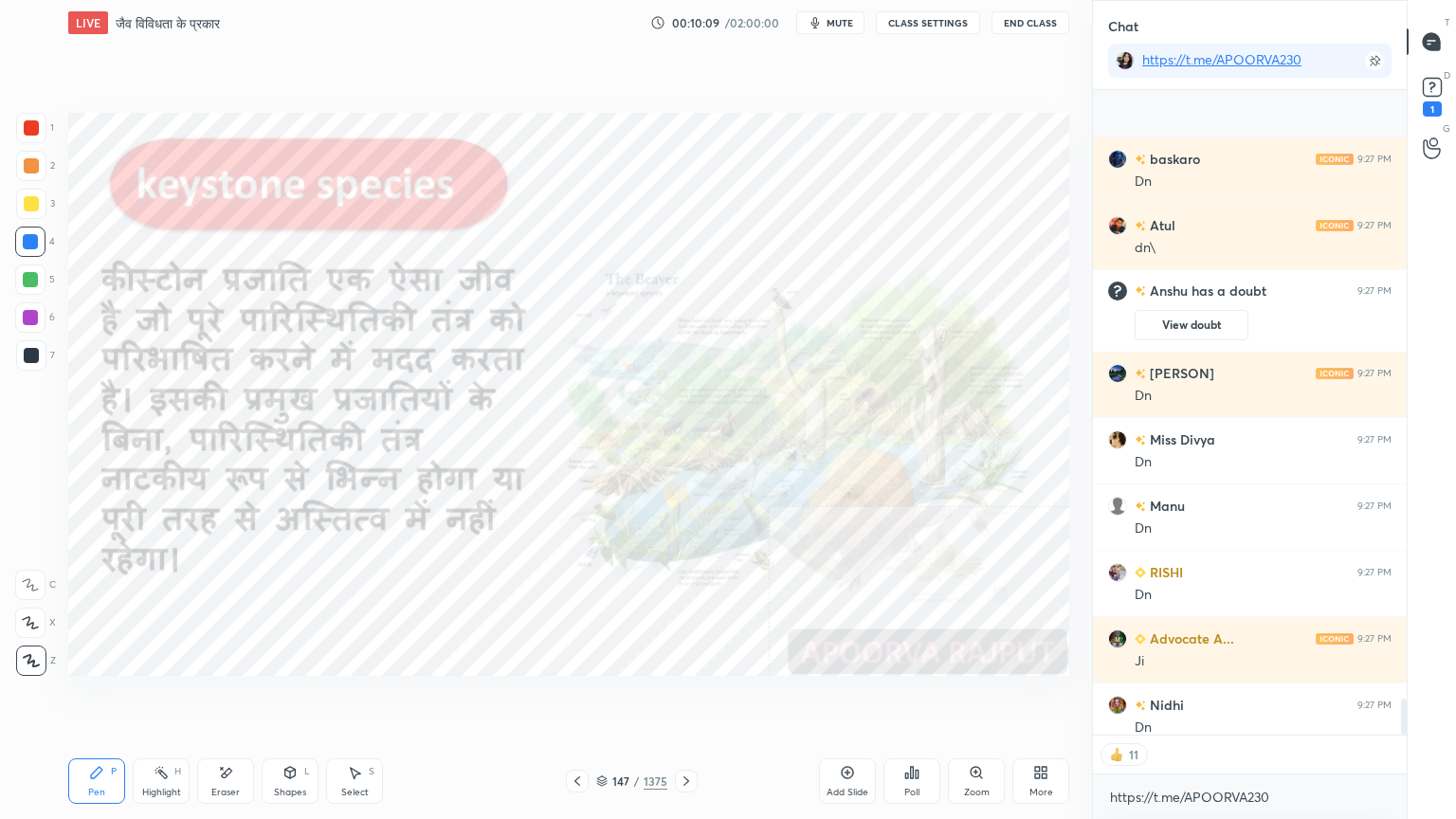 scroll, scrollTop: 10887, scrollLeft: 0, axis: vertical 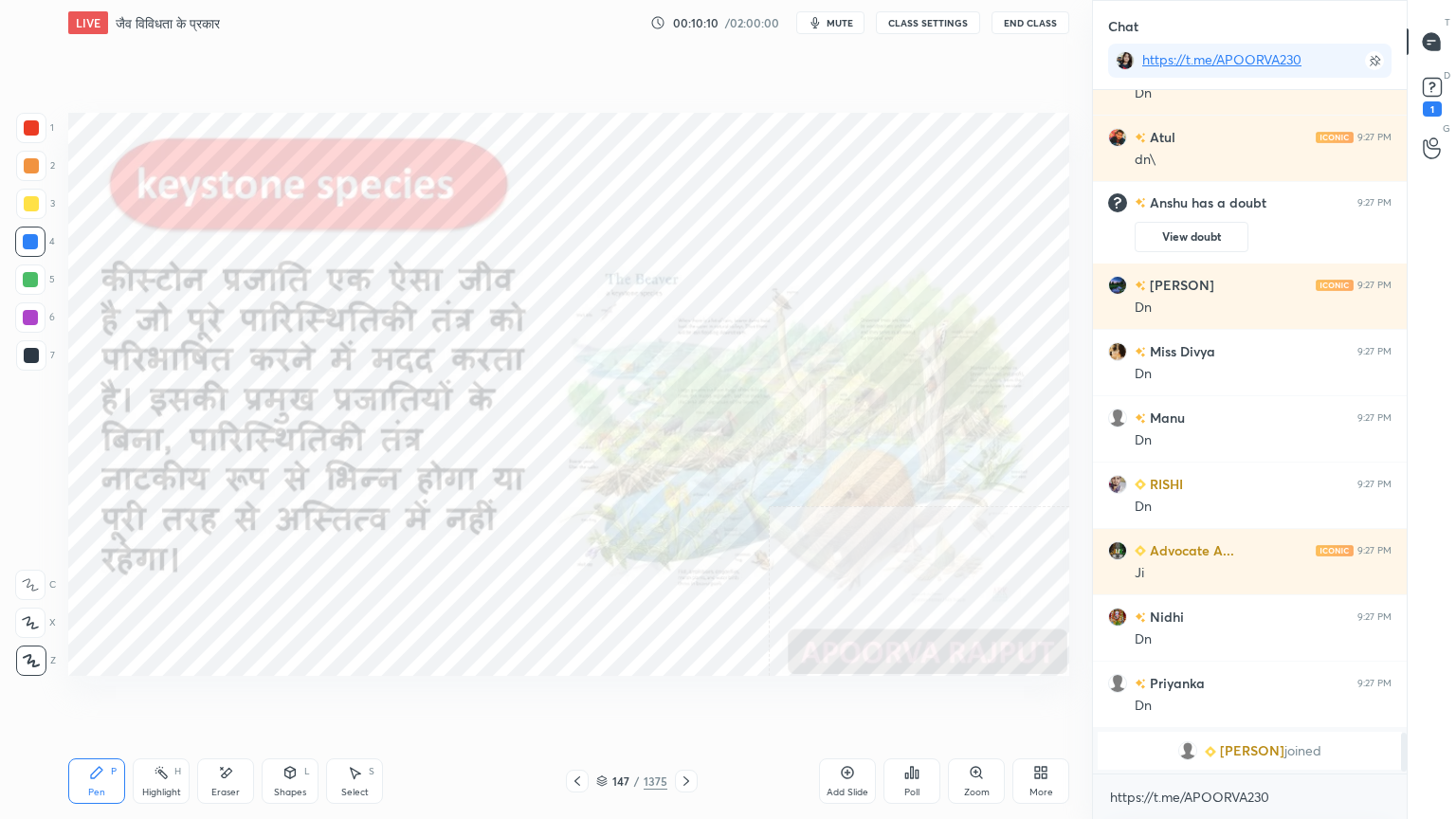 click 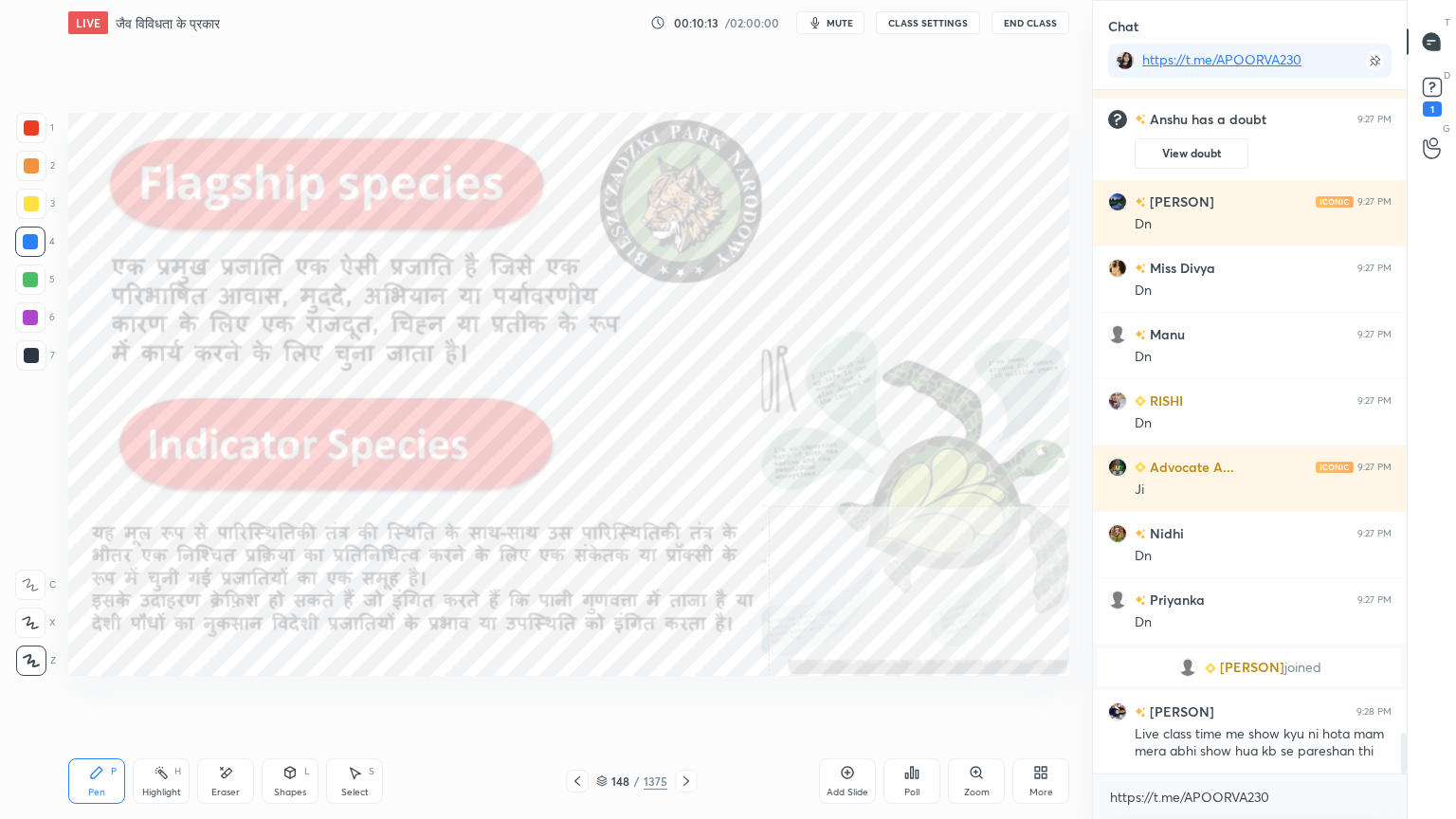 scroll, scrollTop: 10738, scrollLeft: 0, axis: vertical 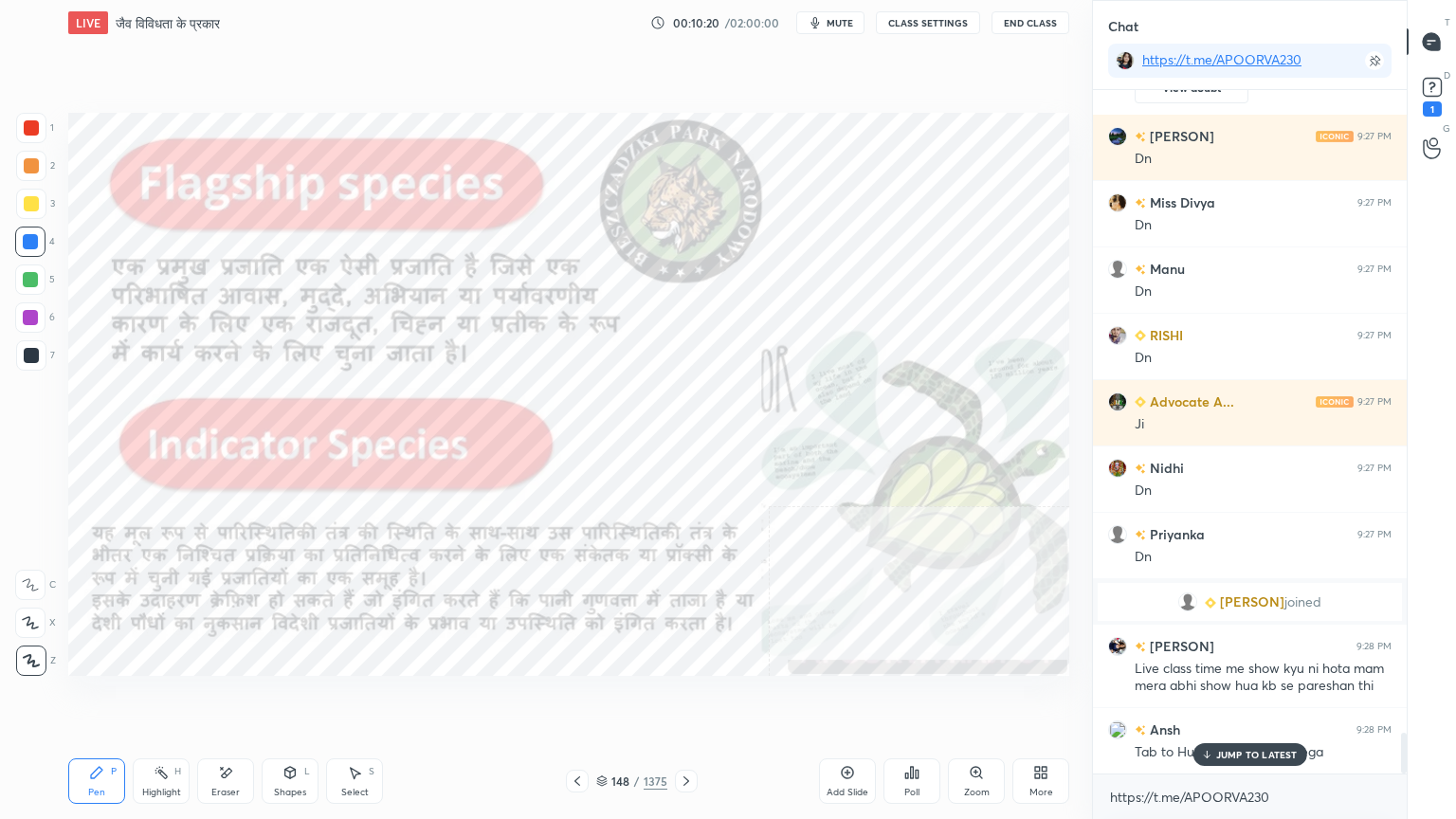 click on "JUMP TO LATEST" at bounding box center (1249, 755) 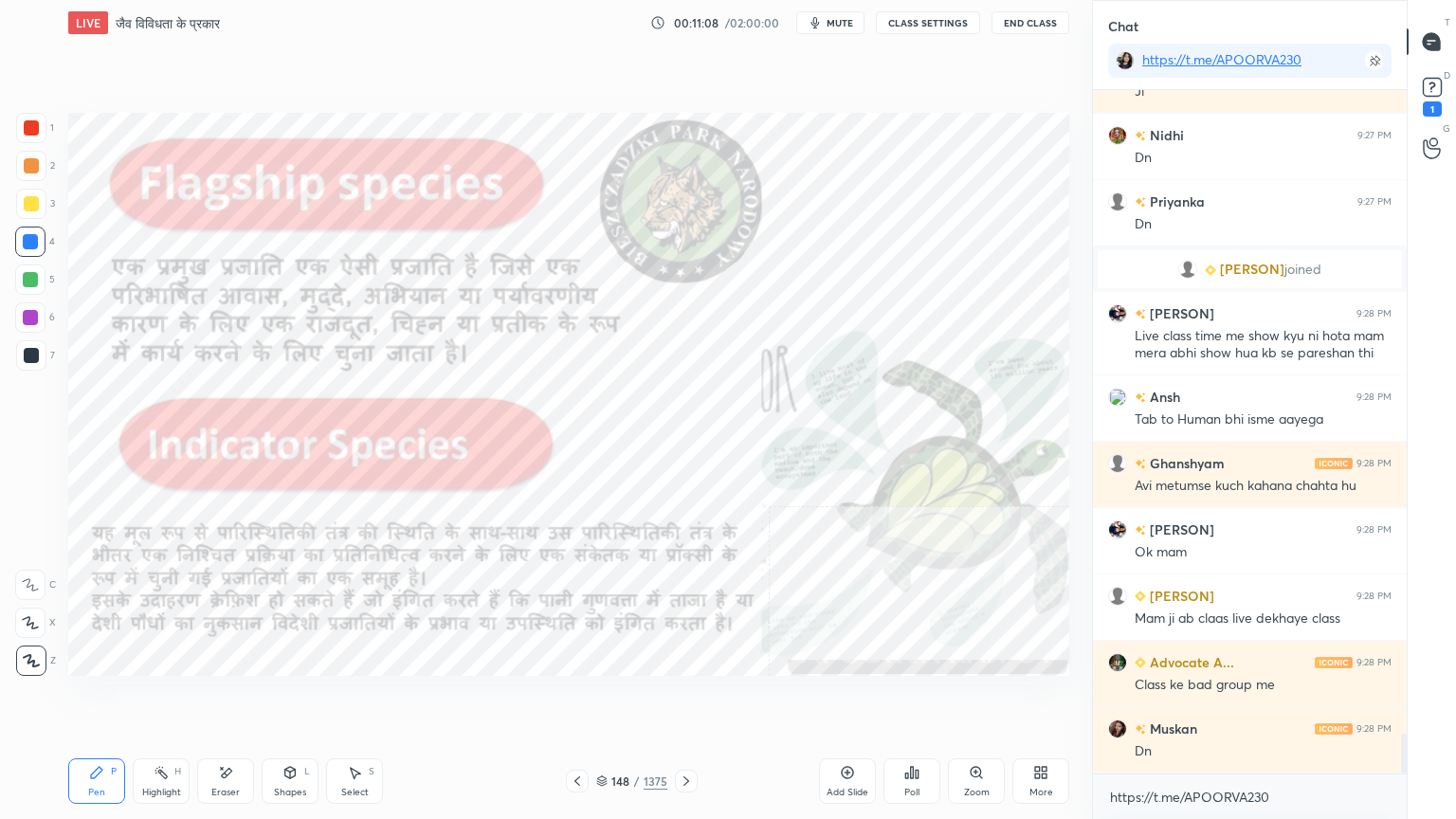 scroll, scrollTop: 11136, scrollLeft: 0, axis: vertical 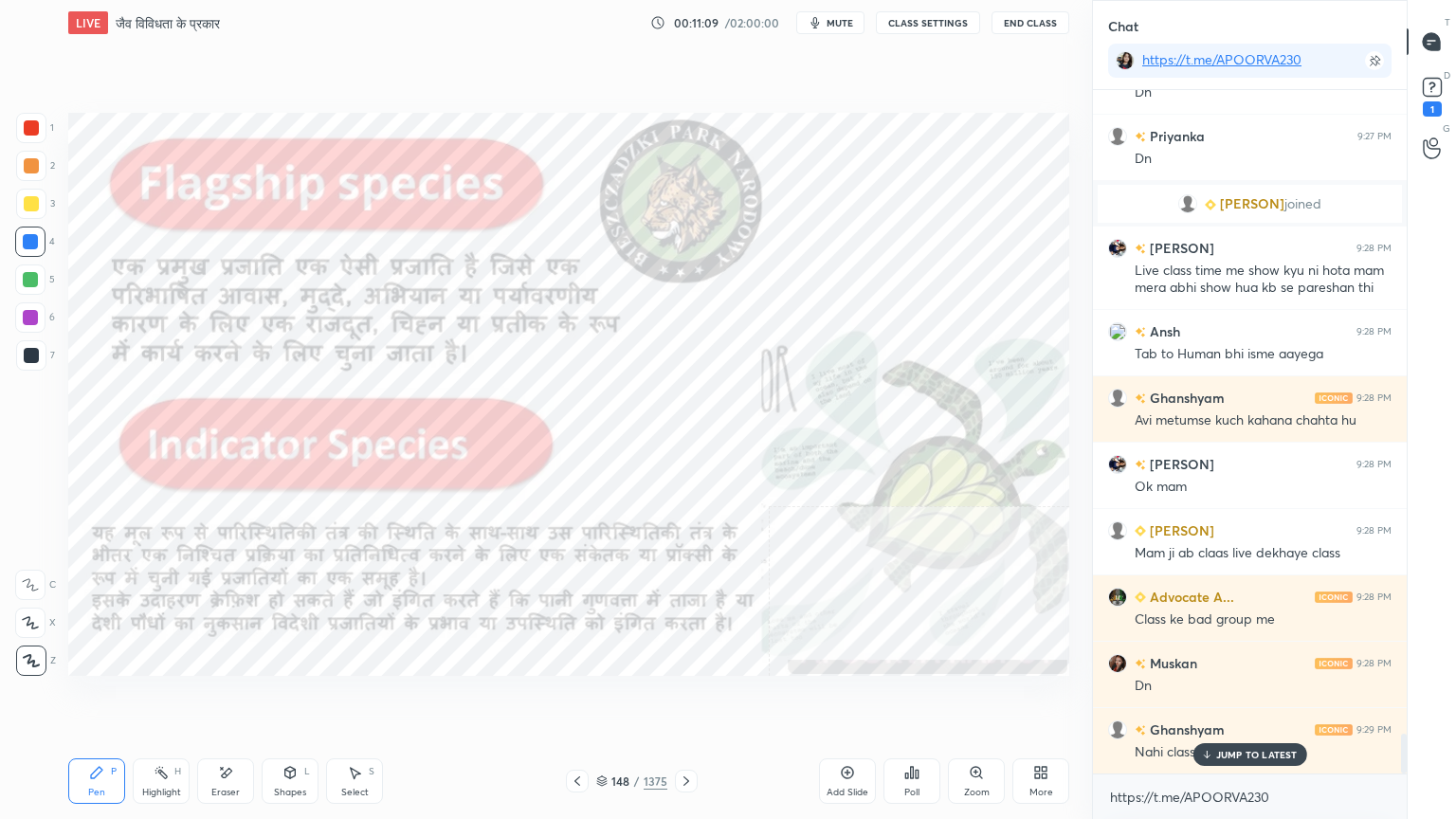 click on "JUMP TO LATEST" at bounding box center [1257, 755] 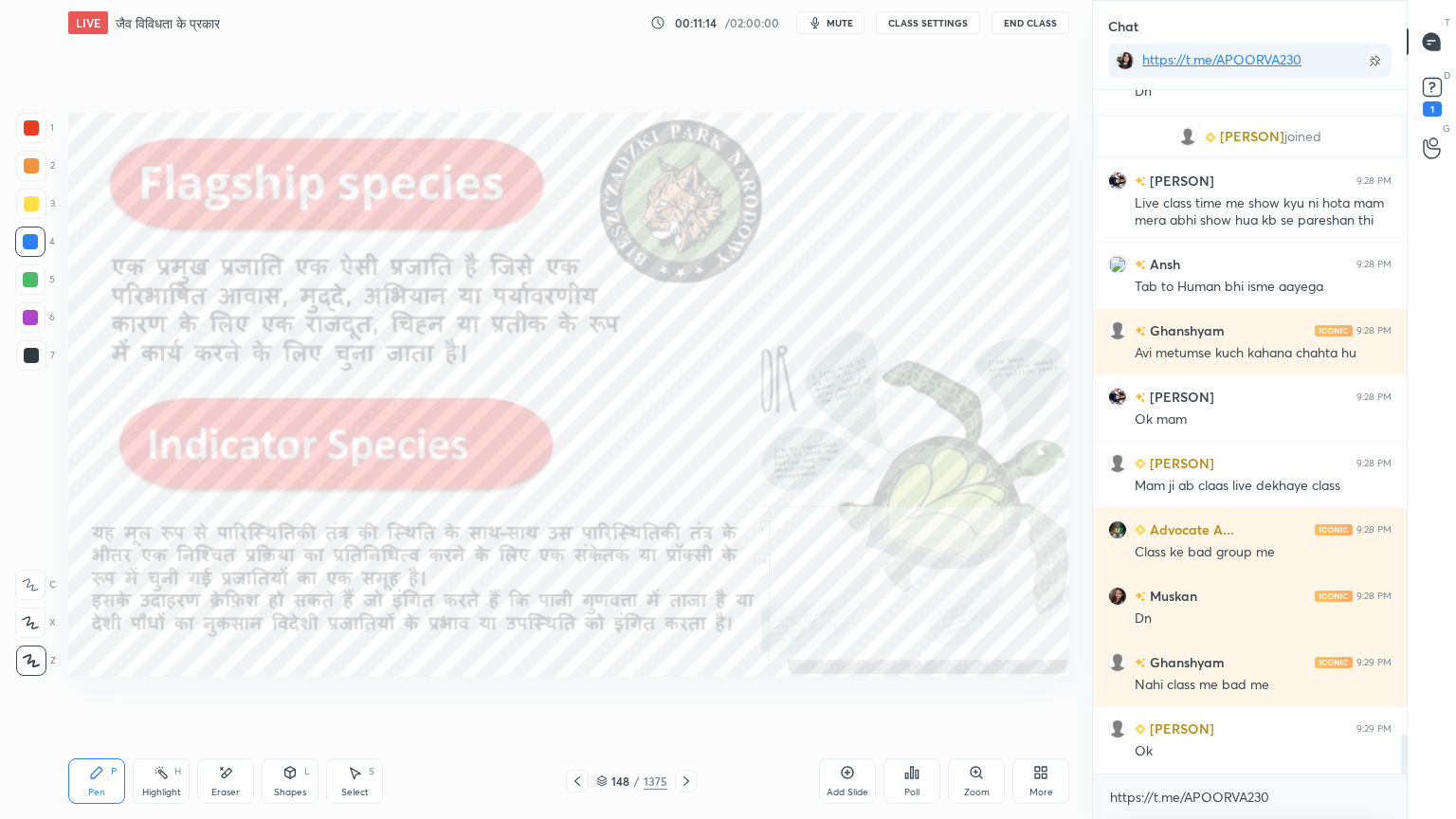scroll, scrollTop: 11269, scrollLeft: 0, axis: vertical 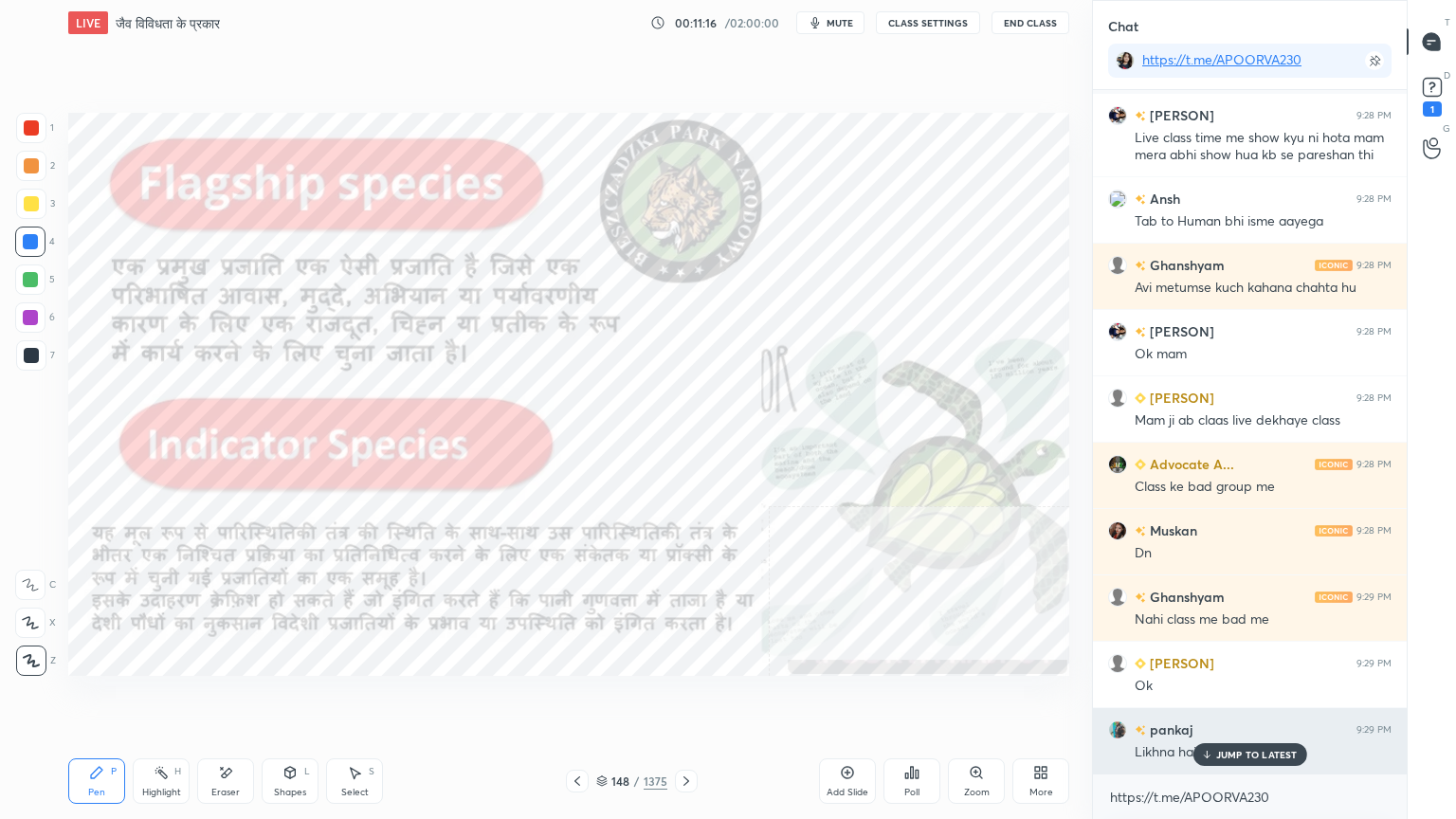 click on "JUMP TO LATEST" at bounding box center (1249, 755) 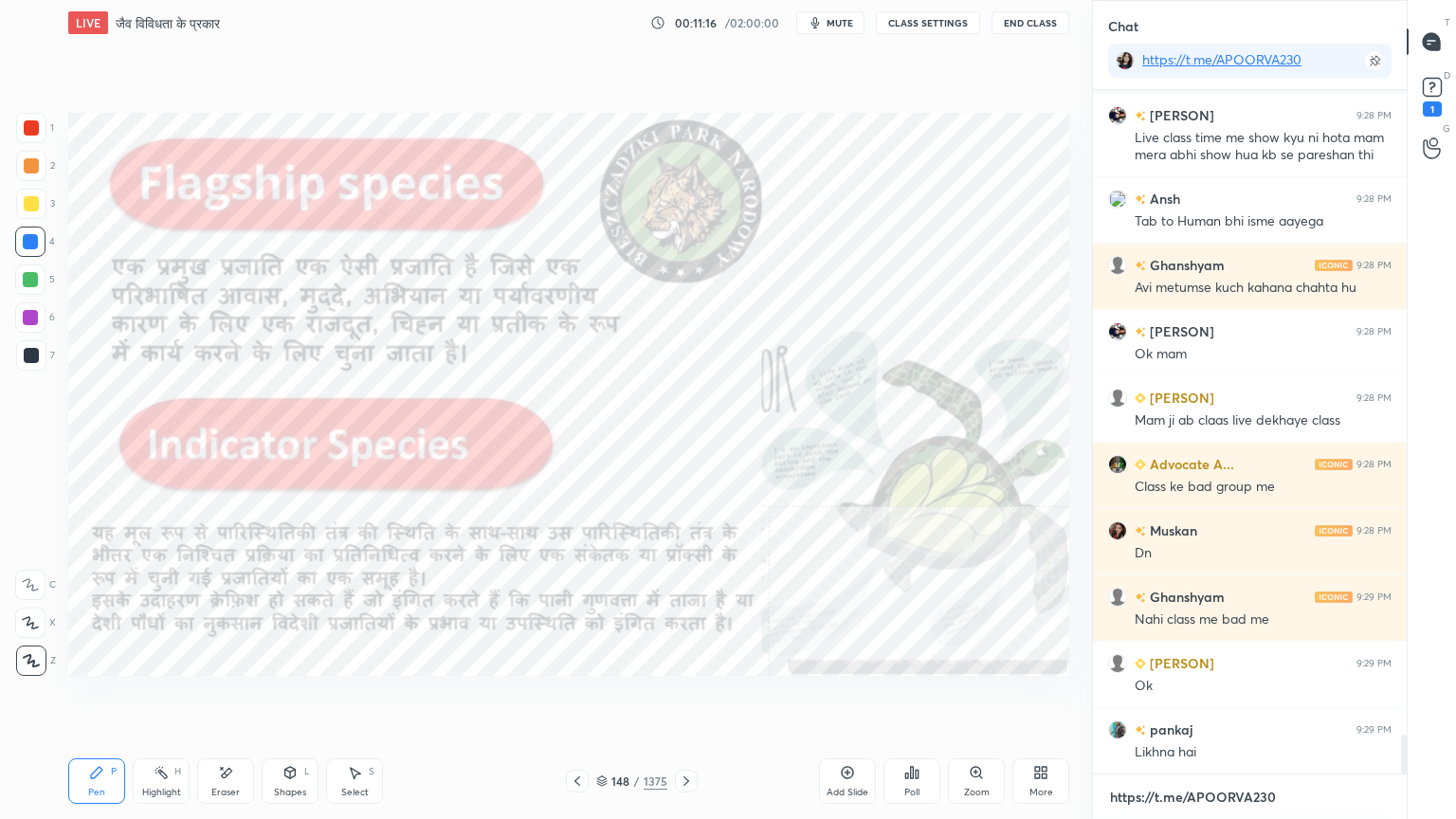click on "https://t.me/APOORVA230" at bounding box center [1249, 797] 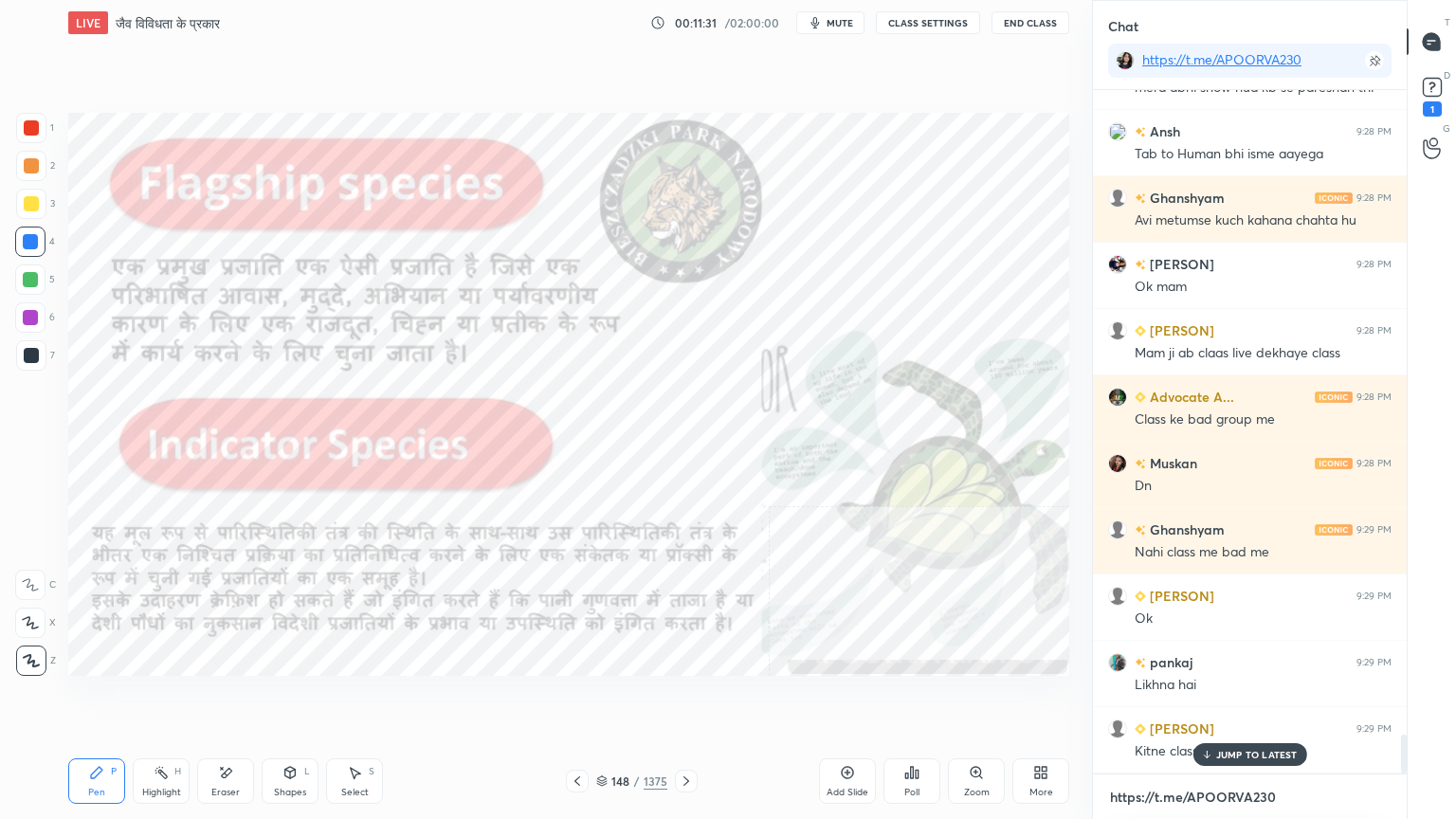 scroll, scrollTop: 11402, scrollLeft: 0, axis: vertical 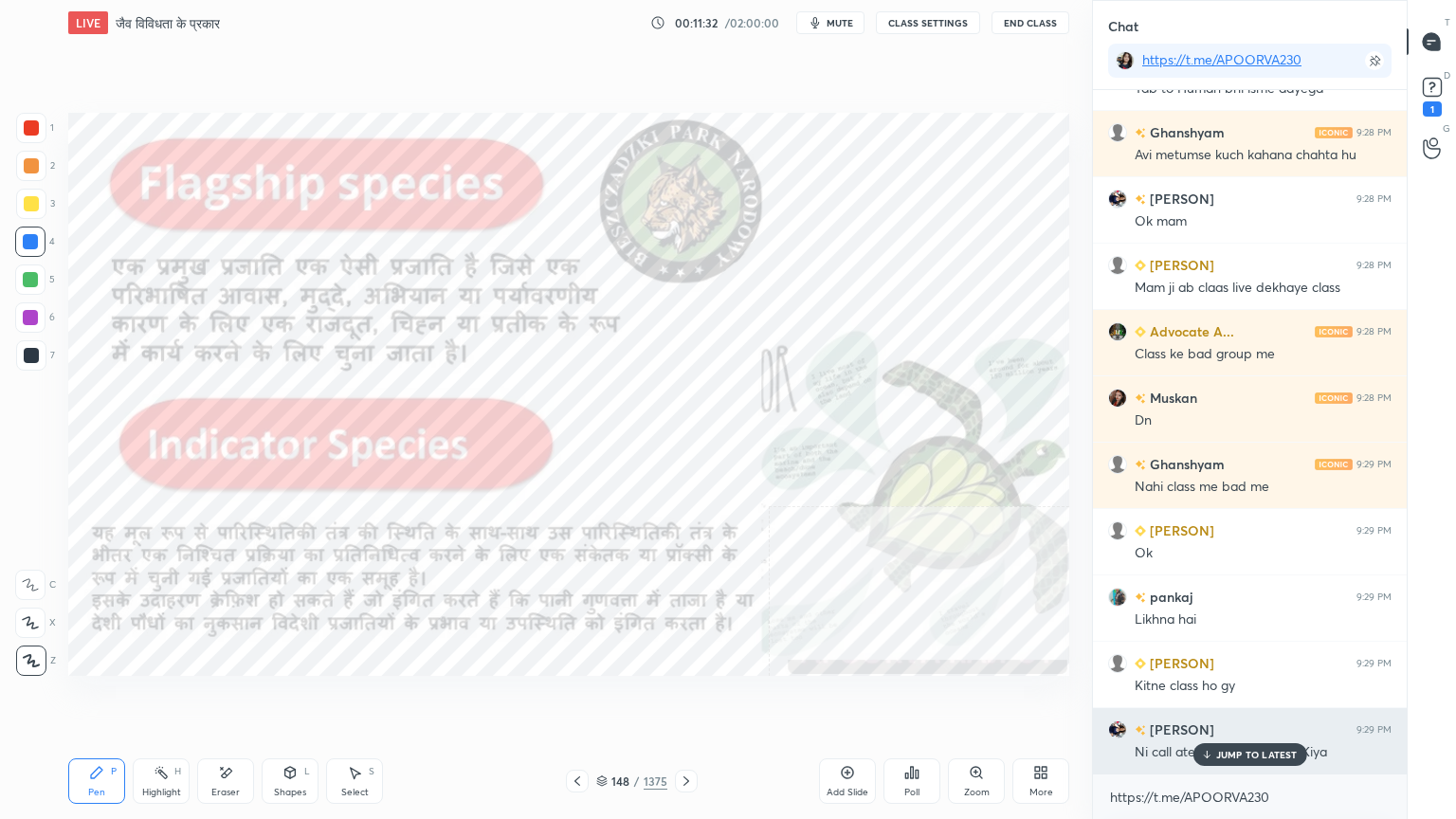 click on "JUMP TO LATEST" at bounding box center [1257, 755] 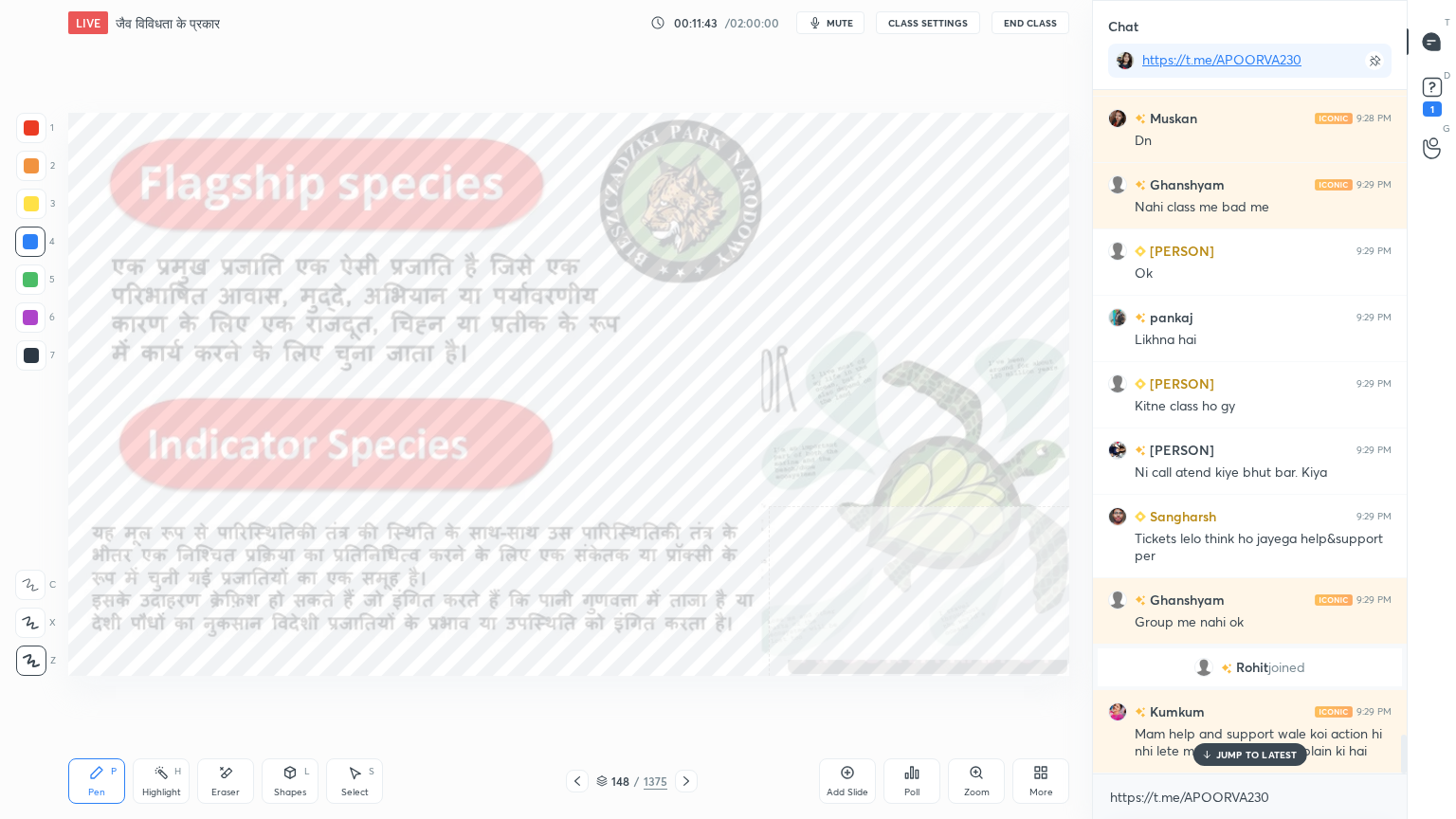 scroll, scrollTop: 11439, scrollLeft: 0, axis: vertical 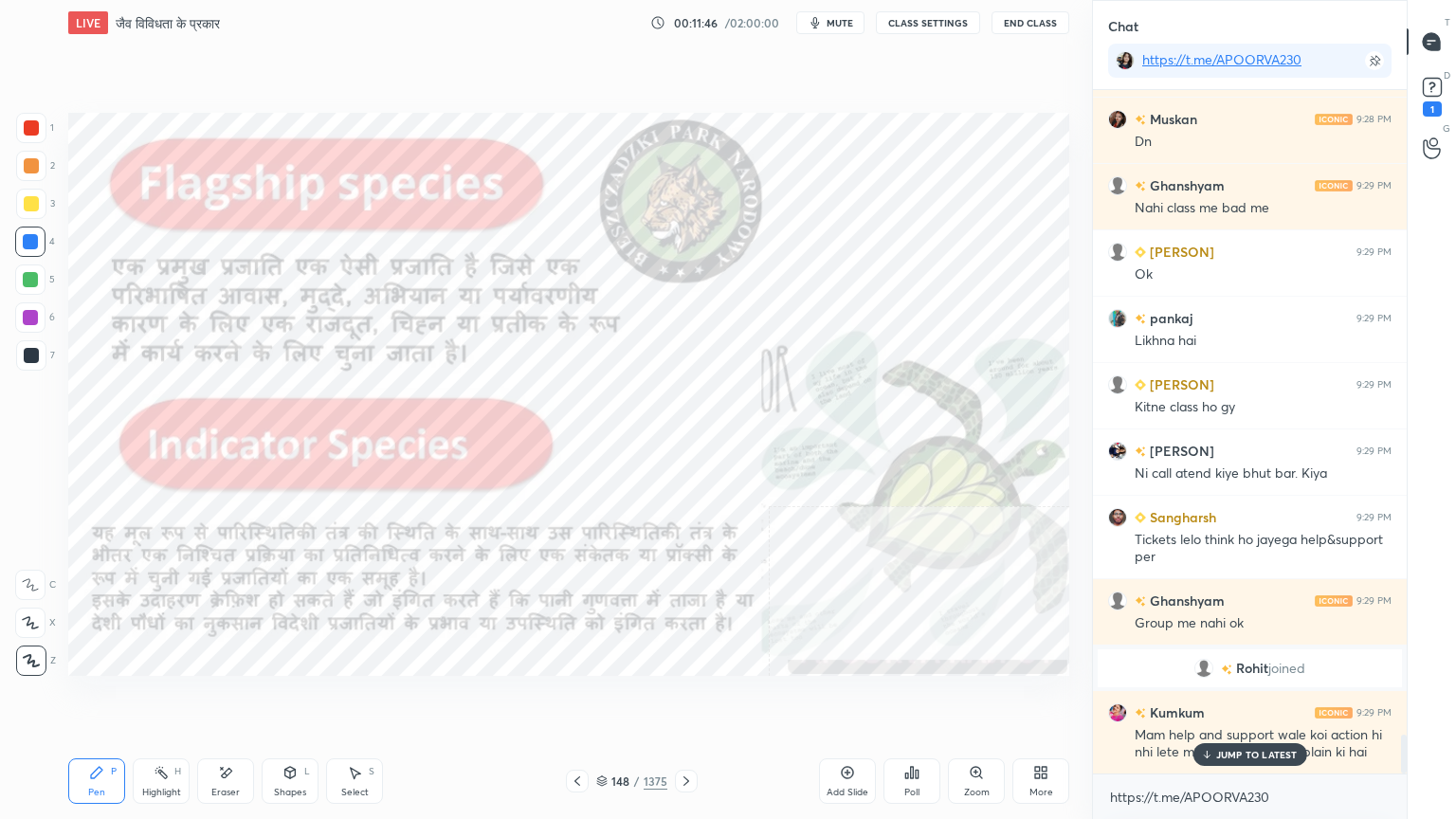 click on "JUMP TO LATEST" at bounding box center (1257, 755) 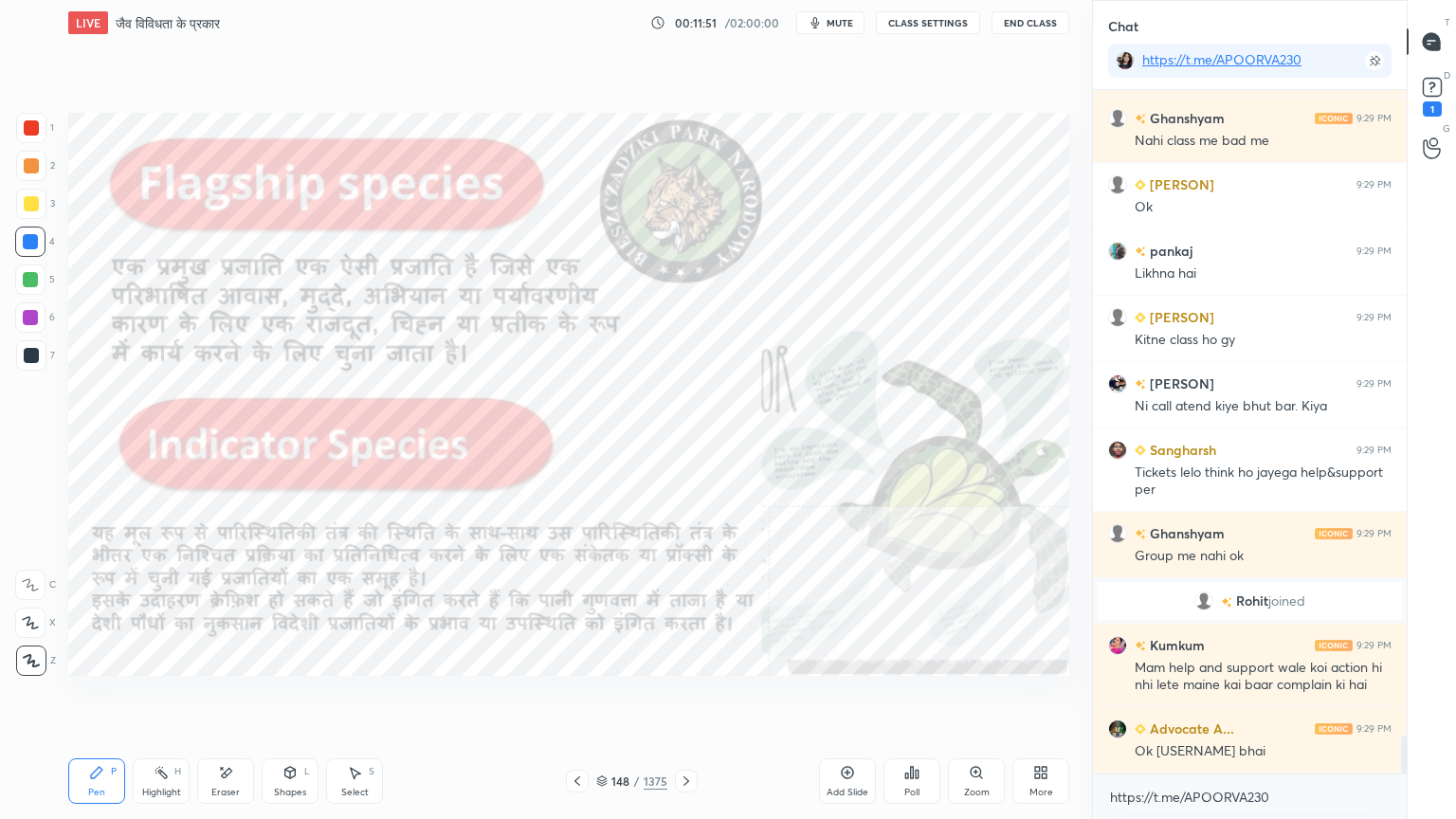 scroll, scrollTop: 11572, scrollLeft: 0, axis: vertical 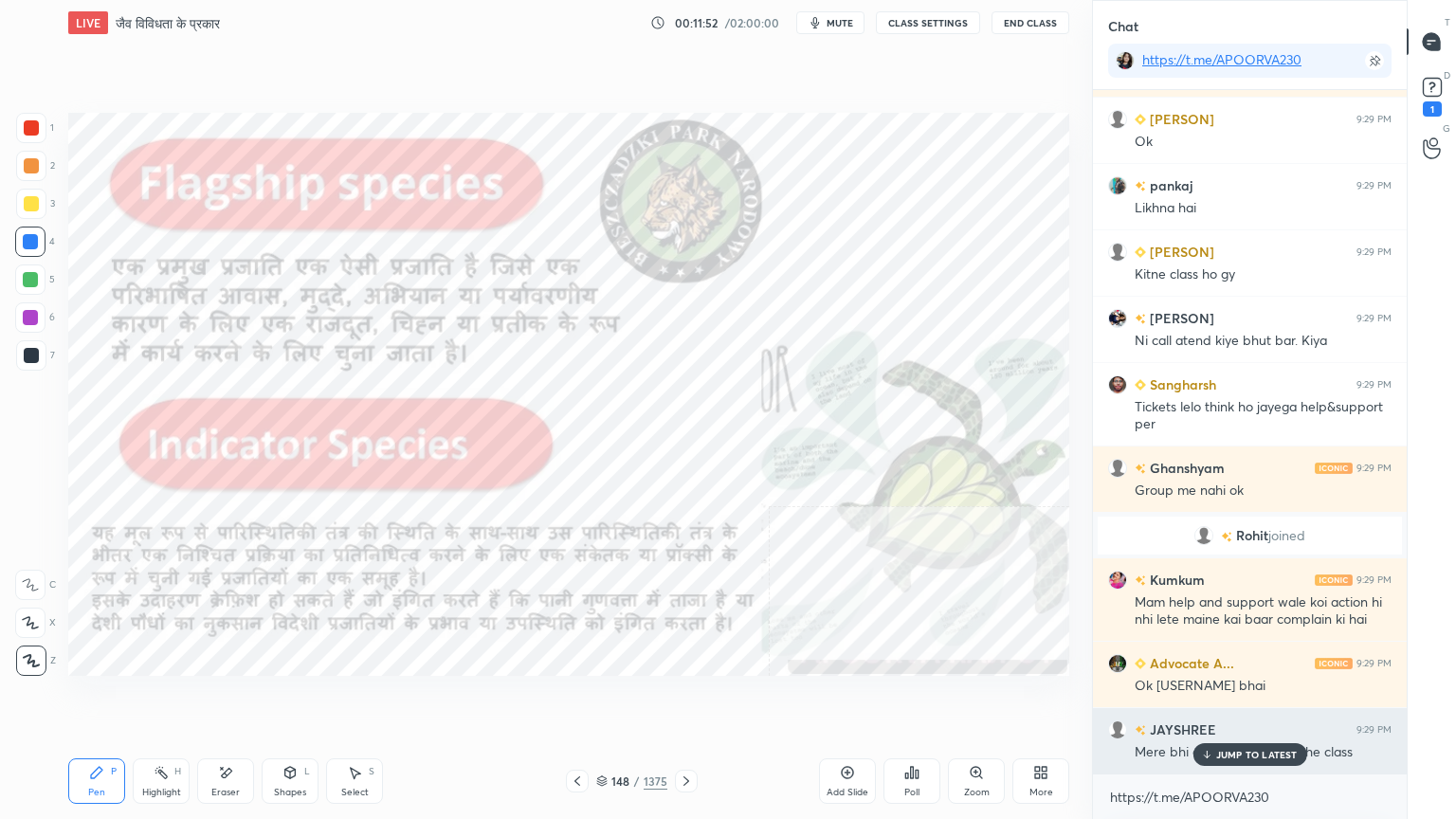 click on "JUMP TO LATEST" at bounding box center [1257, 755] 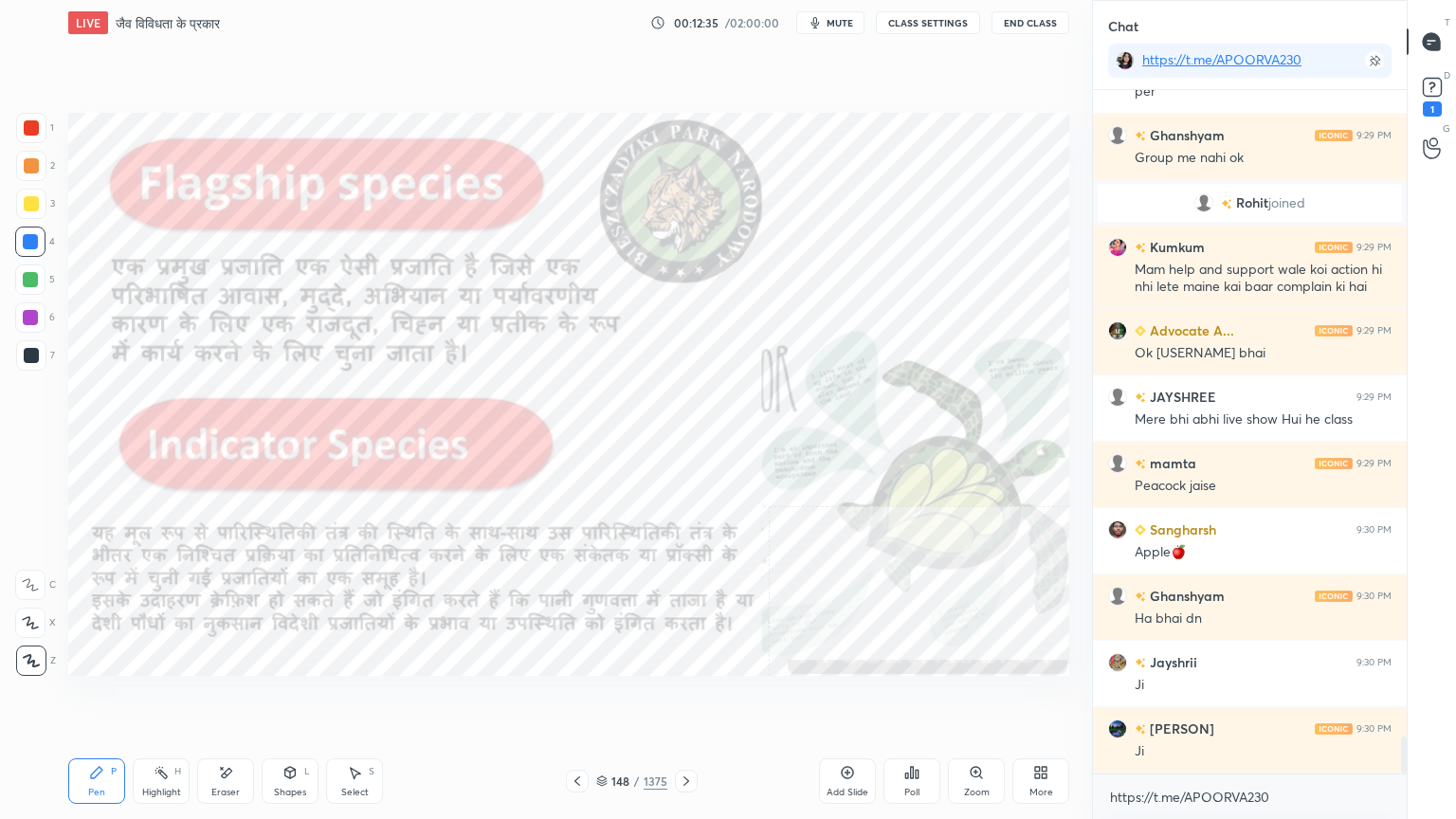 scroll, scrollTop: 11950, scrollLeft: 0, axis: vertical 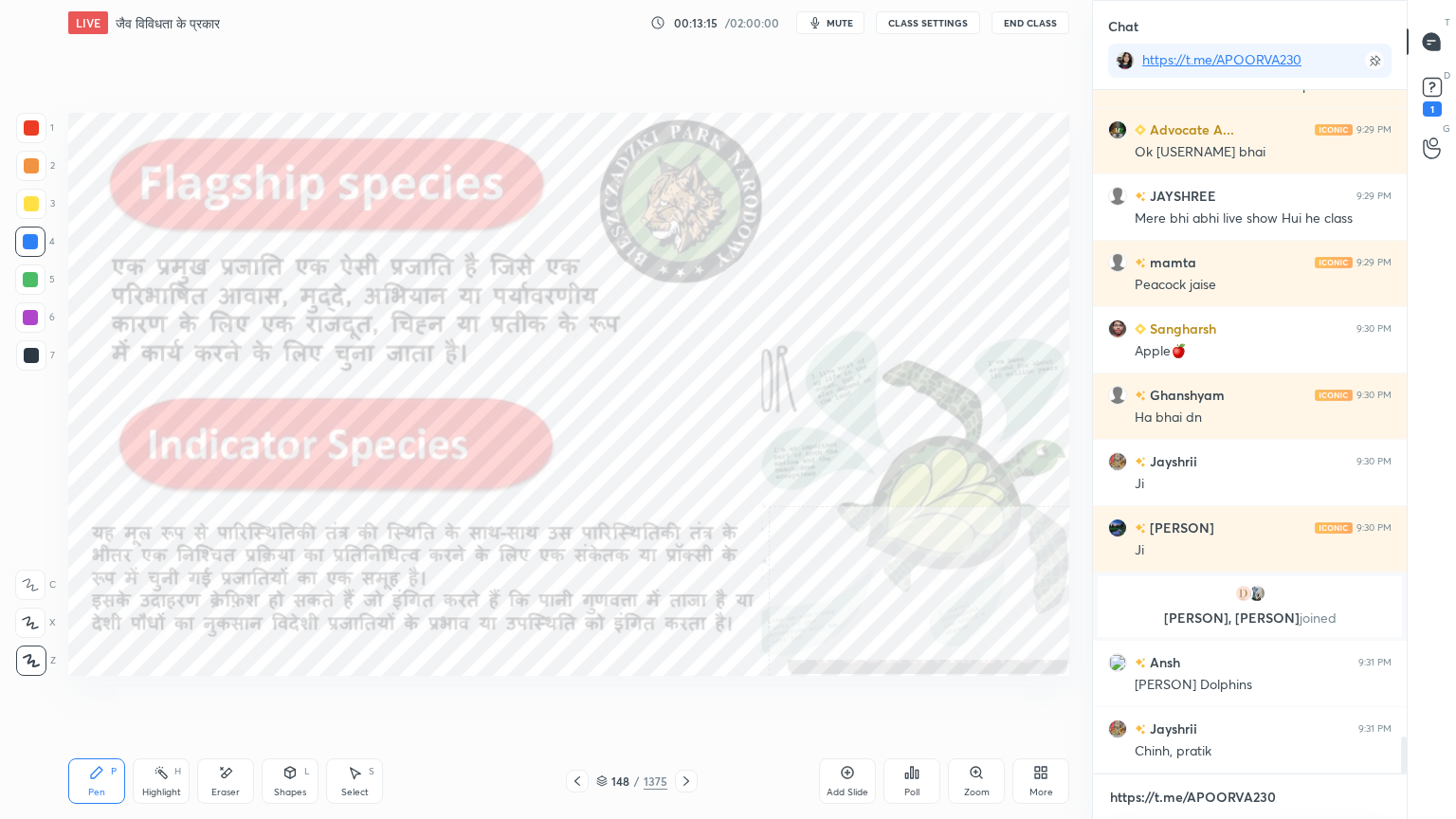 click on "https://t.me/APOORVA230" at bounding box center [1249, 797] 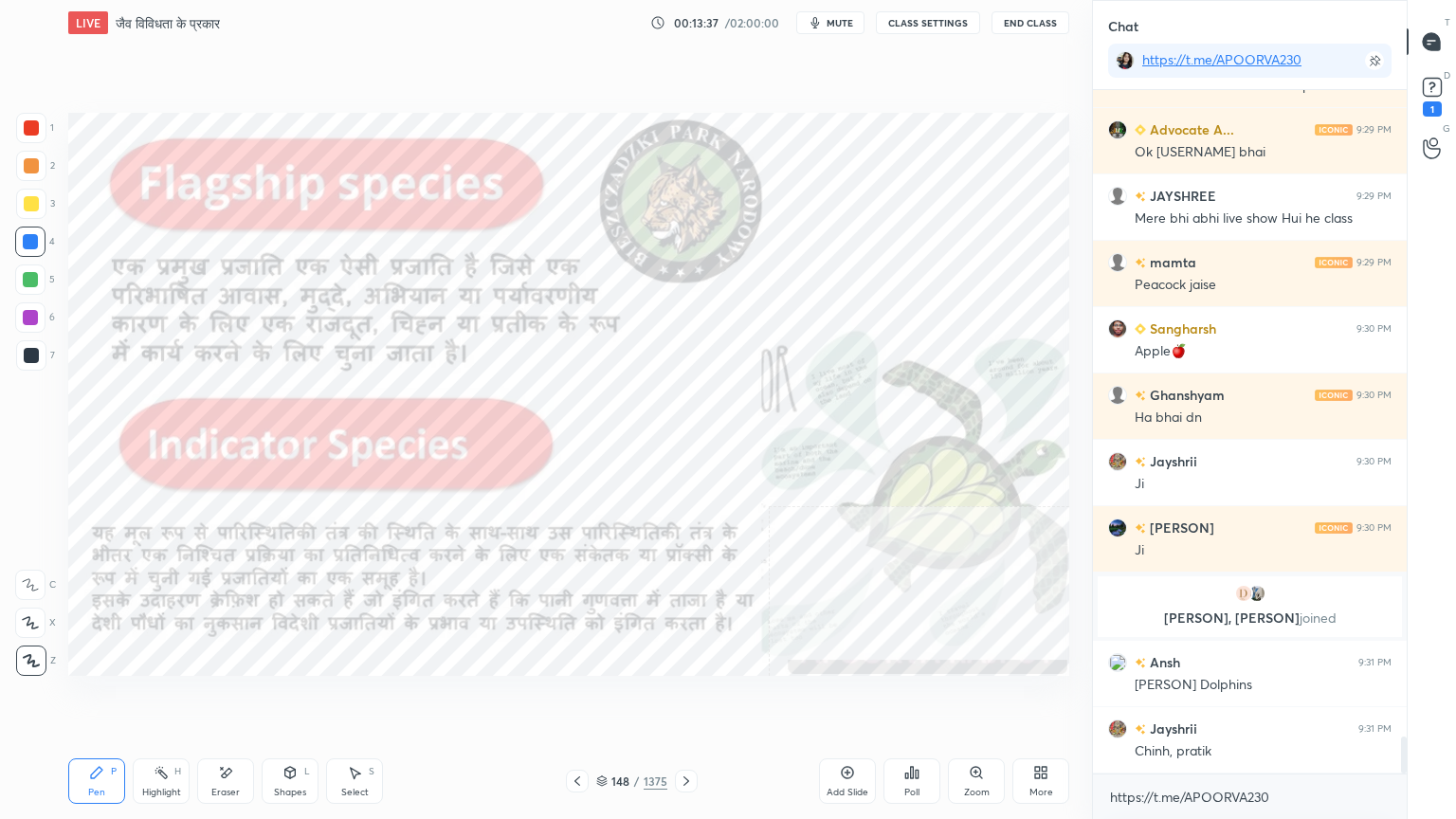 scroll, scrollTop: 11966, scrollLeft: 0, axis: vertical 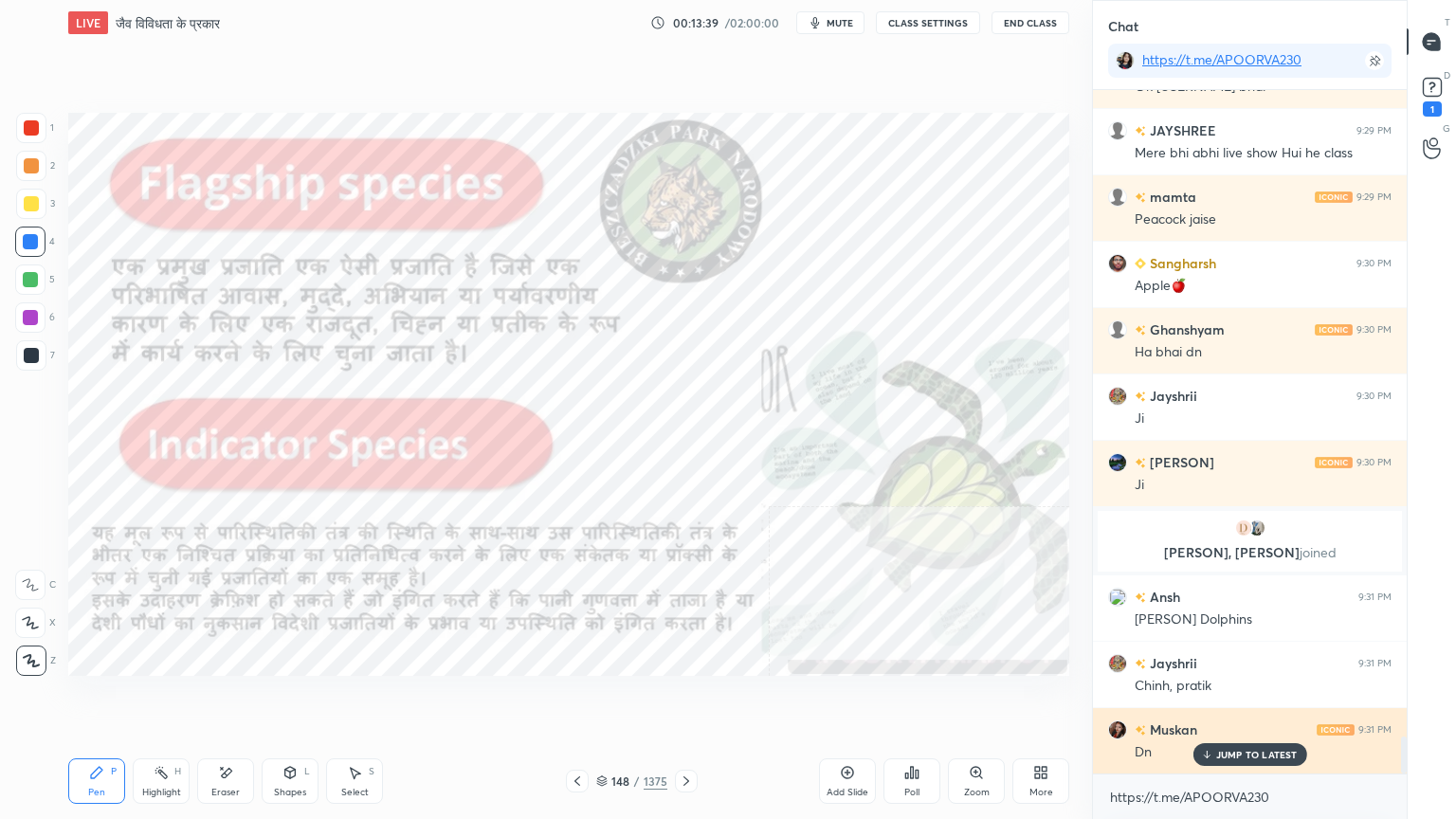 click on "JUMP TO LATEST" at bounding box center [1257, 755] 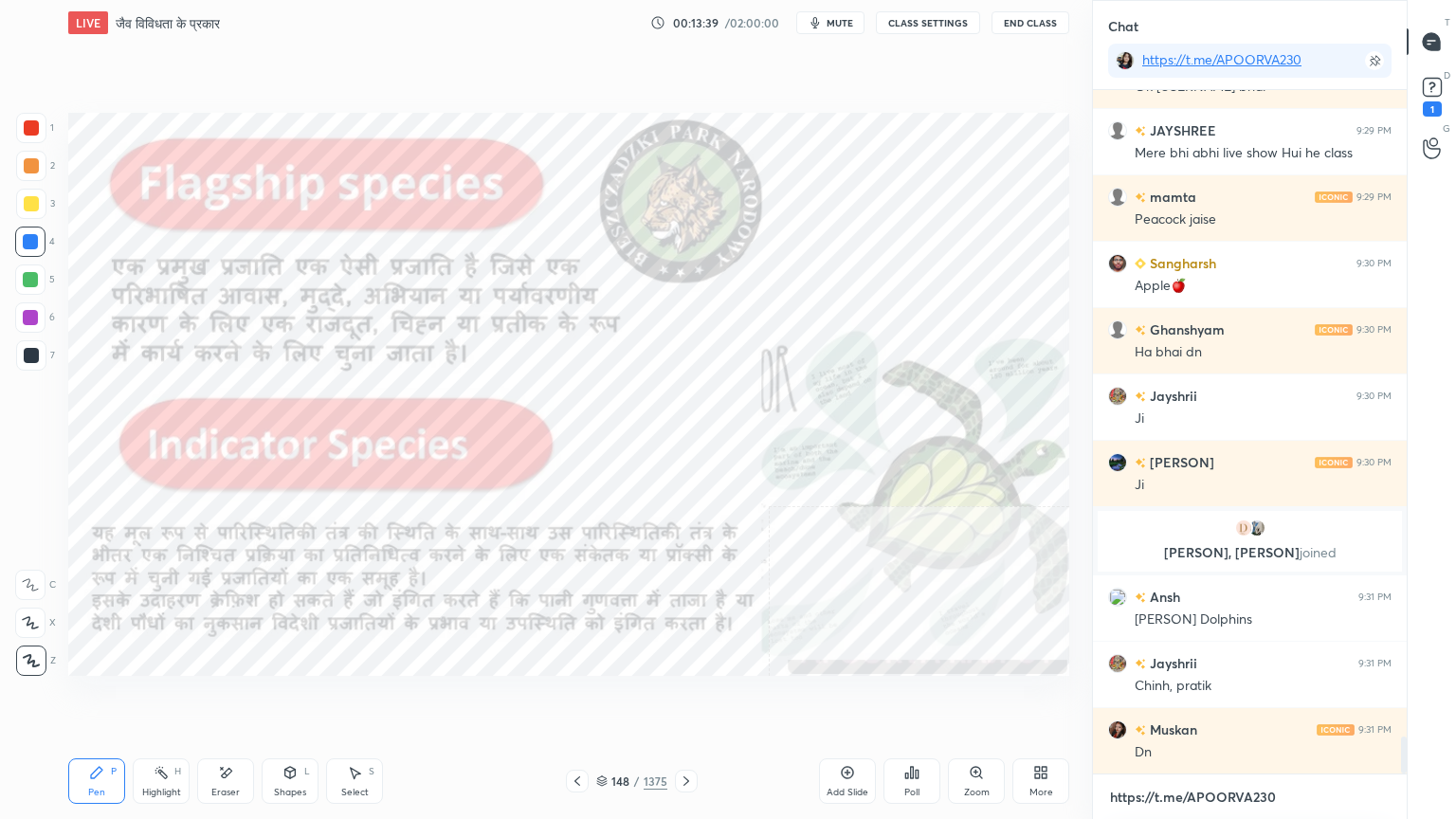 click on "https://t.me/APOORVA230" at bounding box center (1249, 797) 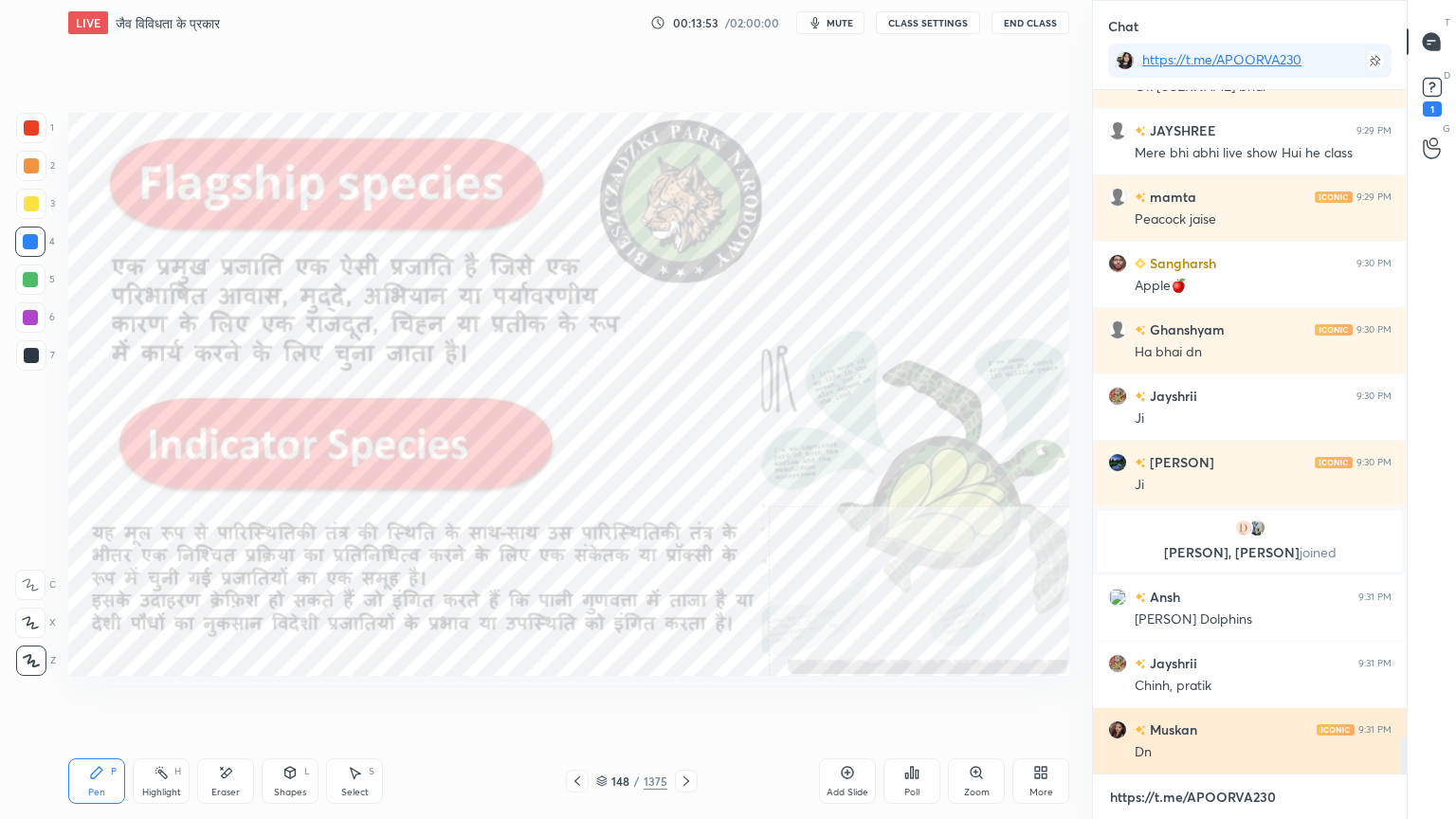 scroll, scrollTop: 645, scrollLeft: 308, axis: both 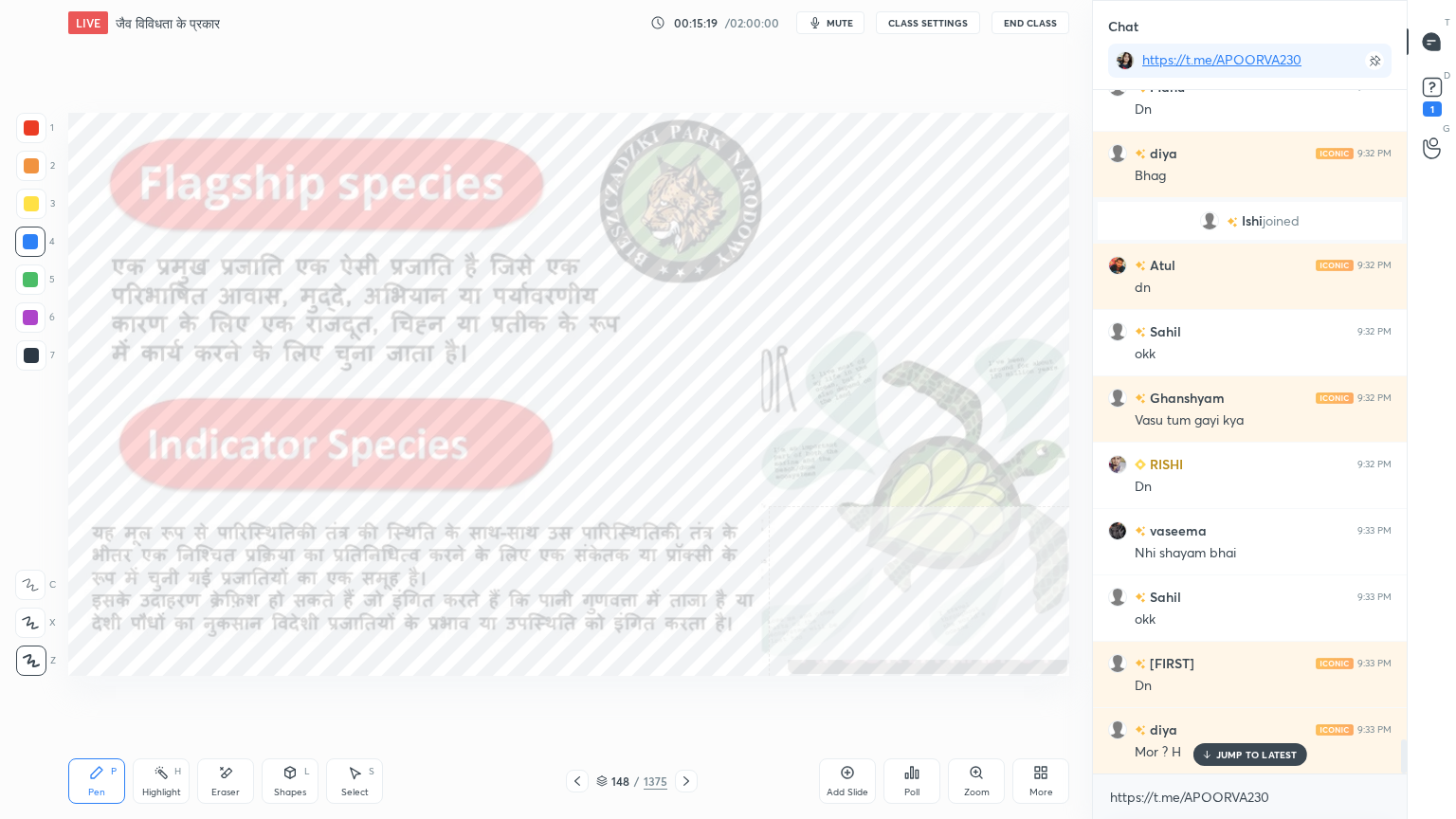 click on "JUMP TO LATEST" at bounding box center [1257, 755] 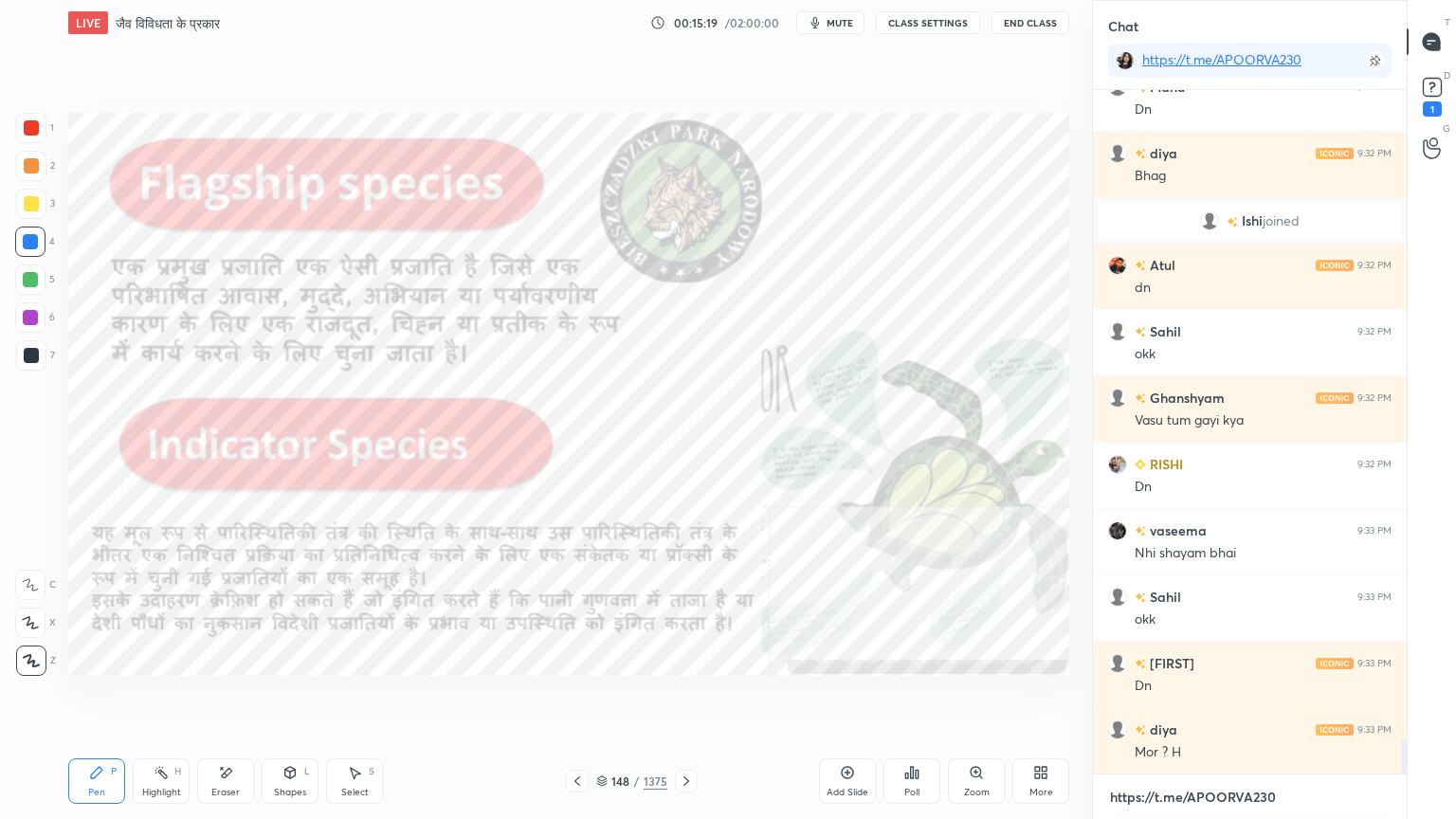click on "https://t.me/APOORVA230" at bounding box center (1249, 797) 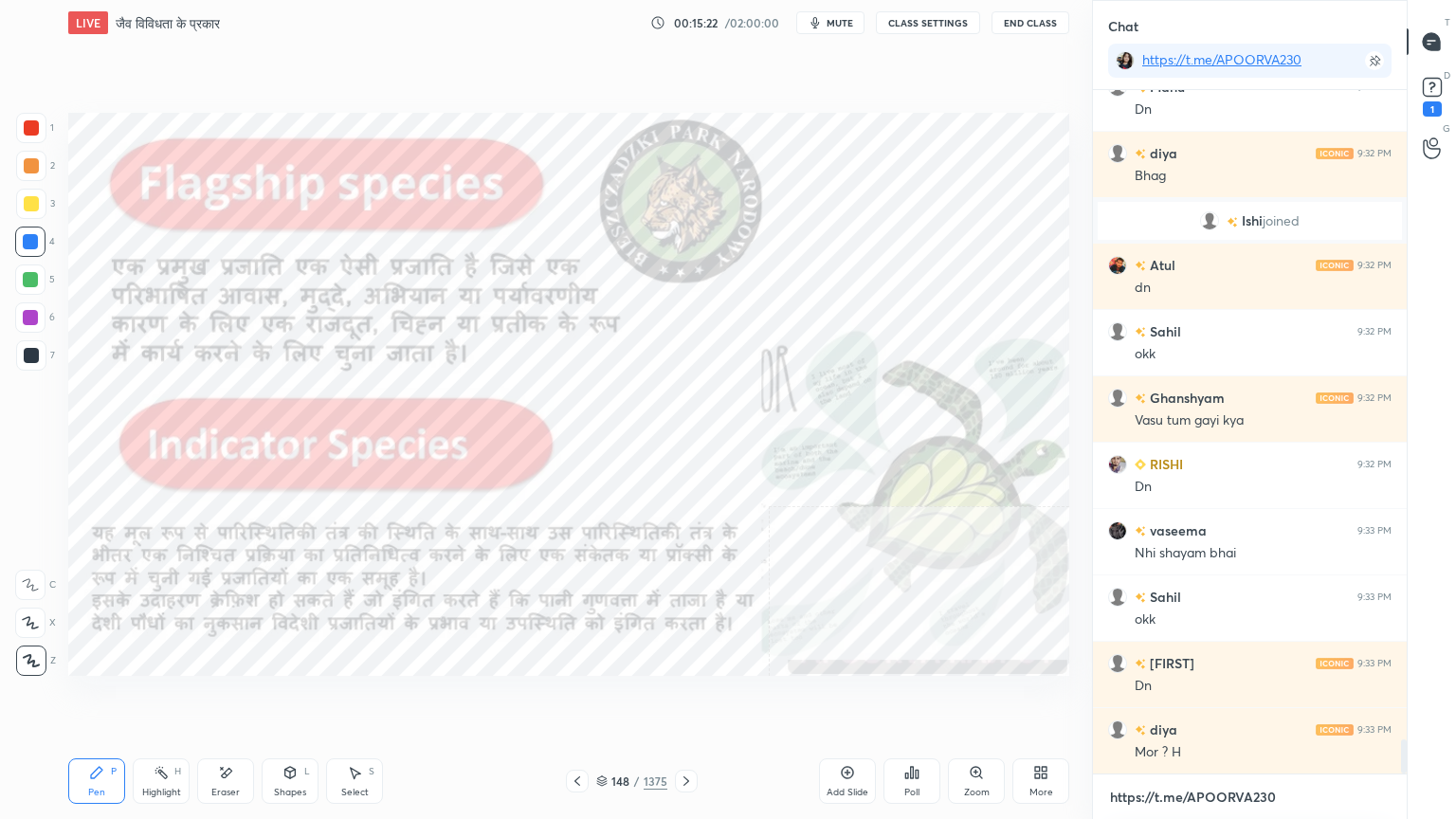 scroll, scrollTop: 13058, scrollLeft: 0, axis: vertical 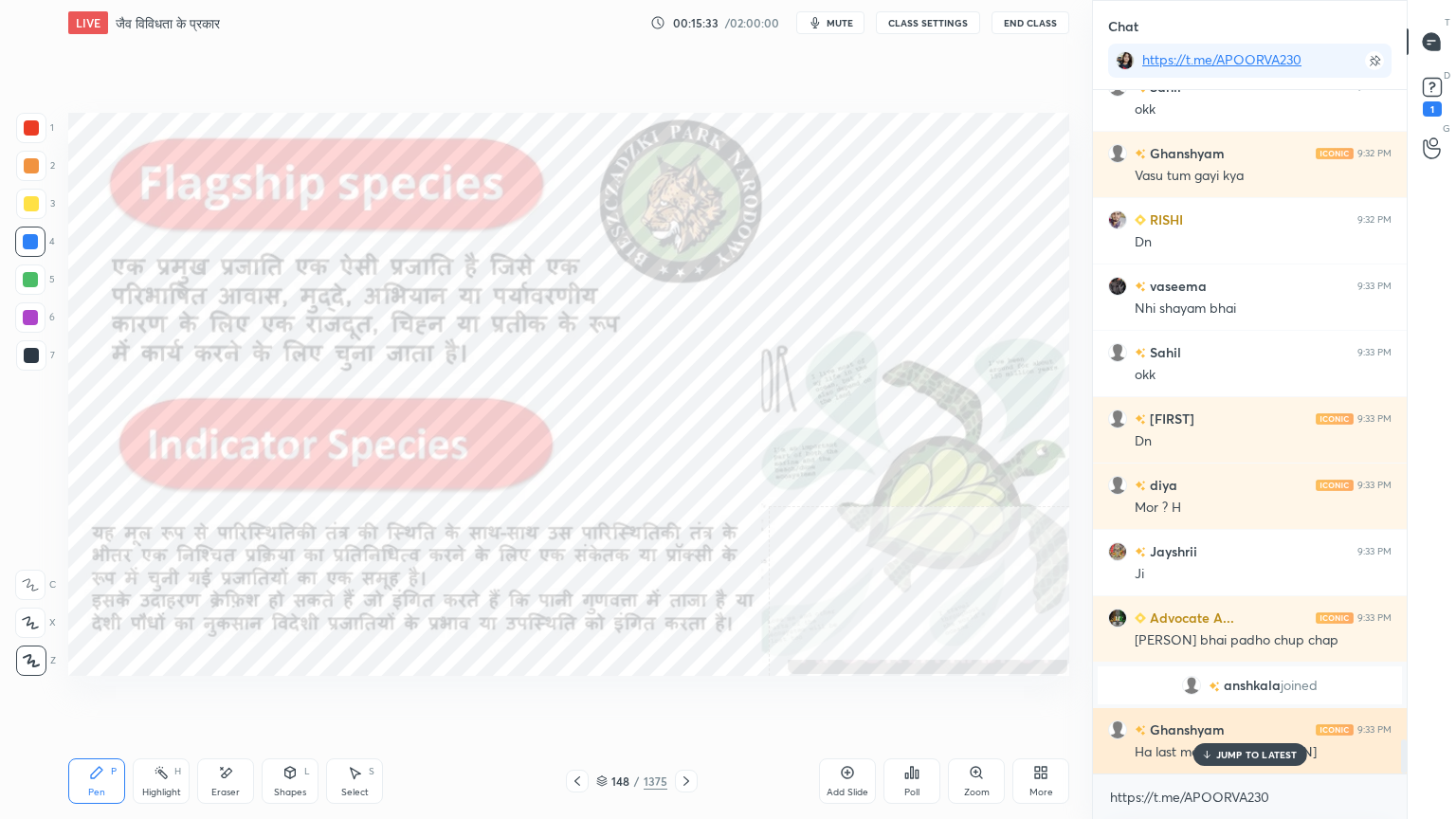 click on "JUMP TO LATEST" at bounding box center [1257, 755] 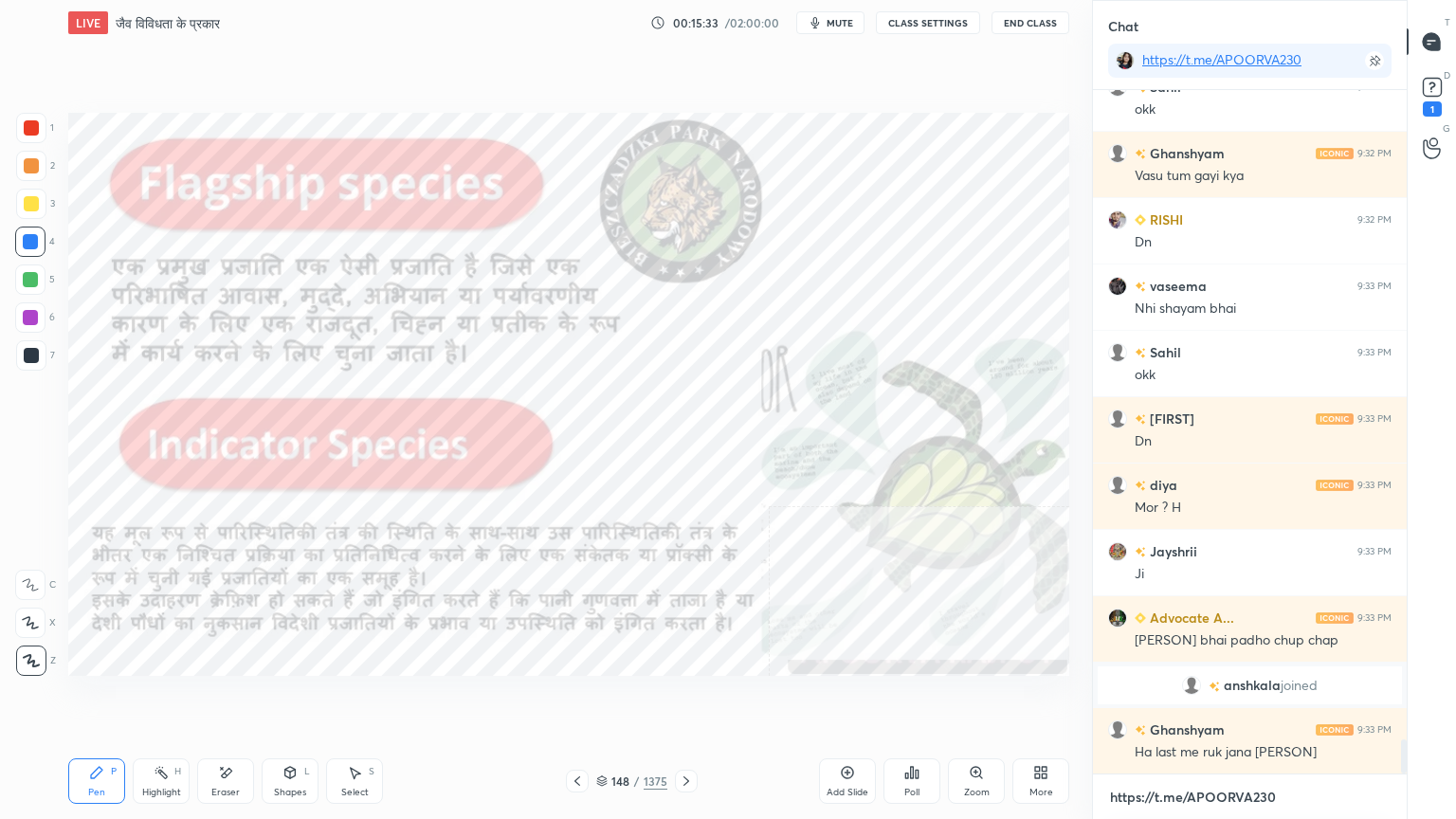 click on "https://t.me/APOORVA230" at bounding box center [1249, 797] 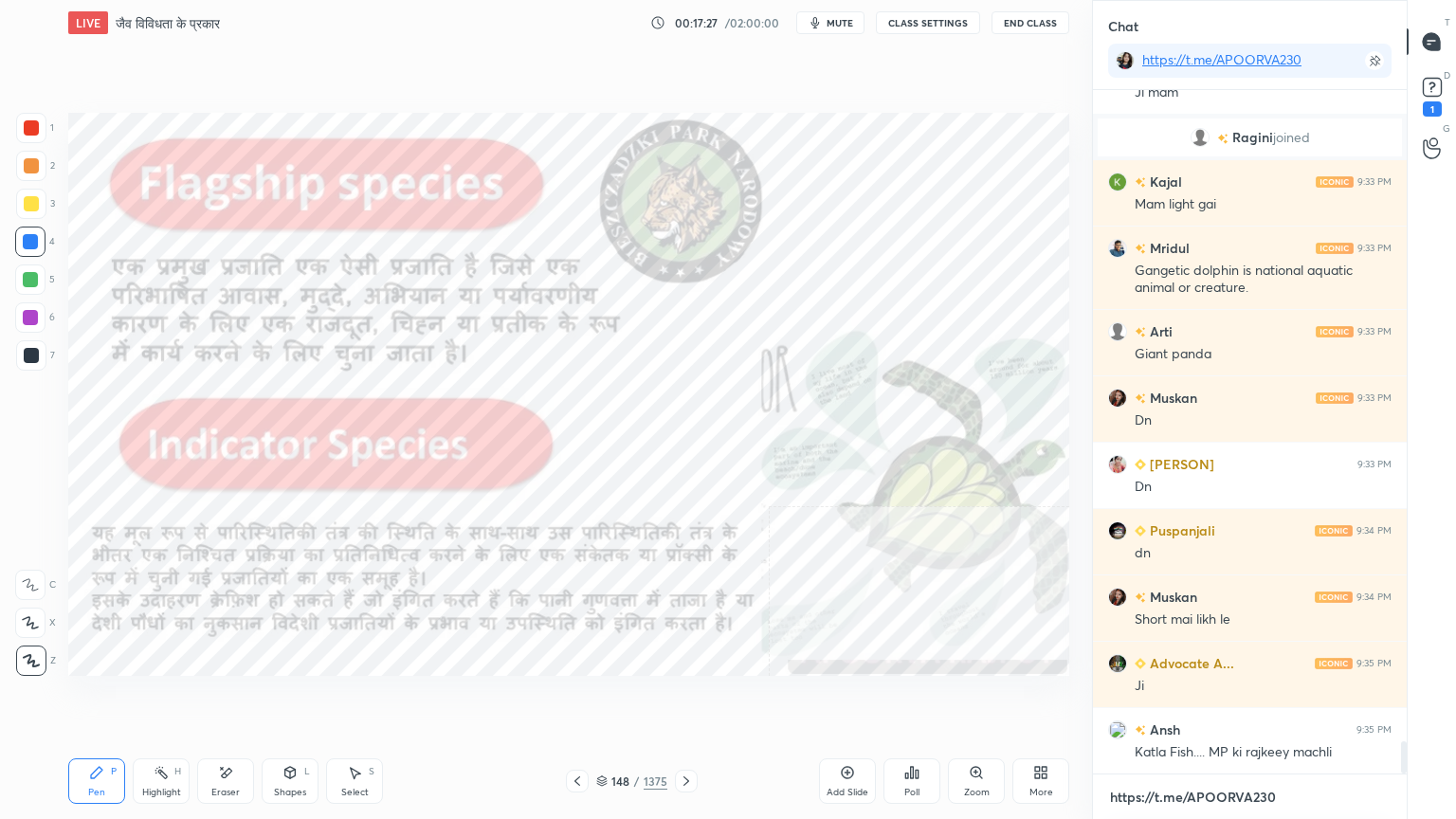scroll, scrollTop: 13914, scrollLeft: 0, axis: vertical 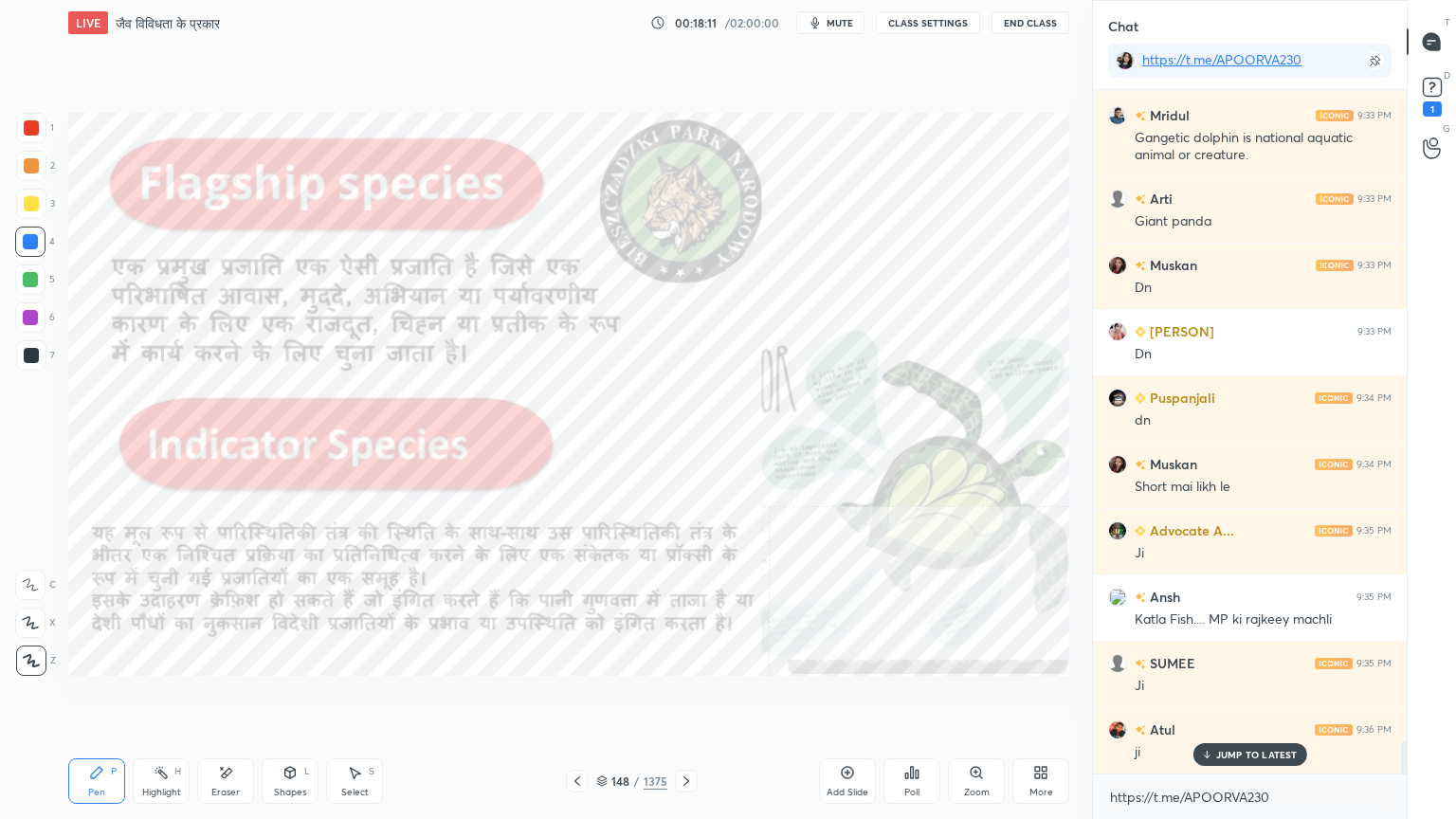 drag, startPoint x: 235, startPoint y: 792, endPoint x: 230, endPoint y: 768, distance: 24.515301 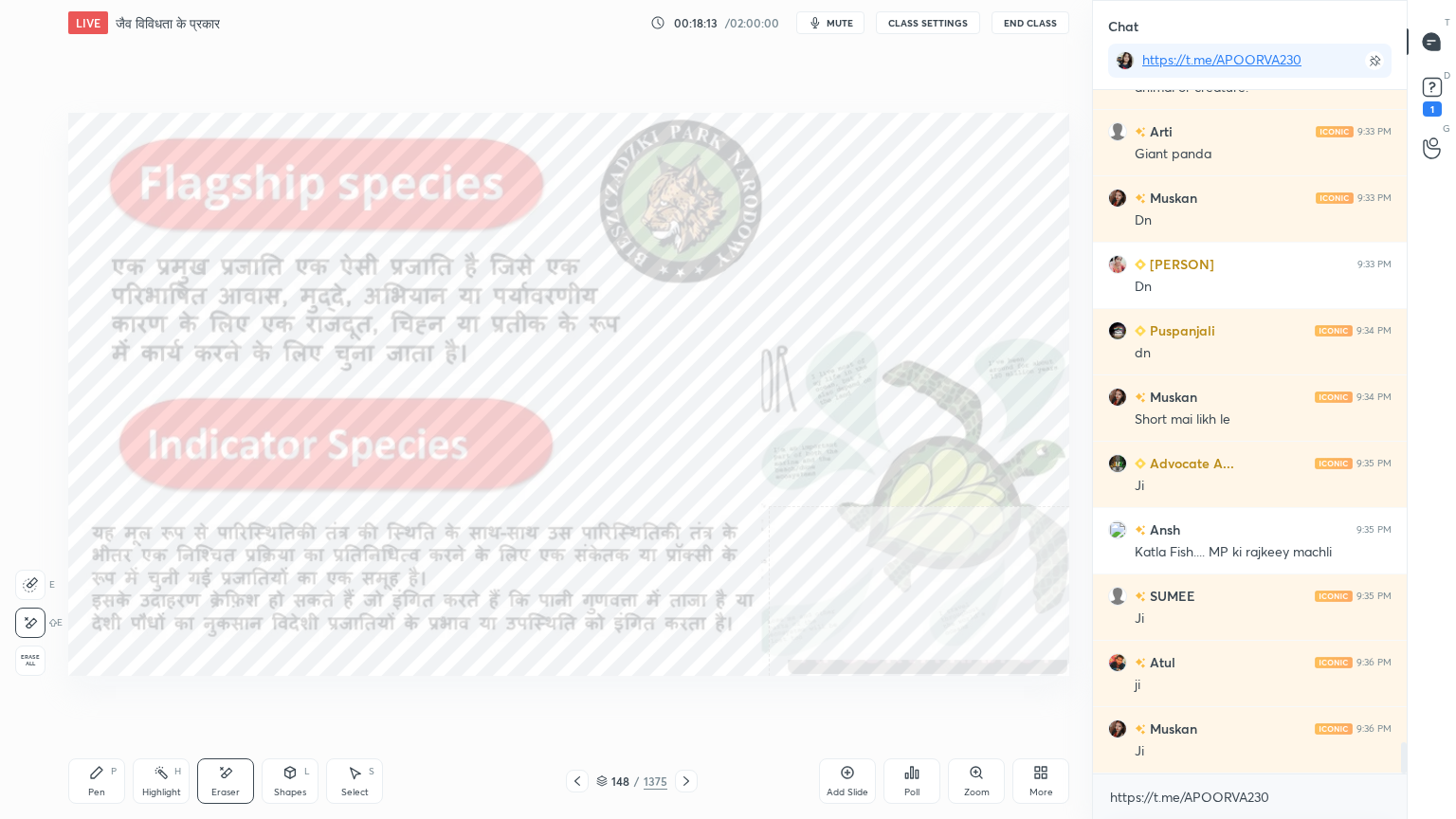 click on "Pen P" at bounding box center [97, 781] 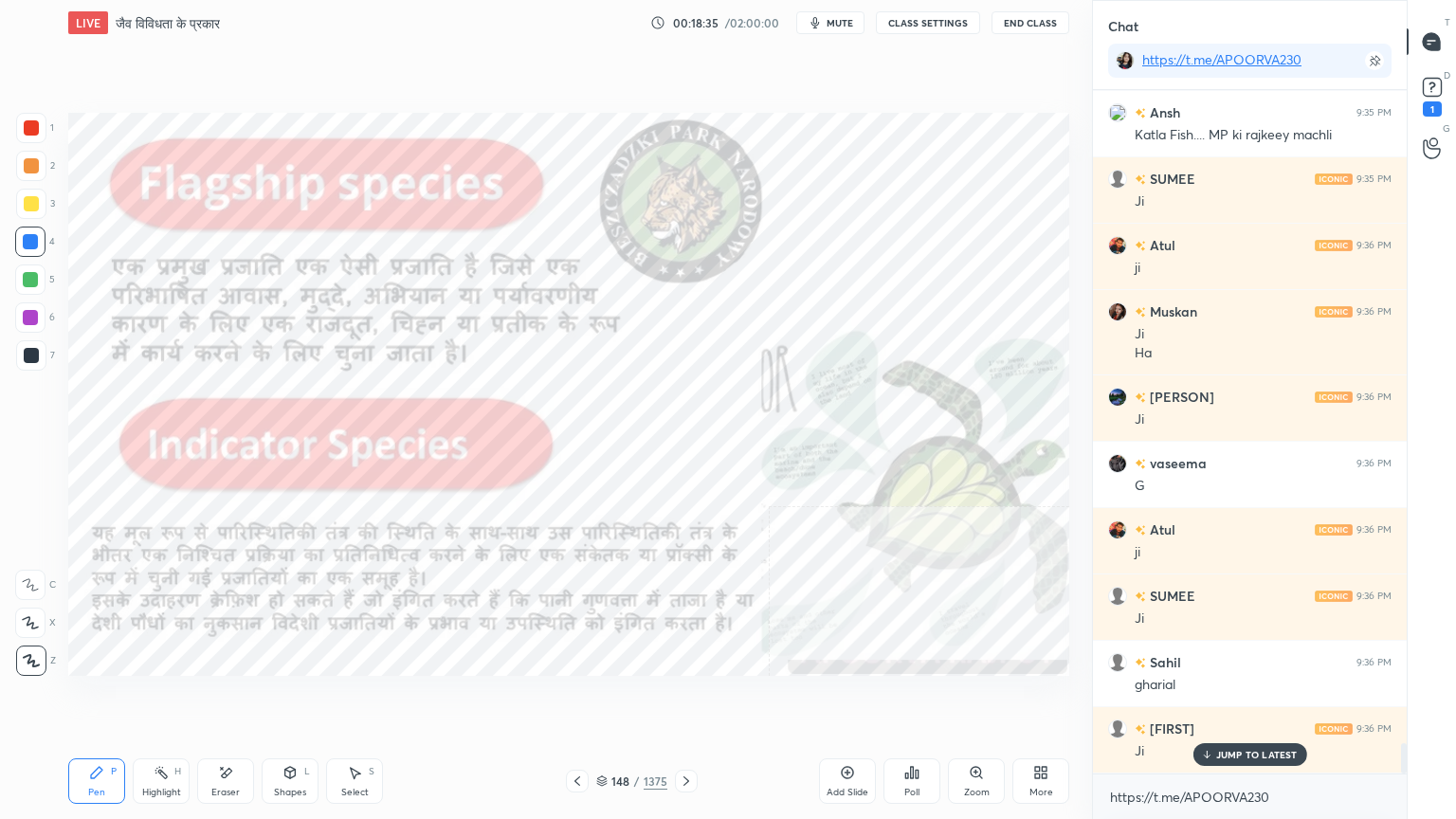 scroll, scrollTop: 14530, scrollLeft: 0, axis: vertical 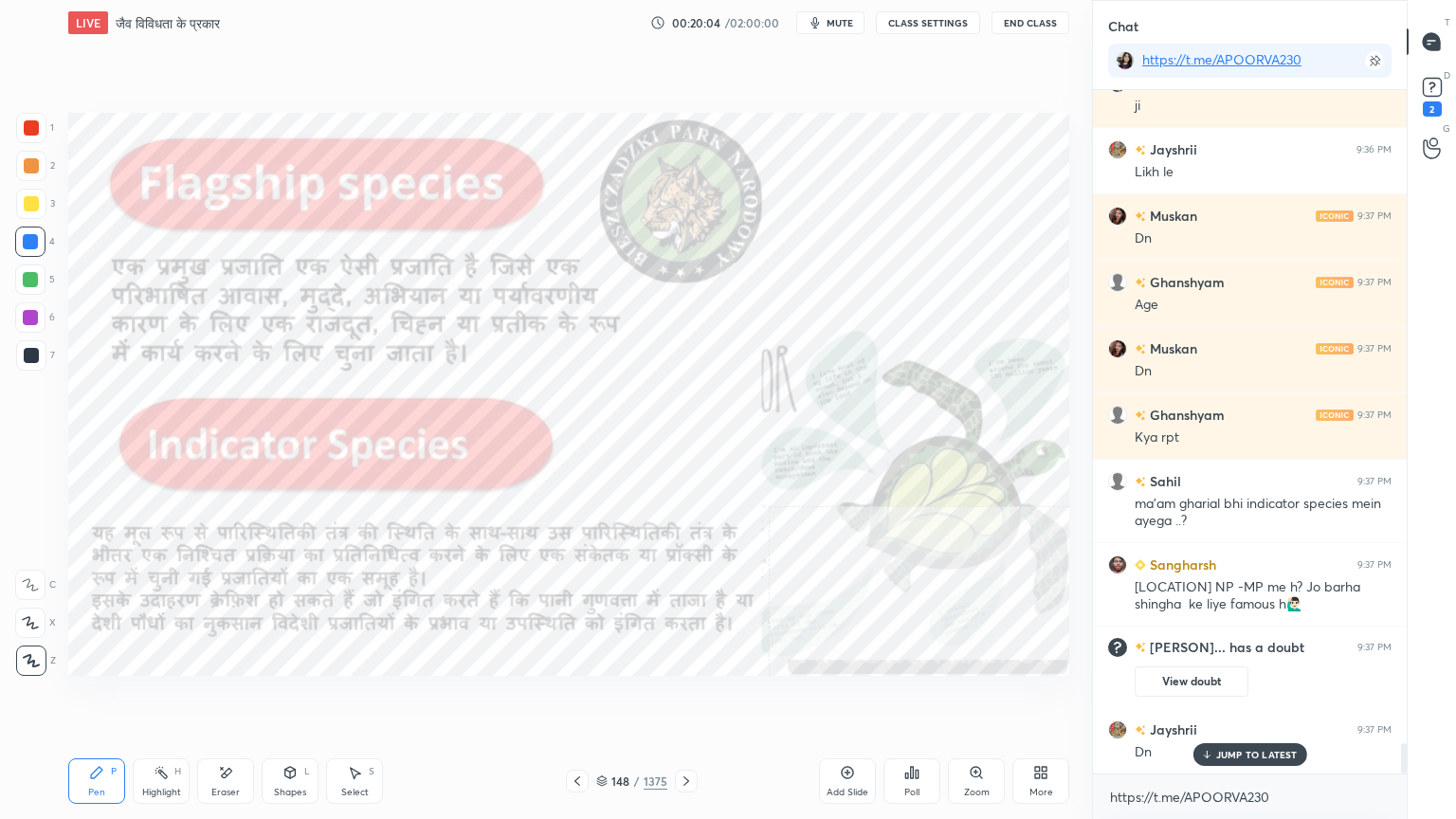 drag, startPoint x: 603, startPoint y: 737, endPoint x: 614, endPoint y: 739, distance: 11.18034 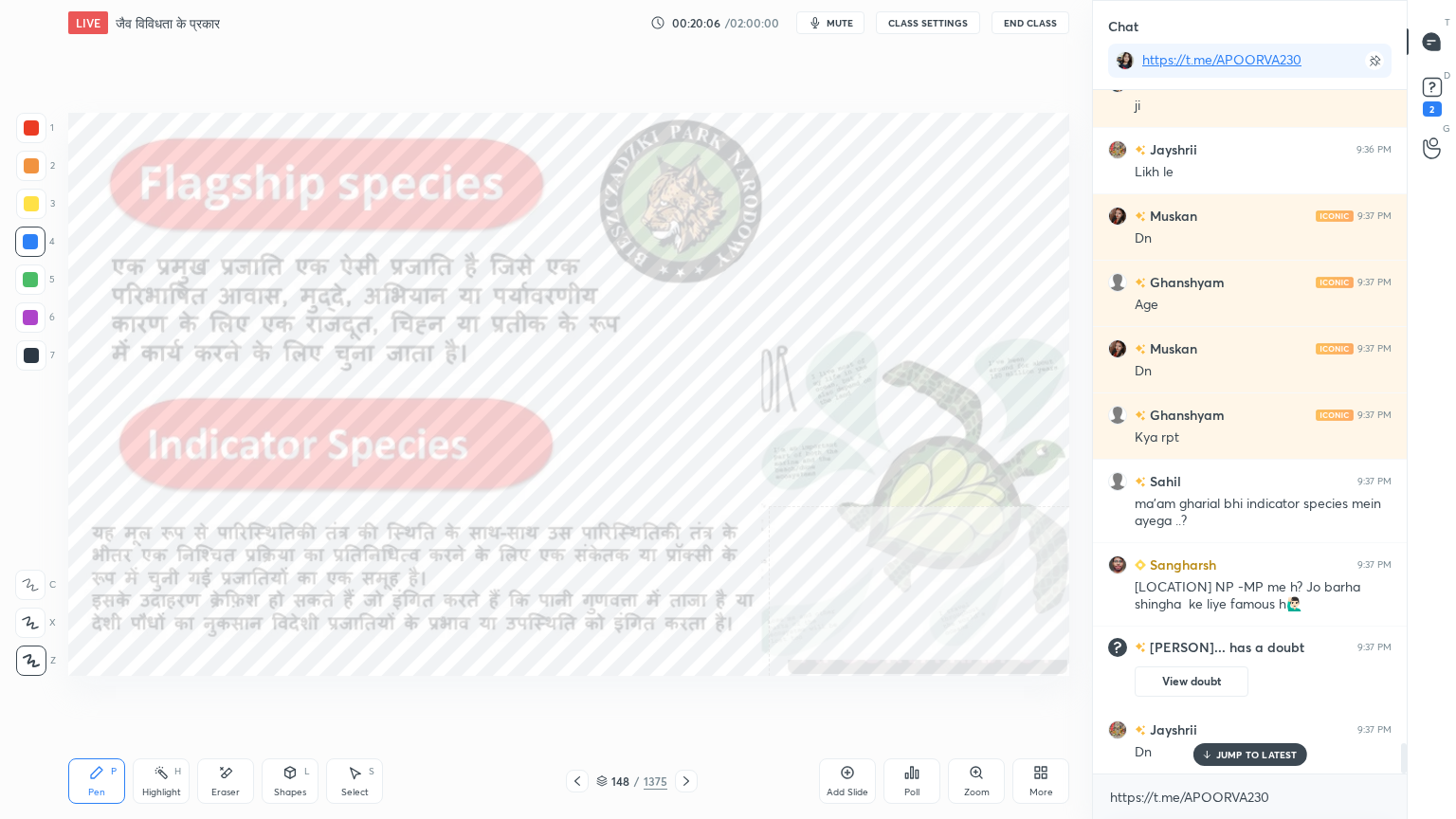 click 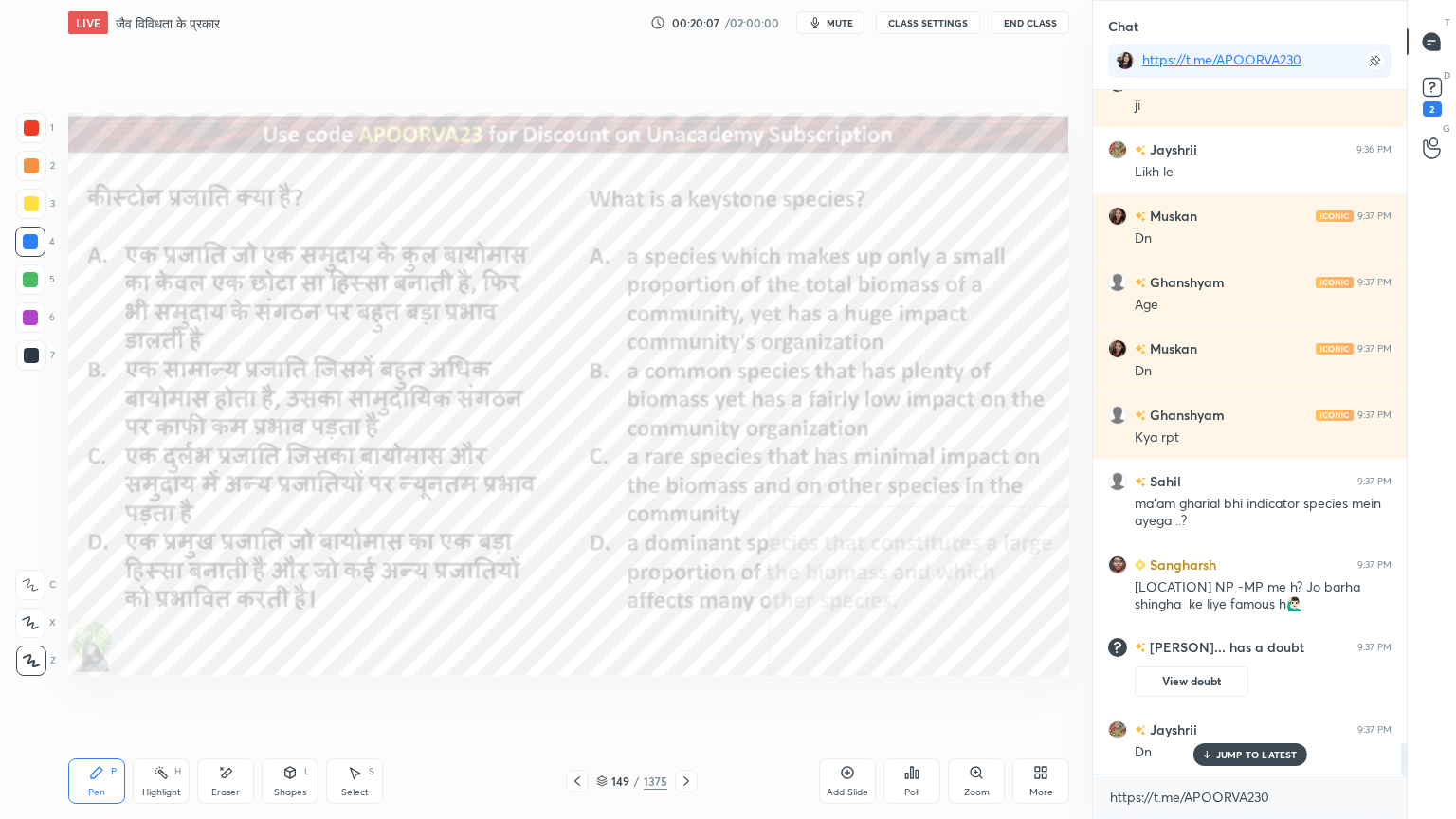 click at bounding box center [686, 781] 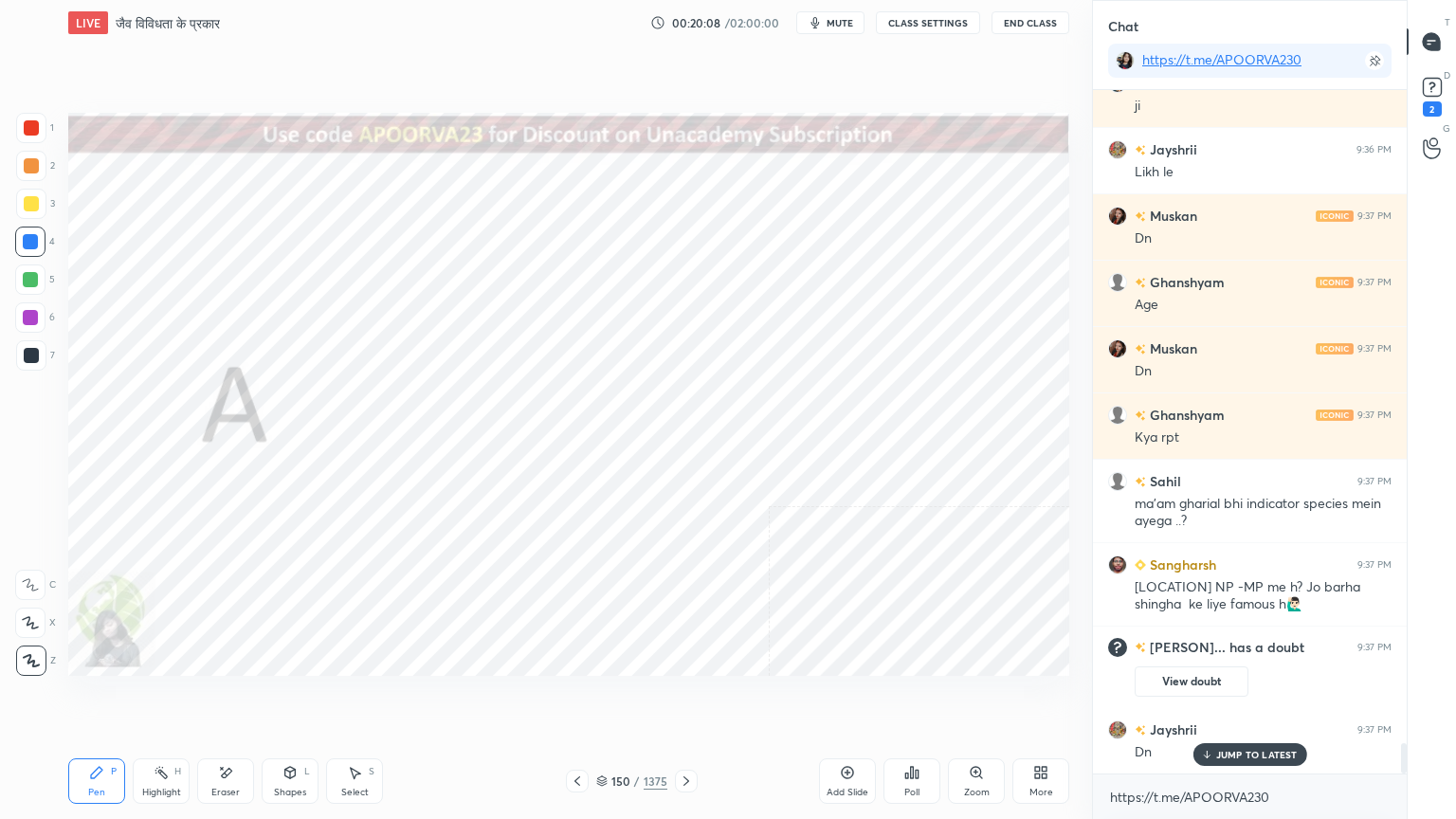 click 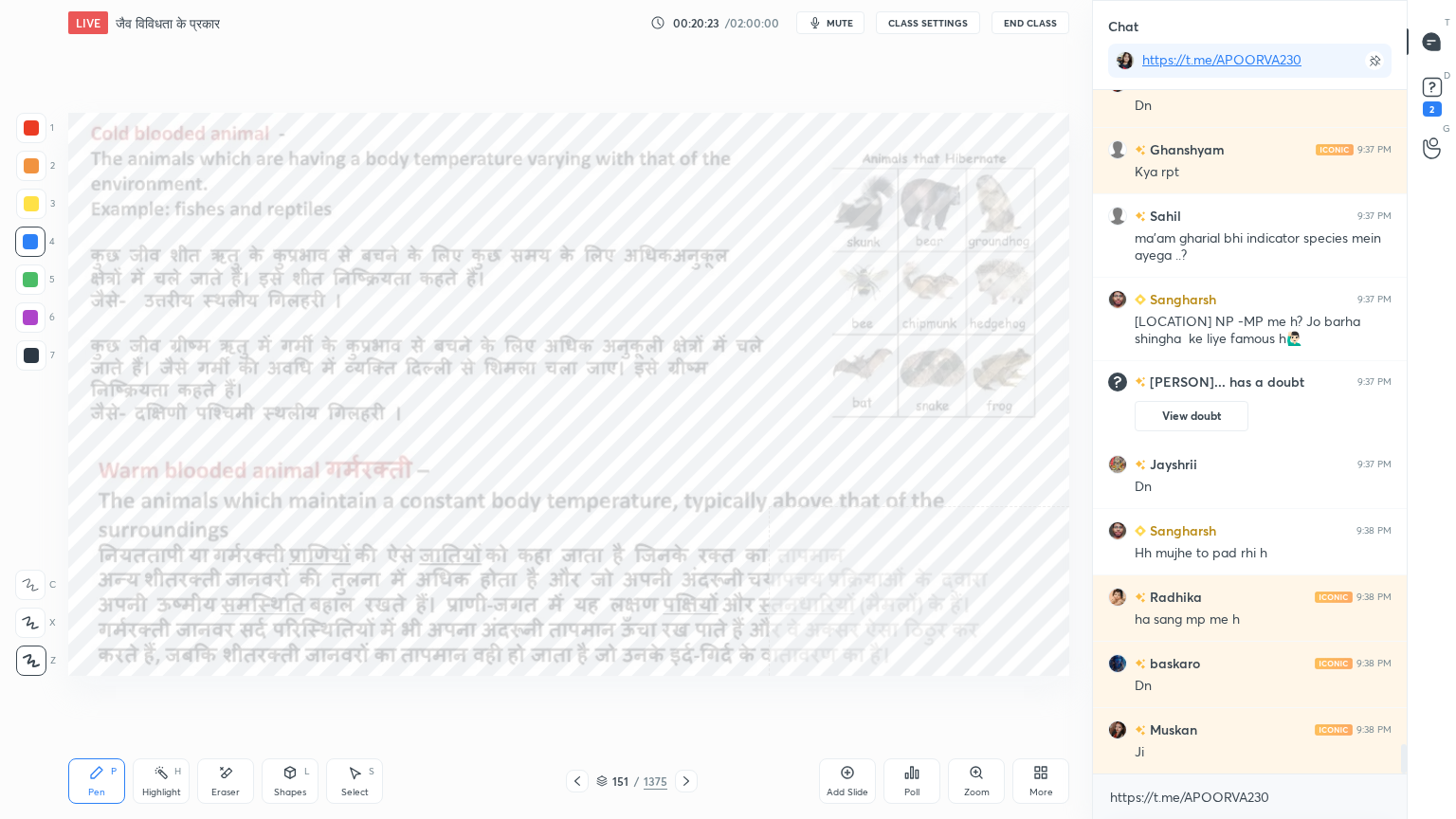 scroll, scrollTop: 15044, scrollLeft: 0, axis: vertical 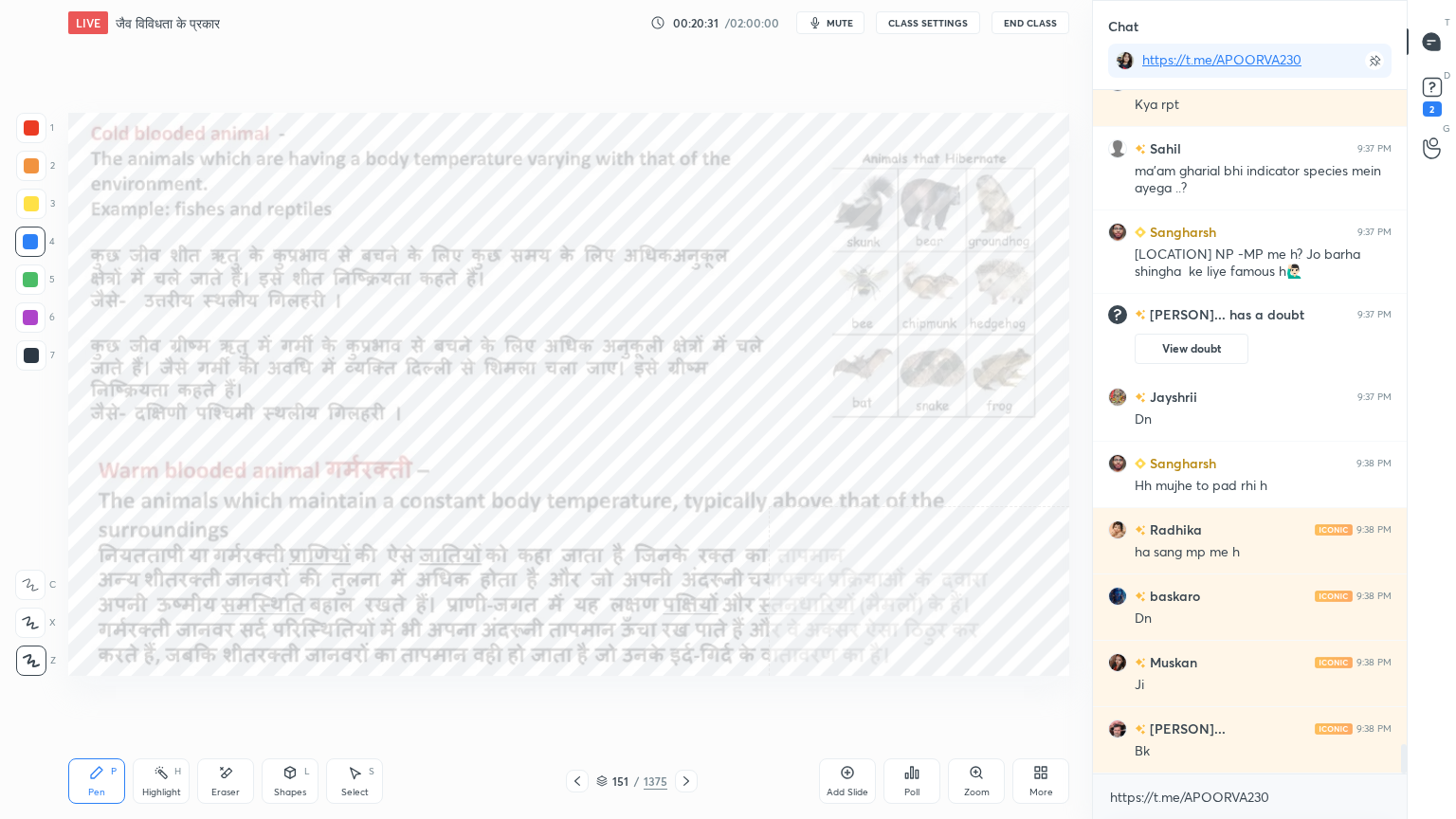 click 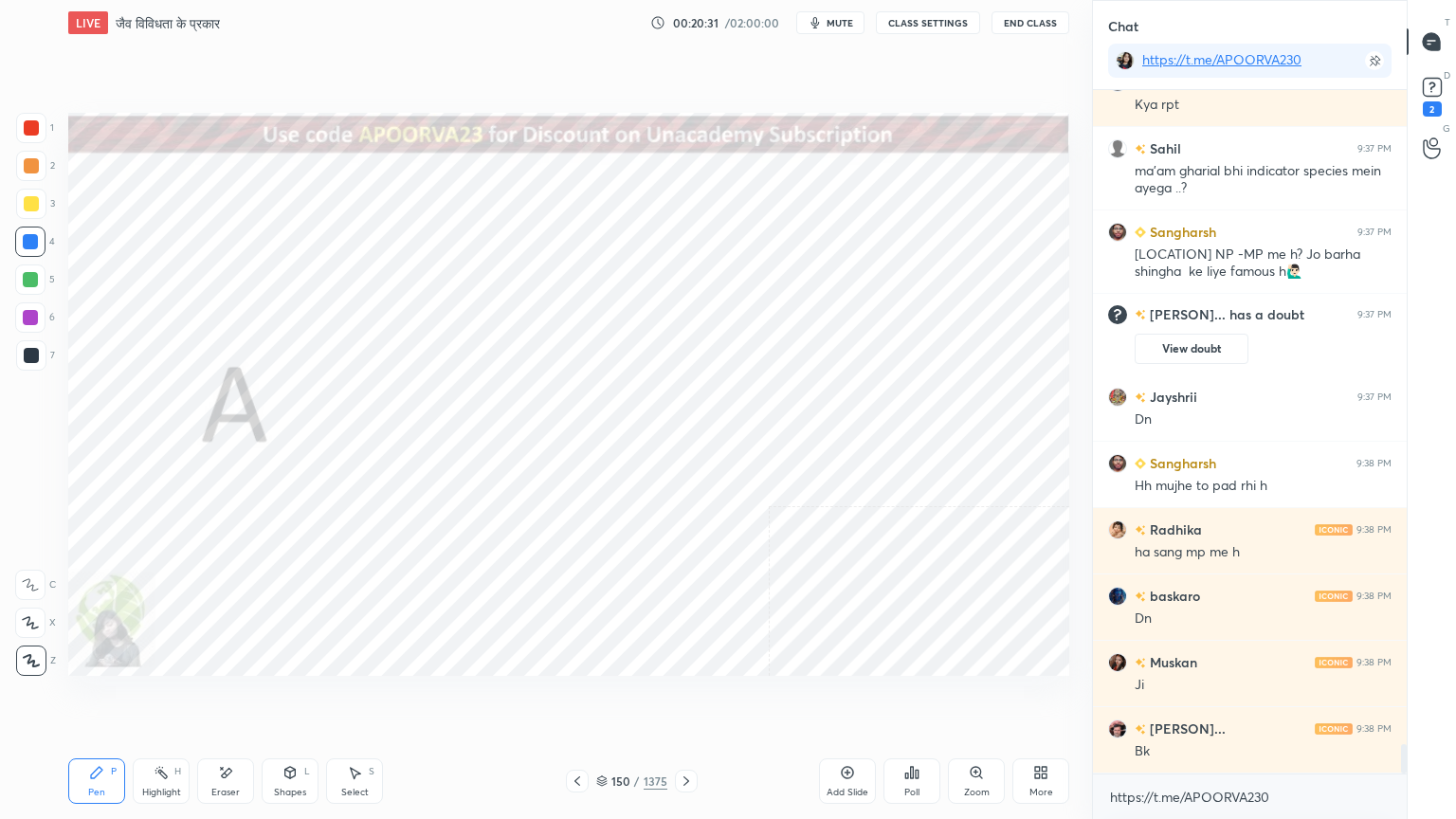 scroll, scrollTop: 15128, scrollLeft: 0, axis: vertical 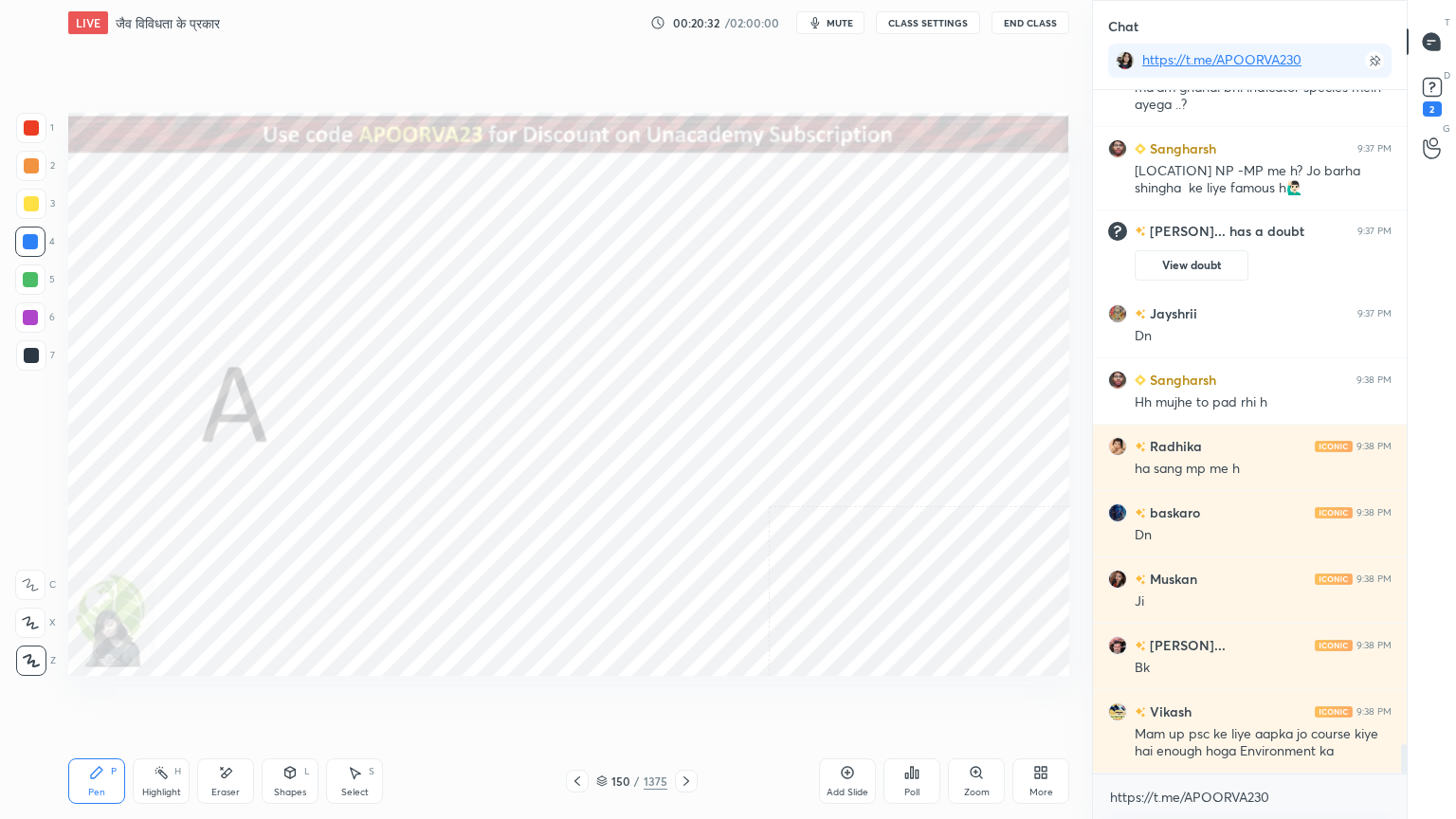click 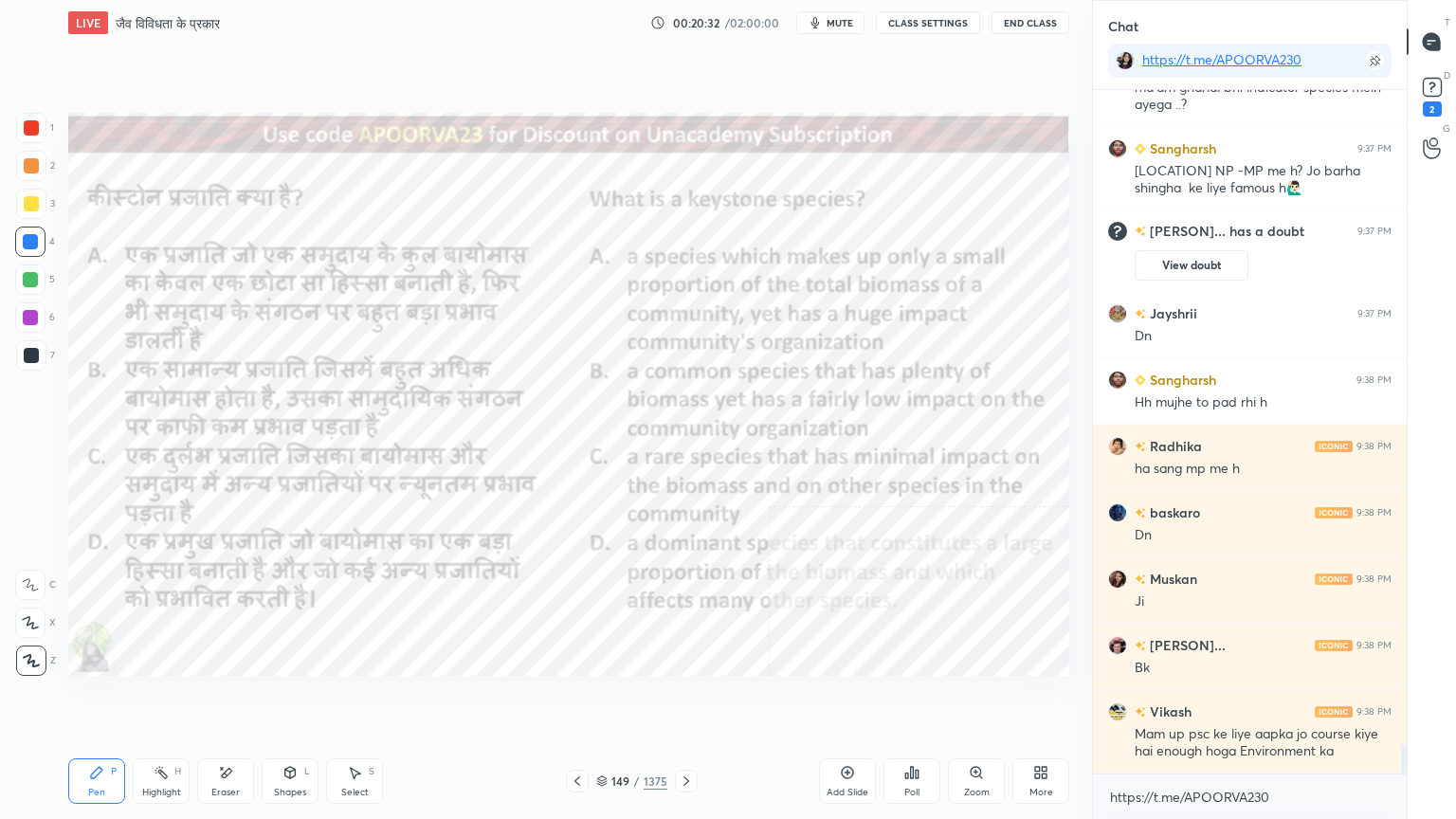 click 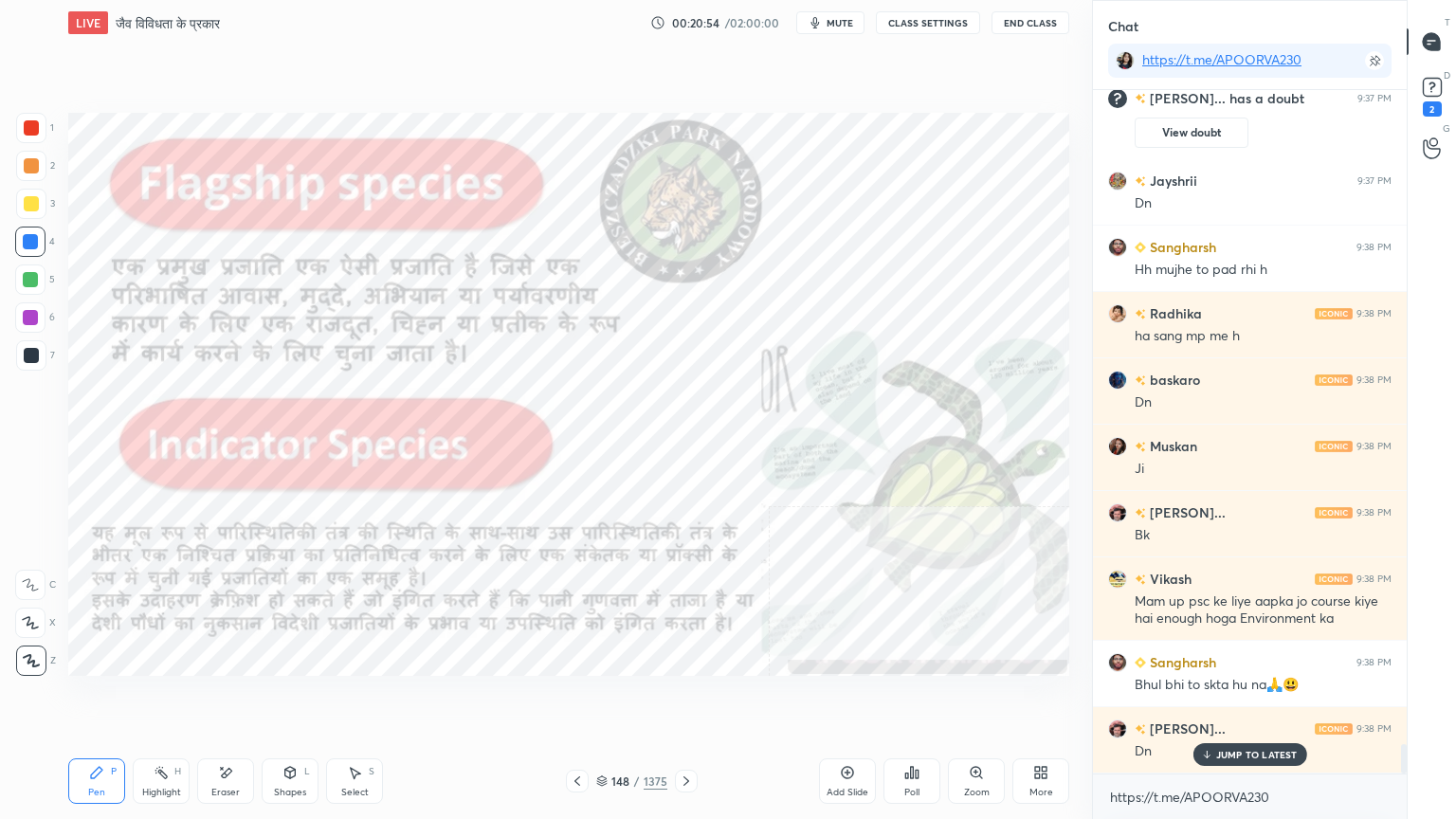 scroll, scrollTop: 15326, scrollLeft: 0, axis: vertical 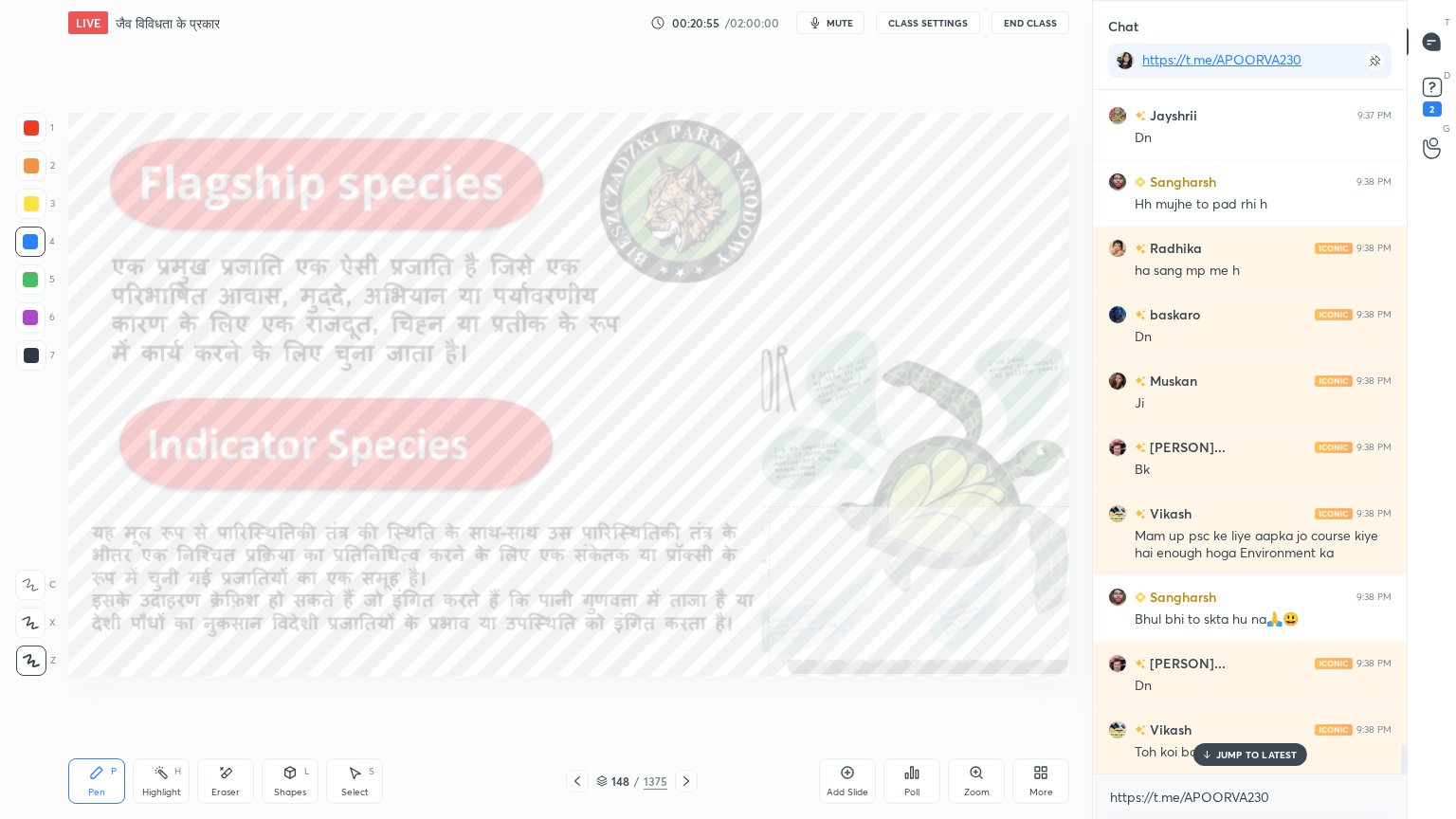 drag, startPoint x: 1249, startPoint y: 751, endPoint x: 1239, endPoint y: 784, distance: 34.481879 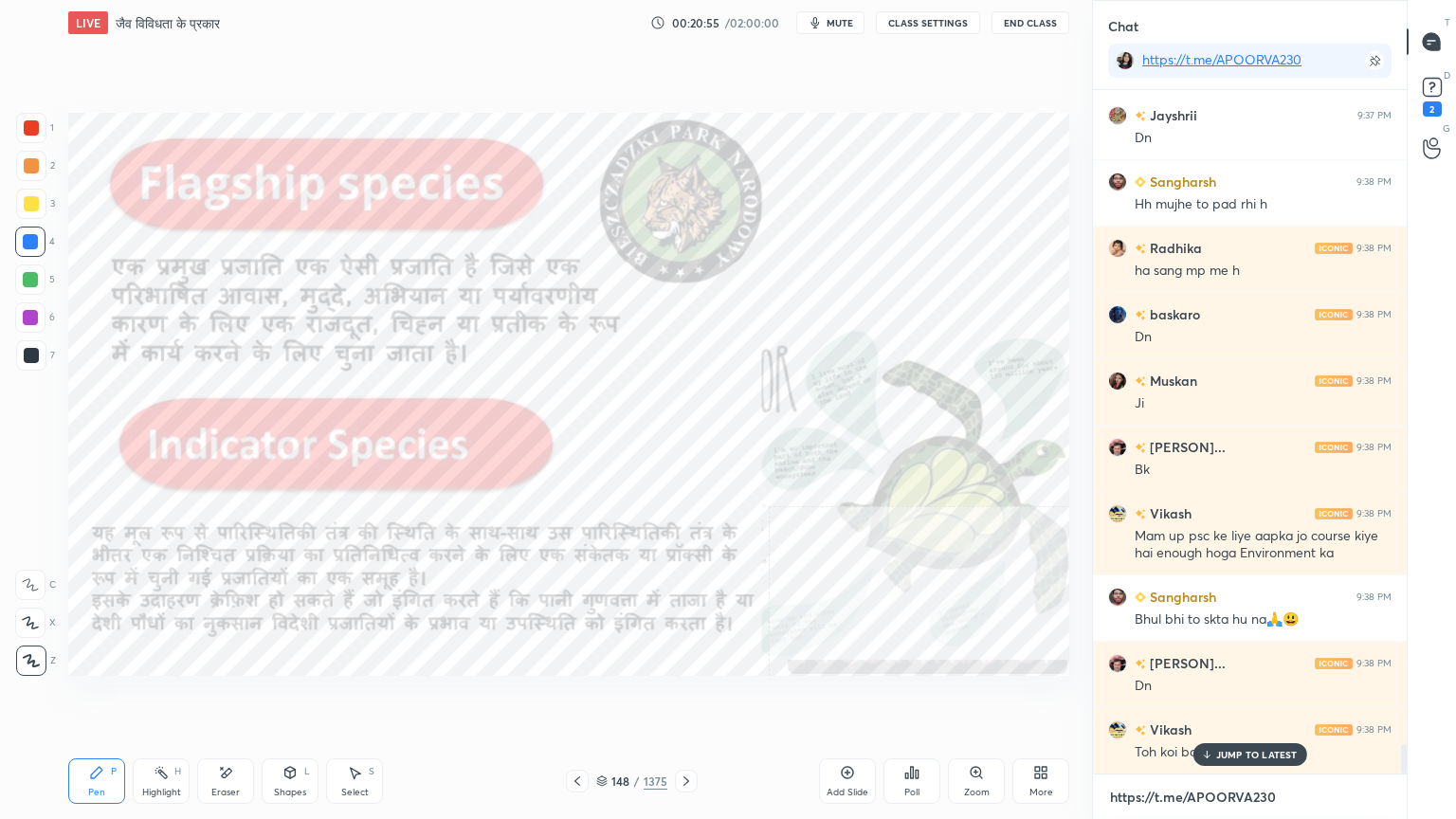 click on "https://t.me/APOORVA230" at bounding box center [1249, 797] 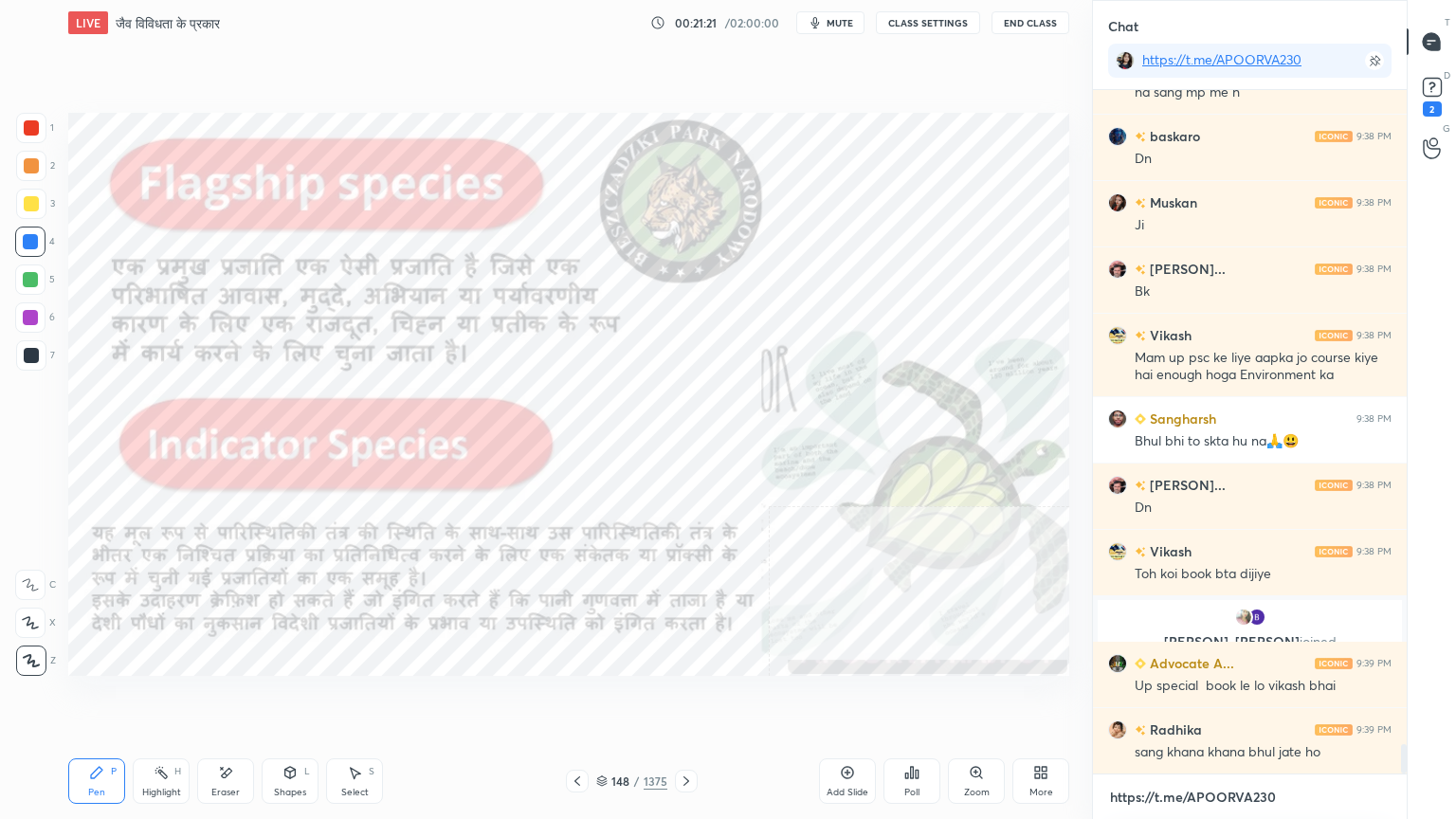 scroll, scrollTop: 15363, scrollLeft: 0, axis: vertical 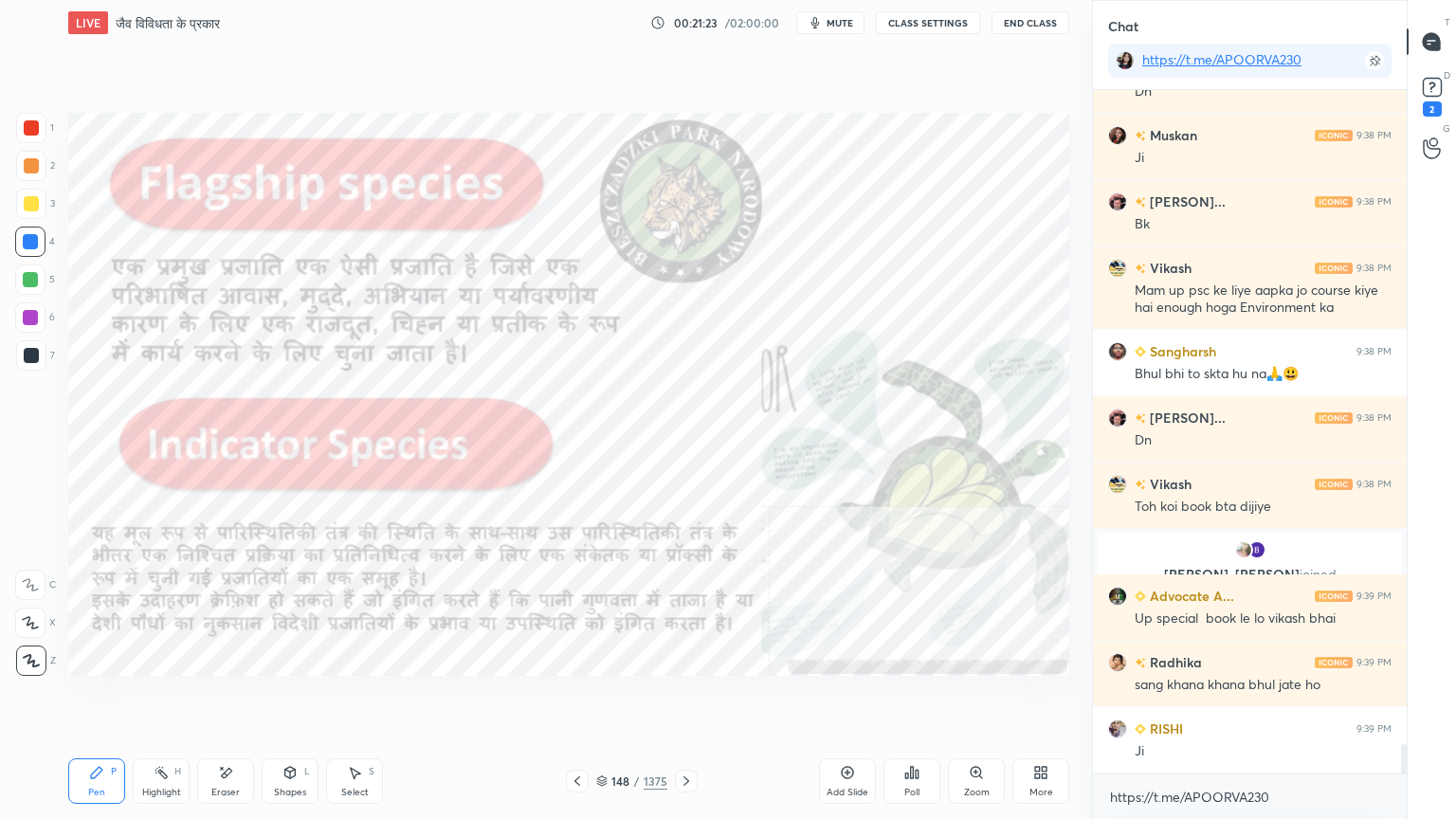 click at bounding box center [686, 781] 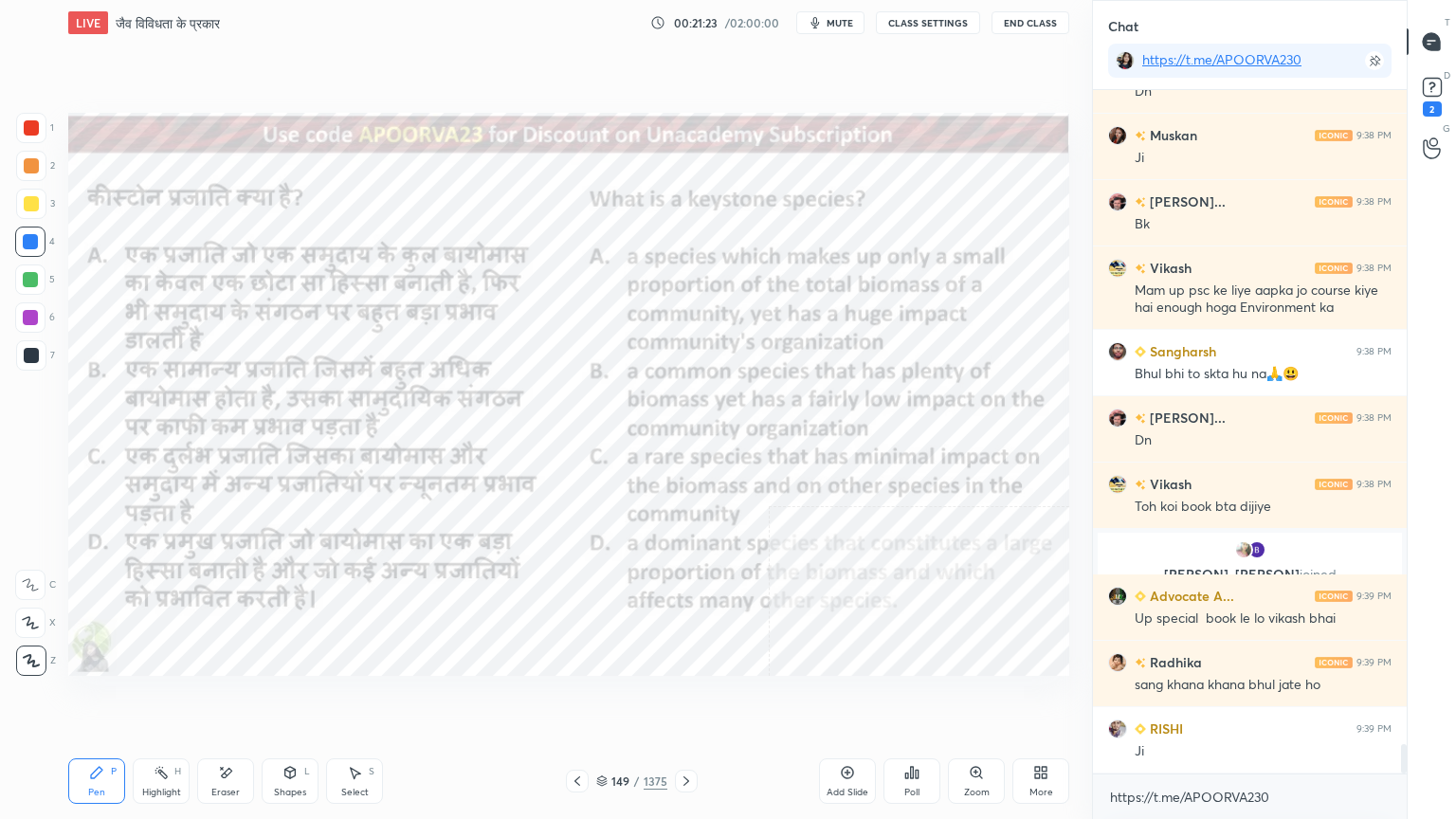 scroll, scrollTop: 15428, scrollLeft: 0, axis: vertical 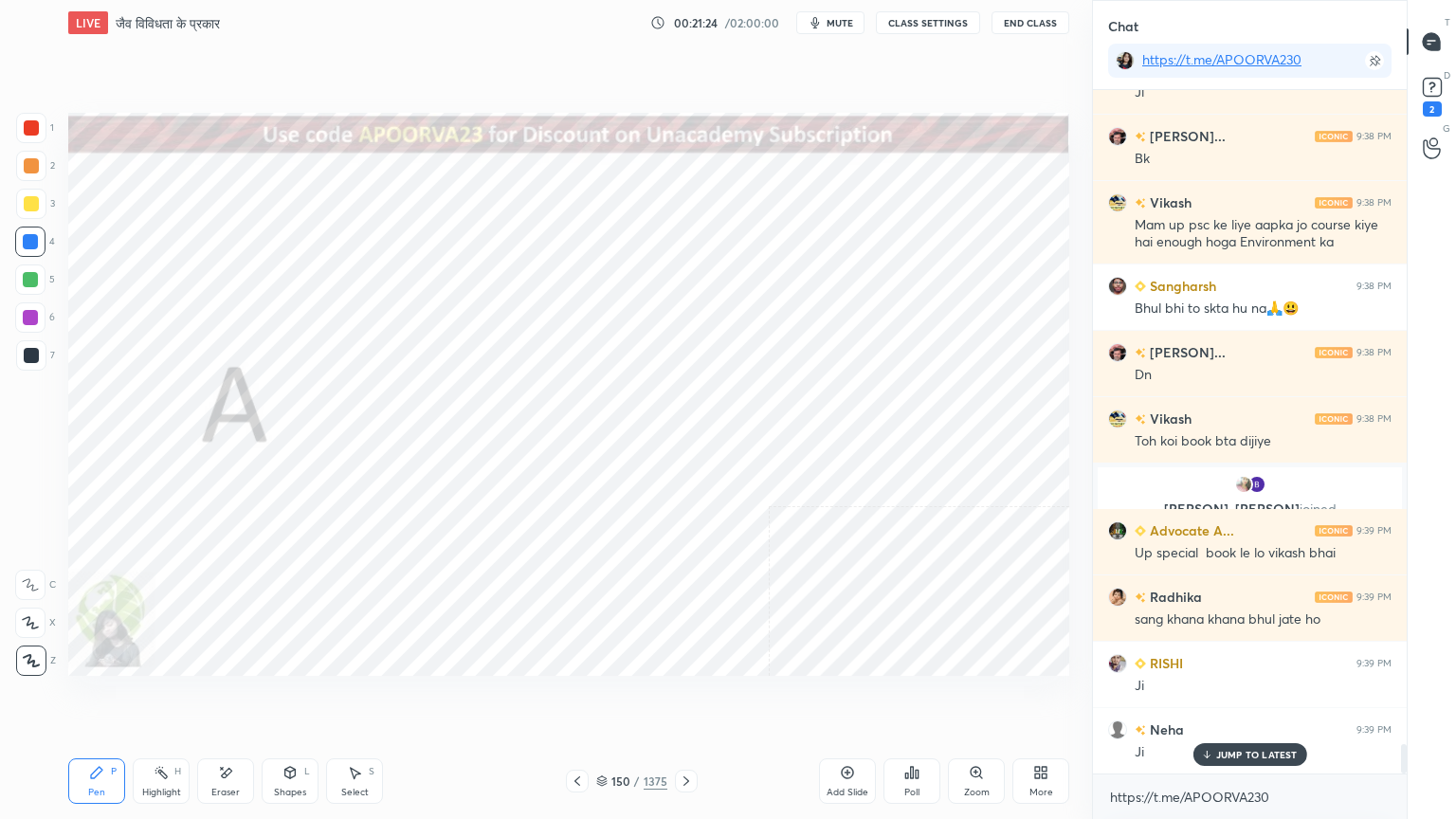 click 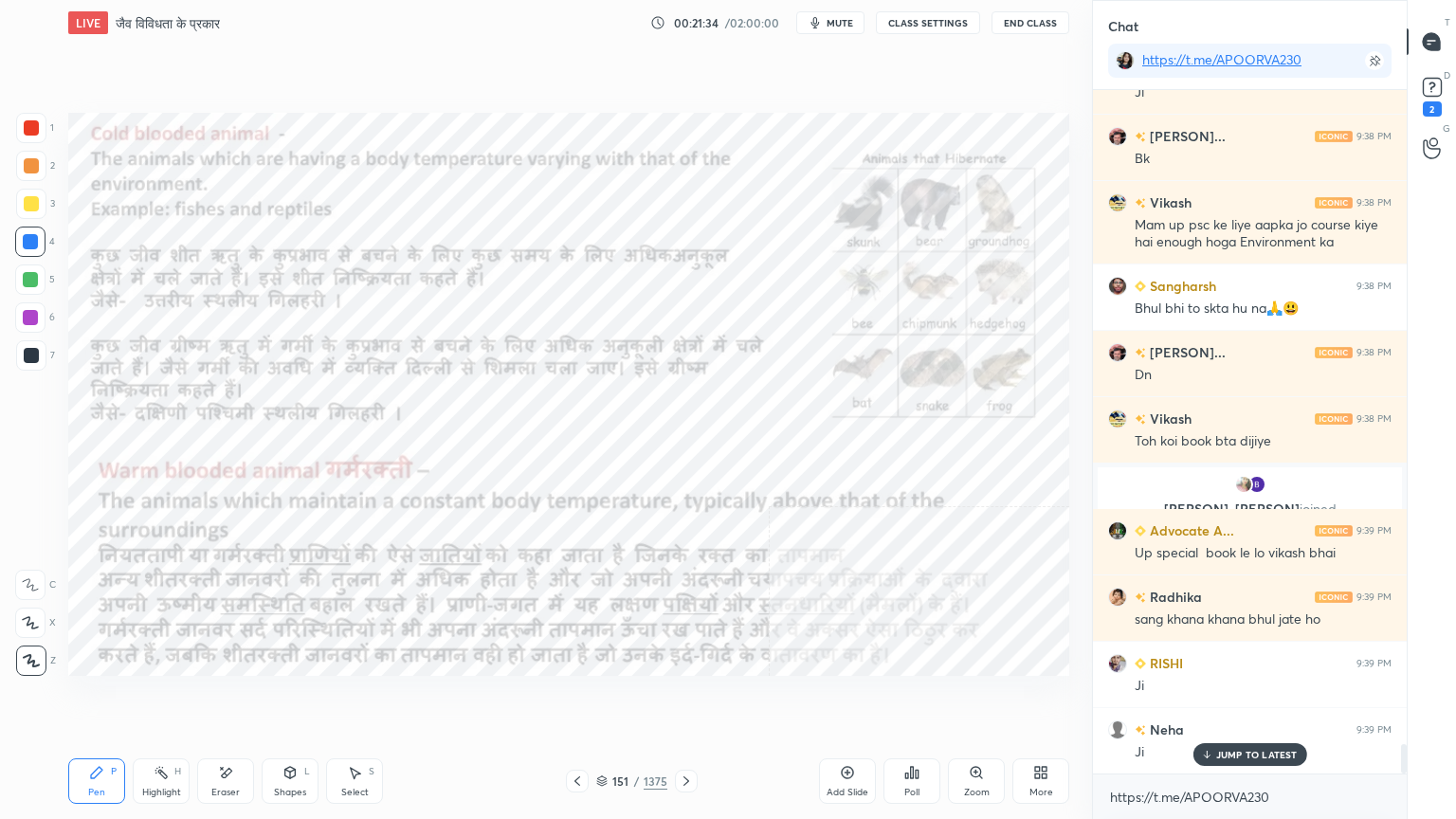 click 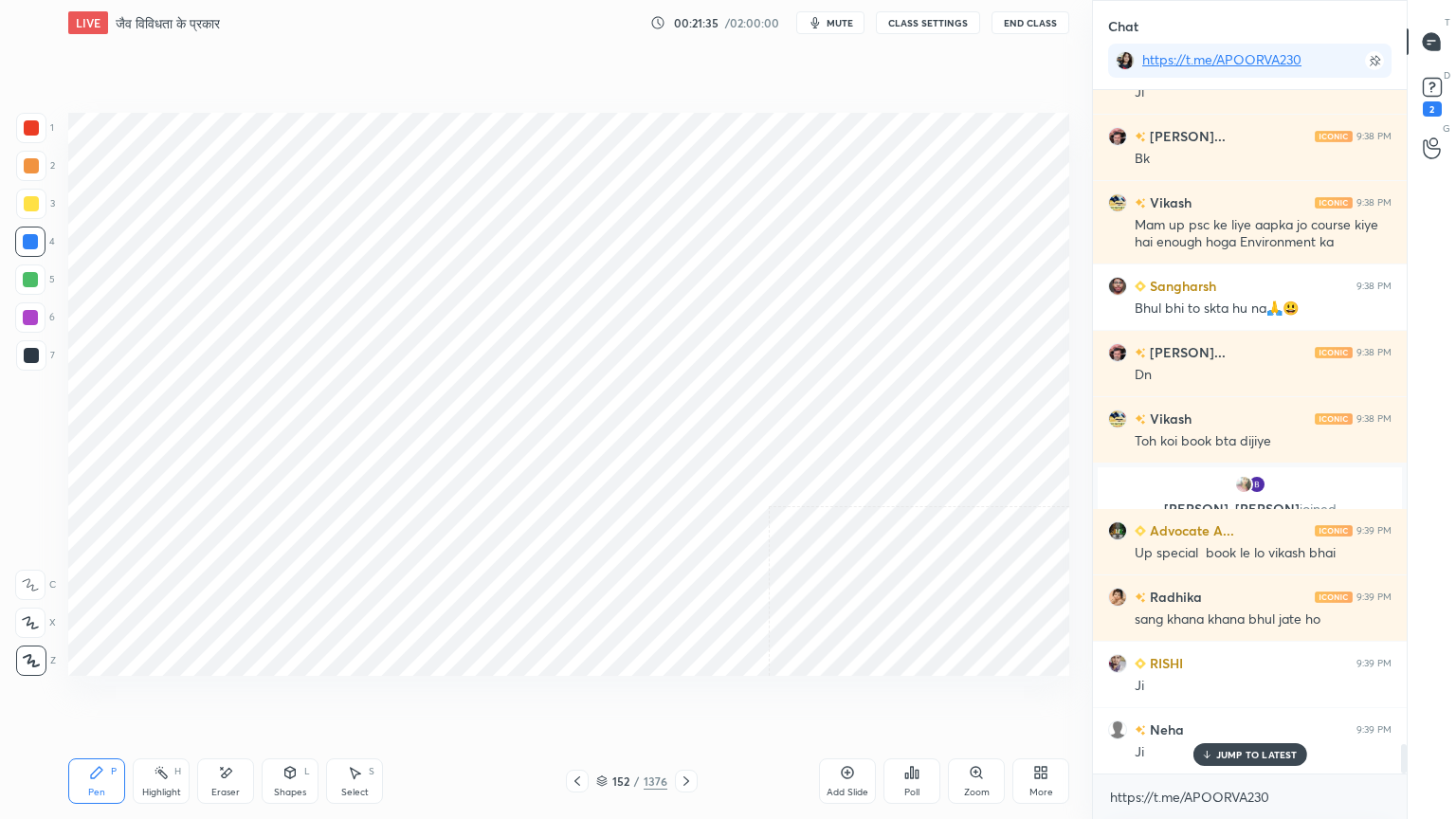 click 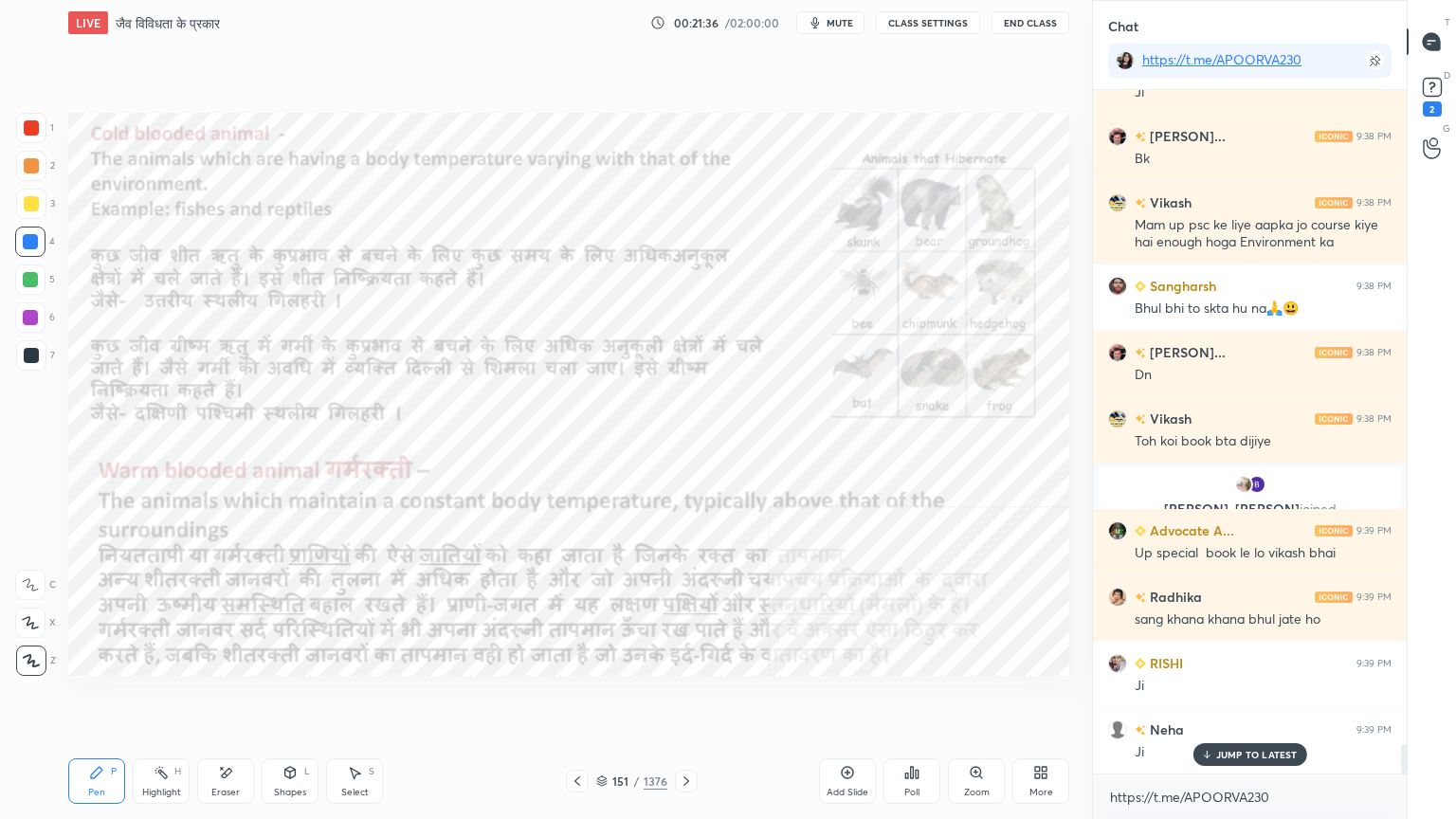 click 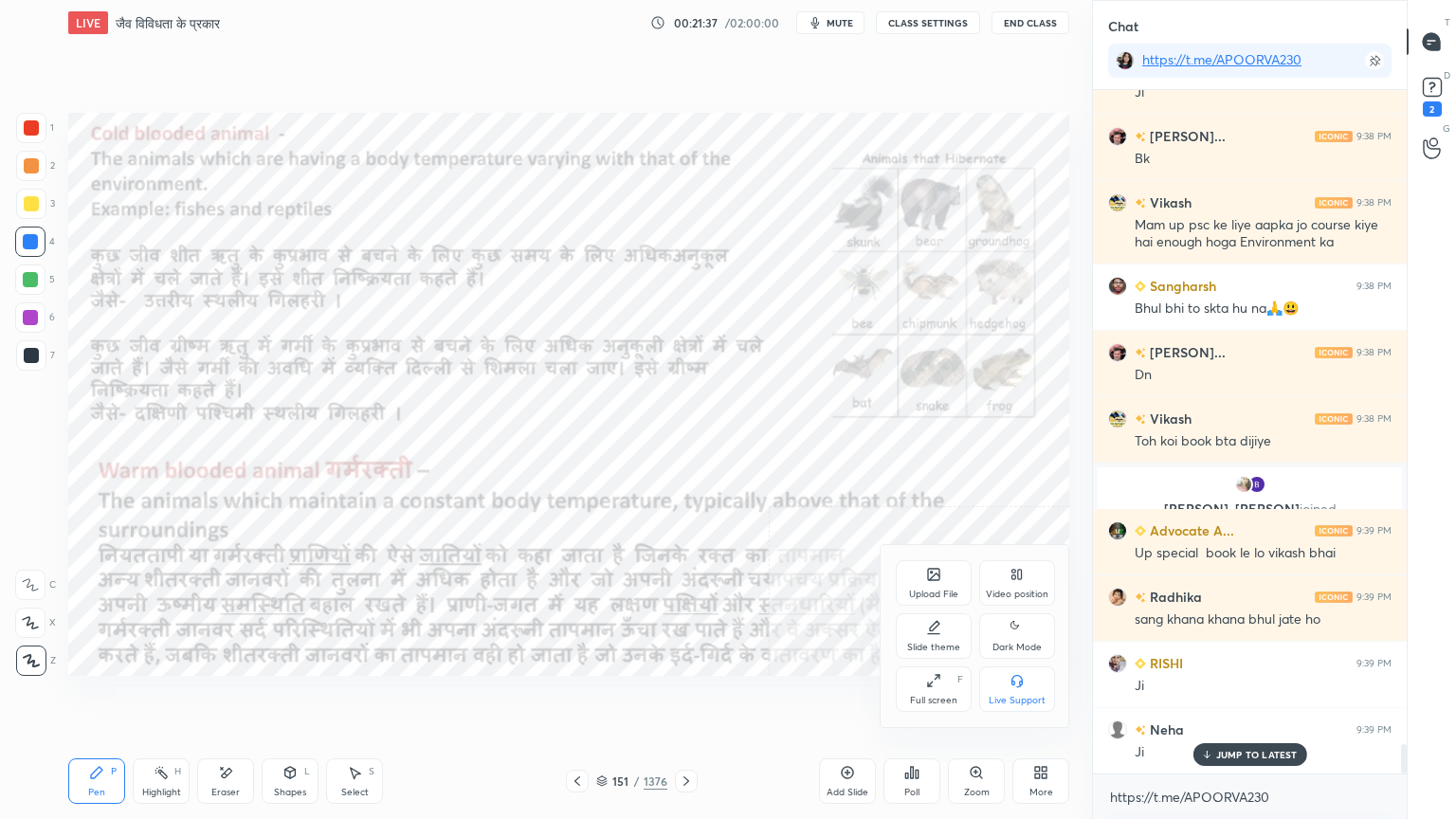 drag, startPoint x: 934, startPoint y: 636, endPoint x: 932, endPoint y: 656, distance: 20.099751 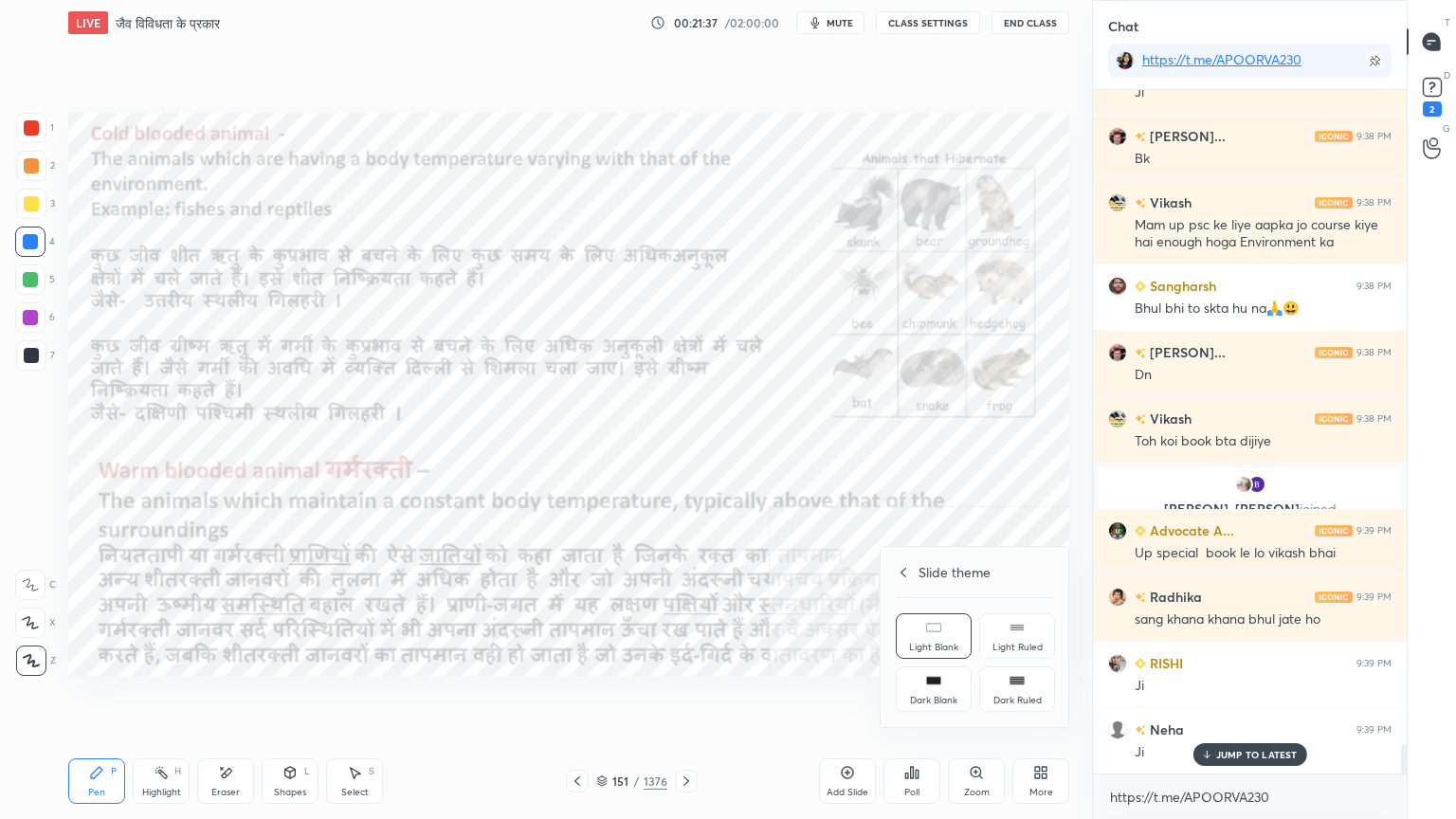 click on "Dark Blank" at bounding box center [934, 701] 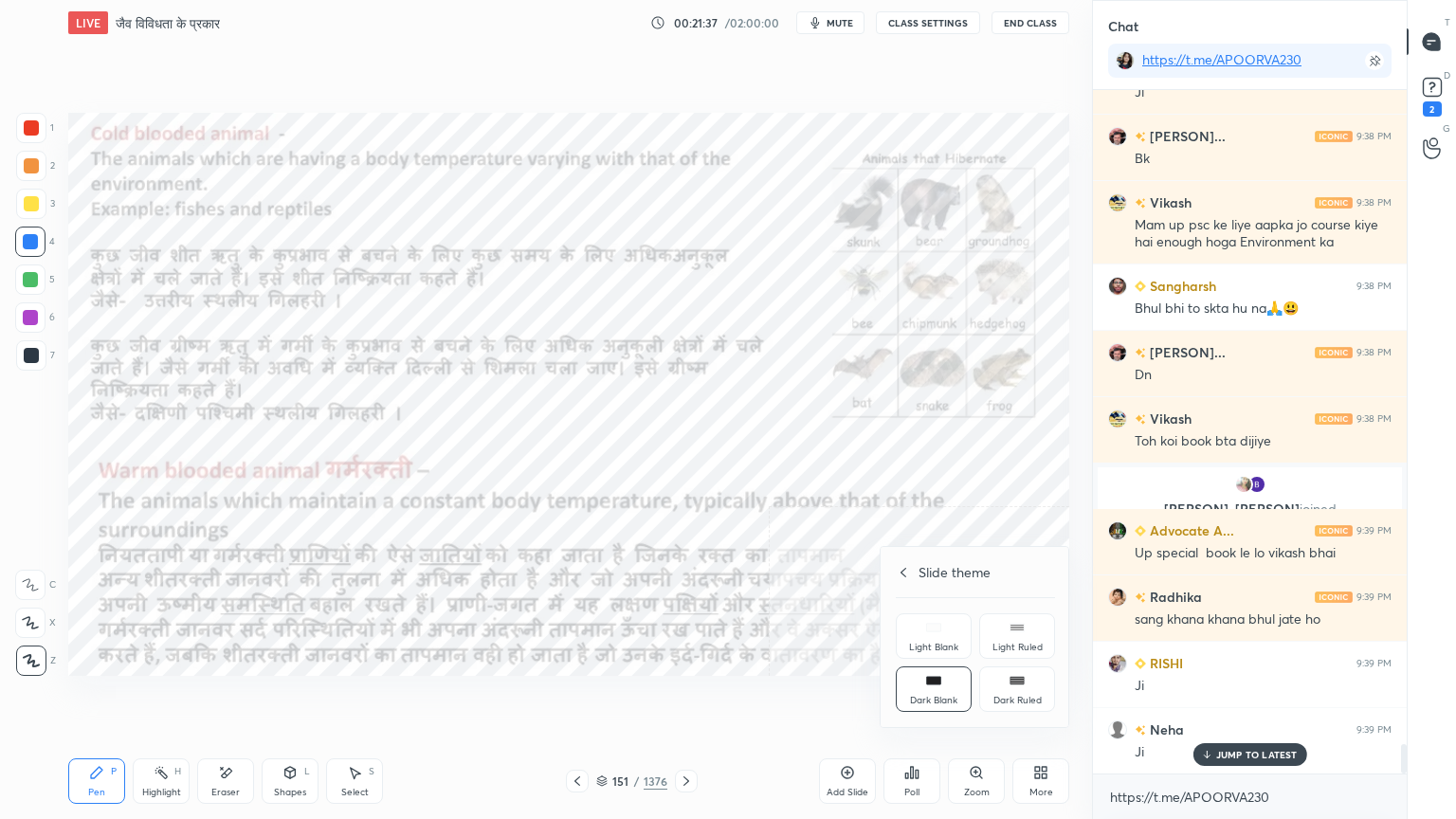 click at bounding box center [728, 410] 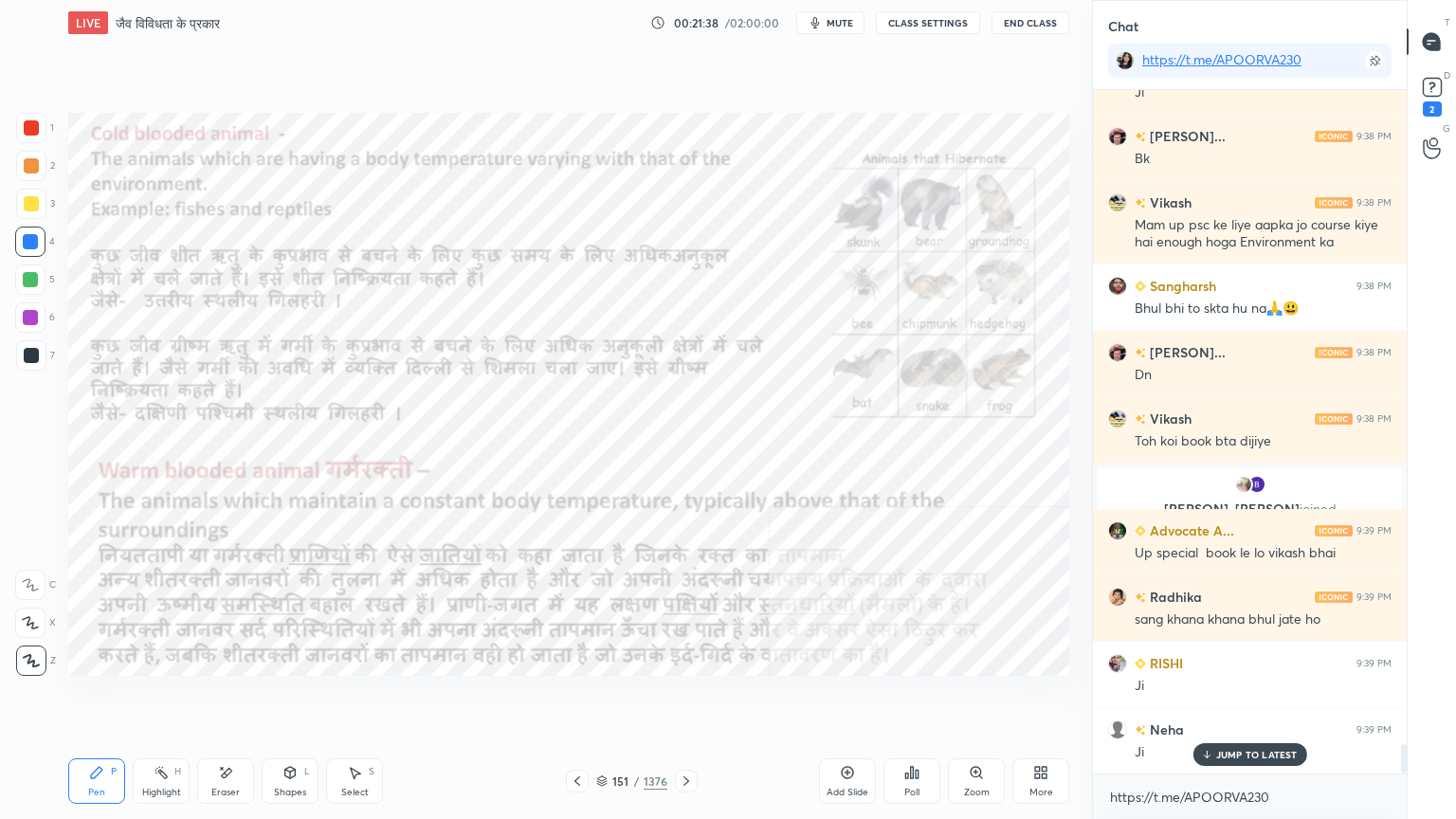 scroll, scrollTop: 15496, scrollLeft: 0, axis: vertical 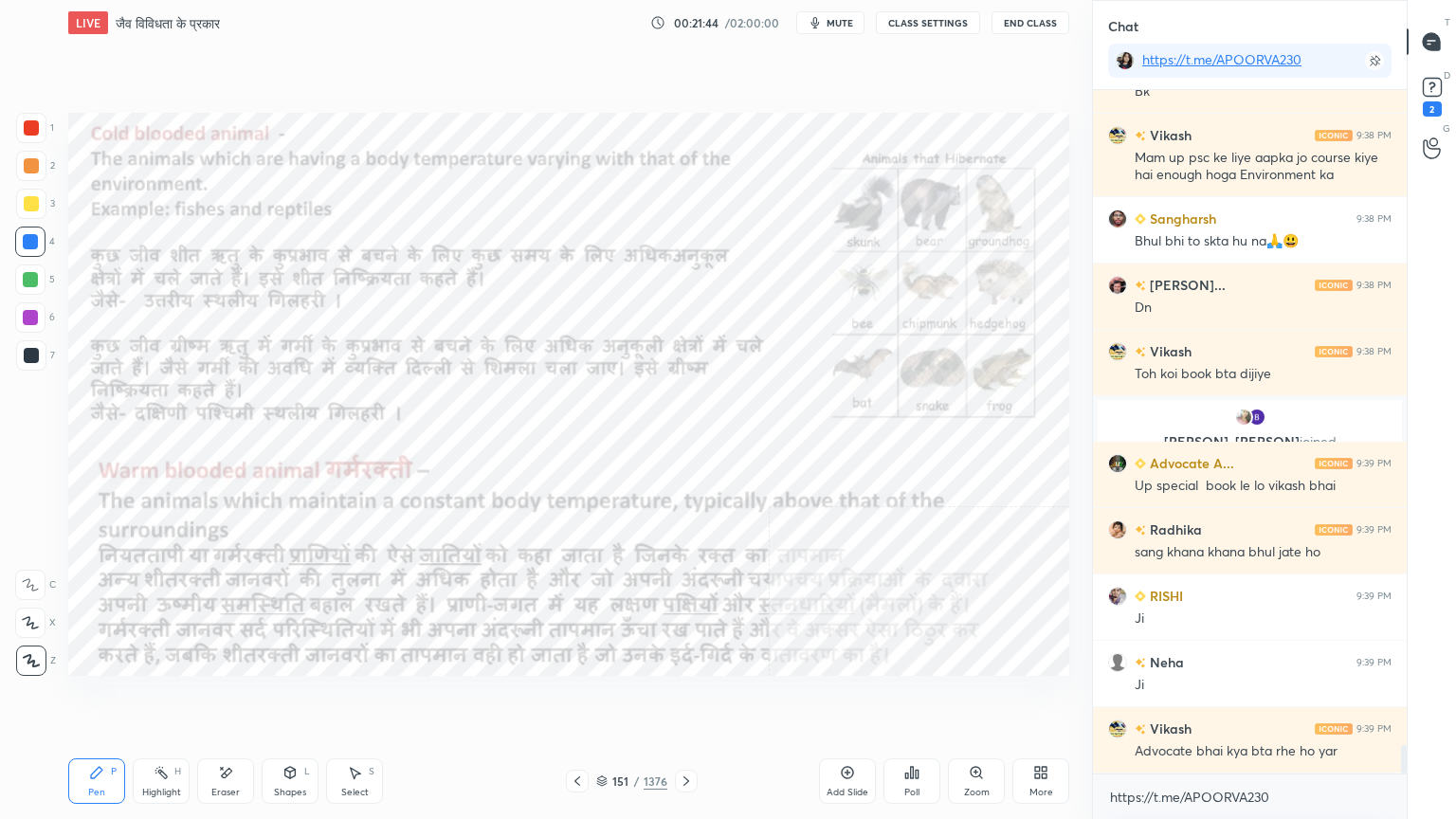 click on "Add Slide" at bounding box center (847, 792) 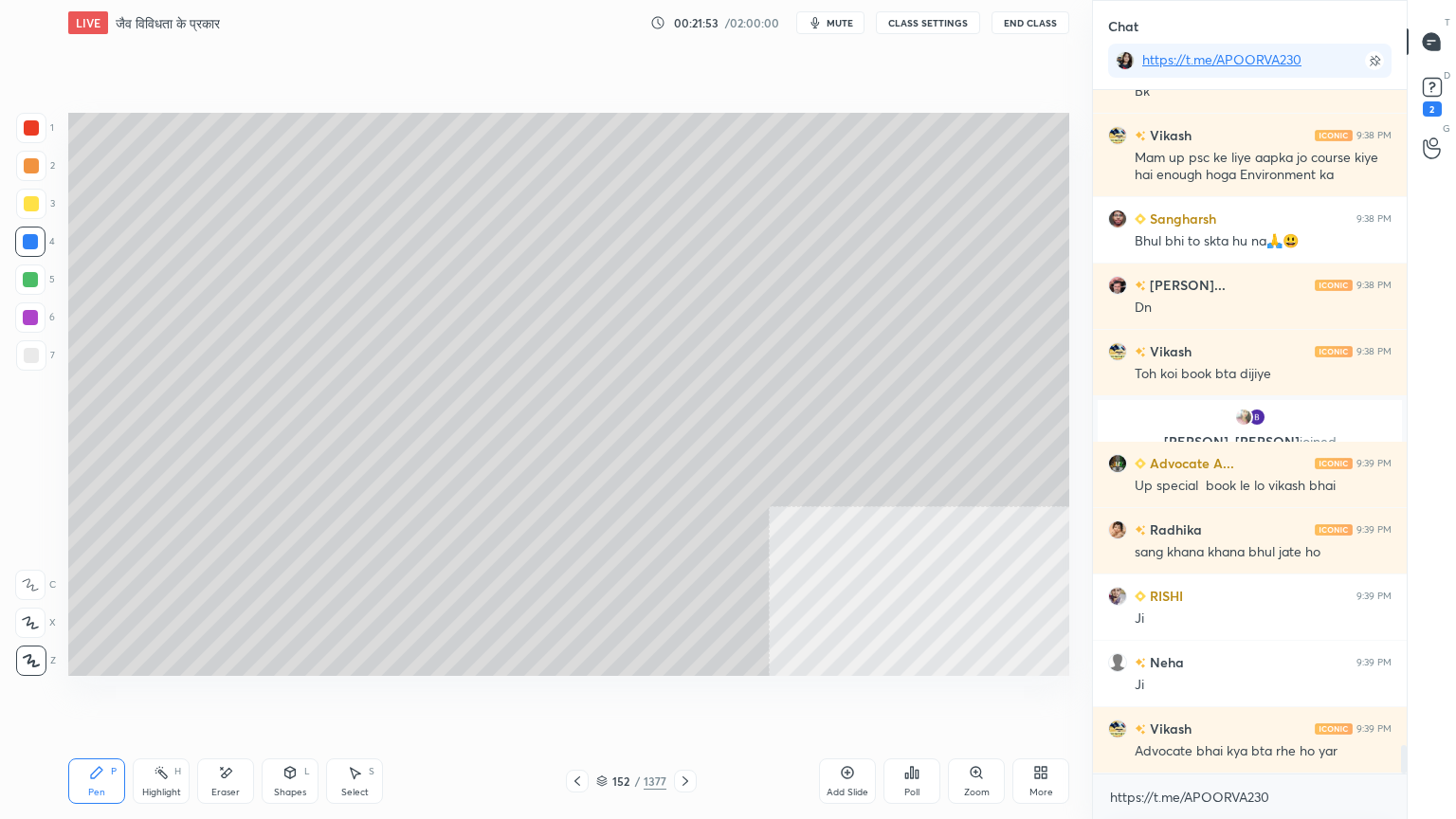 scroll, scrollTop: 15561, scrollLeft: 0, axis: vertical 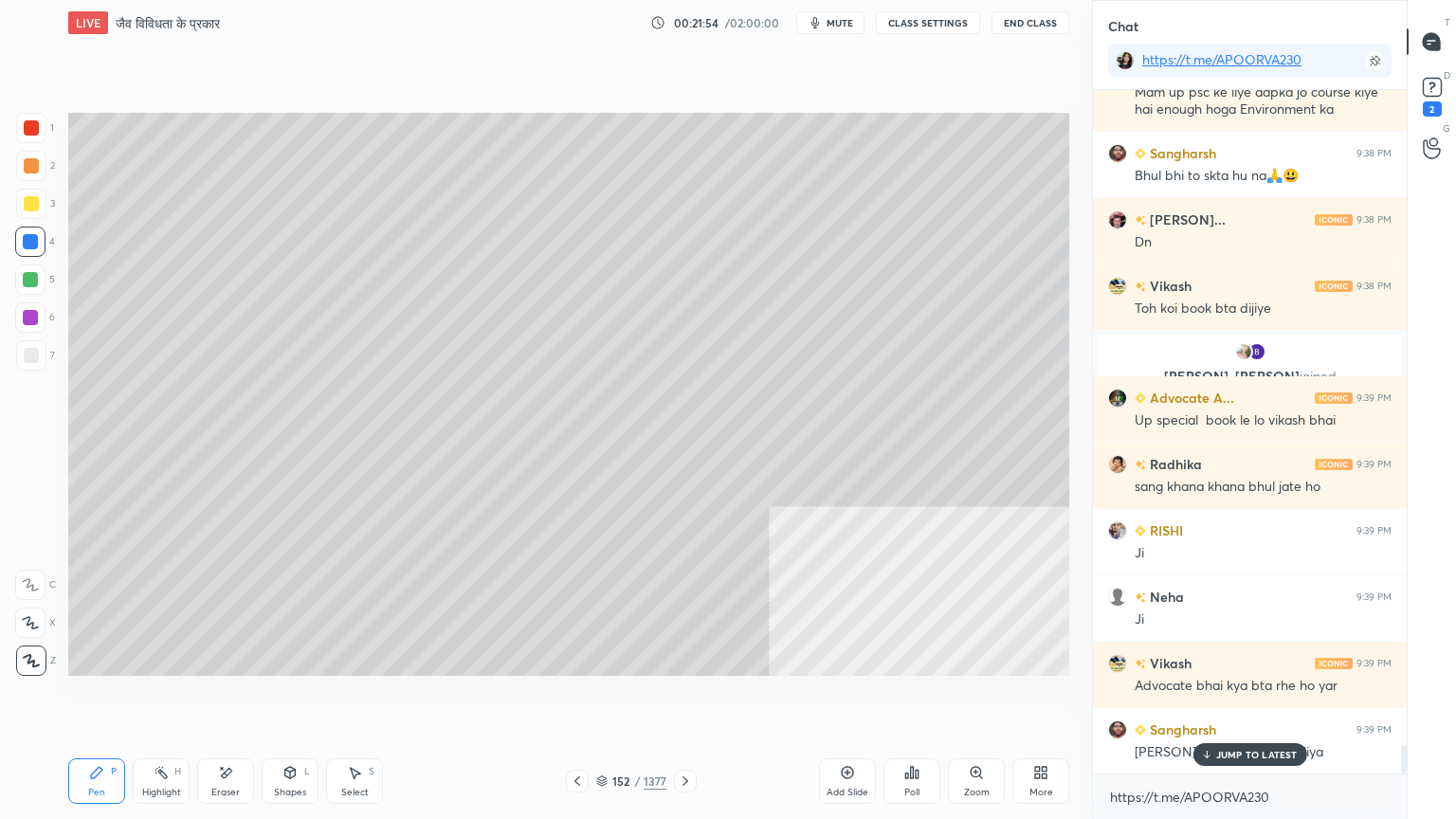 click at bounding box center [31, 355] 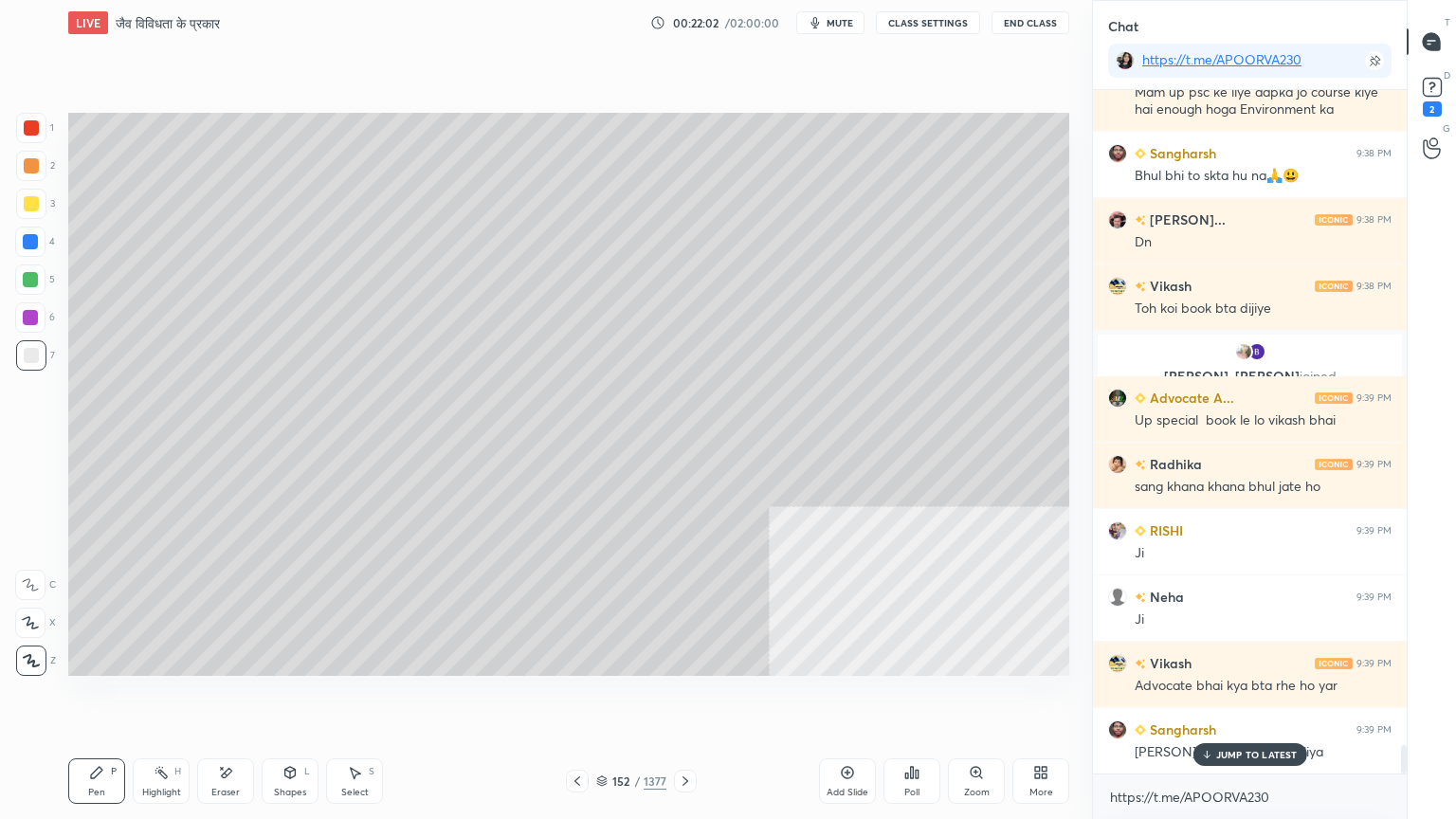 scroll, scrollTop: 15628, scrollLeft: 0, axis: vertical 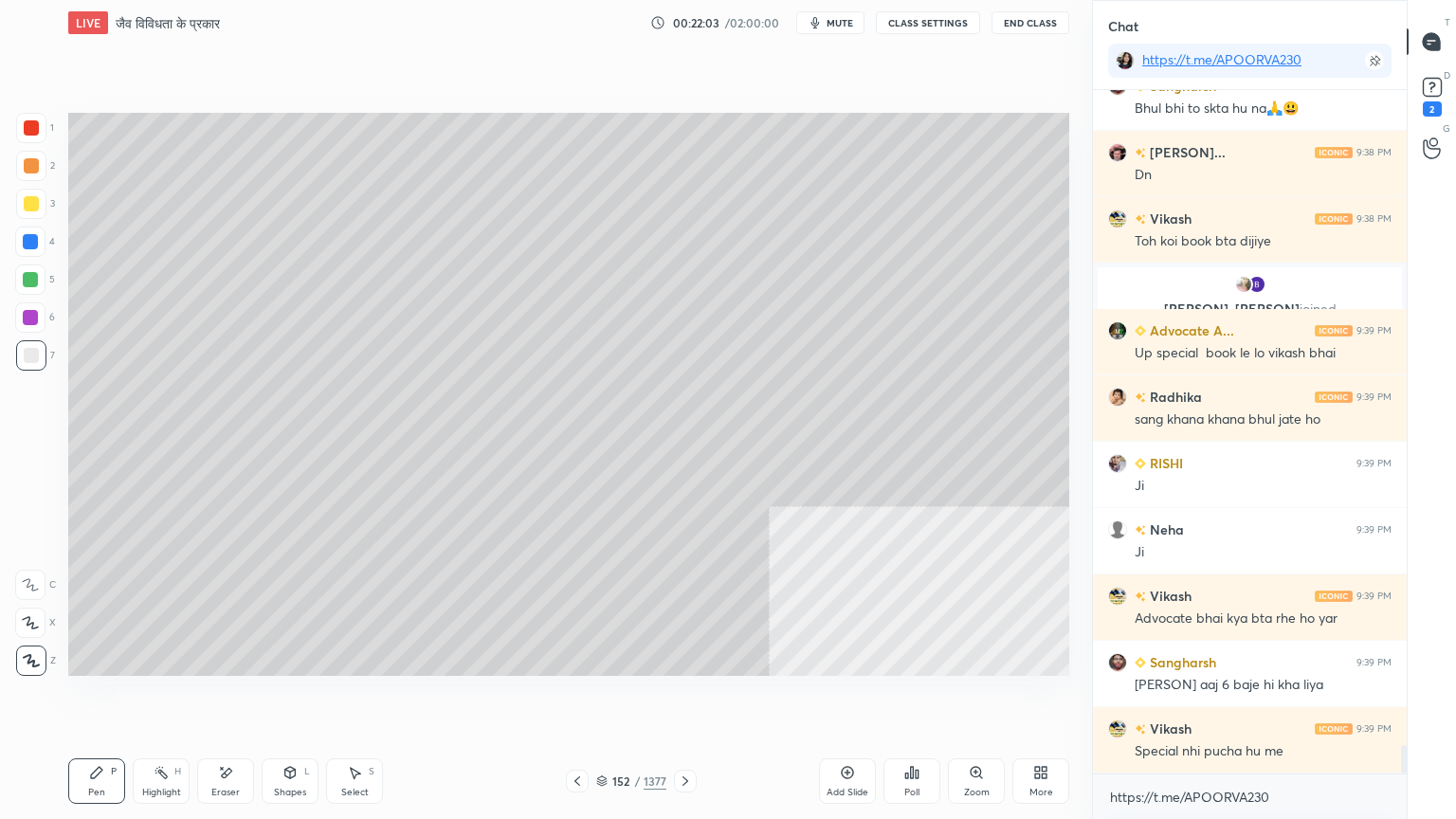 click at bounding box center [30, 242] 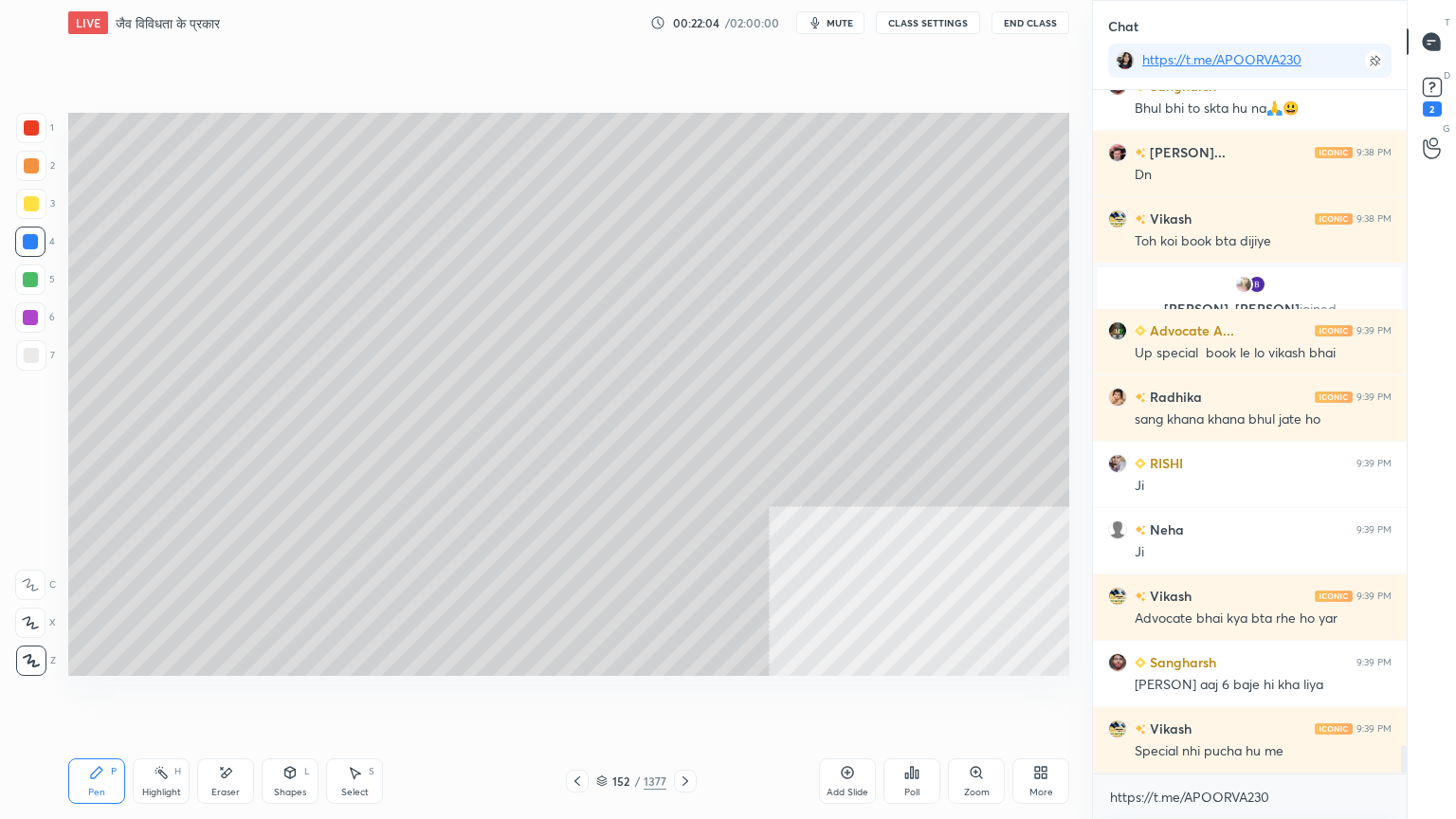 drag, startPoint x: 28, startPoint y: 246, endPoint x: 39, endPoint y: 268, distance: 24.596748 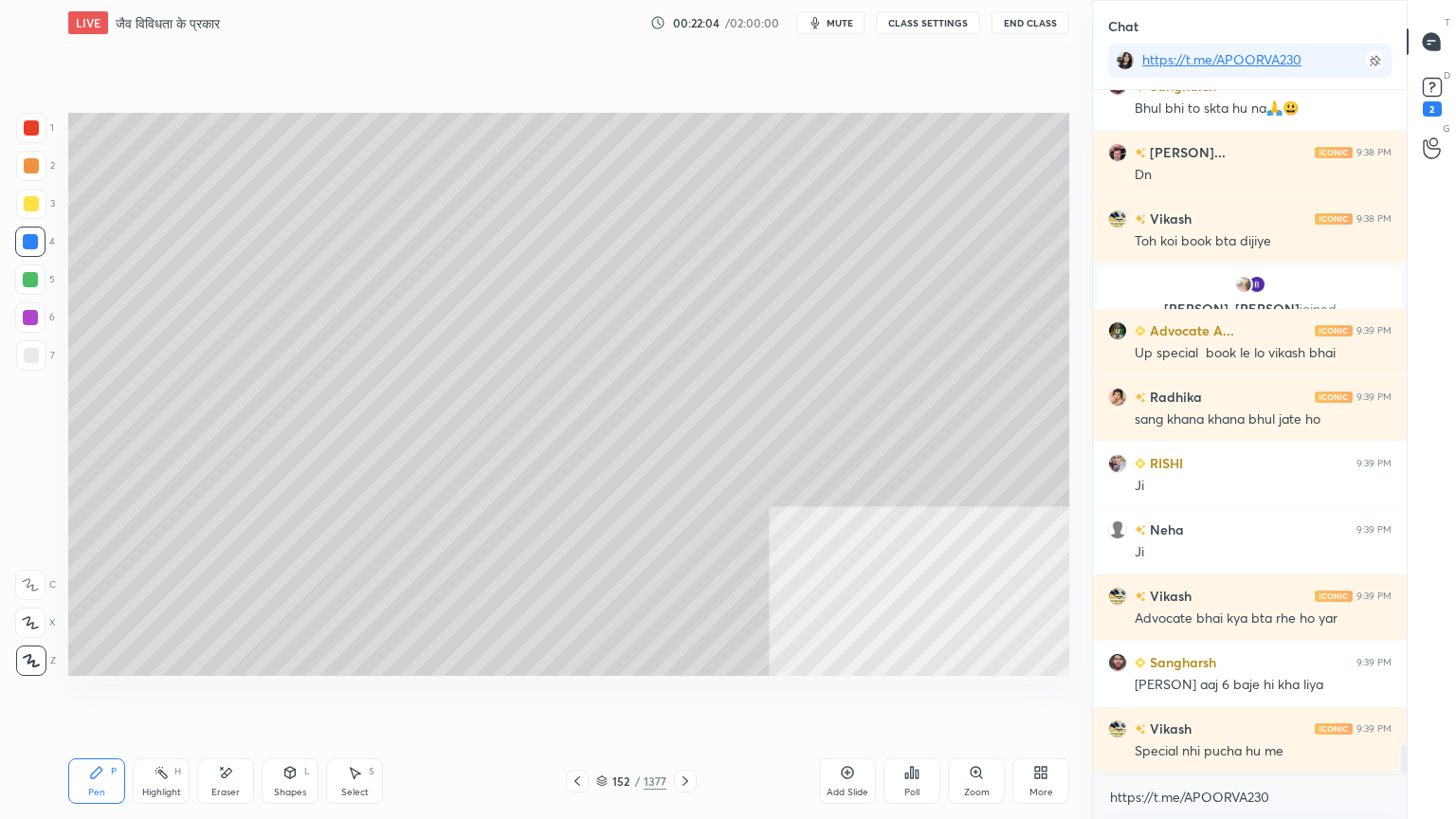 click at bounding box center (30, 242) 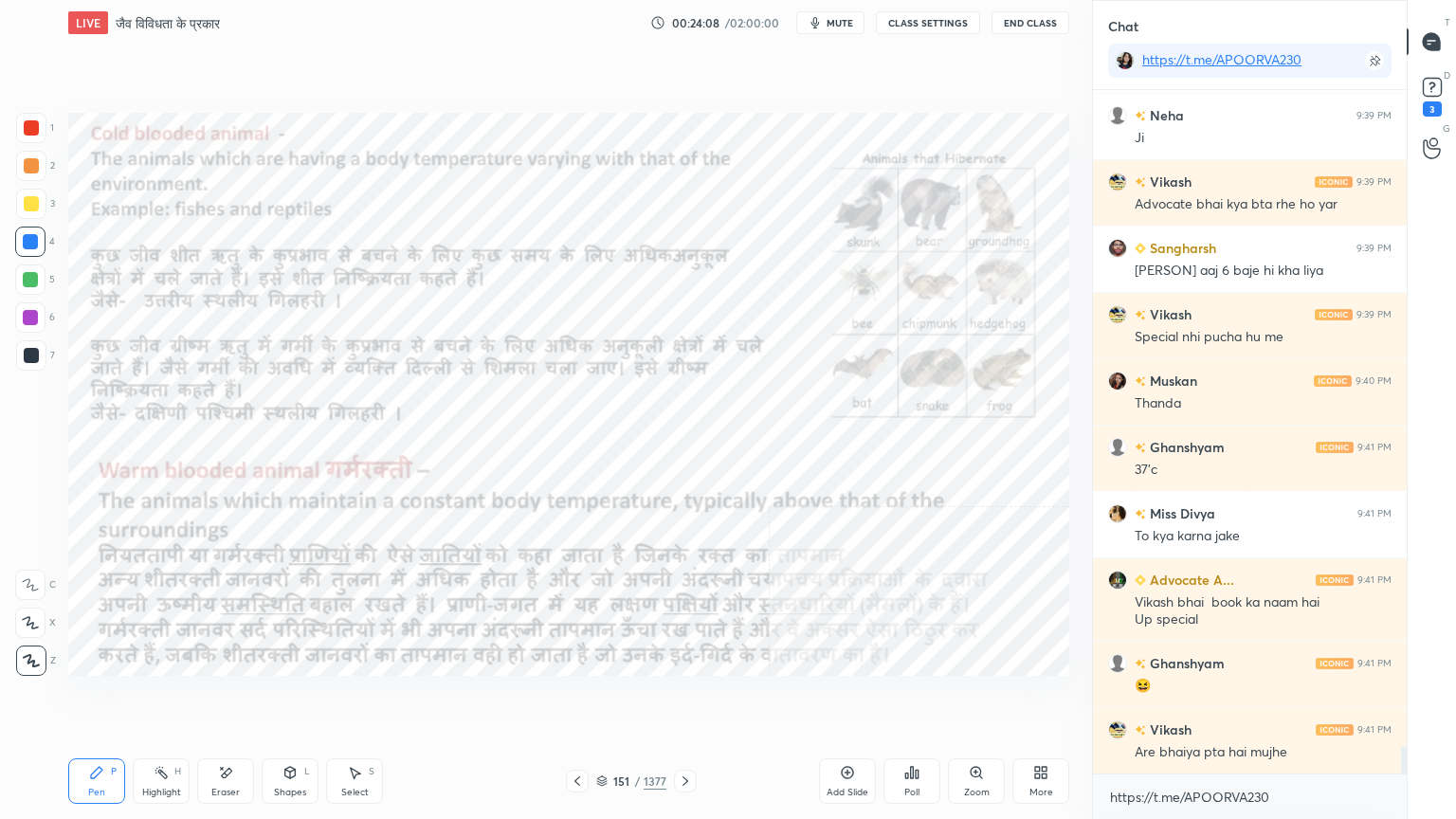 scroll, scrollTop: 16110, scrollLeft: 0, axis: vertical 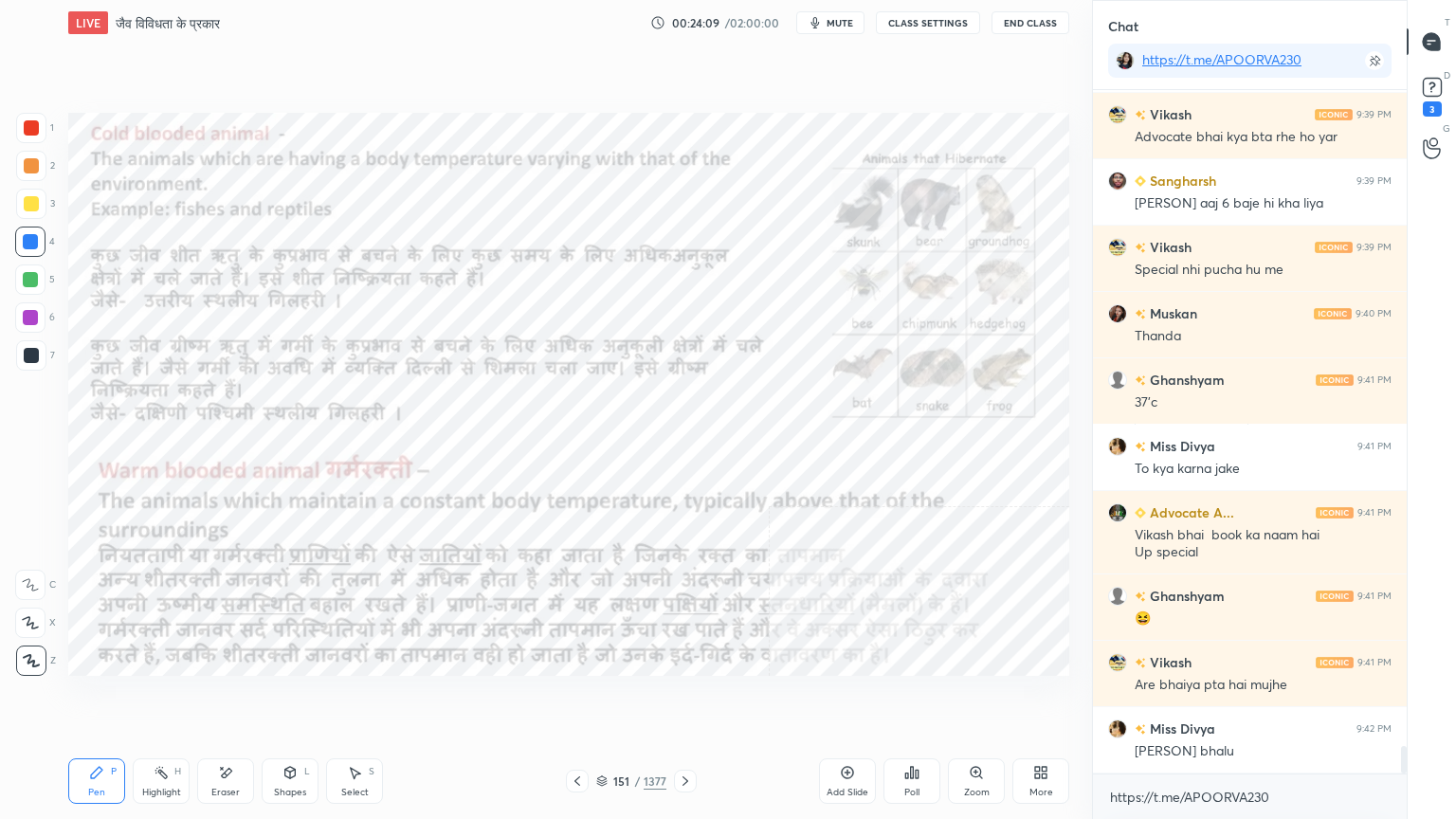 drag, startPoint x: 231, startPoint y: 782, endPoint x: 137, endPoint y: 699, distance: 125.39936 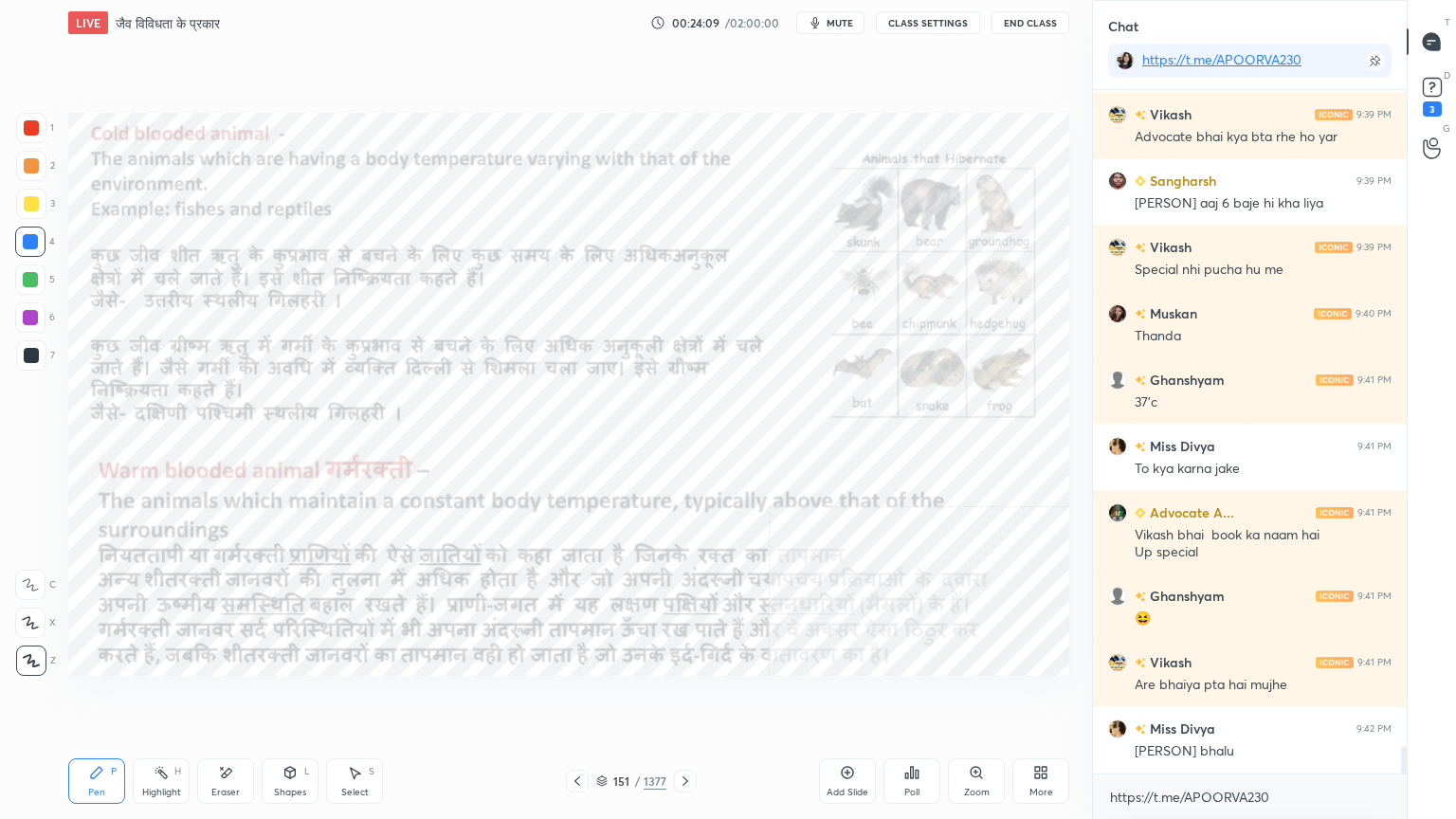 click on "Eraser" at bounding box center [226, 781] 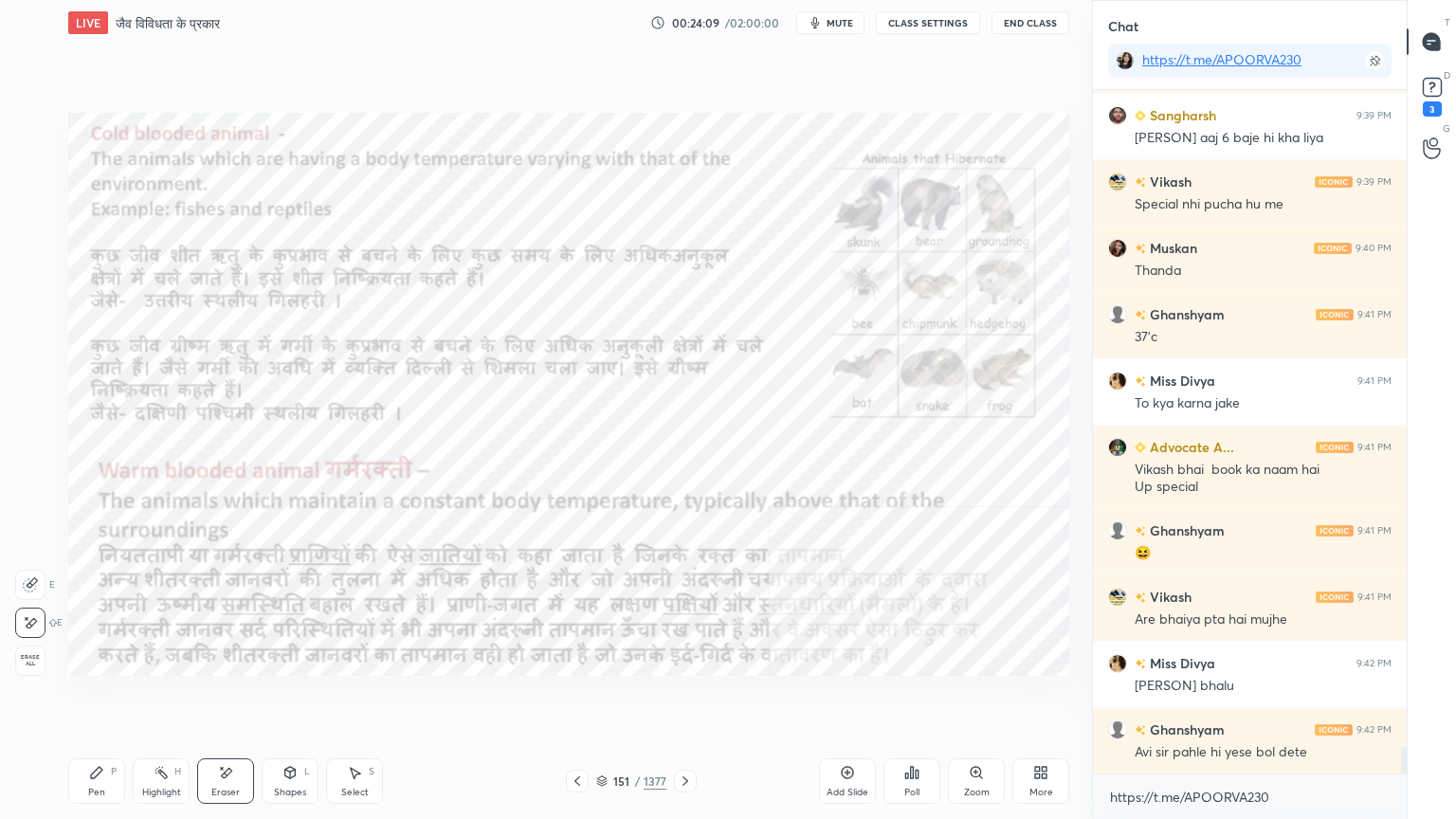 click on "Erase all" at bounding box center [30, 661] 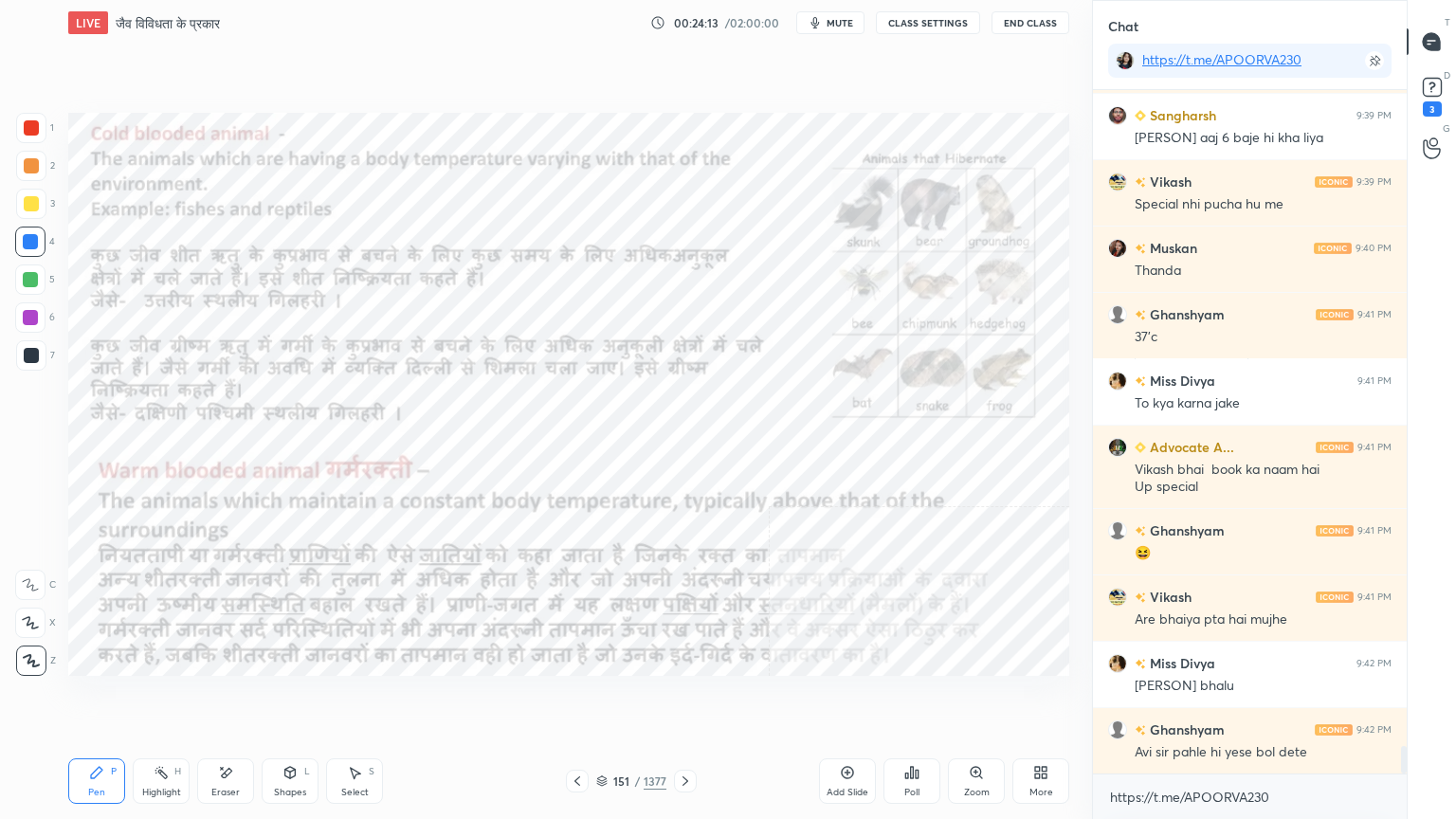 click on "Eraser" at bounding box center (226, 781) 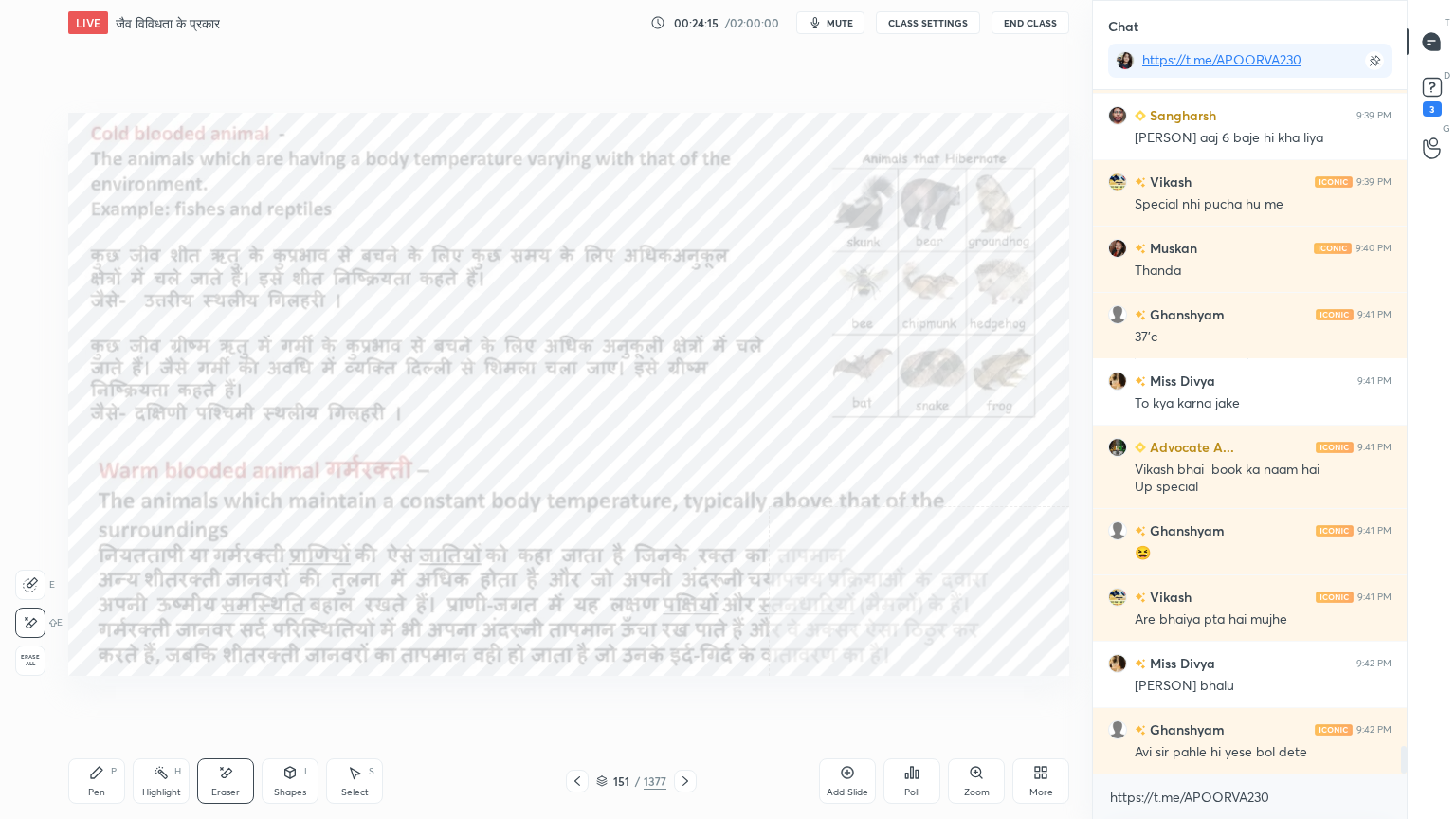 click on "Pen P" at bounding box center (97, 781) 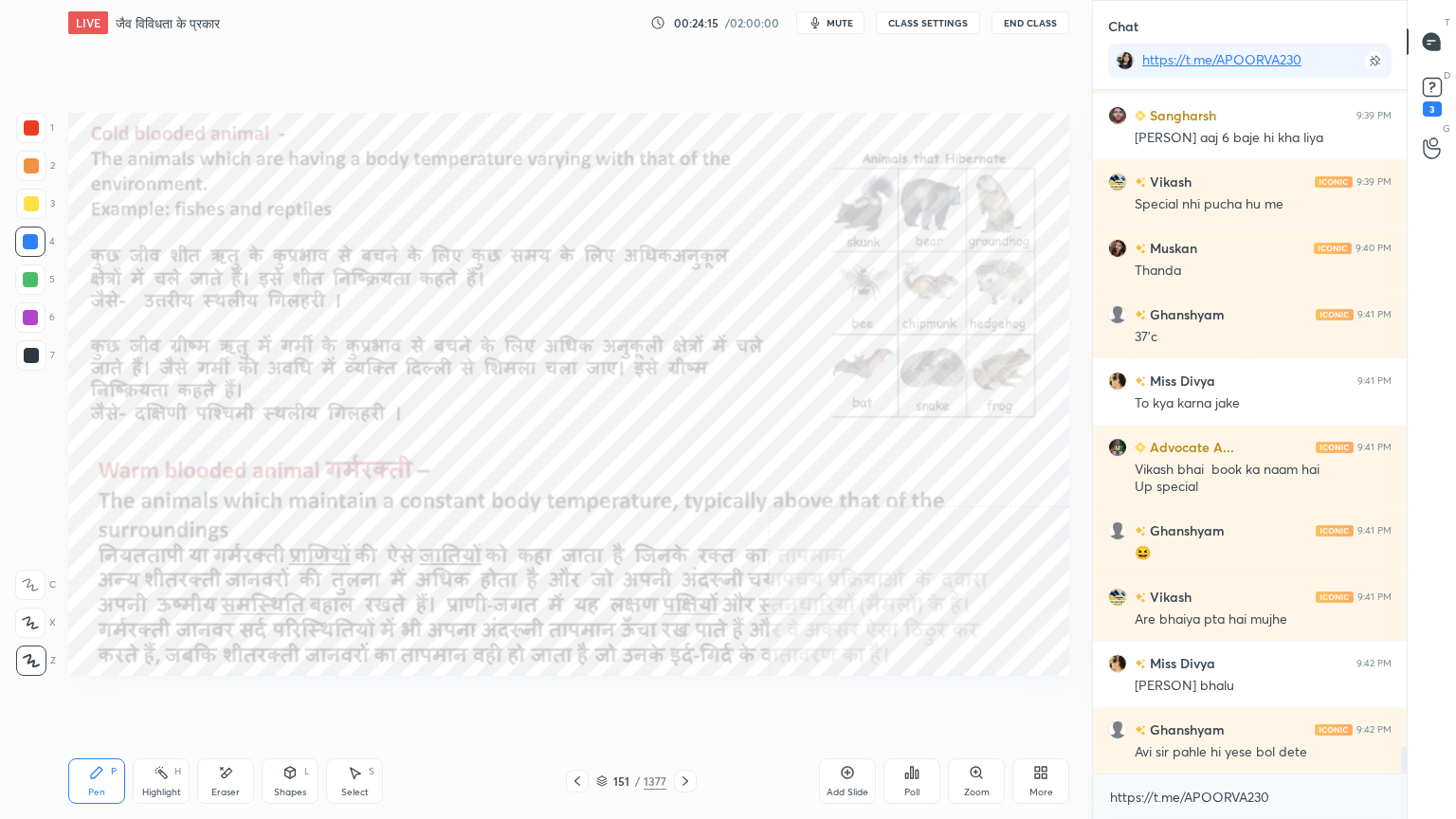 drag, startPoint x: 110, startPoint y: 775, endPoint x: 190, endPoint y: 694, distance: 113.84639 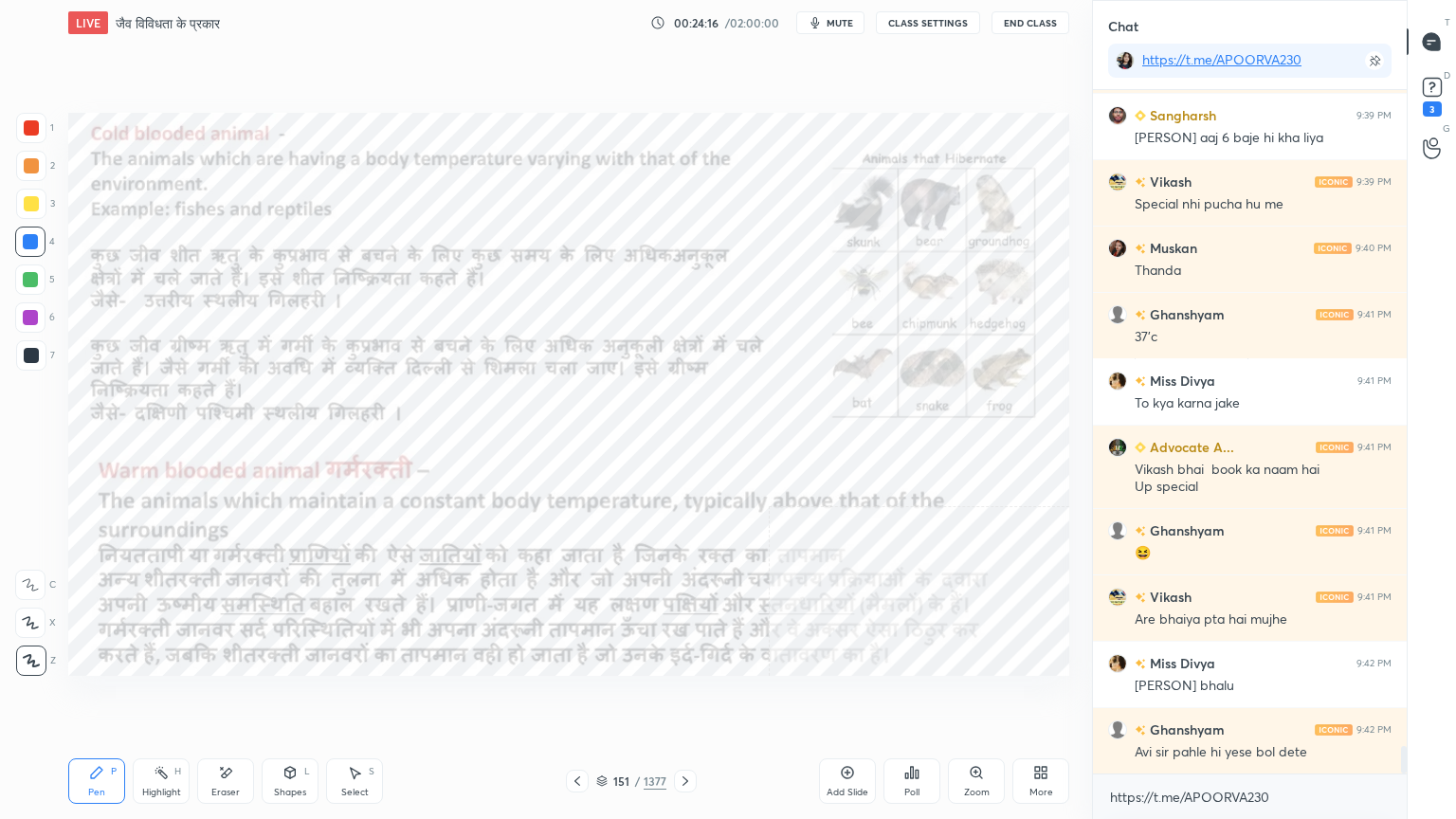 drag, startPoint x: 231, startPoint y: 785, endPoint x: 194, endPoint y: 745, distance: 54.48853 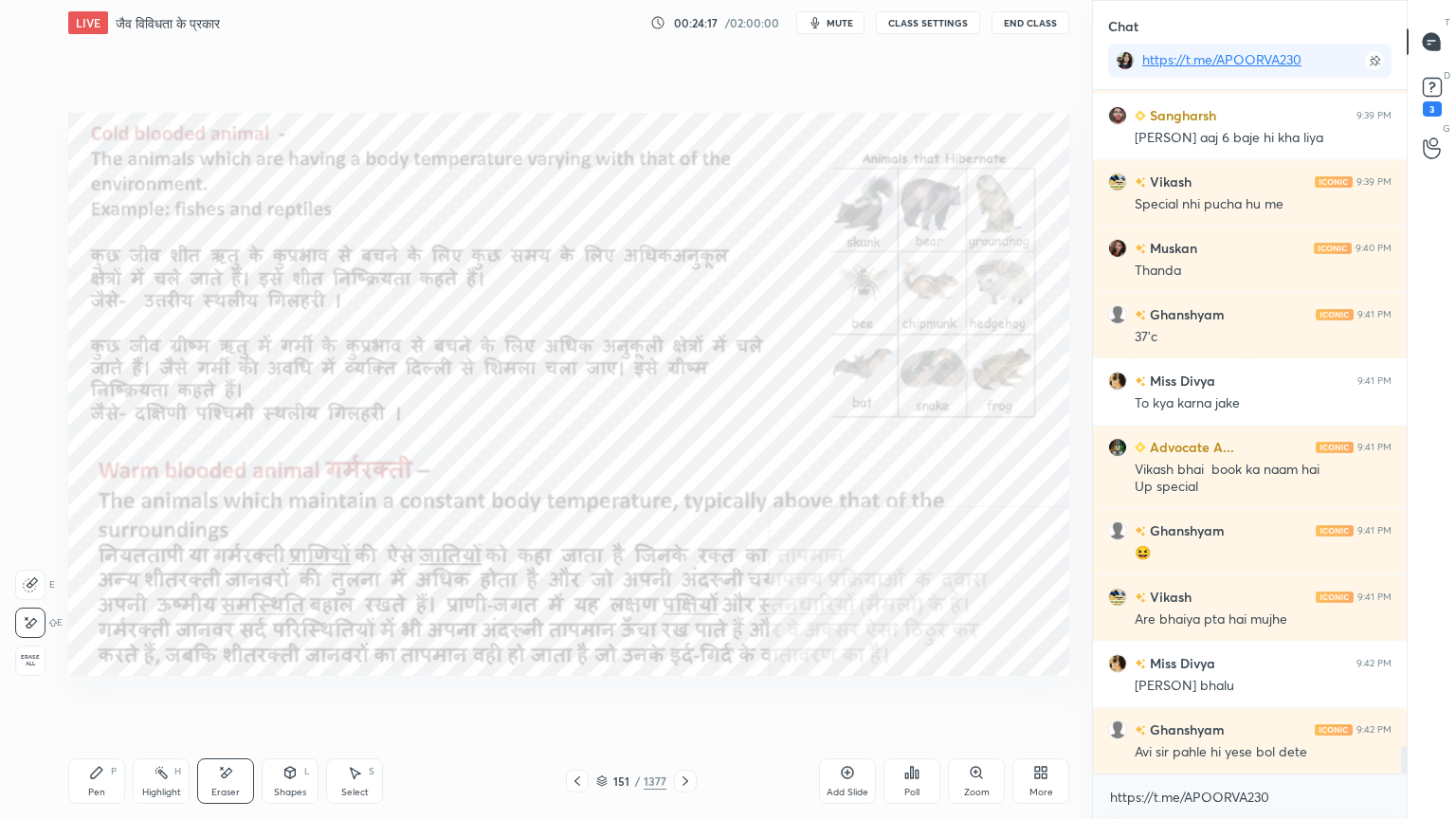 click on "Erase all" at bounding box center [32, 657] 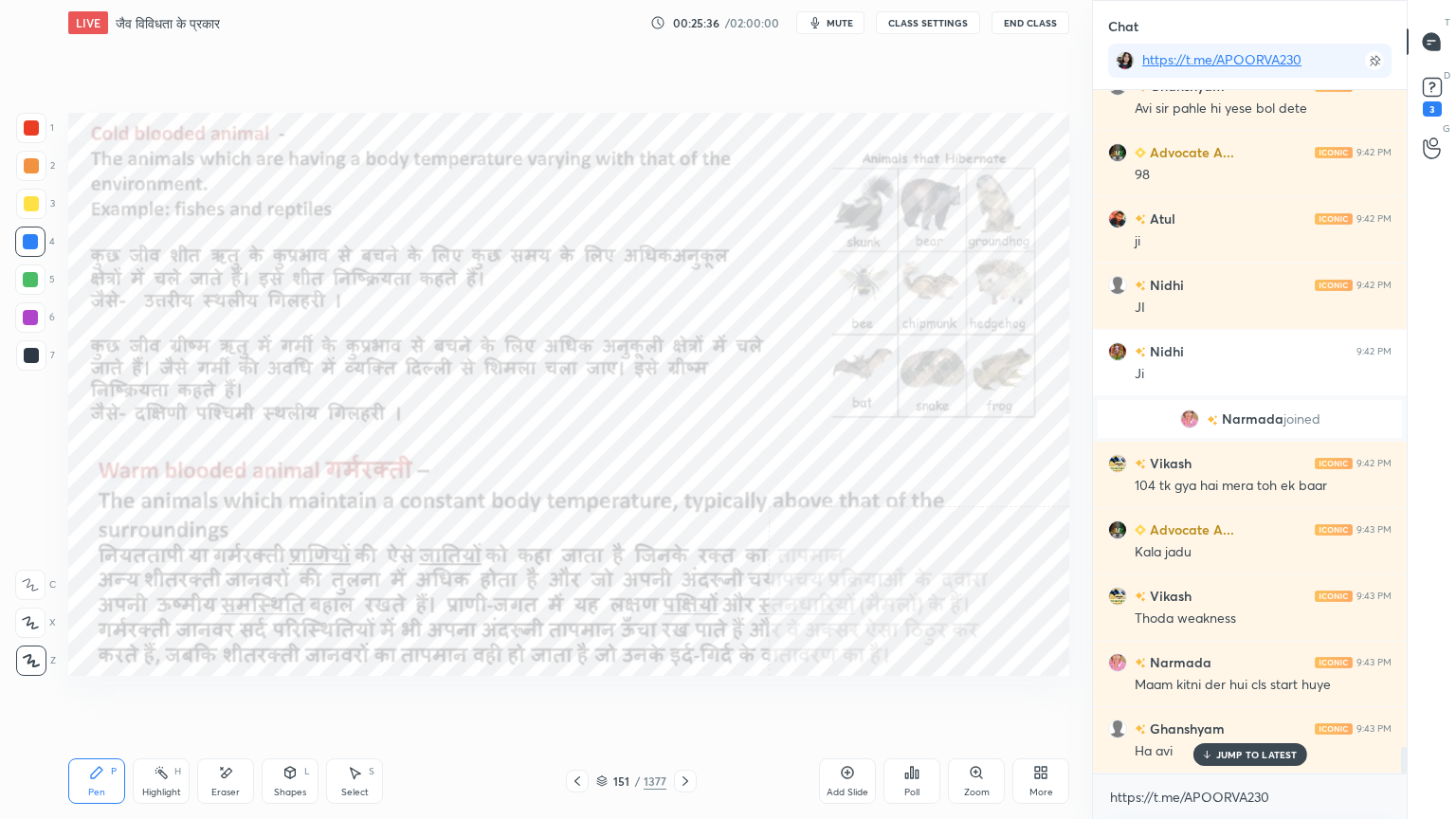 scroll, scrollTop: 16884, scrollLeft: 0, axis: vertical 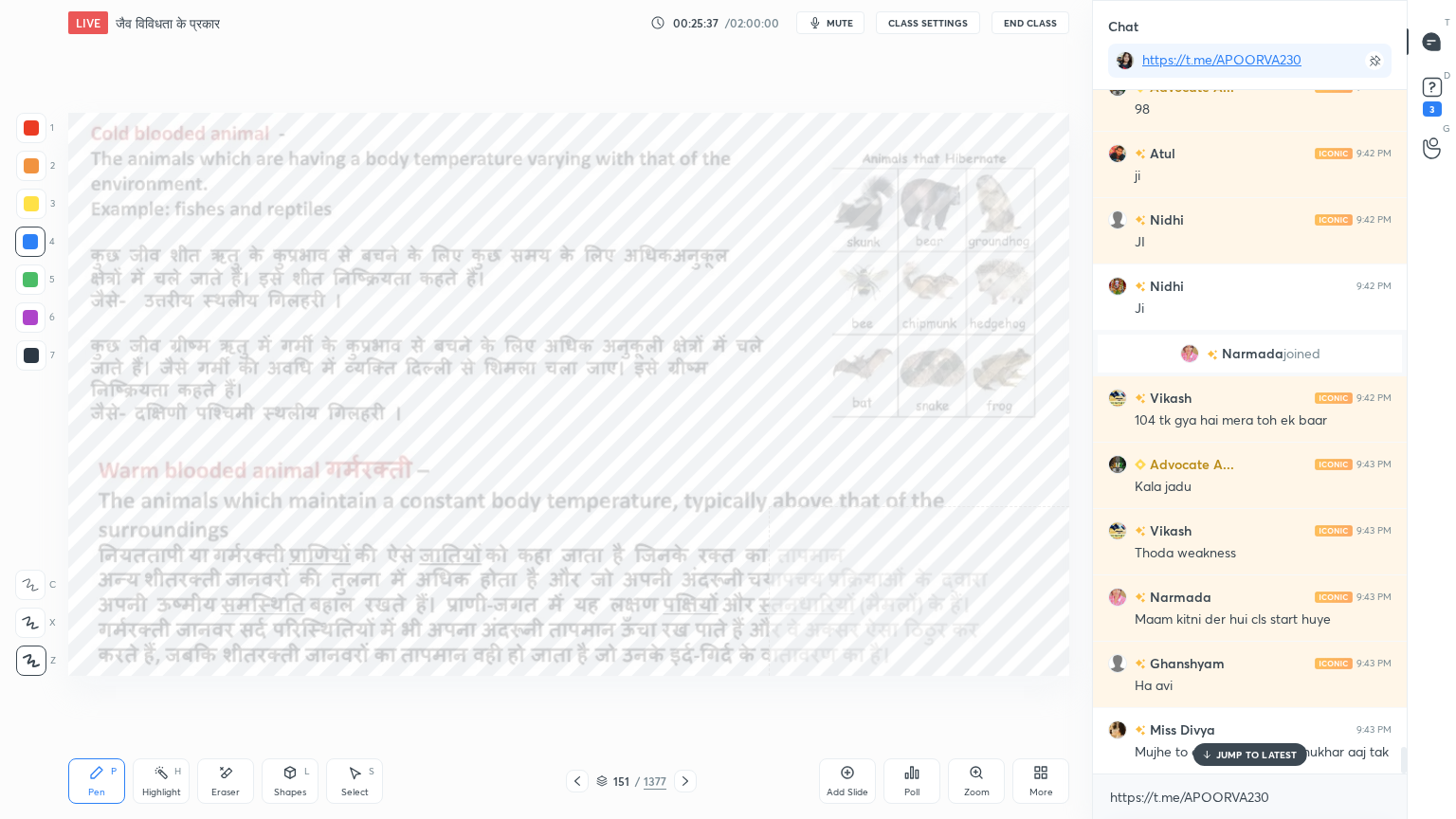 click on "Vikash 9:39 PM Special nhi pucha hu me [PERSON] 9:40 PM Thanda Prabhatkum...   has a doubt 9:40 PM View doubt [PERSON] 9:41 PM 37'c Miss [PERSON] 9:41 PM To kya karna jake Advocate A... 9:41 PM Vikash bhai  book ka naam hai
Up special [PERSON] 9:41 PM 😆 Vikash 9:41 PM Are bhaiya pta hai mujhe Miss [PERSON] 9:42 PM Gurviye bhalu [PERSON] 9:42 PM Avi sir pahle hi yese bol dete Advocate A... 9:42 PM 98 [PERSON] 9:42 PM ji [PERSON] 9:42 PM JI [PERSON] 9:42 PM Ji [PERSON]  joined Vikash 9:42 PM 104 tk gya hai mera toh ek baar Advocate A... 9:43 PM Kala jadu Vikash 9:43 PM Thoda weakness [PERSON] 9:43 PM Maam kitni der hui cls start huye [PERSON] 9:43 PM Ha avi Miss [PERSON] 9:43 PM Mujhe to ek hi baar hua h bhukhar aaj tak" at bounding box center (1249, 431) 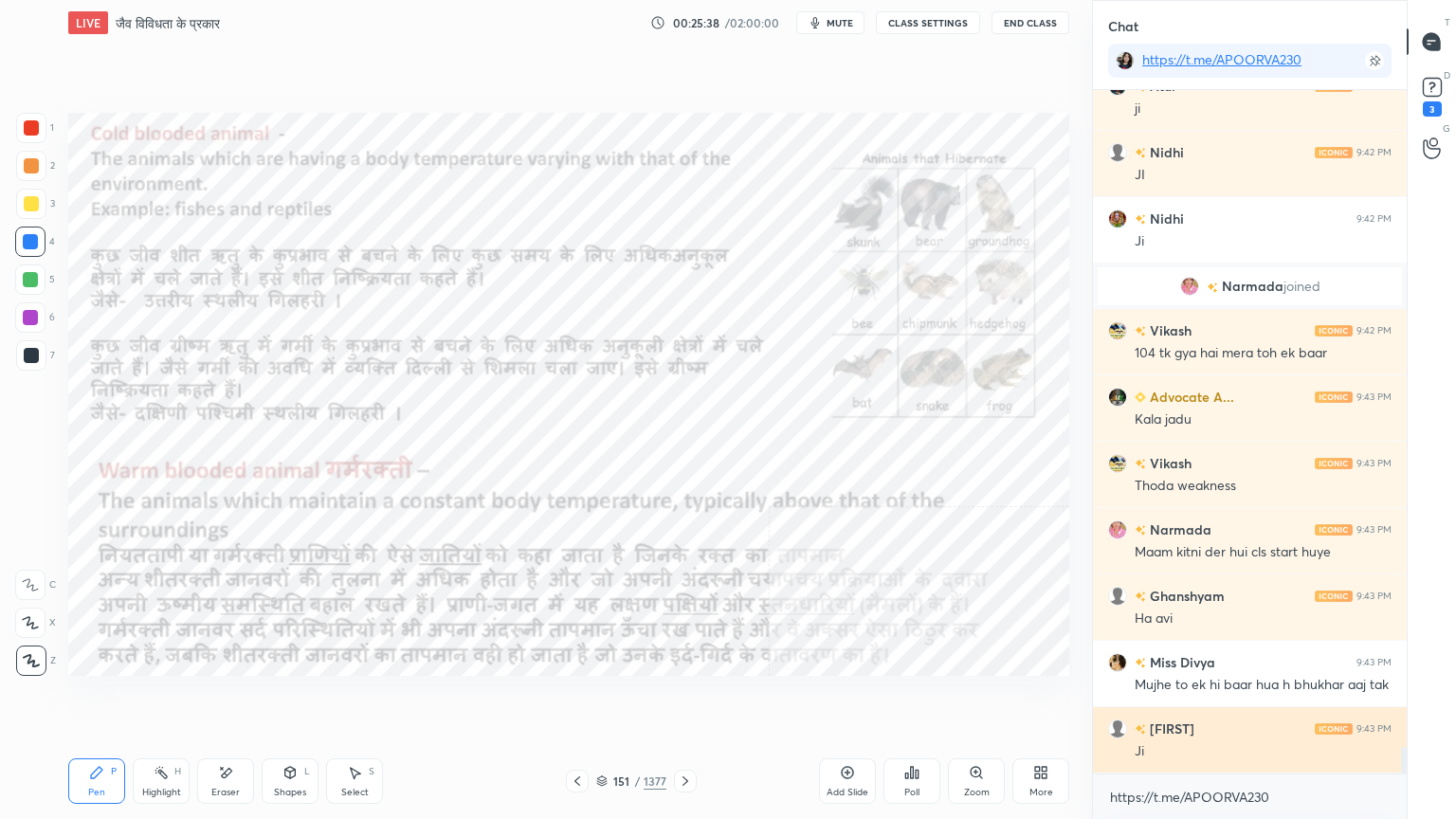 drag, startPoint x: 1205, startPoint y: 818, endPoint x: 1153, endPoint y: 766, distance: 73.539105 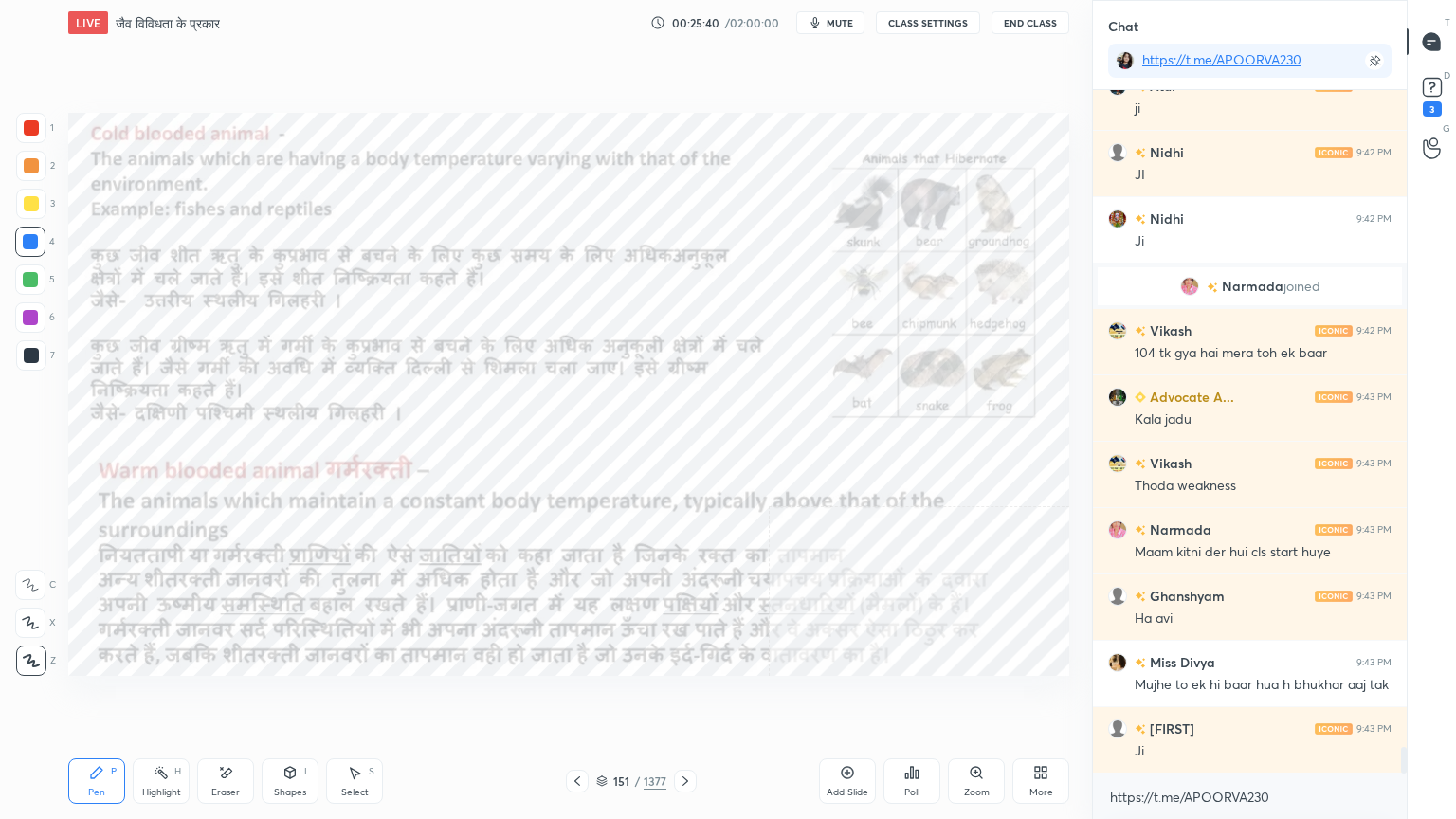 click on "Eraser" at bounding box center [226, 781] 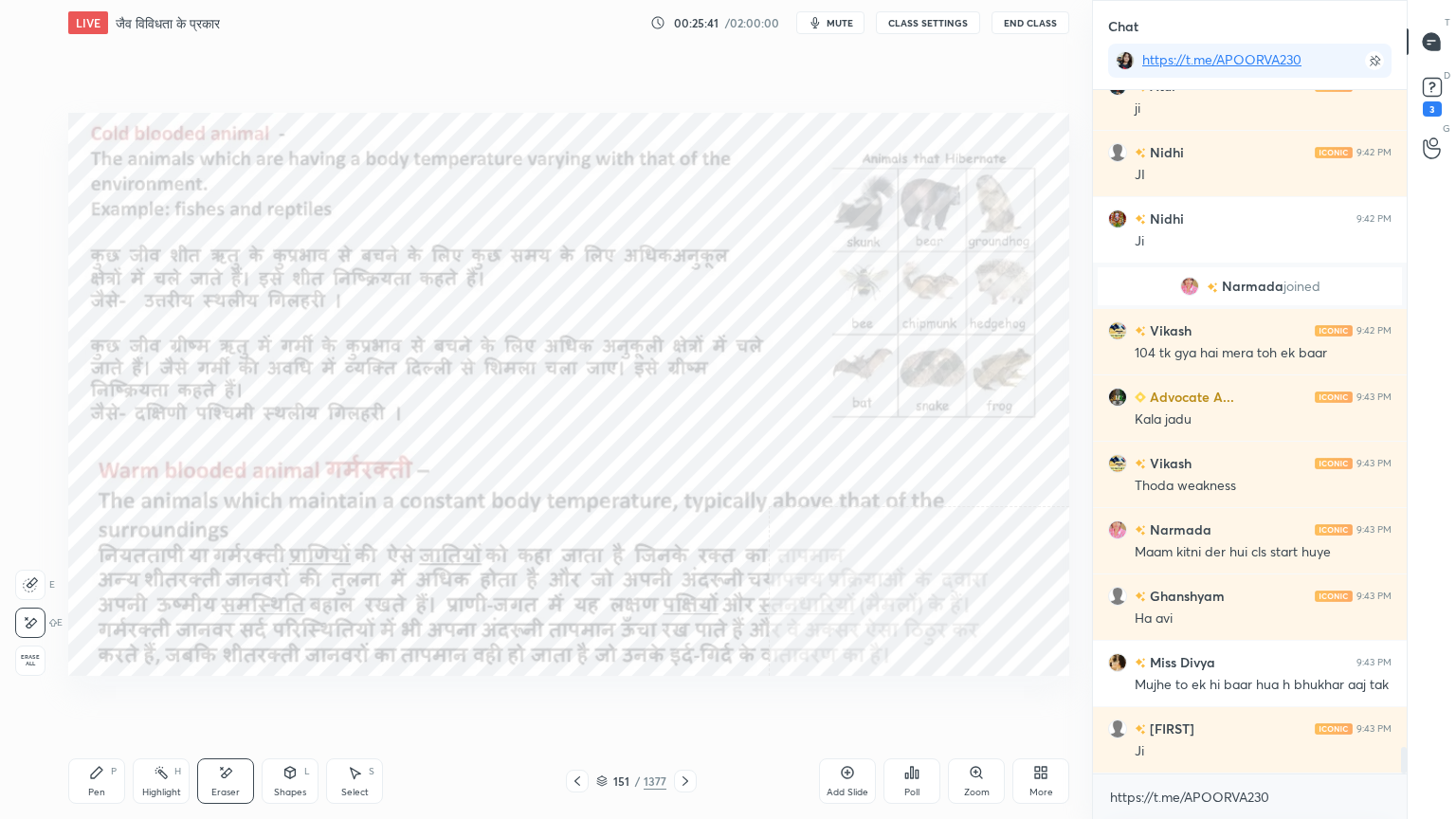 click on "Erase all" at bounding box center [30, 661] 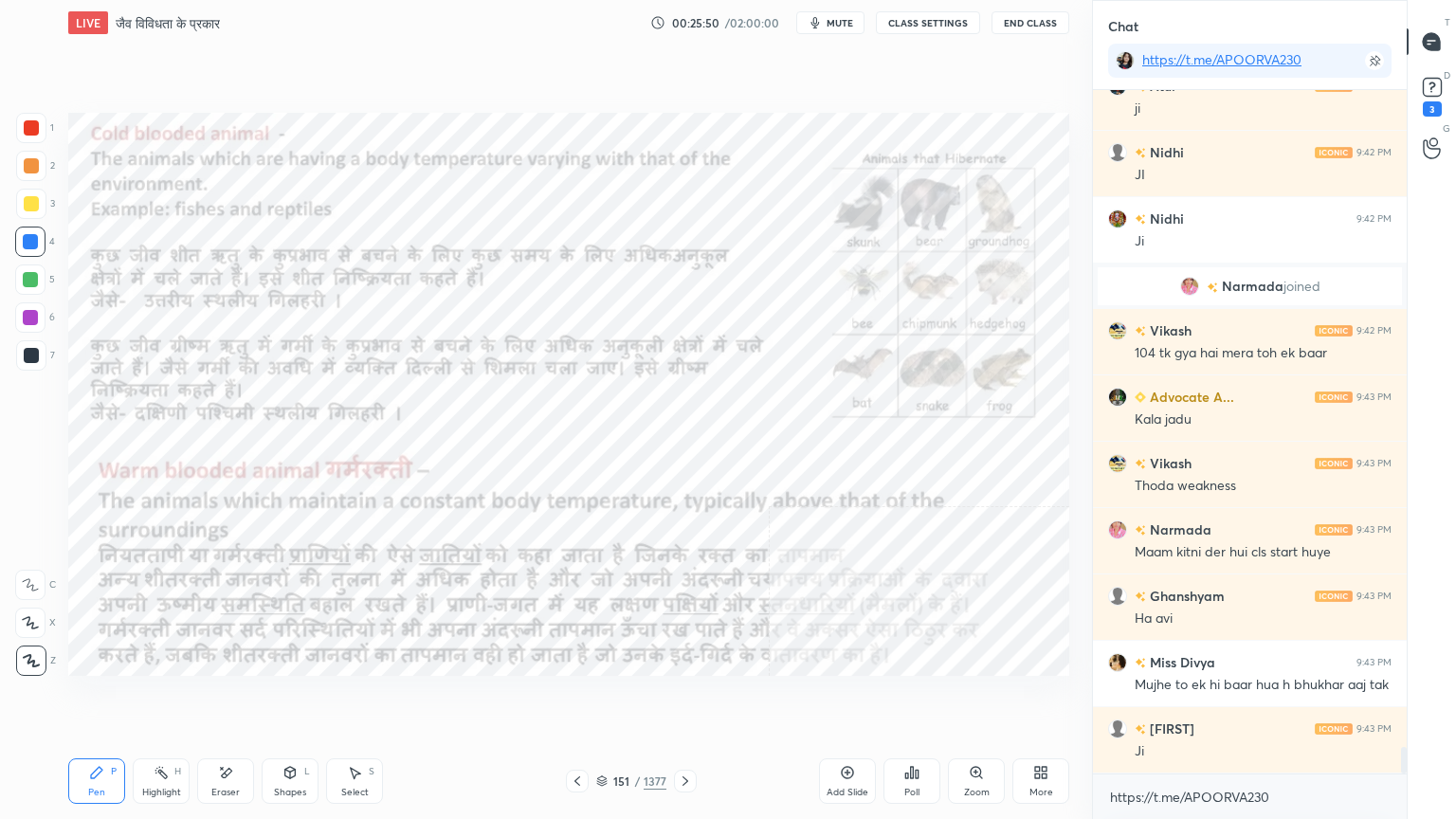 click 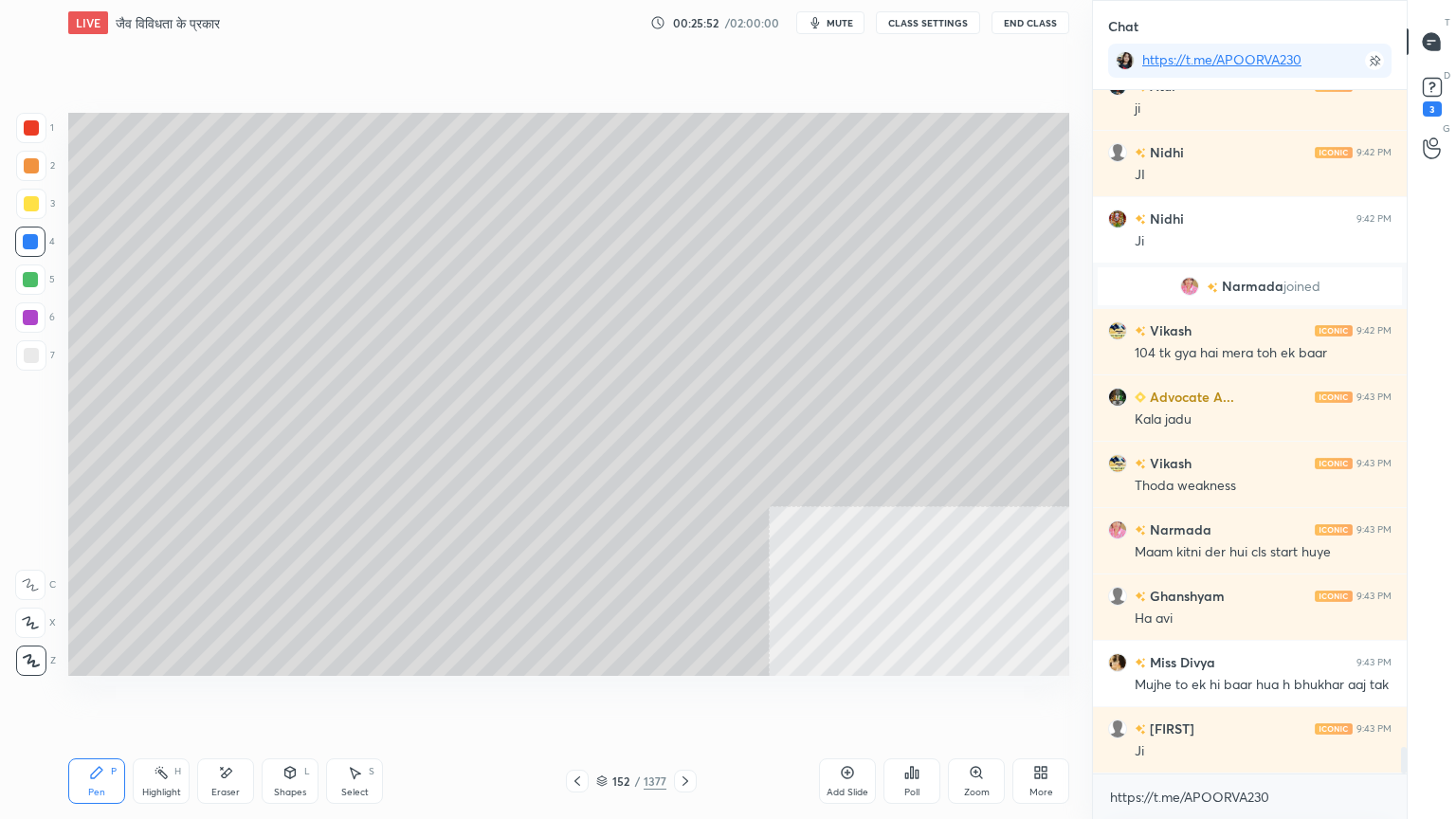 click at bounding box center [31, 355] 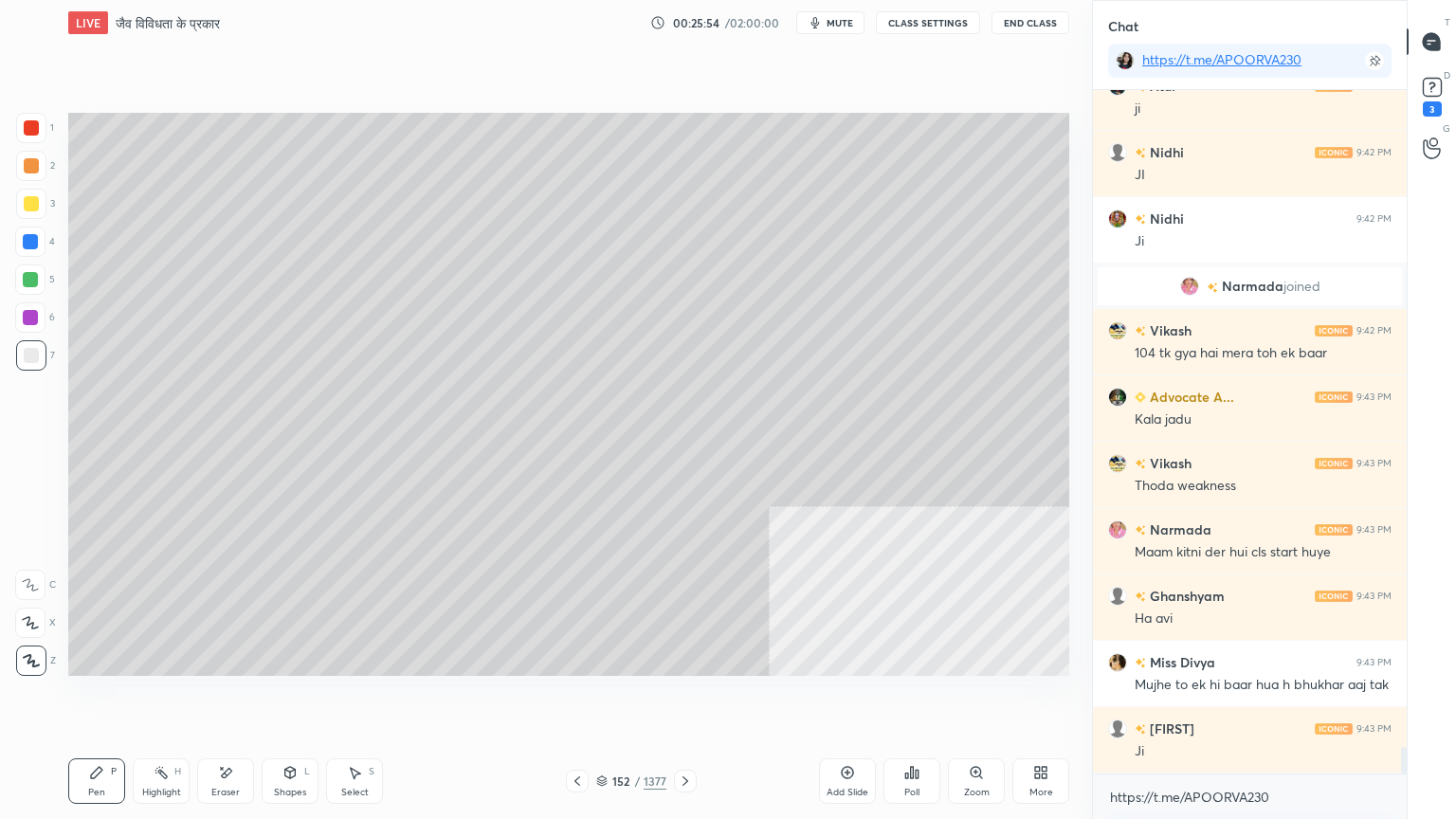 click on "Select" at bounding box center [355, 792] 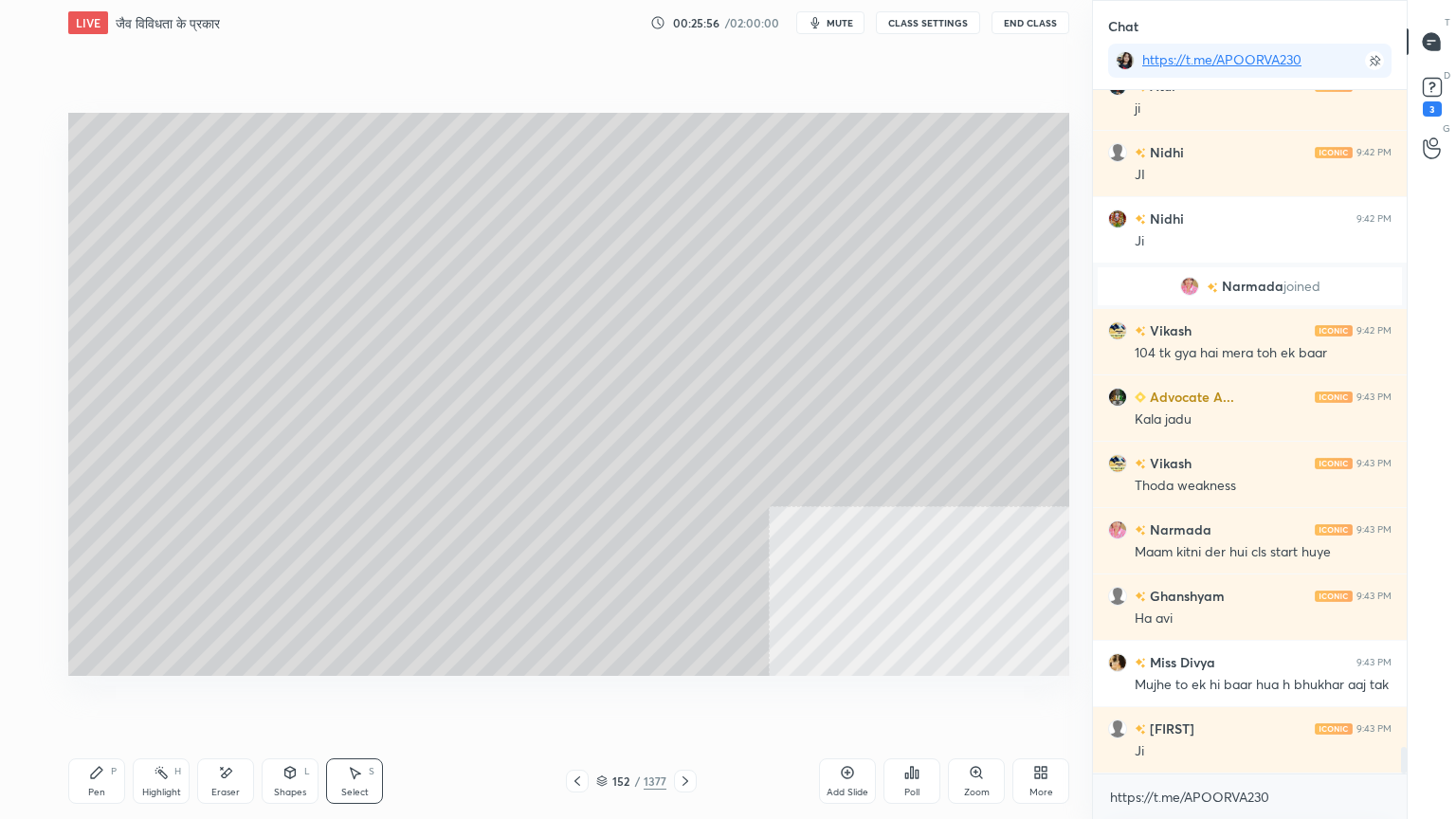 drag, startPoint x: 104, startPoint y: 798, endPoint x: 132, endPoint y: 727, distance: 76.321688 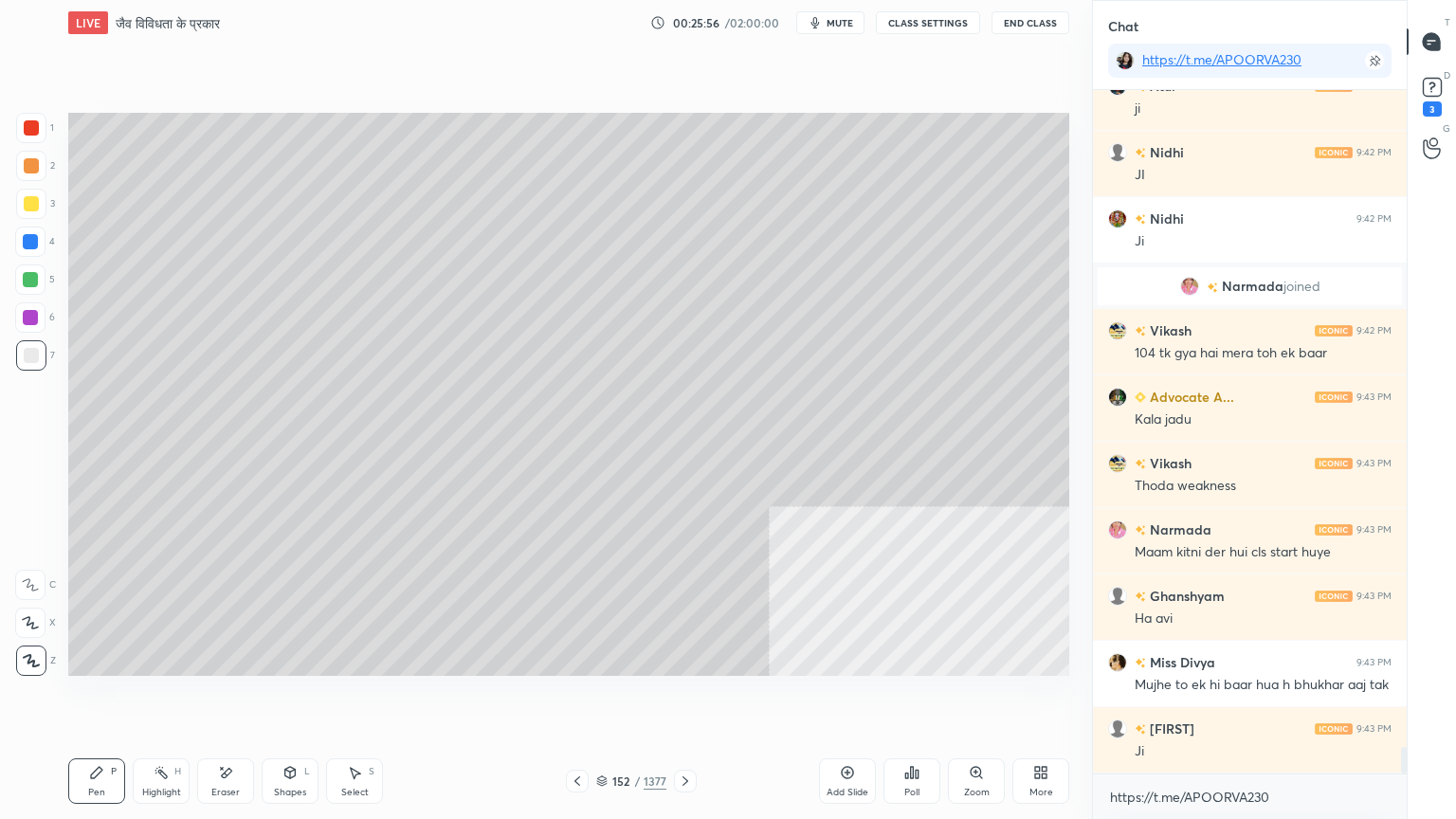 scroll, scrollTop: 17017, scrollLeft: 0, axis: vertical 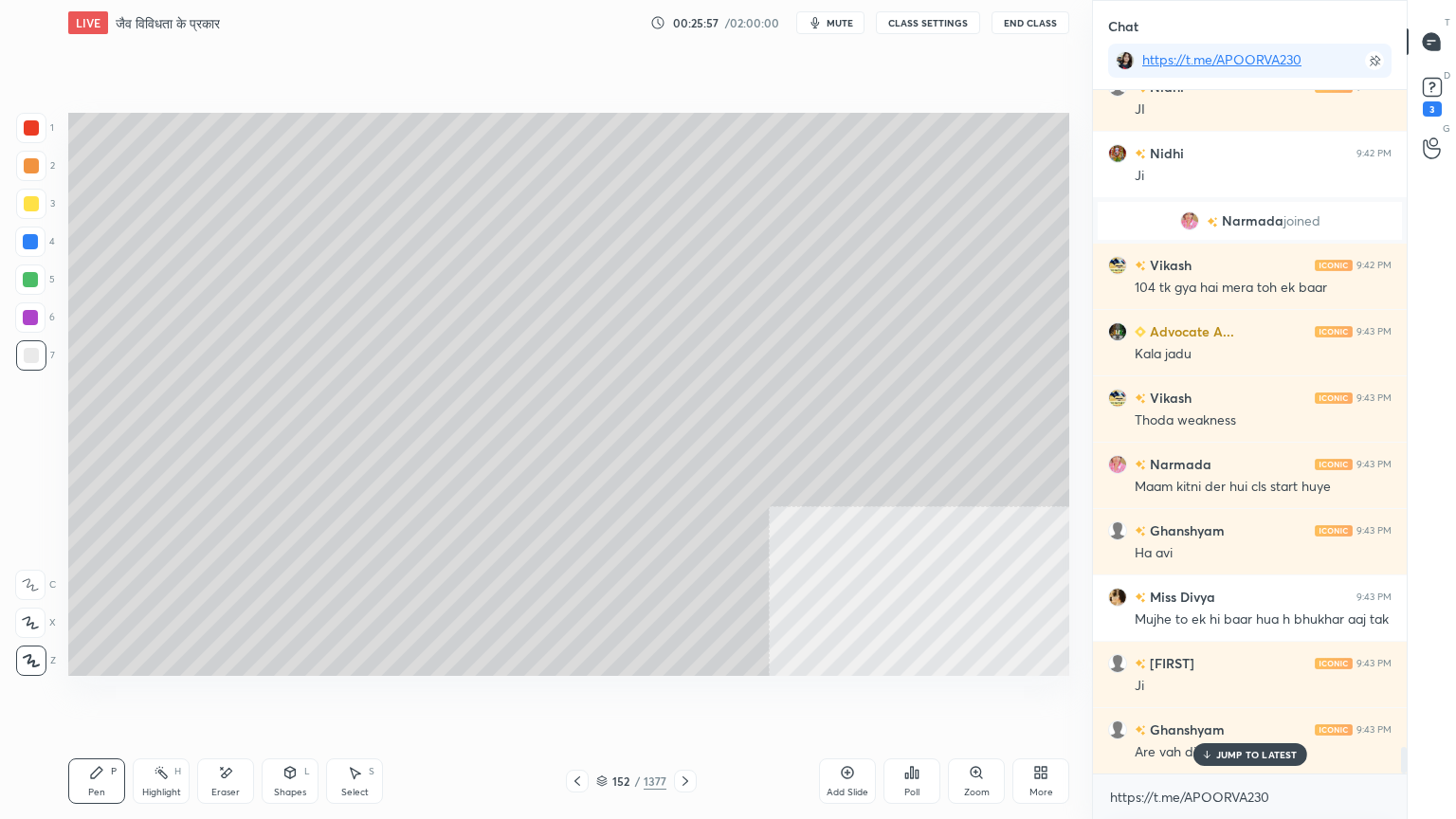 click 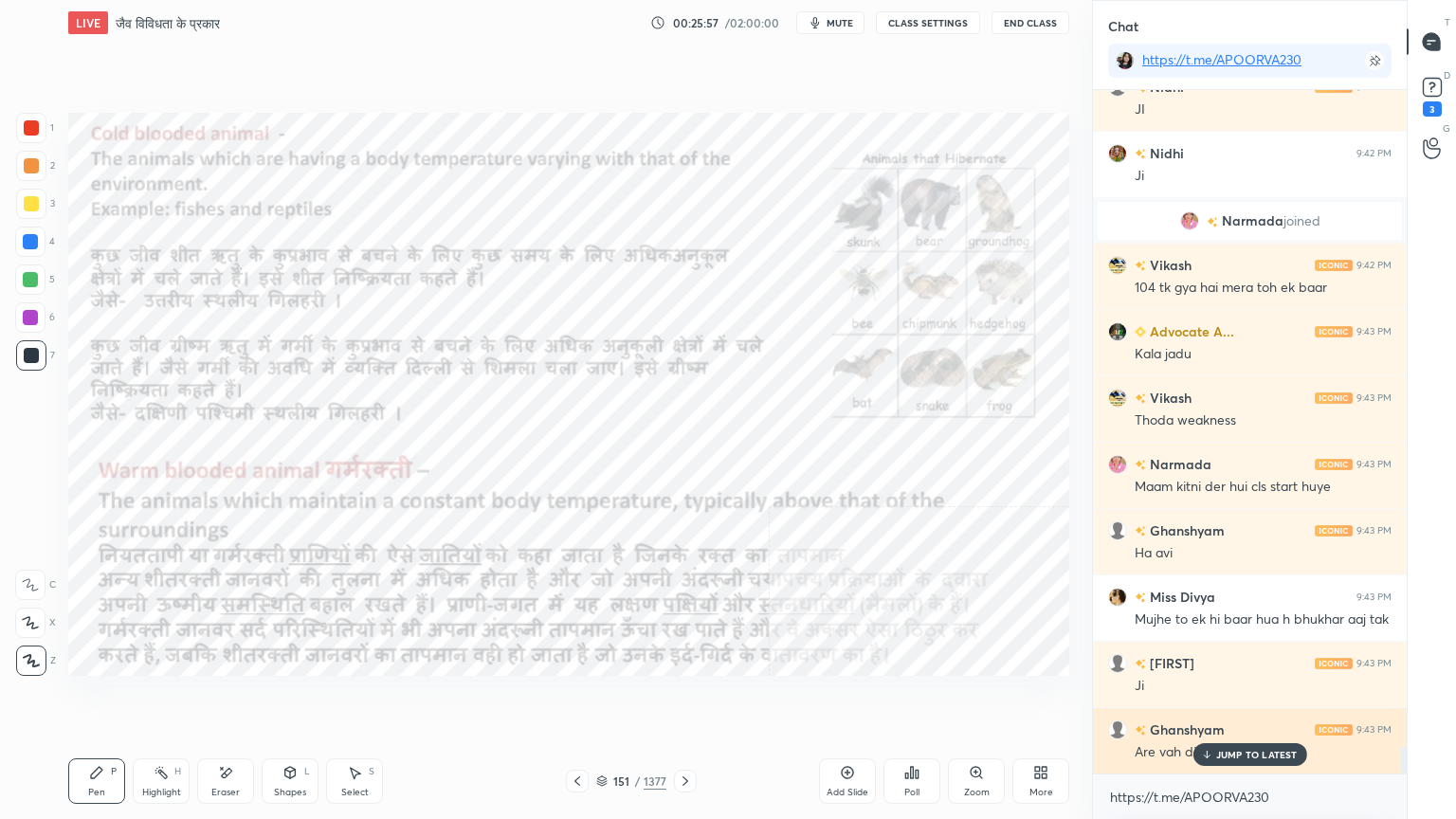 click on "JUMP TO LATEST" at bounding box center [1257, 755] 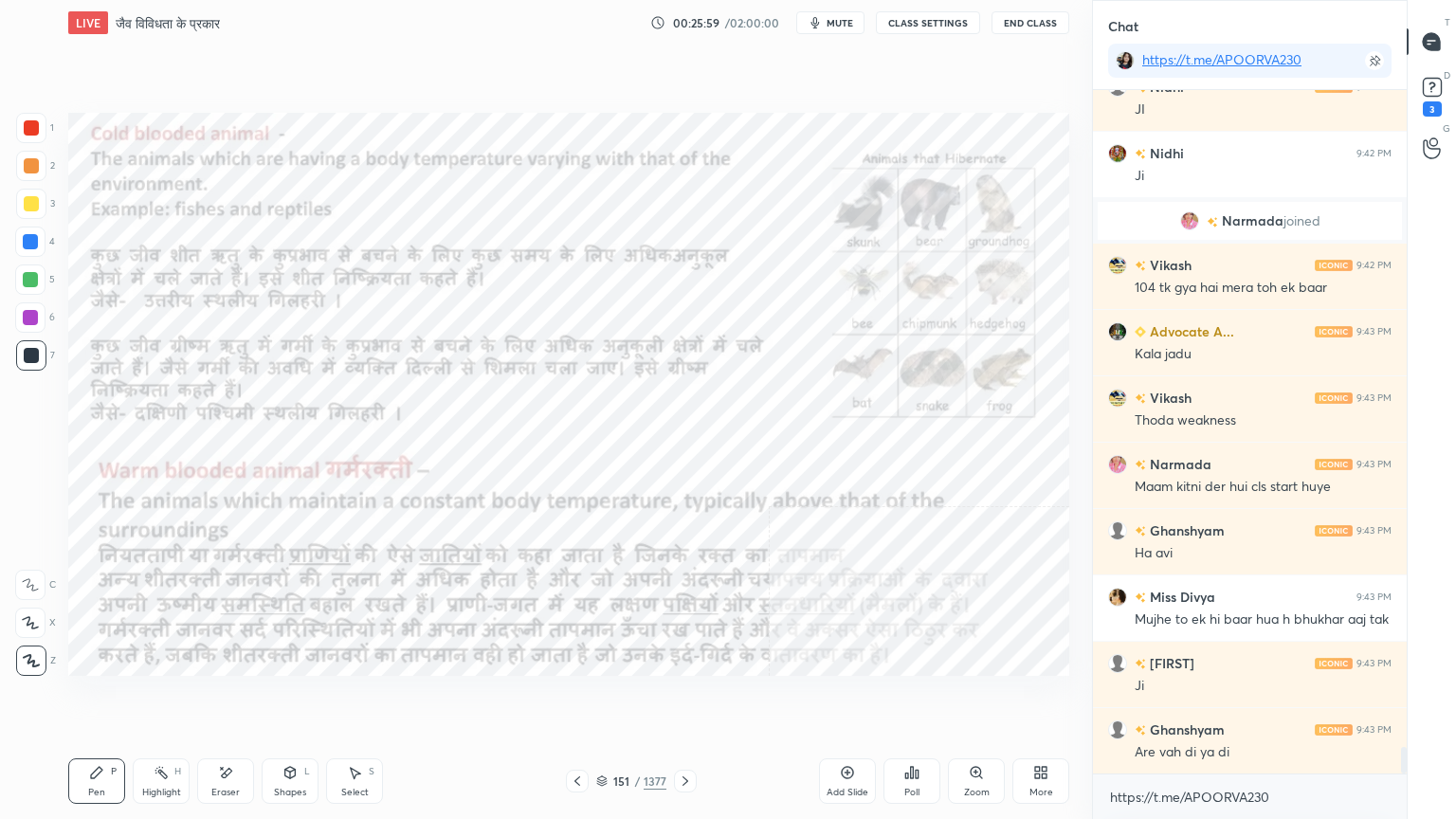 click at bounding box center (30, 242) 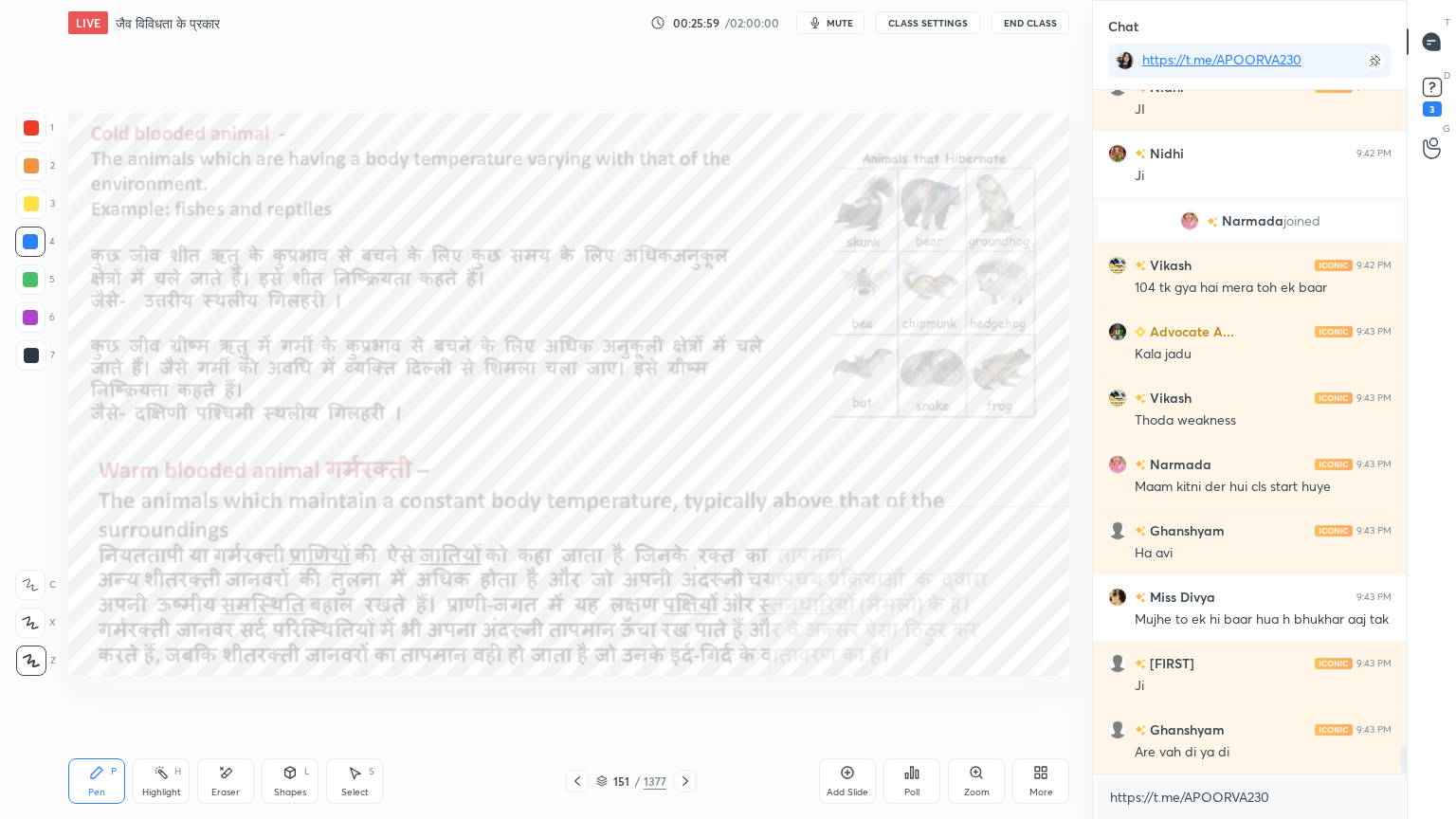 click 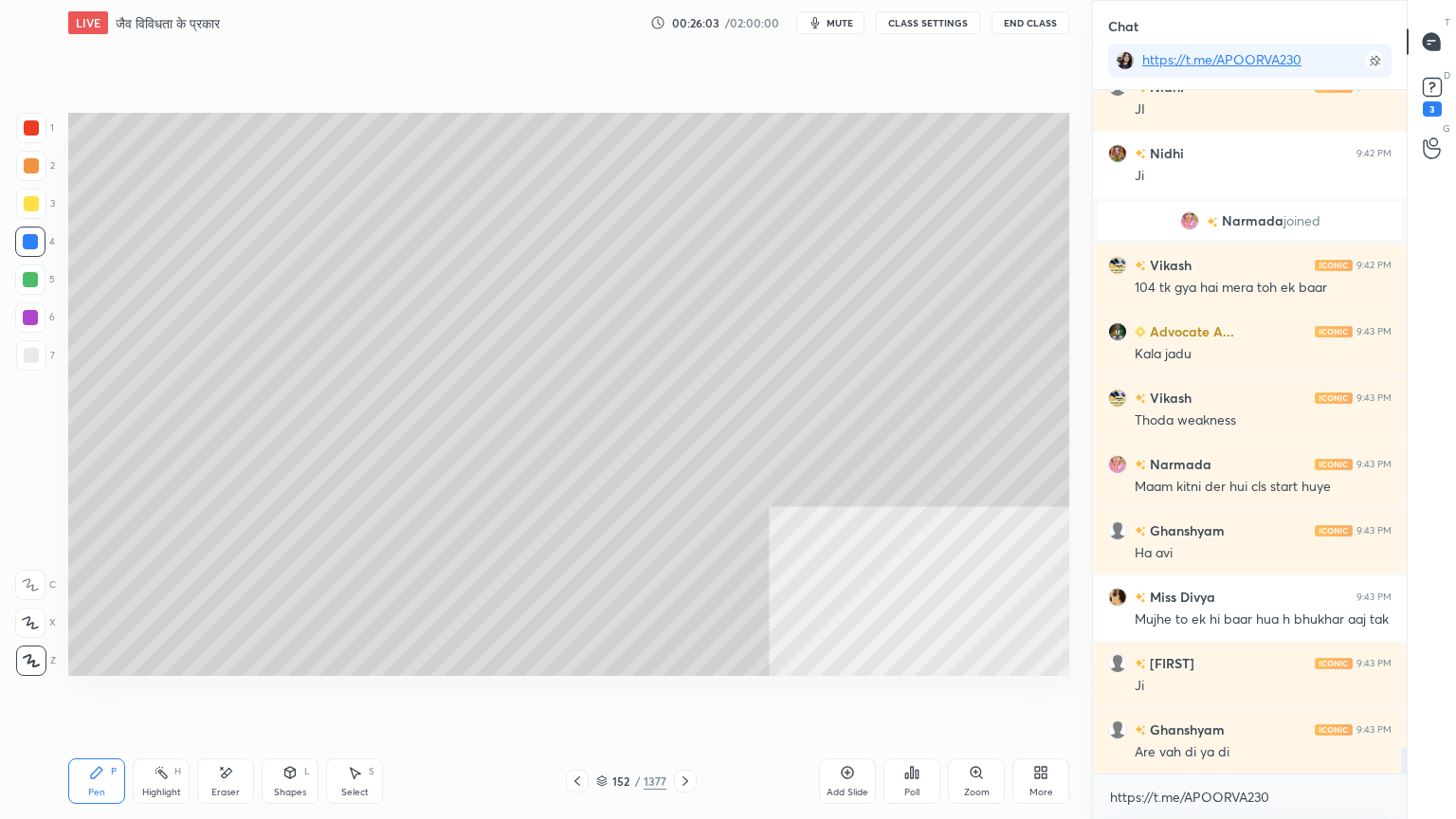 click 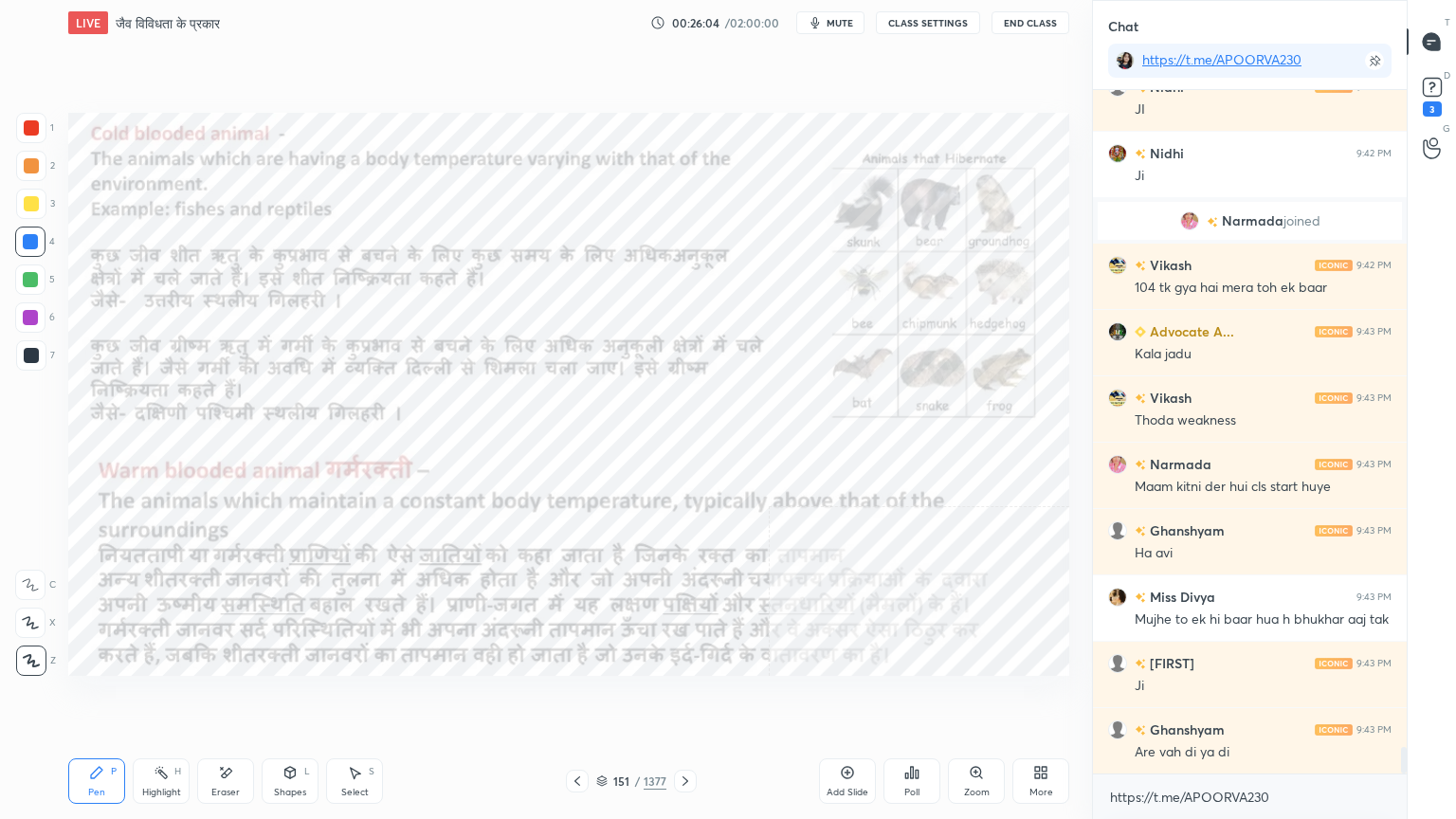 click at bounding box center (30, 242) 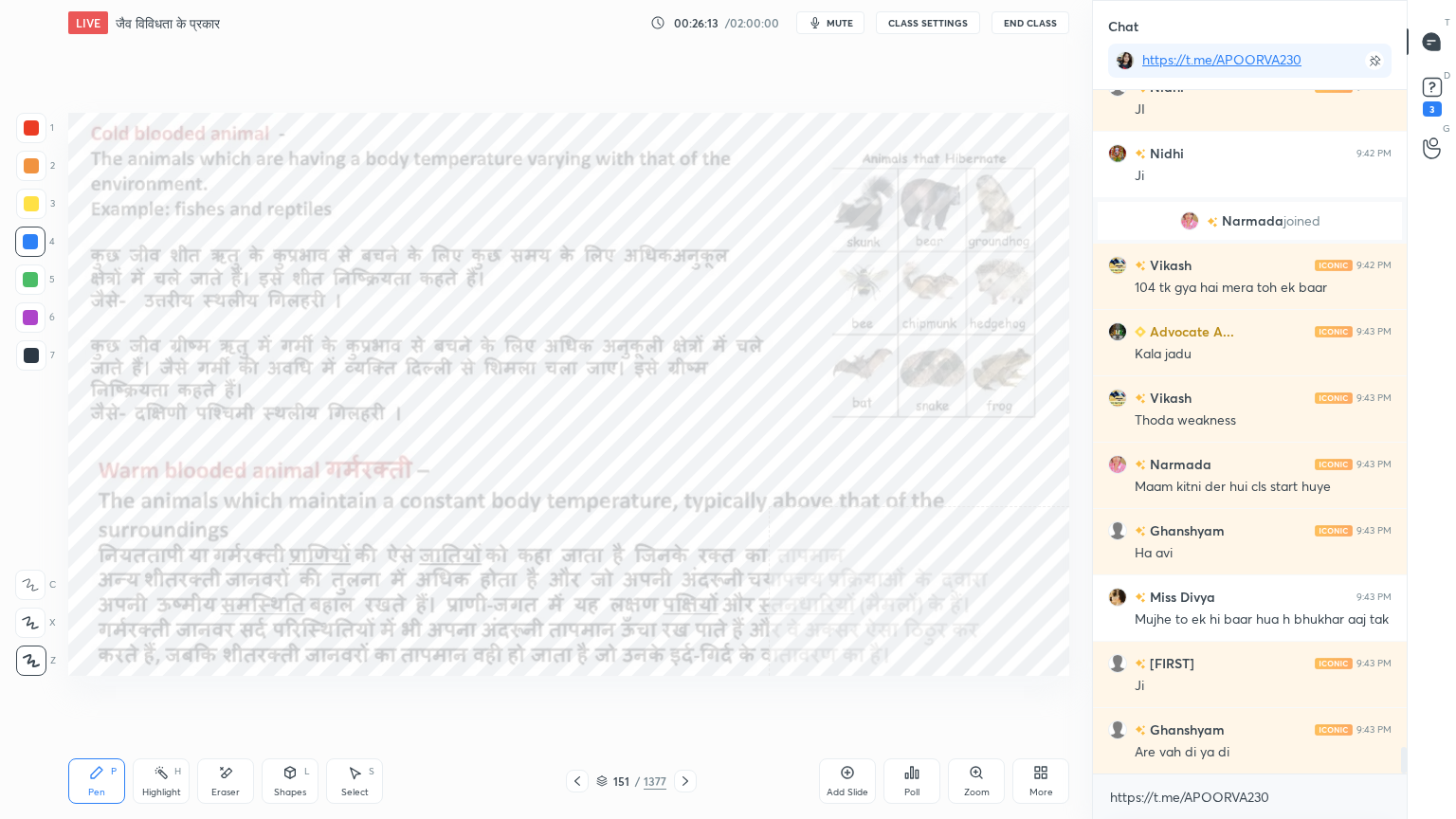 click 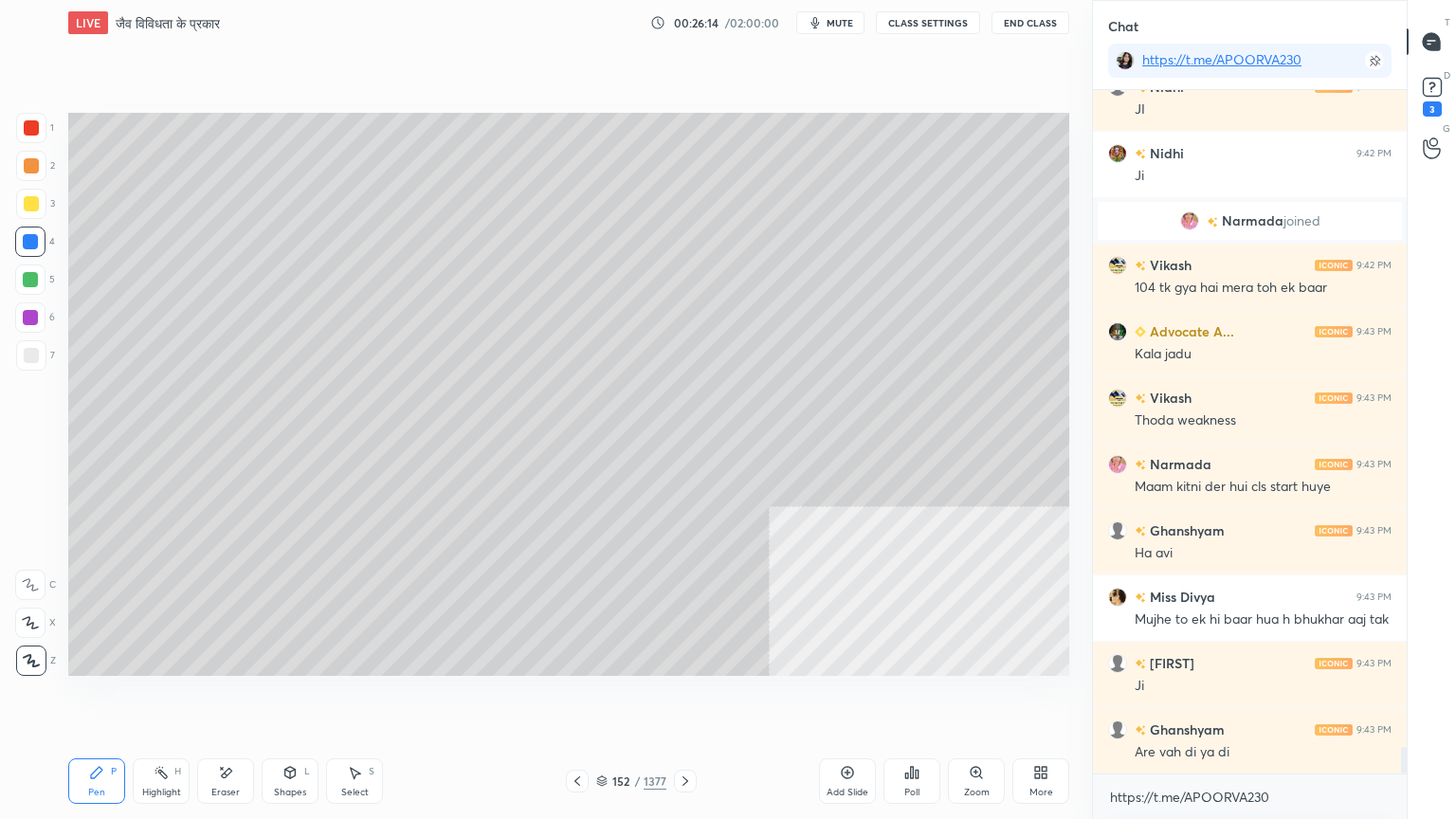 click at bounding box center [31, 355] 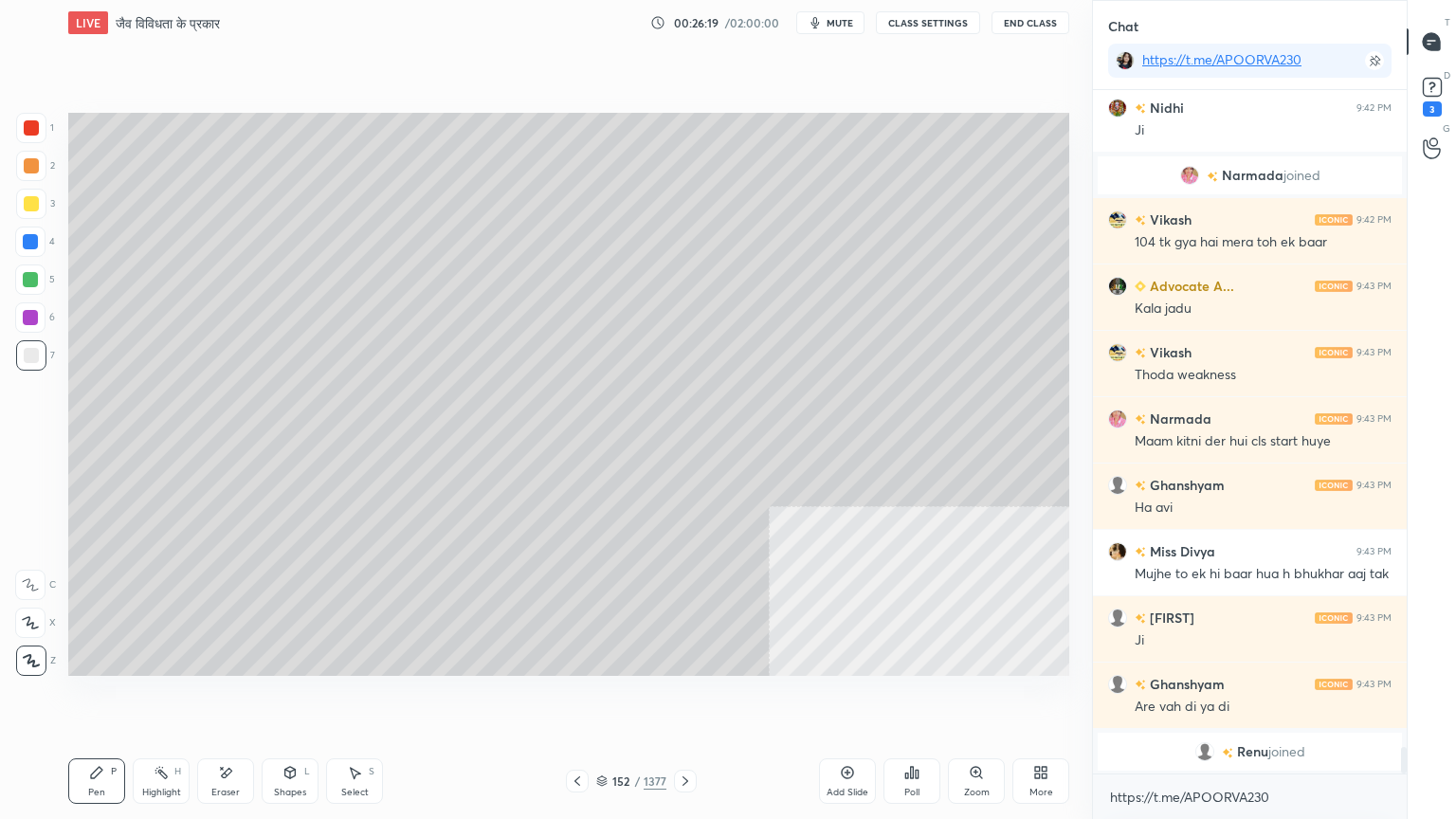 scroll, scrollTop: 16581, scrollLeft: 0, axis: vertical 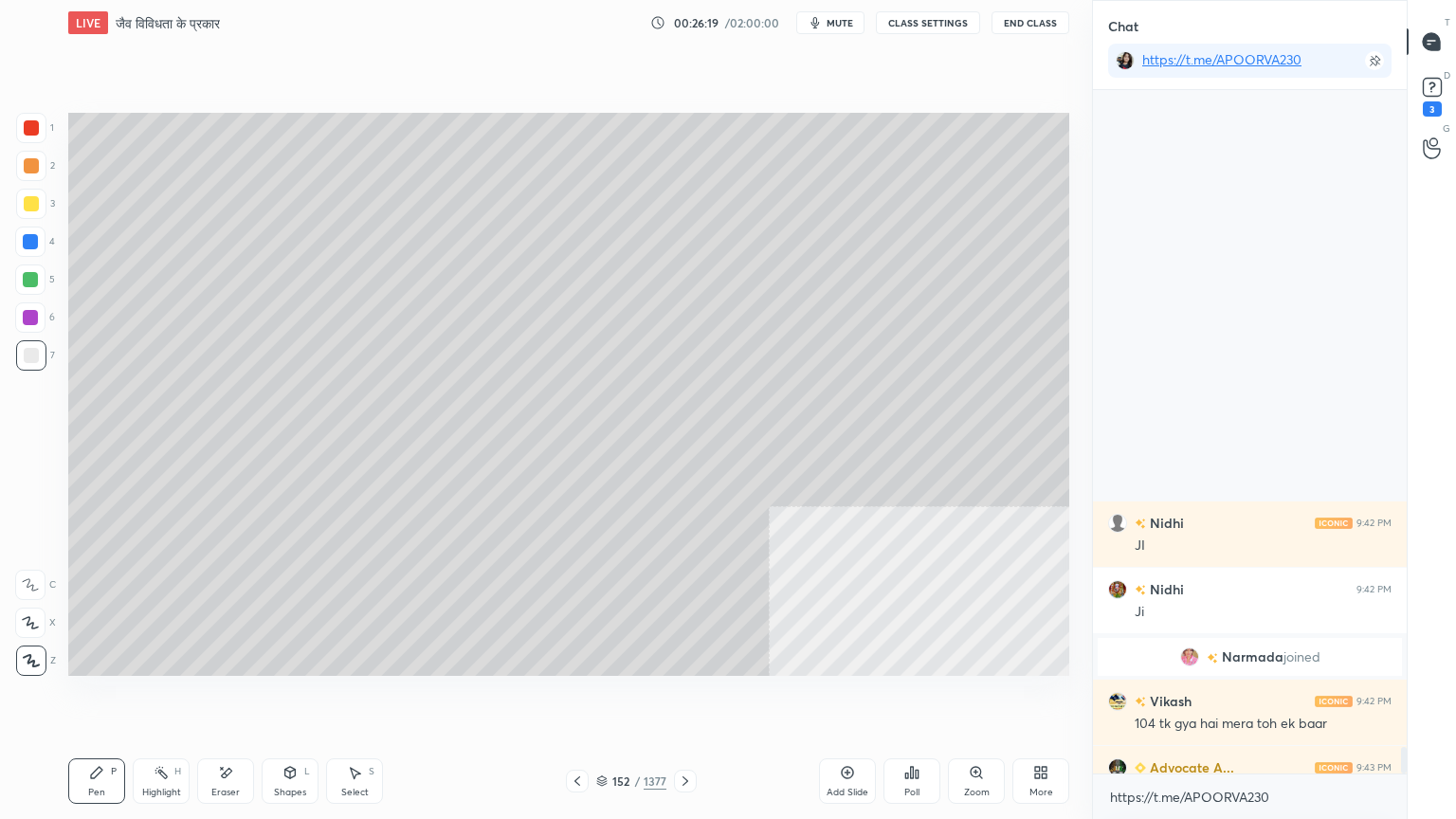 click on "Pen P Highlight H Eraser Shapes L Select S 152 / 1377 Add Slide Poll Zoom More" at bounding box center (569, 781) 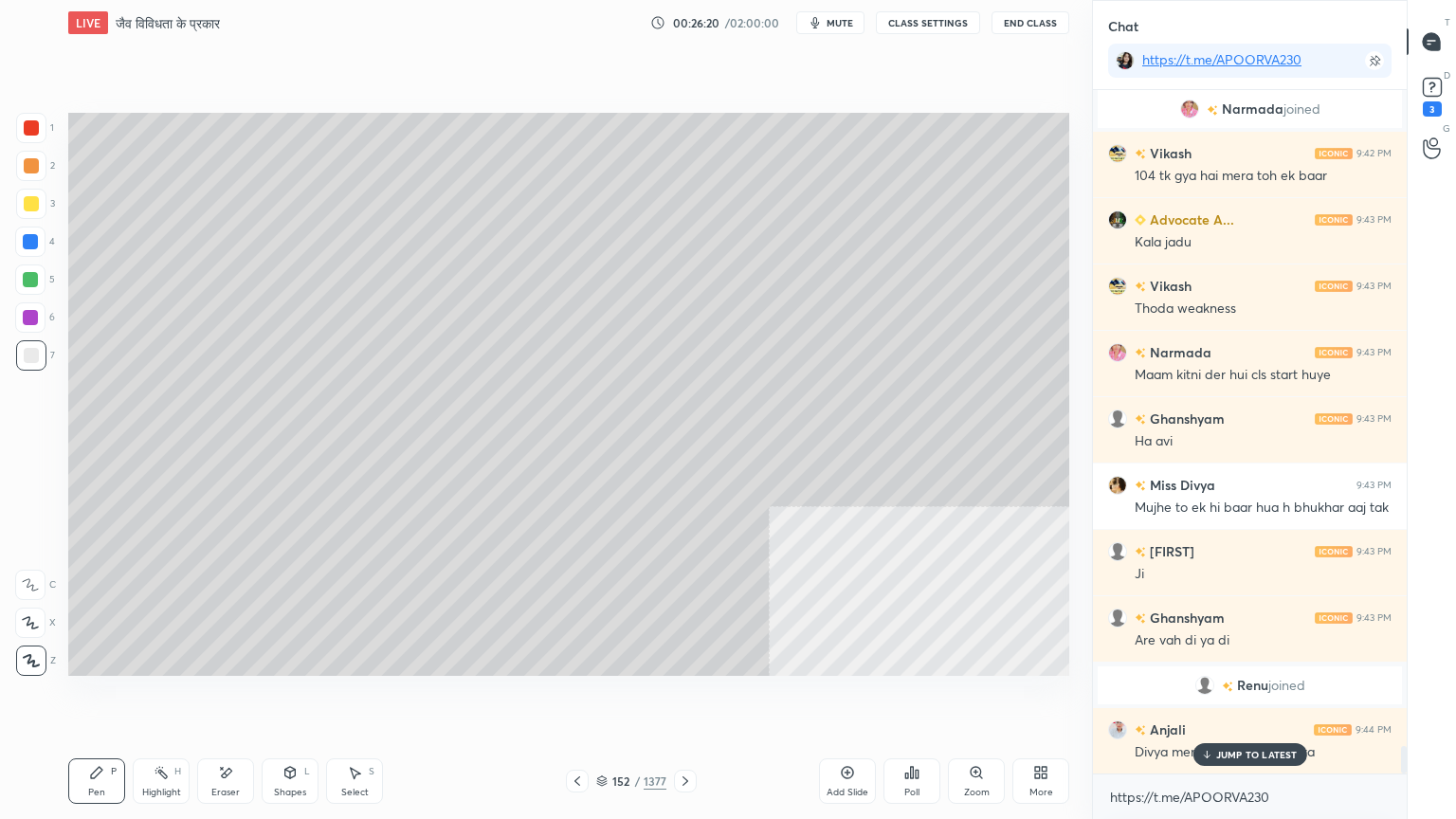 drag, startPoint x: 580, startPoint y: 775, endPoint x: 644, endPoint y: 775, distance: 64 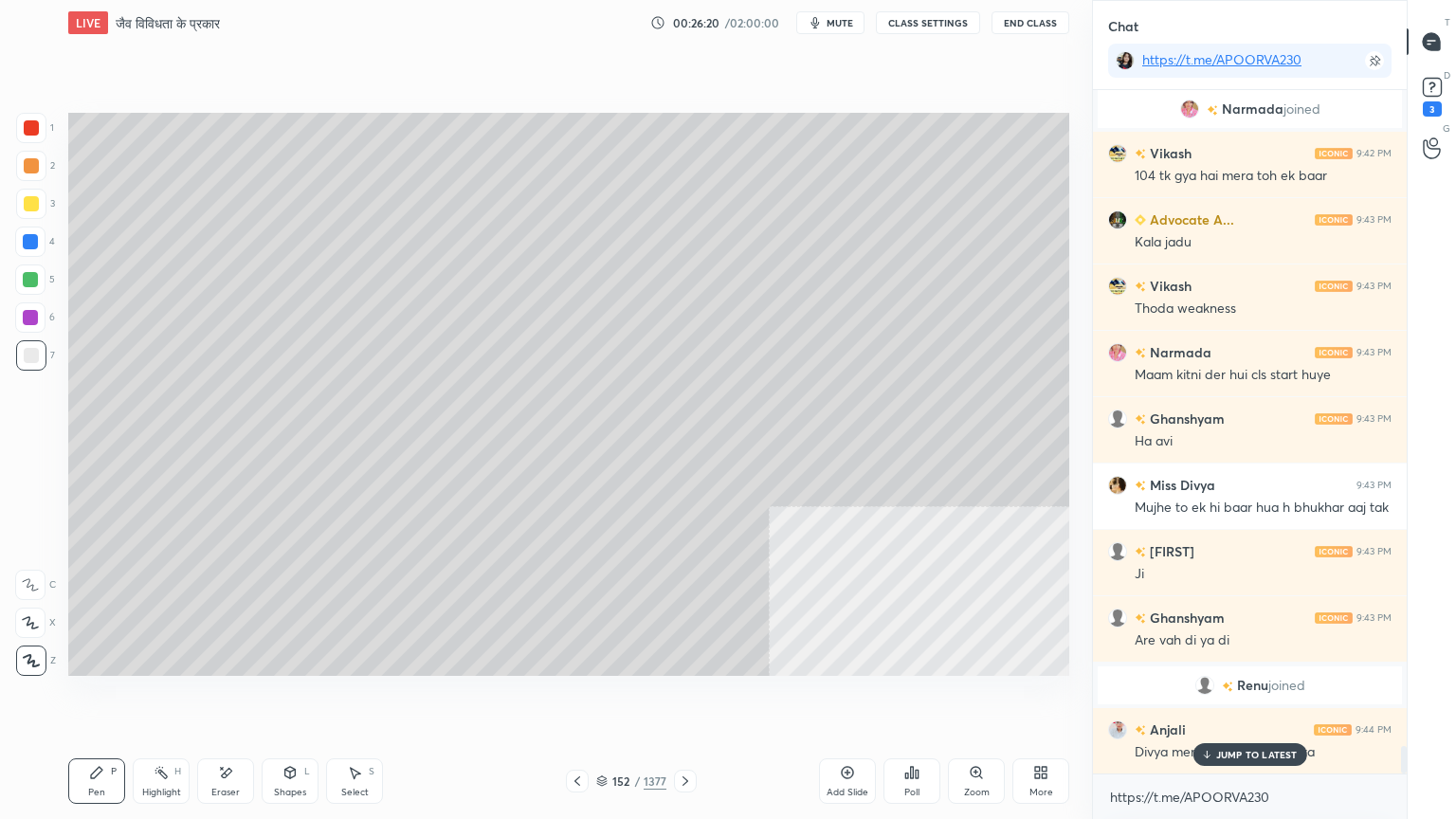 click 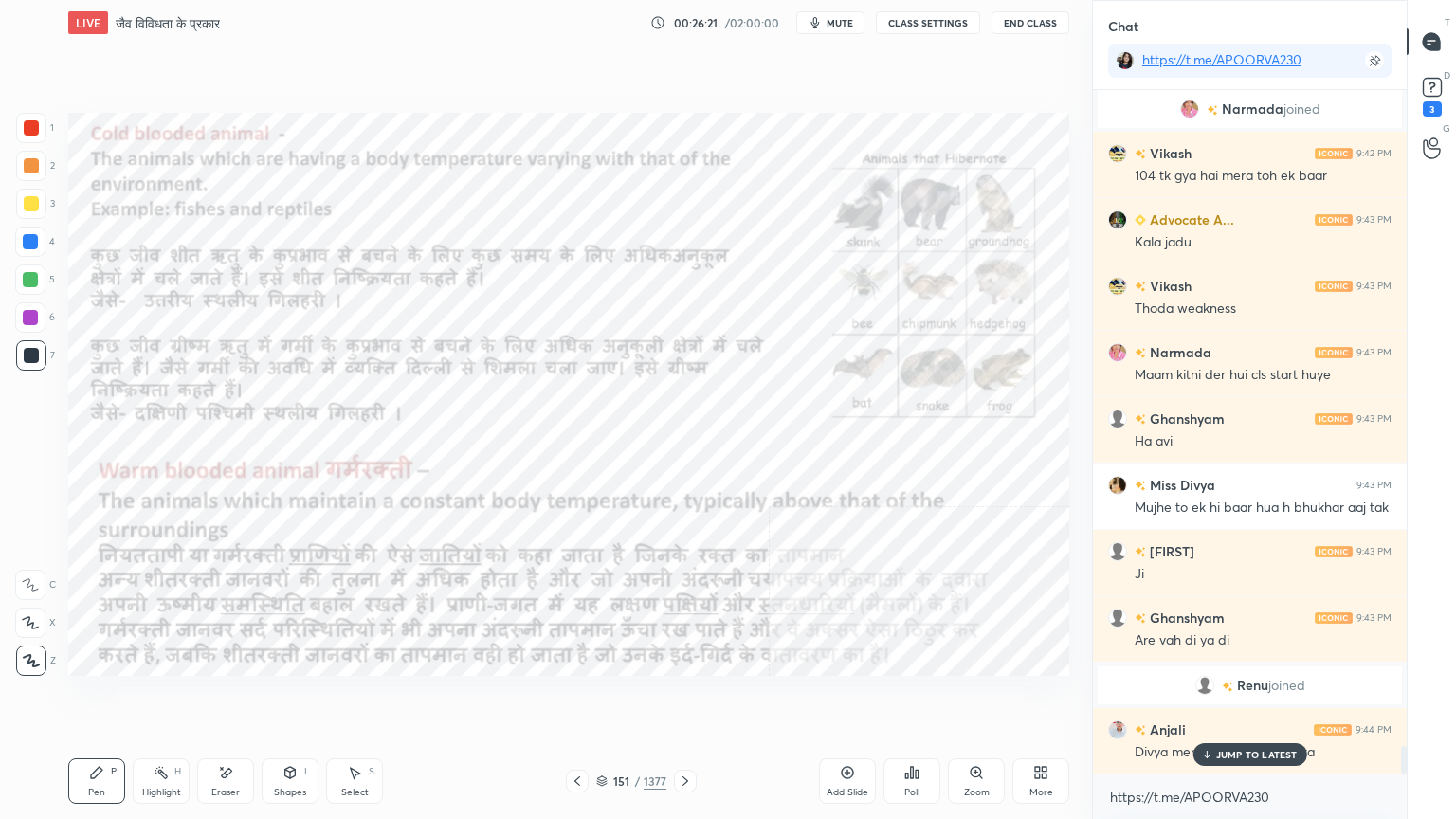 click 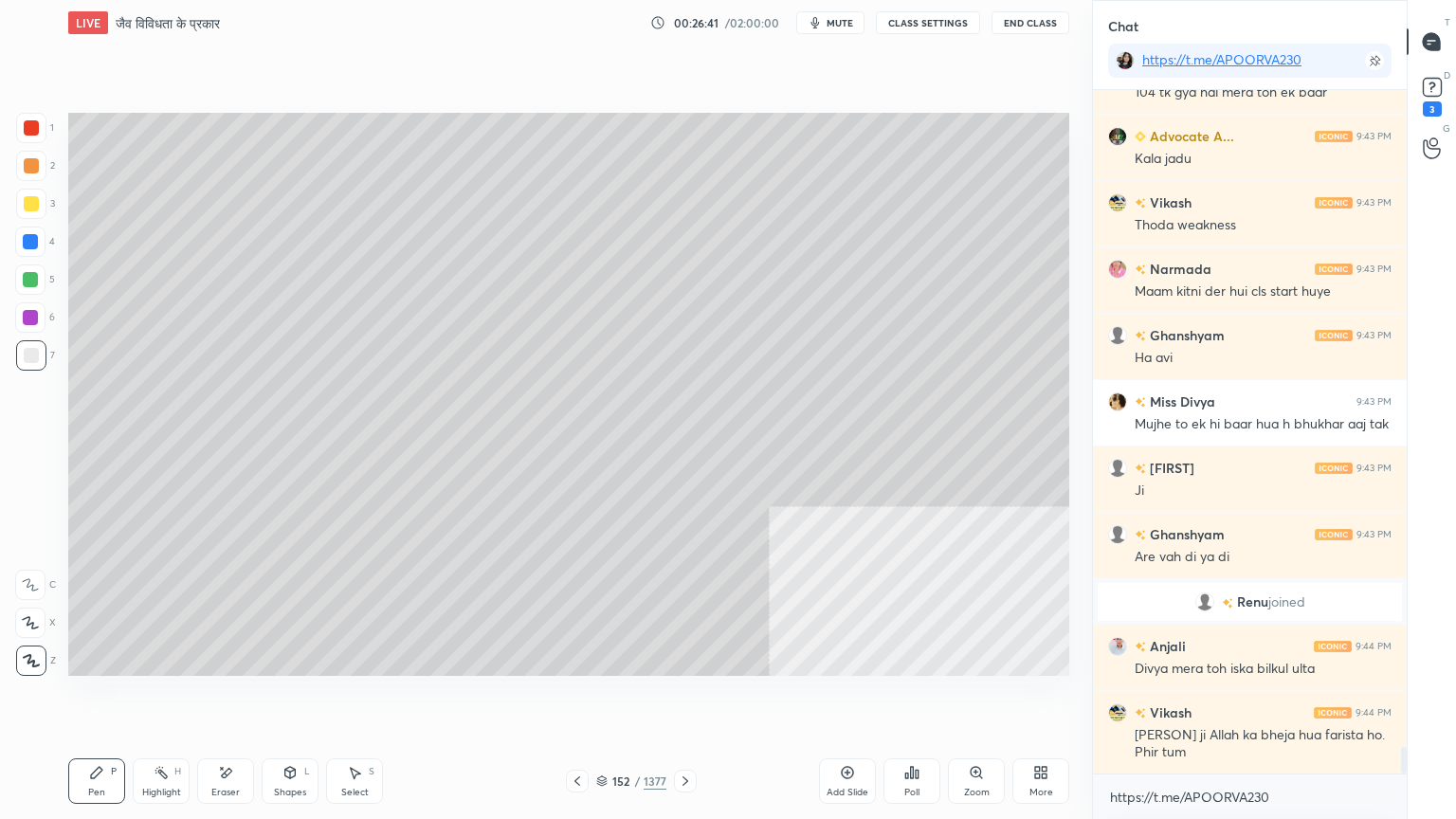scroll, scrollTop: 16732, scrollLeft: 0, axis: vertical 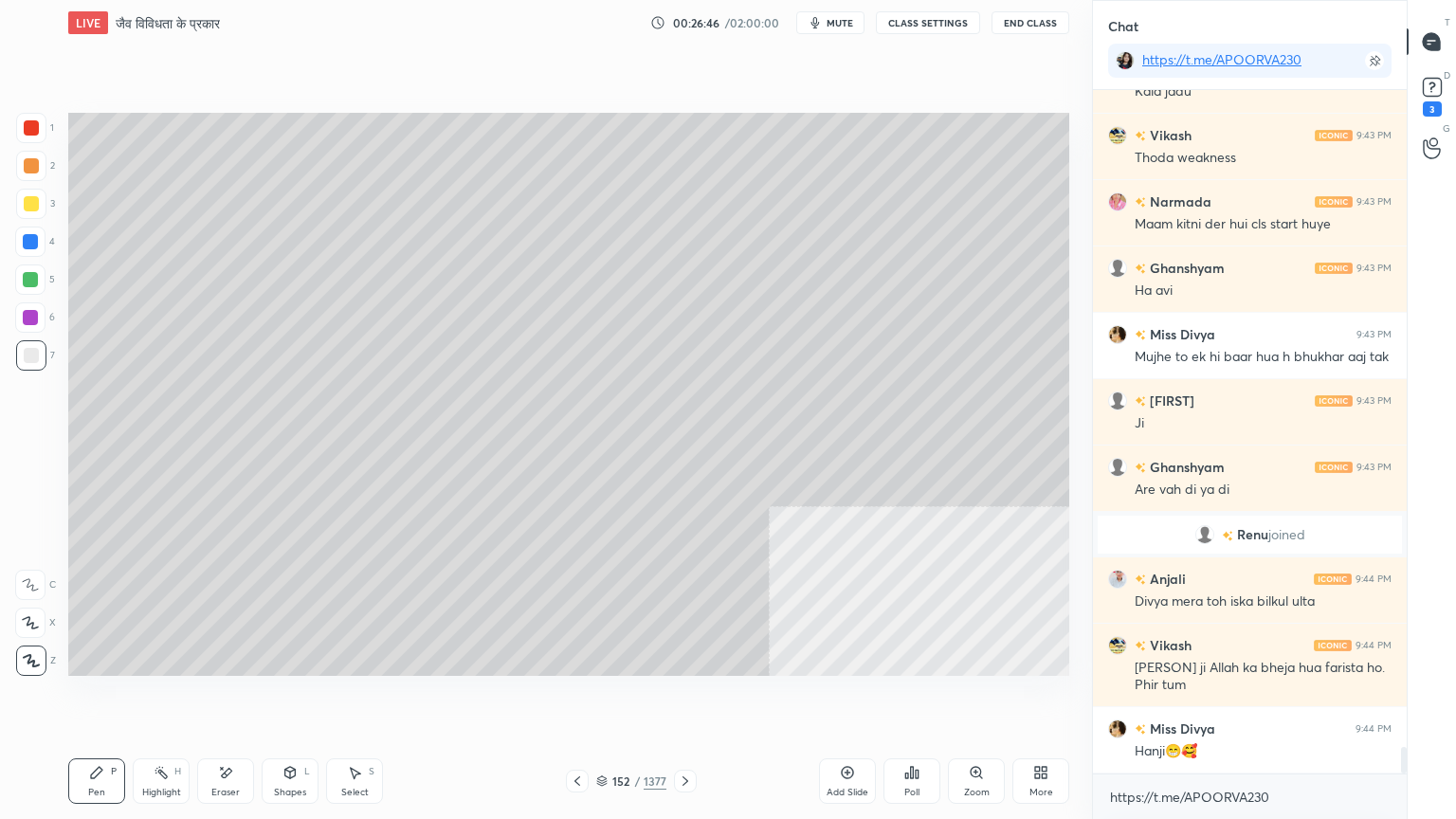 click 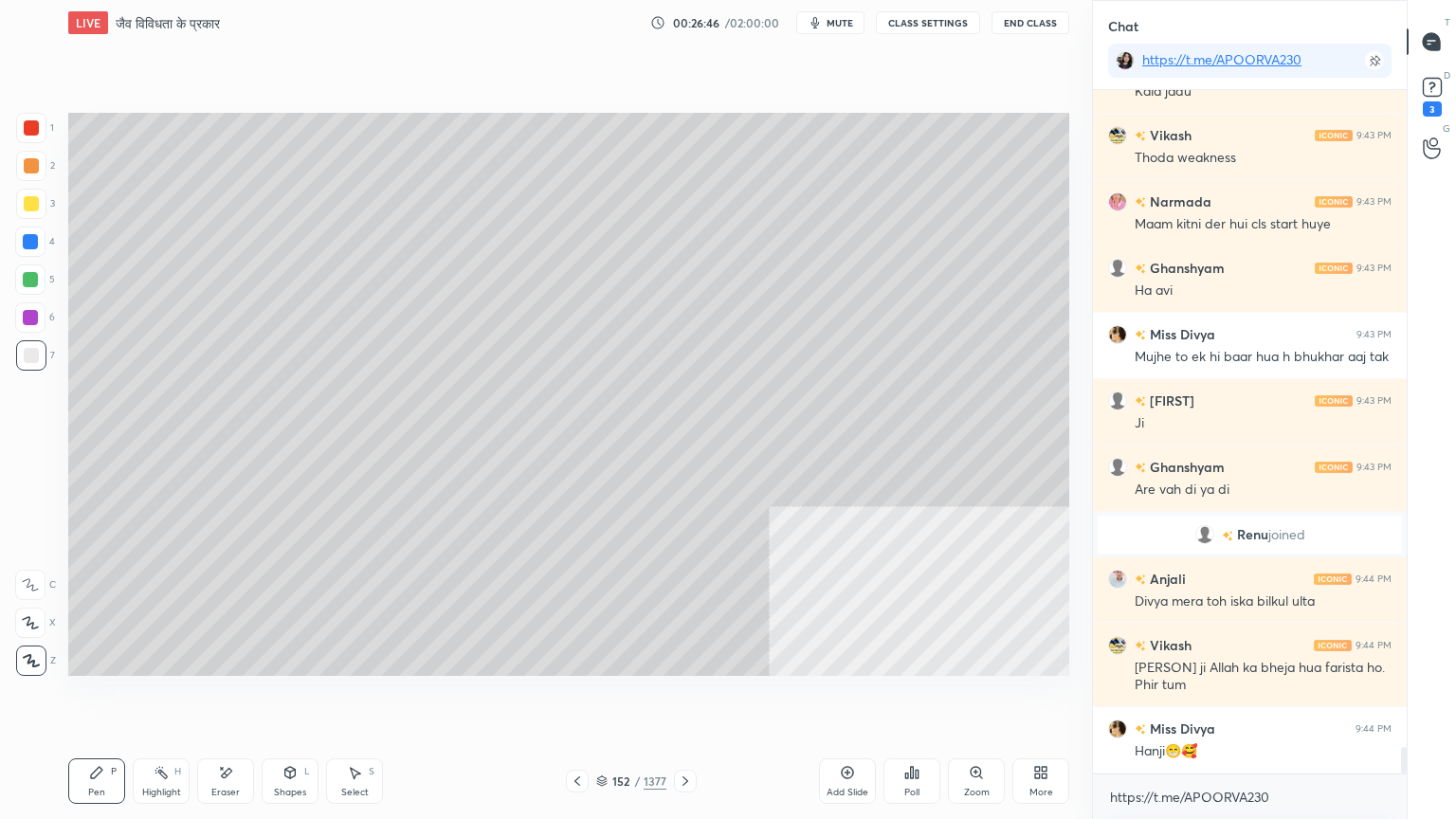 scroll, scrollTop: 16797, scrollLeft: 0, axis: vertical 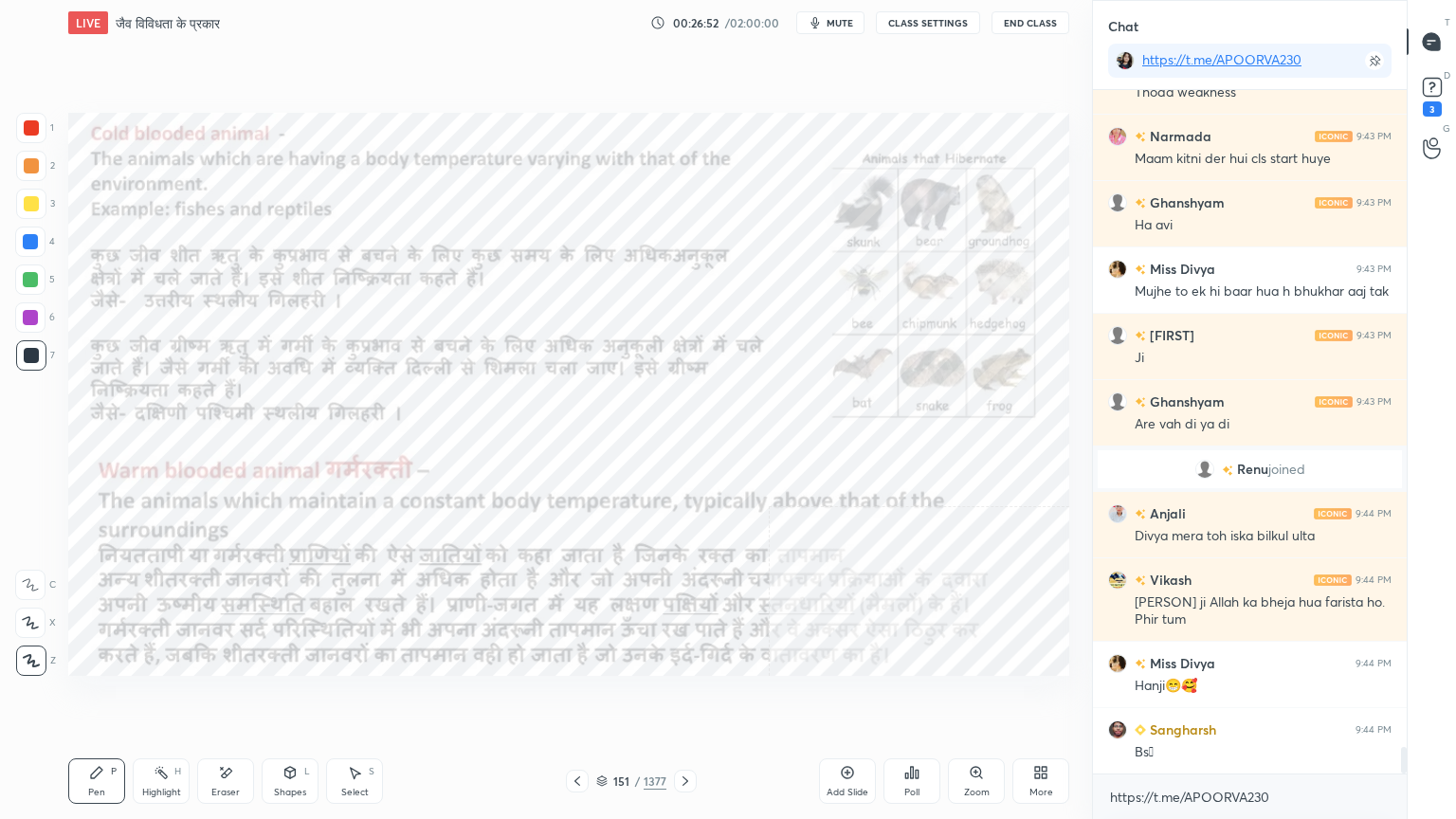 click 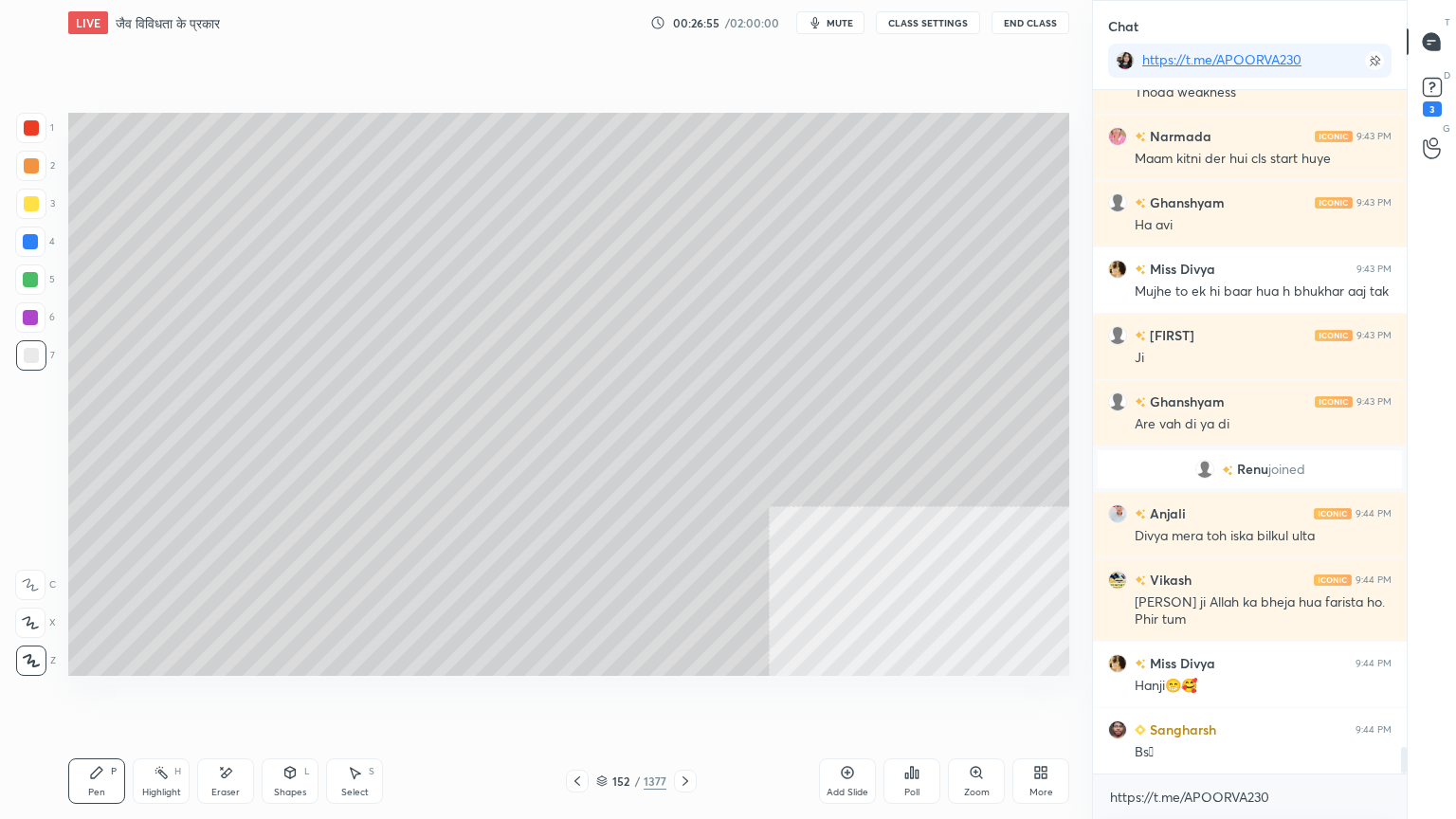scroll, scrollTop: 640, scrollLeft: 308, axis: both 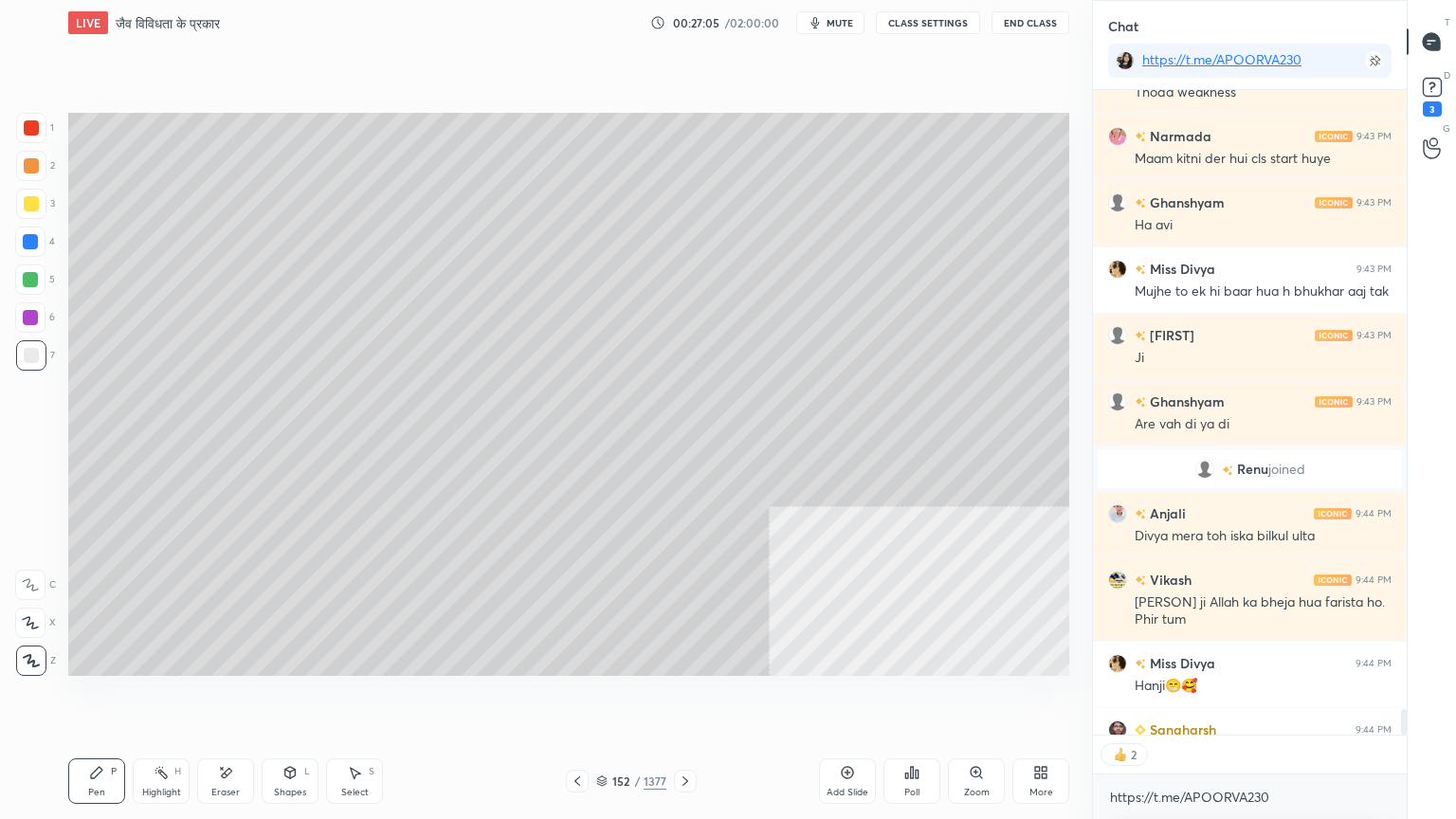 click 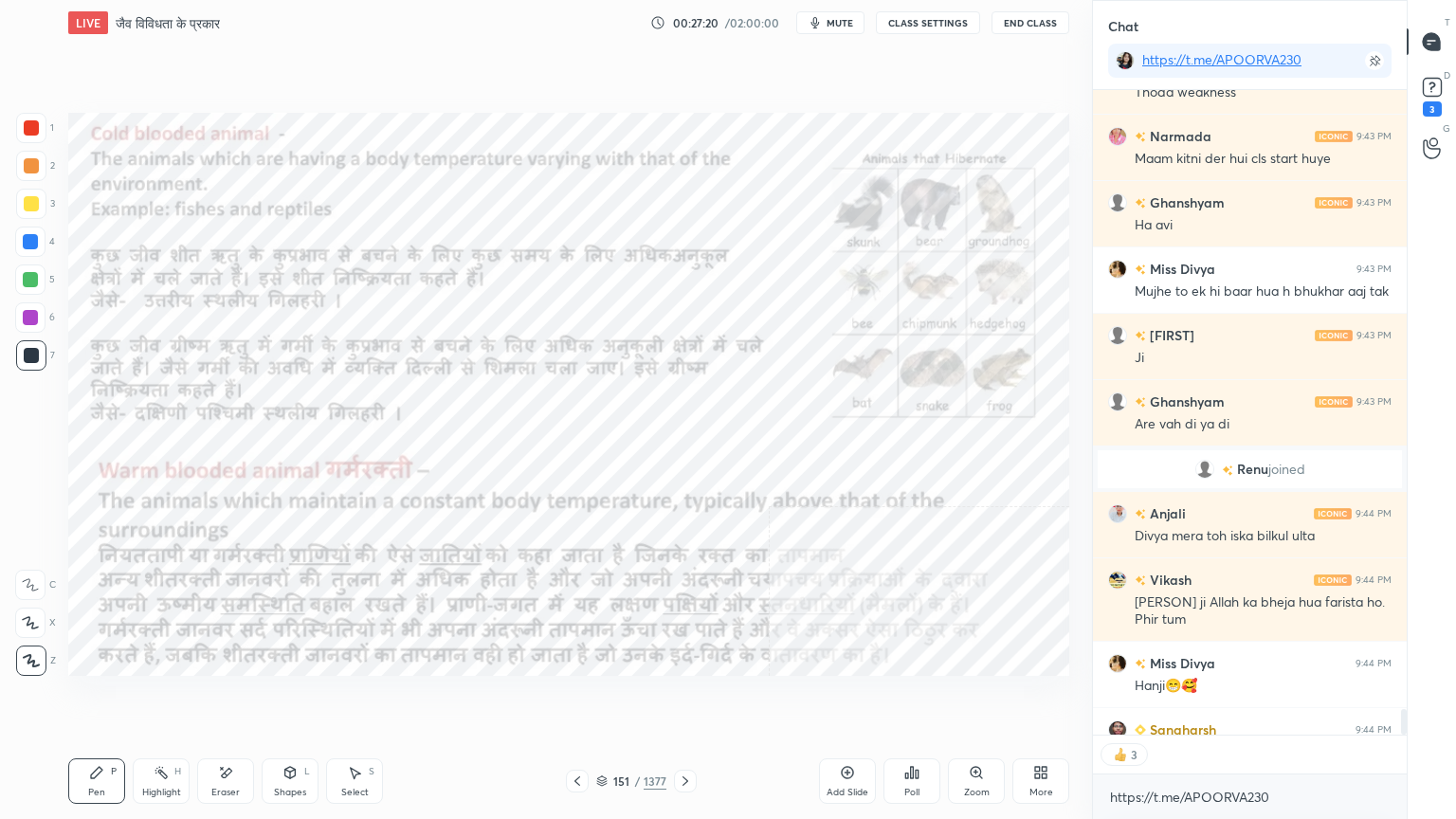 click 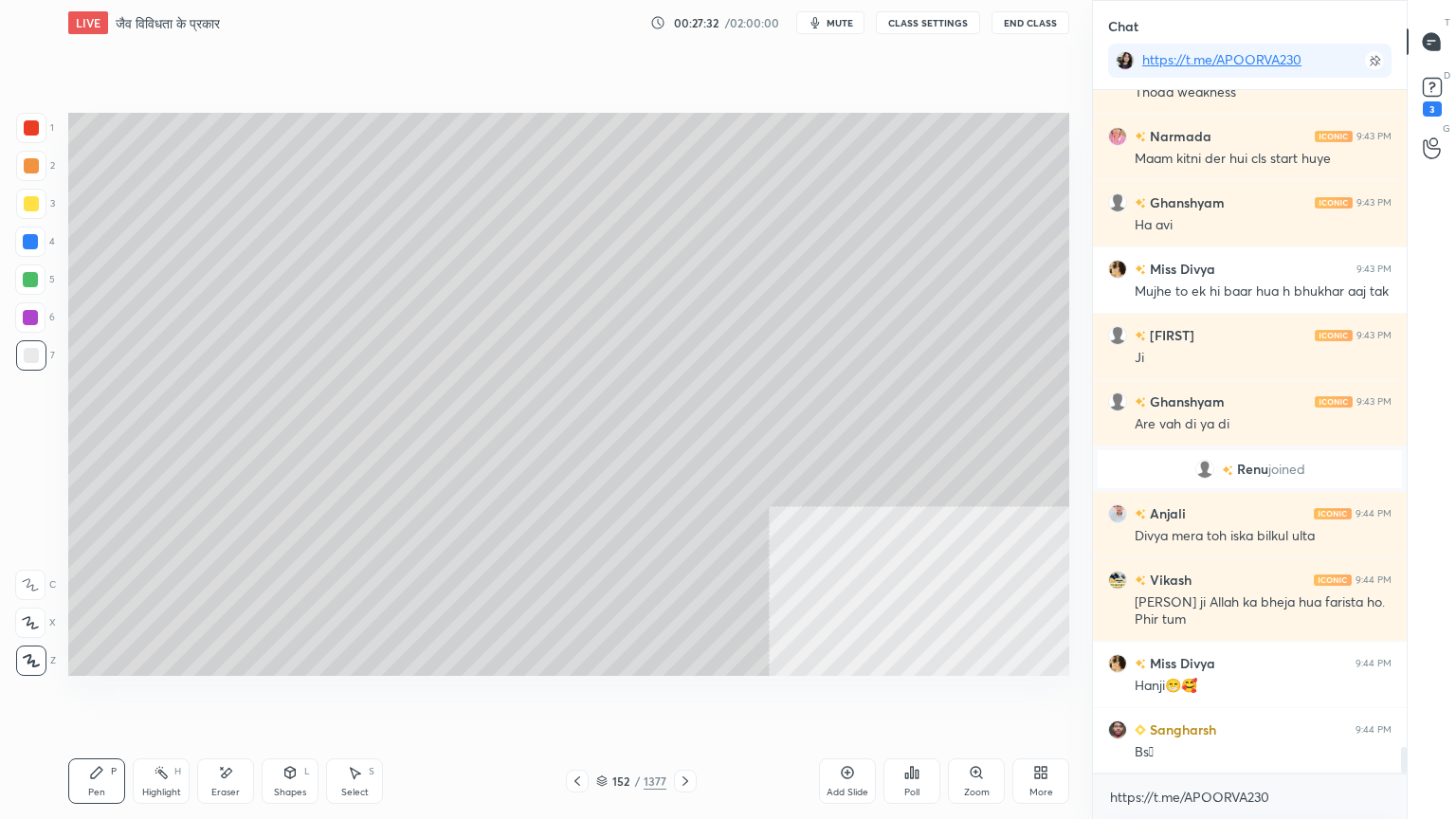 scroll, scrollTop: 6, scrollLeft: 6, axis: both 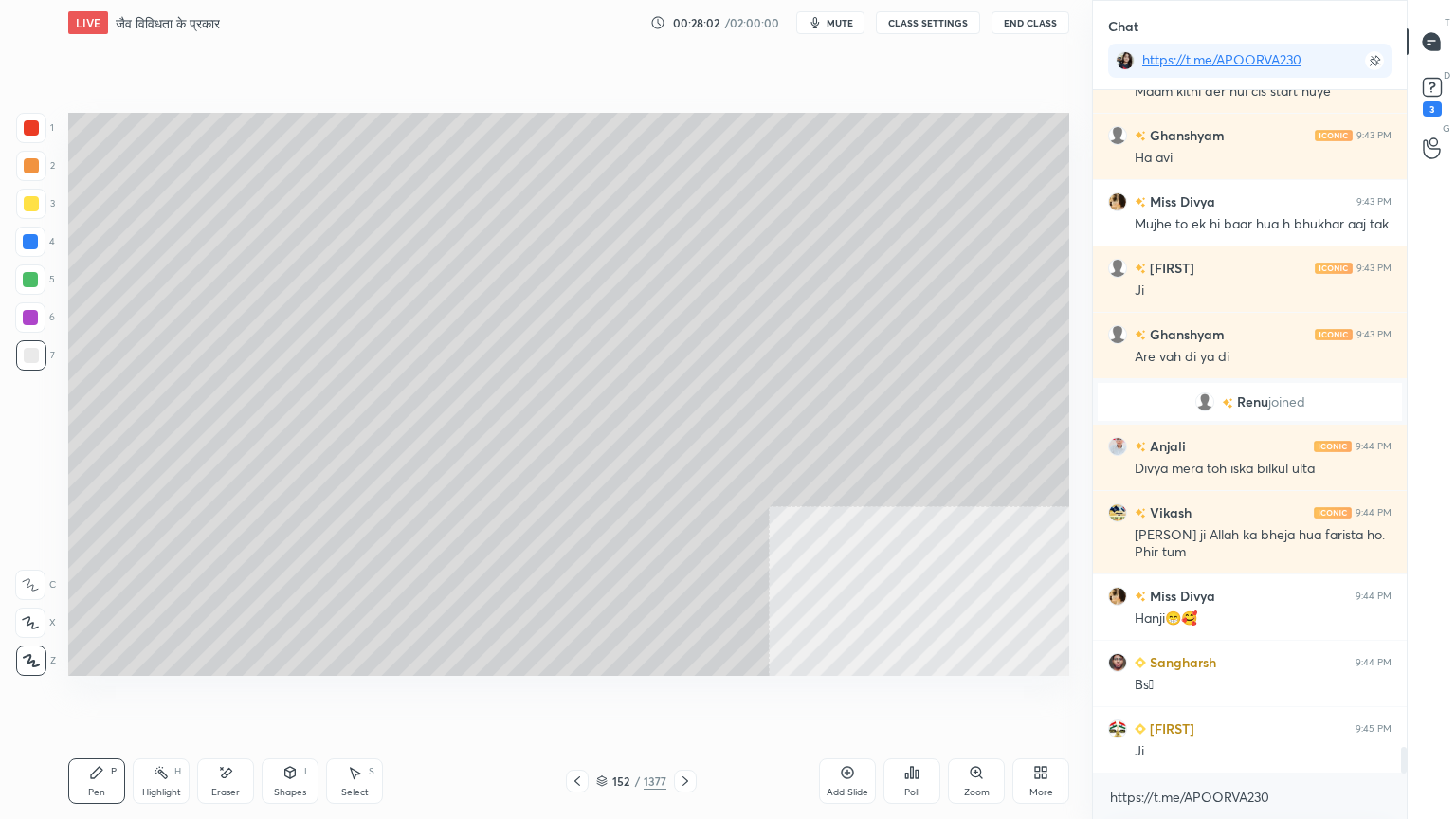 click on "Eraser" at bounding box center (226, 781) 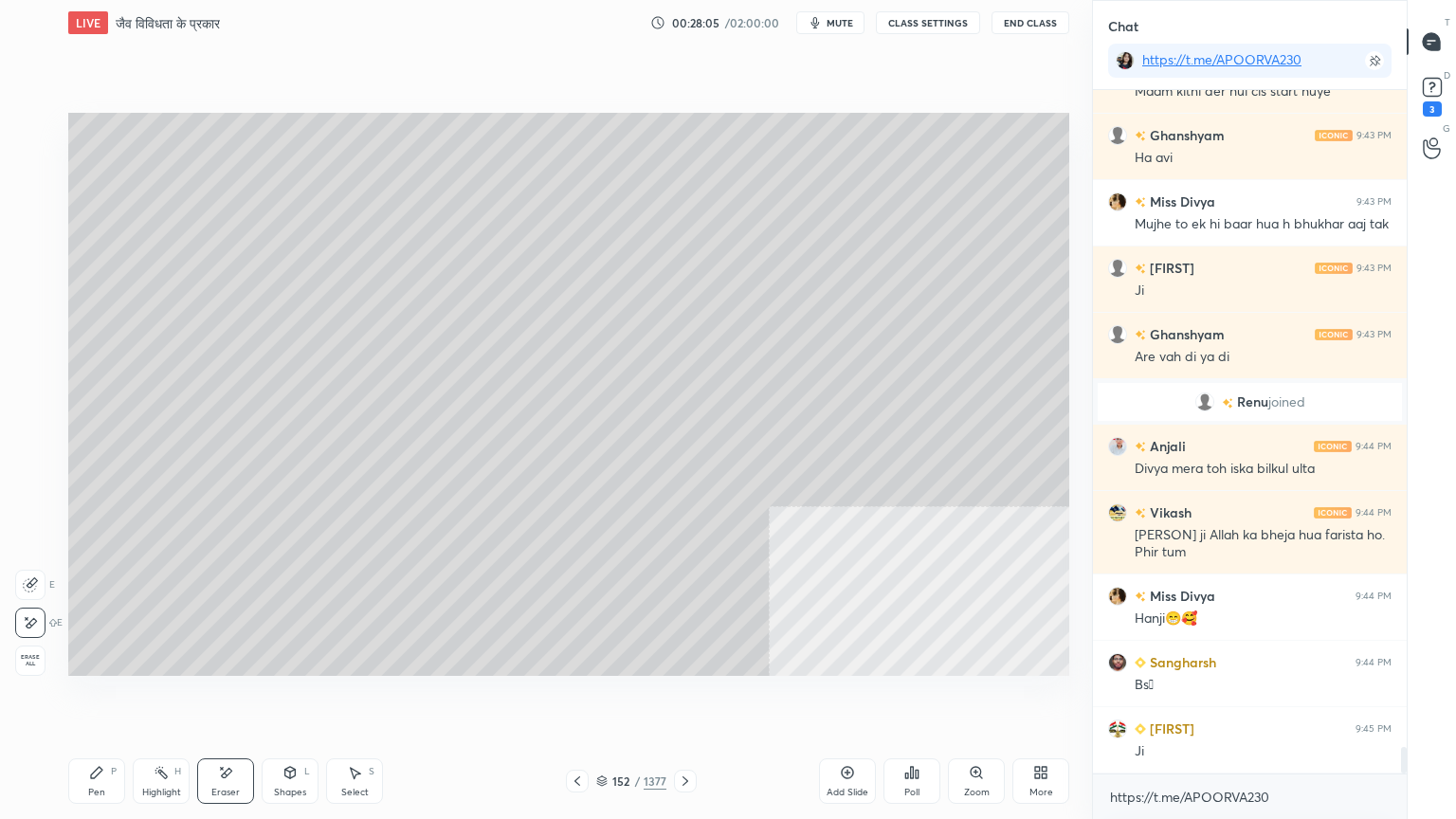 click 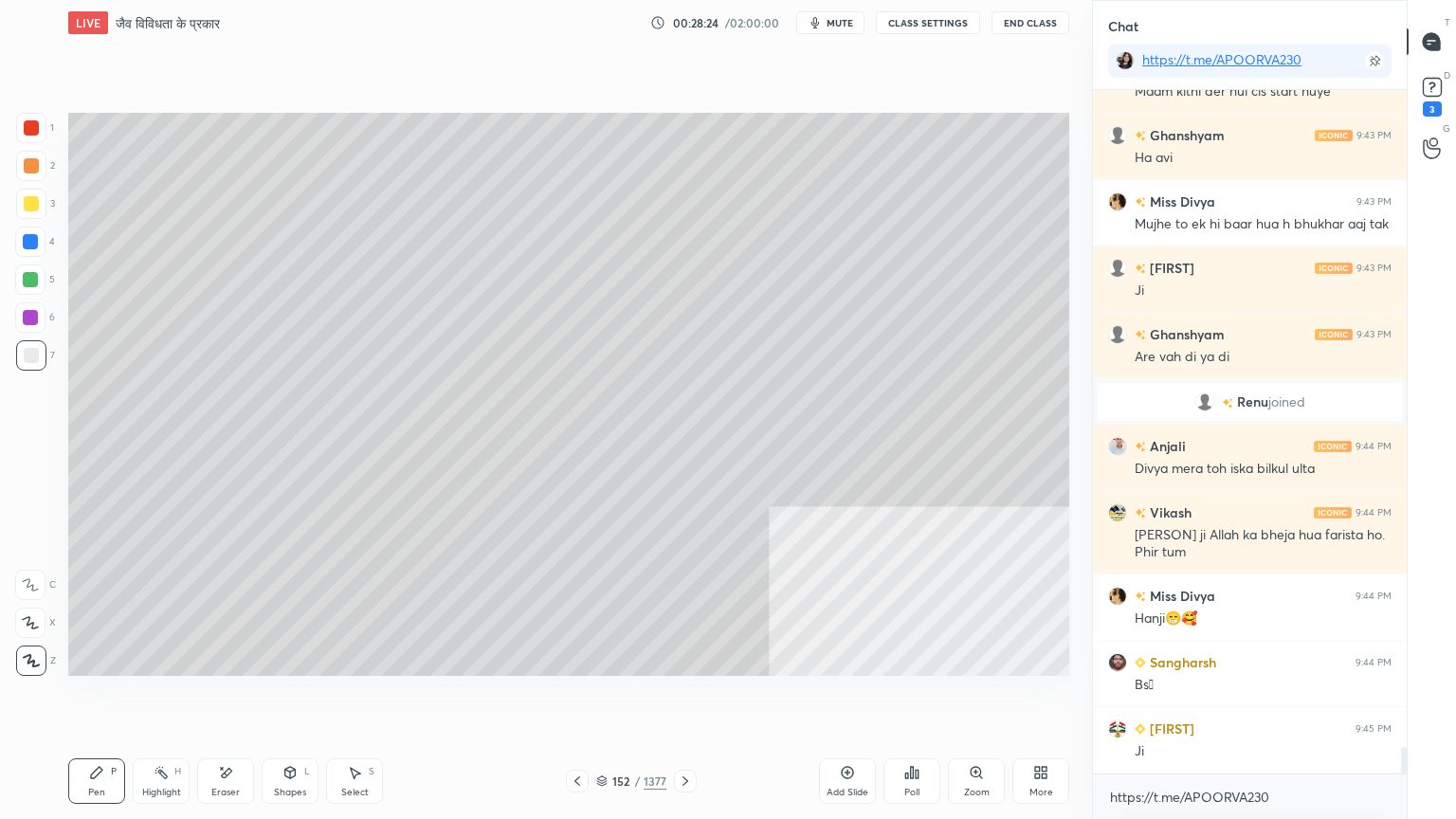 drag, startPoint x: 569, startPoint y: 780, endPoint x: 577, endPoint y: 775, distance: 9.43398 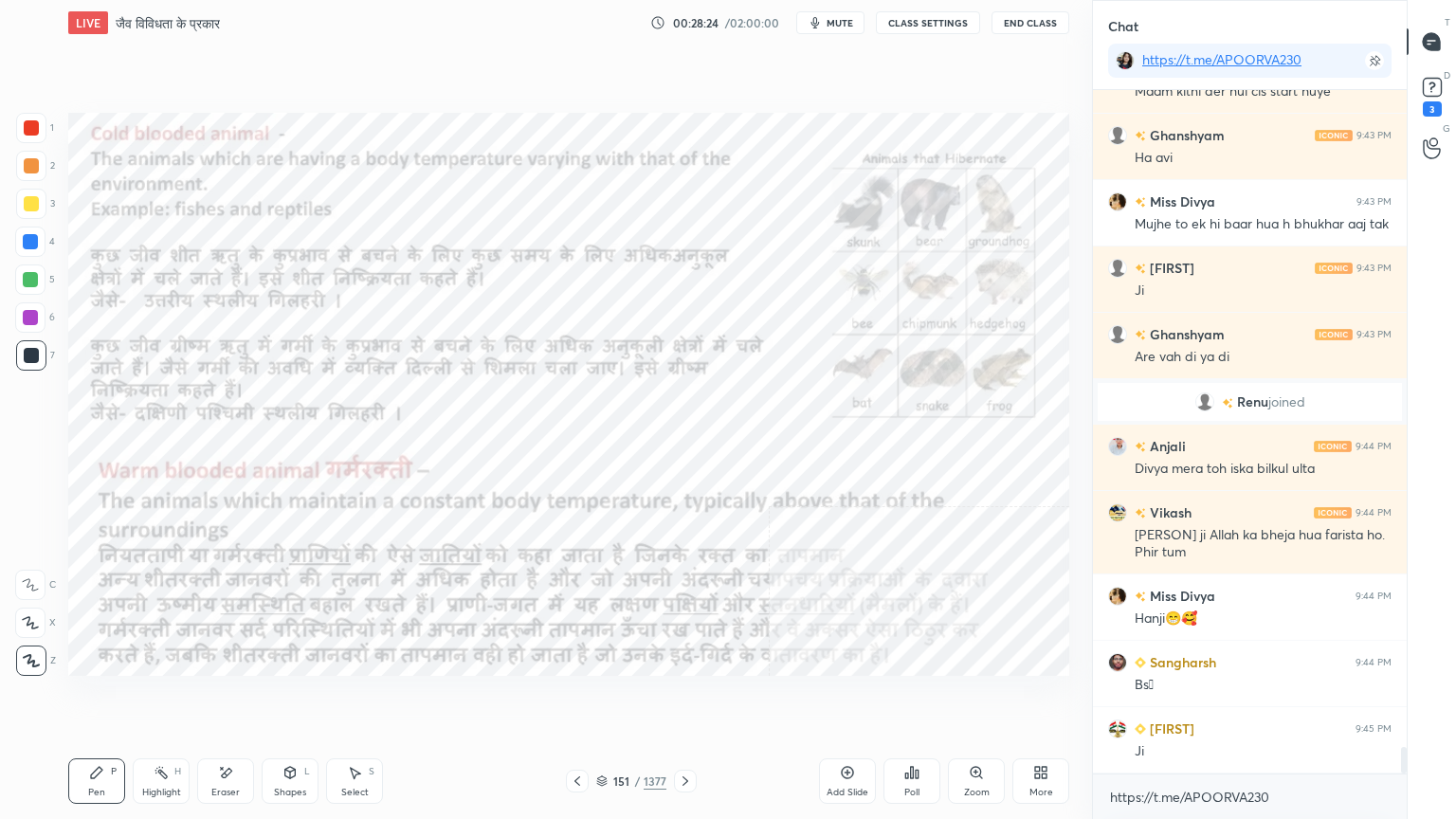 scroll, scrollTop: 16910, scrollLeft: 0, axis: vertical 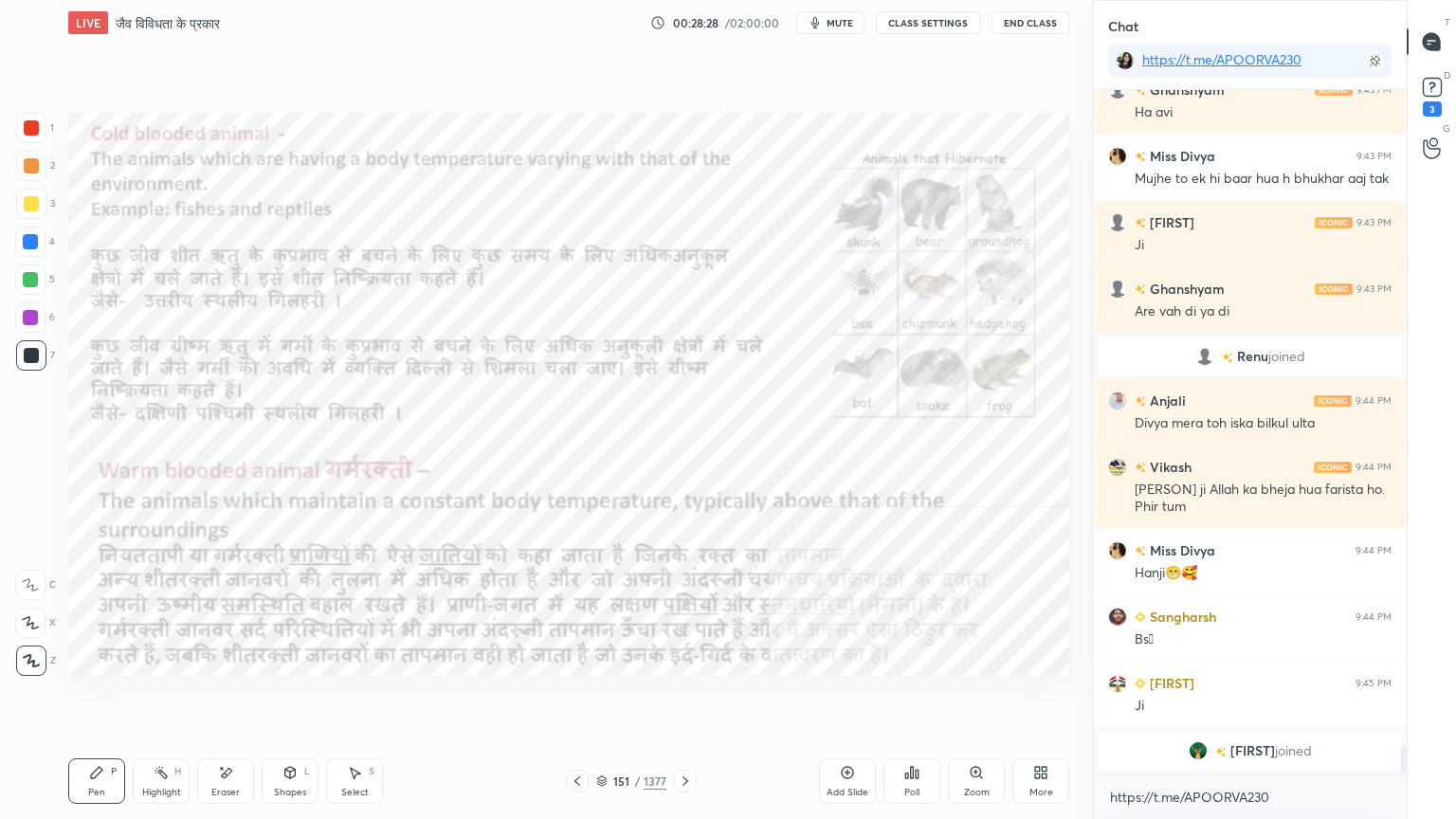 drag, startPoint x: 680, startPoint y: 783, endPoint x: 690, endPoint y: 777, distance: 11.661904 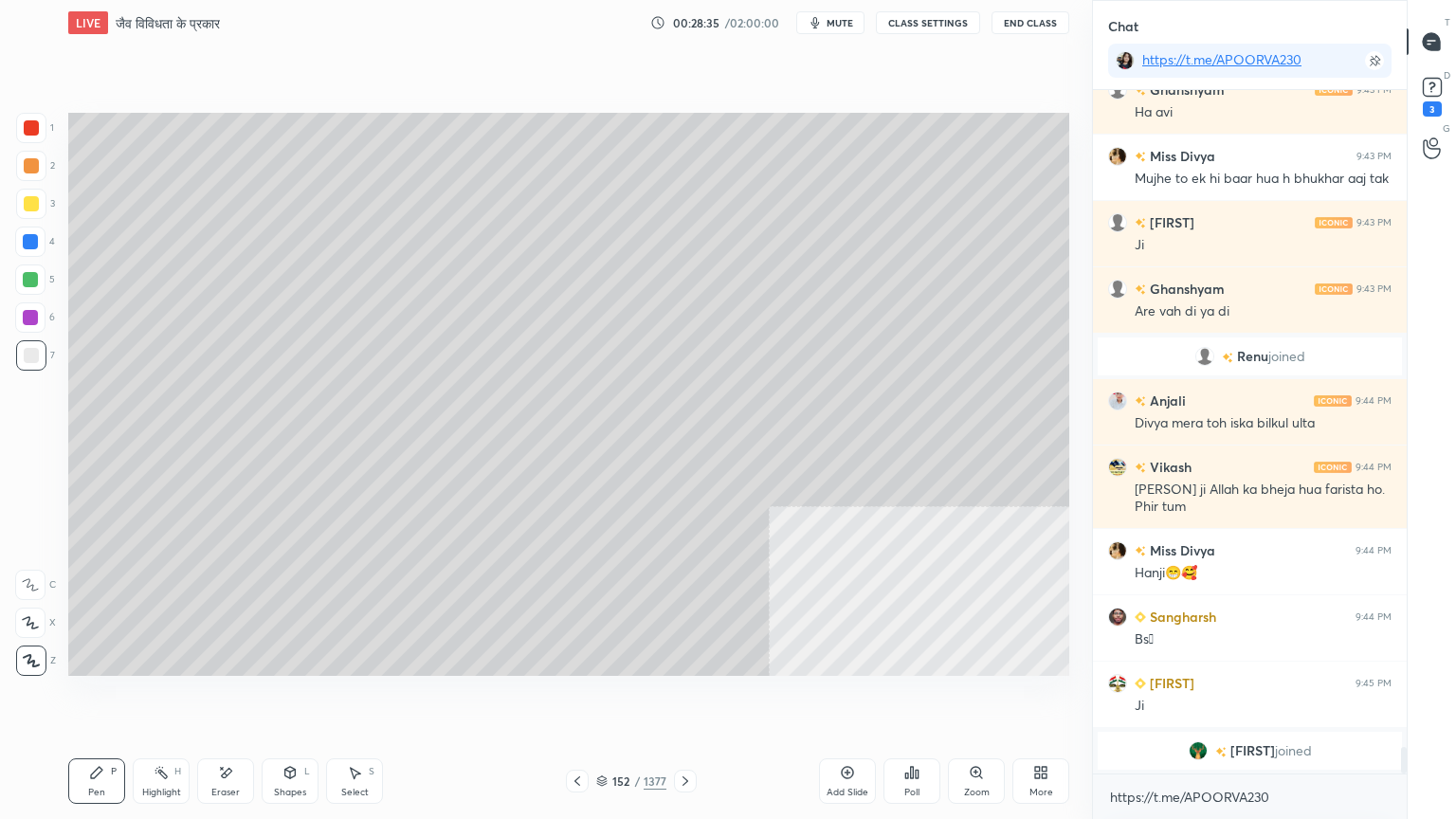drag, startPoint x: 223, startPoint y: 775, endPoint x: 217, endPoint y: 762, distance: 14.317821 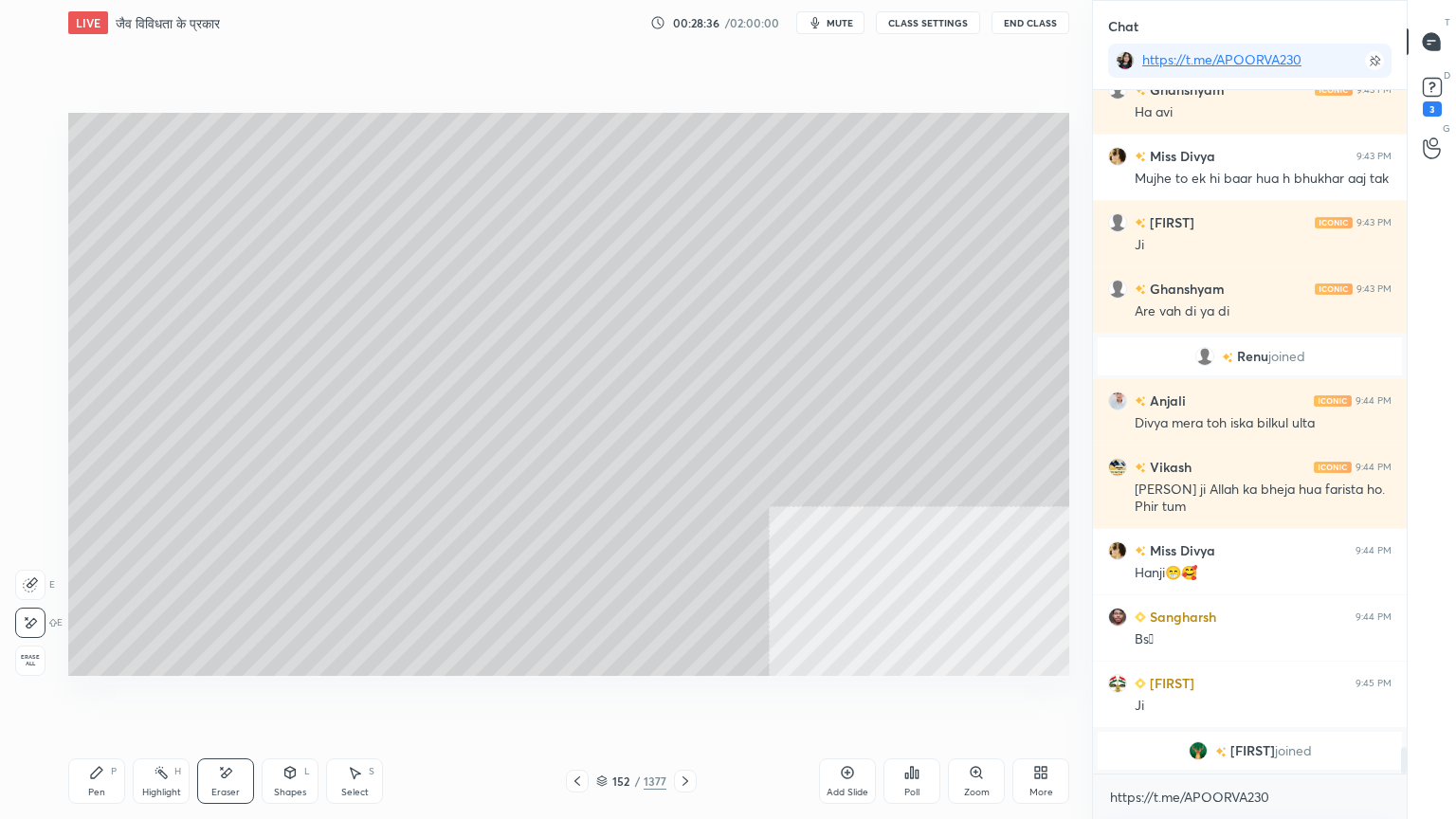 click 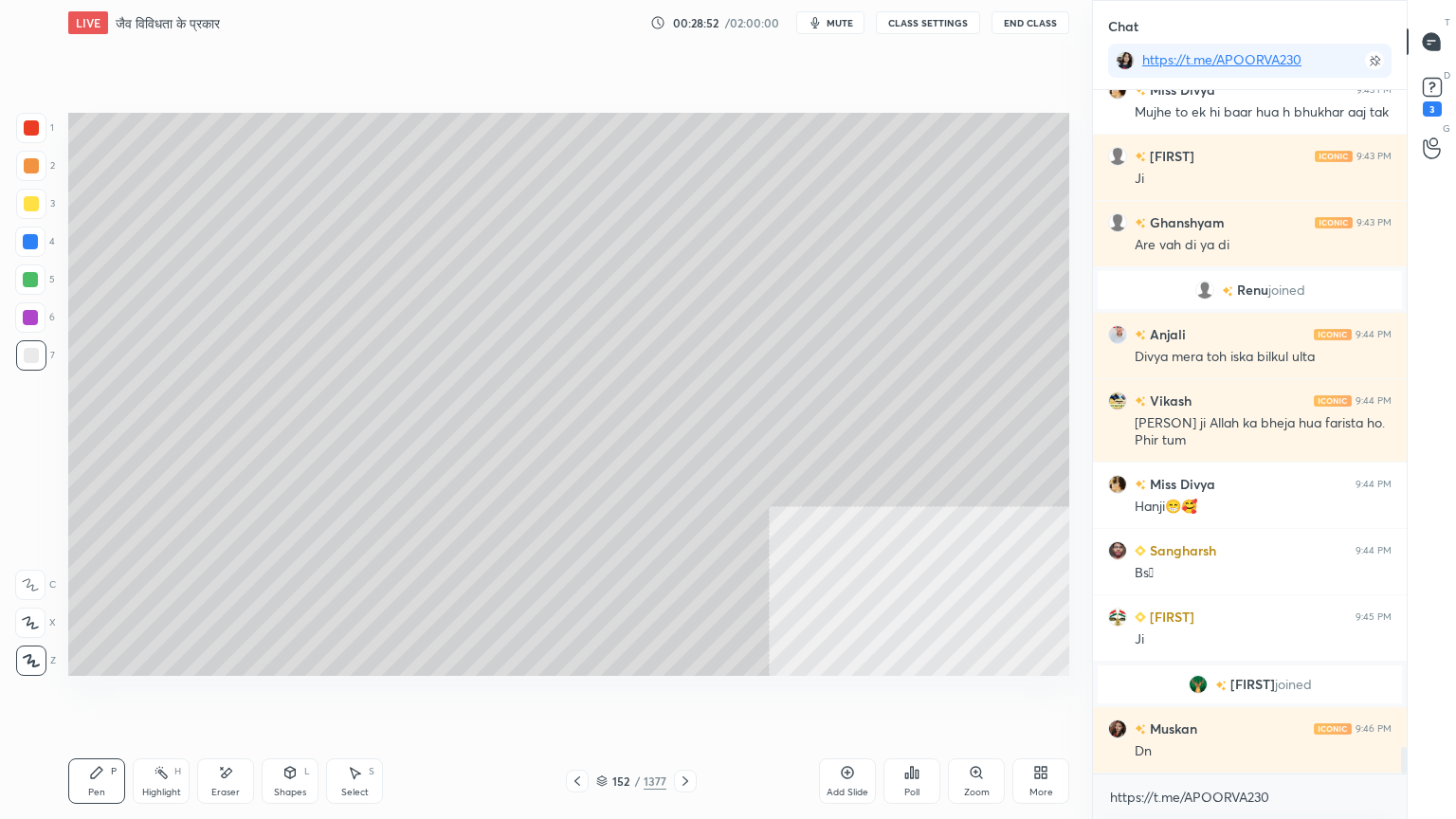 scroll, scrollTop: 16930, scrollLeft: 0, axis: vertical 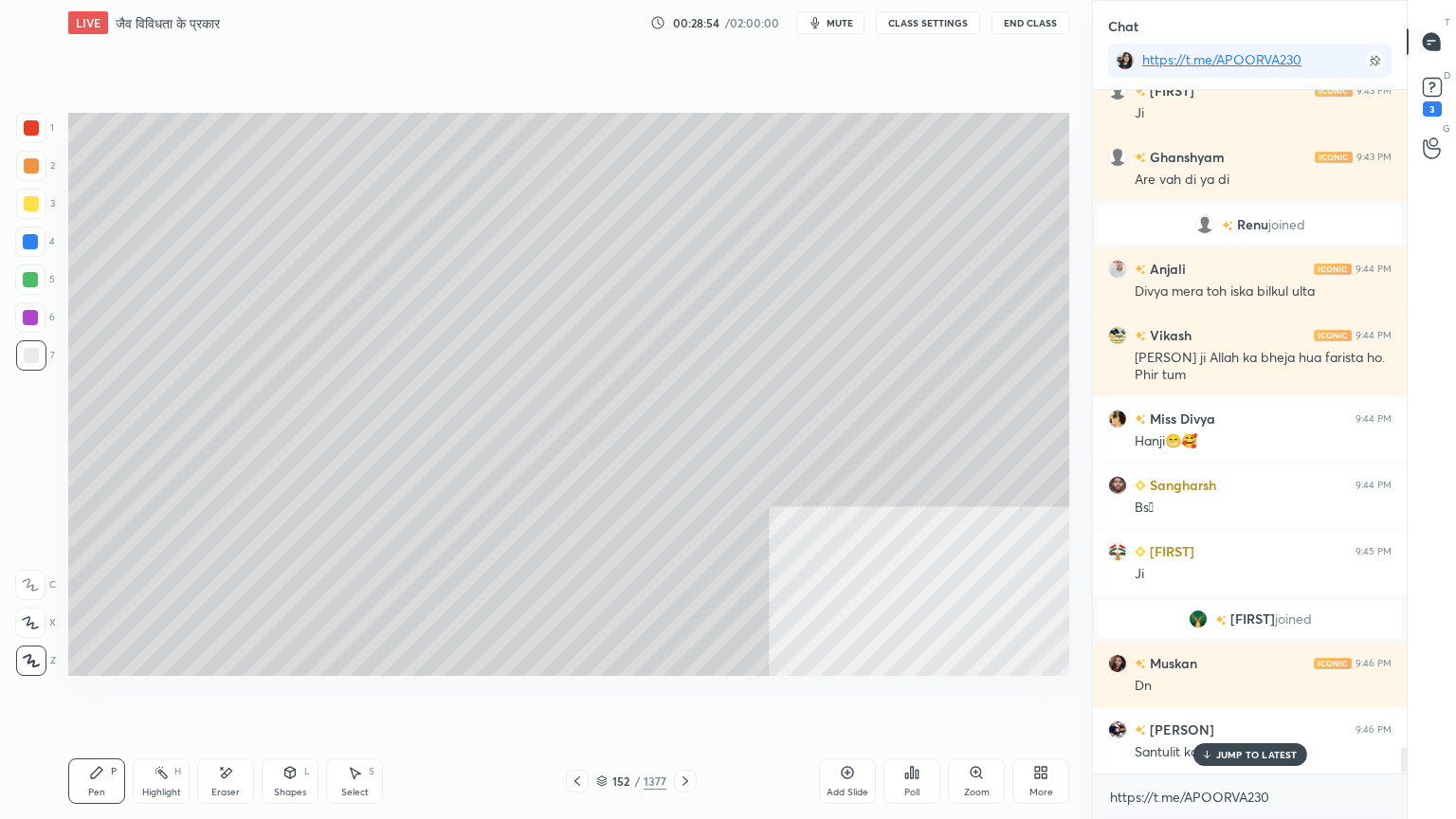 click on "JUMP TO LATEST" at bounding box center (1249, 755) 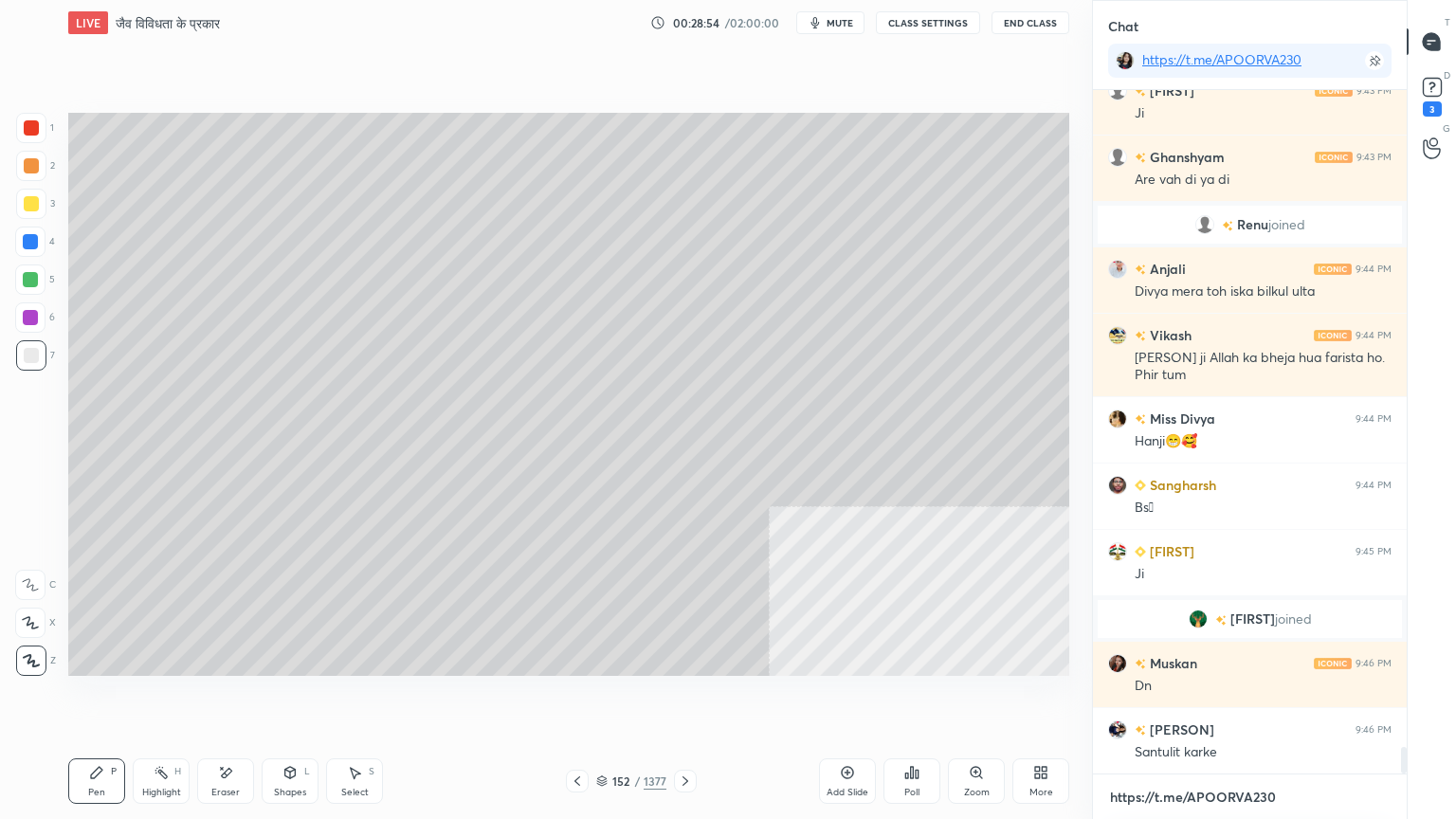 click on "https://t.me/APOORVA230" at bounding box center (1249, 797) 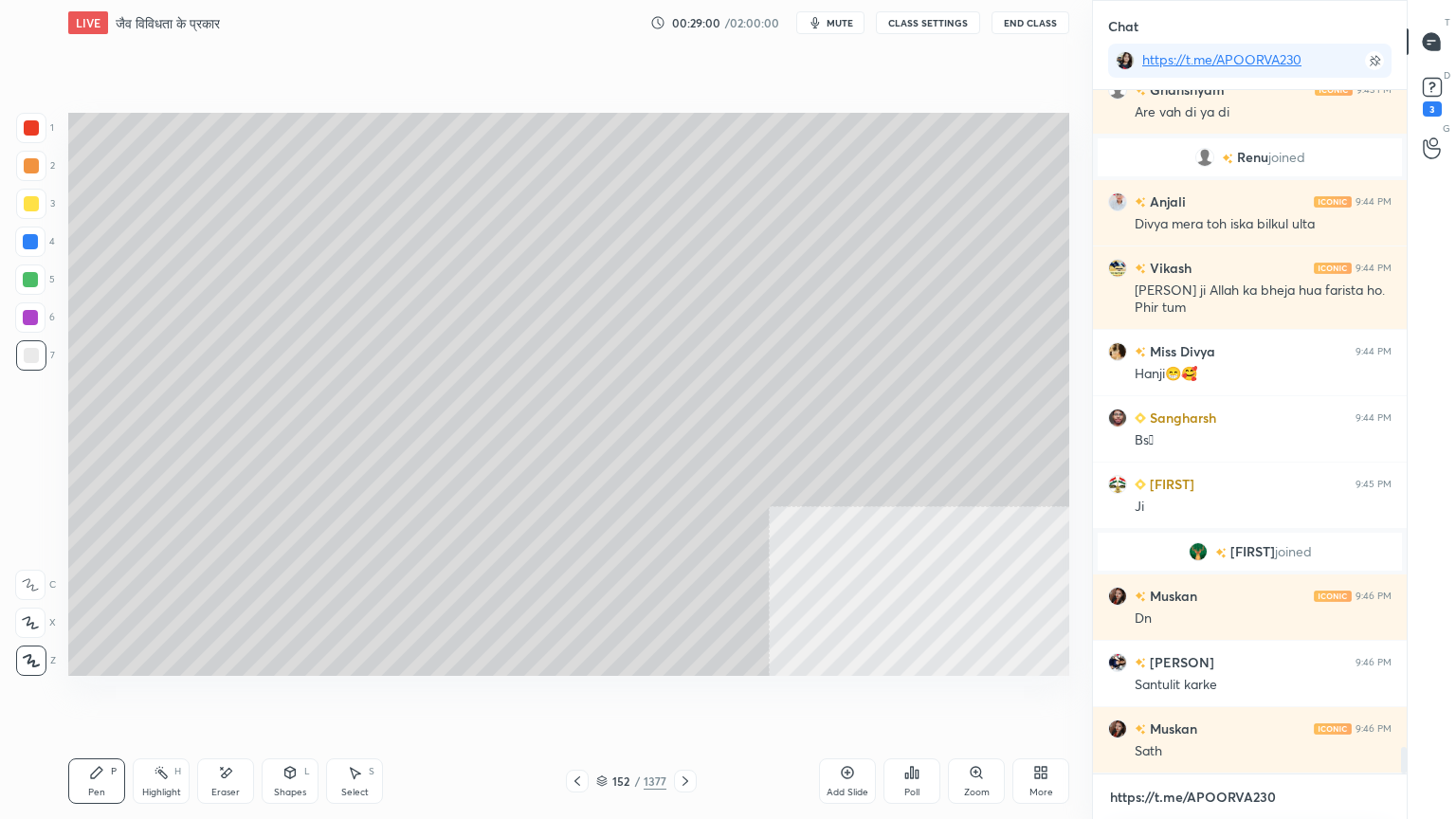 scroll, scrollTop: 17062, scrollLeft: 0, axis: vertical 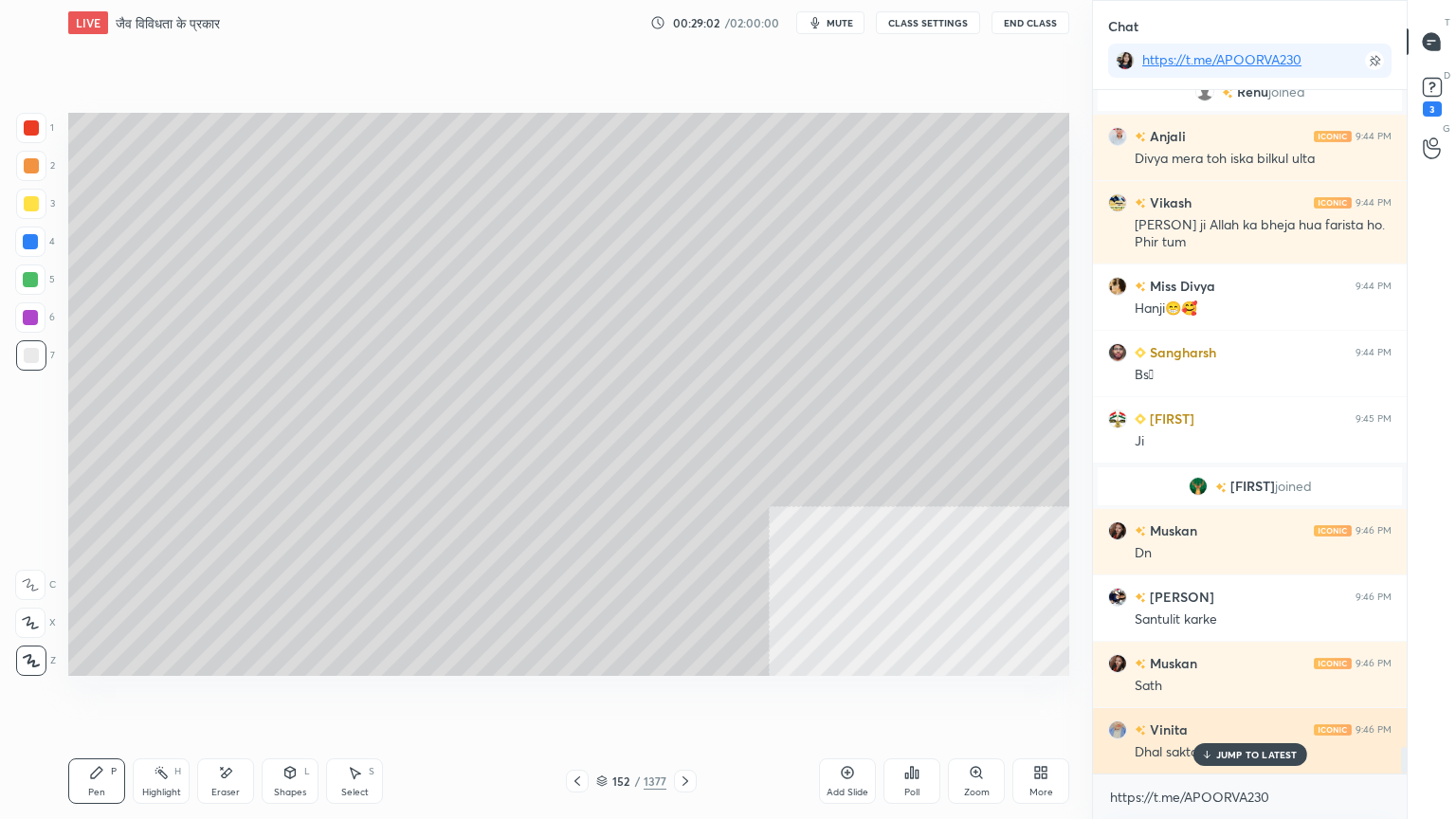 click on "JUMP TO LATEST" at bounding box center (1257, 755) 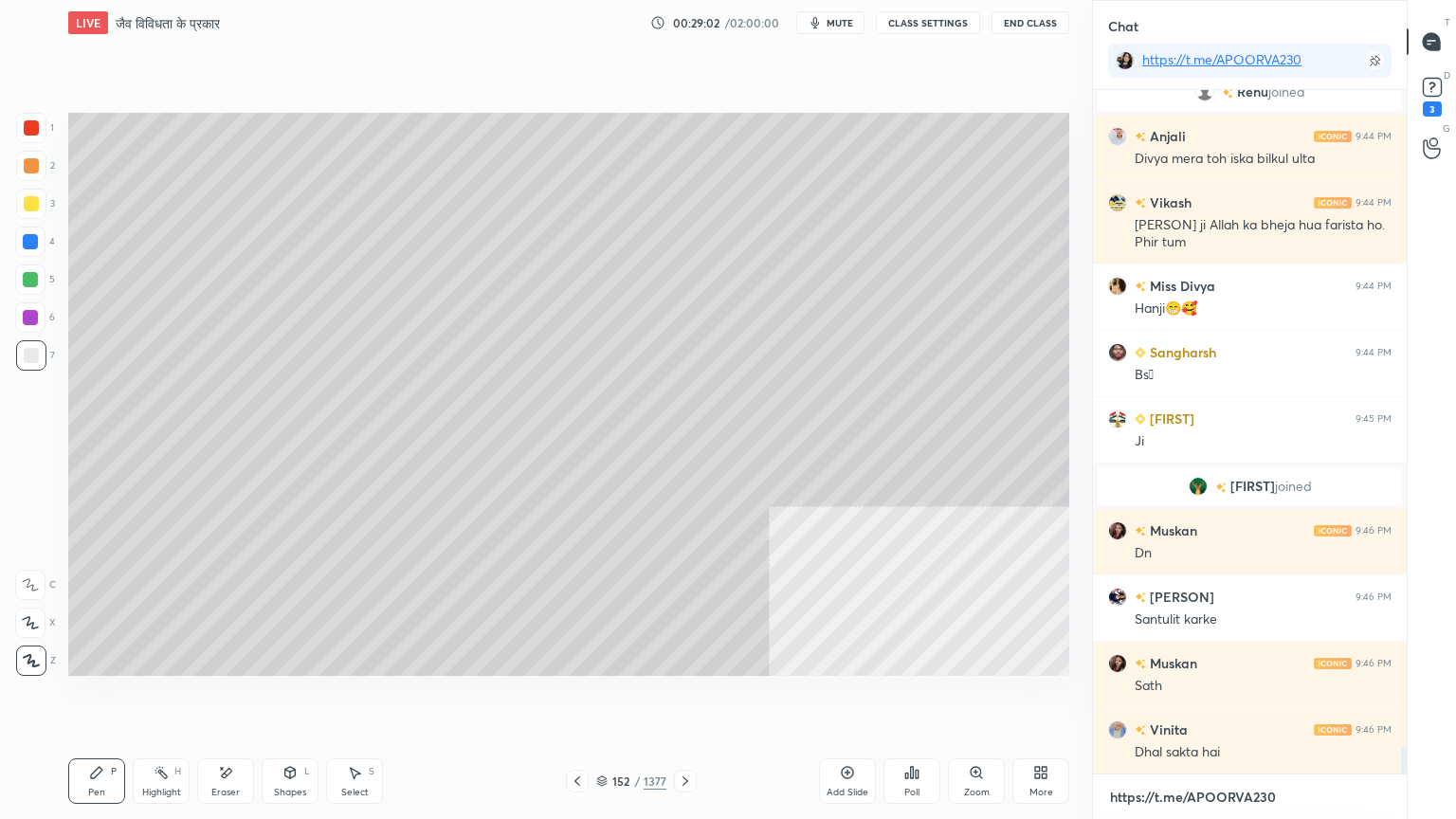 click on "https://t.me/APOORVA230" at bounding box center (1249, 797) 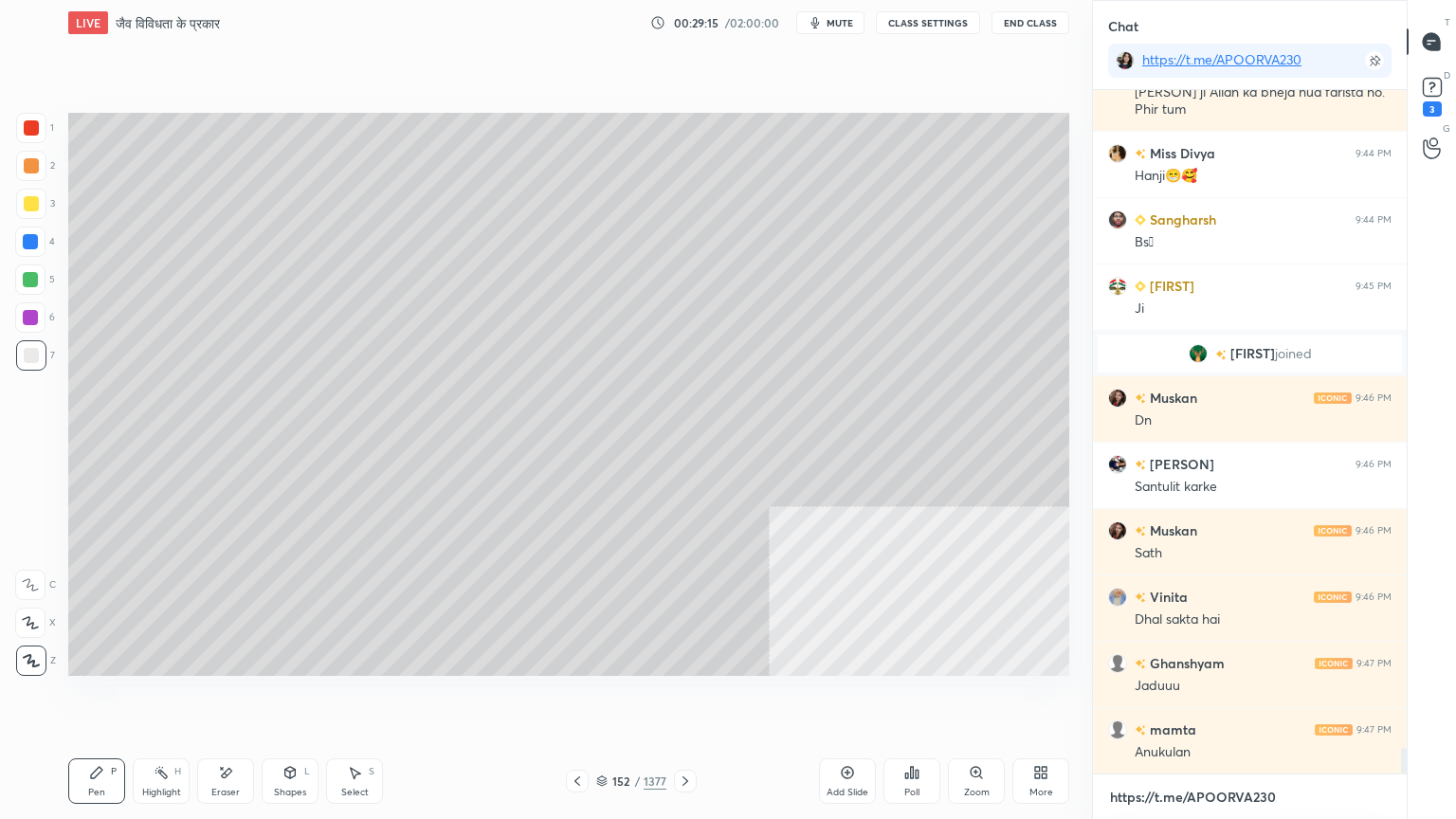 scroll, scrollTop: 17263, scrollLeft: 0, axis: vertical 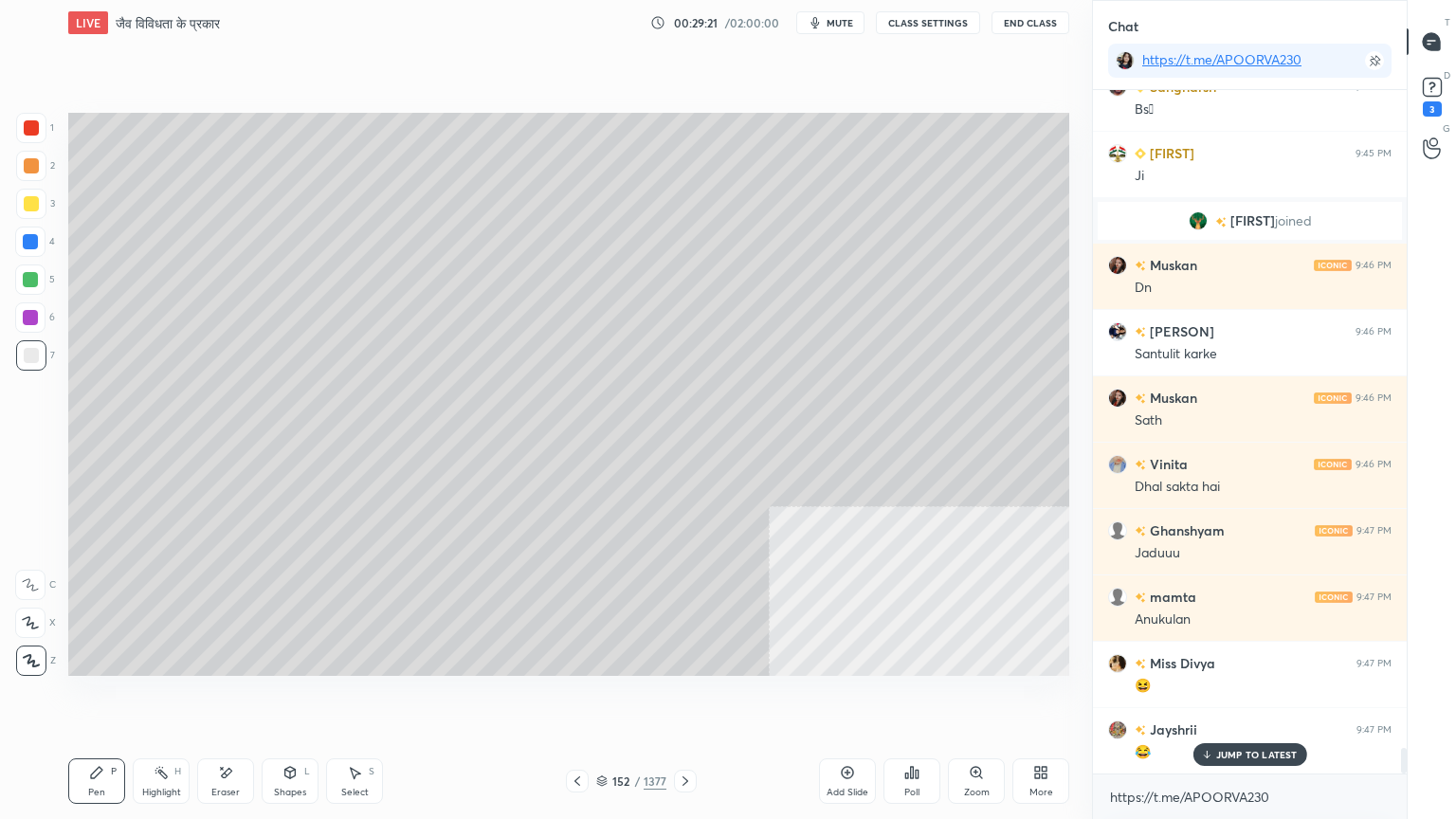 click on "JUMP TO LATEST" at bounding box center (1257, 755) 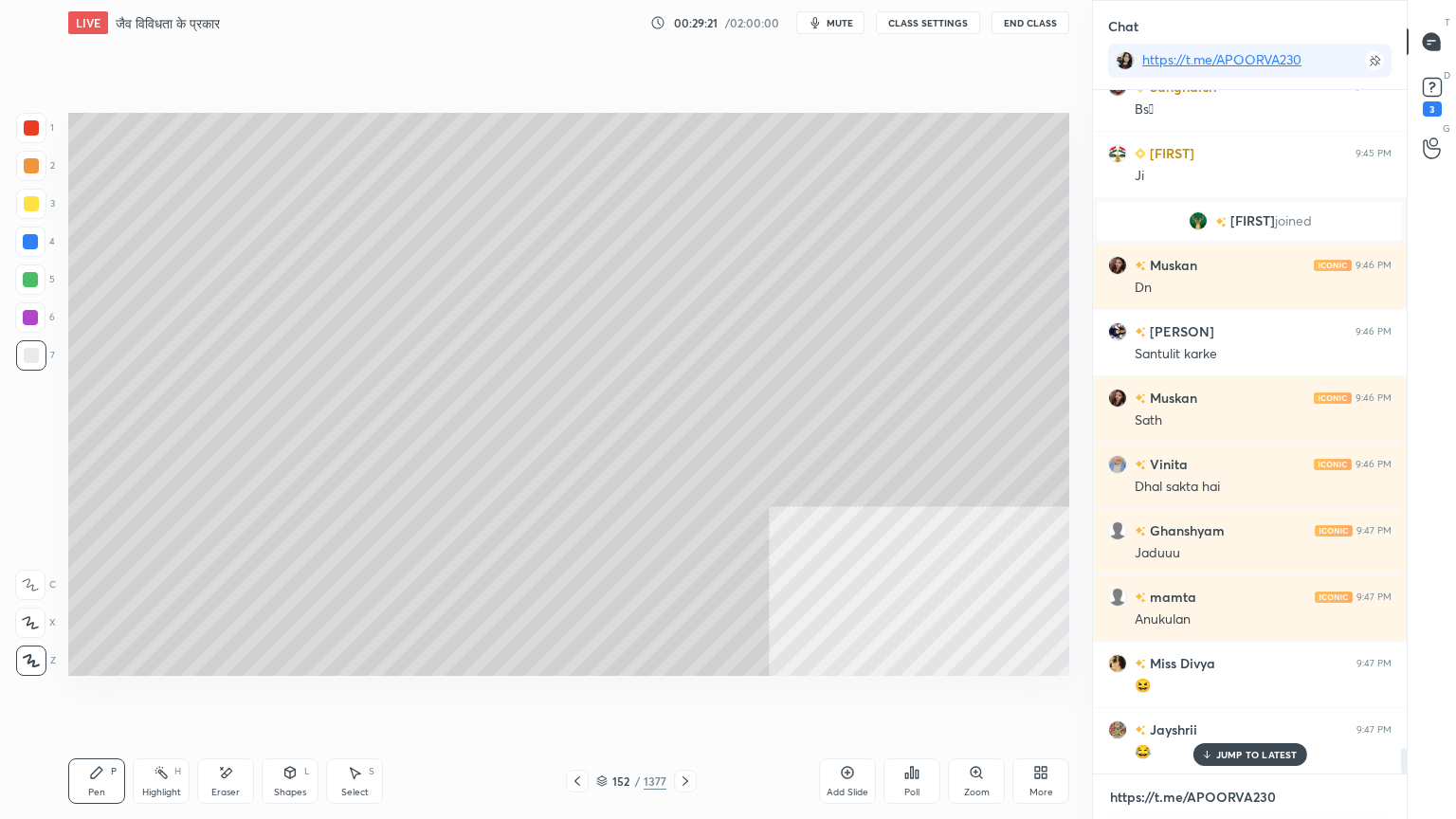 click on "https://t.me/APOORVA230" at bounding box center [1249, 797] 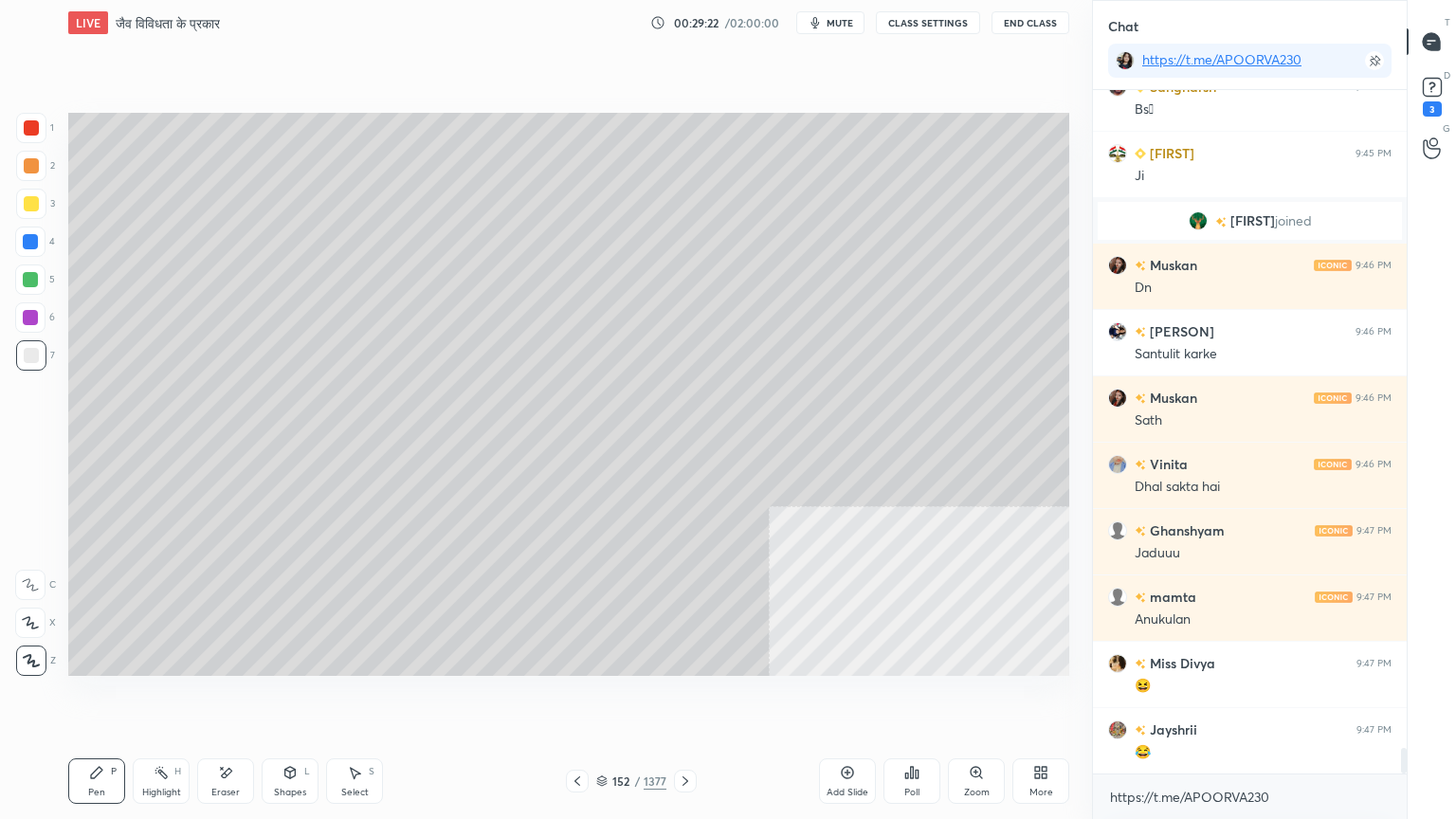 click on "Select" at bounding box center (355, 792) 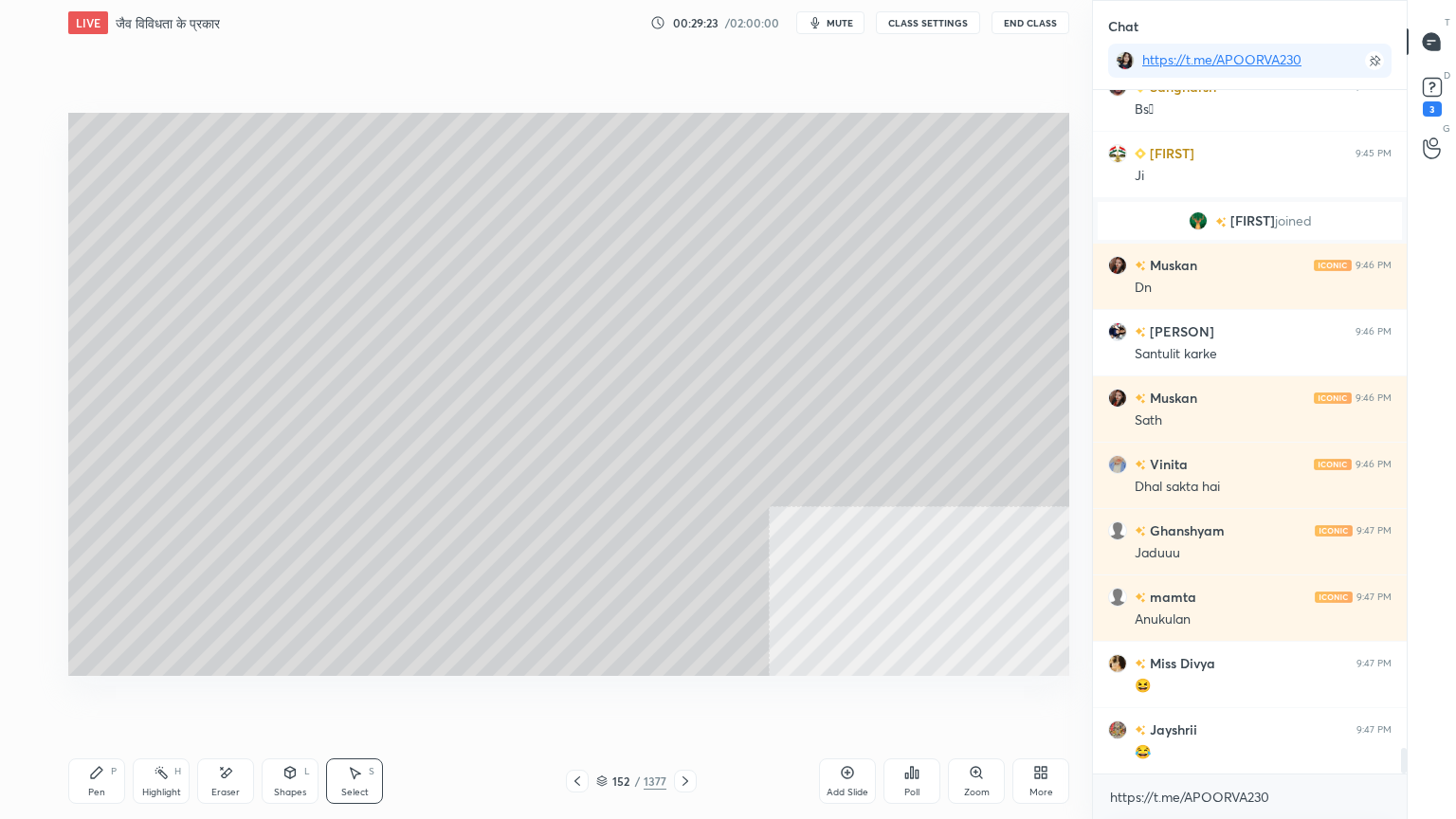 scroll, scrollTop: 17395, scrollLeft: 0, axis: vertical 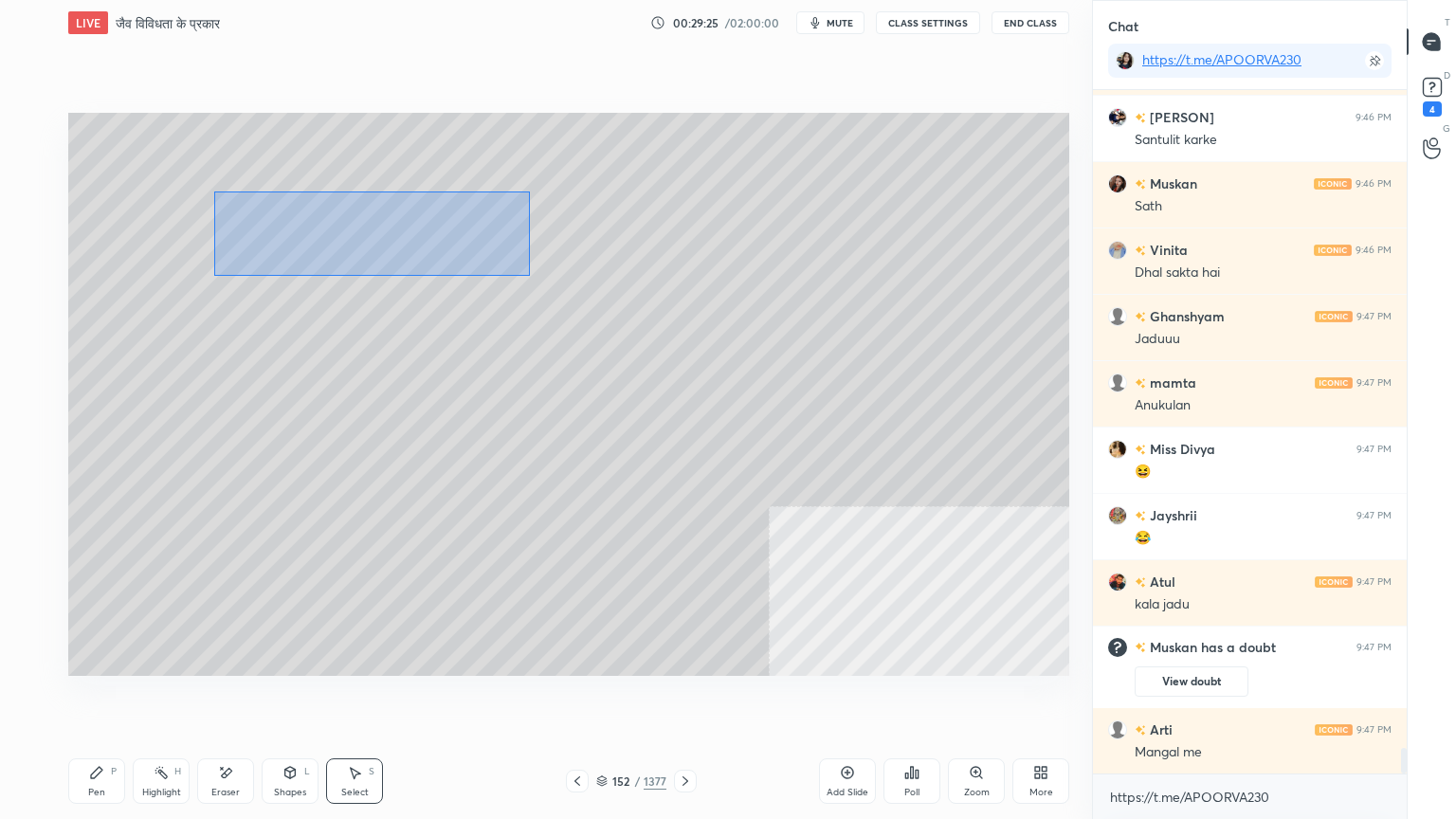 drag, startPoint x: 214, startPoint y: 191, endPoint x: 444, endPoint y: 245, distance: 236.2541 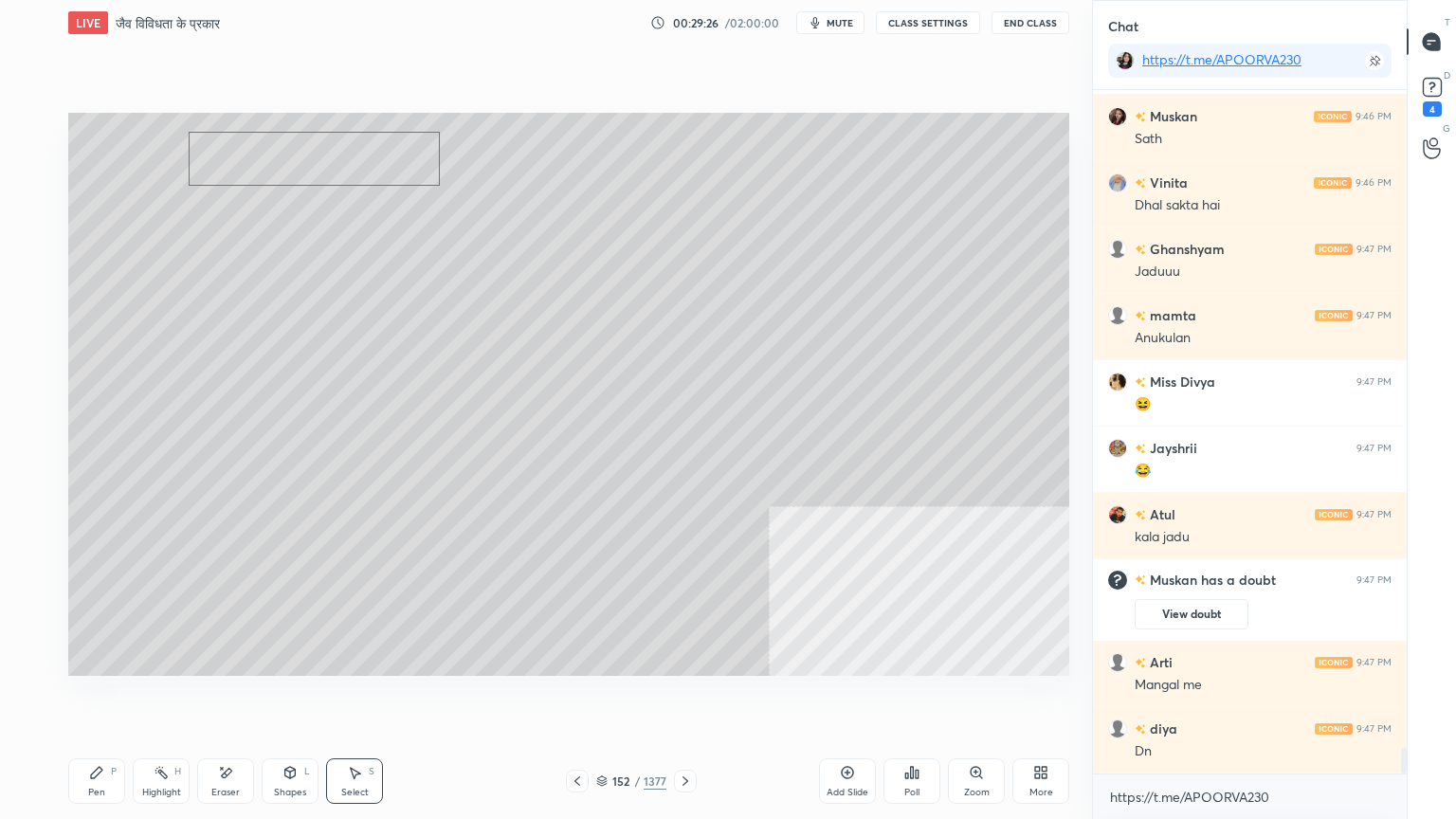 drag, startPoint x: 355, startPoint y: 196, endPoint x: 351, endPoint y: 180, distance: 16.492423 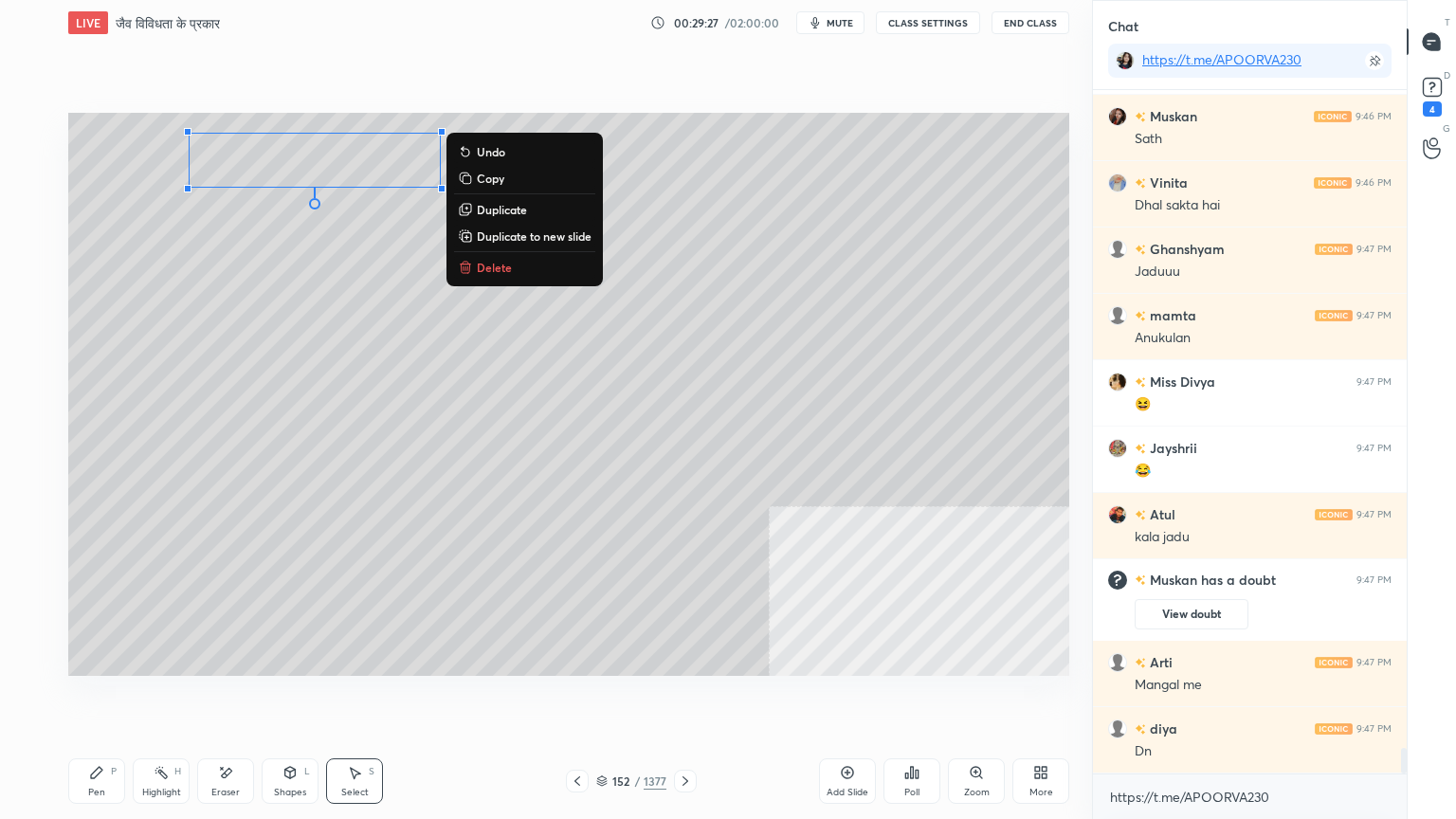 scroll, scrollTop: 17573, scrollLeft: 0, axis: vertical 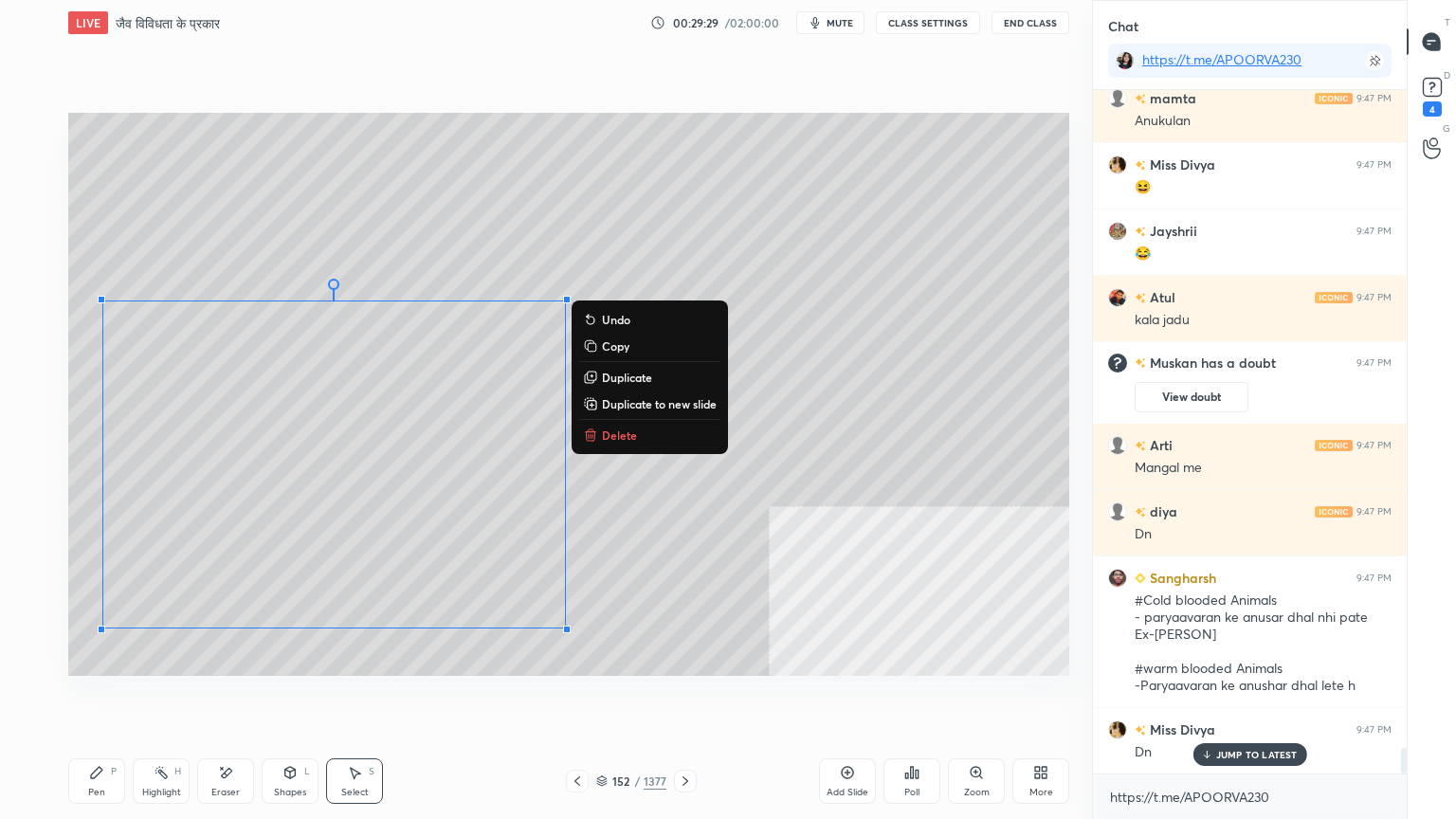 drag, startPoint x: 114, startPoint y: 283, endPoint x: 590, endPoint y: 667, distance: 611.5816 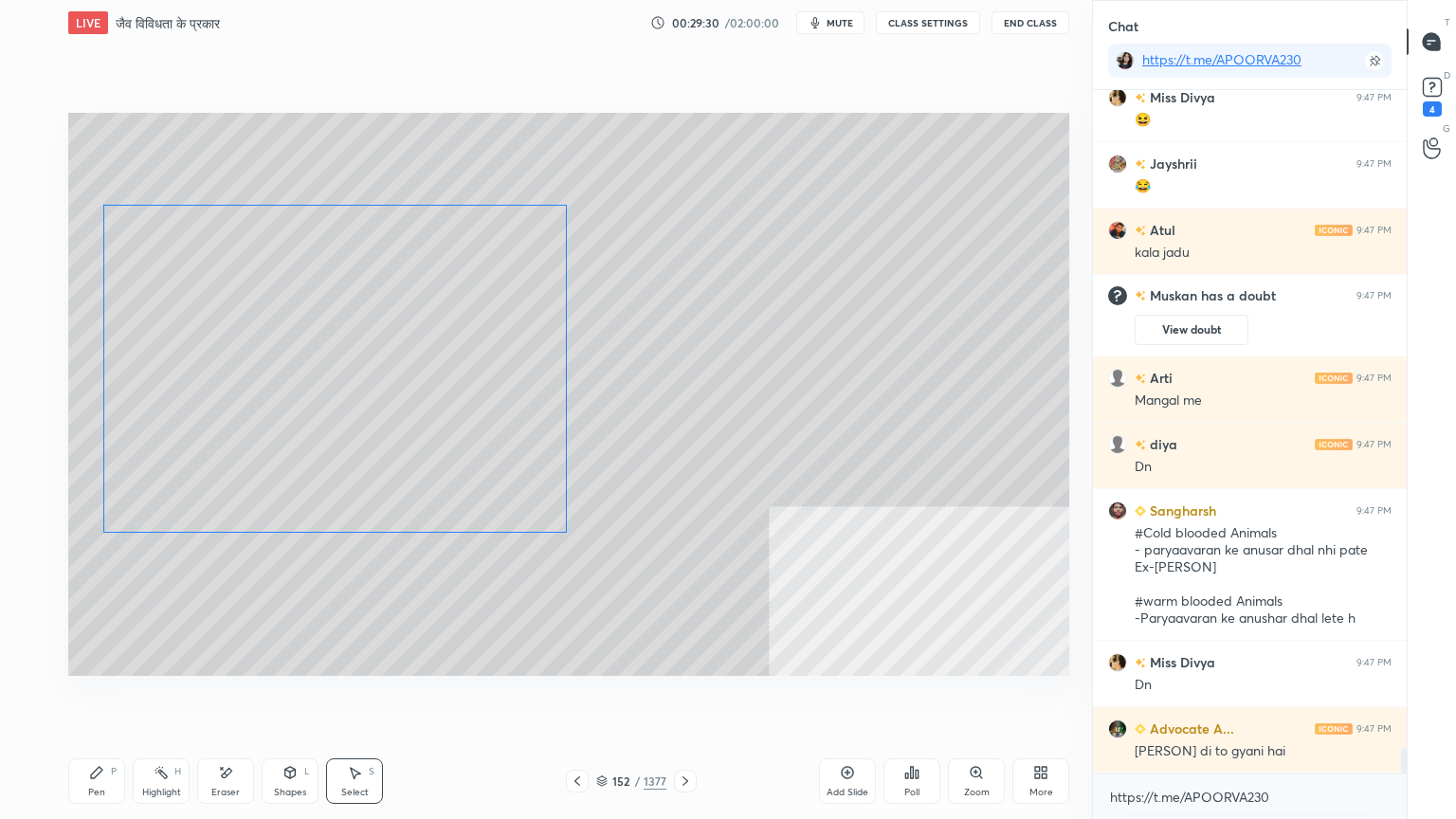 drag, startPoint x: 462, startPoint y: 431, endPoint x: 474, endPoint y: 375, distance: 57.27128 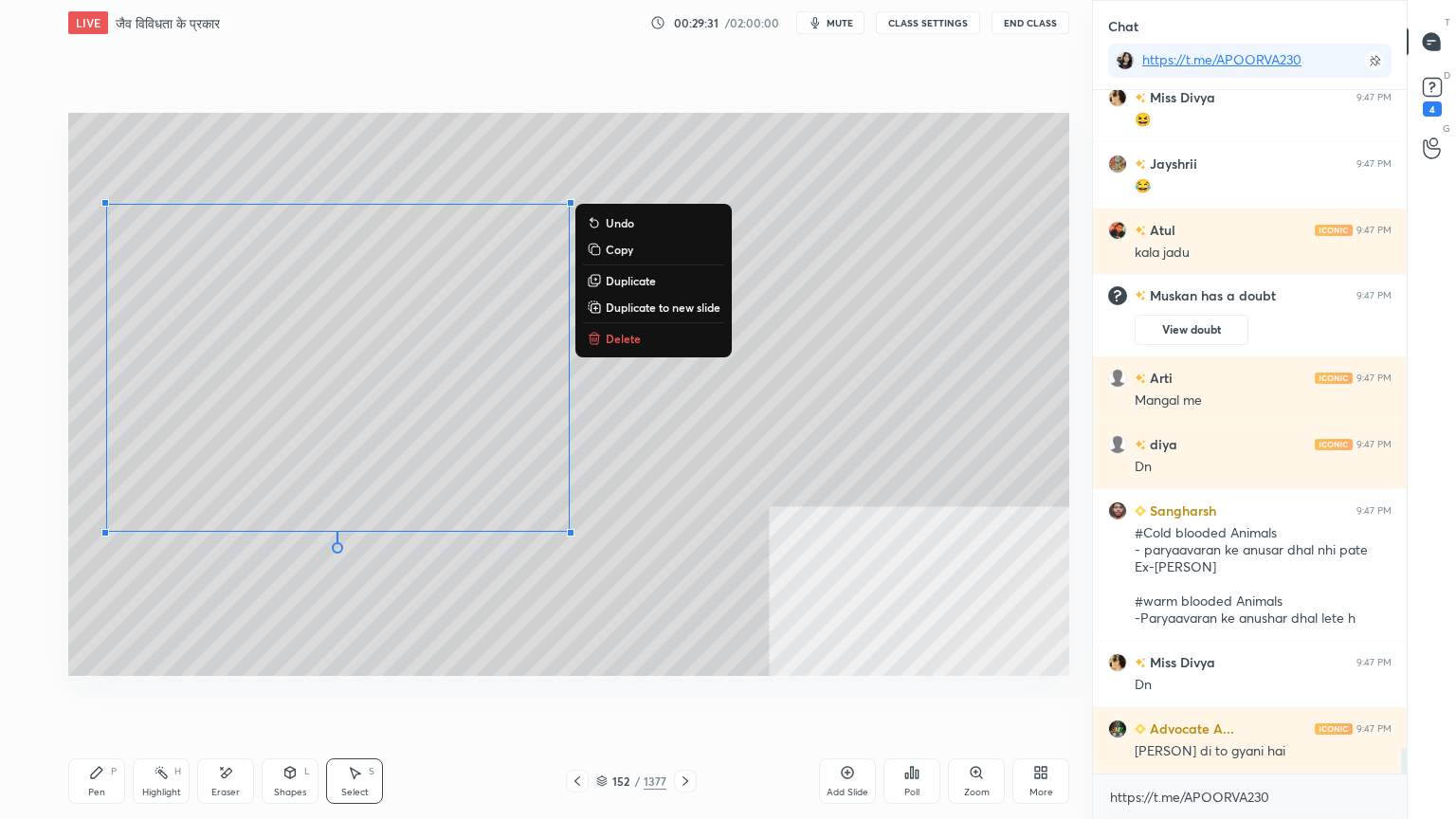 click on "0 ° Undo Copy Duplicate Duplicate to new slide Delete" at bounding box center (569, 394) 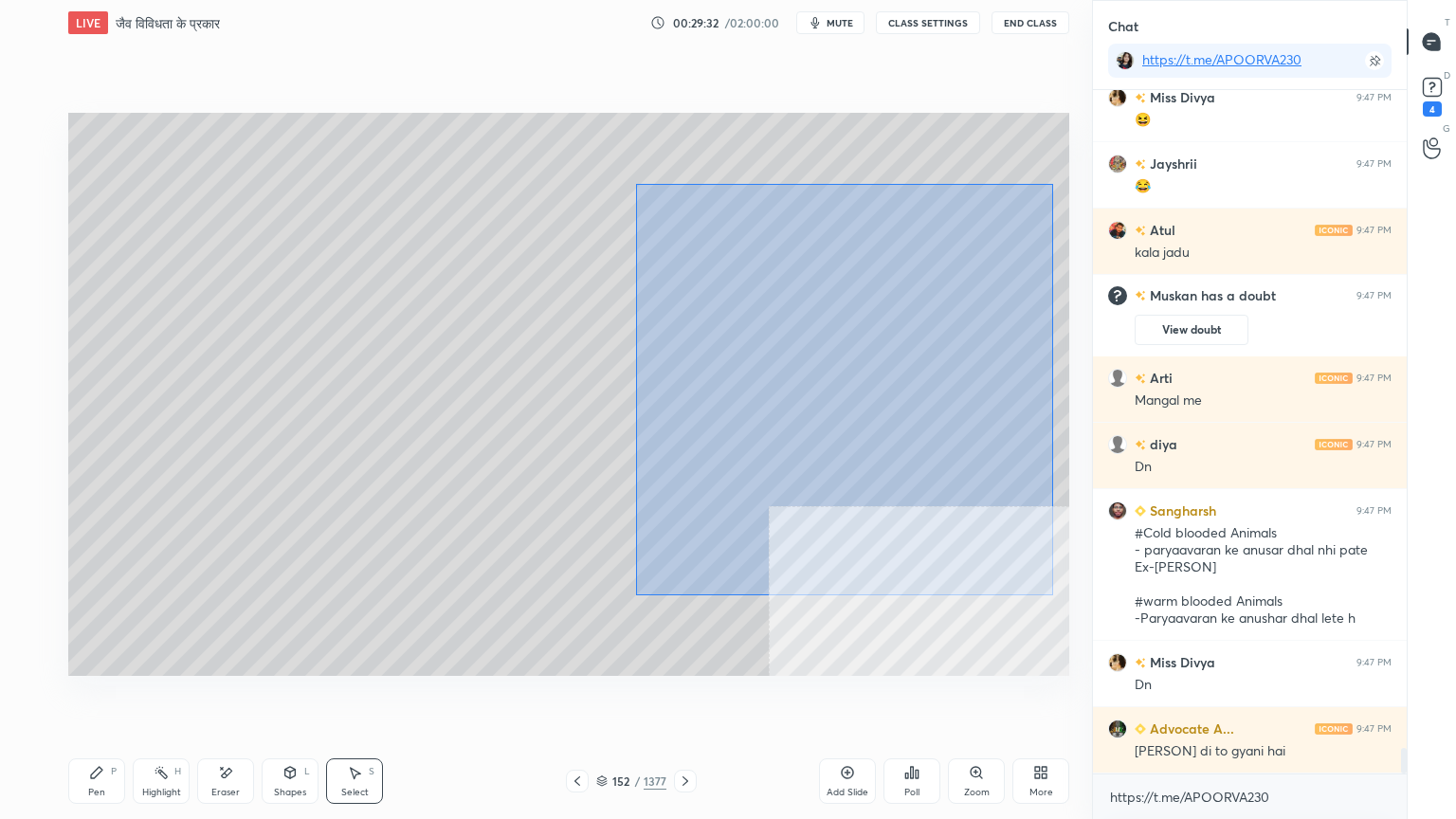 drag, startPoint x: 636, startPoint y: 184, endPoint x: 990, endPoint y: 523, distance: 490.13978 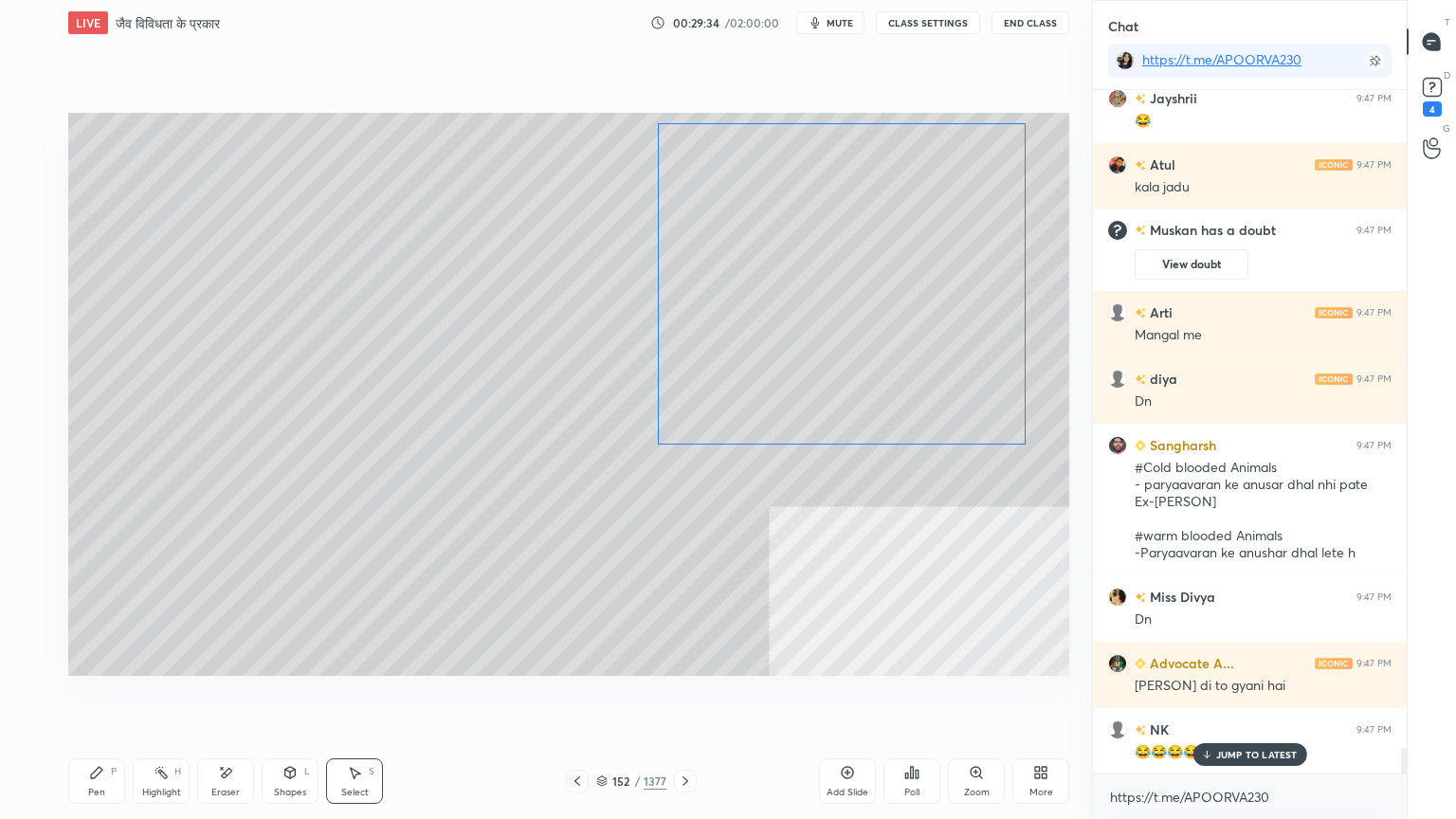 drag, startPoint x: 923, startPoint y: 323, endPoint x: 920, endPoint y: 299, distance: 24.186773 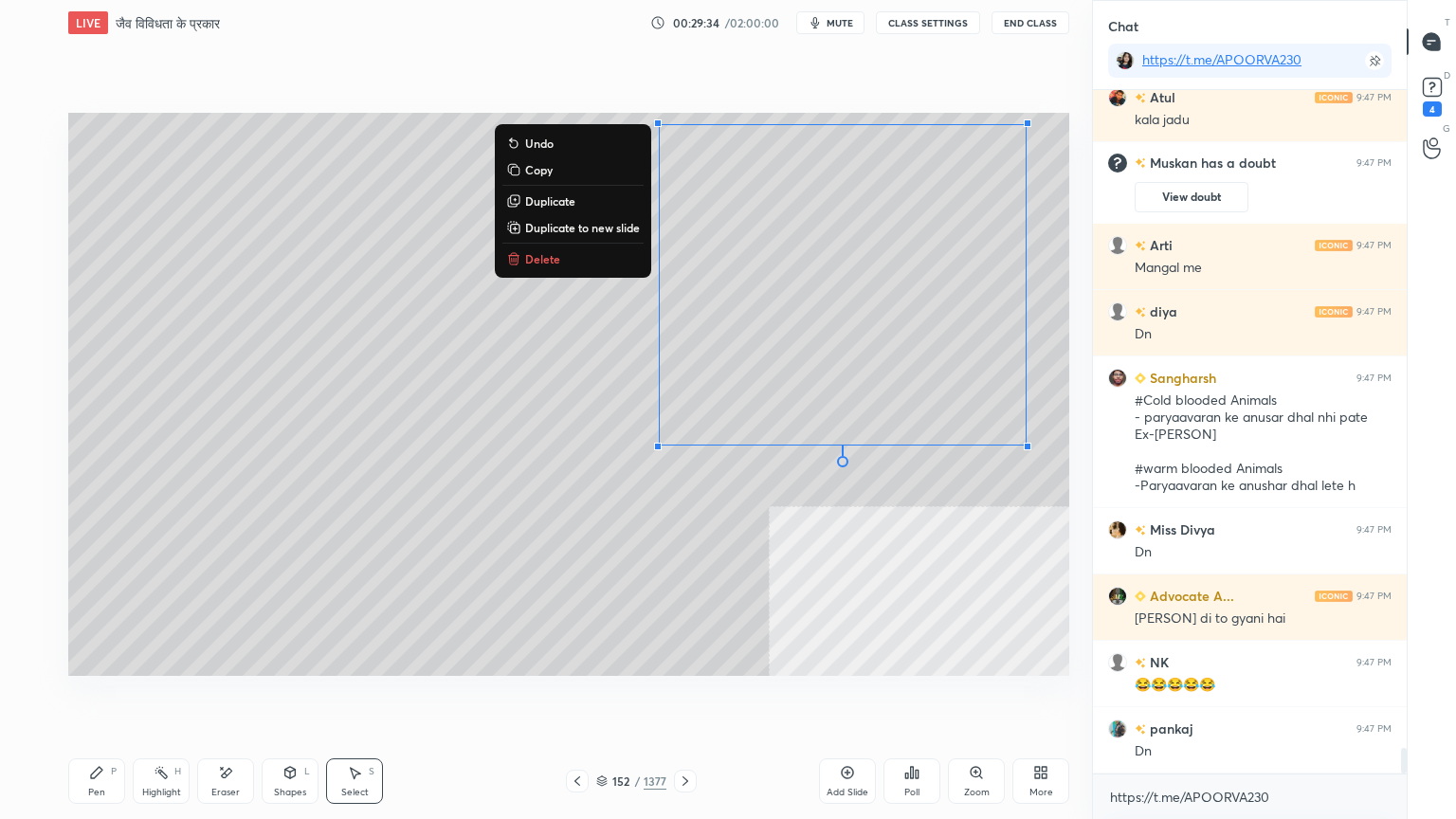 drag, startPoint x: 655, startPoint y: 629, endPoint x: 676, endPoint y: 453, distance: 177.24841 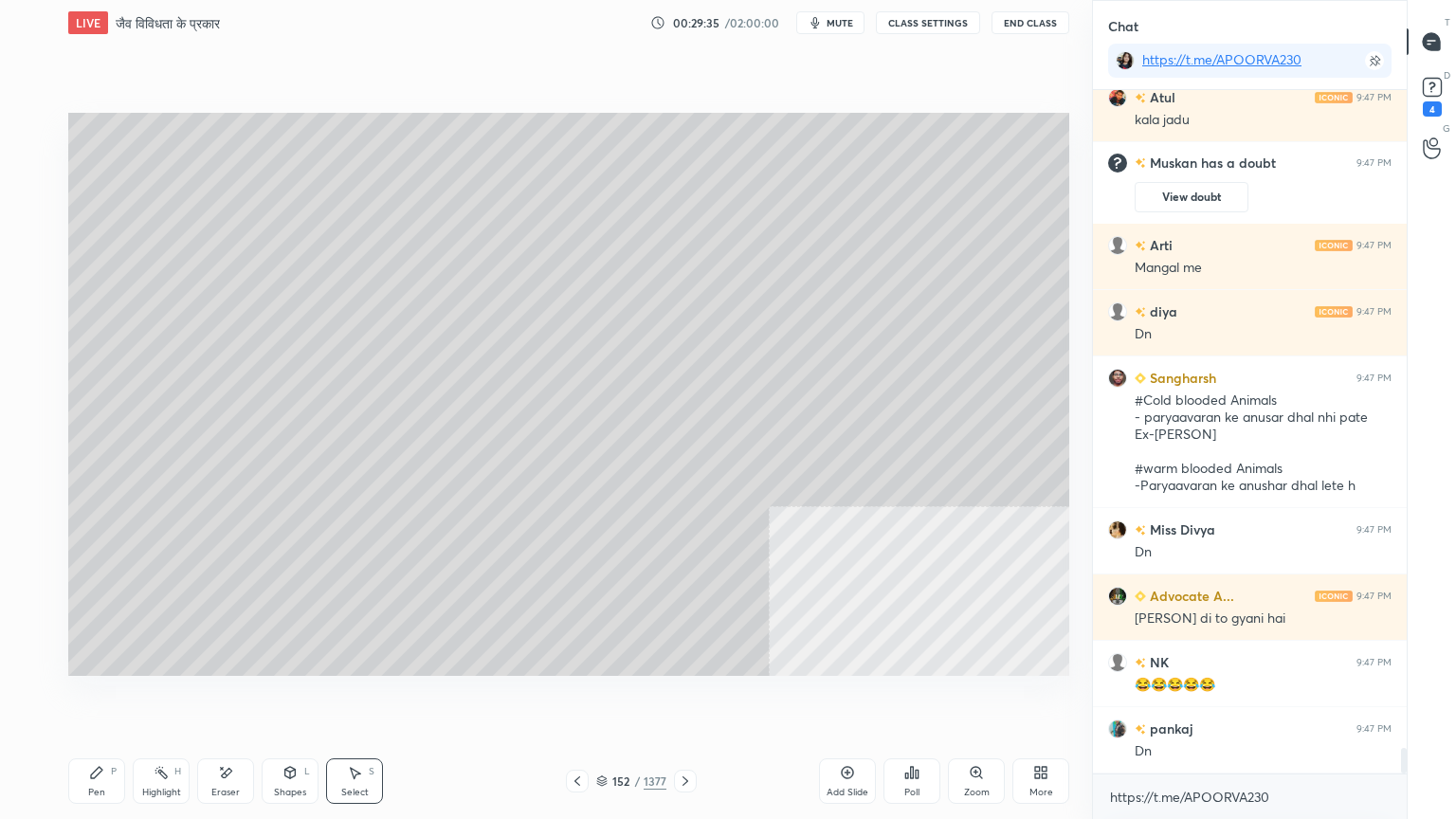 scroll, scrollTop: 17904, scrollLeft: 0, axis: vertical 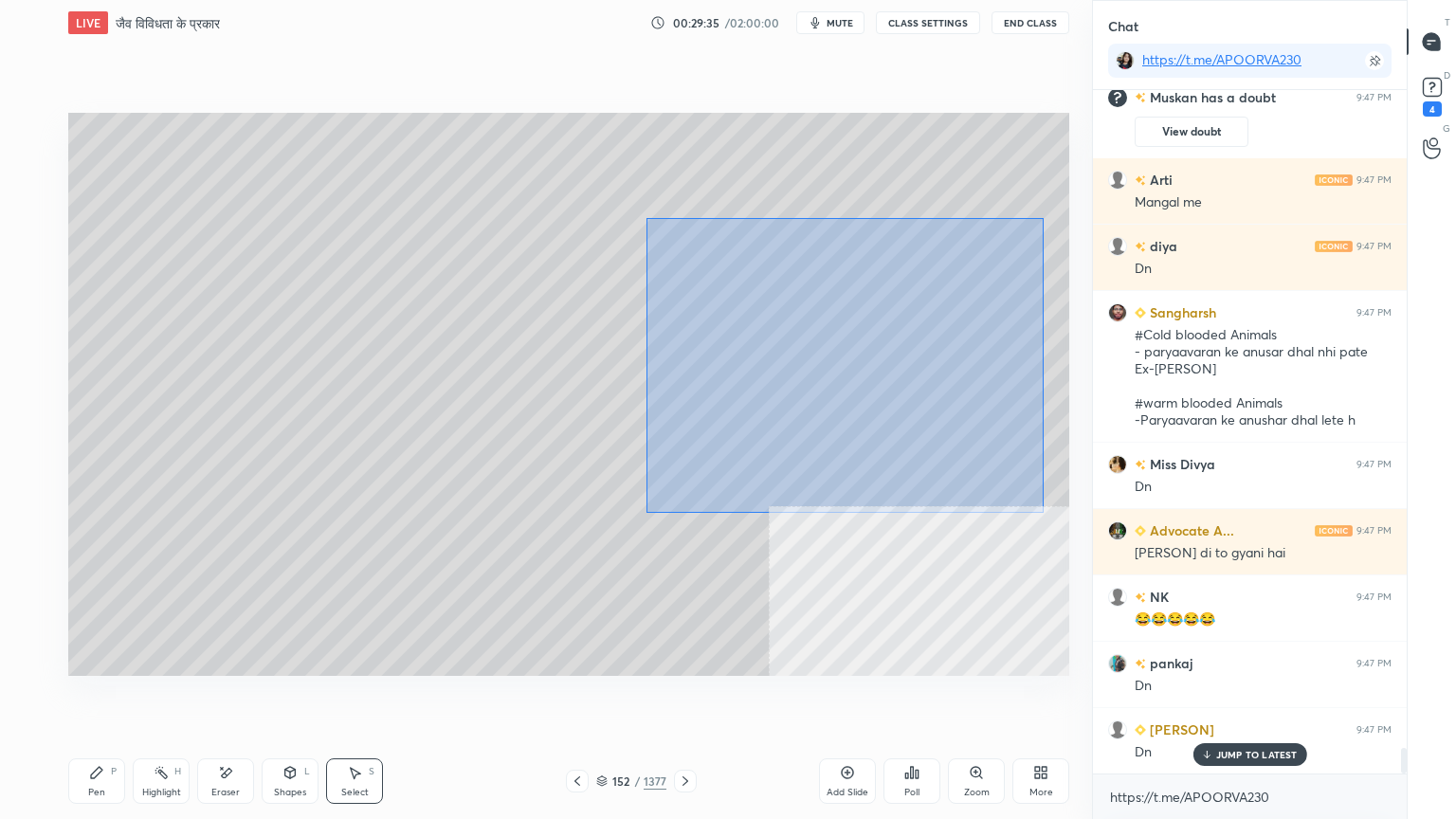 drag, startPoint x: 721, startPoint y: 281, endPoint x: 1025, endPoint y: 485, distance: 366.1038 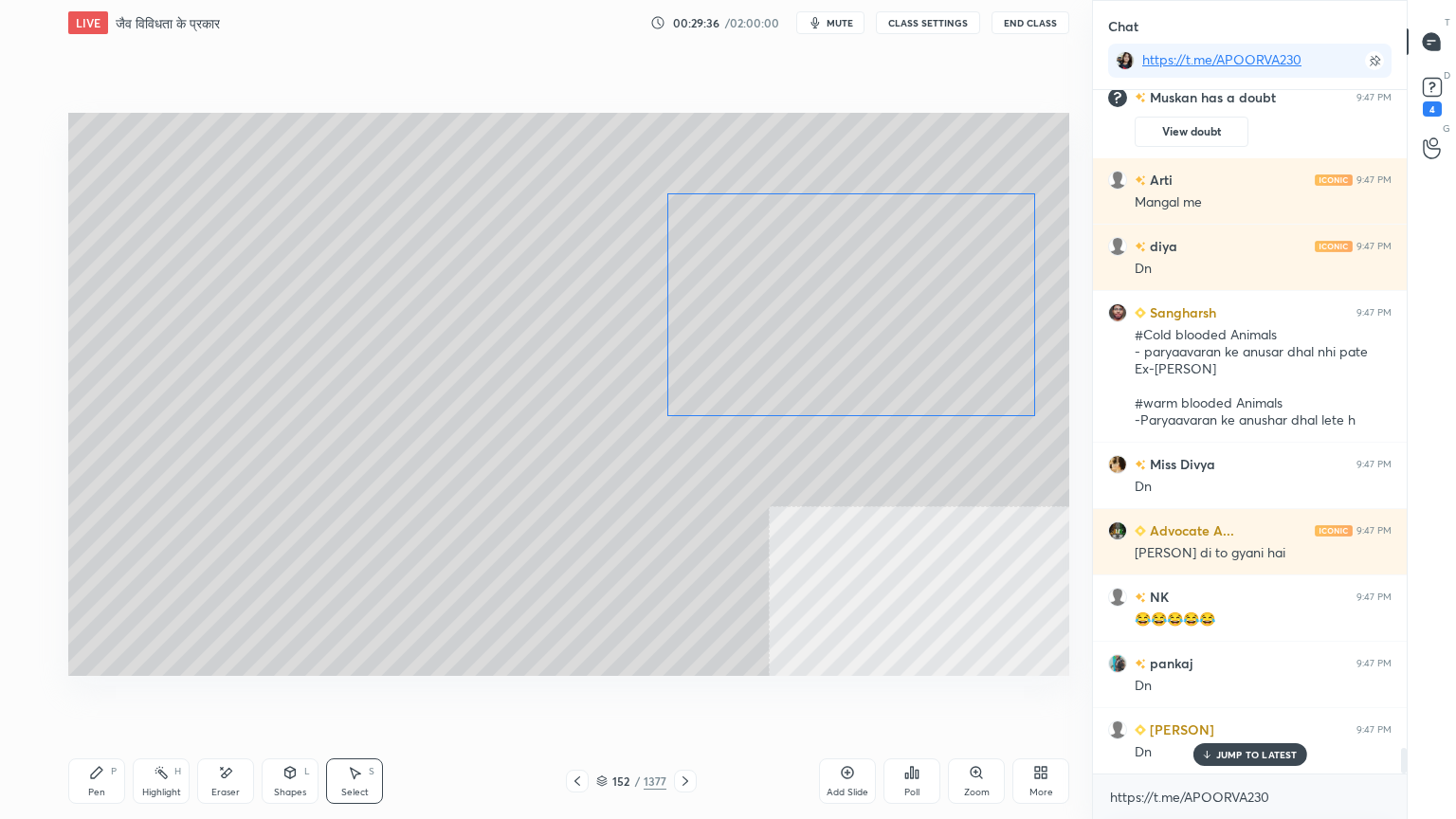 drag, startPoint x: 857, startPoint y: 348, endPoint x: 852, endPoint y: 323, distance: 25.495098 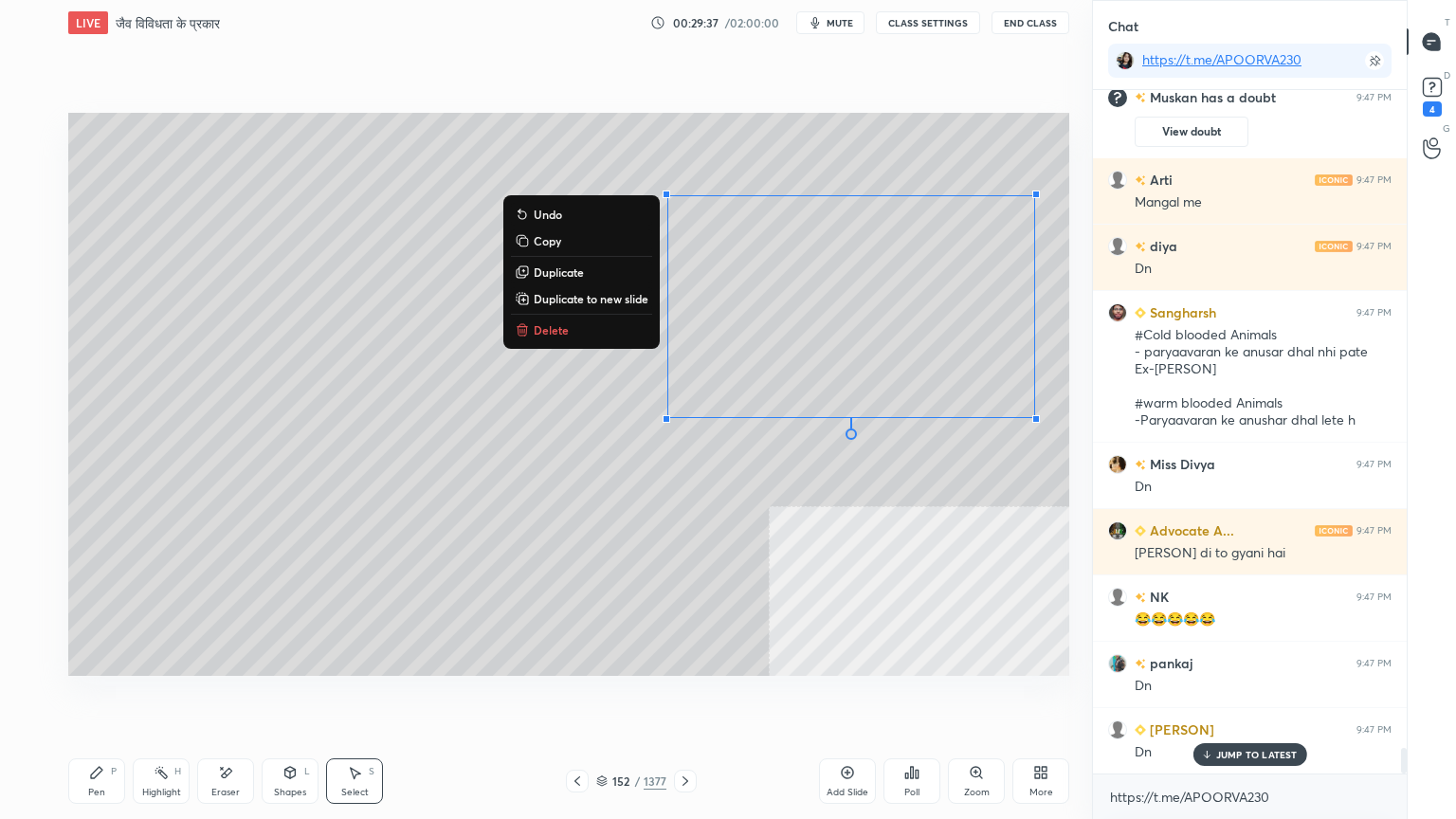 click on "0 ° Undo Copy Duplicate Duplicate to new slide Delete" at bounding box center [569, 394] 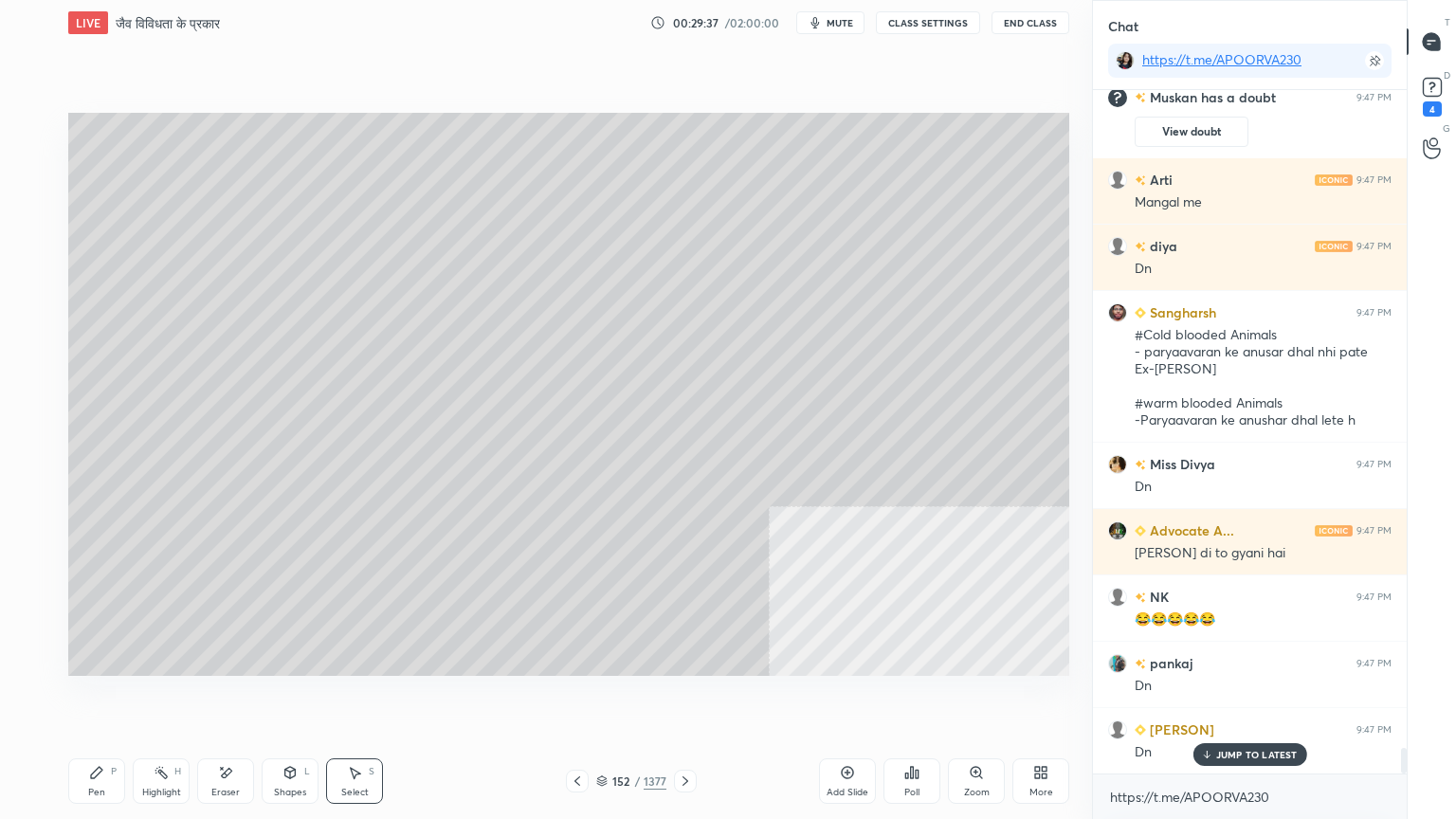 click on "Pen P" at bounding box center [97, 781] 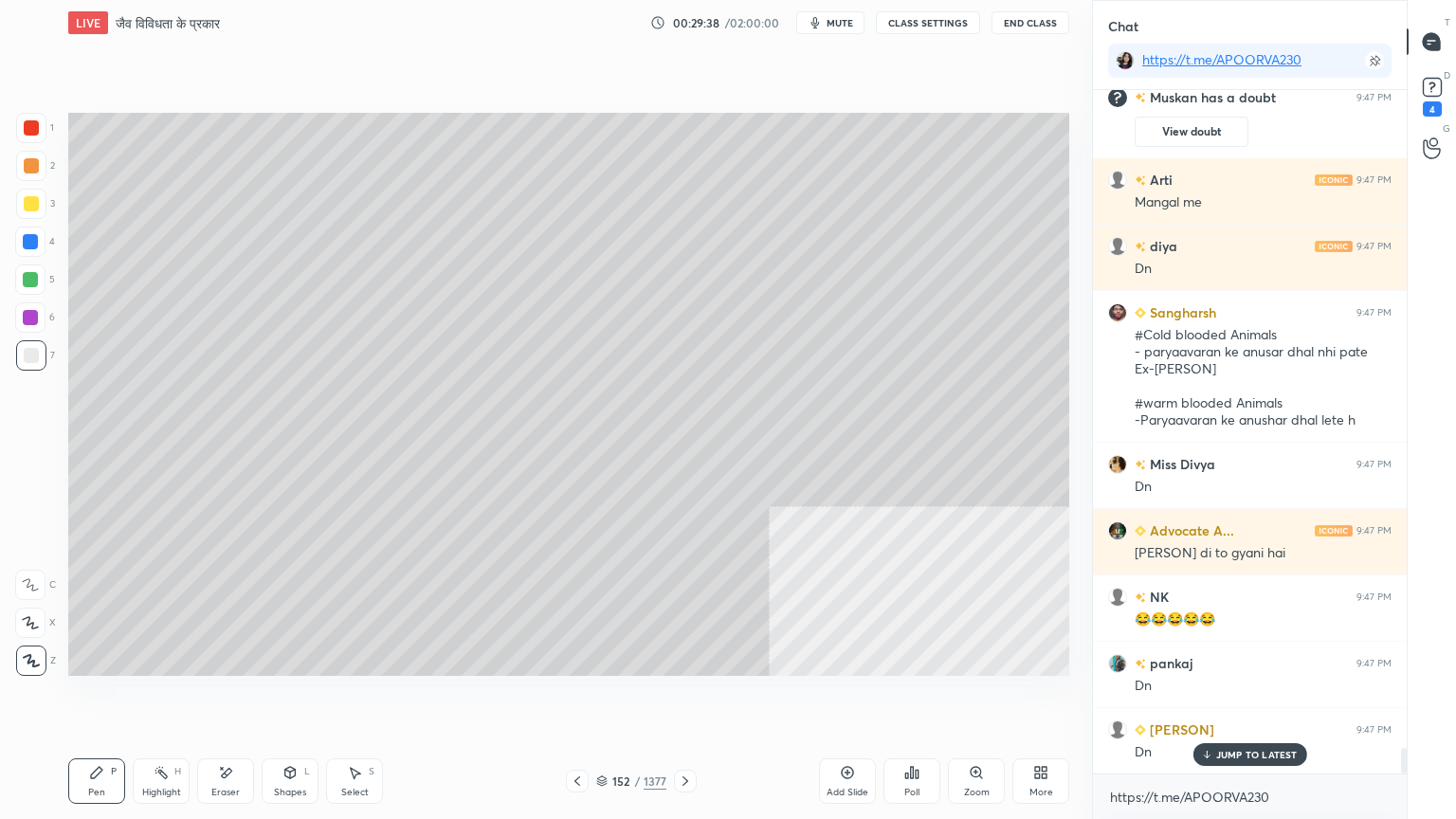 click at bounding box center [30, 242] 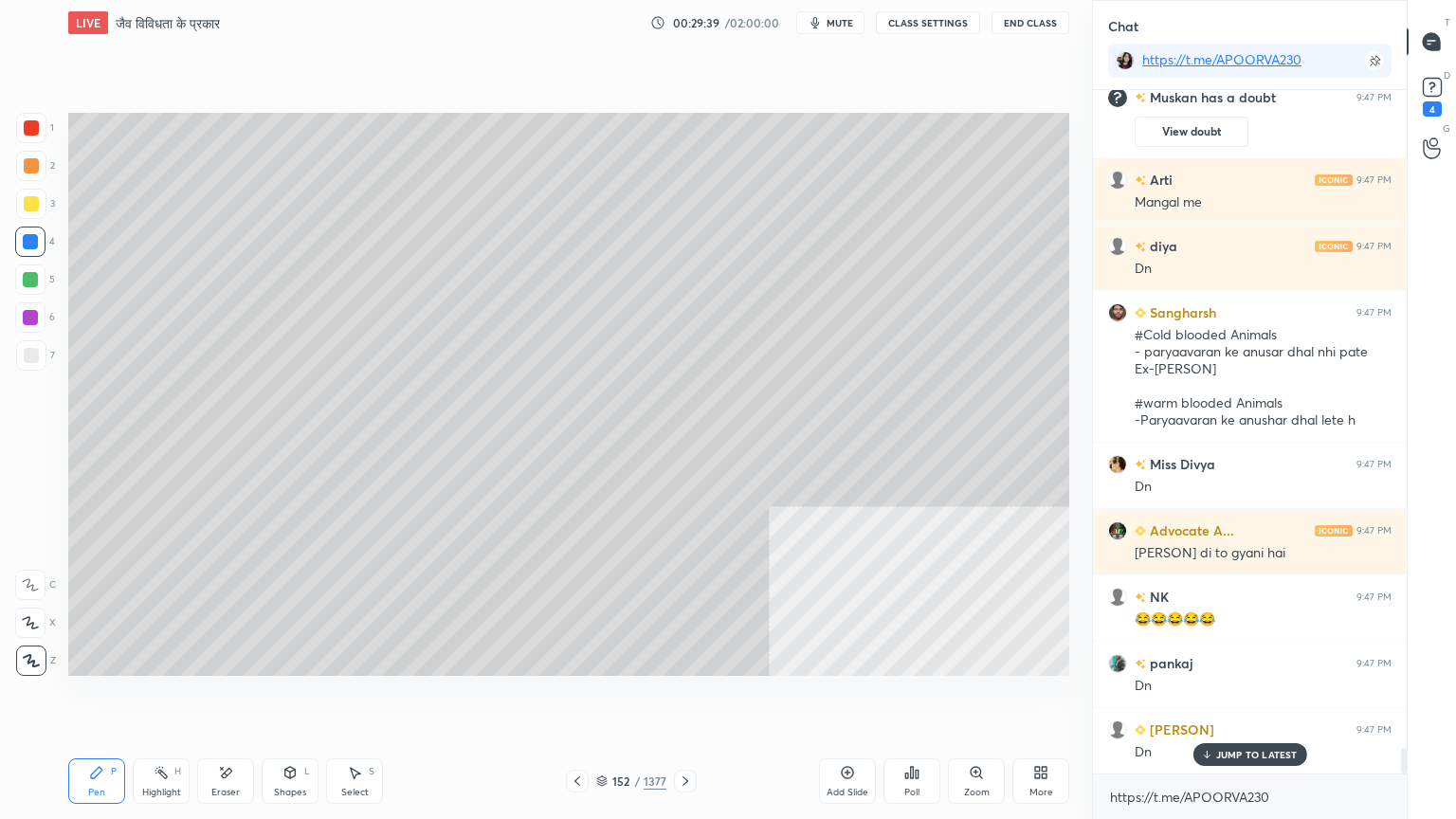 click at bounding box center [30, 242] 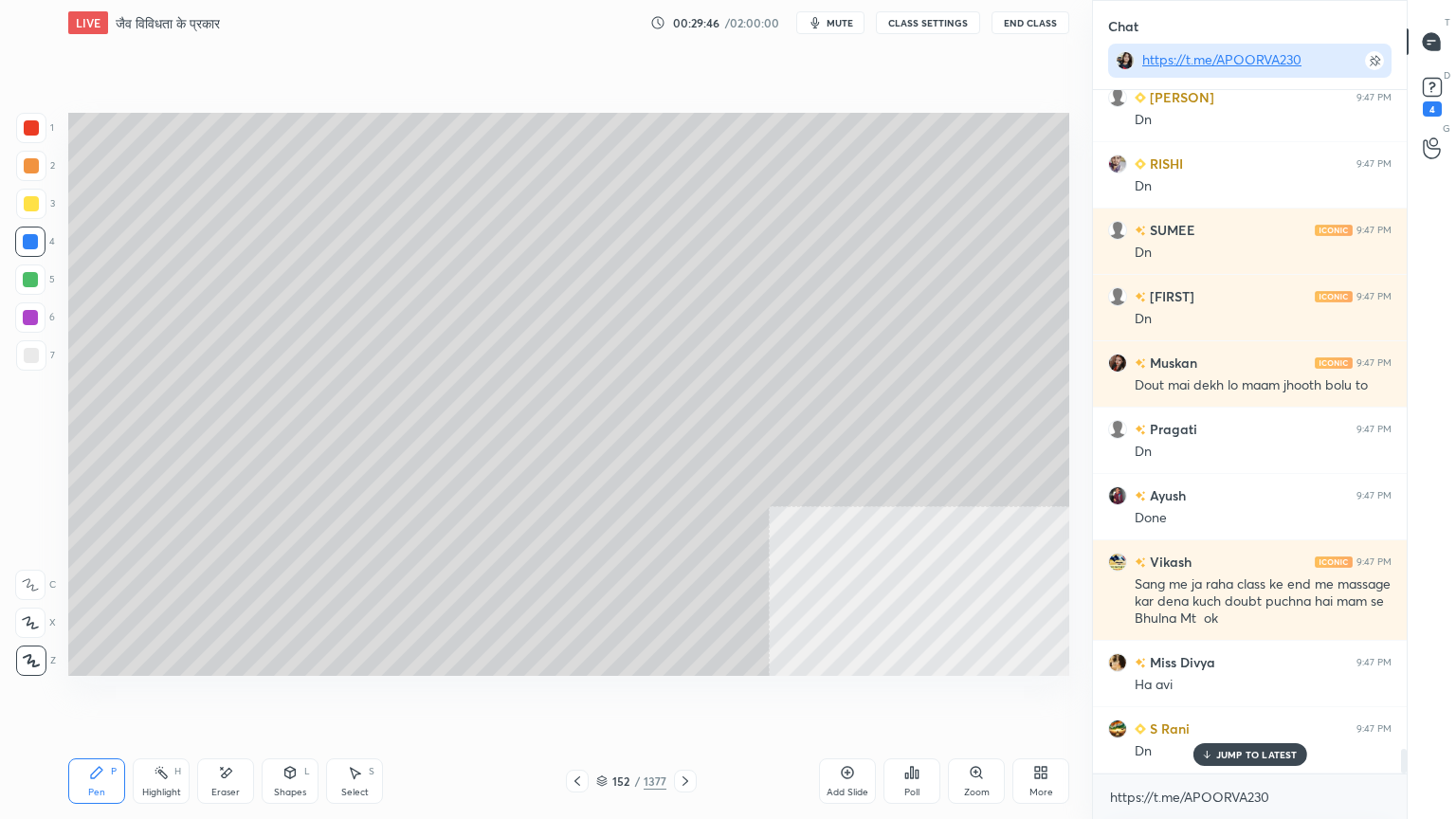 scroll, scrollTop: 18602, scrollLeft: 0, axis: vertical 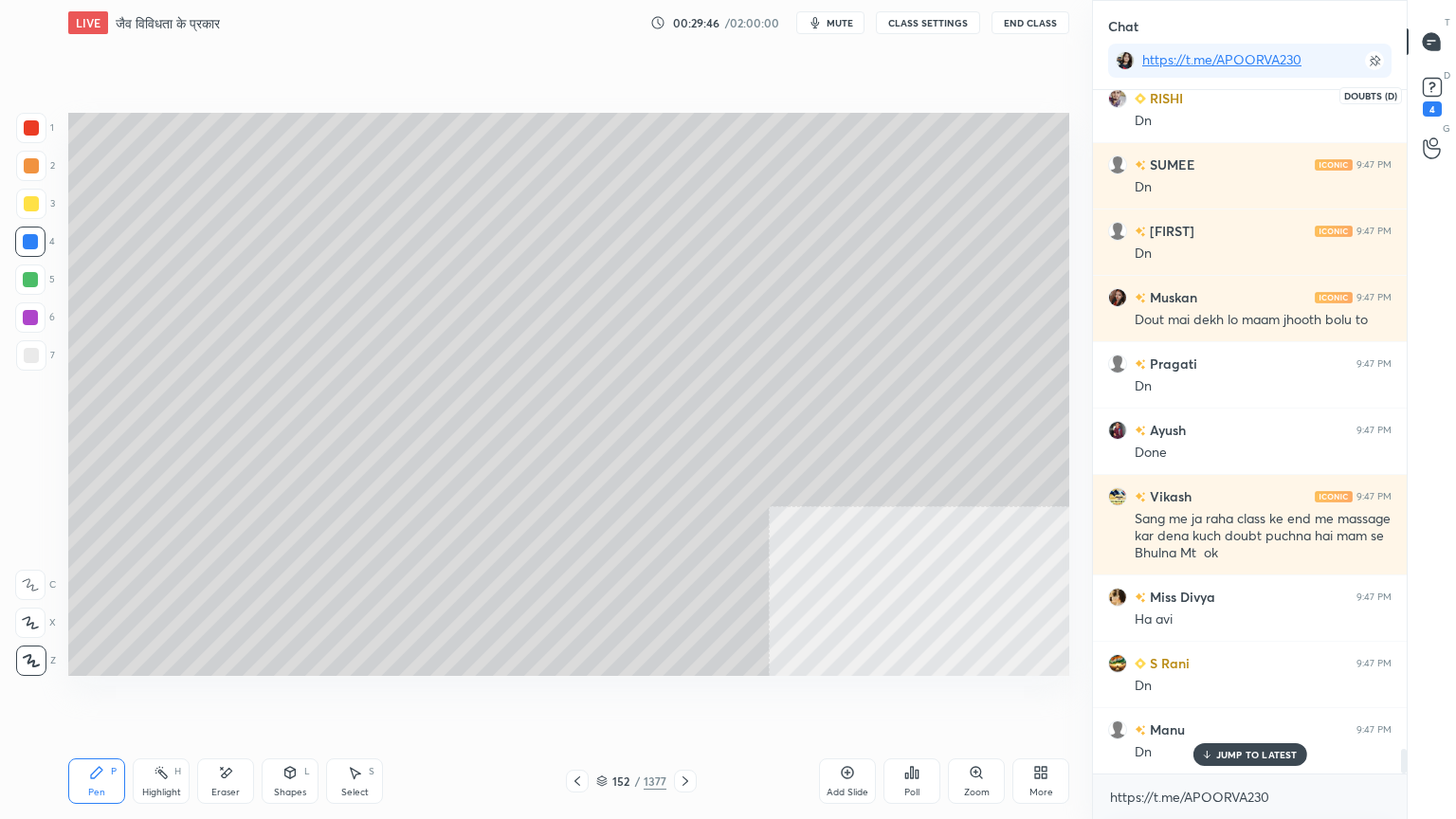 click 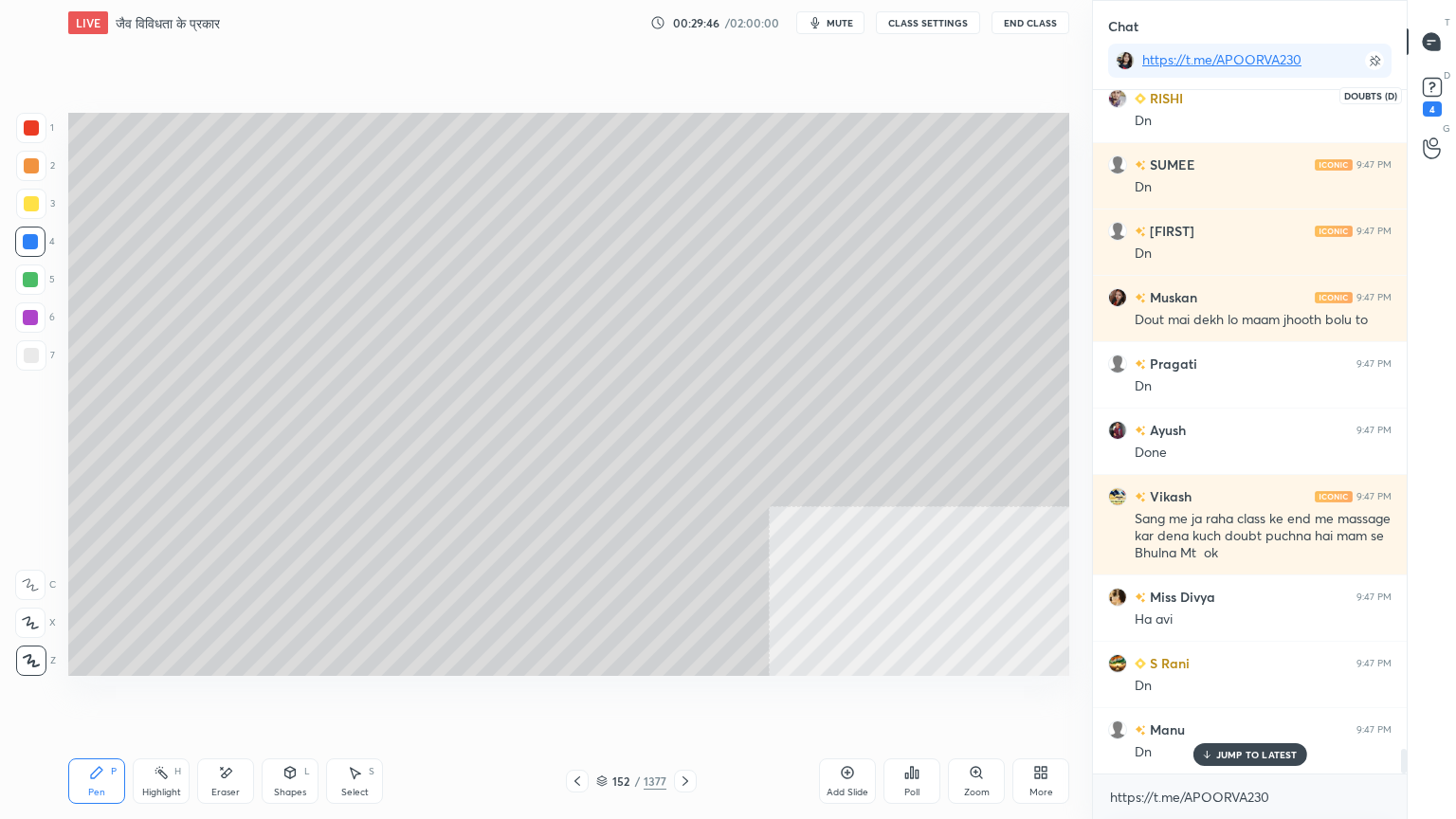 scroll, scrollTop: 6, scrollLeft: 6, axis: both 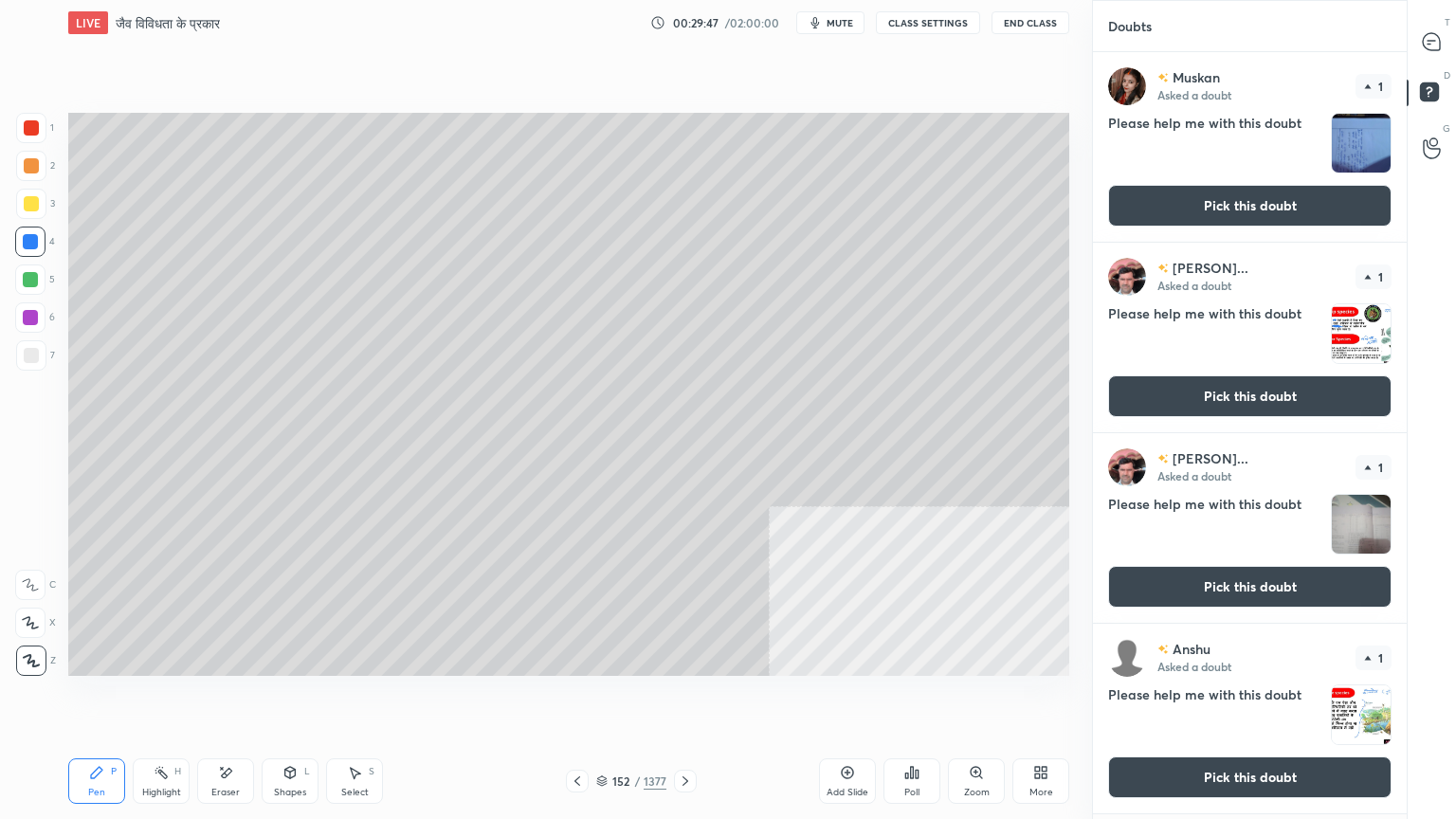 drag, startPoint x: 1278, startPoint y: 207, endPoint x: 1285, endPoint y: 199, distance: 10.630146 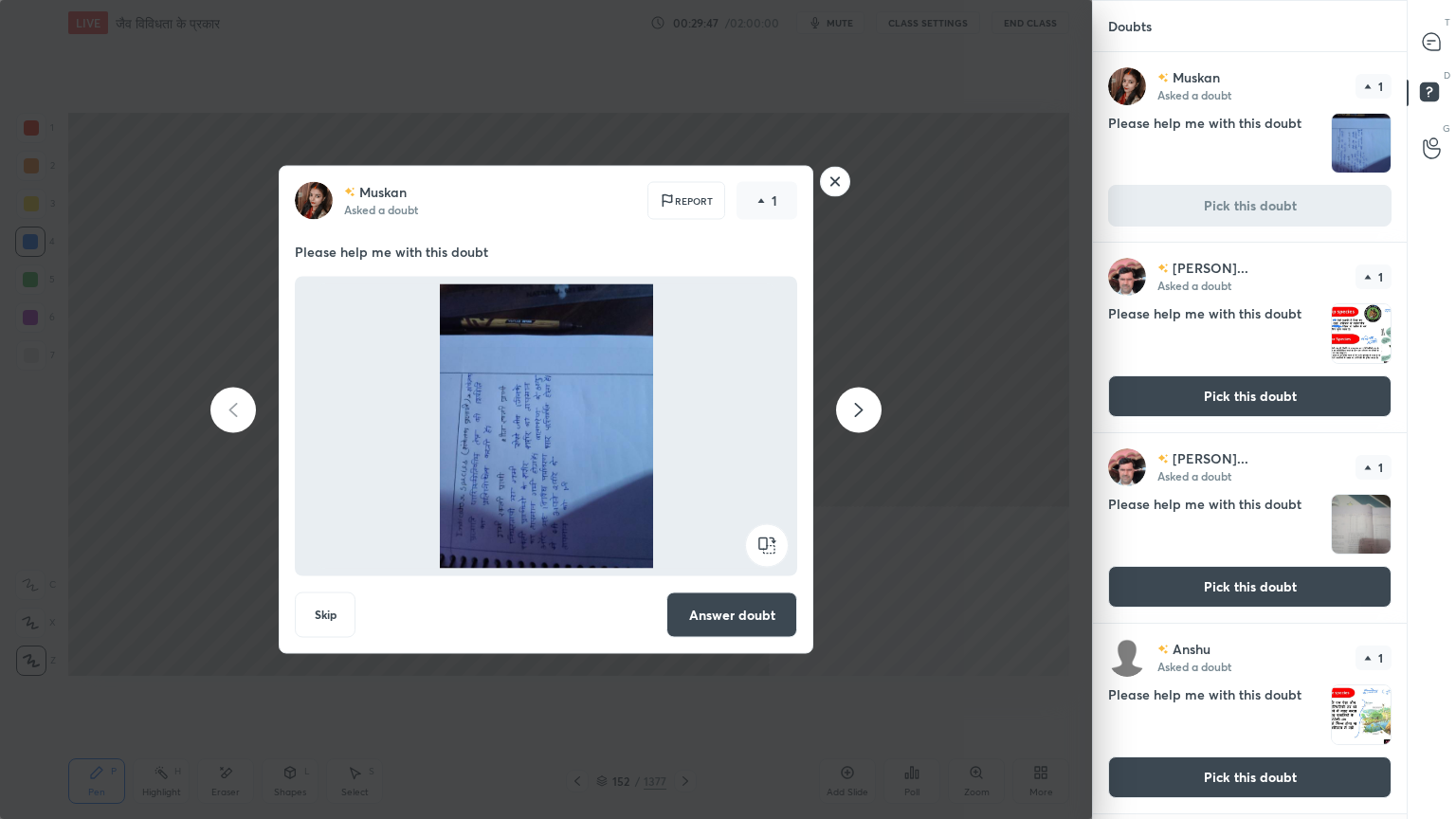 click on "D Doubts (D)" at bounding box center [1431, 95] 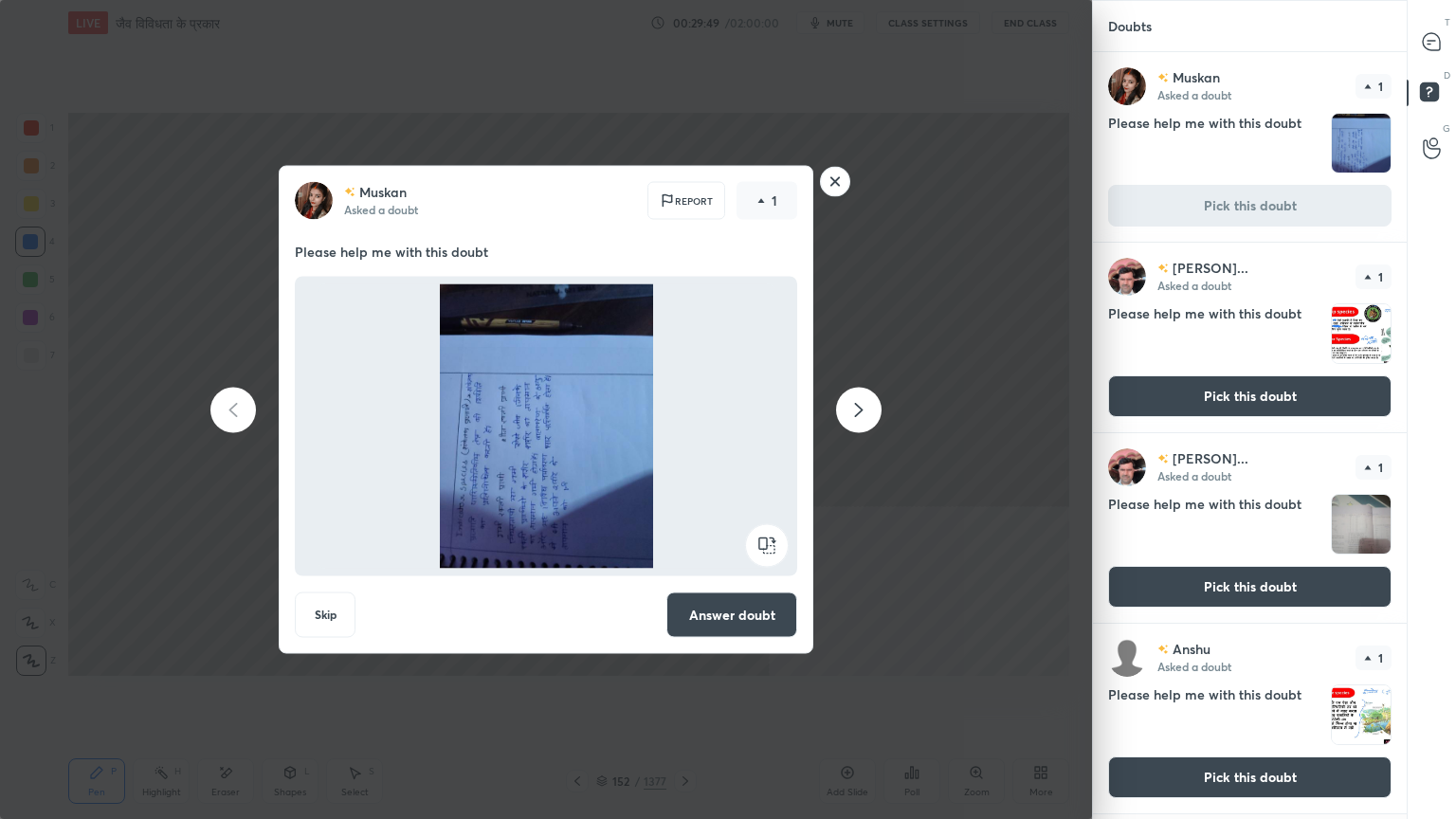 click 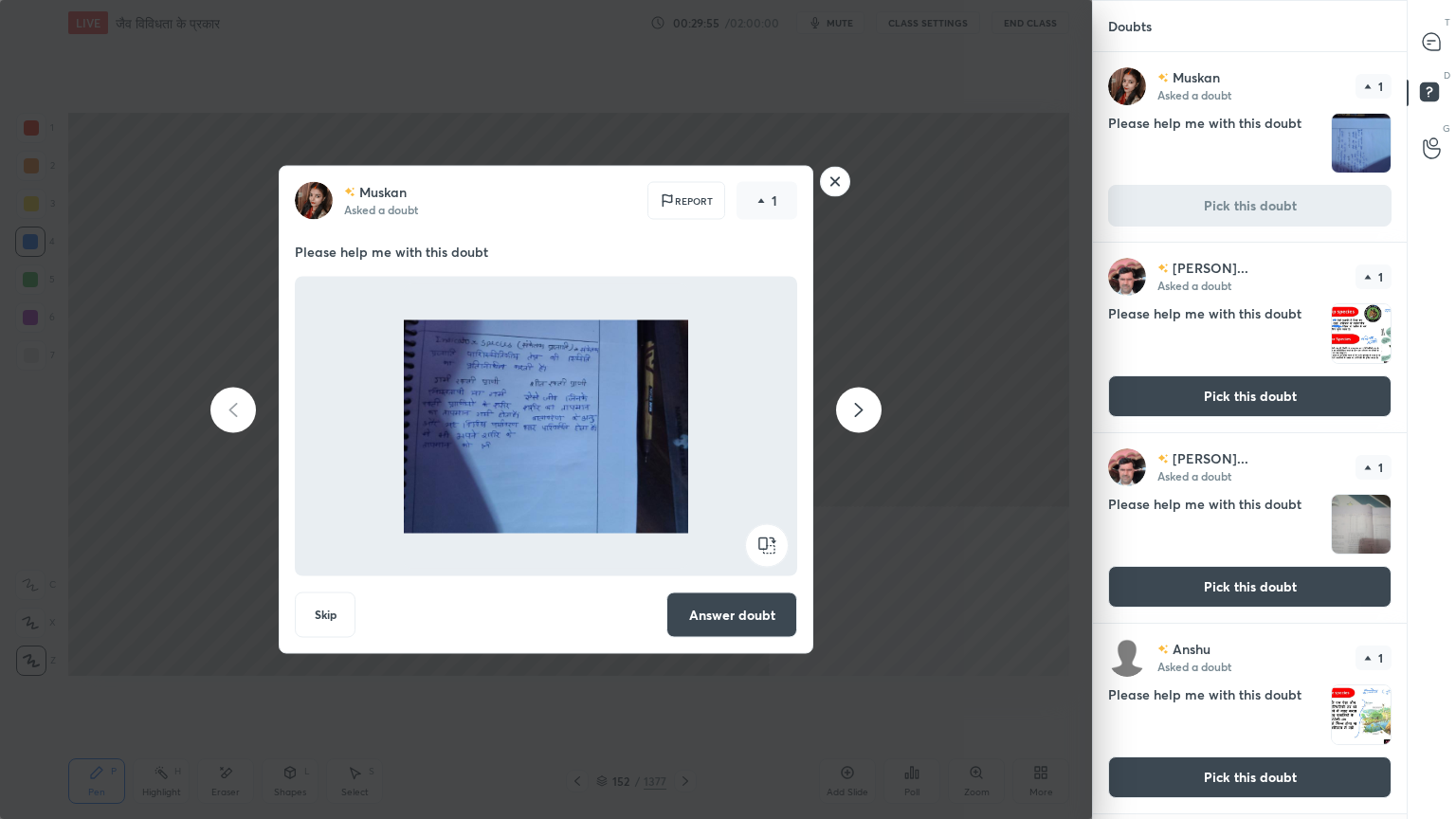 click 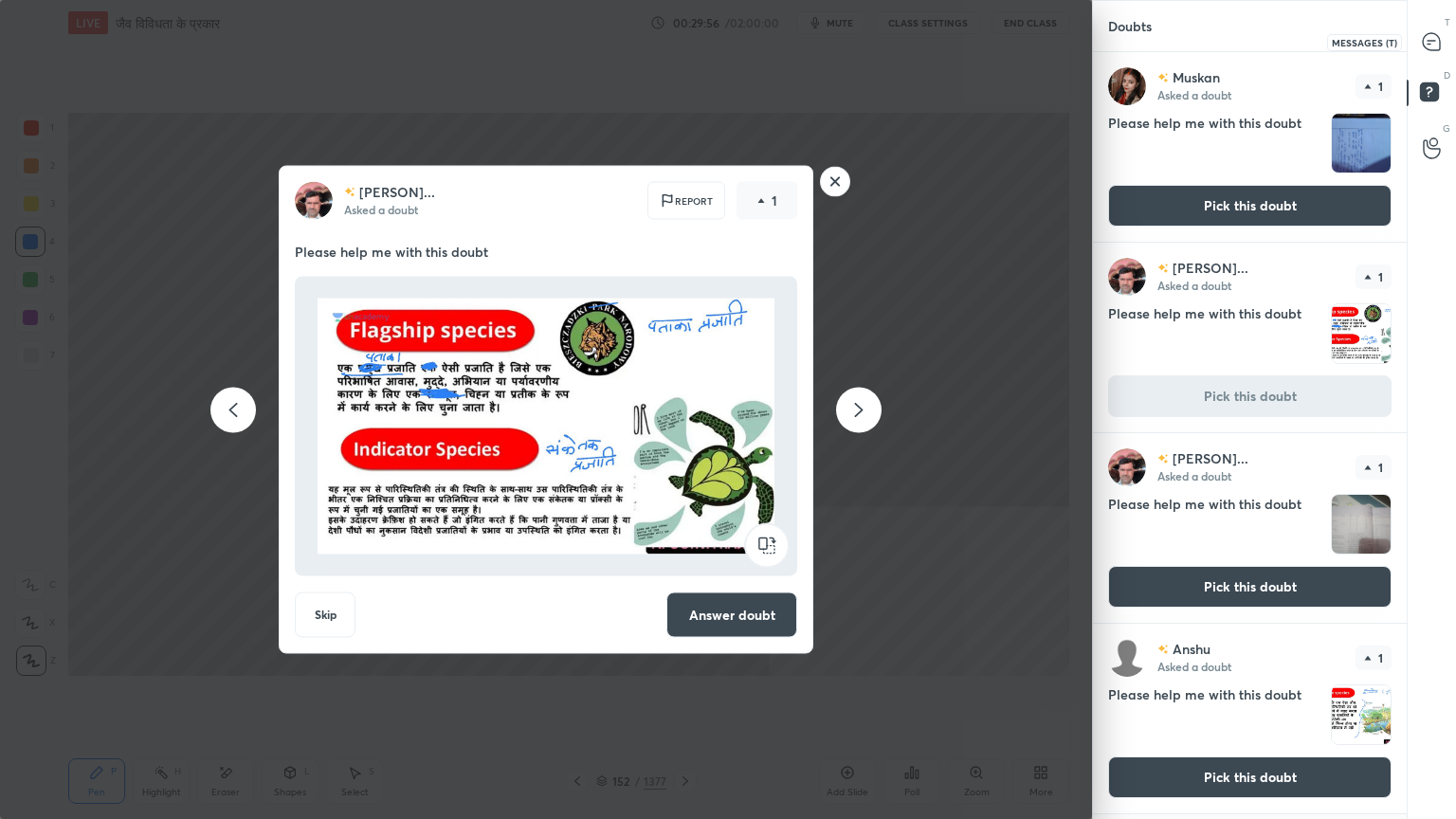 click 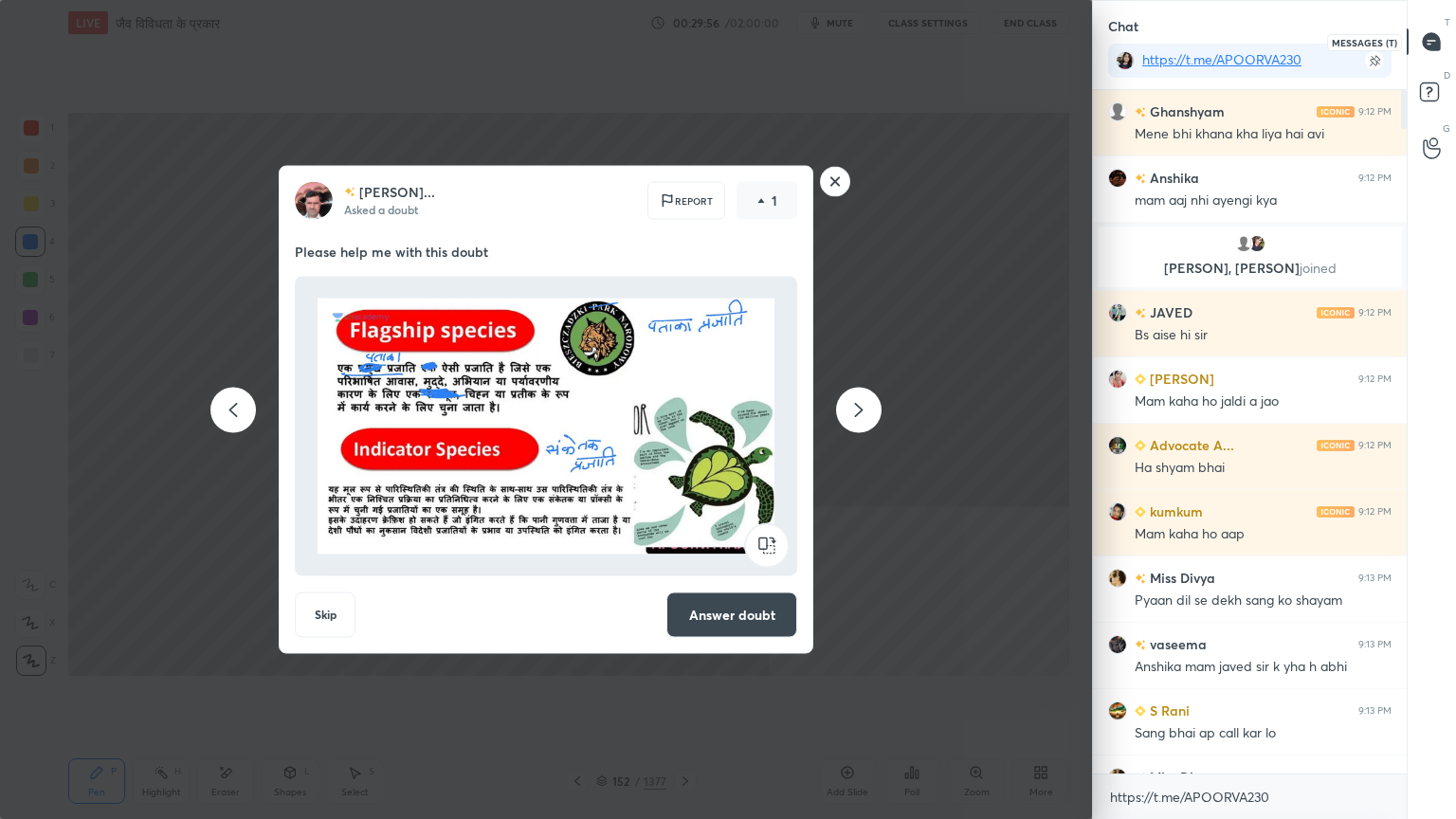 scroll, scrollTop: 723, scrollLeft: 308, axis: both 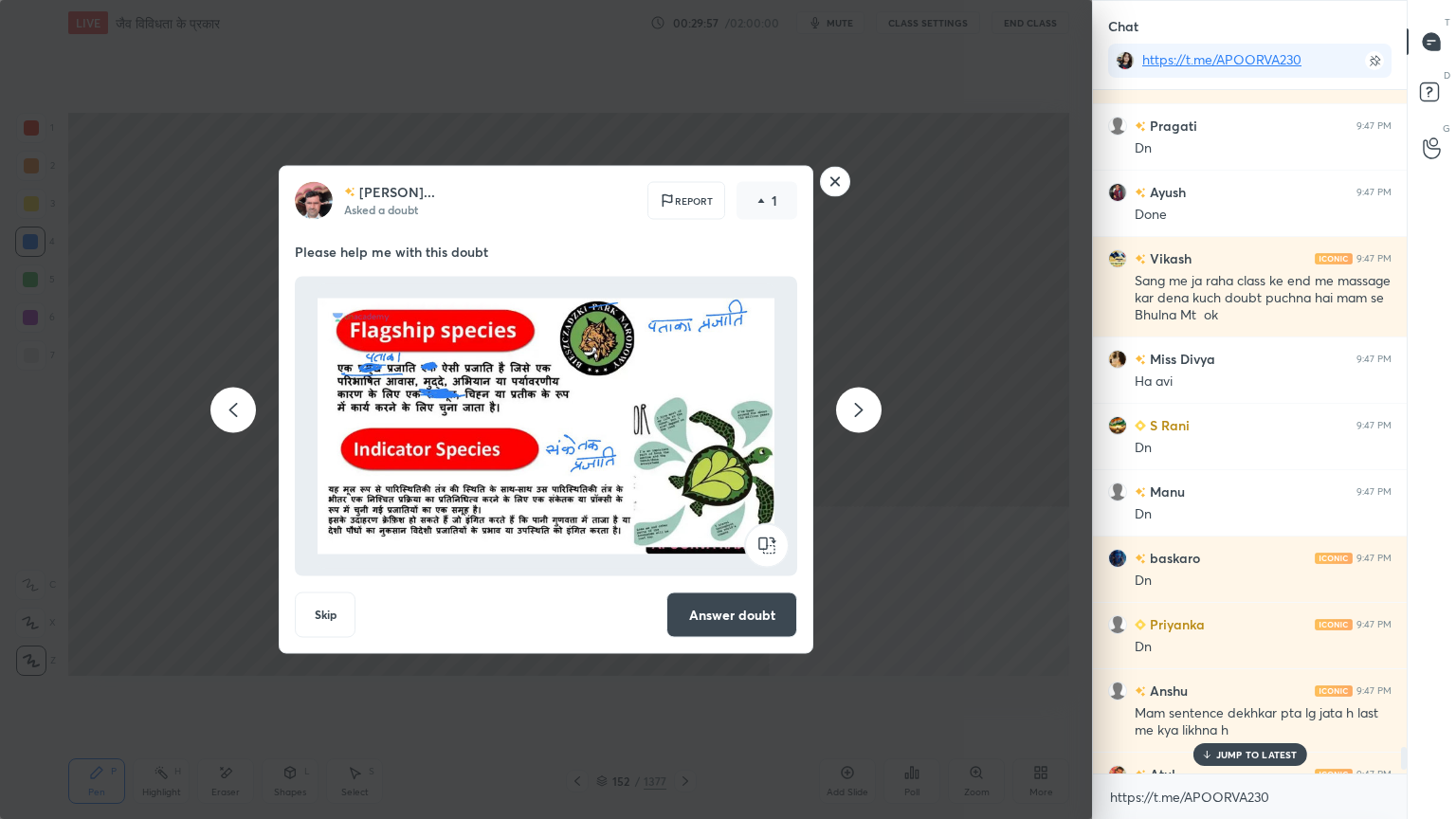 click on "JUMP TO LATEST" at bounding box center [1257, 755] 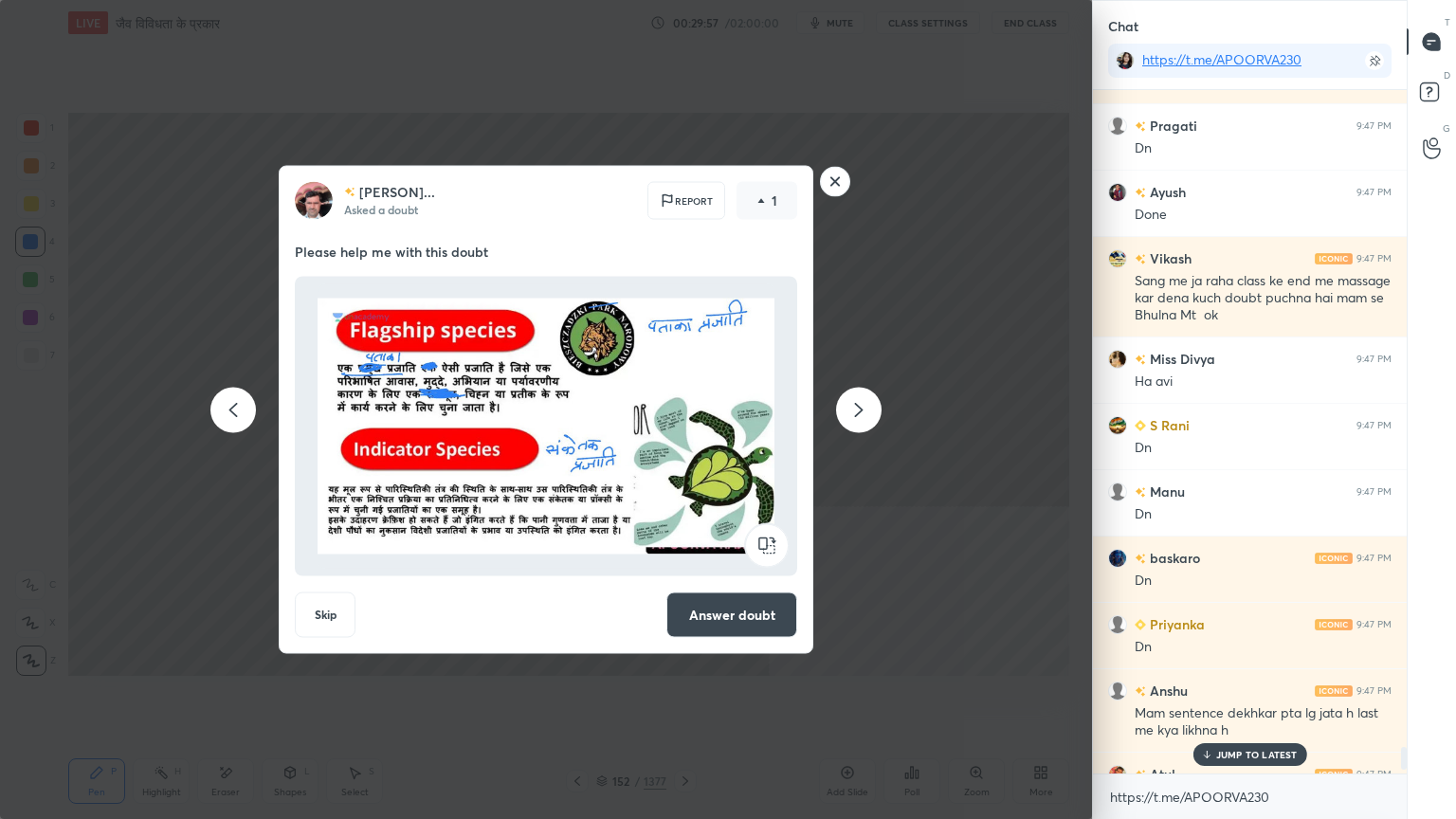 scroll, scrollTop: 19444, scrollLeft: 0, axis: vertical 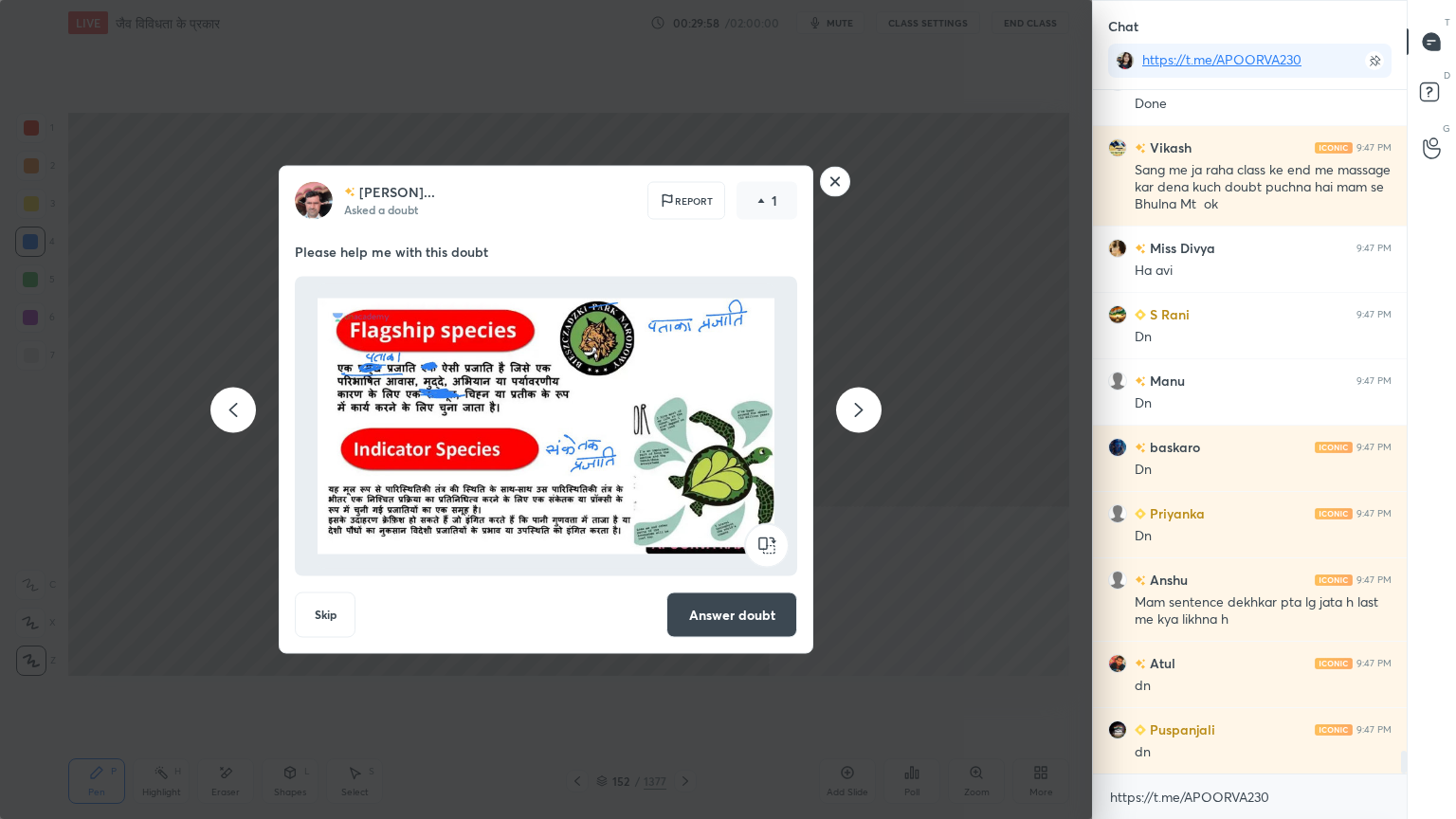 click 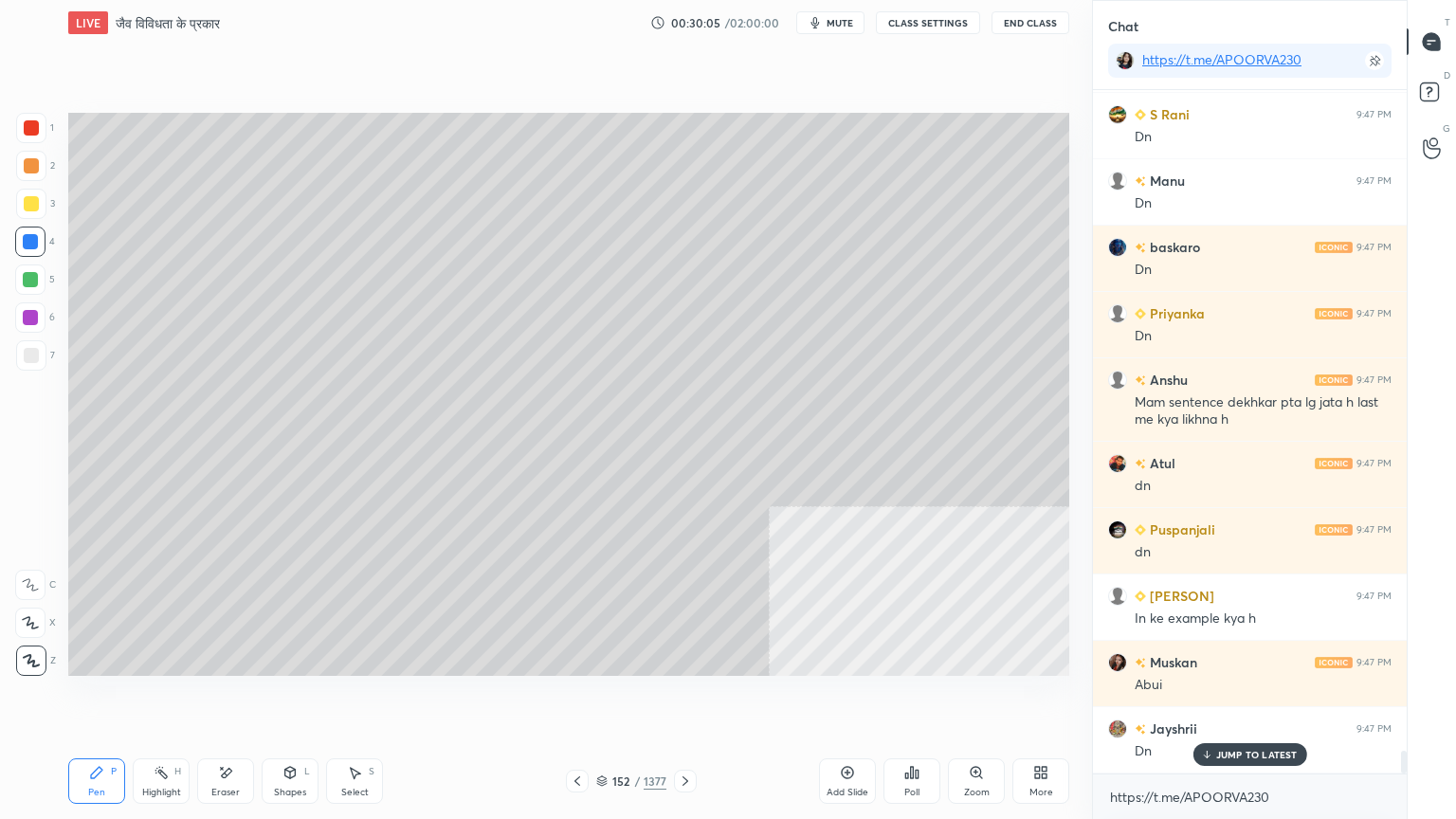 scroll, scrollTop: 19709, scrollLeft: 0, axis: vertical 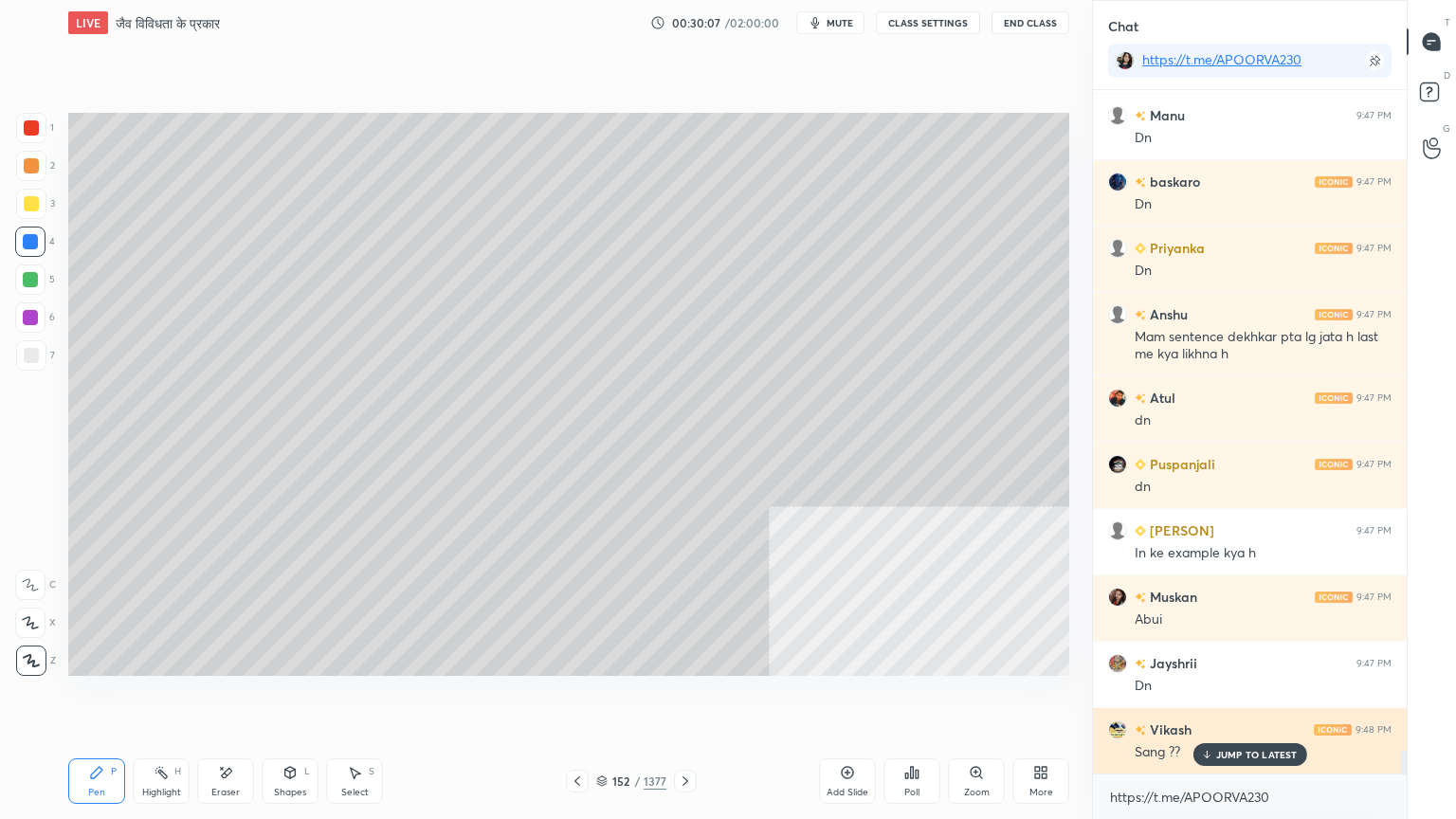 click on "JUMP TO LATEST" at bounding box center [1257, 755] 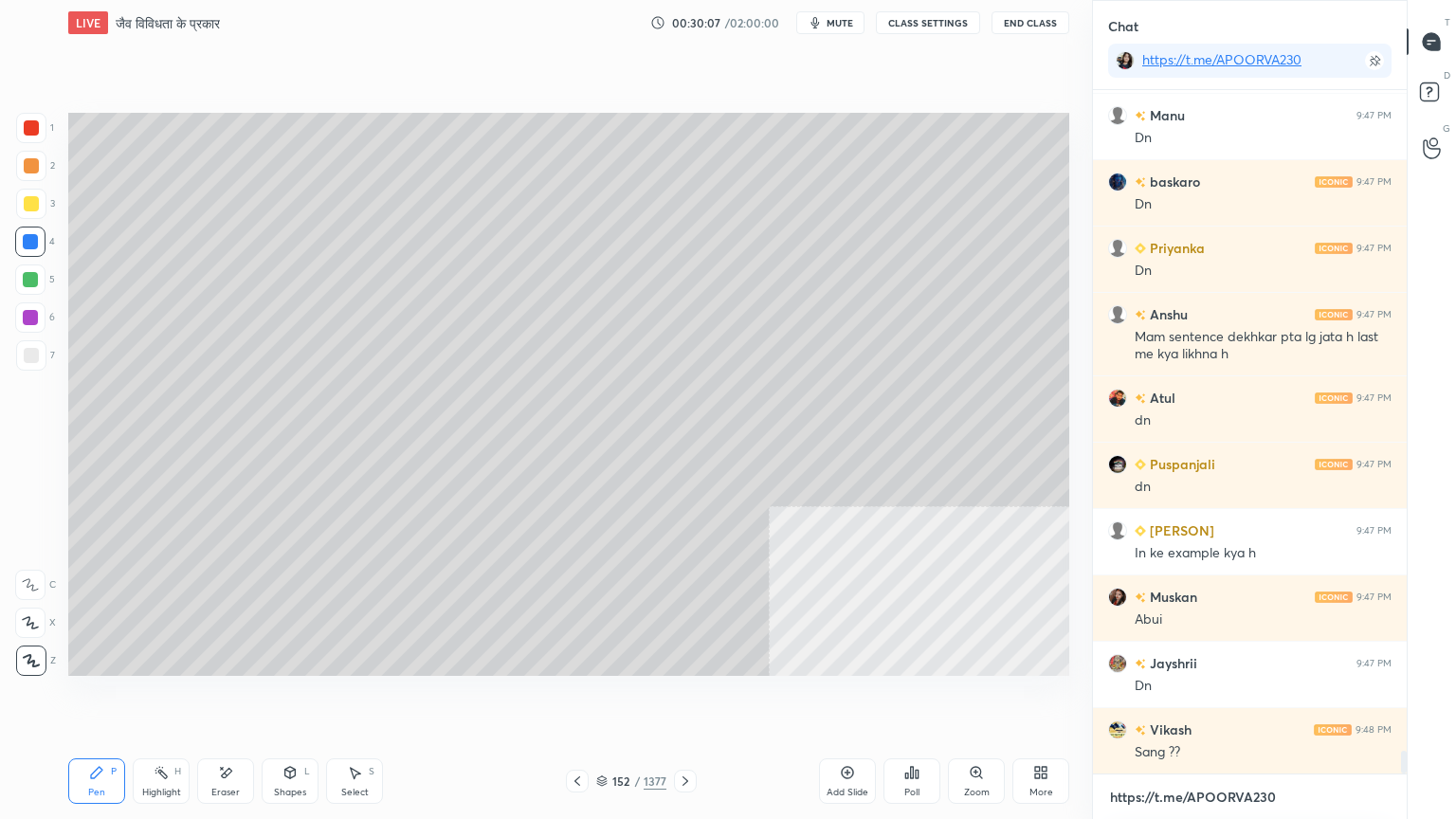 click on "https://t.me/APOORVA230" at bounding box center [1249, 797] 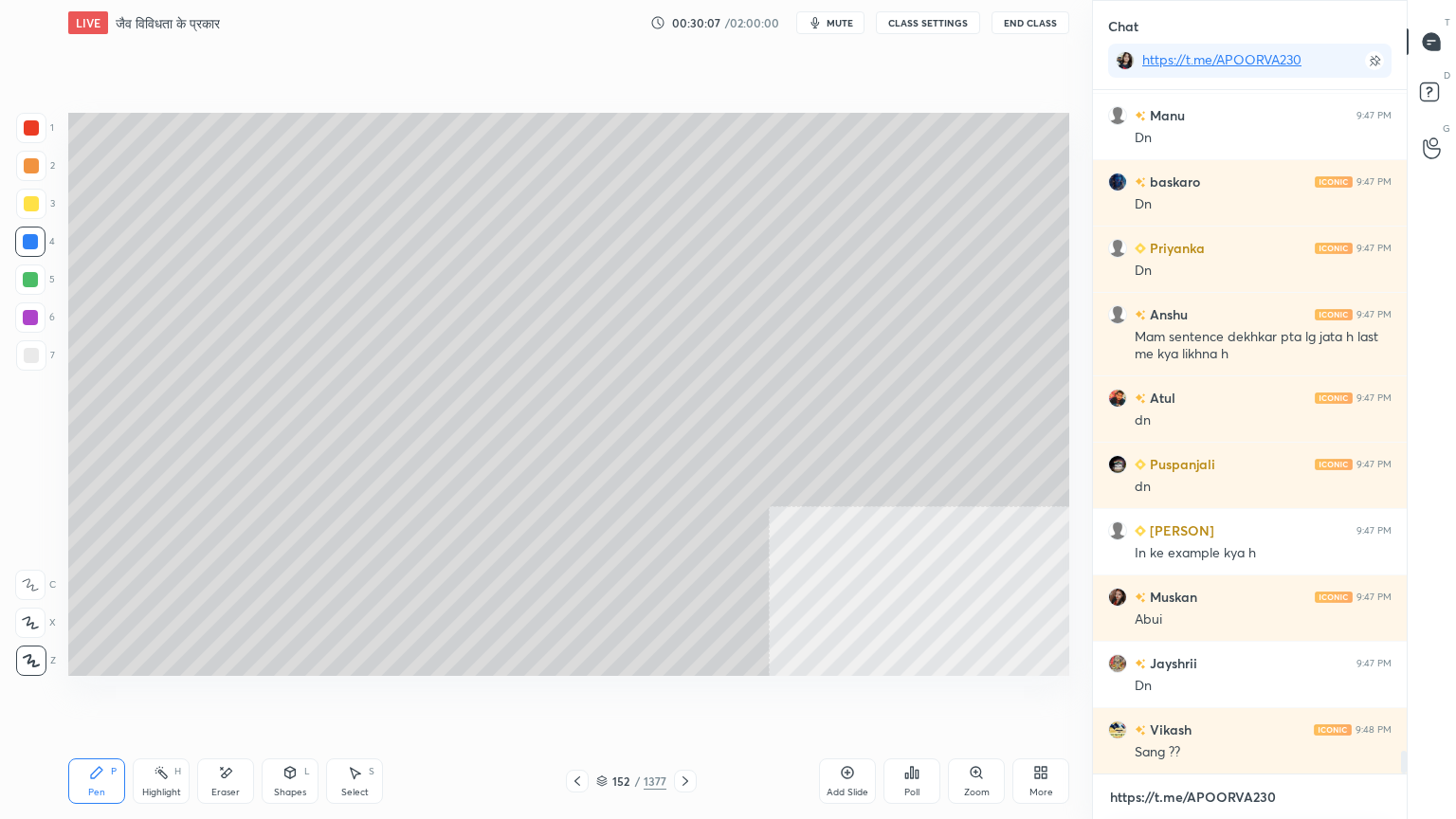 scroll, scrollTop: 19776, scrollLeft: 0, axis: vertical 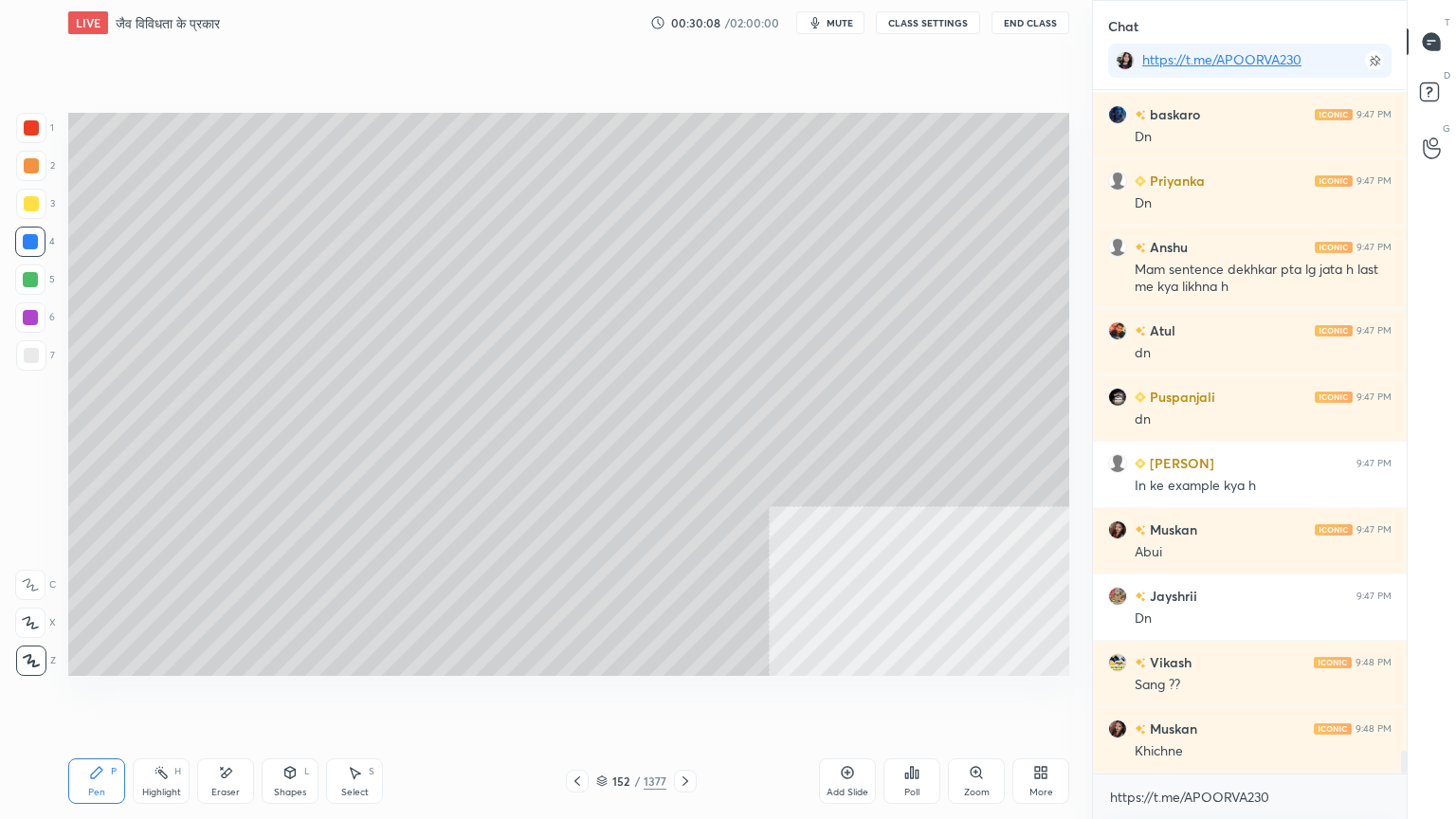click at bounding box center [30, 242] 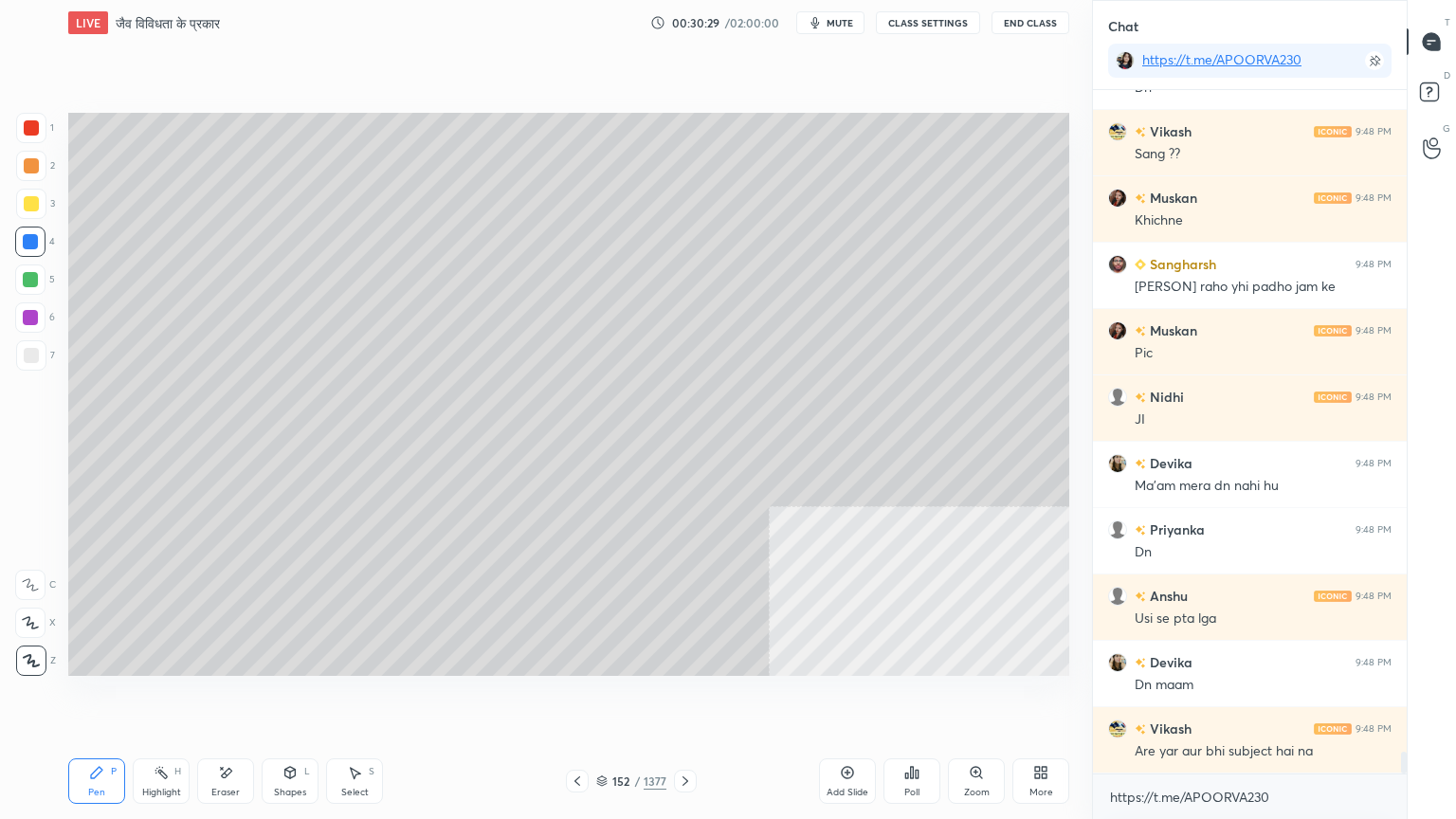 scroll, scrollTop: 20353, scrollLeft: 0, axis: vertical 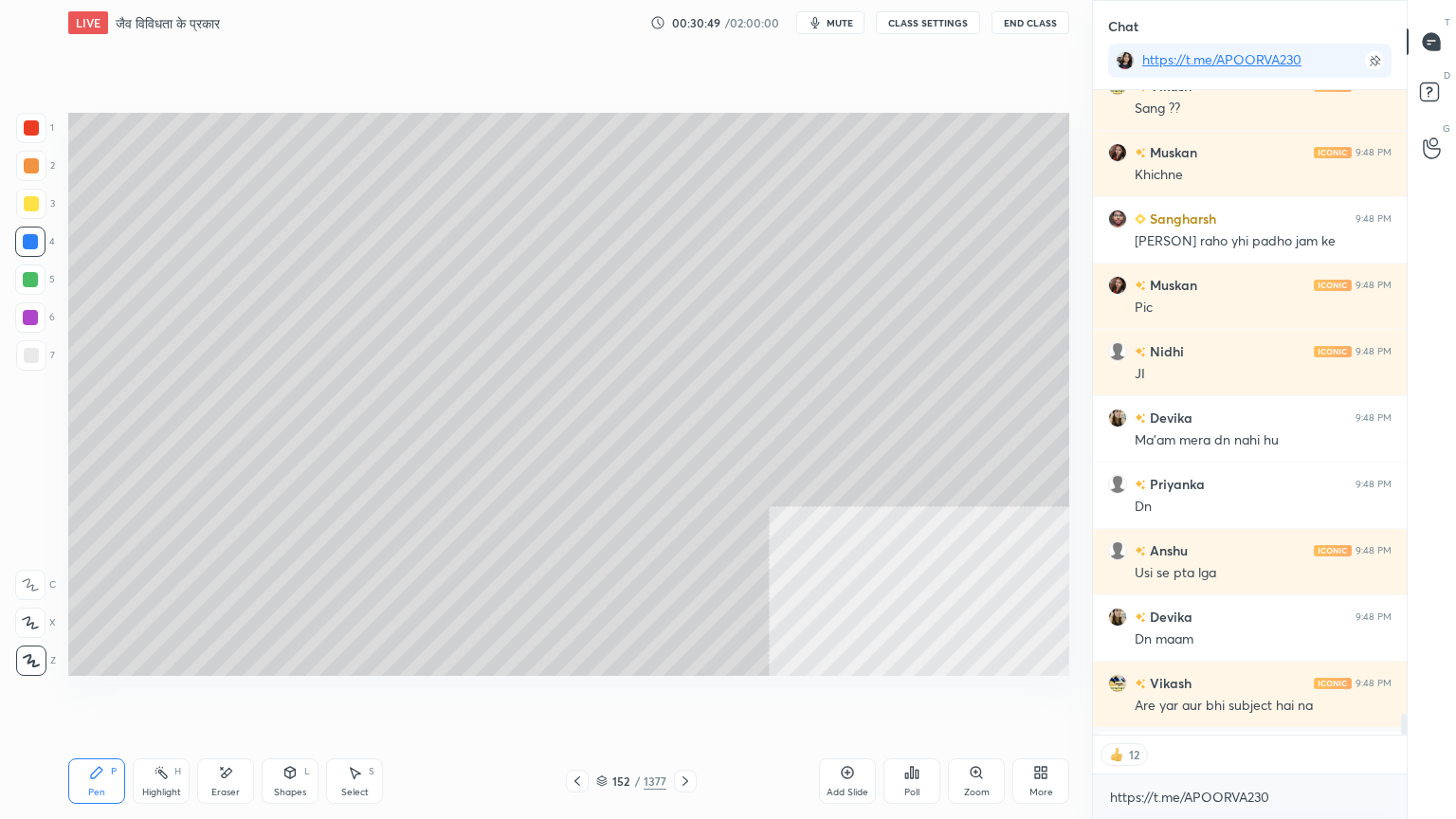 click 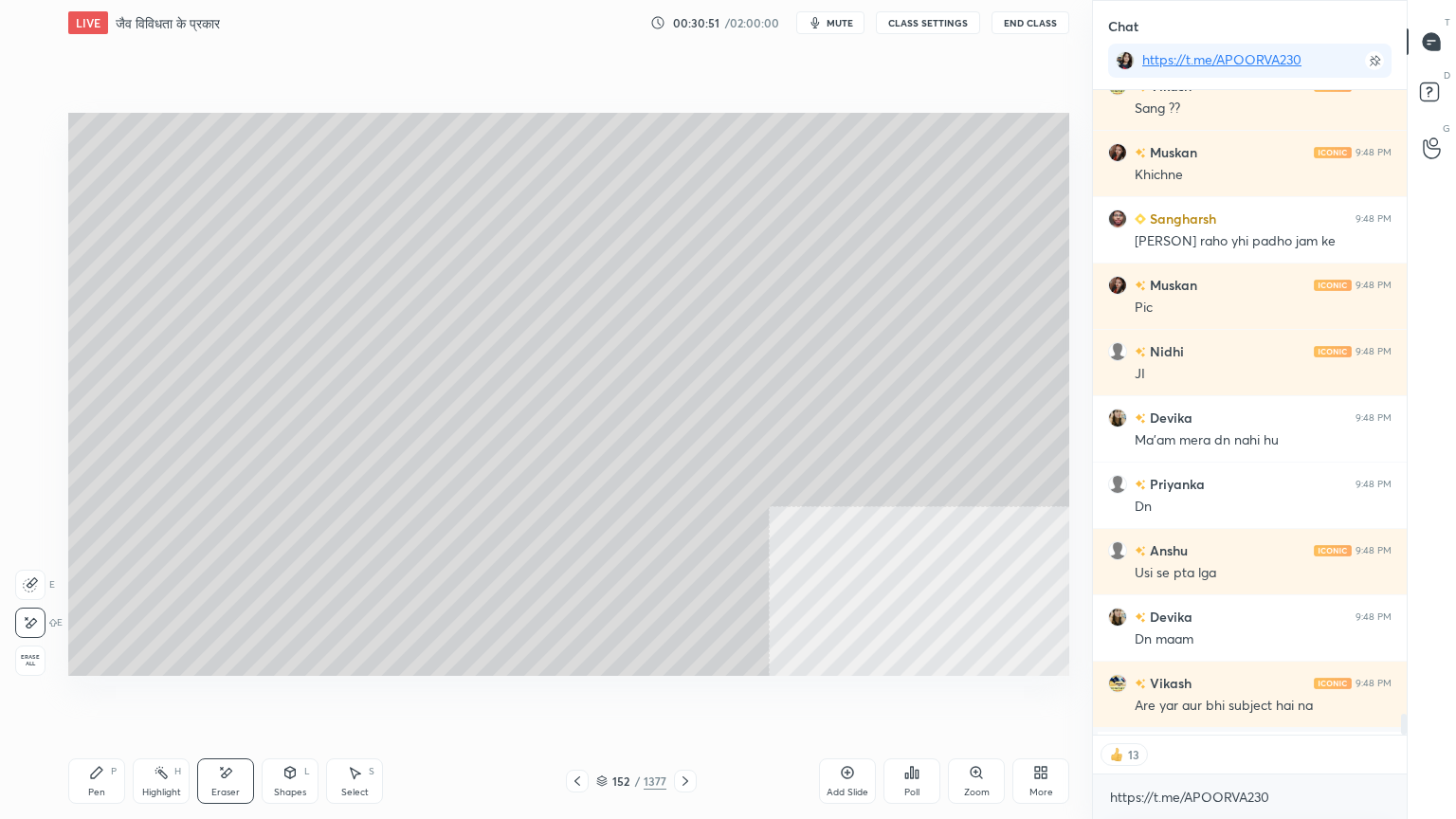 click on "Pen" at bounding box center (97, 792) 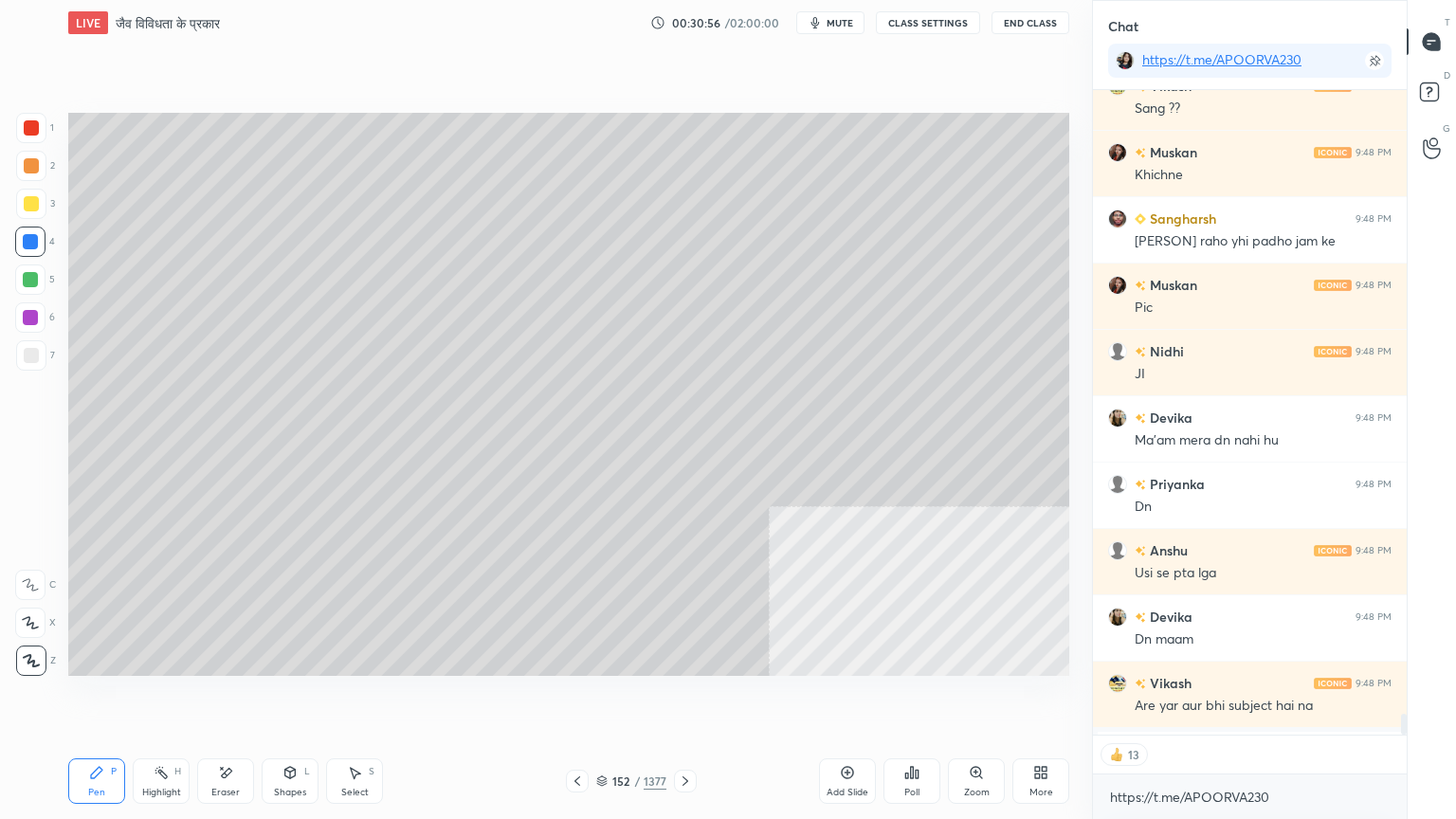 scroll, scrollTop: 19226, scrollLeft: 0, axis: vertical 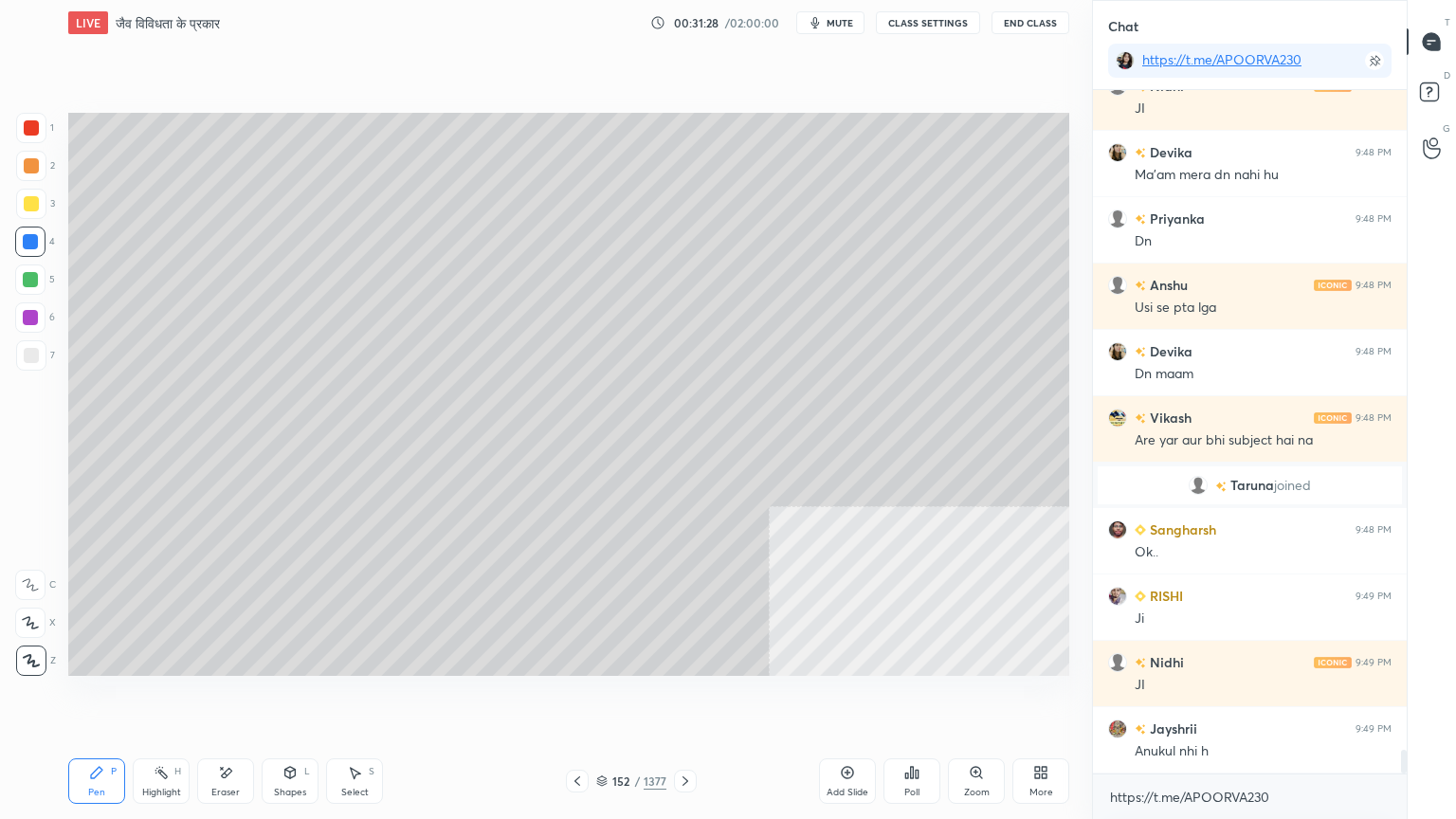 drag, startPoint x: 566, startPoint y: 729, endPoint x: 576, endPoint y: 724, distance: 11.18034 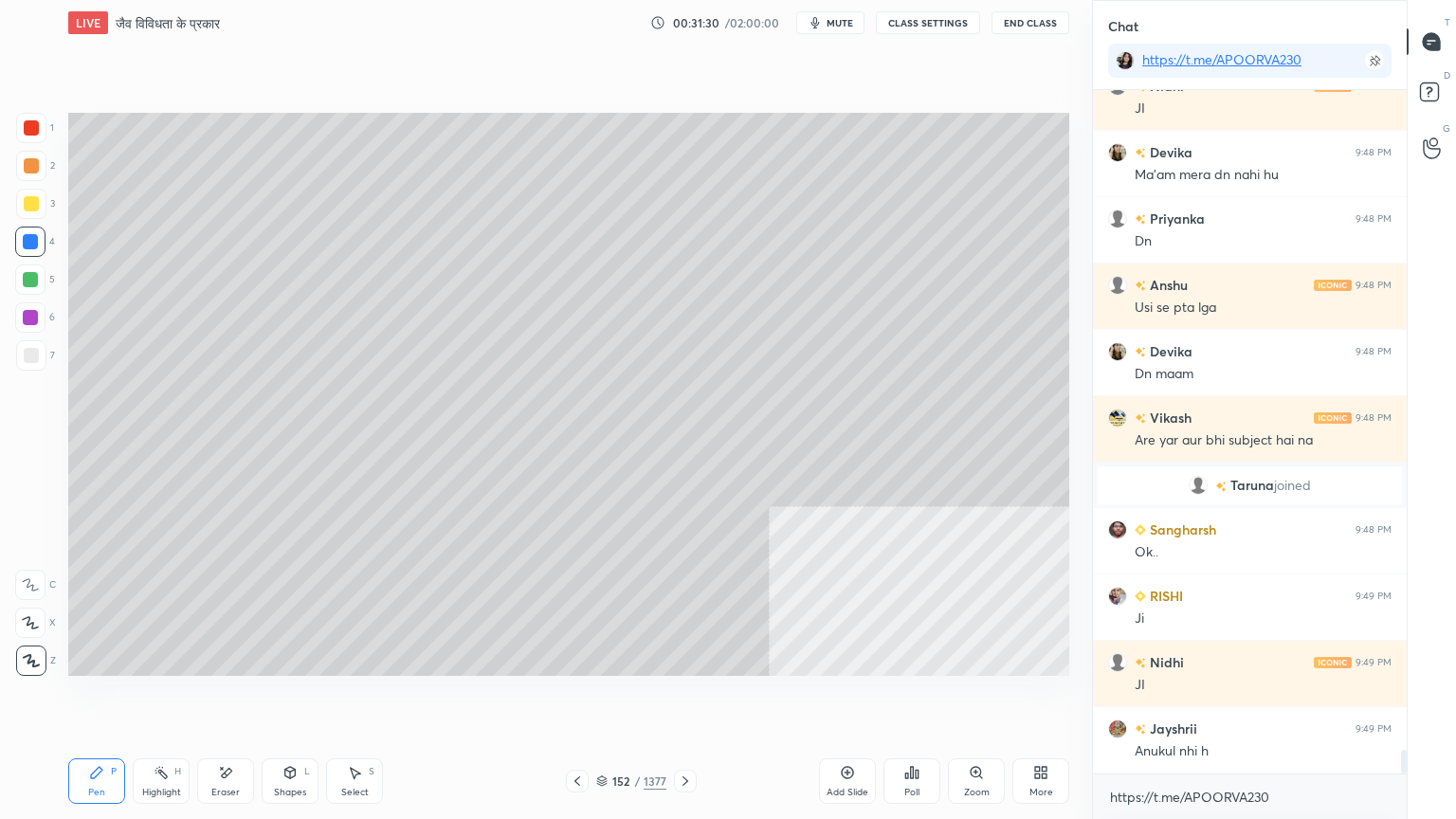 click 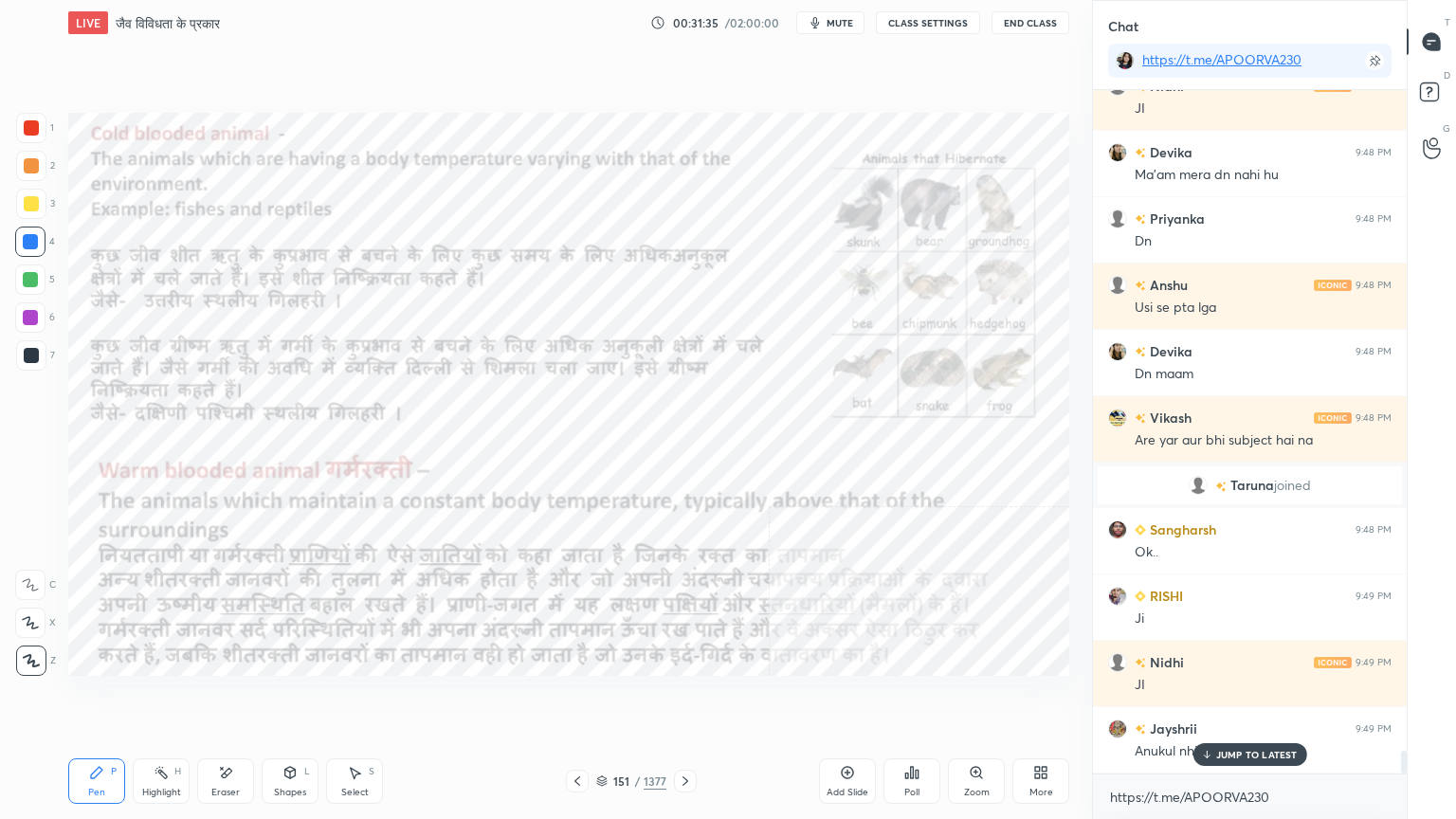 scroll, scrollTop: 19451, scrollLeft: 0, axis: vertical 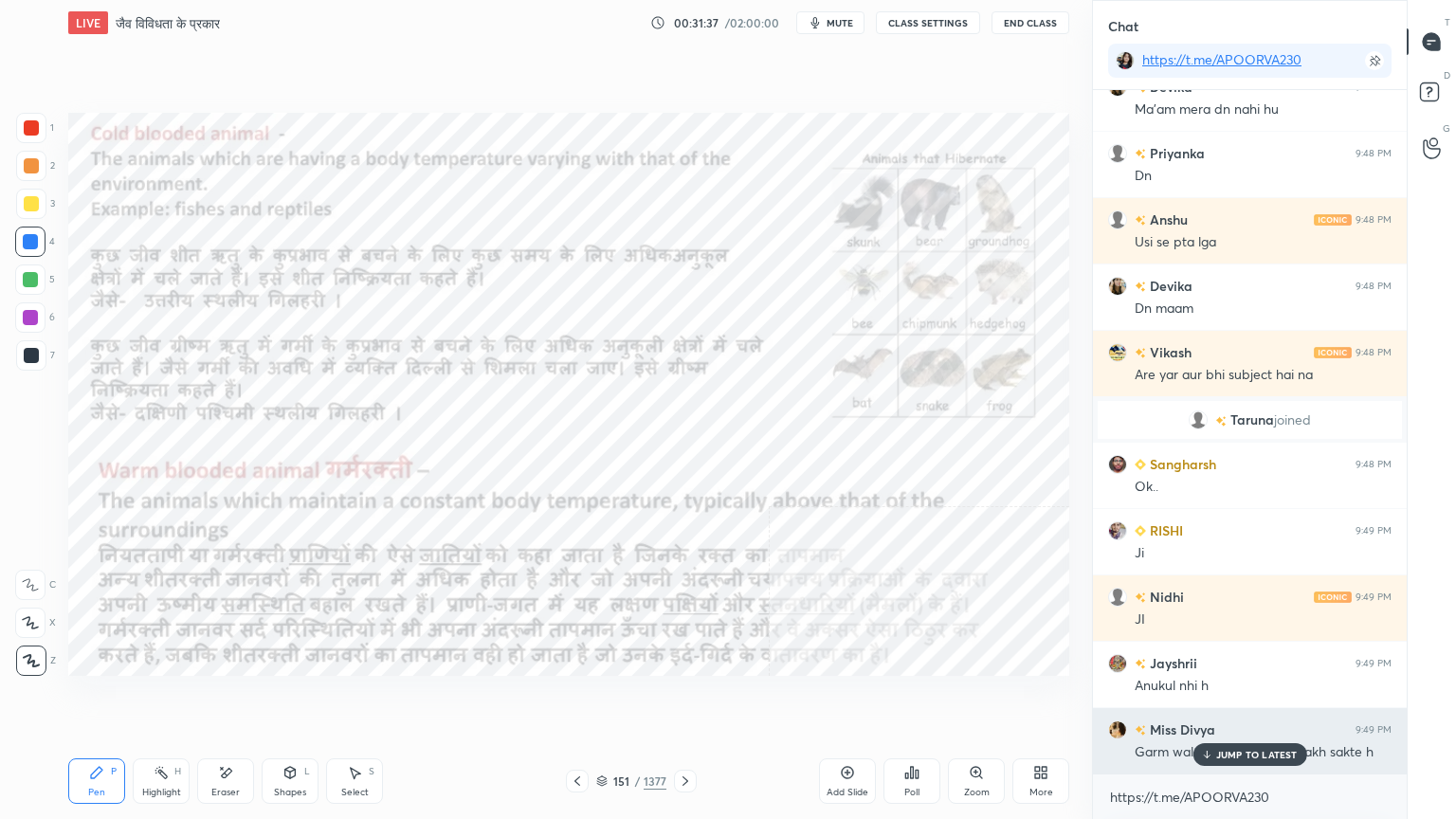 click on "JUMP TO LATEST" at bounding box center (1249, 755) 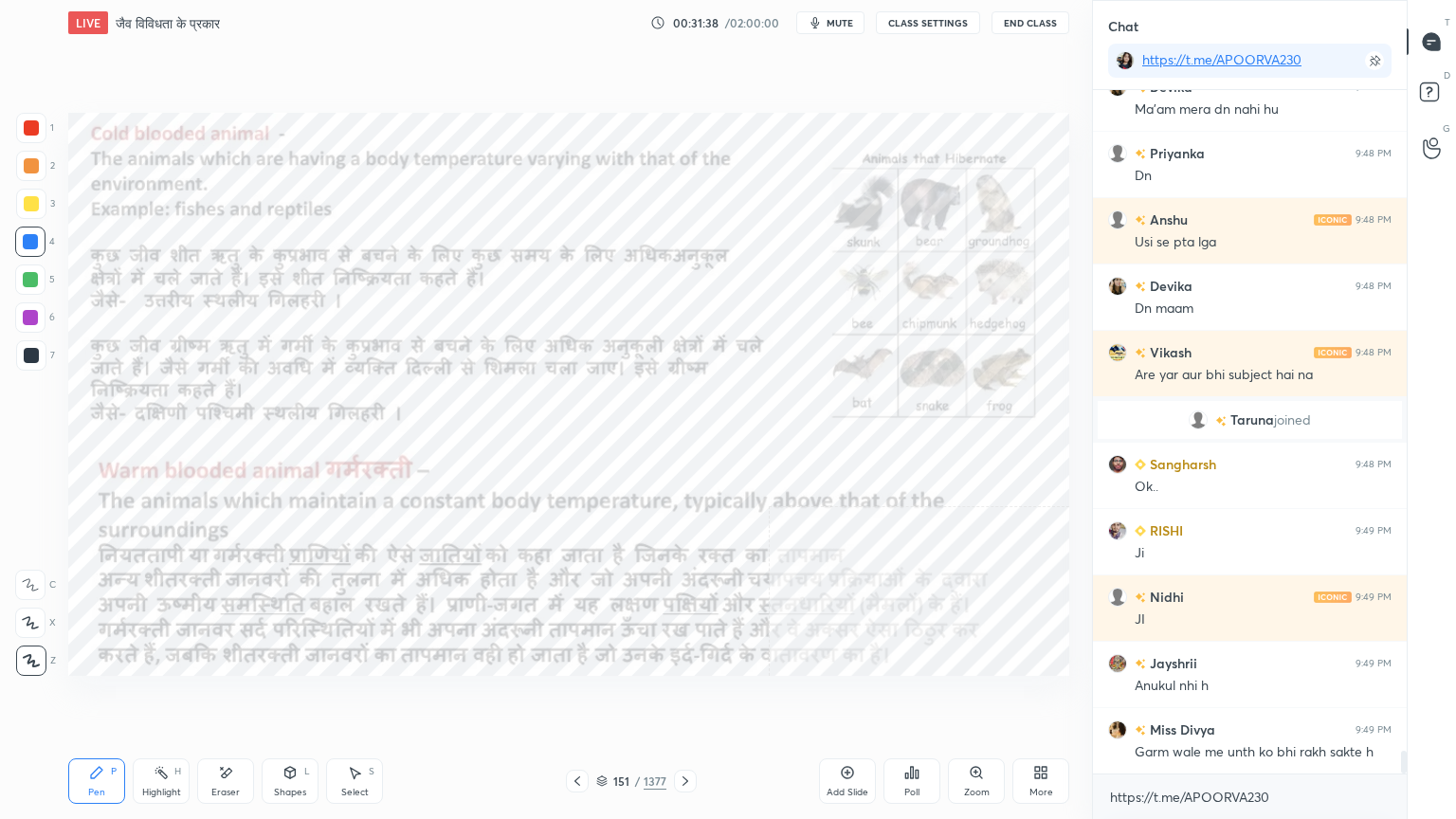 drag, startPoint x: 683, startPoint y: 779, endPoint x: 736, endPoint y: 721, distance: 78.56844 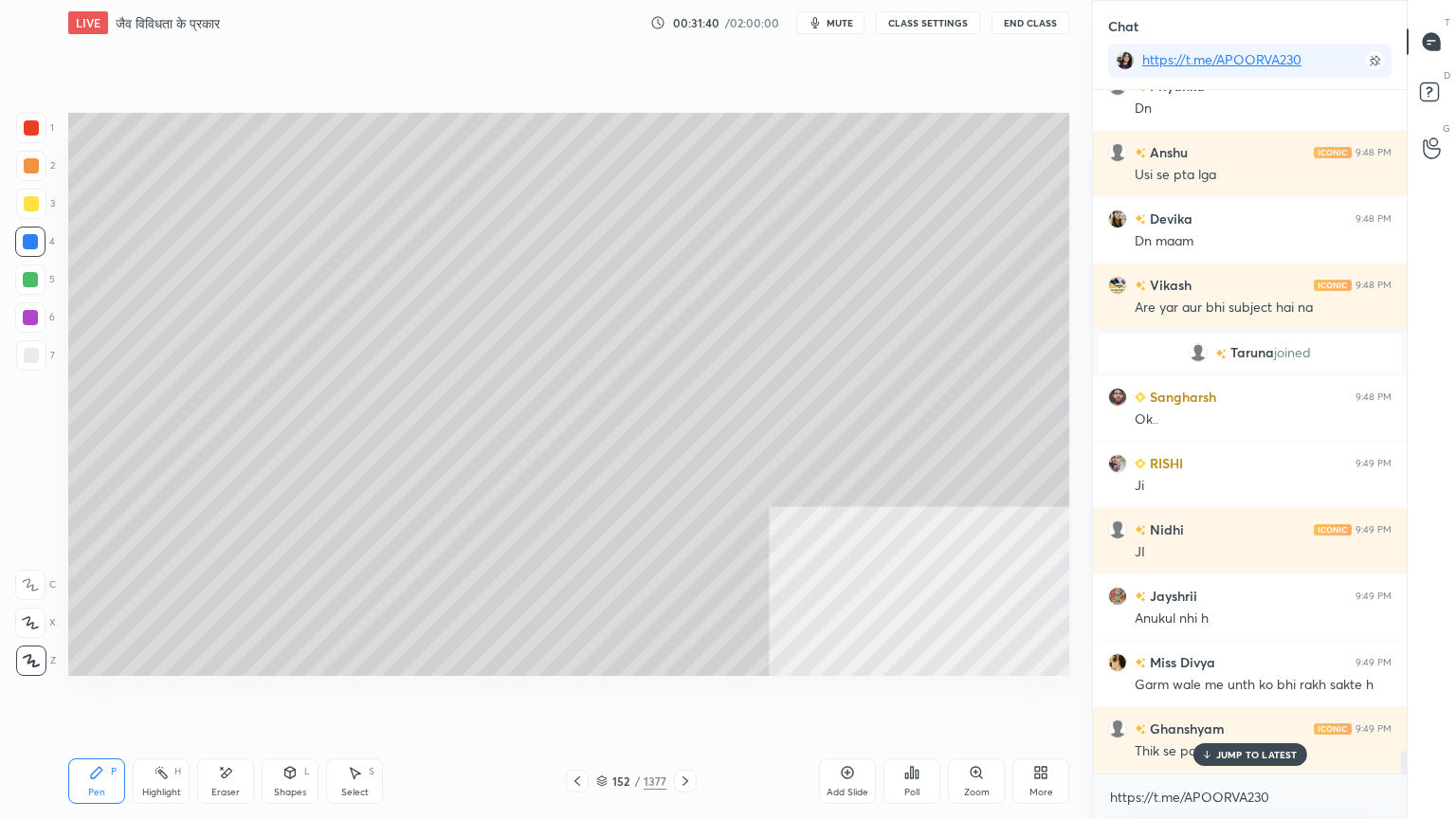 scroll, scrollTop: 19584, scrollLeft: 0, axis: vertical 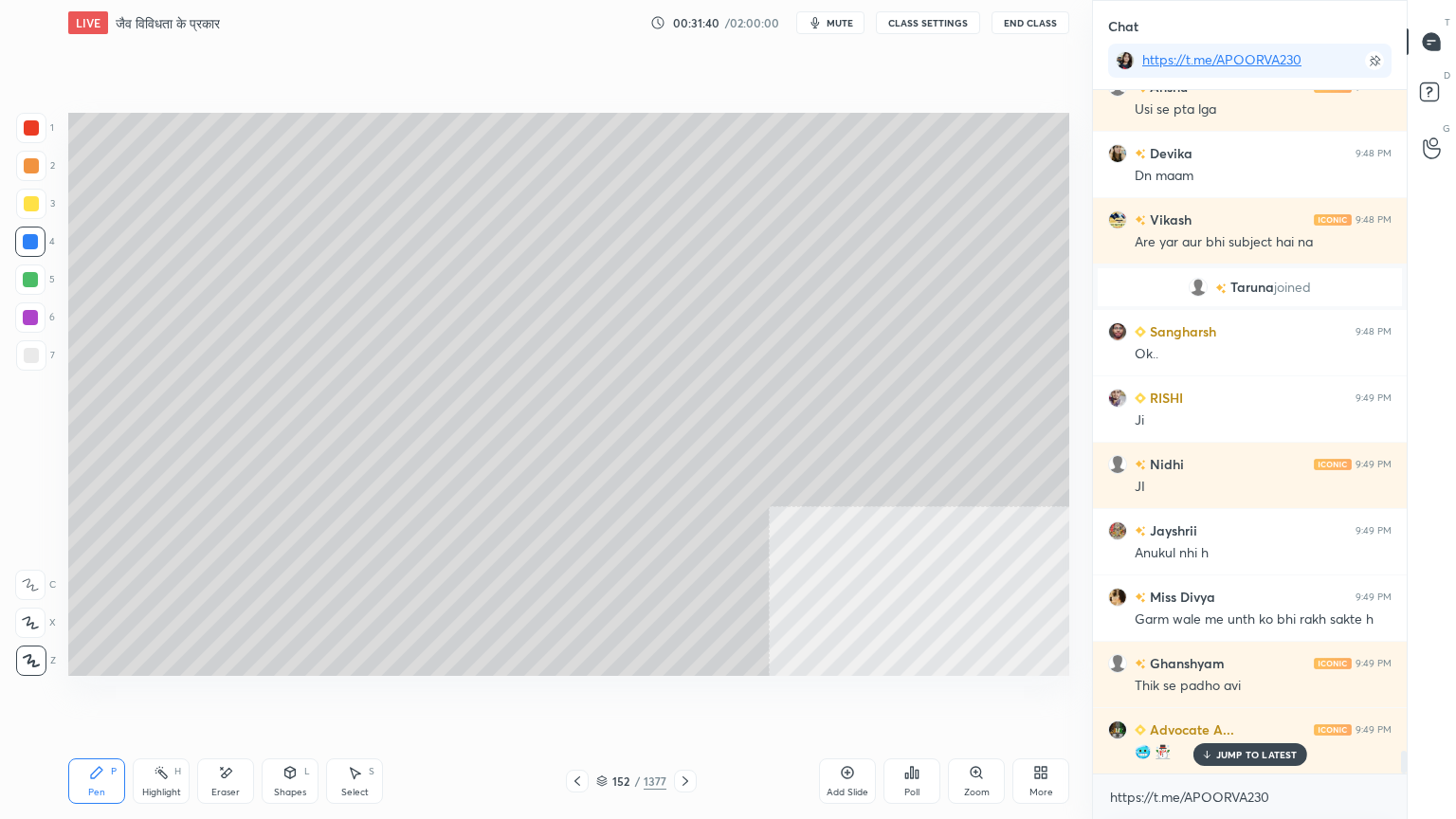 click at bounding box center [31, 128] 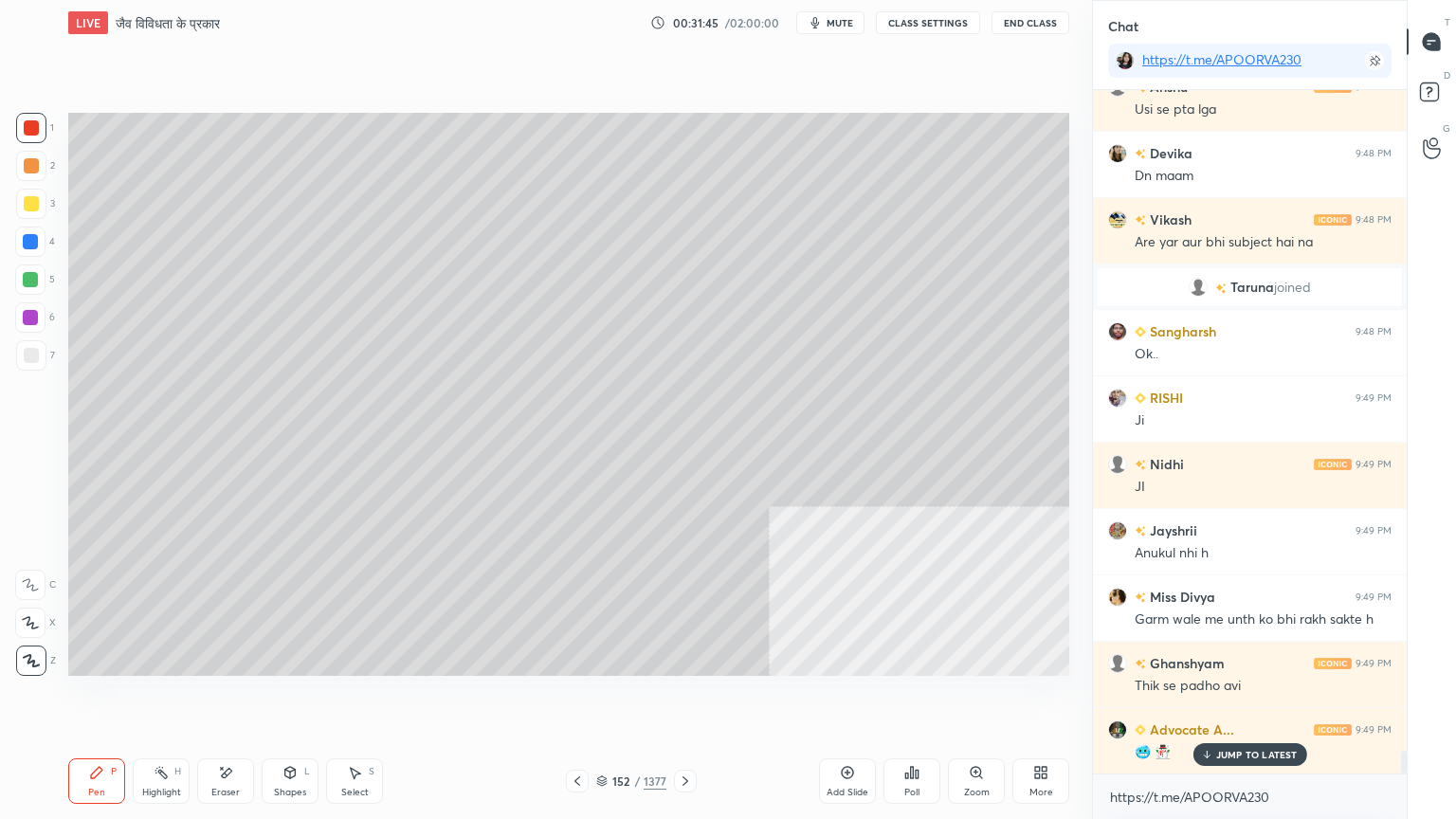 click 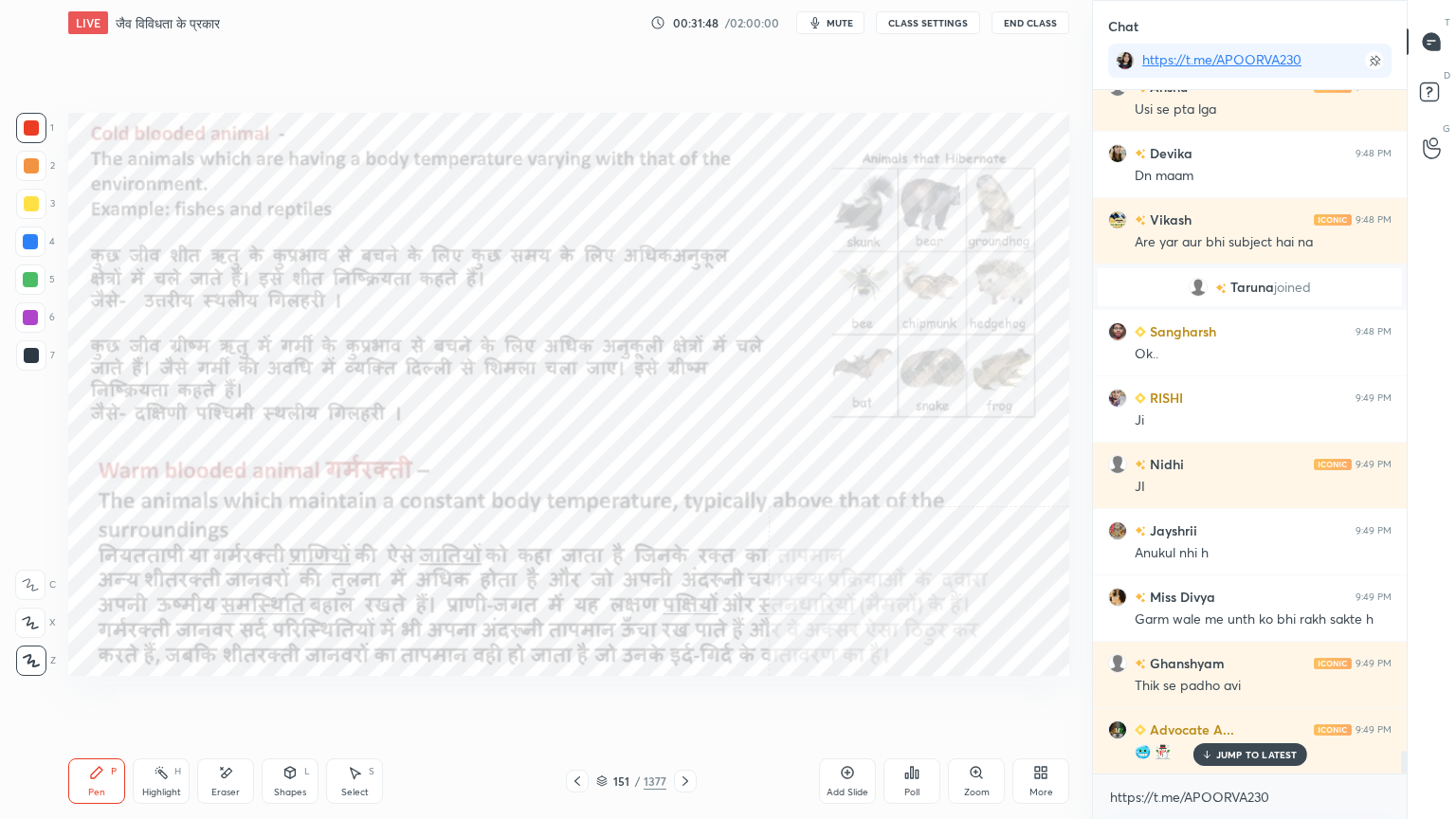 click 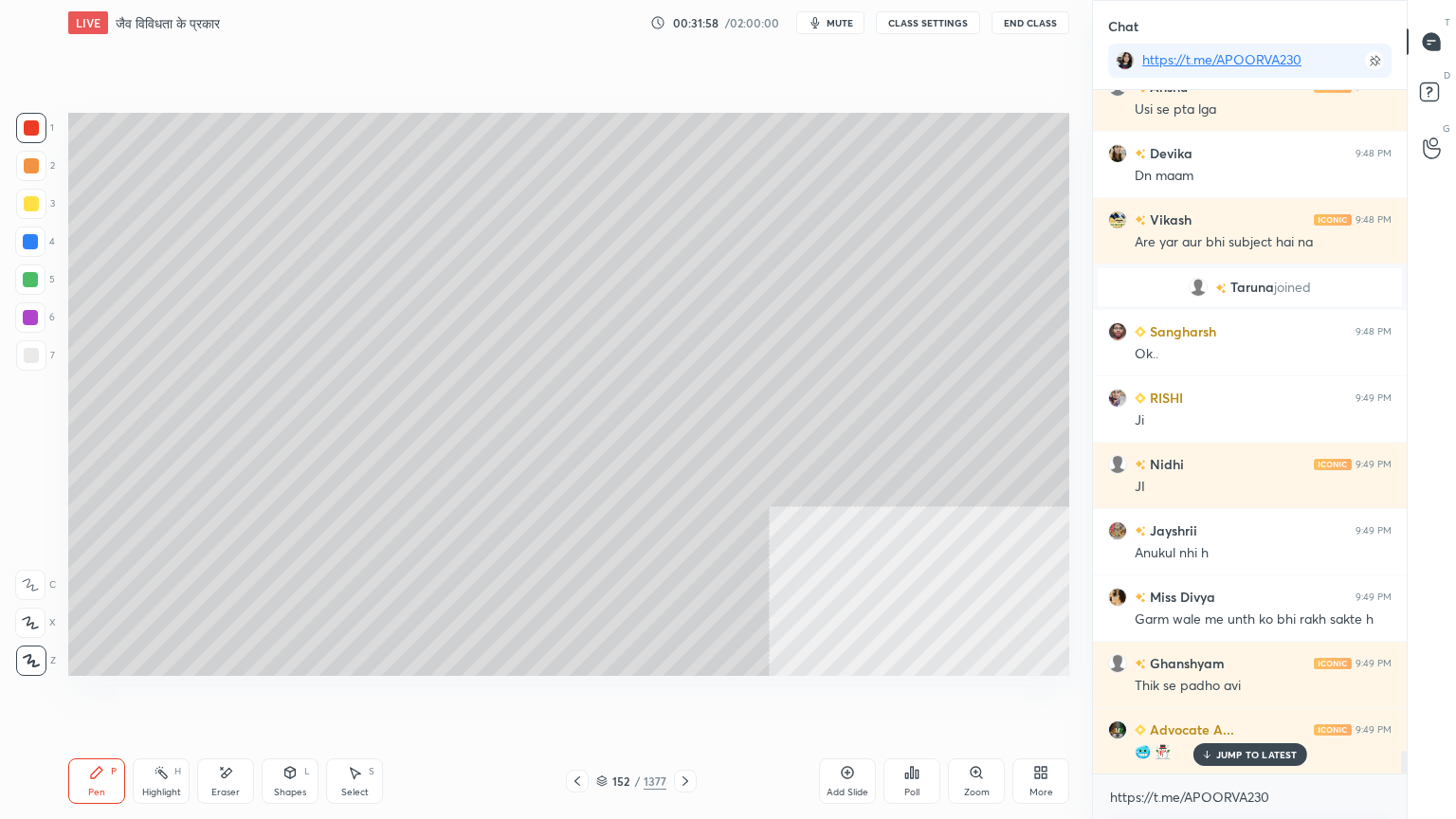 click at bounding box center (30, 242) 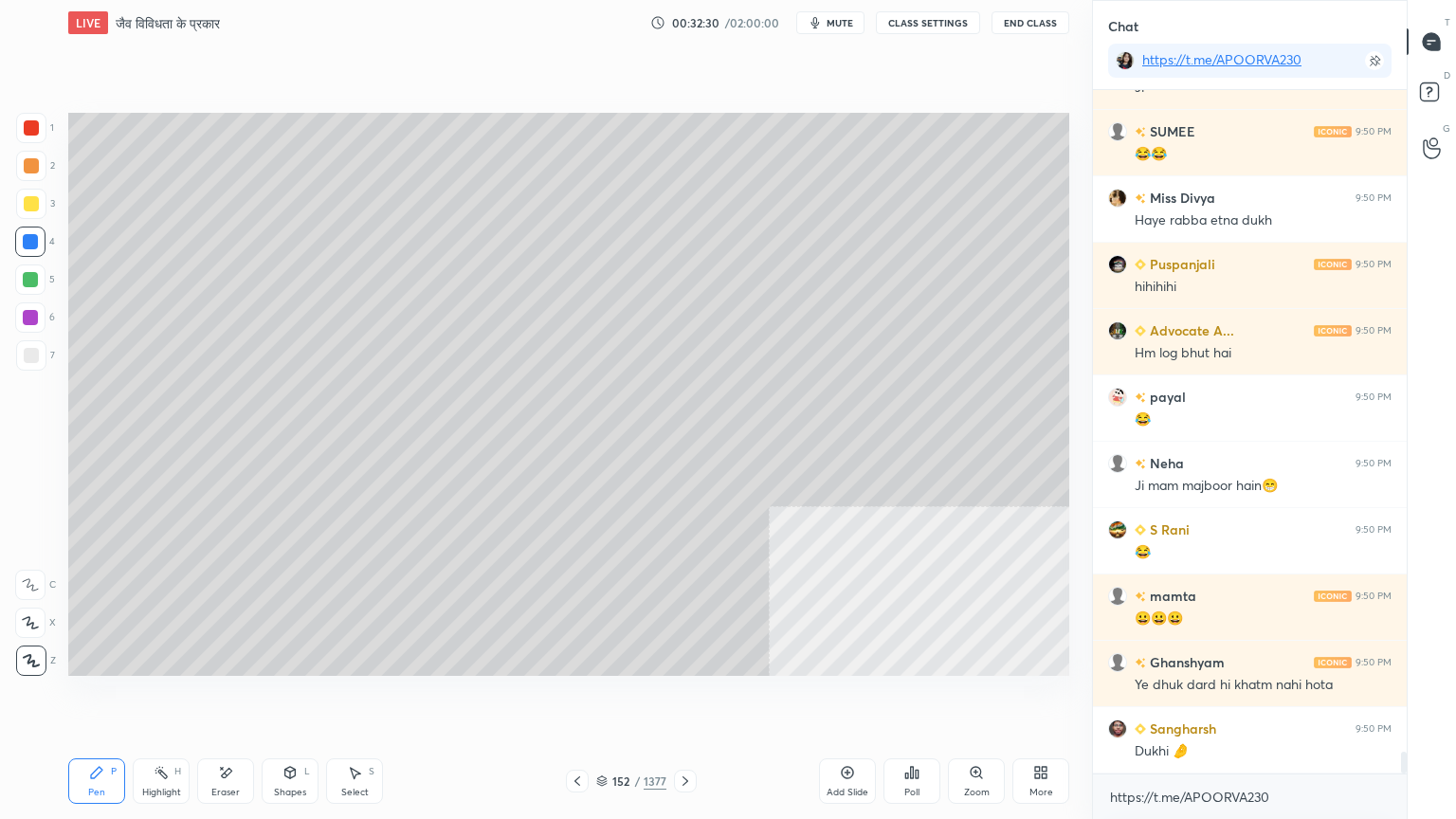 scroll, scrollTop: 20380, scrollLeft: 0, axis: vertical 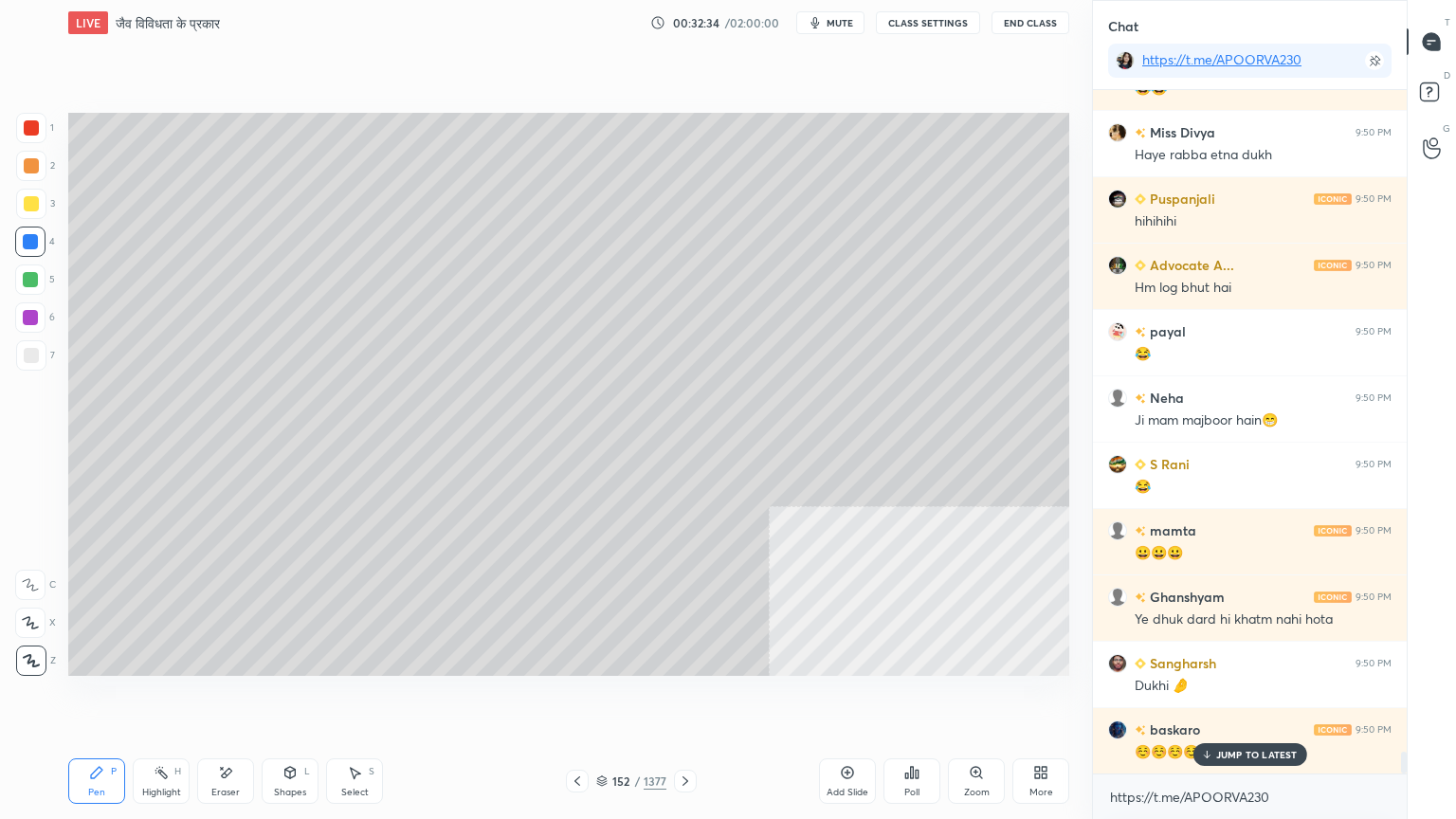 click at bounding box center [31, 128] 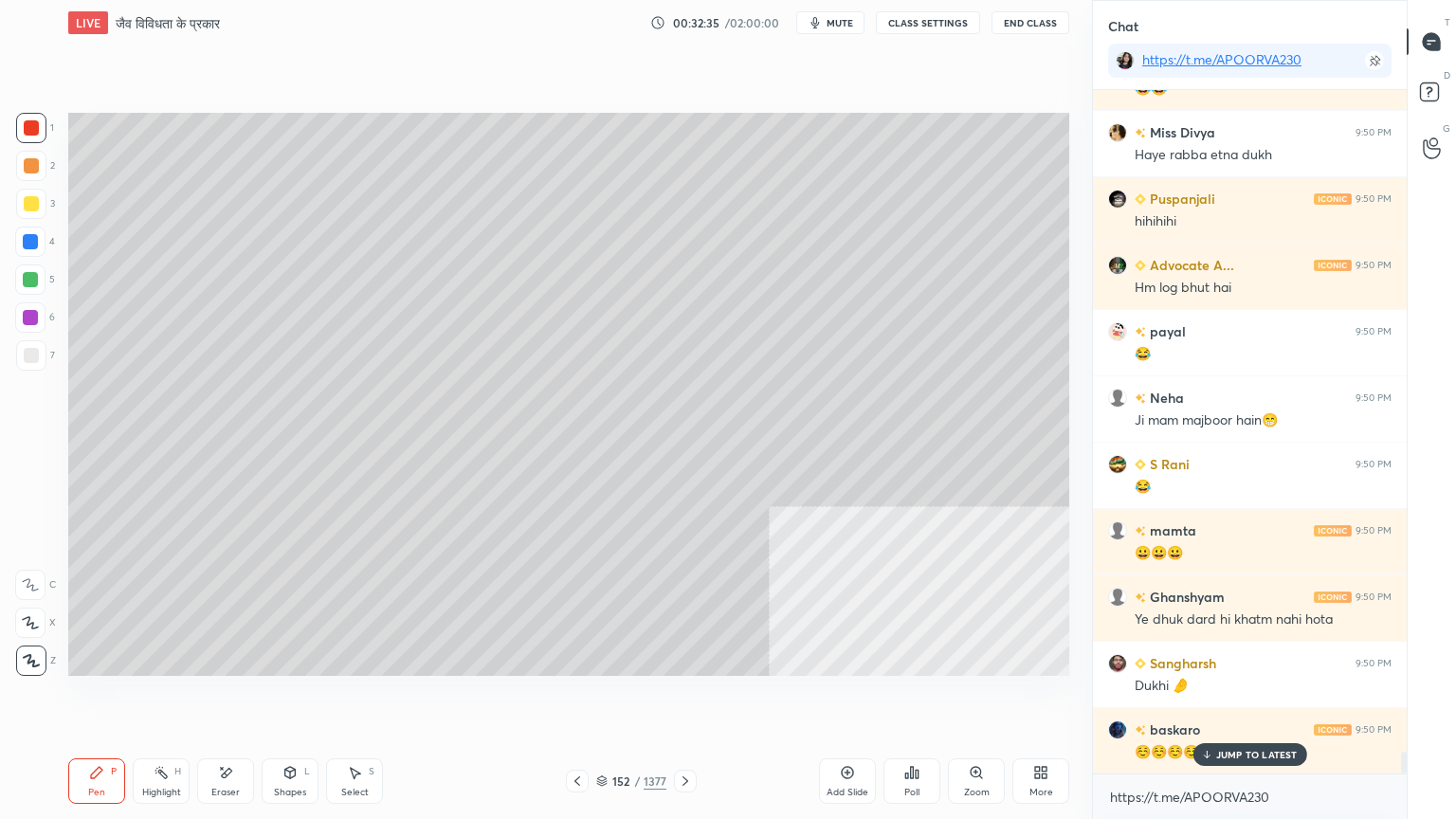 click at bounding box center (31, 128) 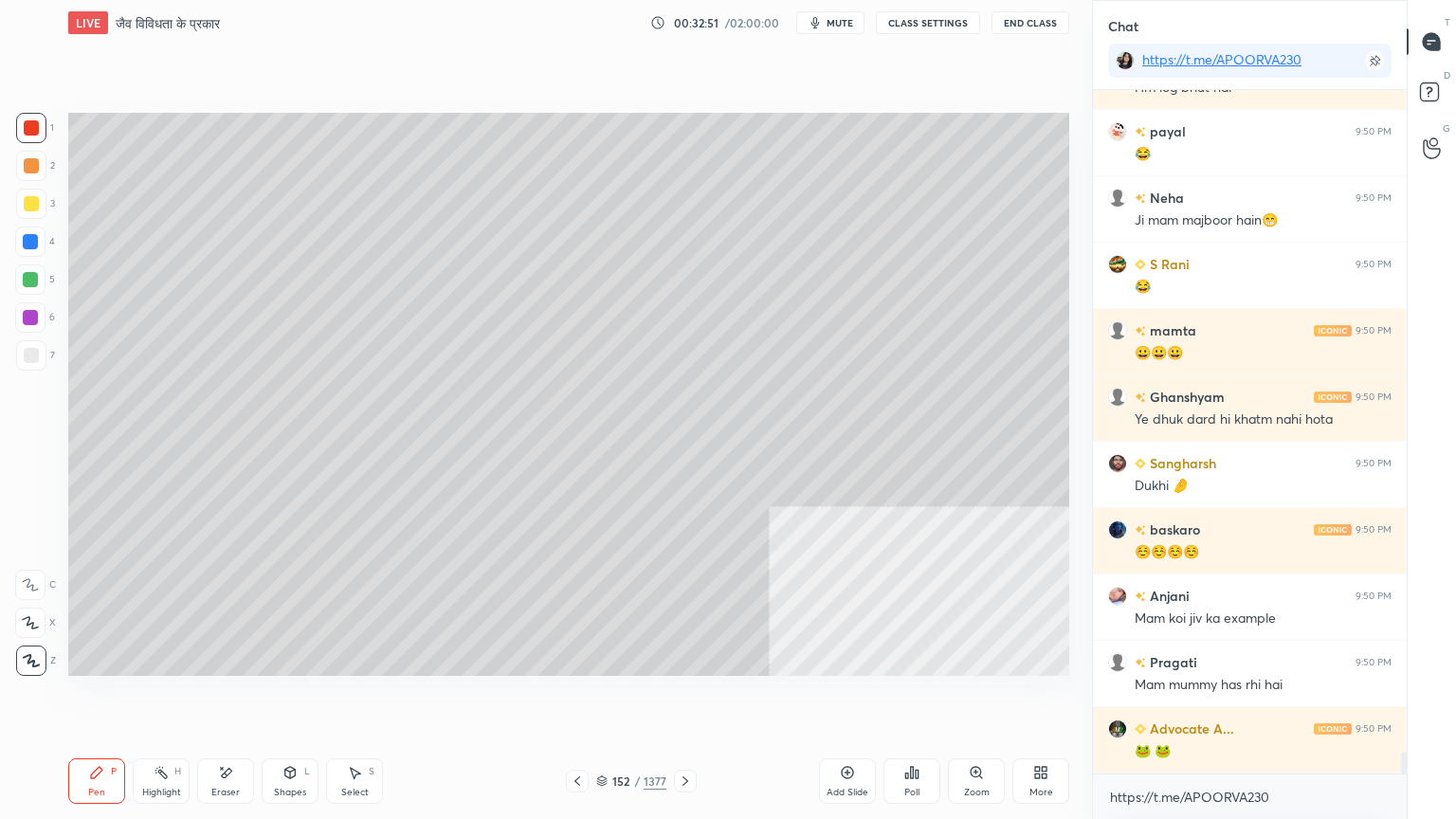 scroll, scrollTop: 20646, scrollLeft: 0, axis: vertical 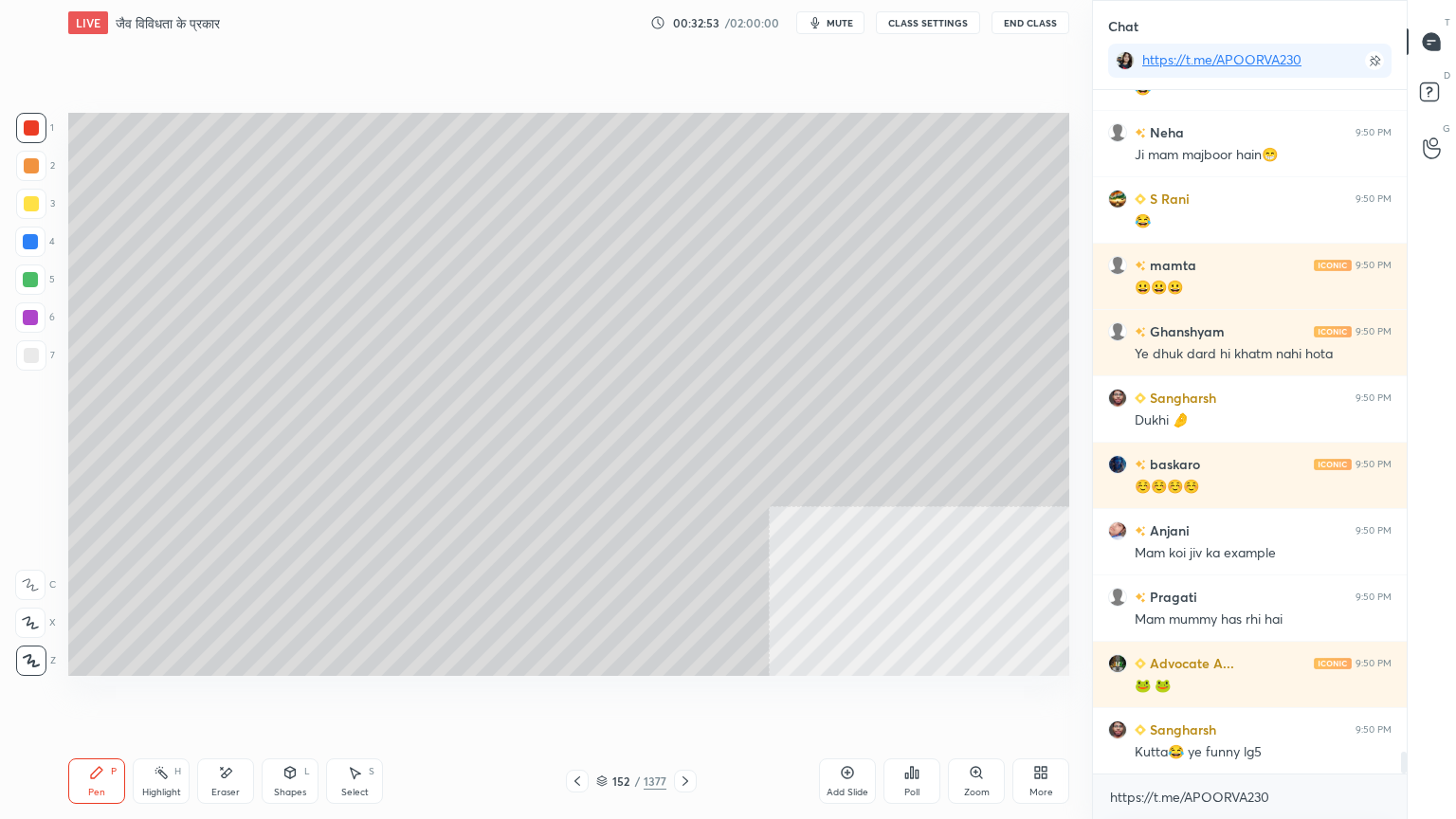 drag, startPoint x: 362, startPoint y: 800, endPoint x: 411, endPoint y: 747, distance: 72.18033 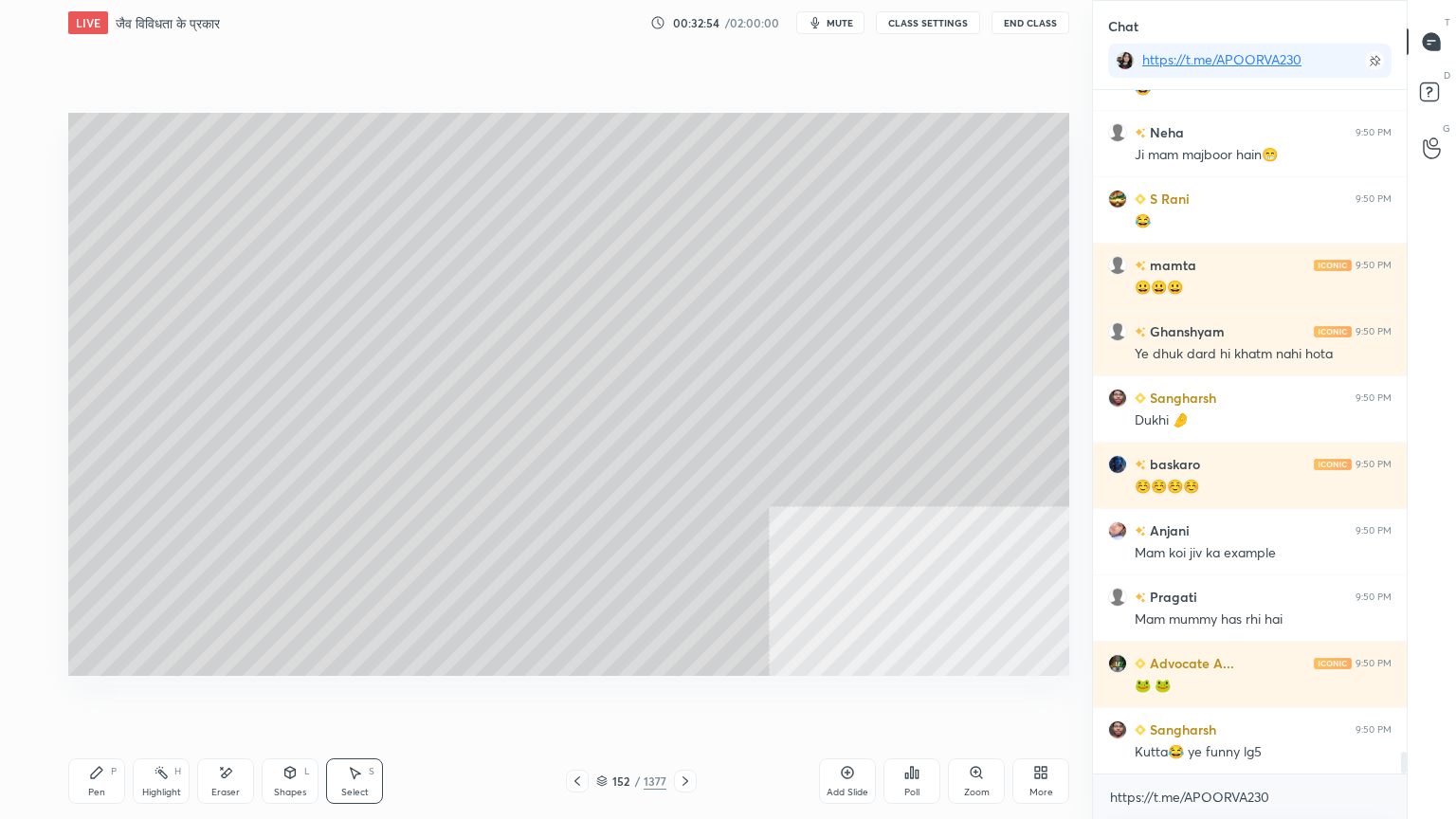 scroll, scrollTop: 20713, scrollLeft: 0, axis: vertical 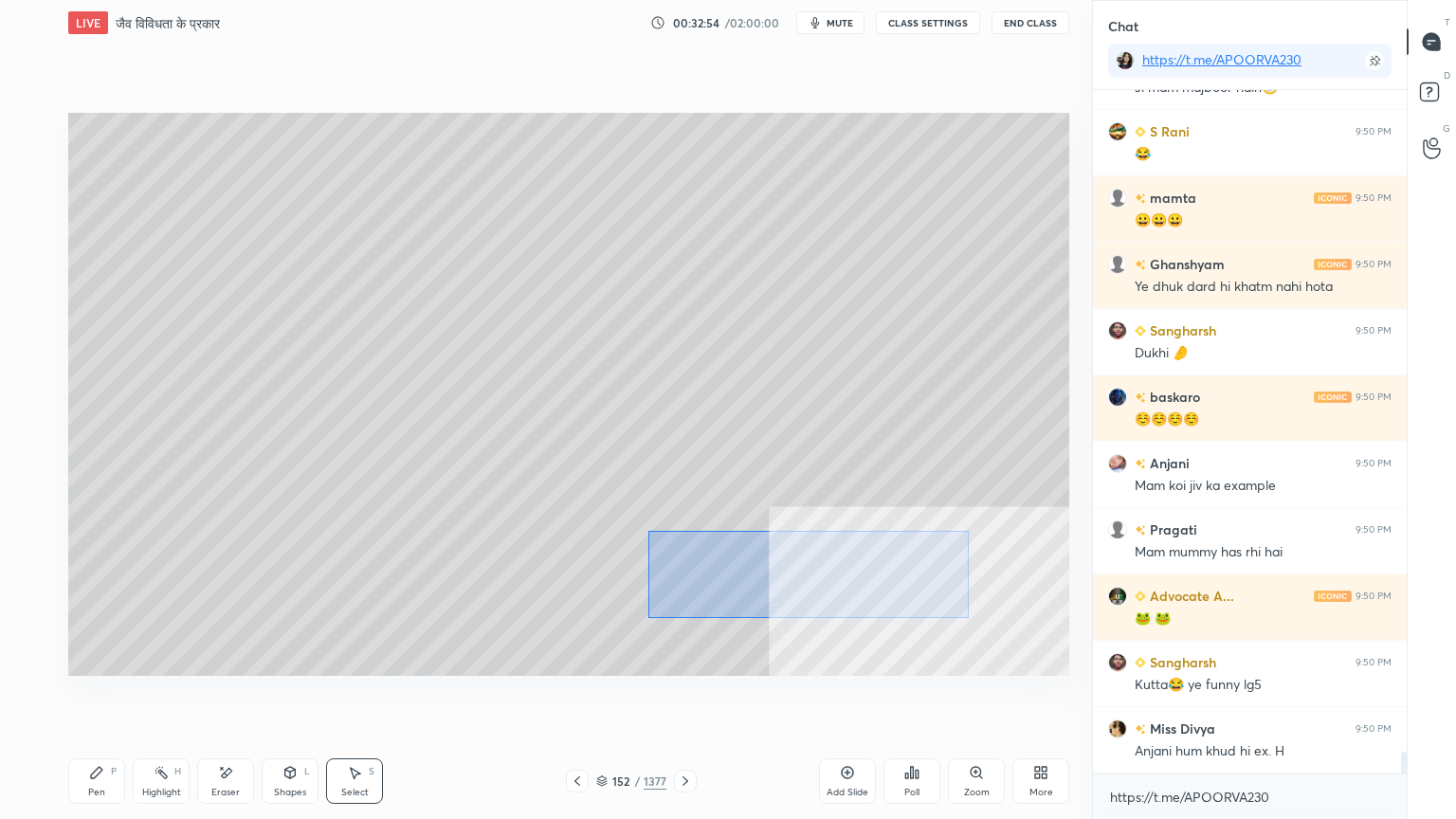 drag, startPoint x: 721, startPoint y: 561, endPoint x: 902, endPoint y: 585, distance: 182.58423 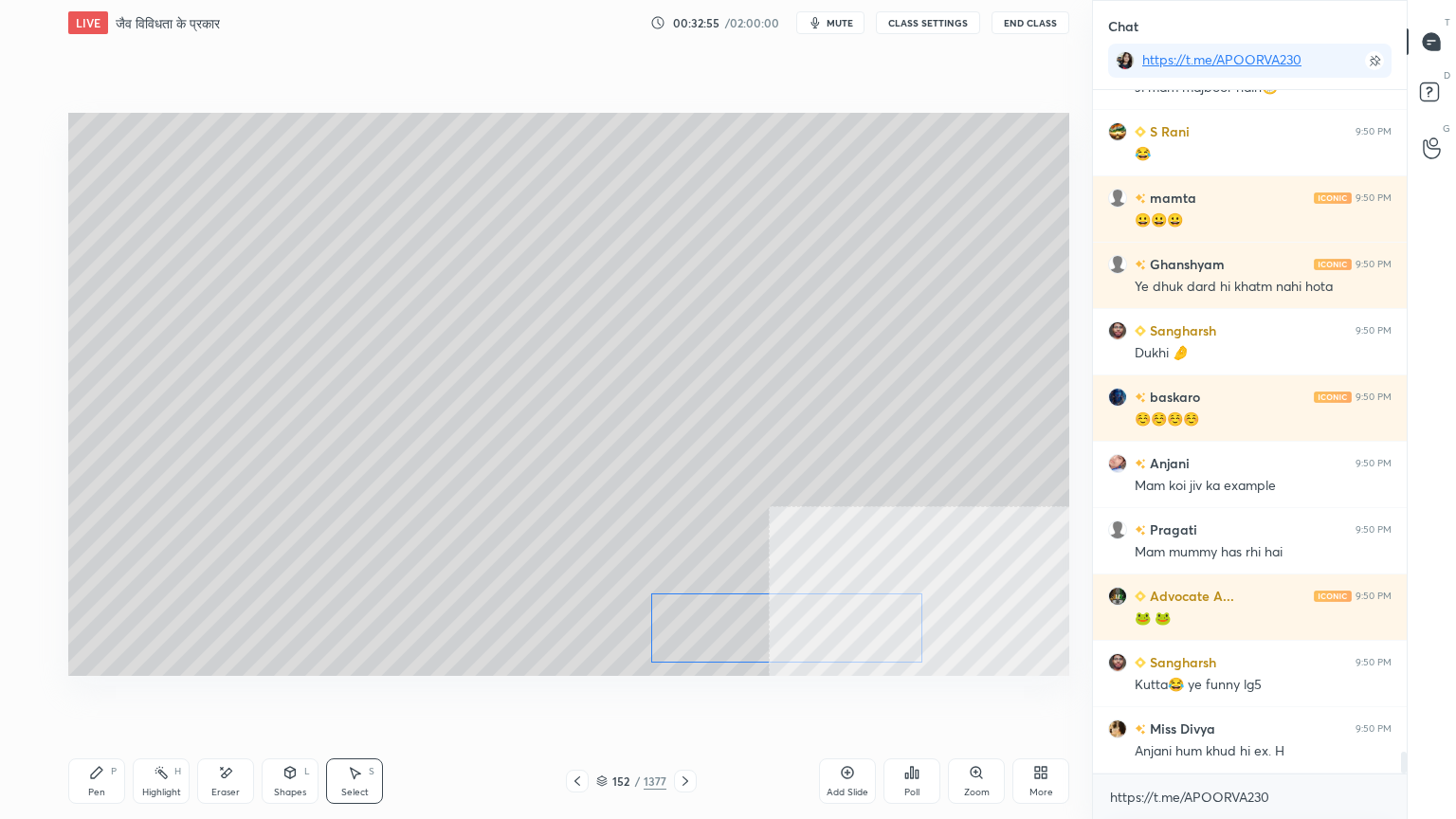 drag, startPoint x: 838, startPoint y: 559, endPoint x: 829, endPoint y: 633, distance: 74.54529 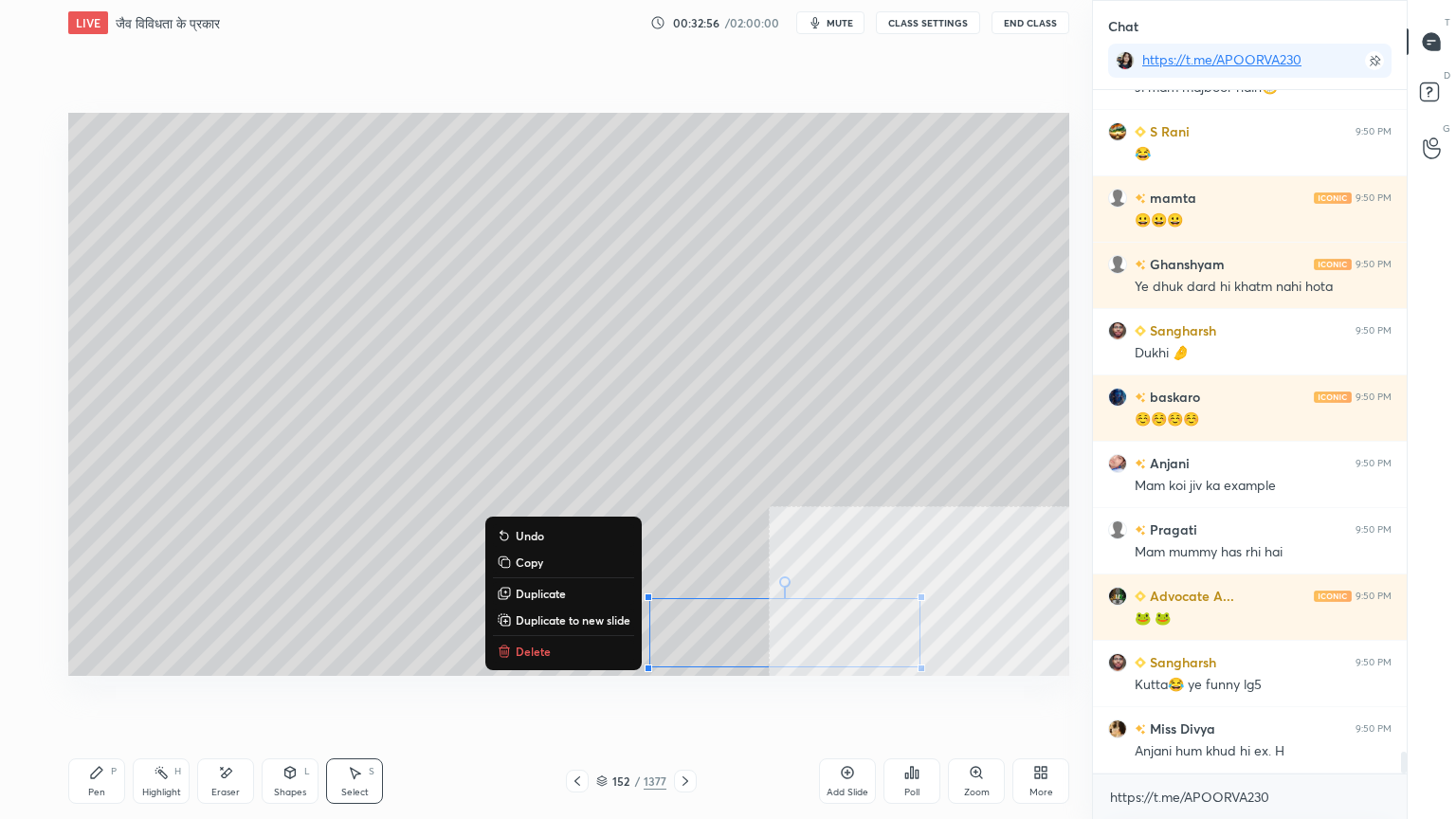 click on "Pen P" at bounding box center [97, 781] 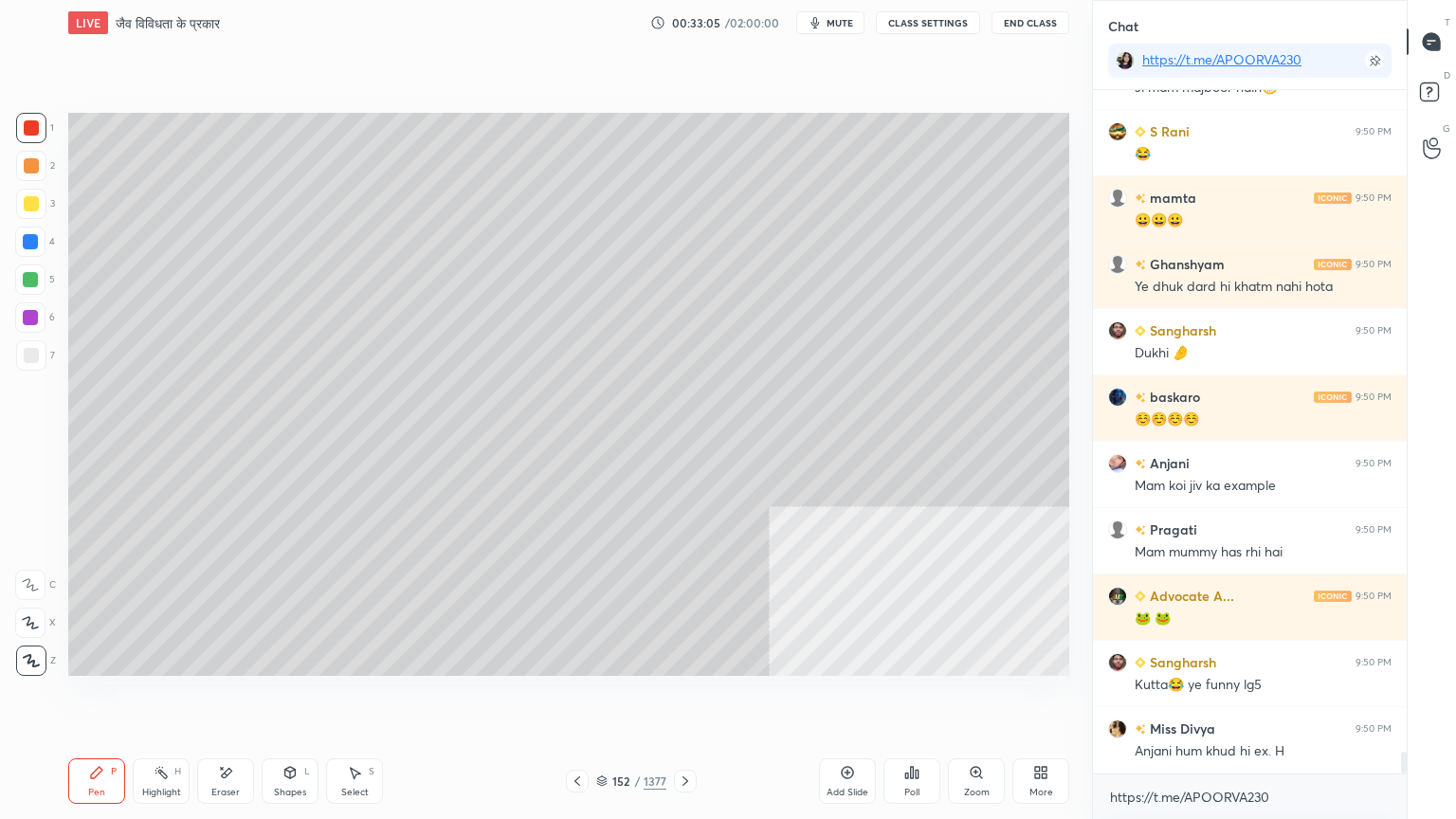 click at bounding box center [685, 781] 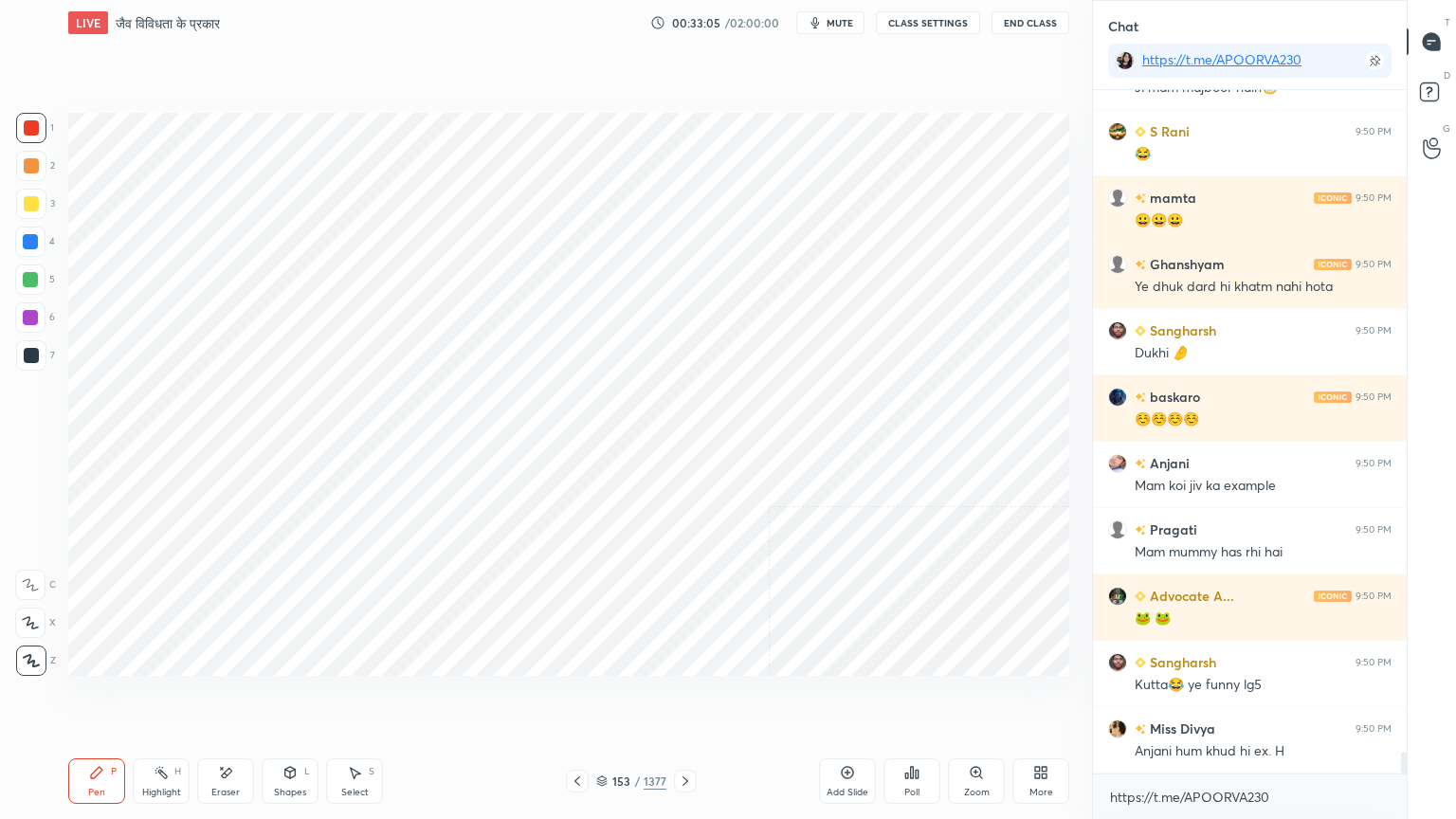 click 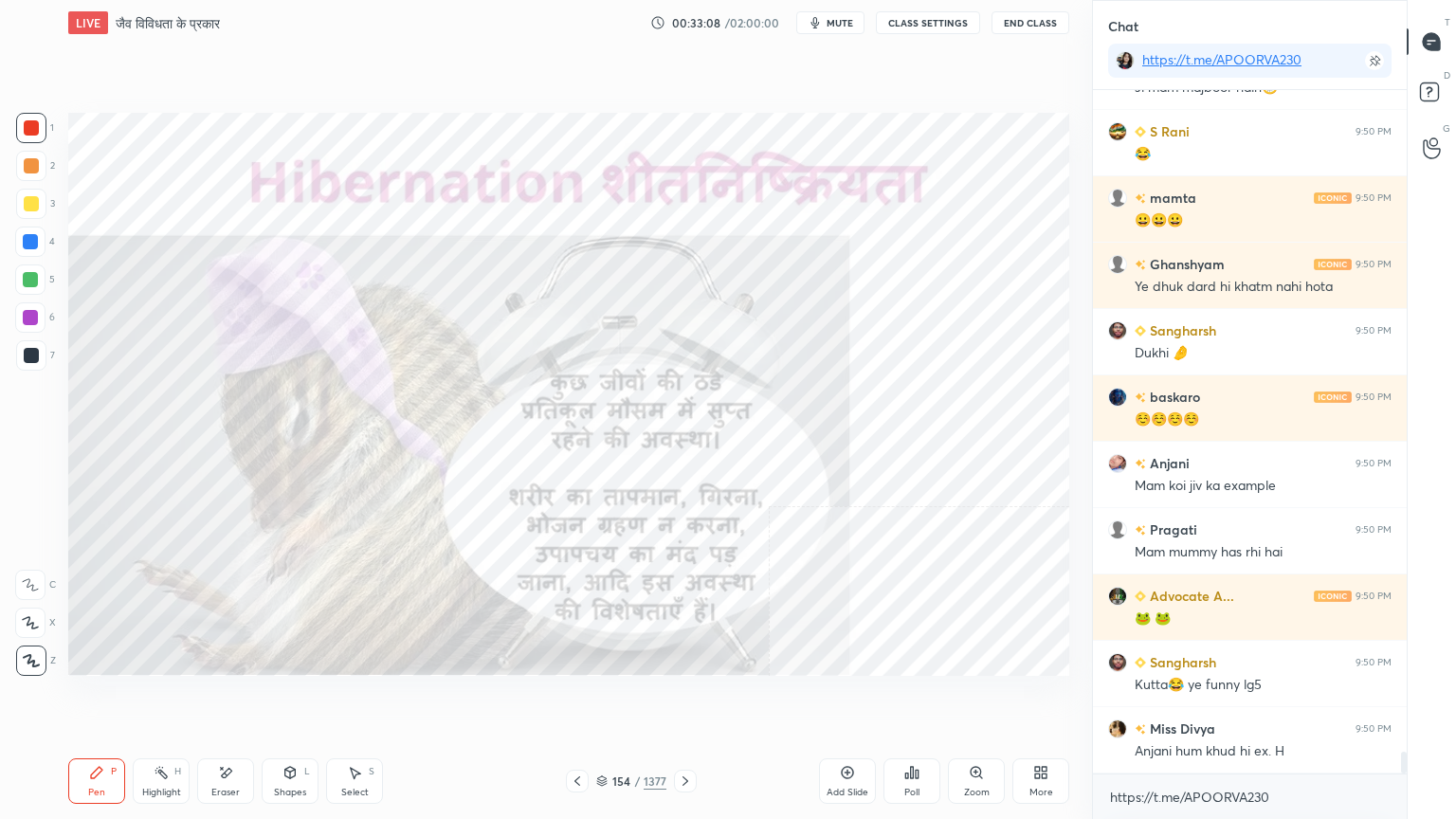 click at bounding box center (30, 242) 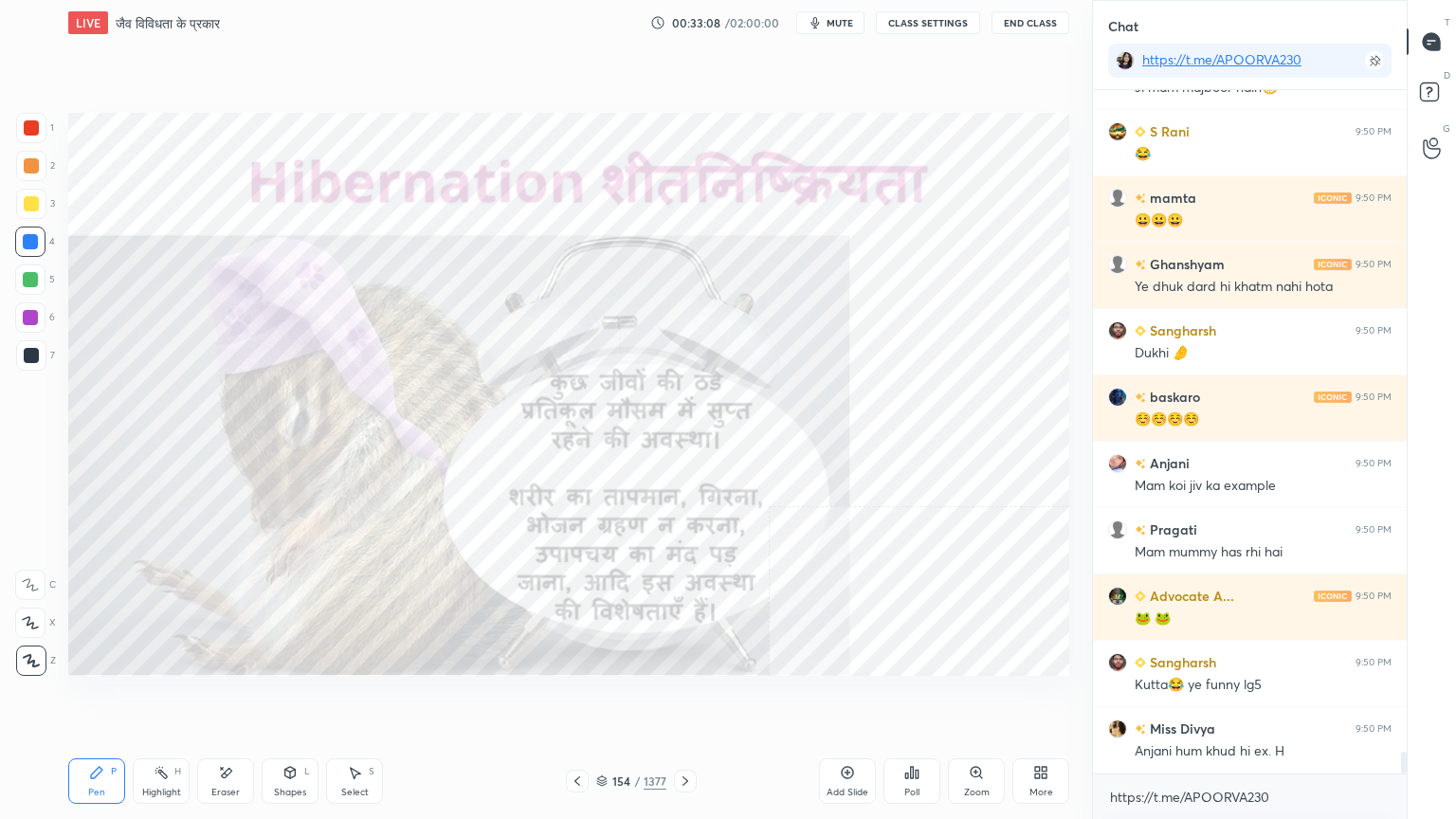click at bounding box center (30, 242) 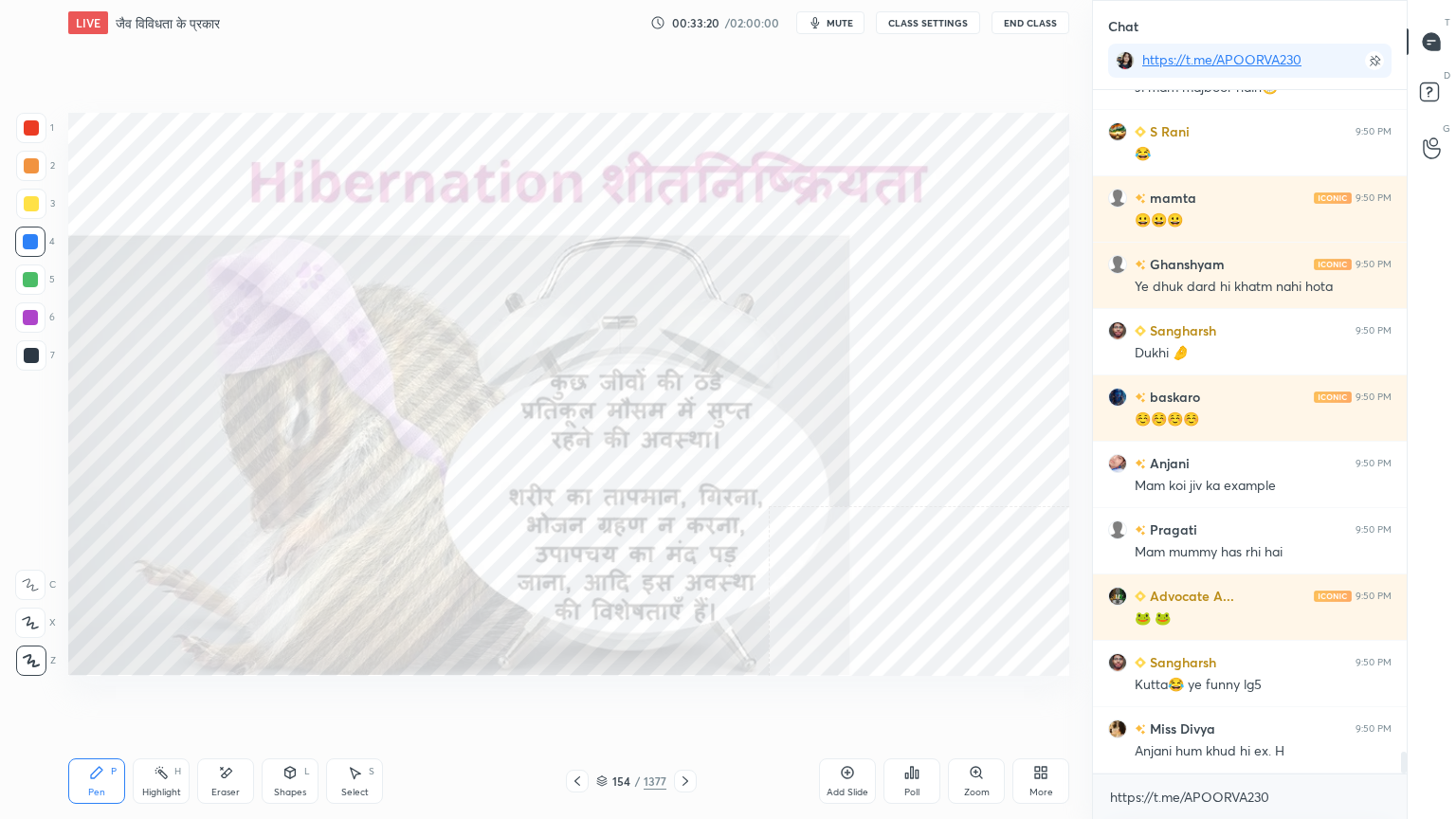 click on "Eraser" at bounding box center (226, 781) 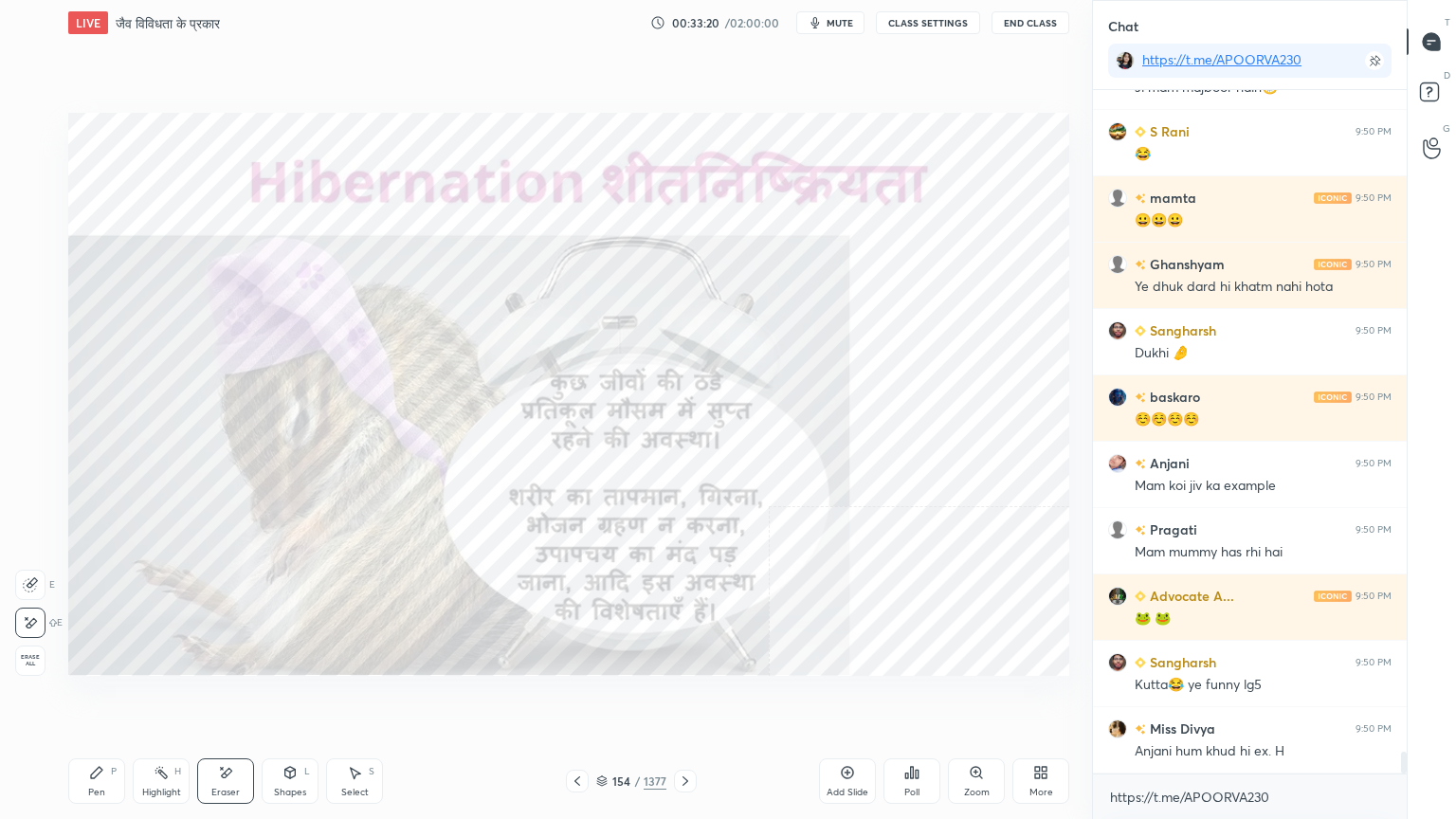drag, startPoint x: 21, startPoint y: 666, endPoint x: 35, endPoint y: 664, distance: 14.142136 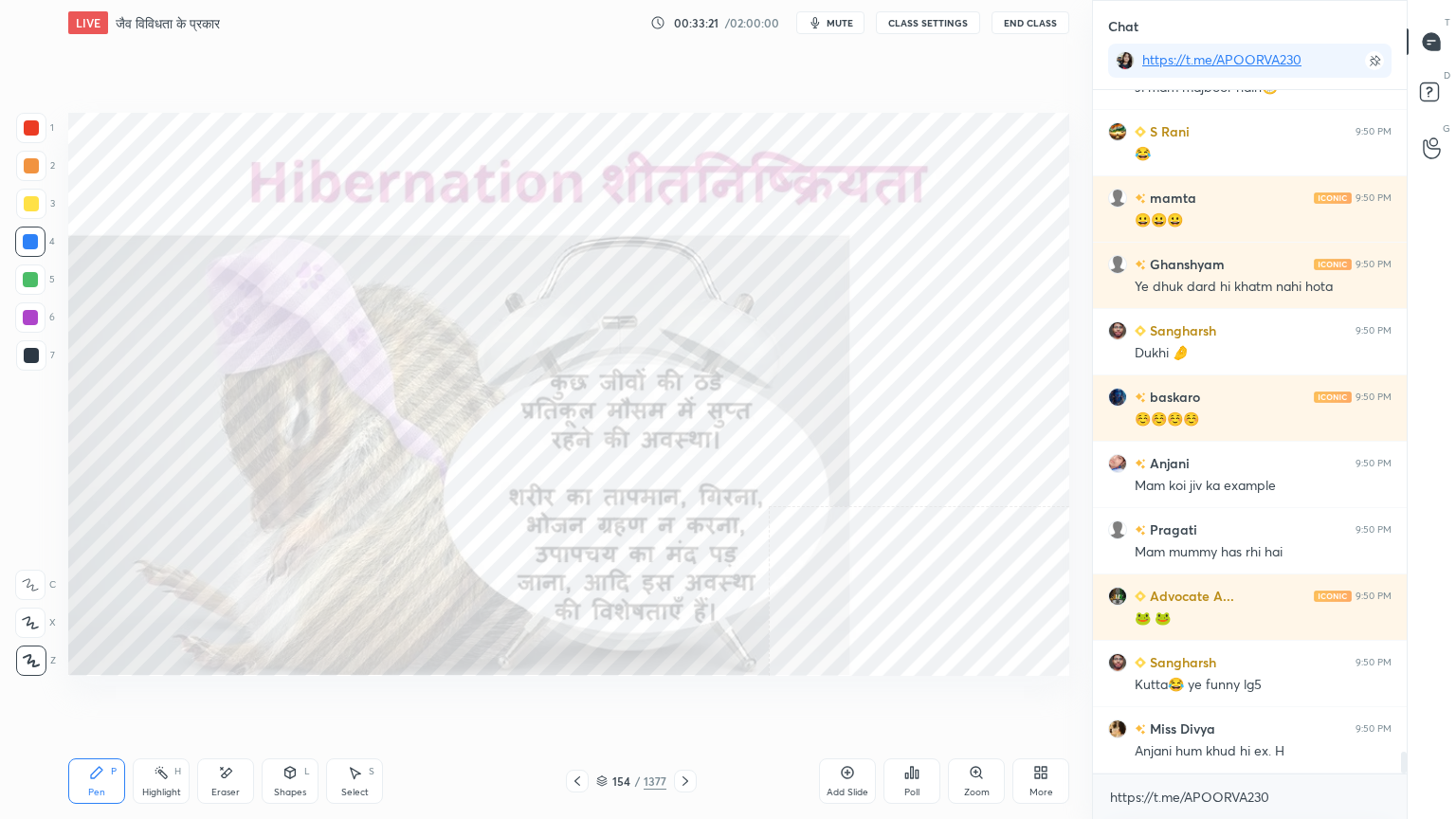 click 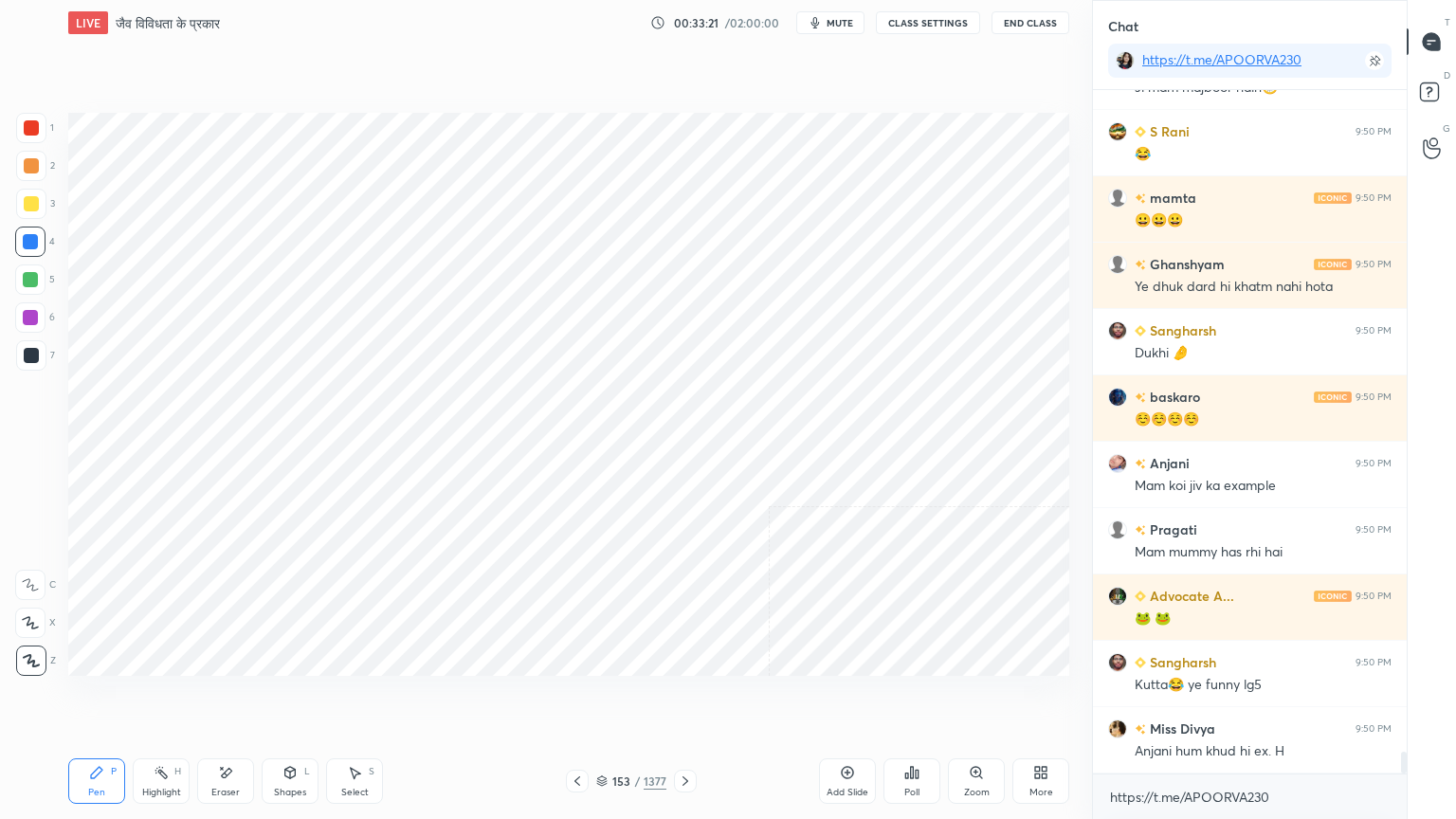 scroll, scrollTop: 640, scrollLeft: 308, axis: both 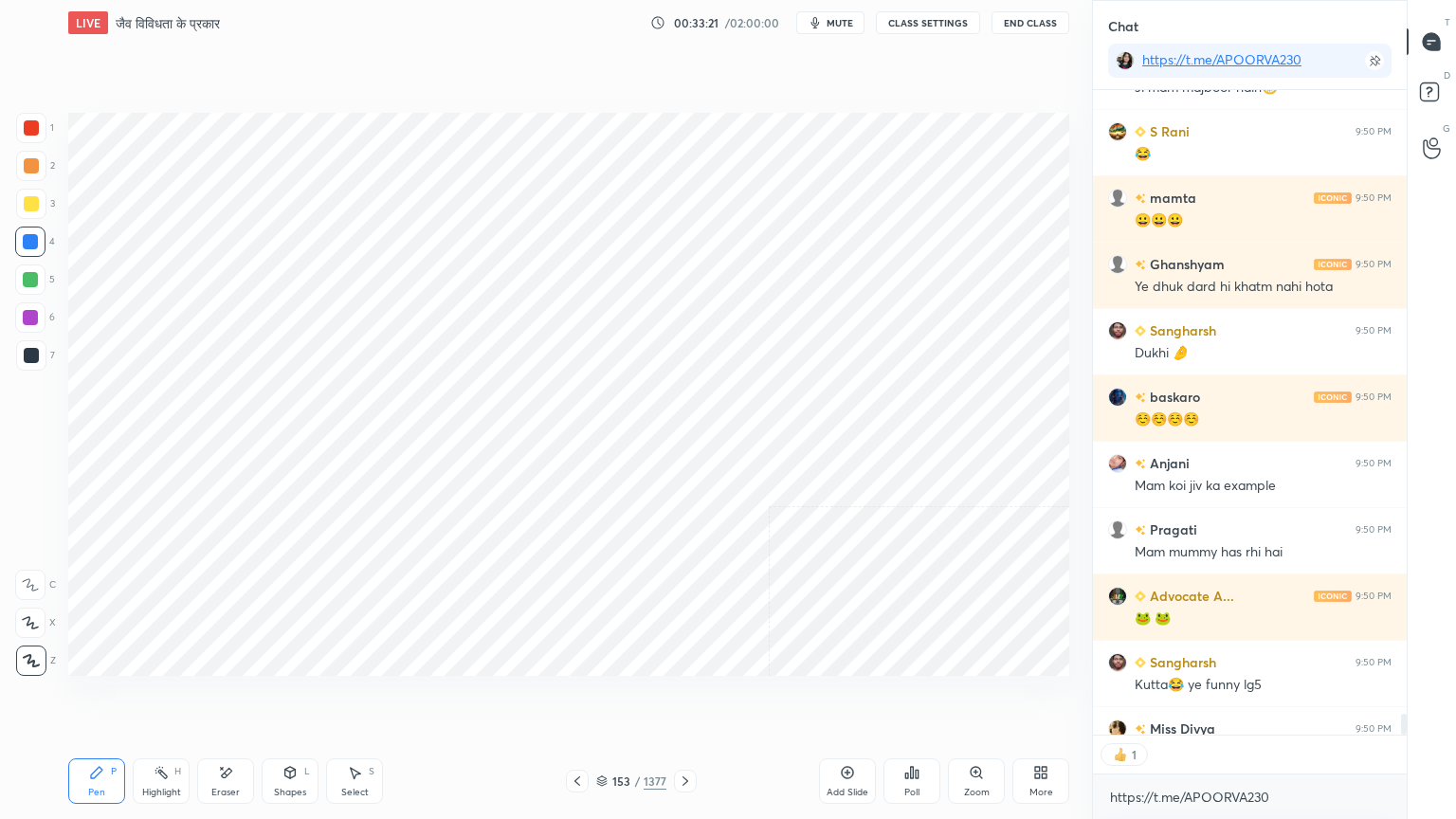 click 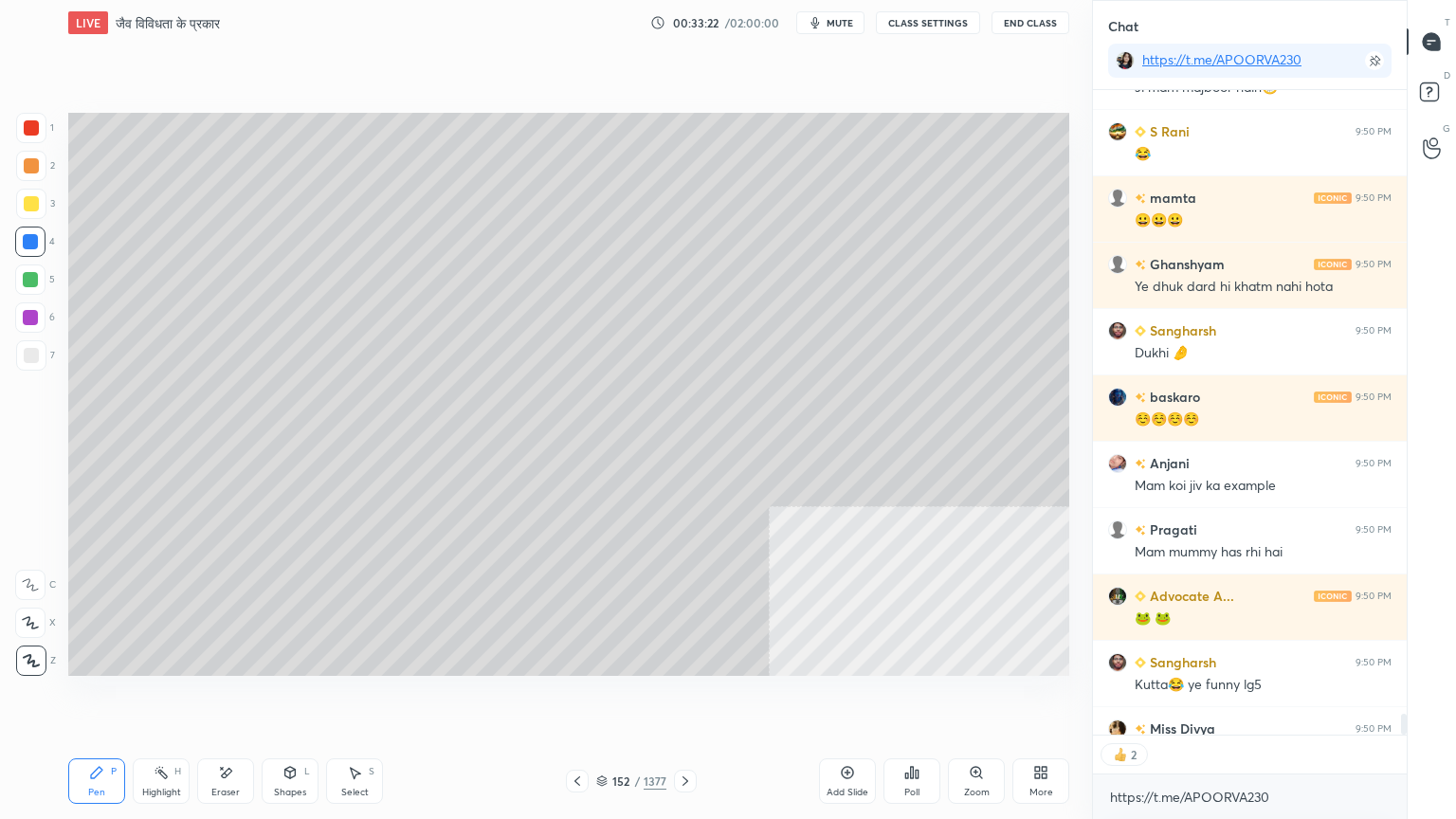 click 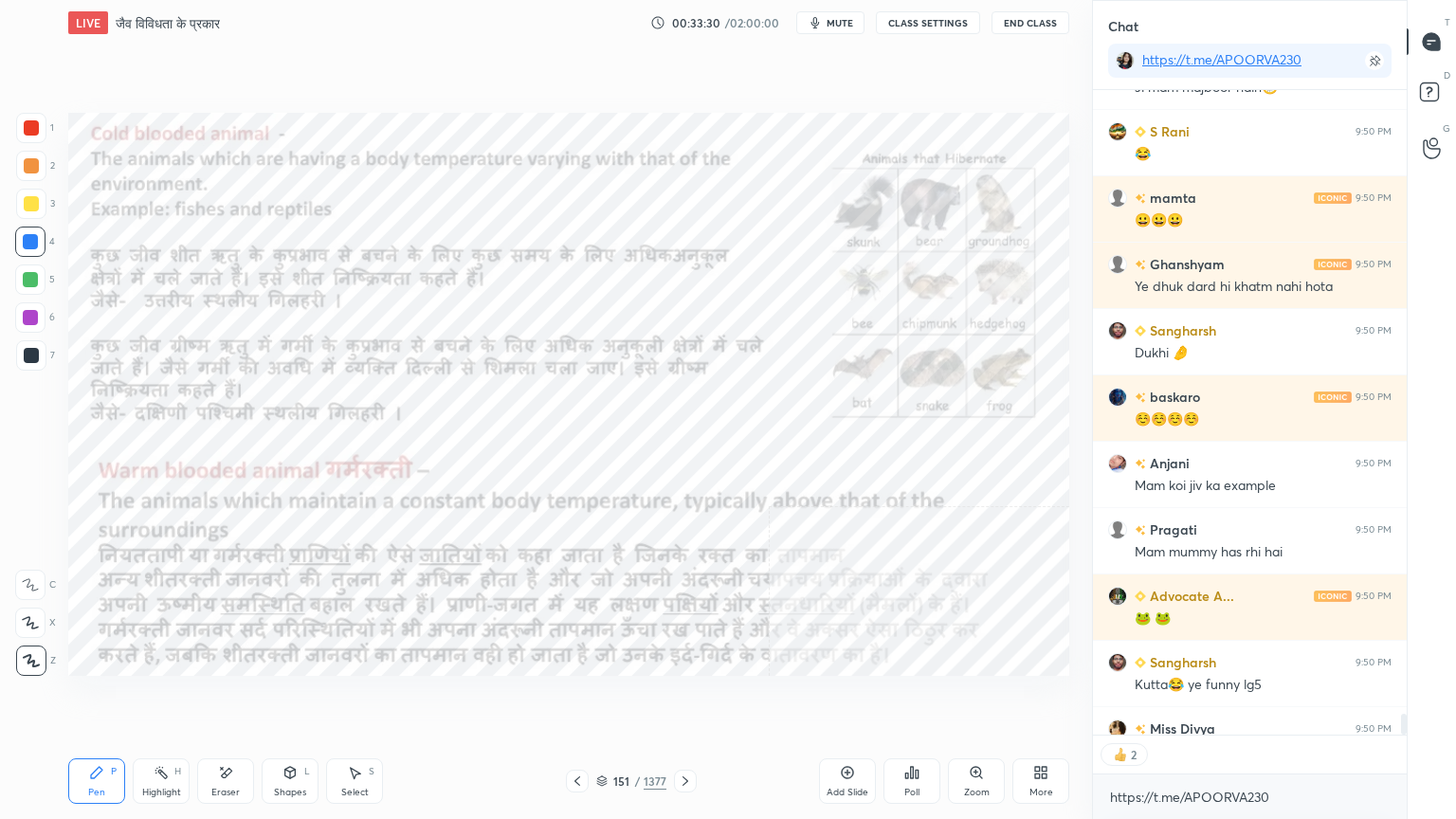 scroll, scrollTop: 20818, scrollLeft: 0, axis: vertical 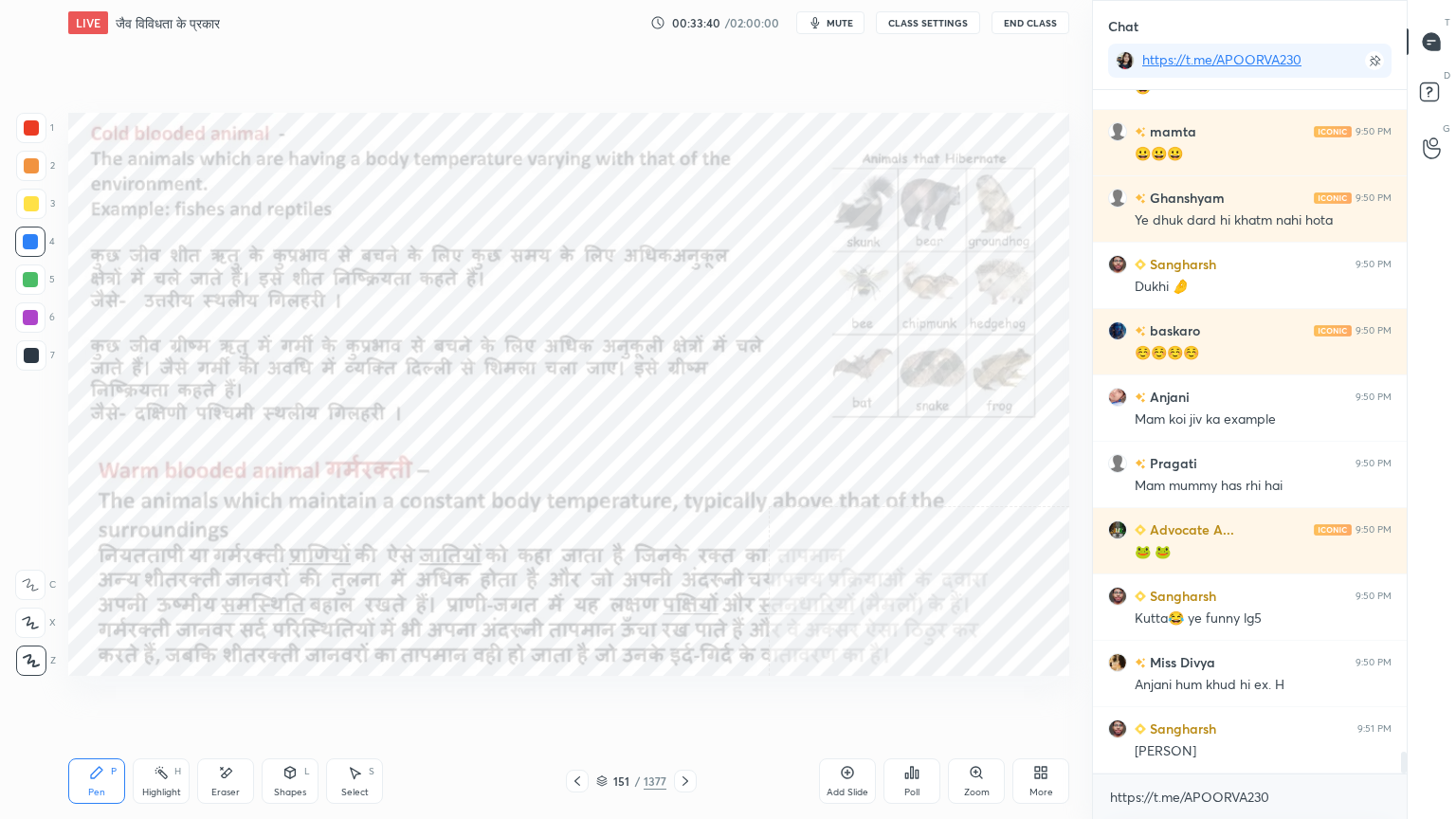 drag, startPoint x: 606, startPoint y: 779, endPoint x: 650, endPoint y: 761, distance: 47.539457 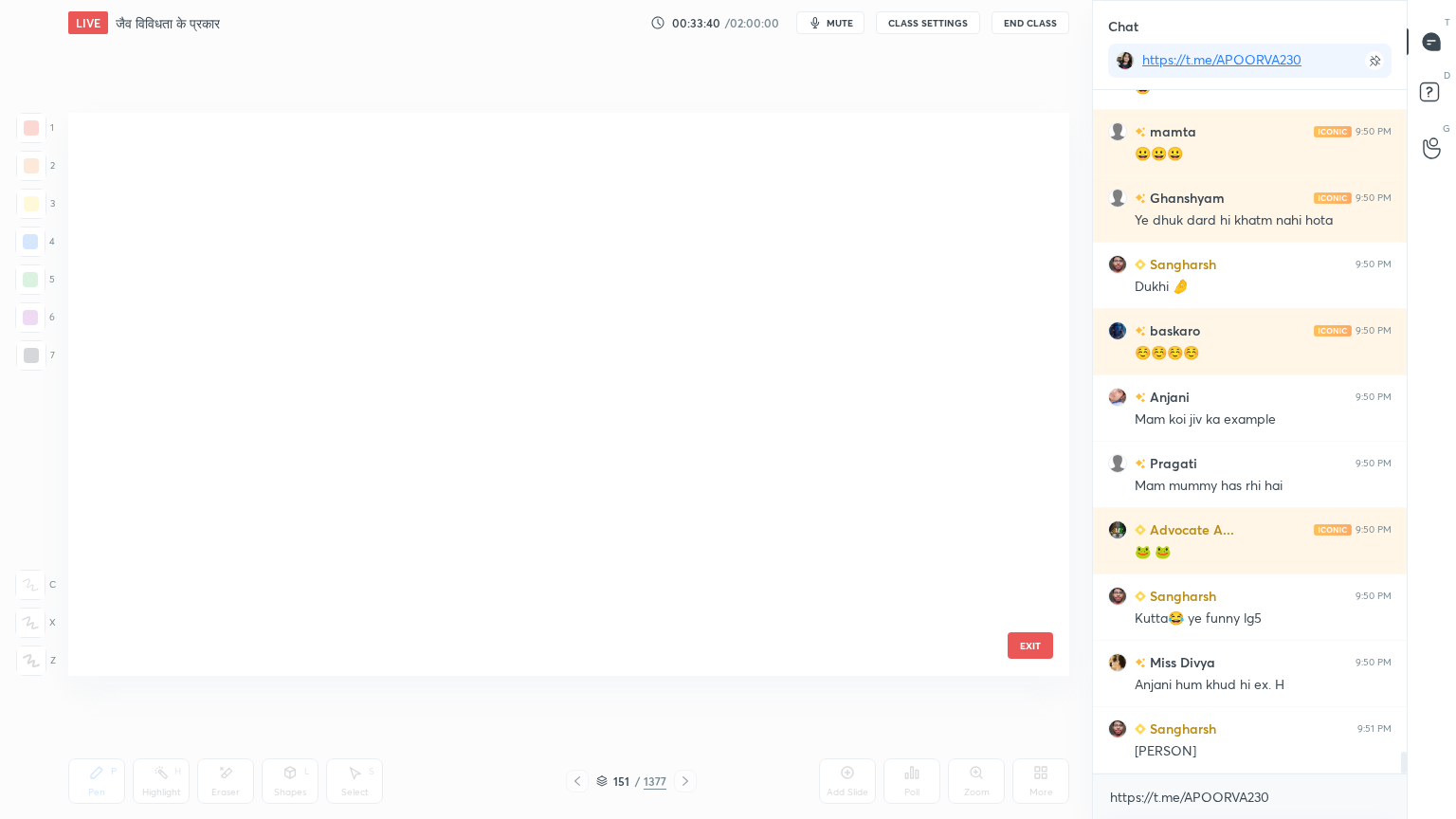 scroll, scrollTop: 8284, scrollLeft: 0, axis: vertical 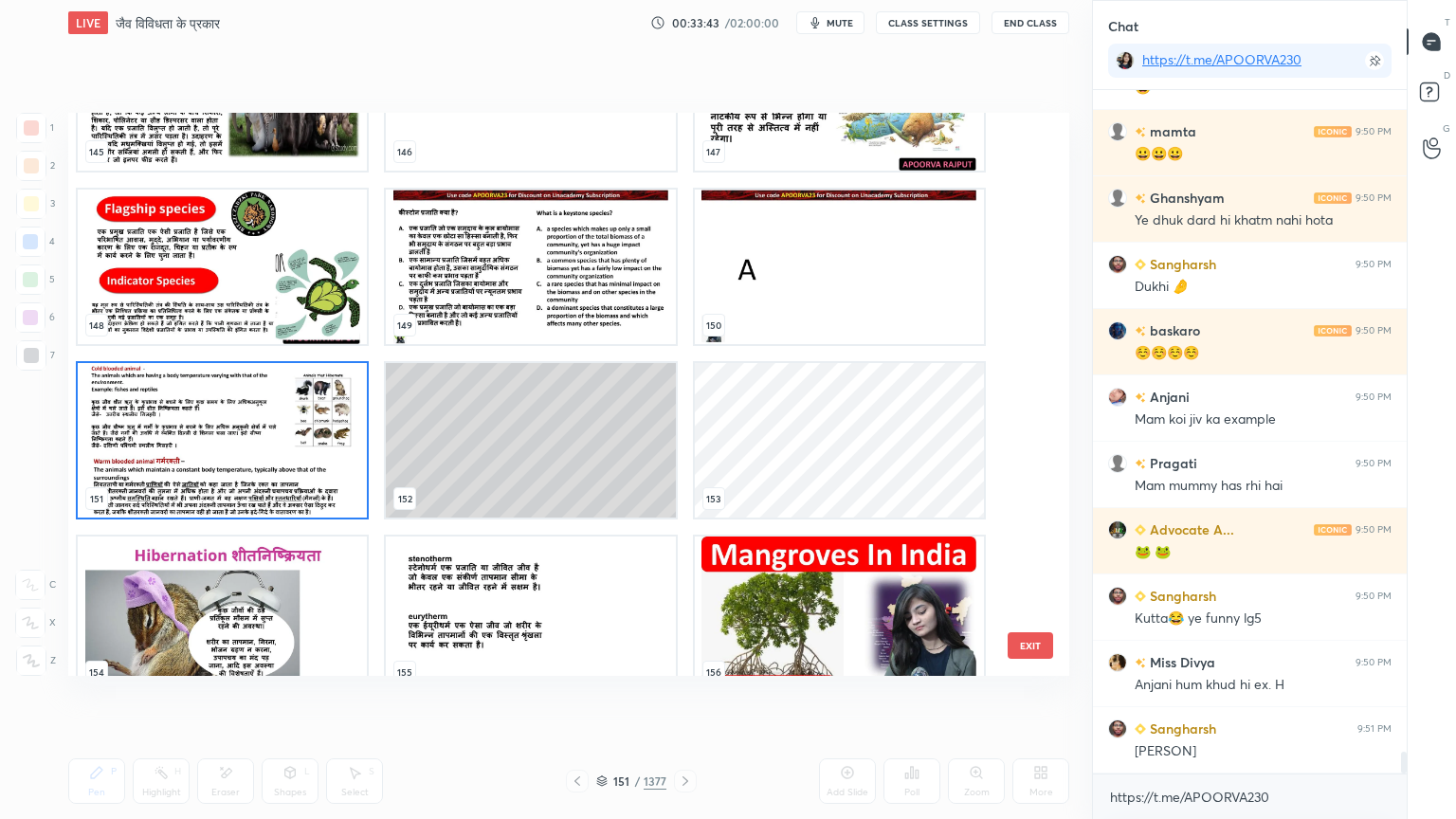 click at bounding box center [222, 440] 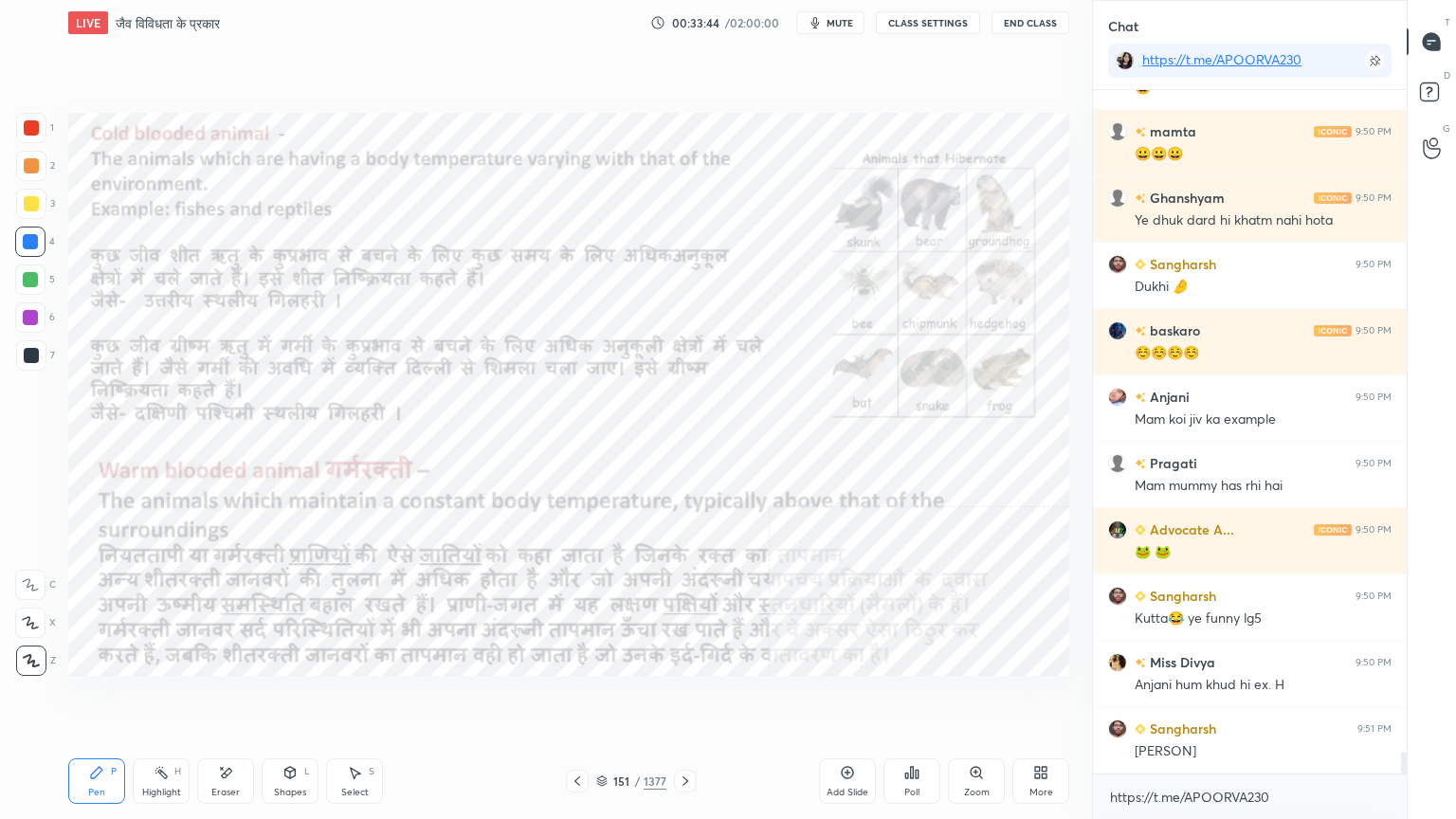 click at bounding box center [222, 440] 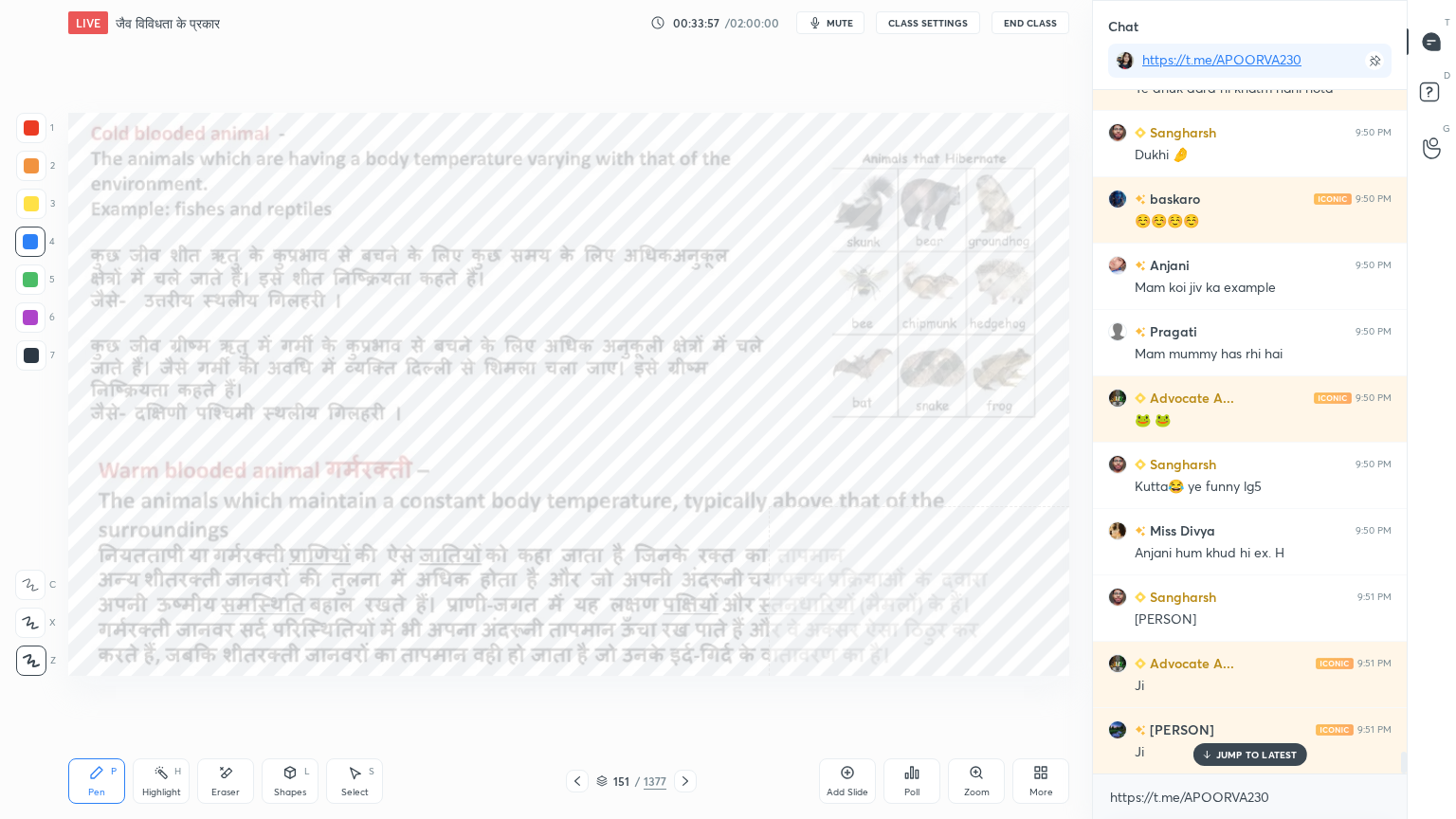 scroll, scrollTop: 20978, scrollLeft: 0, axis: vertical 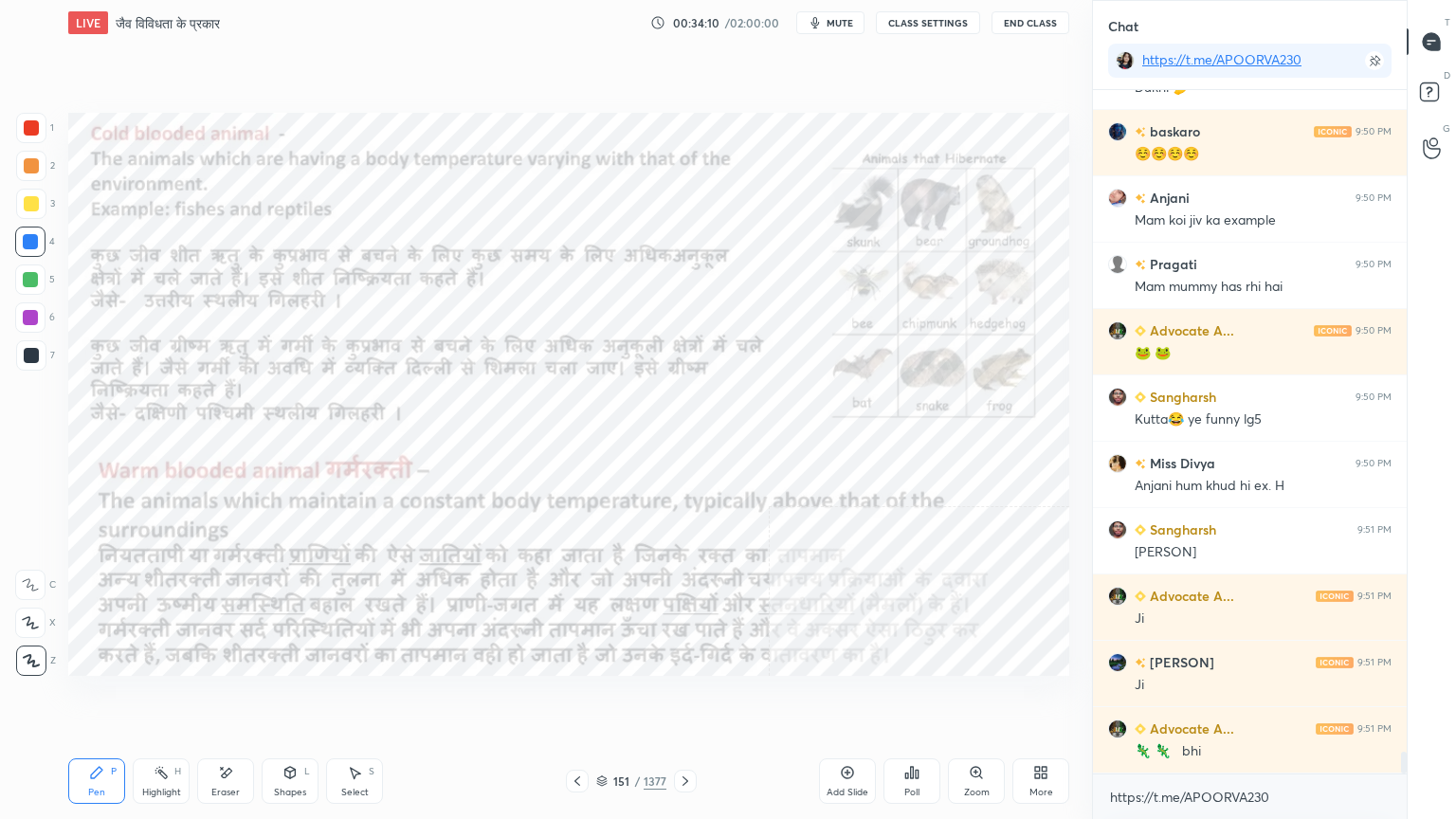 click 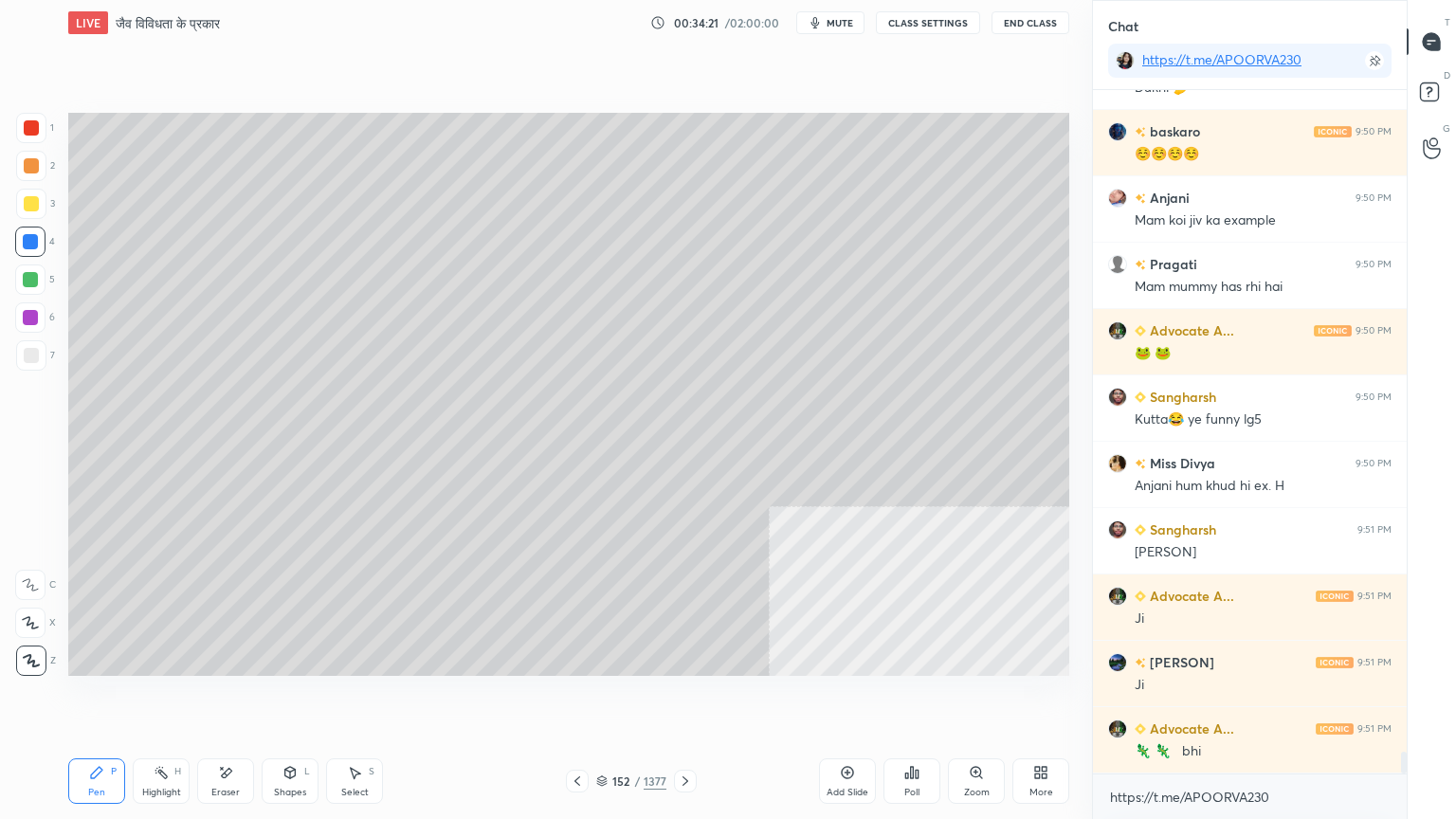 scroll, scrollTop: 21044, scrollLeft: 0, axis: vertical 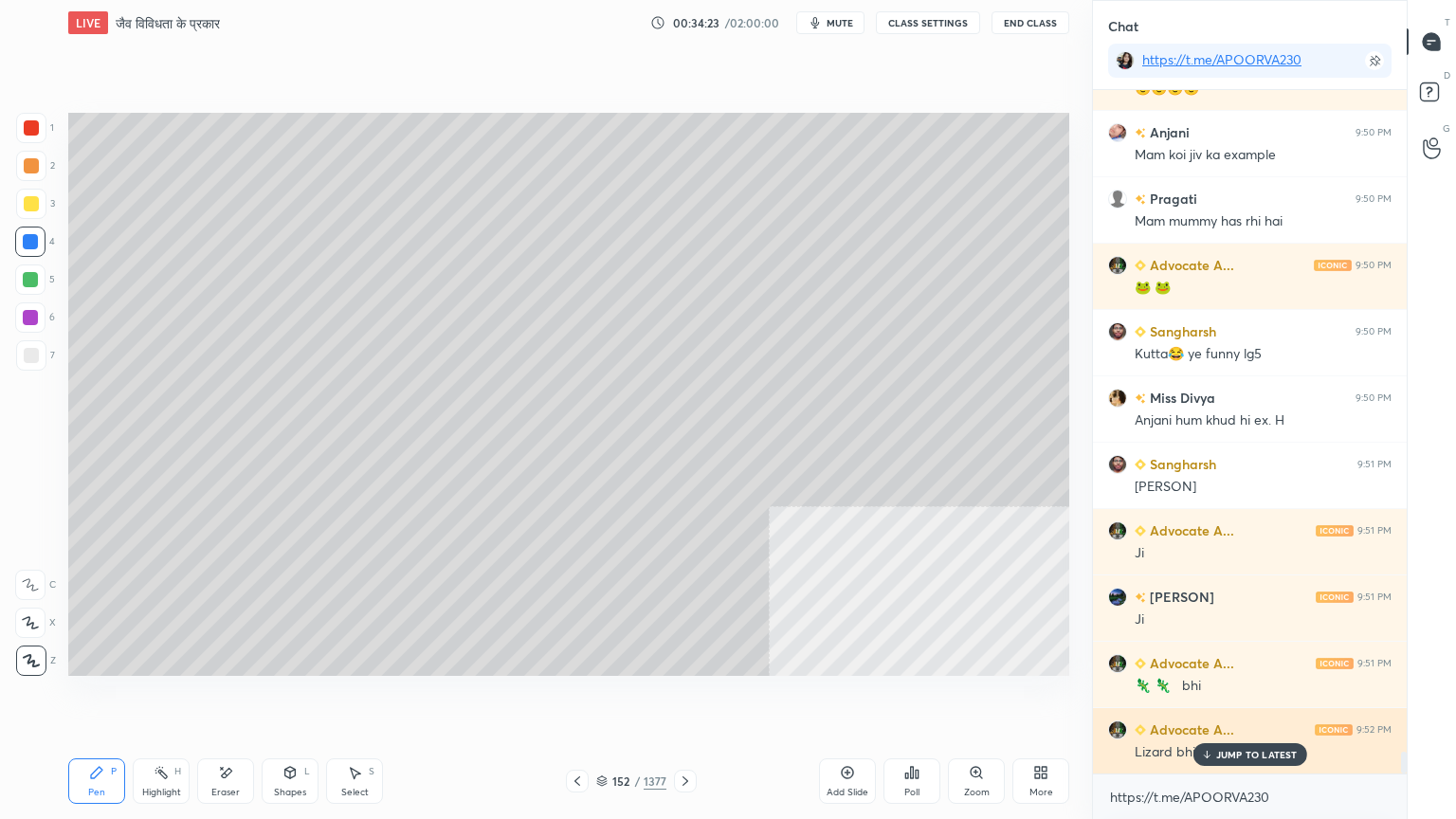 drag, startPoint x: 1220, startPoint y: 750, endPoint x: 1210, endPoint y: 748, distance: 10.198039 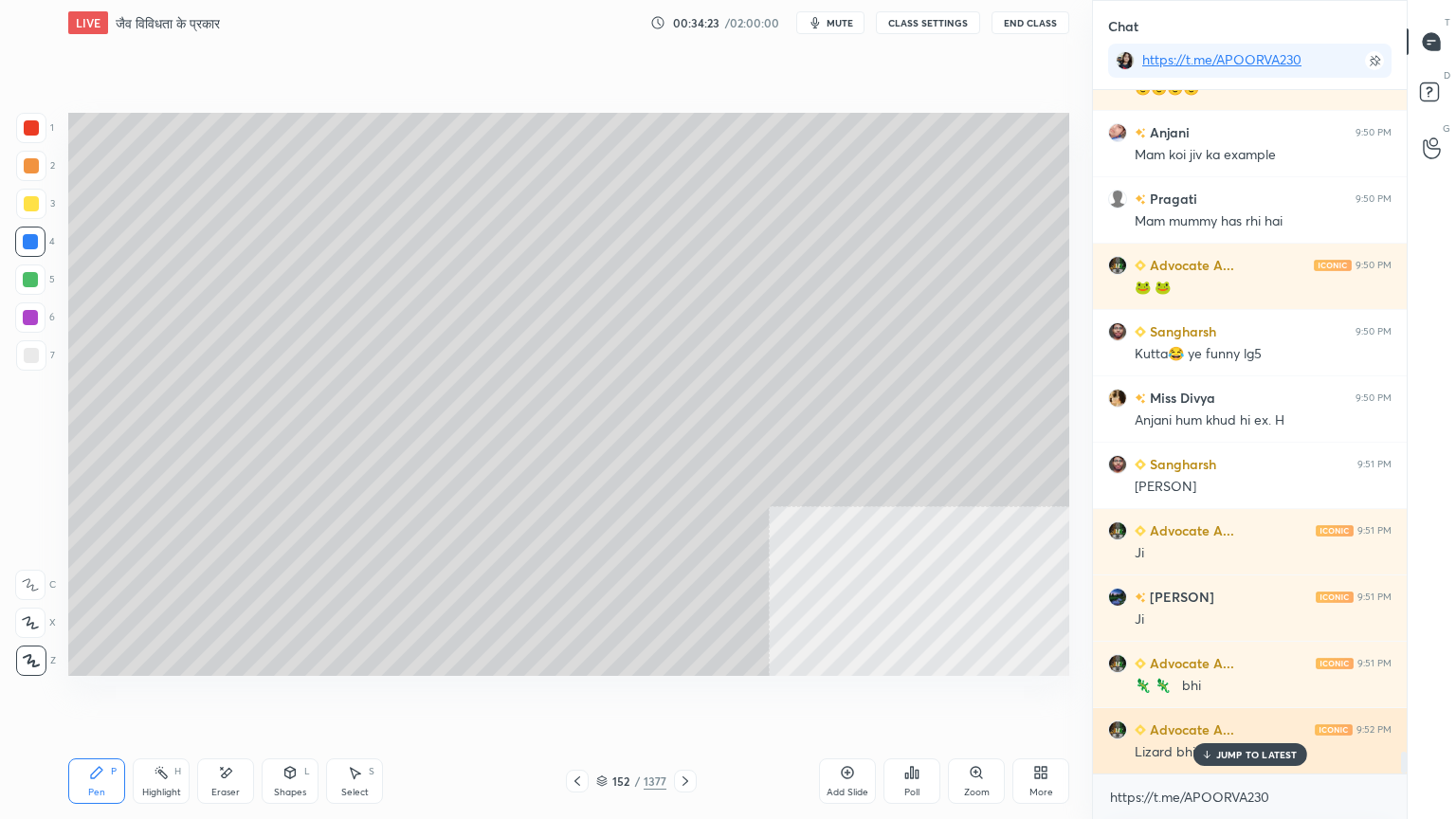 click on "JUMP TO LATEST" at bounding box center [1257, 755] 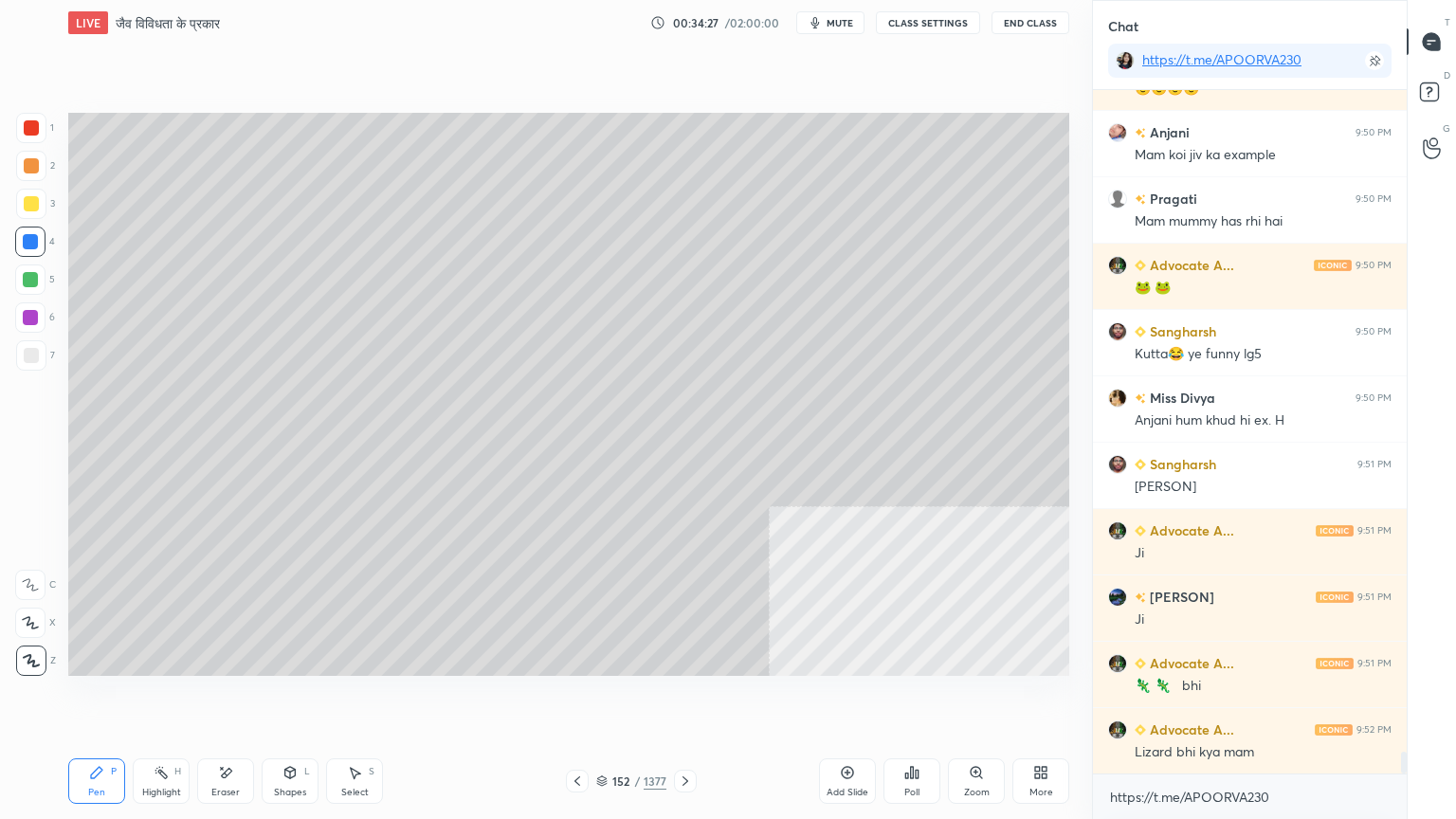 click 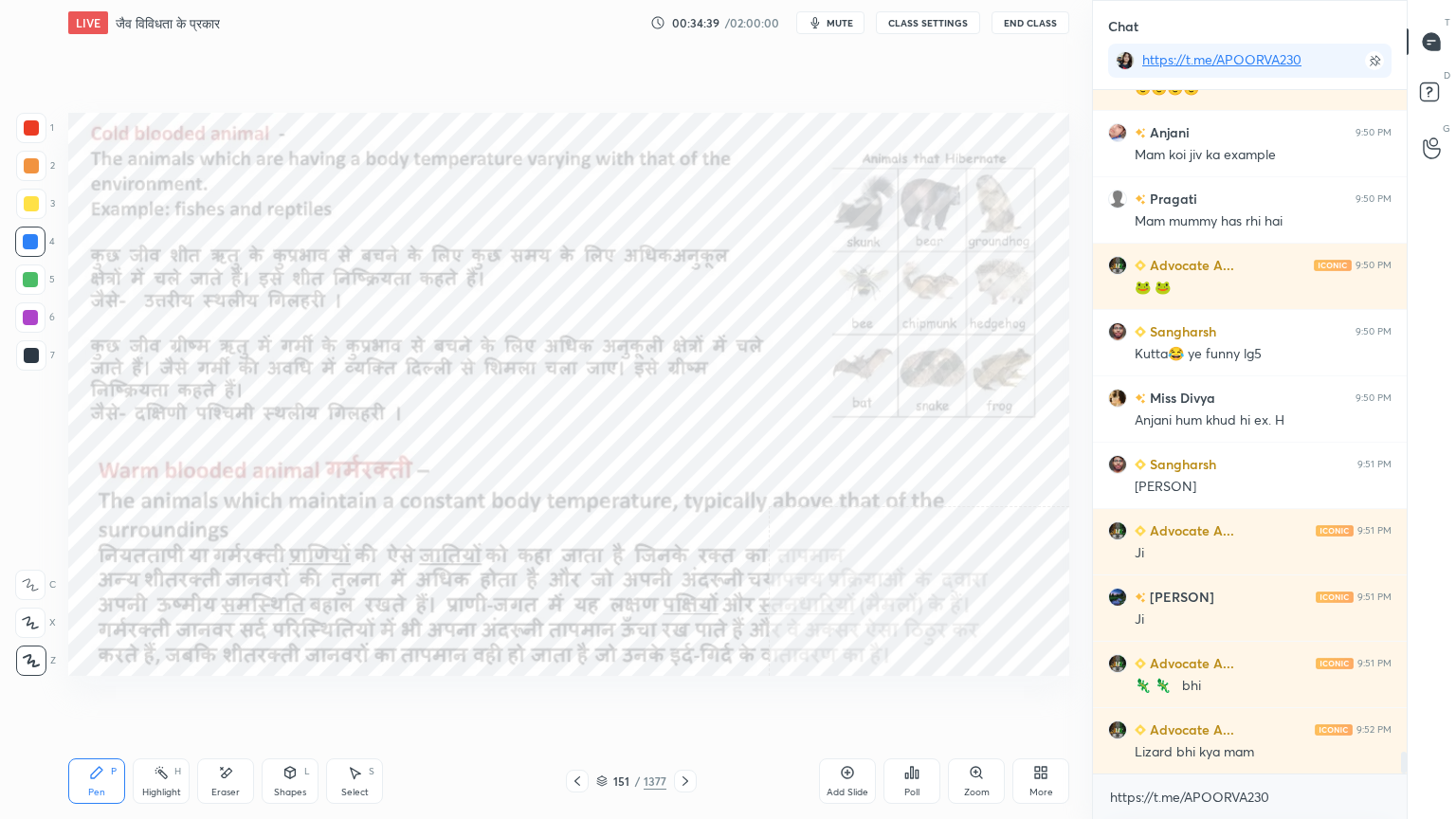 scroll, scrollTop: 21089, scrollLeft: 0, axis: vertical 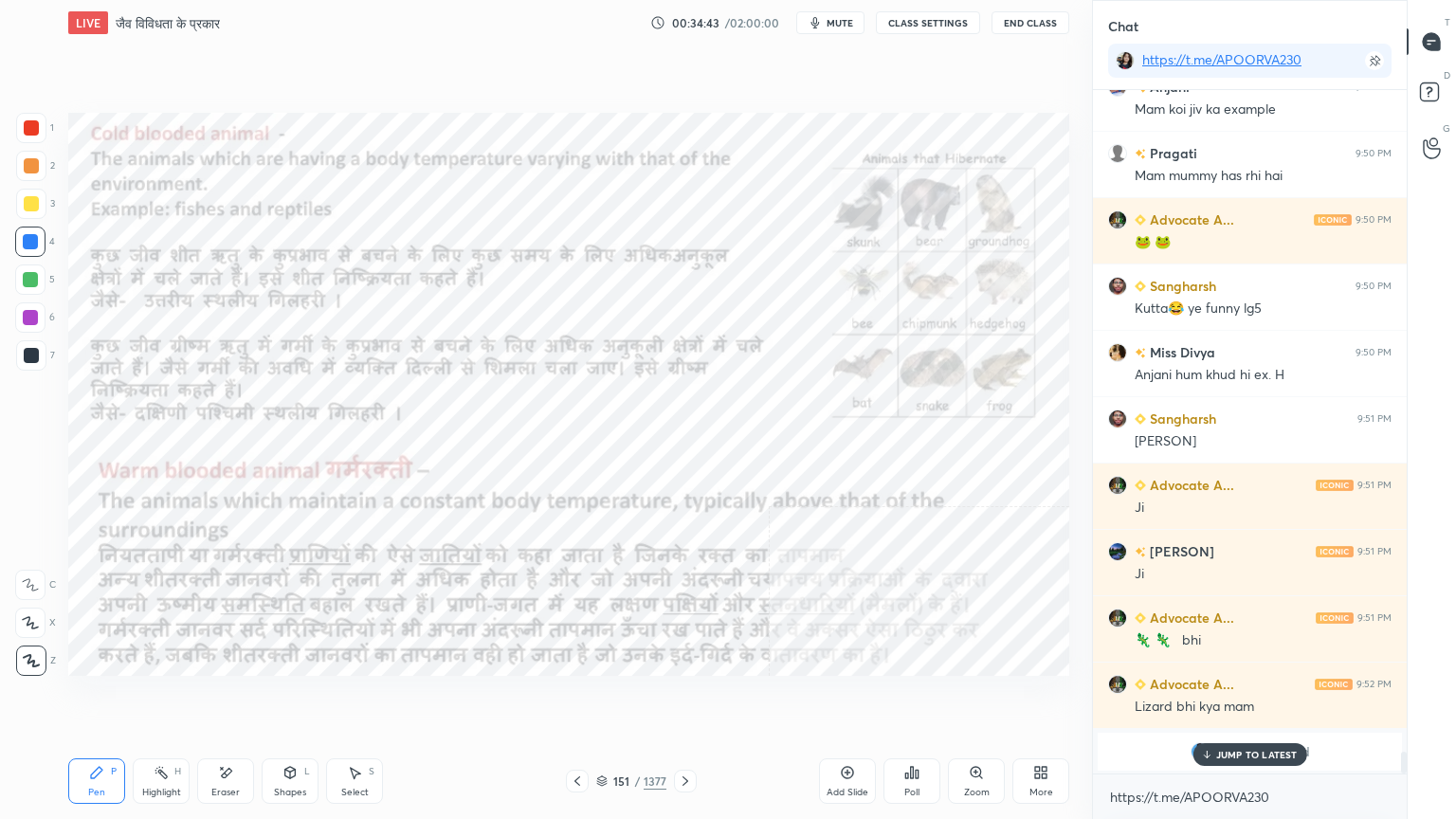 click on "JUMP TO LATEST" at bounding box center (1257, 755) 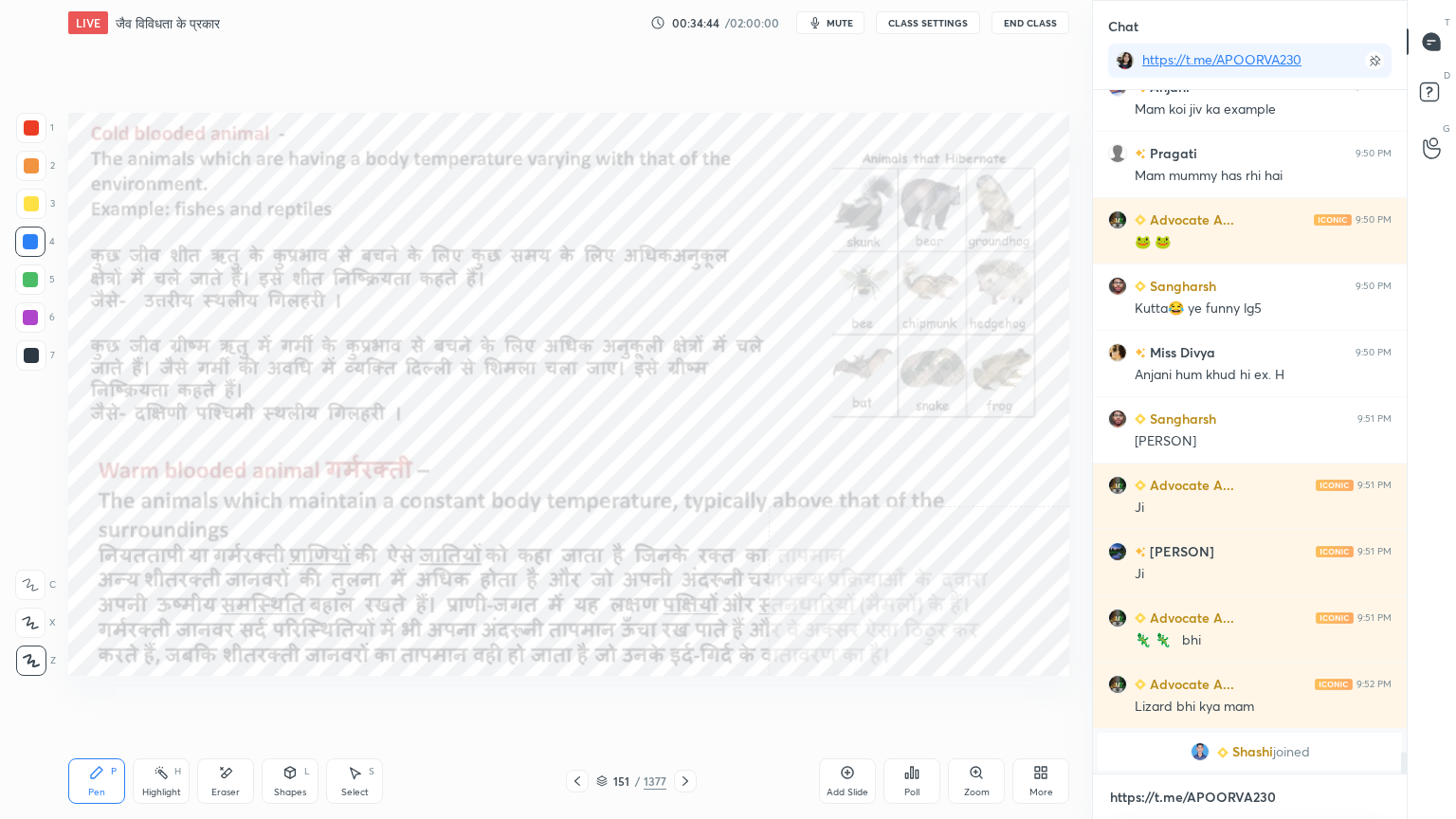 click on "https://t.me/APOORVA230" at bounding box center (1249, 797) 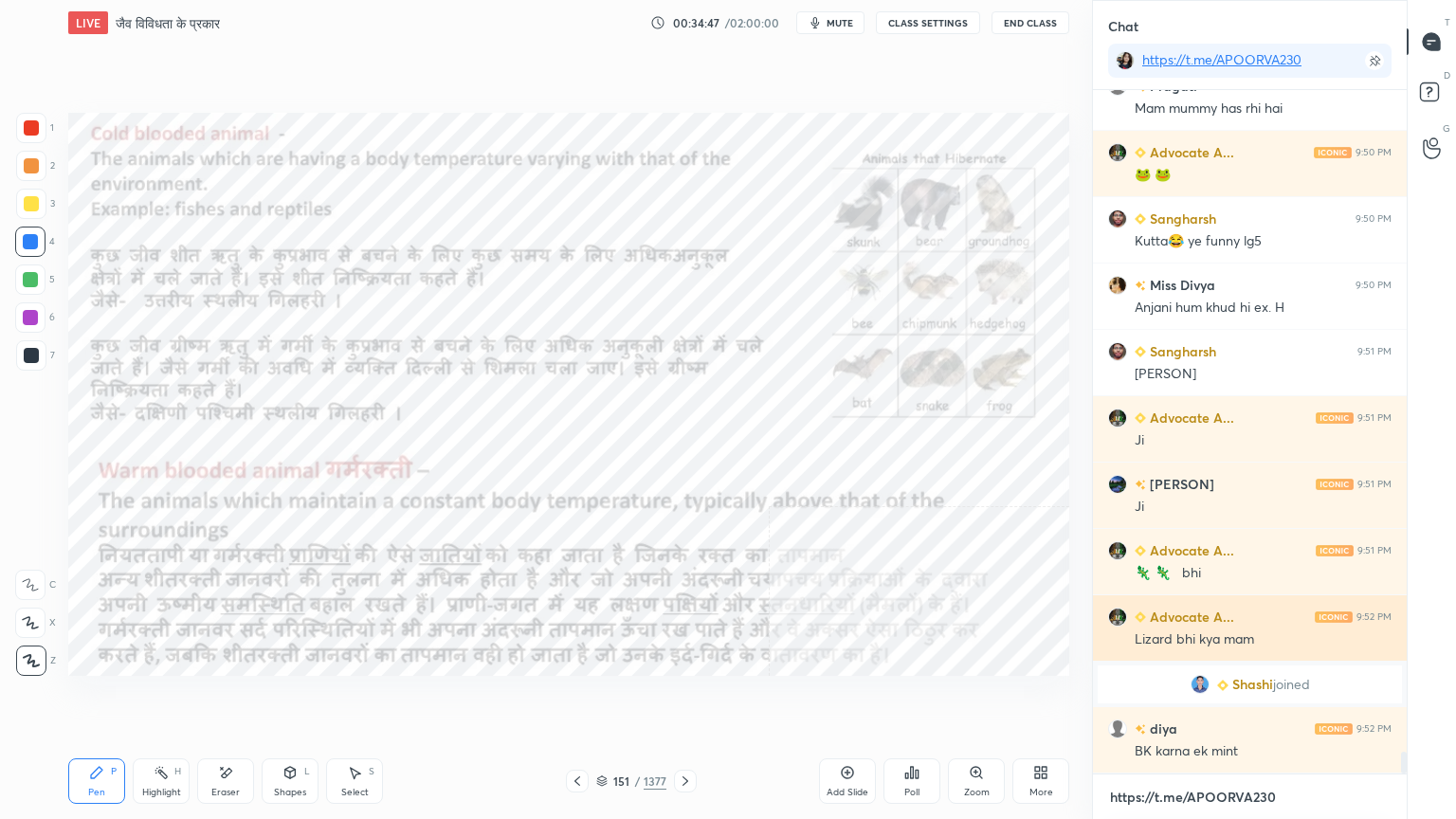 scroll, scrollTop: 20520, scrollLeft: 0, axis: vertical 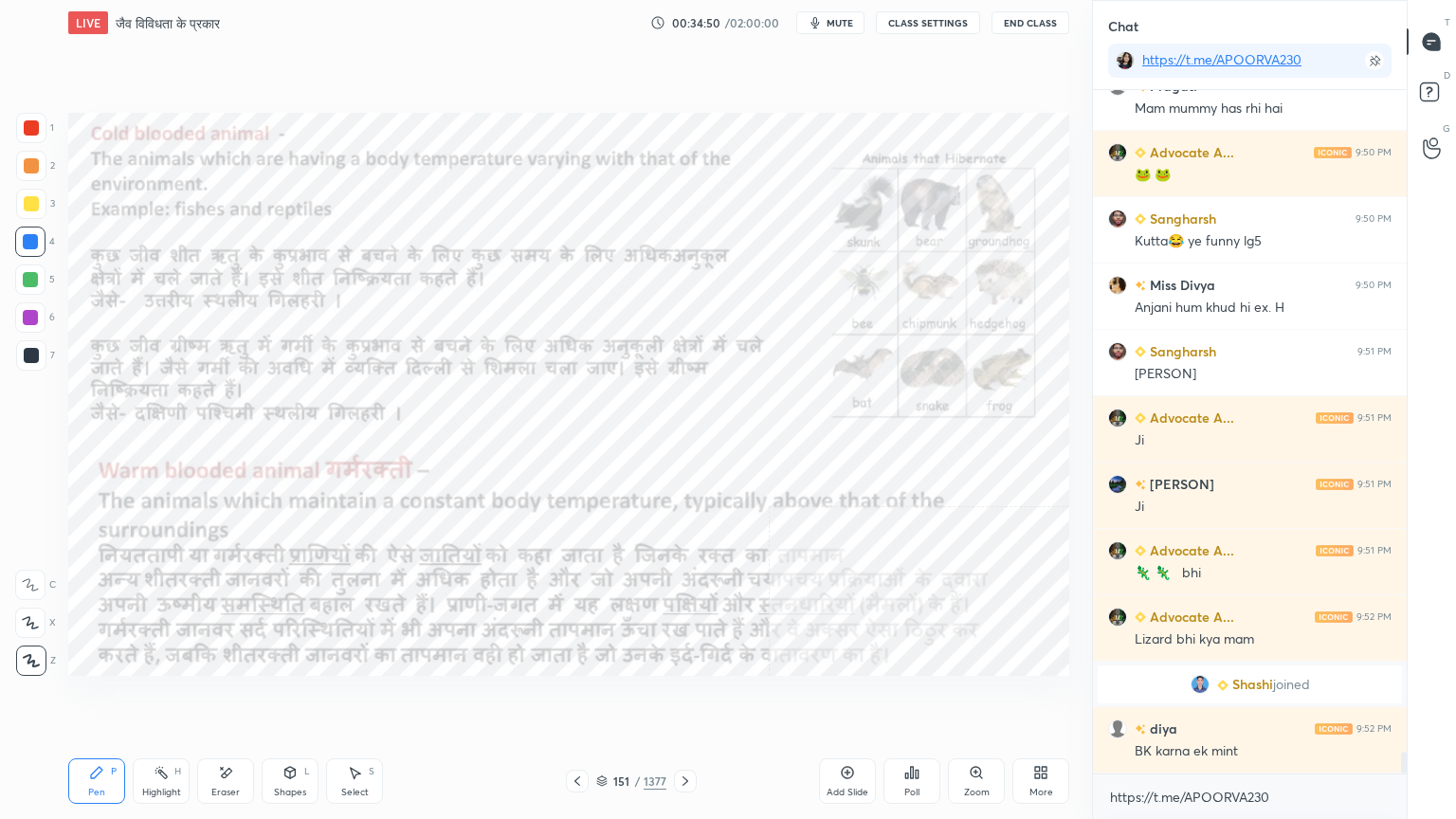 click 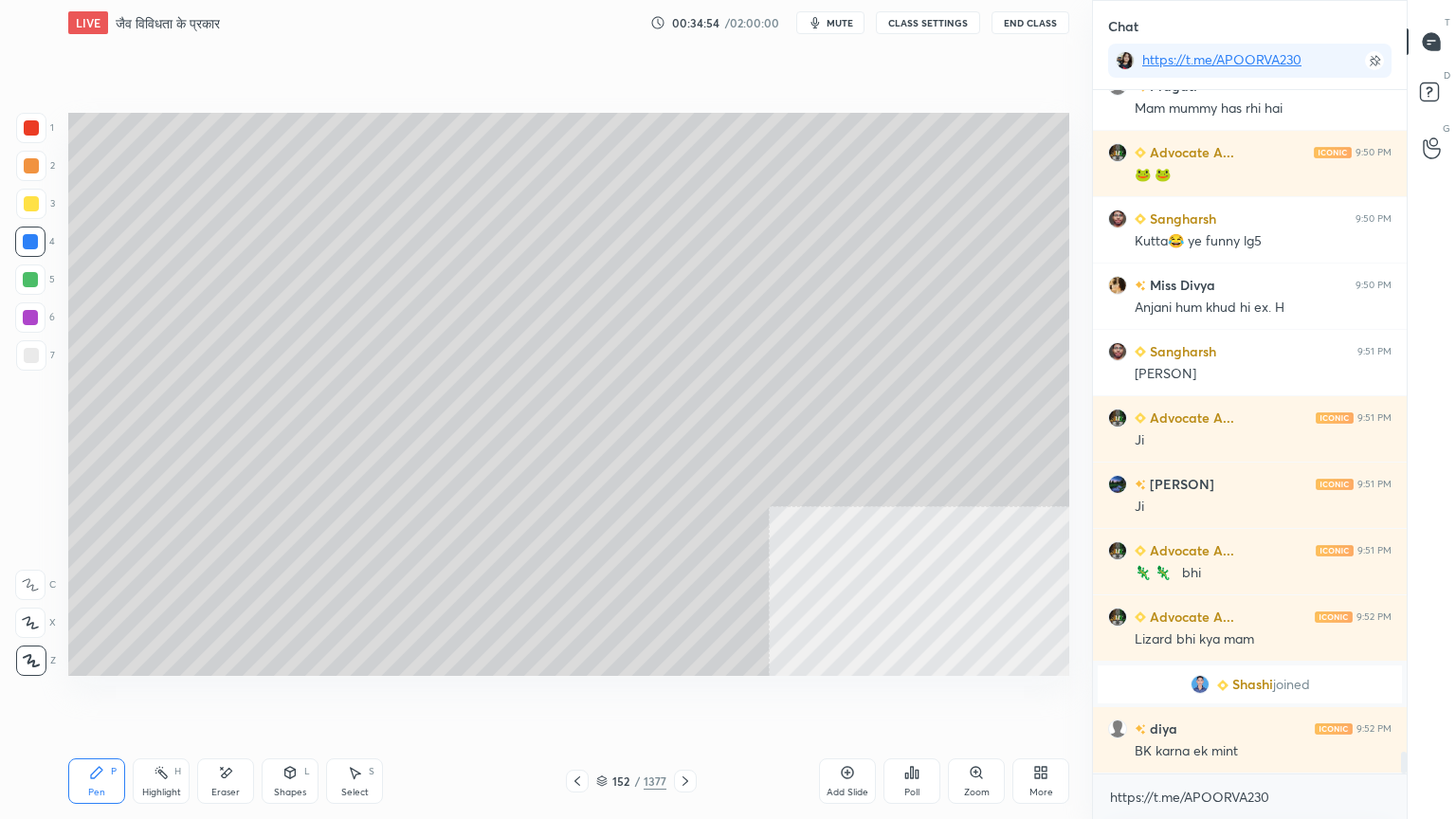 drag, startPoint x: 580, startPoint y: 783, endPoint x: 577, endPoint y: 774, distance: 9.486833 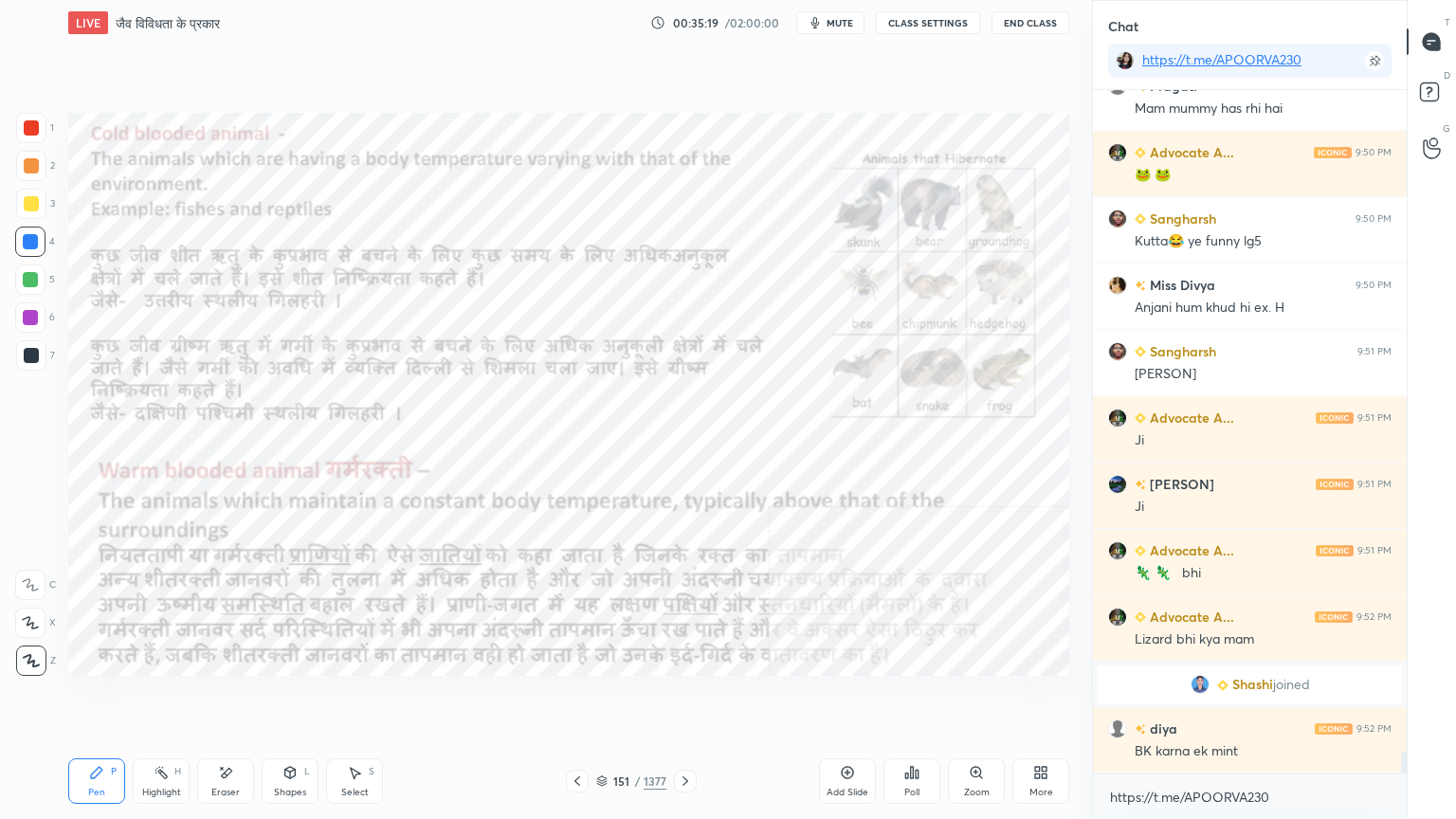 scroll, scrollTop: 640, scrollLeft: 308, axis: both 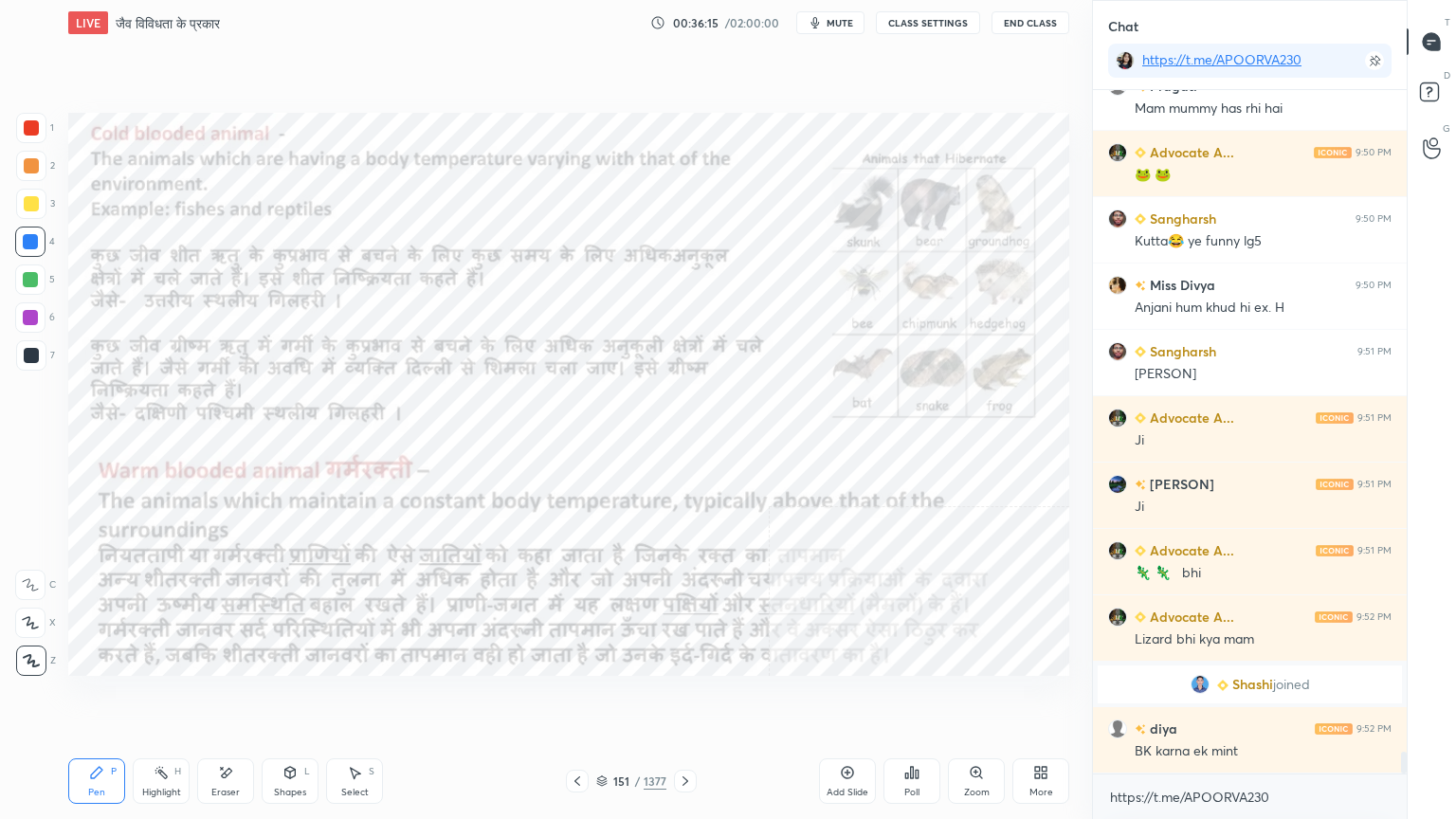 drag, startPoint x: 1404, startPoint y: 762, endPoint x: 1371, endPoint y: 786, distance: 40.804412 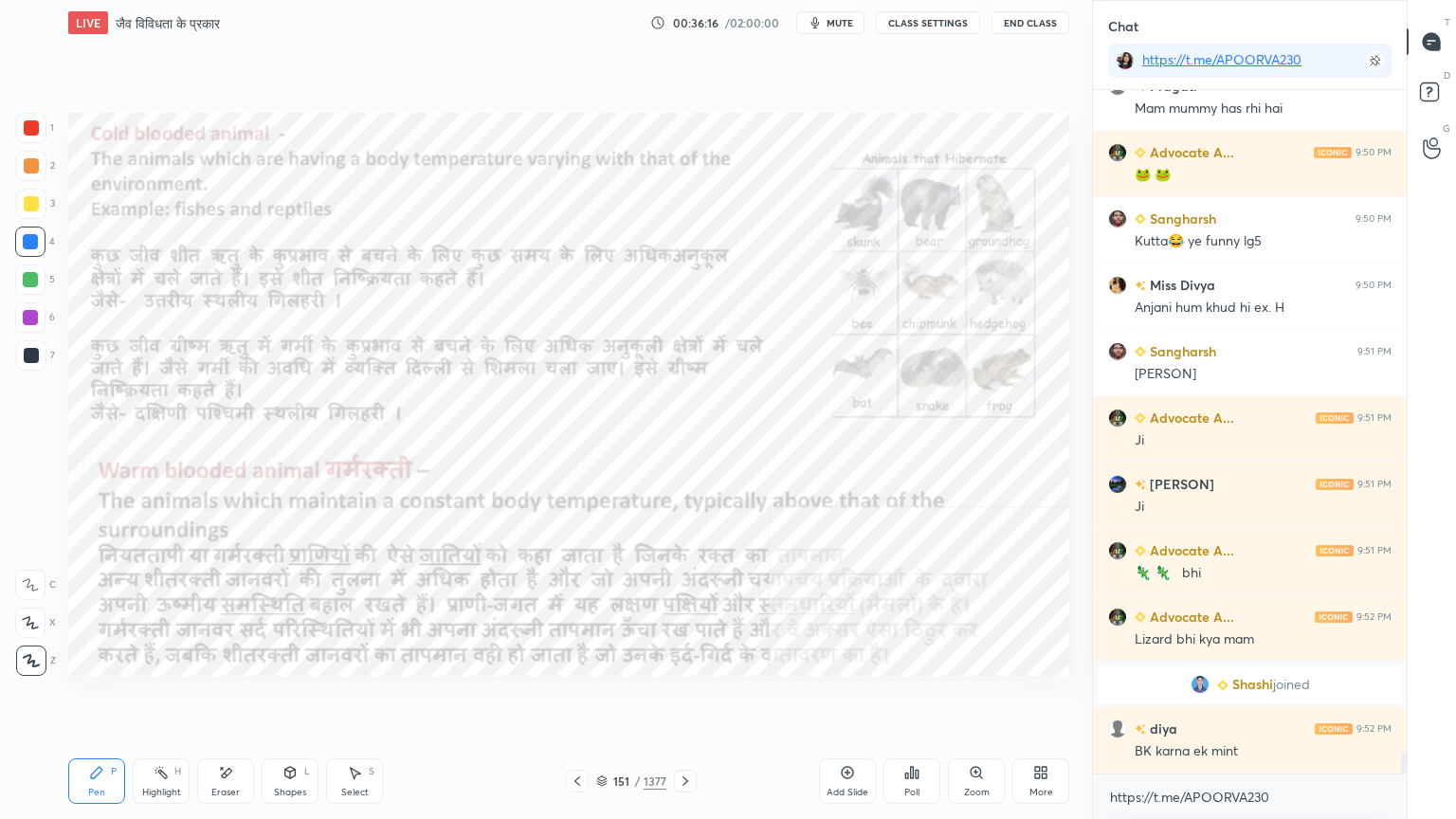 click 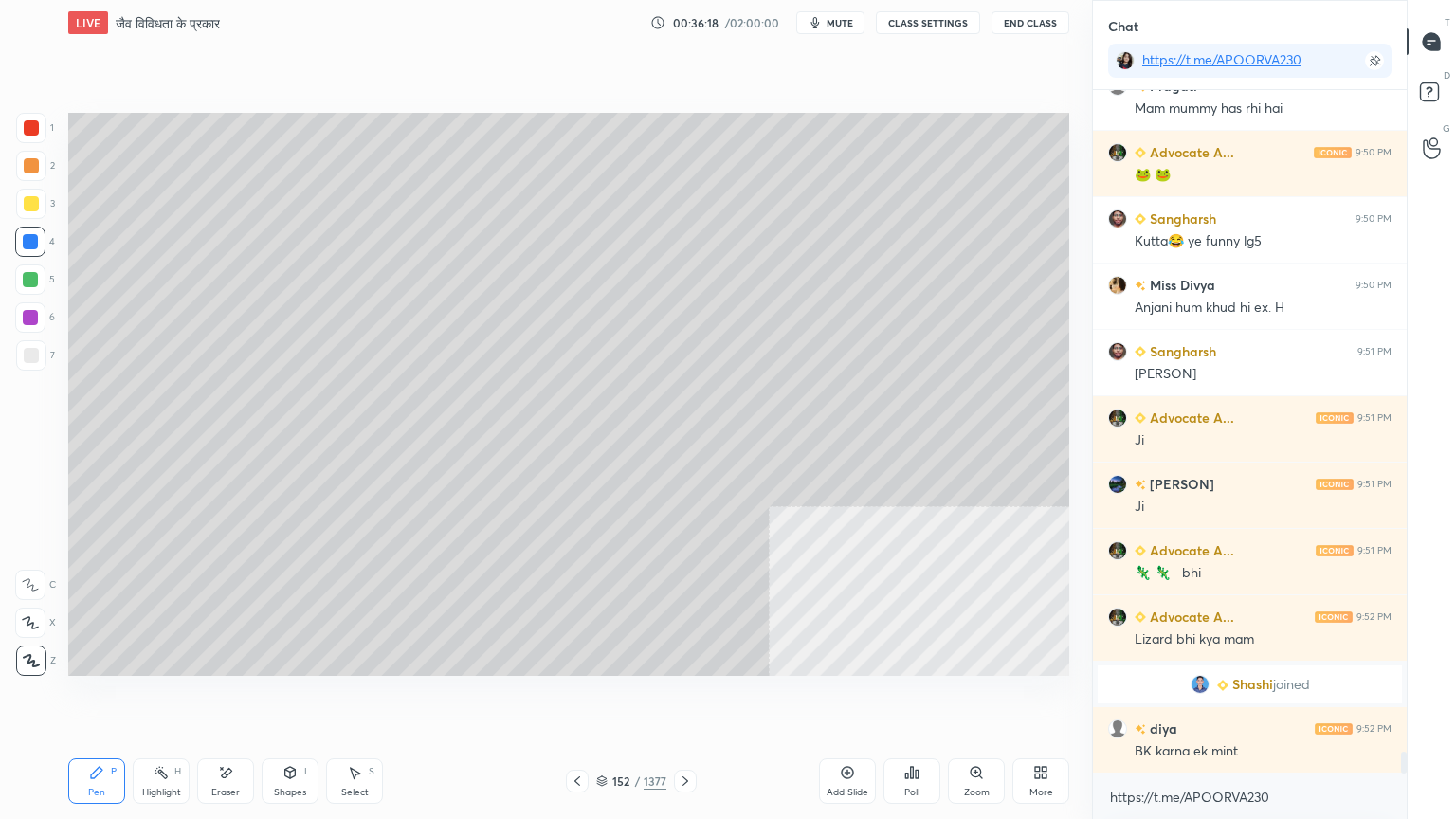 drag, startPoint x: 580, startPoint y: 777, endPoint x: 593, endPoint y: 770, distance: 14.764823 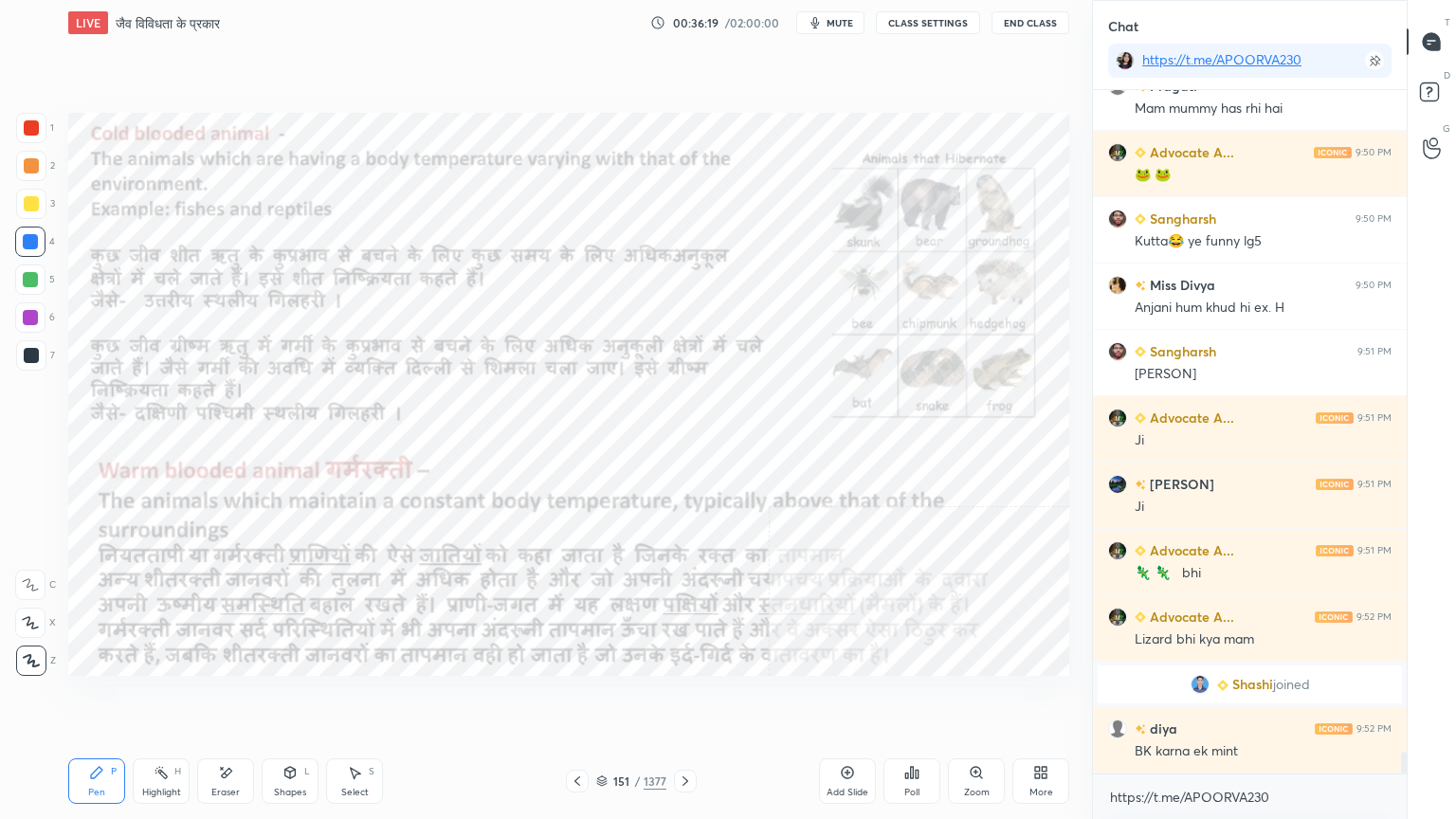 drag, startPoint x: 607, startPoint y: 781, endPoint x: 622, endPoint y: 758, distance: 27.45906 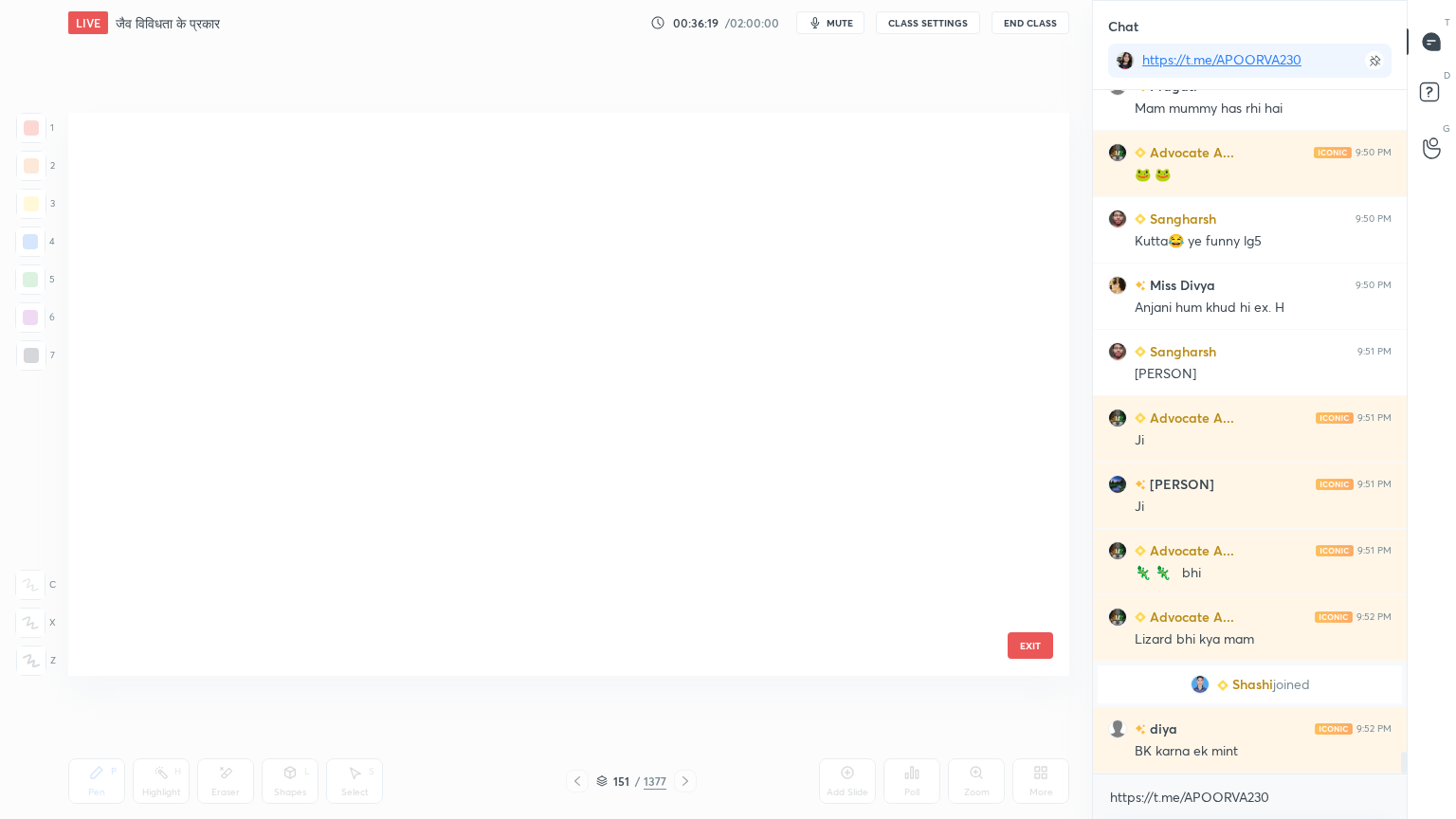 scroll, scrollTop: 8284, scrollLeft: 0, axis: vertical 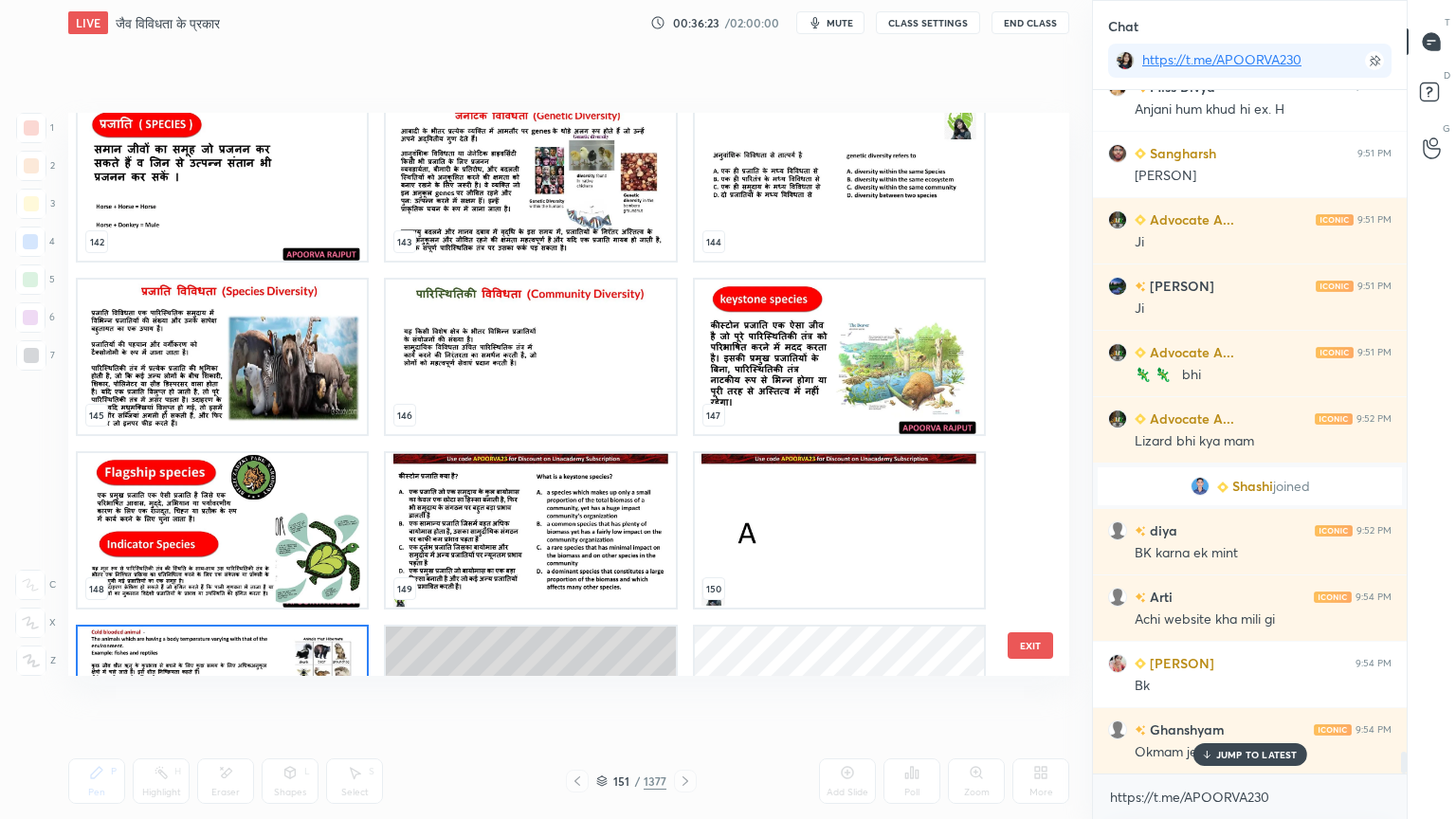 click at bounding box center (222, 703) 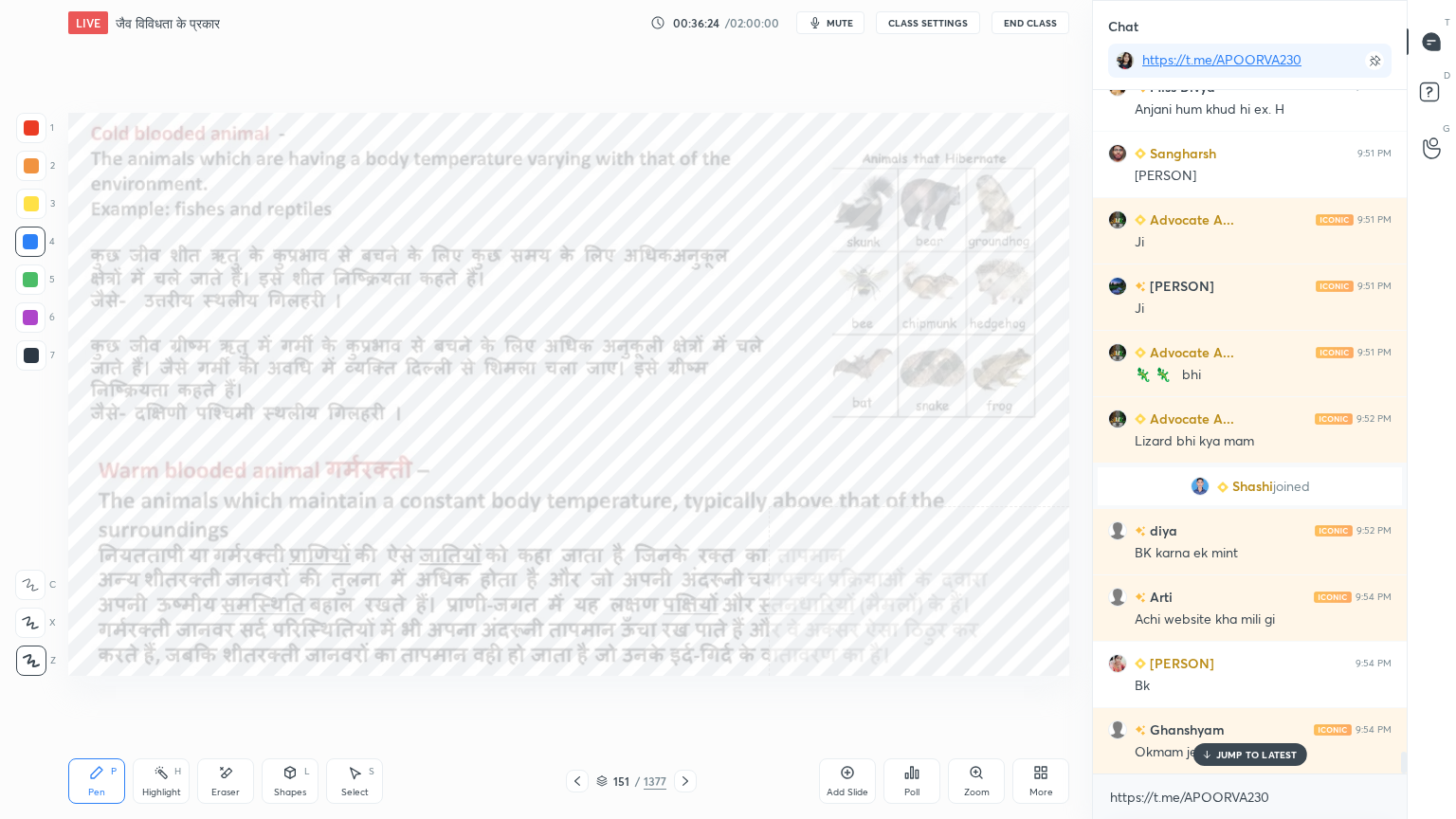 click at bounding box center (222, 703) 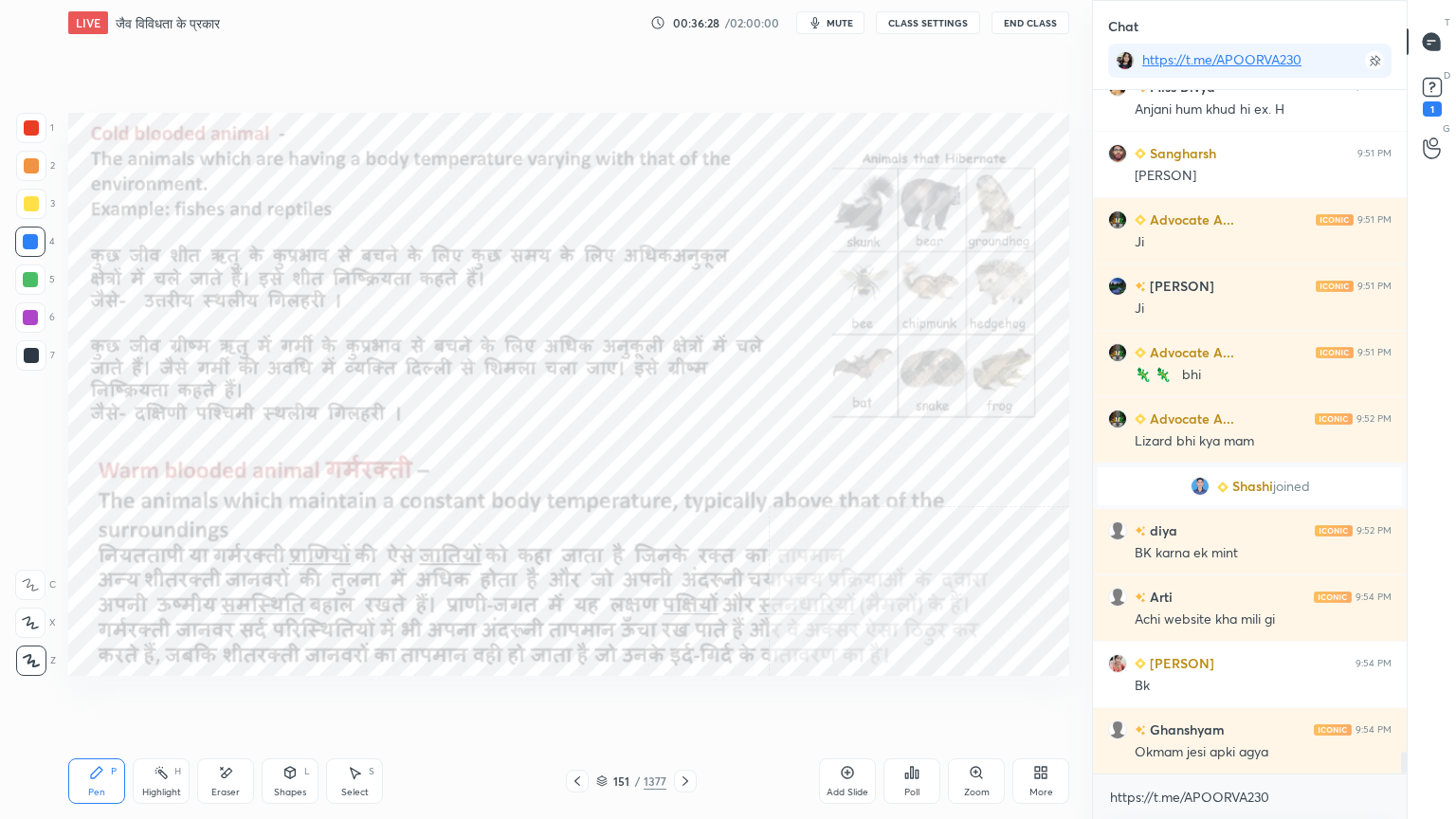 scroll, scrollTop: 20881, scrollLeft: 0, axis: vertical 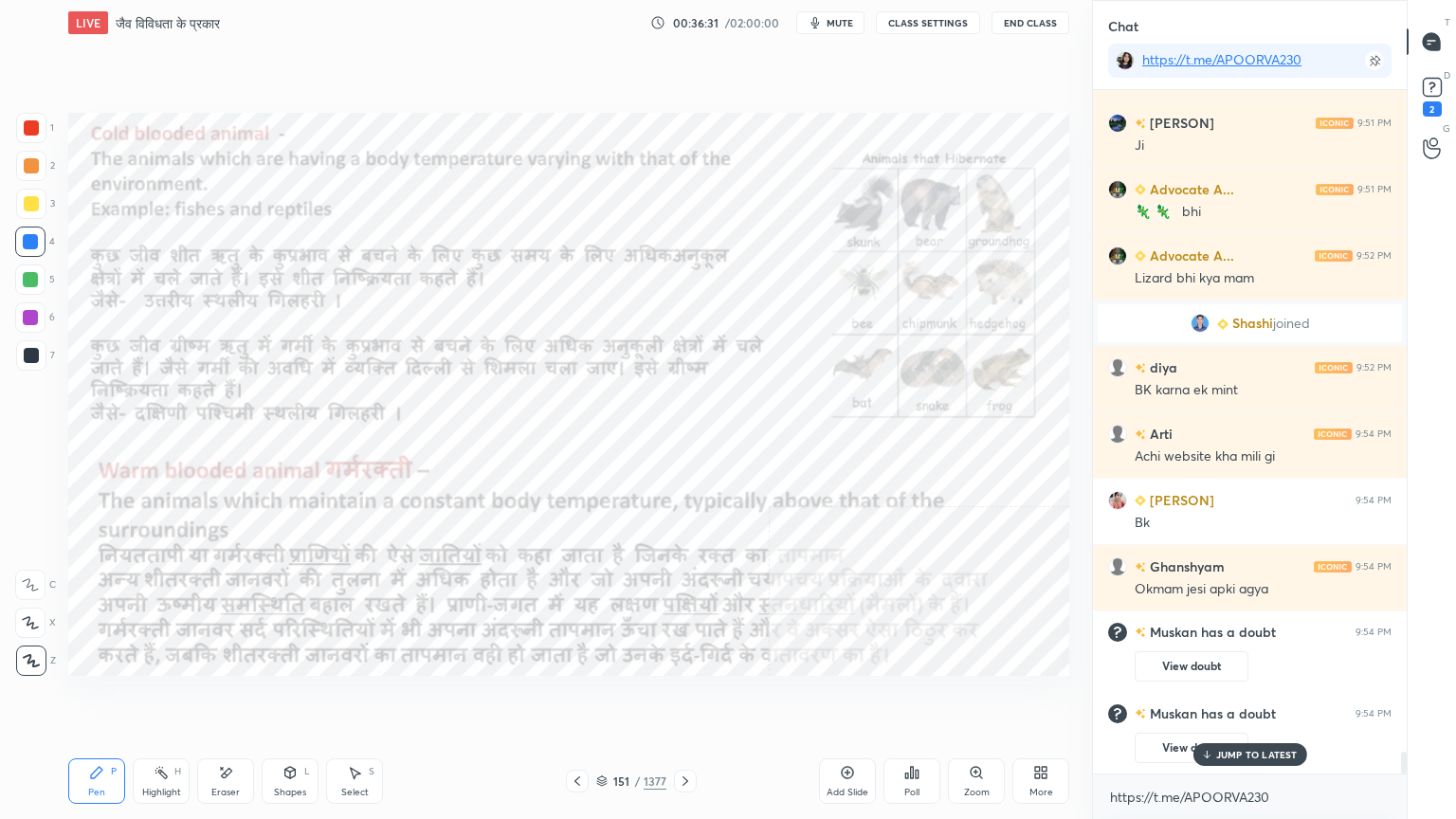click at bounding box center [30, 242] 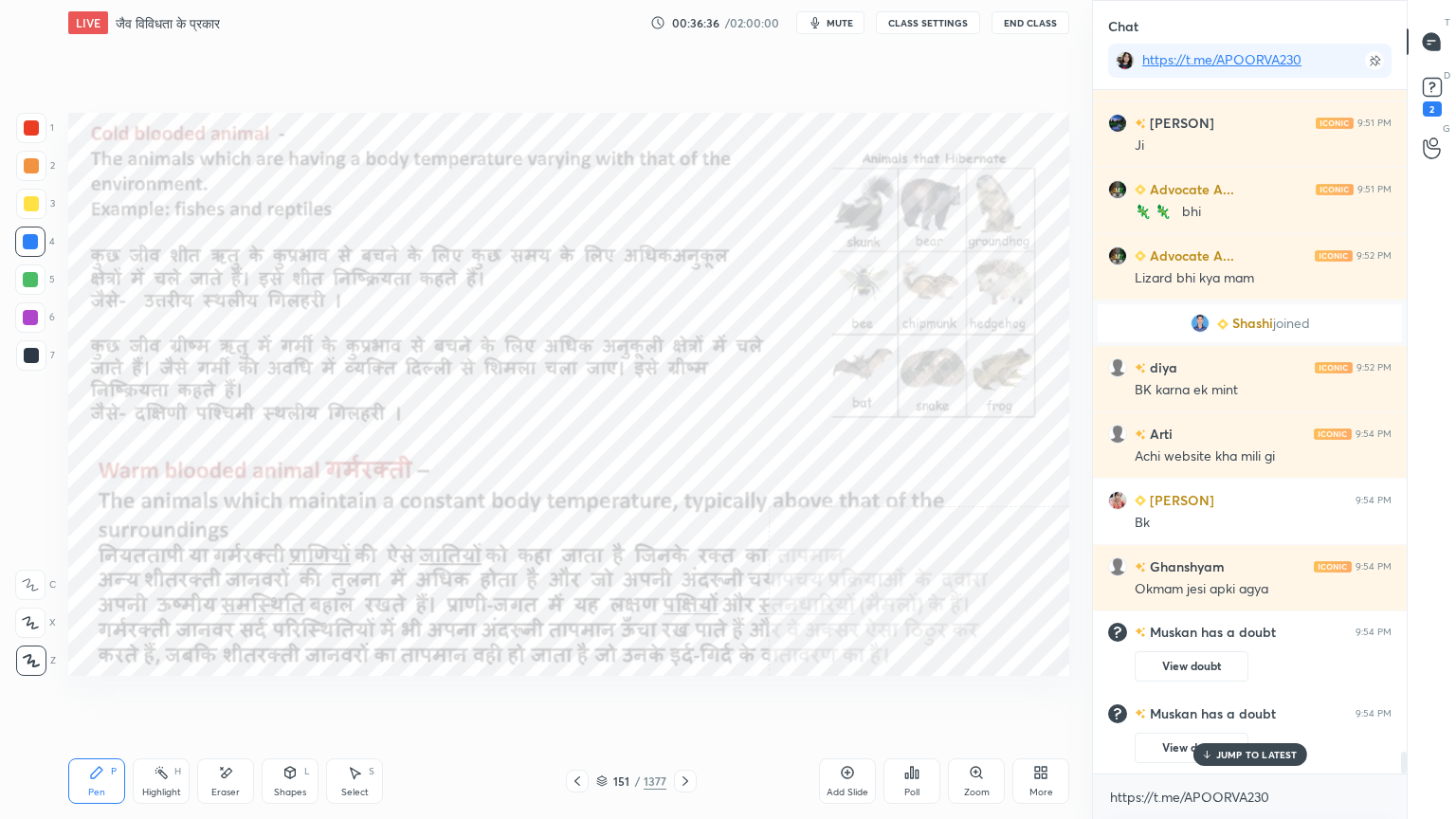 scroll, scrollTop: 20850, scrollLeft: 0, axis: vertical 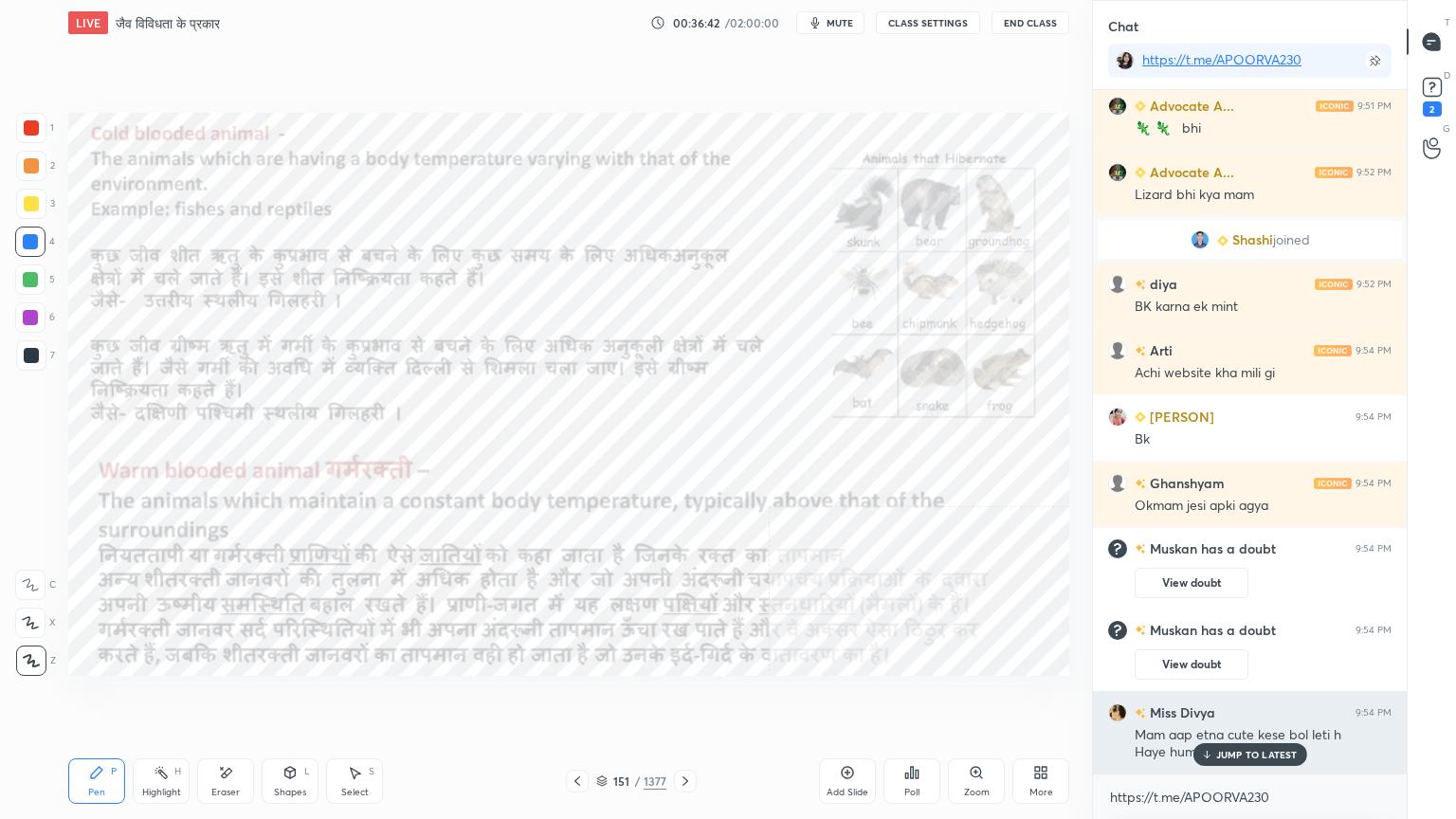 click on "JUMP TO LATEST" at bounding box center [1257, 755] 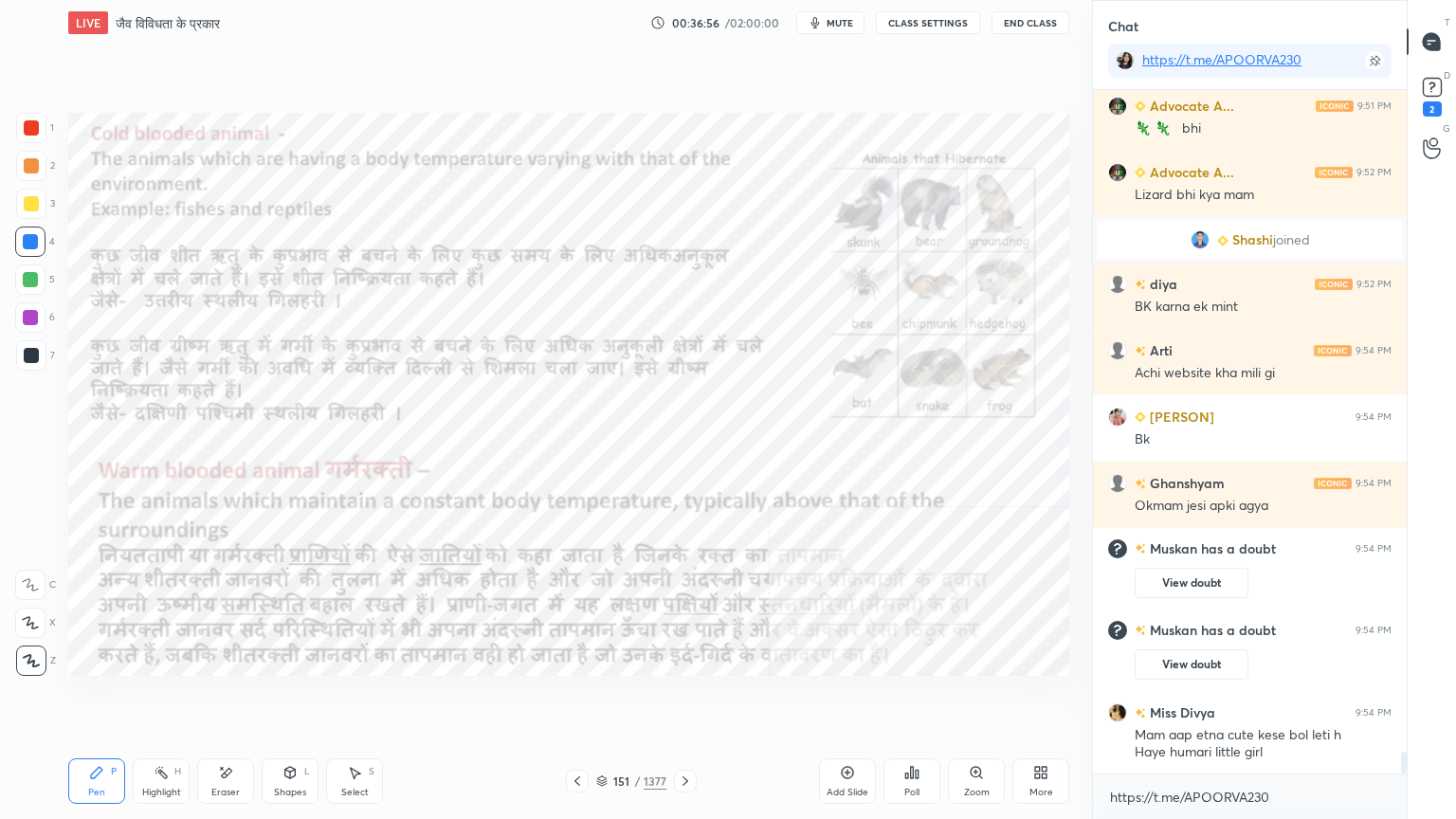 scroll, scrollTop: 20918, scrollLeft: 0, axis: vertical 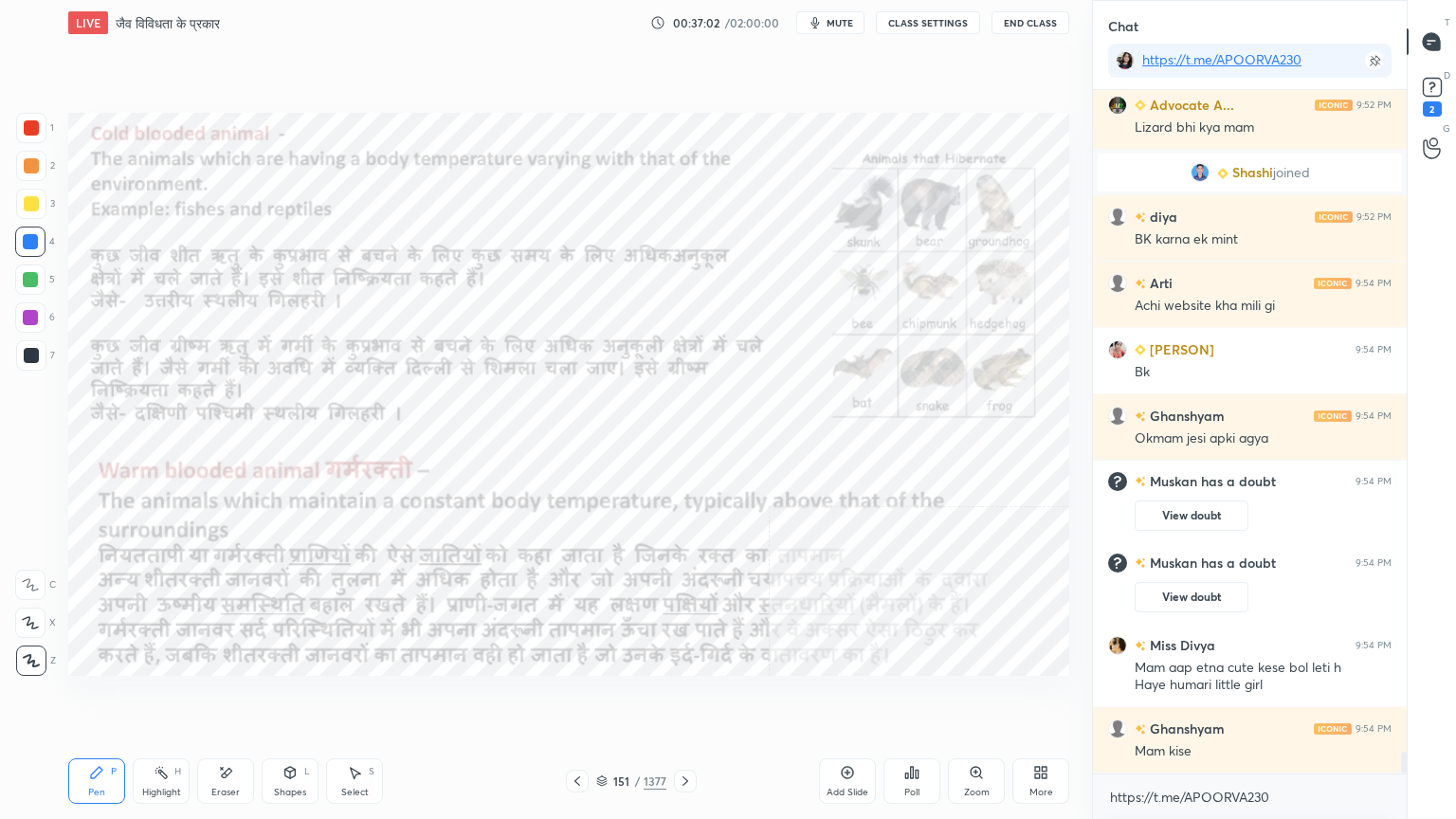 click 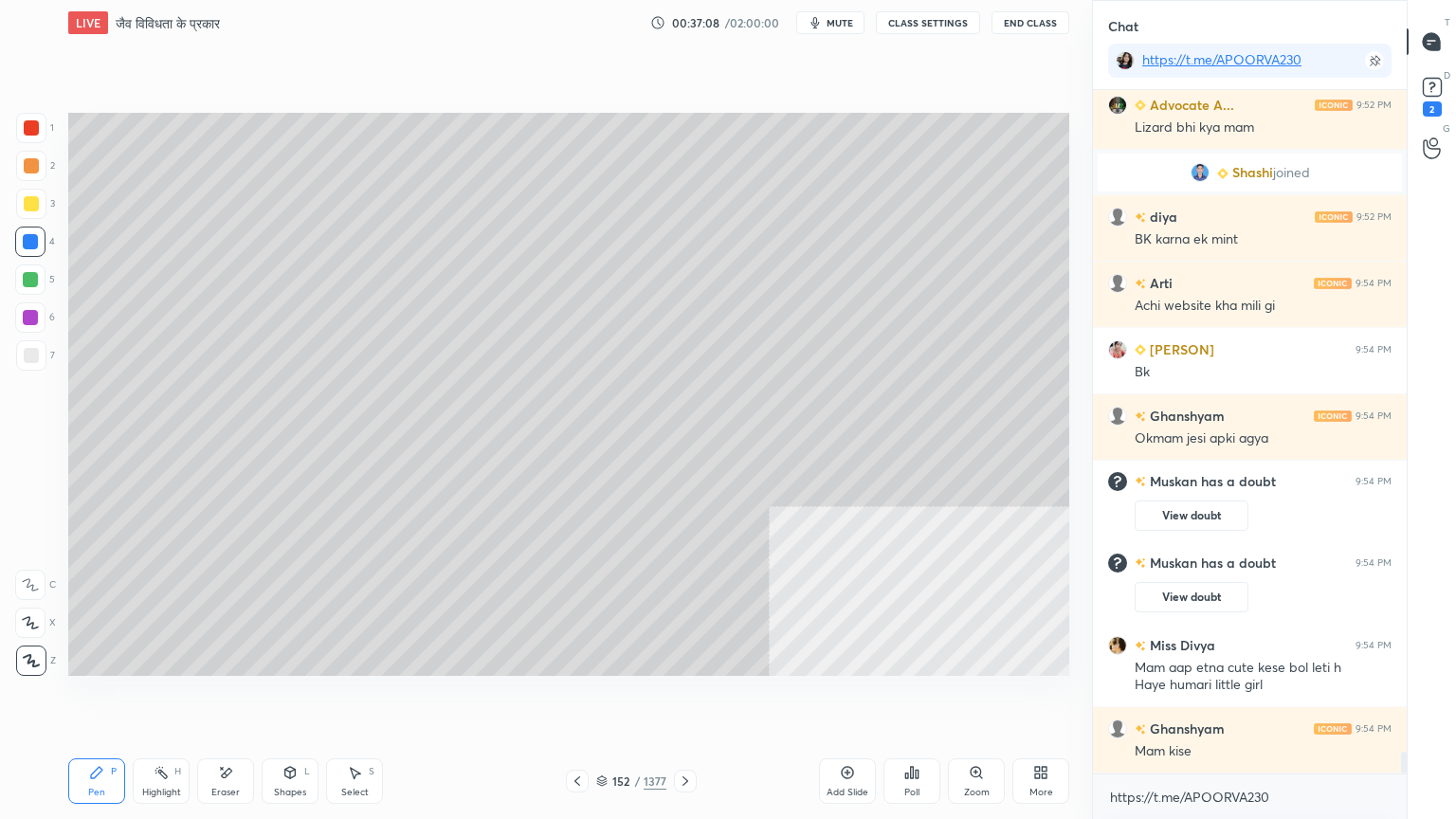 drag, startPoint x: 587, startPoint y: 781, endPoint x: 594, endPoint y: 774, distance: 9.899495 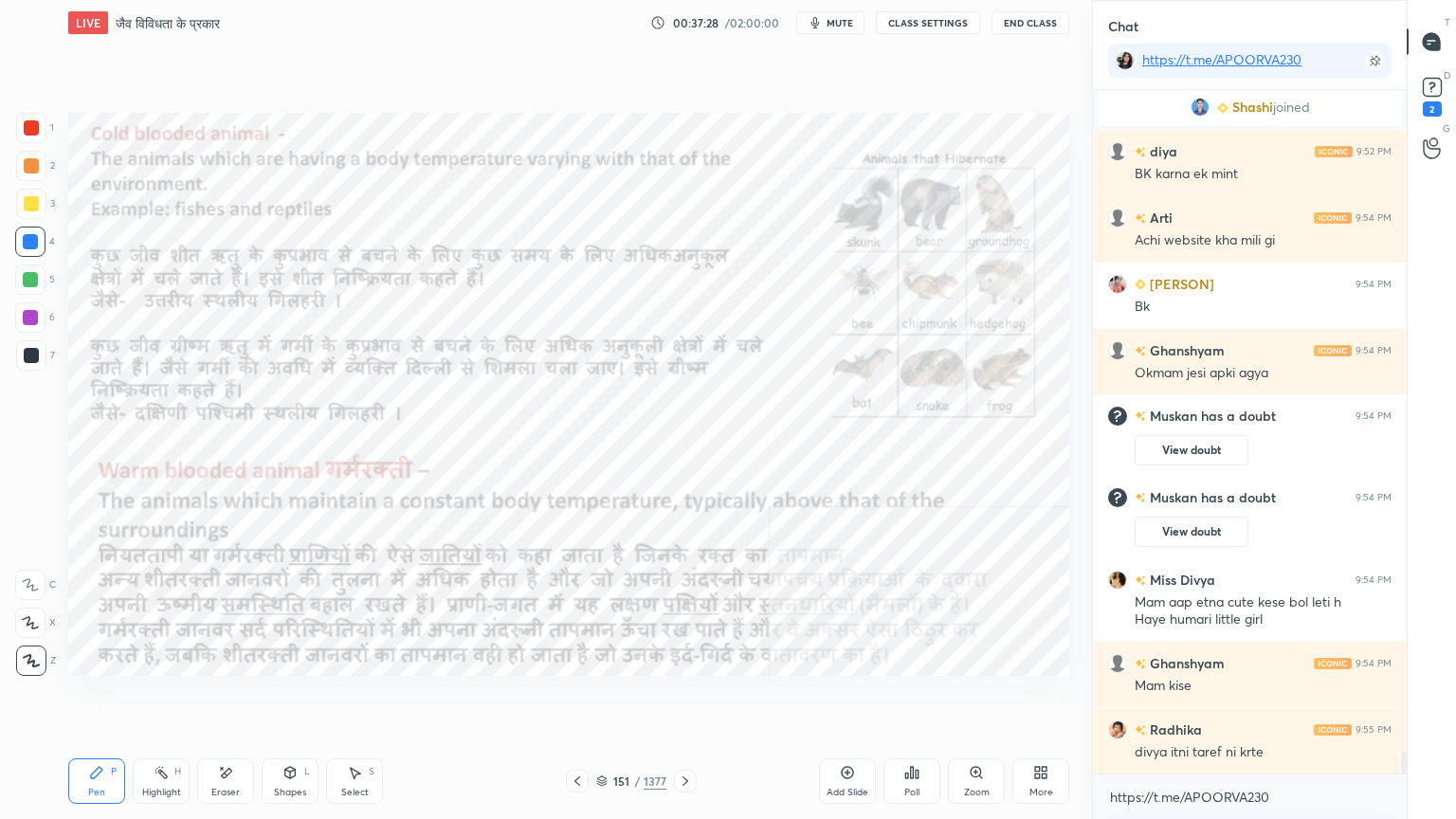 scroll, scrollTop: 21050, scrollLeft: 0, axis: vertical 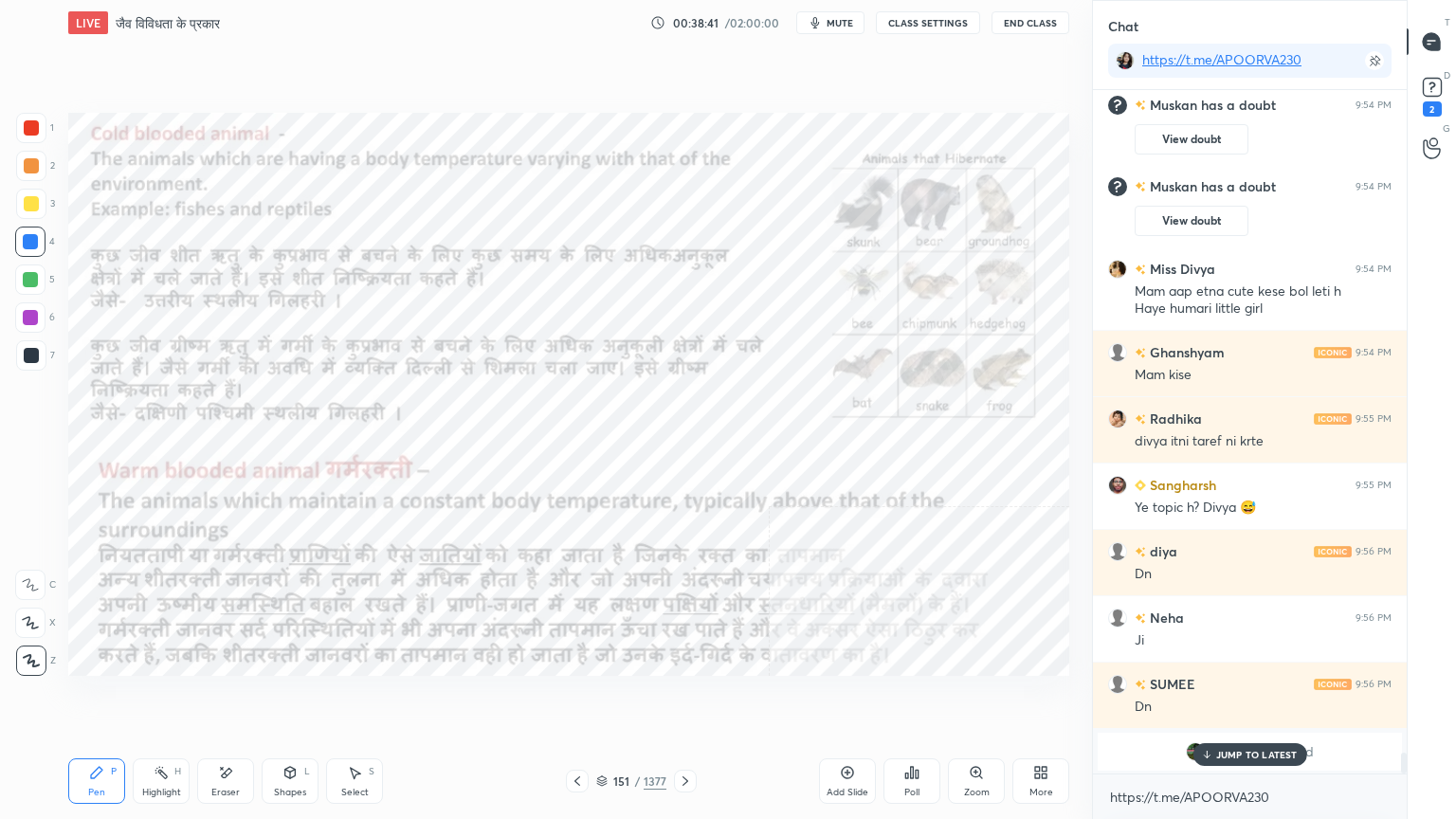 click on "JUMP TO LATEST" at bounding box center (1257, 755) 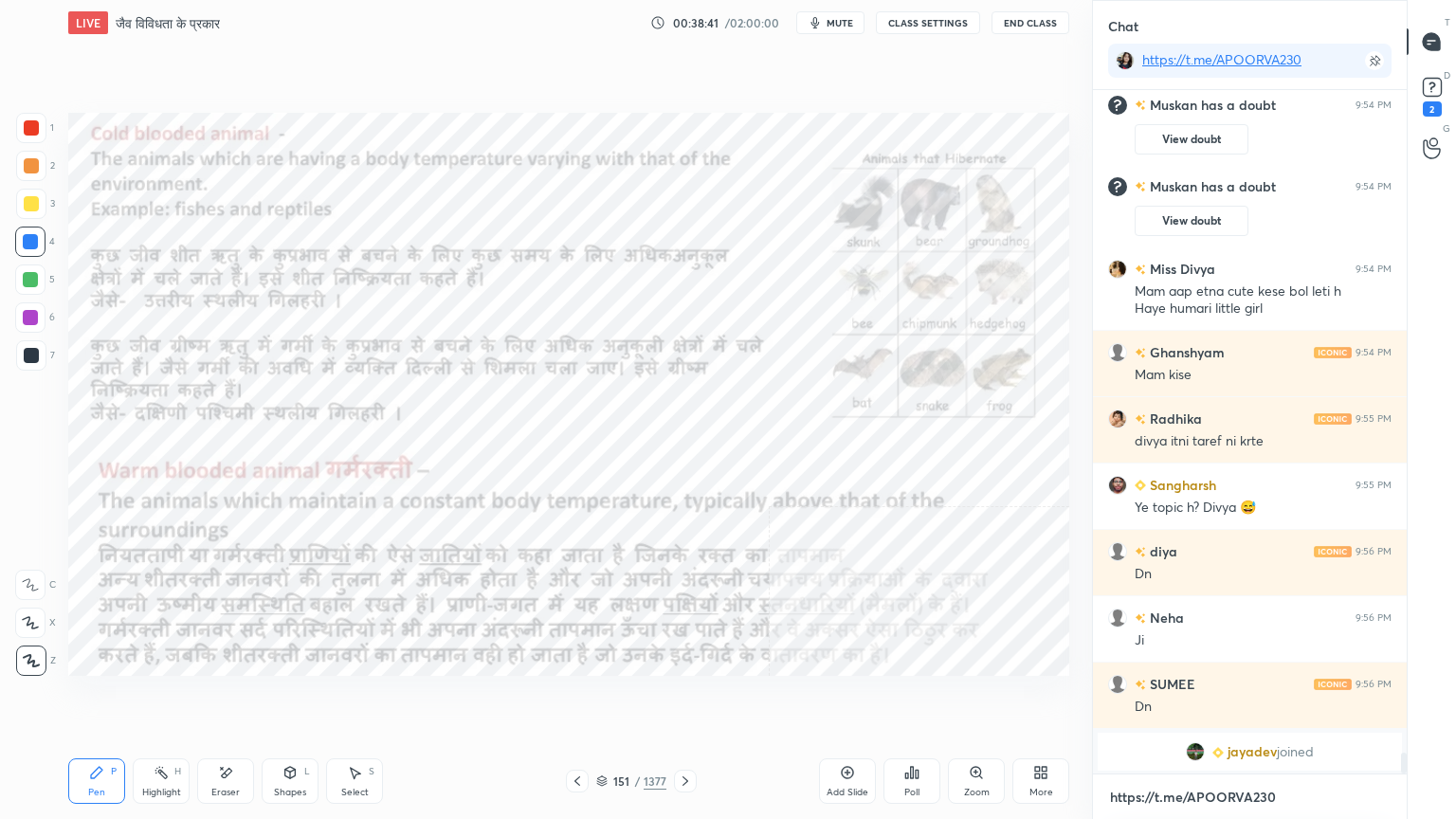 click on "https://t.me/APOORVA230" at bounding box center (1249, 797) 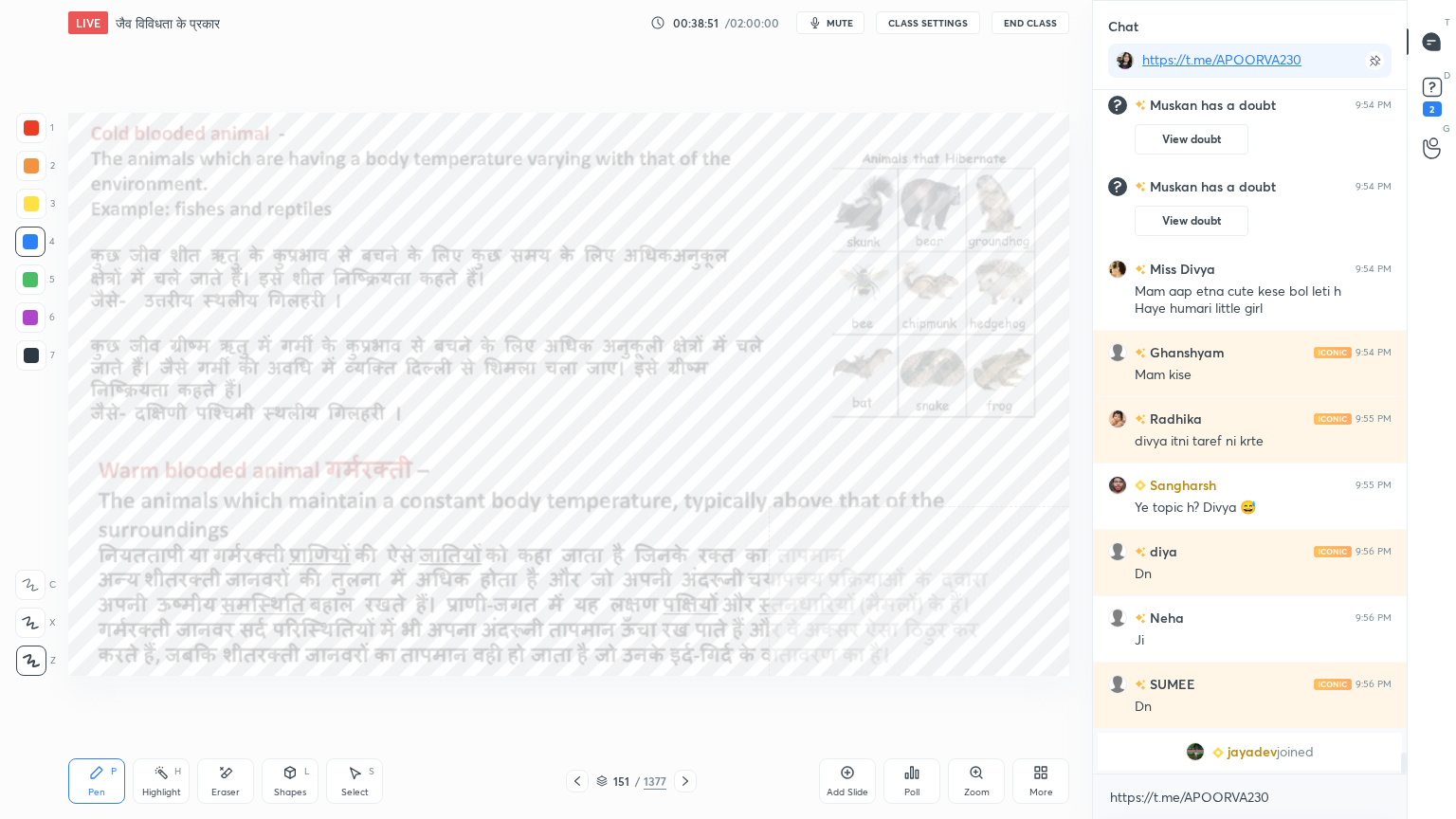 click at bounding box center [30, 242] 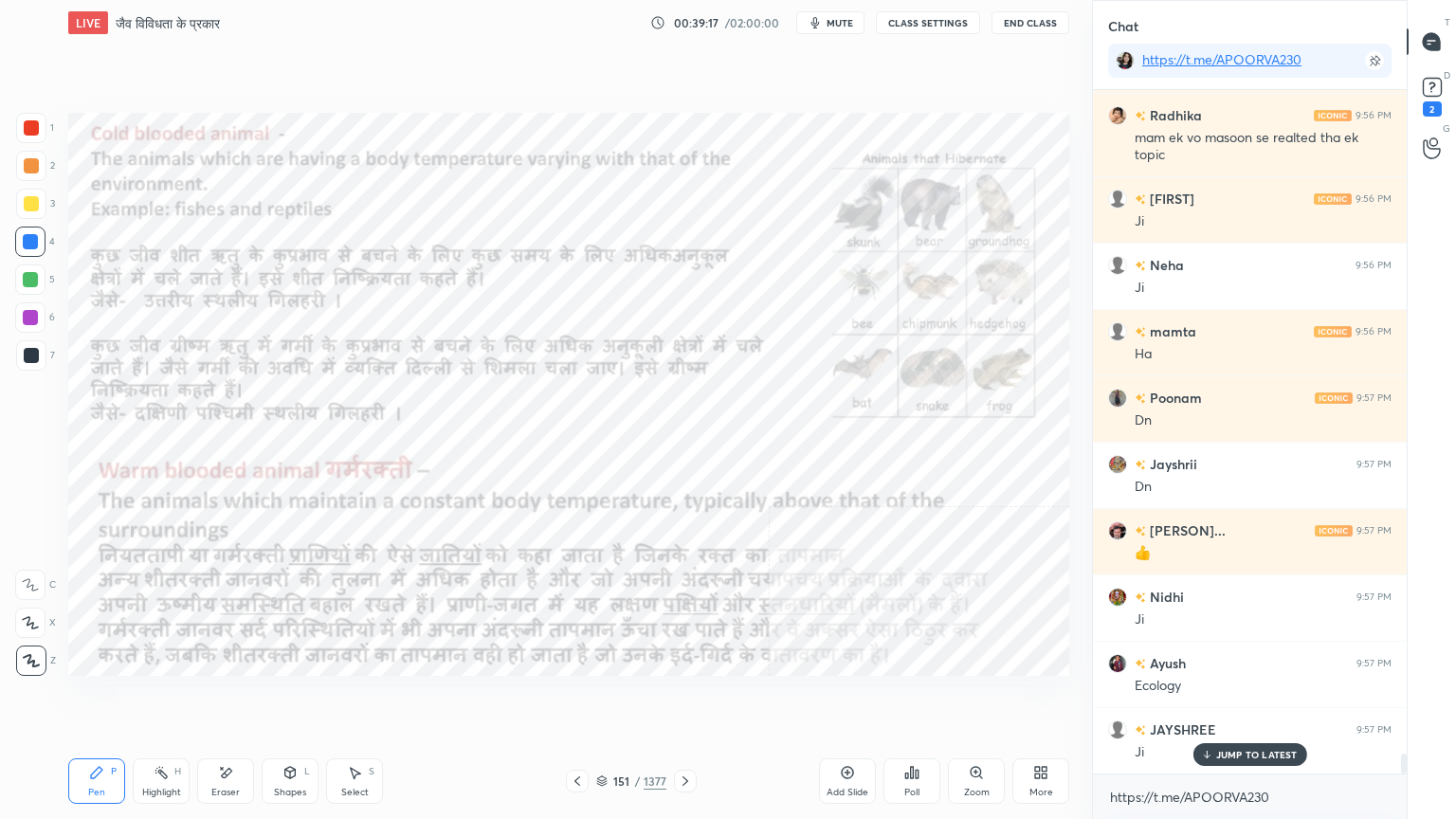 scroll, scrollTop: 22374, scrollLeft: 0, axis: vertical 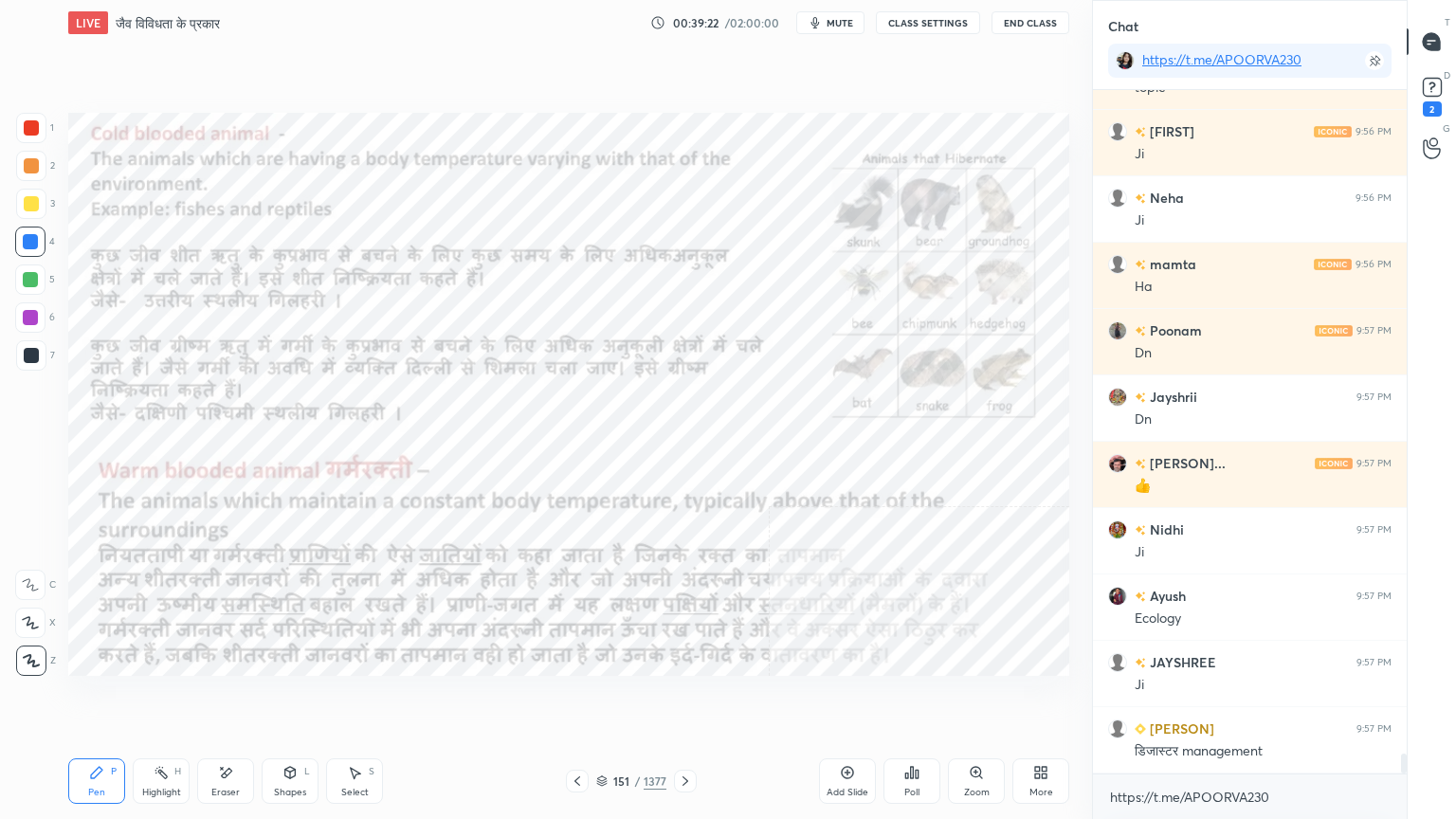 click at bounding box center (30, 242) 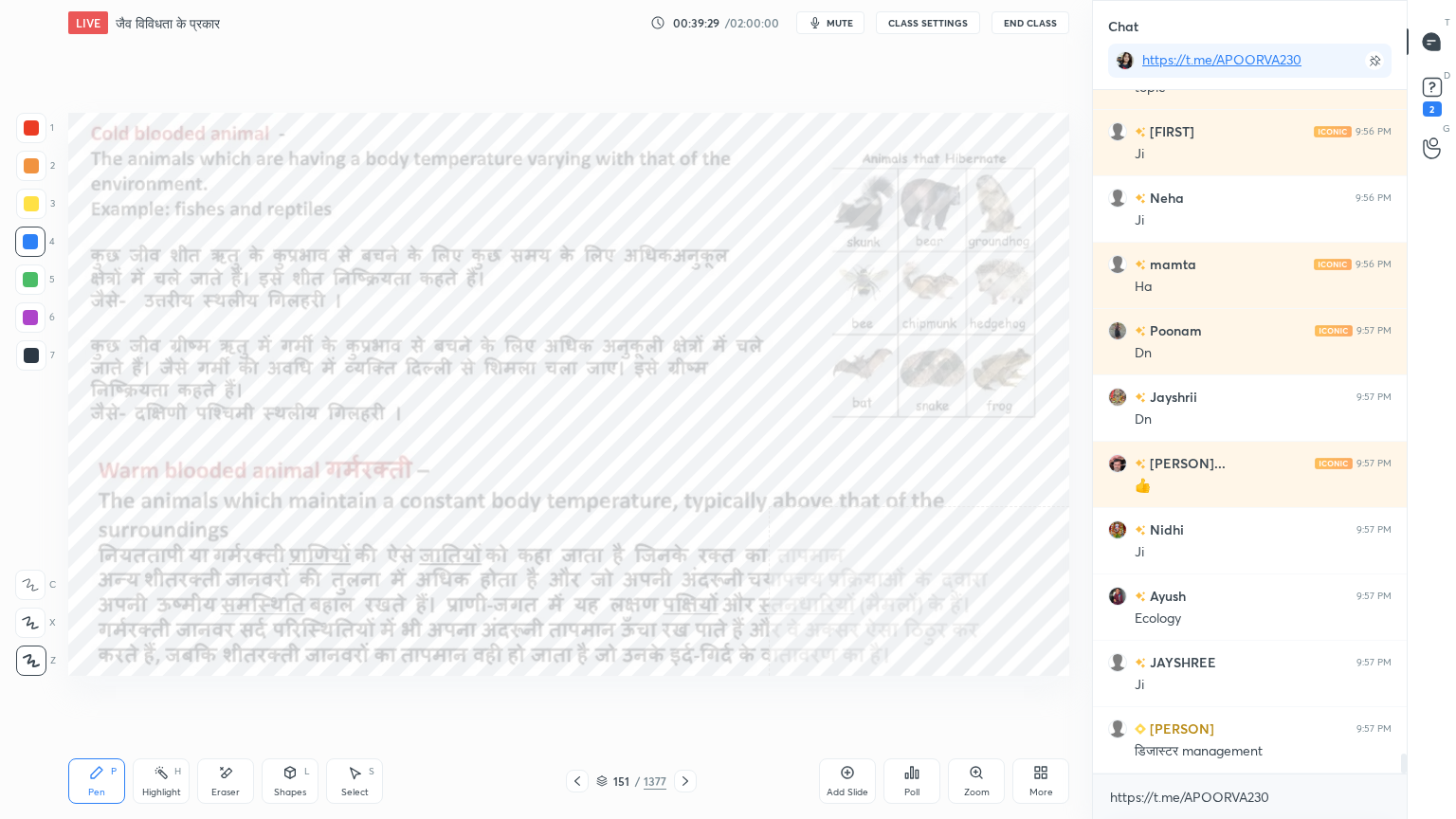 scroll, scrollTop: 22457, scrollLeft: 0, axis: vertical 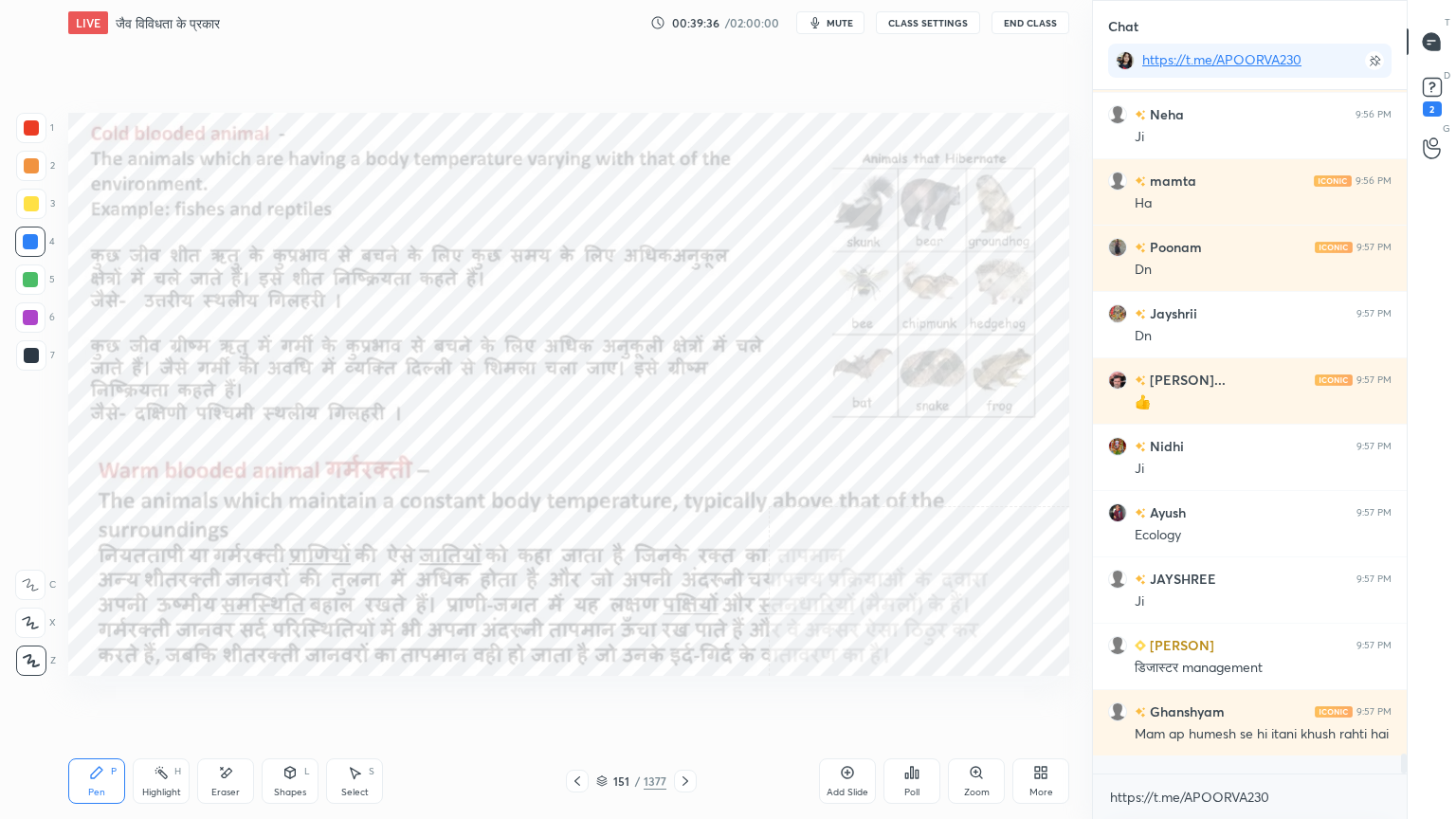 click 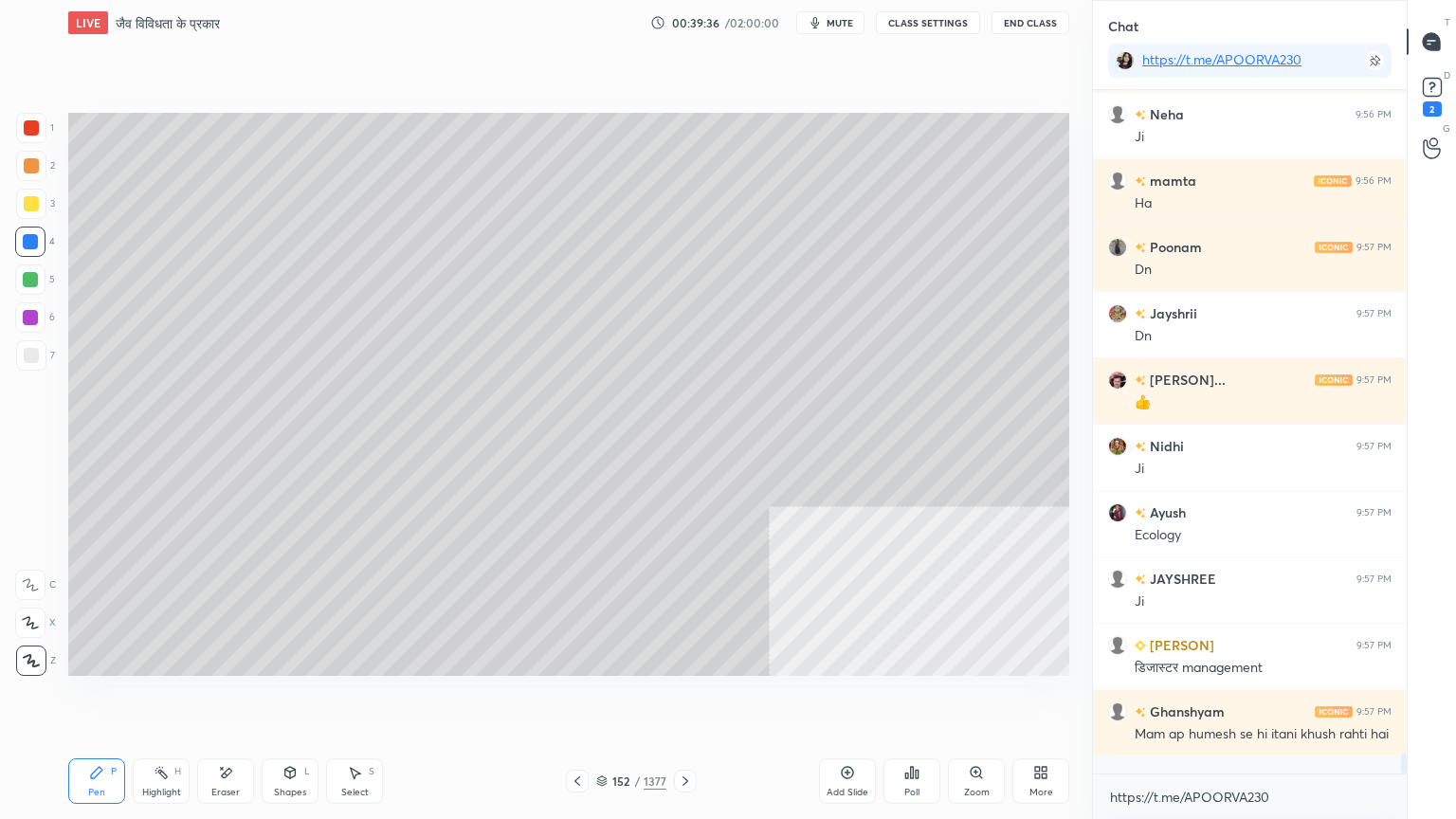 click 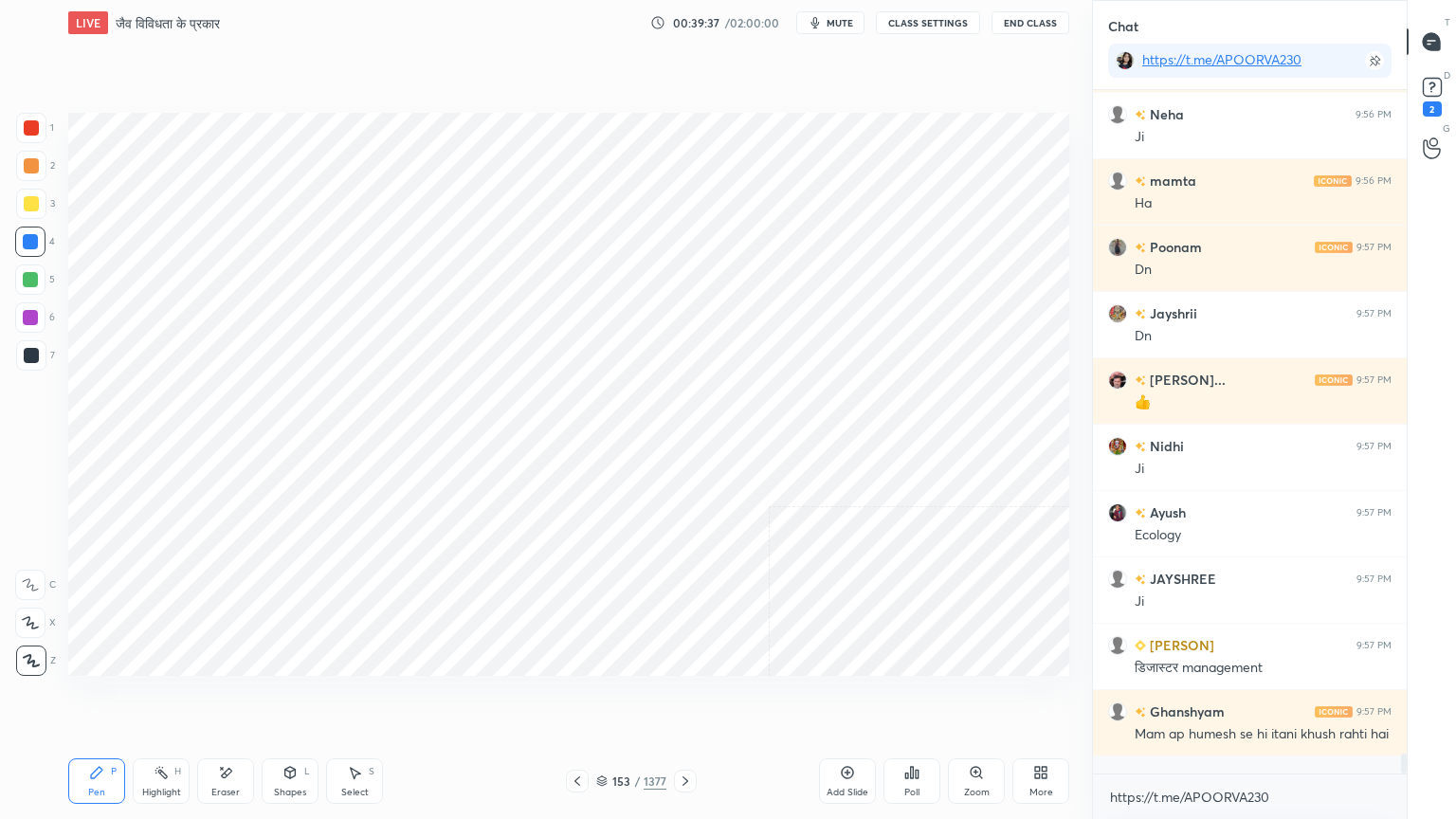 click 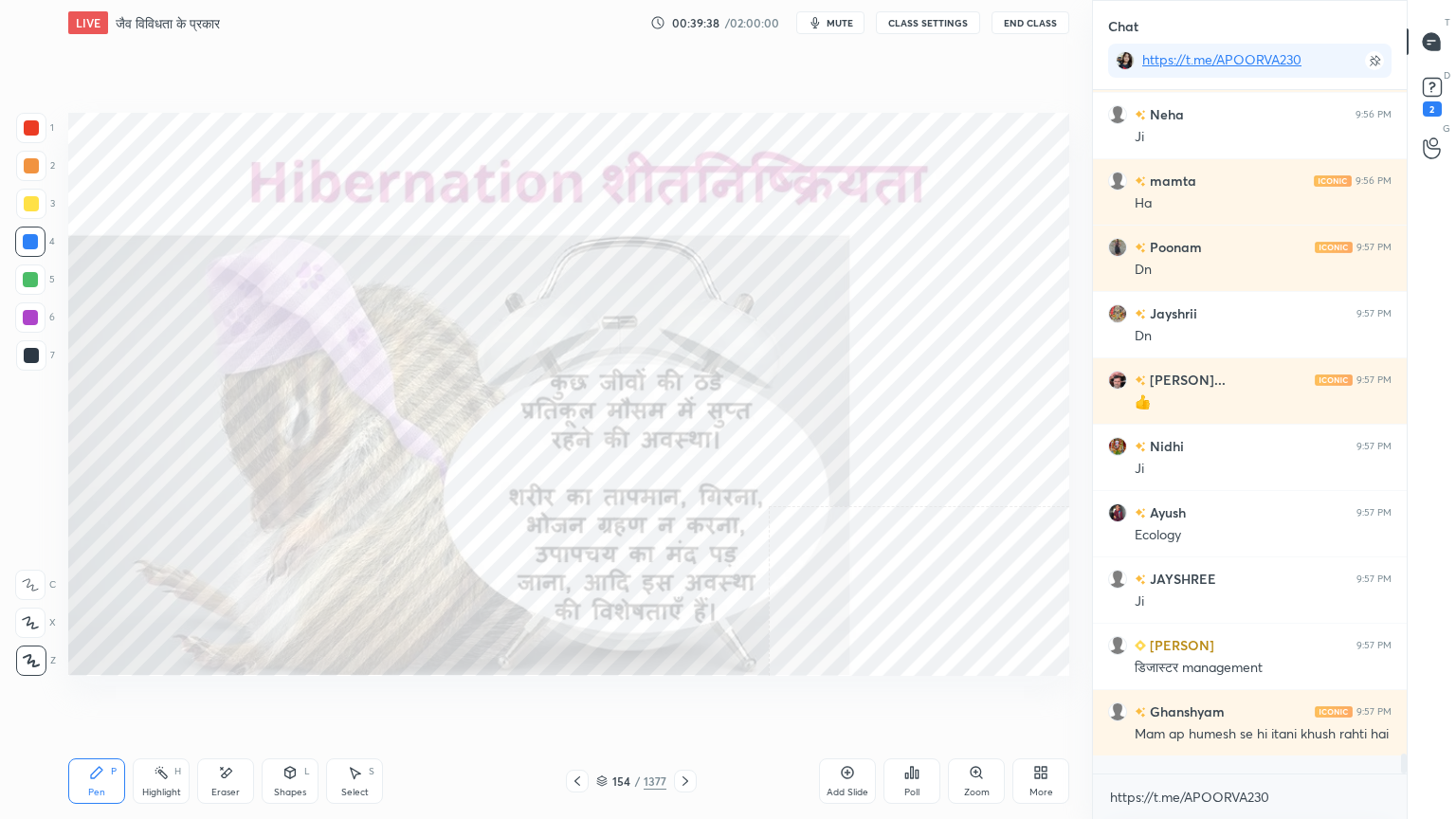 click 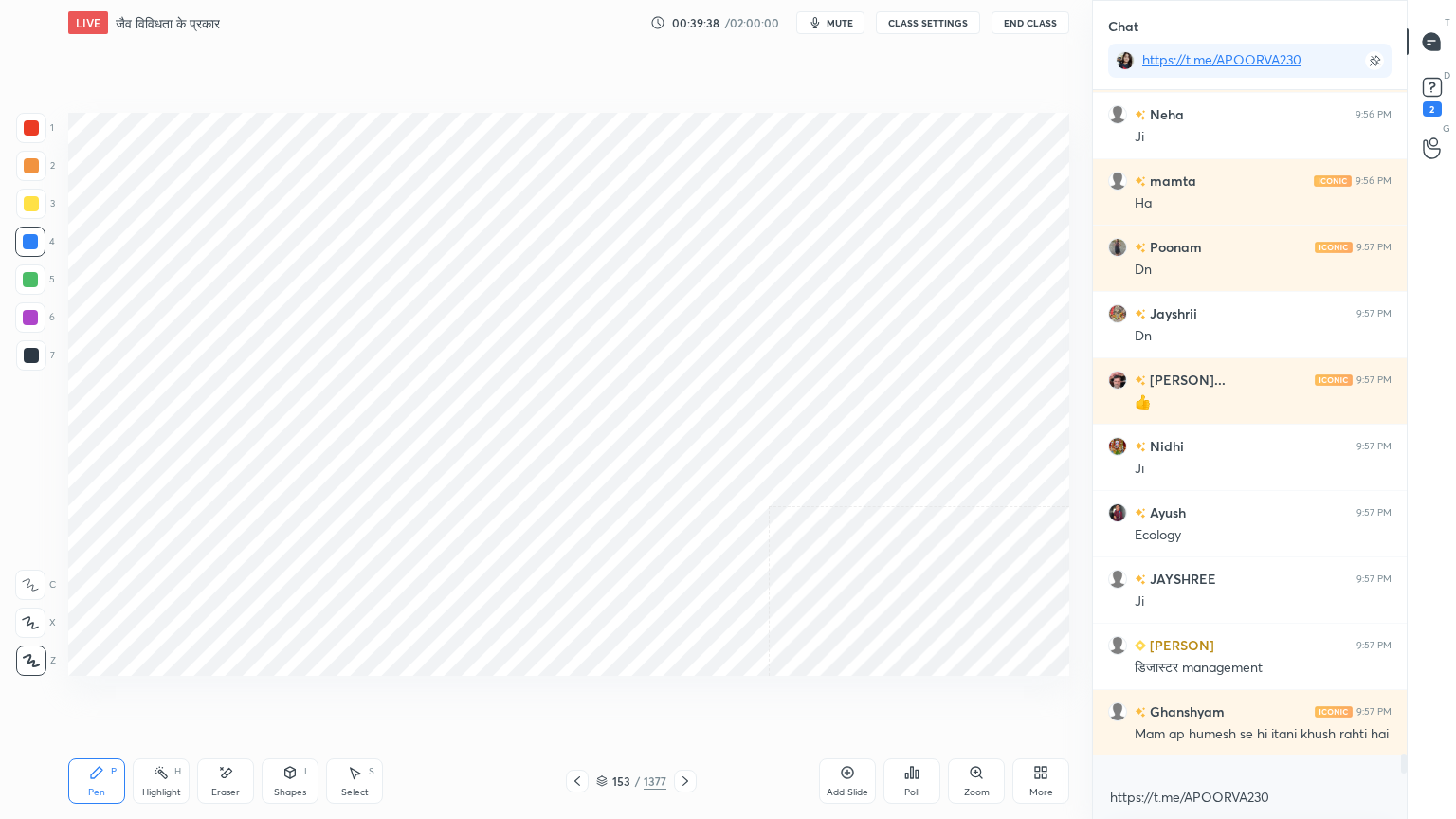 click 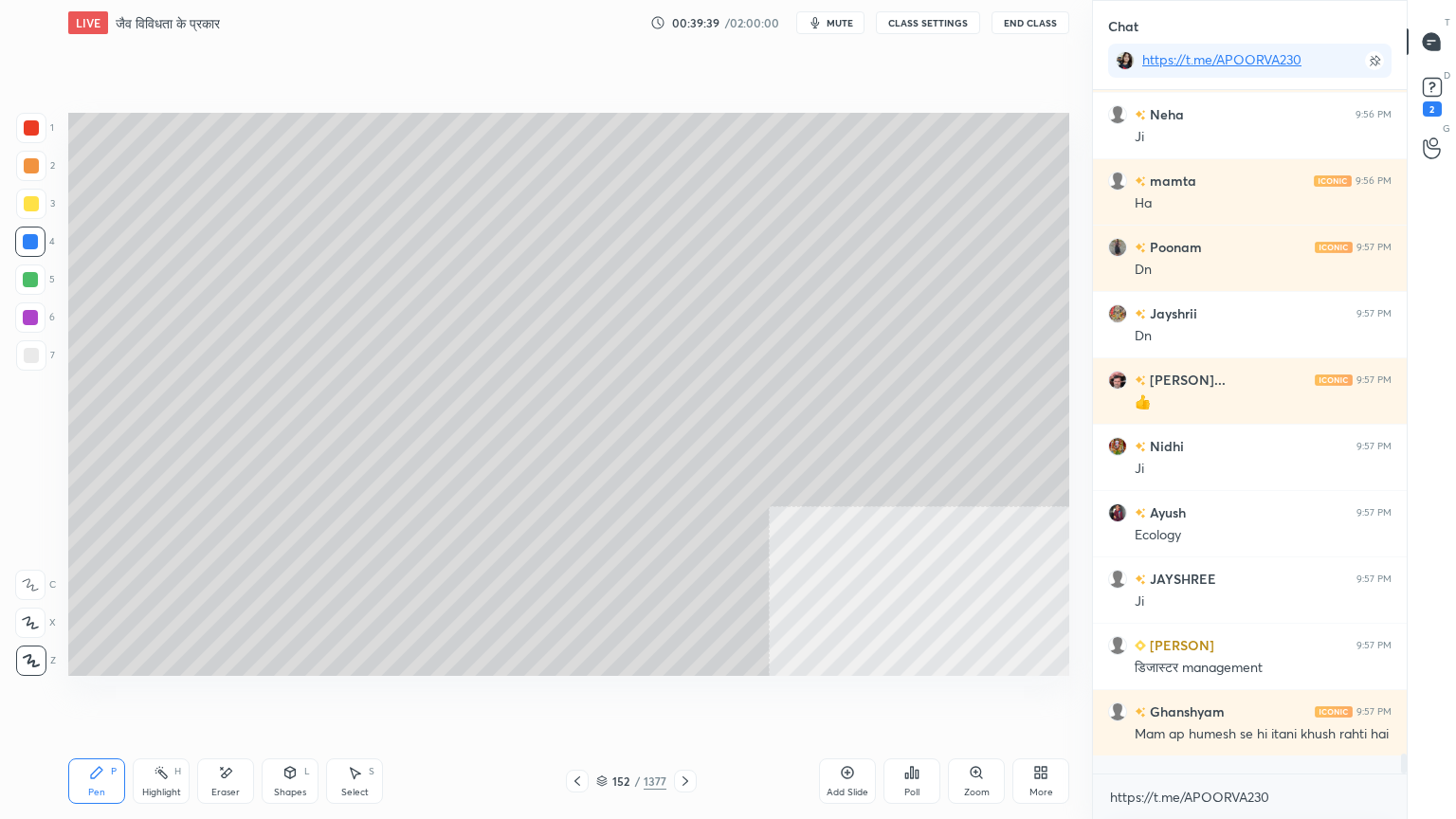 scroll, scrollTop: 22522, scrollLeft: 0, axis: vertical 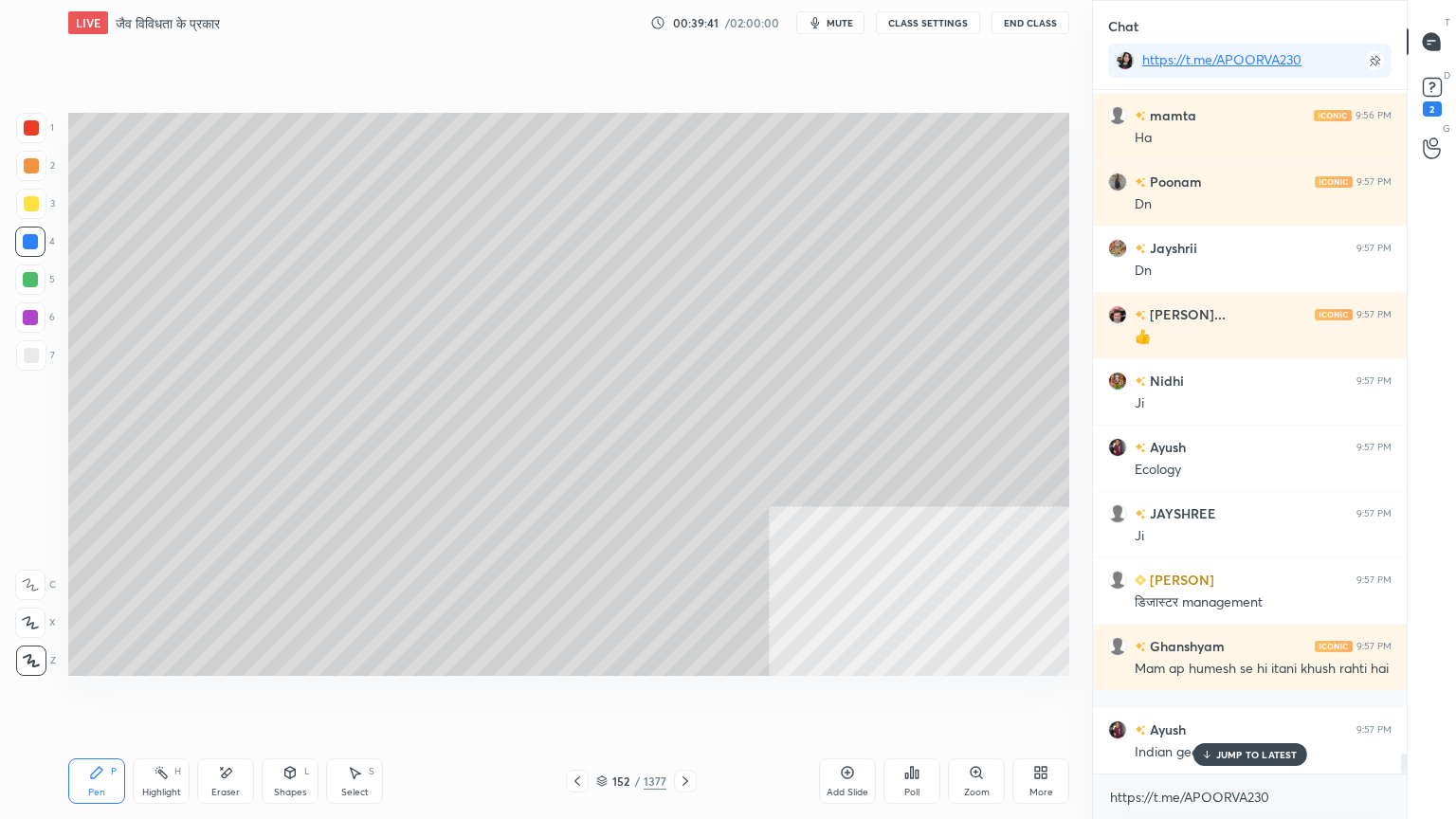 click on "JUMP TO LATEST" at bounding box center (1257, 755) 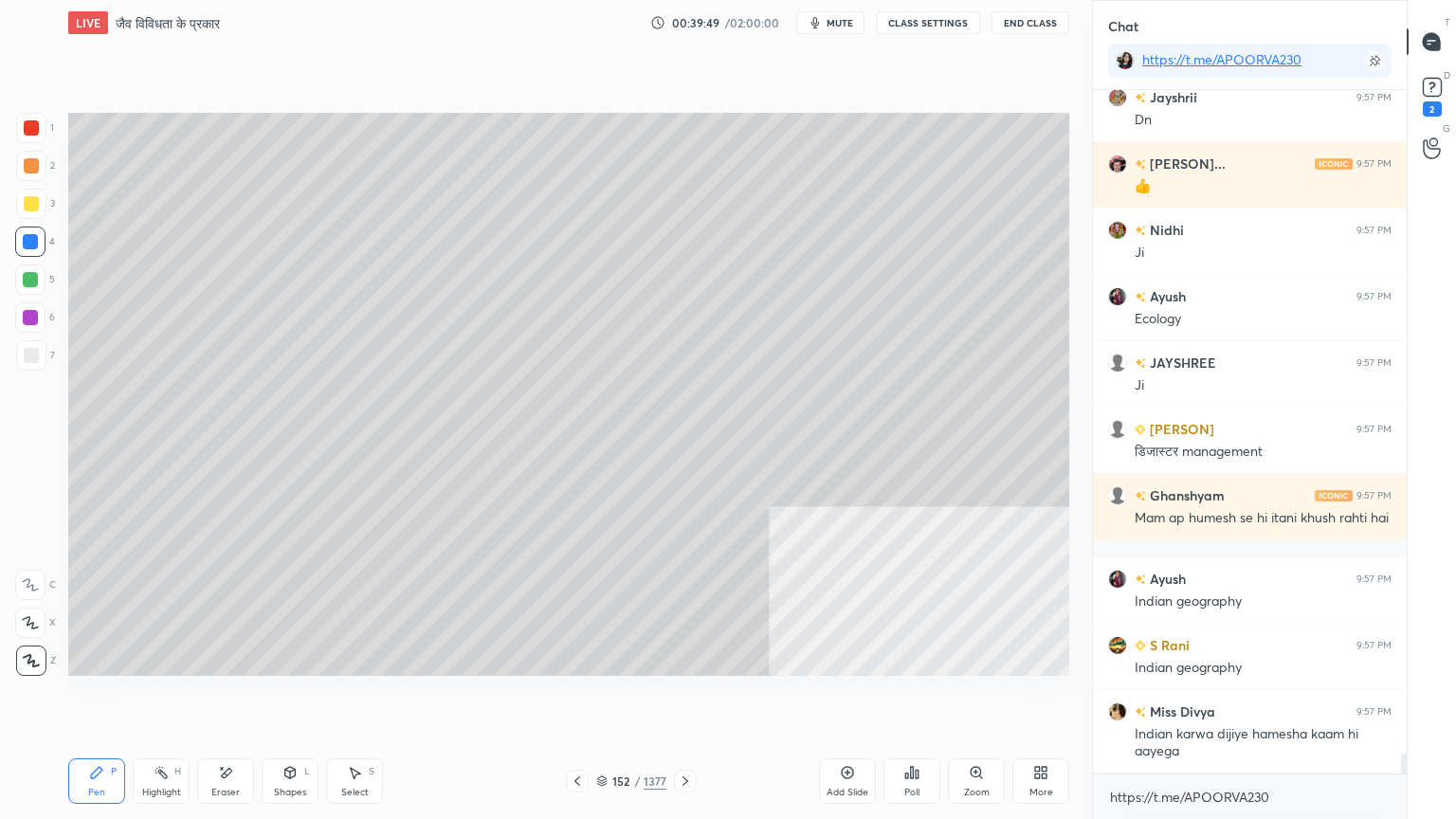 scroll, scrollTop: 22739, scrollLeft: 0, axis: vertical 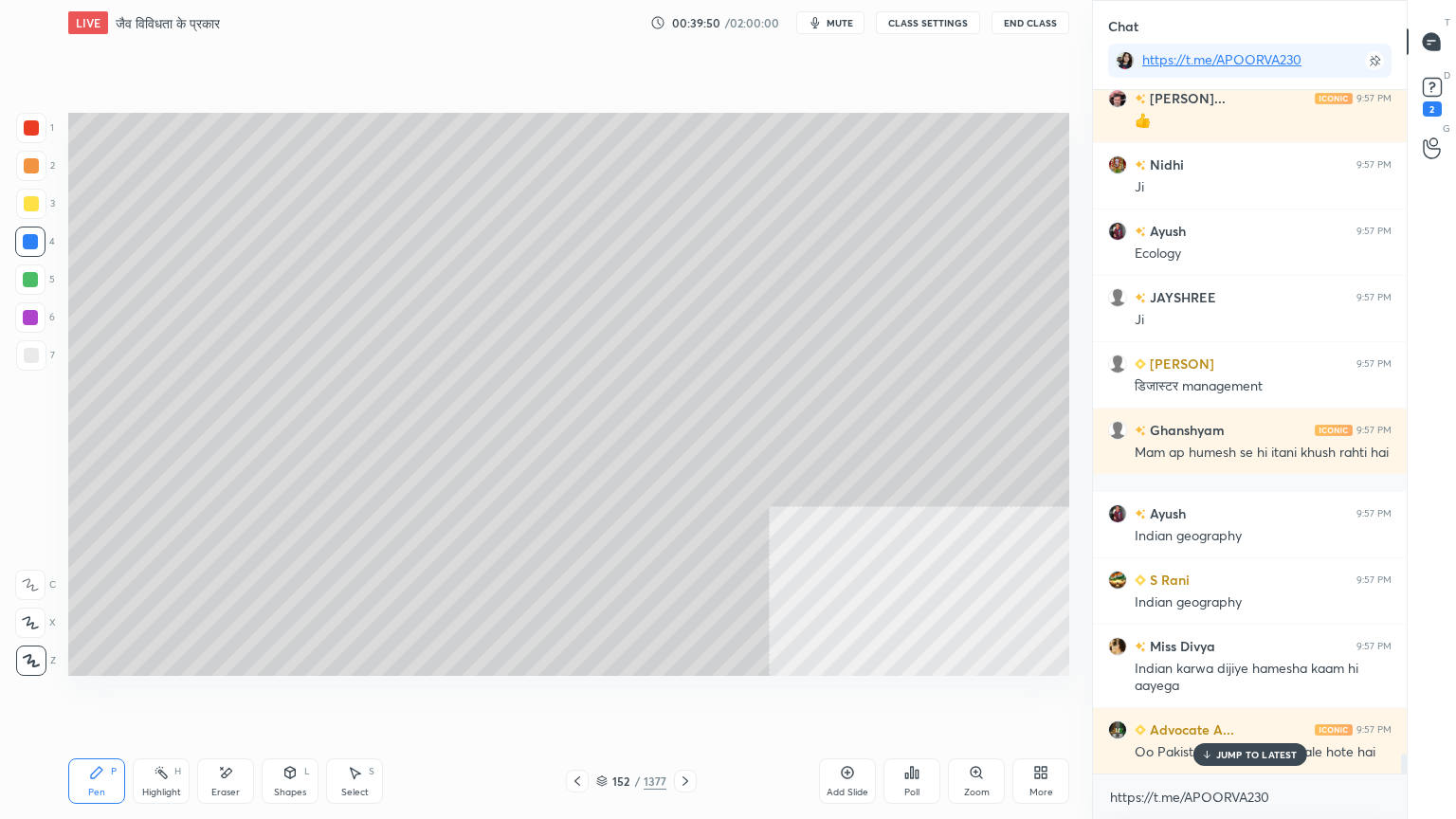 click on "JUMP TO LATEST" at bounding box center [1257, 755] 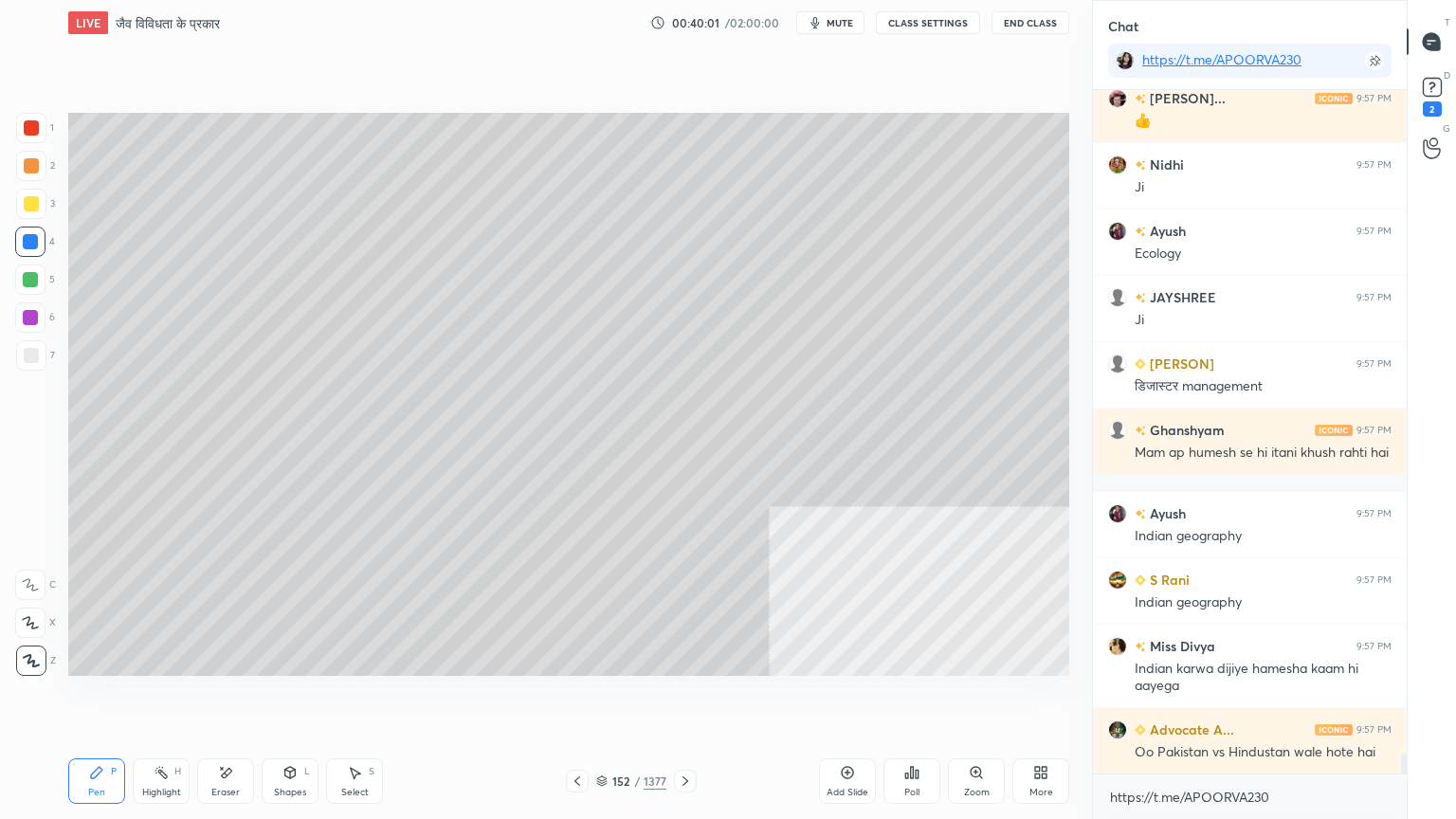 click at bounding box center (577, 781) 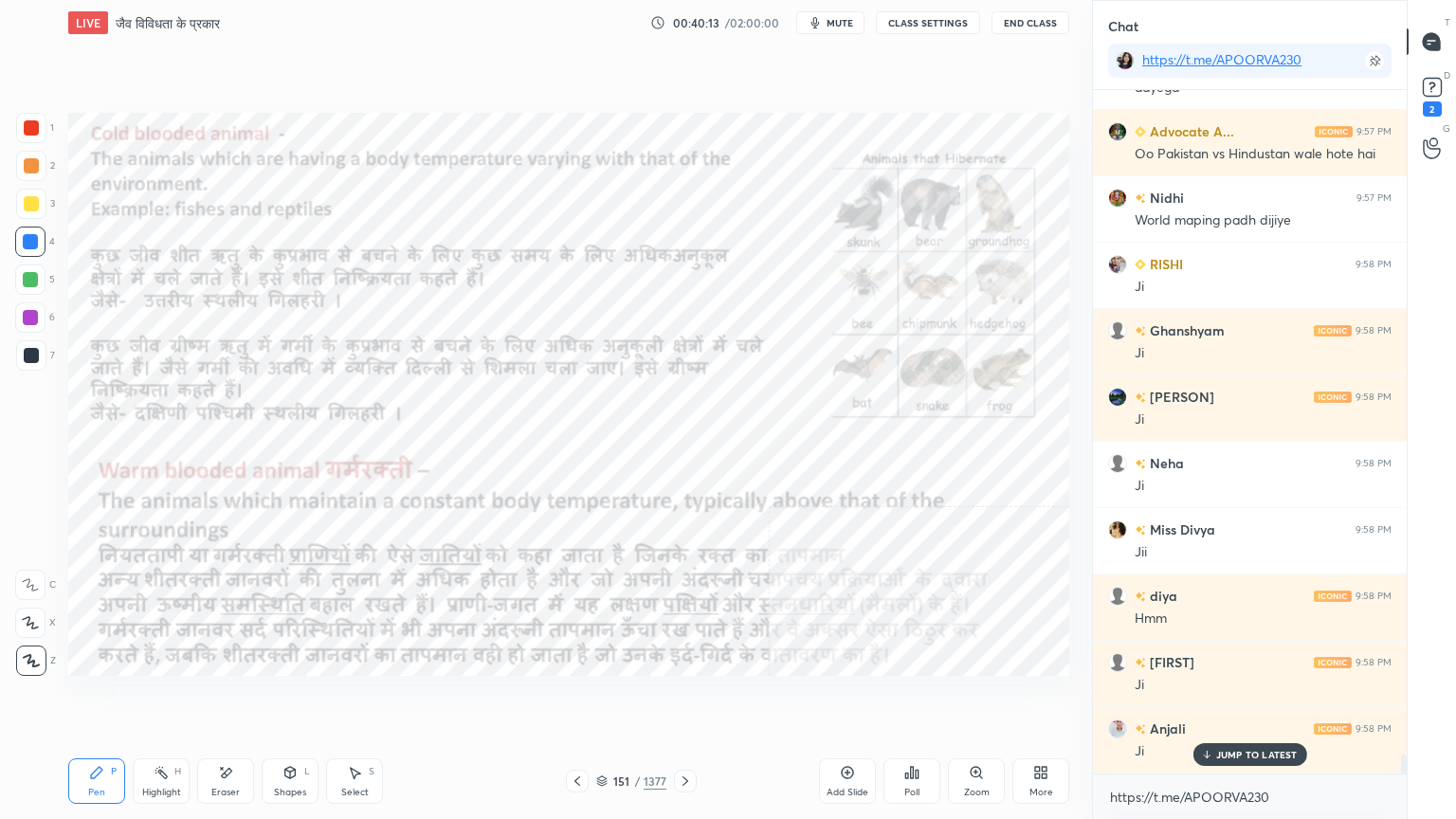 scroll, scrollTop: 23402, scrollLeft: 0, axis: vertical 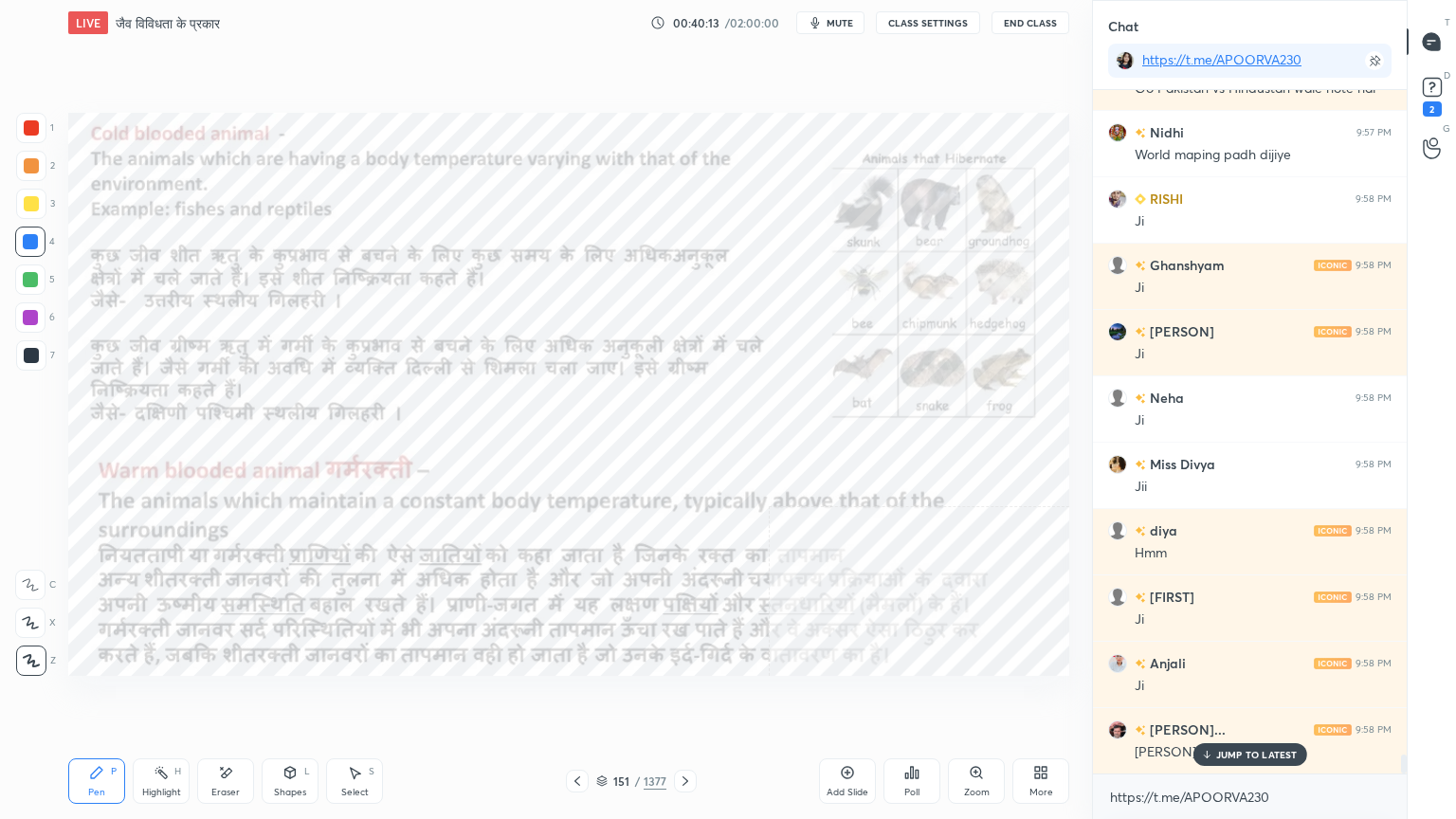click 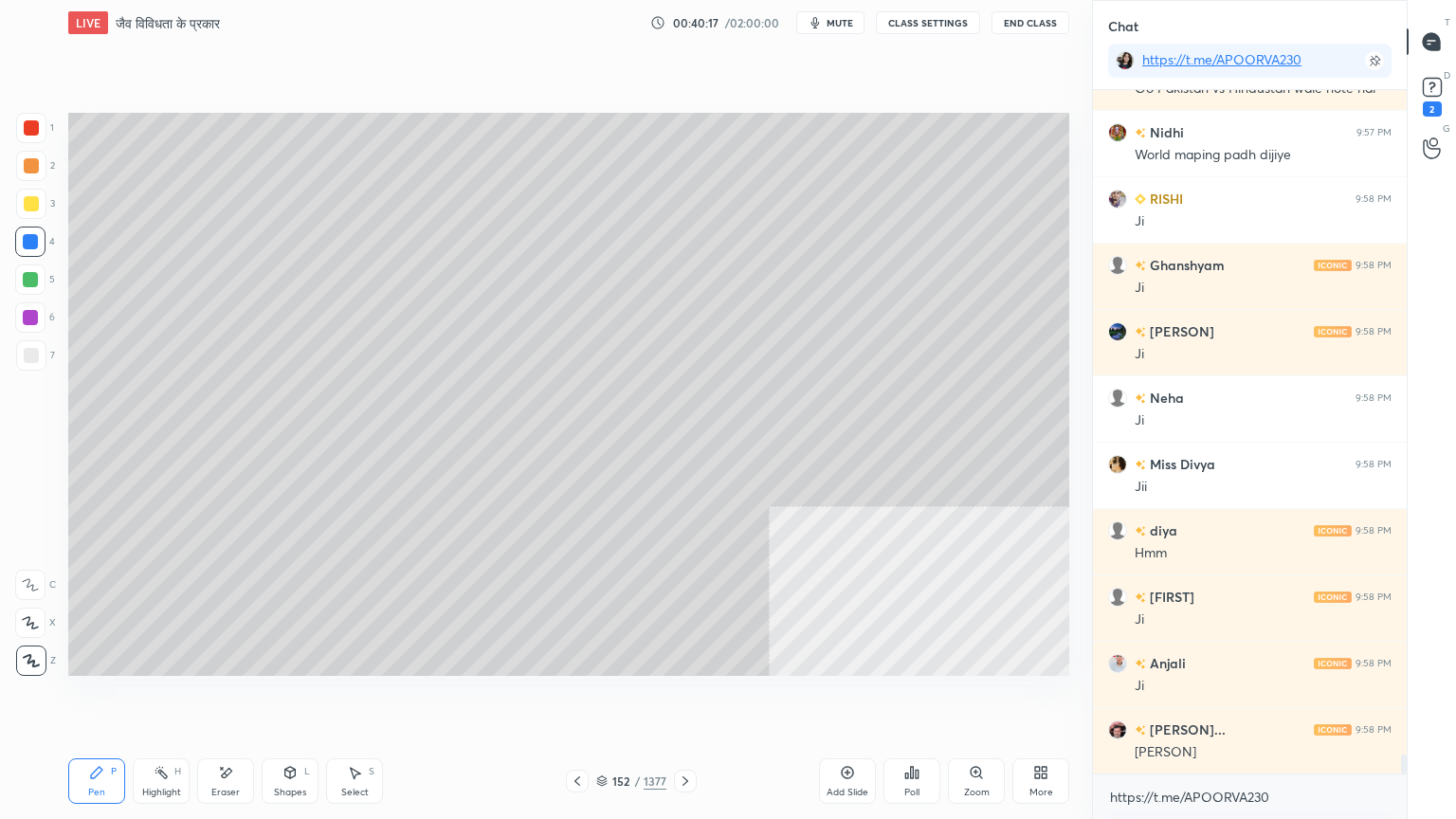 scroll, scrollTop: 23469, scrollLeft: 0, axis: vertical 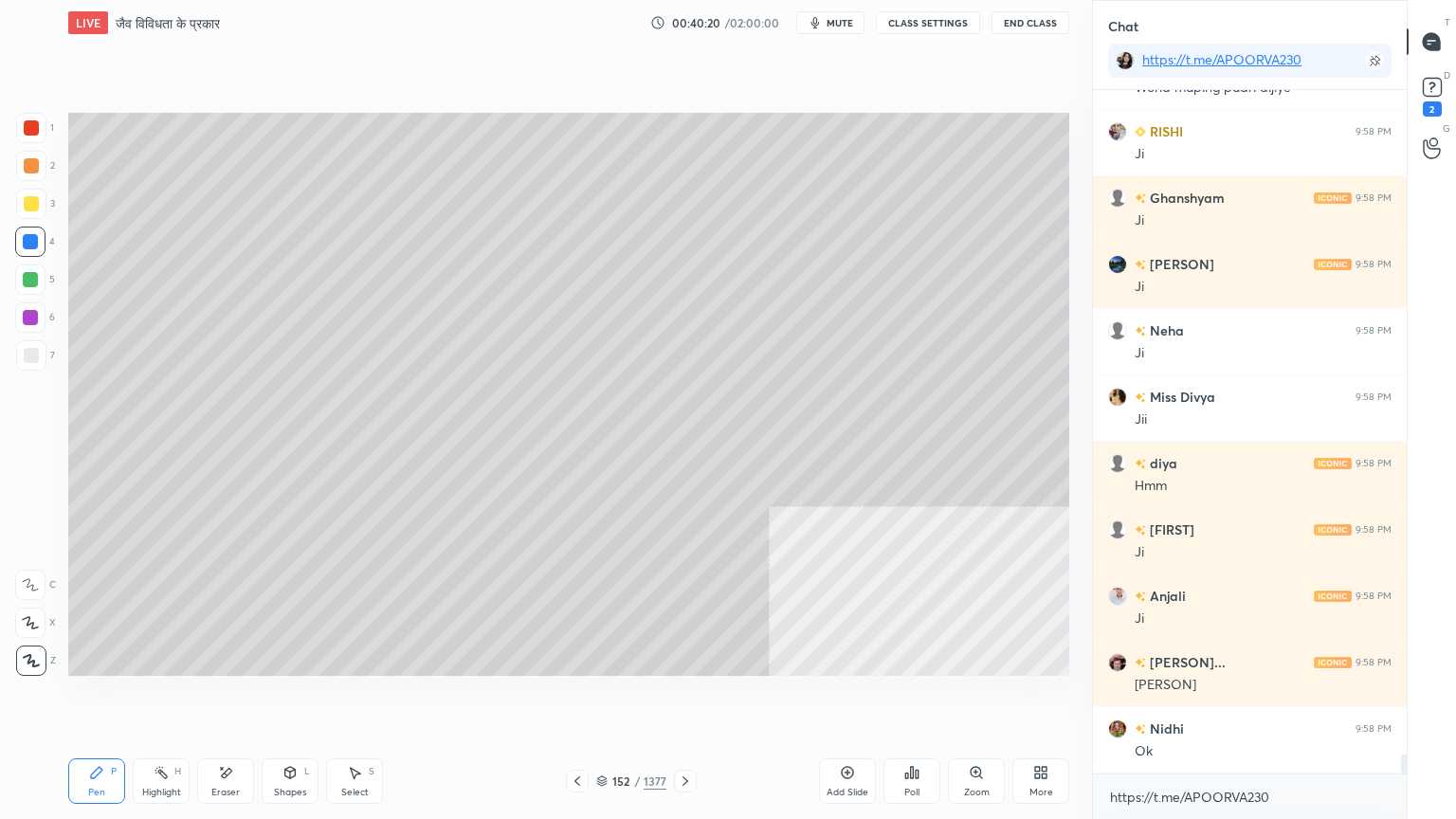 click at bounding box center [685, 781] 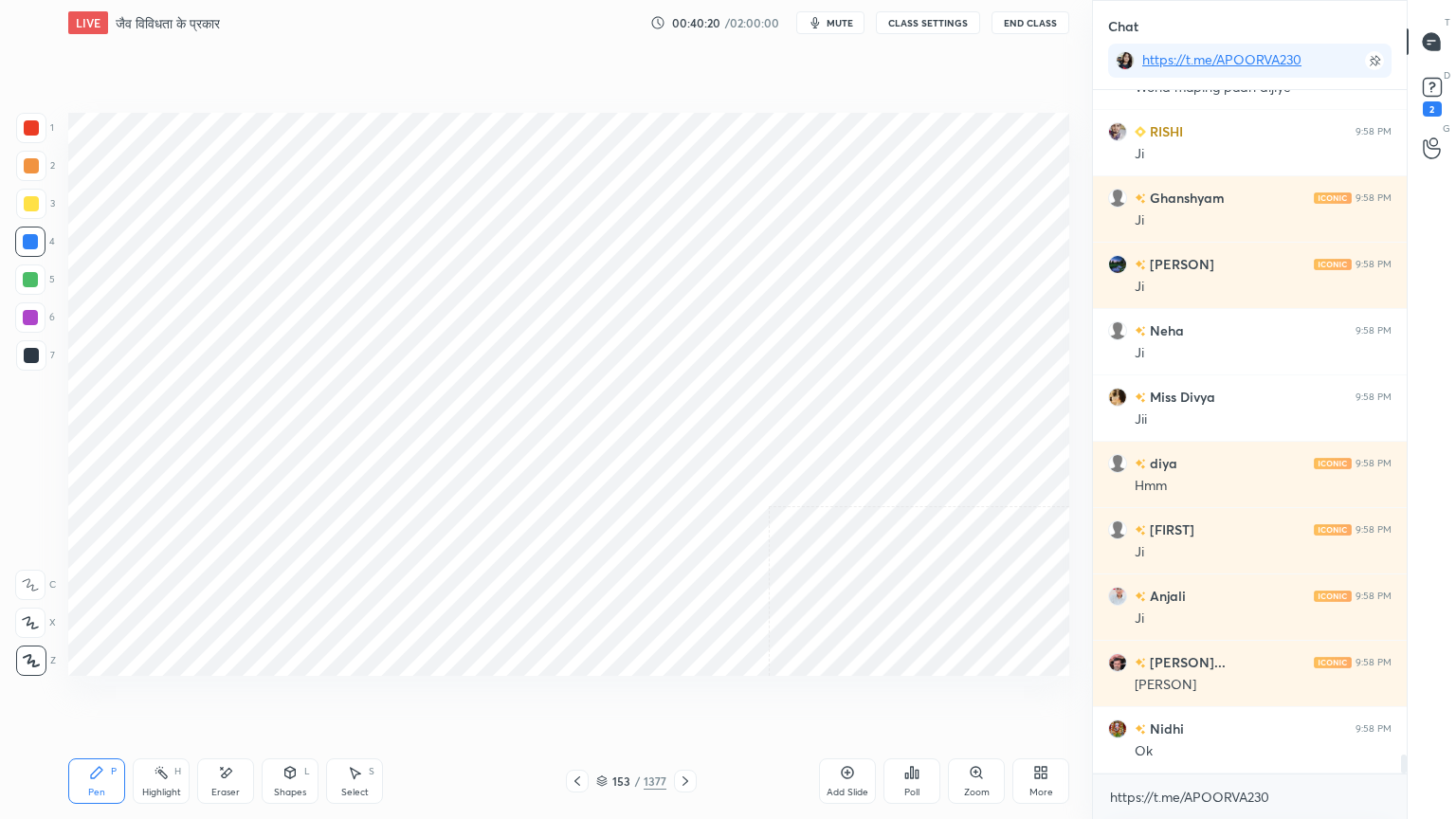 click 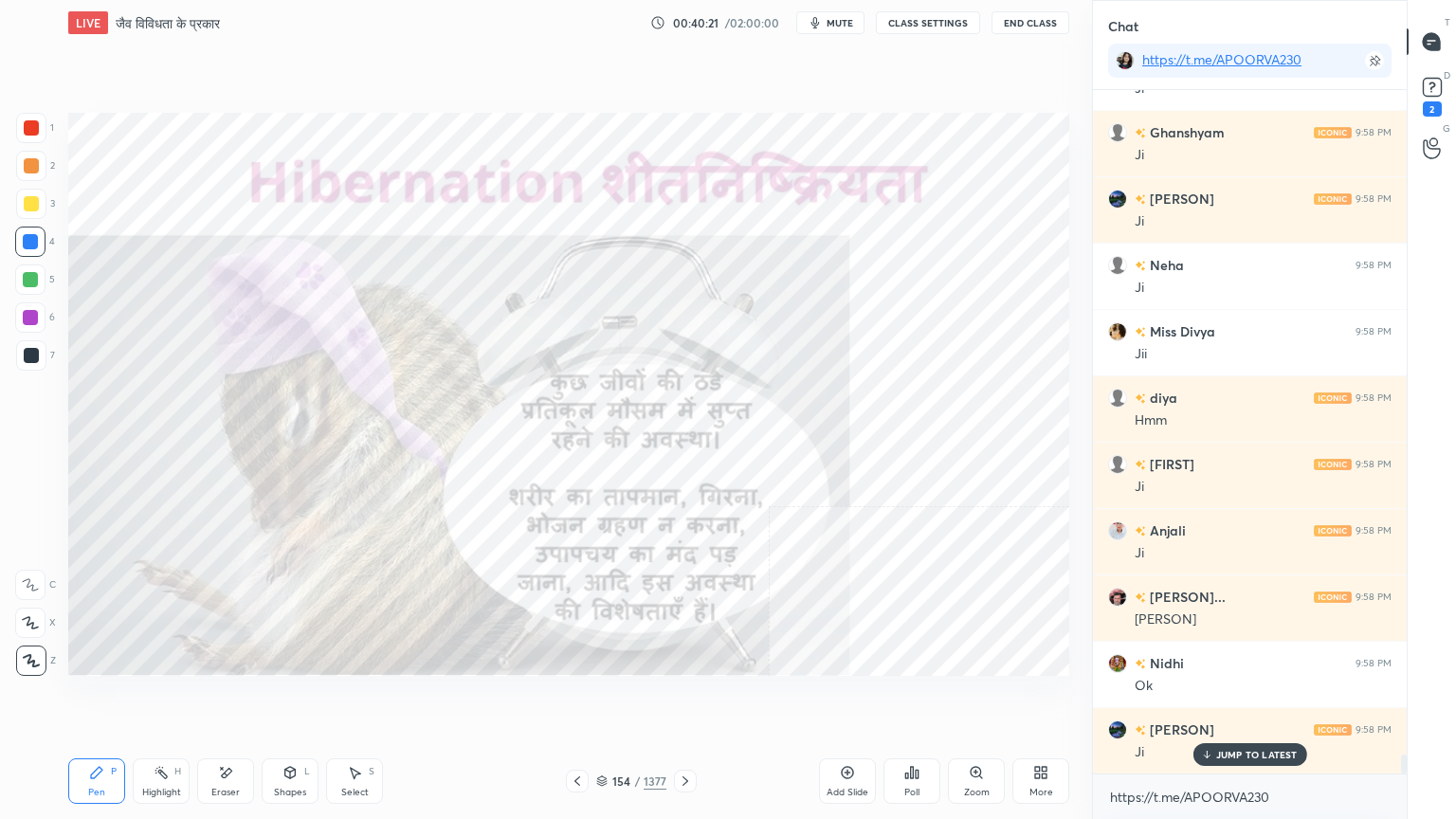 click 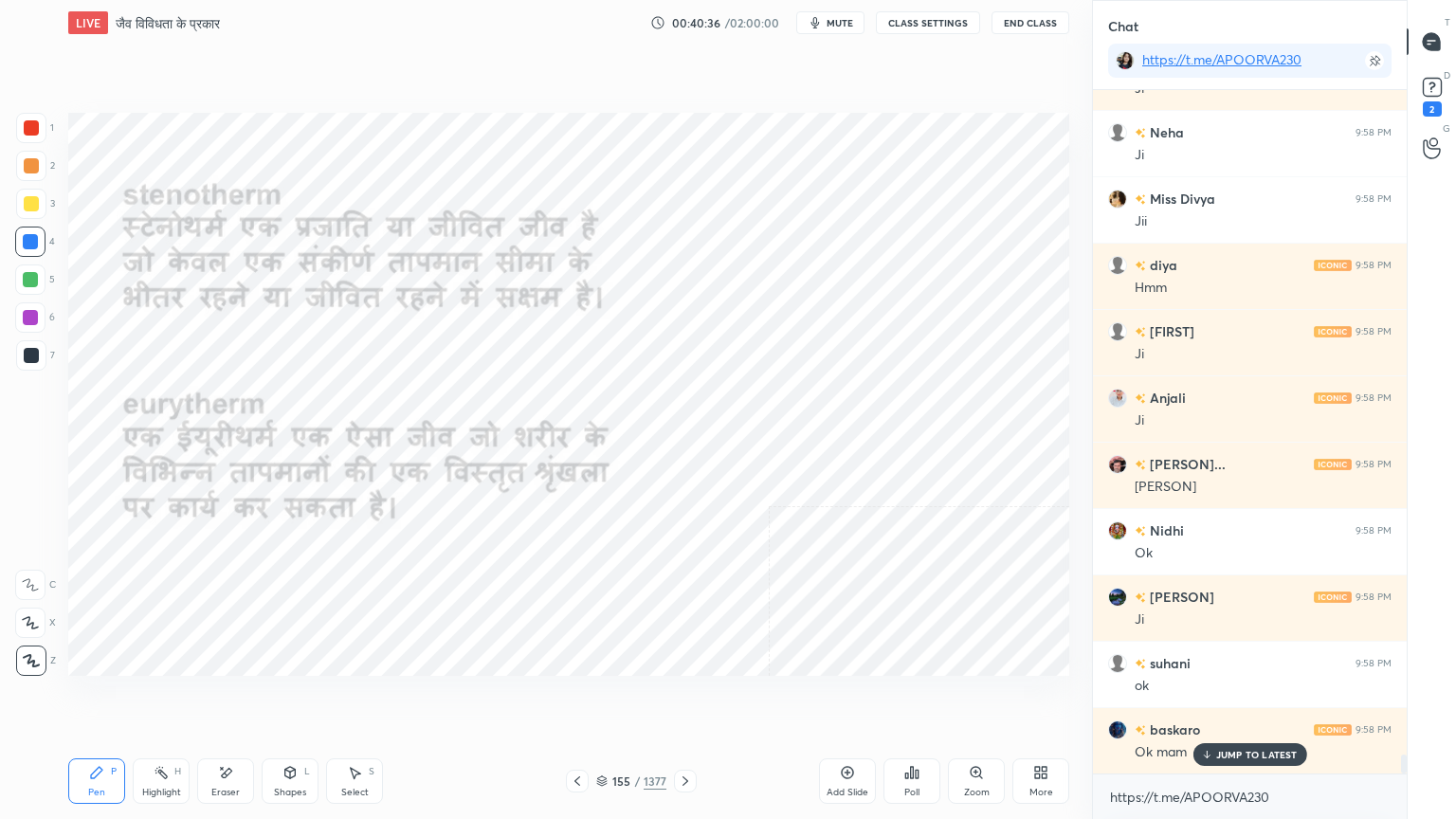 scroll, scrollTop: 23713, scrollLeft: 0, axis: vertical 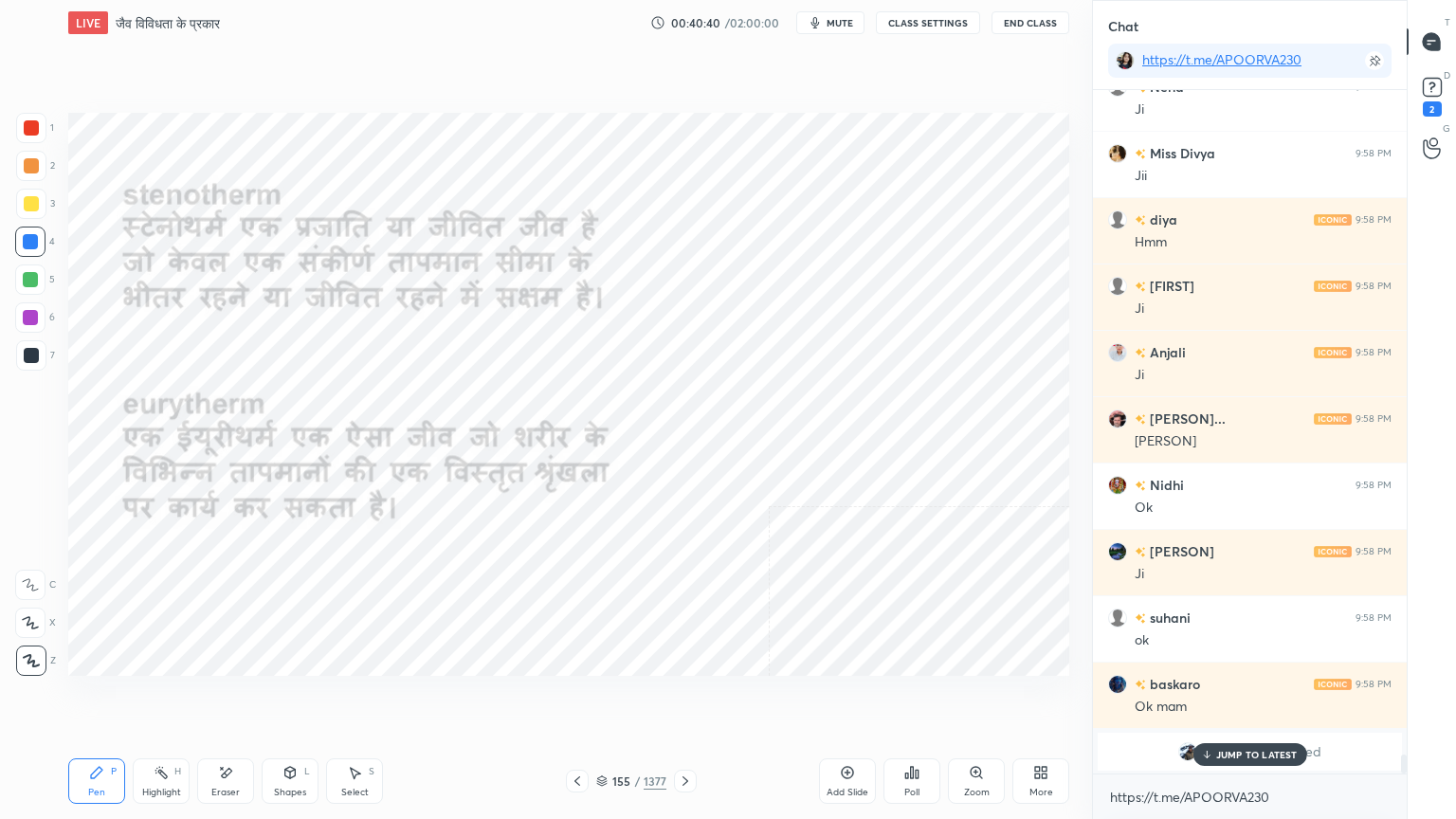 click on "JUMP TO LATEST" at bounding box center [1257, 755] 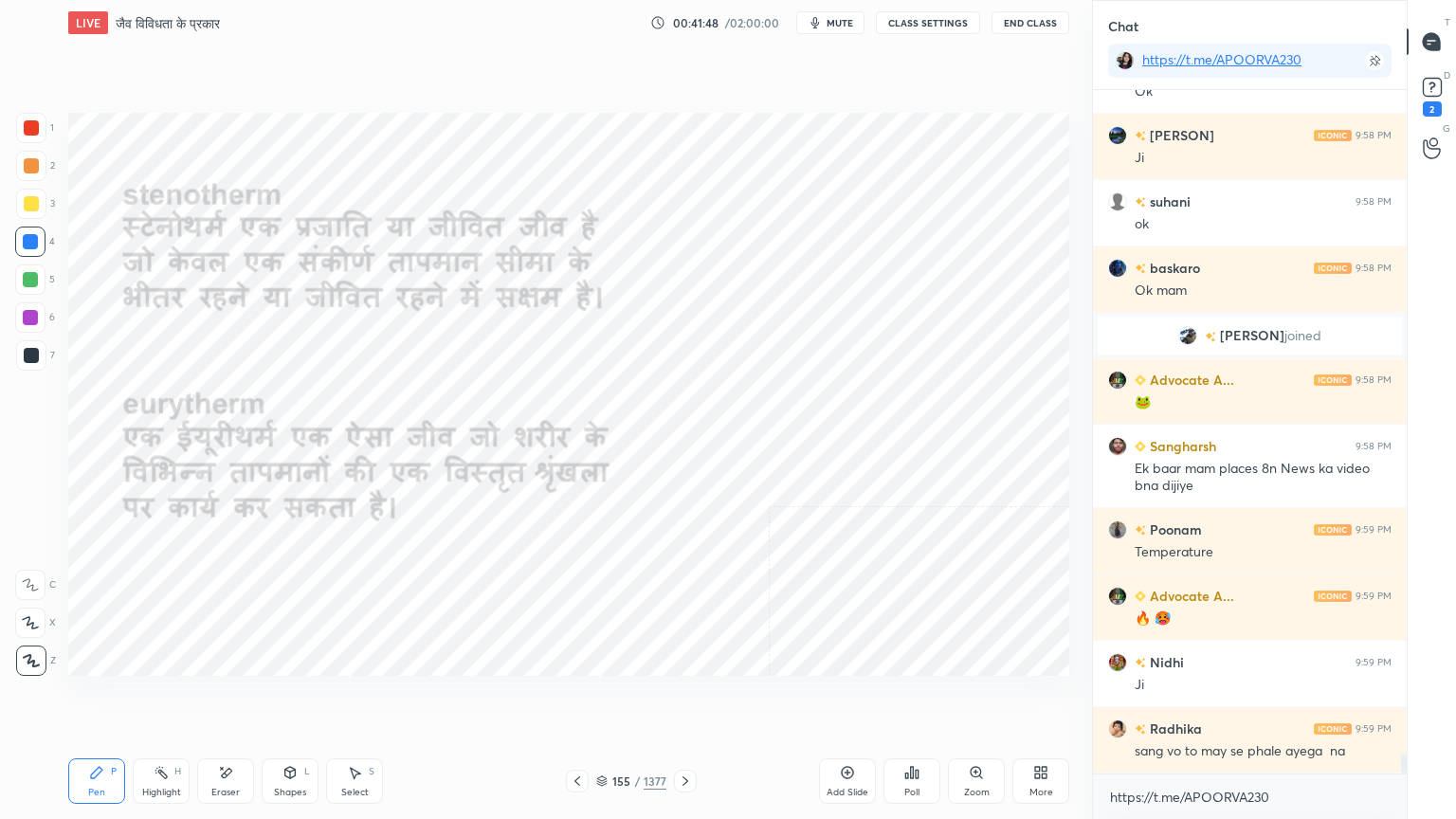 scroll, scrollTop: 24229, scrollLeft: 0, axis: vertical 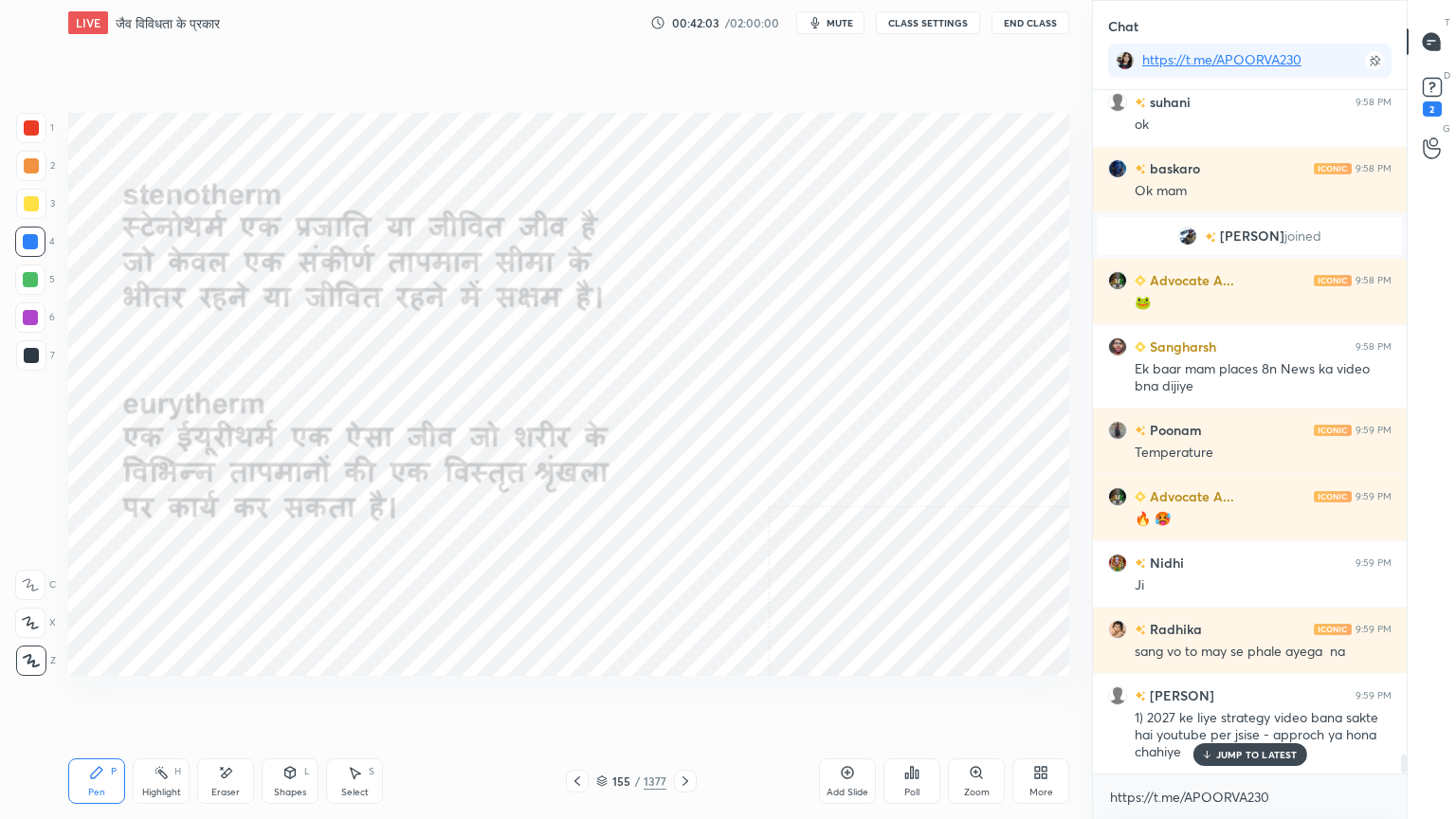 click on "Eraser" at bounding box center [226, 781] 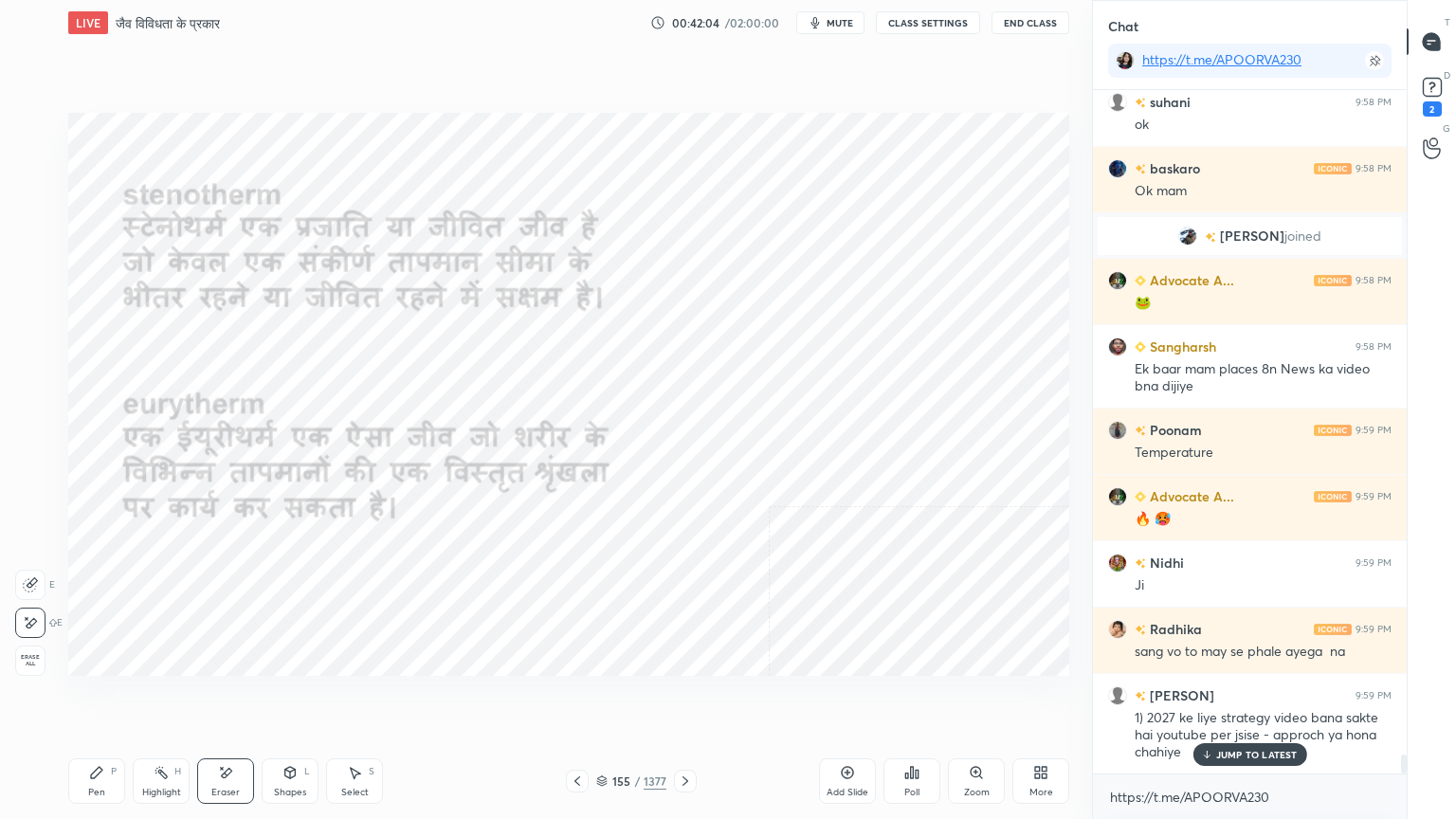 click on "Erase all" at bounding box center [30, 661] 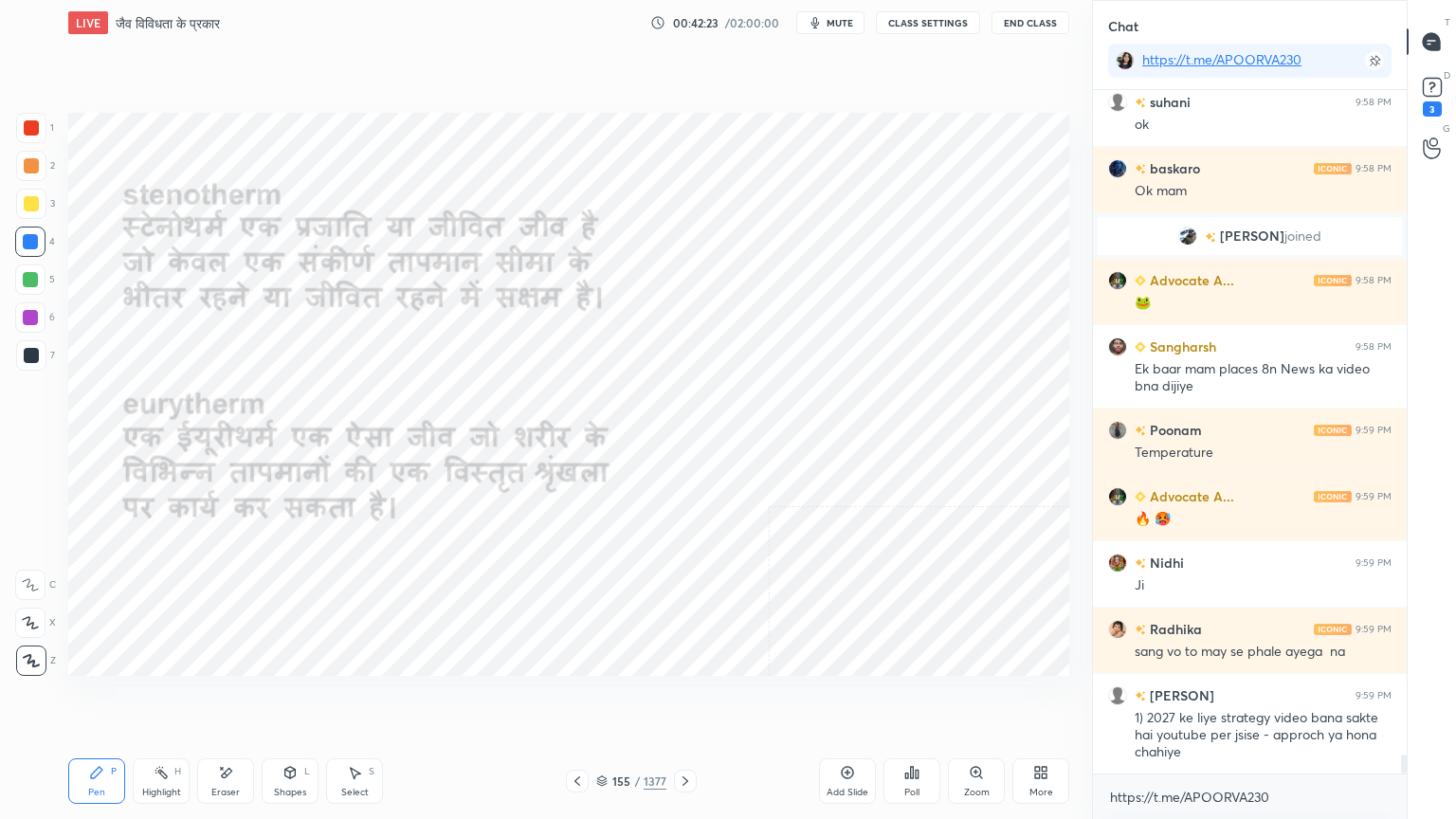 scroll, scrollTop: 24296, scrollLeft: 0, axis: vertical 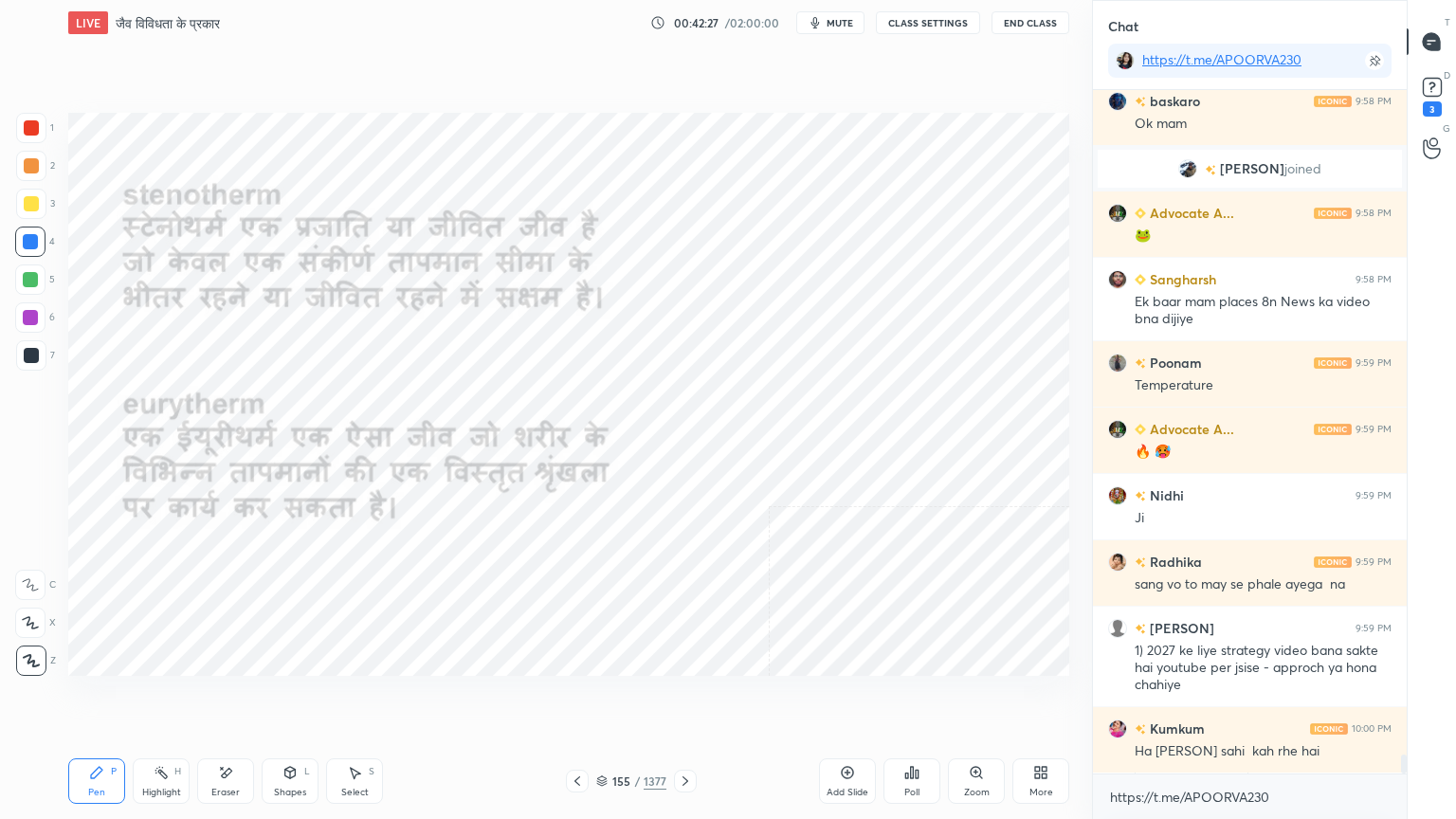 drag, startPoint x: 235, startPoint y: 780, endPoint x: 226, endPoint y: 782, distance: 9.219544 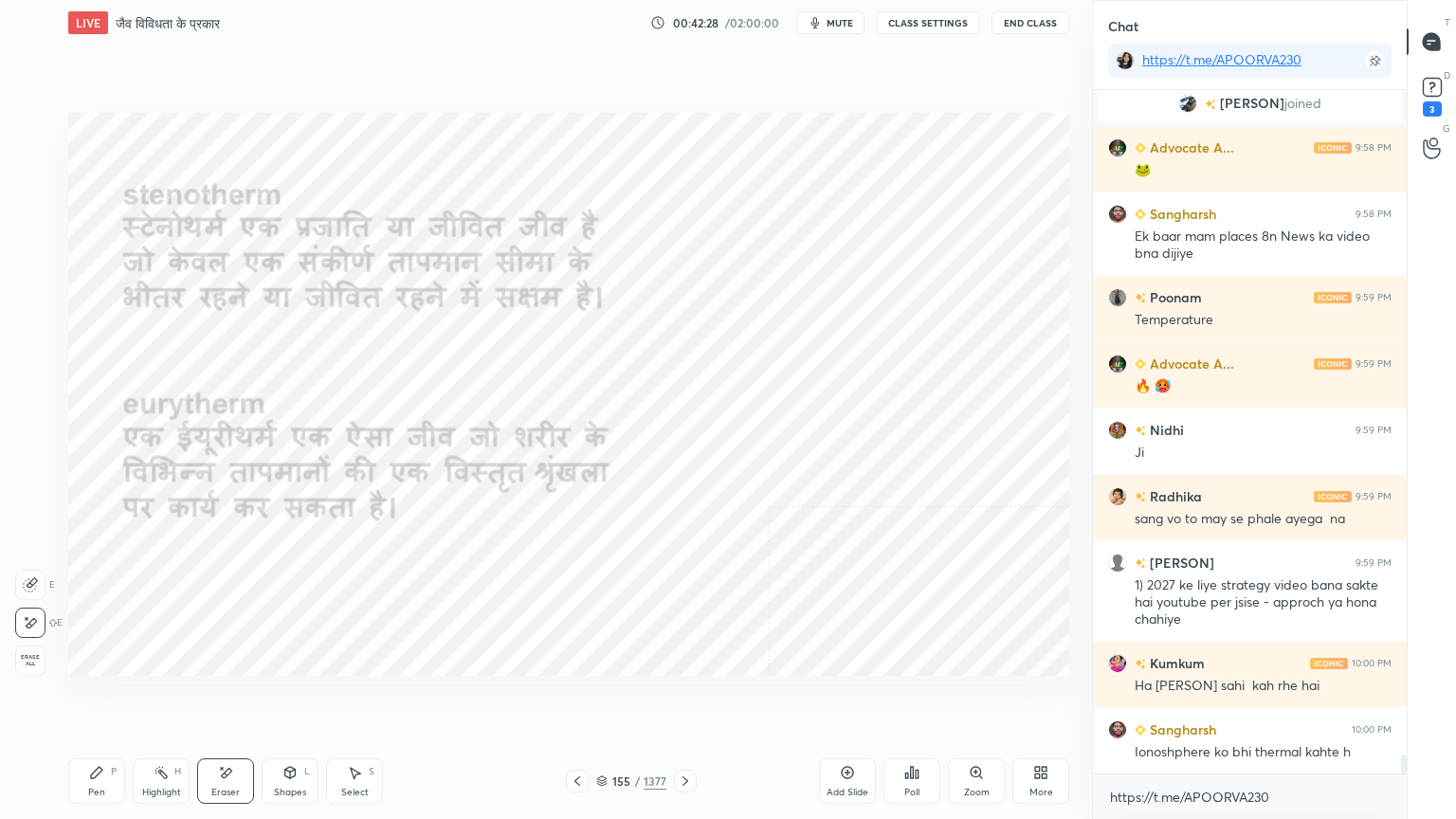 click on "Erase all" at bounding box center [30, 661] 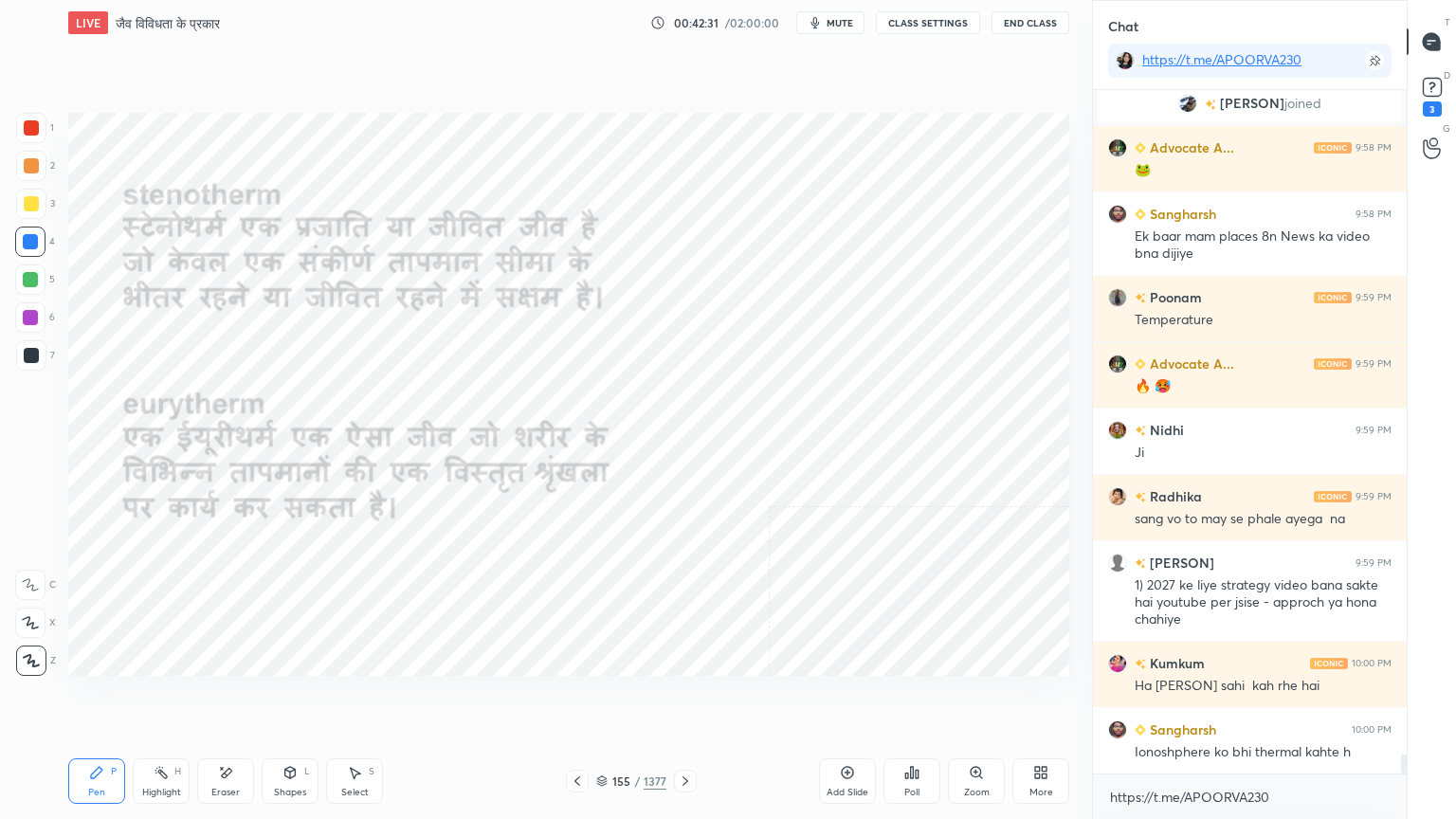 scroll, scrollTop: 24429, scrollLeft: 0, axis: vertical 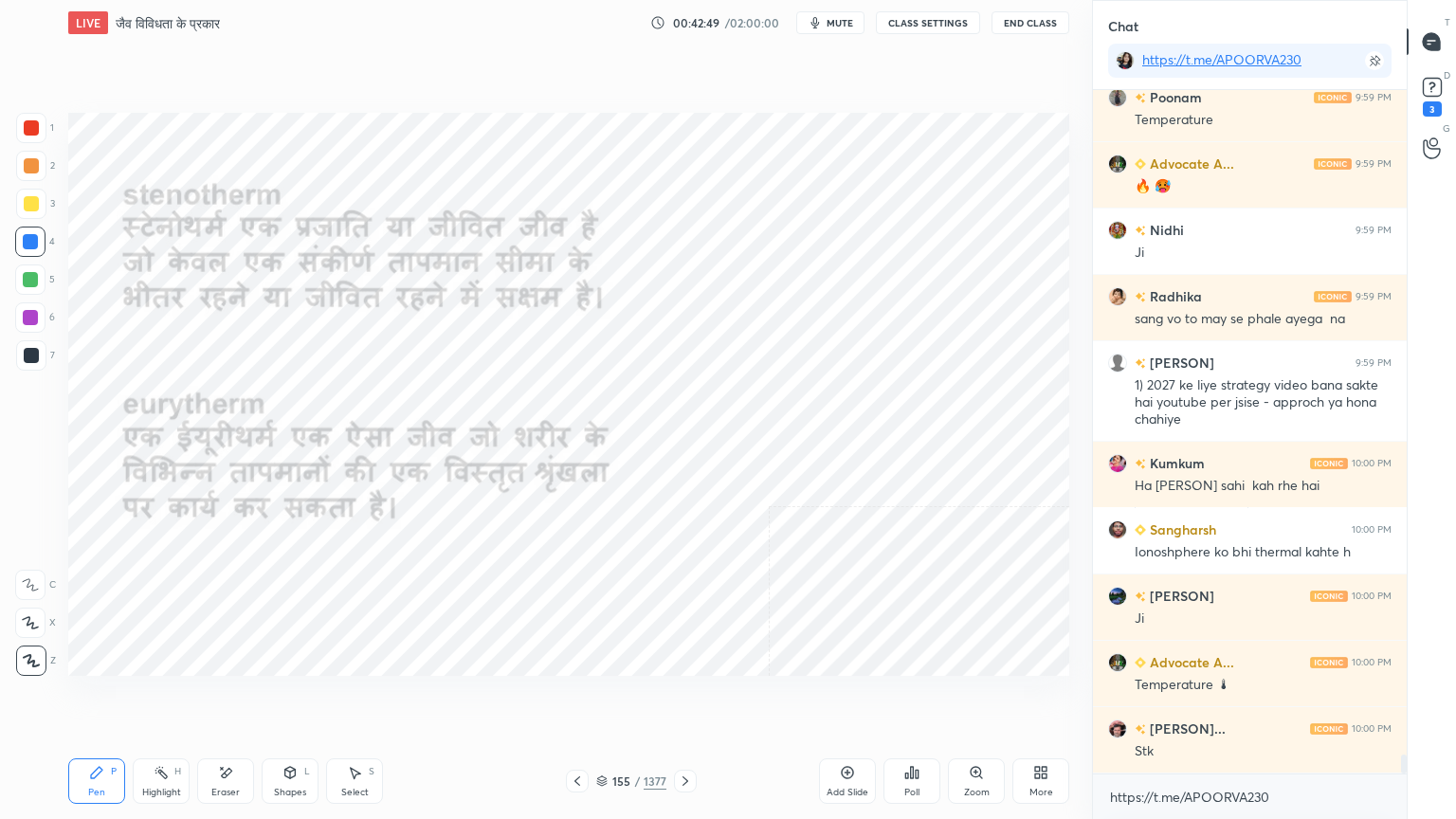 click on "Eraser" at bounding box center (226, 781) 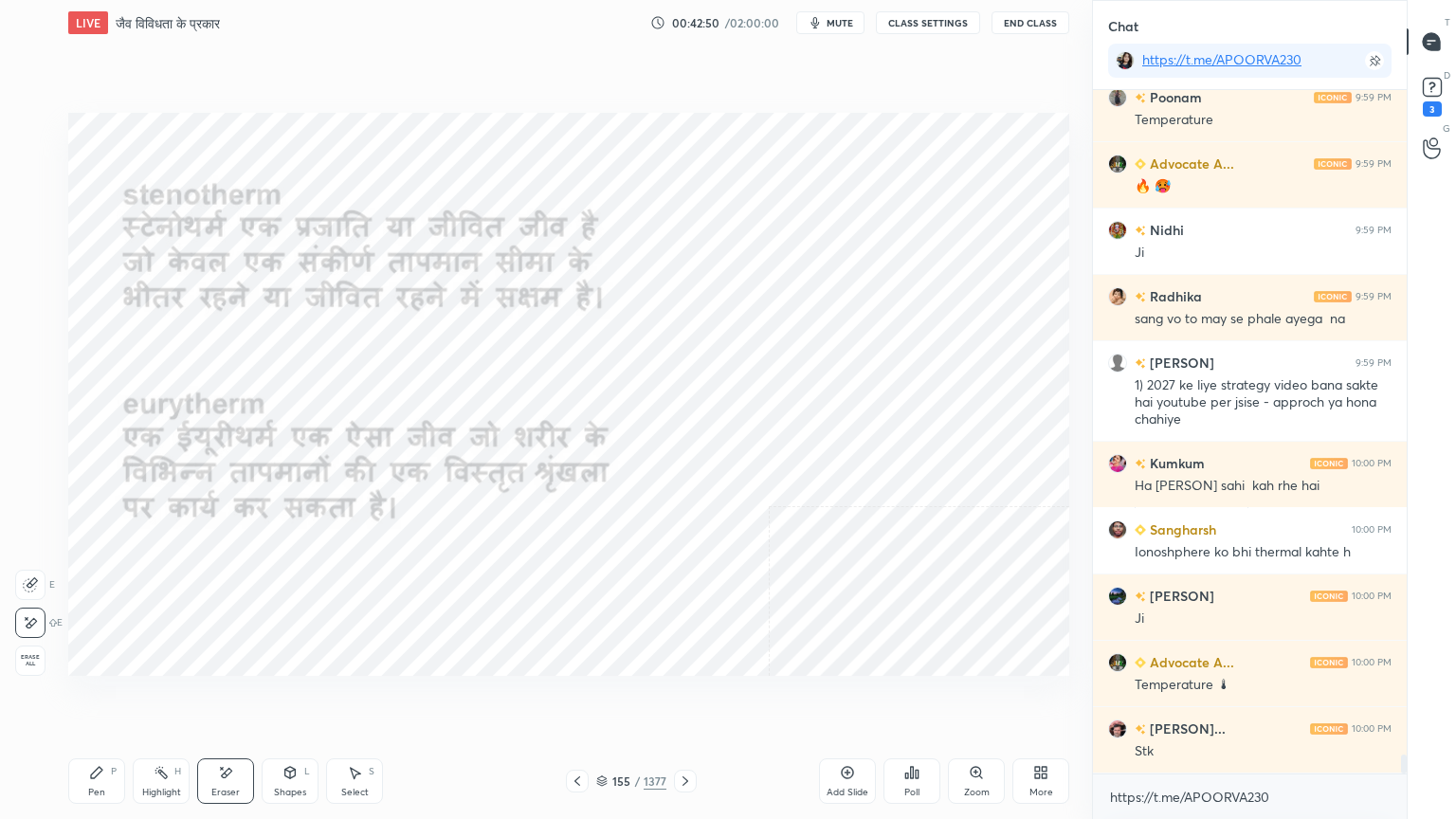 click on "Erase all" at bounding box center (30, 661) 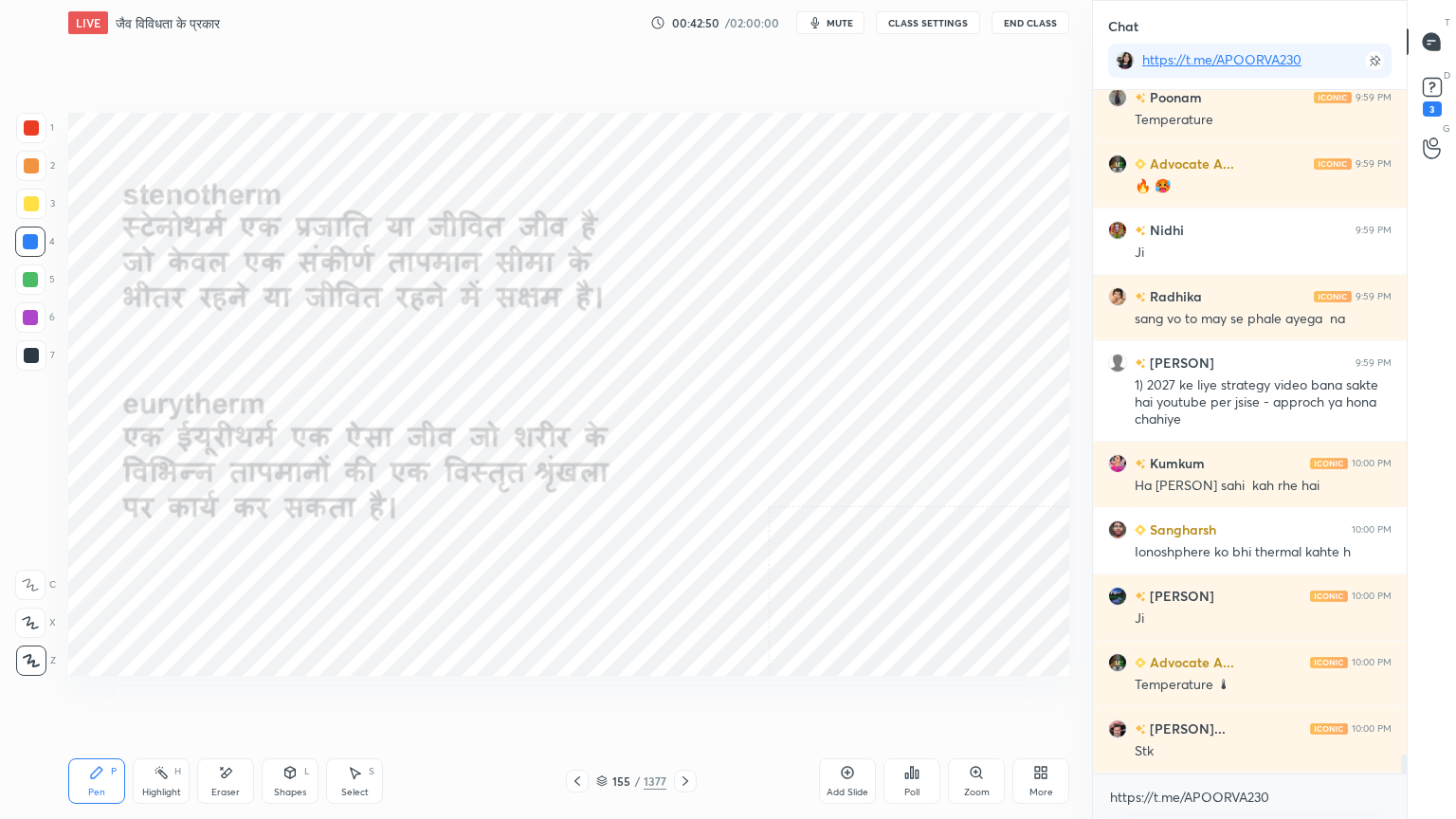 click on "1 2 3 4 5 6 7 C X Z E E Erase all   H H" at bounding box center (30, 394) 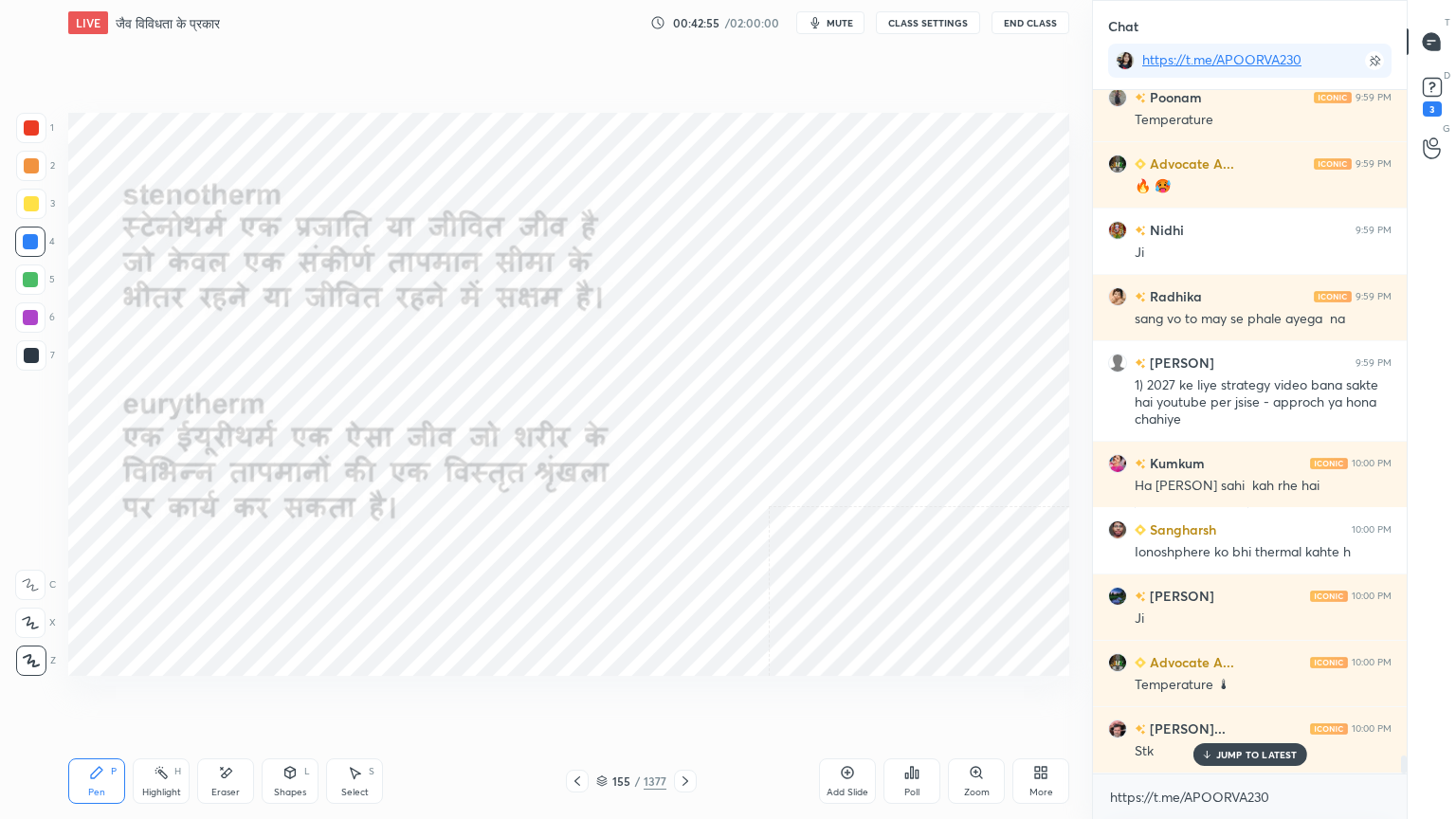 scroll, scrollTop: 24627, scrollLeft: 0, axis: vertical 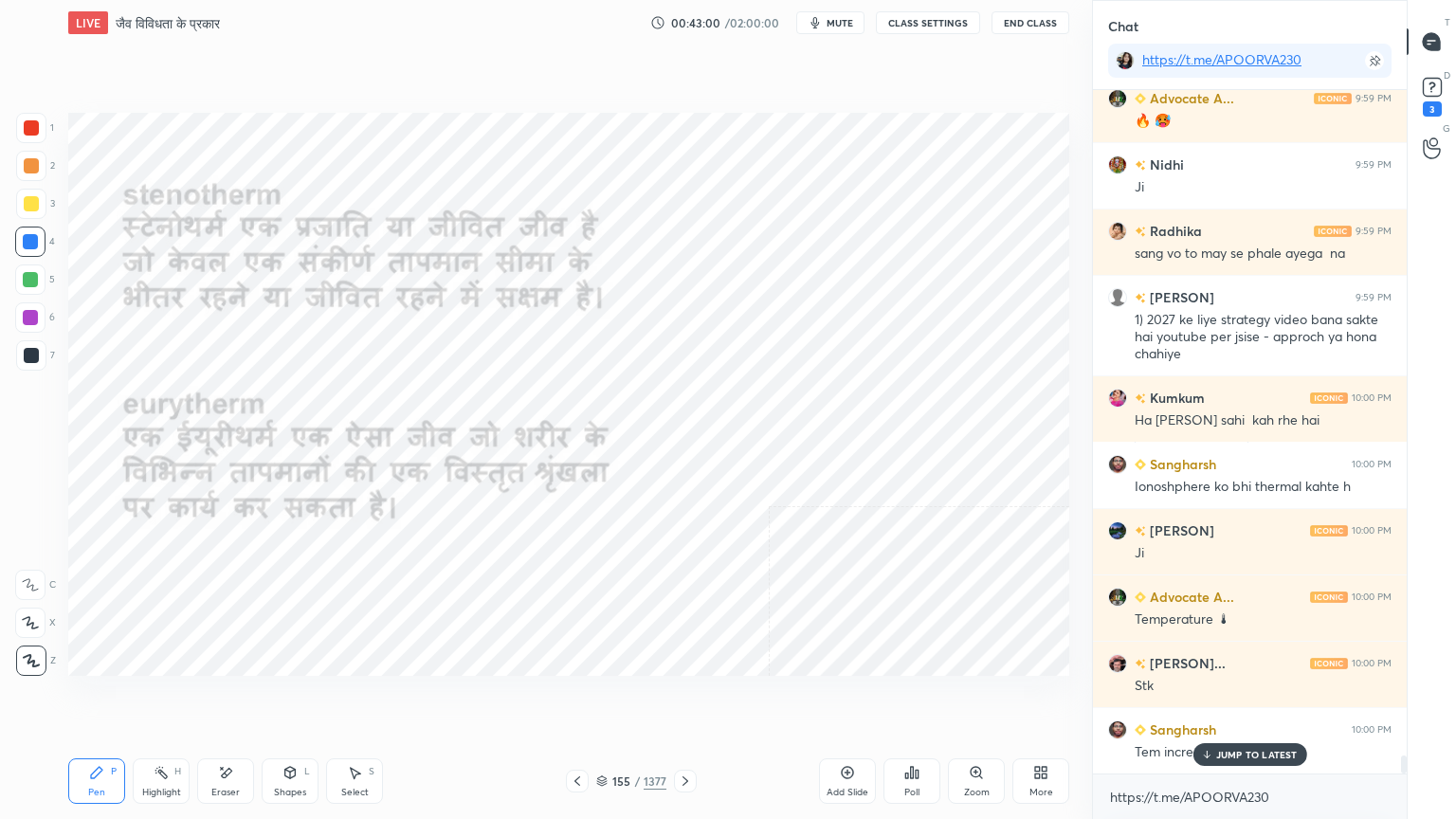 click on "JUMP TO LATEST" at bounding box center (1257, 755) 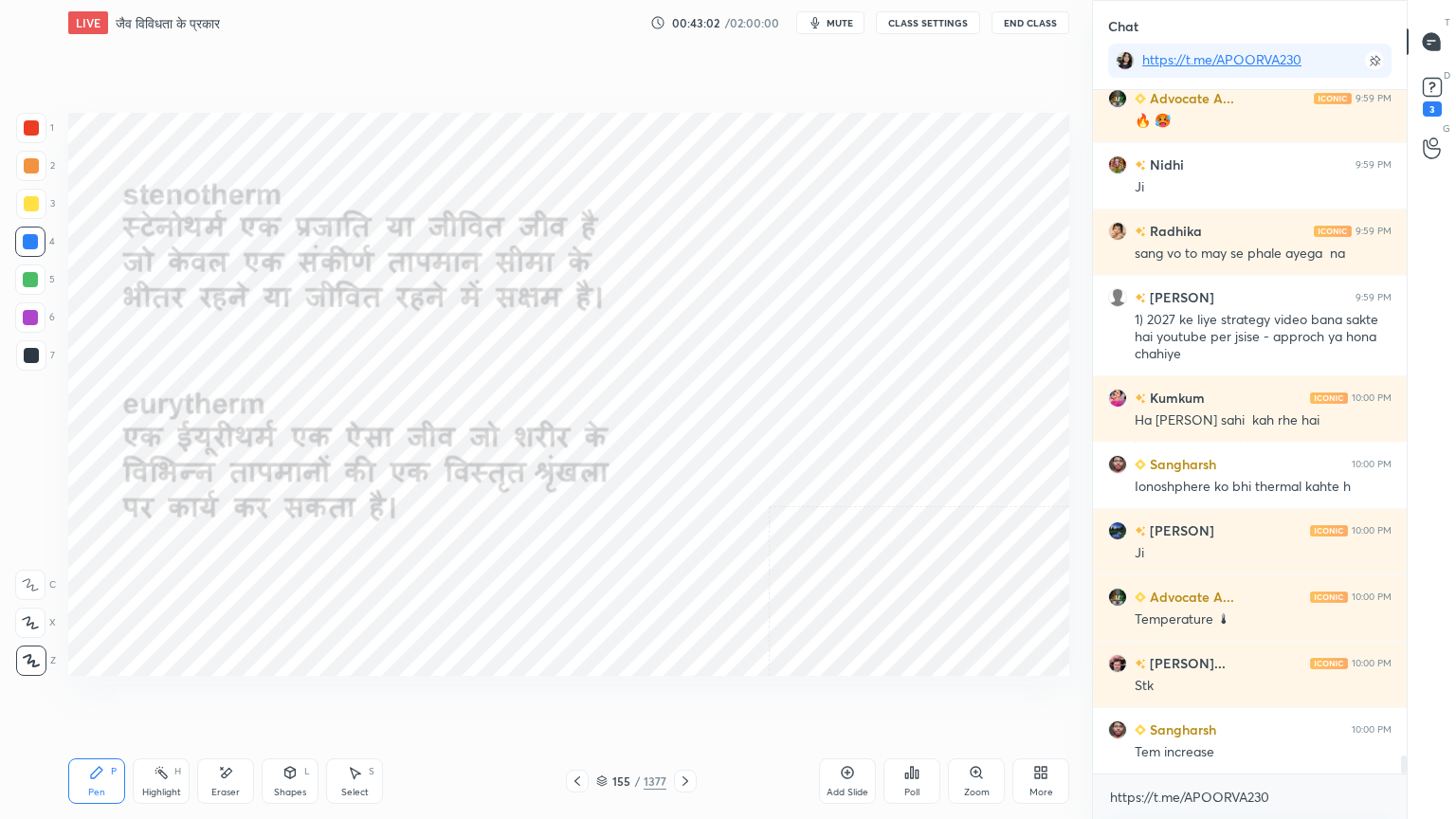 scroll, scrollTop: 24694, scrollLeft: 0, axis: vertical 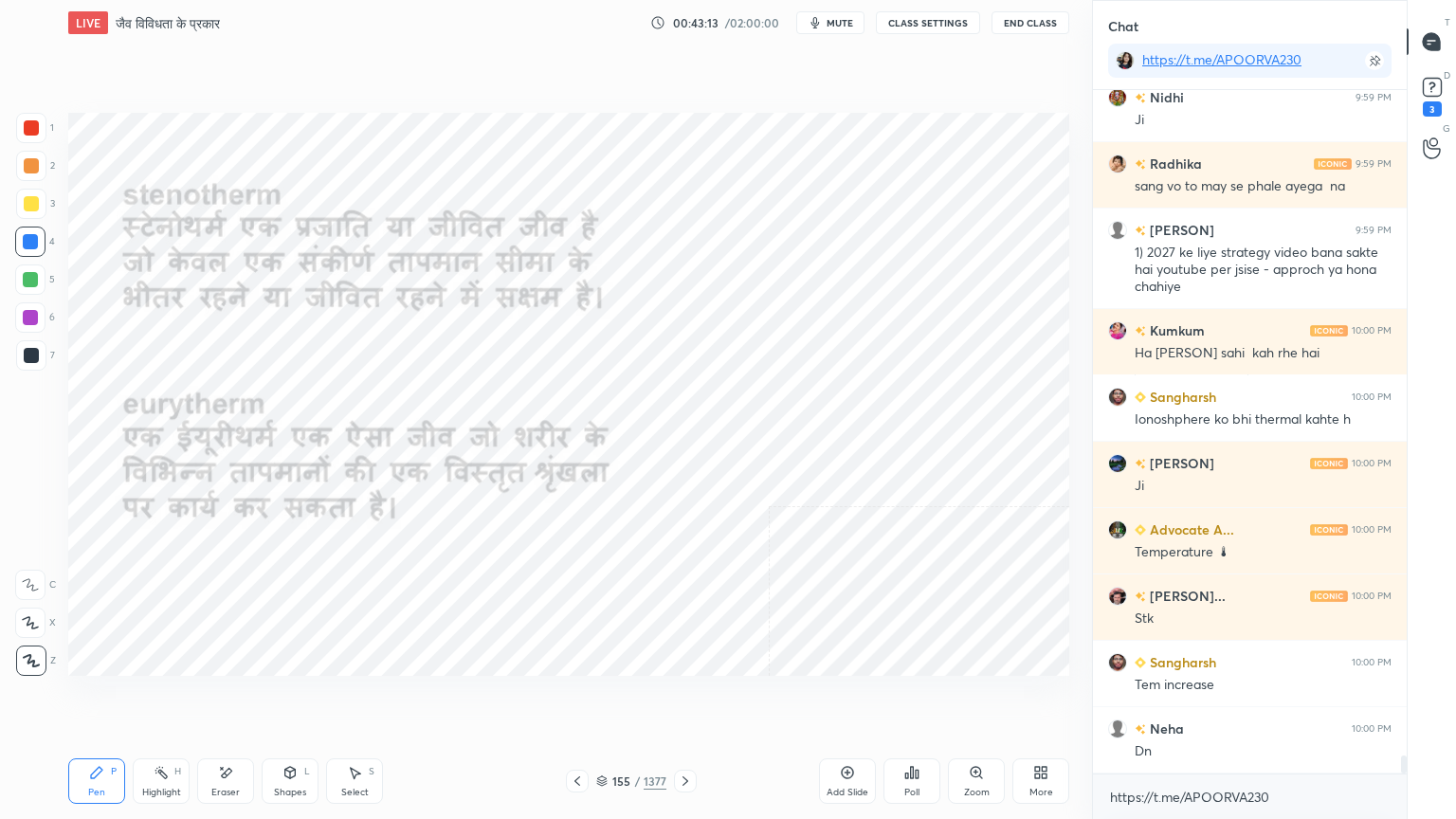 click 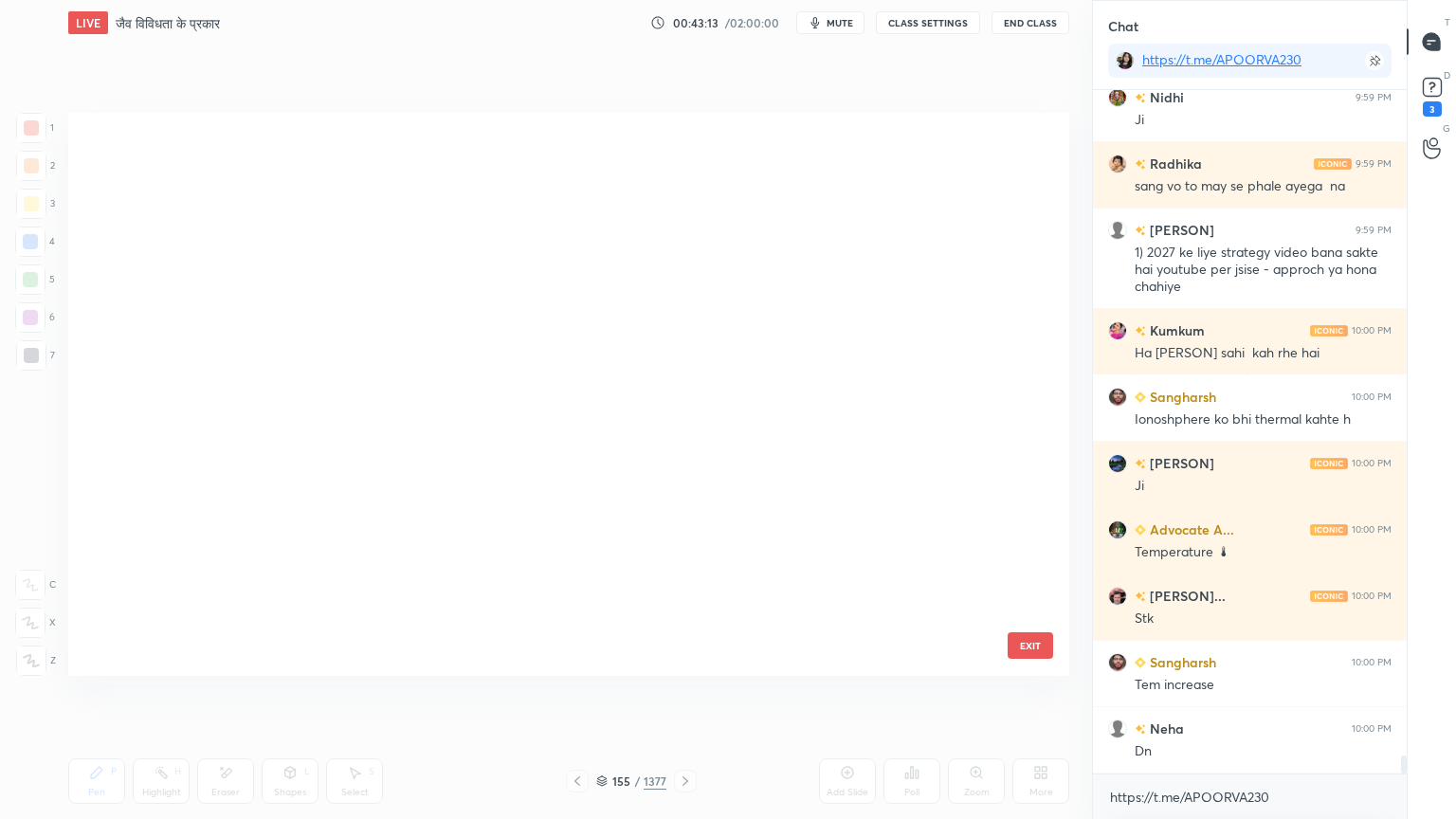 scroll, scrollTop: 24760, scrollLeft: 0, axis: vertical 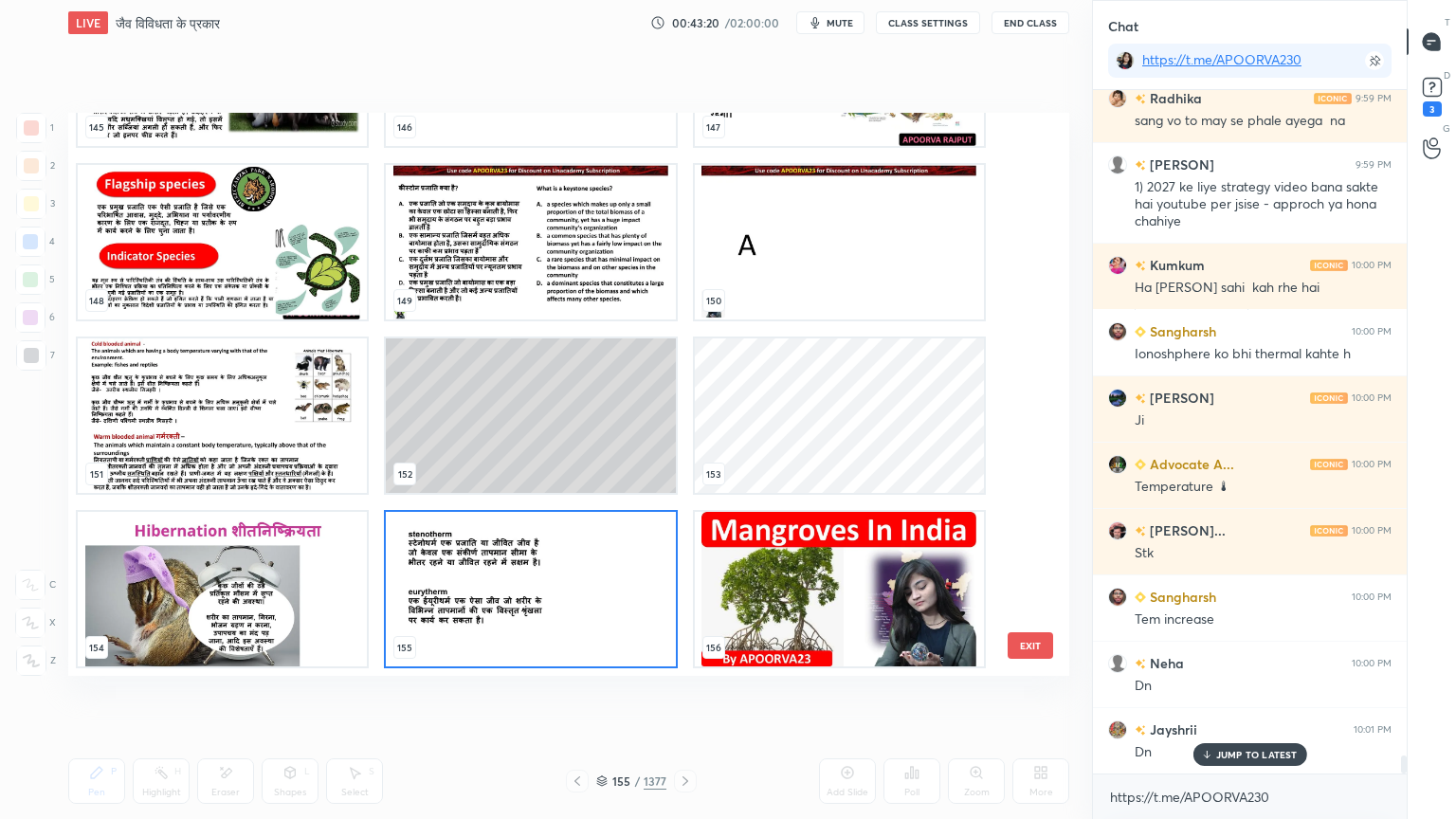 click at bounding box center (530, 589) 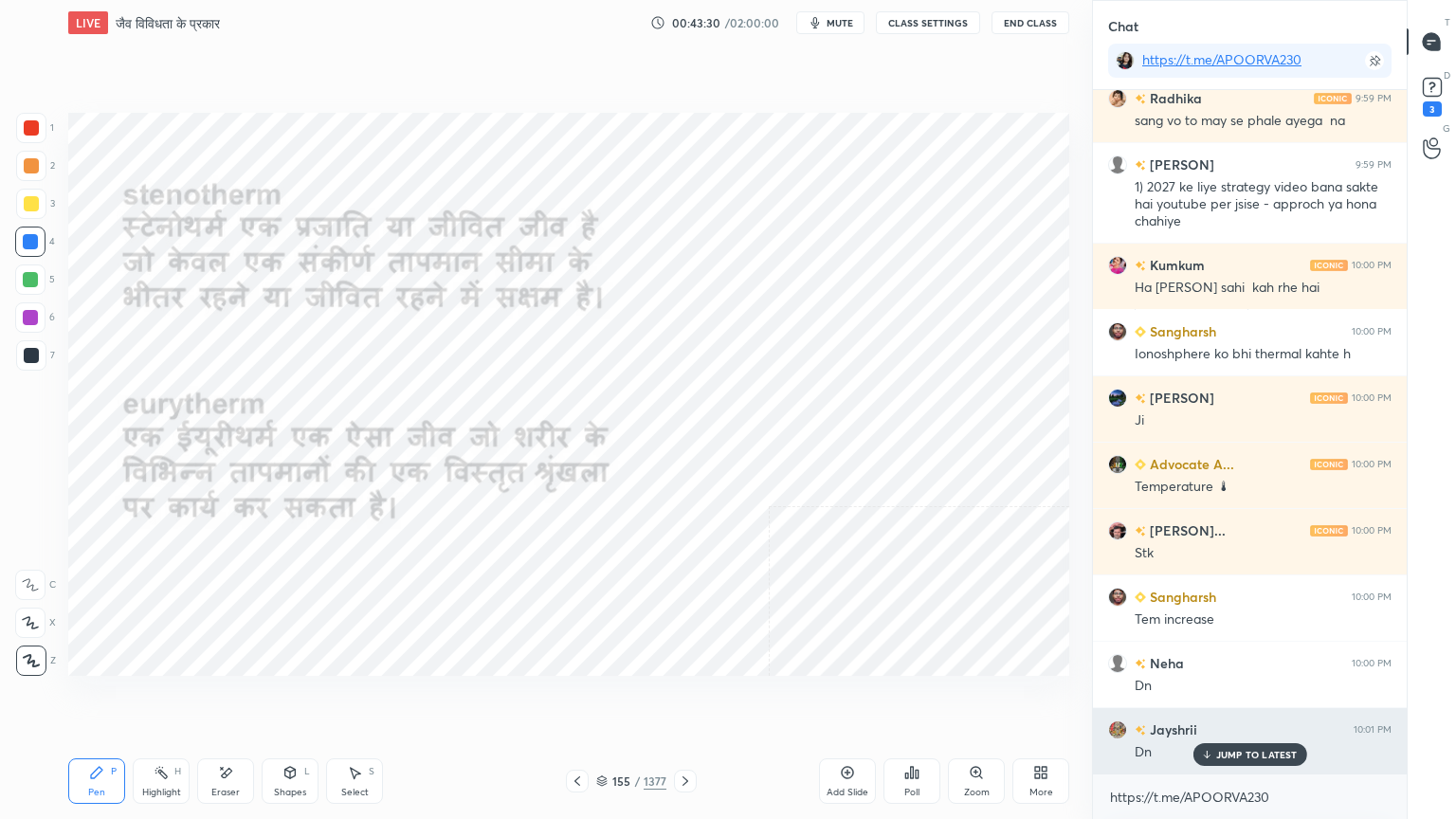 click on "JUMP TO LATEST" at bounding box center (1257, 755) 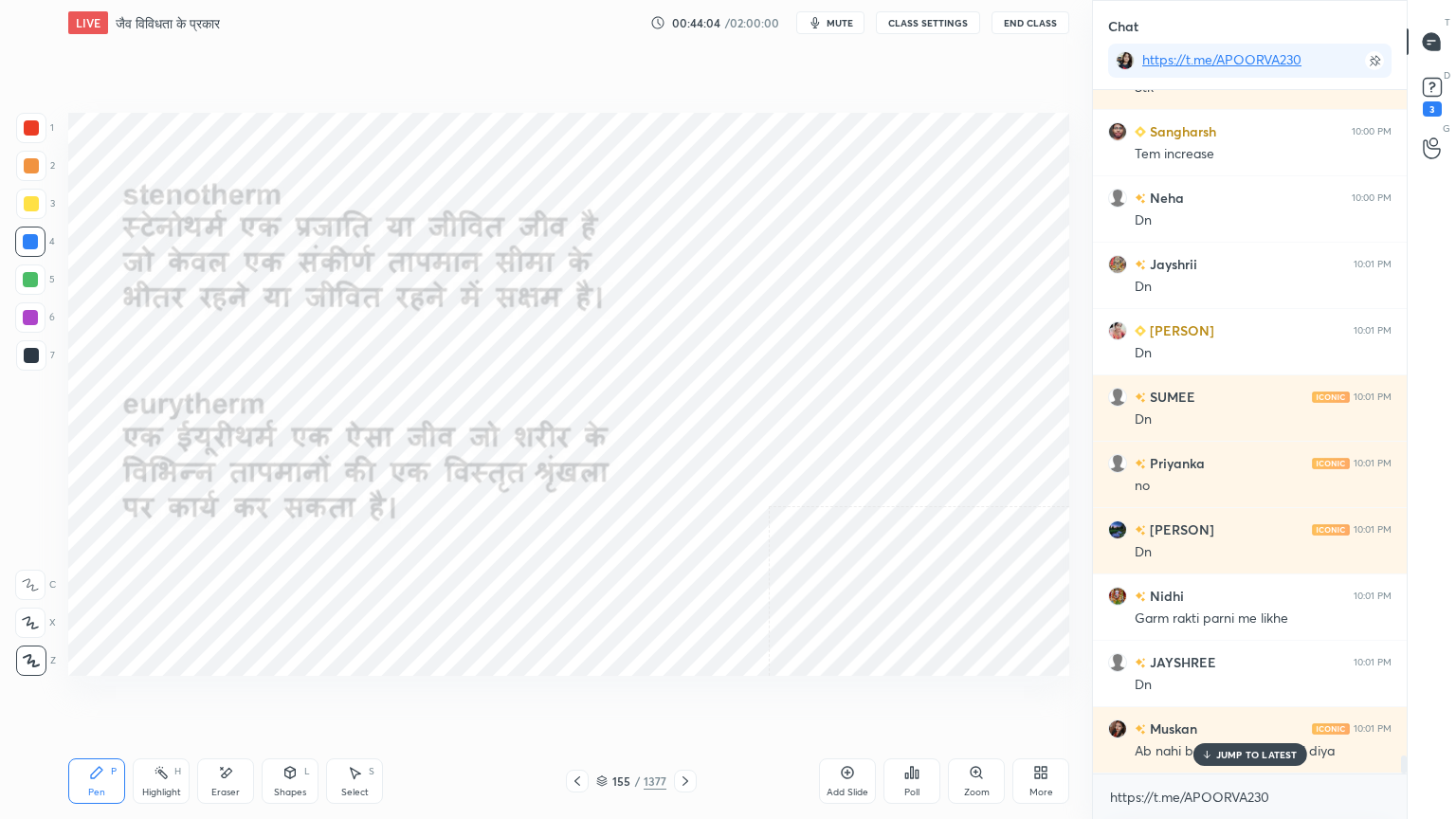 scroll, scrollTop: 25290, scrollLeft: 0, axis: vertical 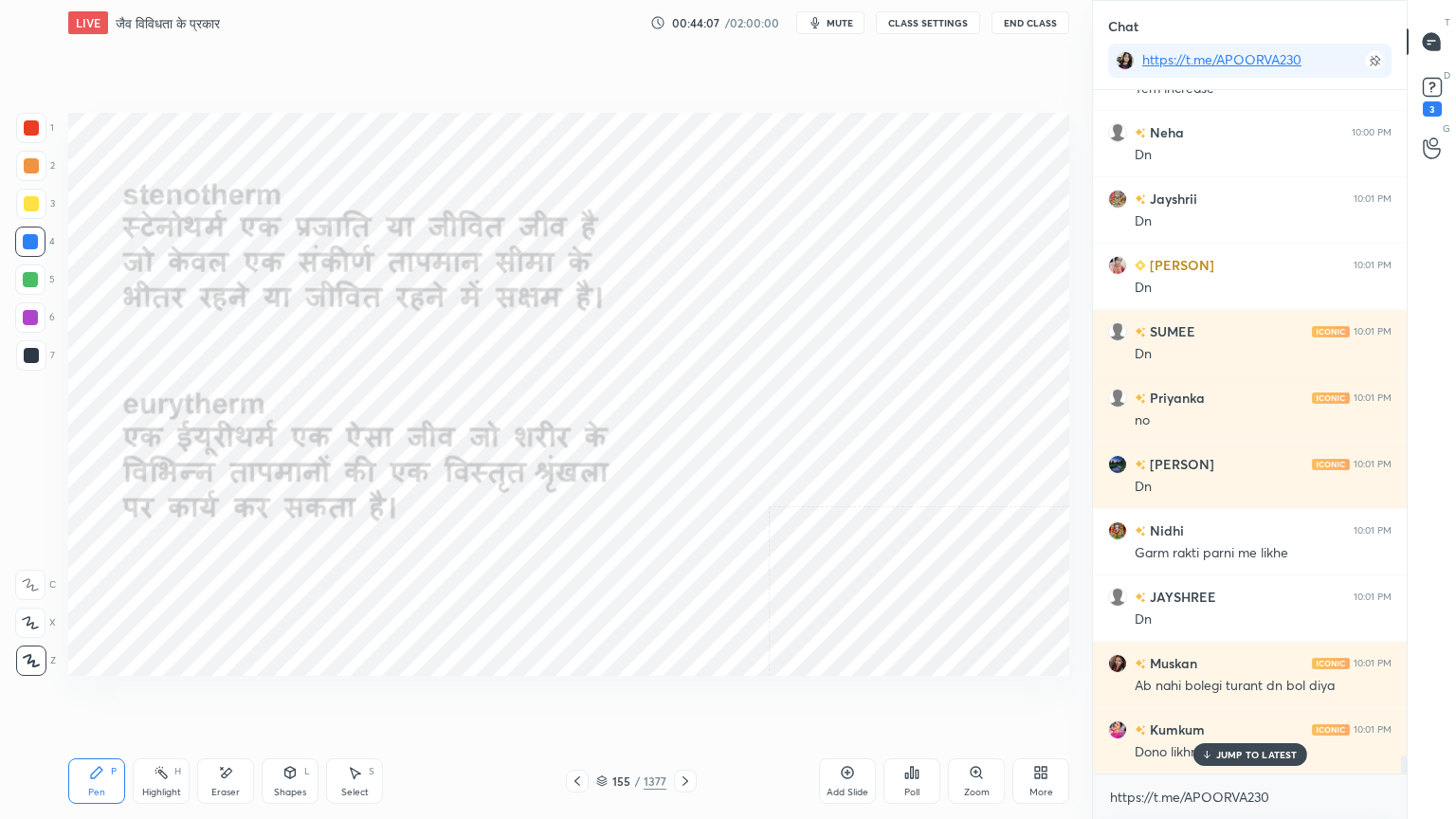 click on "JUMP TO LATEST" at bounding box center (1257, 755) 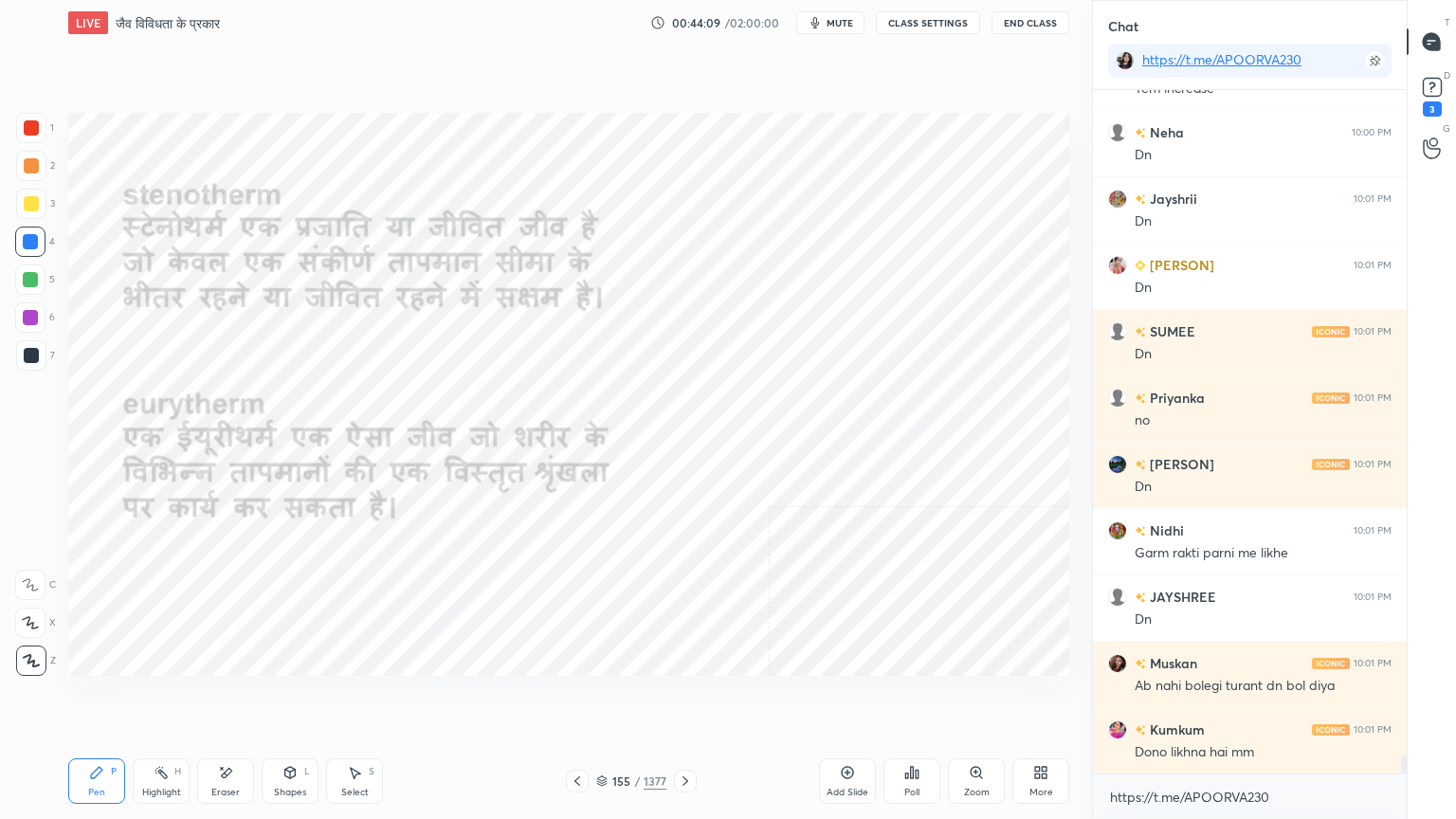 scroll, scrollTop: 640, scrollLeft: 308, axis: both 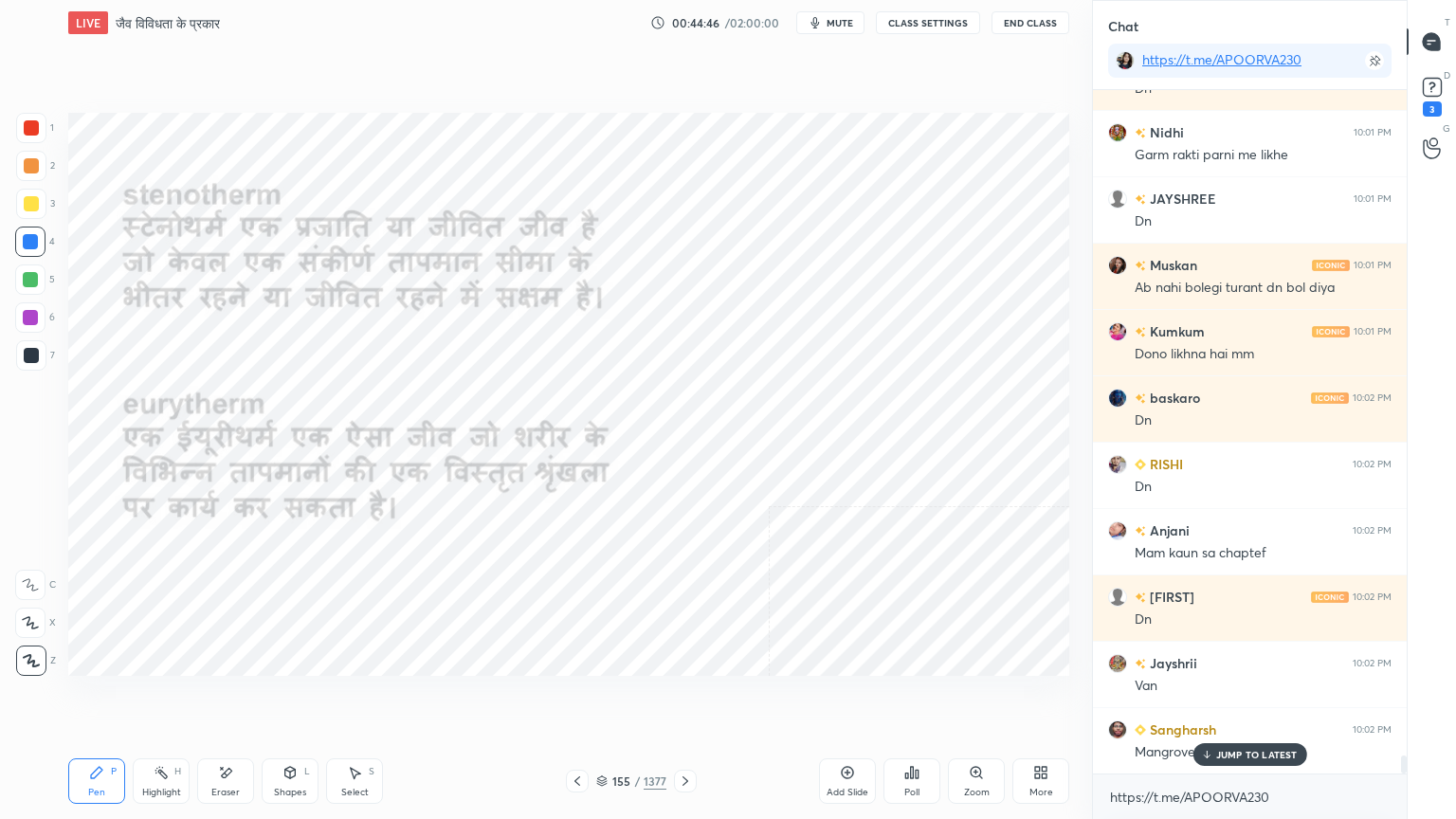 click on "JUMP TO LATEST" at bounding box center (1257, 755) 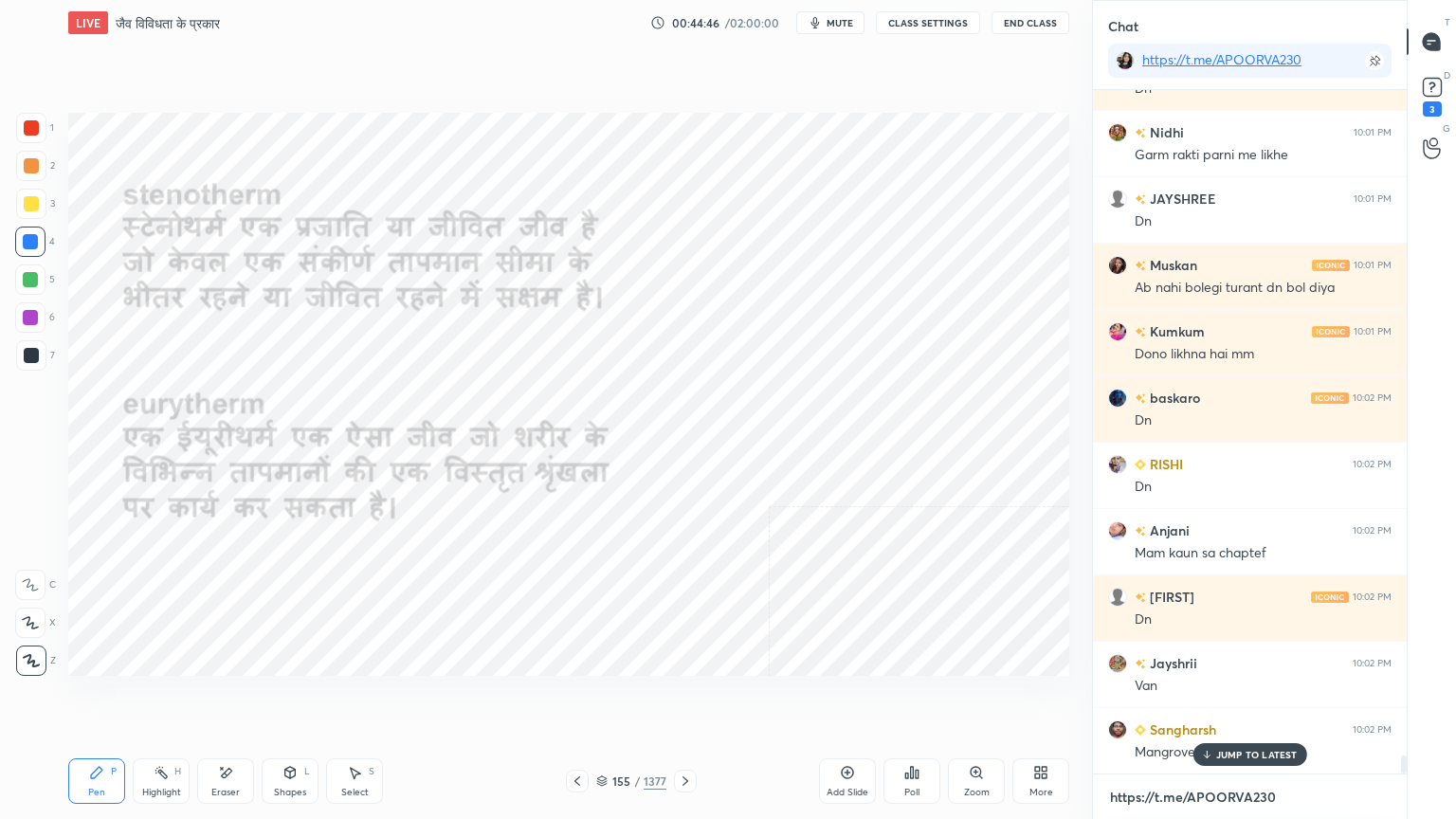 click on "https://t.me/APOORVA230" at bounding box center (1249, 797) 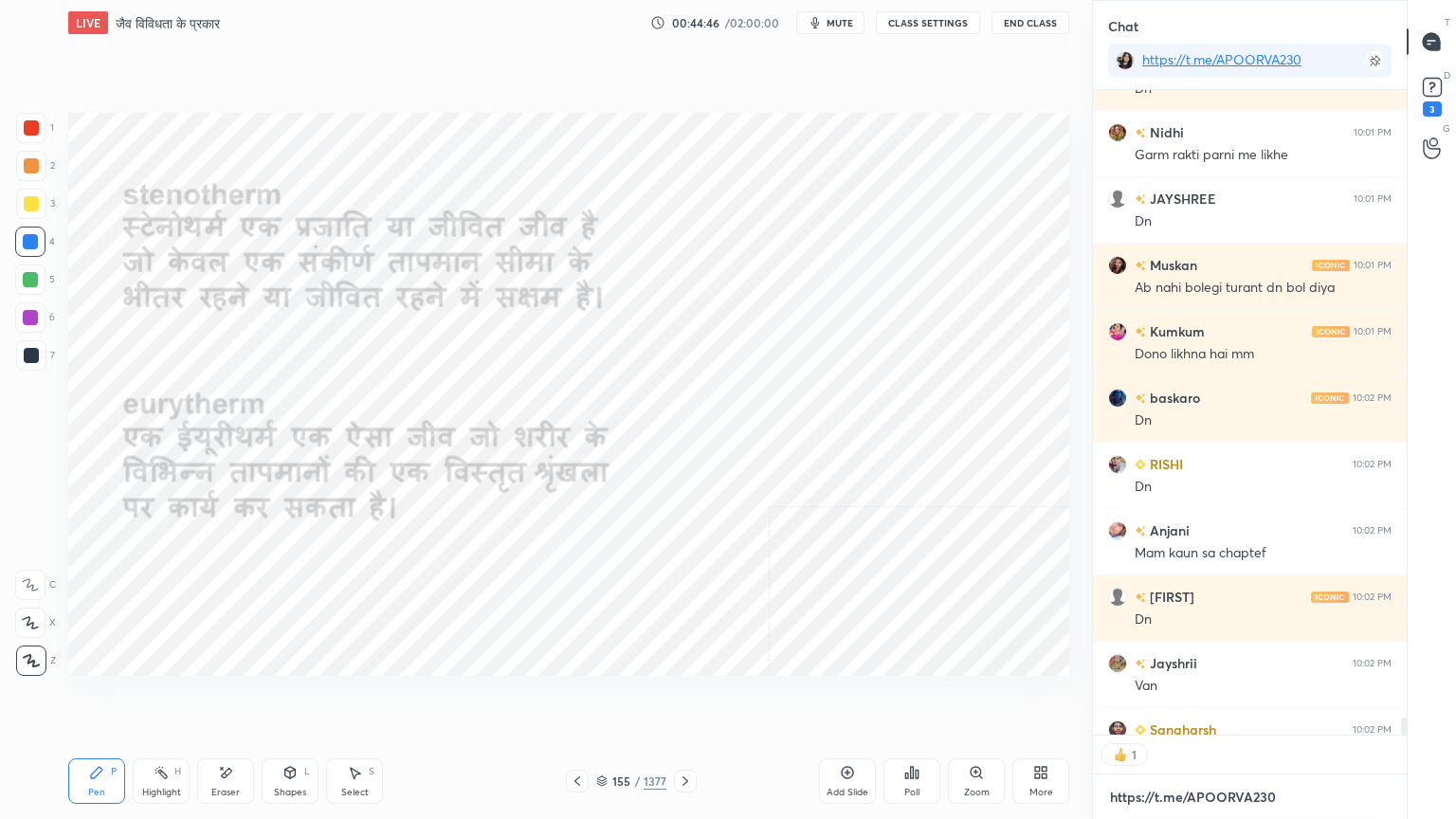 scroll, scrollTop: 640, scrollLeft: 308, axis: both 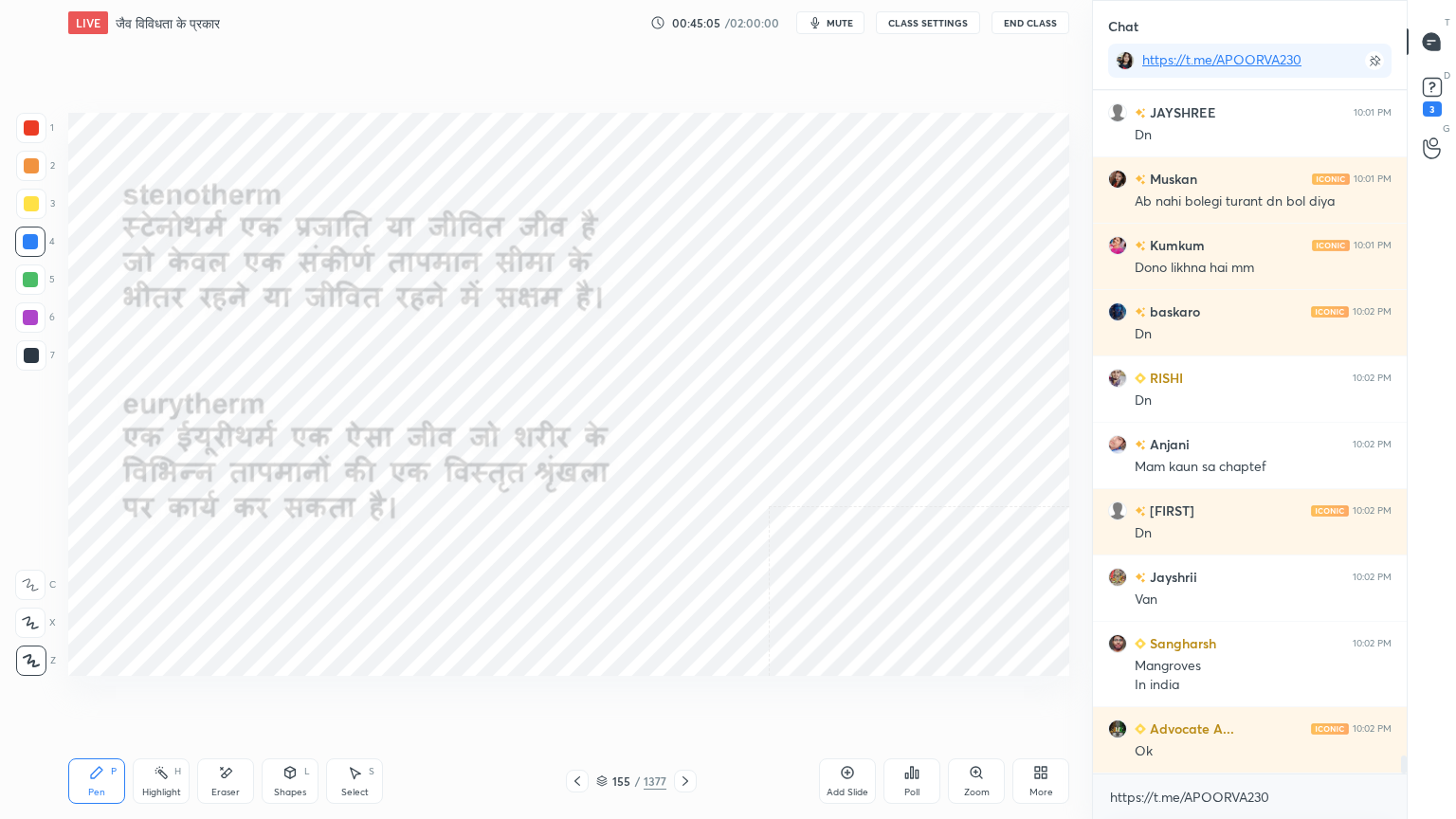 click on "Pen P Highlight H Eraser Shapes L Select S 155 / 1377 Add Slide Poll Zoom More" at bounding box center (569, 781) 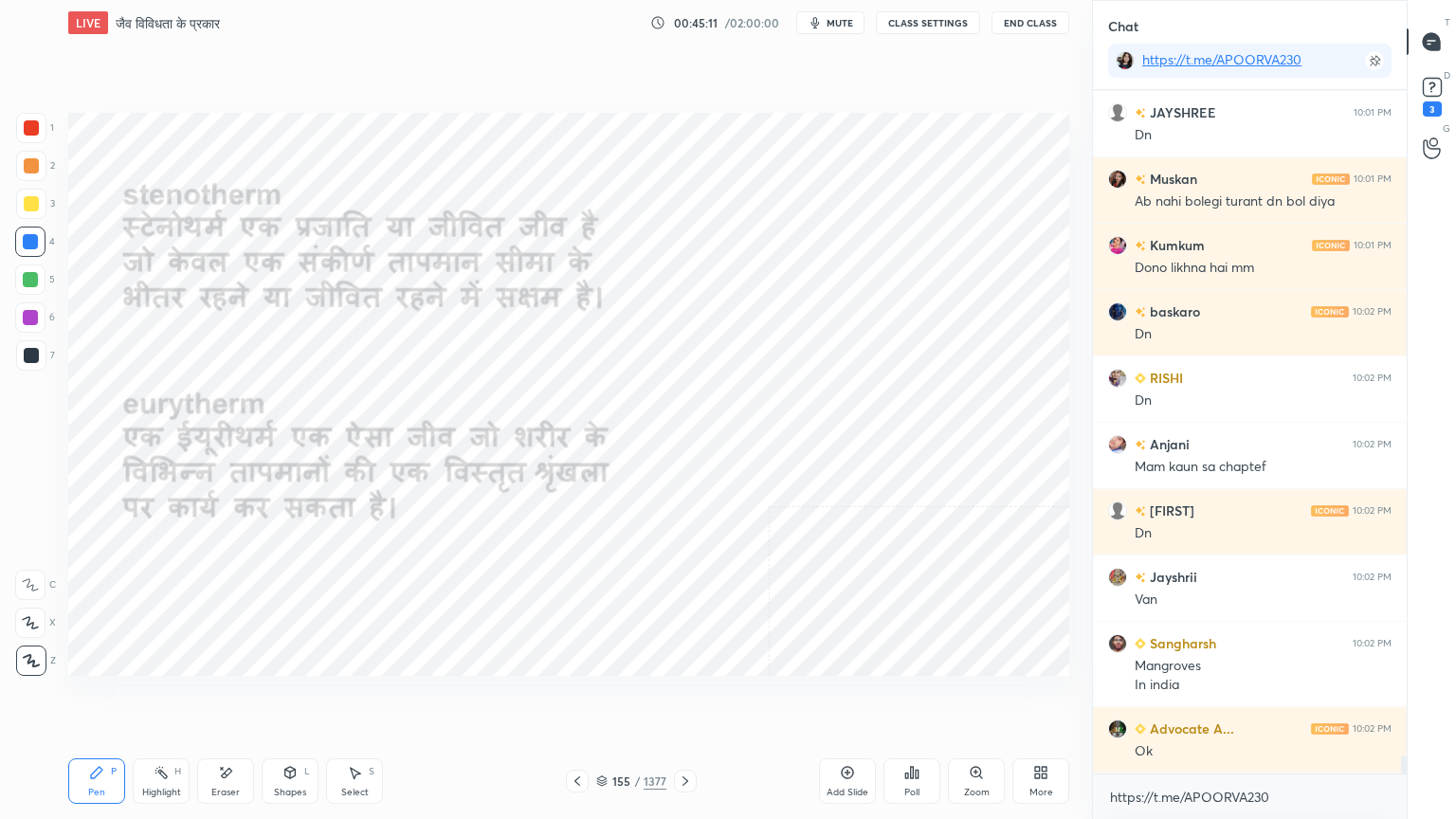 click 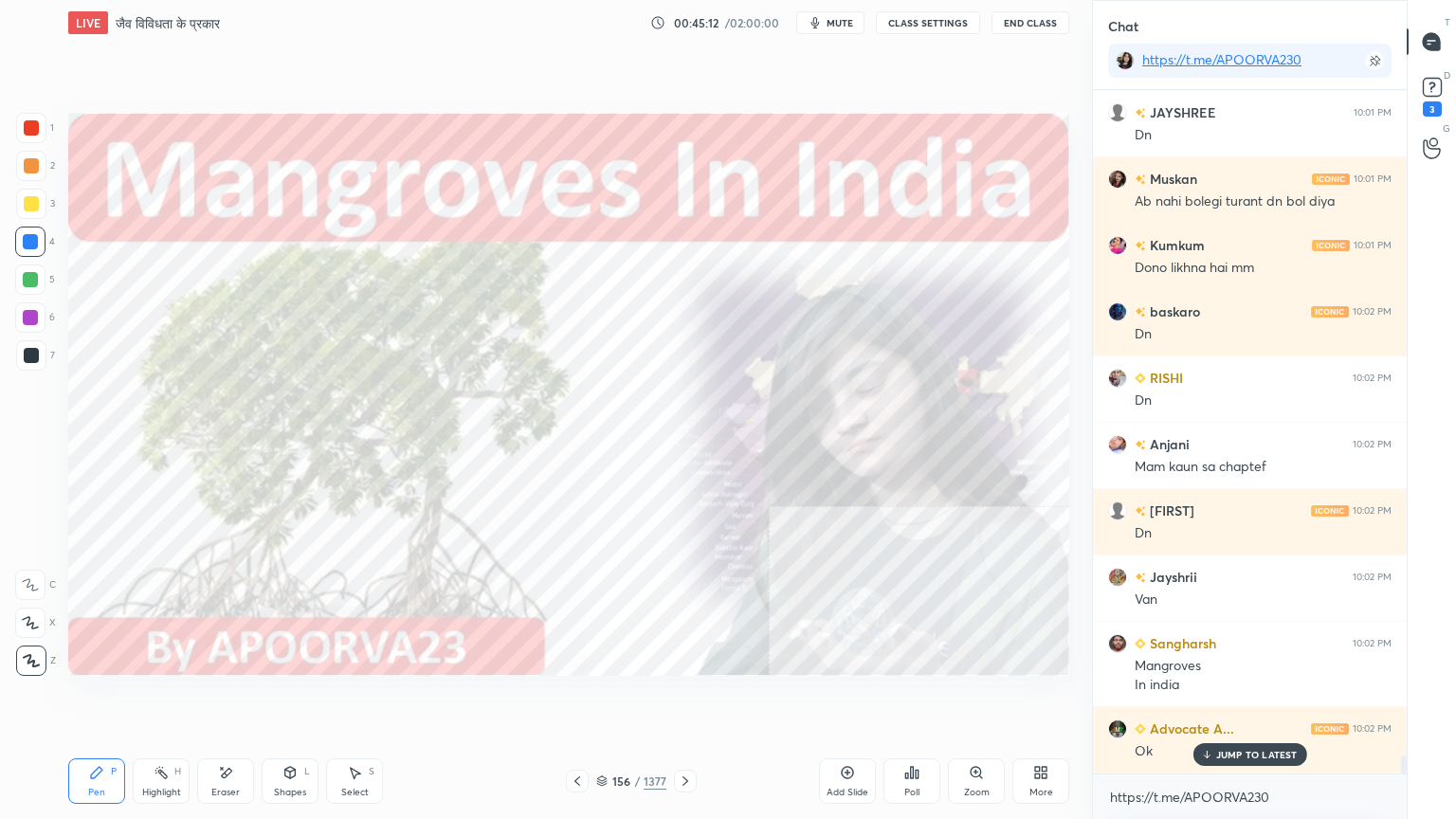 scroll, scrollTop: 25840, scrollLeft: 0, axis: vertical 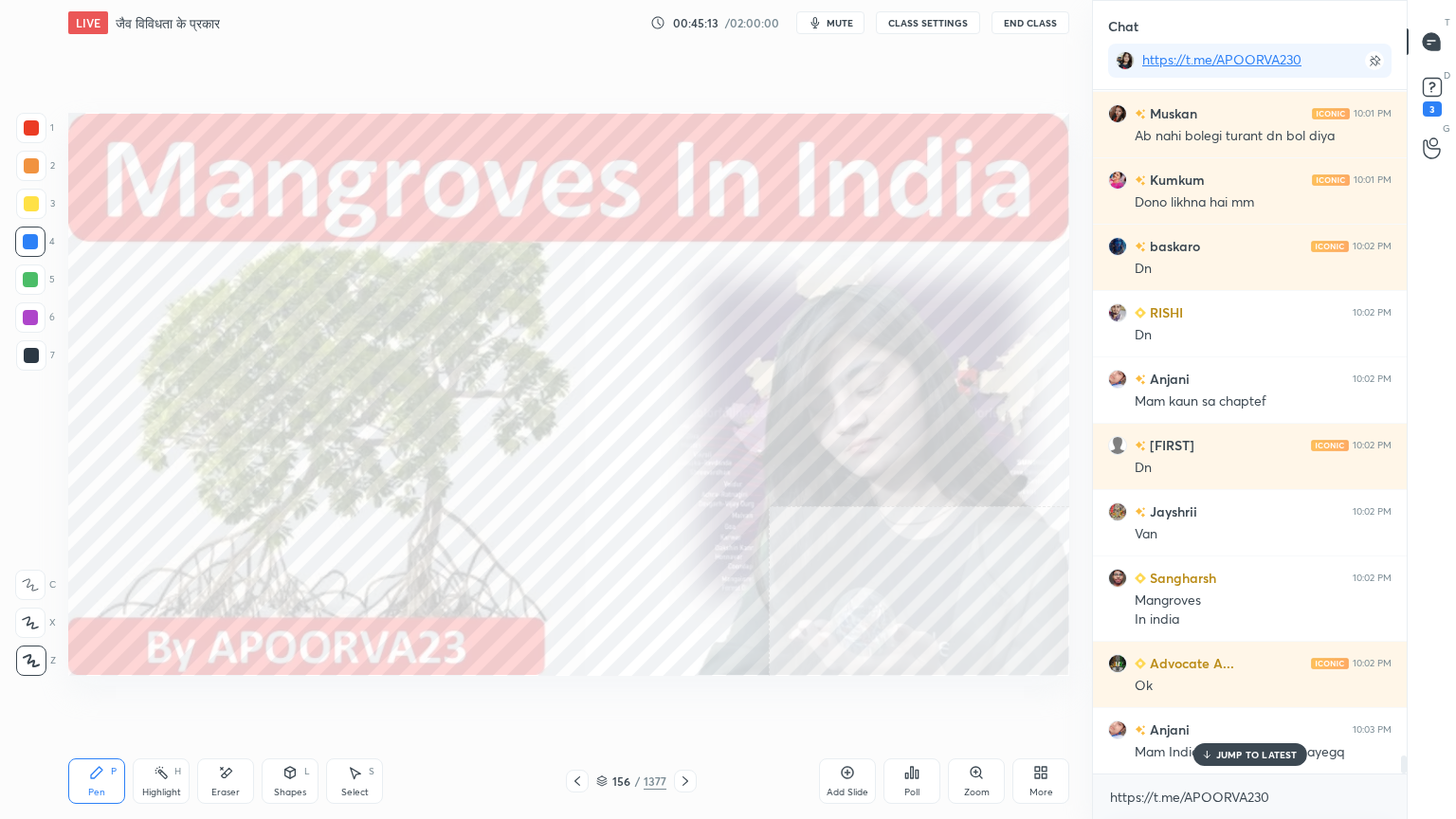 click on "JUMP TO LATEST" at bounding box center (1257, 755) 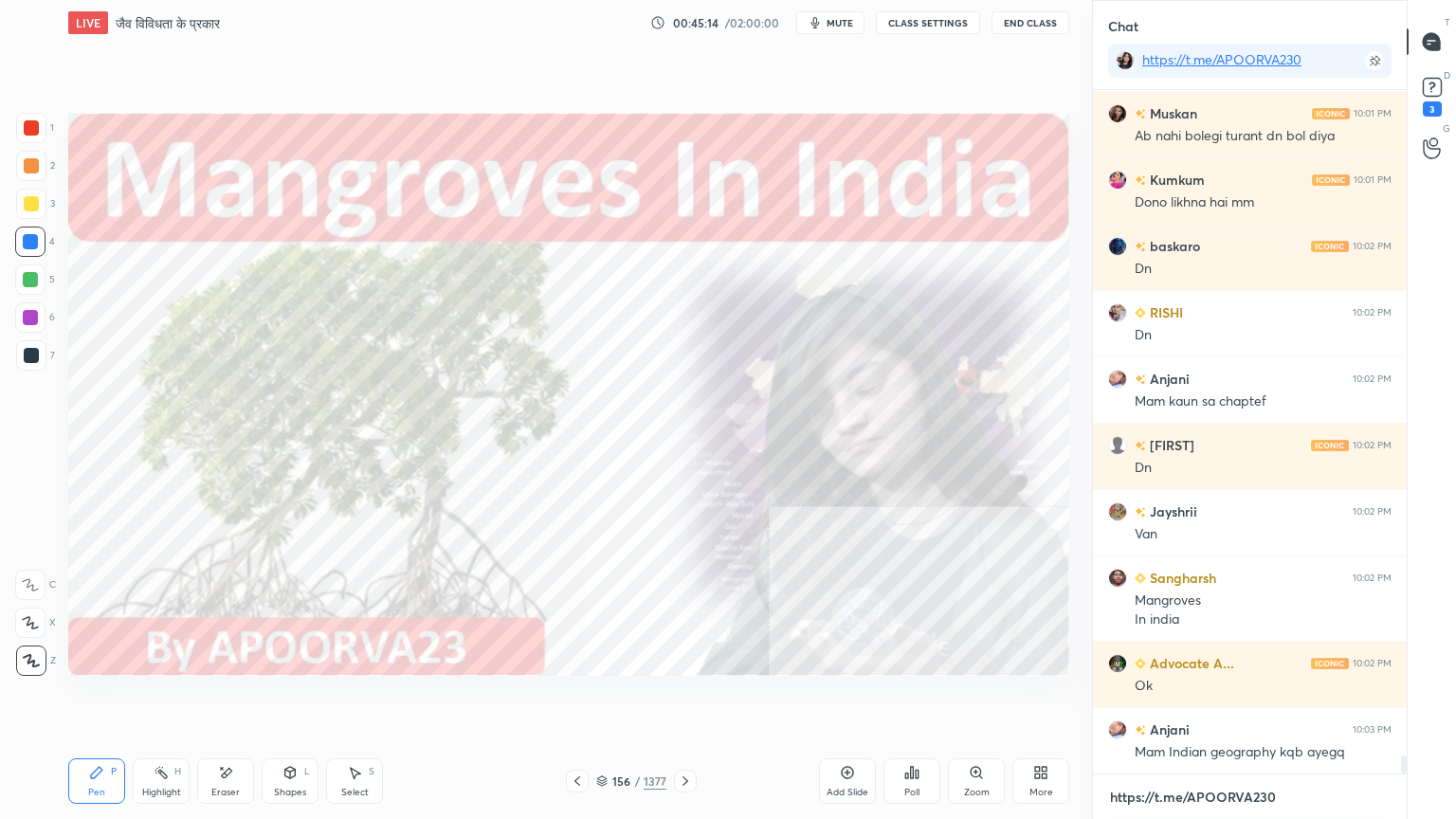 click on "https://t.me/APOORVA230" at bounding box center [1249, 797] 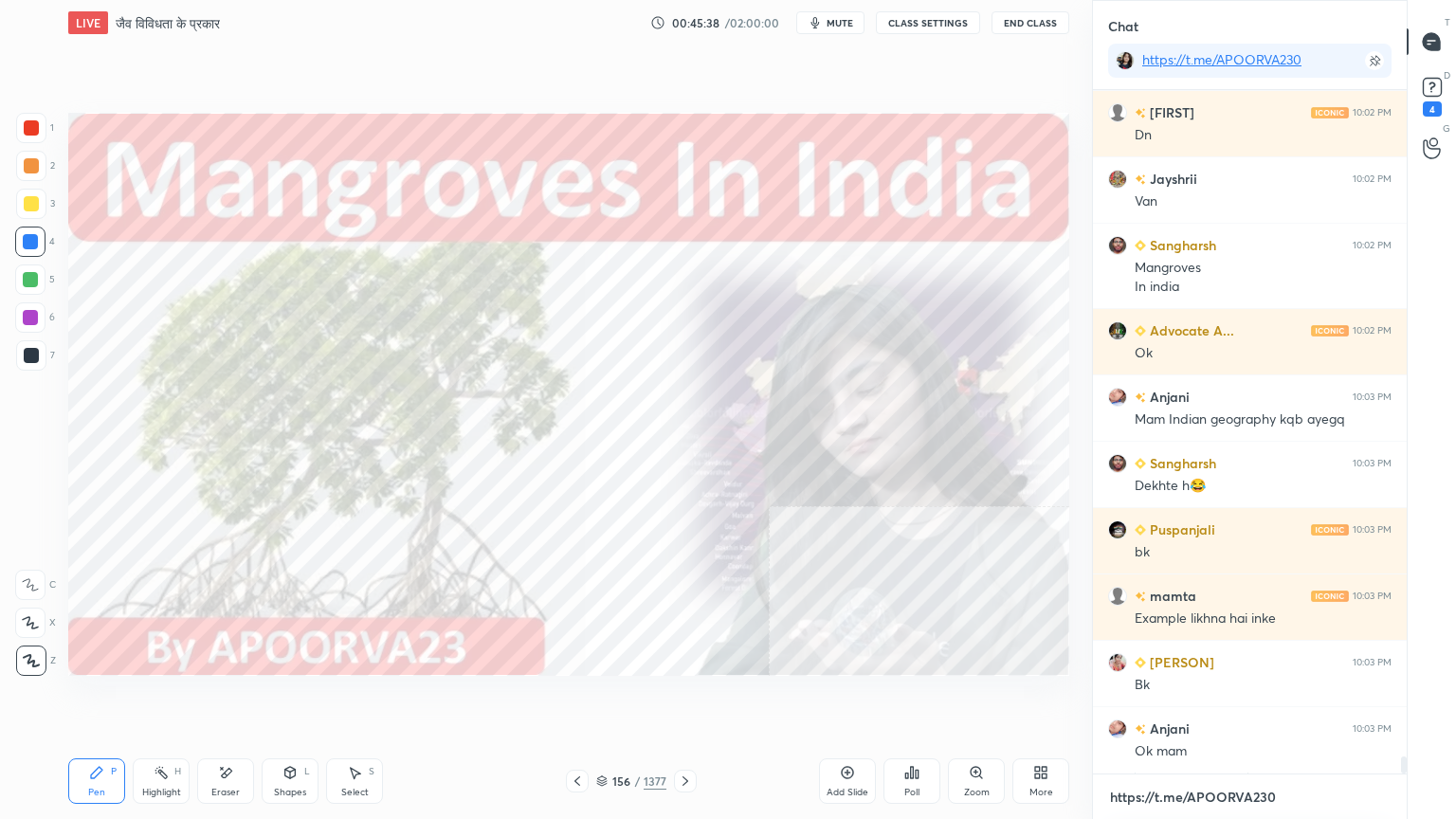 scroll, scrollTop: 26238, scrollLeft: 0, axis: vertical 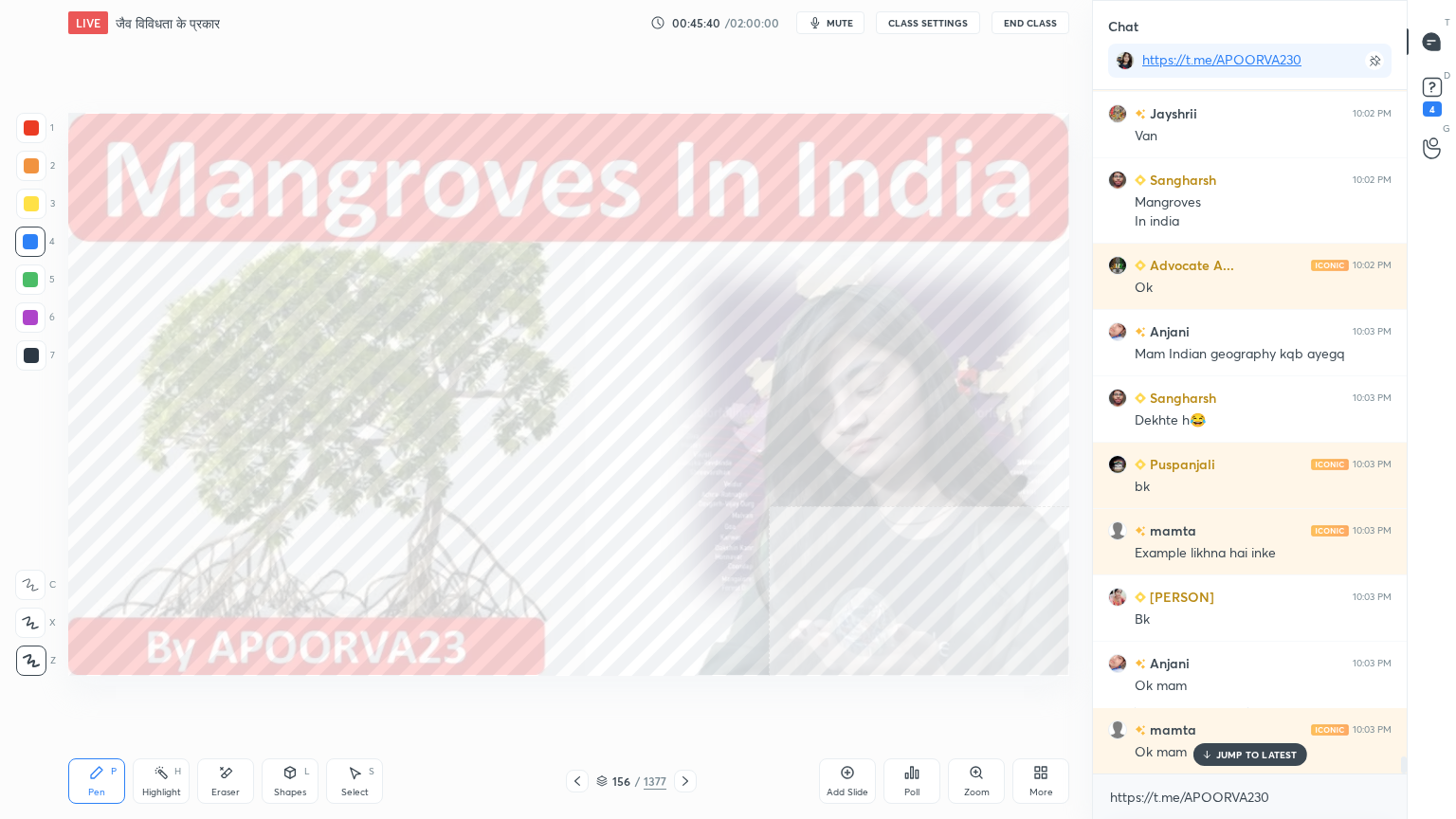 click 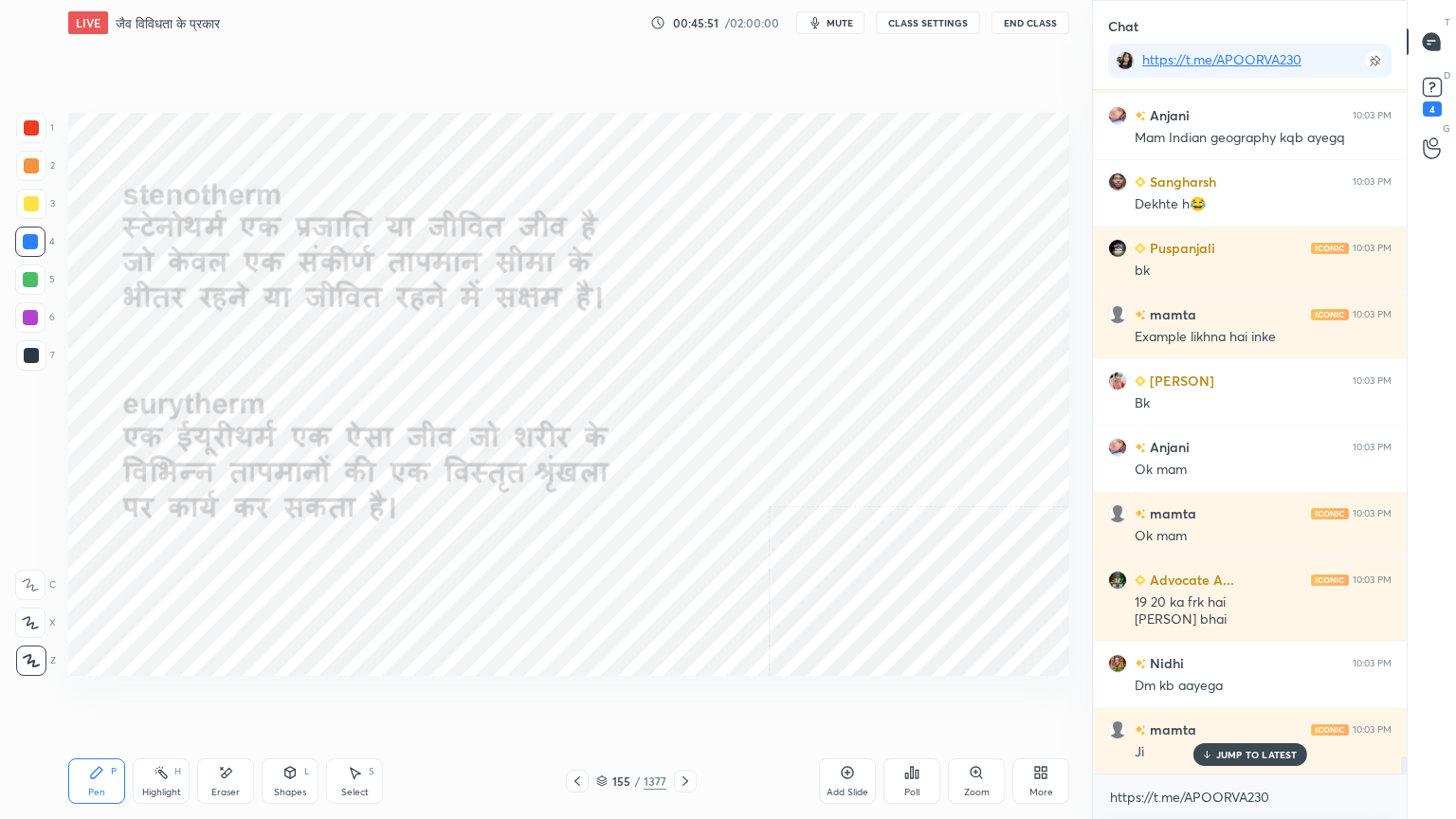 scroll, scrollTop: 26538, scrollLeft: 0, axis: vertical 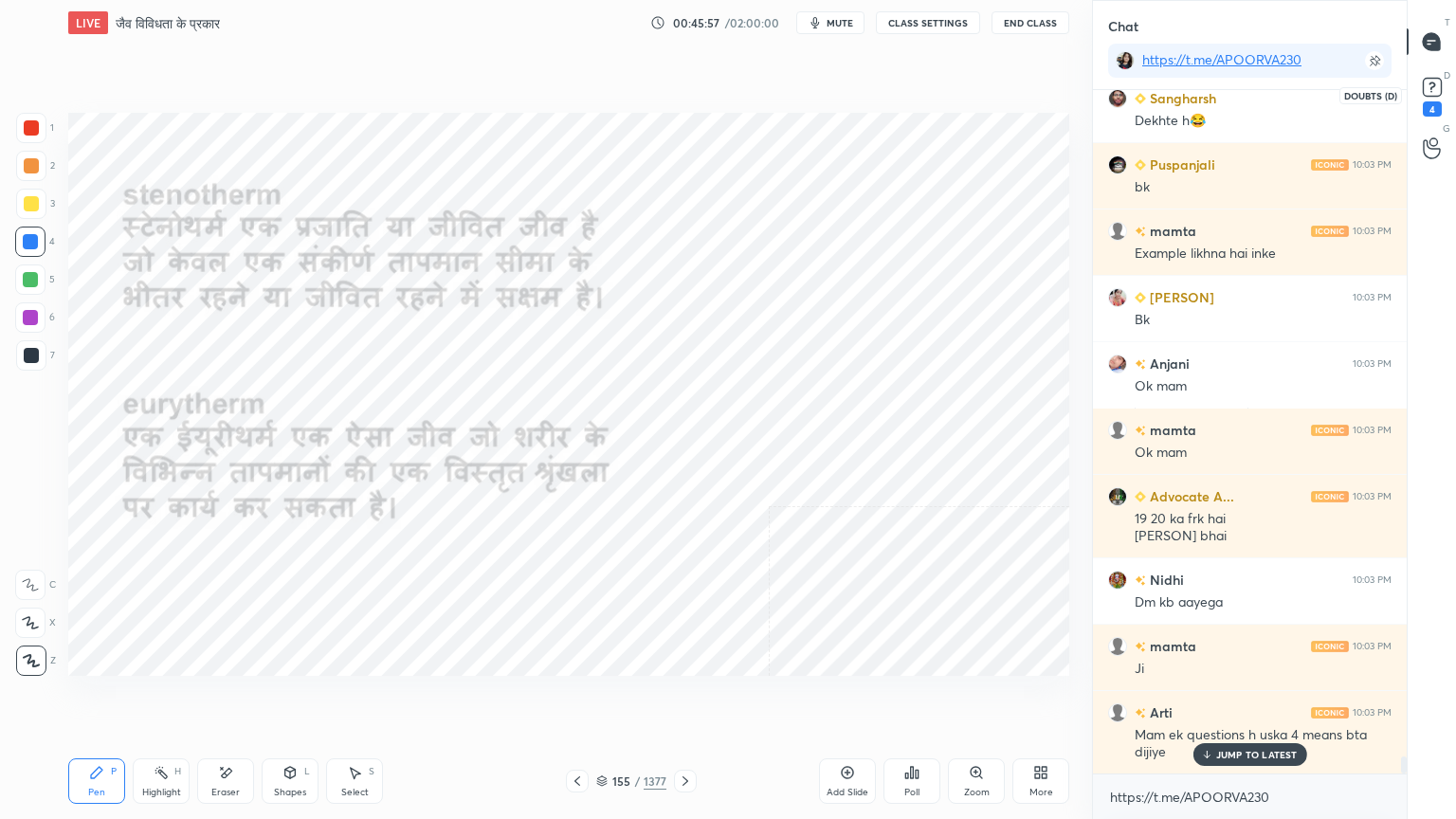 drag, startPoint x: 1445, startPoint y: 88, endPoint x: 1410, endPoint y: 98, distance: 36.400549 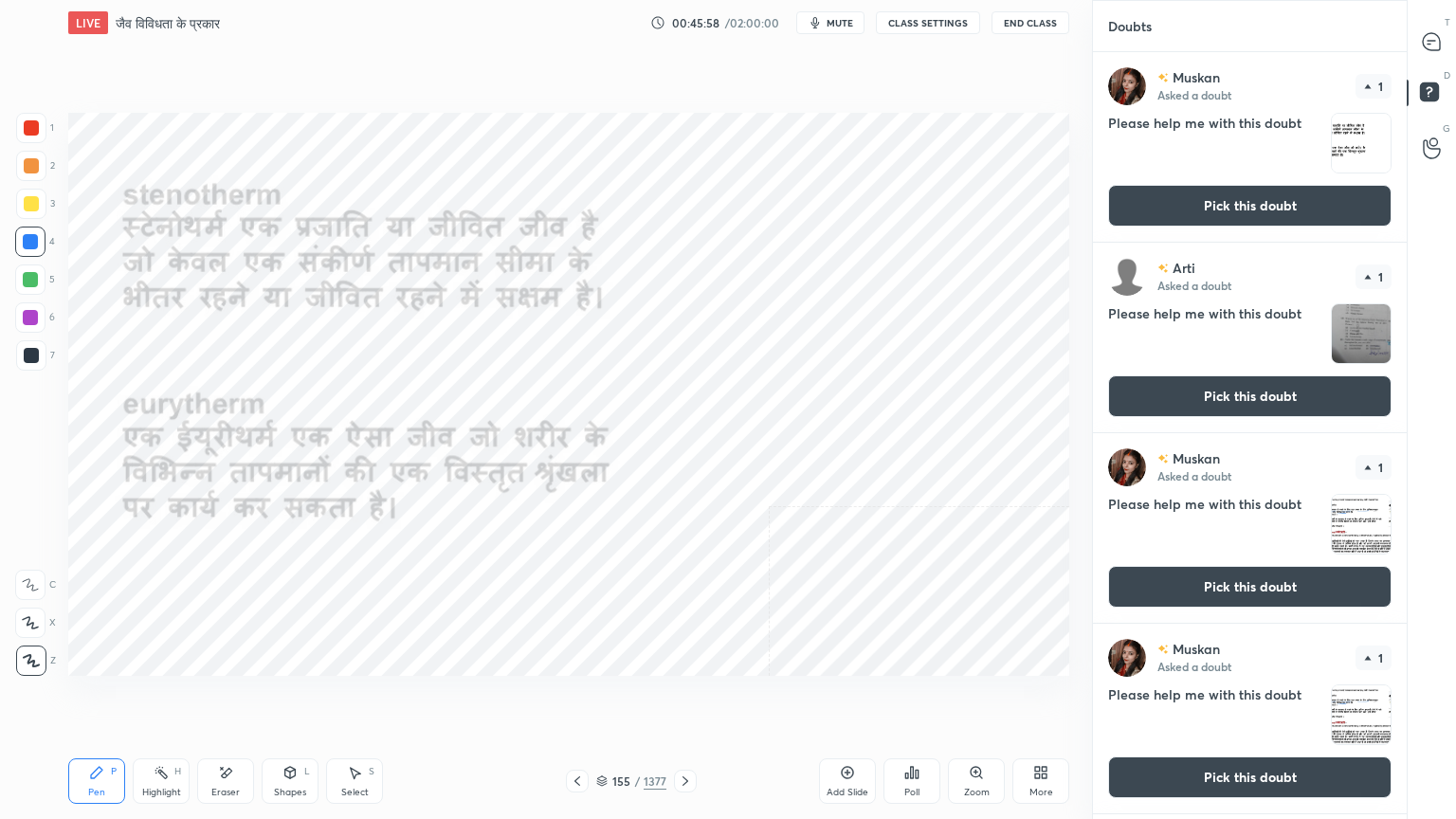 click on "Pick this doubt" at bounding box center (1249, 206) 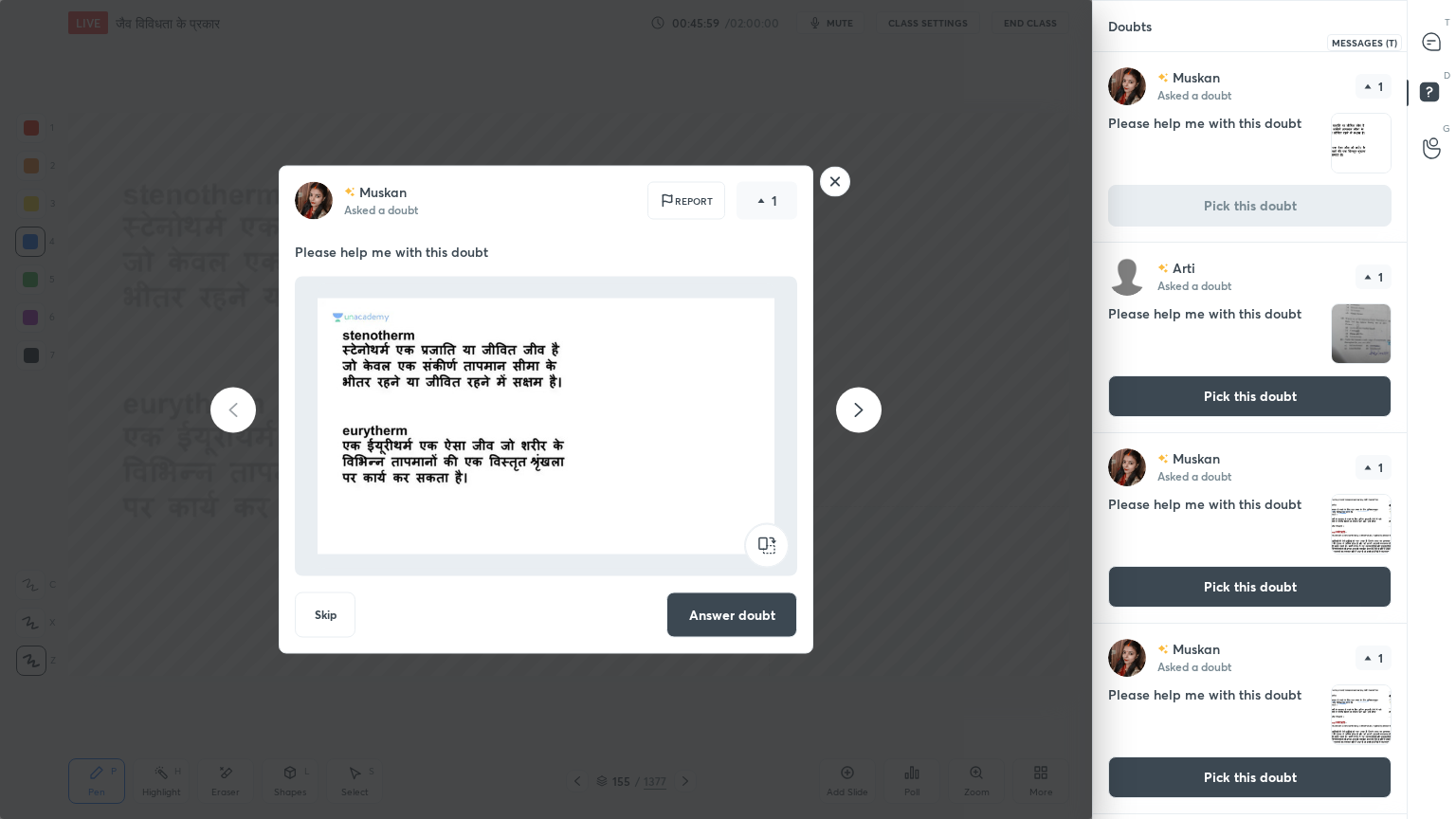 click 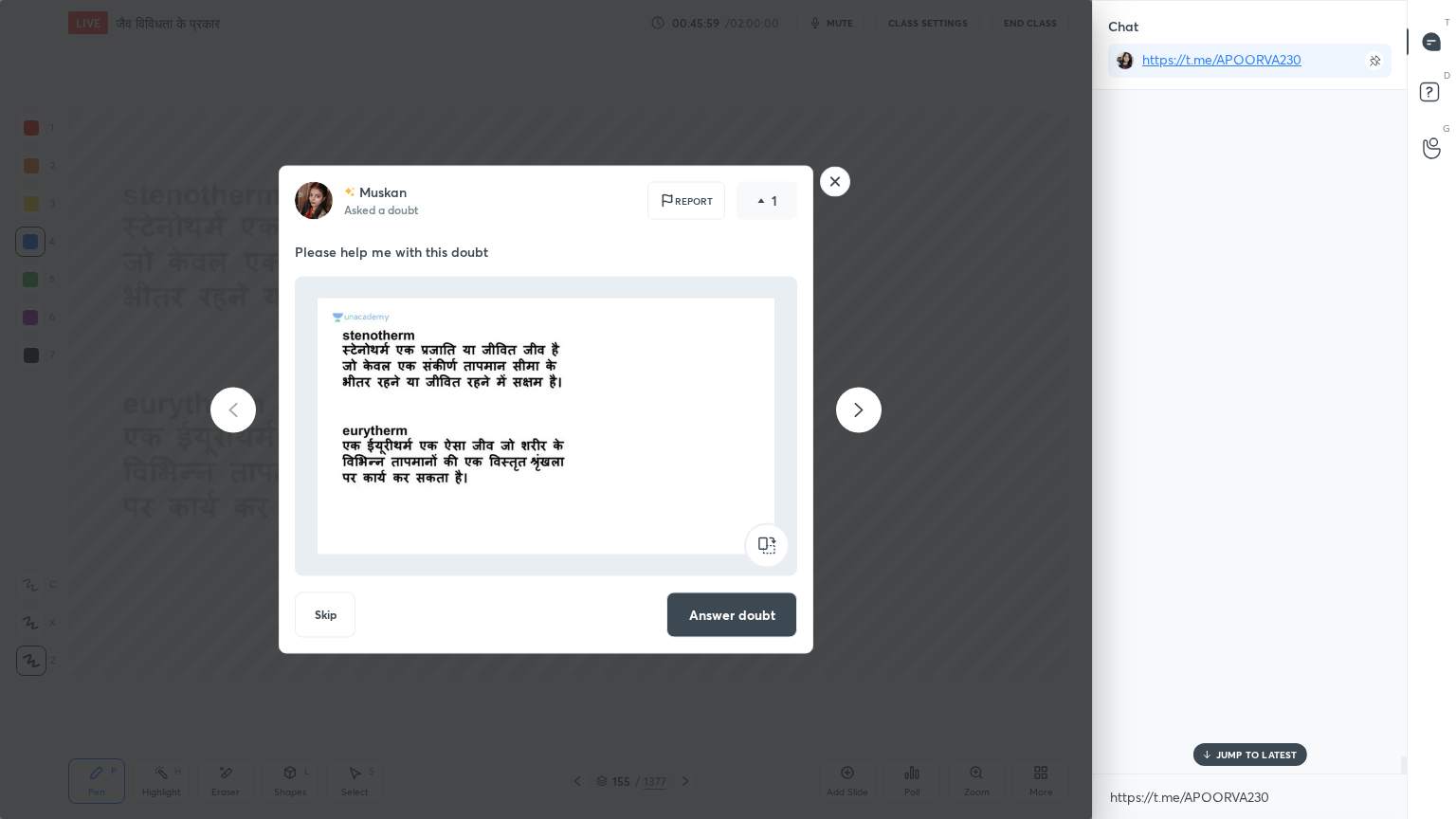 scroll, scrollTop: 27031, scrollLeft: 0, axis: vertical 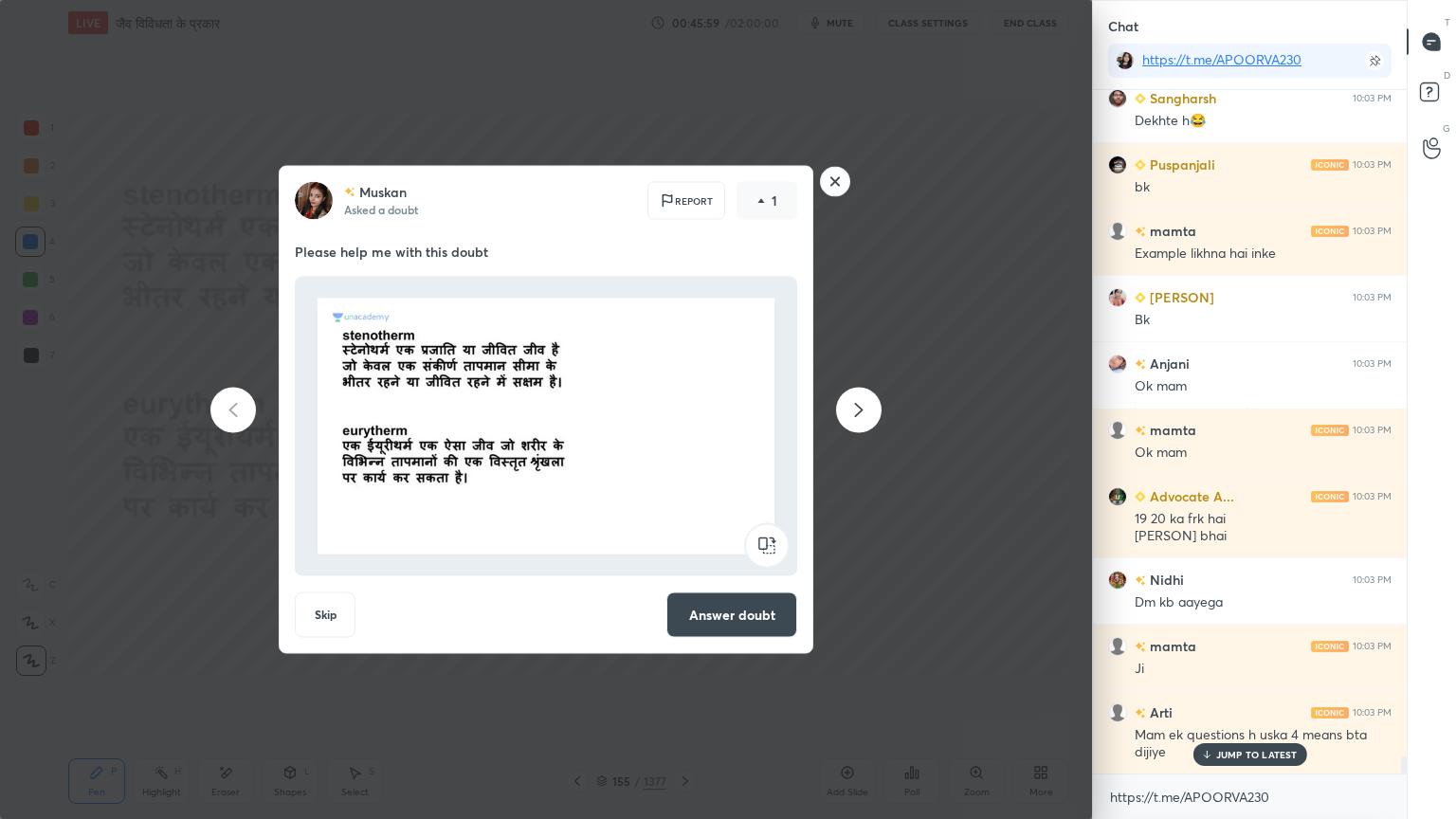 click 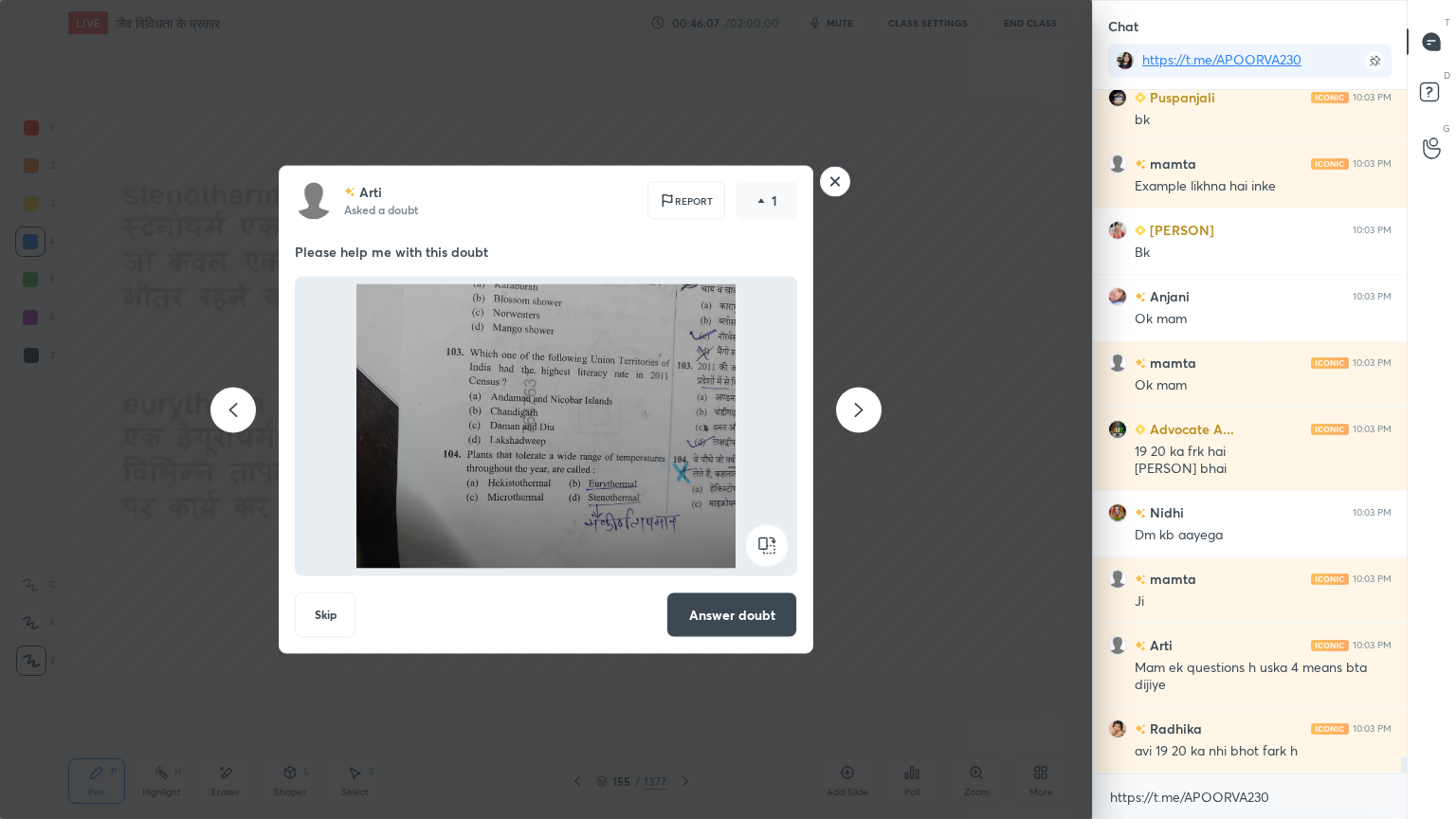 scroll, scrollTop: 27164, scrollLeft: 0, axis: vertical 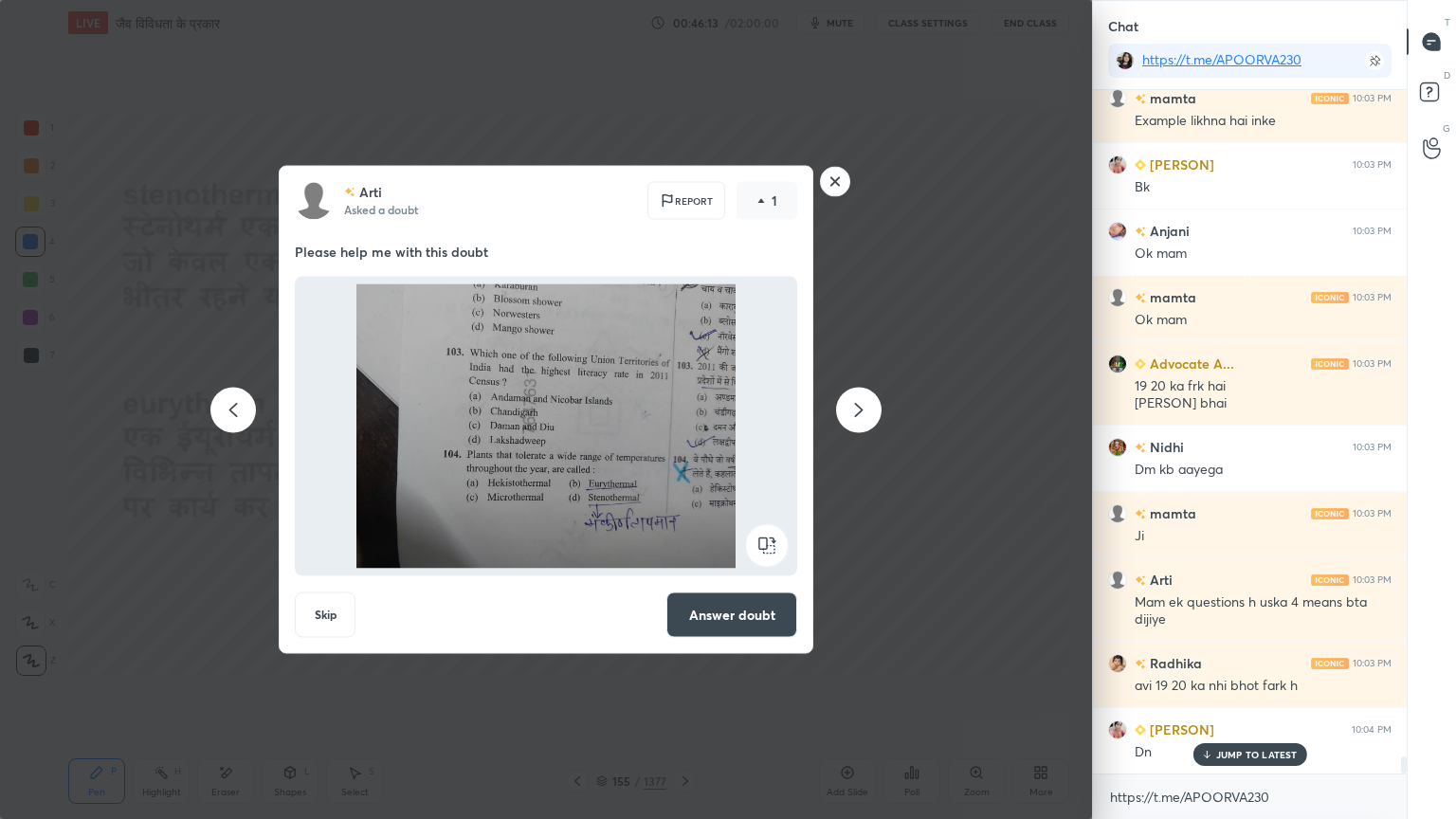 click 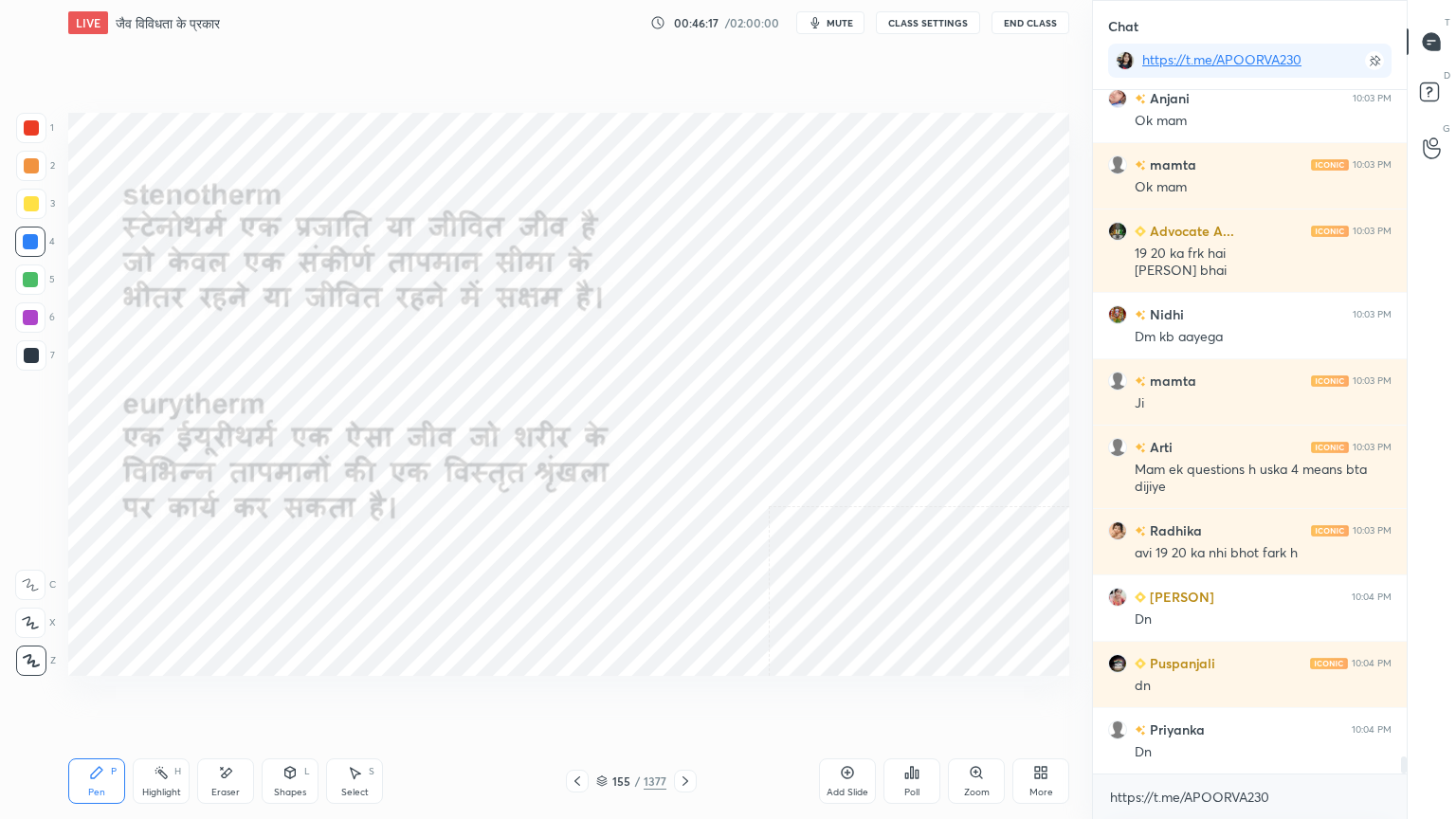 scroll, scrollTop: 27364, scrollLeft: 0, axis: vertical 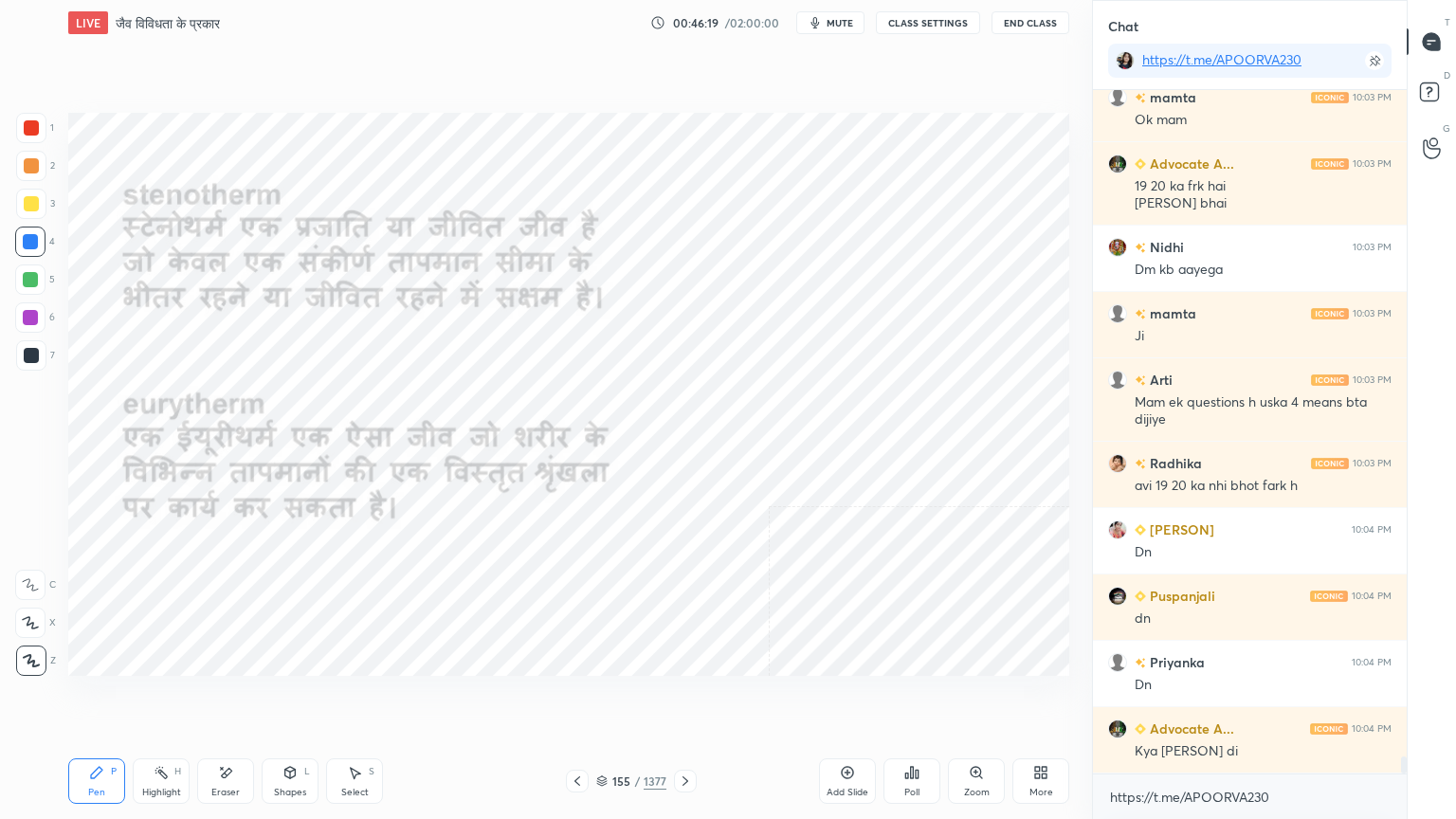 click 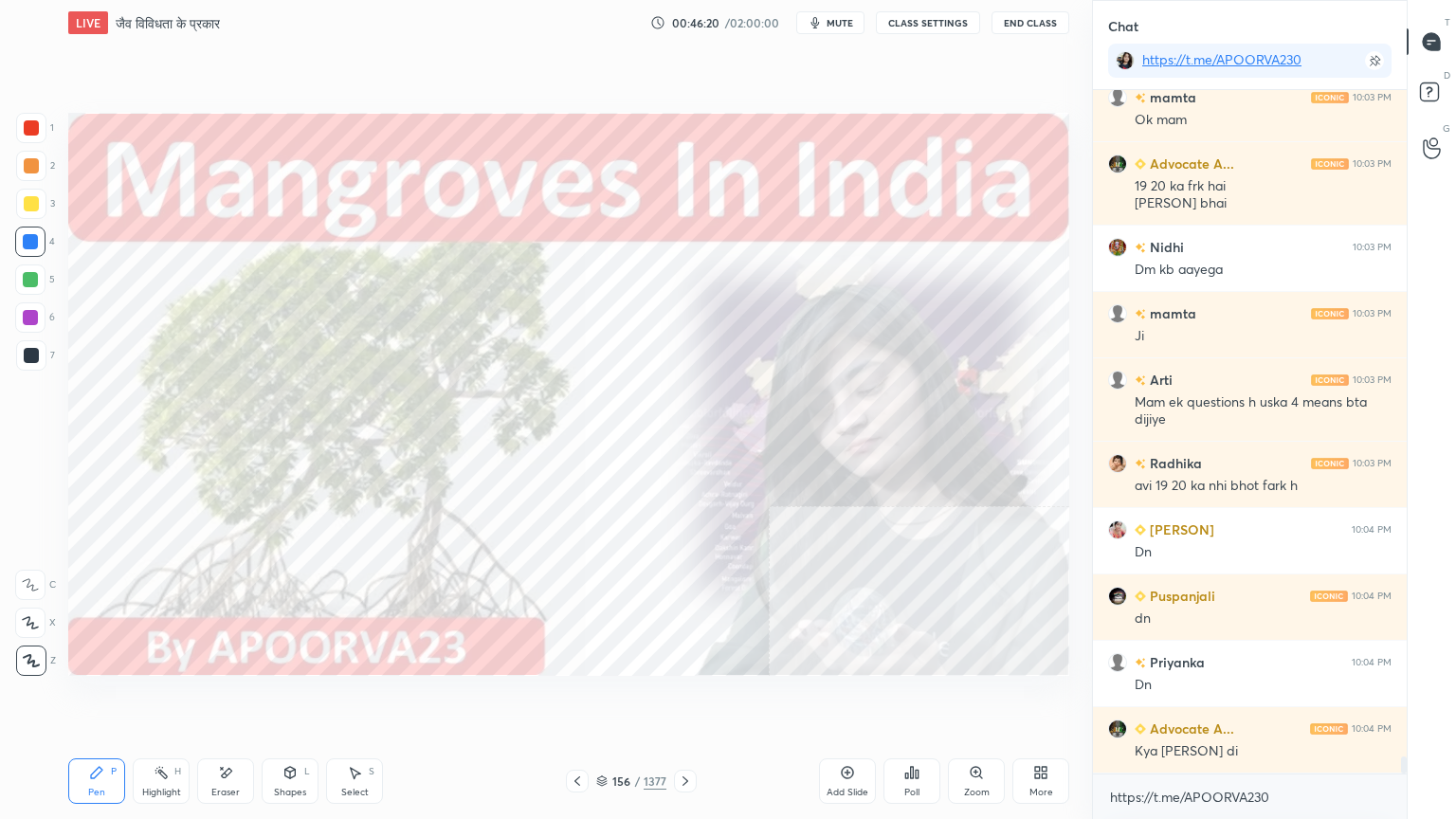 click at bounding box center (685, 781) 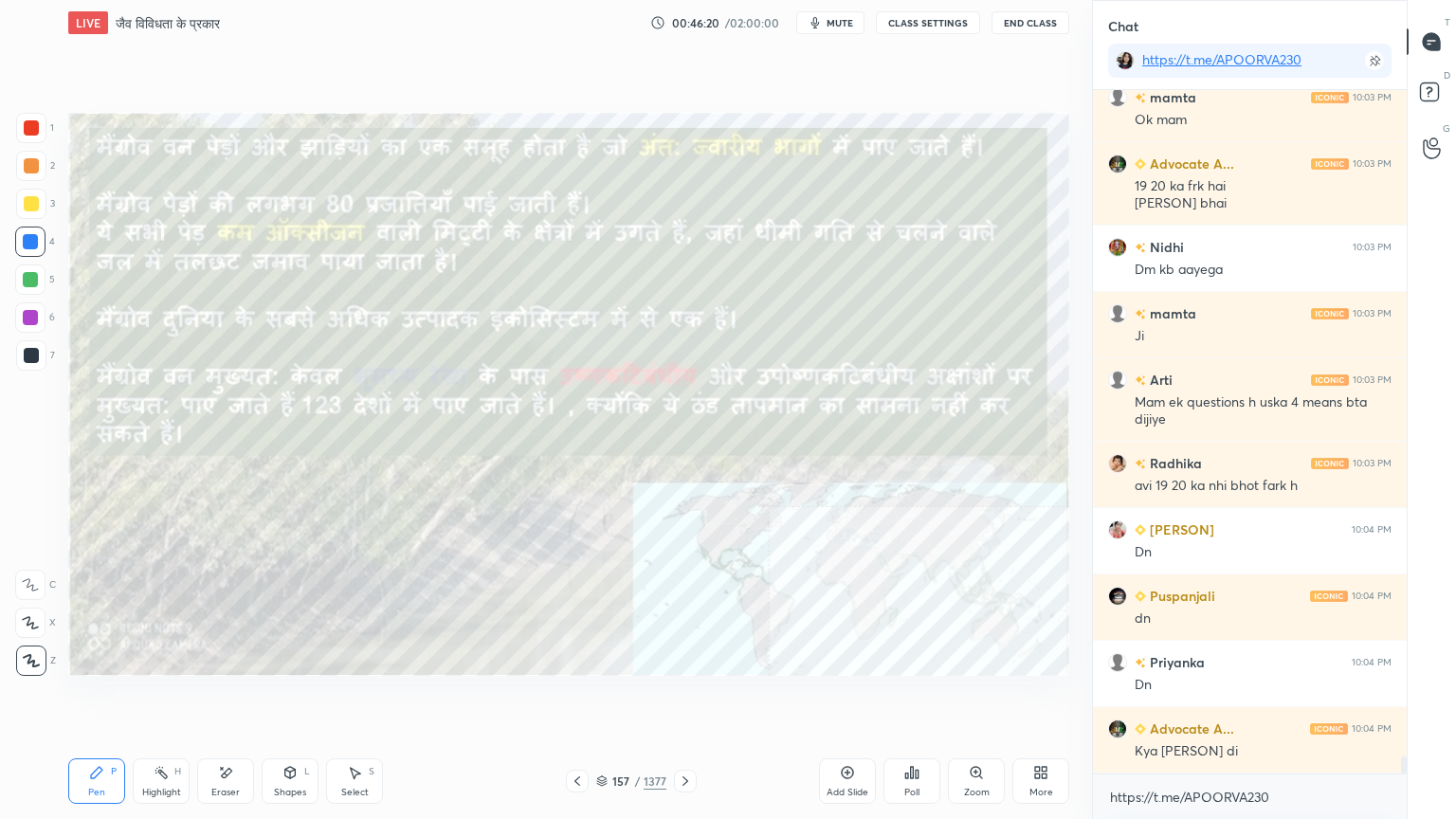 click 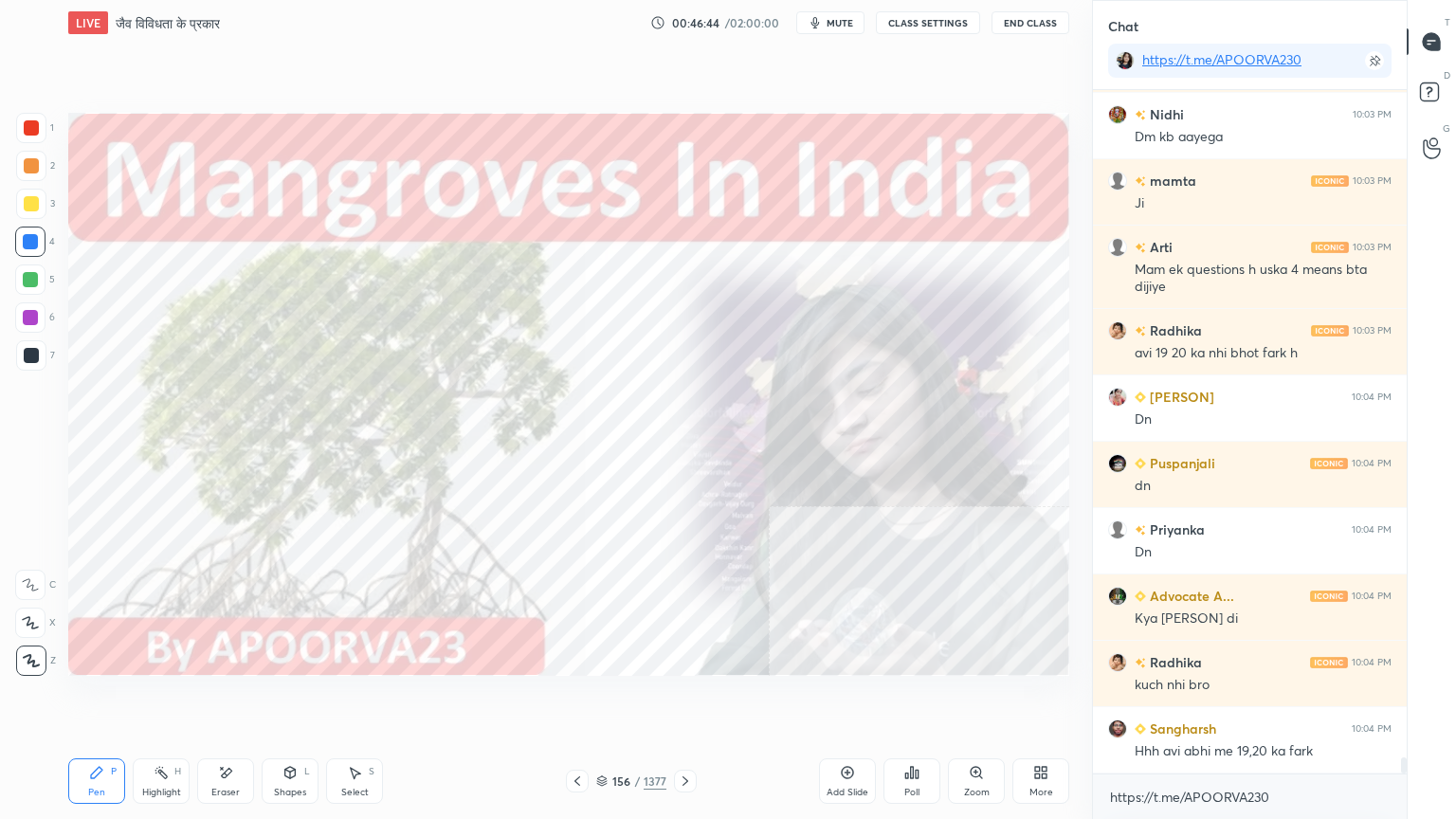 scroll, scrollTop: 27562, scrollLeft: 0, axis: vertical 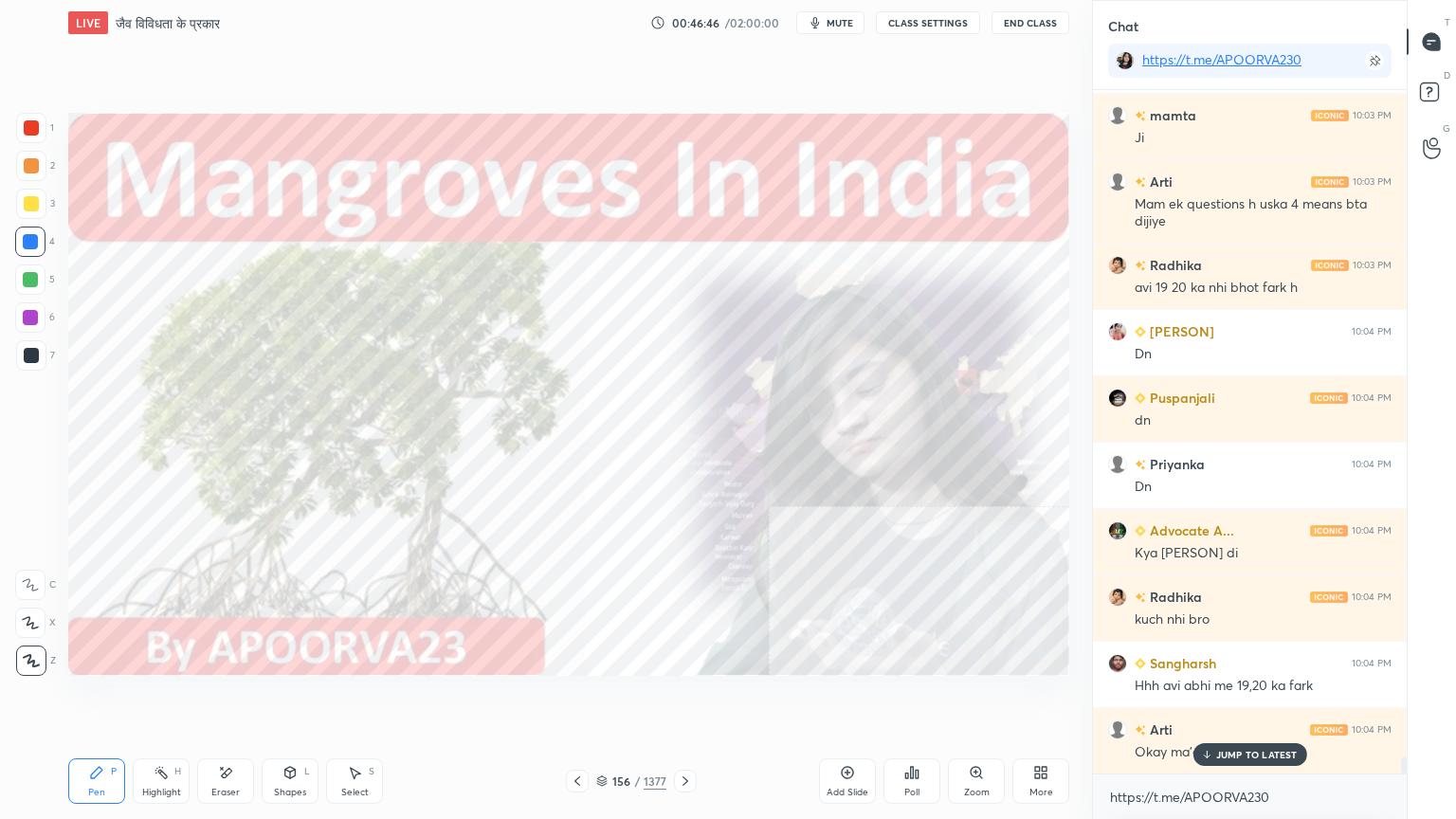 click on "JUMP TO LATEST" at bounding box center (1257, 755) 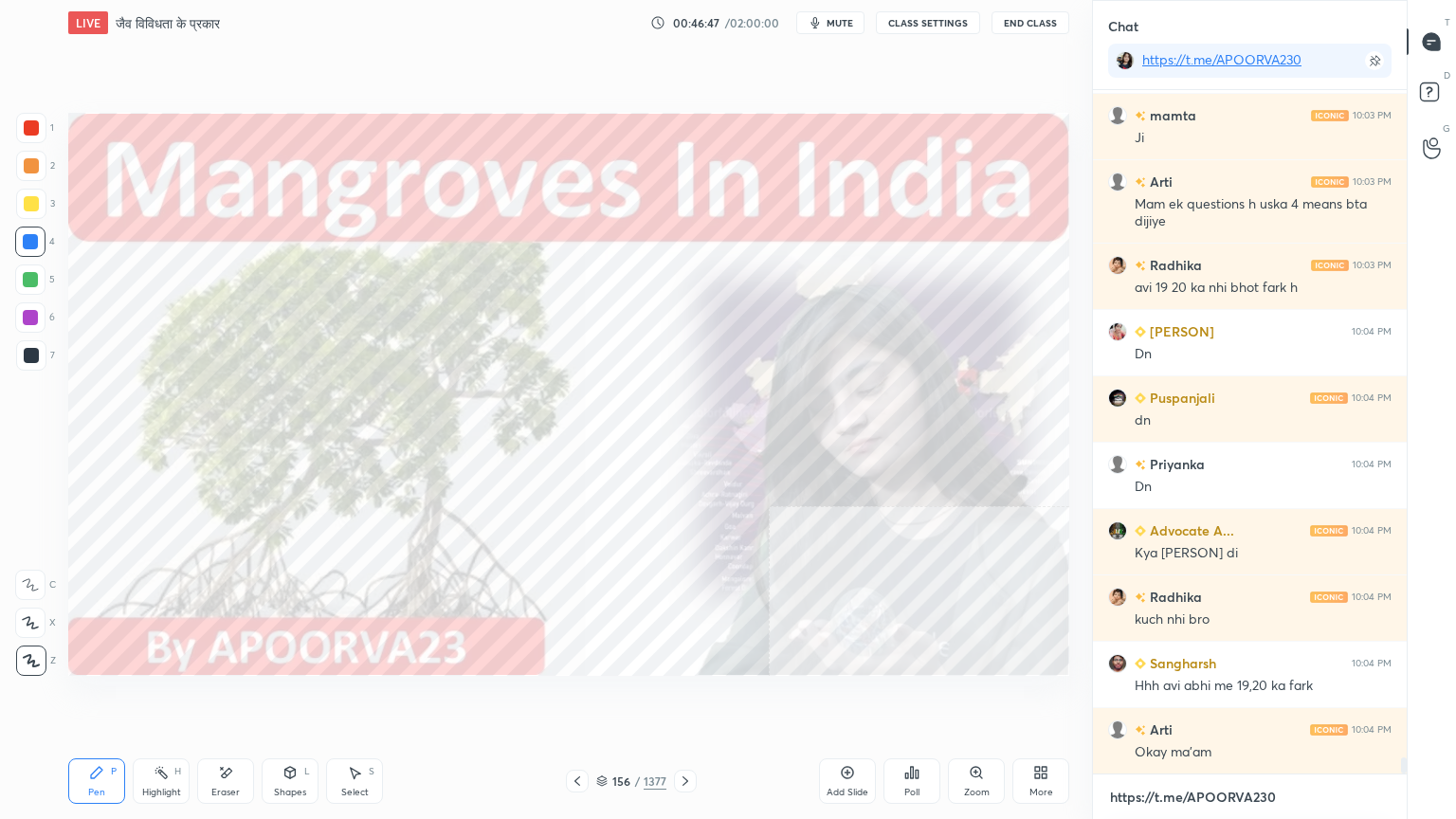 drag, startPoint x: 1207, startPoint y: 805, endPoint x: 1100, endPoint y: 783, distance: 109.238272 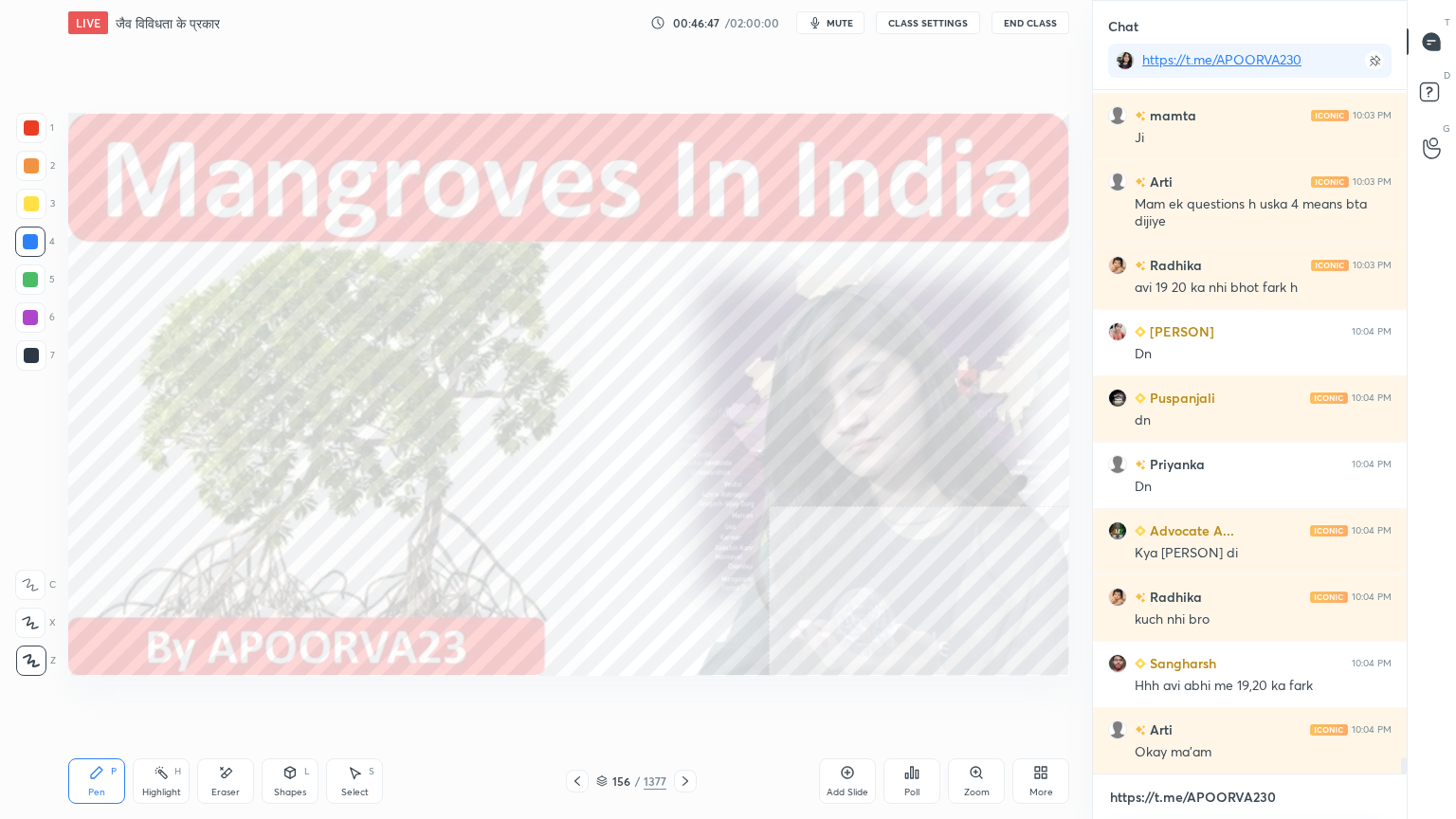 click on "https://t.me/APOORVA230" at bounding box center [1249, 797] 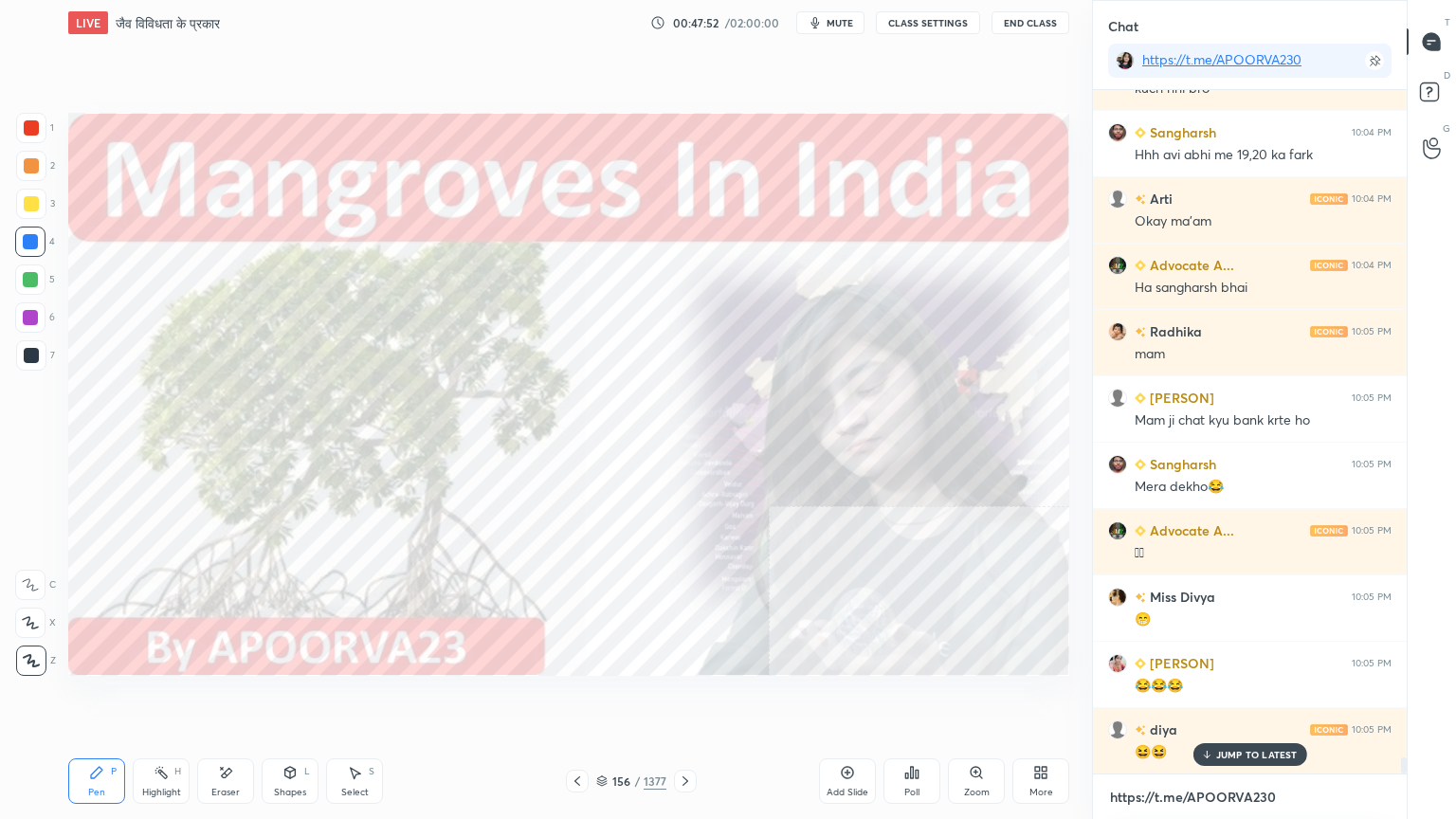 scroll, scrollTop: 28160, scrollLeft: 0, axis: vertical 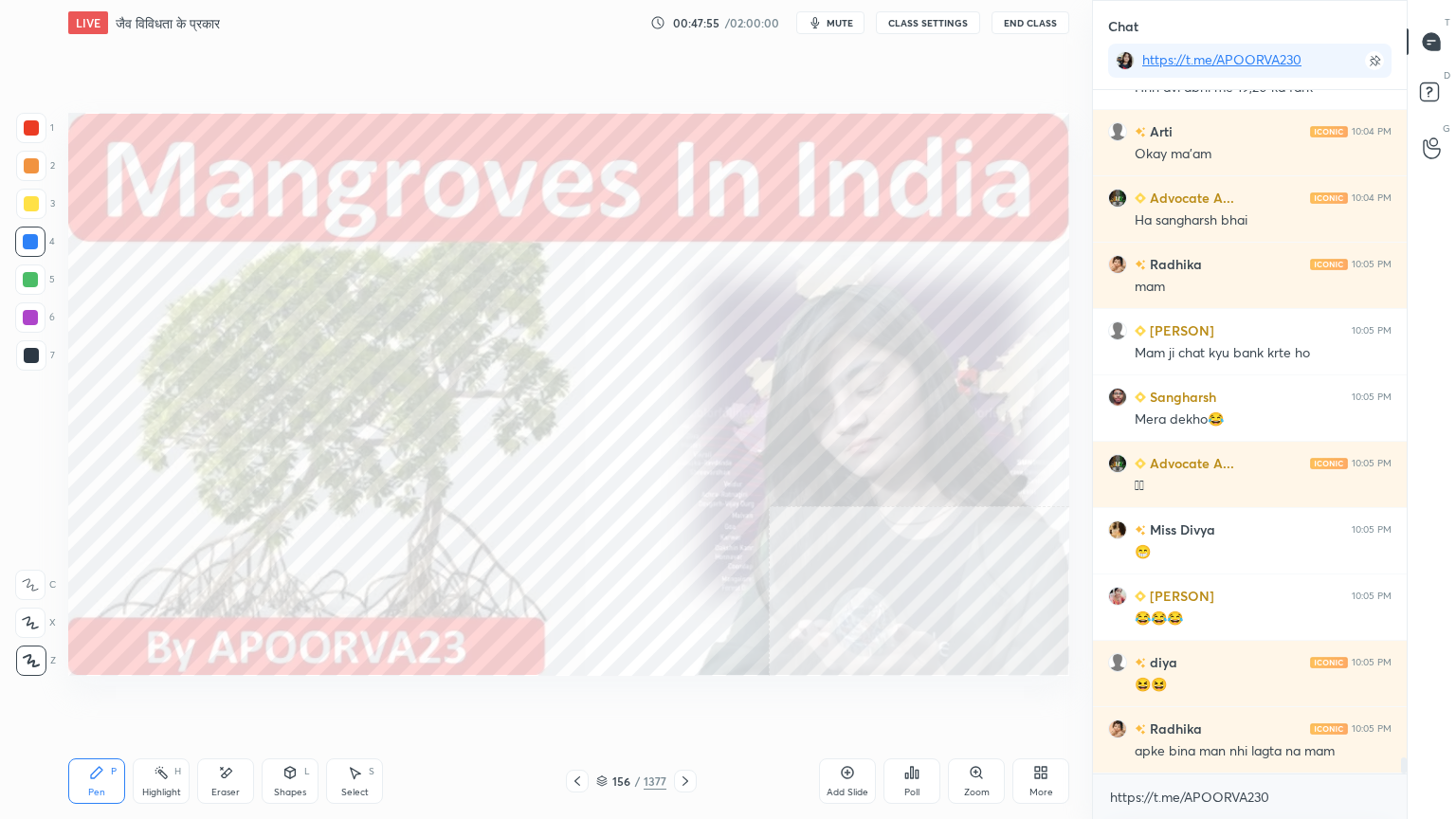click at bounding box center (30, 242) 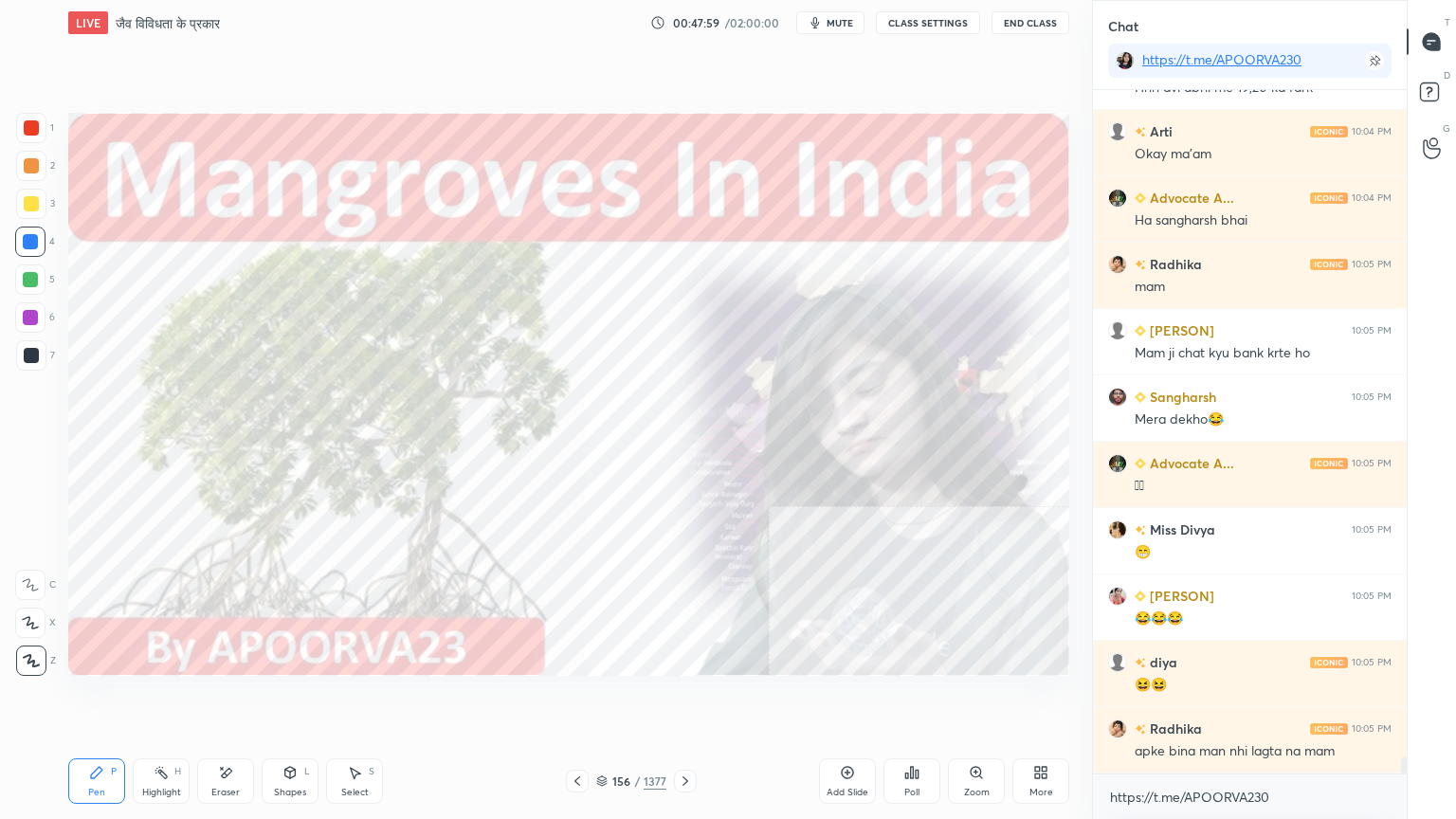 scroll, scrollTop: 645, scrollLeft: 308, axis: both 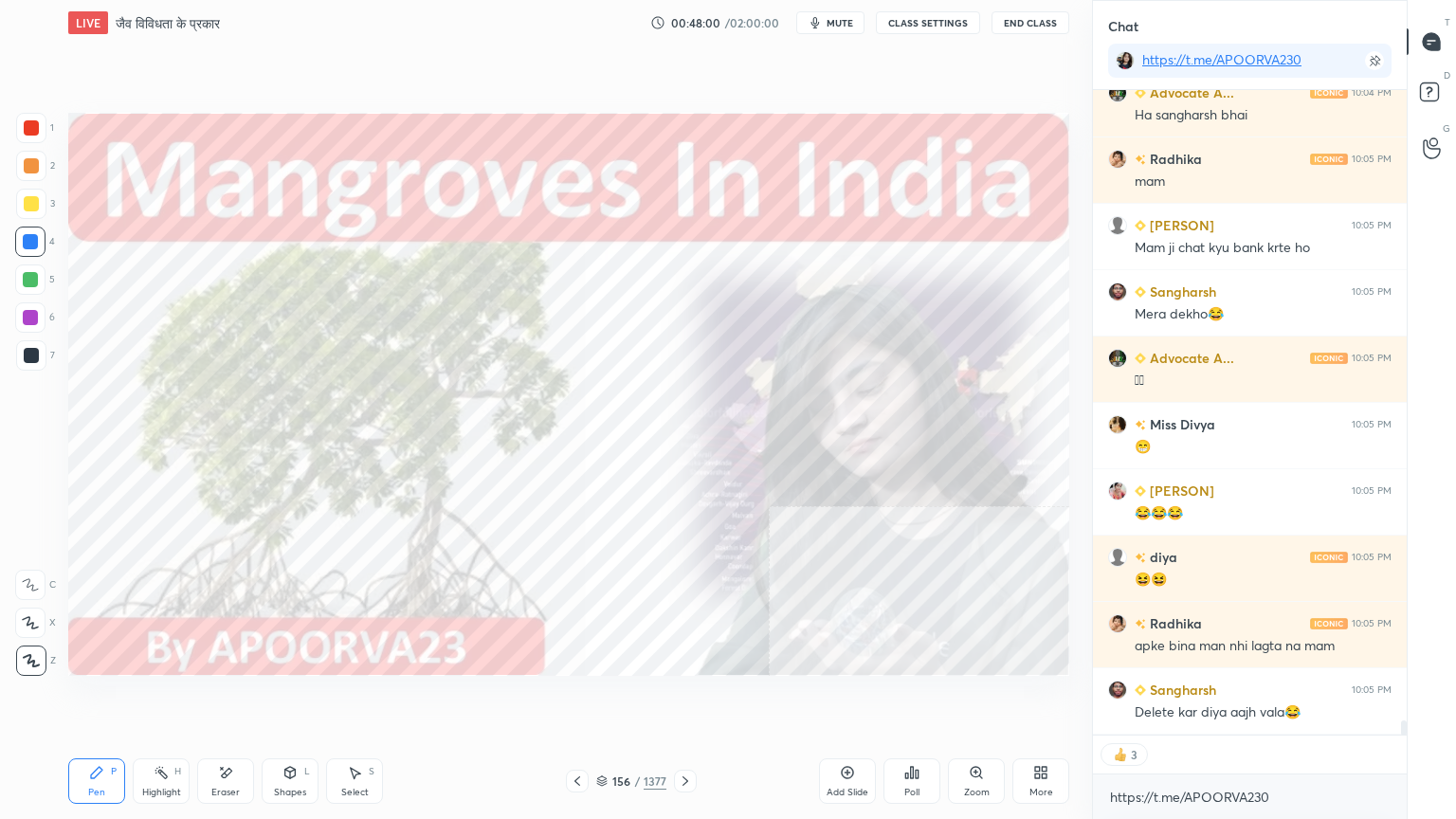 click 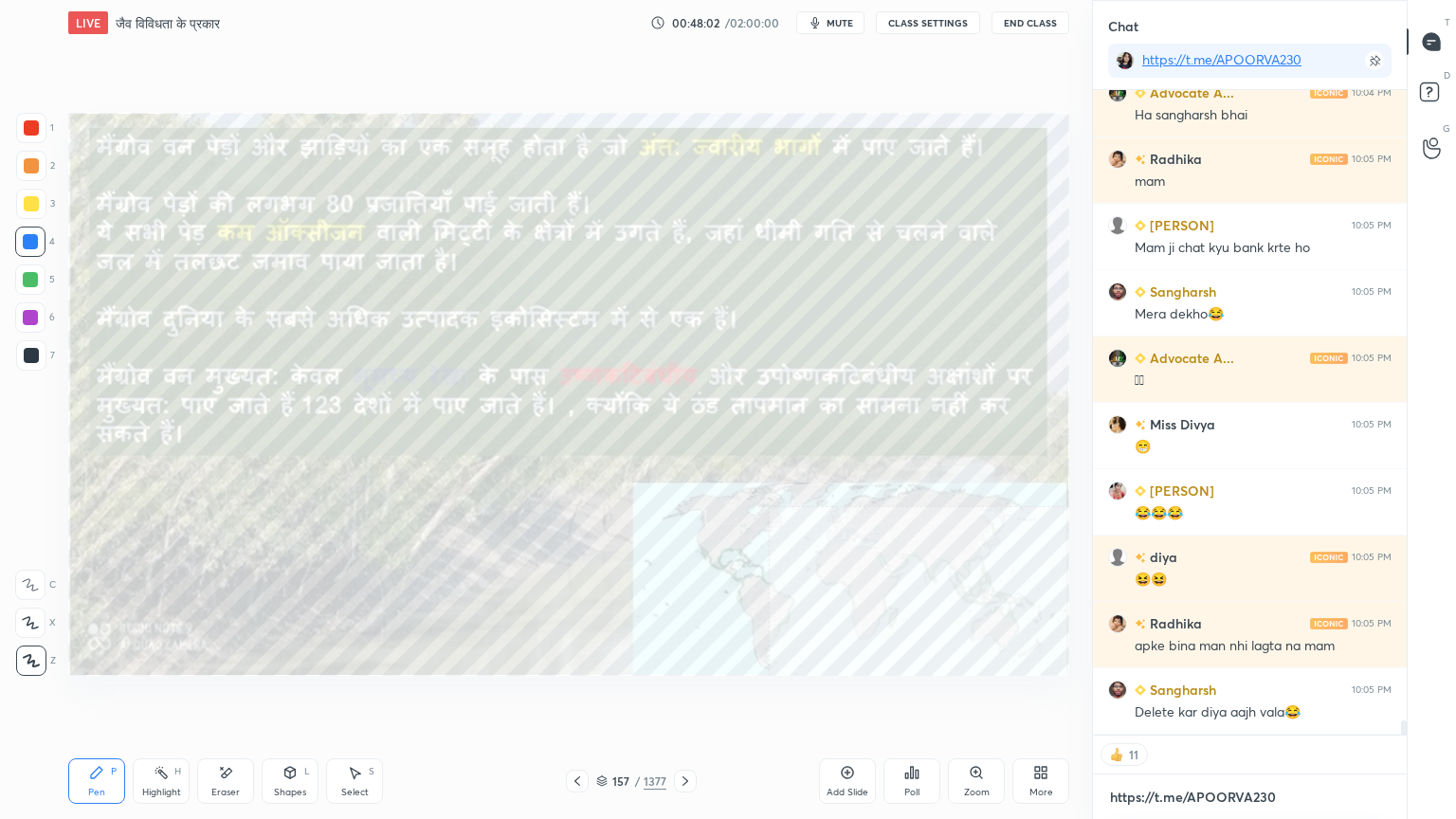 click on "https://t.me/APOORVA230" at bounding box center [1249, 797] 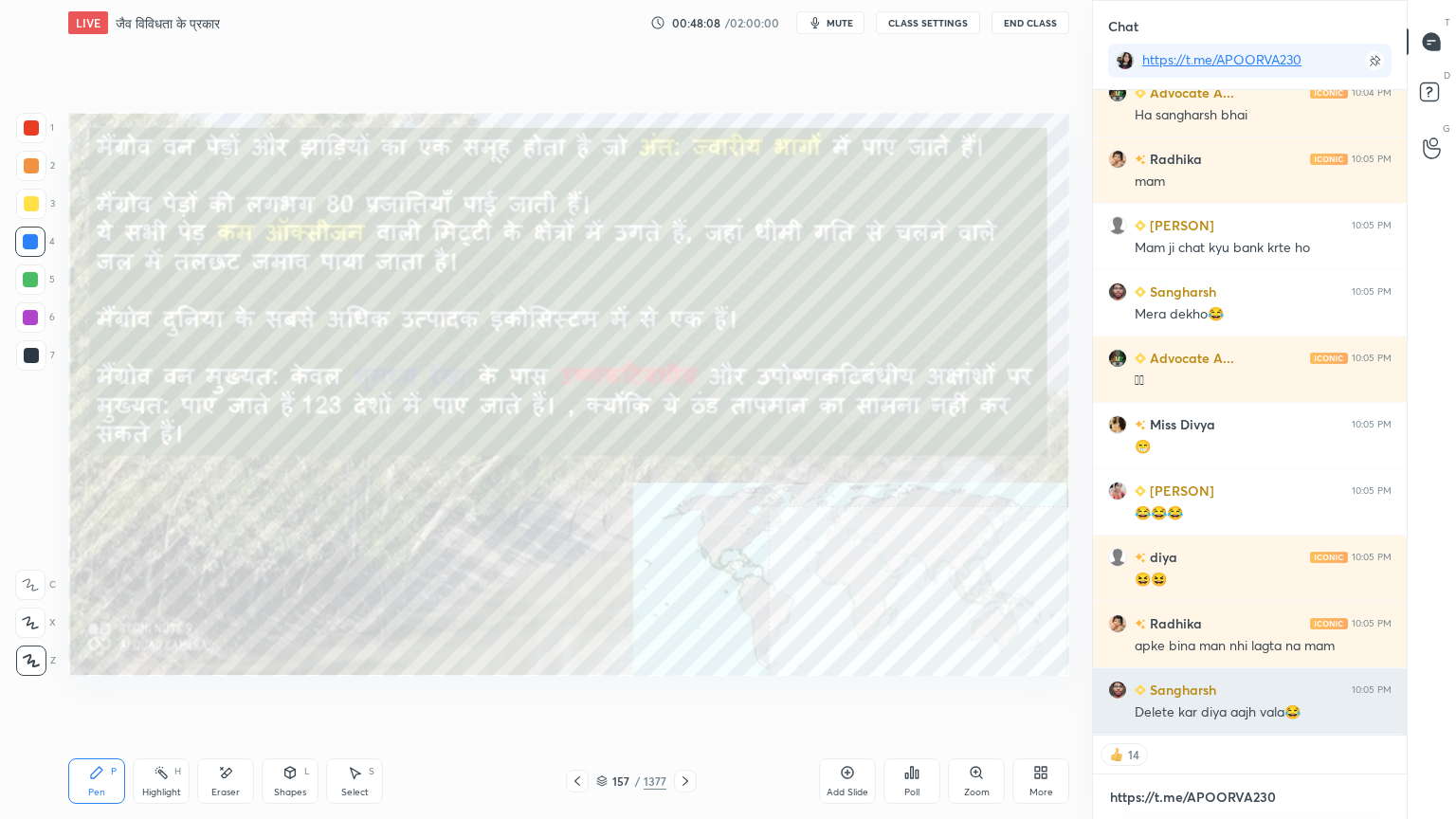 scroll, scrollTop: 28331, scrollLeft: 0, axis: vertical 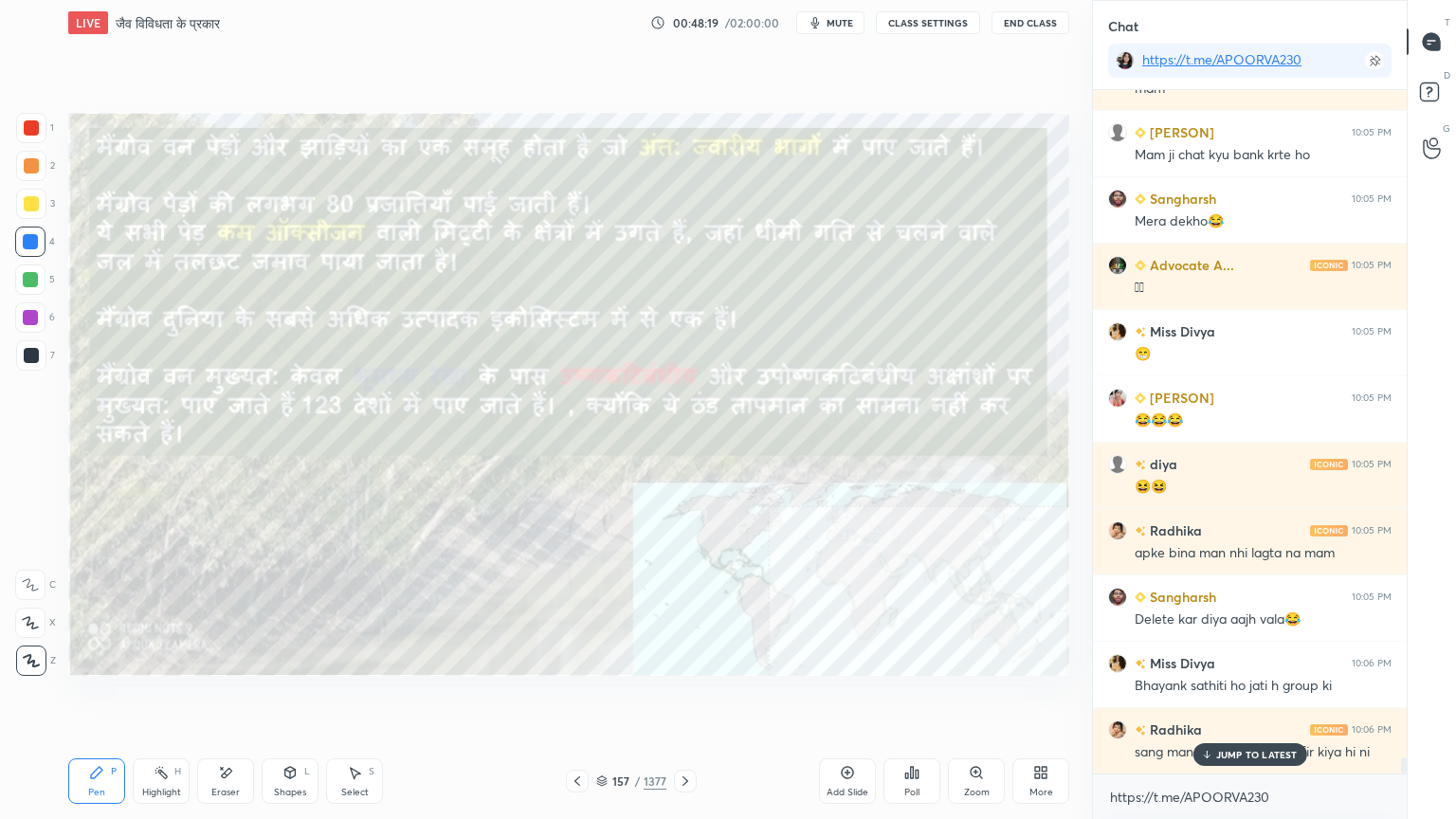 drag, startPoint x: 1223, startPoint y: 755, endPoint x: 1210, endPoint y: 792, distance: 39.217343 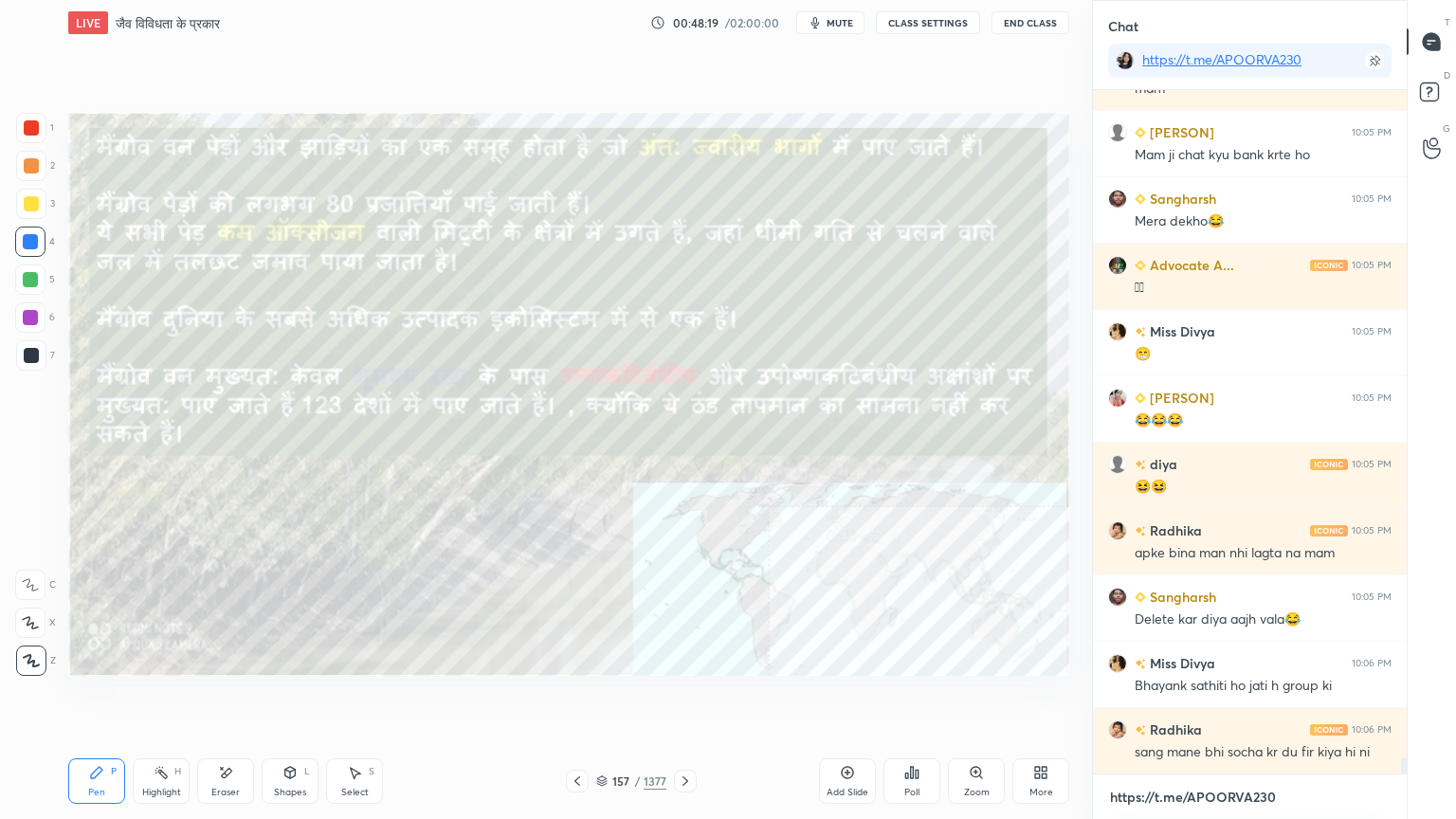click on "https://t.me/APOORVA230" at bounding box center [1249, 797] 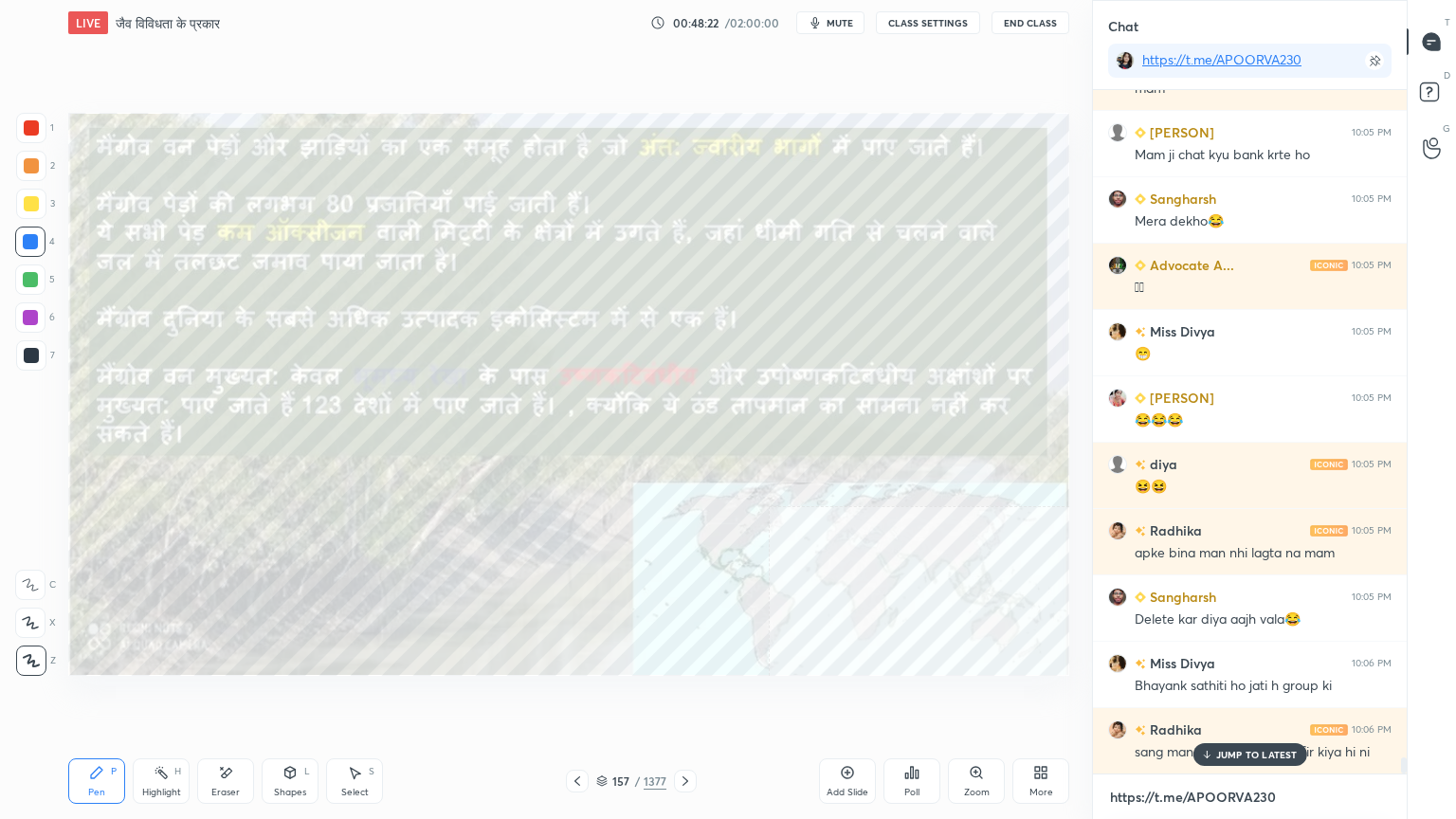 scroll, scrollTop: 28403, scrollLeft: 0, axis: vertical 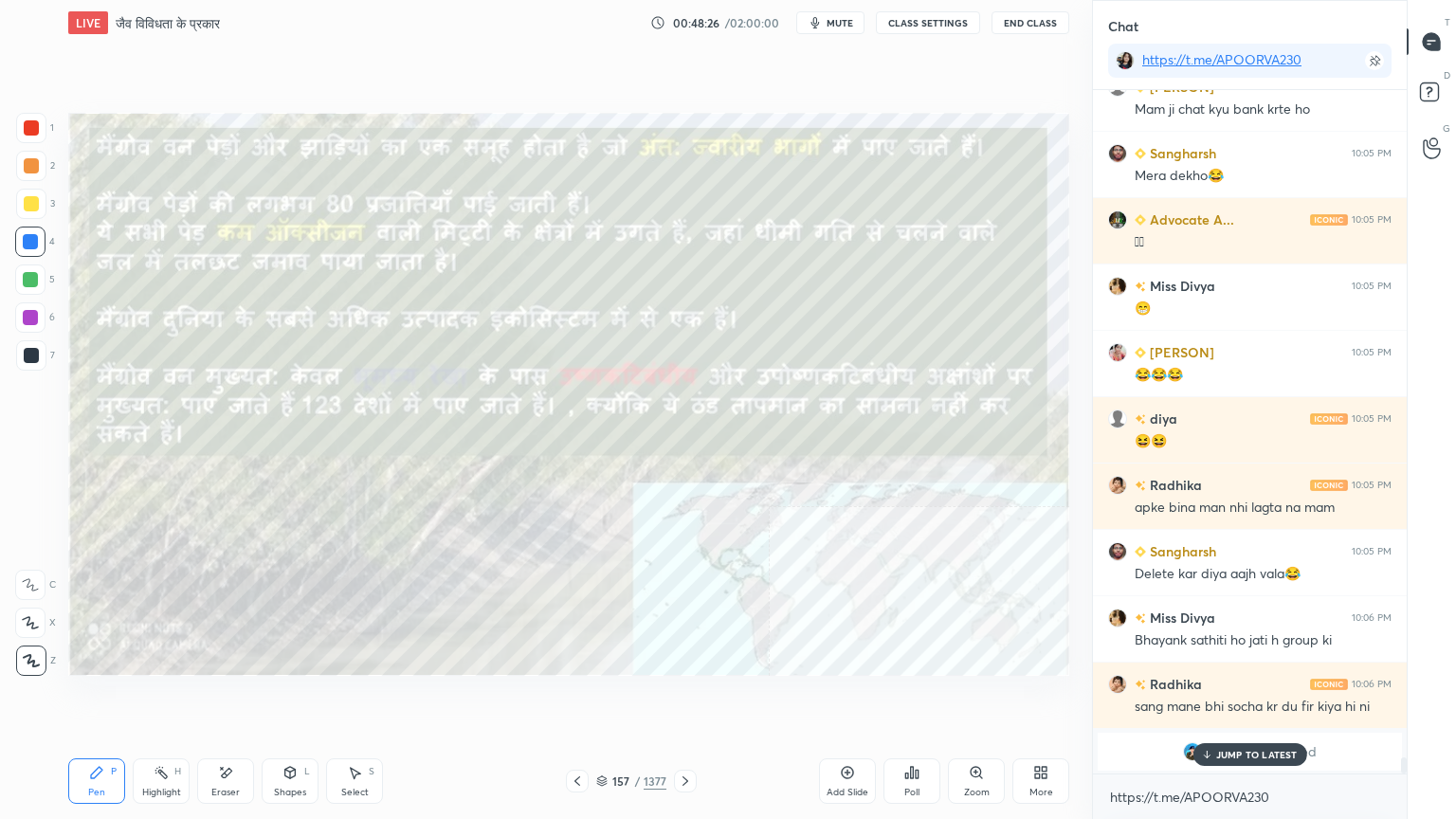 click on "JUMP TO LATEST" at bounding box center [1257, 755] 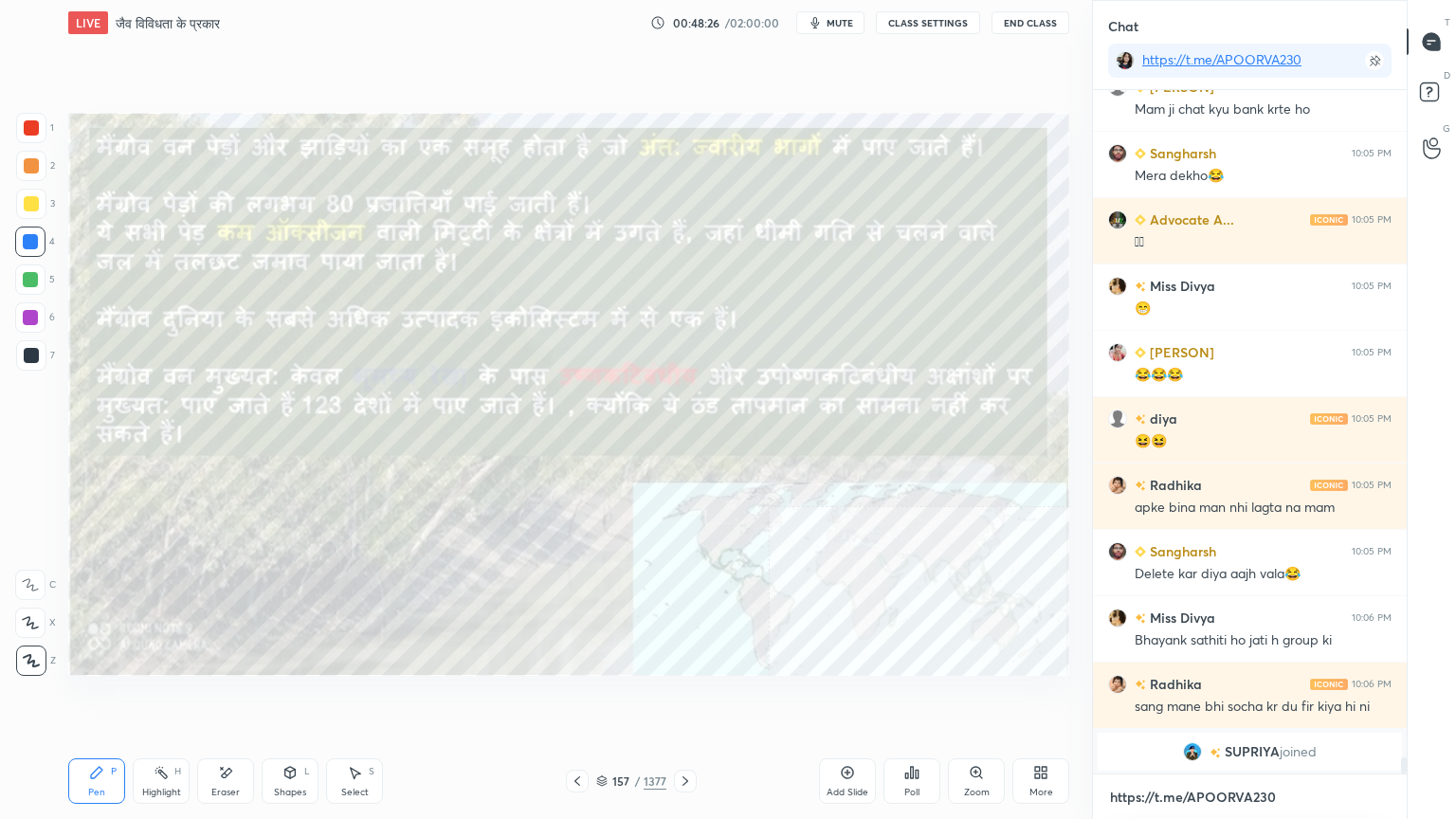 drag, startPoint x: 1228, startPoint y: 806, endPoint x: 1230, endPoint y: 789, distance: 17.117243 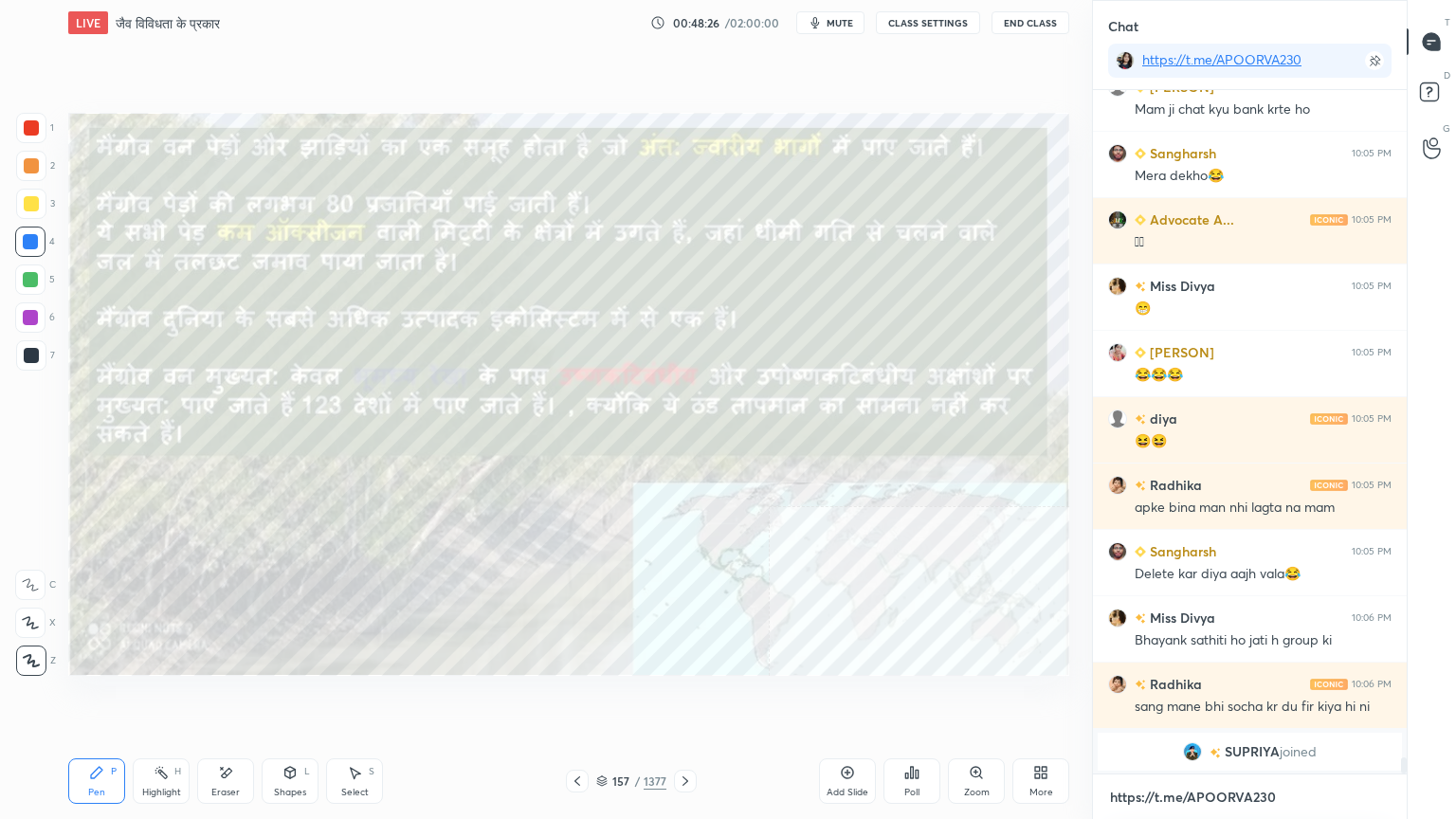 click on "https://t.me/APOORVA230" at bounding box center [1249, 797] 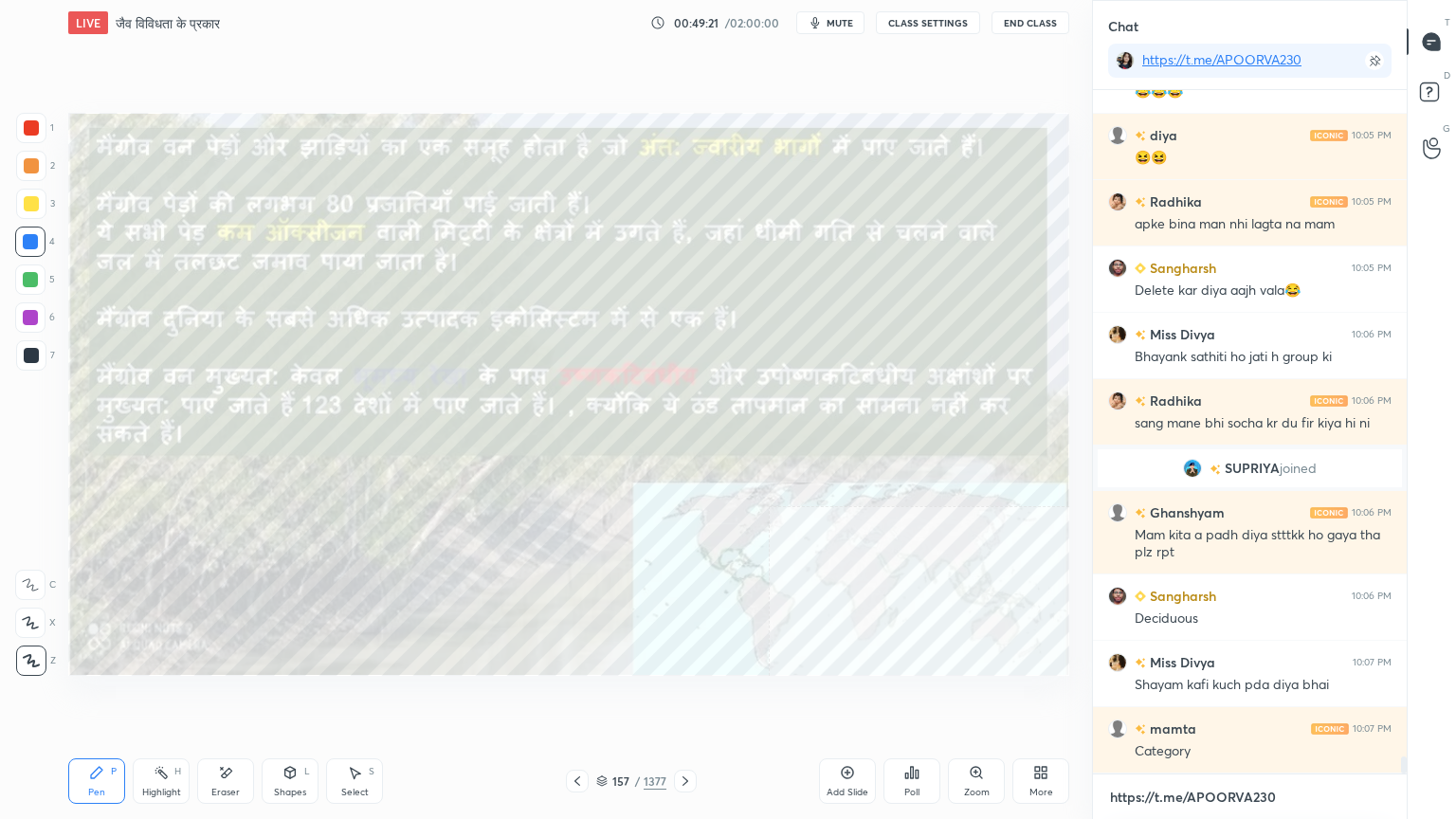scroll, scrollTop: 26204, scrollLeft: 0, axis: vertical 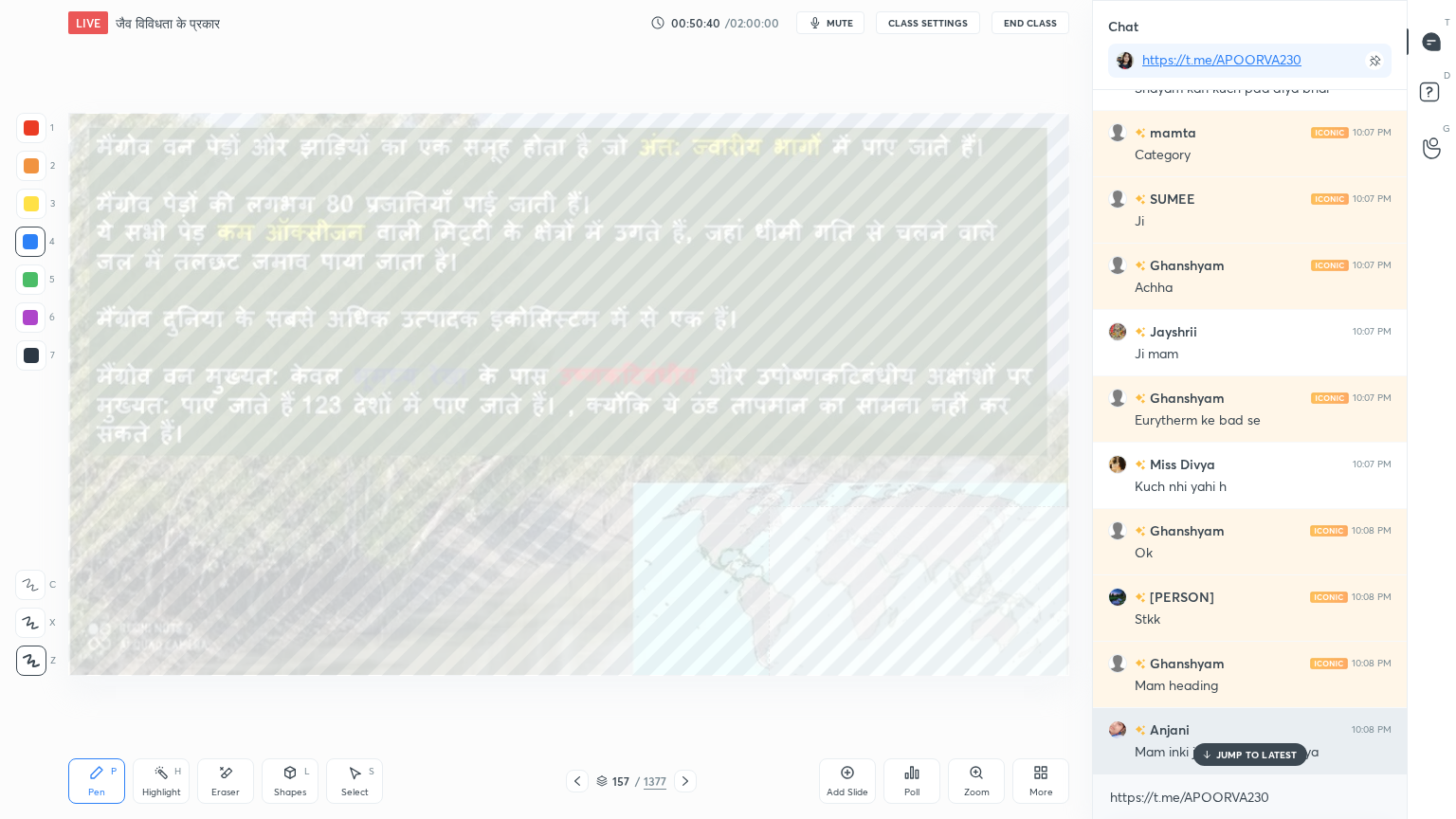 click on "JUMP TO LATEST" at bounding box center (1249, 755) 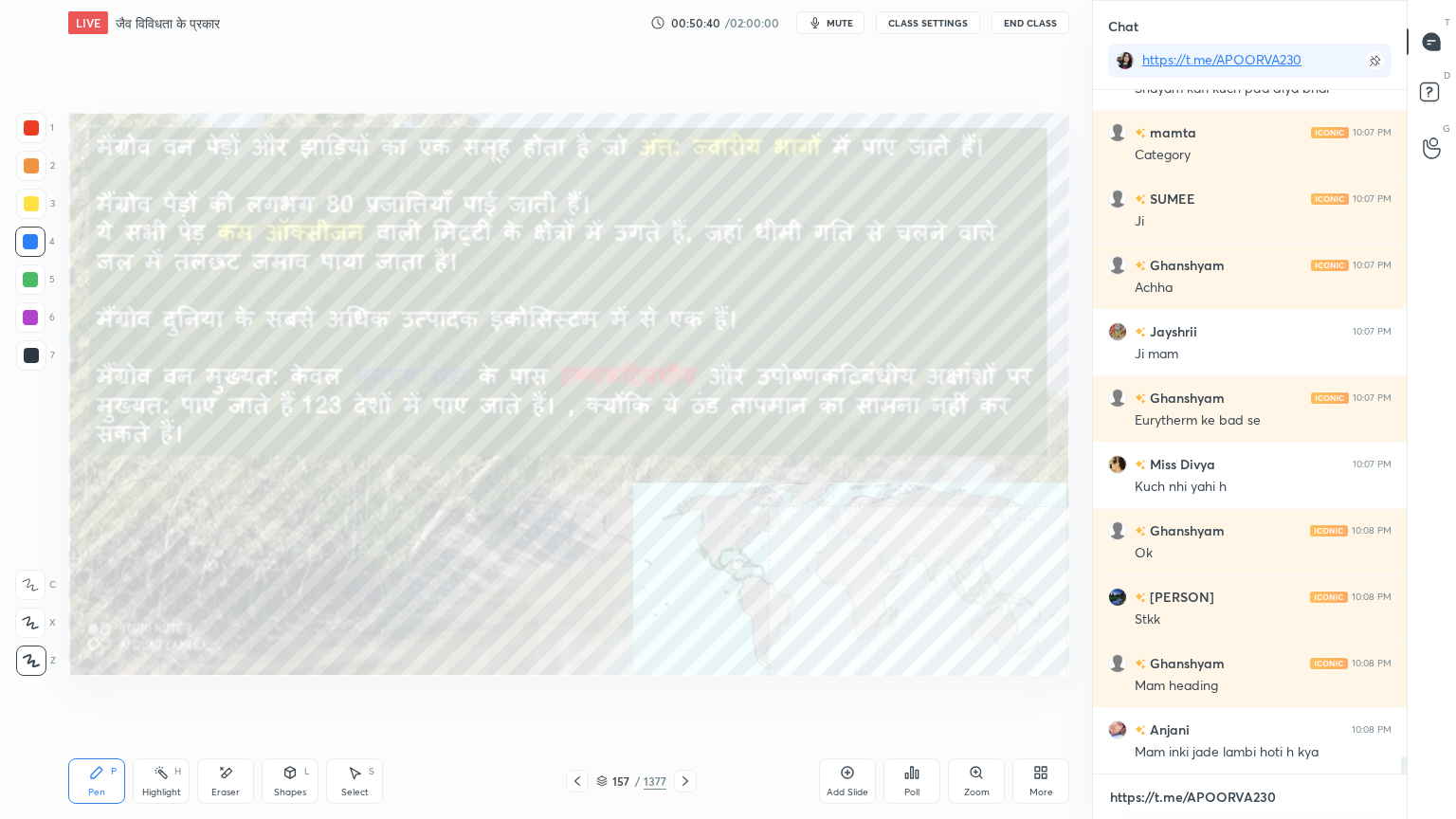 click on "https://t.me/APOORVA230" at bounding box center [1249, 797] 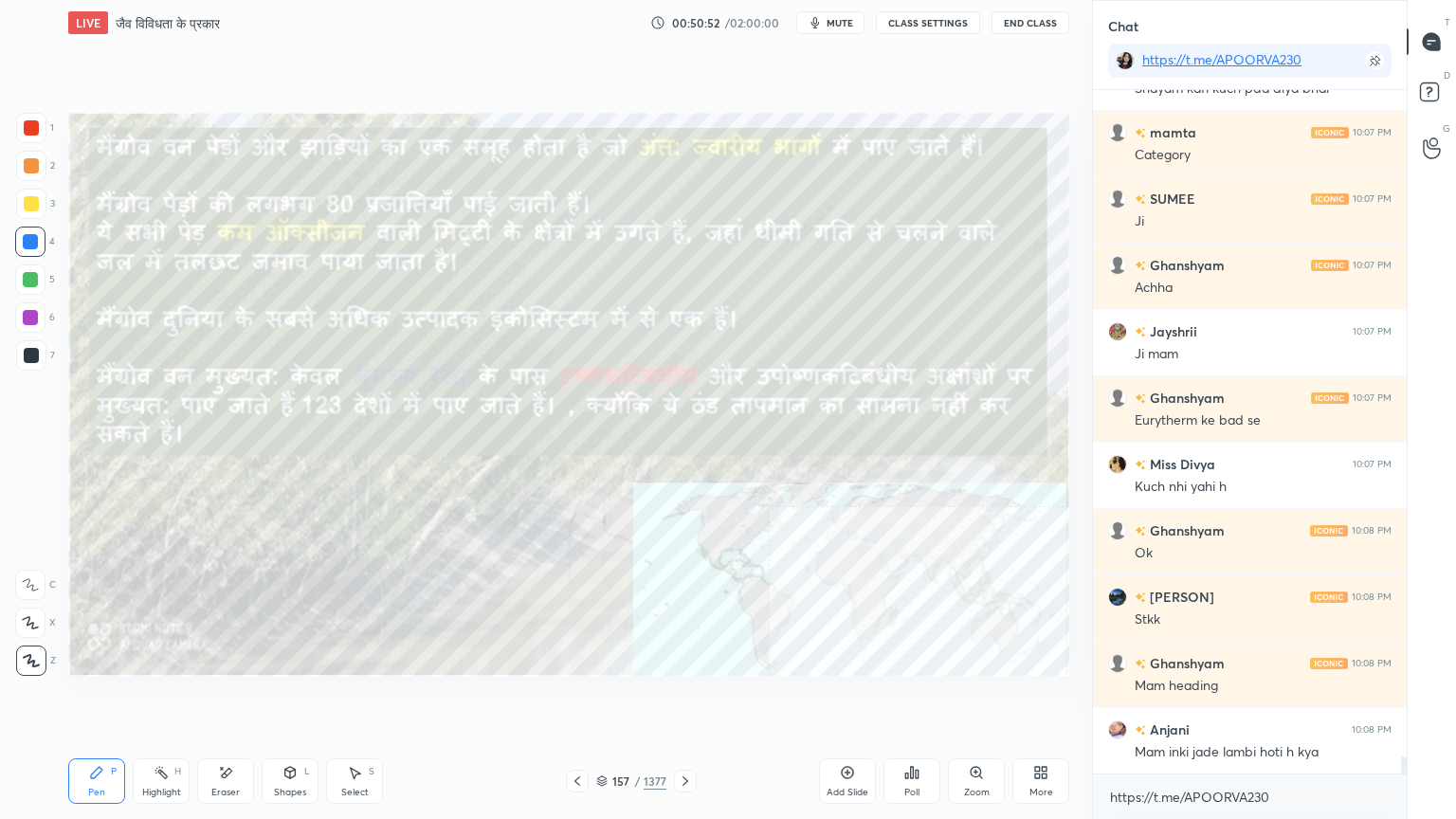 click 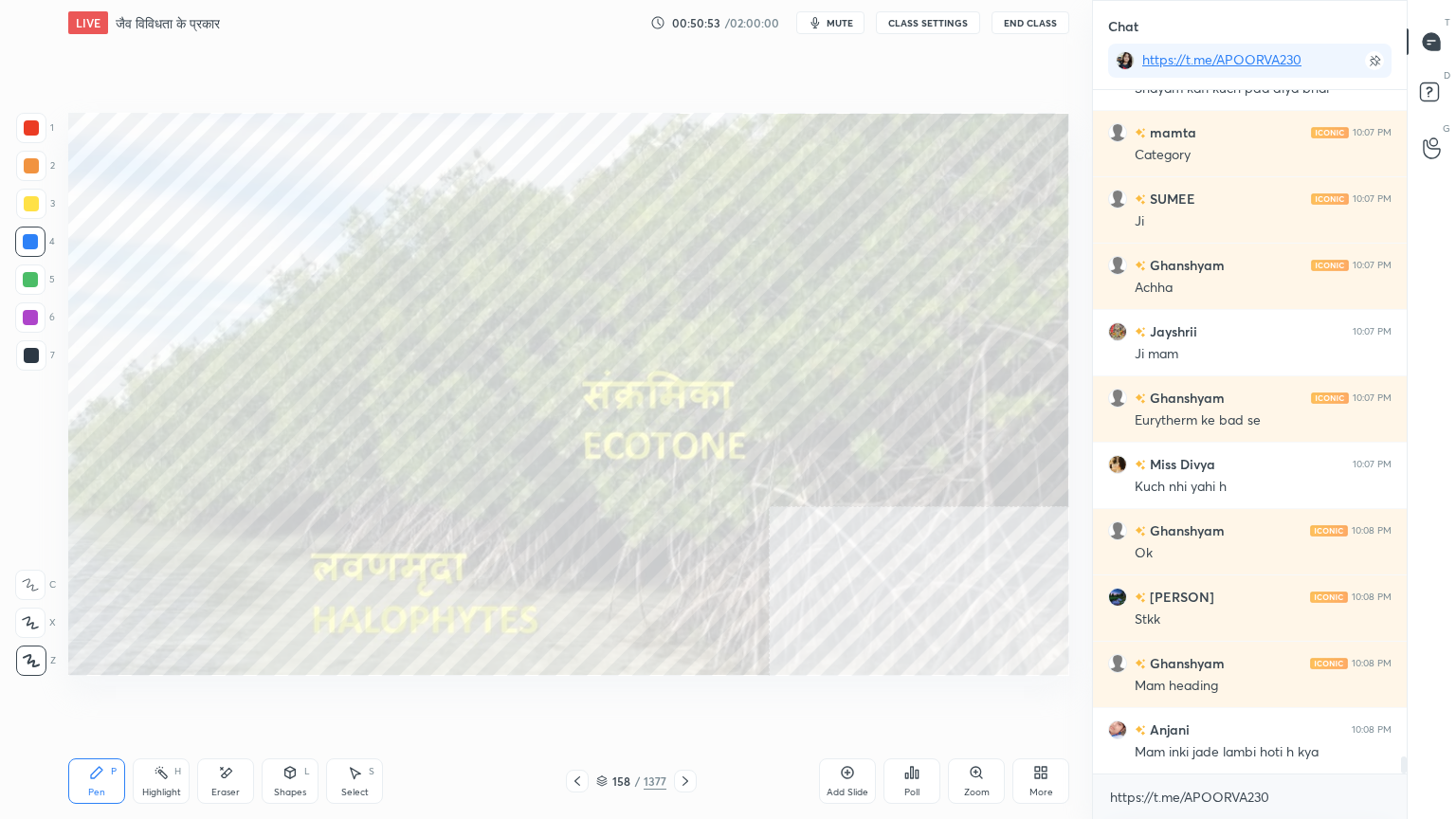 click 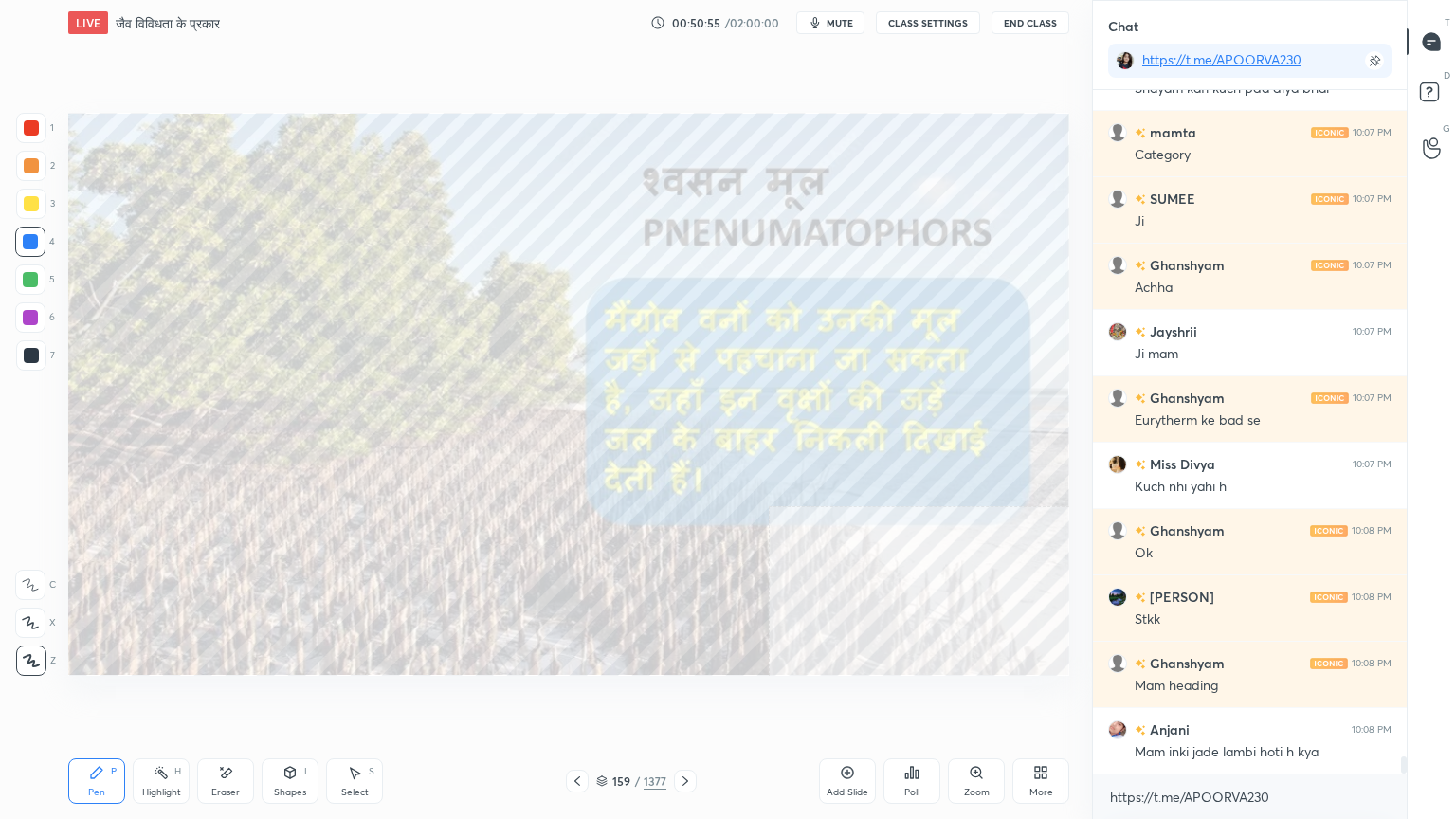 drag, startPoint x: 610, startPoint y: 784, endPoint x: 646, endPoint y: 772, distance: 37.94733 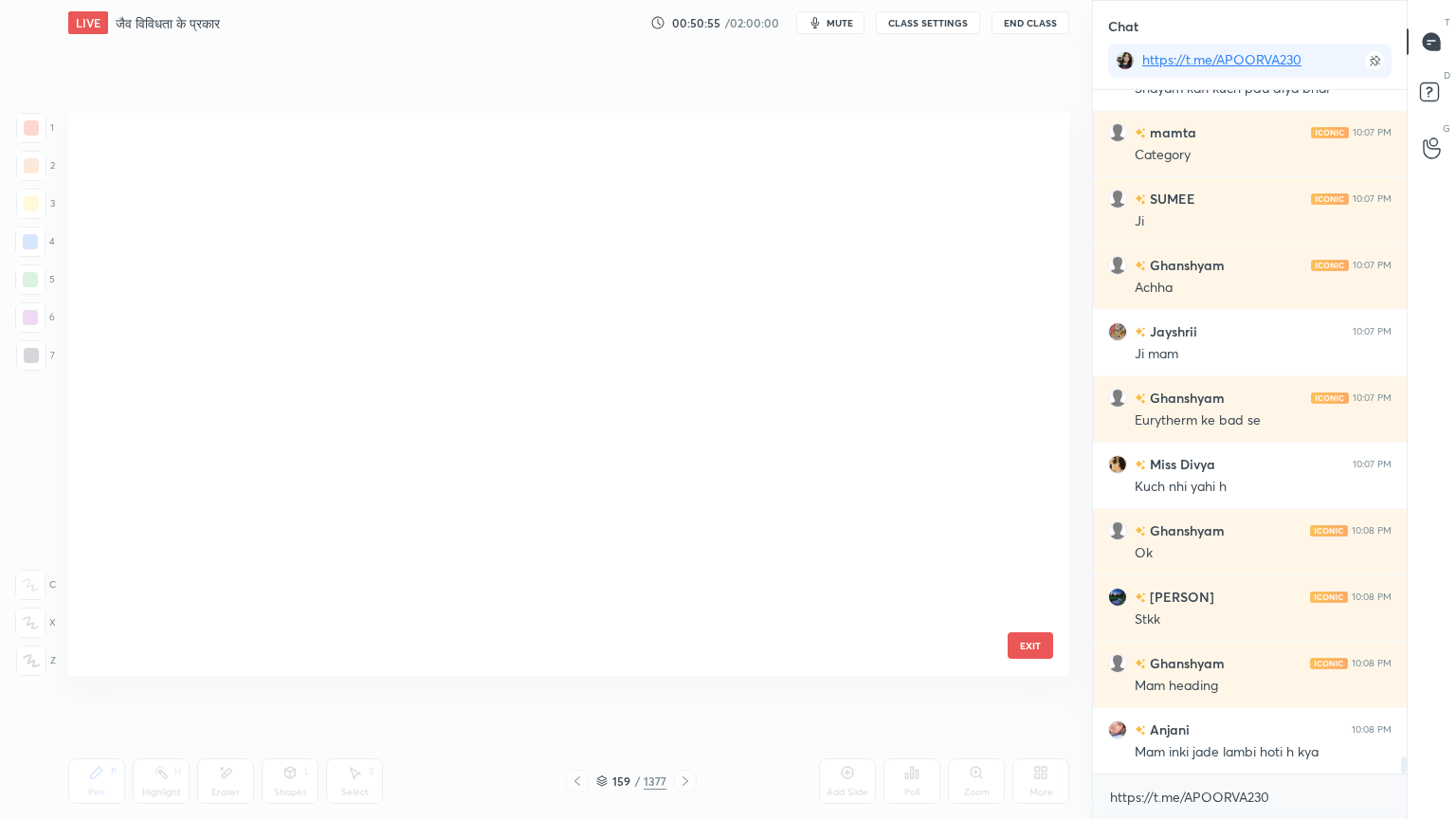 scroll, scrollTop: 8630, scrollLeft: 0, axis: vertical 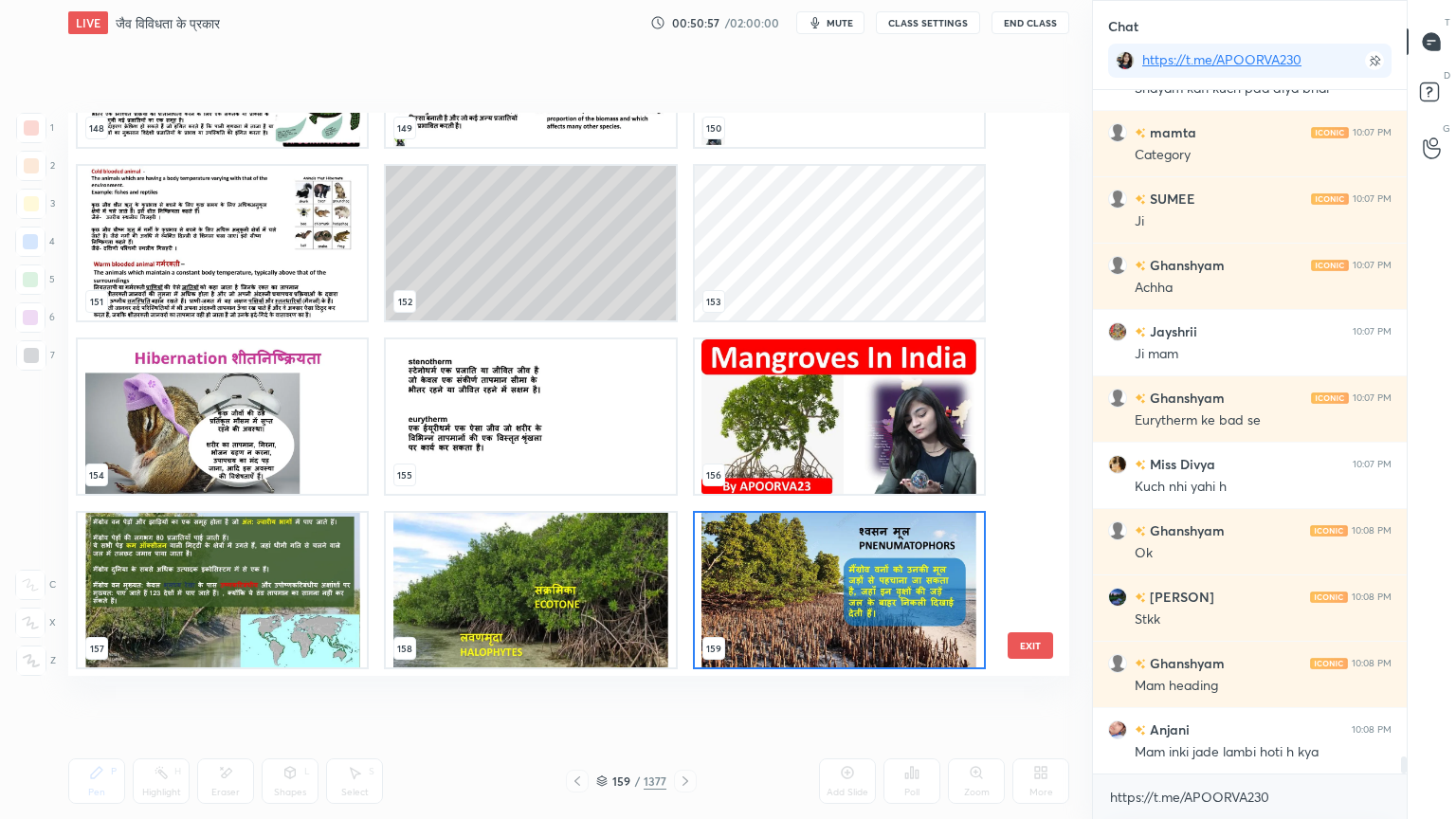 click at bounding box center (222, 590) 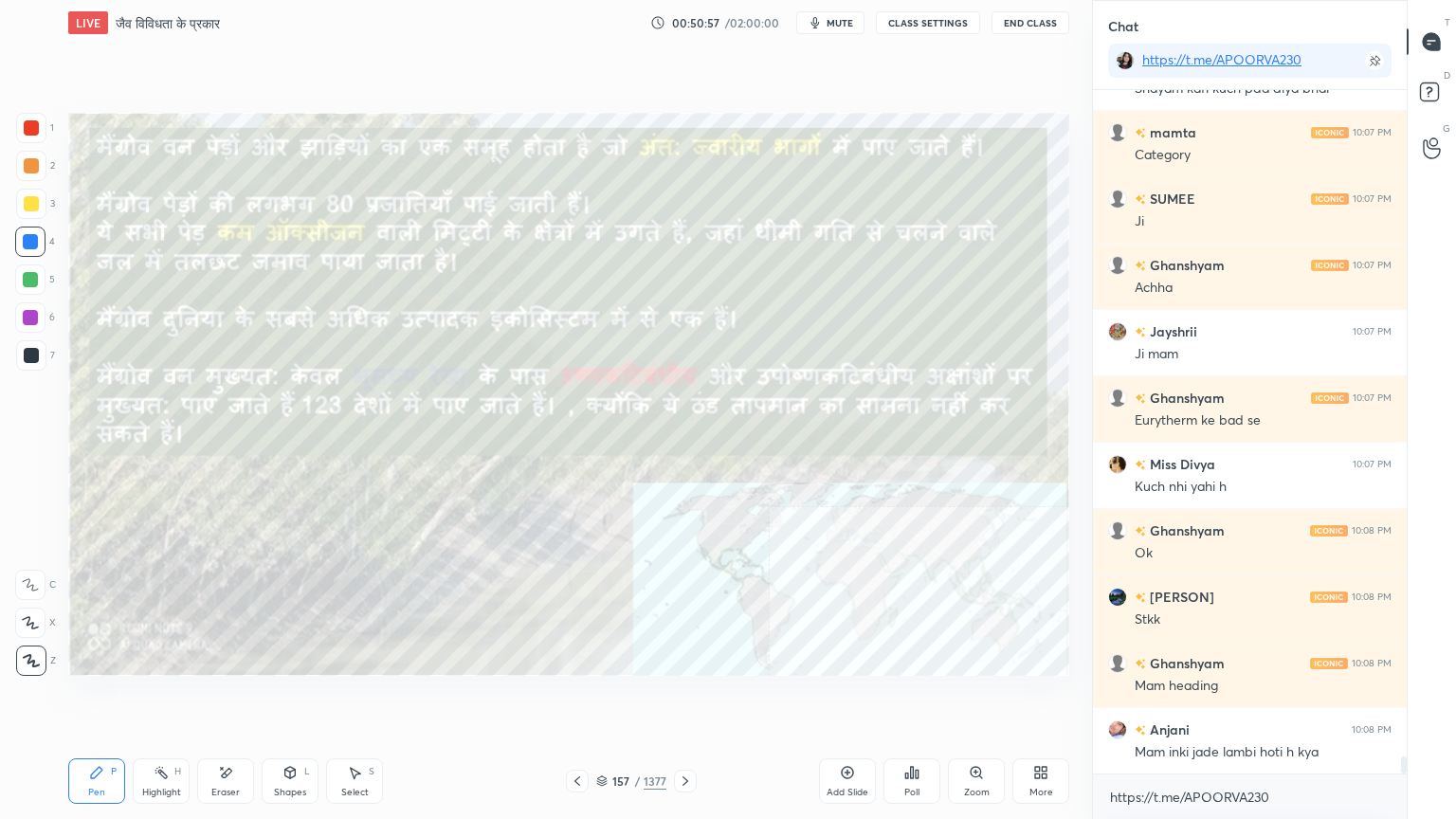 click at bounding box center (222, 590) 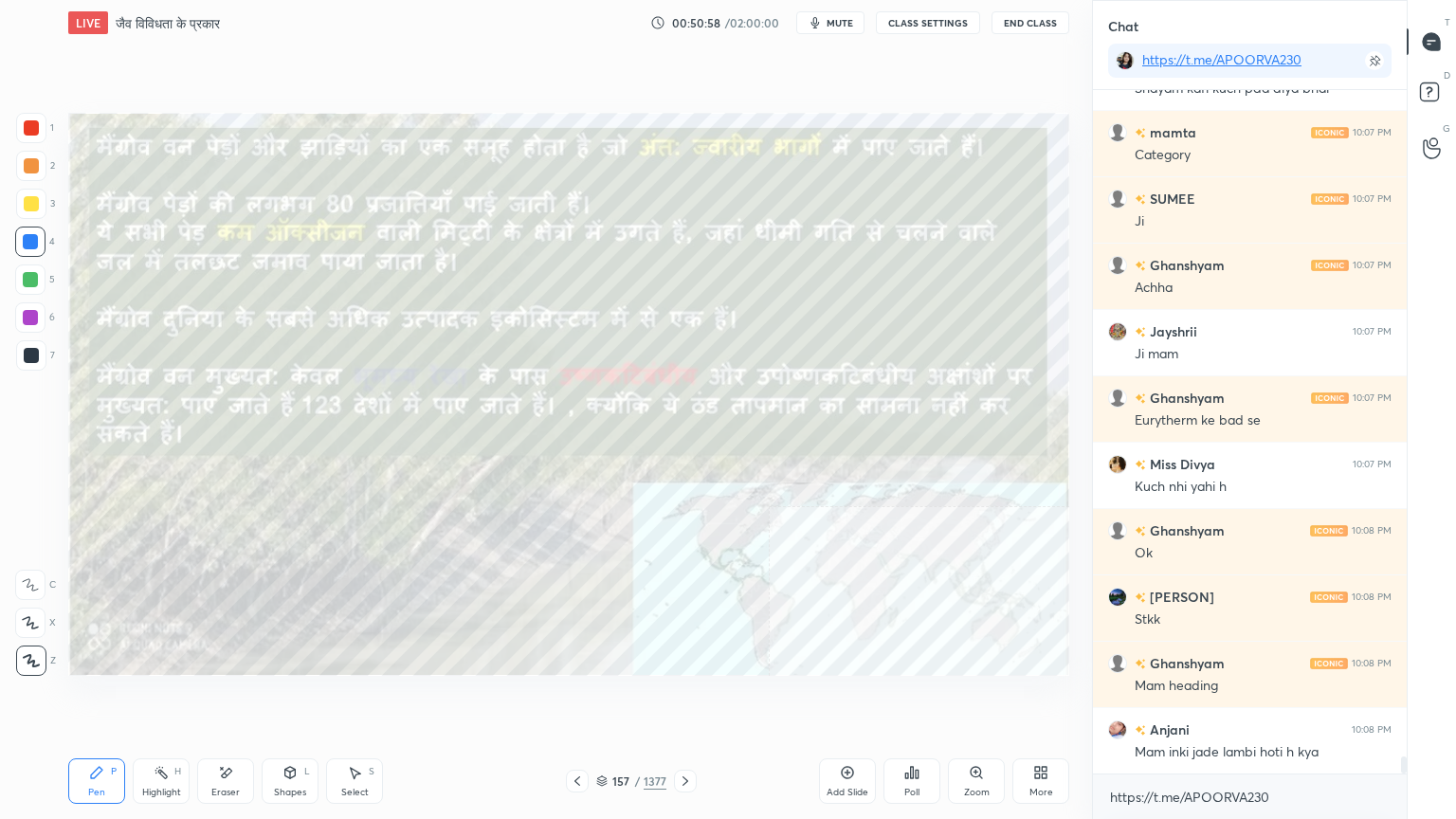 click on "Add Slide" at bounding box center [847, 781] 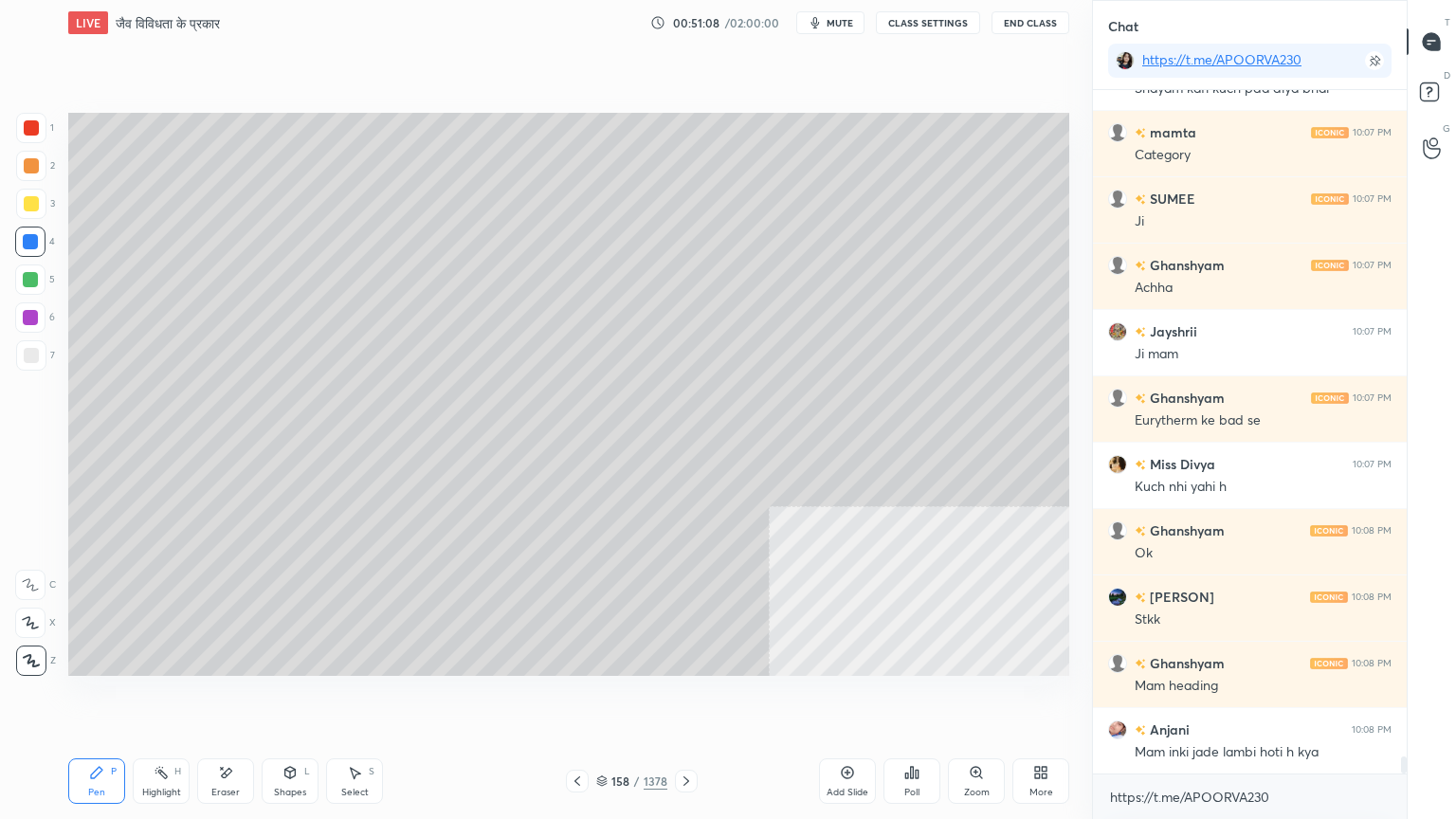 drag, startPoint x: 26, startPoint y: 356, endPoint x: 60, endPoint y: 346, distance: 35.44009 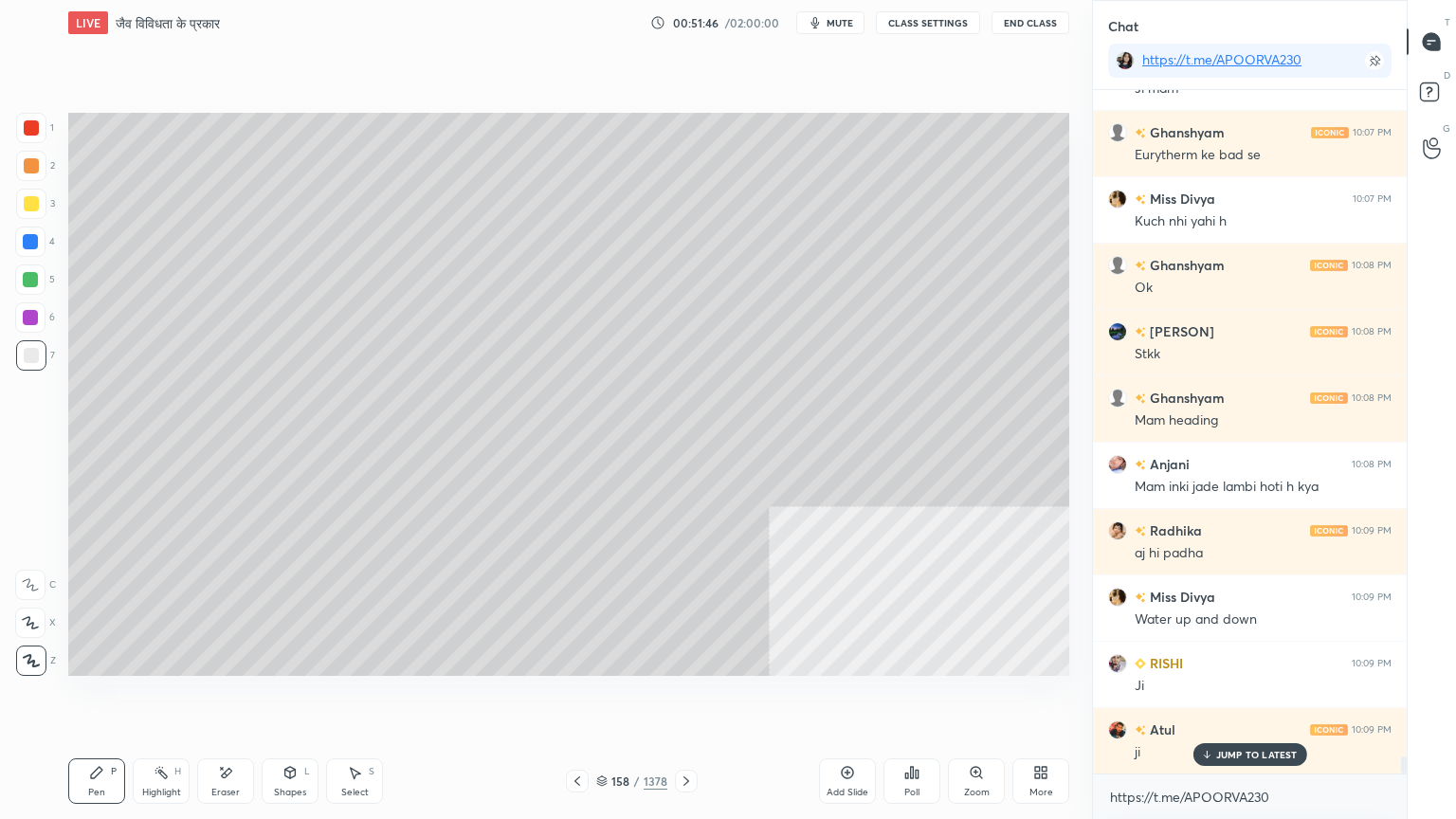 scroll, scrollTop: 27068, scrollLeft: 0, axis: vertical 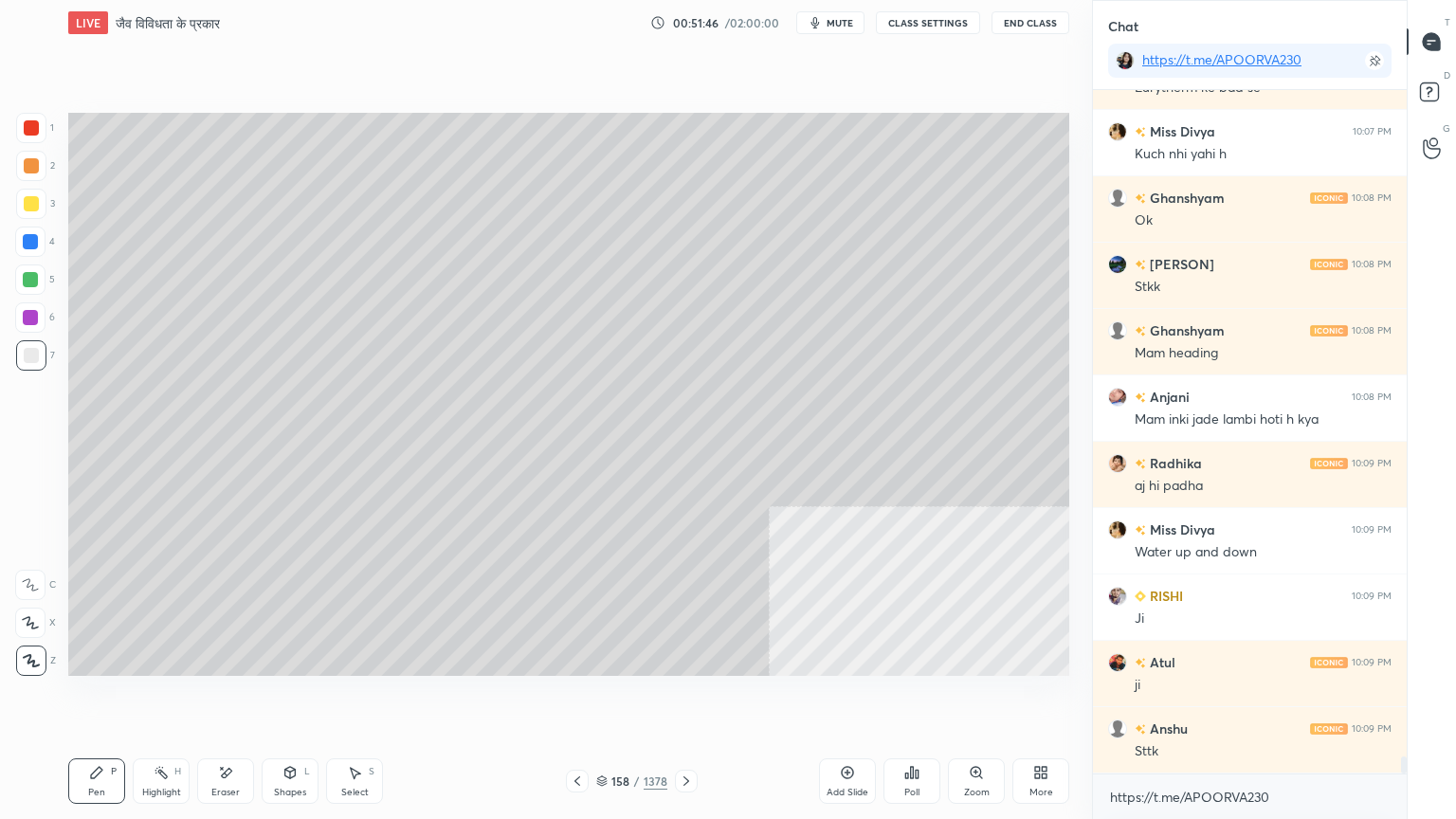 click at bounding box center (30, 280) 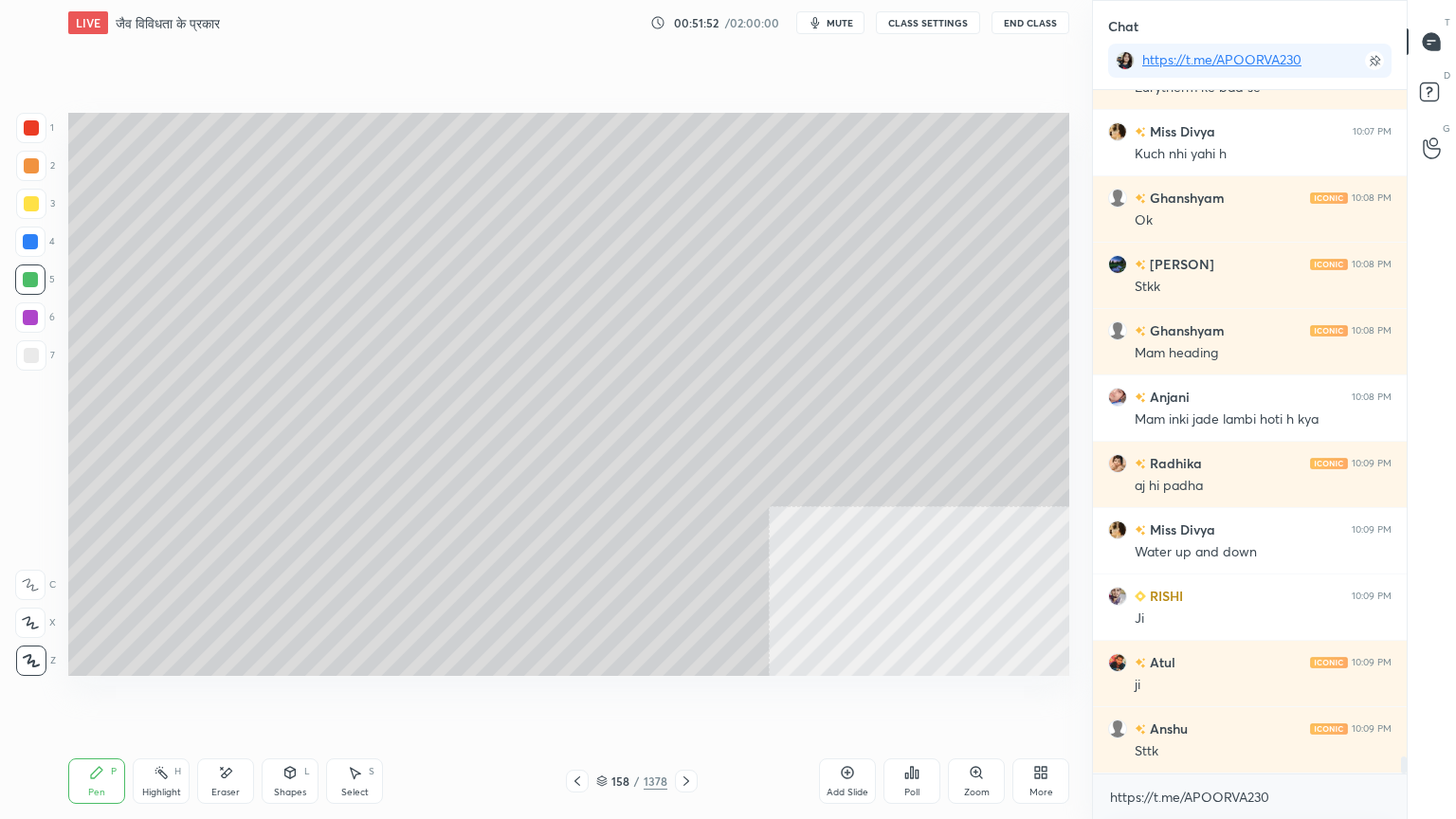 scroll, scrollTop: 27133, scrollLeft: 0, axis: vertical 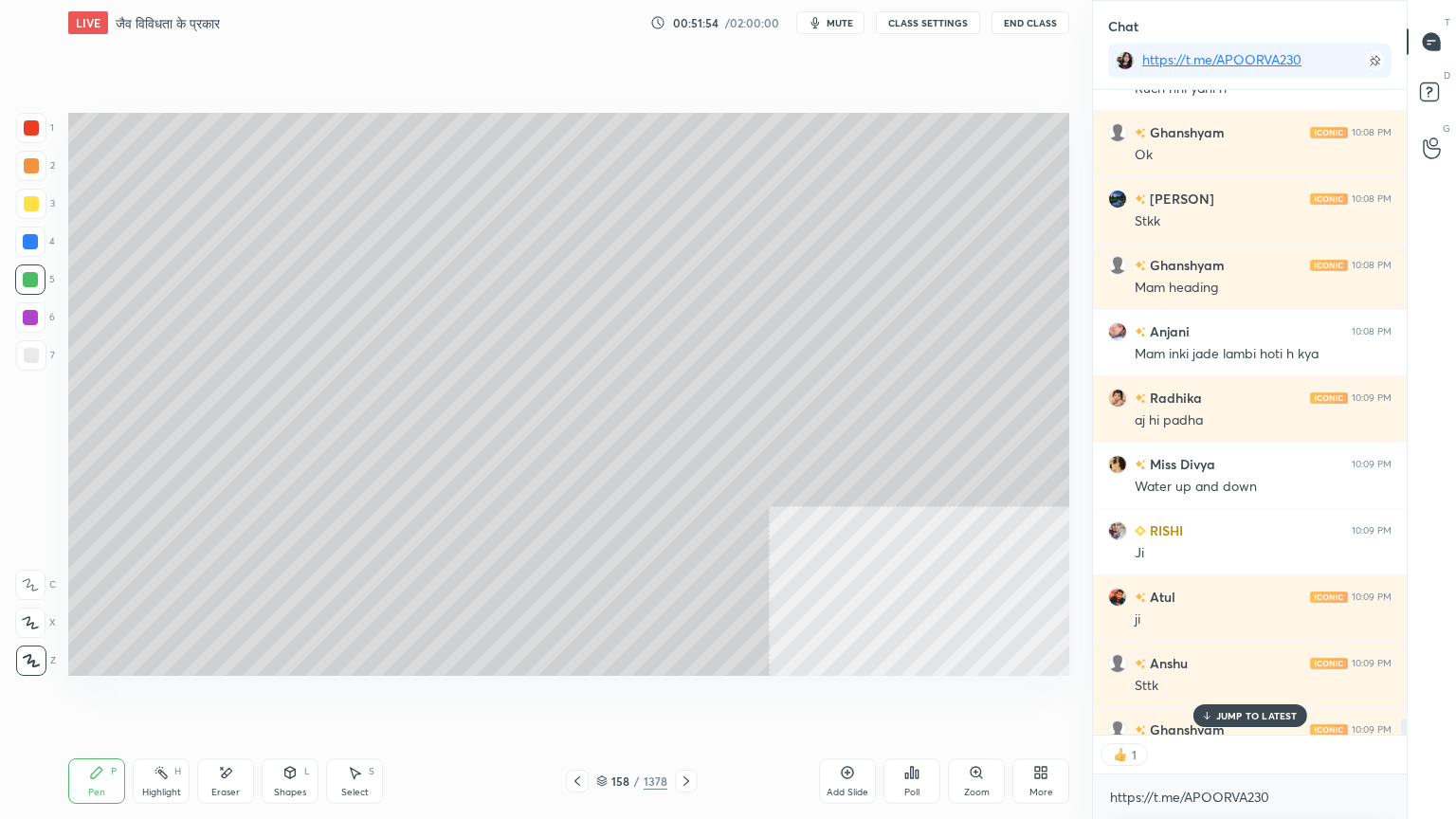 click on "4" at bounding box center [35, 242] 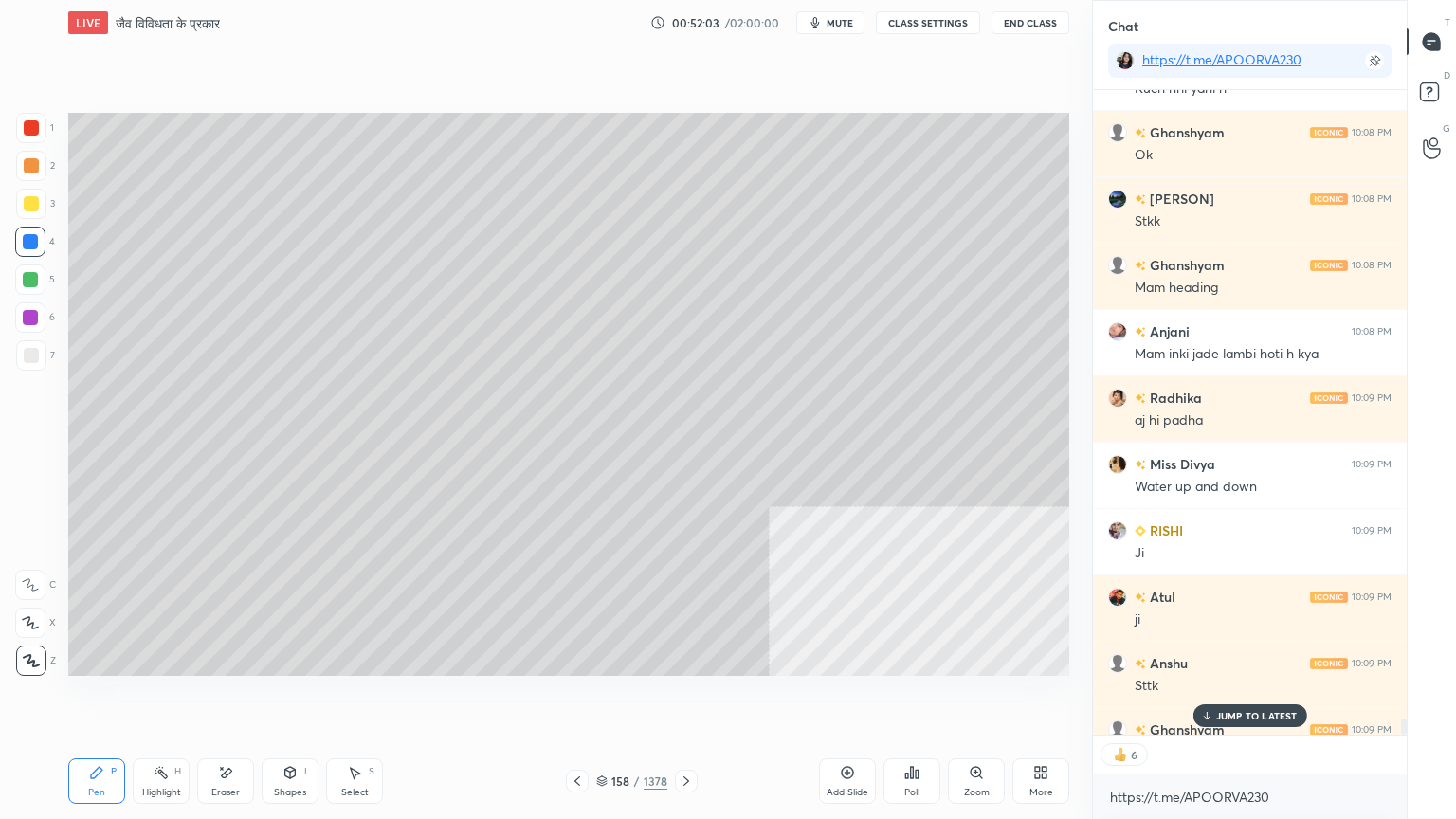 click at bounding box center [31, 355] 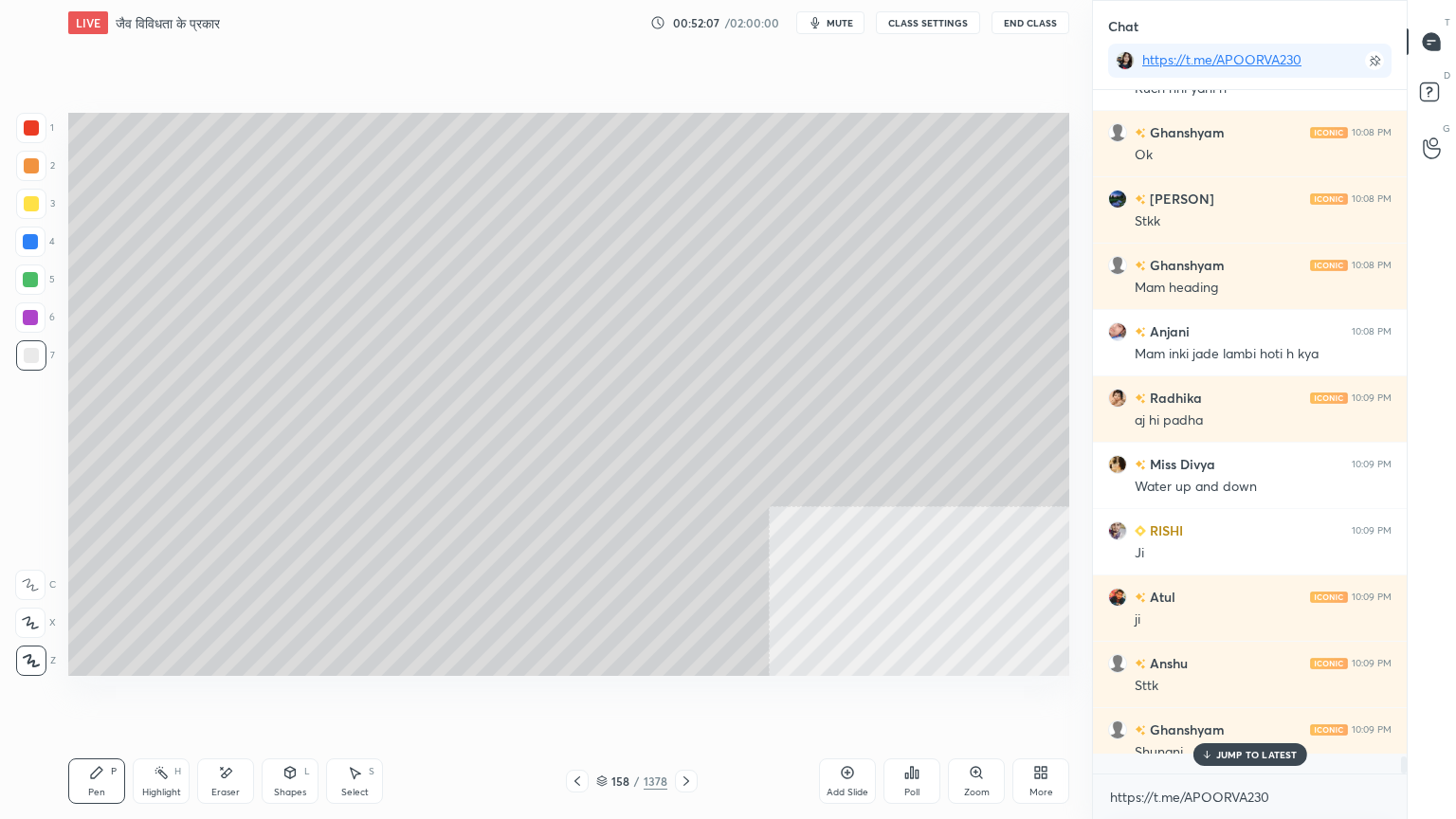 scroll, scrollTop: 6, scrollLeft: 6, axis: both 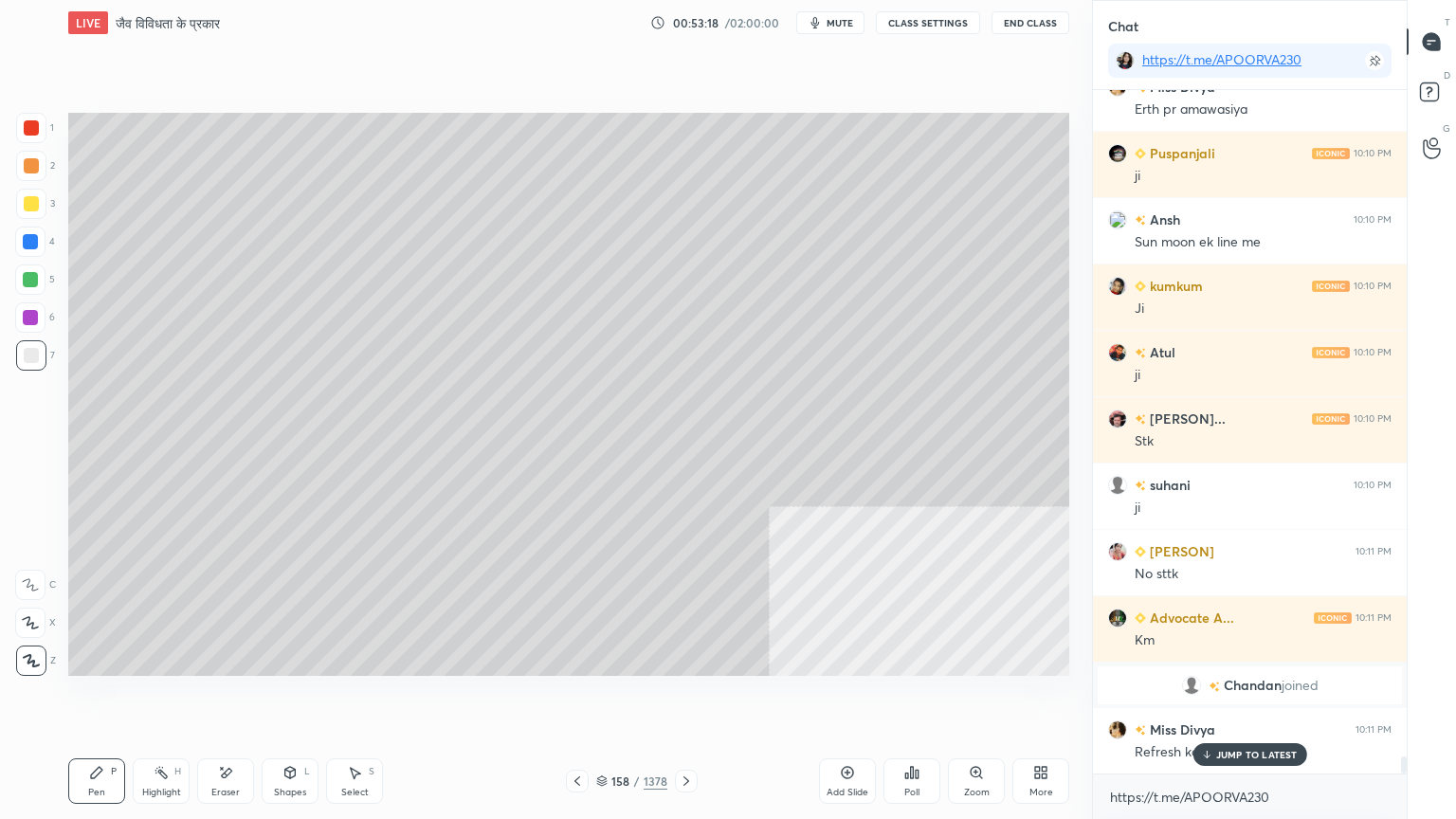 click on "1 2 3 4 5 6 7 C X Z E E Erase all   H H" at bounding box center [30, 394] 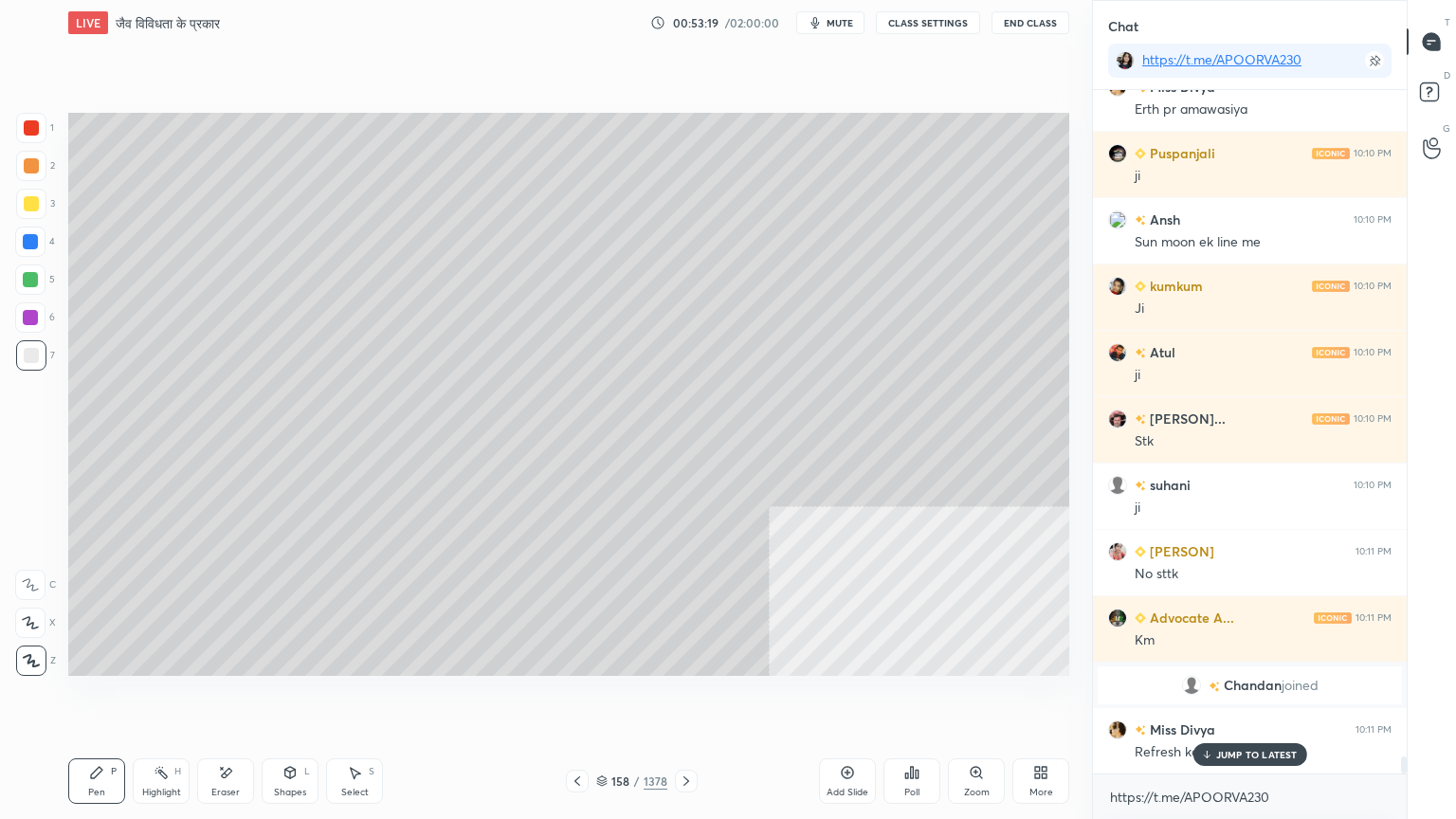 click at bounding box center [30, 242] 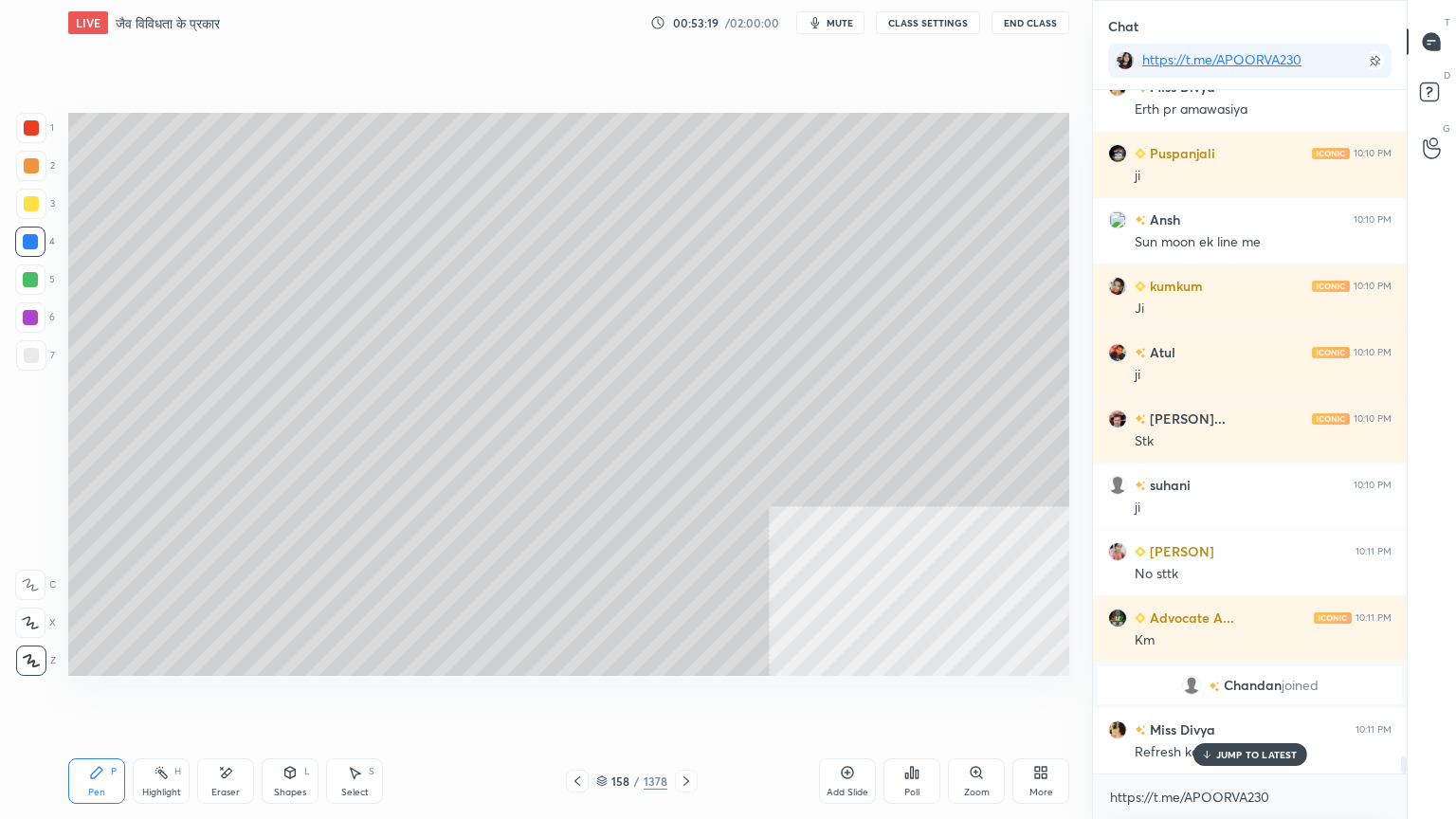 click at bounding box center [30, 242] 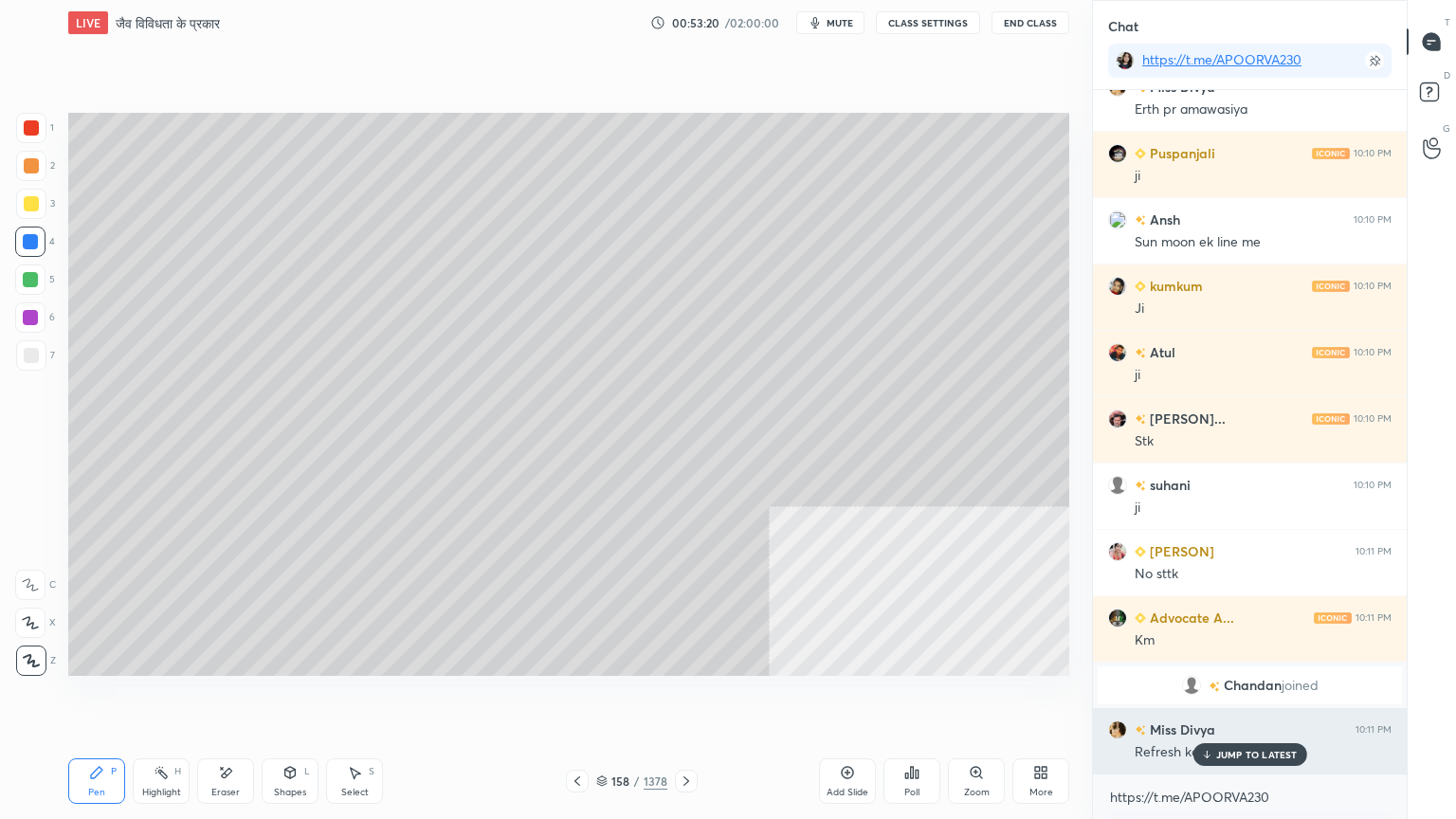 click on "JUMP TO LATEST" at bounding box center [1249, 755] 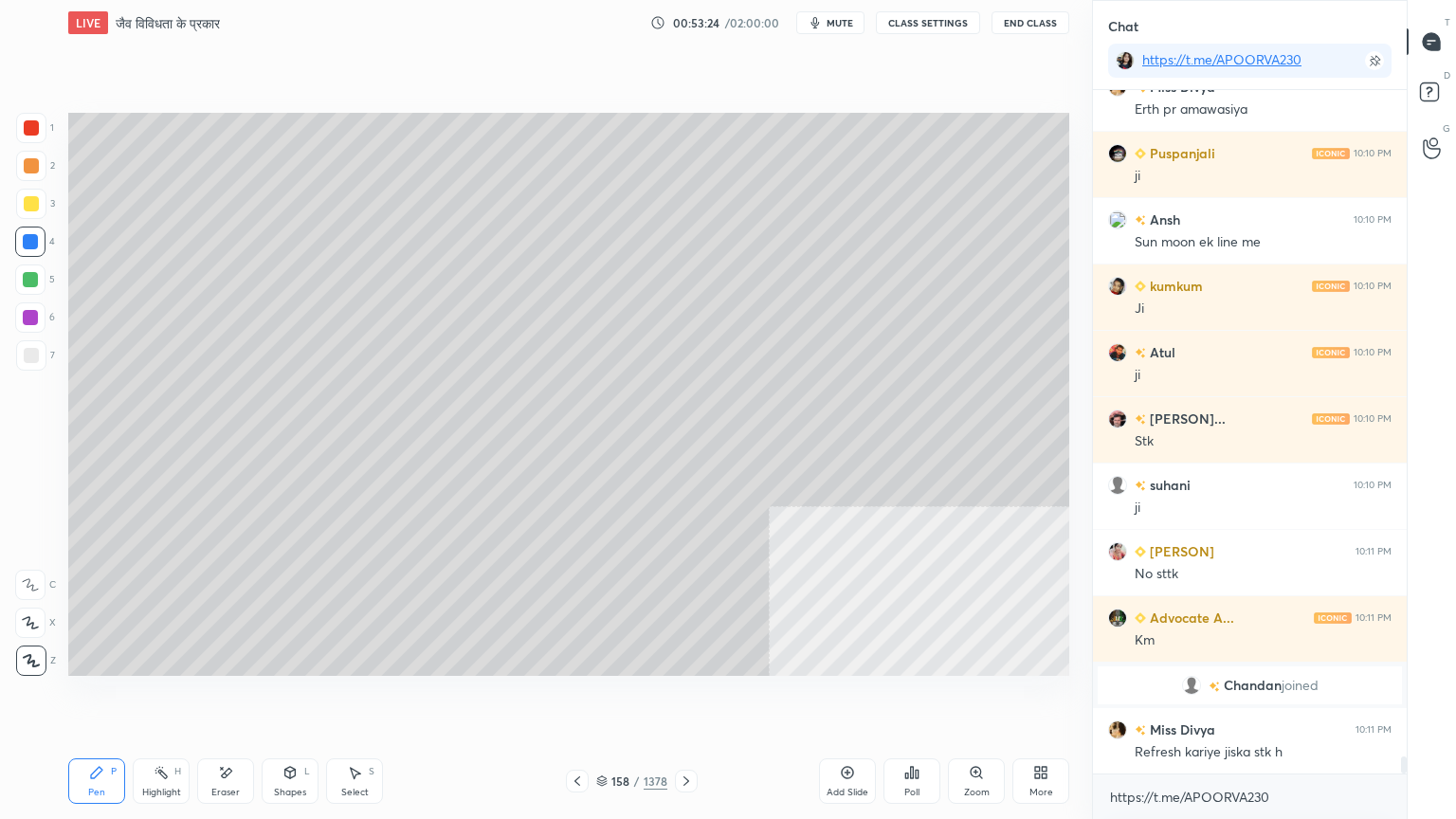scroll, scrollTop: 27382, scrollLeft: 0, axis: vertical 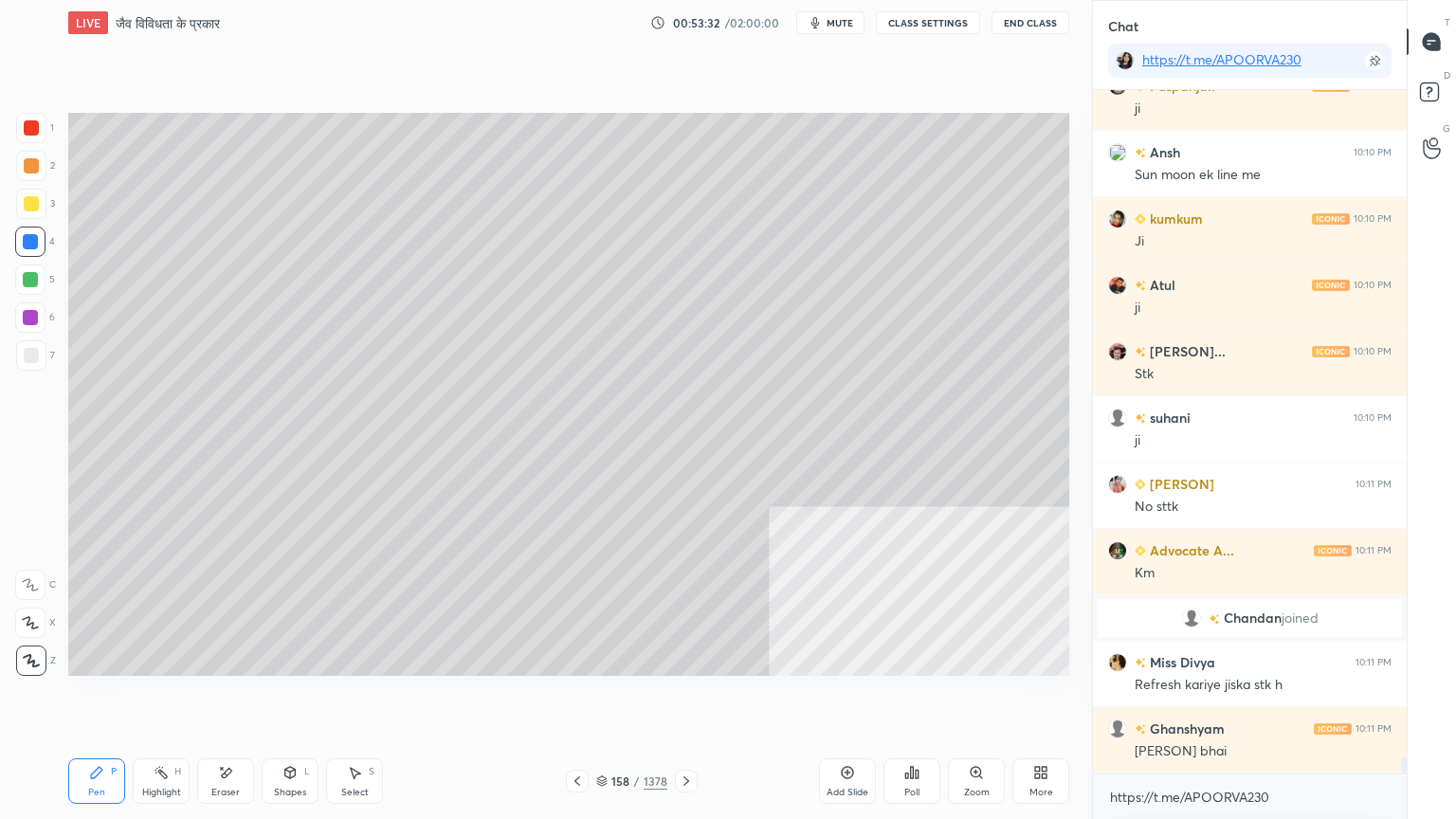 drag, startPoint x: 608, startPoint y: 781, endPoint x: 631, endPoint y: 774, distance: 24.04163 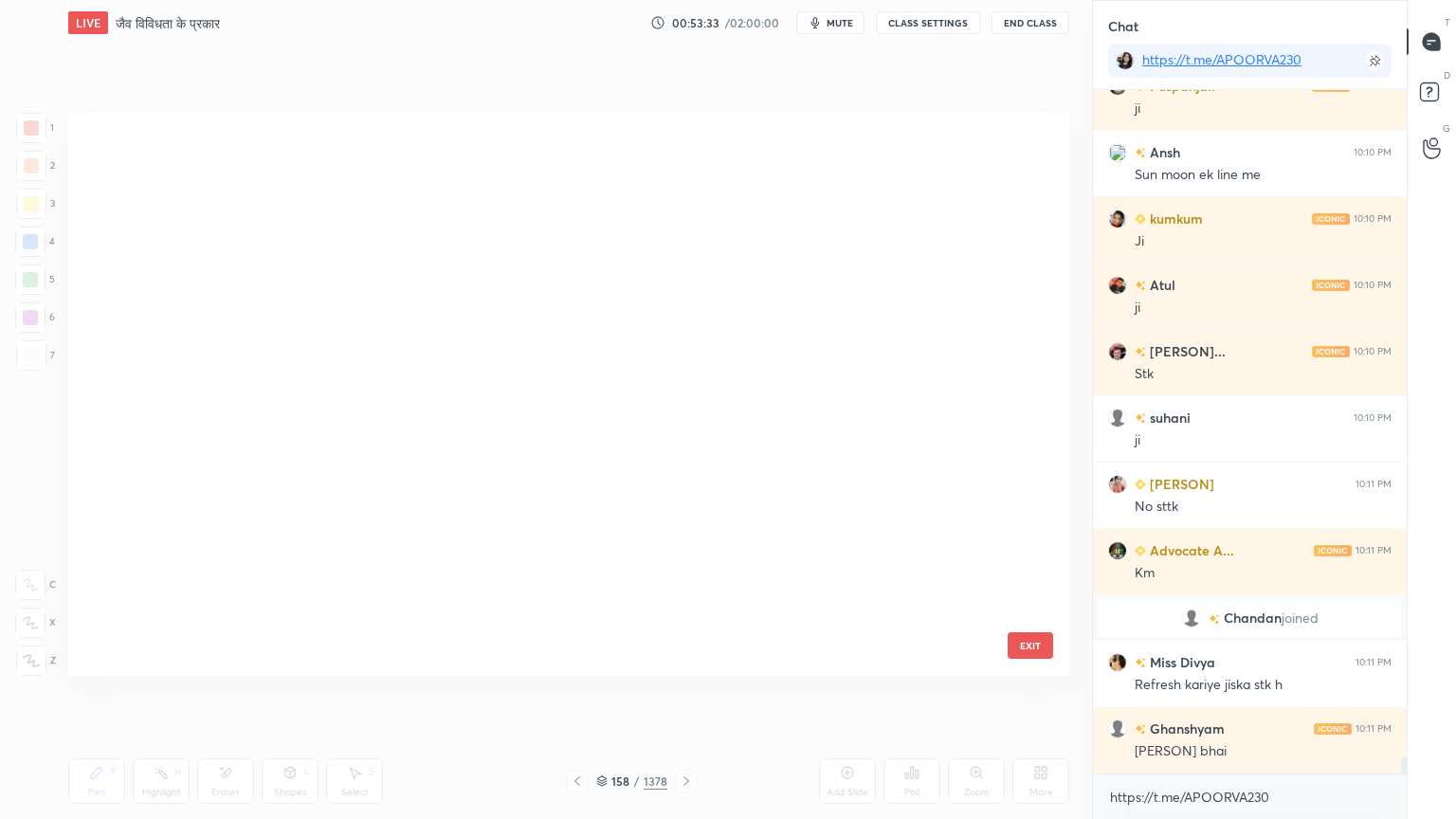 scroll, scrollTop: 8630, scrollLeft: 0, axis: vertical 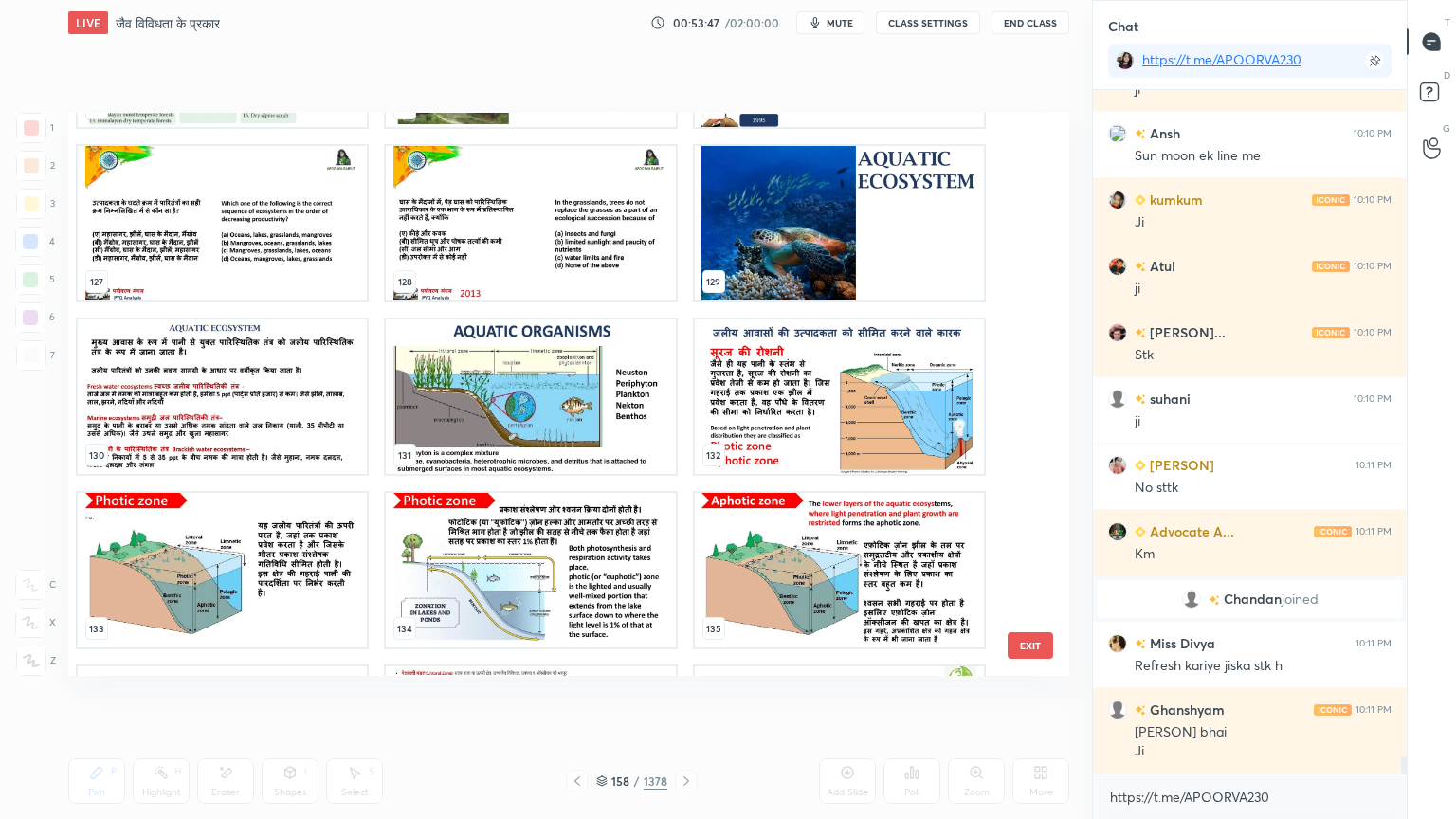 click at bounding box center [839, 396] 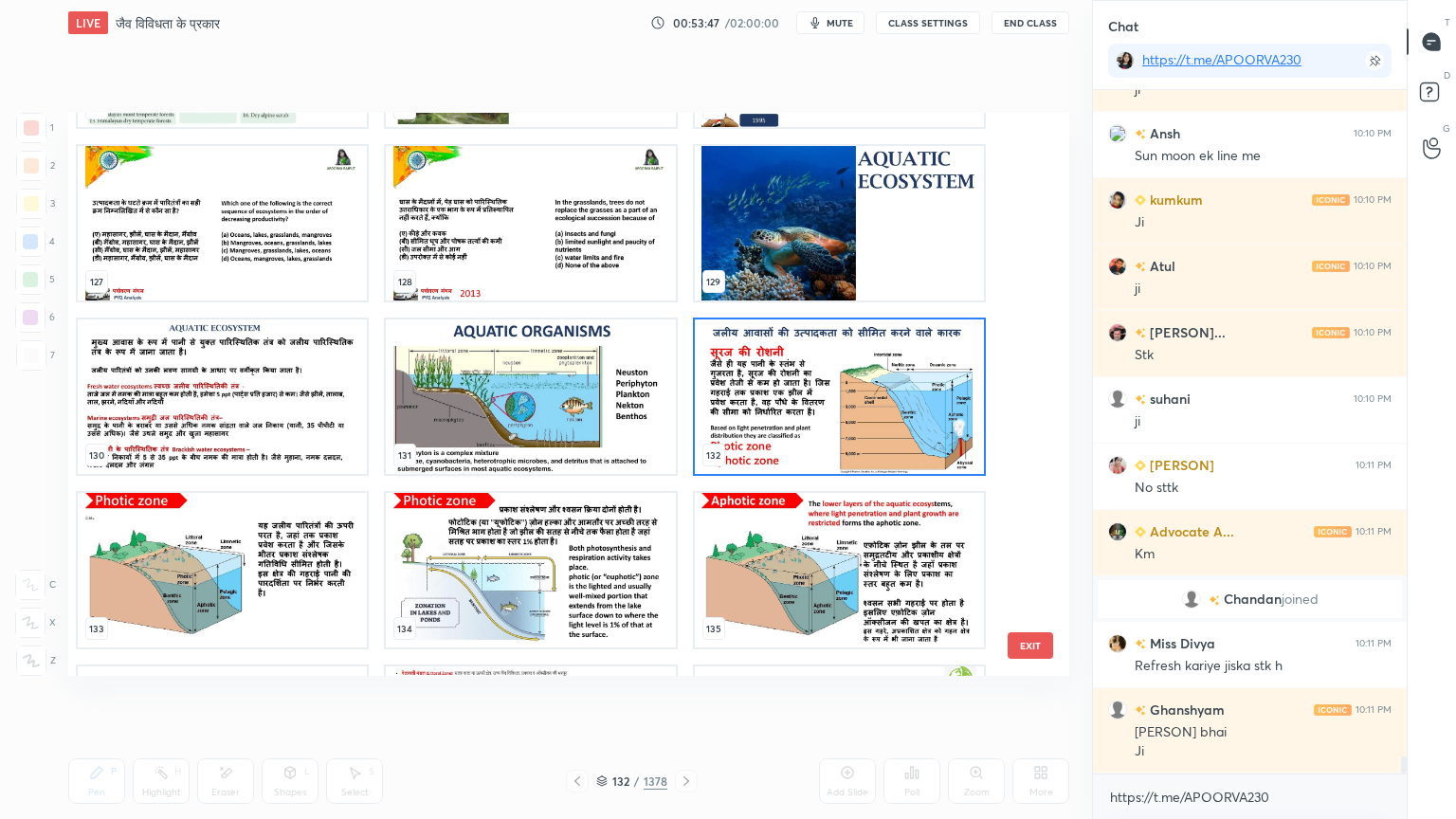 click at bounding box center [839, 396] 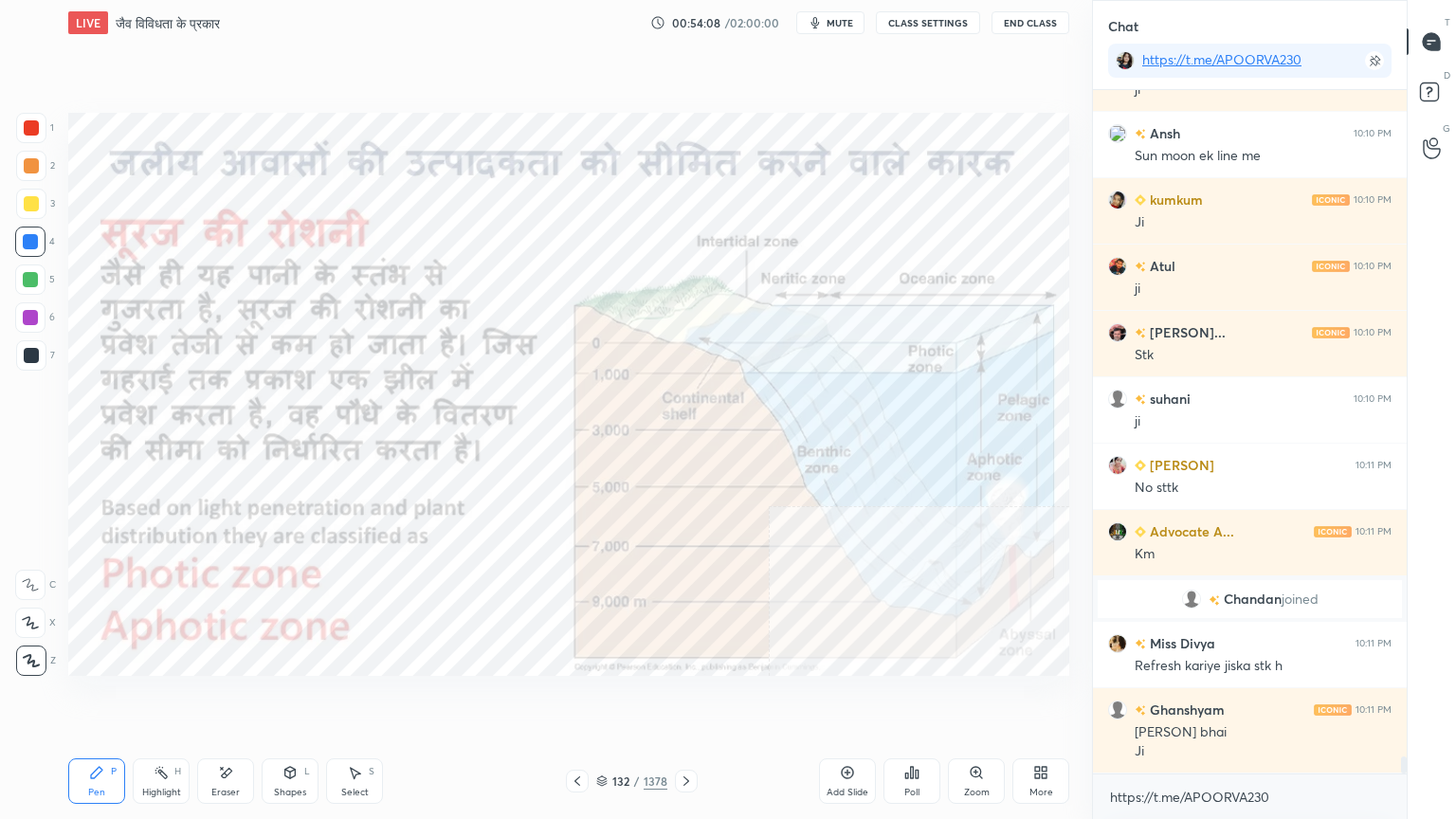 scroll, scrollTop: 640, scrollLeft: 308, axis: both 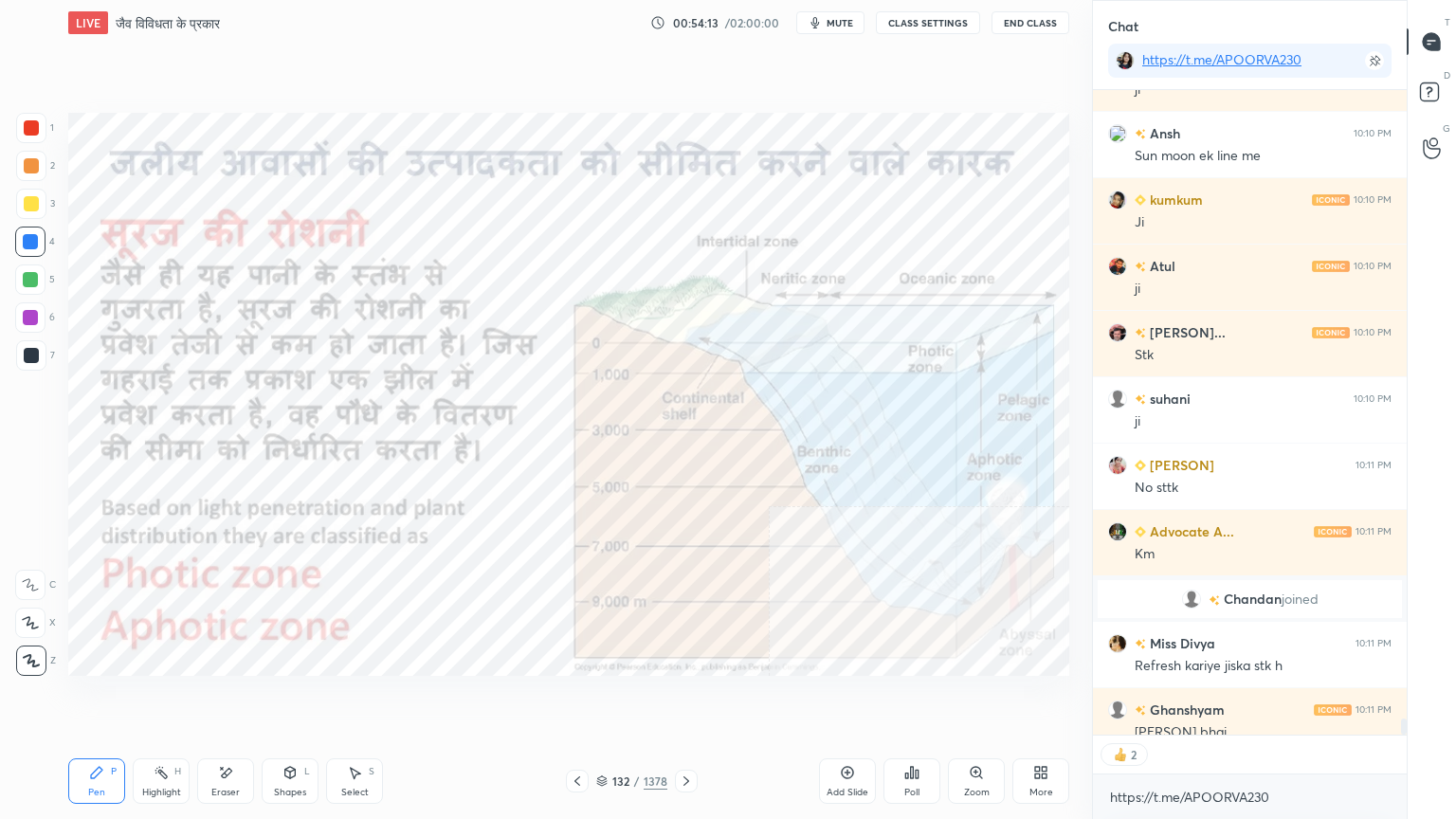 click 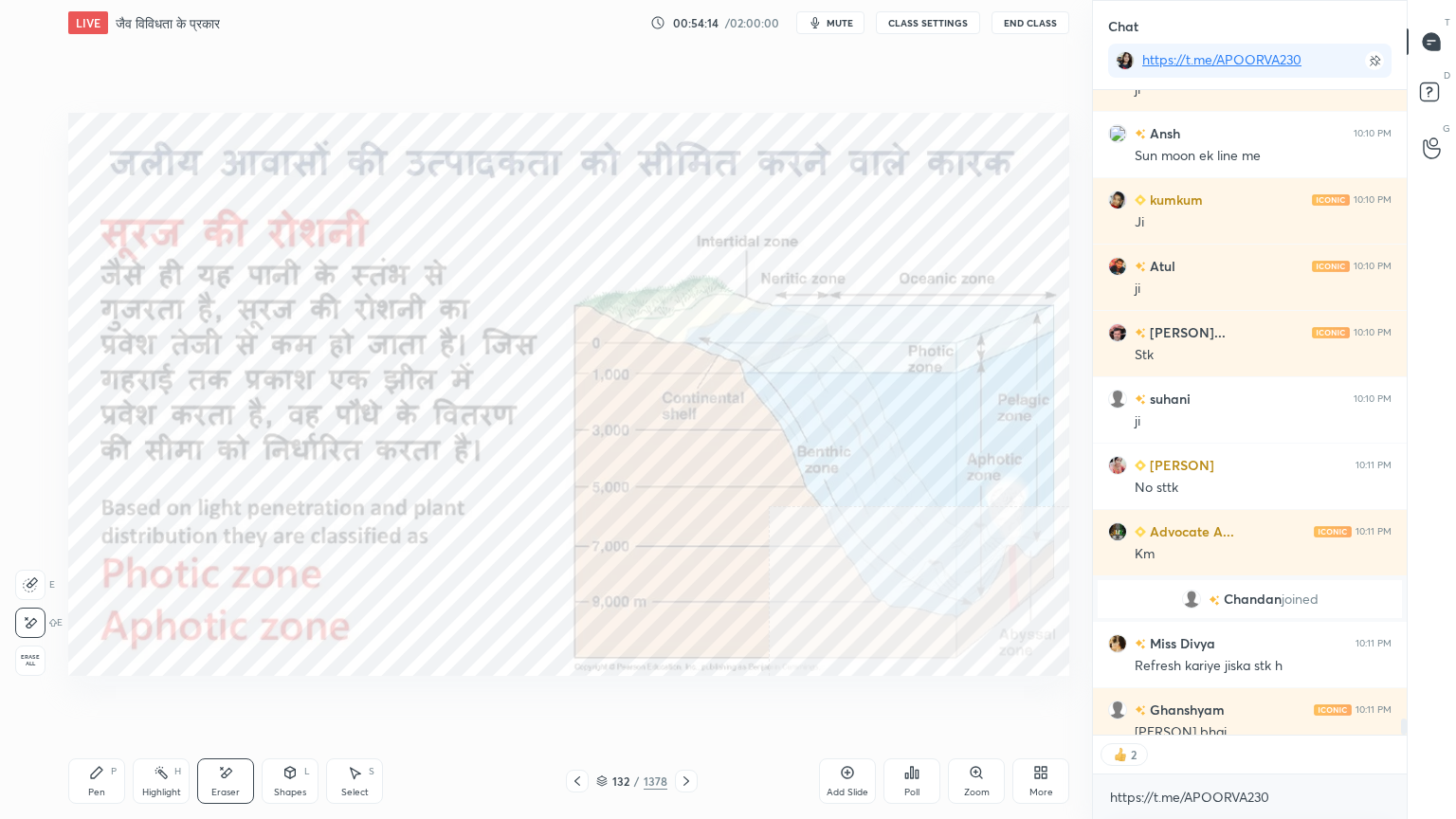click on "Erase all" at bounding box center [30, 661] 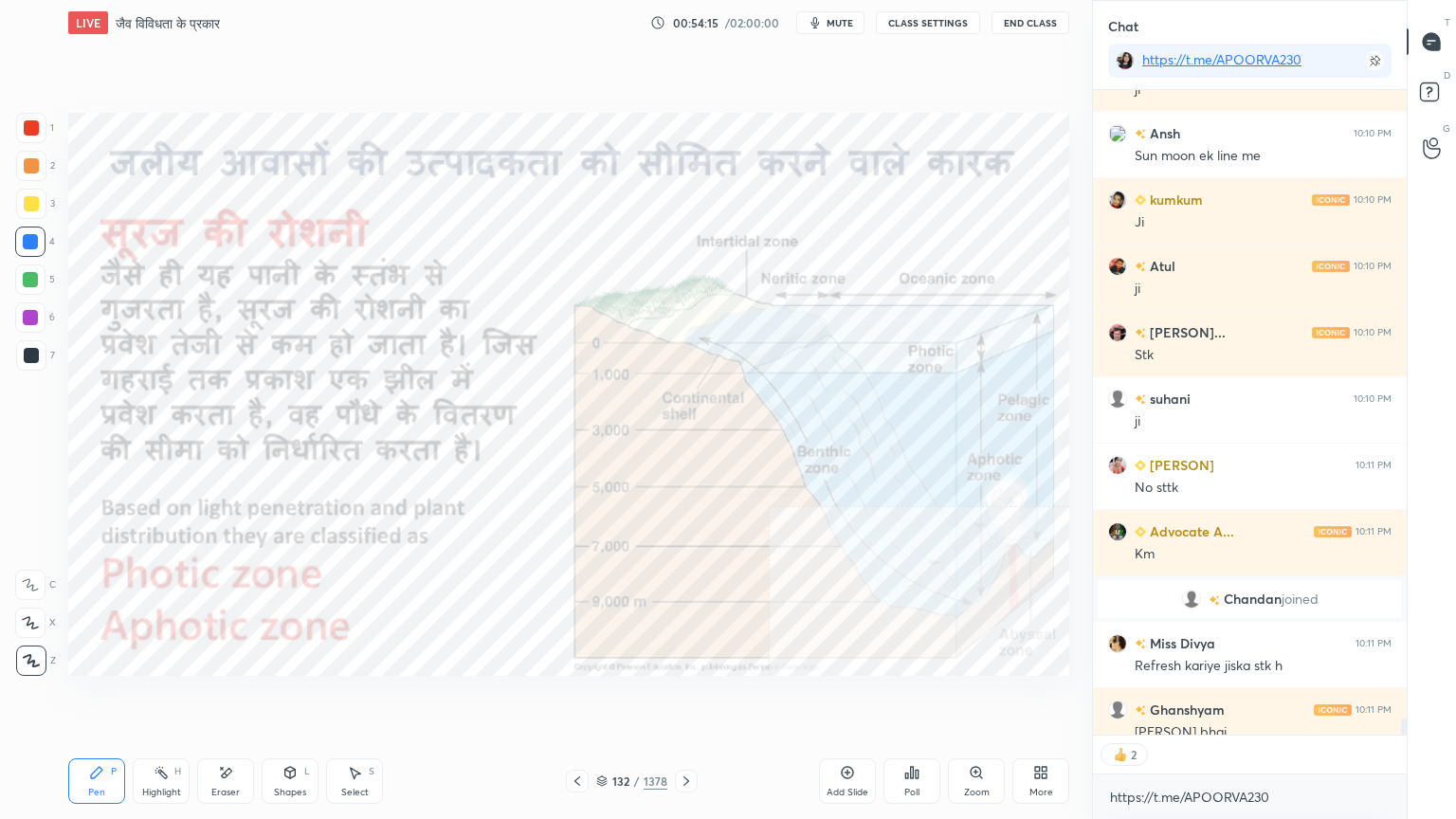 drag, startPoint x: 601, startPoint y: 783, endPoint x: 641, endPoint y: 760, distance: 46.141088 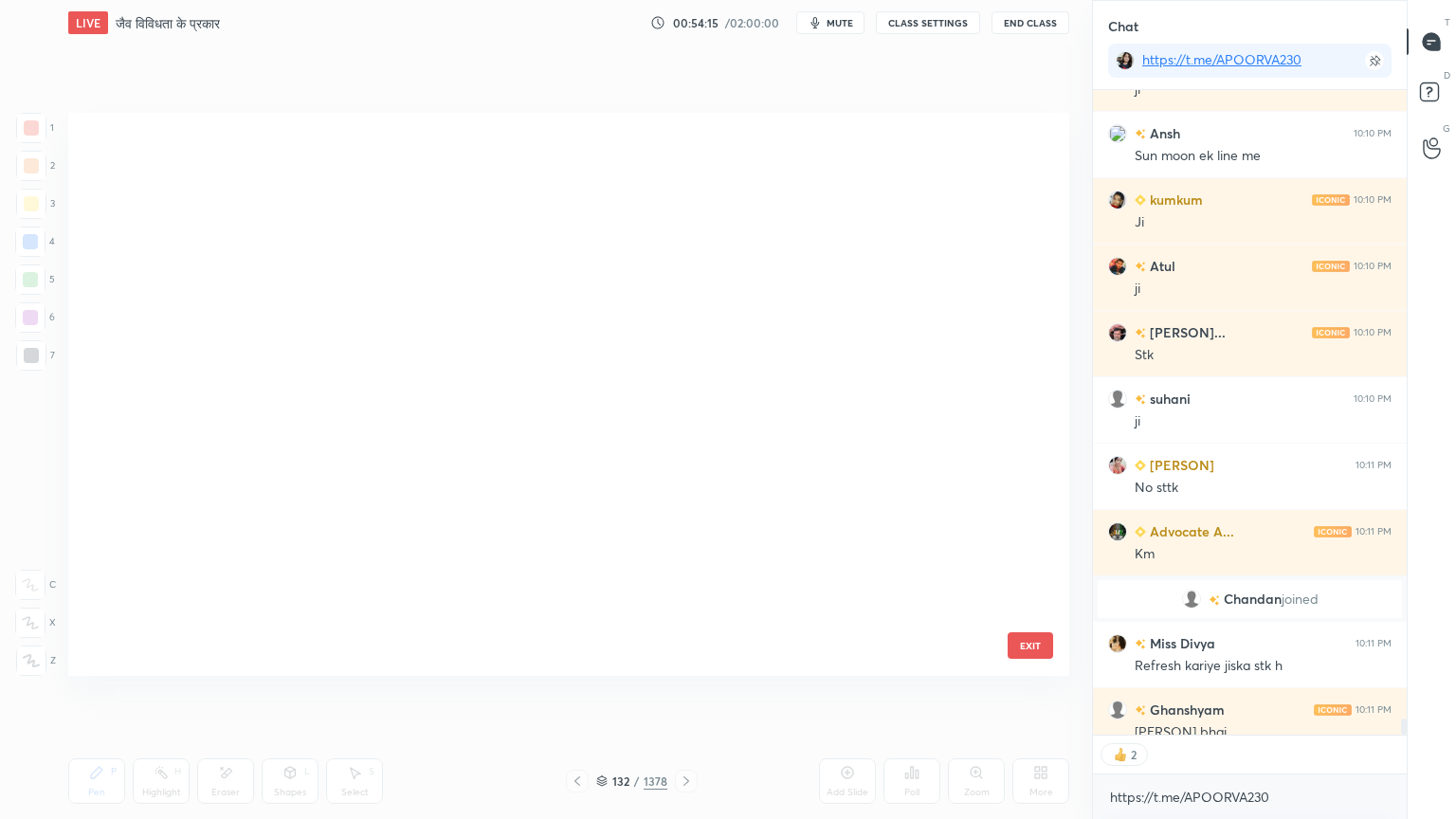 scroll, scrollTop: 7070, scrollLeft: 0, axis: vertical 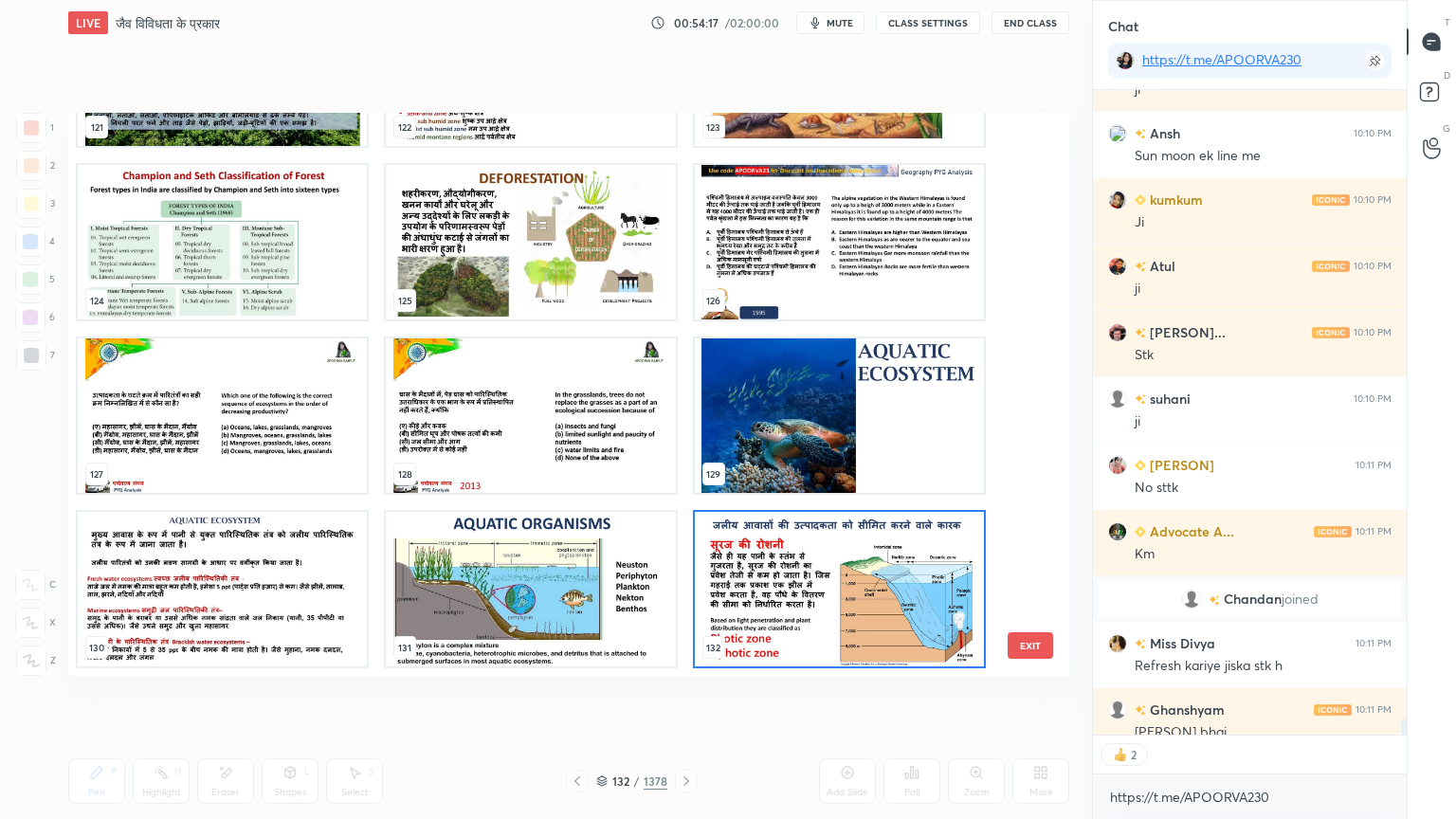 click on "121 122 123 124 125 126 127 128 129 130 131 132 133 134 135 136 137 138" at bounding box center (552, 394) 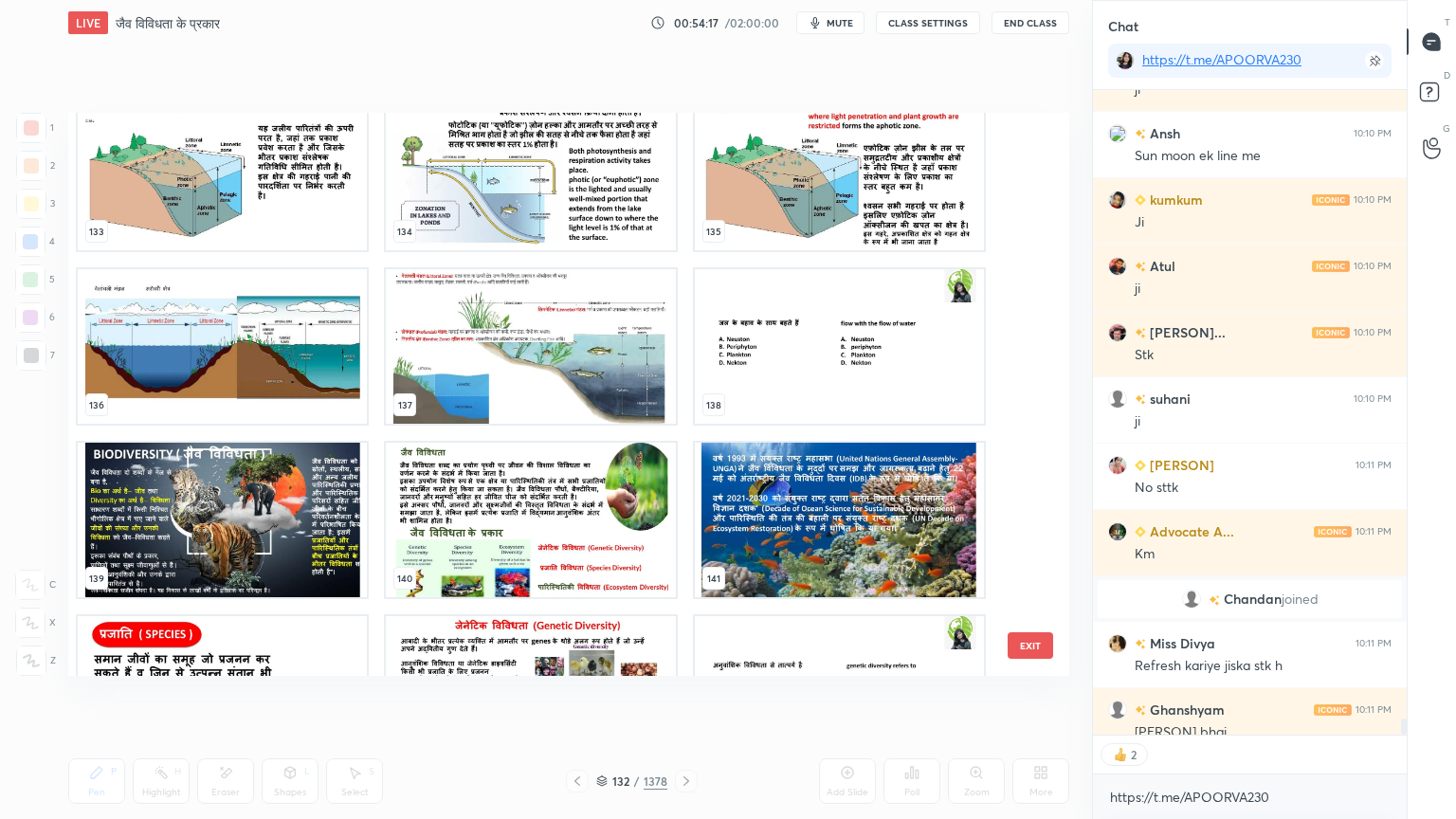 scroll, scrollTop: 7924, scrollLeft: 0, axis: vertical 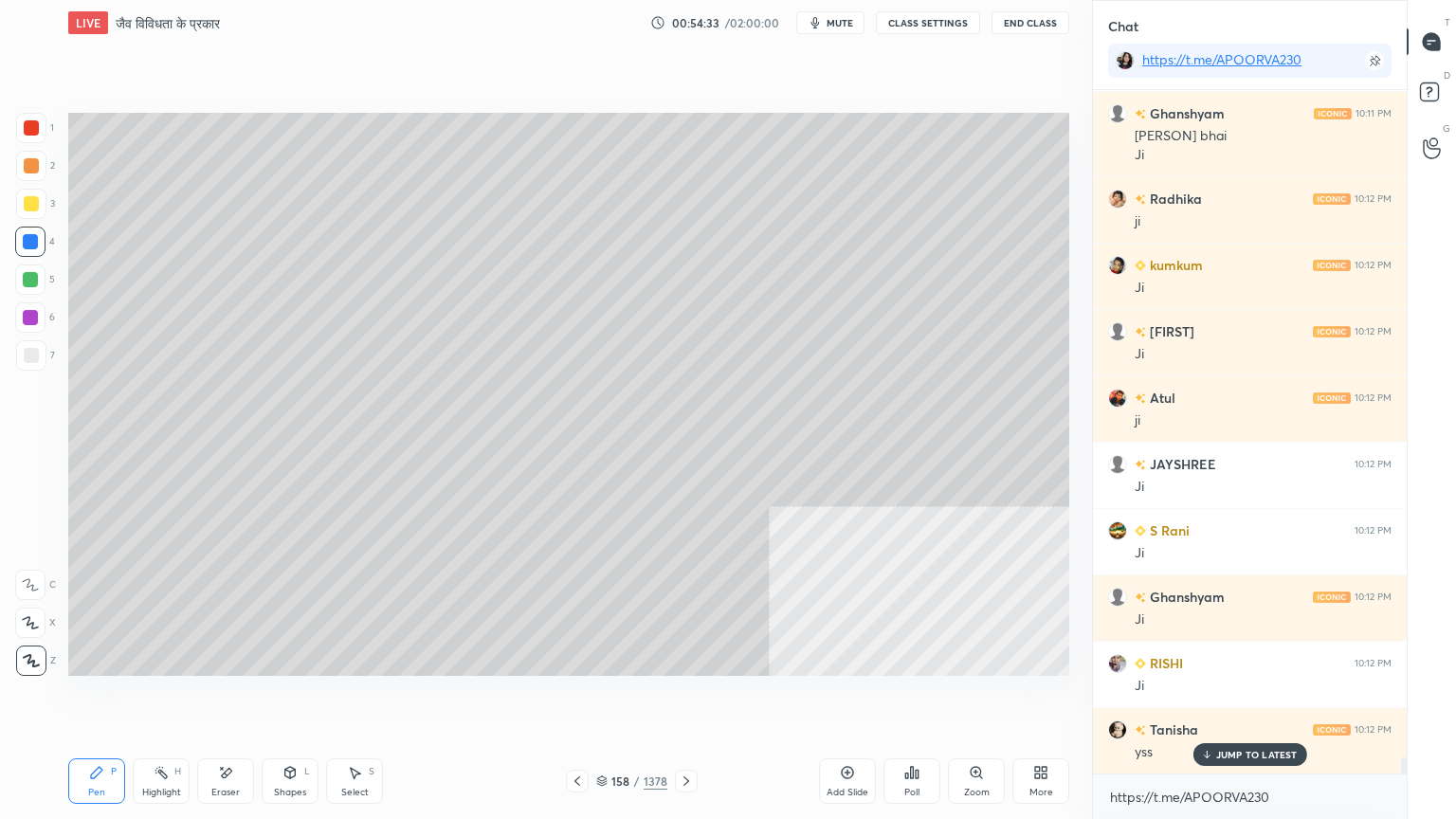 click on "Select S" at bounding box center [355, 781] 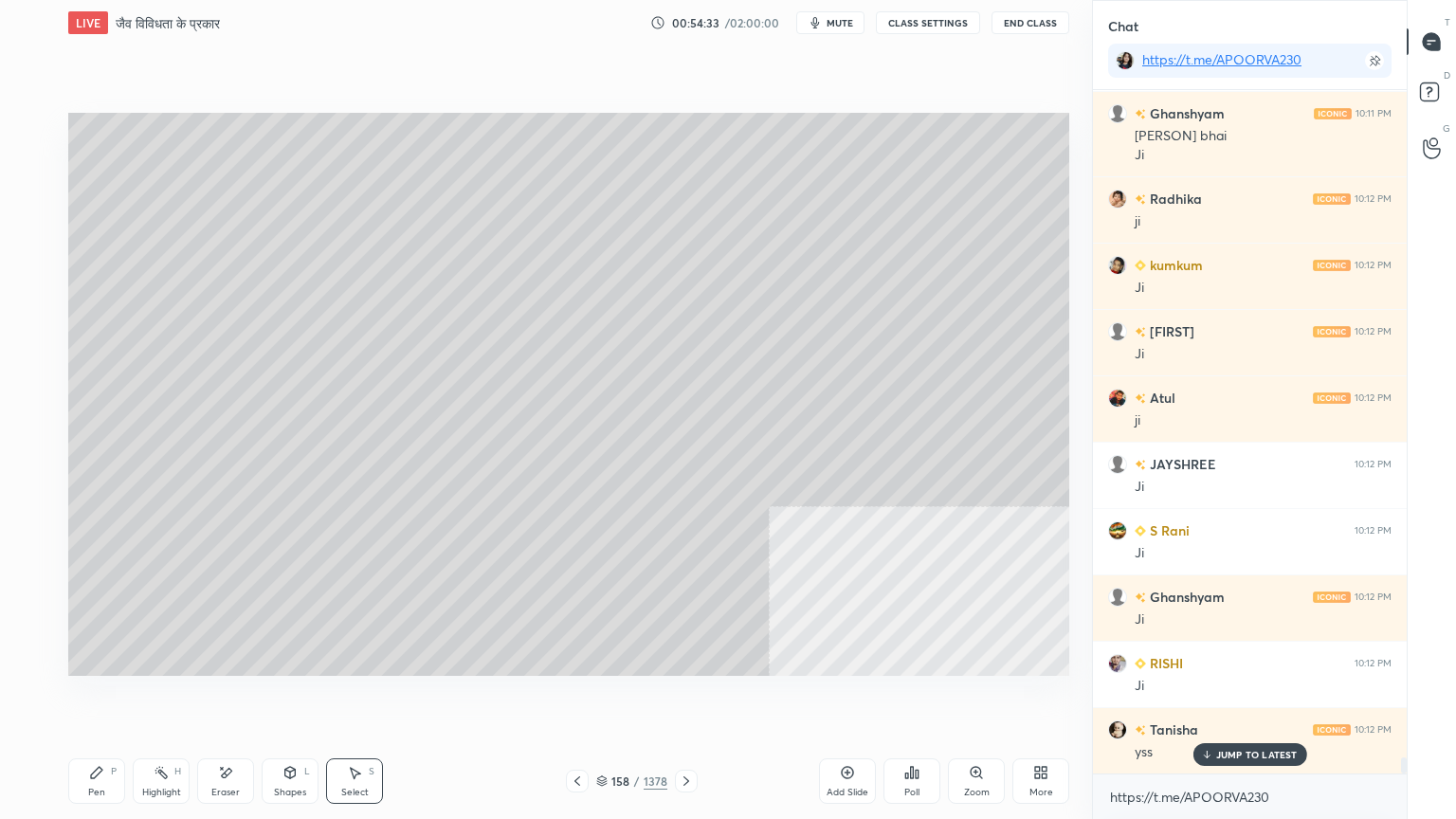 scroll, scrollTop: 28065, scrollLeft: 0, axis: vertical 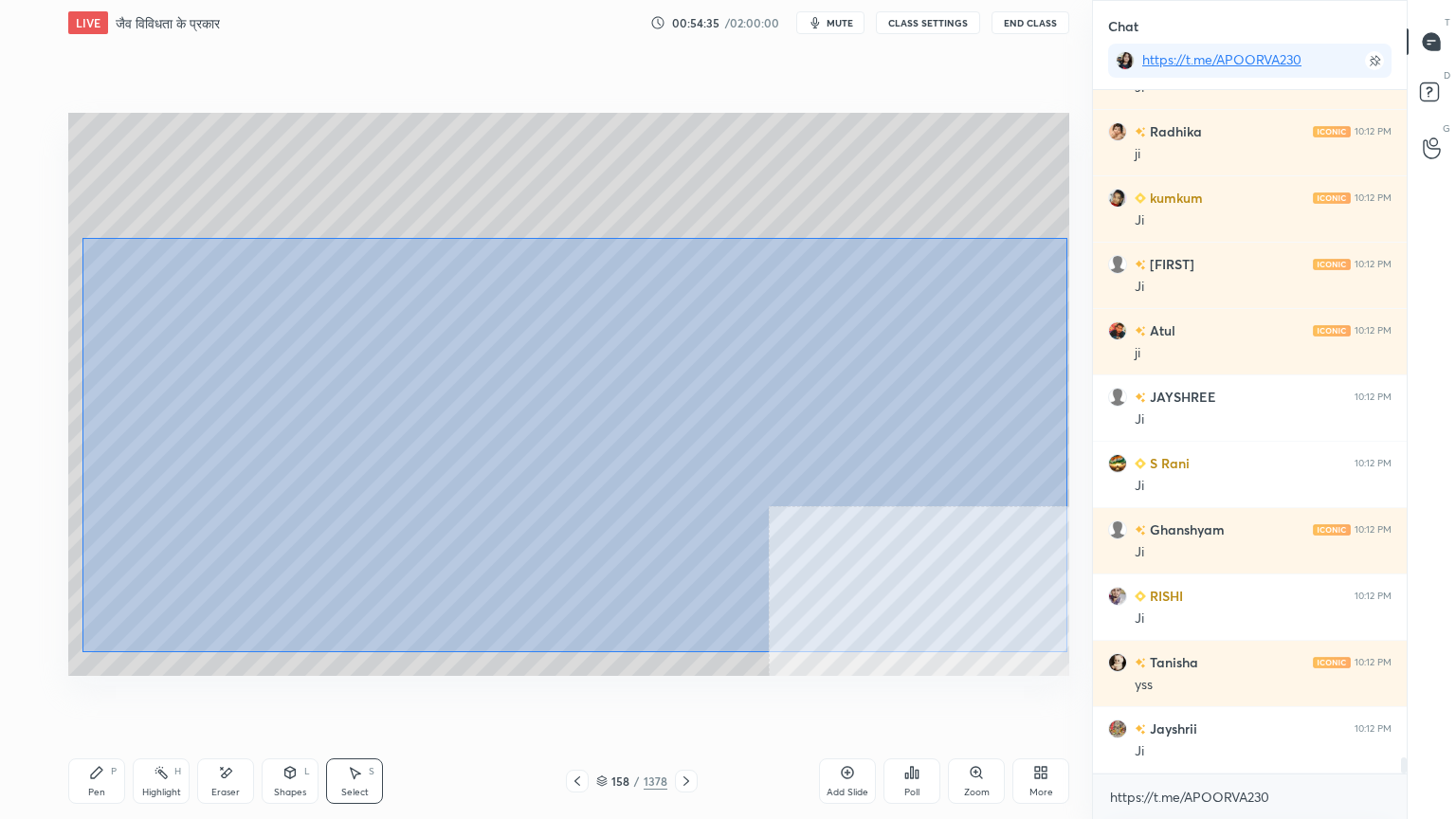 drag, startPoint x: 82, startPoint y: 238, endPoint x: 1062, endPoint y: 647, distance: 1061.9233 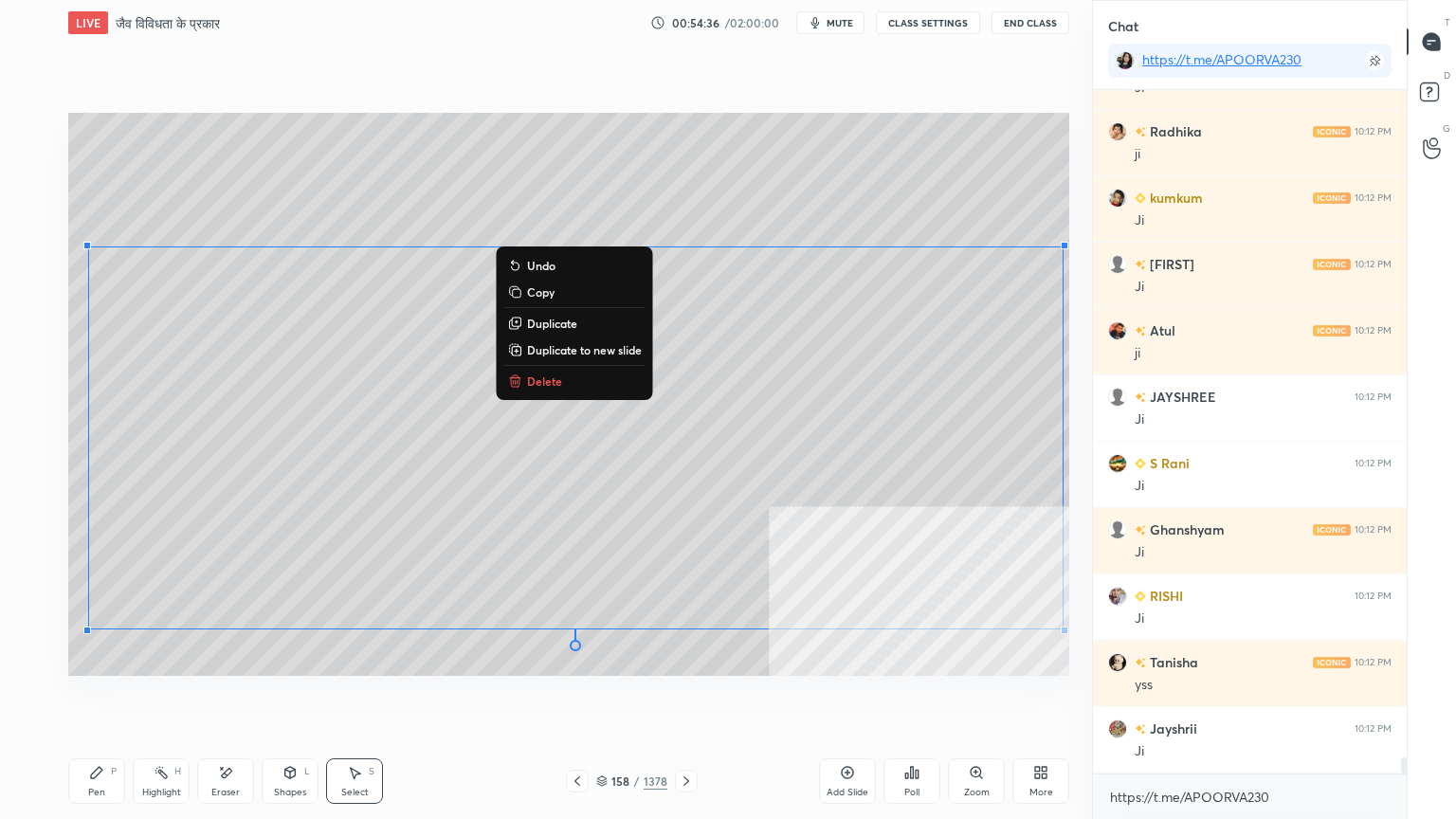 drag, startPoint x: 101, startPoint y: 790, endPoint x: 106, endPoint y: 720, distance: 70.178344 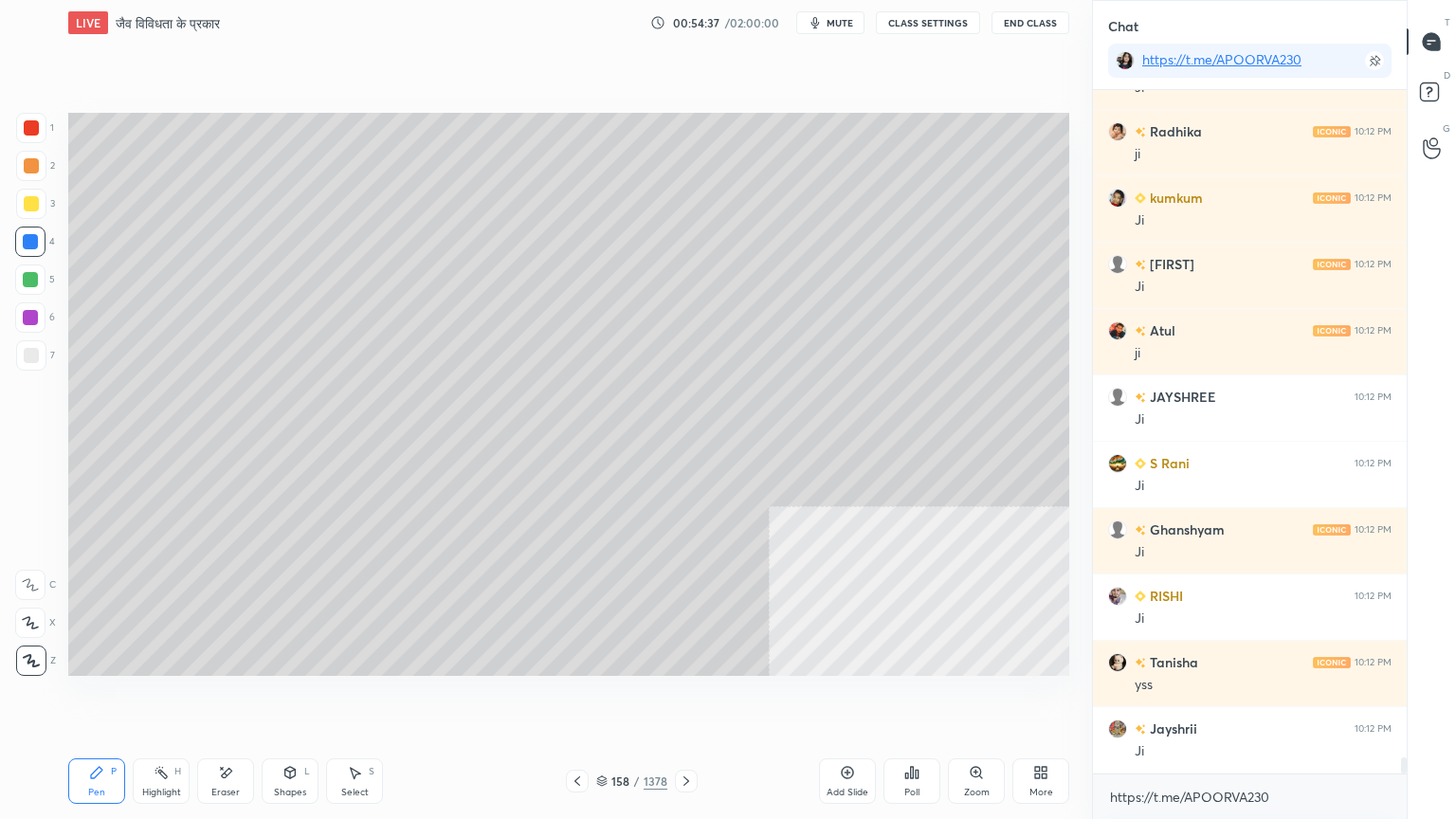 click at bounding box center (30, 280) 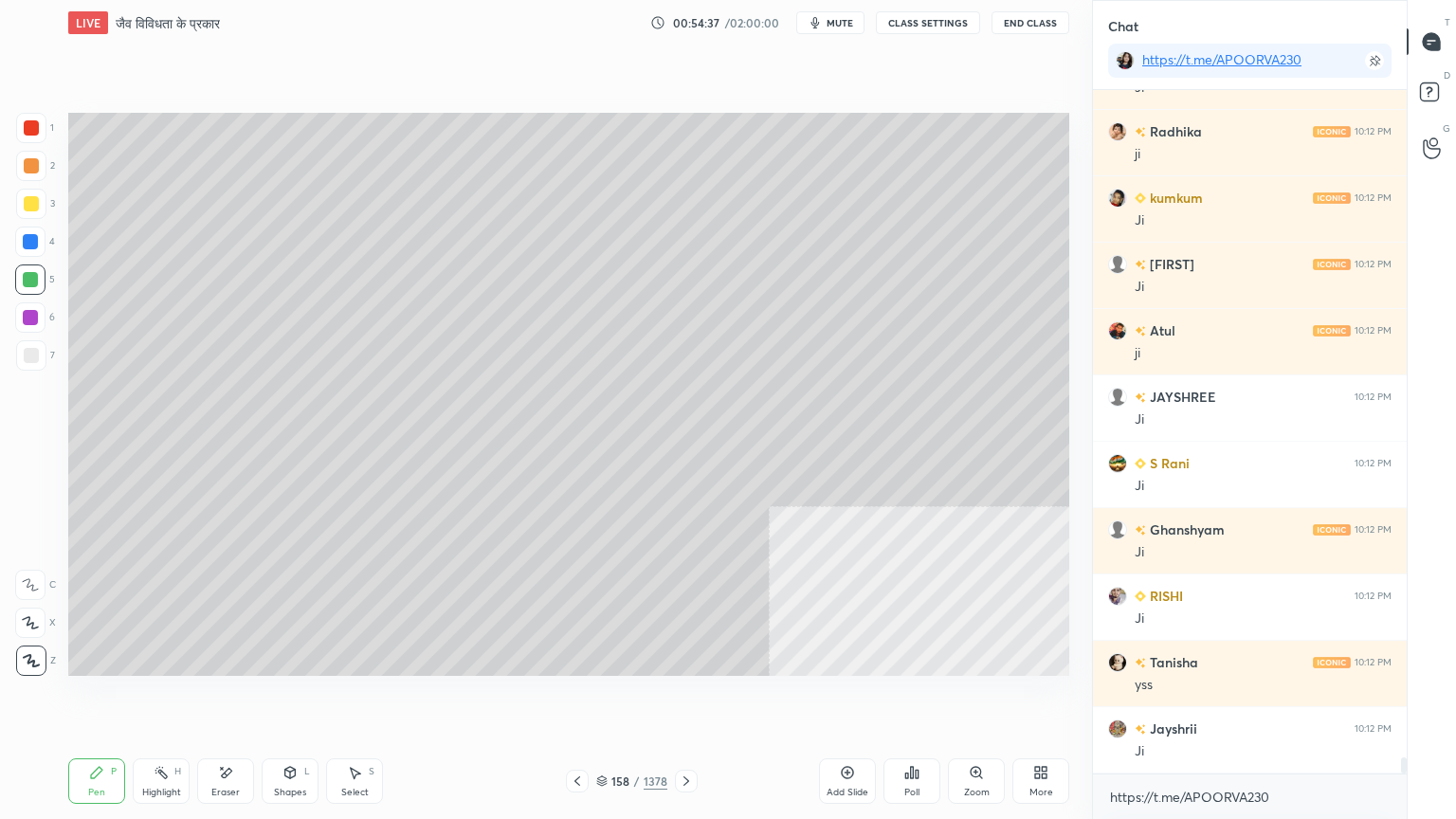click at bounding box center [30, 280] 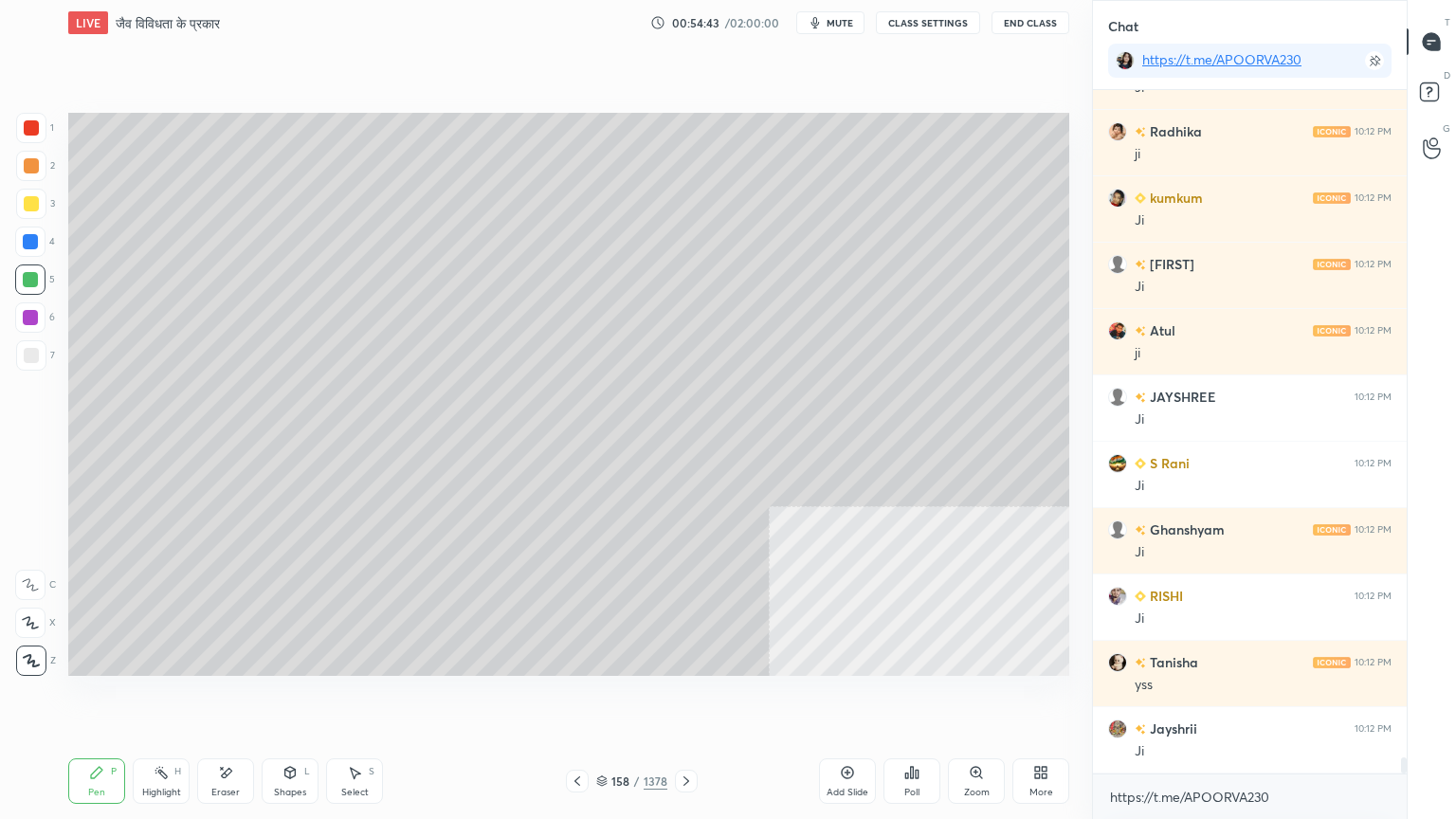 click 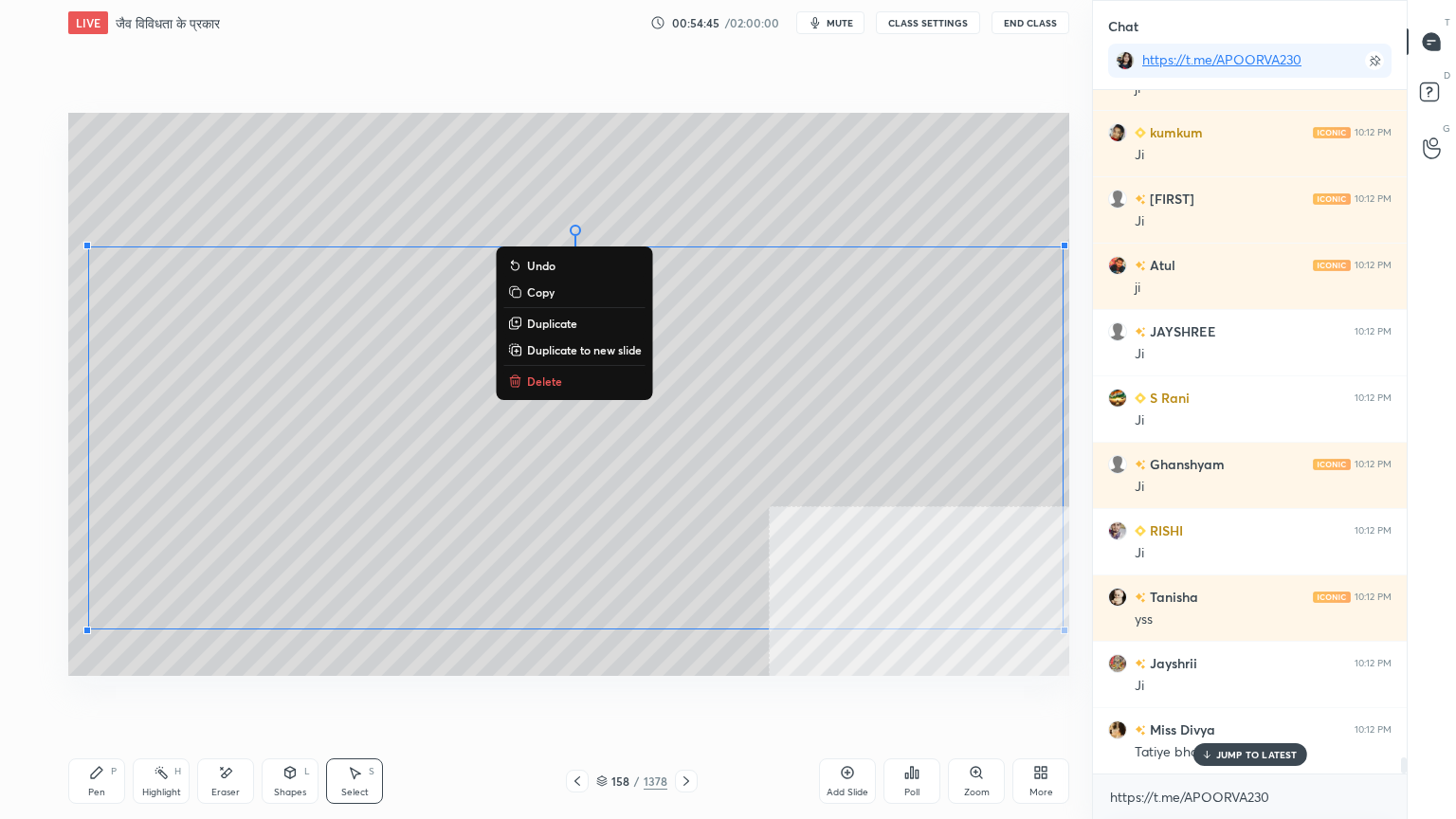 drag, startPoint x: 230, startPoint y: 337, endPoint x: 990, endPoint y: 592, distance: 801.6389 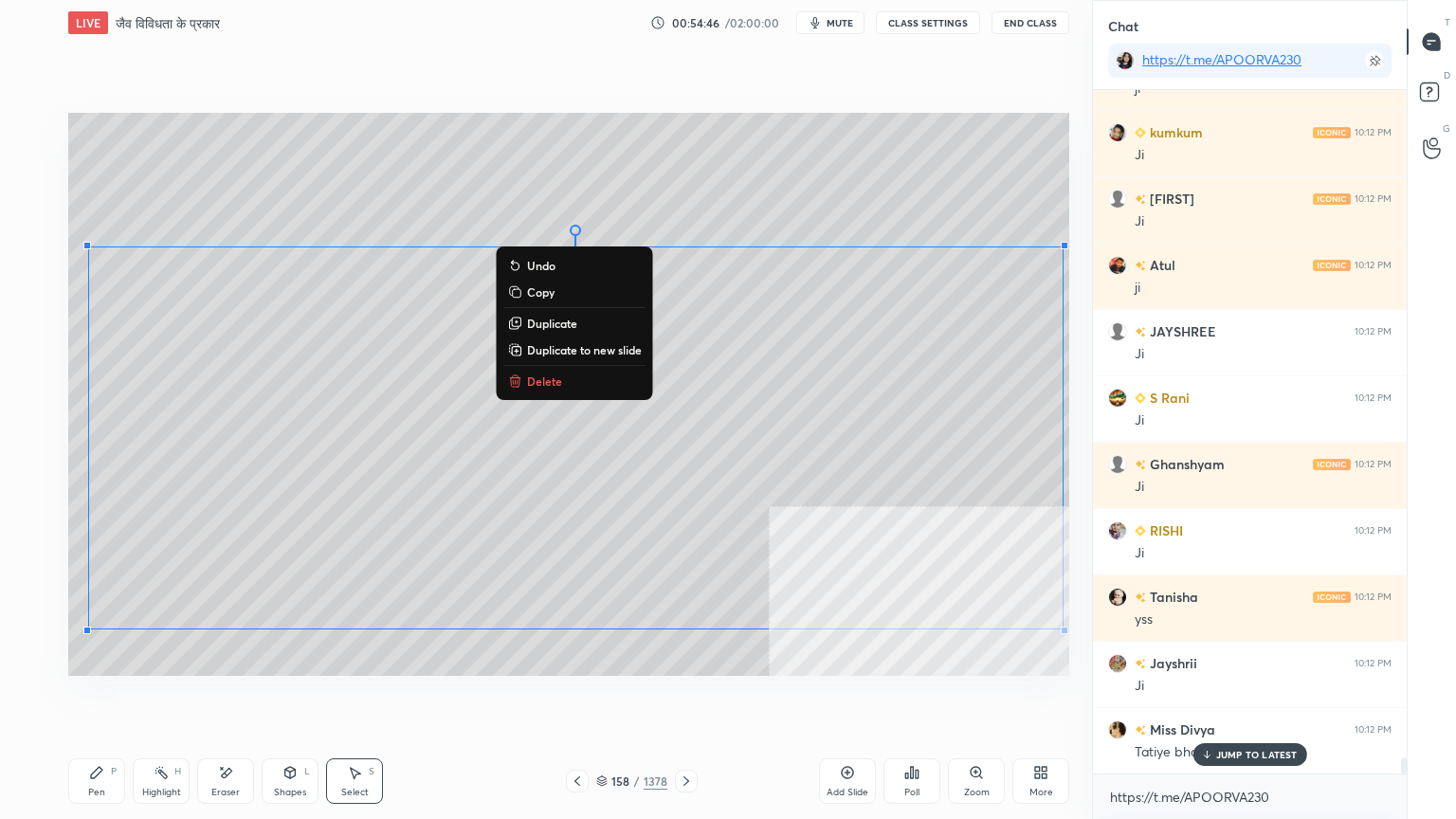 click on "Delete" at bounding box center [544, 381] 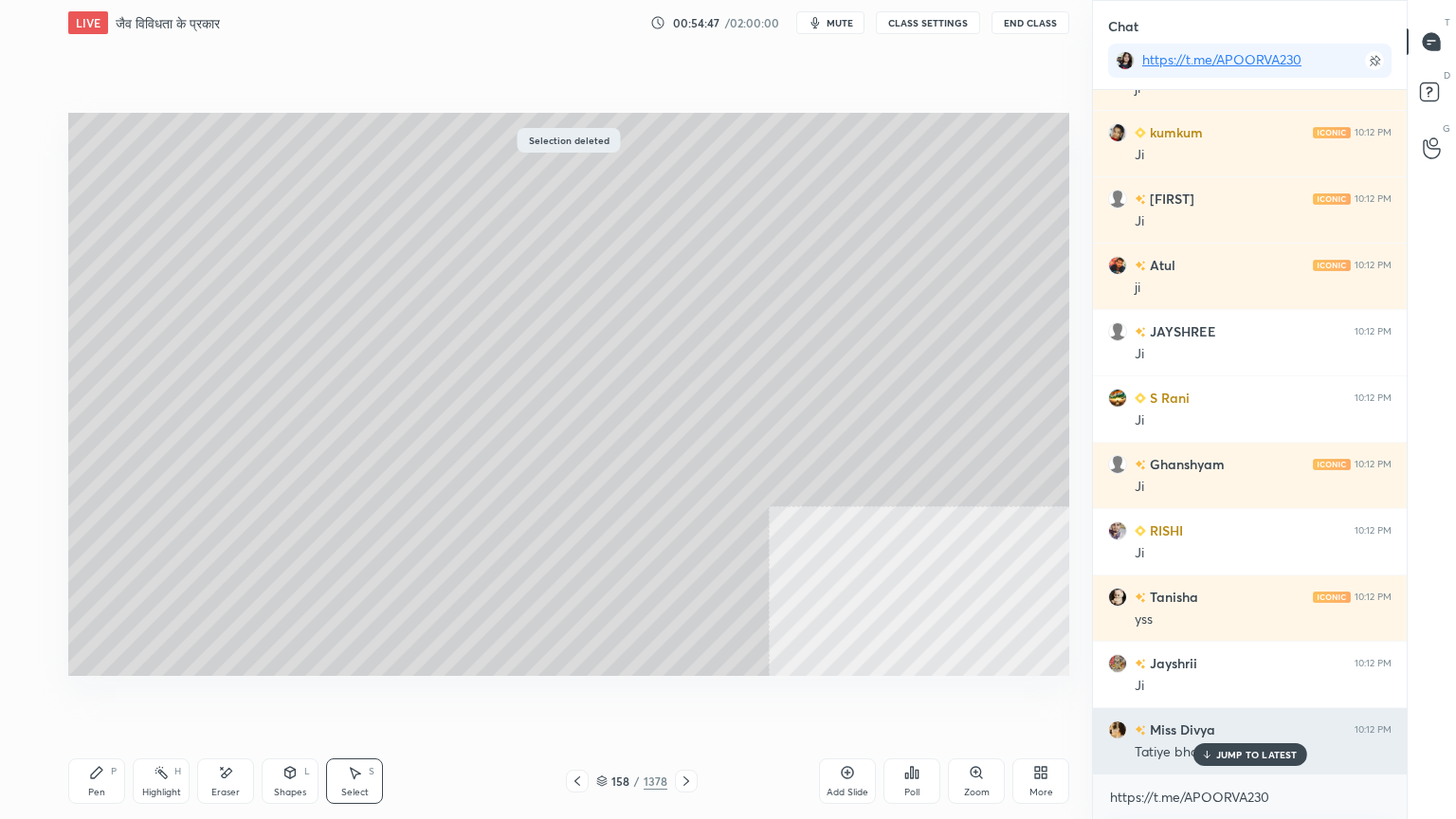 click on "JUMP TO LATEST" at bounding box center [1257, 755] 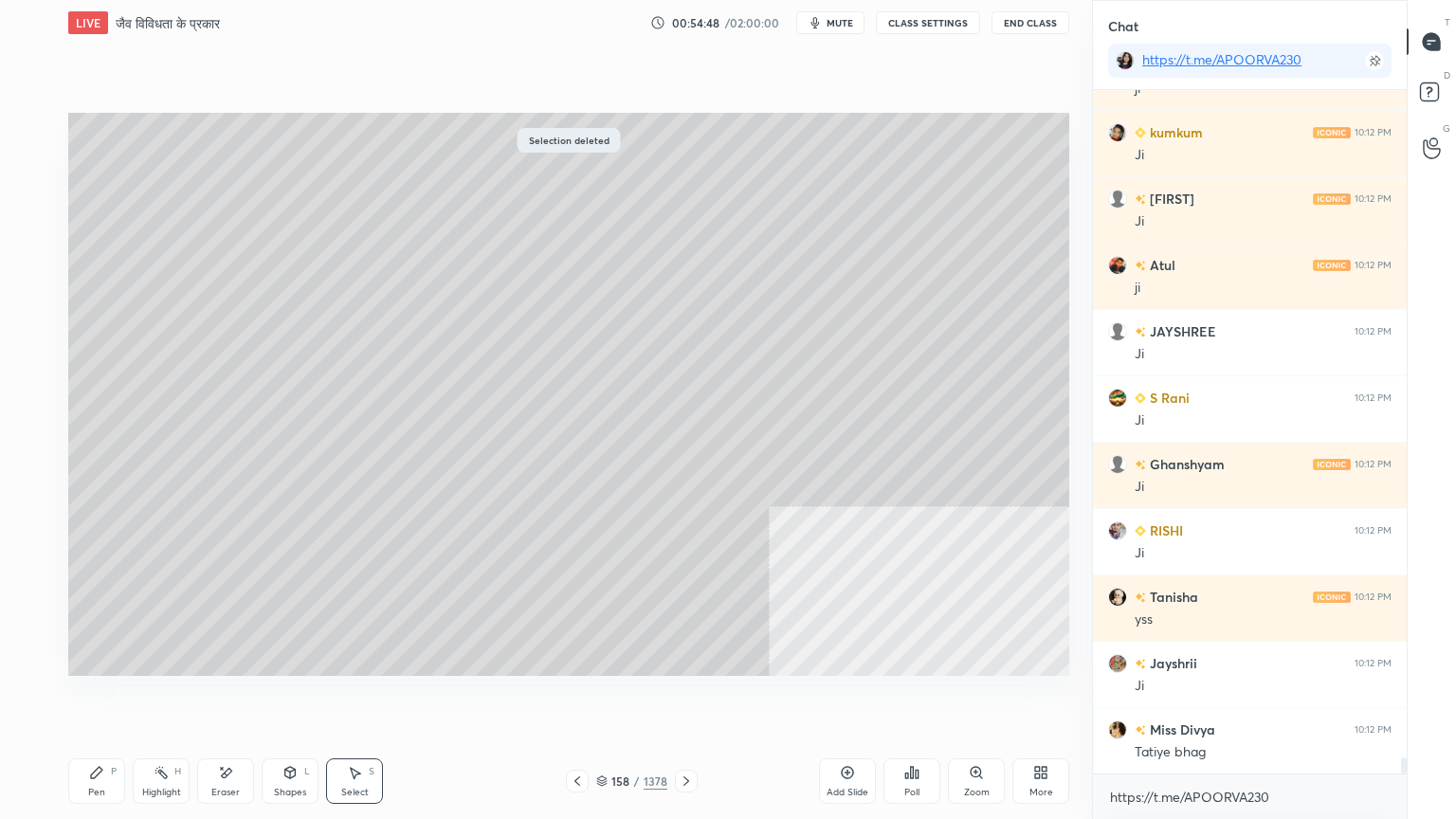 click on "Pen P" at bounding box center [97, 781] 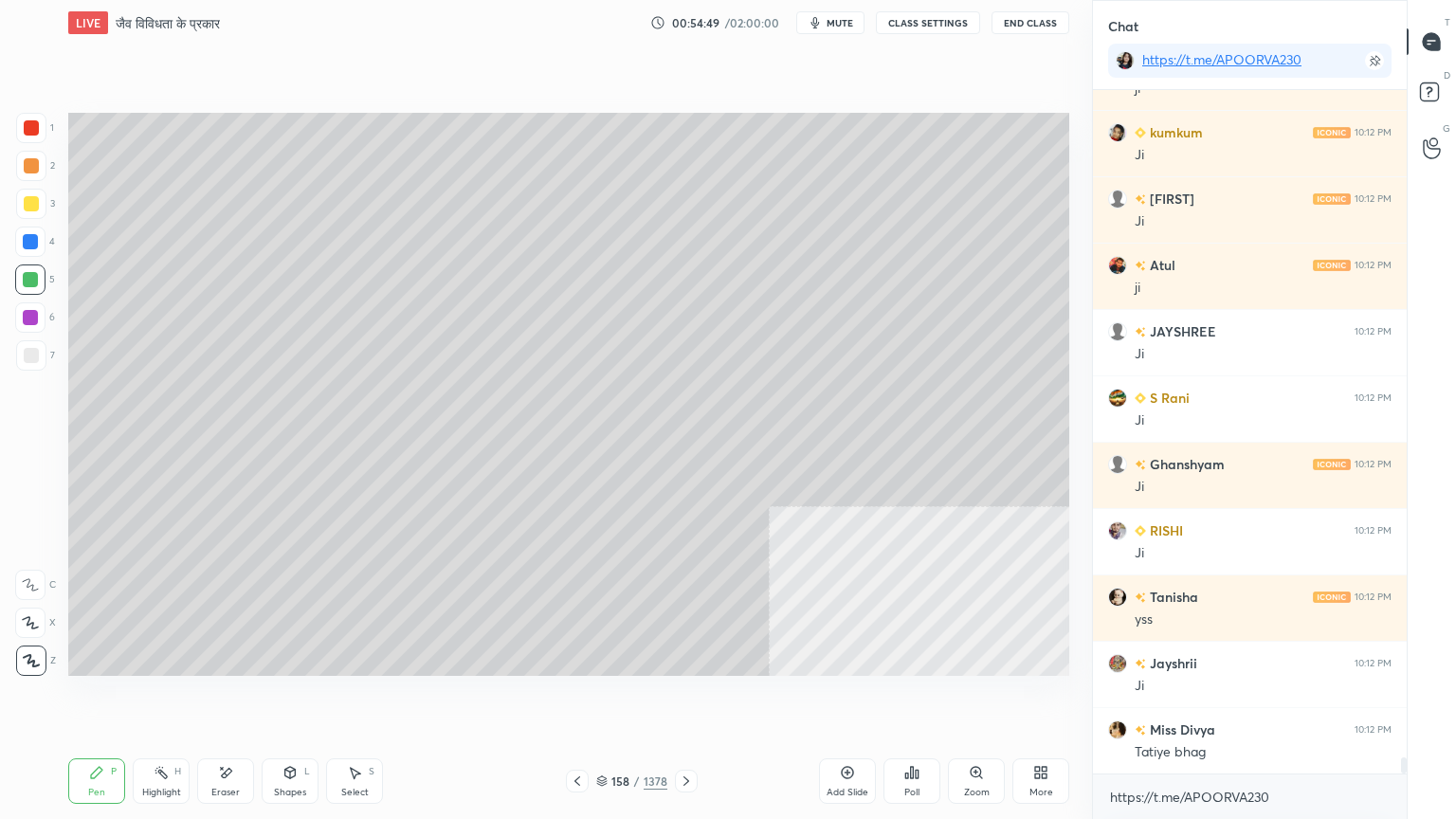 click at bounding box center [30, 242] 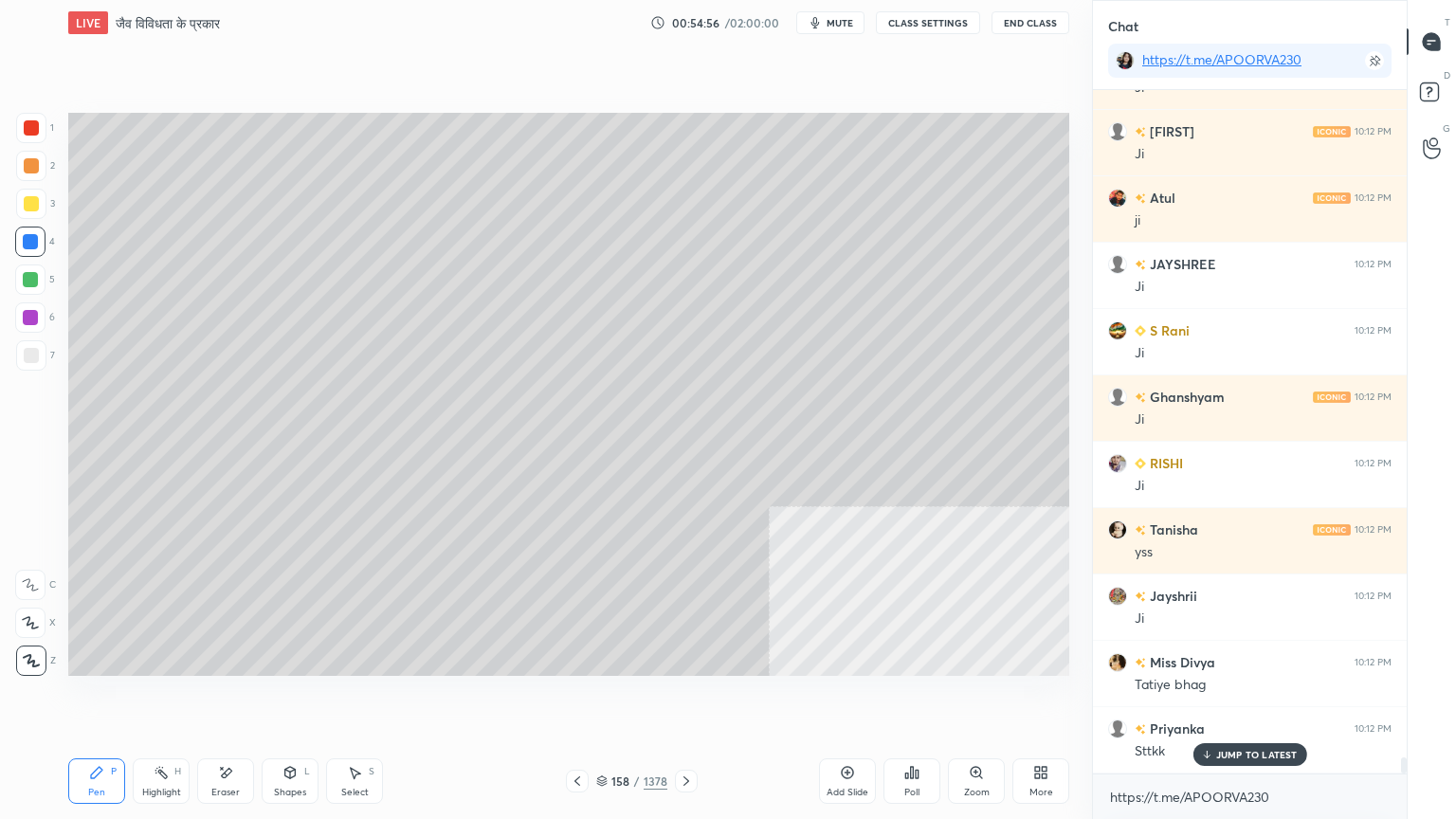 scroll, scrollTop: 28263, scrollLeft: 0, axis: vertical 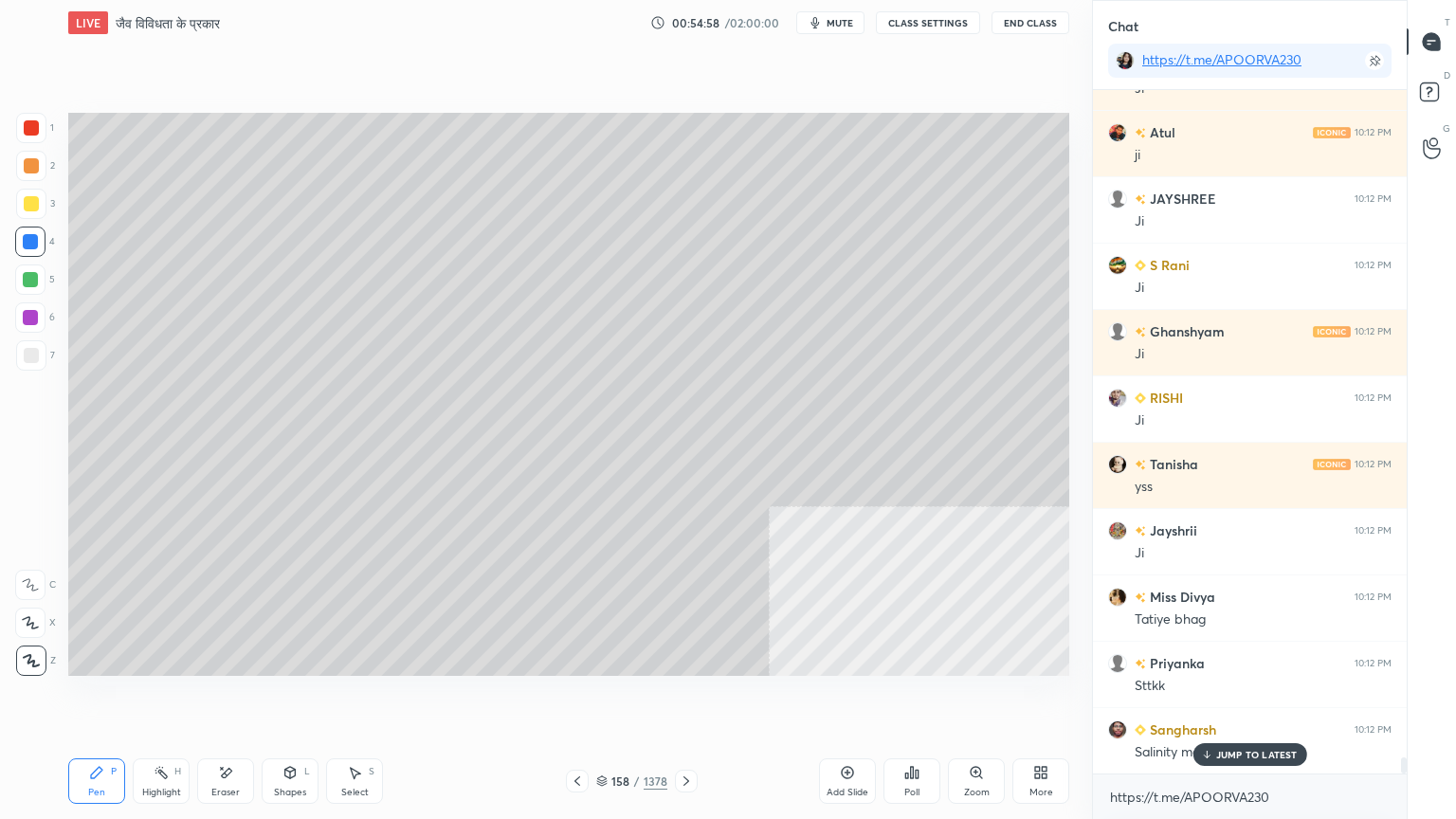 click at bounding box center [31, 355] 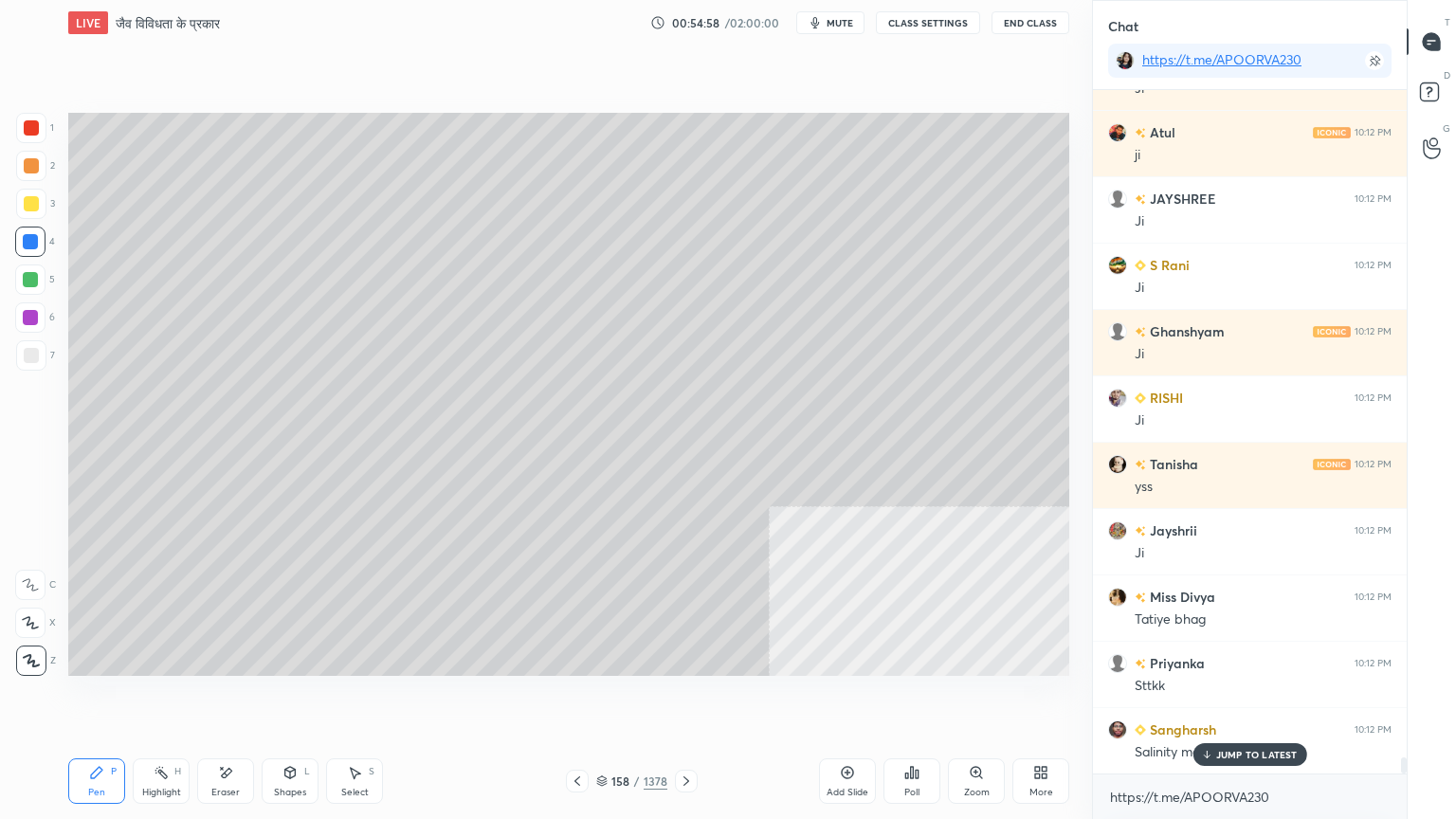 click at bounding box center (31, 355) 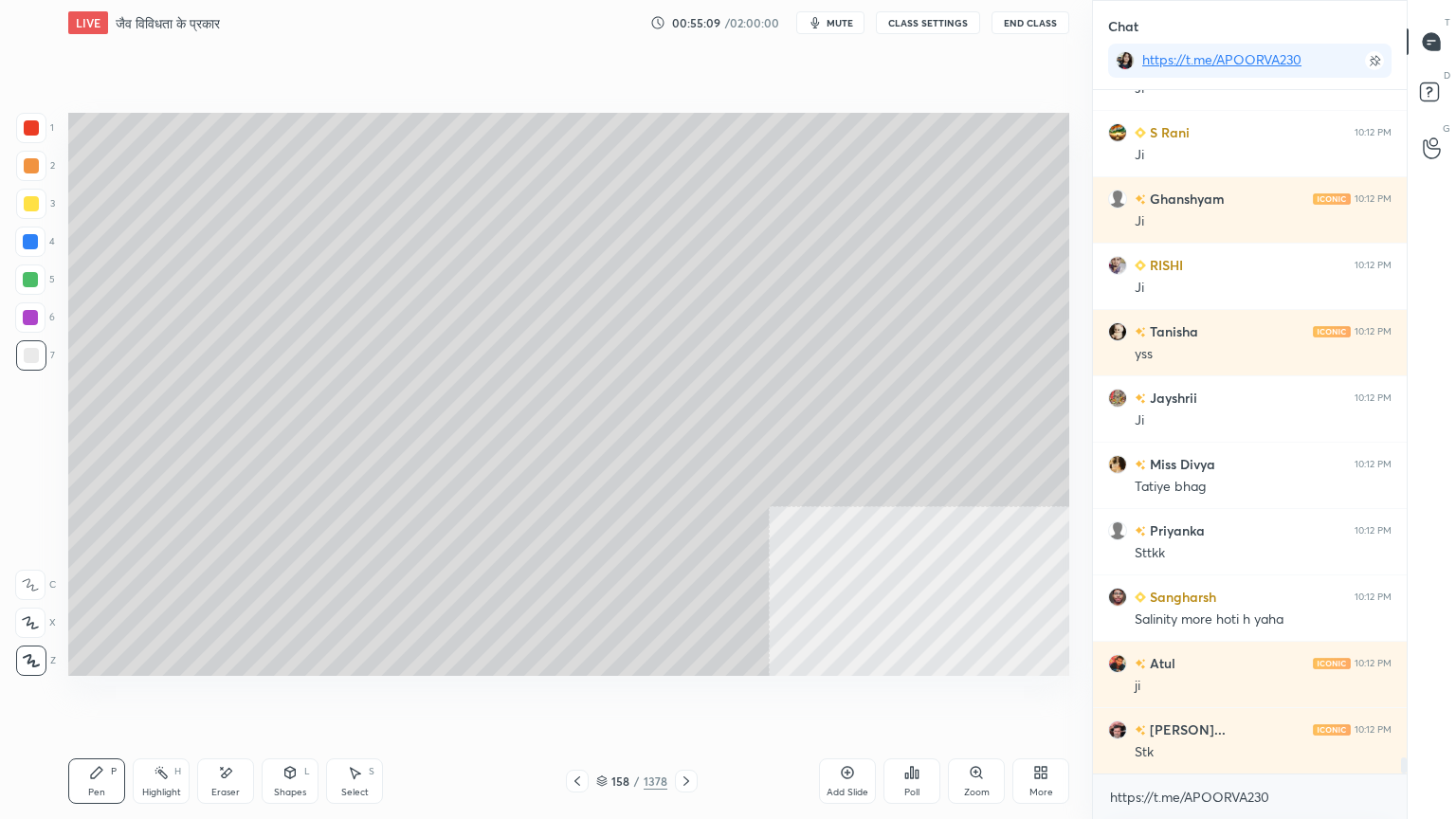 scroll, scrollTop: 28463, scrollLeft: 0, axis: vertical 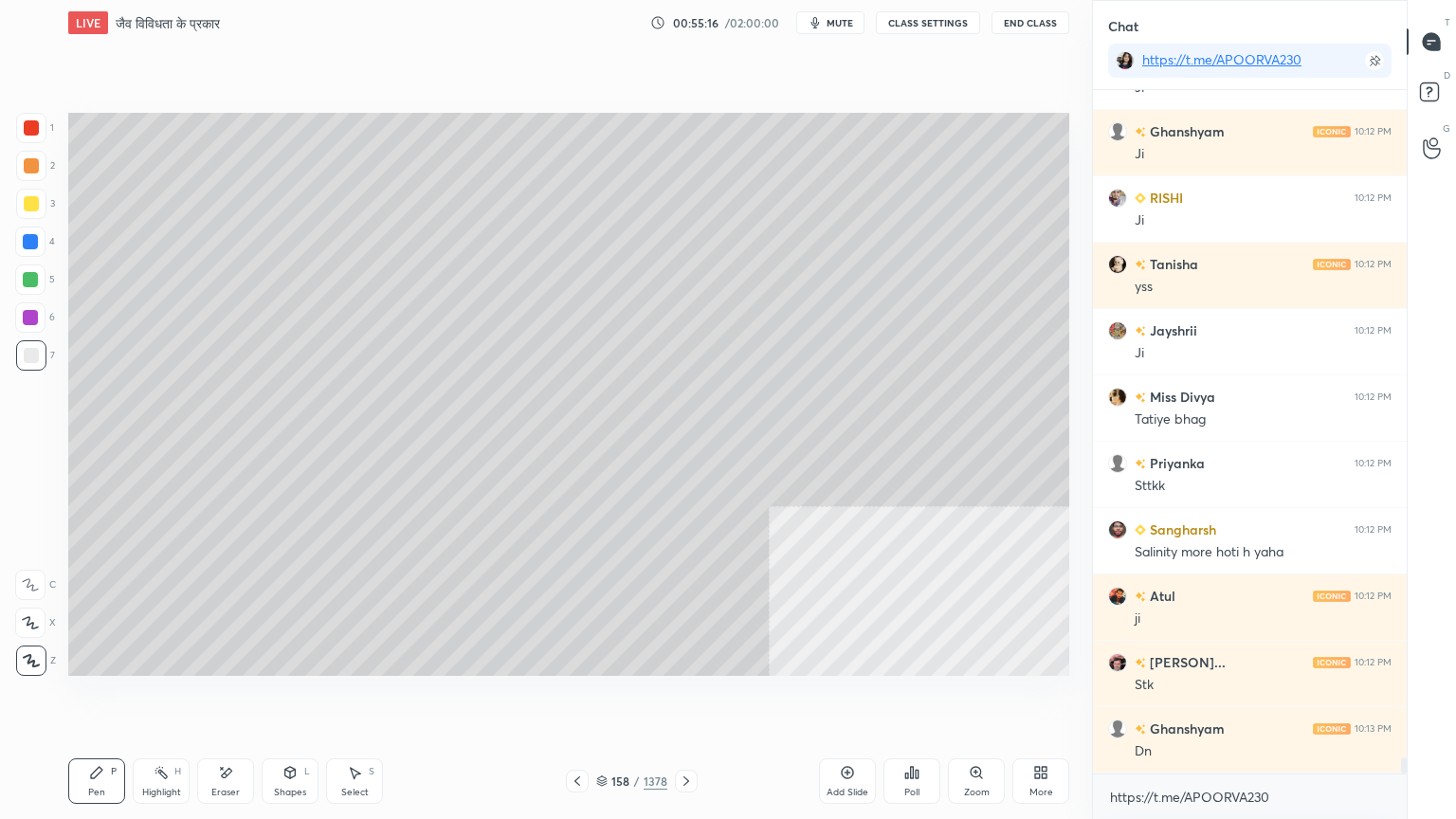 click 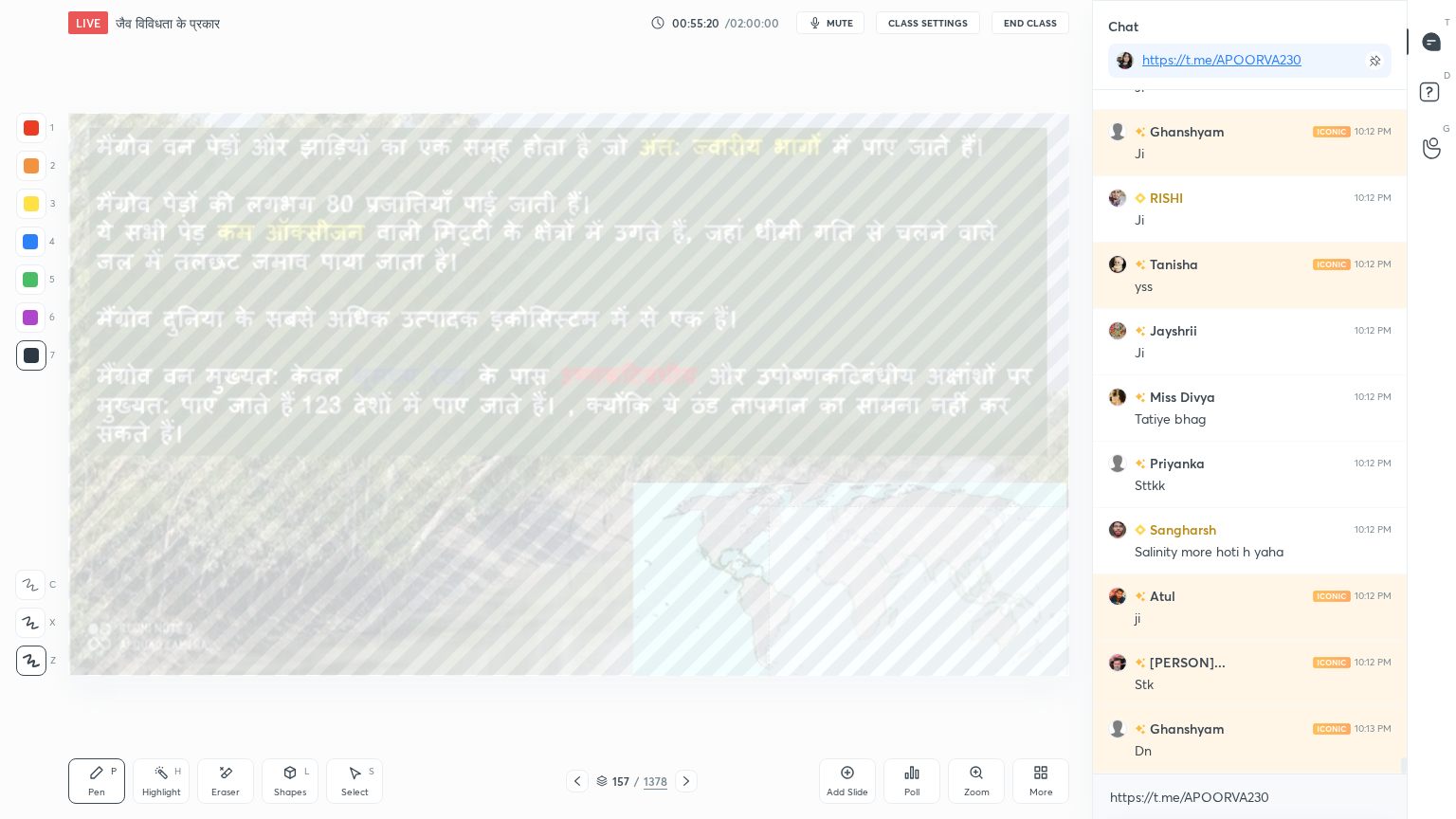 scroll, scrollTop: 28528, scrollLeft: 0, axis: vertical 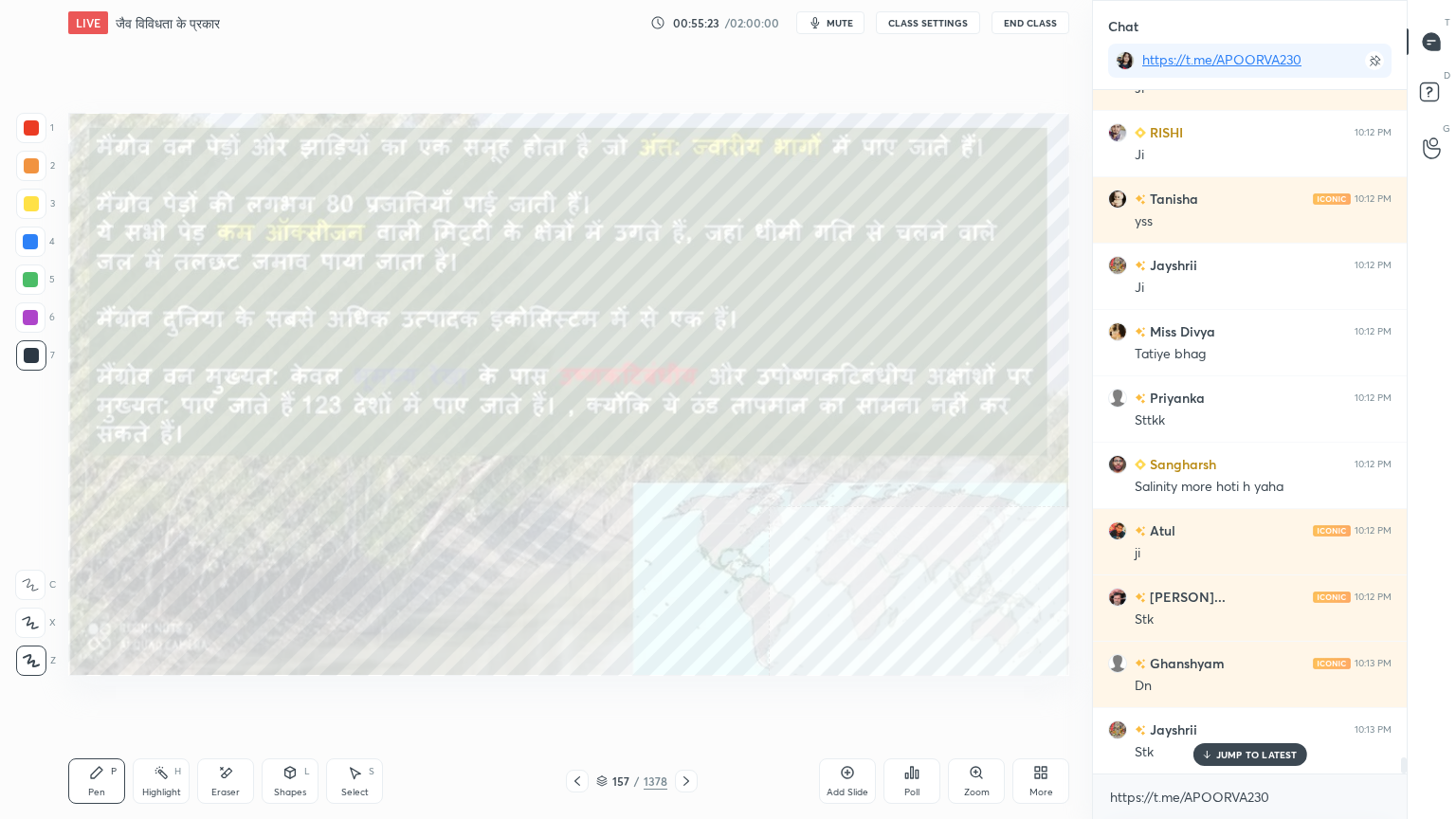 click 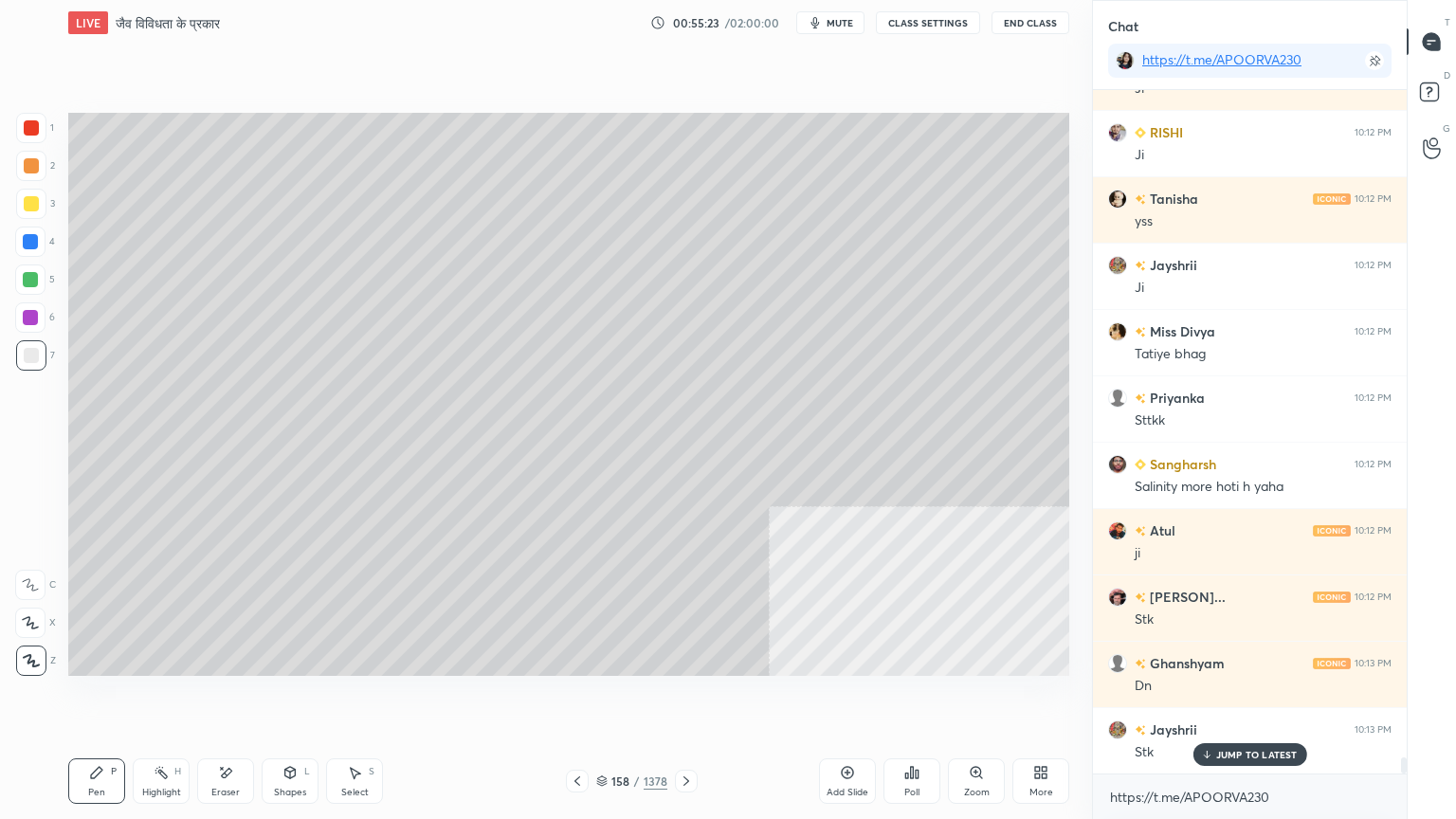 click 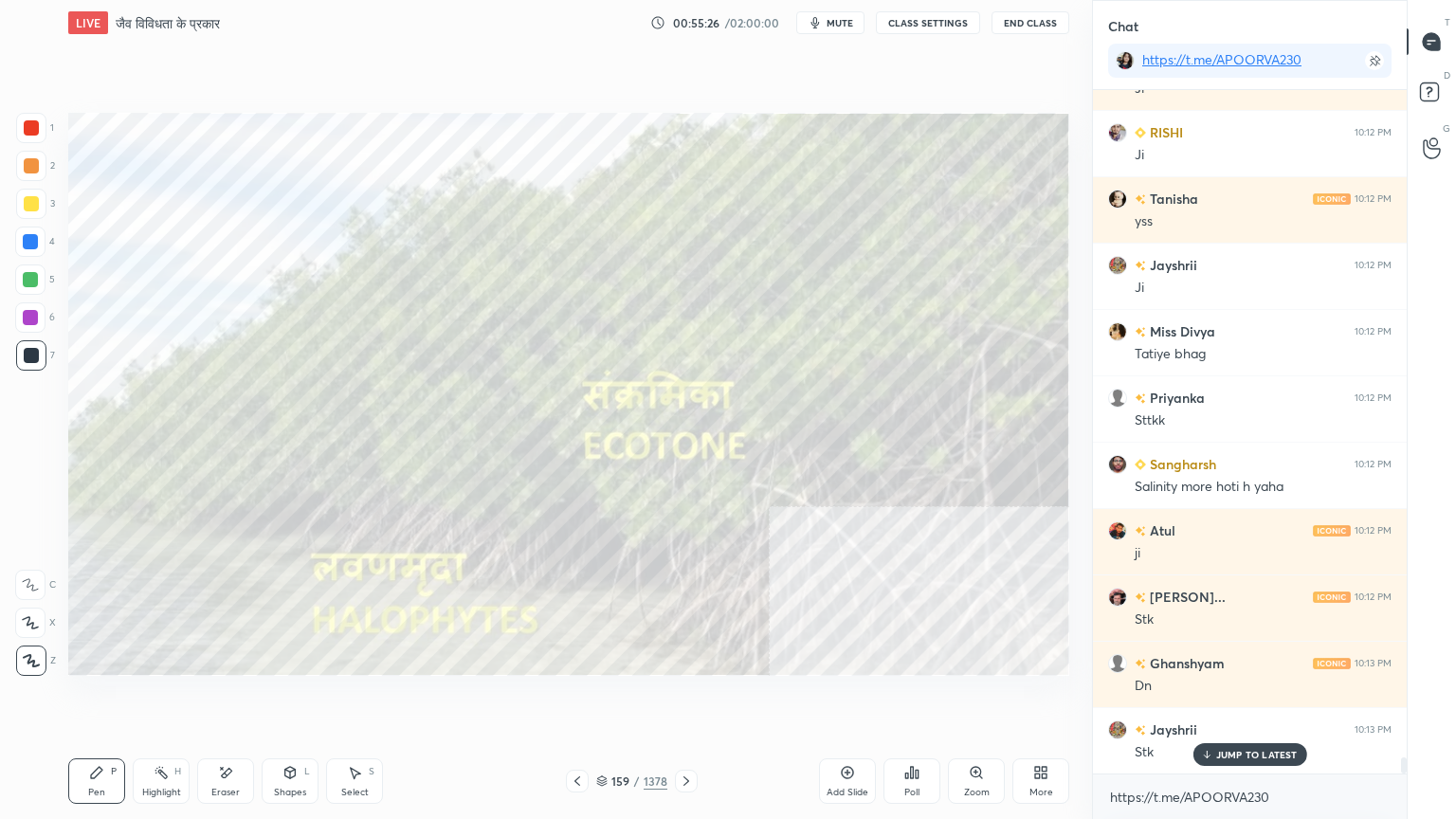 click 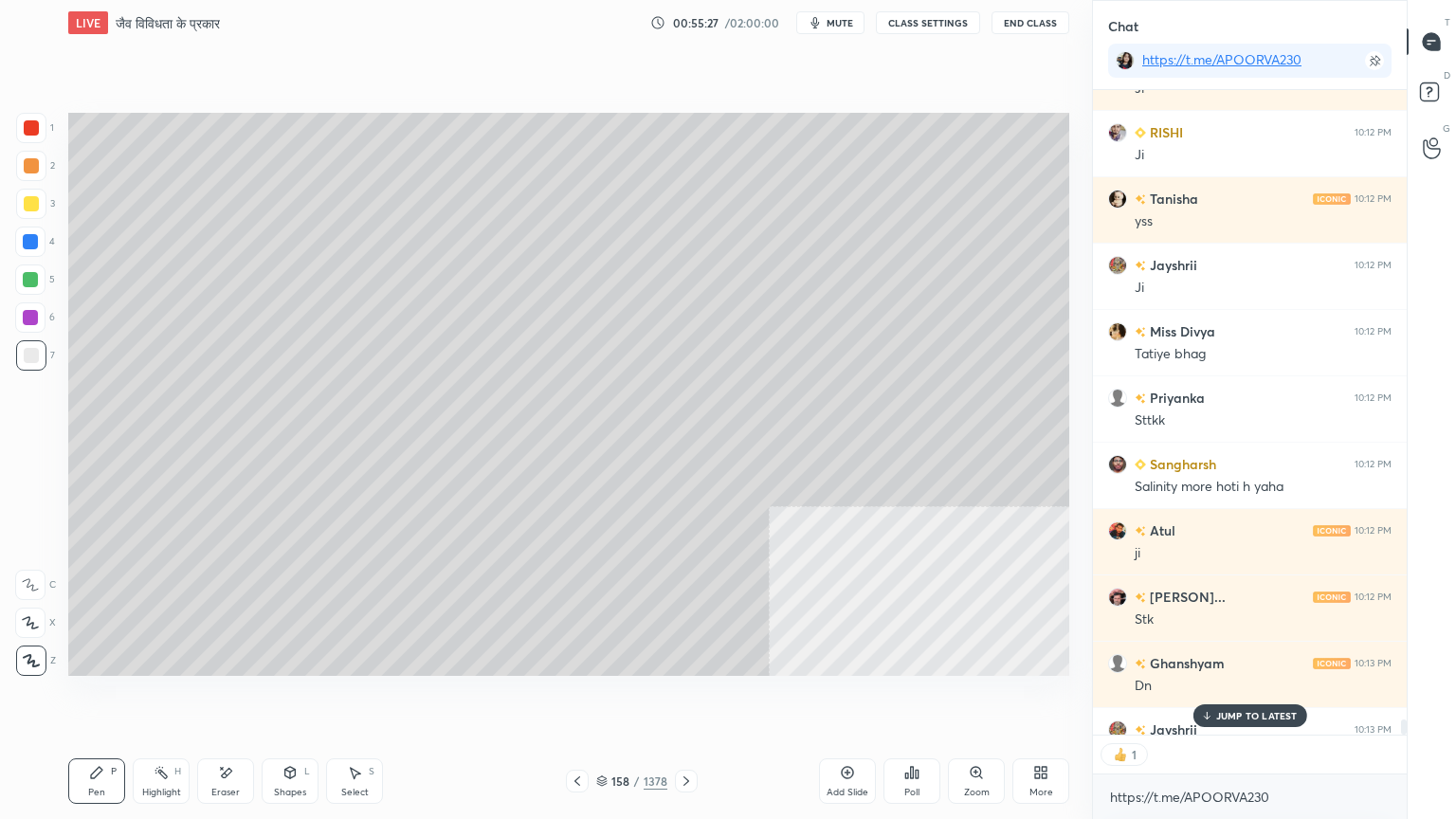 scroll, scrollTop: 648, scrollLeft: 308, axis: both 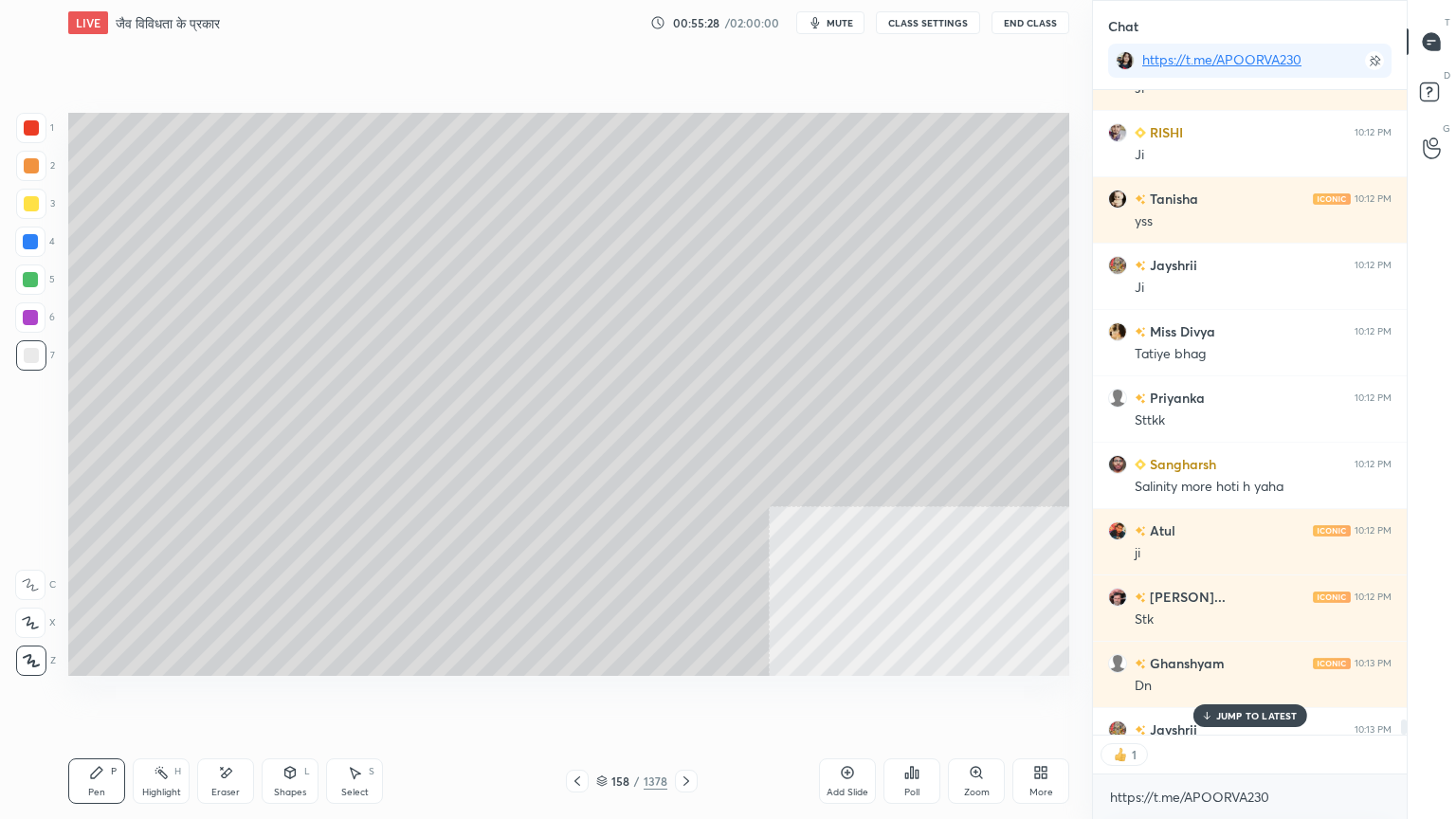 click at bounding box center (30, 242) 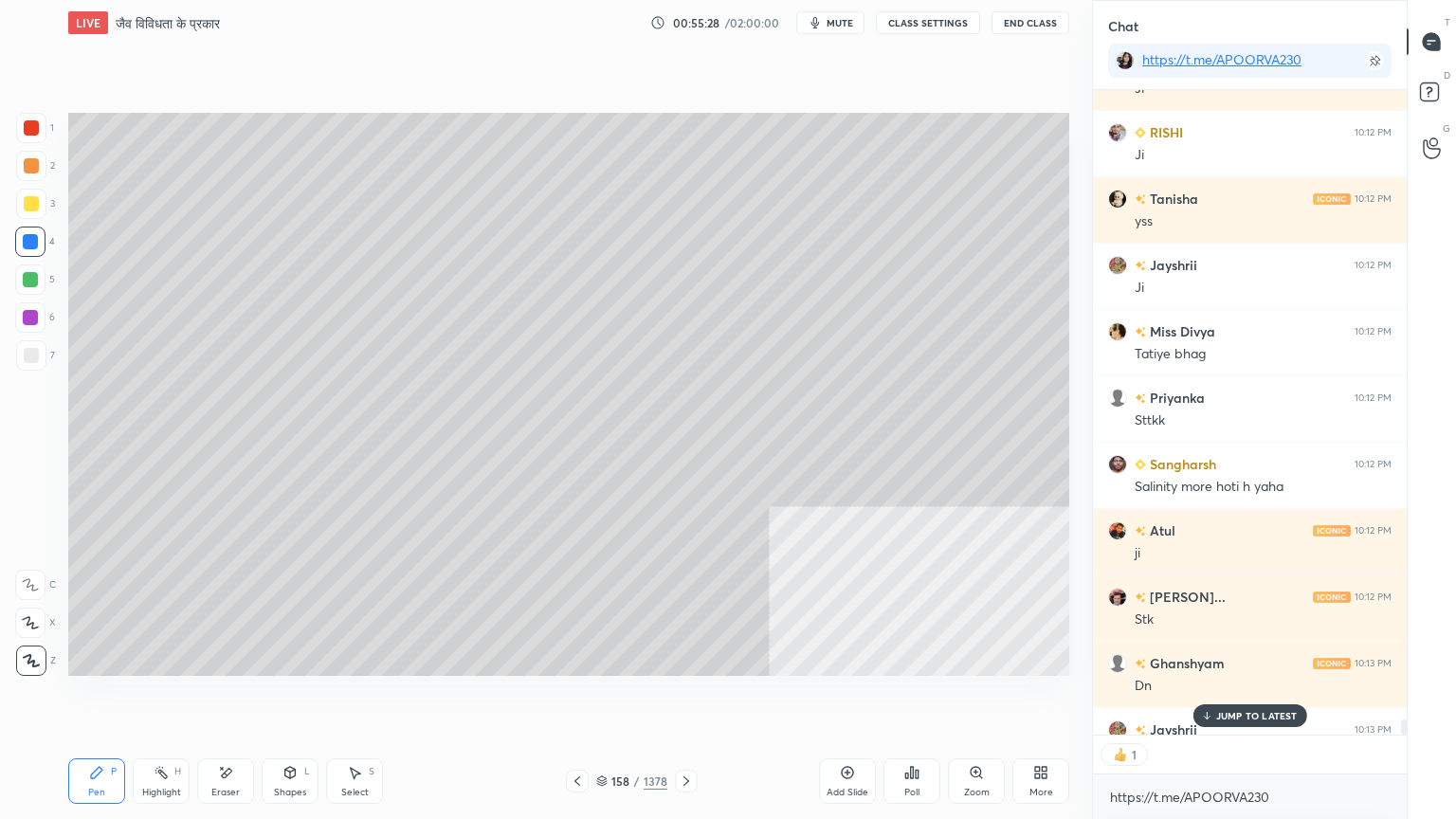 scroll, scrollTop: 28652, scrollLeft: 0, axis: vertical 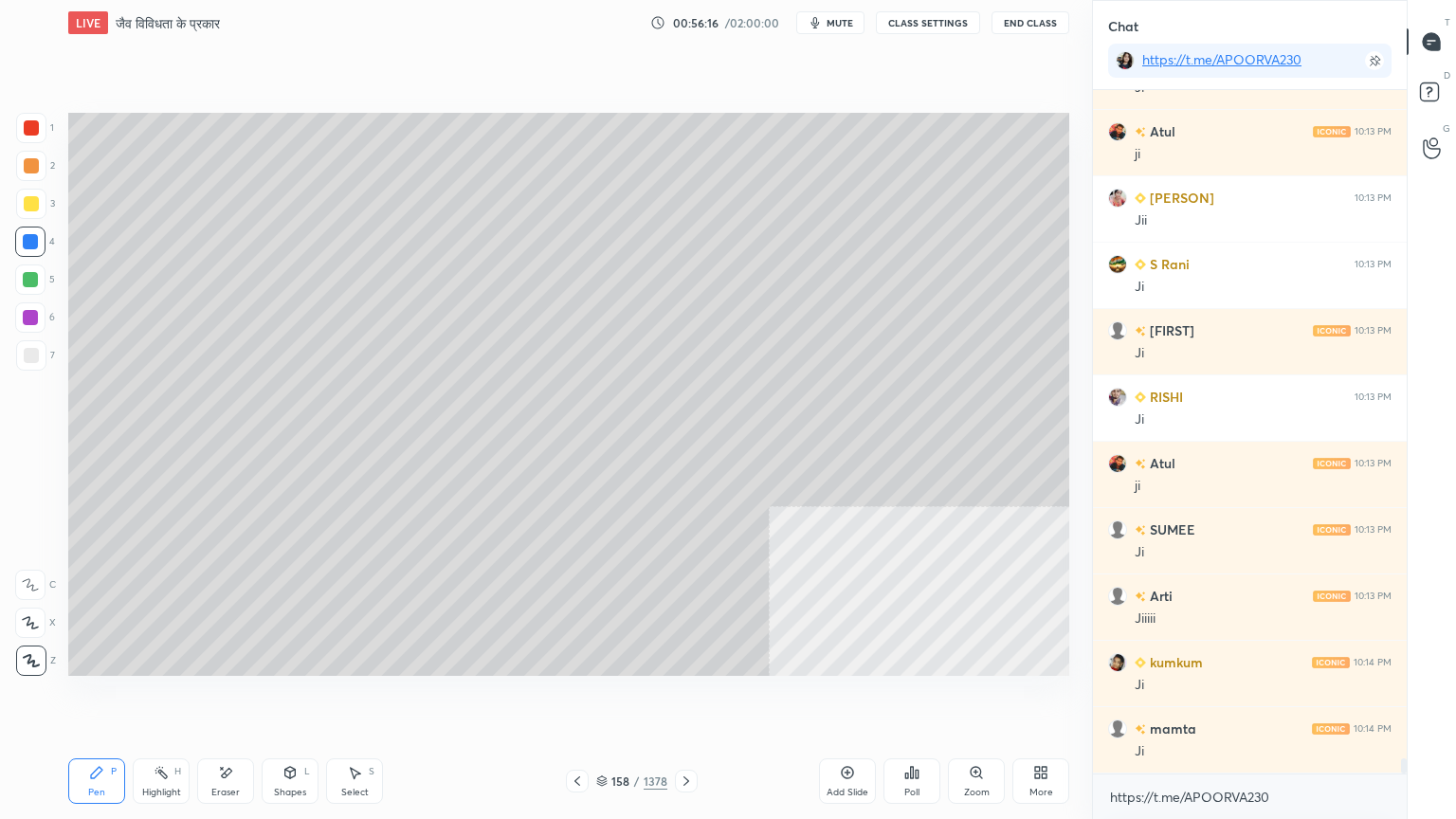 click on "Pen P Highlight H Eraser Shapes L Select S 158 / 1378 Add Slide Poll Zoom More" at bounding box center (569, 781) 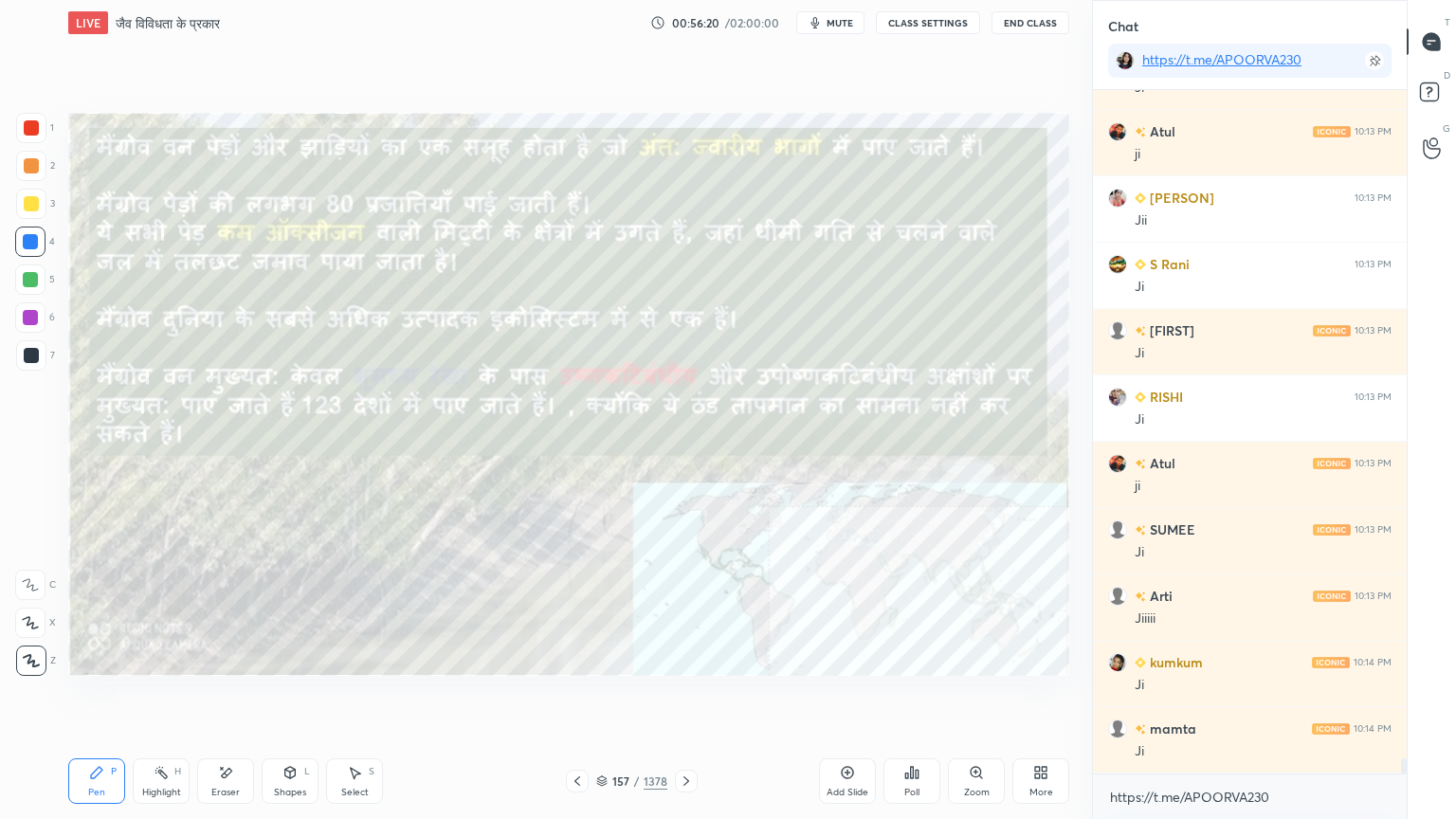 click 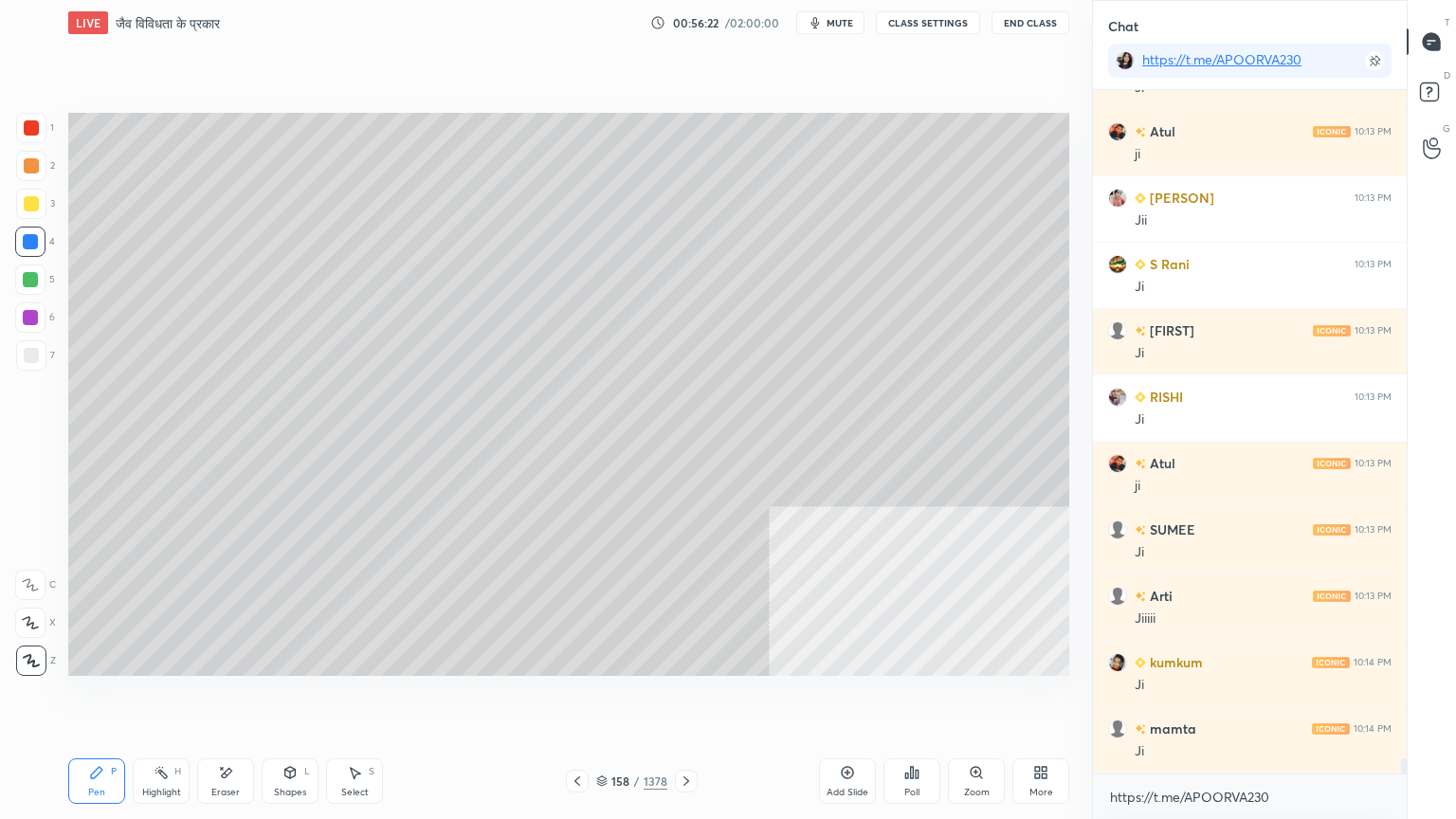 click 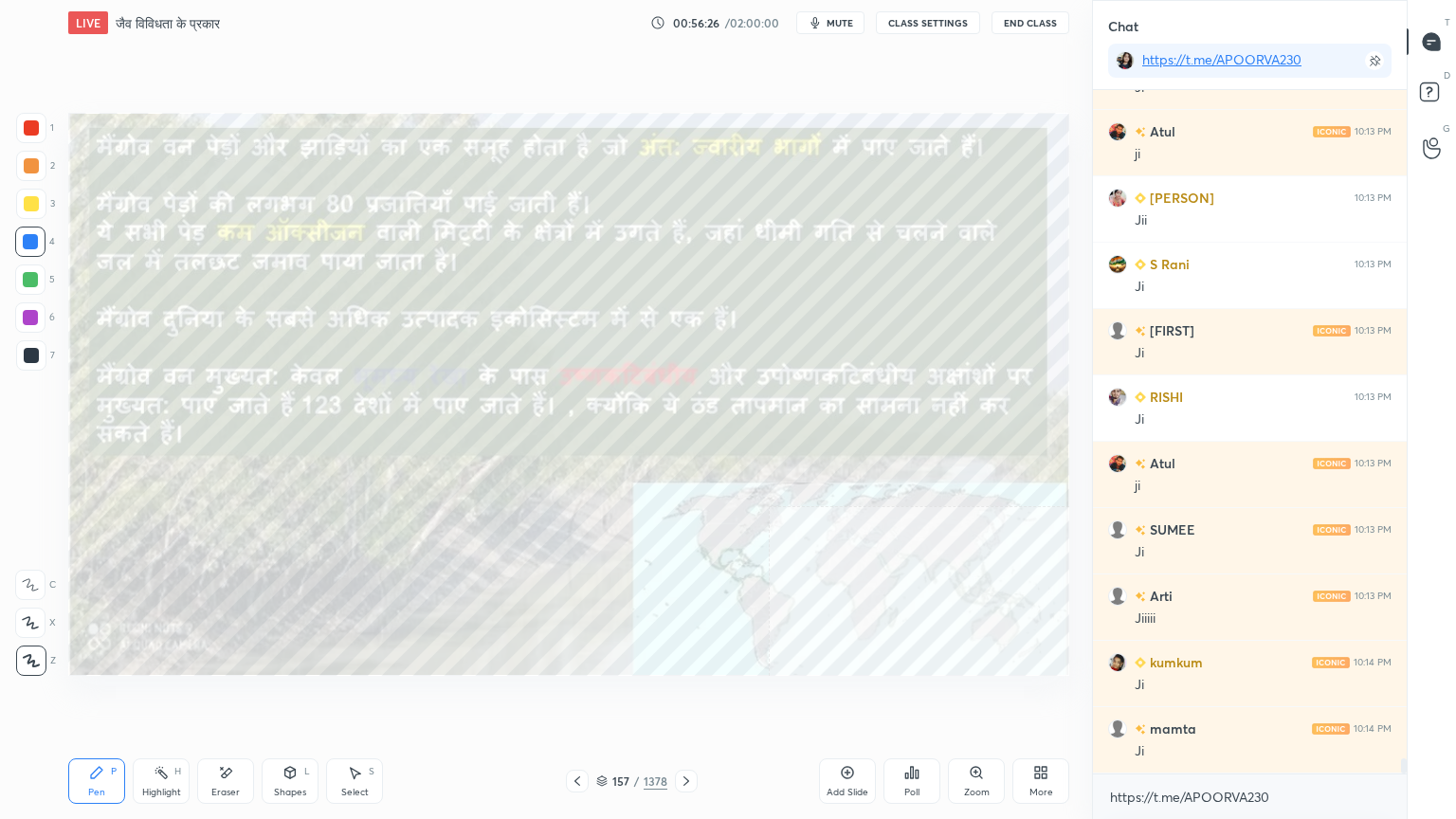 click 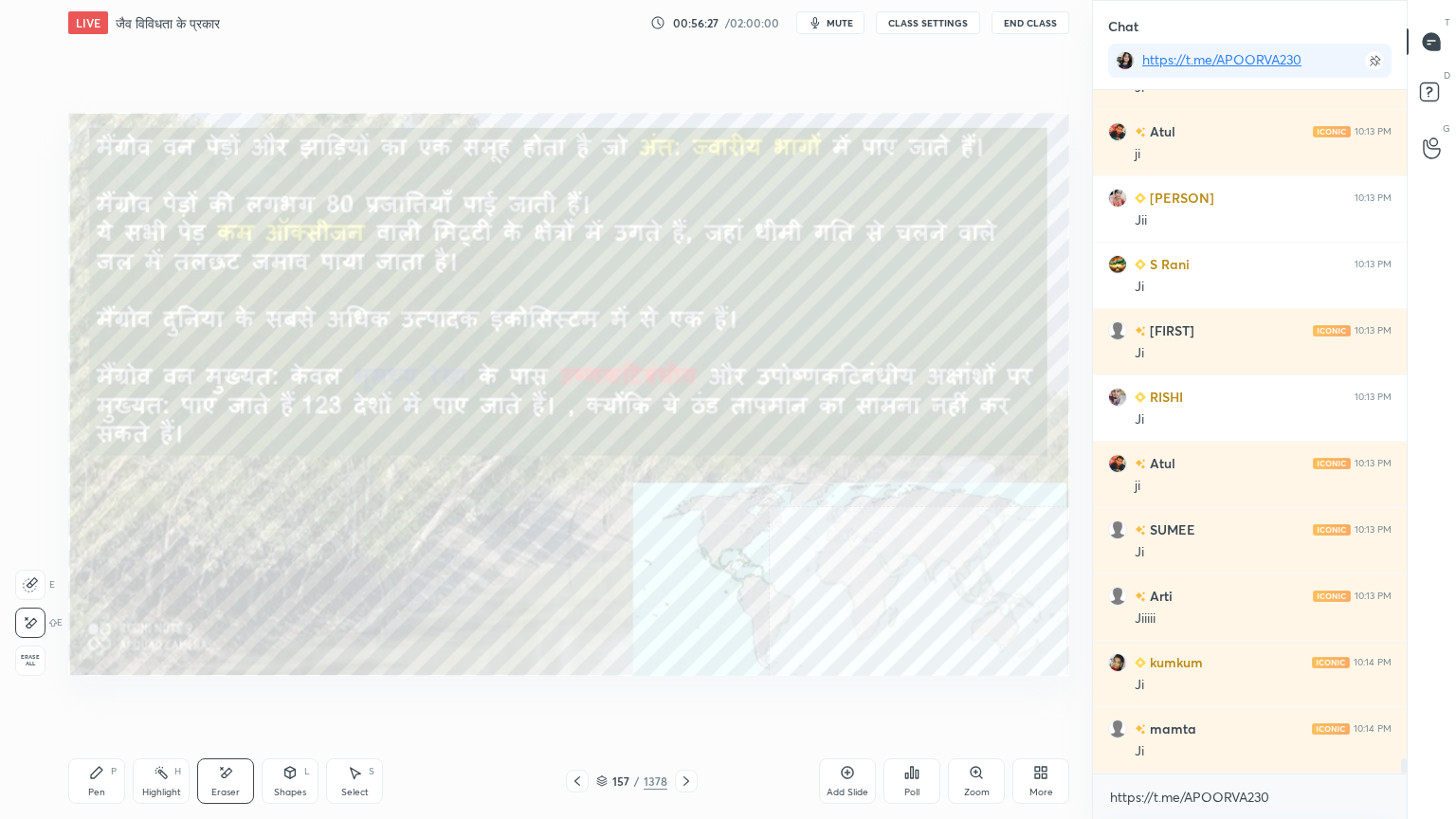 click on "Erase all" at bounding box center [30, 661] 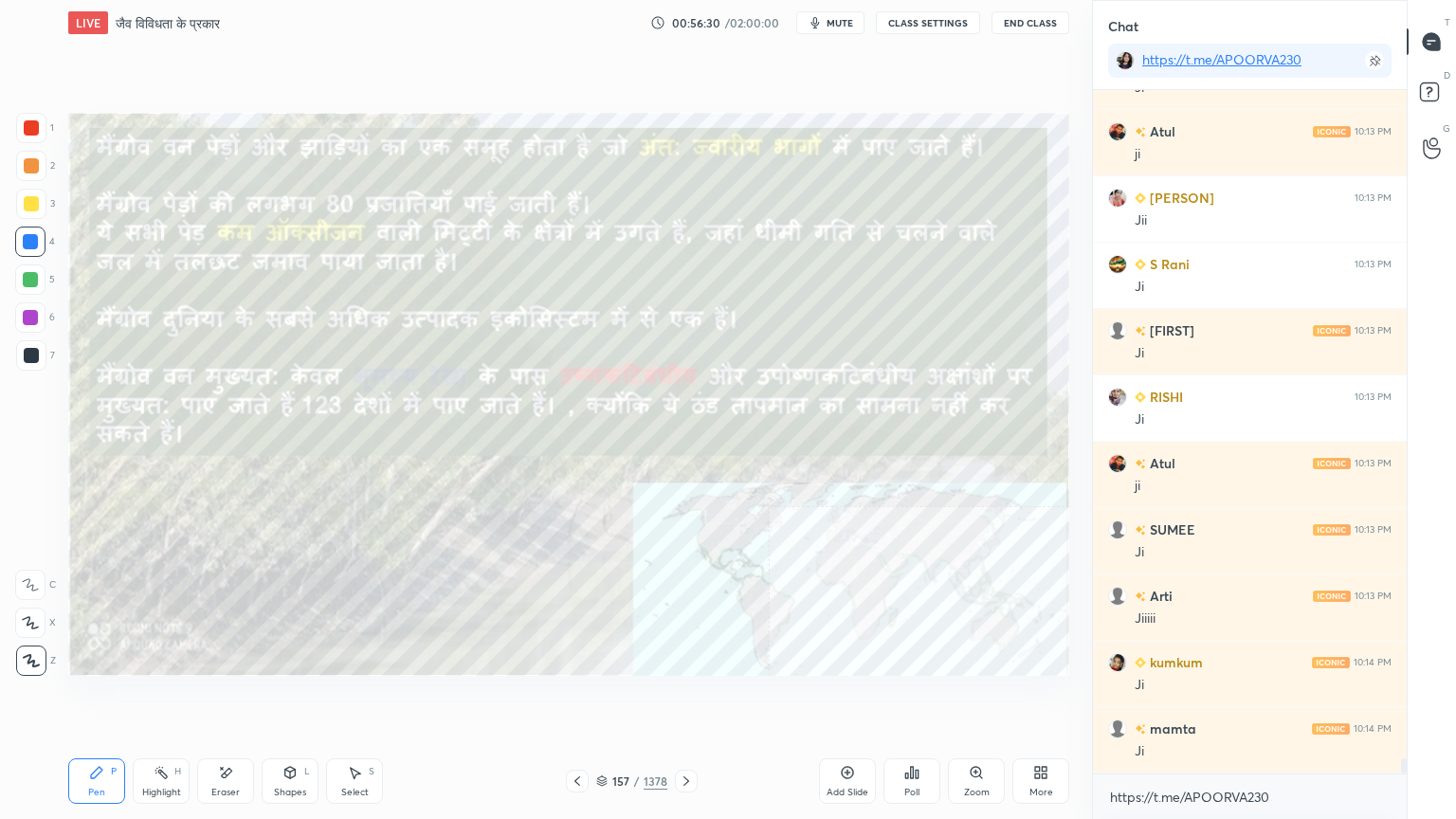 click 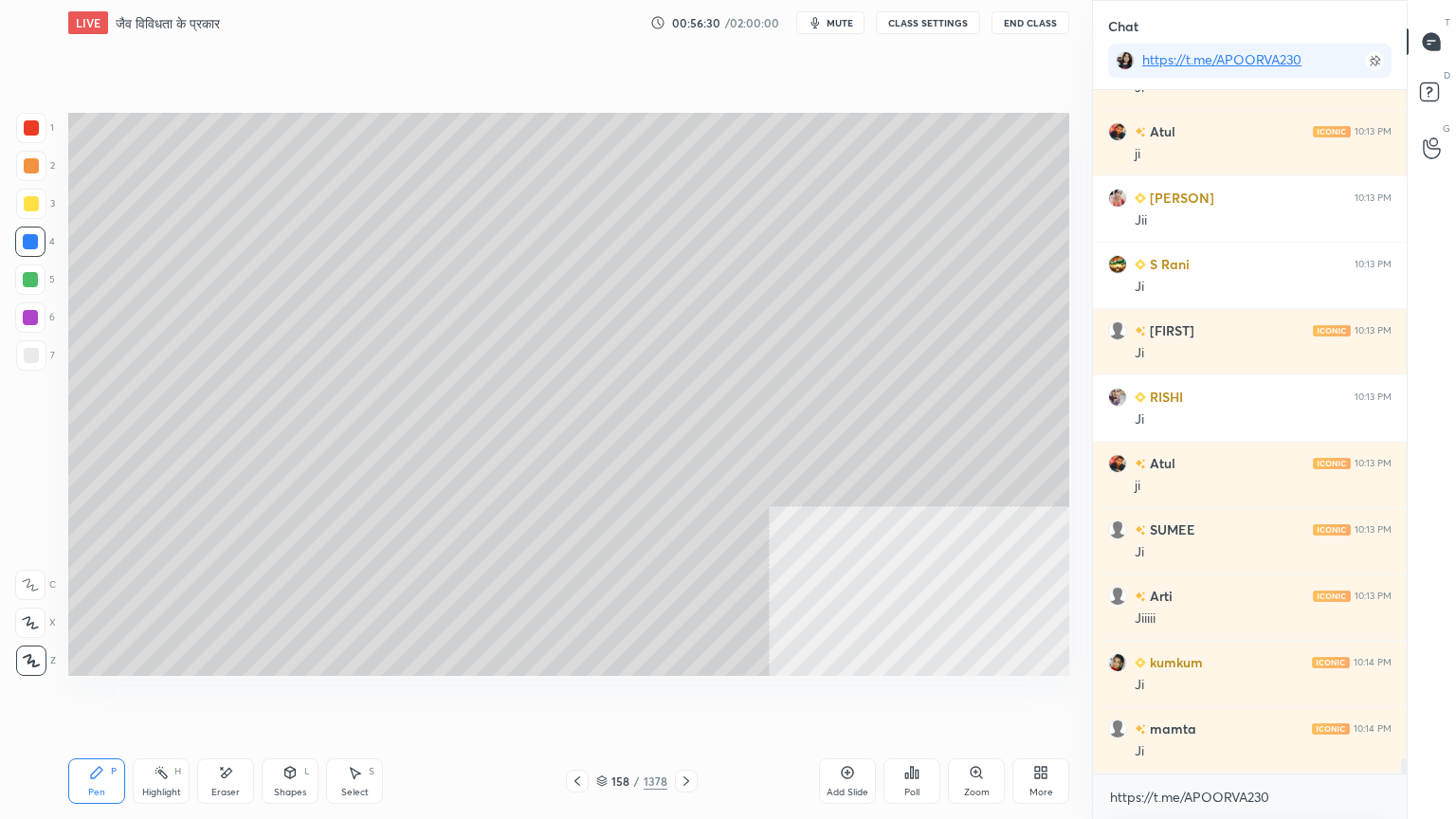 click 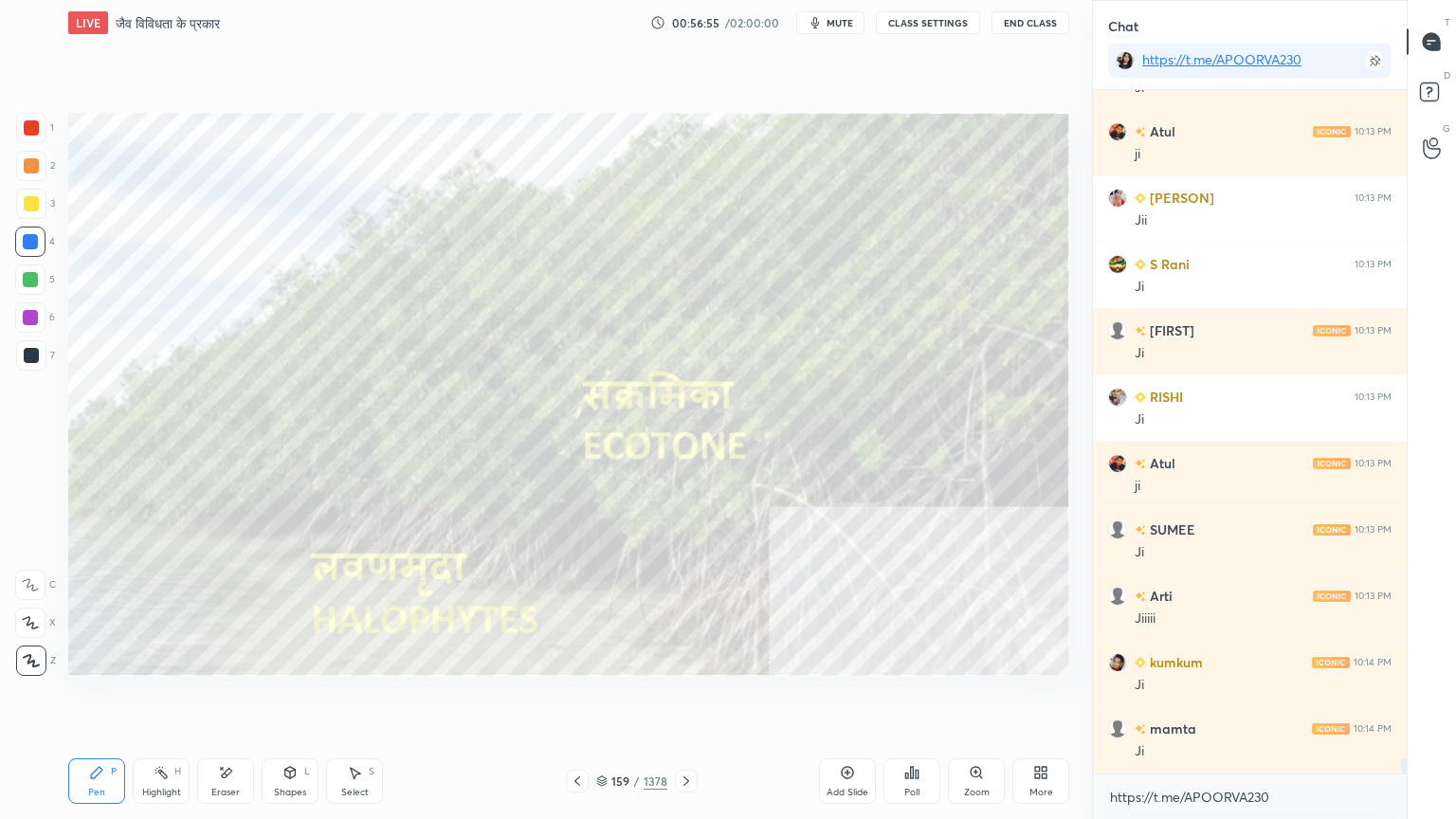 scroll, scrollTop: 29939, scrollLeft: 0, axis: vertical 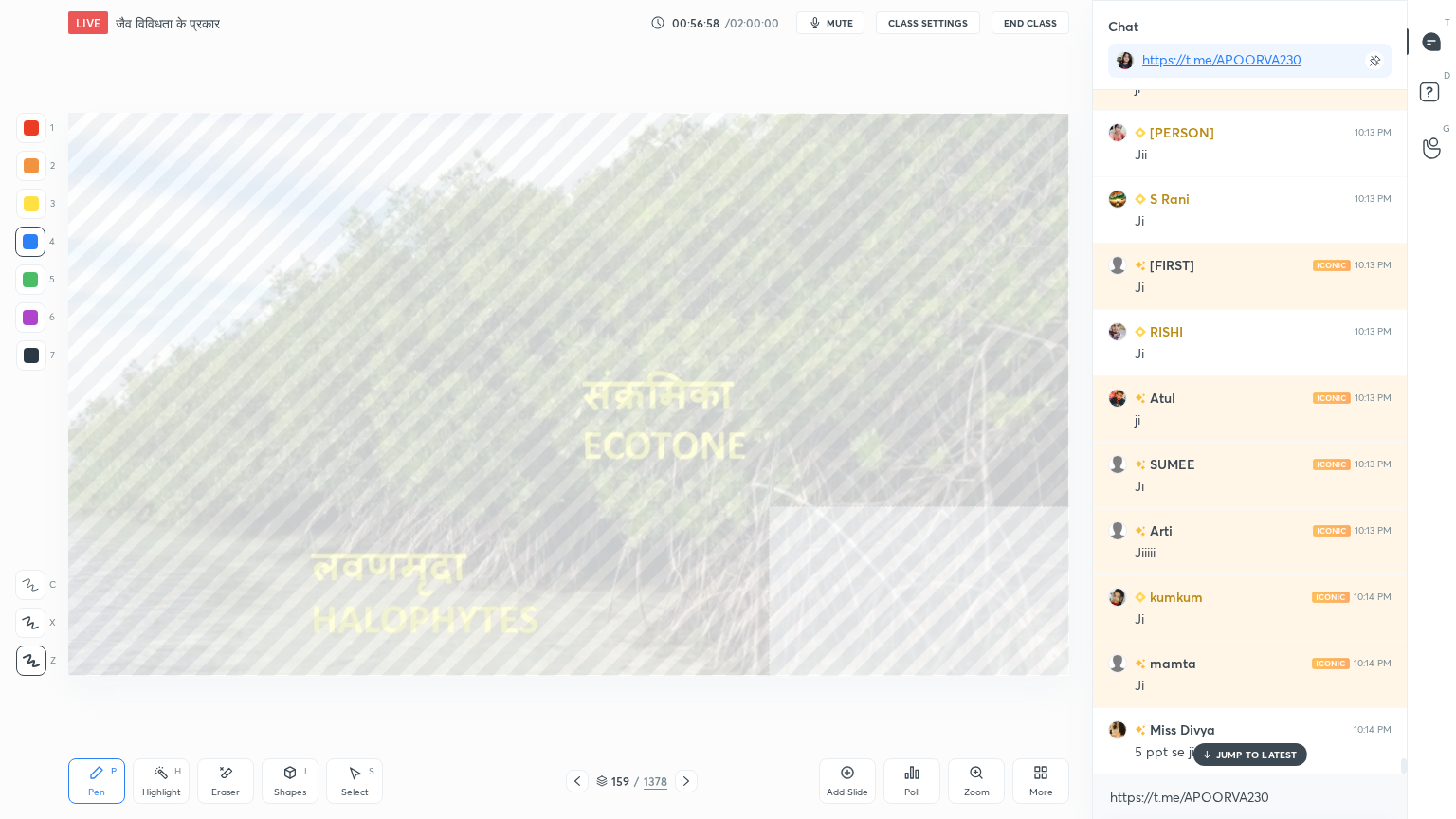 click 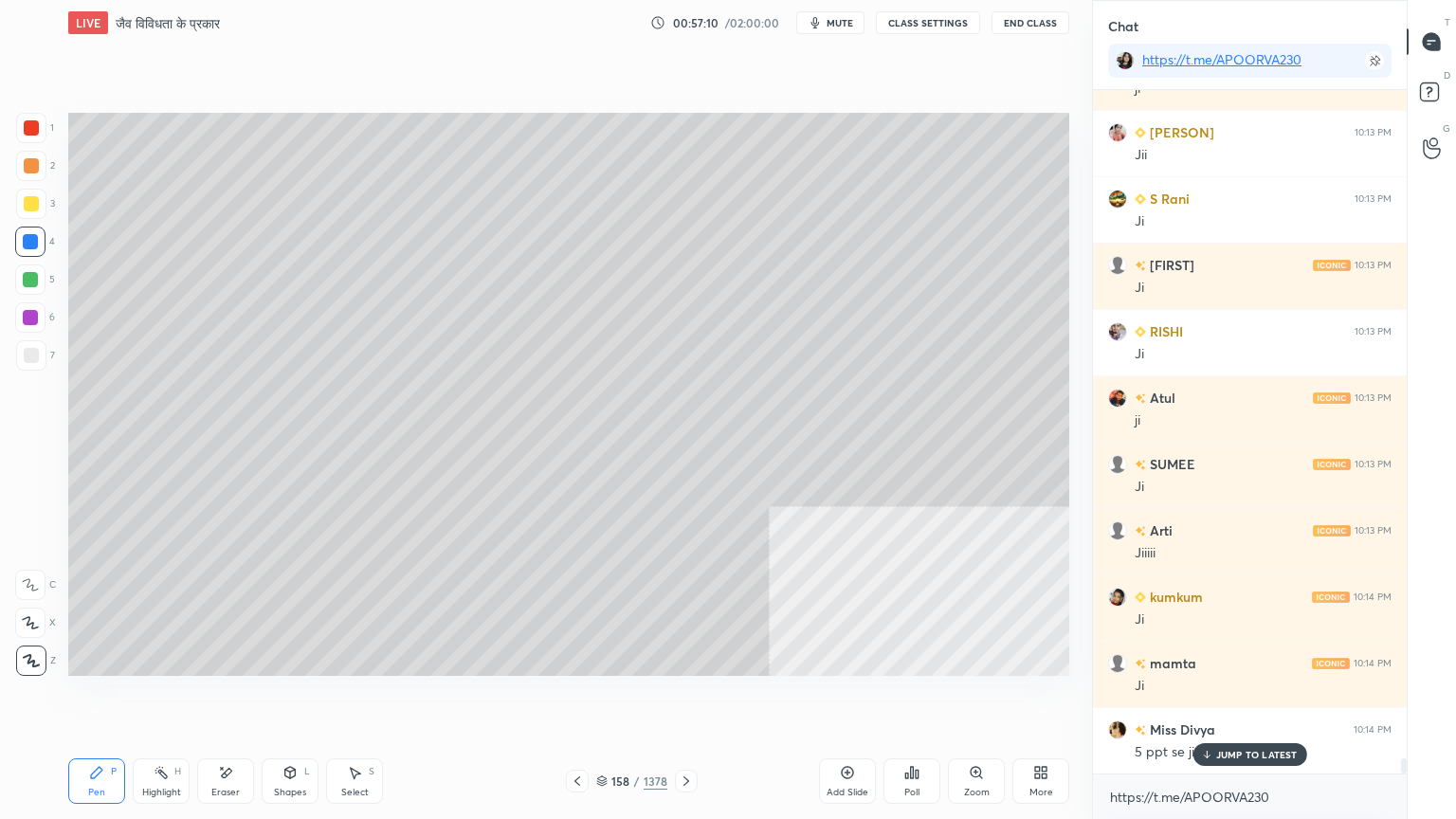 click at bounding box center (686, 781) 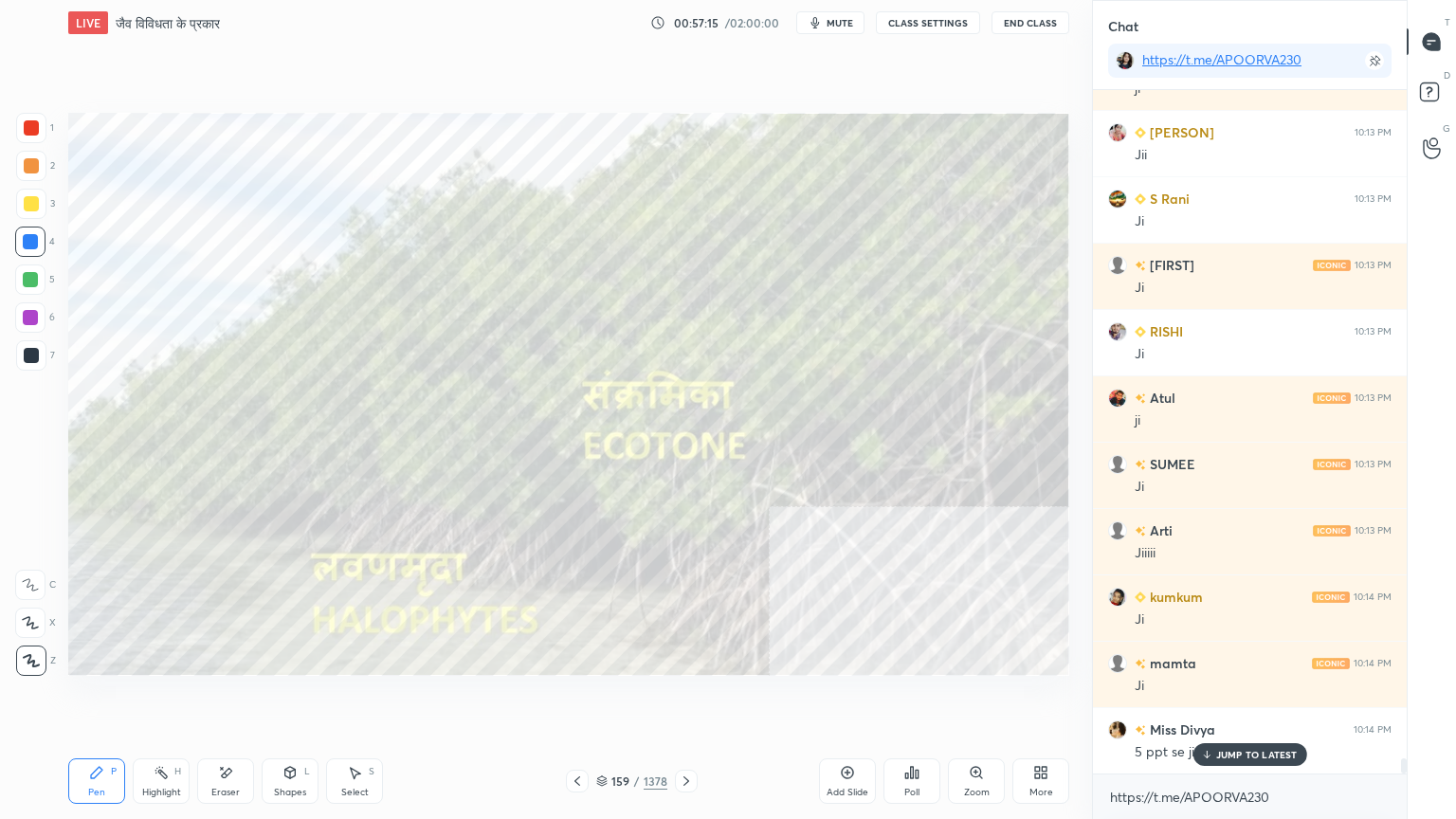 scroll, scrollTop: 30006, scrollLeft: 0, axis: vertical 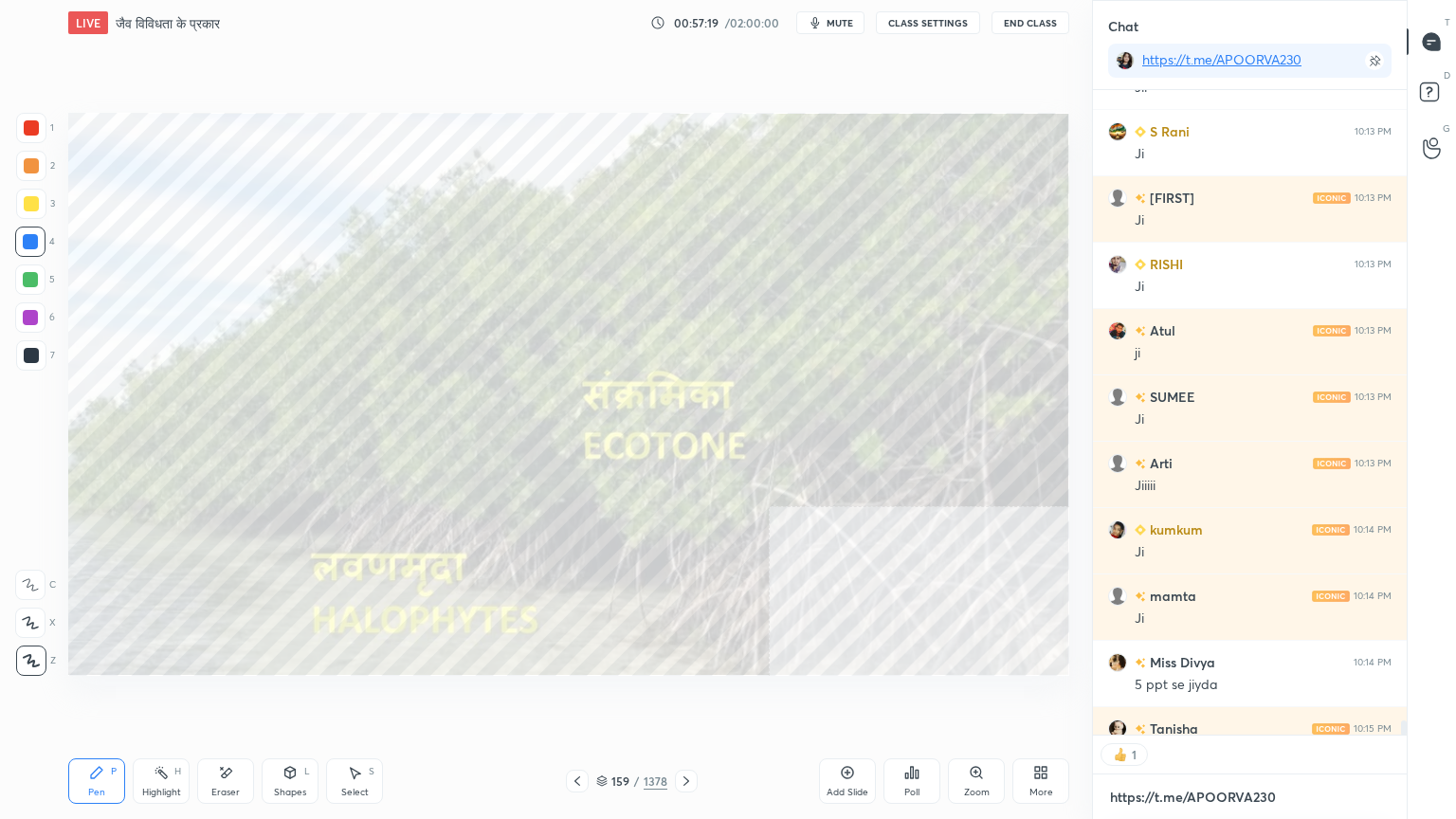 drag, startPoint x: 1185, startPoint y: 808, endPoint x: 1160, endPoint y: 791, distance: 30.232433 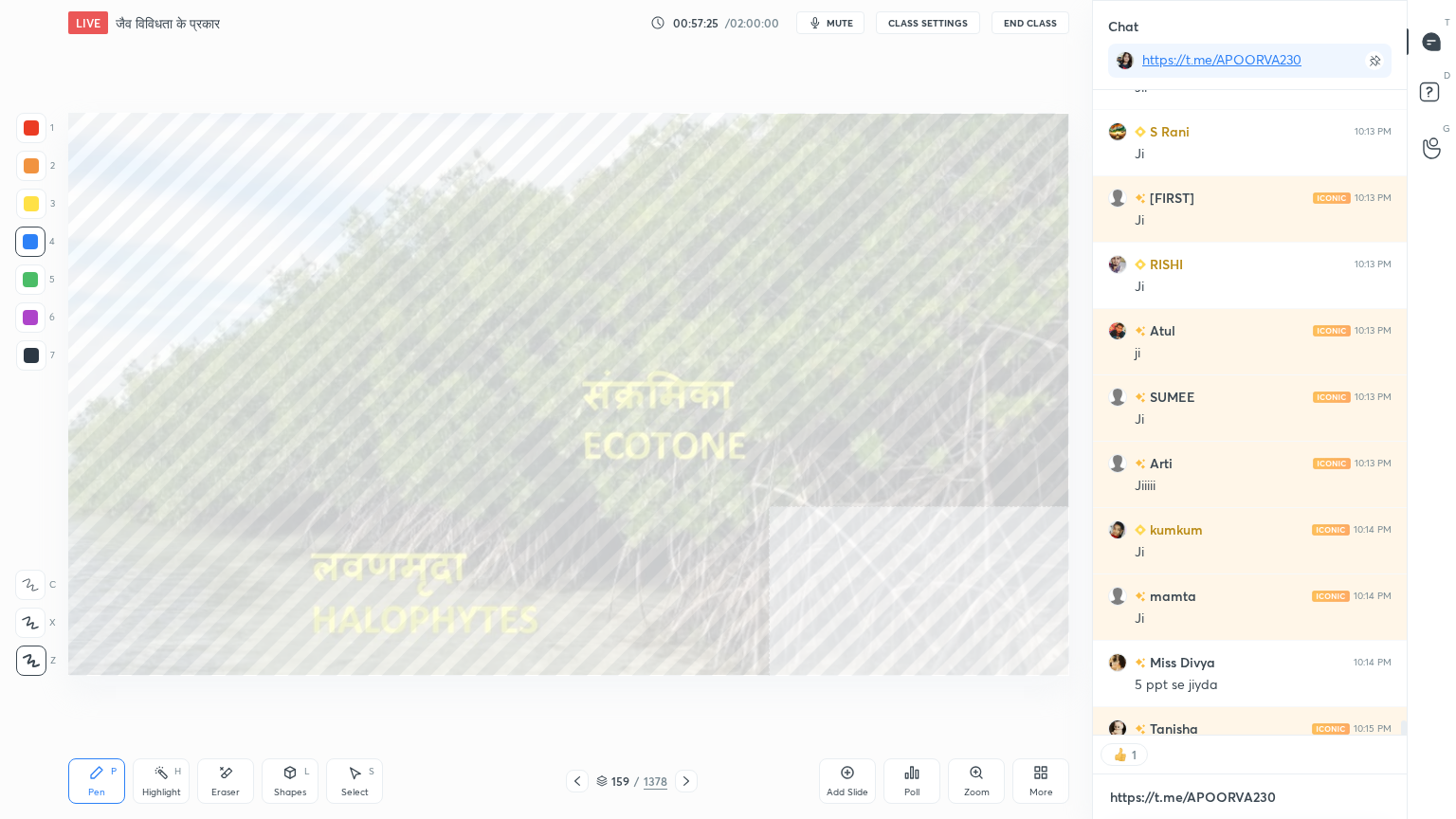 scroll, scrollTop: 6, scrollLeft: 6, axis: both 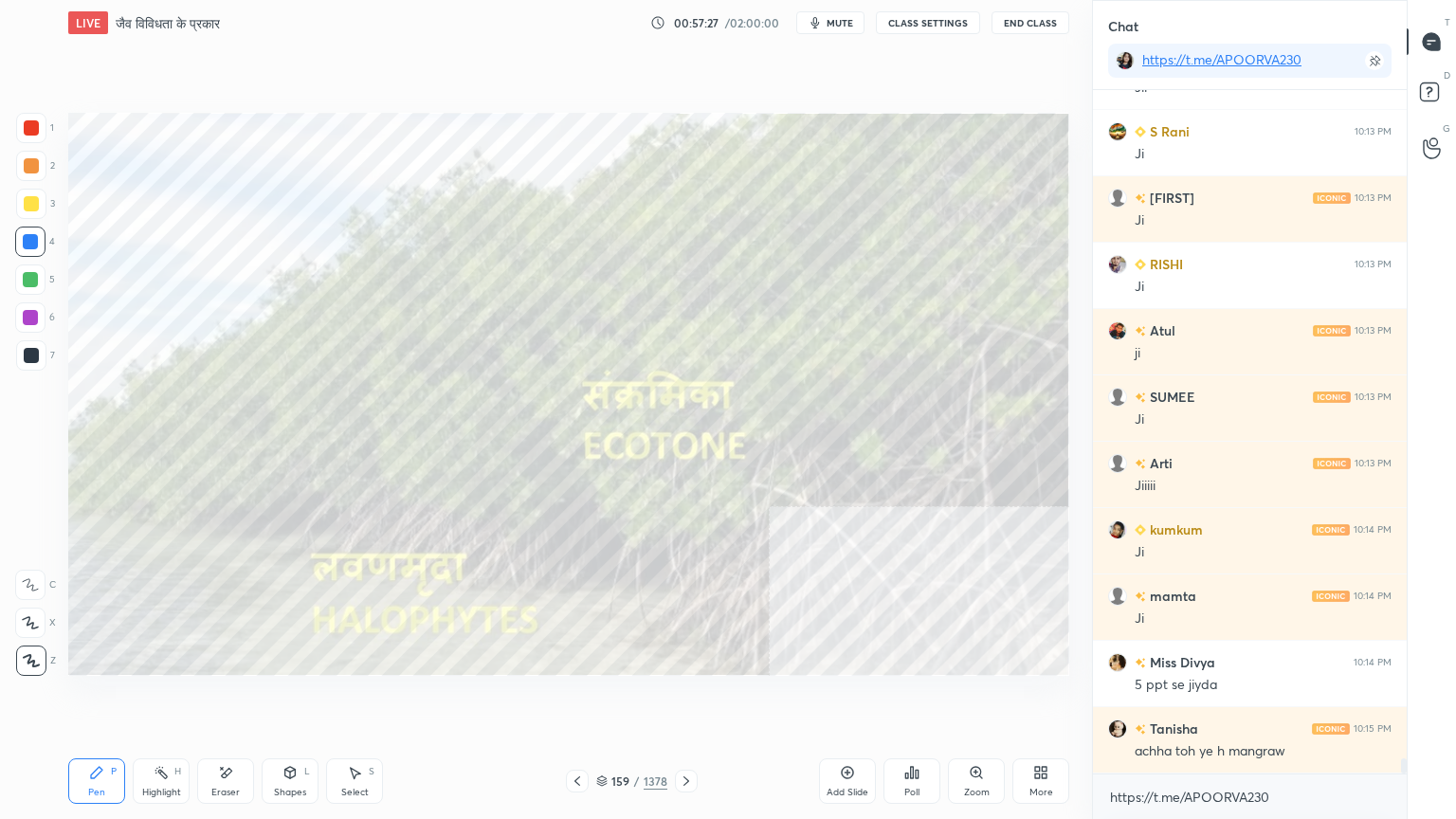 drag, startPoint x: 607, startPoint y: 780, endPoint x: 626, endPoint y: 776, distance: 19.416488 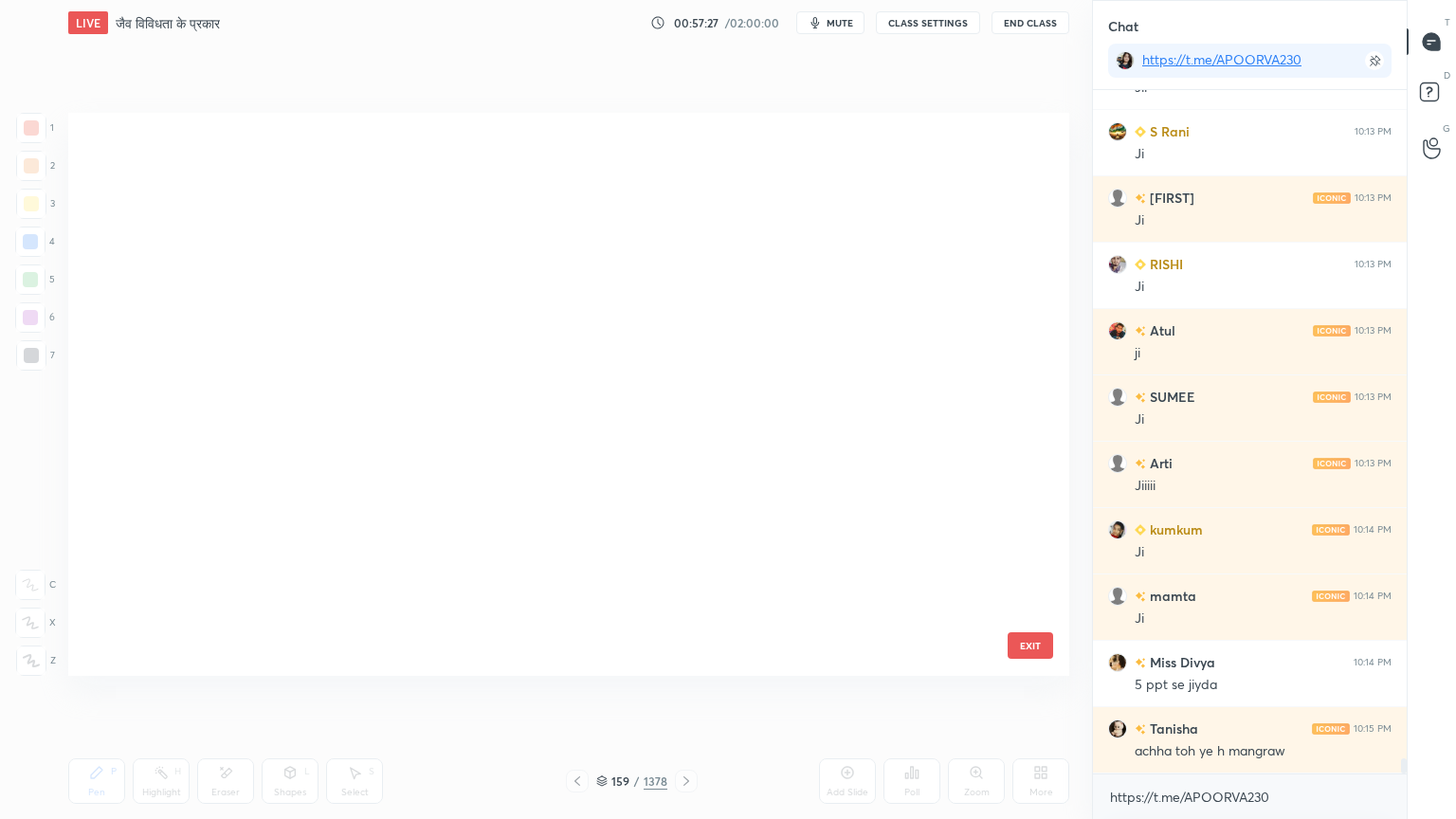 scroll, scrollTop: 8630, scrollLeft: 0, axis: vertical 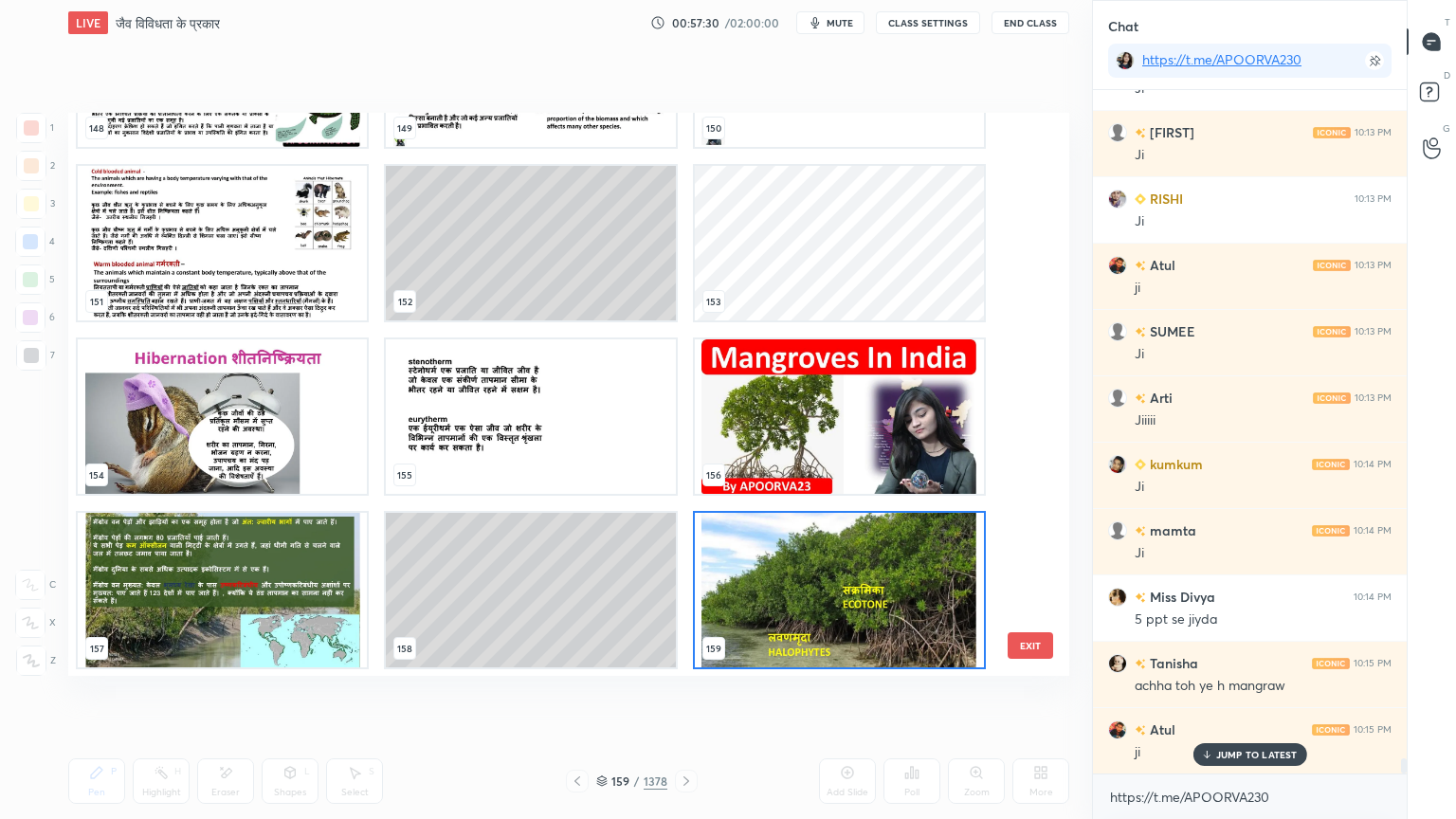 click at bounding box center (686, 781) 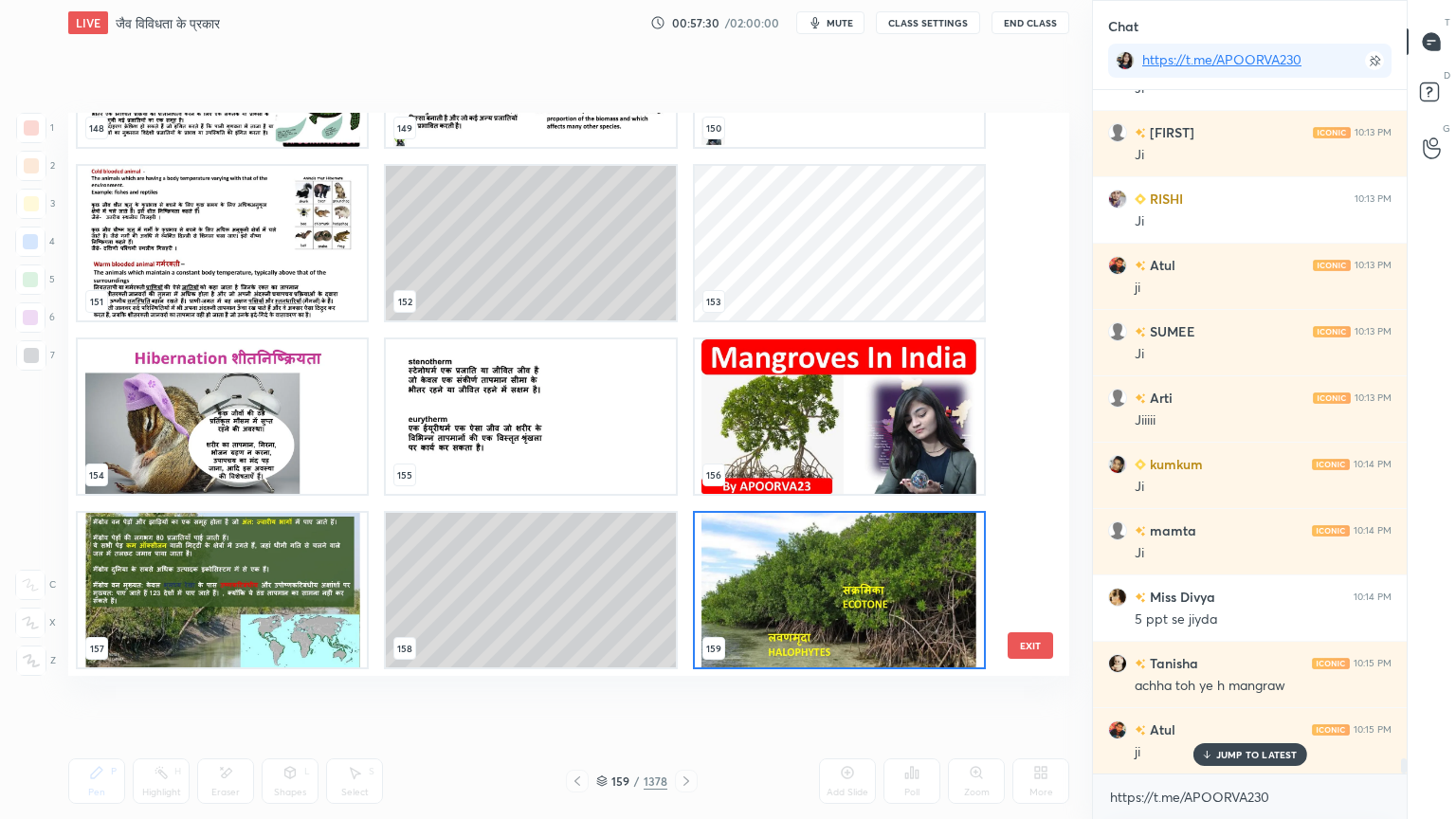 scroll, scrollTop: 30139, scrollLeft: 0, axis: vertical 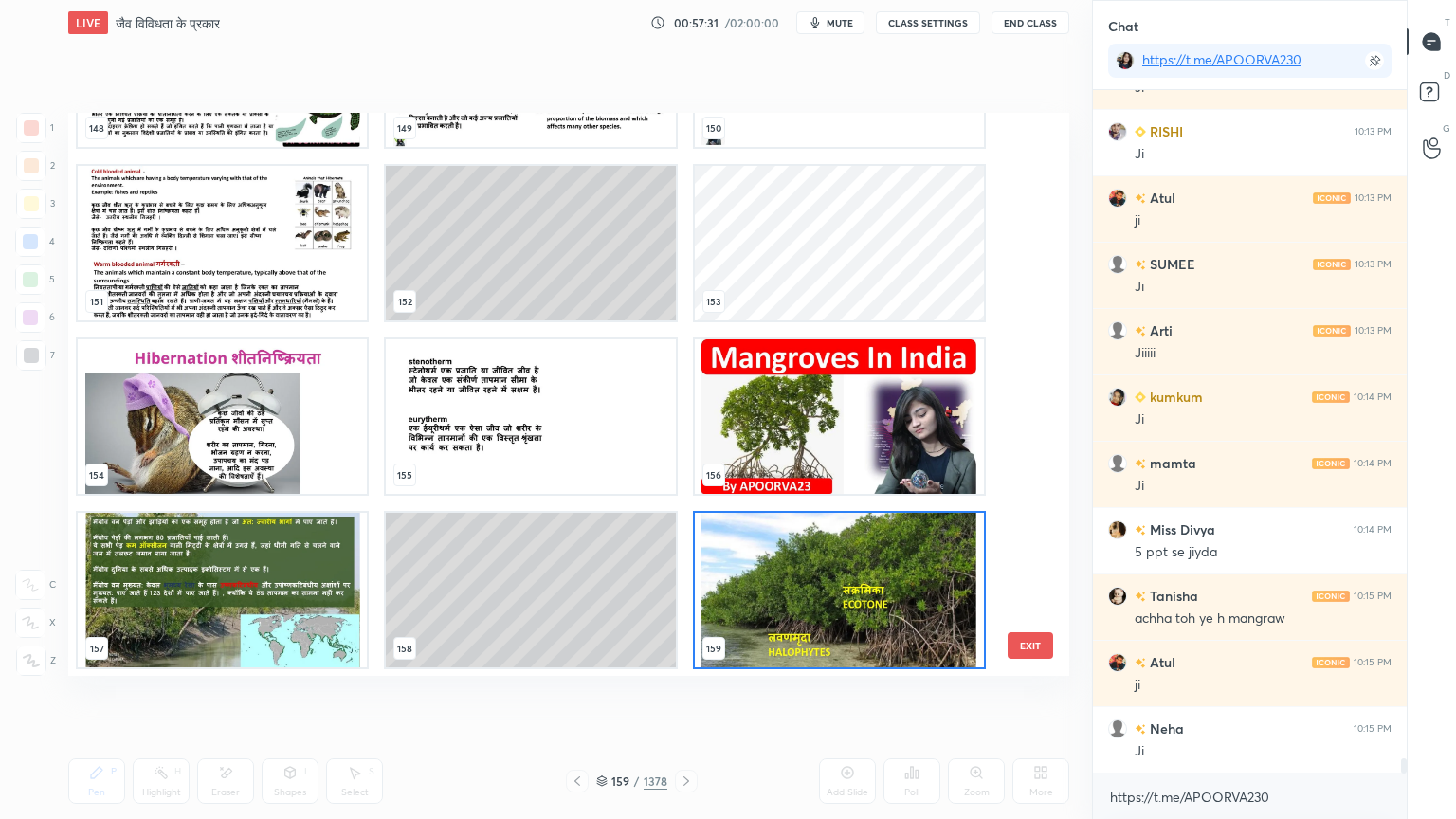 click at bounding box center [839, 590] 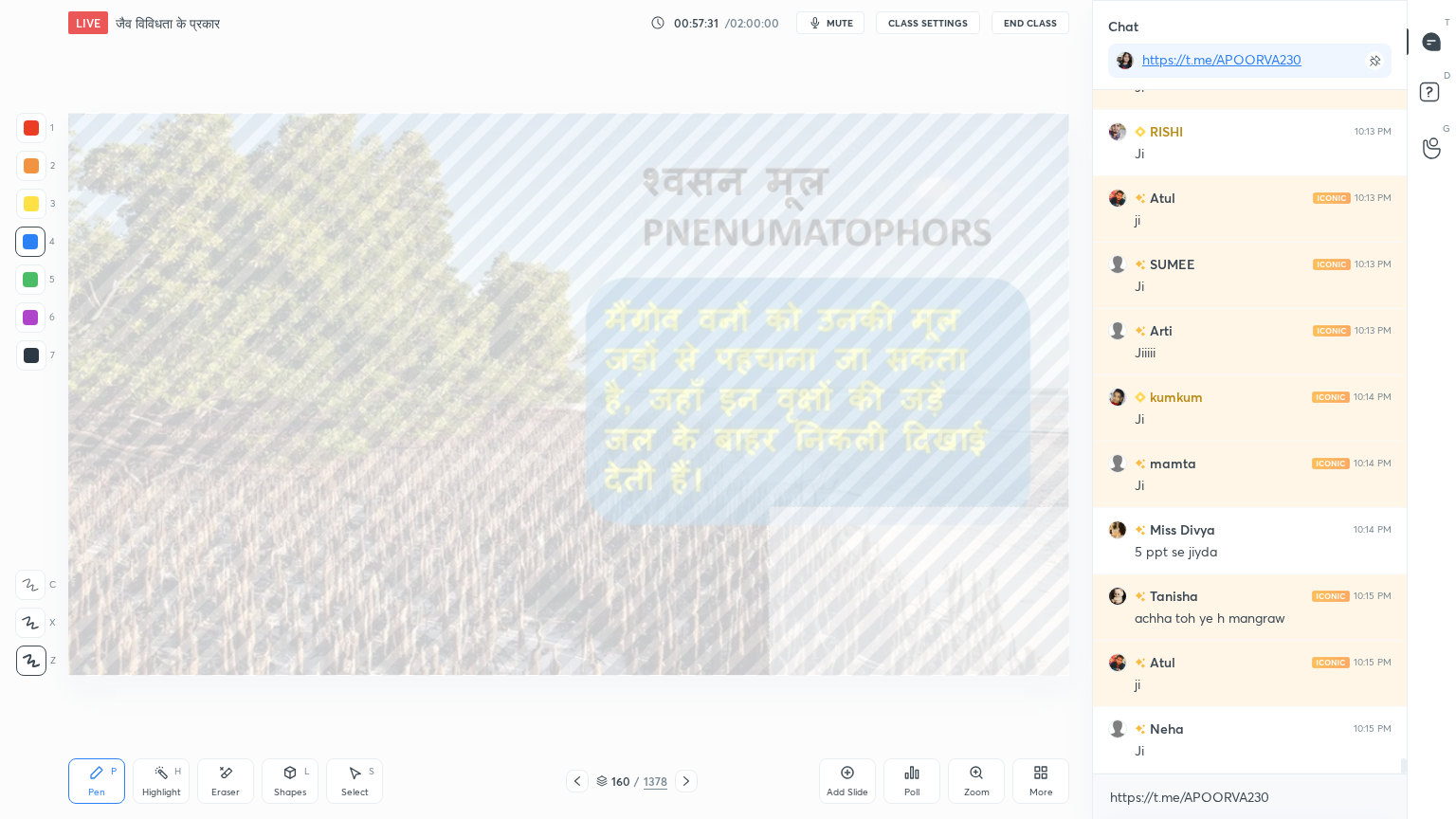scroll, scrollTop: 30204, scrollLeft: 0, axis: vertical 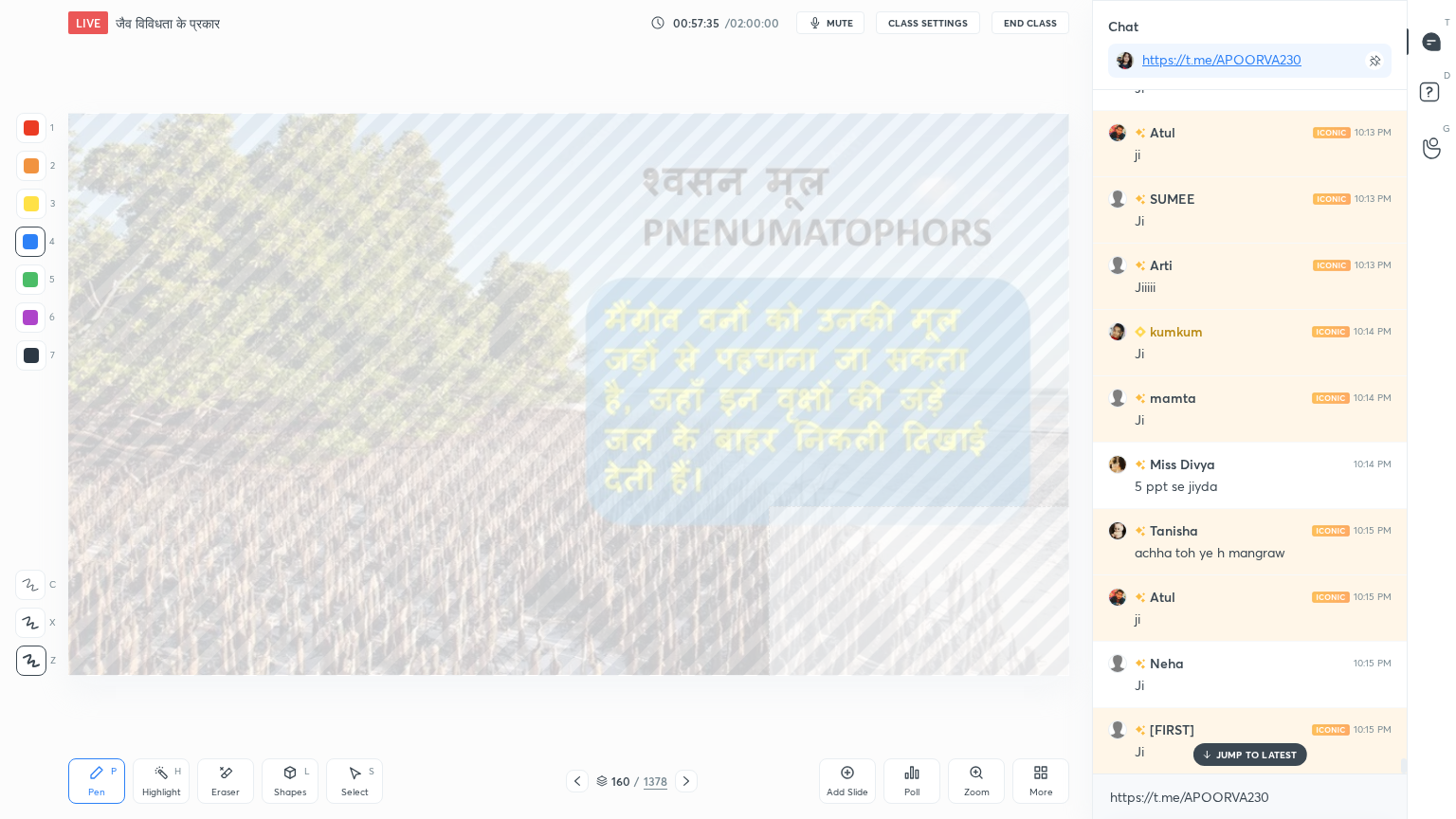 drag, startPoint x: 606, startPoint y: 782, endPoint x: 638, endPoint y: 766, distance: 35.777088 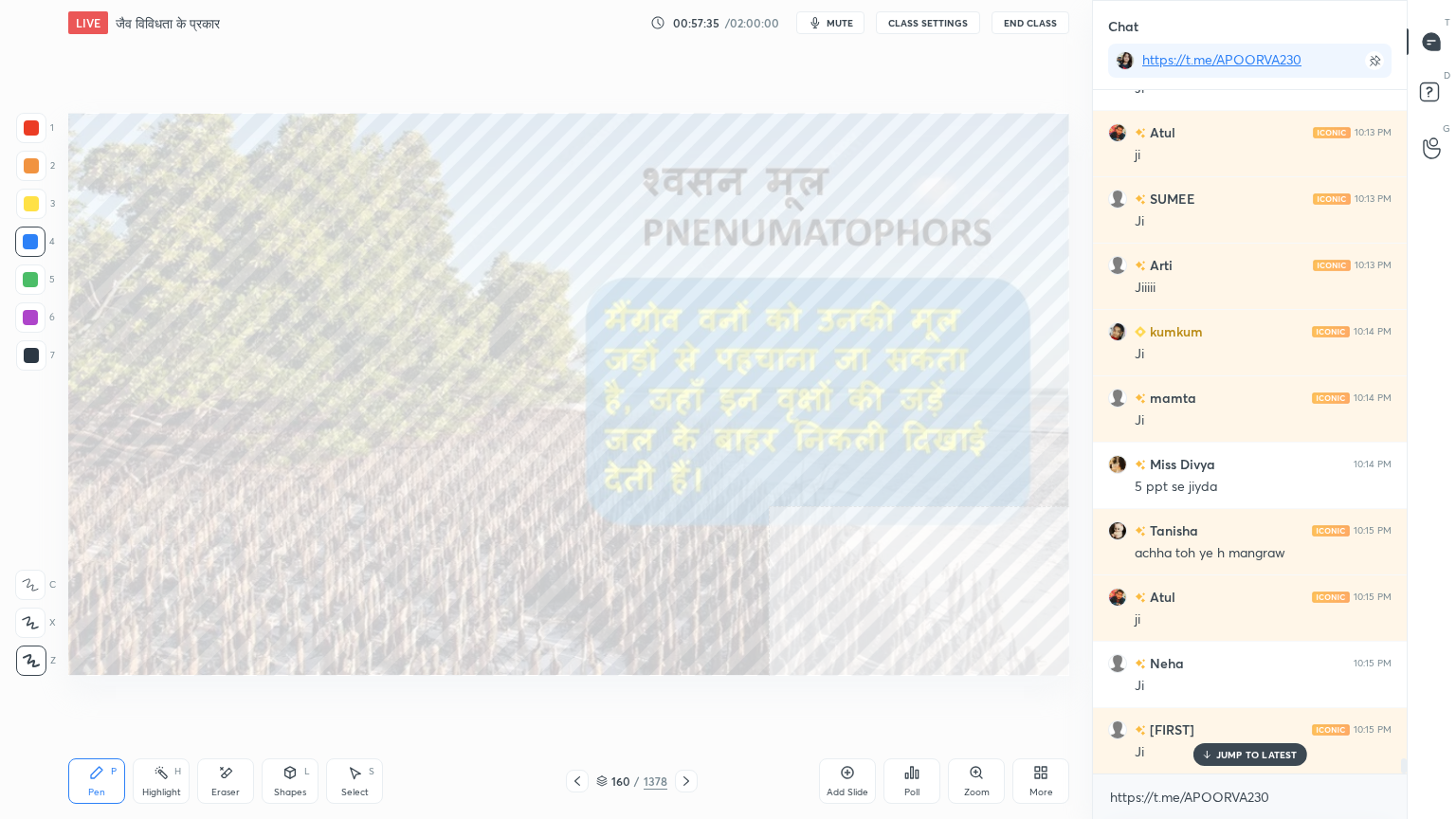 click 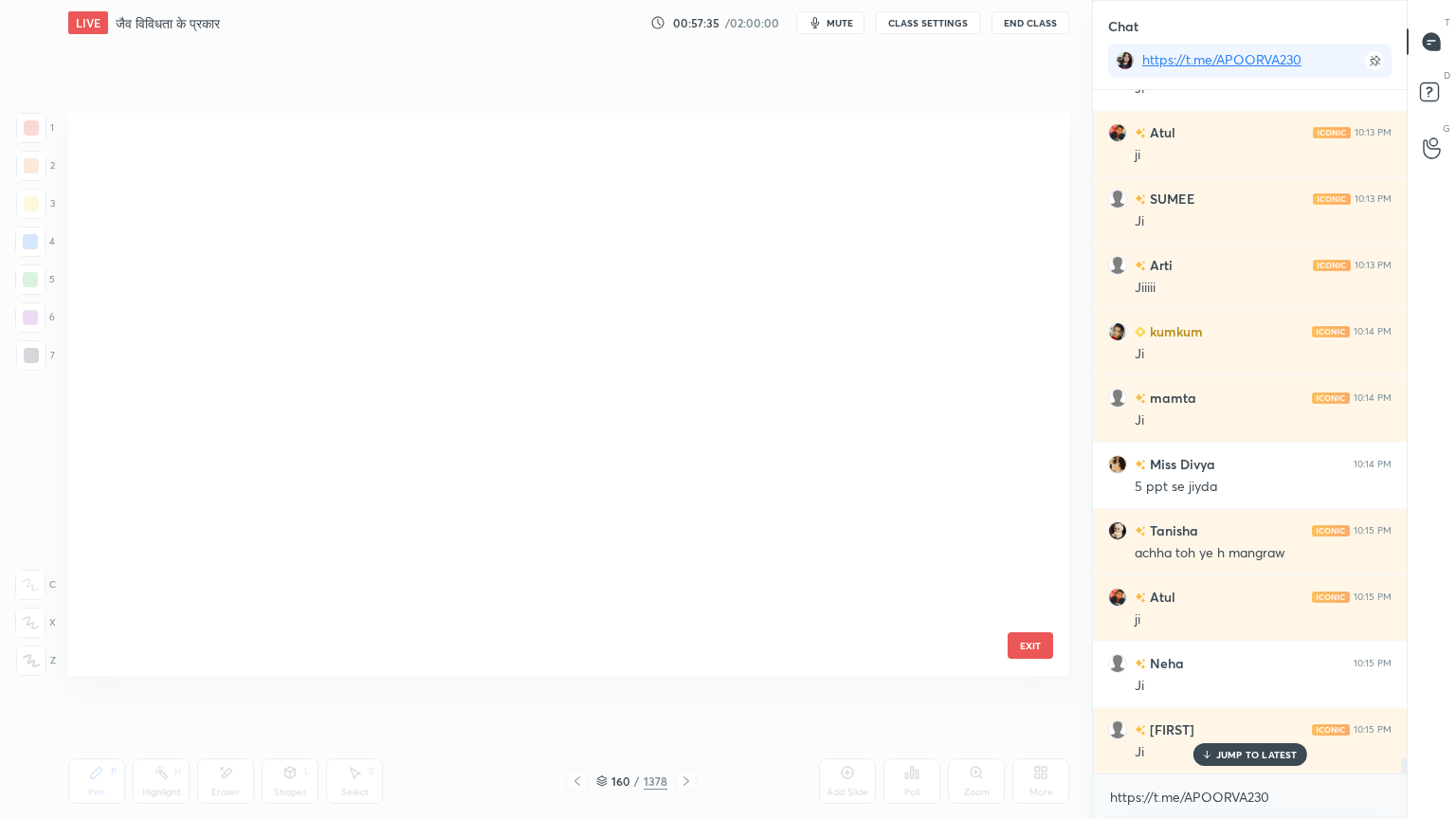 scroll, scrollTop: 8804, scrollLeft: 0, axis: vertical 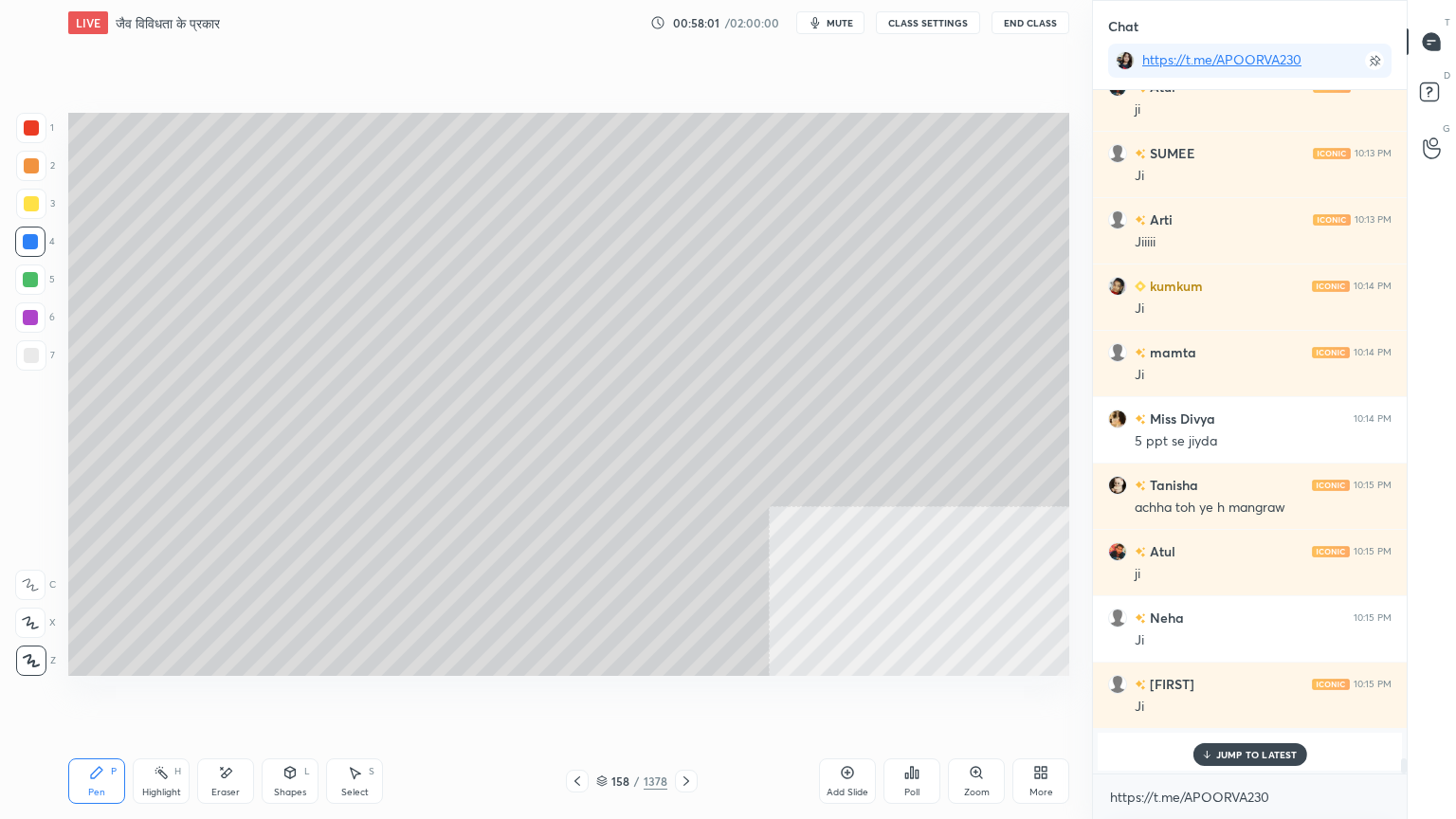 click on "Eraser" at bounding box center [226, 792] 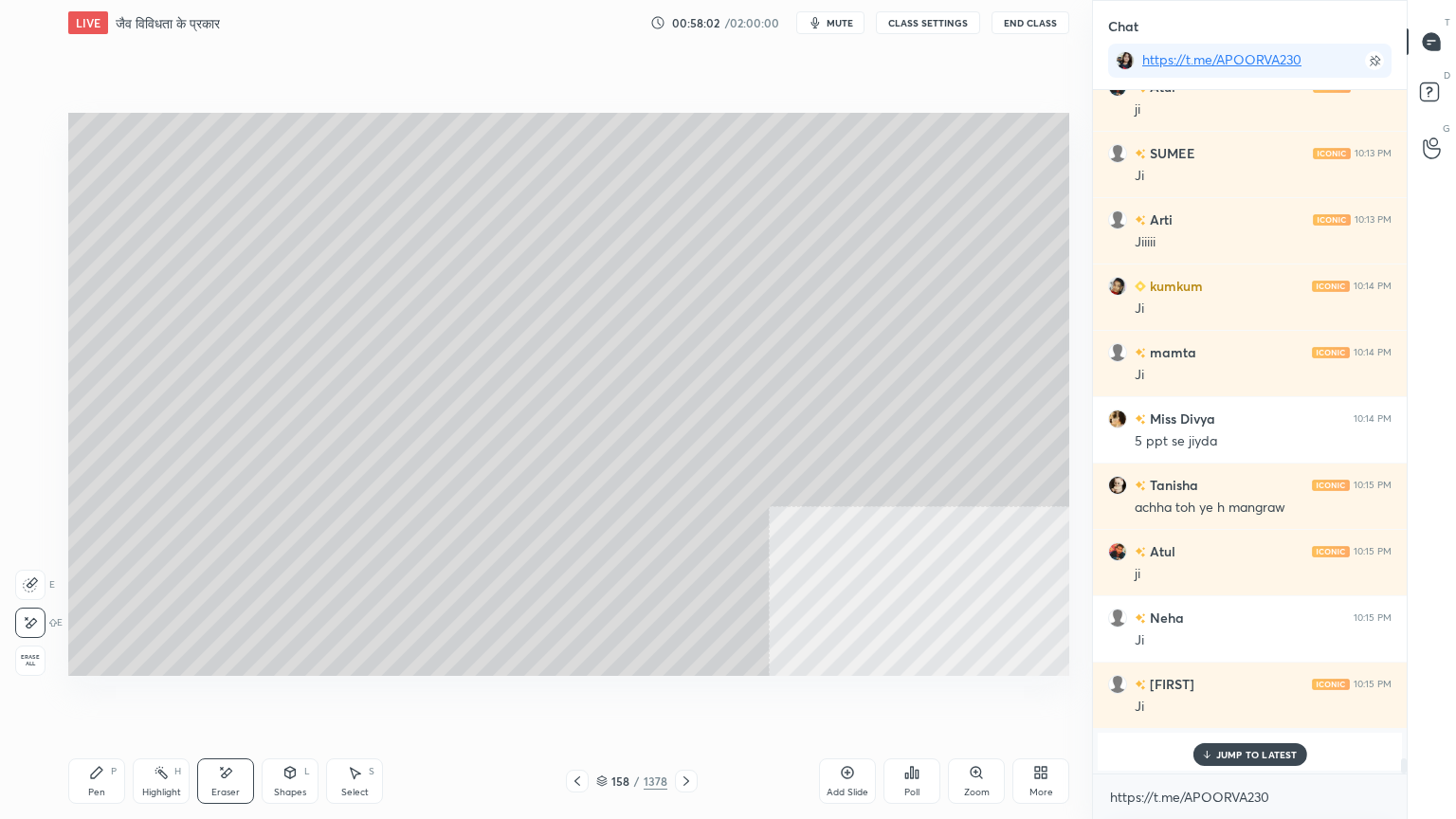 click on "Eraser" at bounding box center [226, 781] 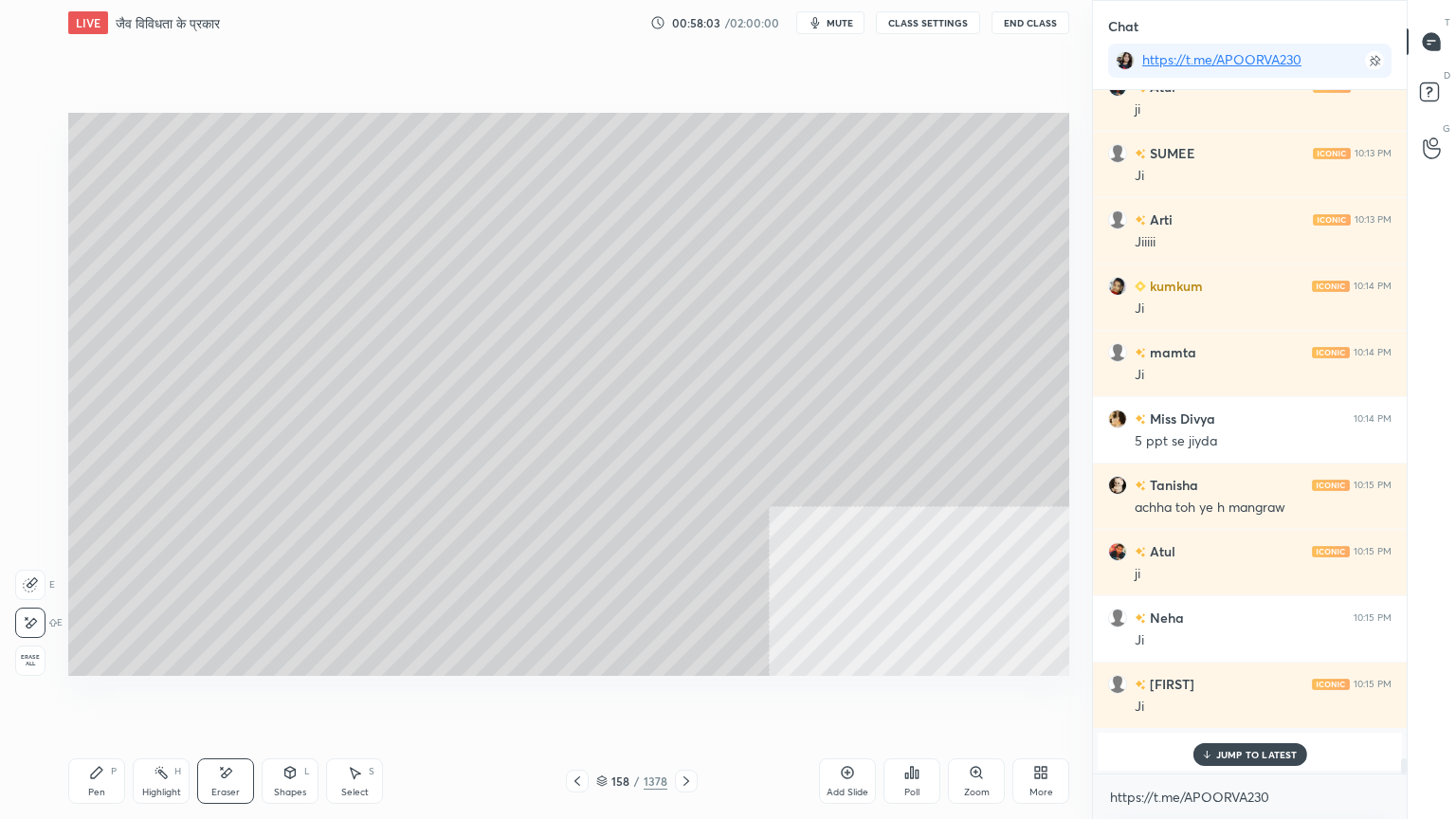 click on "Pen P" at bounding box center [97, 781] 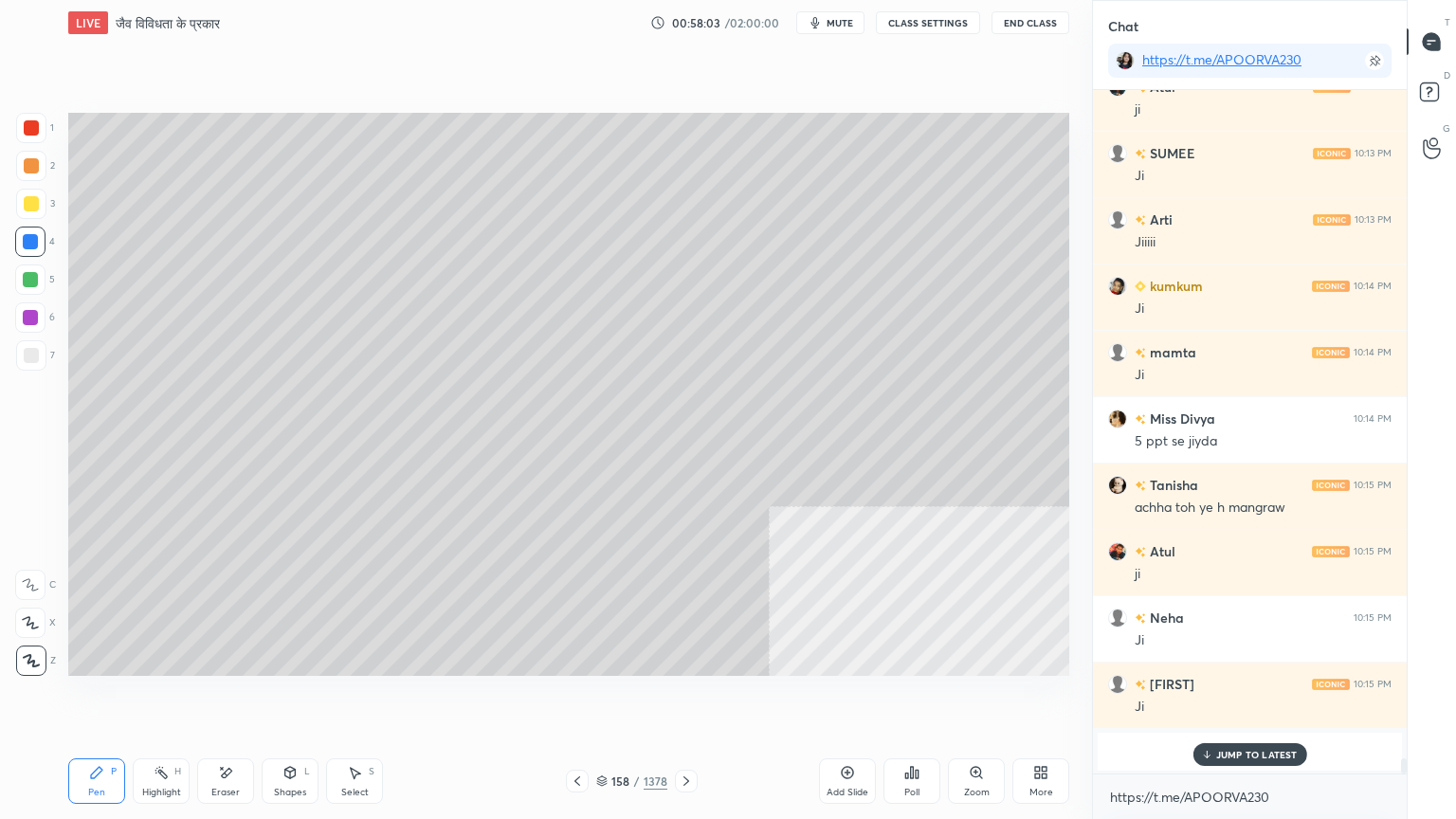 click on "Pen P" at bounding box center [97, 781] 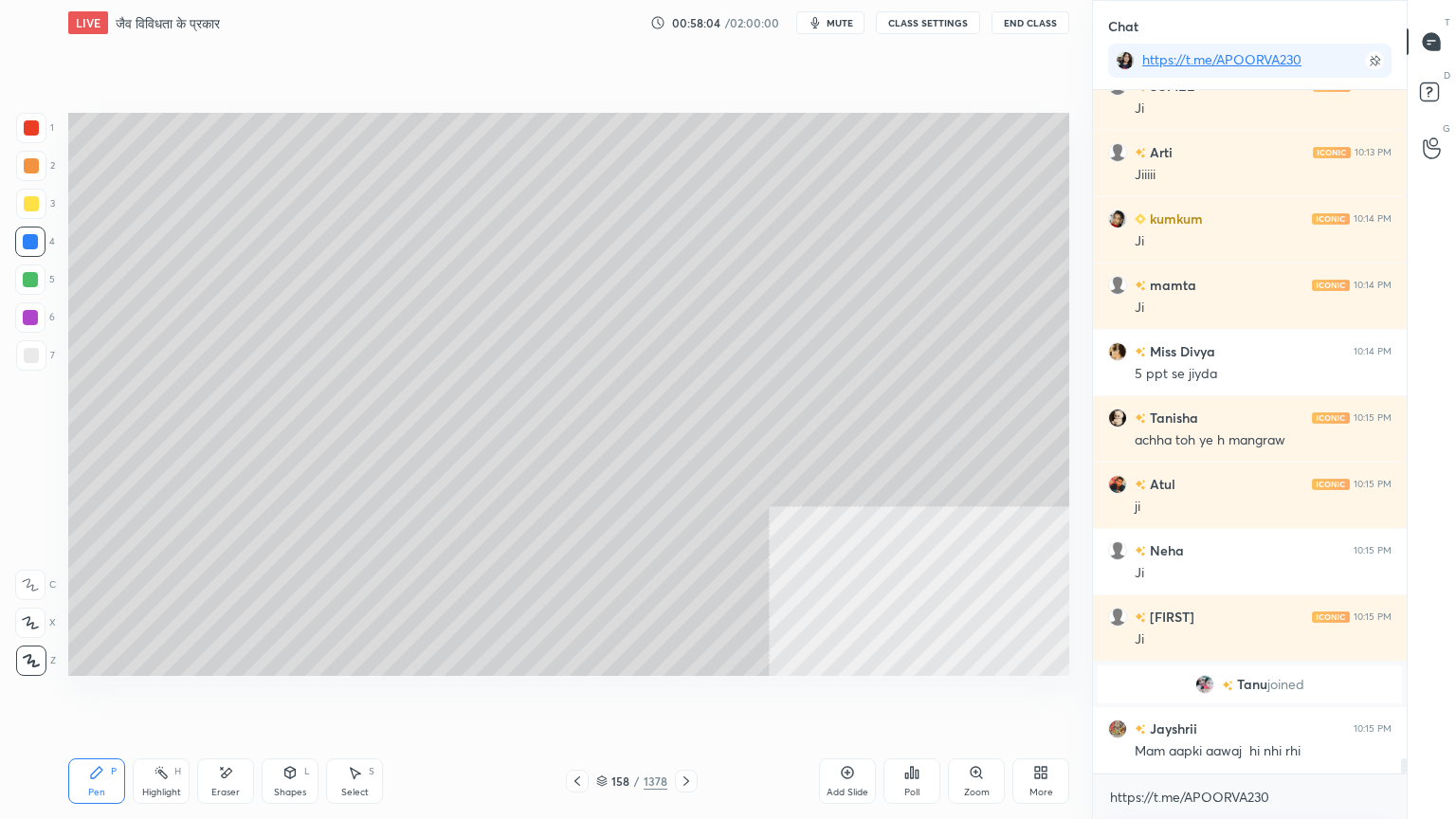click at bounding box center (30, 242) 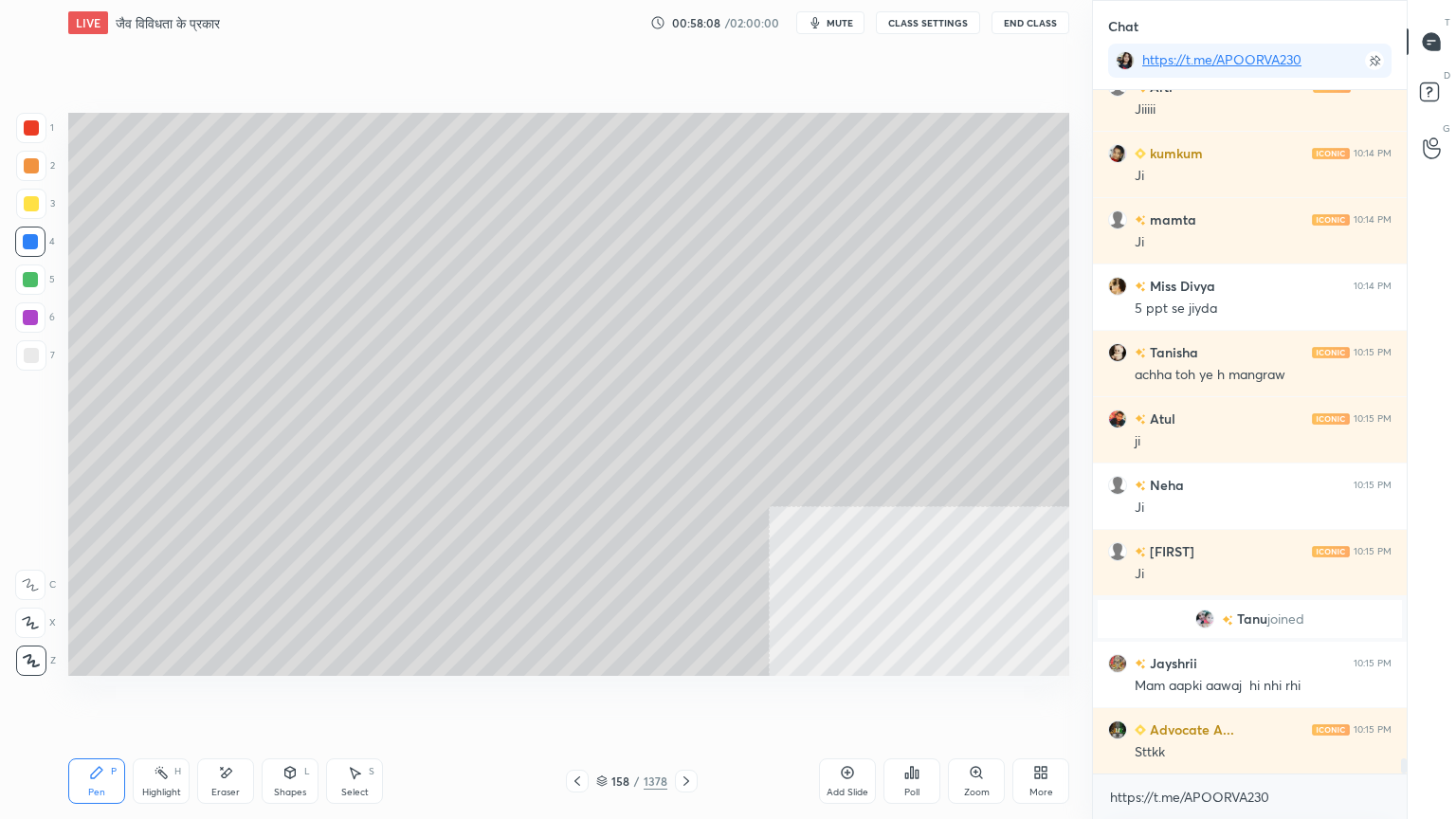 scroll, scrollTop: 30450, scrollLeft: 0, axis: vertical 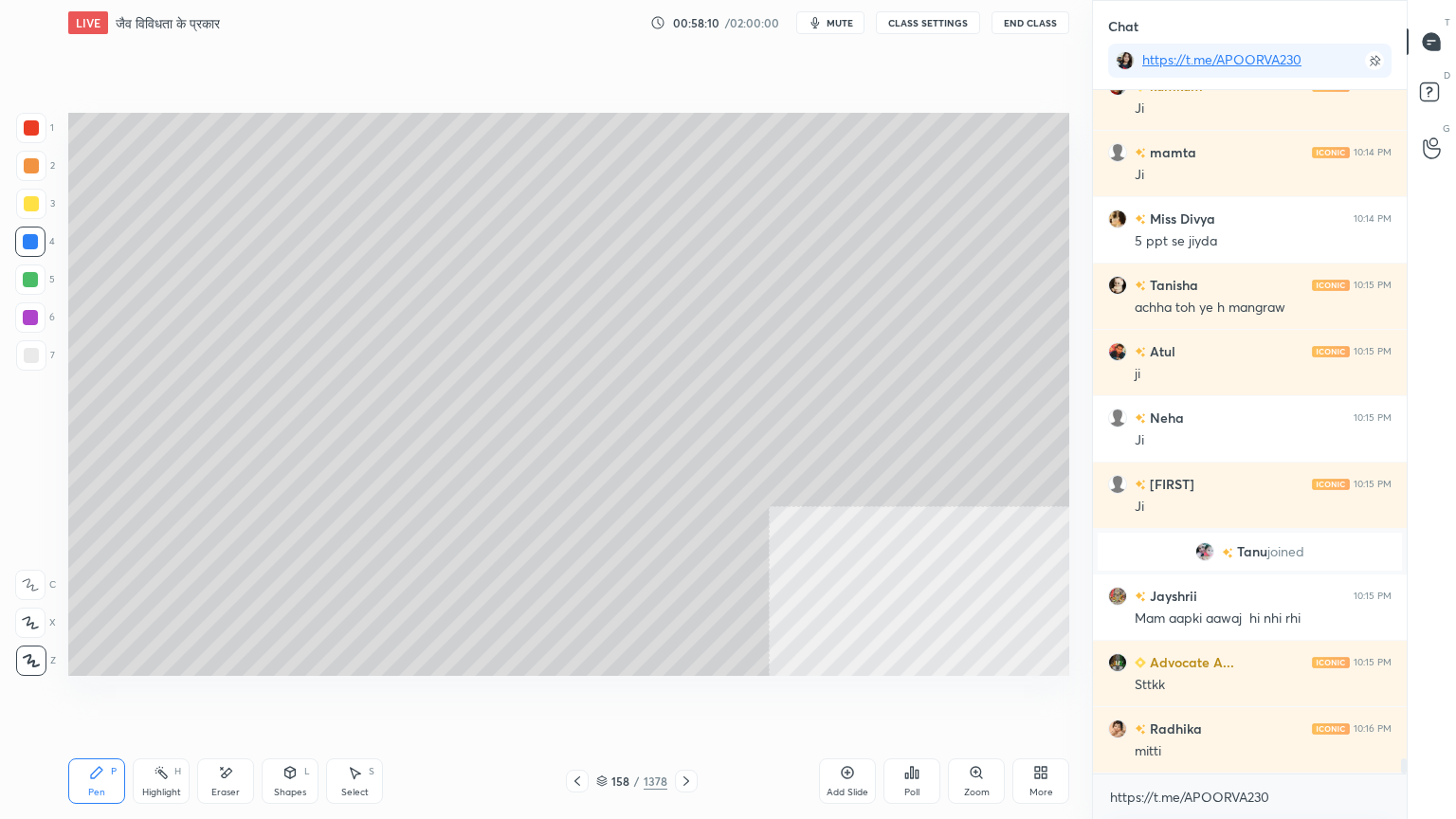 click on "Eraser" at bounding box center (226, 792) 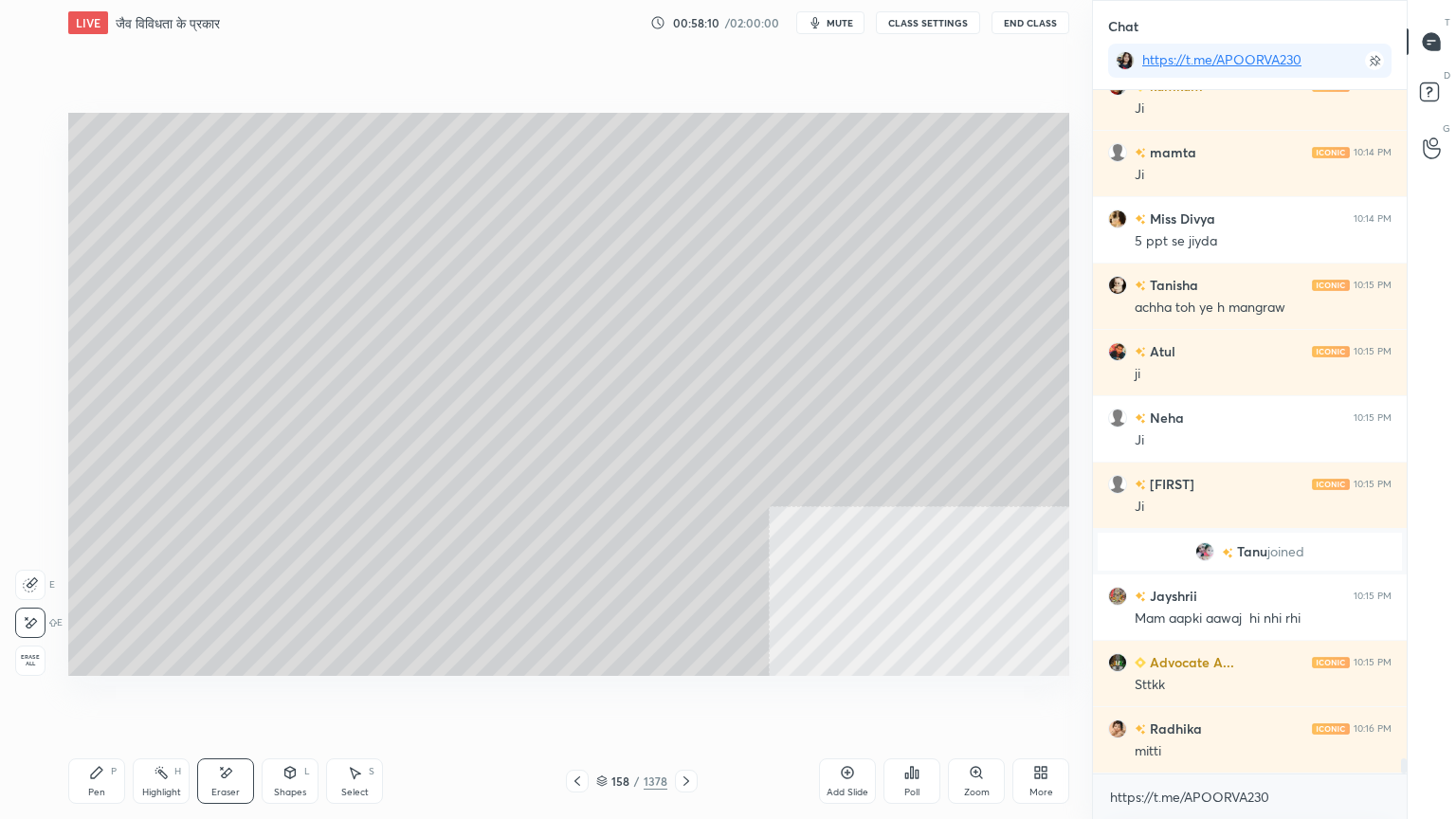 click on "Eraser" at bounding box center (226, 781) 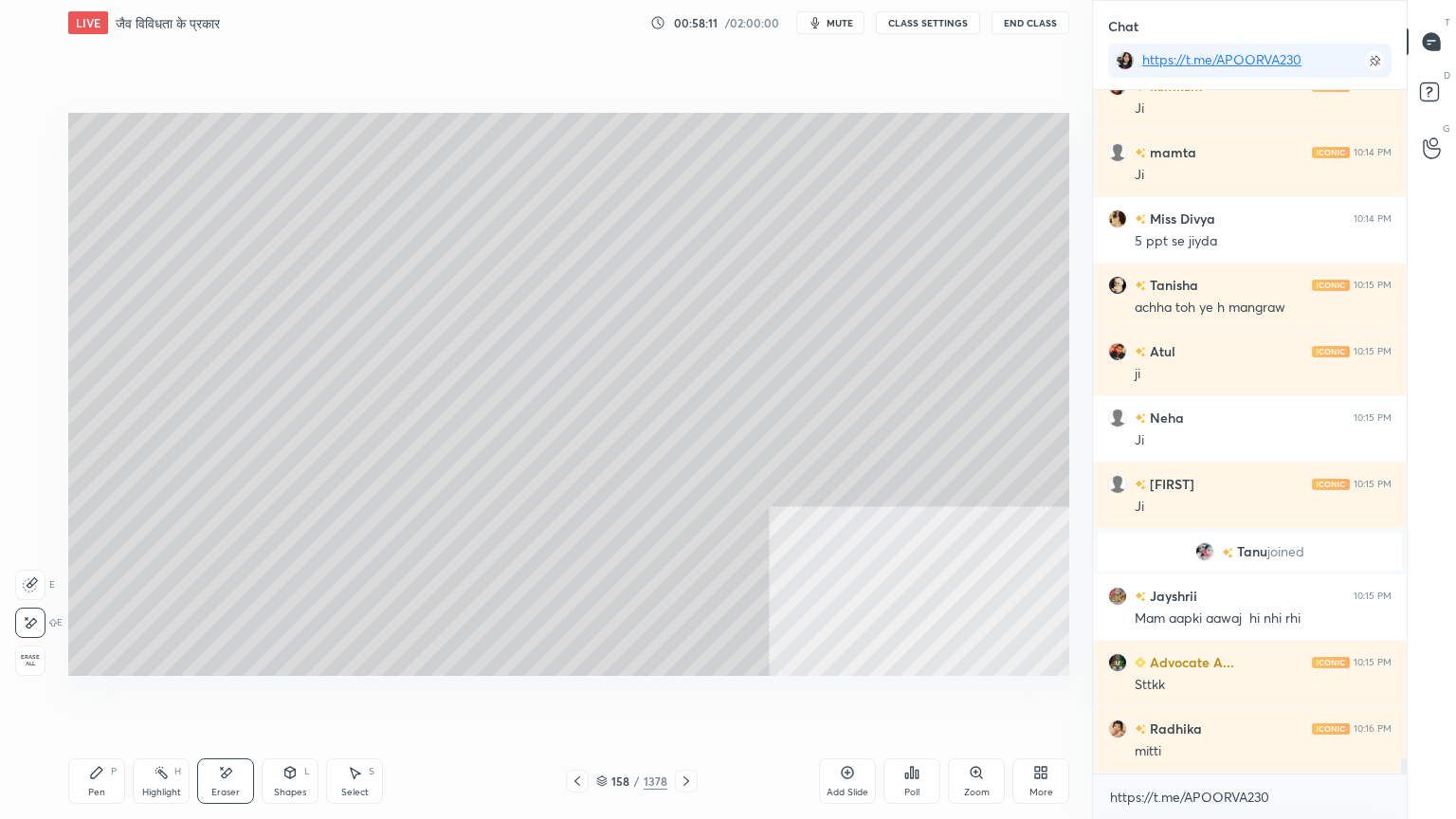 scroll, scrollTop: 30495, scrollLeft: 0, axis: vertical 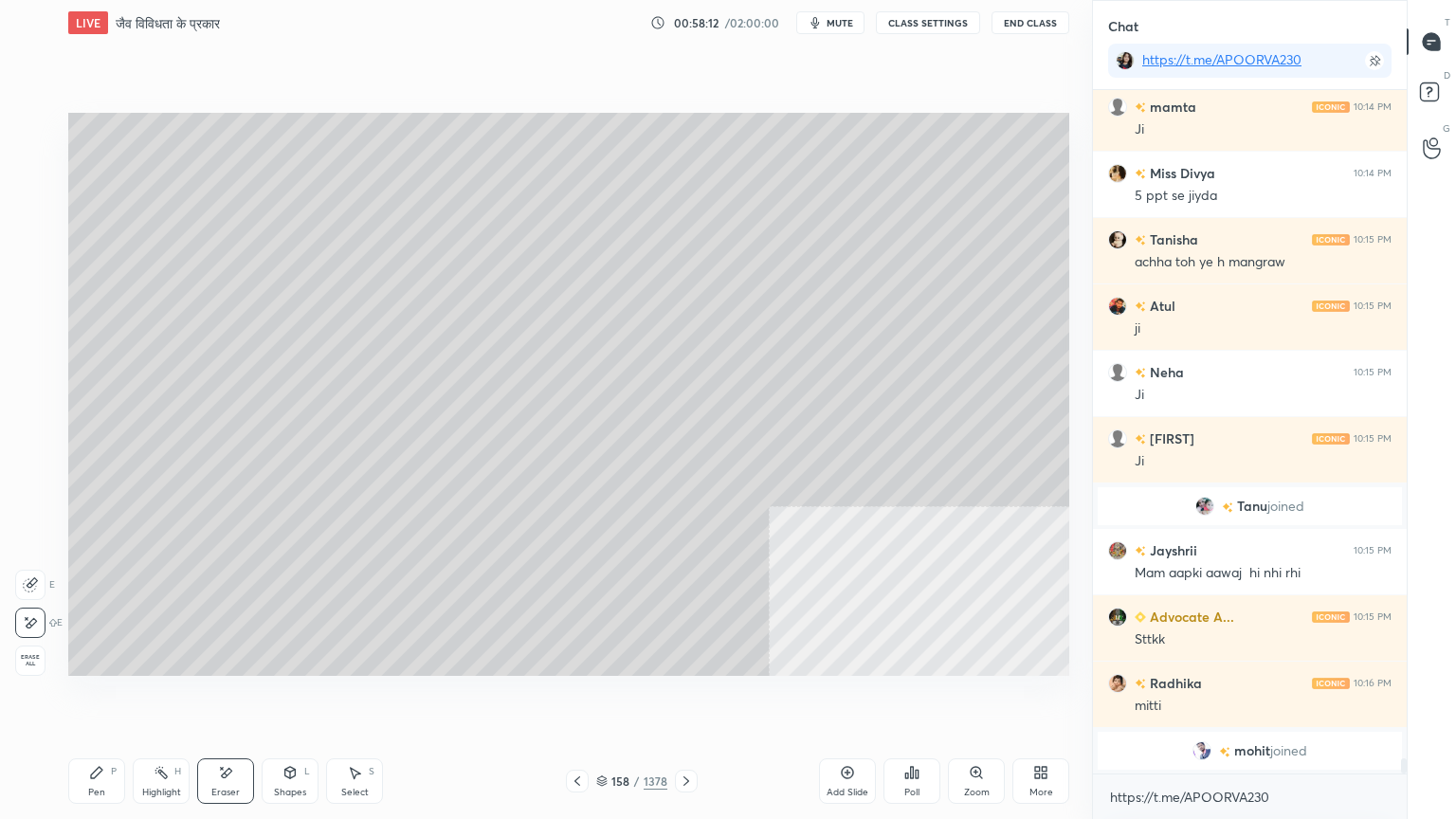 click on "Pen P" at bounding box center [97, 781] 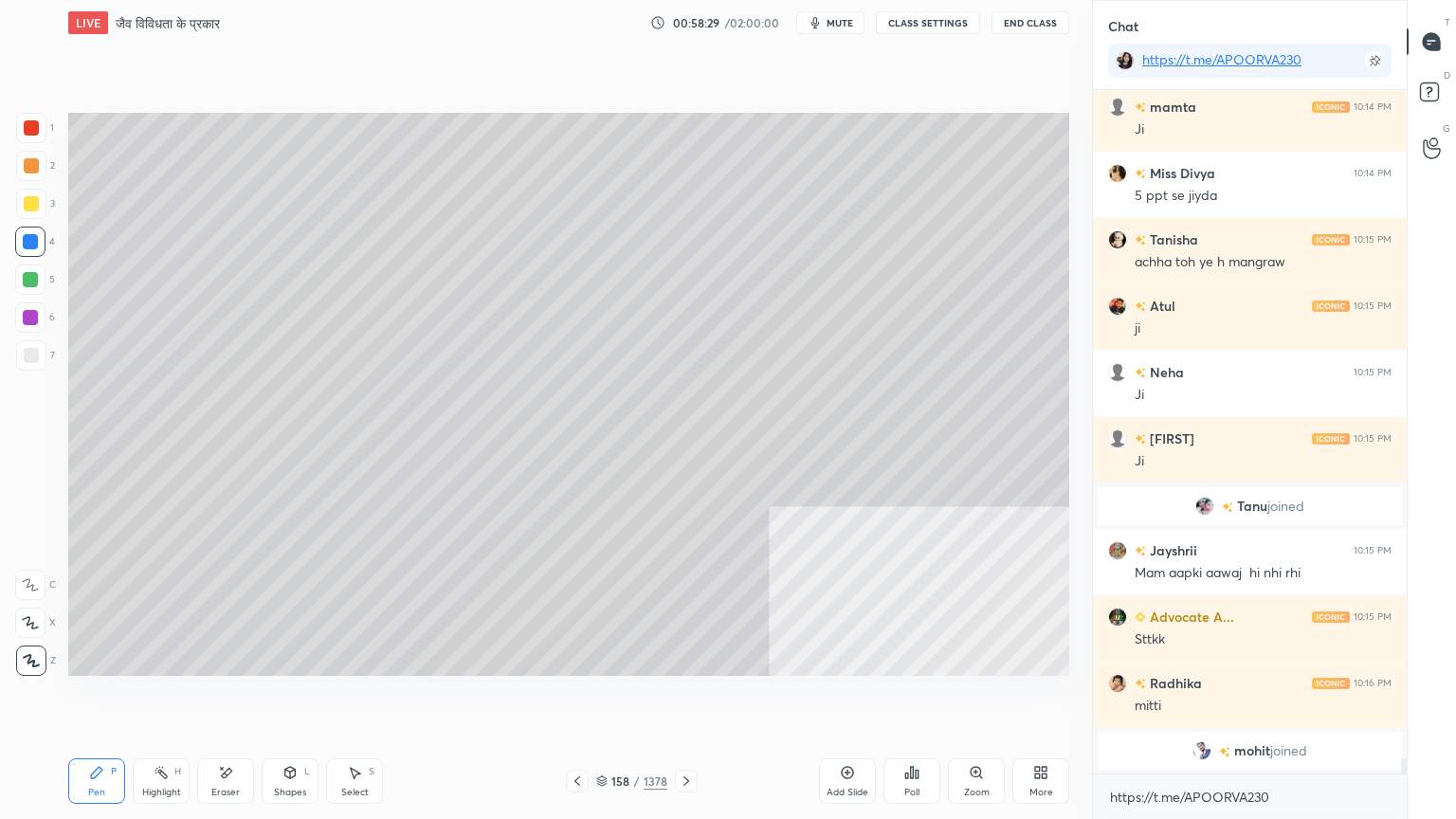 drag, startPoint x: 242, startPoint y: 781, endPoint x: 246, endPoint y: 762, distance: 19.416488 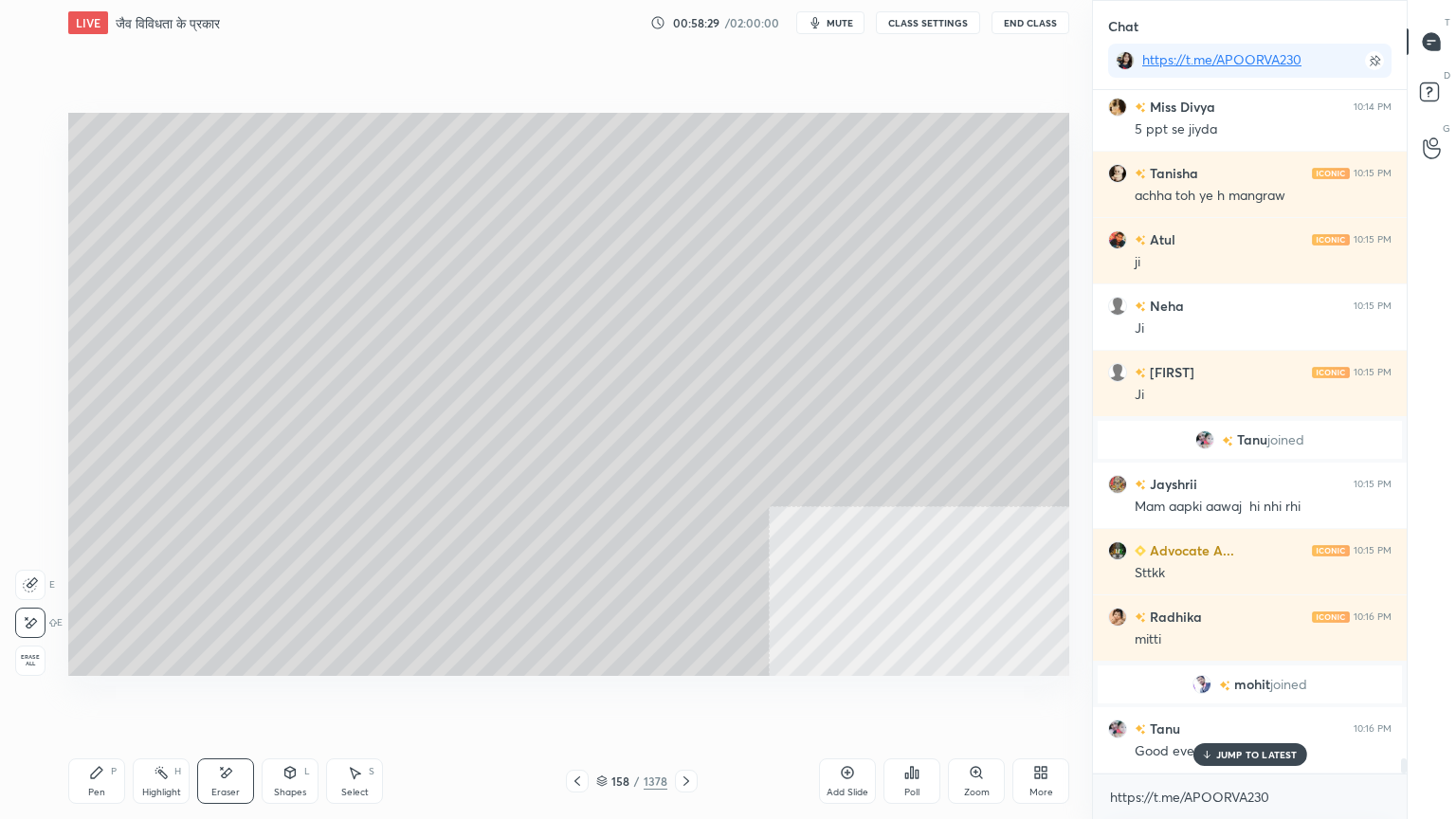 scroll, scrollTop: 29655, scrollLeft: 0, axis: vertical 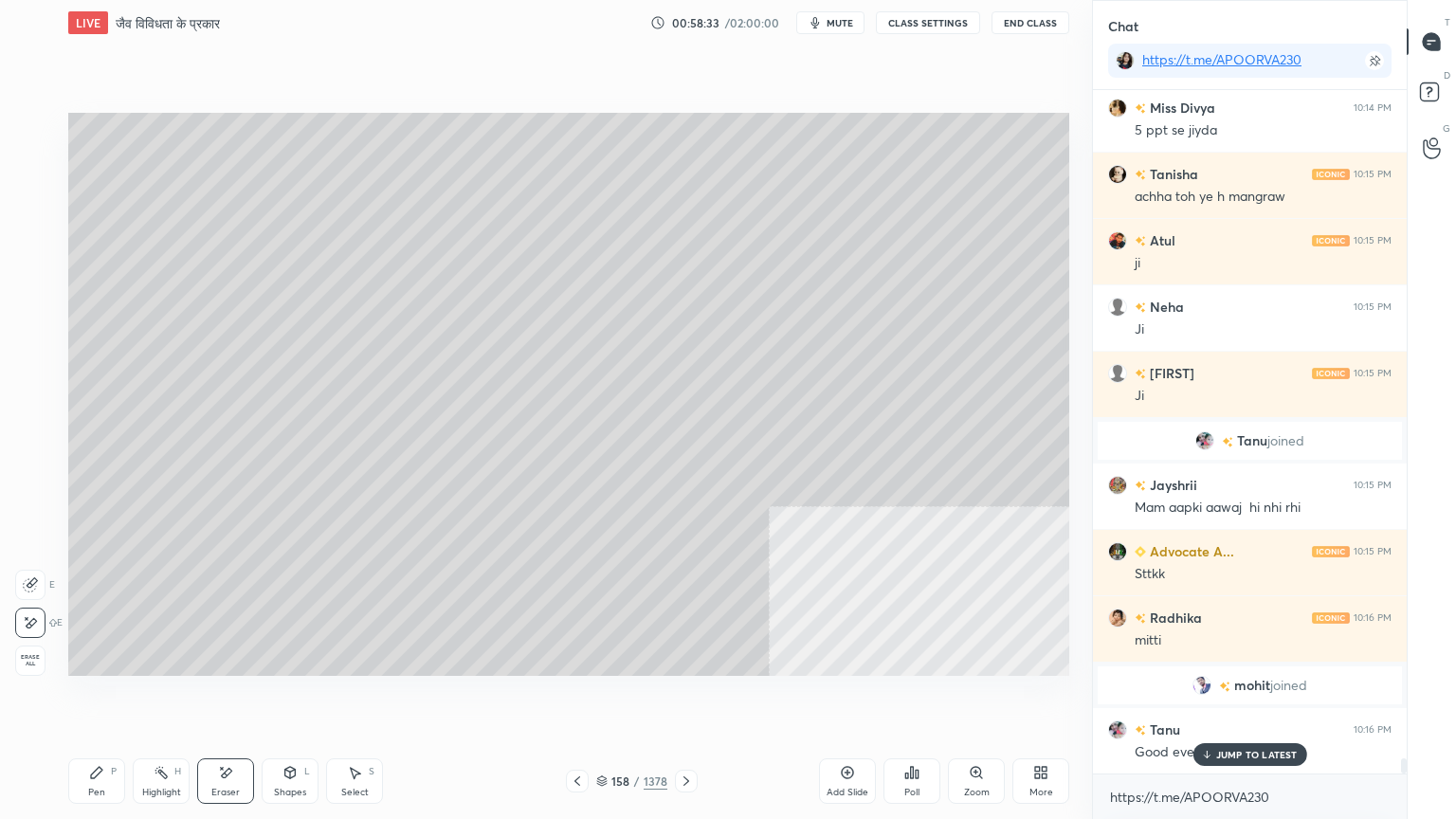 click on "Pen" at bounding box center [97, 792] 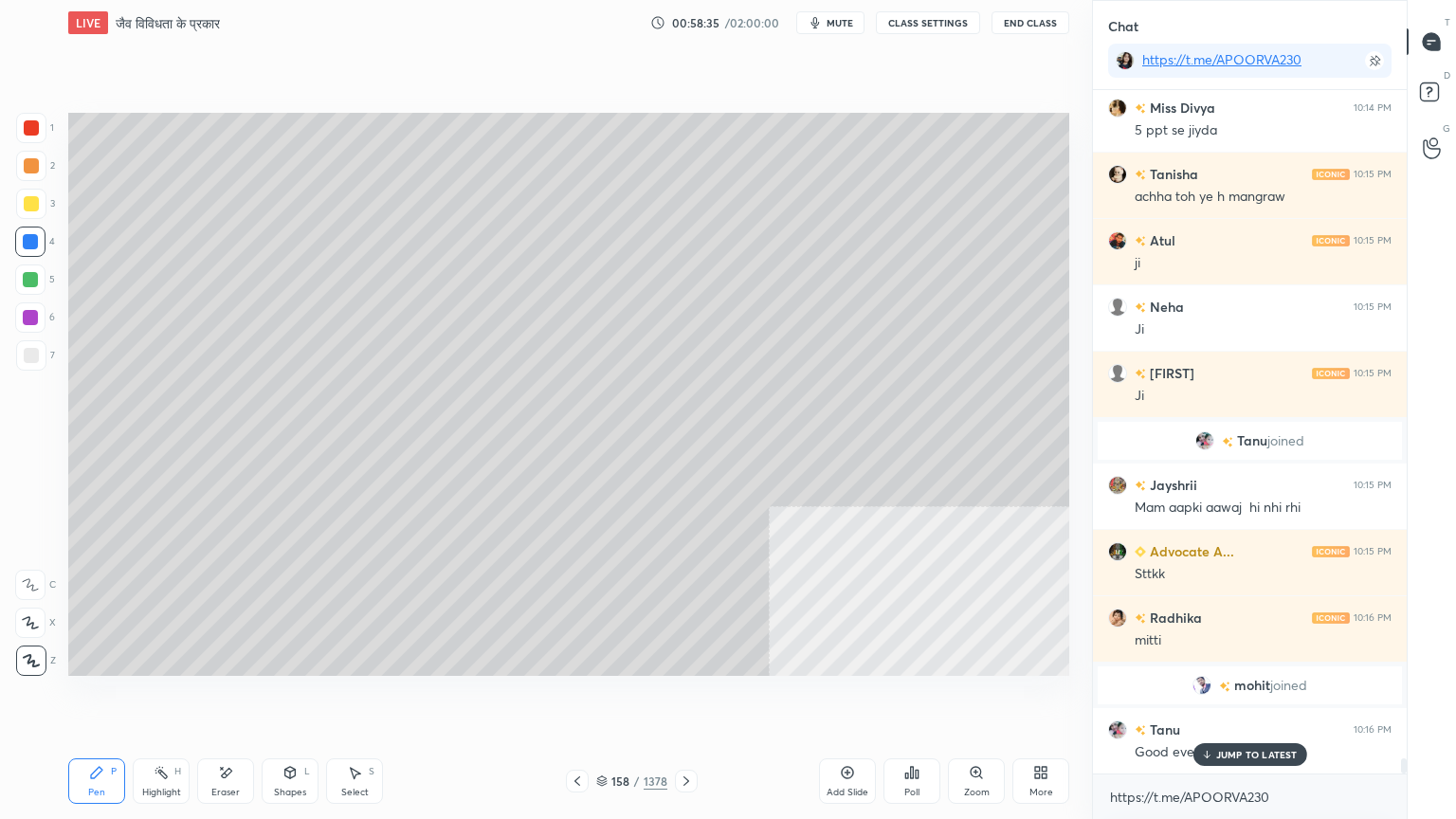 click at bounding box center [31, 355] 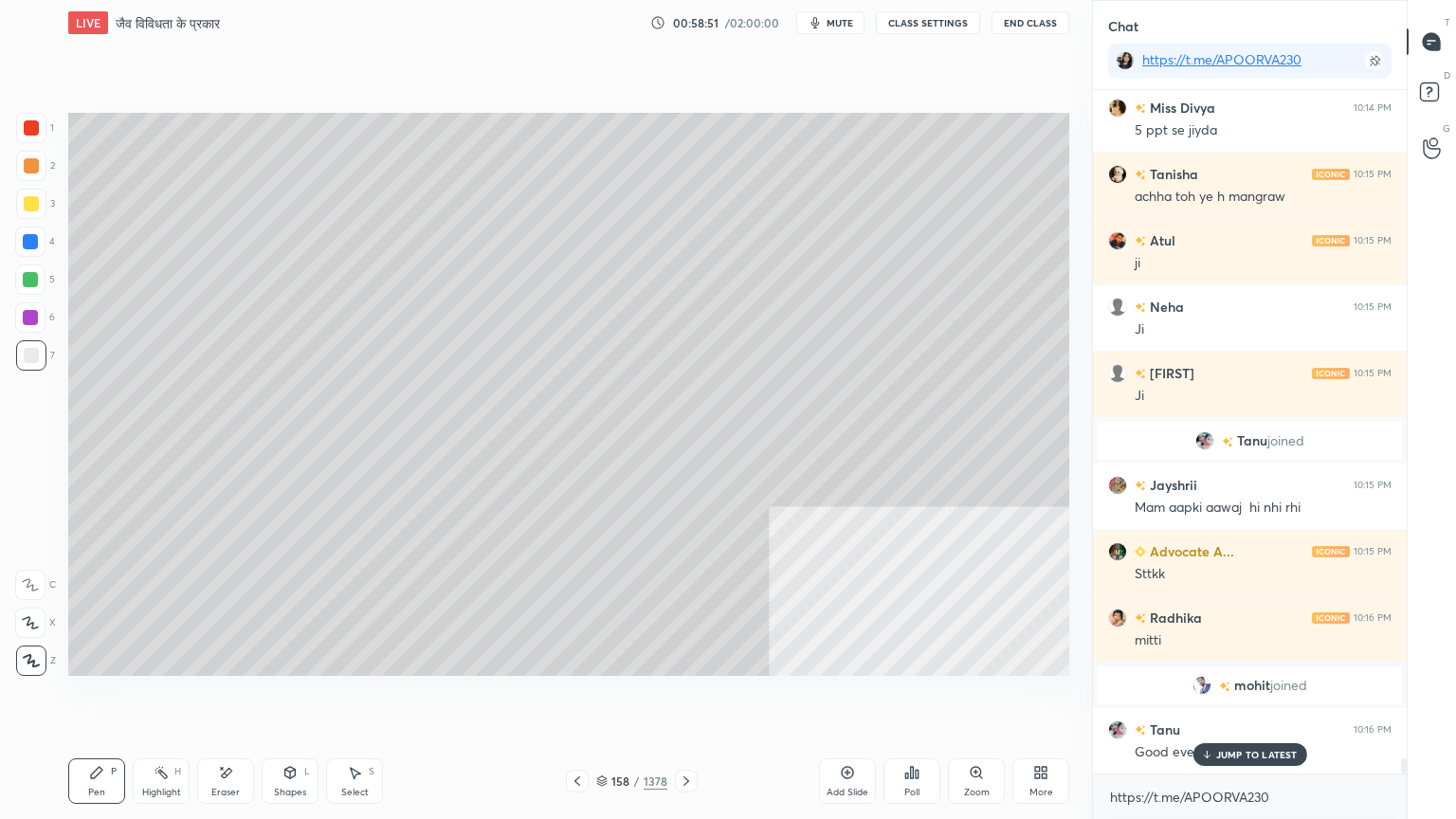 click 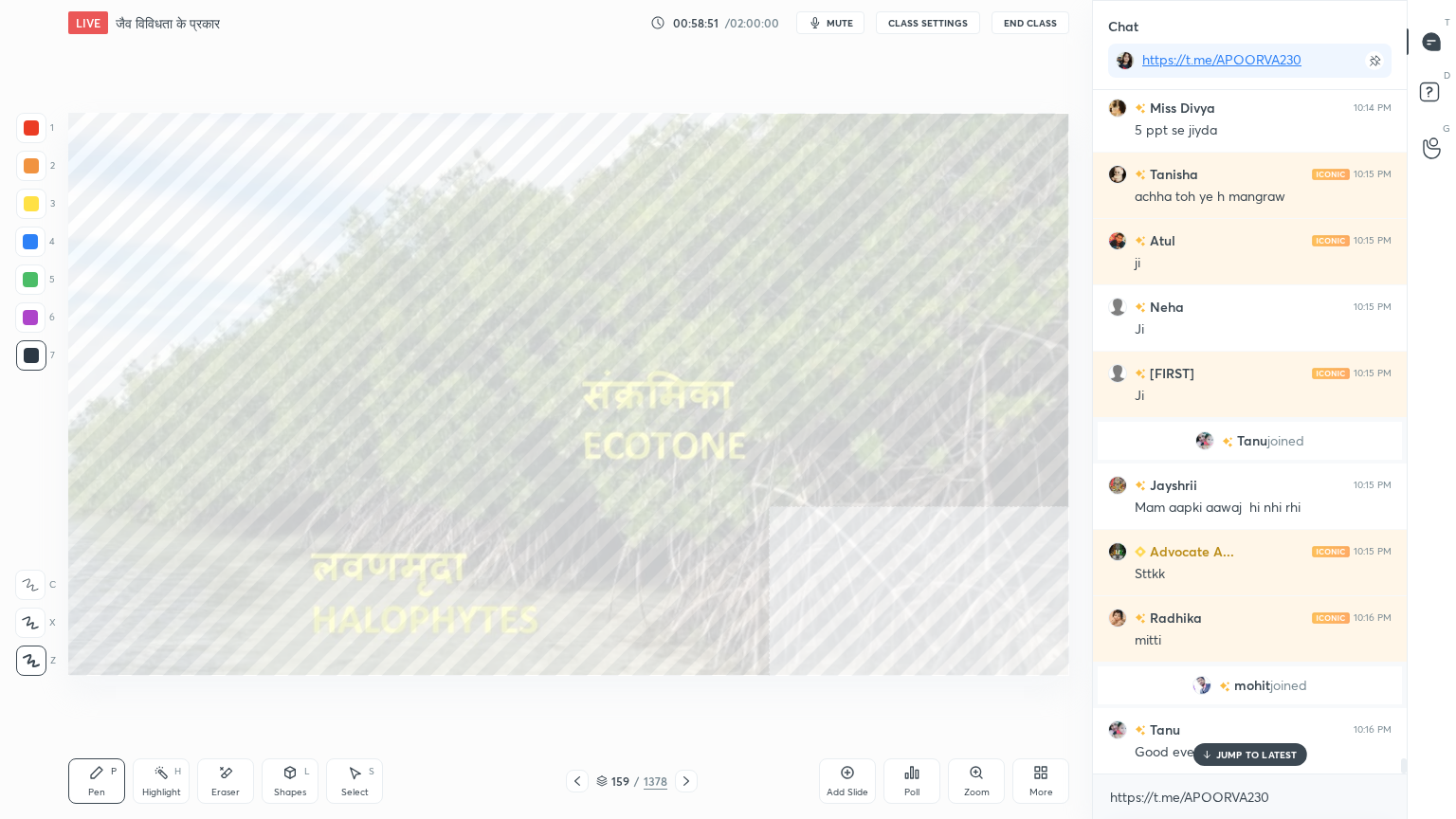 click 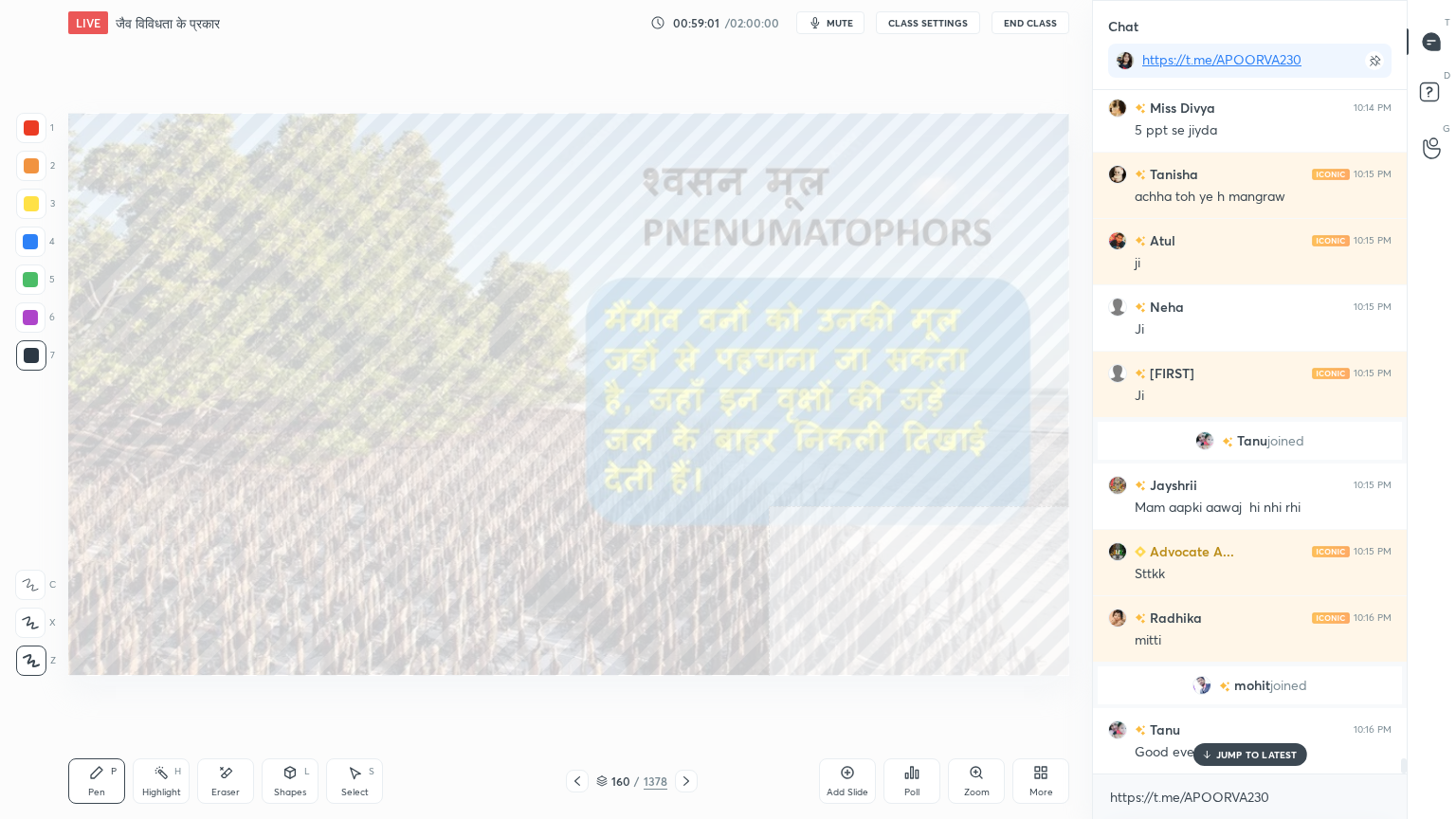 click at bounding box center (30, 242) 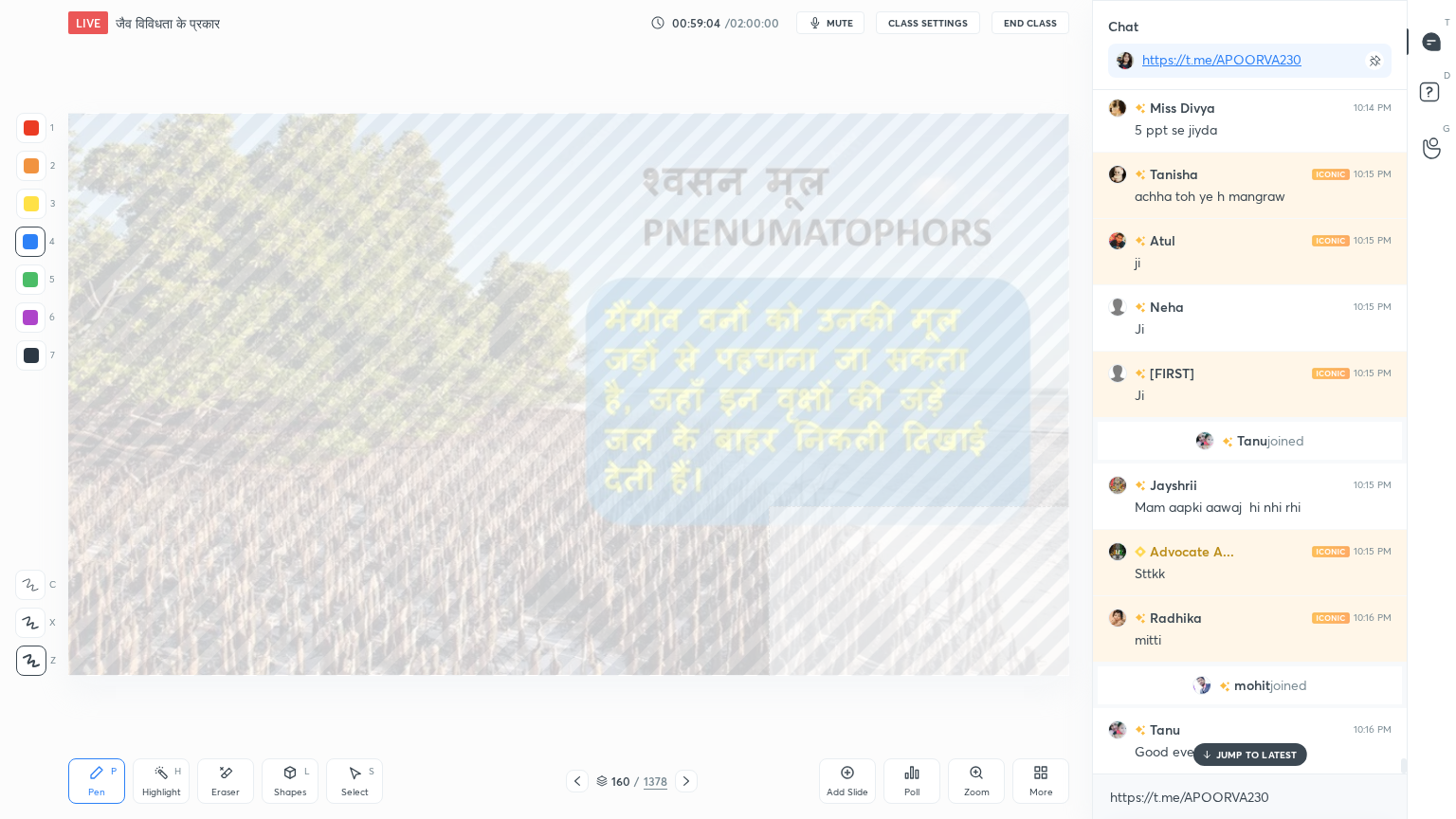 scroll, scrollTop: 29722, scrollLeft: 0, axis: vertical 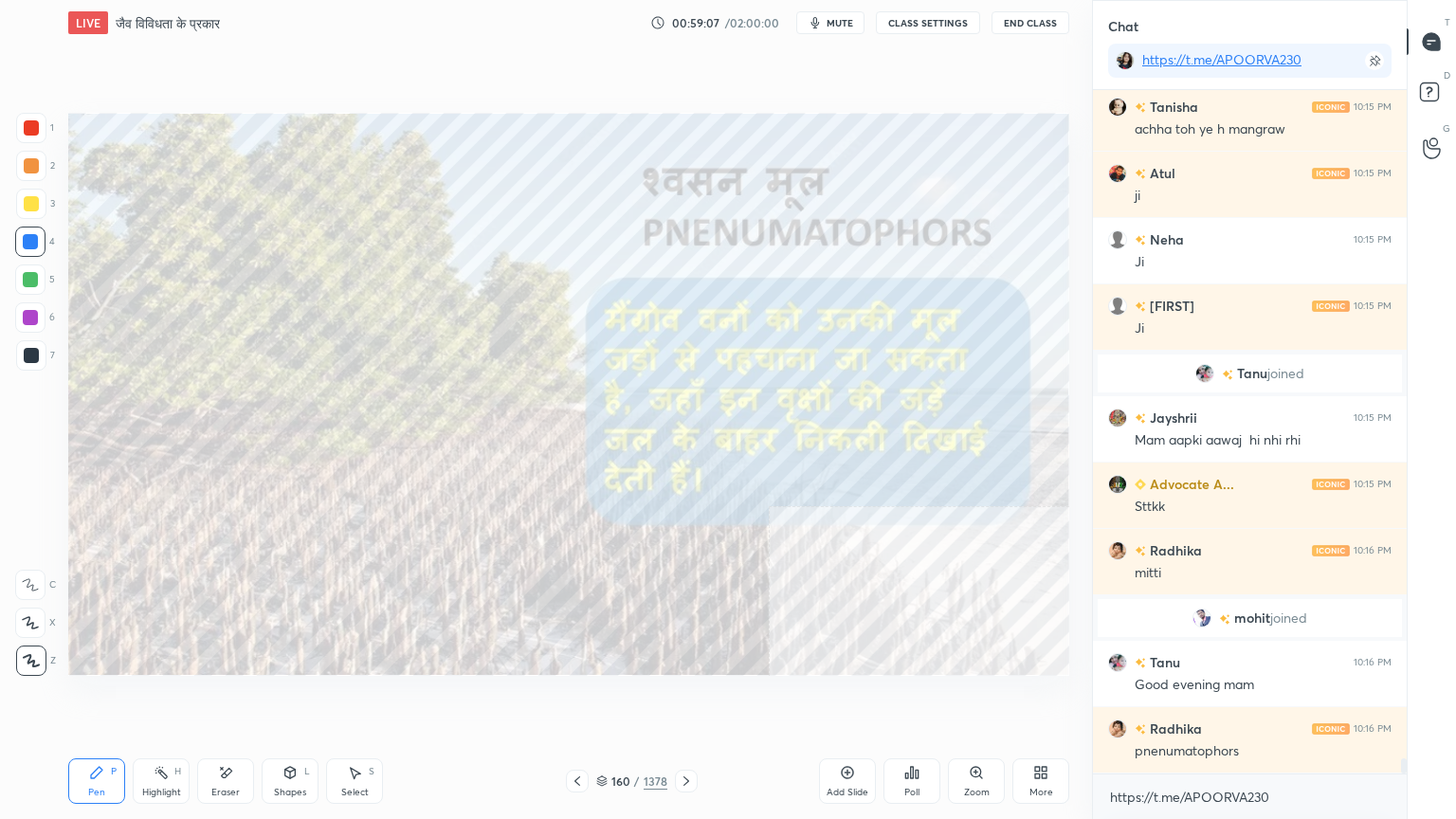 click at bounding box center [577, 781] 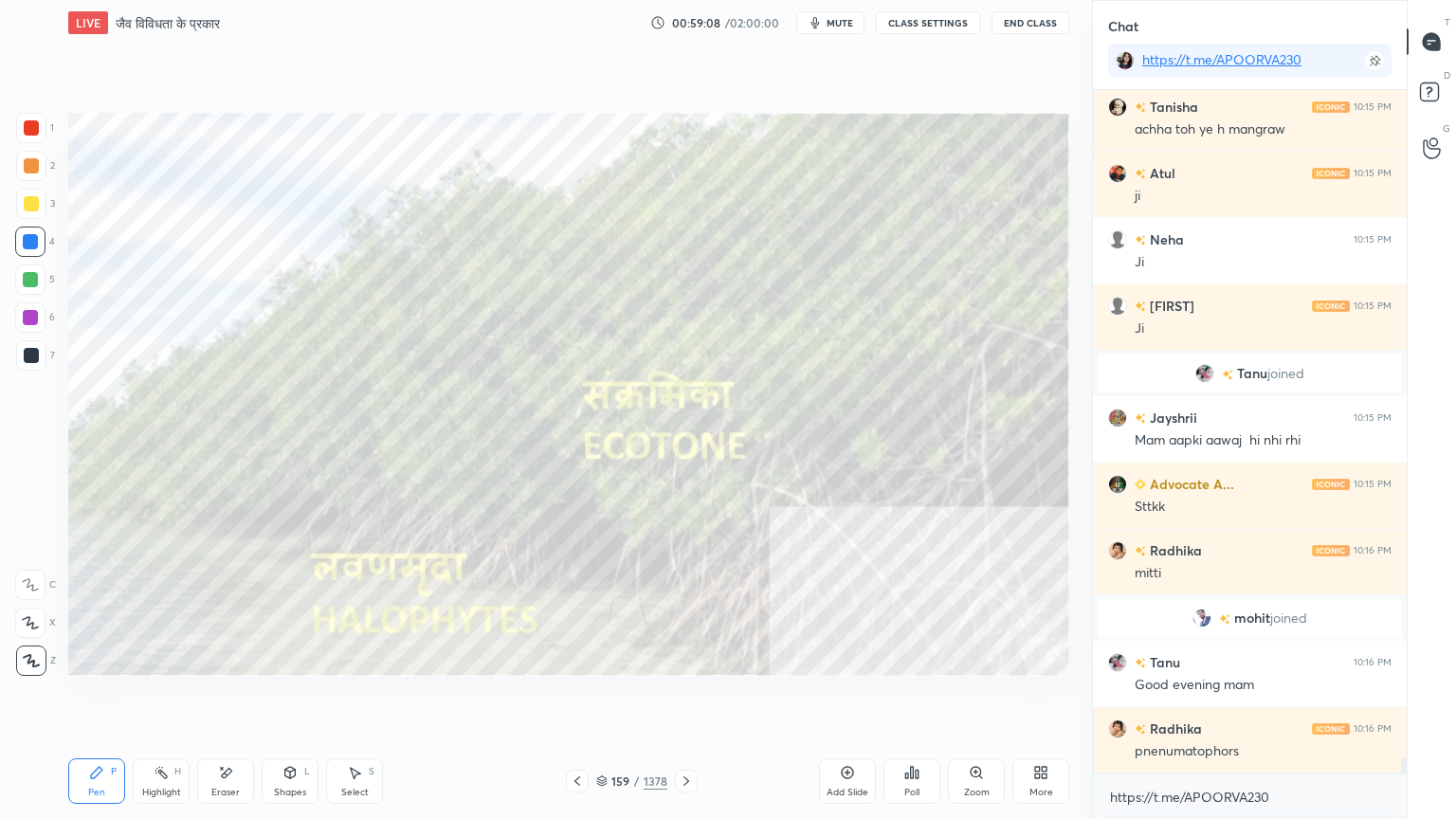 click 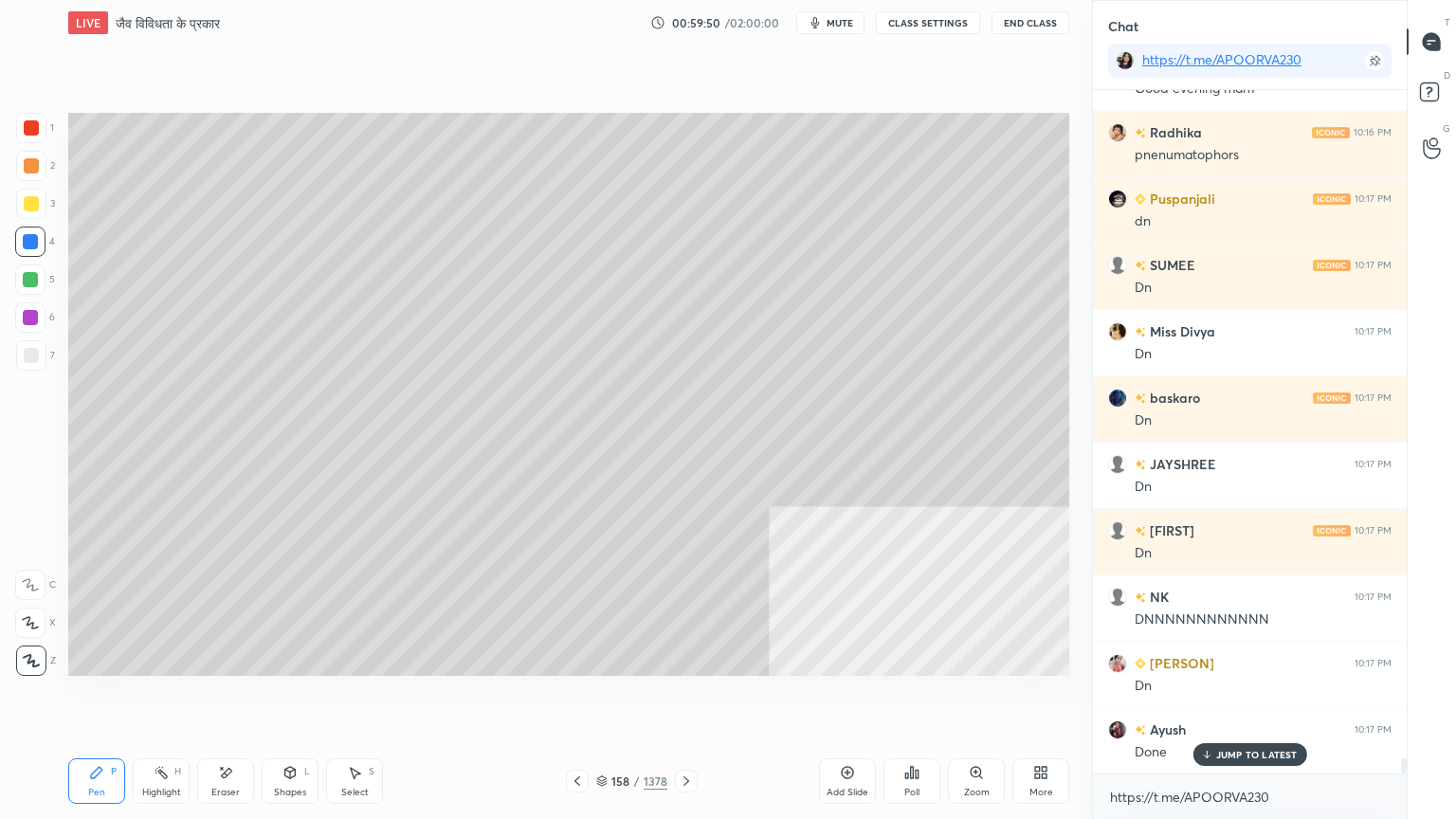 scroll, scrollTop: 30385, scrollLeft: 0, axis: vertical 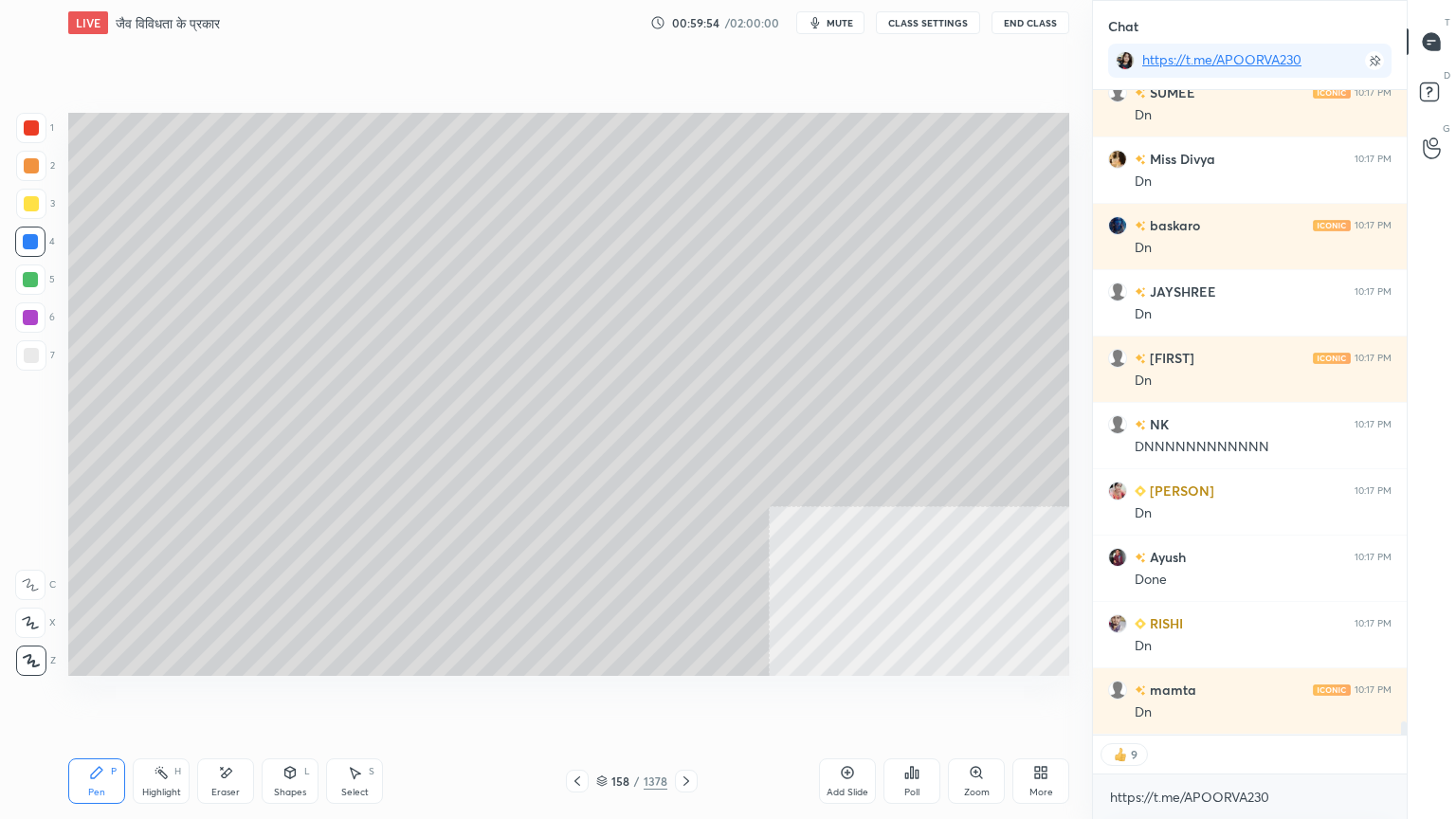 click 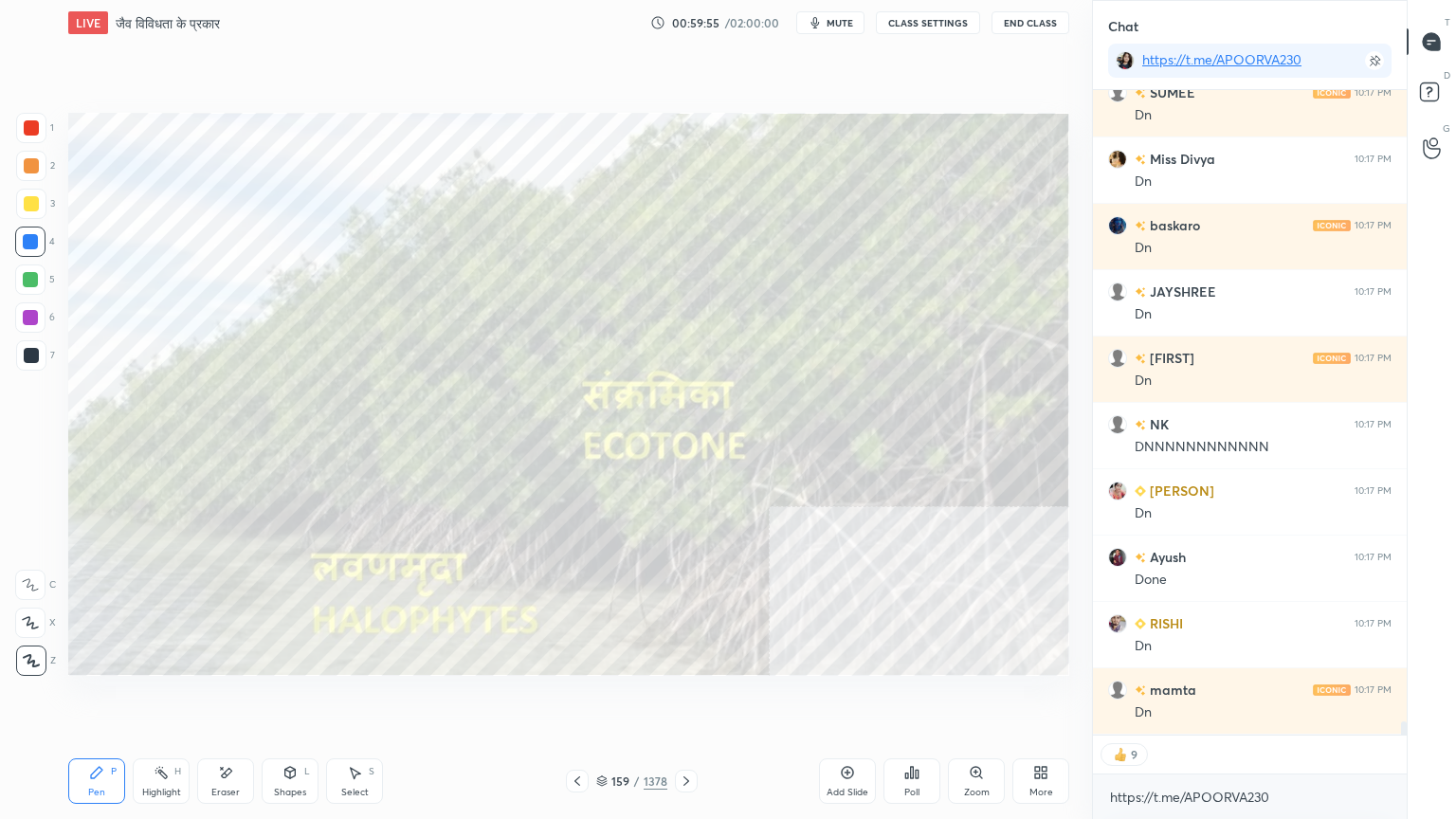 click 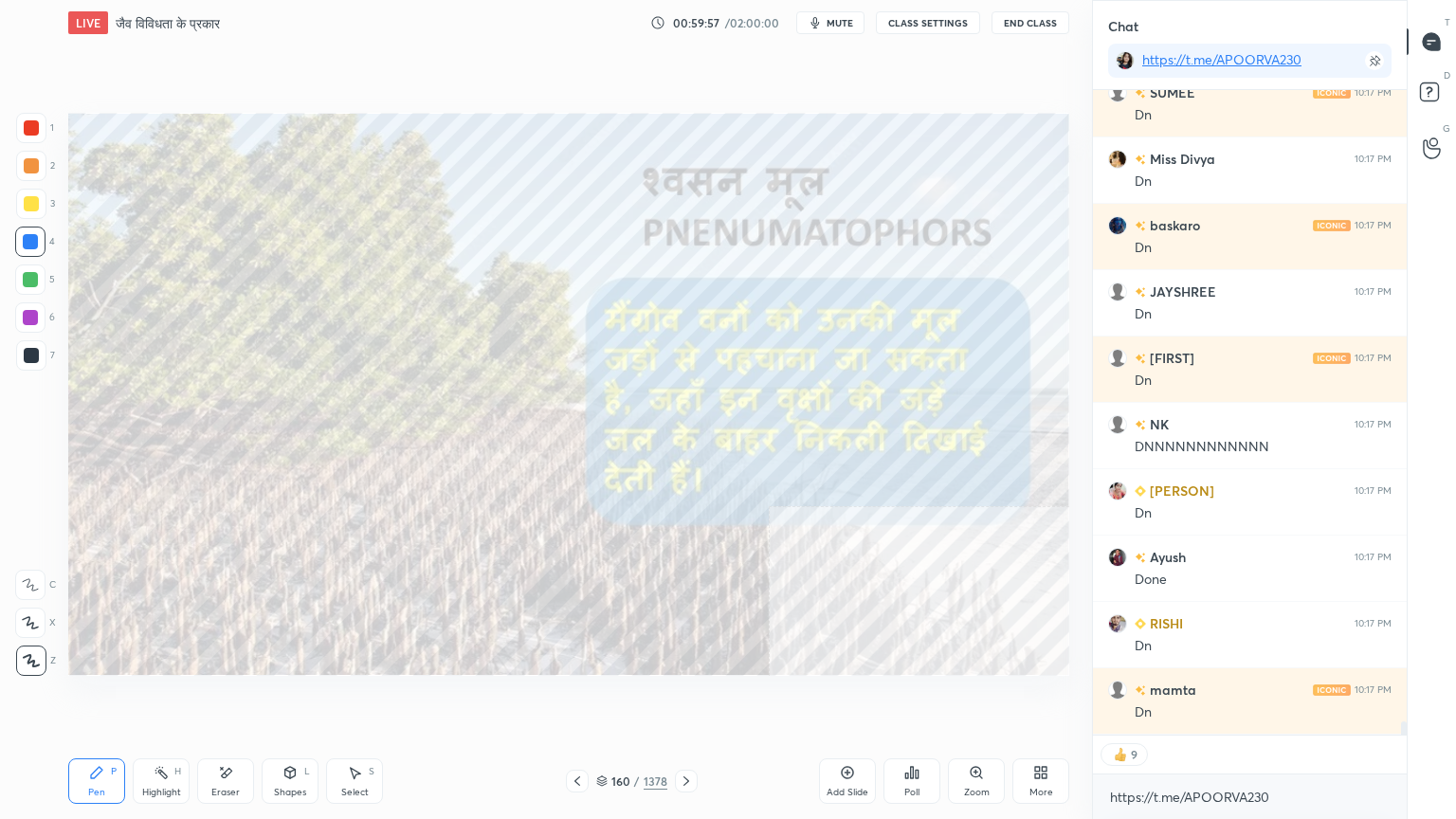 scroll, scrollTop: 30557, scrollLeft: 0, axis: vertical 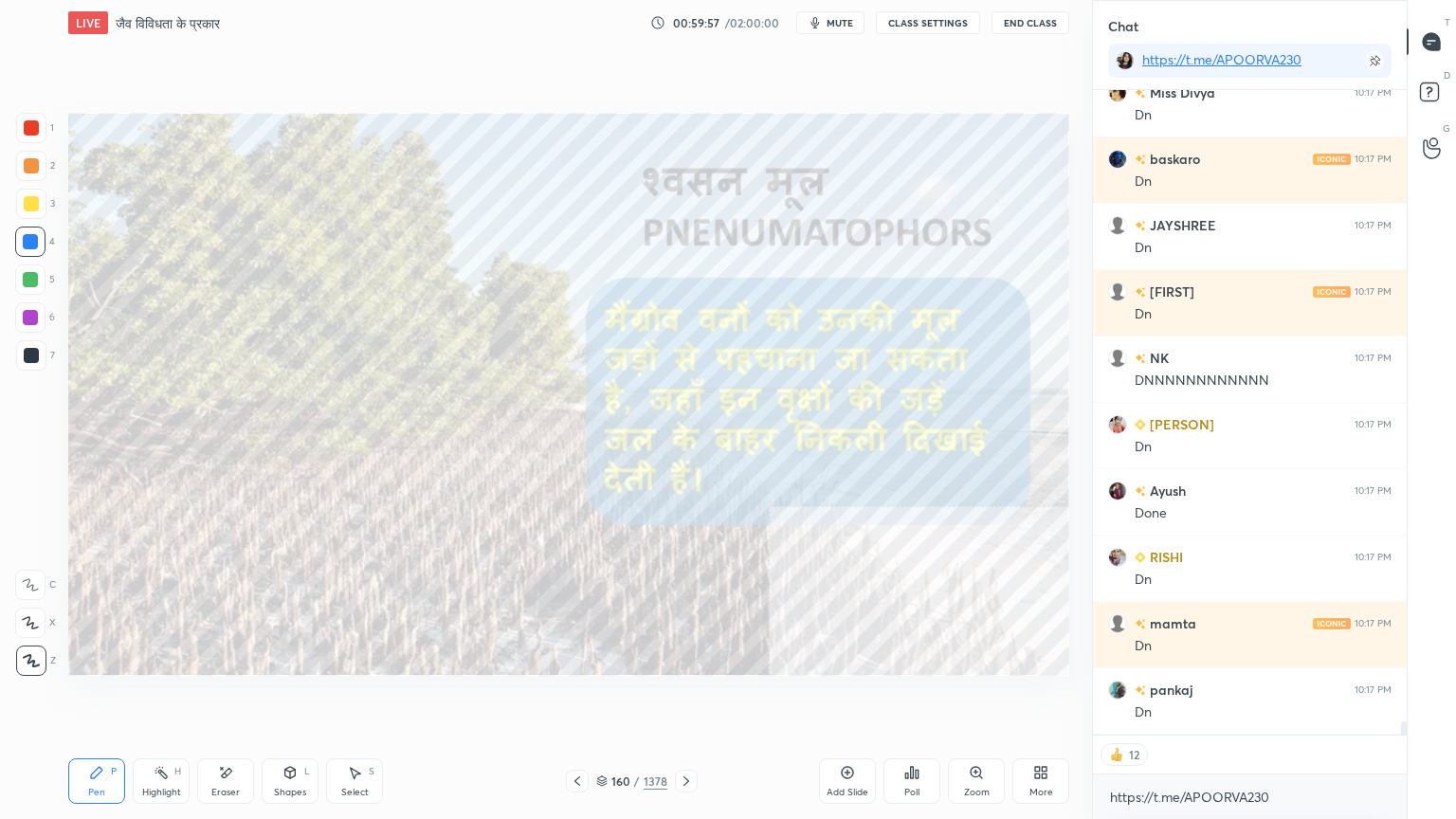 click 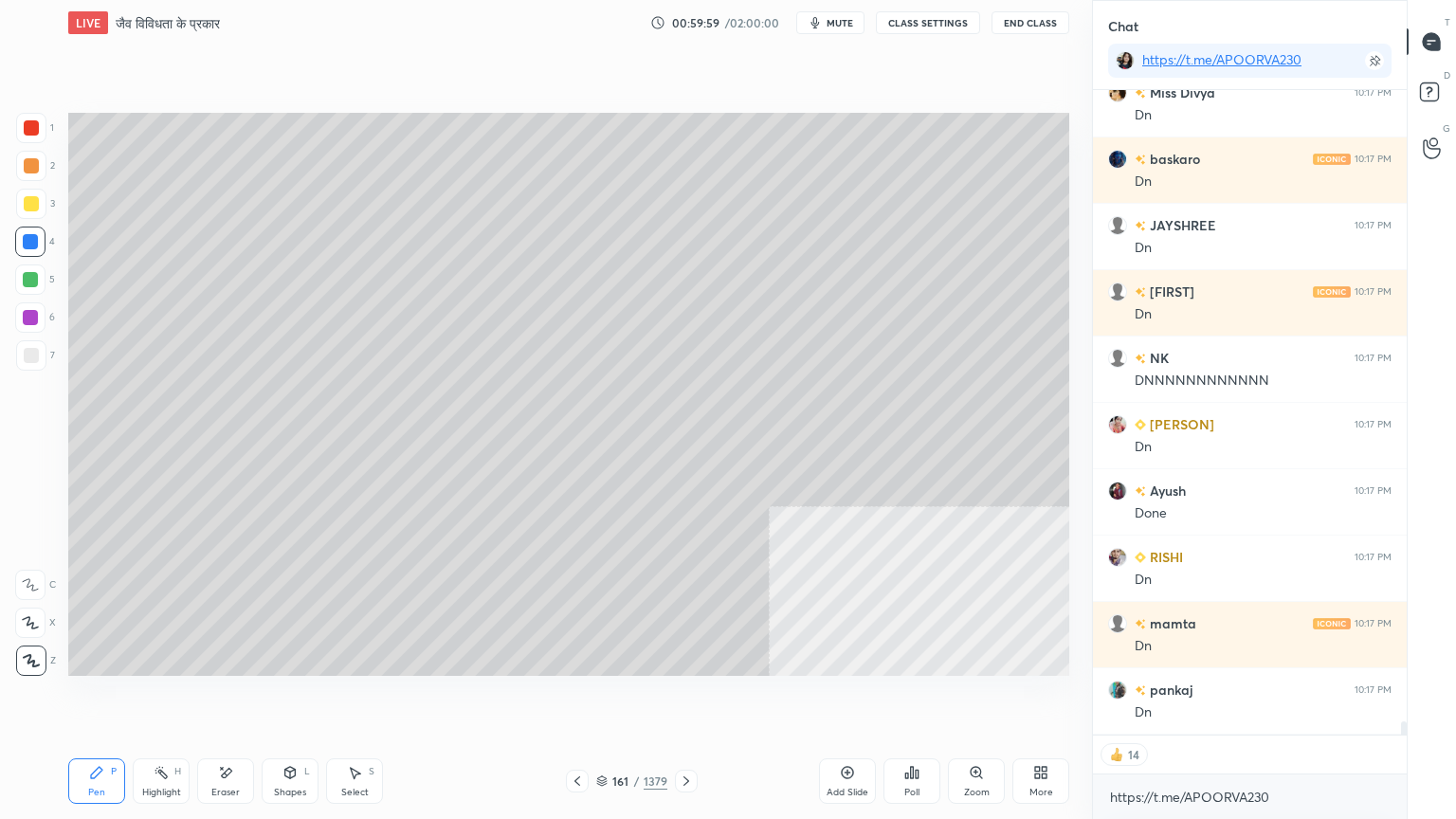 scroll, scrollTop: 30623, scrollLeft: 0, axis: vertical 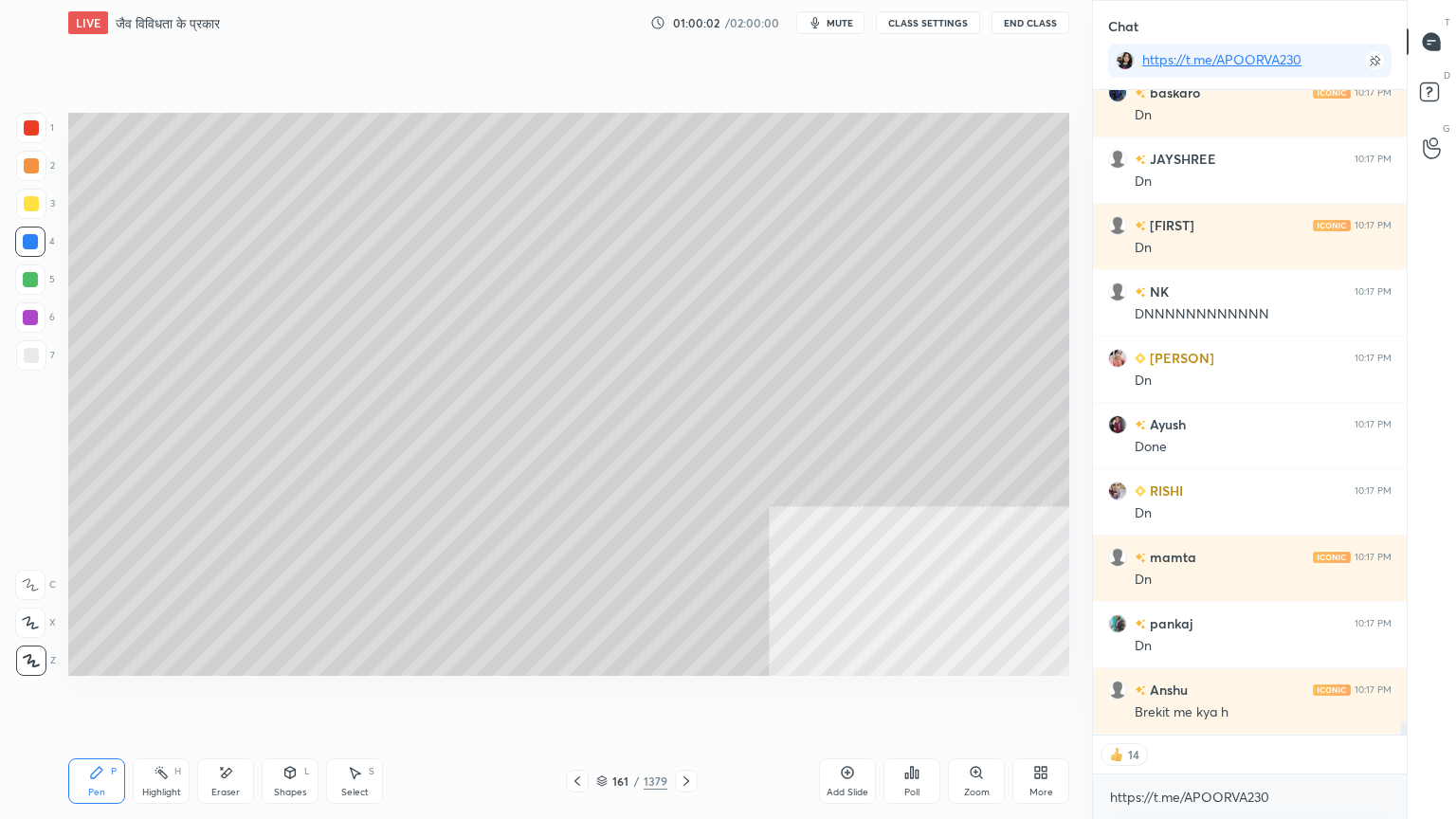 click at bounding box center (30, 280) 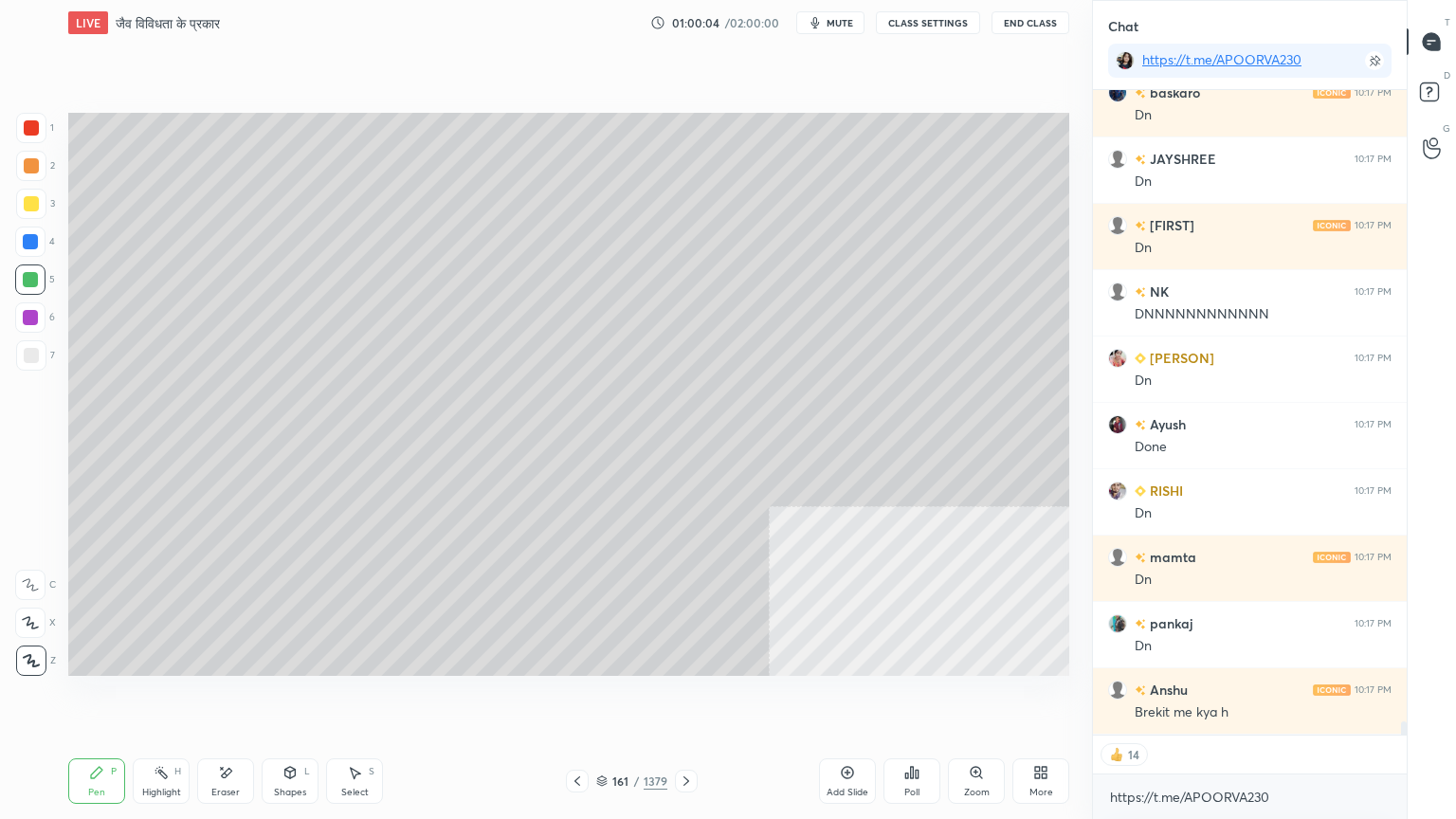 click on "Eraser" at bounding box center [226, 781] 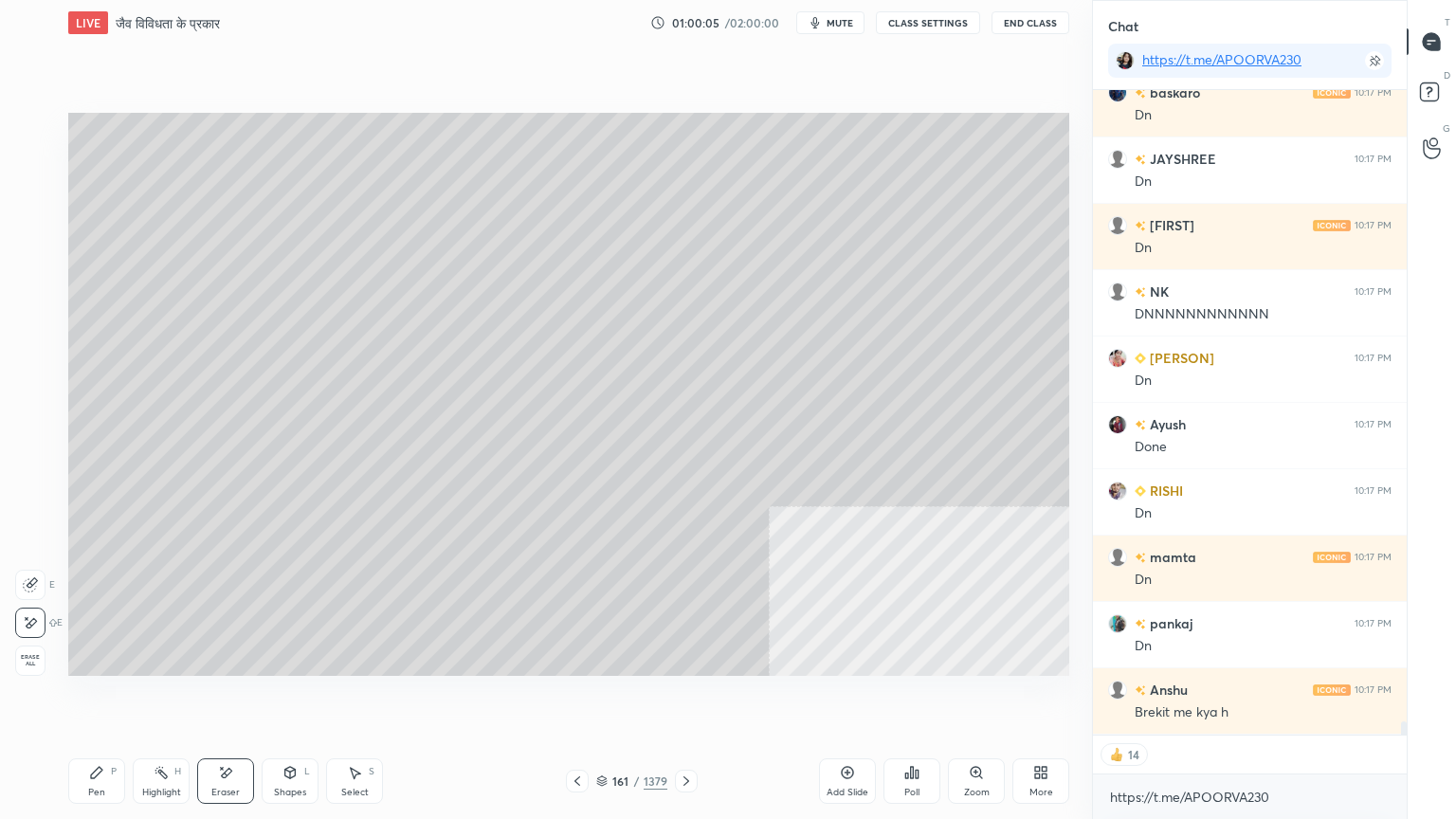 scroll, scrollTop: 30690, scrollLeft: 0, axis: vertical 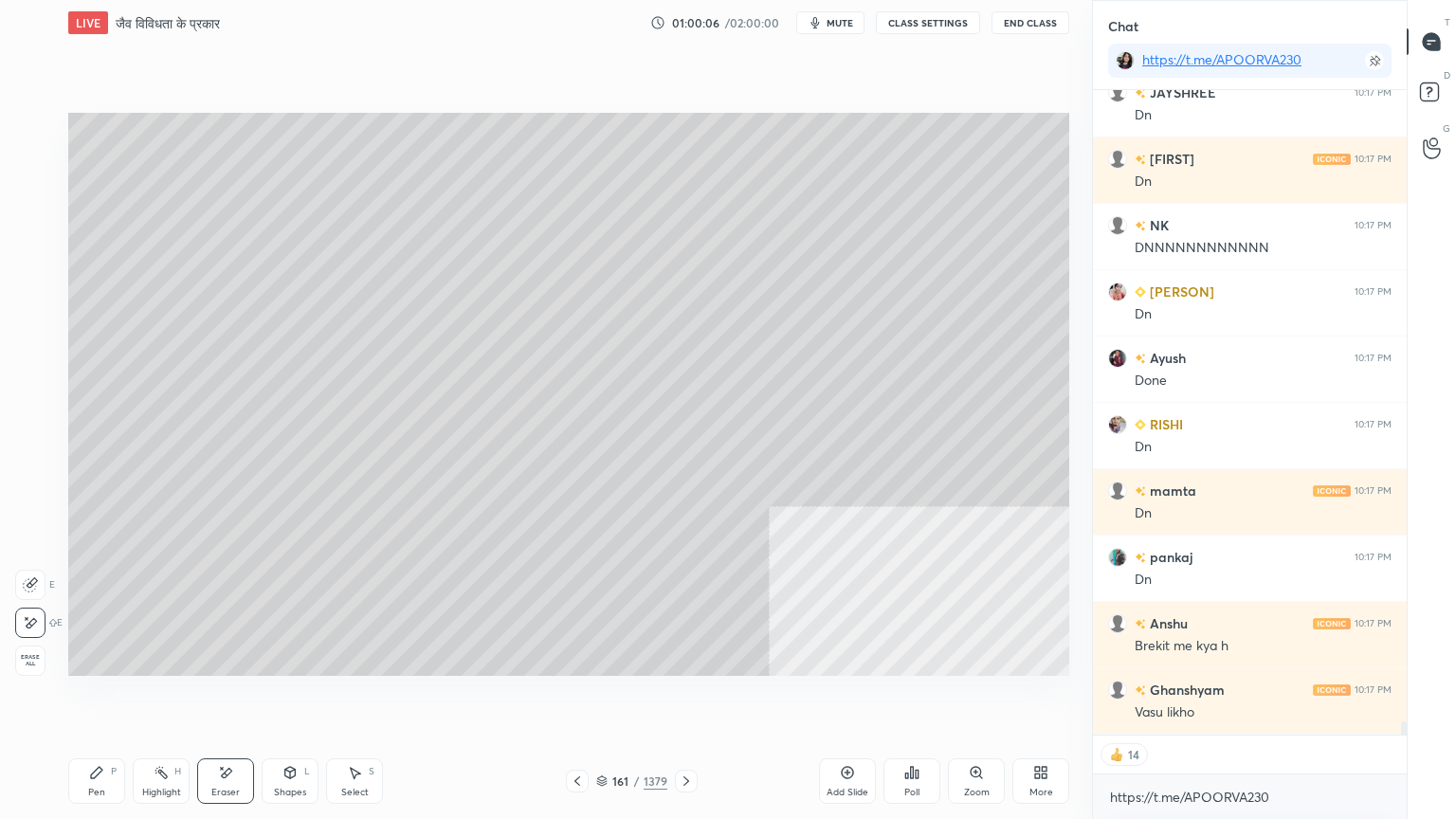drag, startPoint x: 107, startPoint y: 777, endPoint x: 139, endPoint y: 682, distance: 100.2447 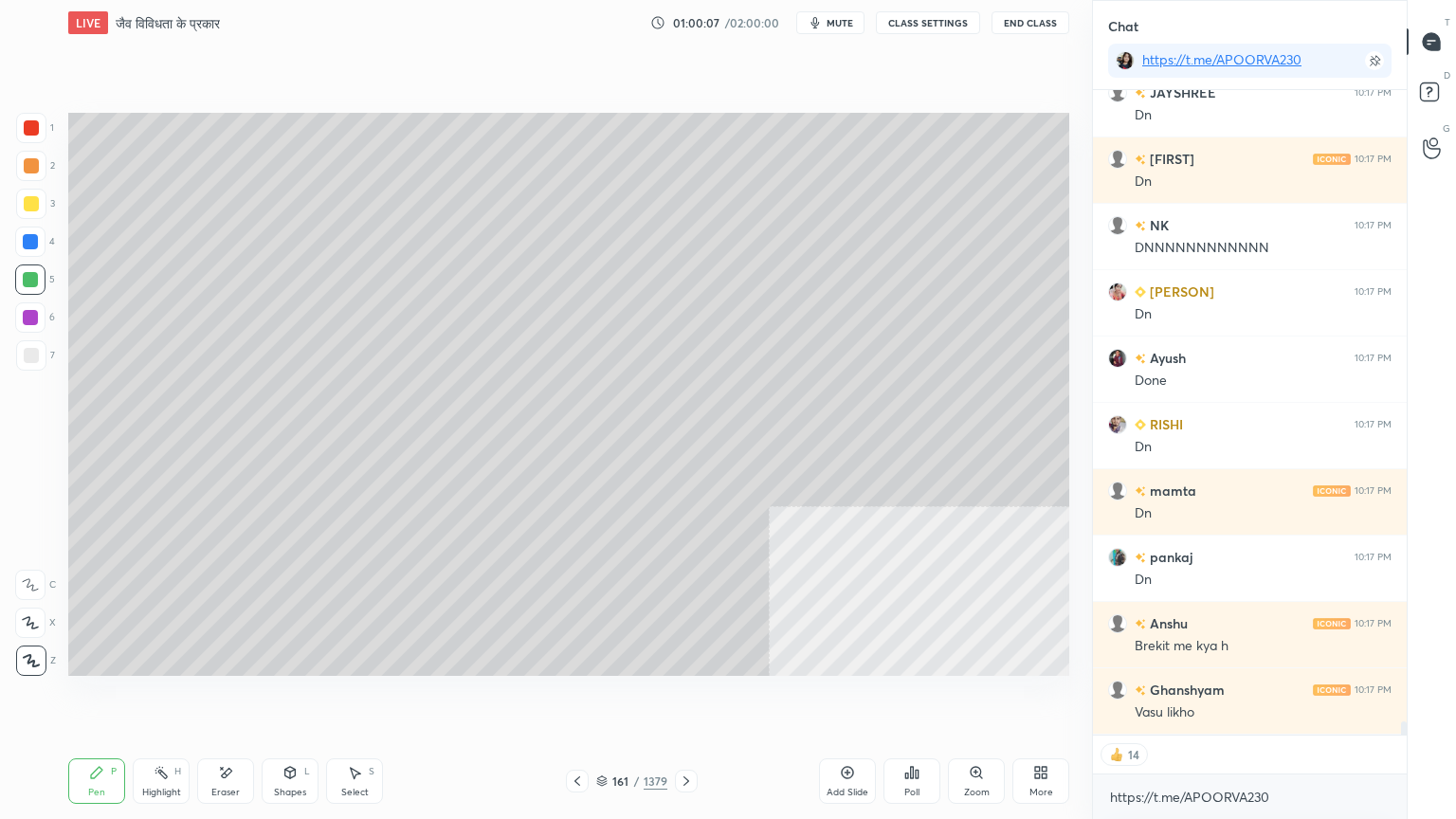 click at bounding box center [30, 280] 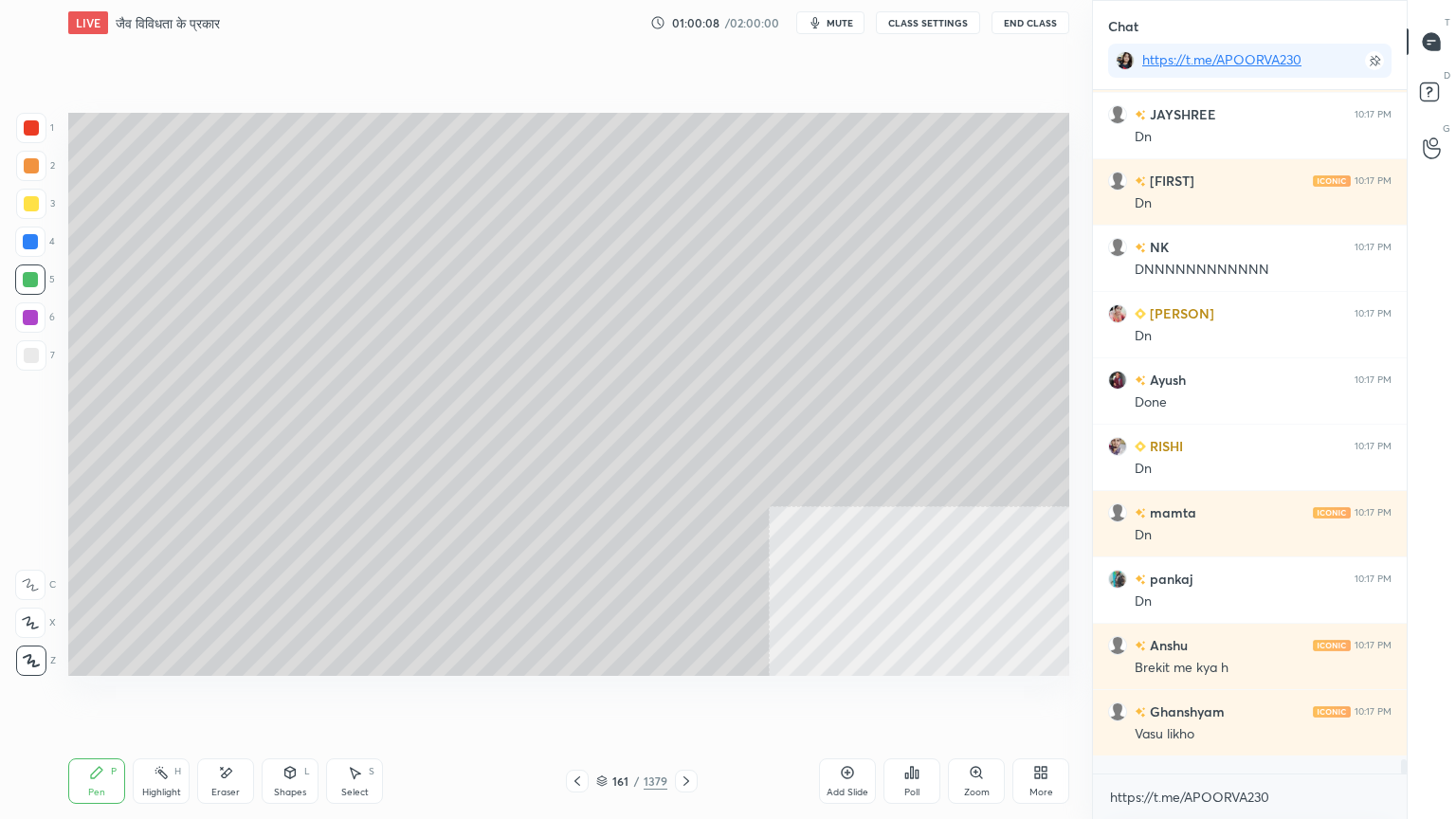 scroll, scrollTop: 6, scrollLeft: 6, axis: both 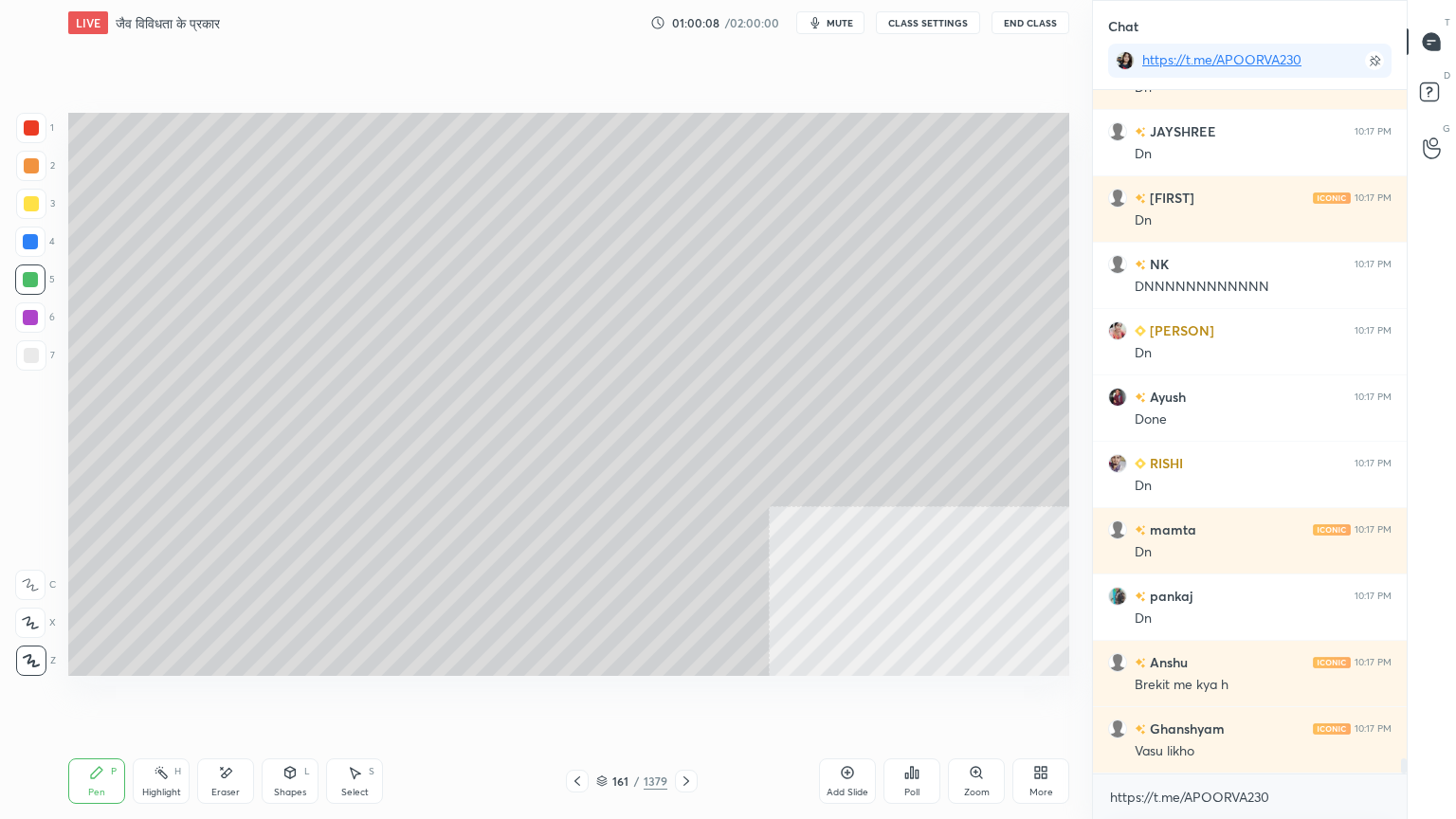 click at bounding box center (31, 128) 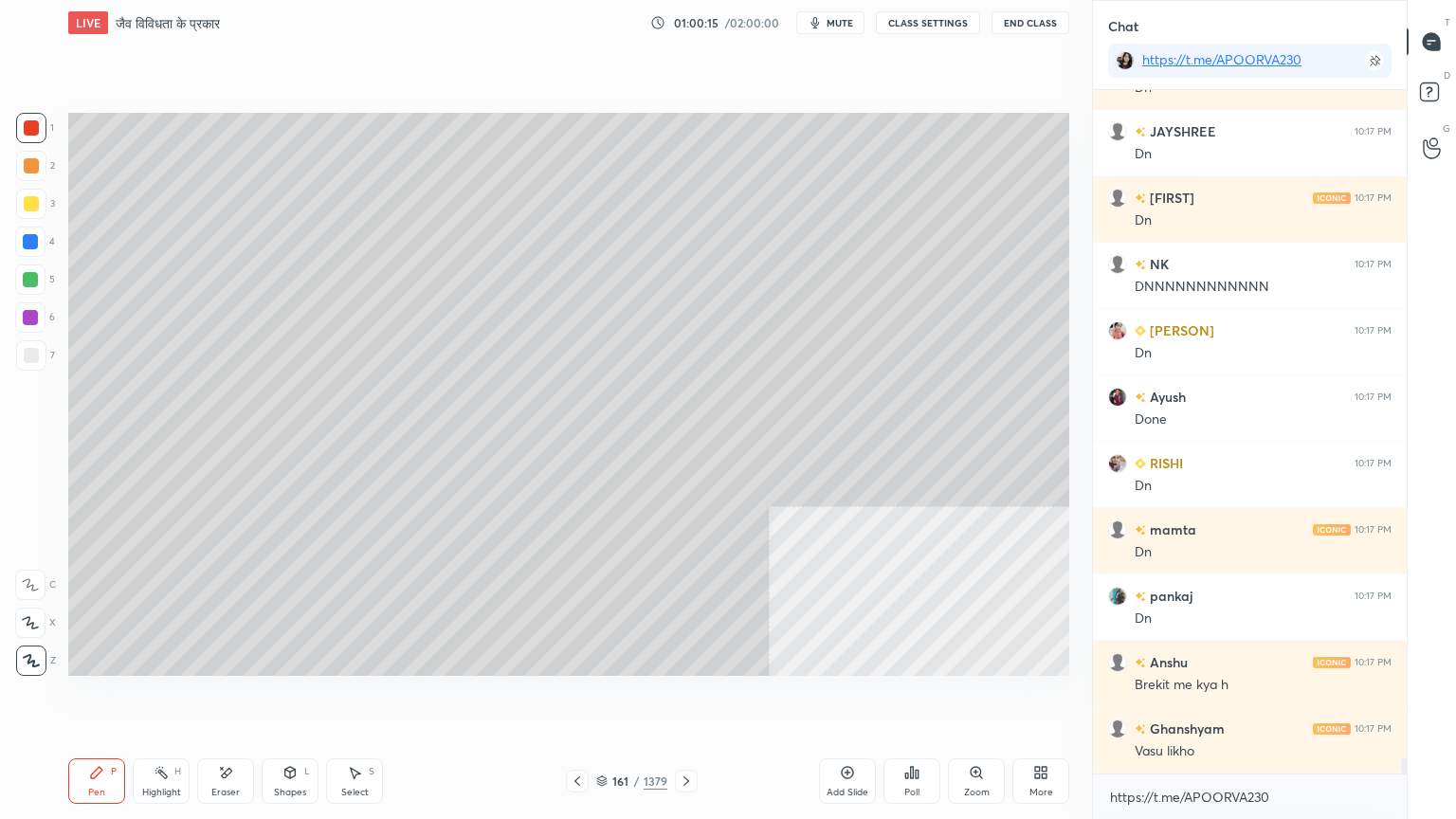 click on "Eraser" at bounding box center (226, 781) 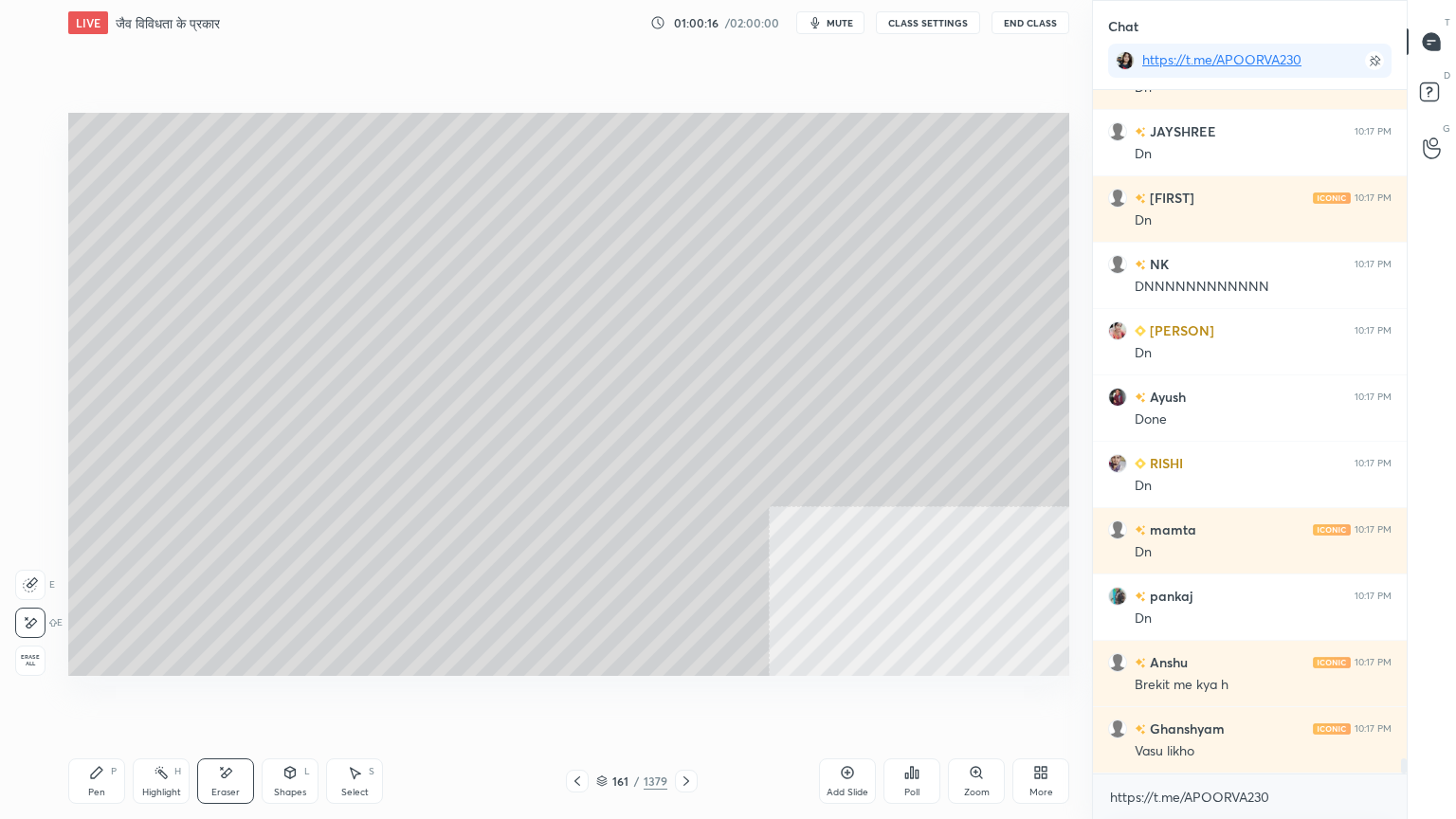 click on "Pen P" at bounding box center (97, 781) 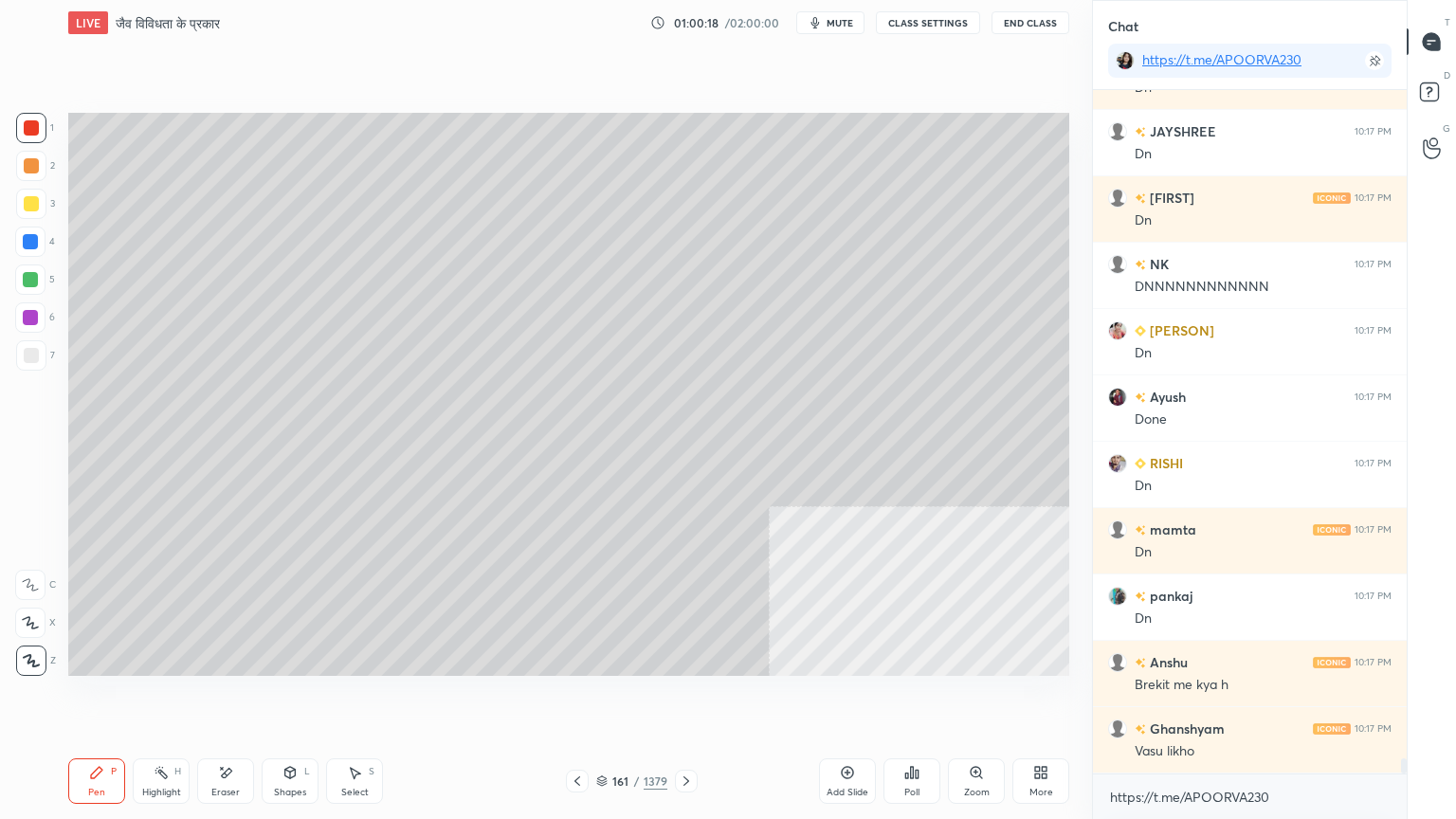 click on "Eraser" at bounding box center (226, 781) 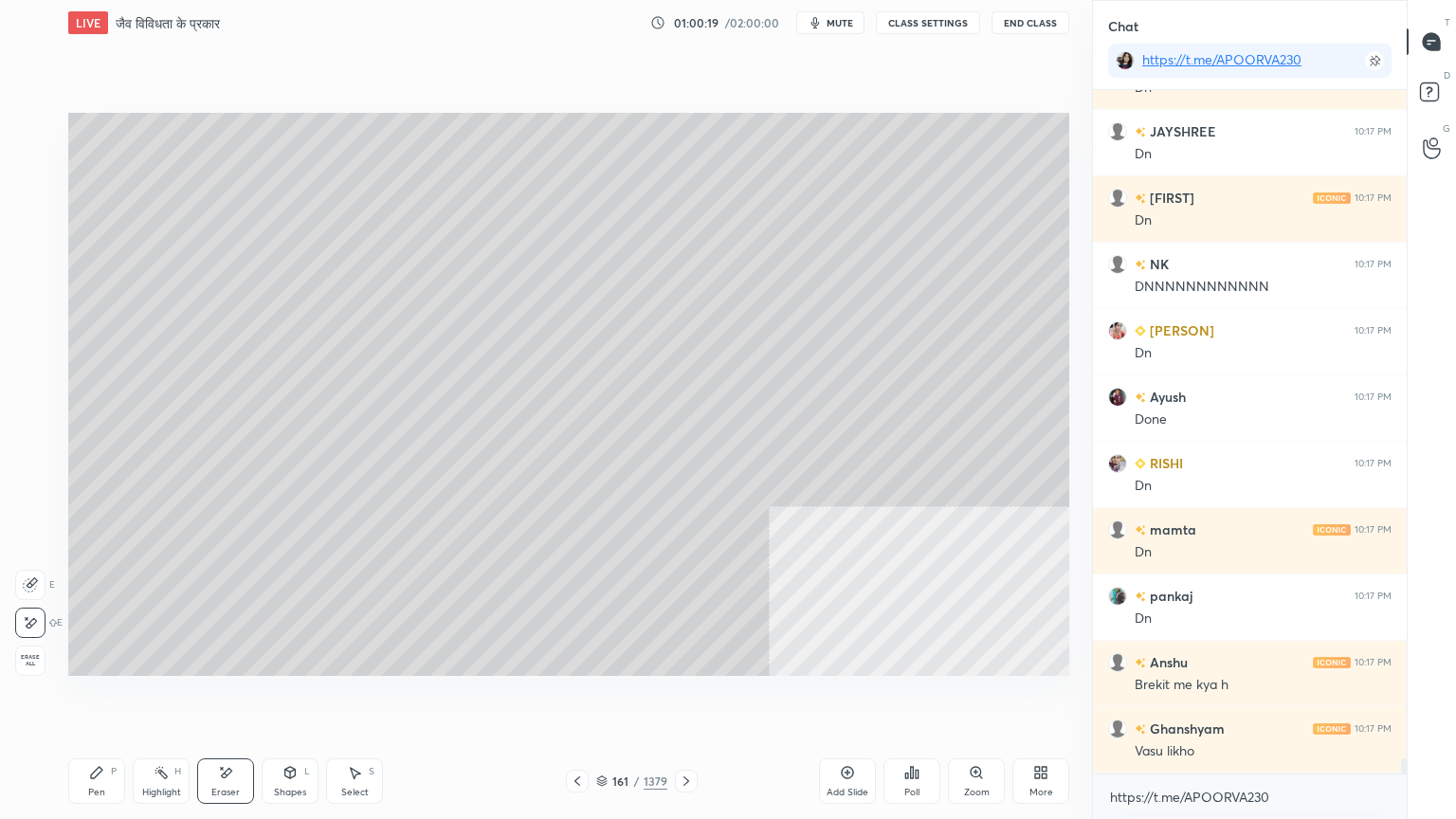 click on "Pen P" at bounding box center [97, 781] 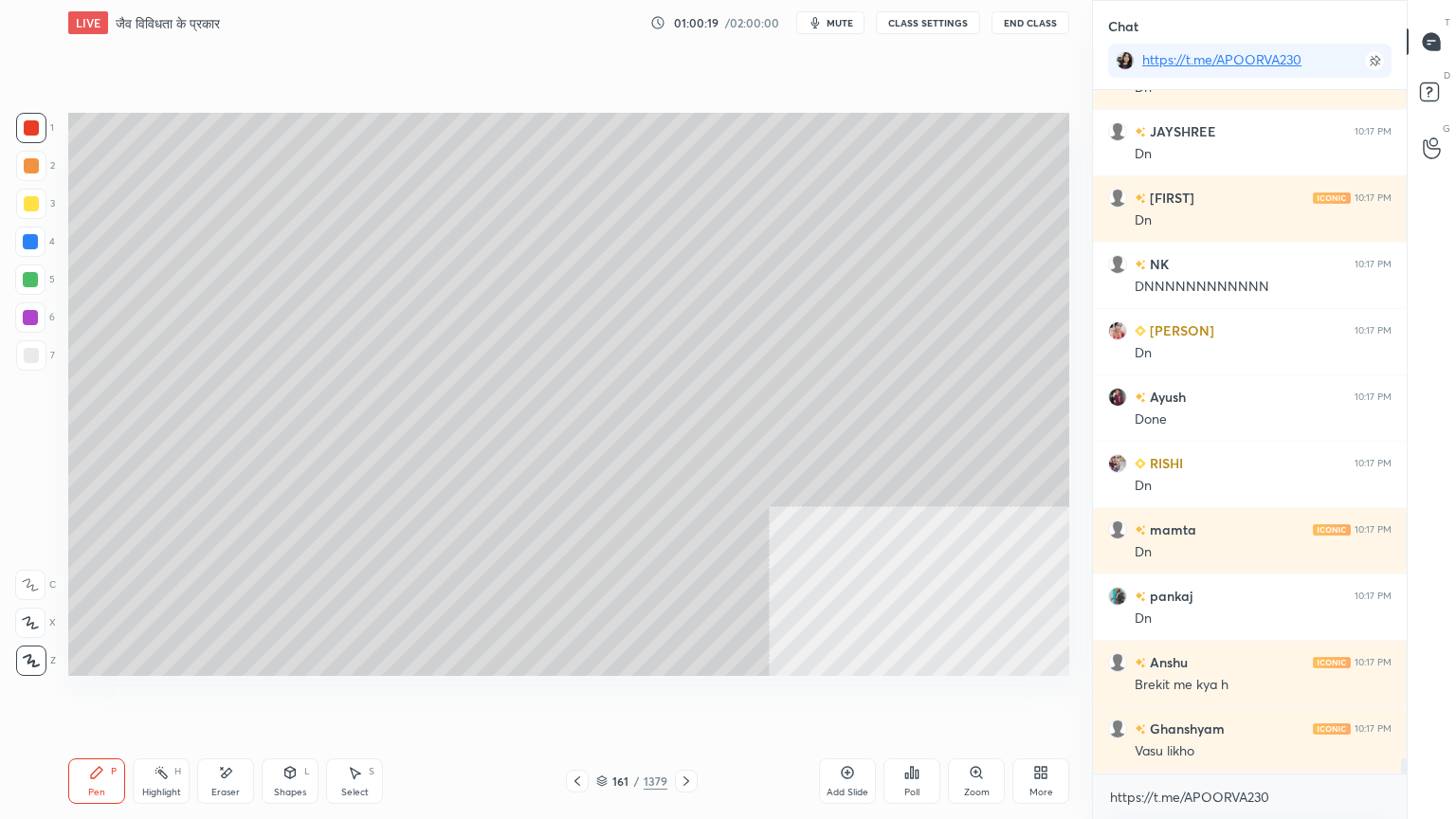 click on "Pen P" at bounding box center [97, 781] 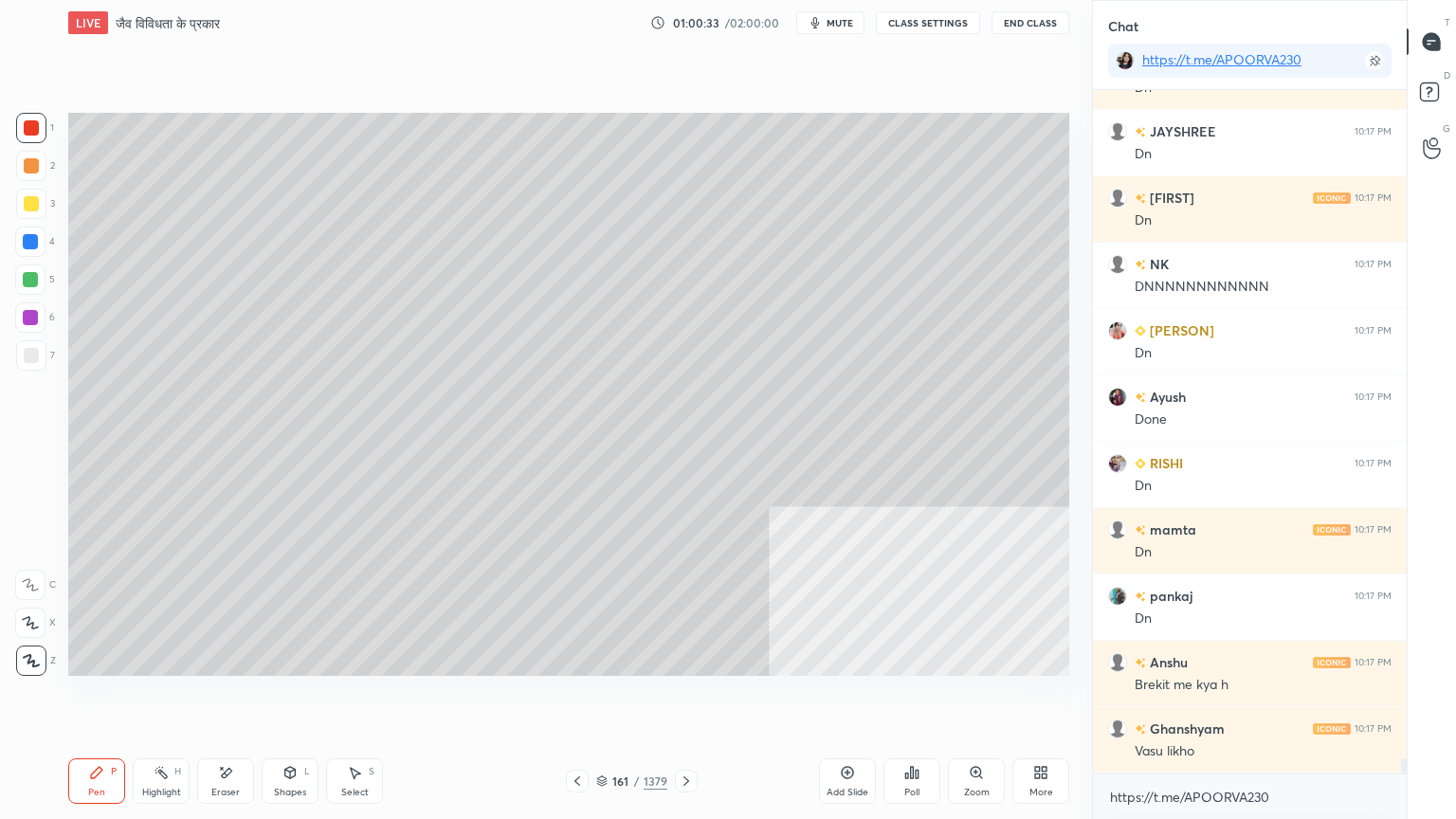 click at bounding box center [30, 280] 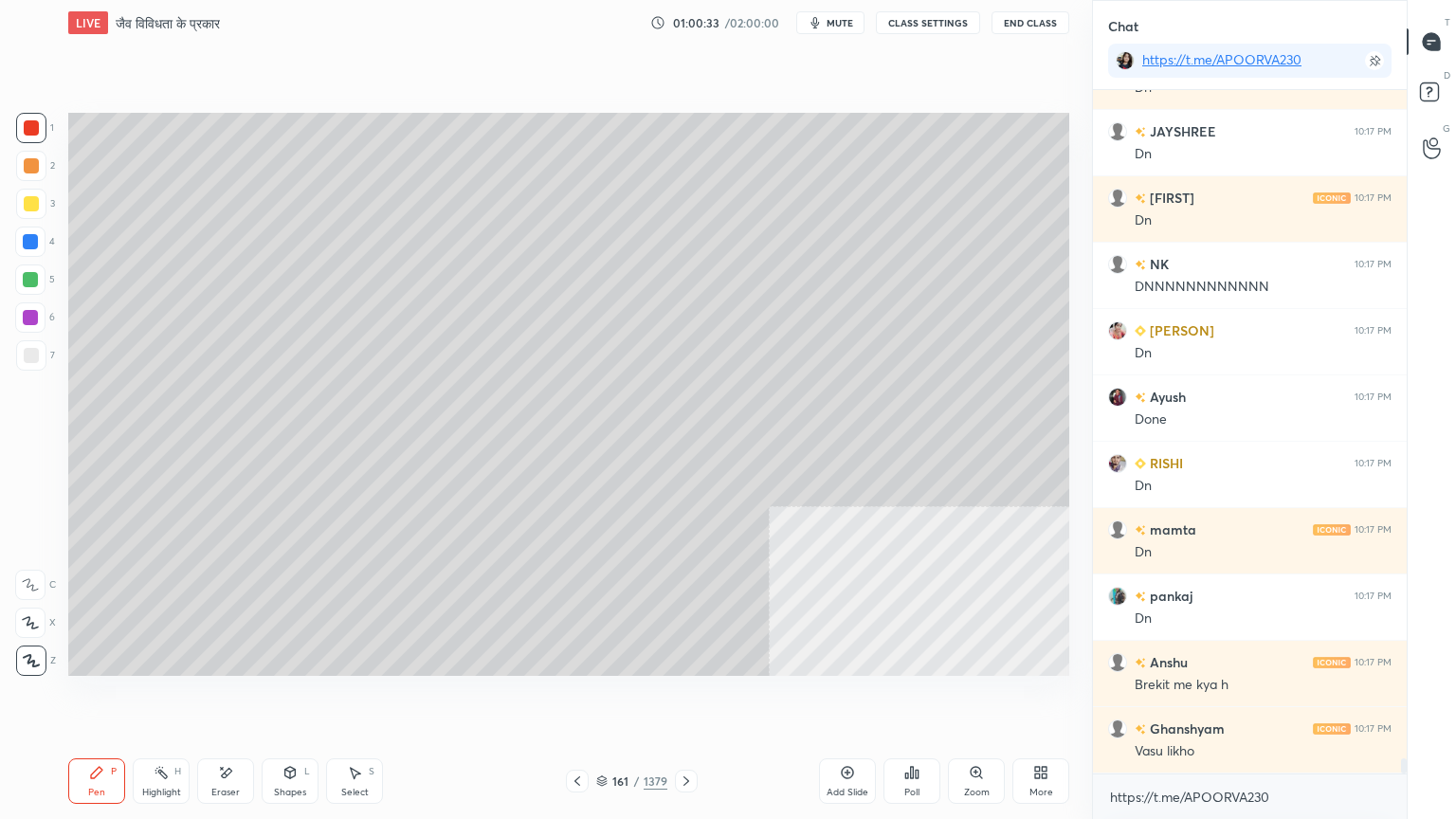 click at bounding box center [30, 280] 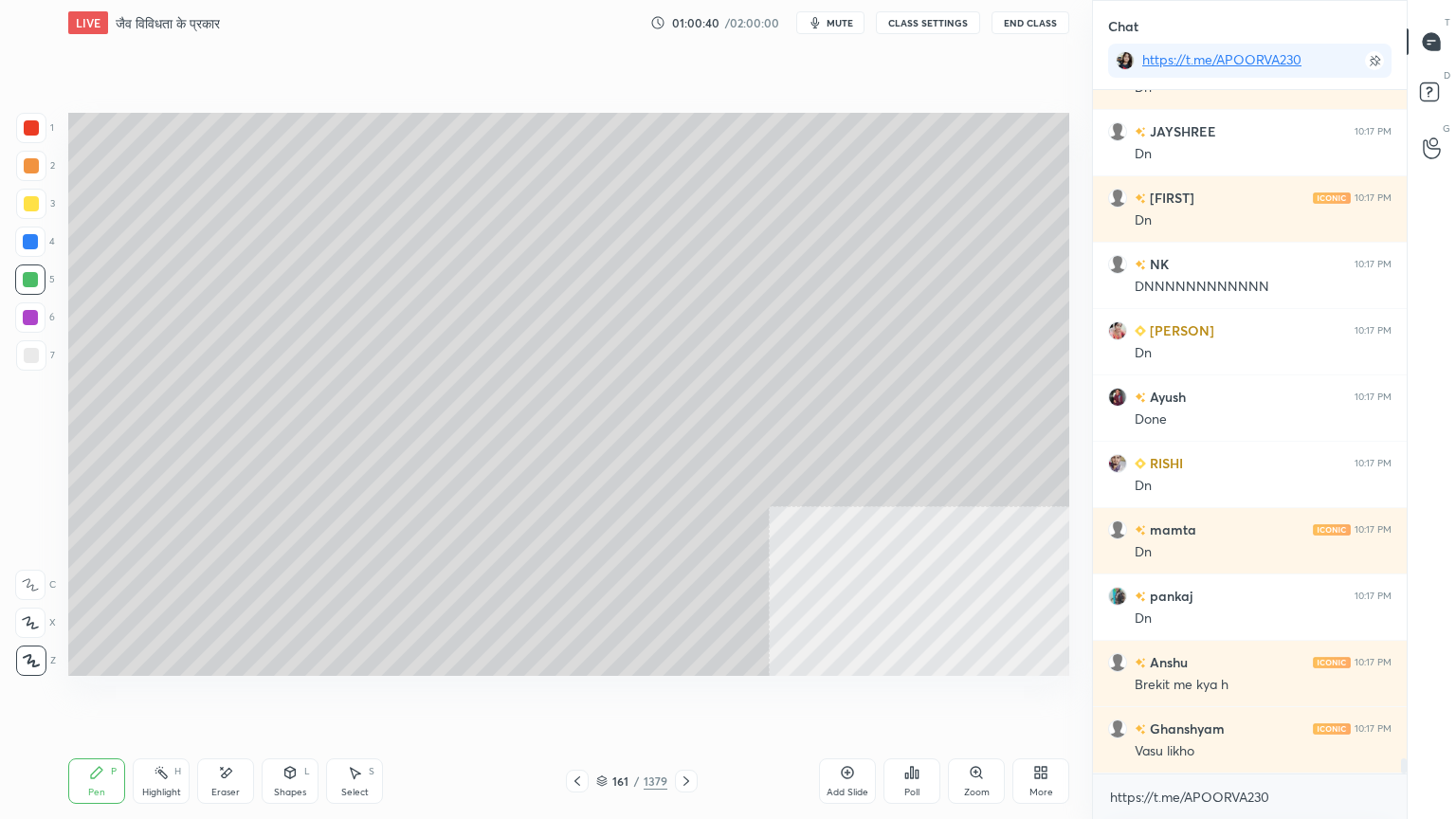 click at bounding box center (30, 242) 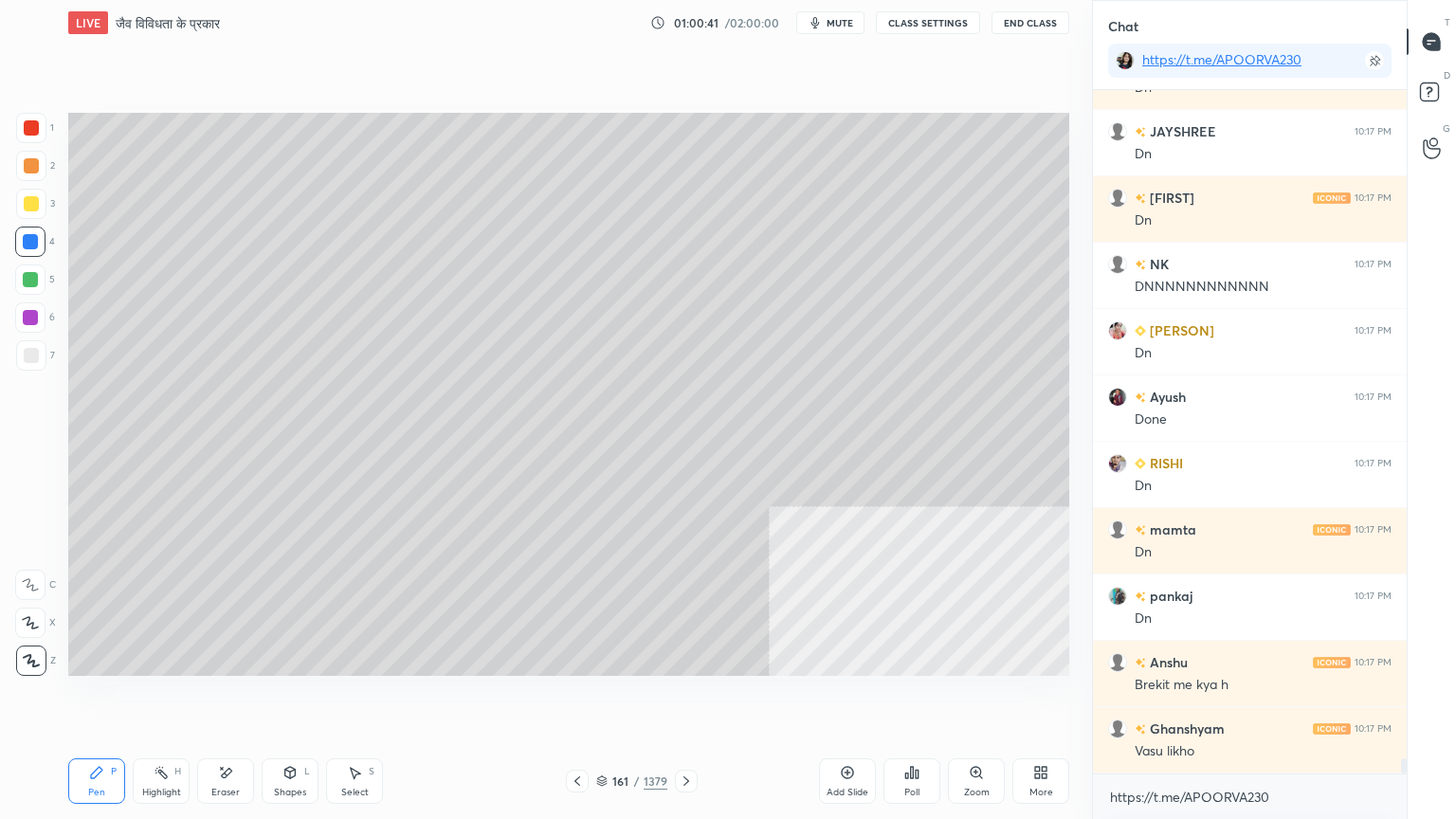click at bounding box center [31, 128] 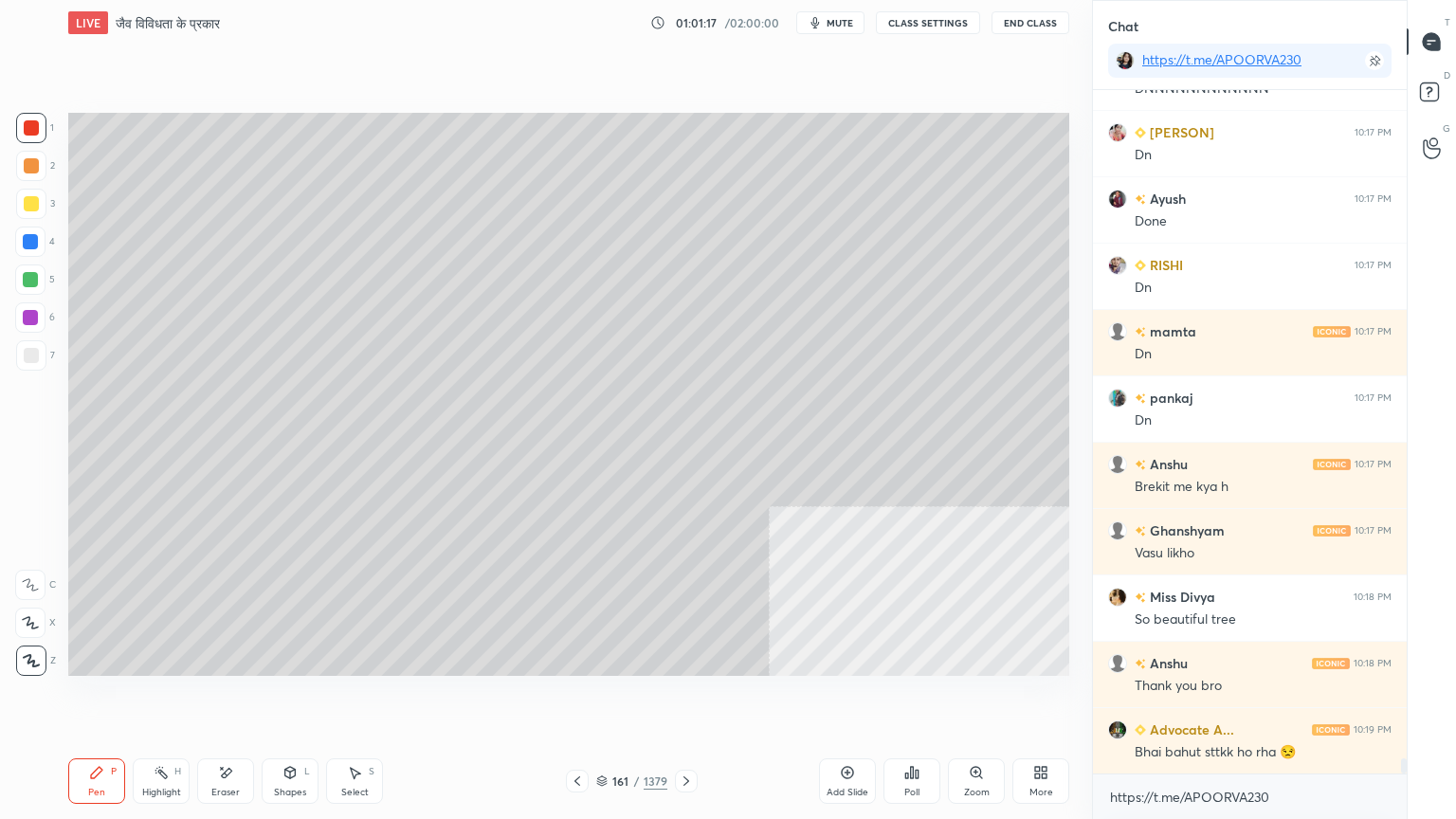 scroll, scrollTop: 30916, scrollLeft: 0, axis: vertical 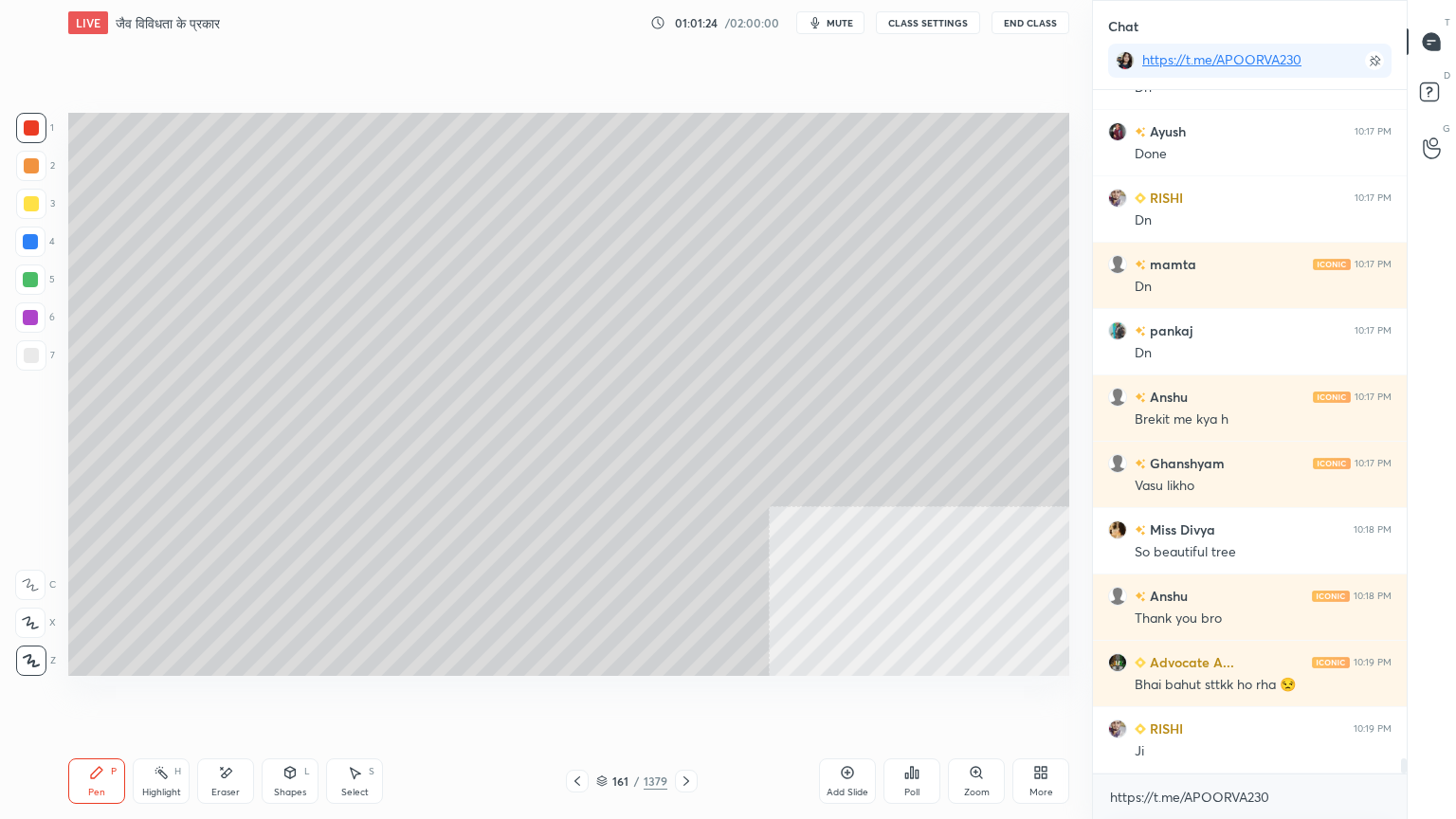 click at bounding box center [31, 128] 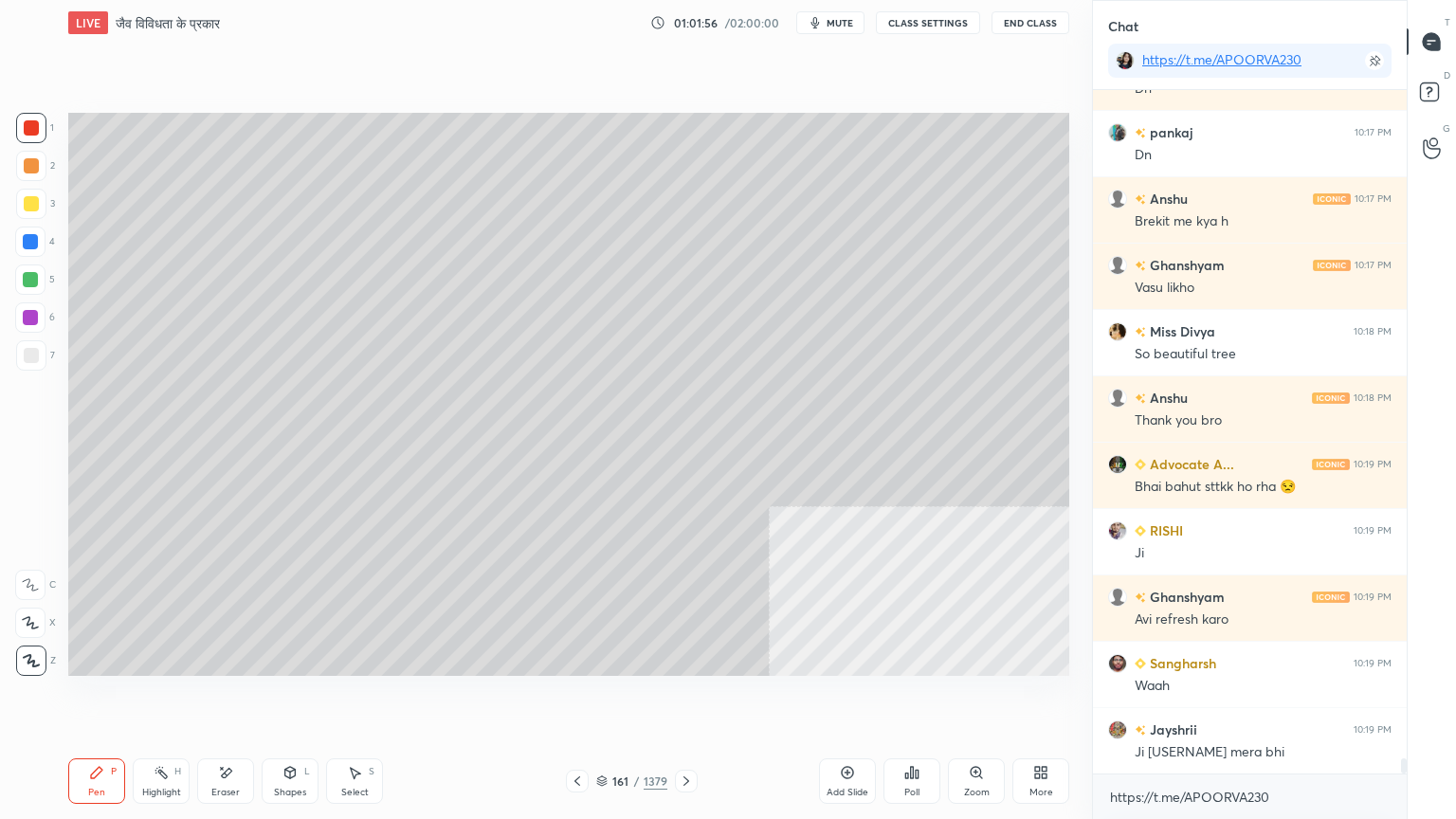 scroll, scrollTop: 31182, scrollLeft: 0, axis: vertical 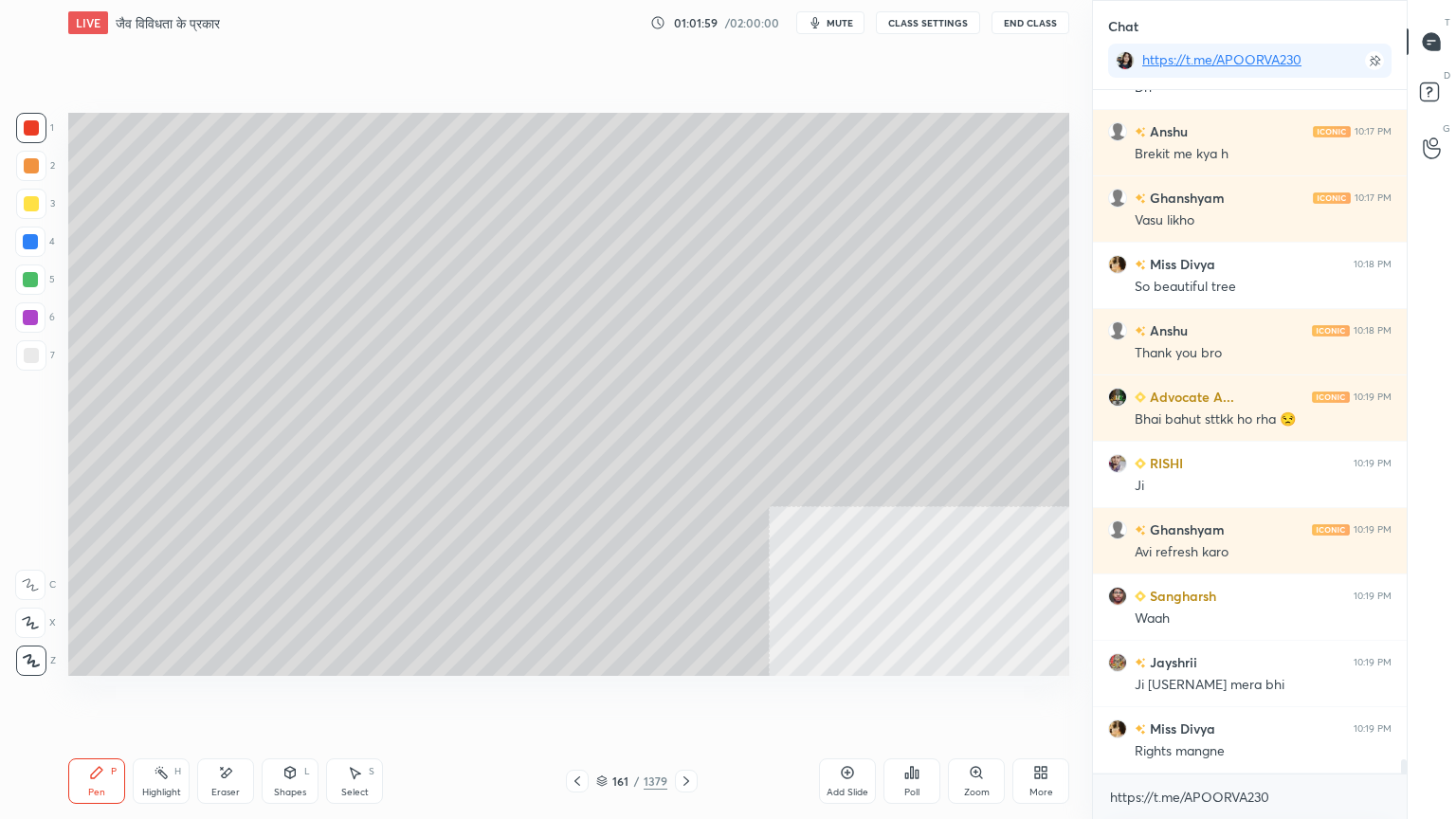 drag, startPoint x: 601, startPoint y: 776, endPoint x: 693, endPoint y: 712, distance: 112.07141 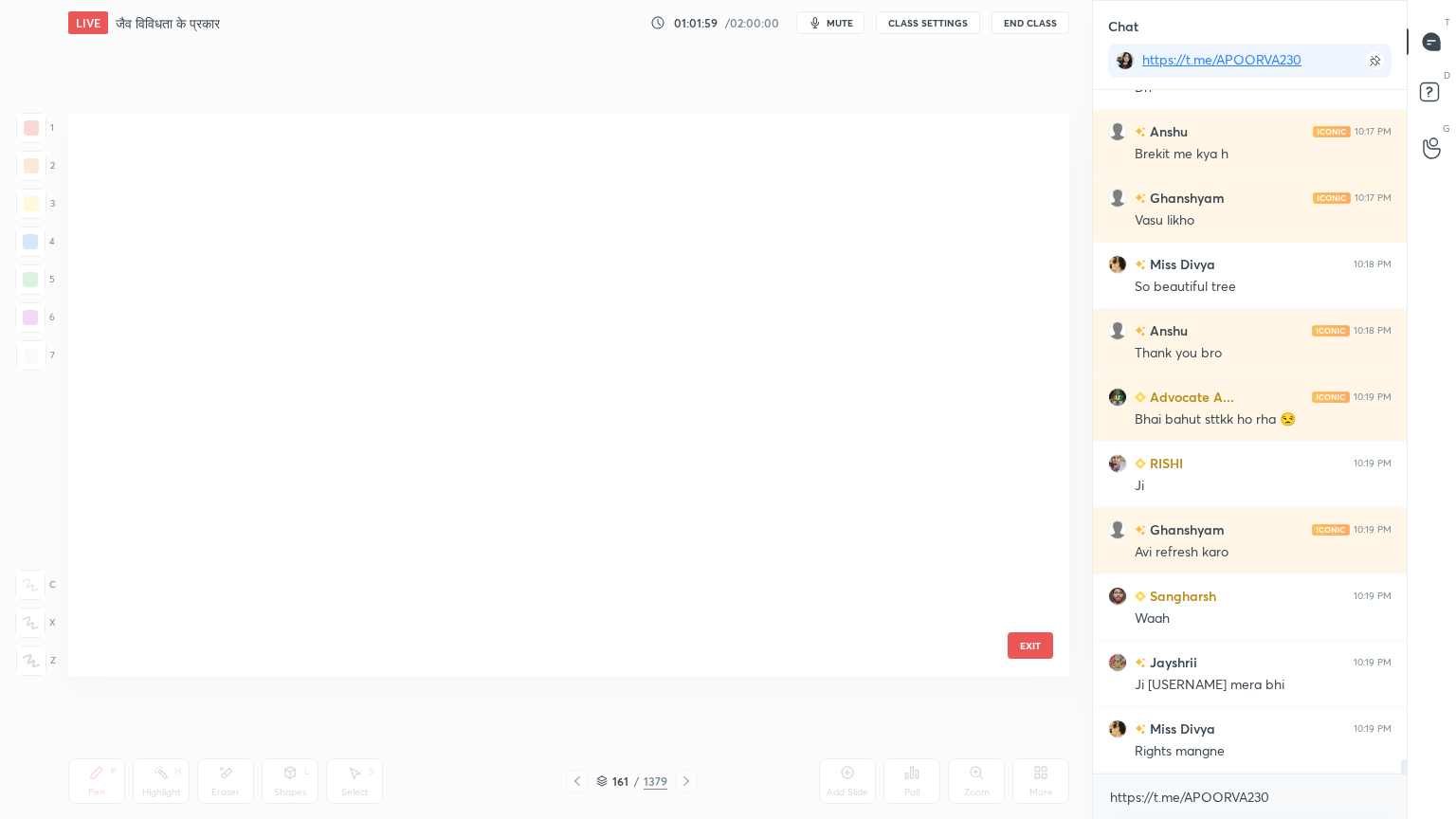 scroll, scrollTop: 8804, scrollLeft: 0, axis: vertical 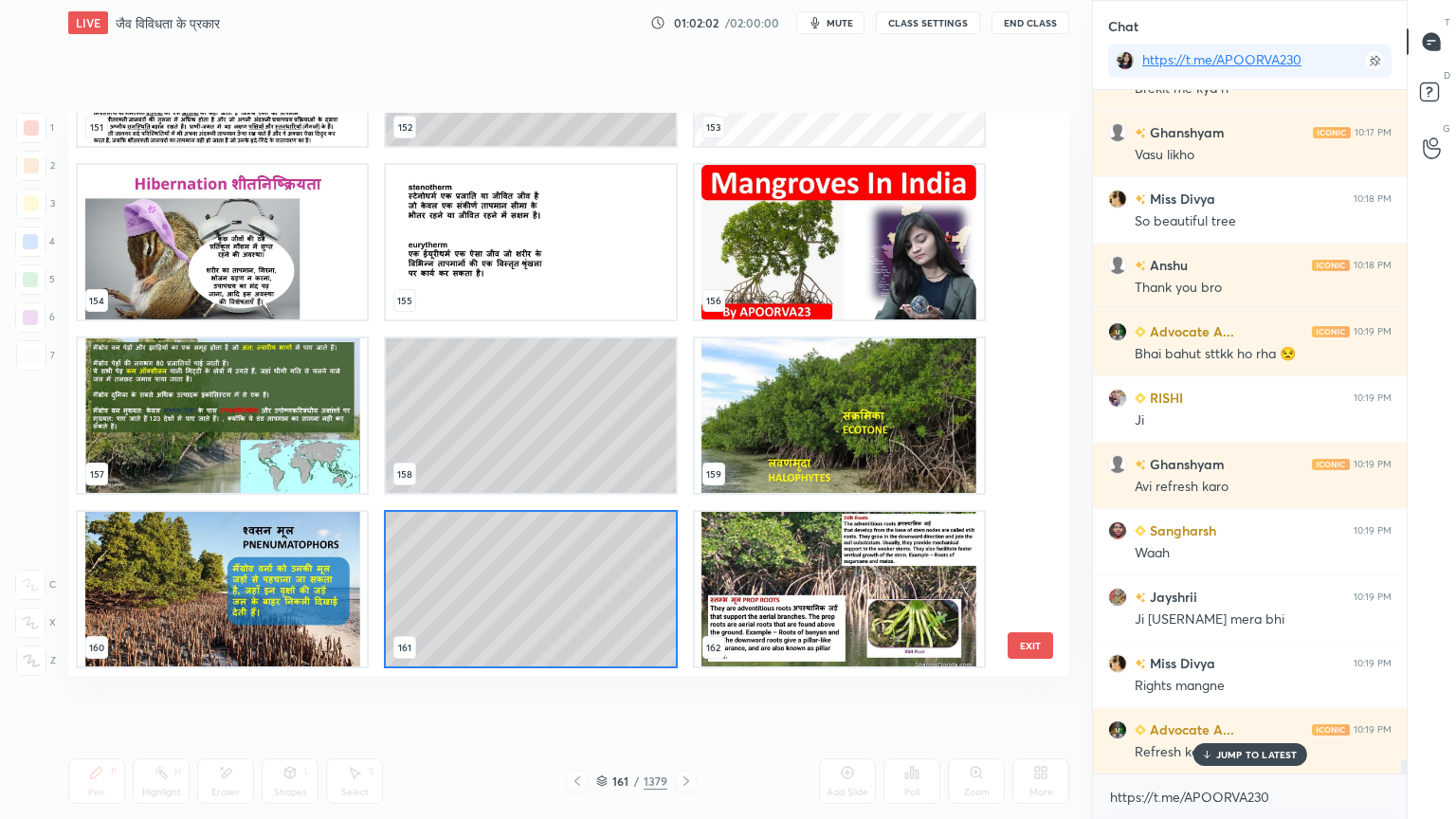 click at bounding box center [222, 589] 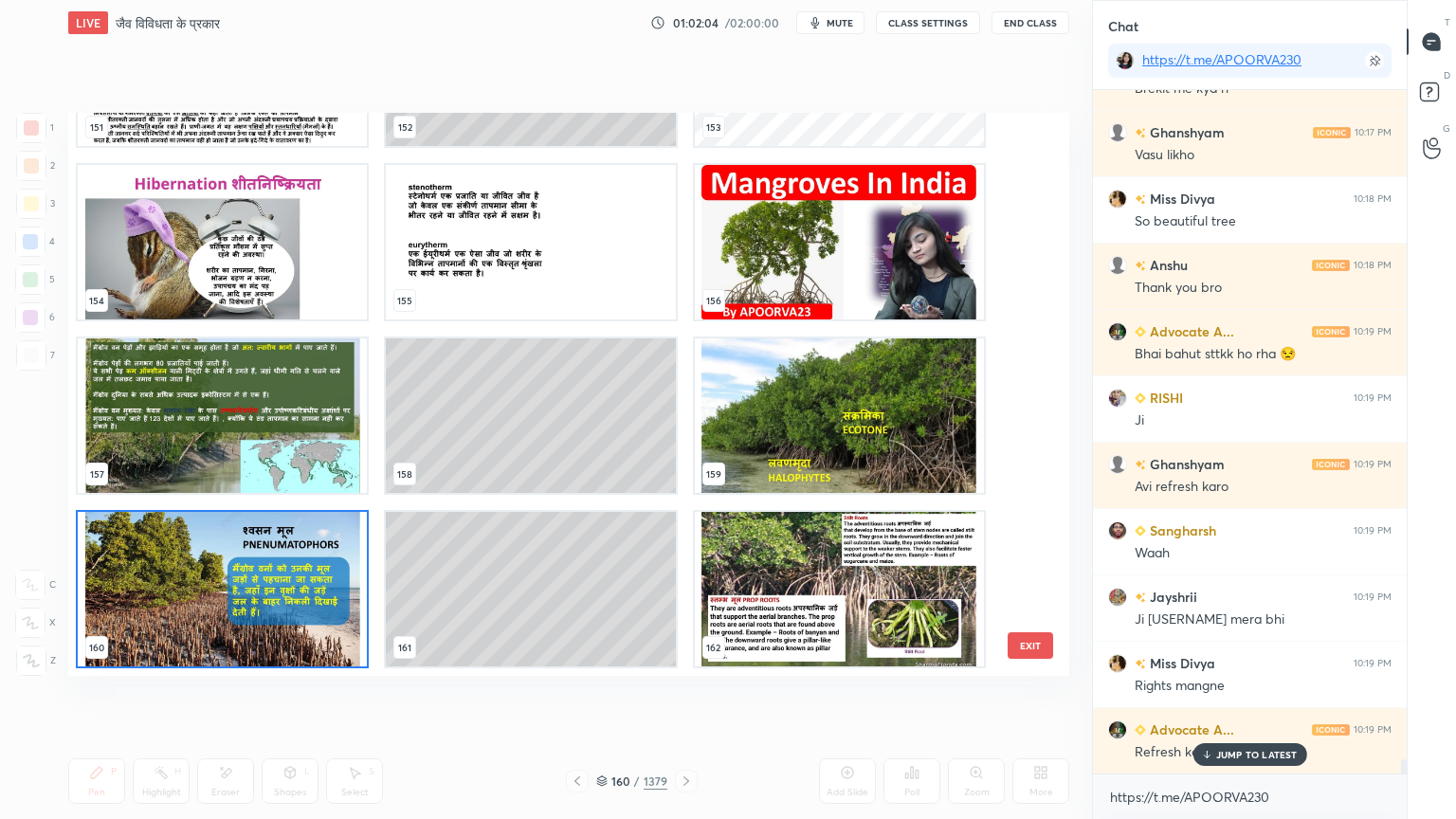 click at bounding box center (222, 589) 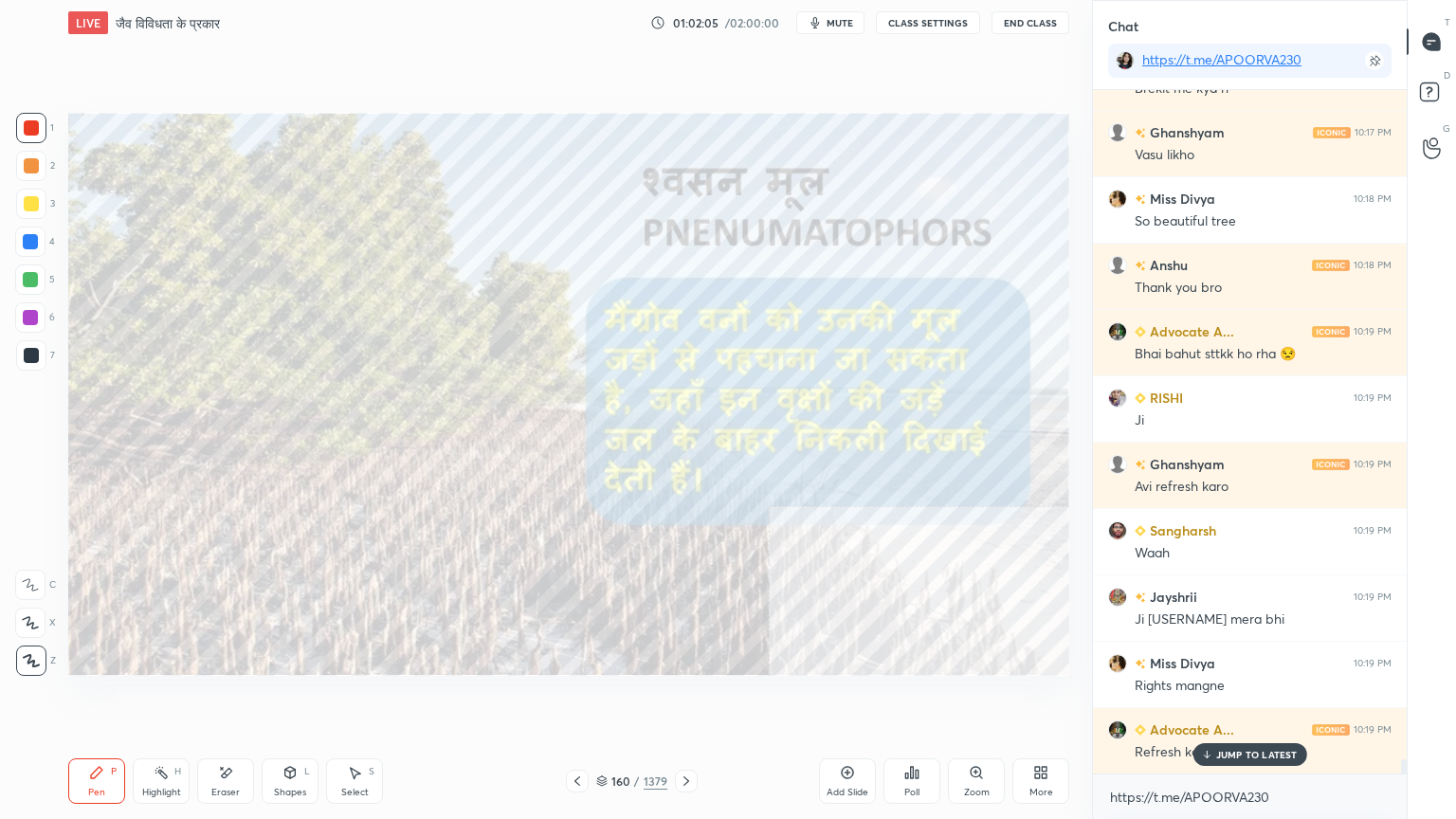 click at bounding box center [222, 589] 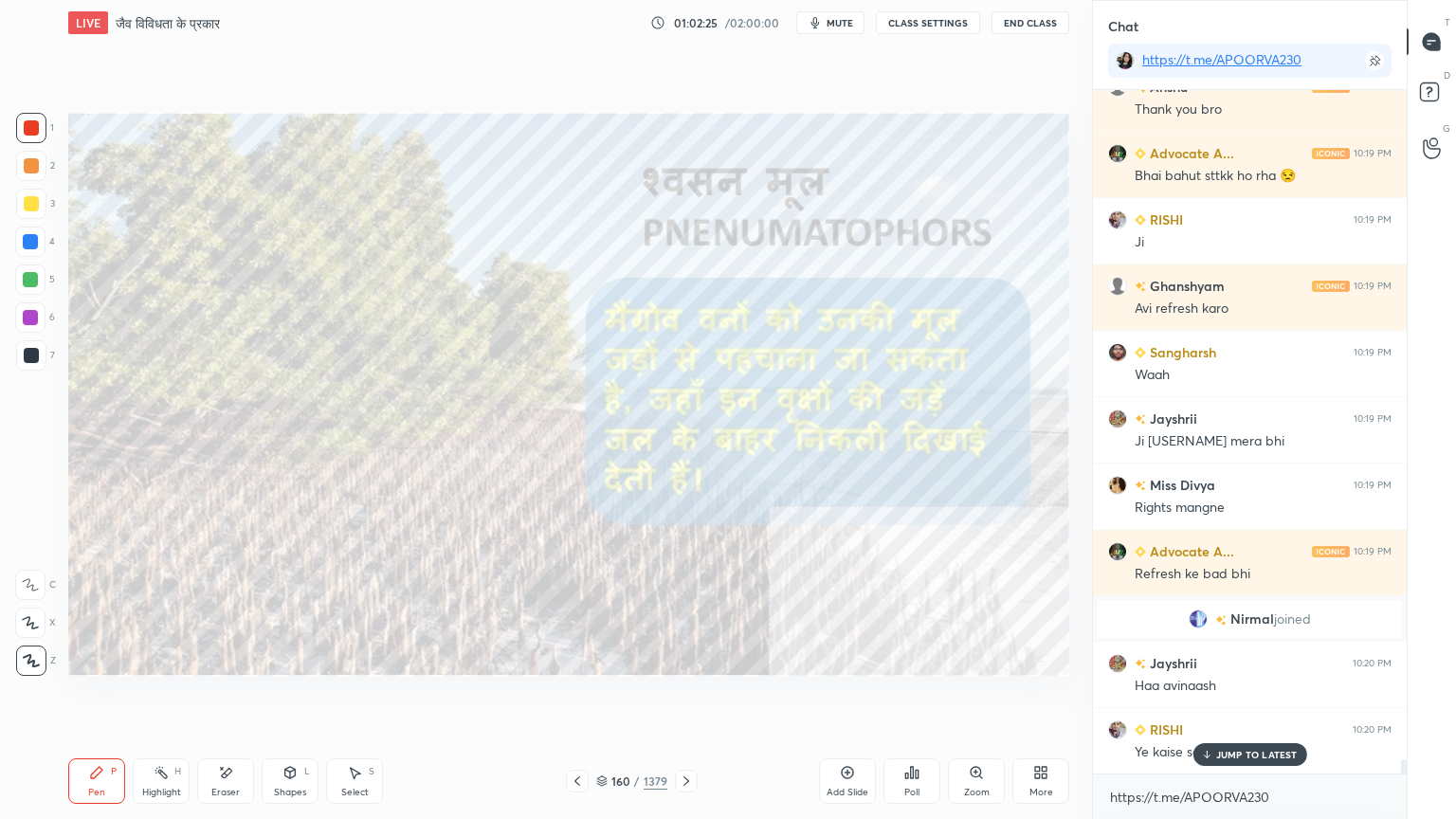 scroll, scrollTop: 31493, scrollLeft: 0, axis: vertical 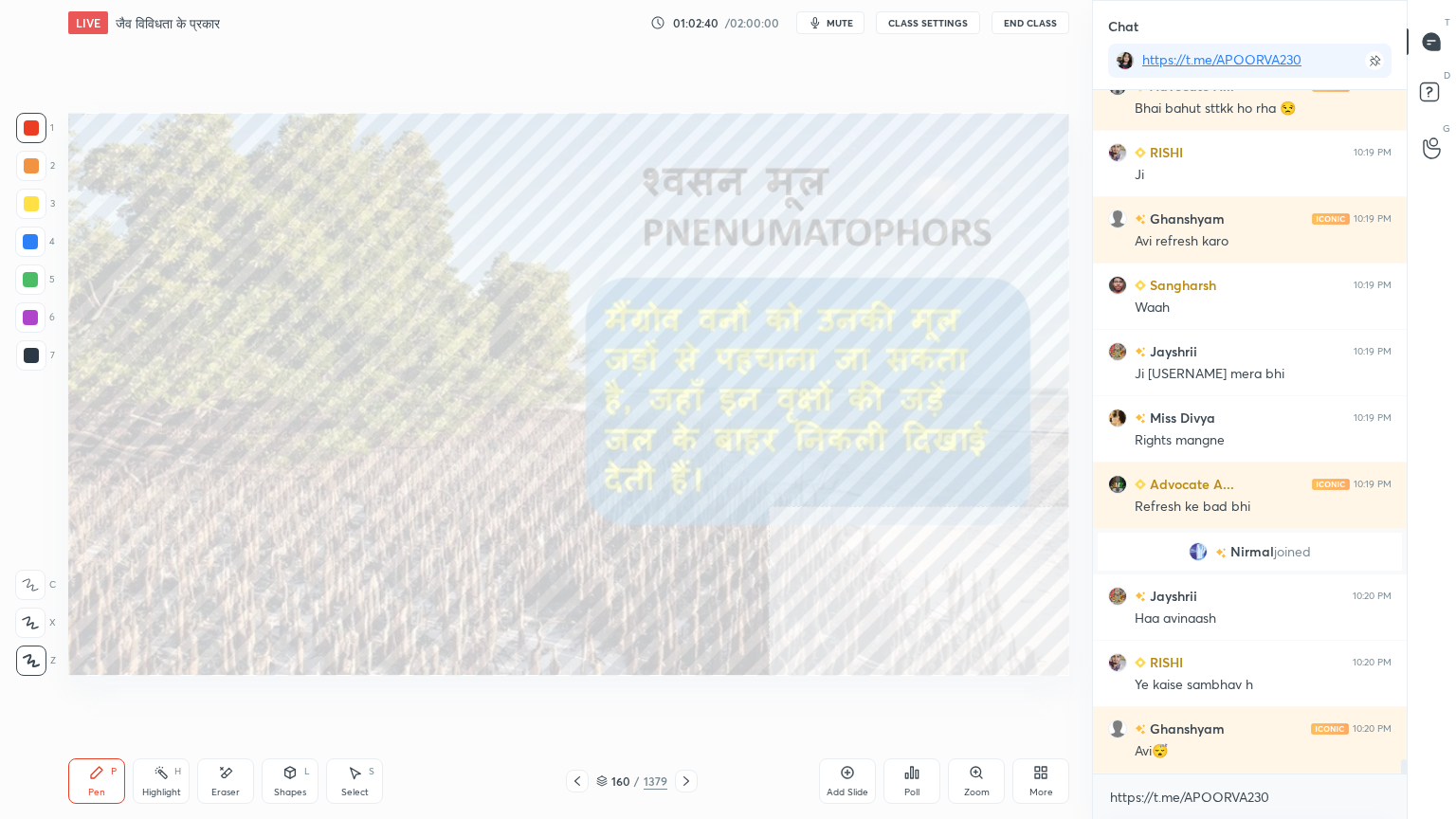 click at bounding box center [30, 242] 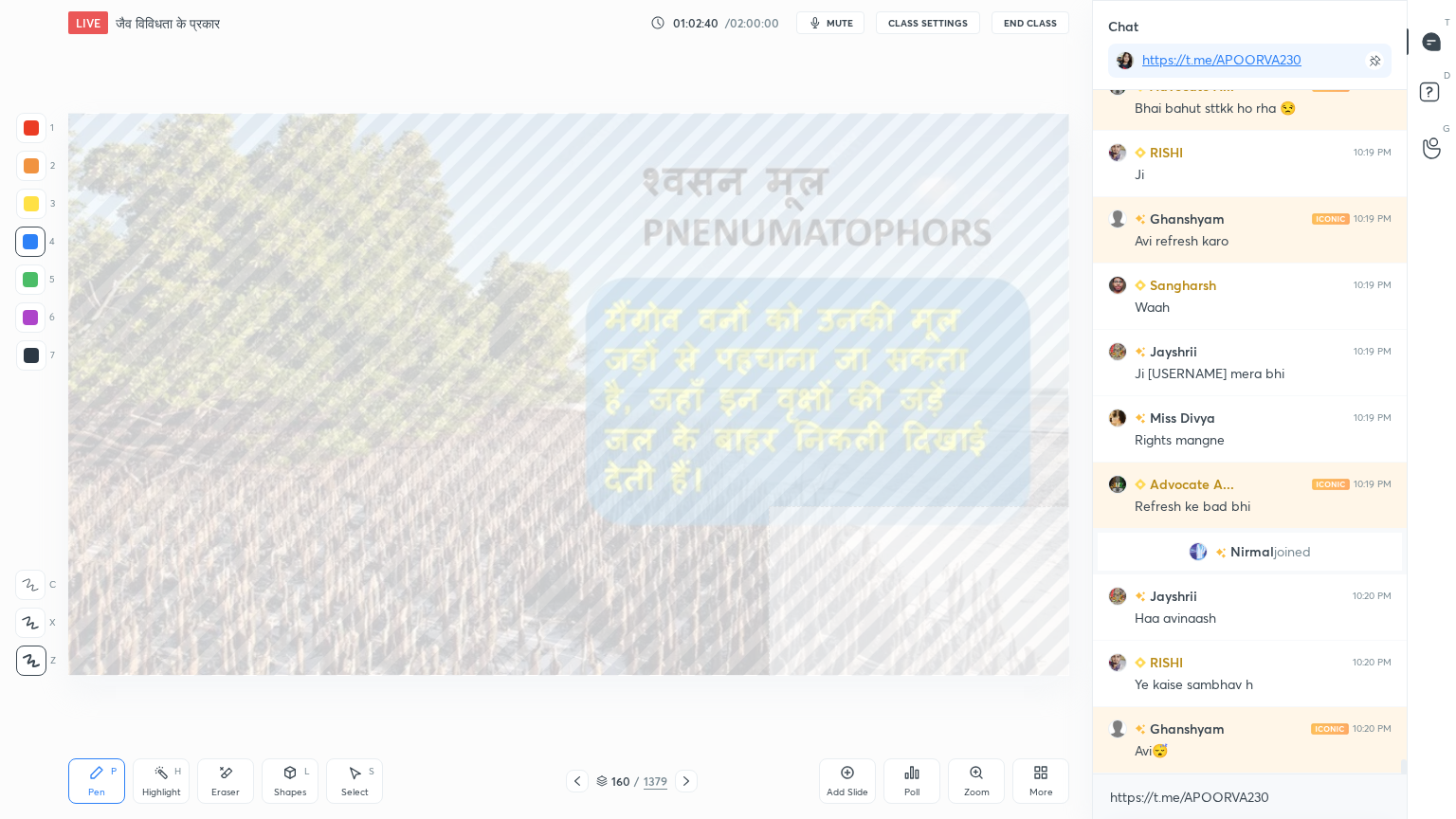 click at bounding box center [30, 242] 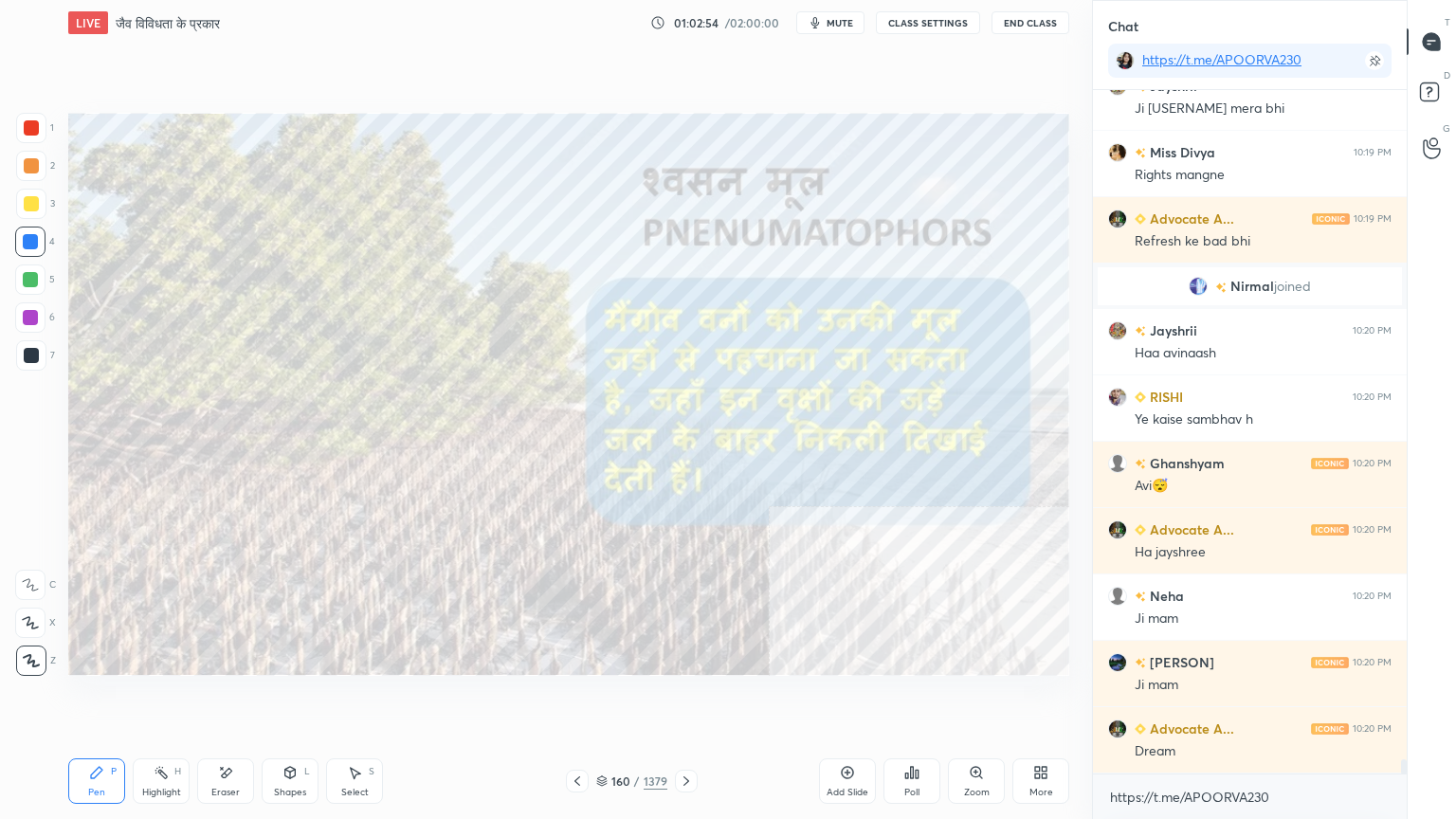 scroll, scrollTop: 31823, scrollLeft: 0, axis: vertical 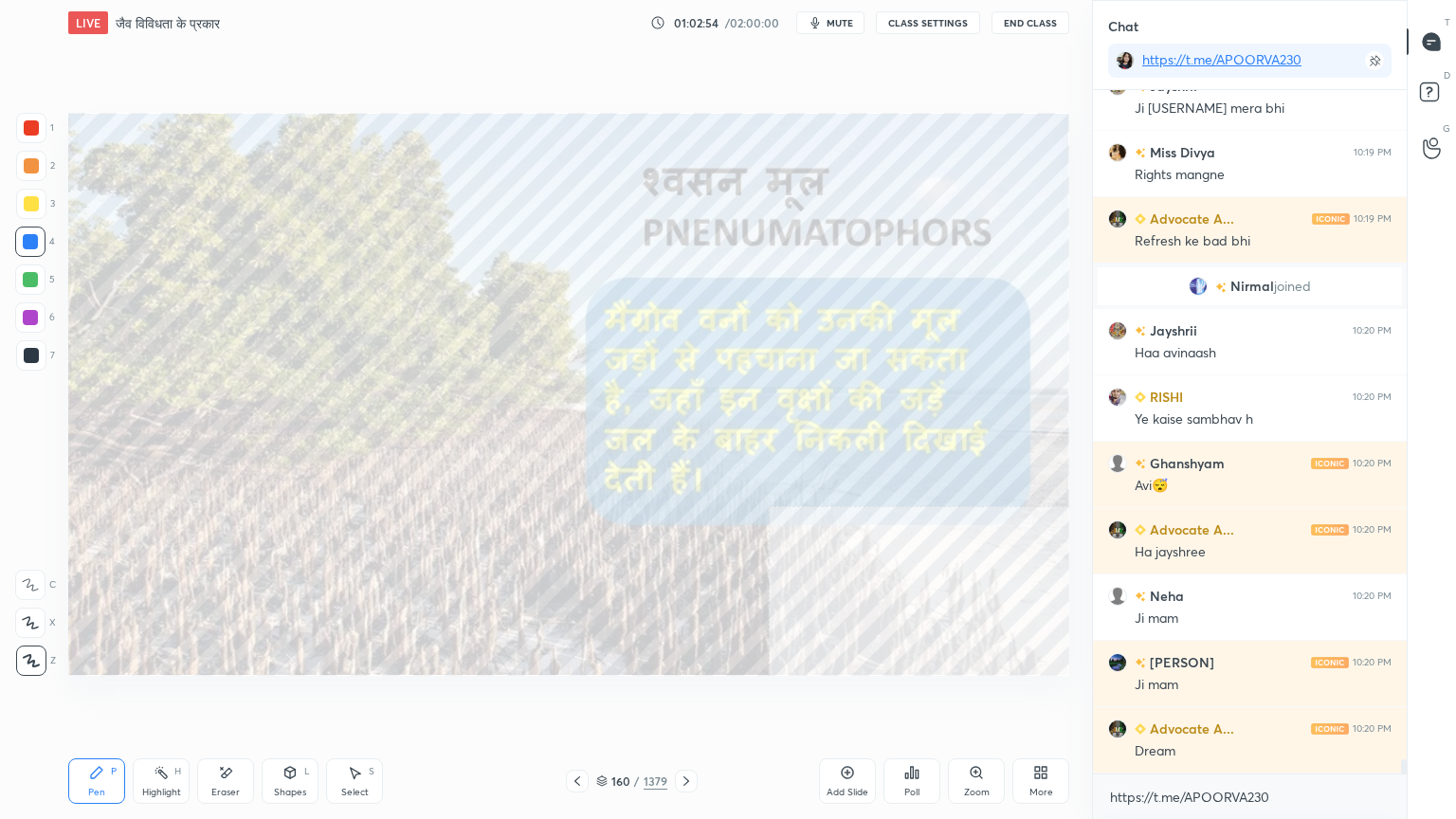 click 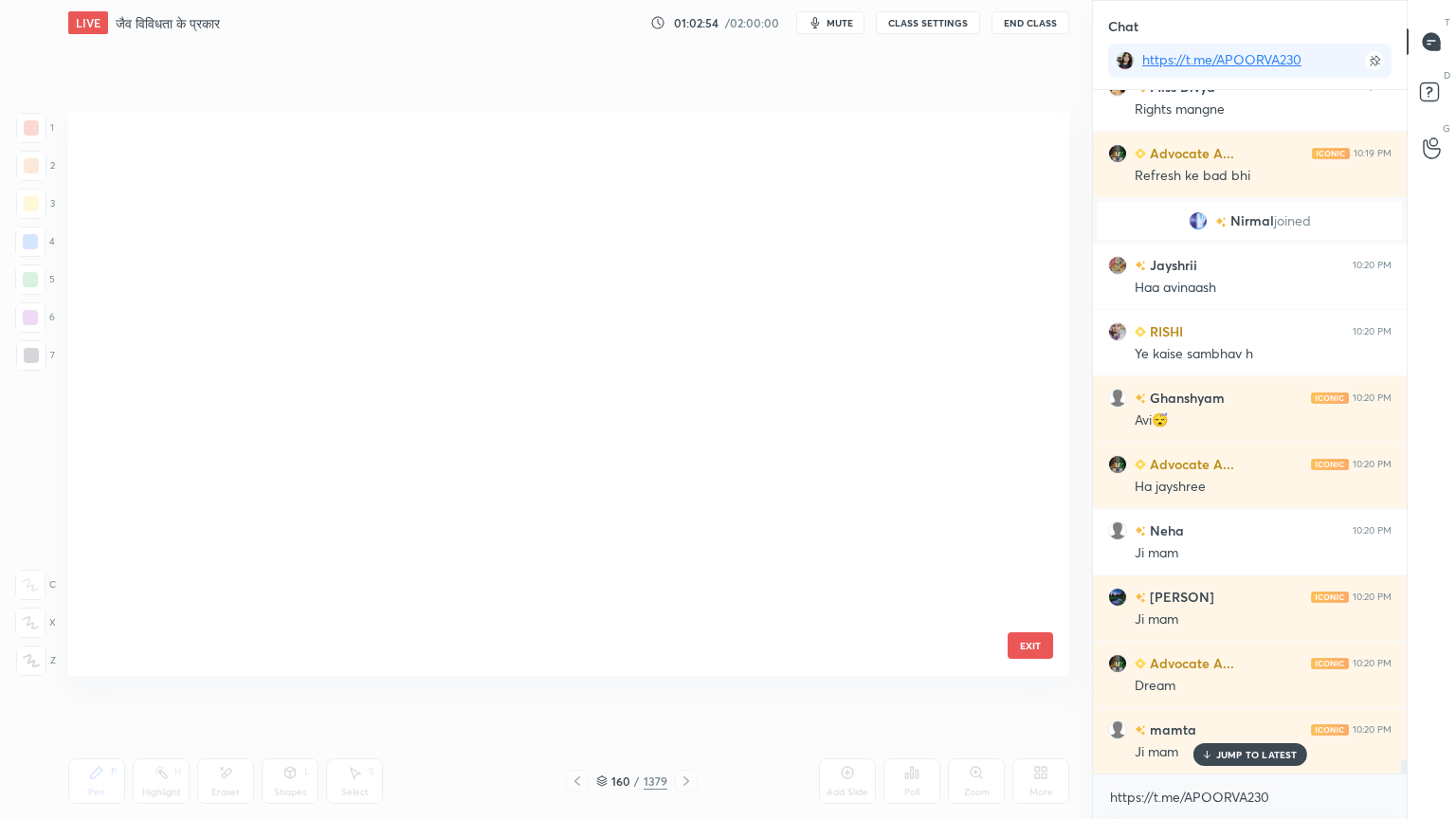 scroll, scrollTop: 8804, scrollLeft: 0, axis: vertical 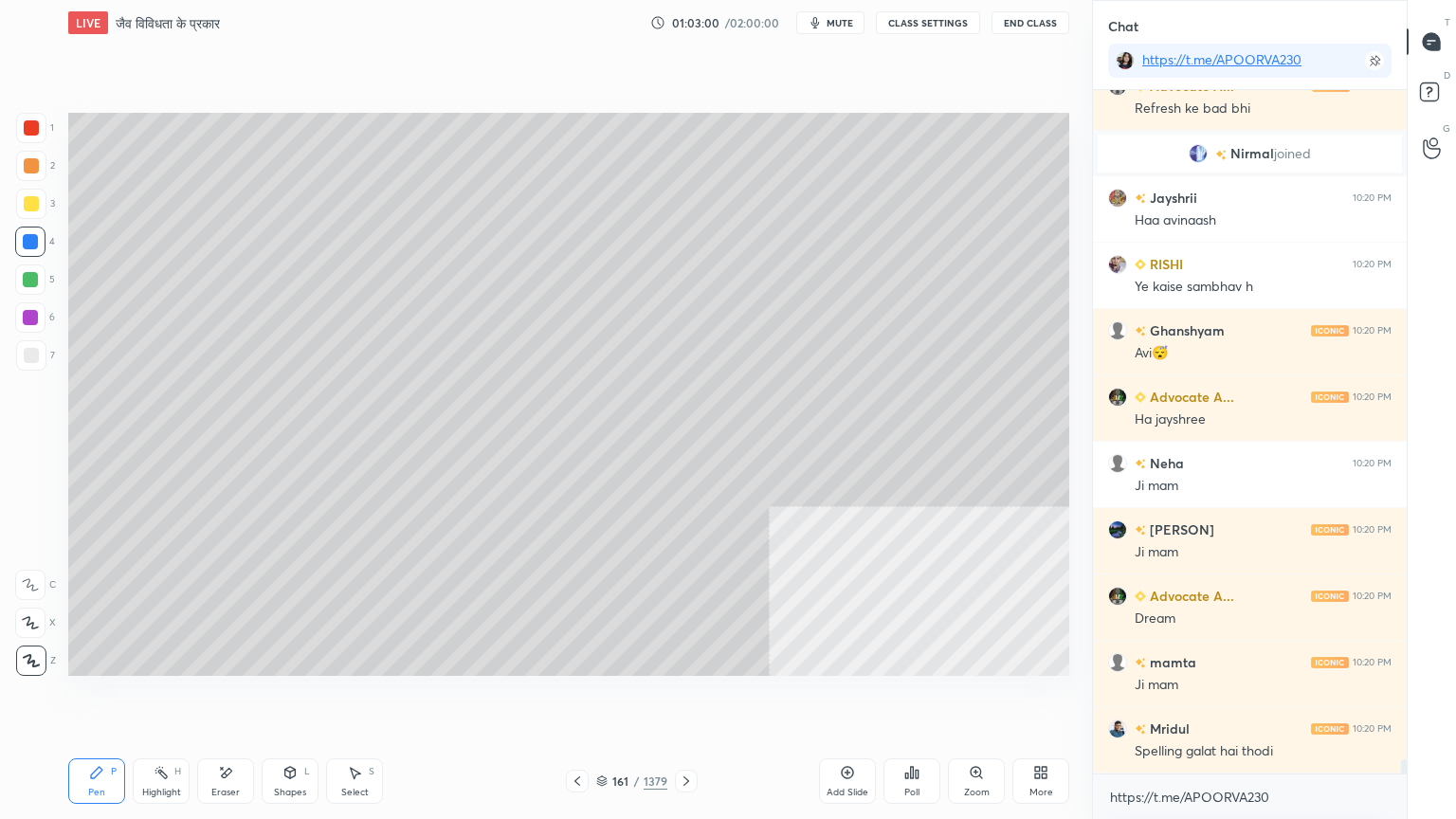 click 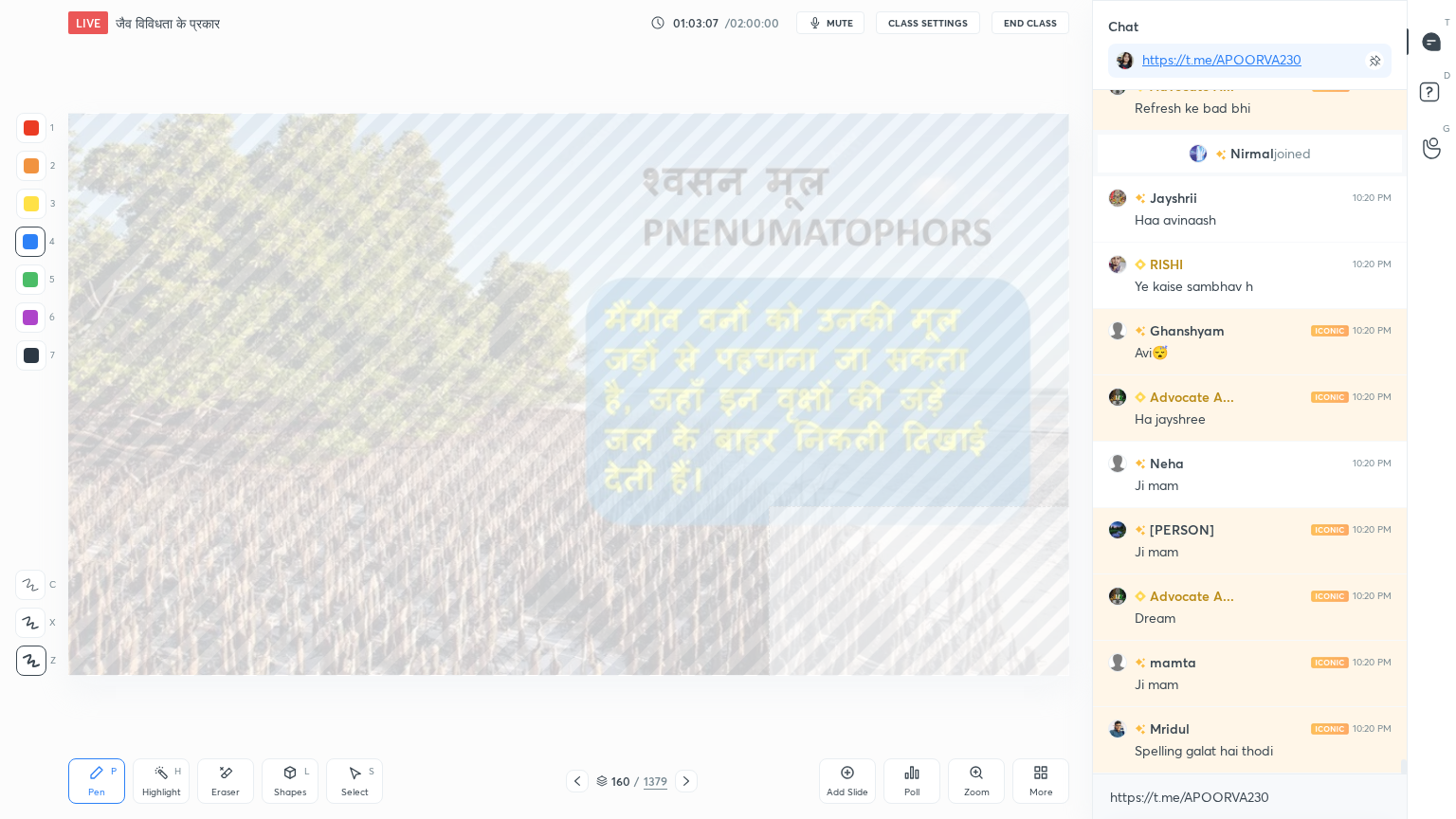 click at bounding box center [686, 781] 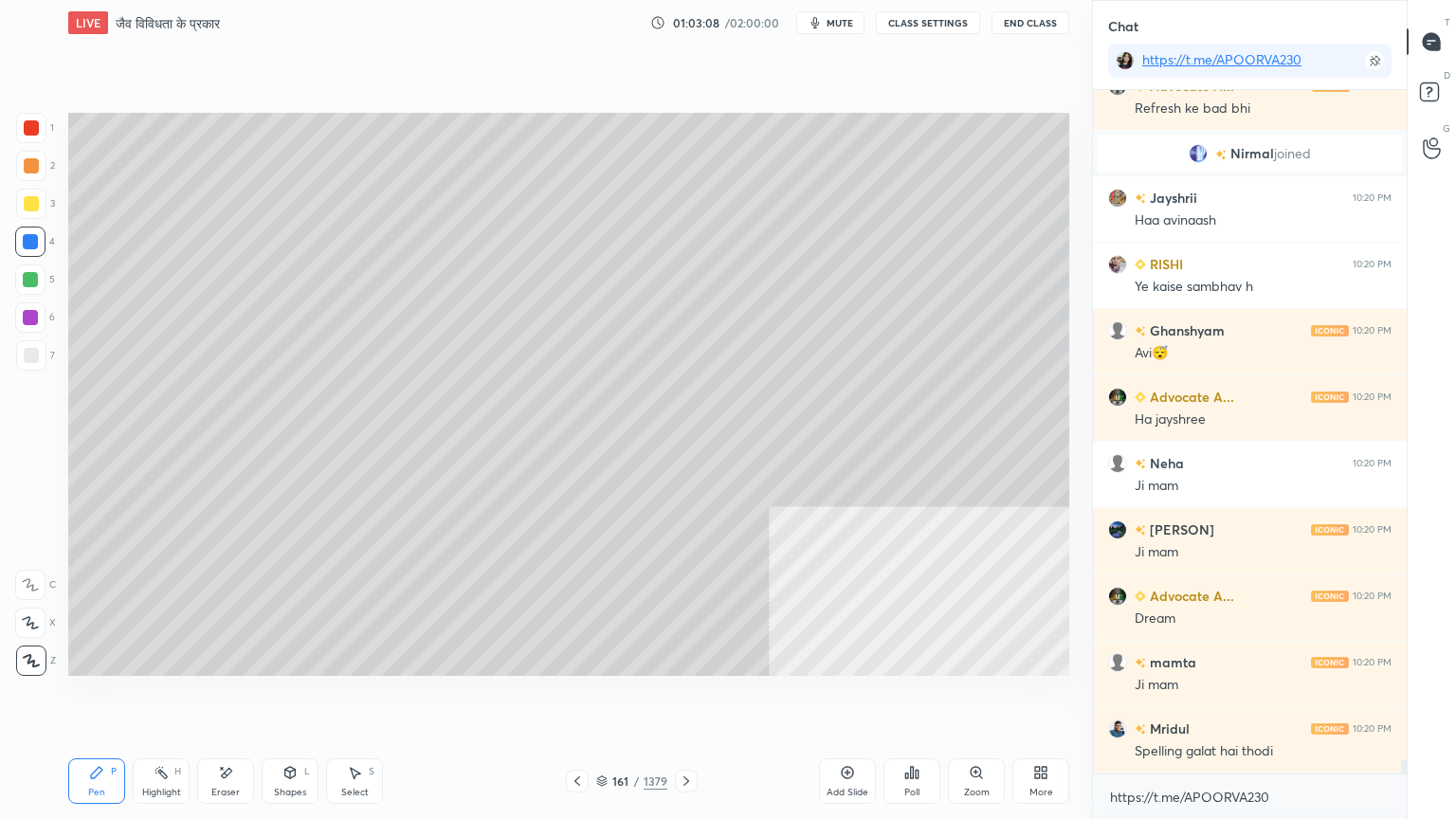 click at bounding box center (30, 242) 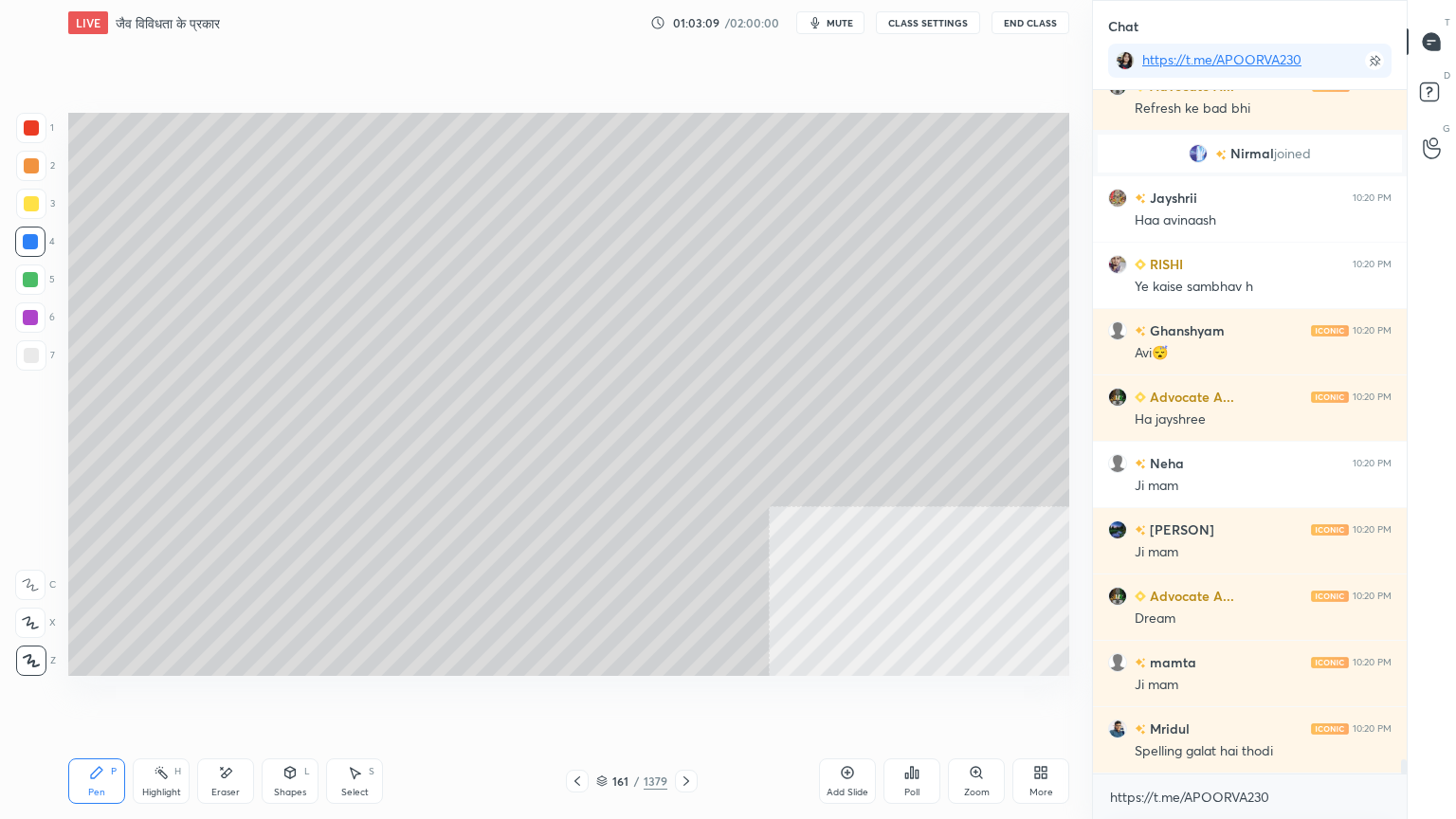 click at bounding box center (30, 280) 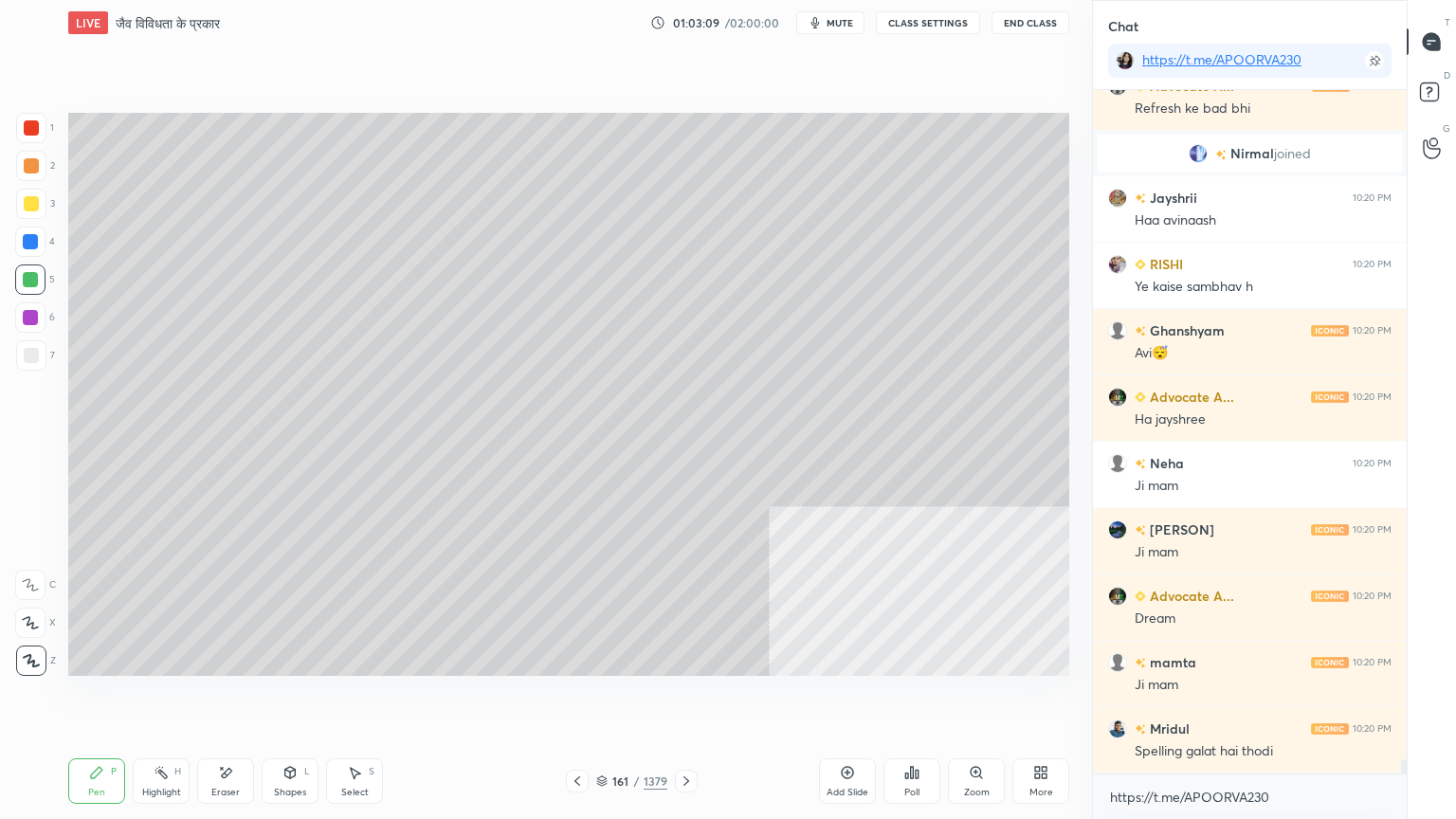 click at bounding box center (31, 128) 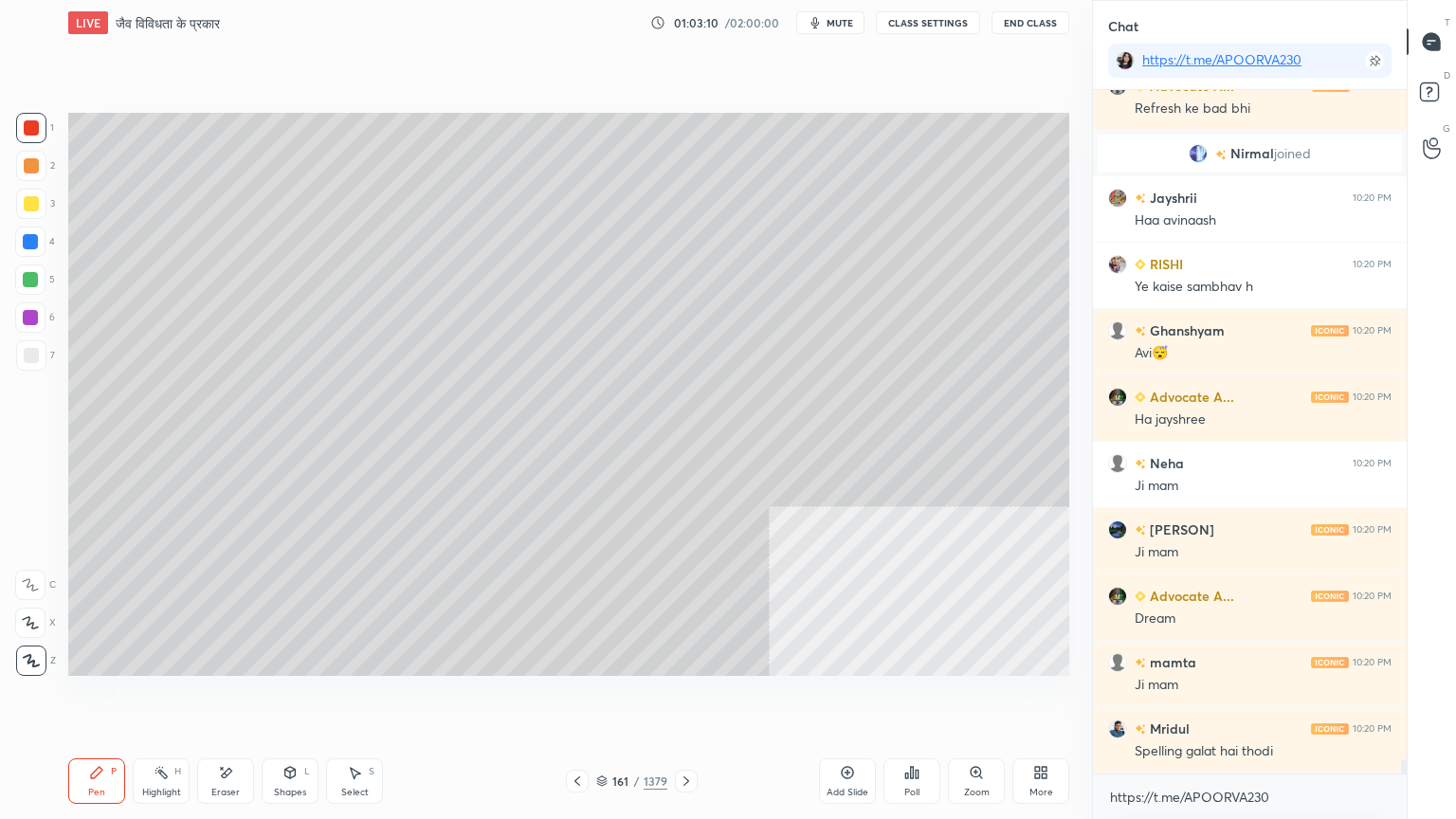 click at bounding box center [31, 128] 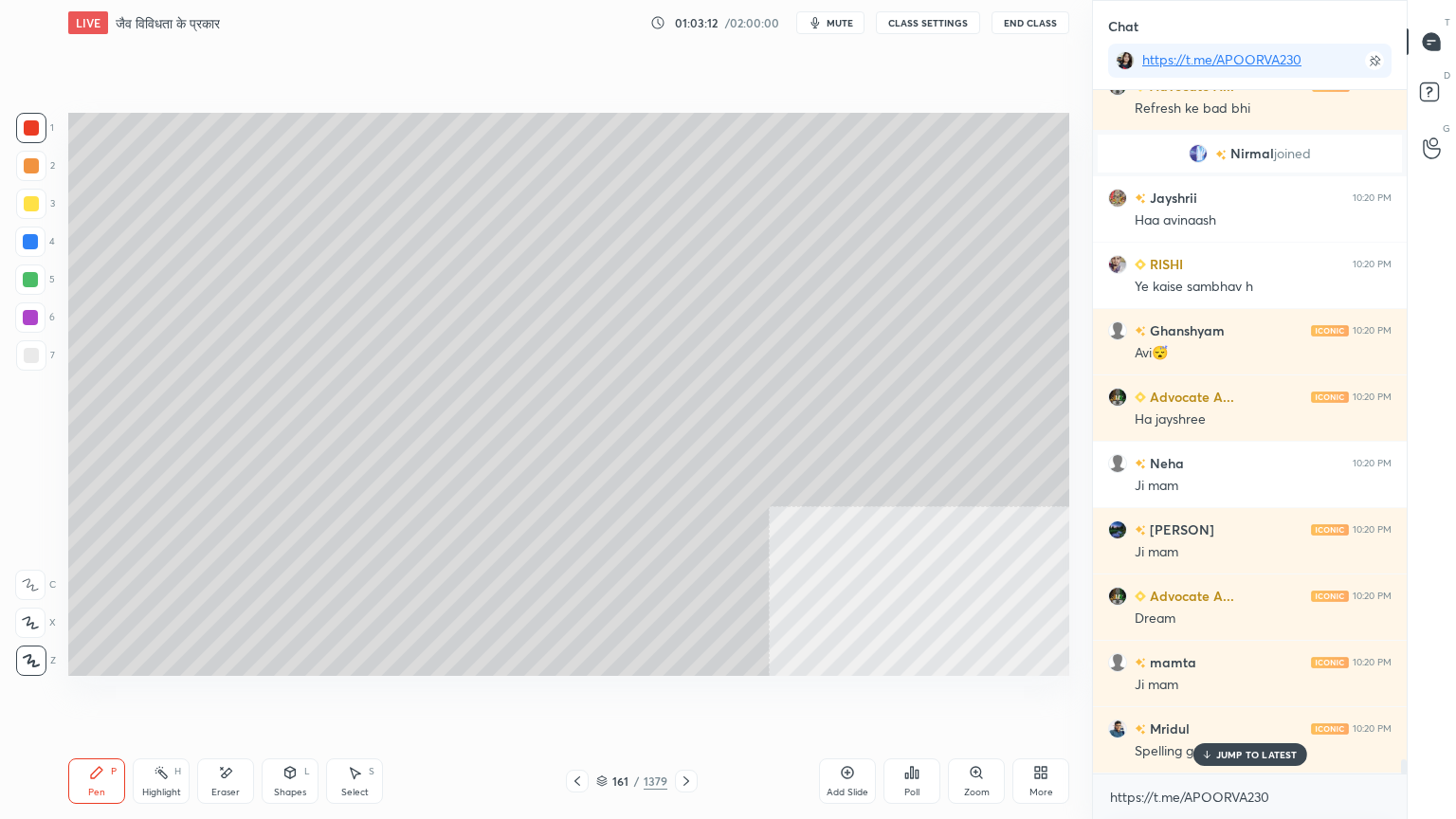 scroll, scrollTop: 31956, scrollLeft: 0, axis: vertical 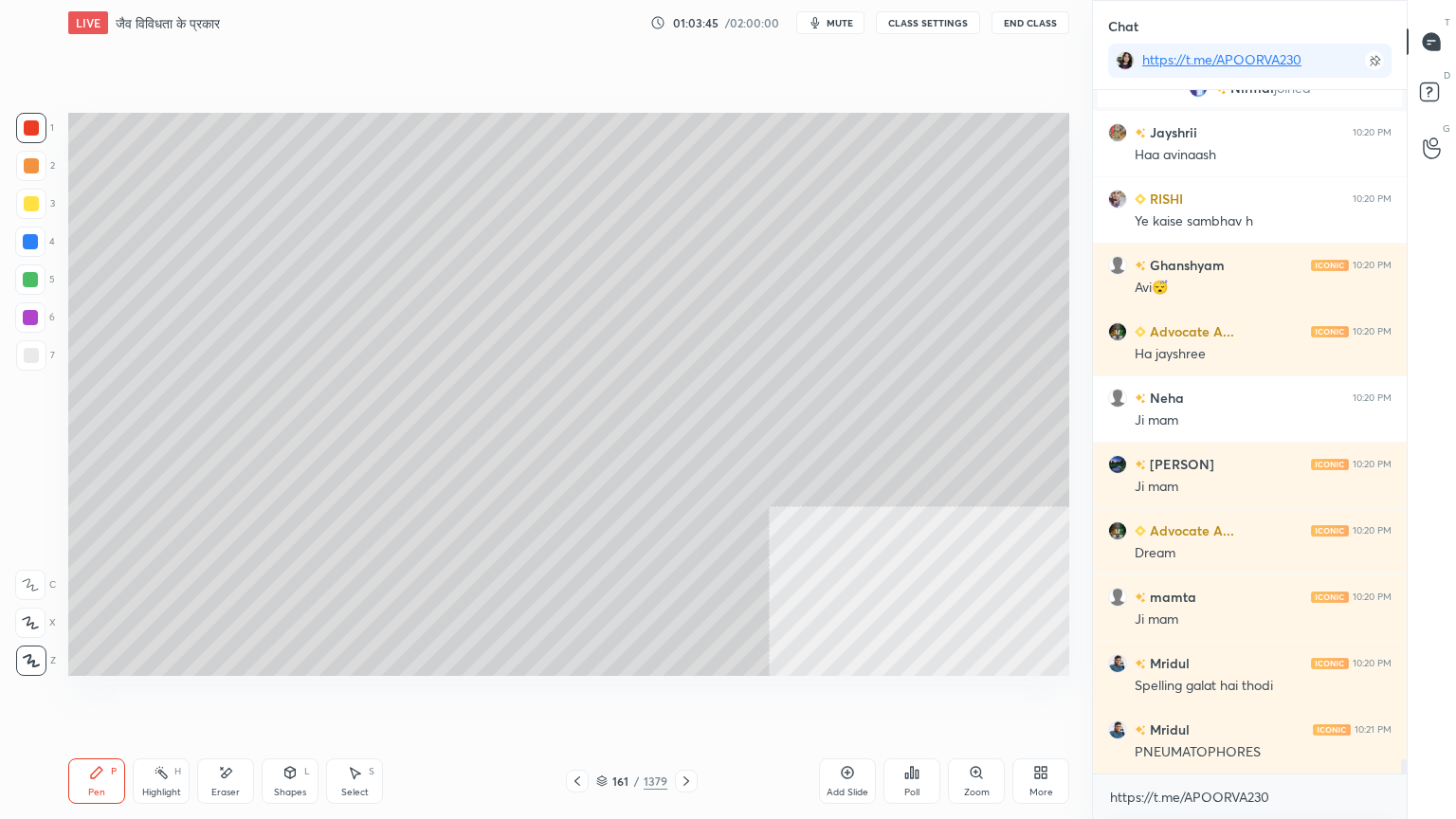 drag, startPoint x: 607, startPoint y: 779, endPoint x: 656, endPoint y: 712, distance: 83.006024 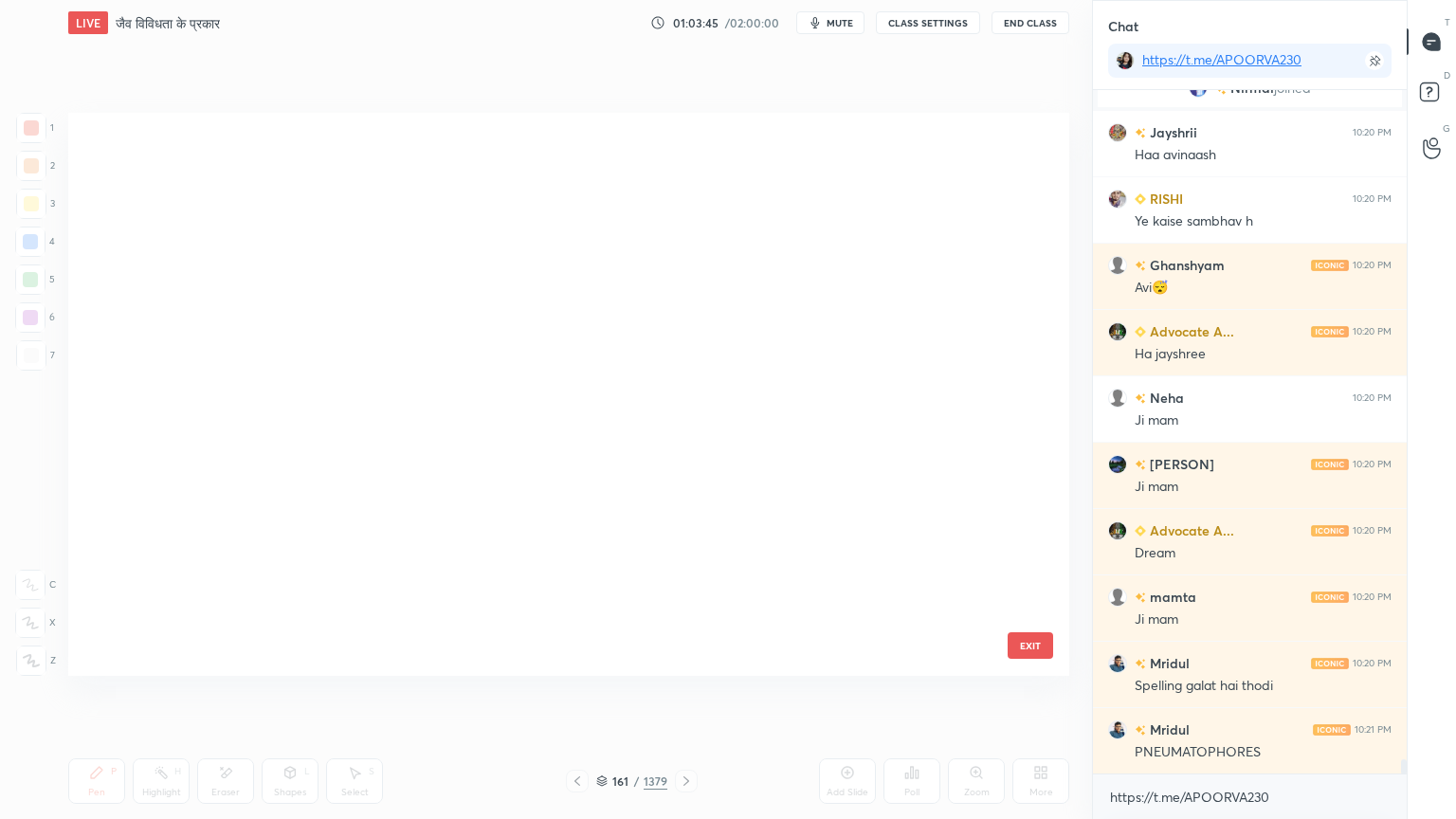 scroll, scrollTop: 8804, scrollLeft: 0, axis: vertical 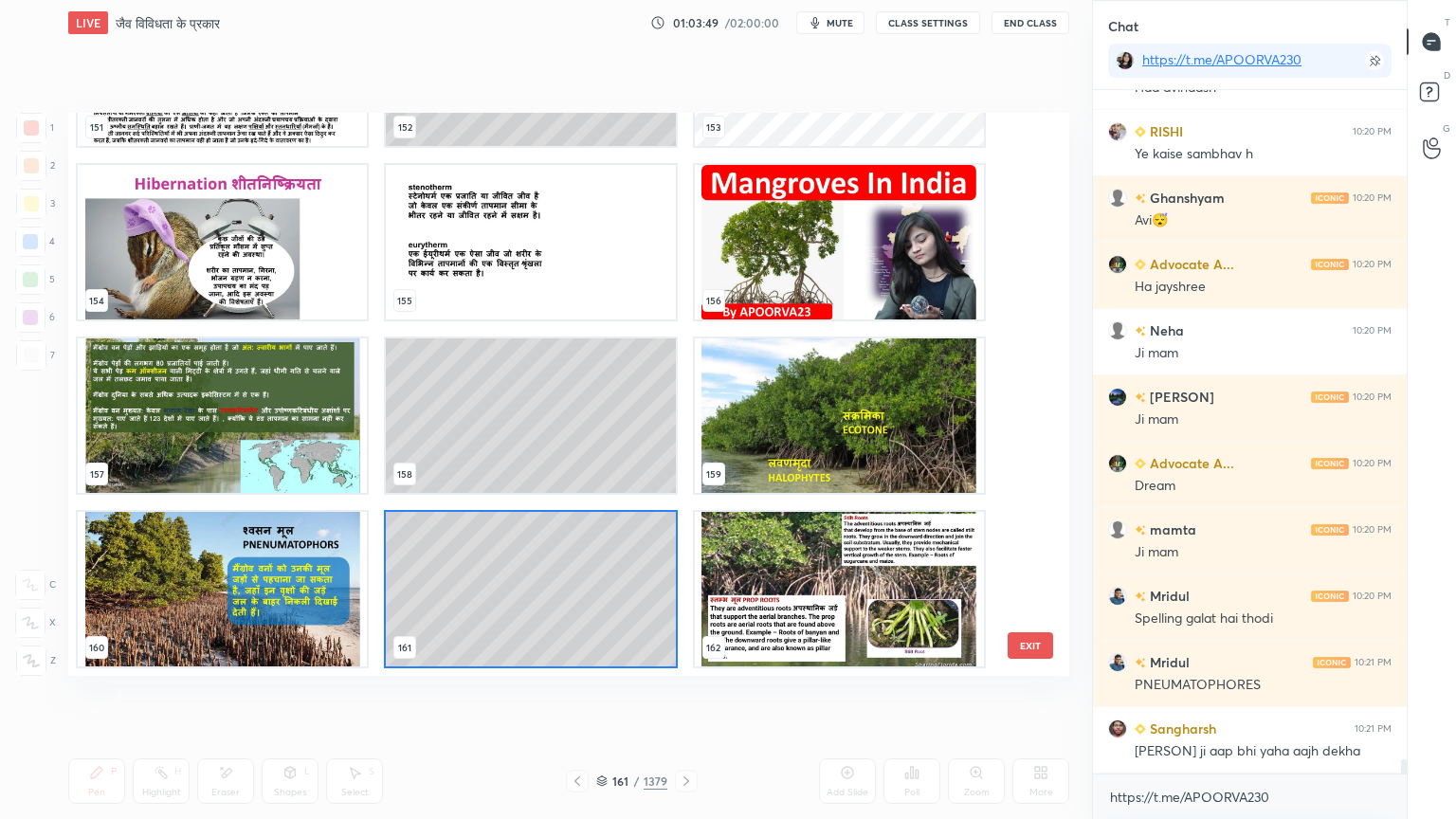 click at bounding box center (222, 589) 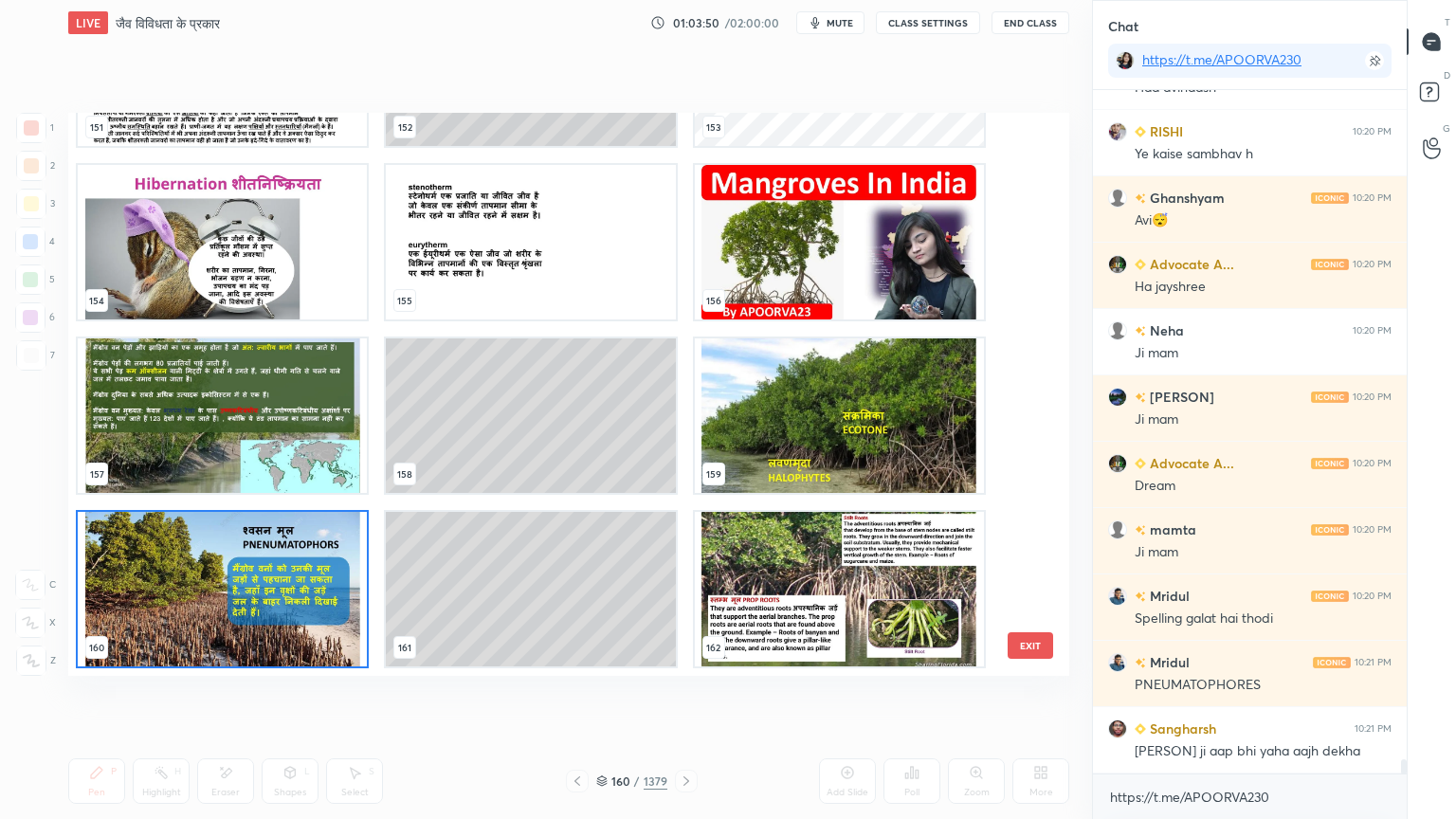 click at bounding box center (222, 589) 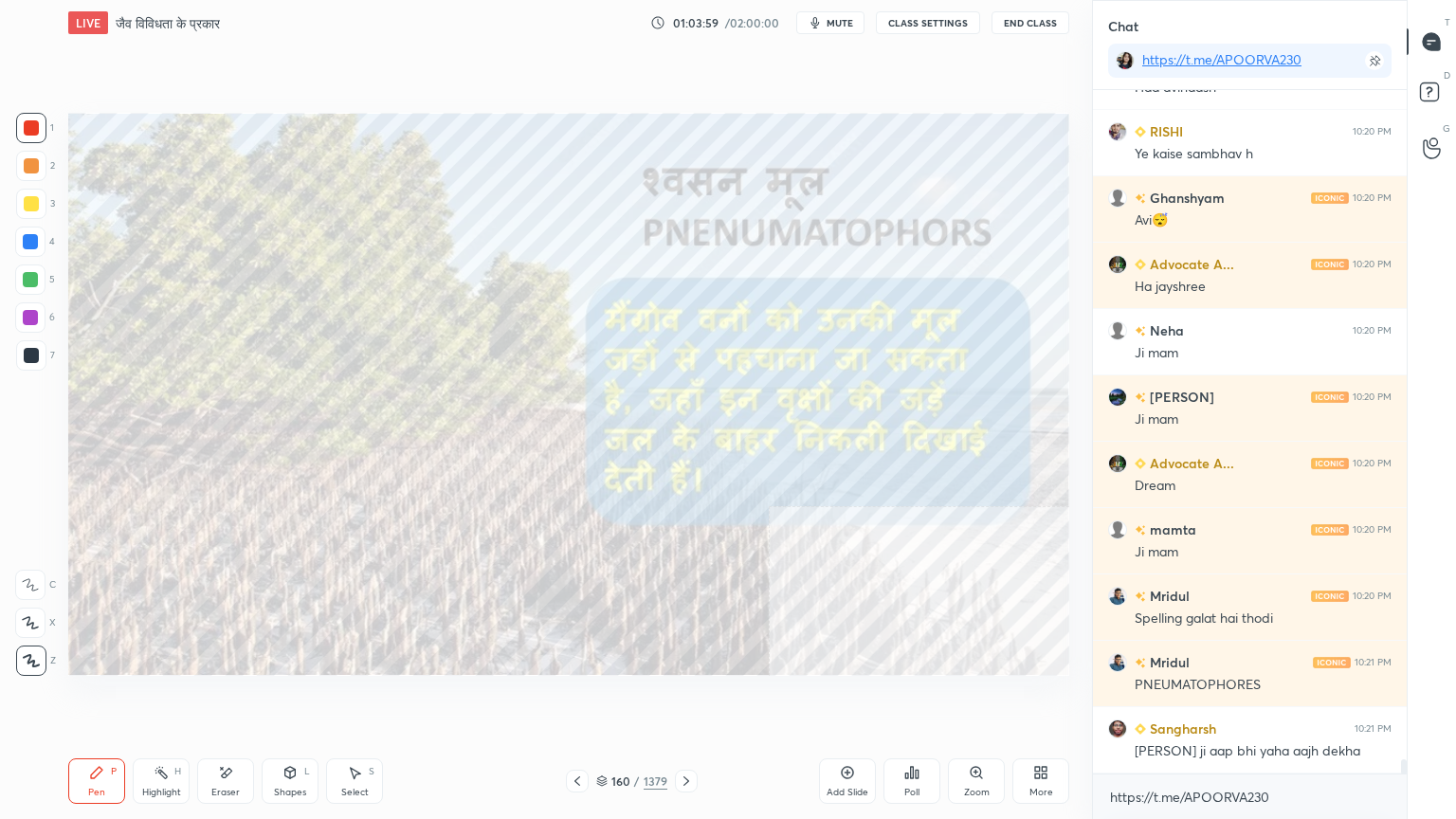 drag, startPoint x: 600, startPoint y: 784, endPoint x: 736, endPoint y: 709, distance: 155.30937 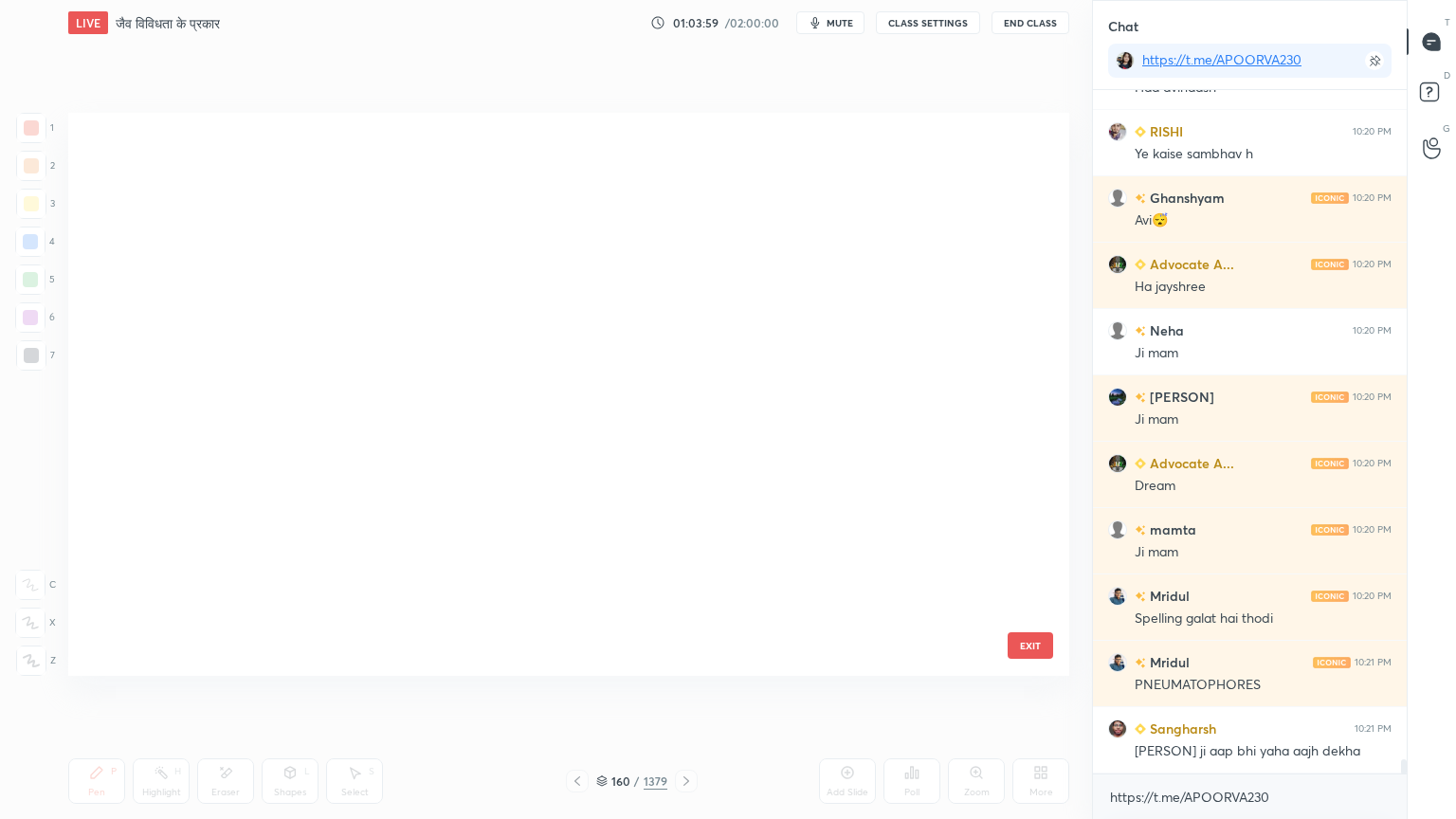 scroll, scrollTop: 8804, scrollLeft: 0, axis: vertical 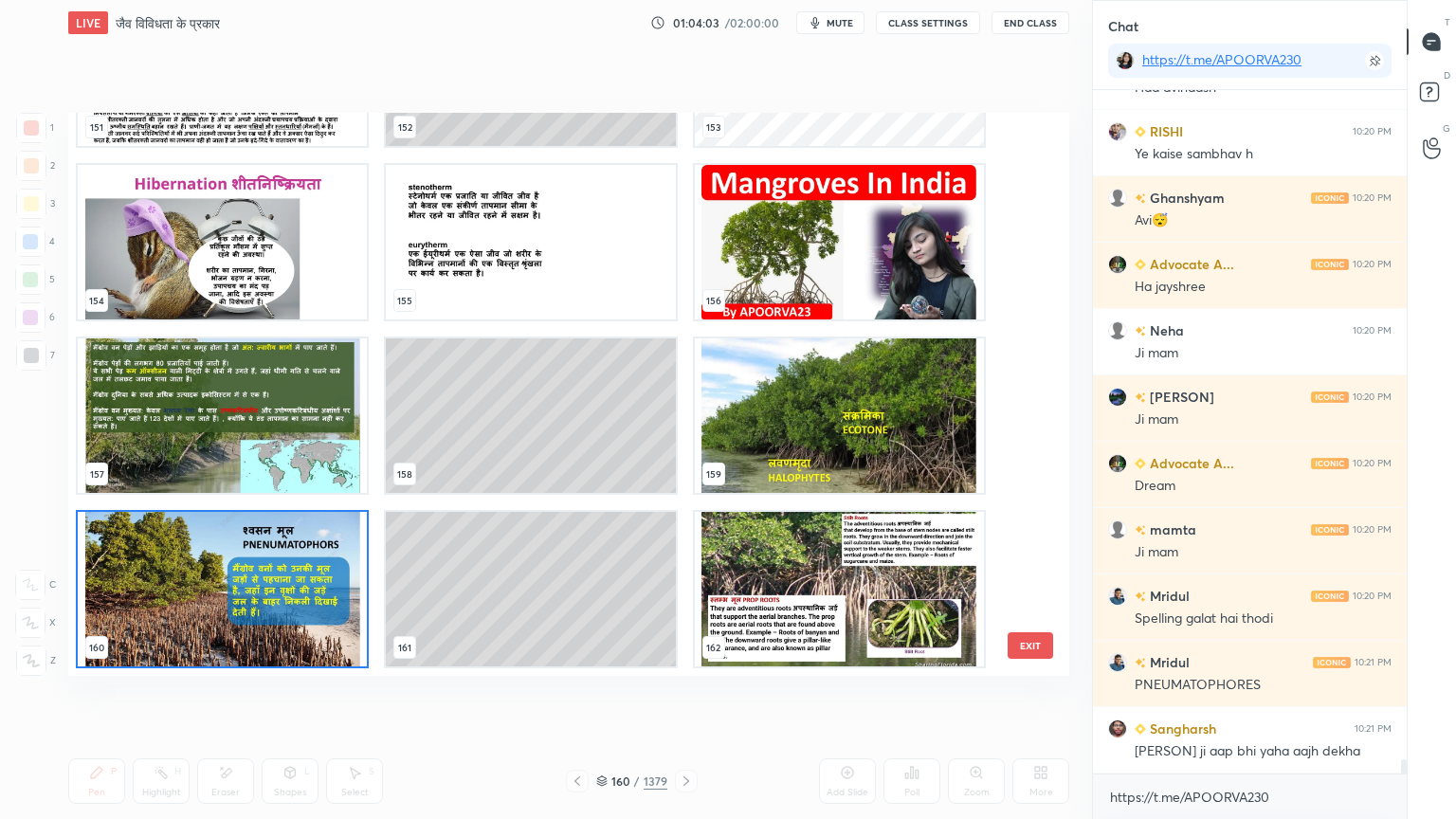 click on "151 152 153 154 155 156 157 158 159 160 161 162 163 164 165" at bounding box center (552, 394) 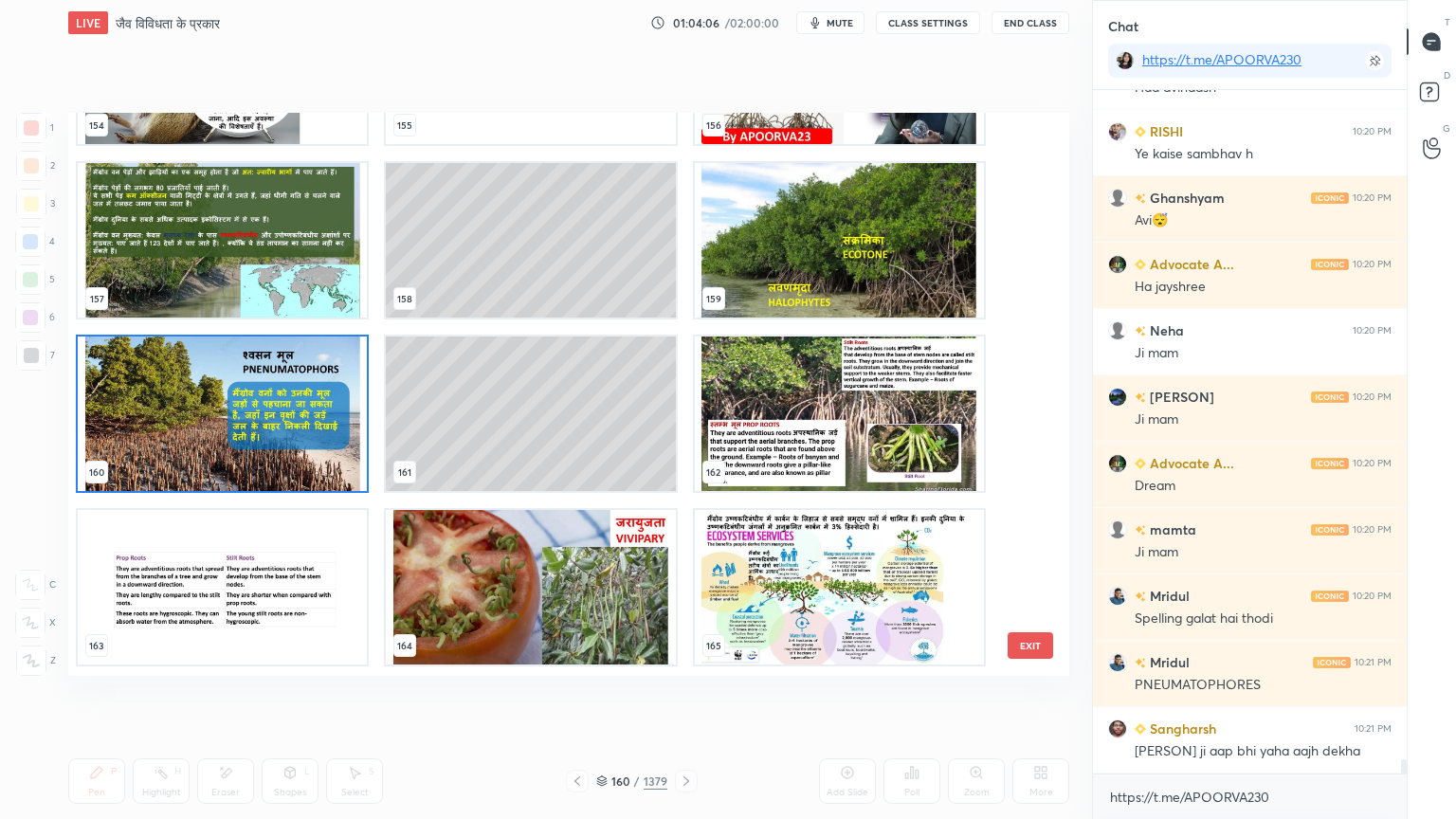 scroll, scrollTop: 9111, scrollLeft: 0, axis: vertical 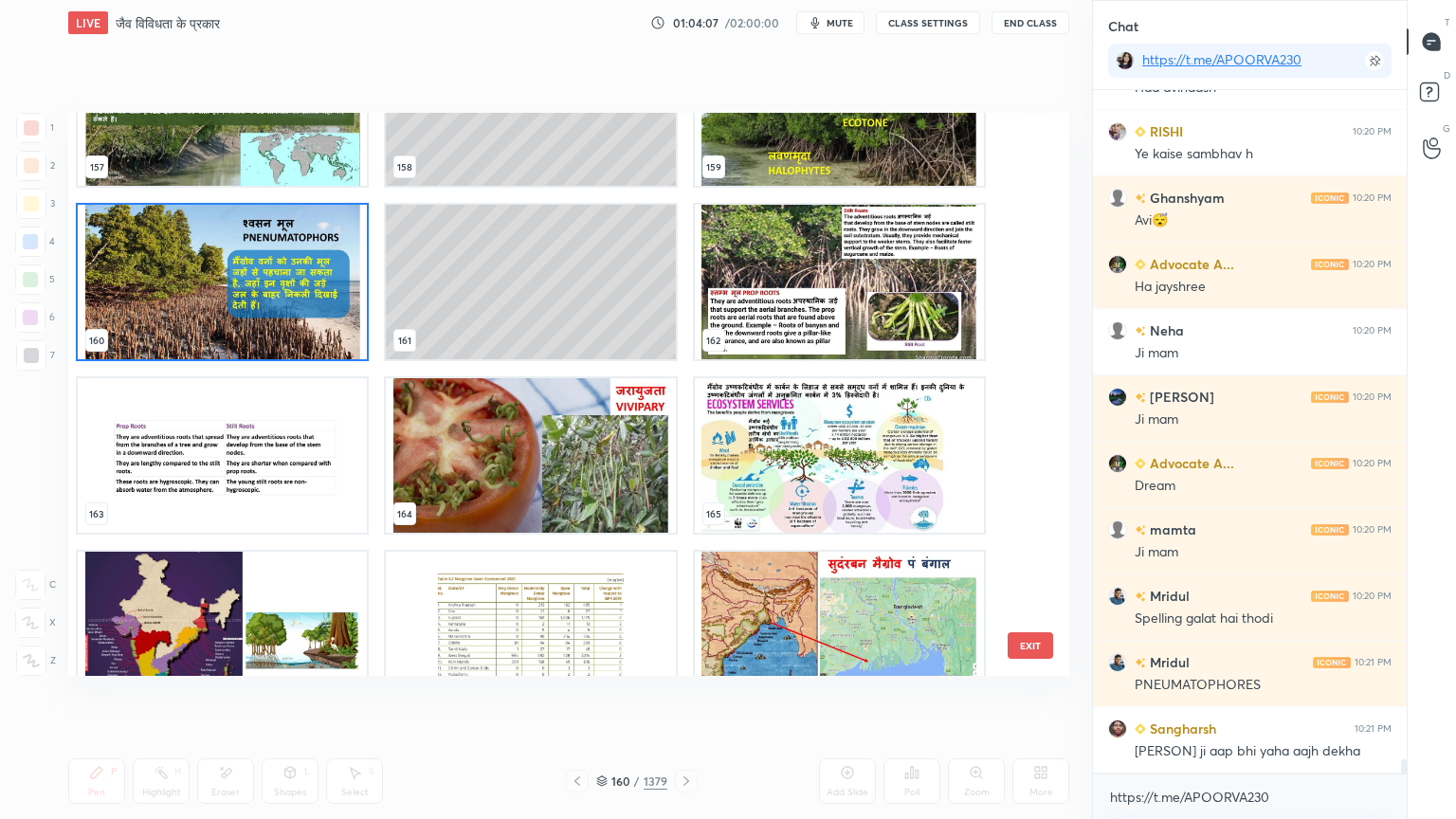click at bounding box center (222, 282) 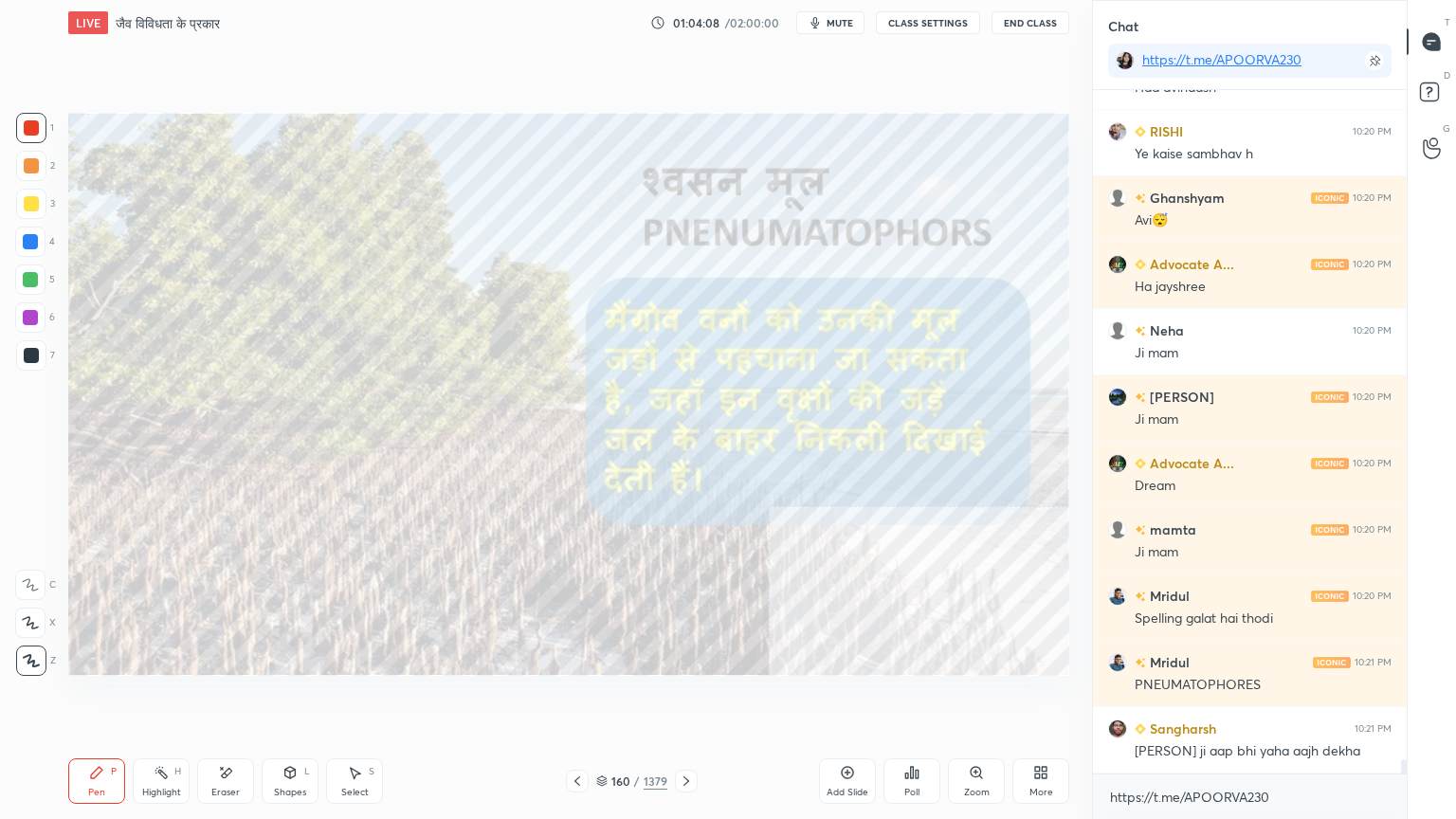 click at bounding box center [222, 282] 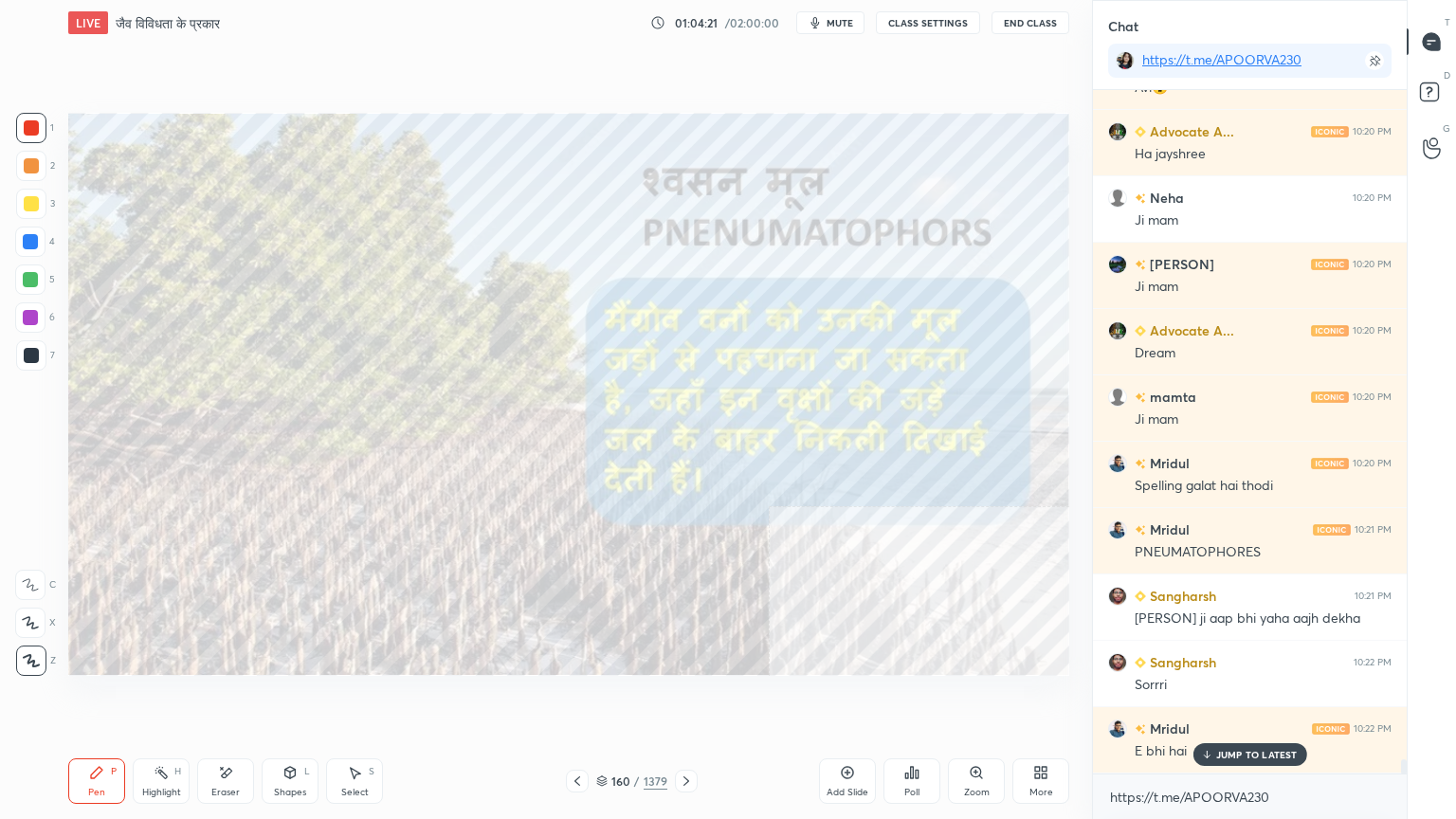 scroll, scrollTop: 32222, scrollLeft: 0, axis: vertical 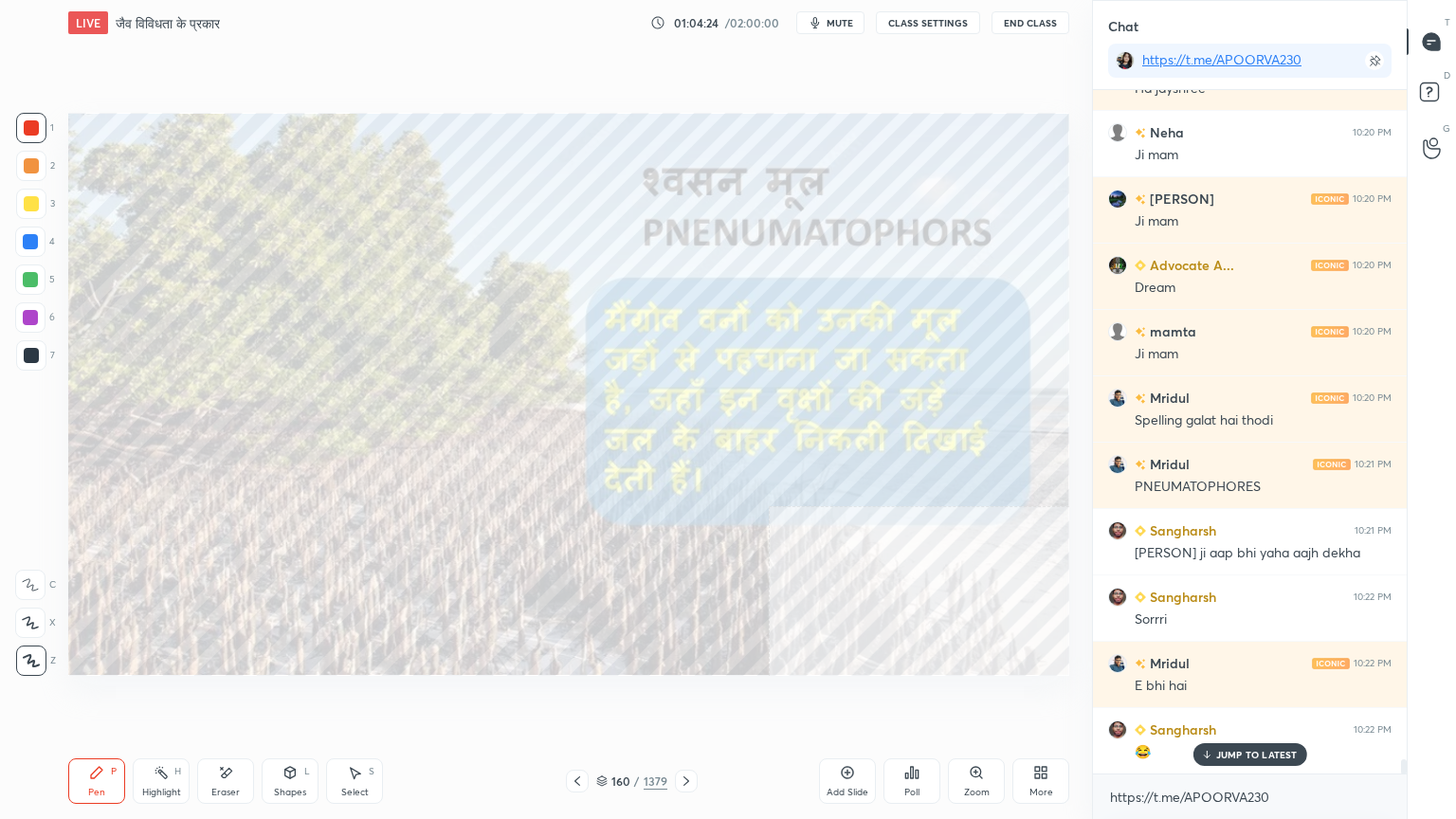 click 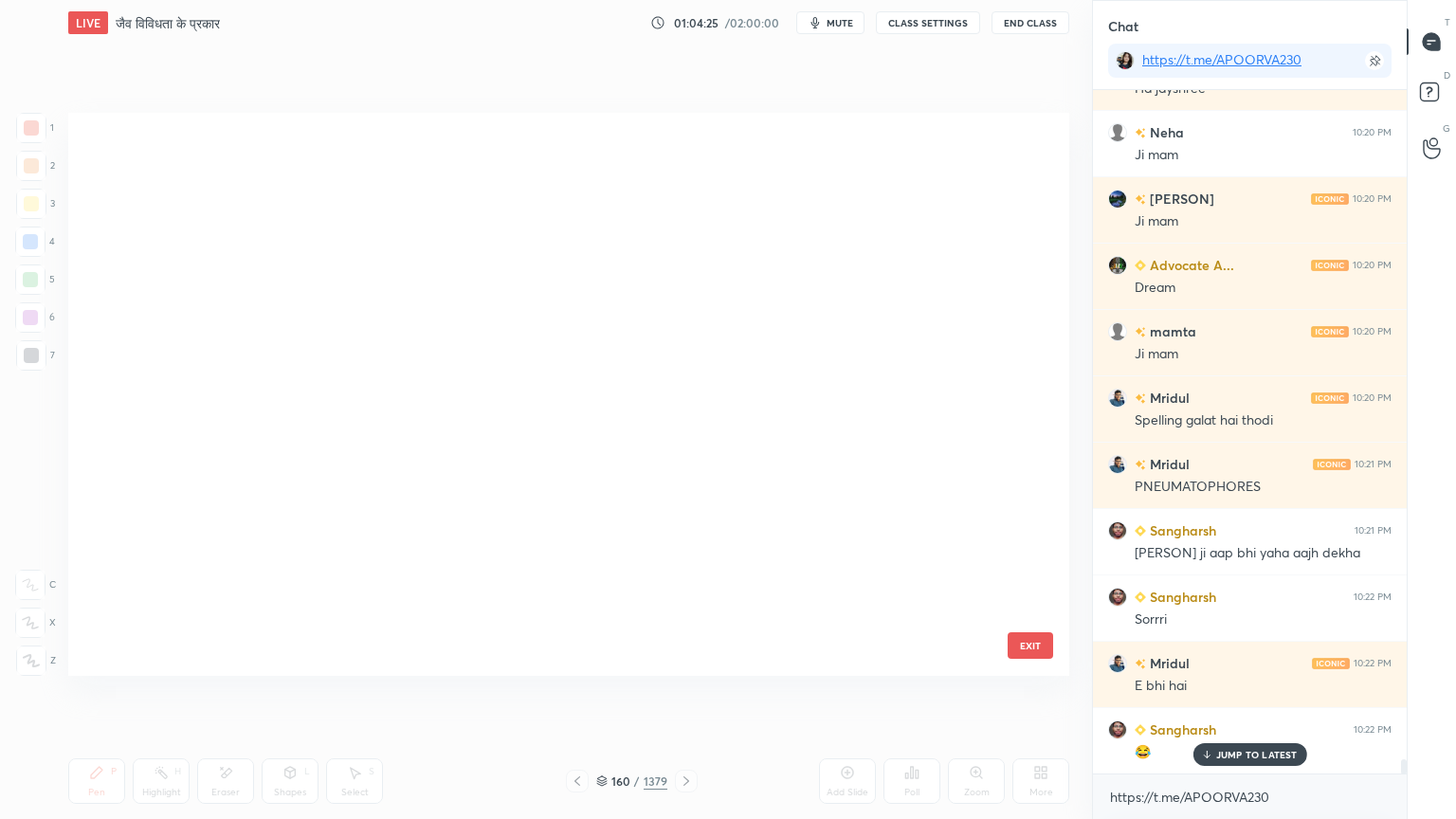 scroll, scrollTop: 8804, scrollLeft: 0, axis: vertical 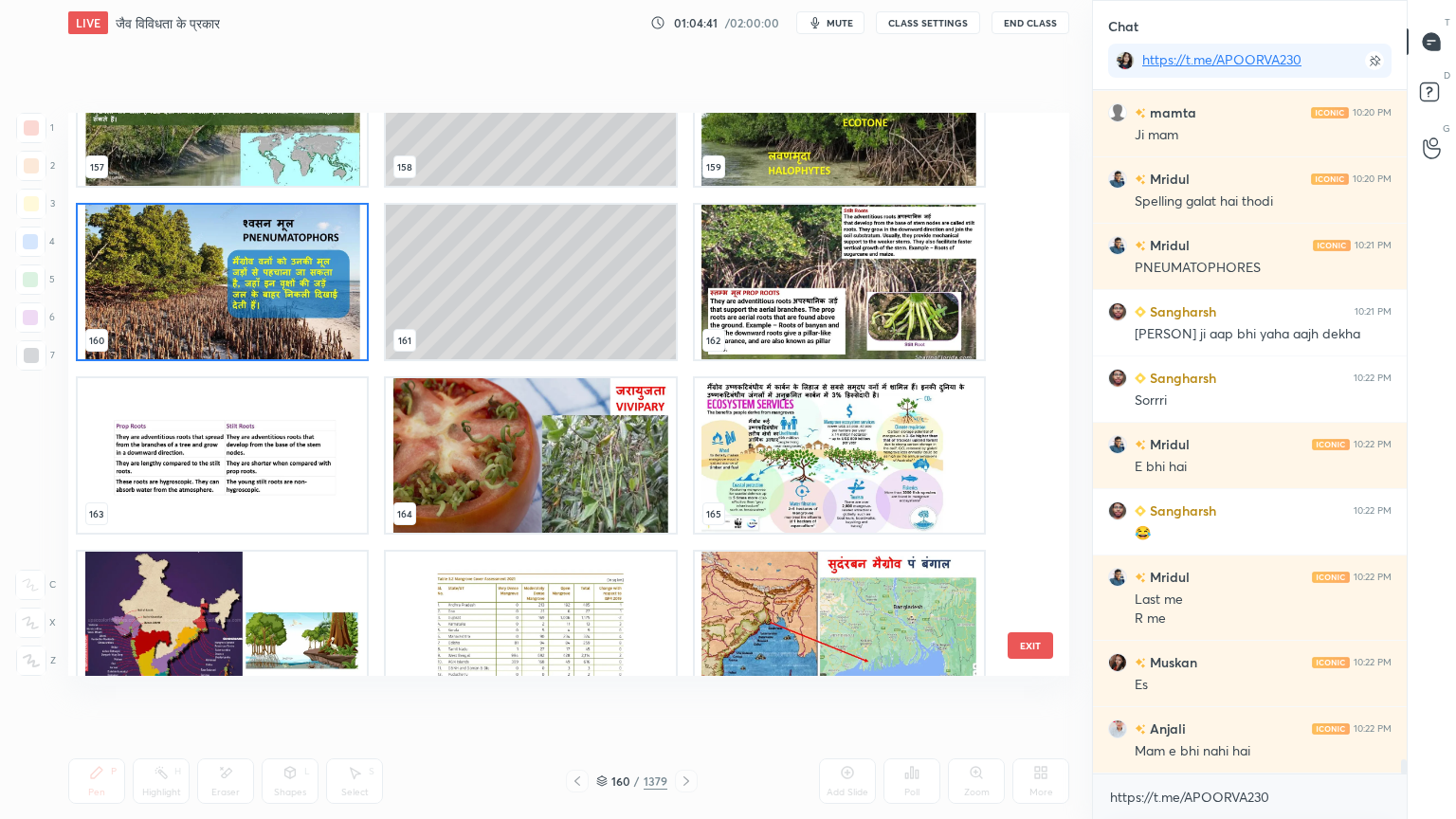 click at bounding box center [222, 282] 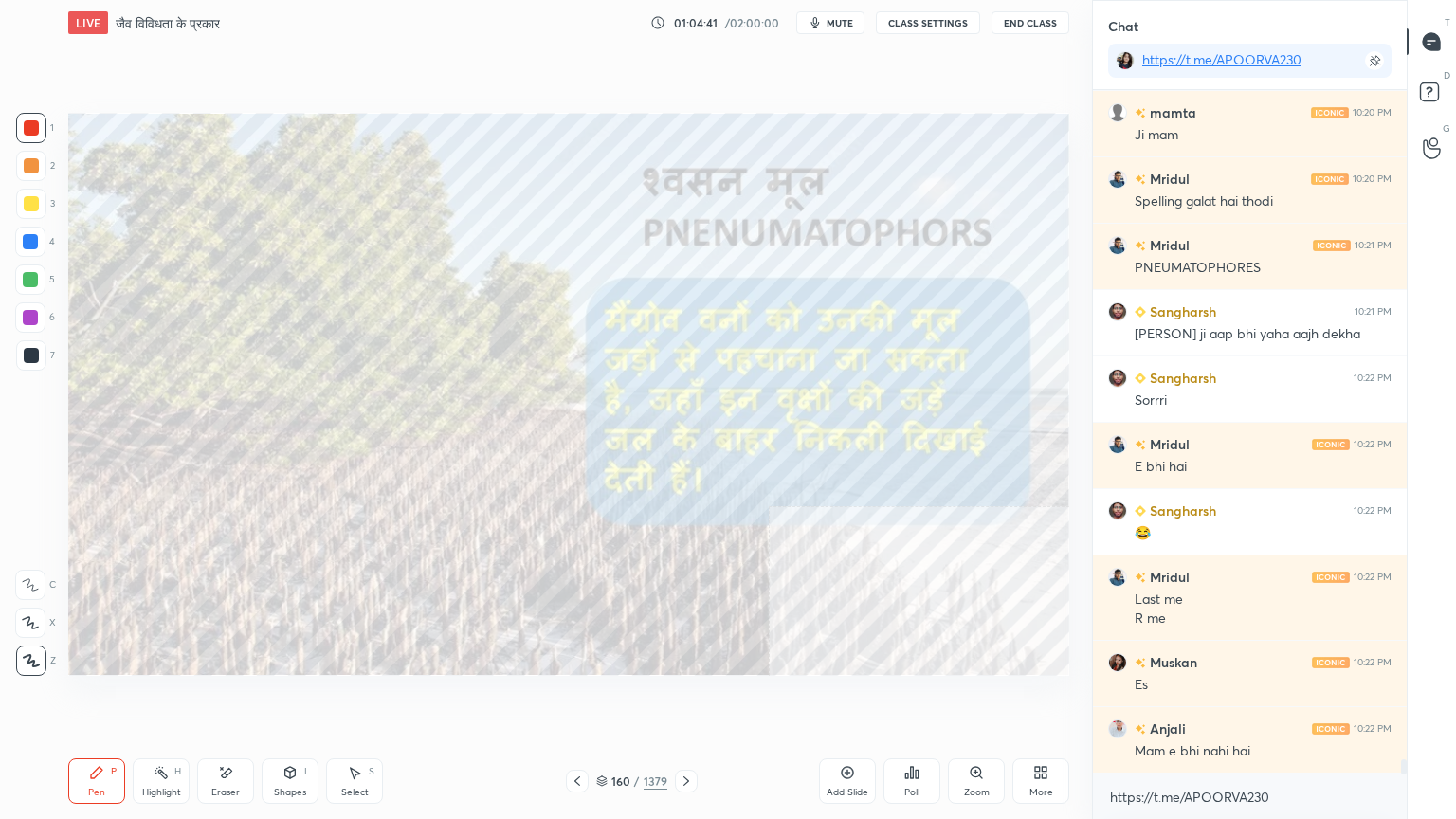 click at bounding box center [222, 282] 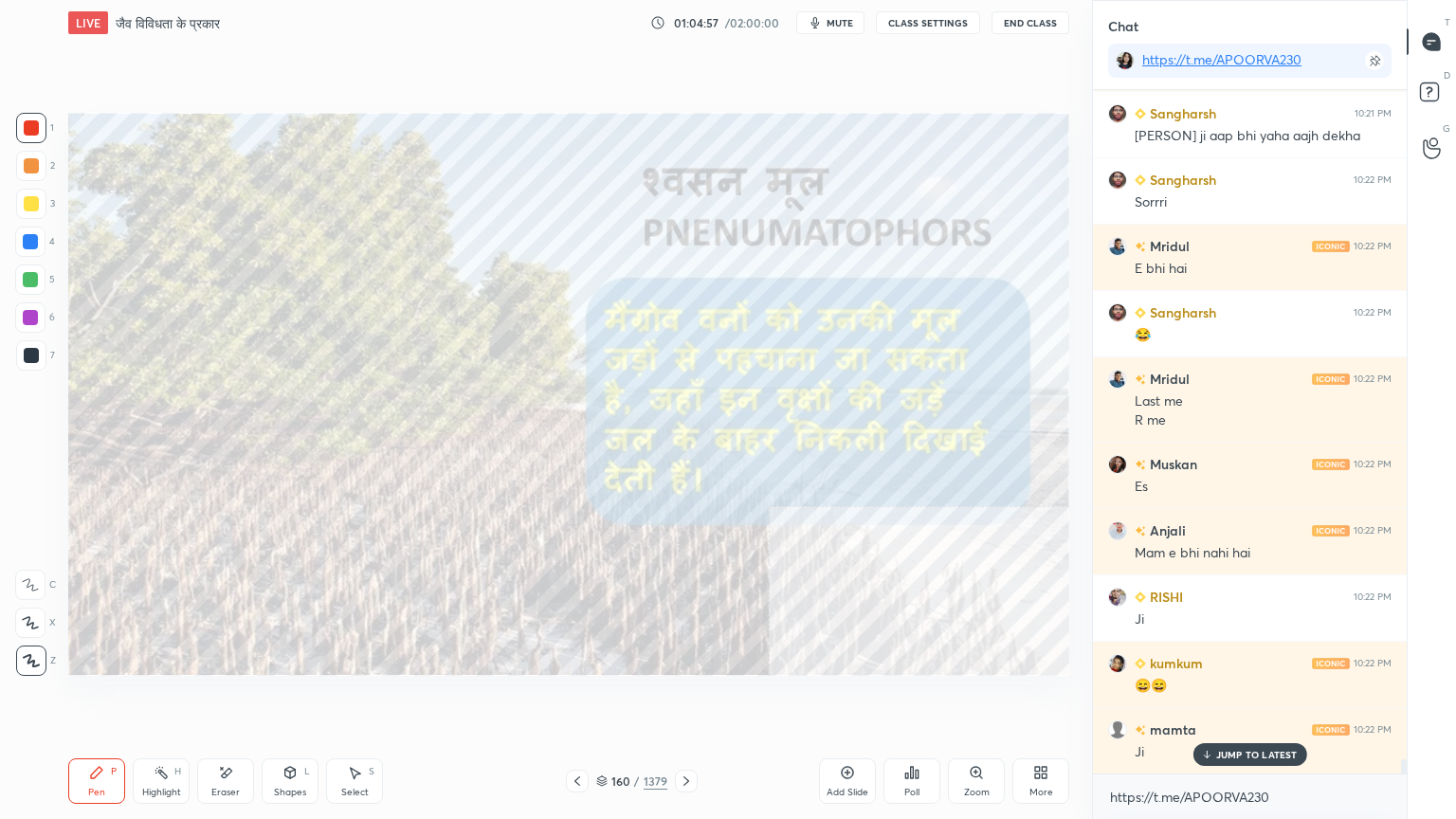 scroll, scrollTop: 32706, scrollLeft: 0, axis: vertical 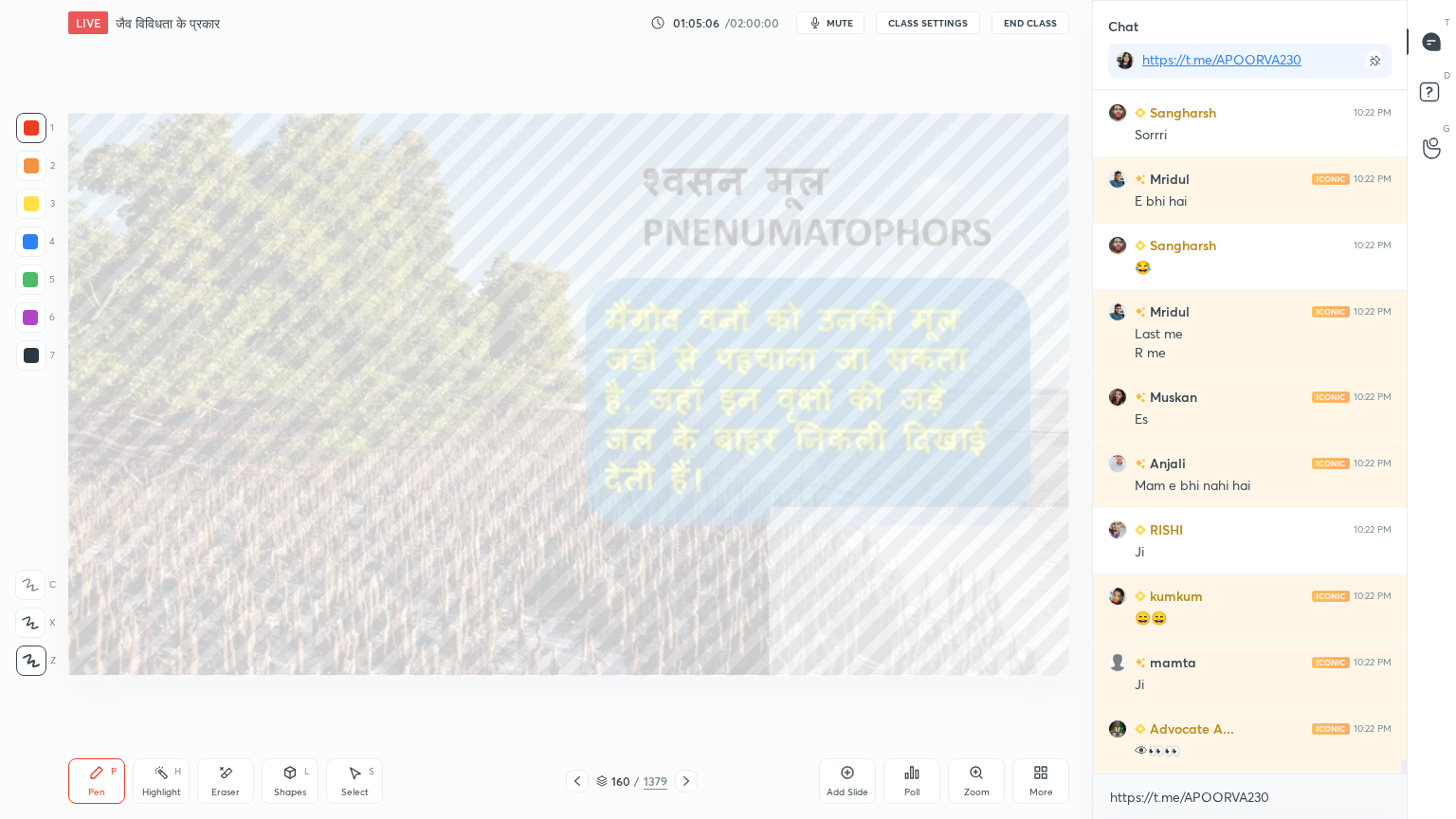 drag, startPoint x: 609, startPoint y: 777, endPoint x: 618, endPoint y: 766, distance: 14.2127 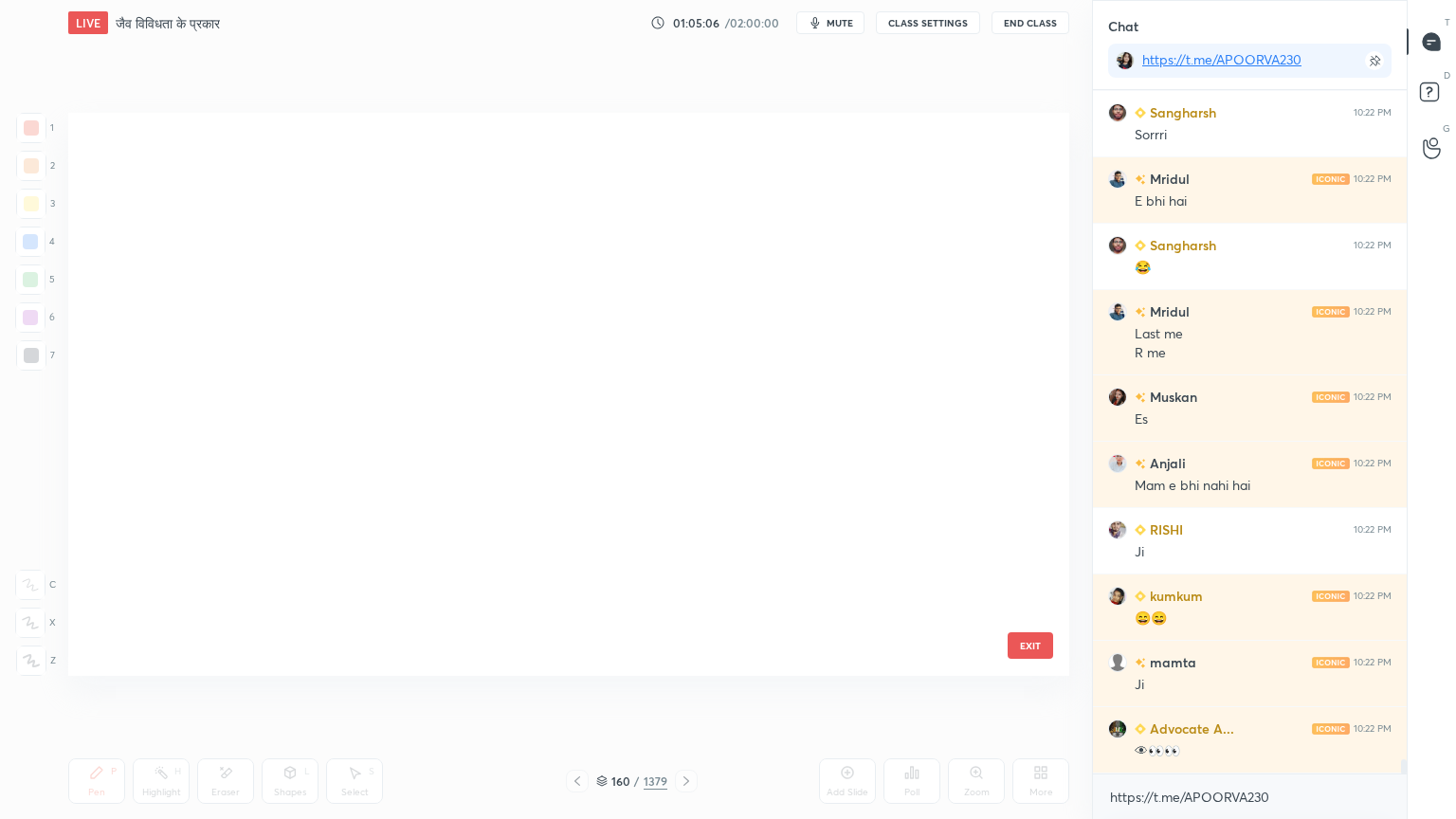 scroll, scrollTop: 8804, scrollLeft: 0, axis: vertical 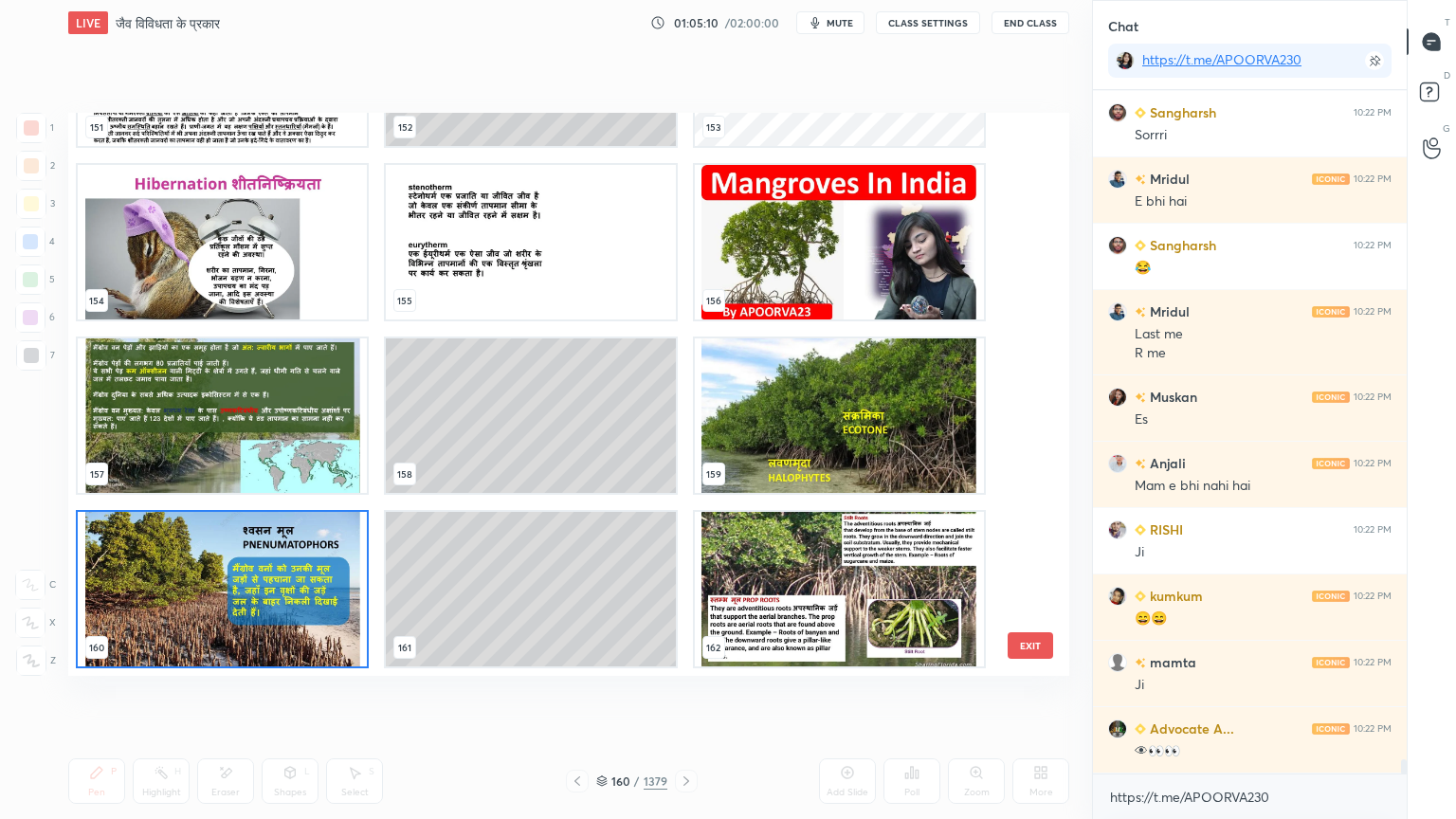 click at bounding box center (839, 589) 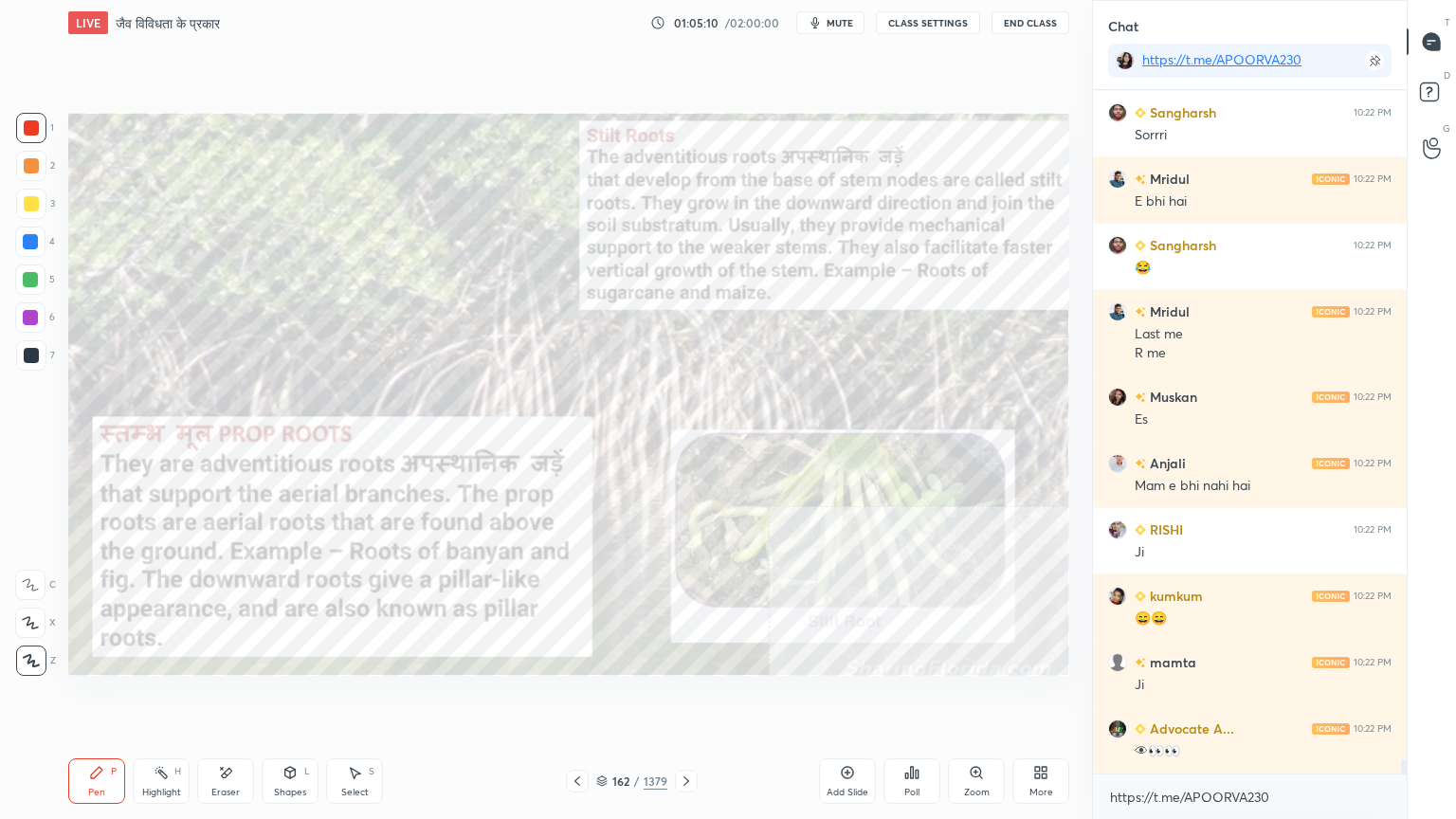 click at bounding box center [839, 589] 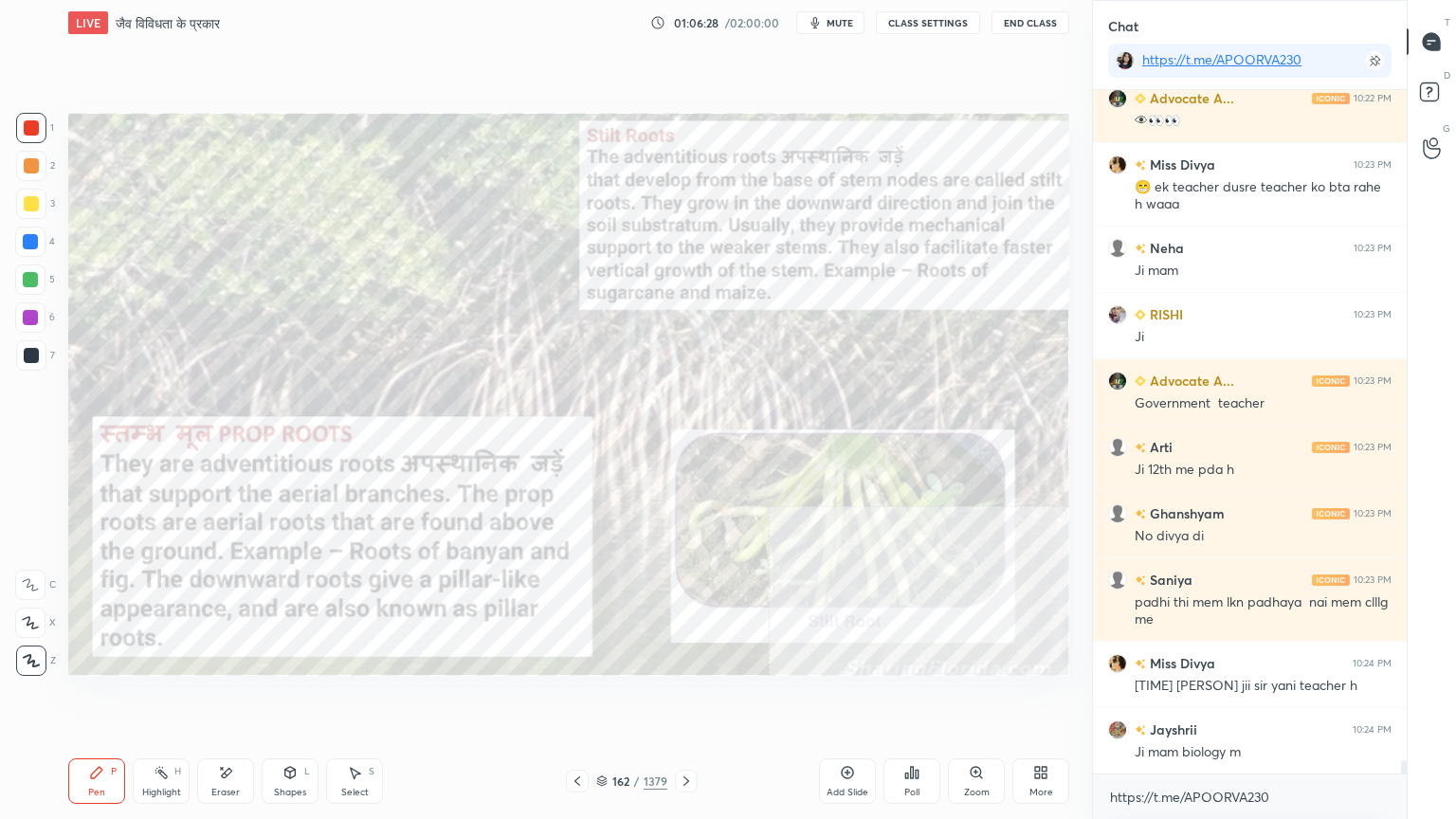 scroll, scrollTop: 33404, scrollLeft: 0, axis: vertical 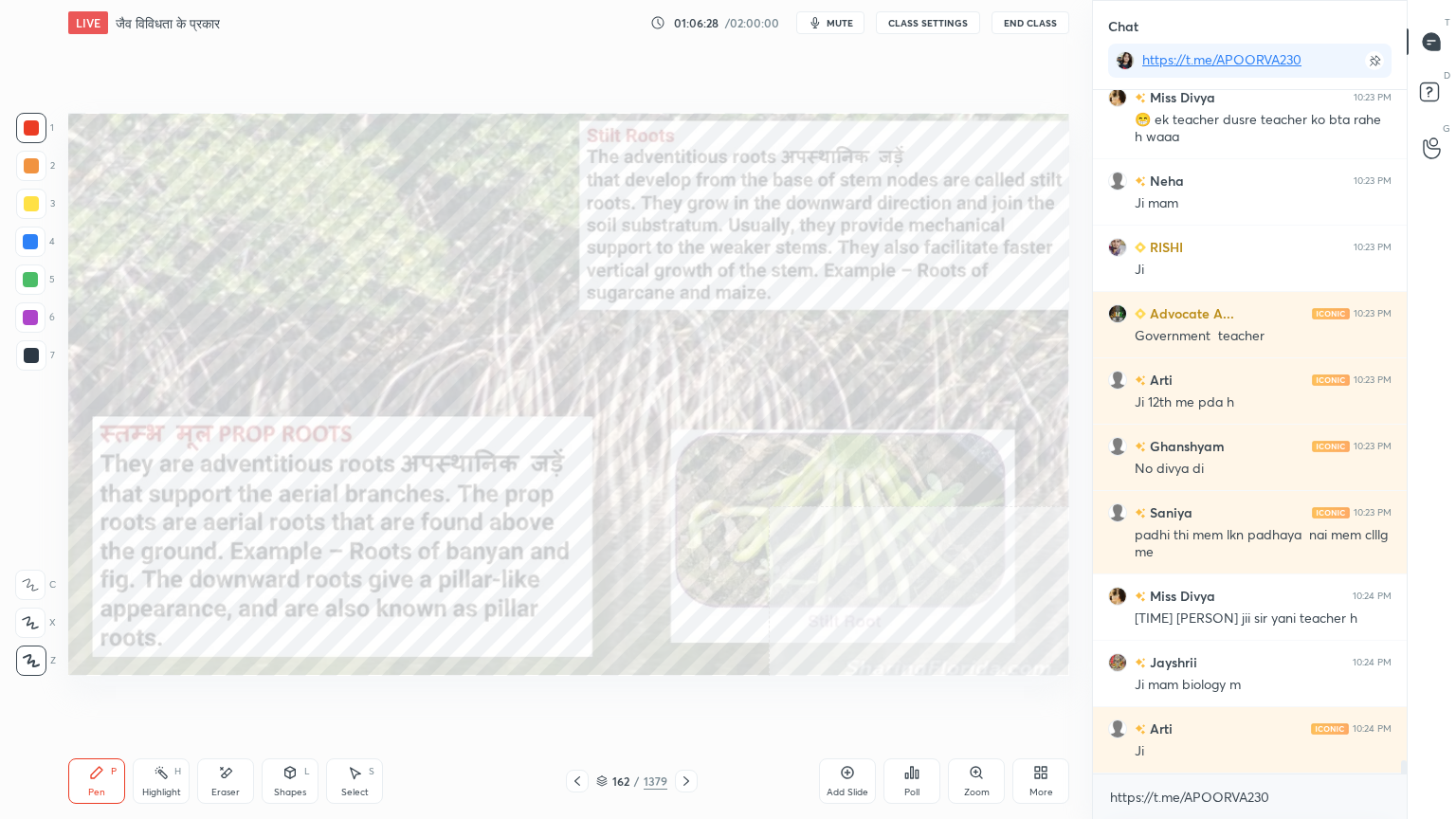 click 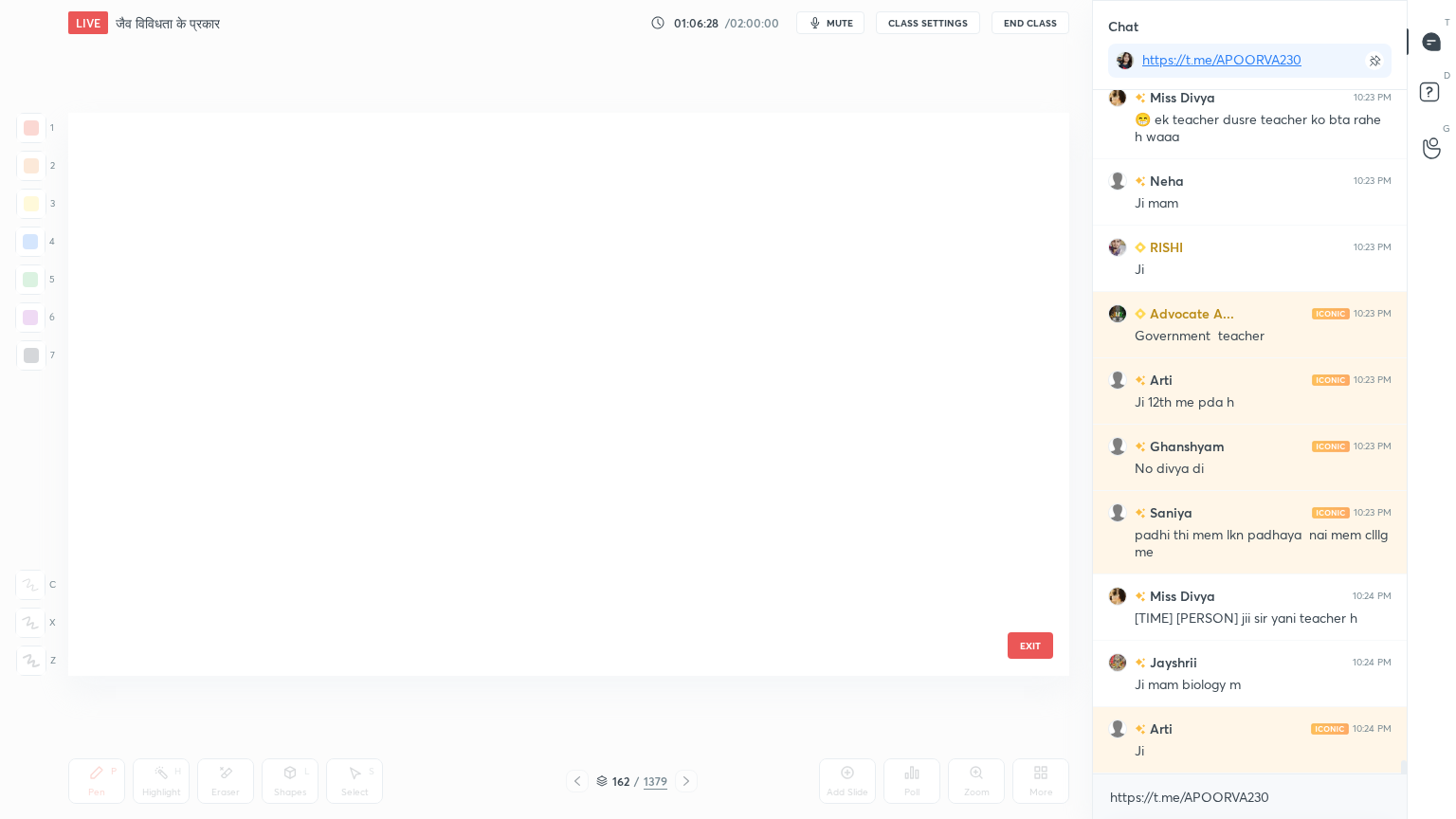 scroll, scrollTop: 8804, scrollLeft: 0, axis: vertical 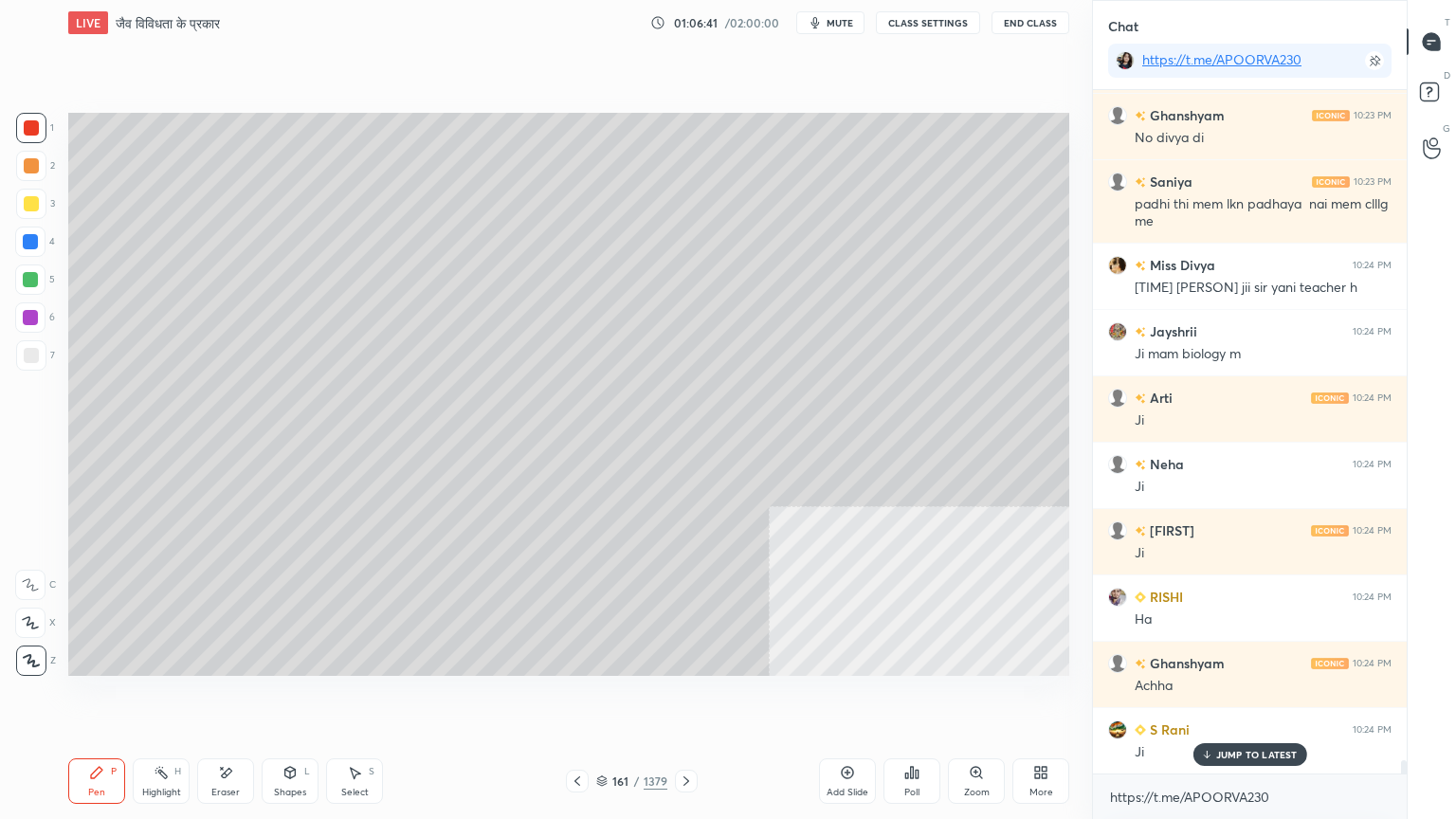 click 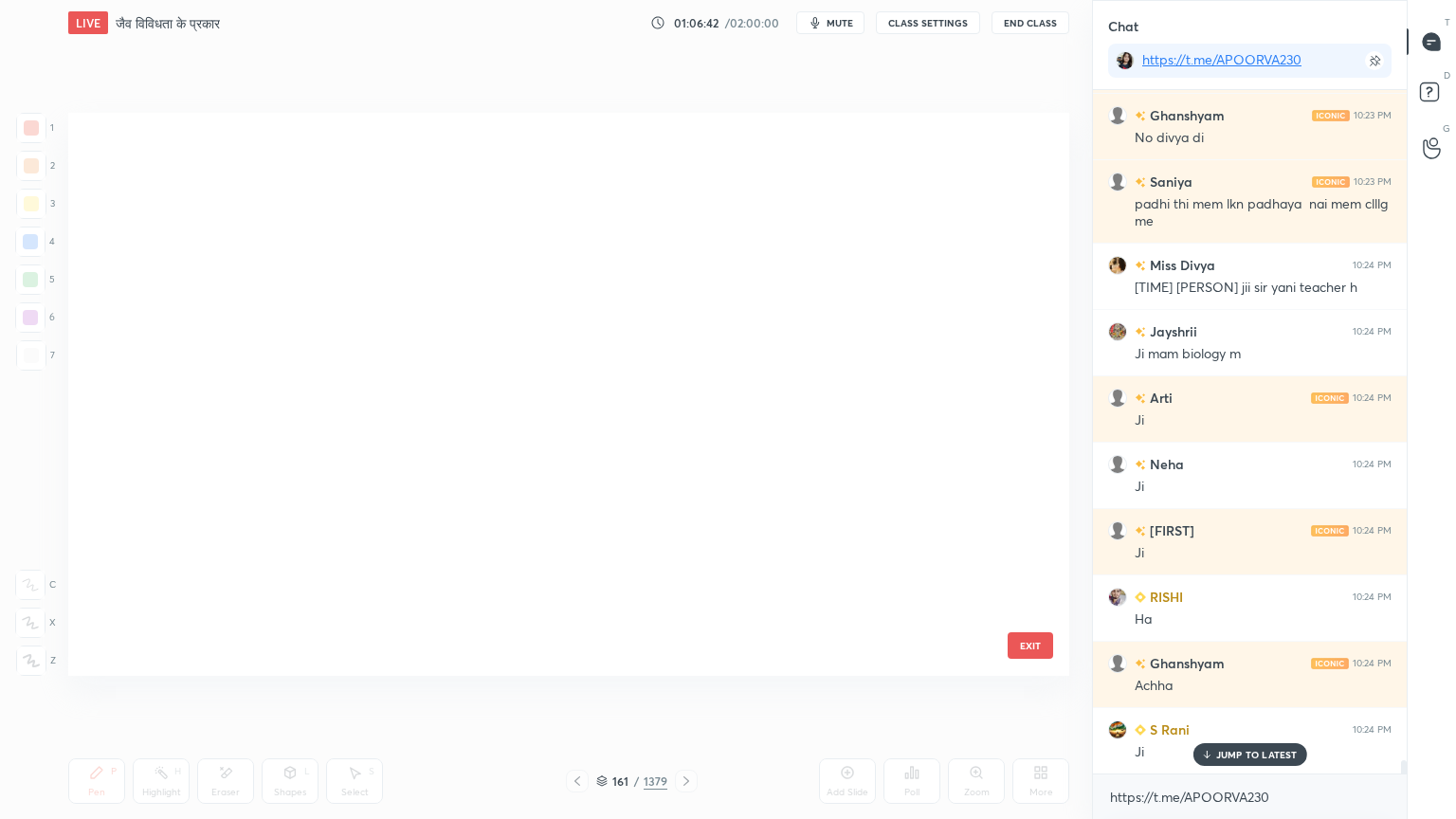 scroll, scrollTop: 8804, scrollLeft: 0, axis: vertical 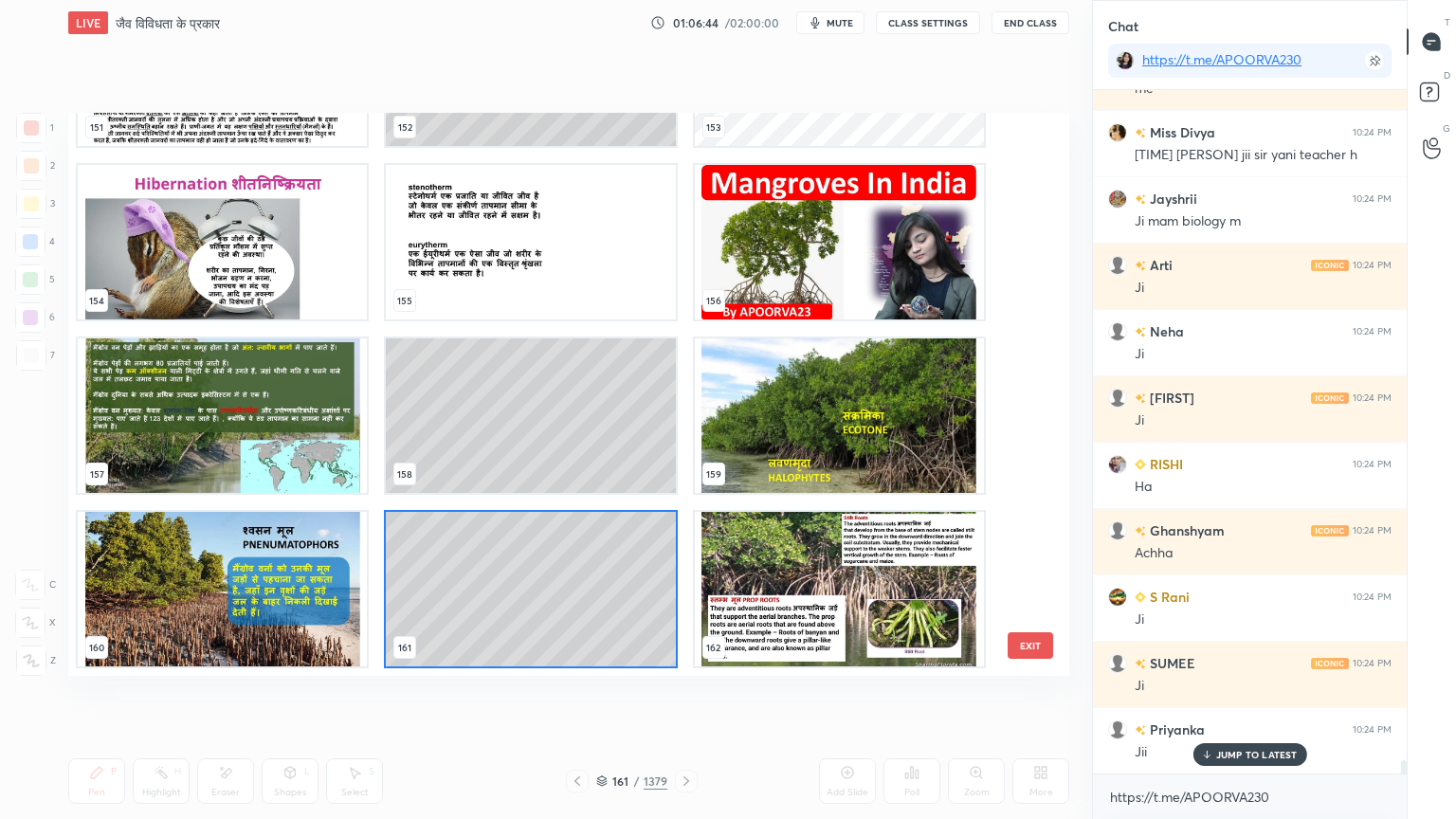 click at bounding box center (839, 589) 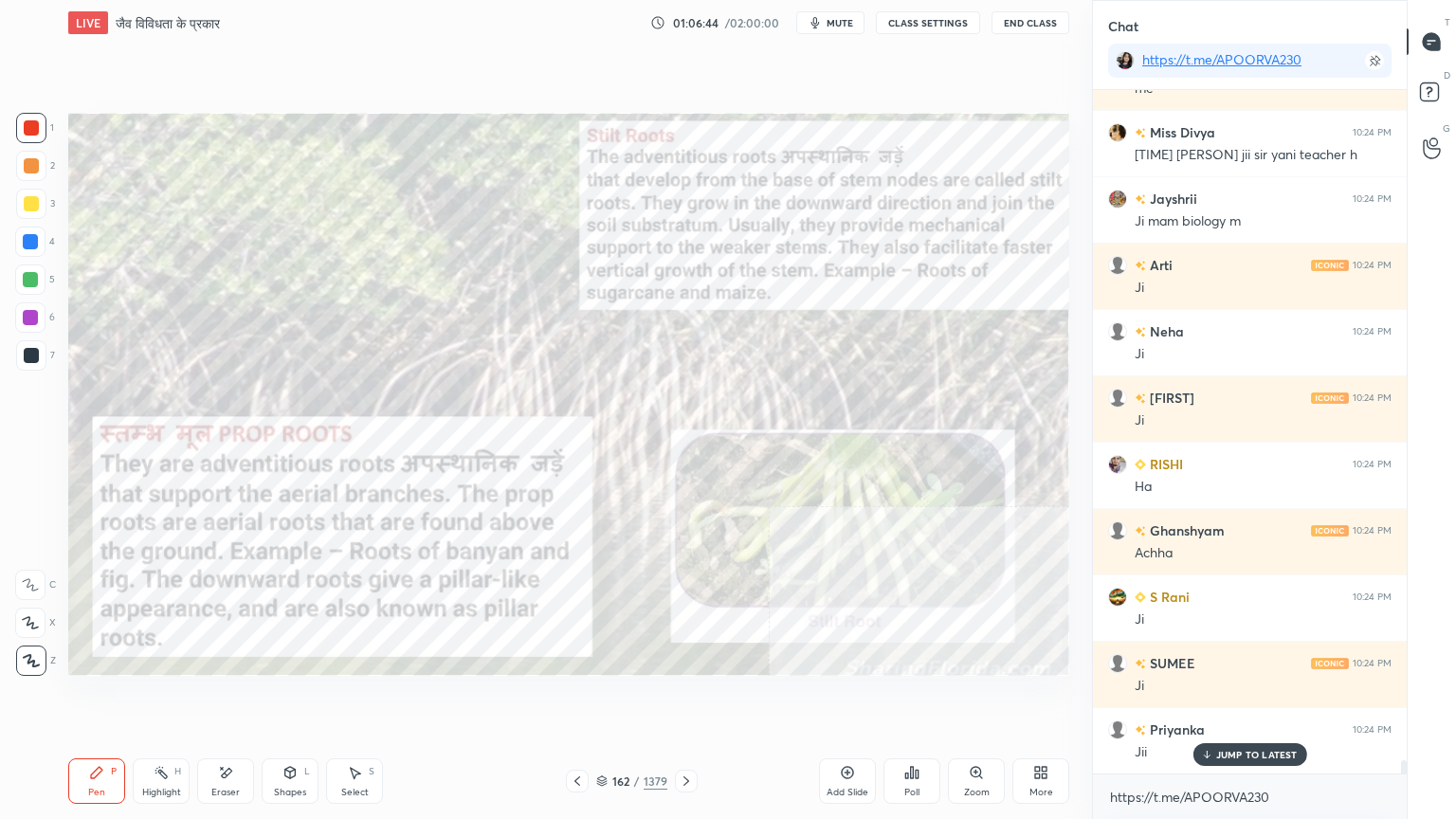 click at bounding box center [839, 589] 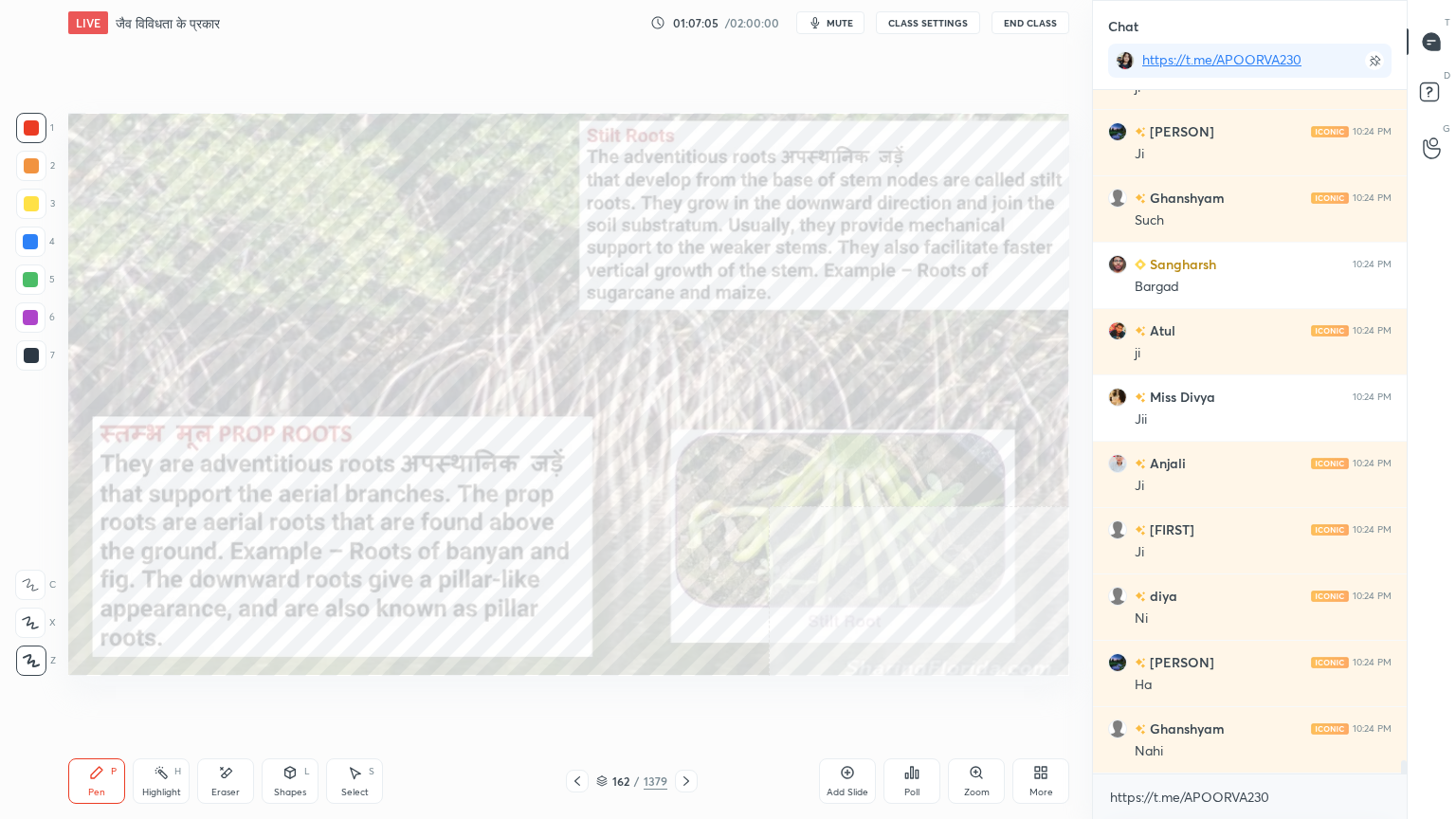 scroll, scrollTop: 34663, scrollLeft: 0, axis: vertical 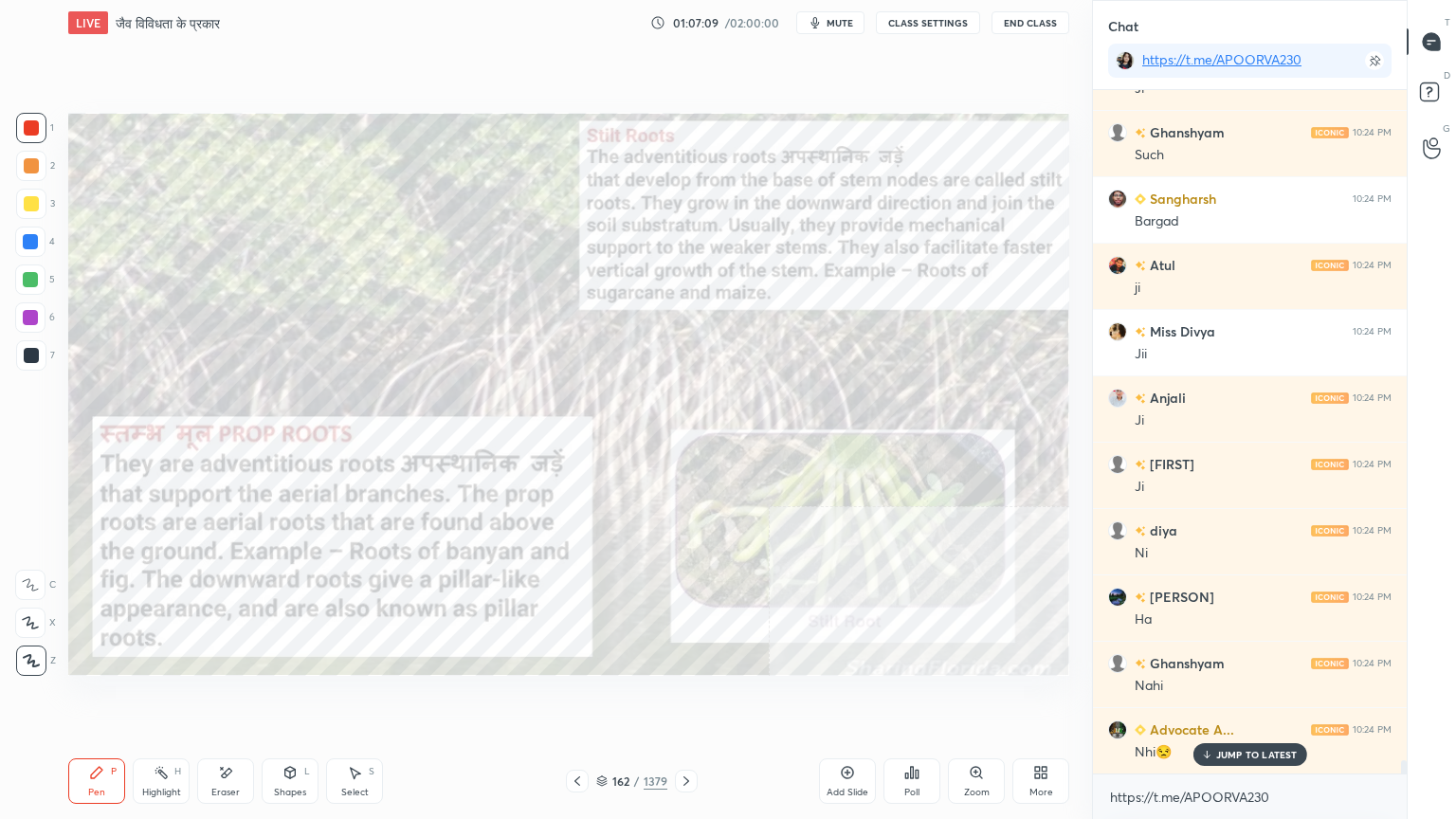 click on "162 / 1379" at bounding box center [631, 781] 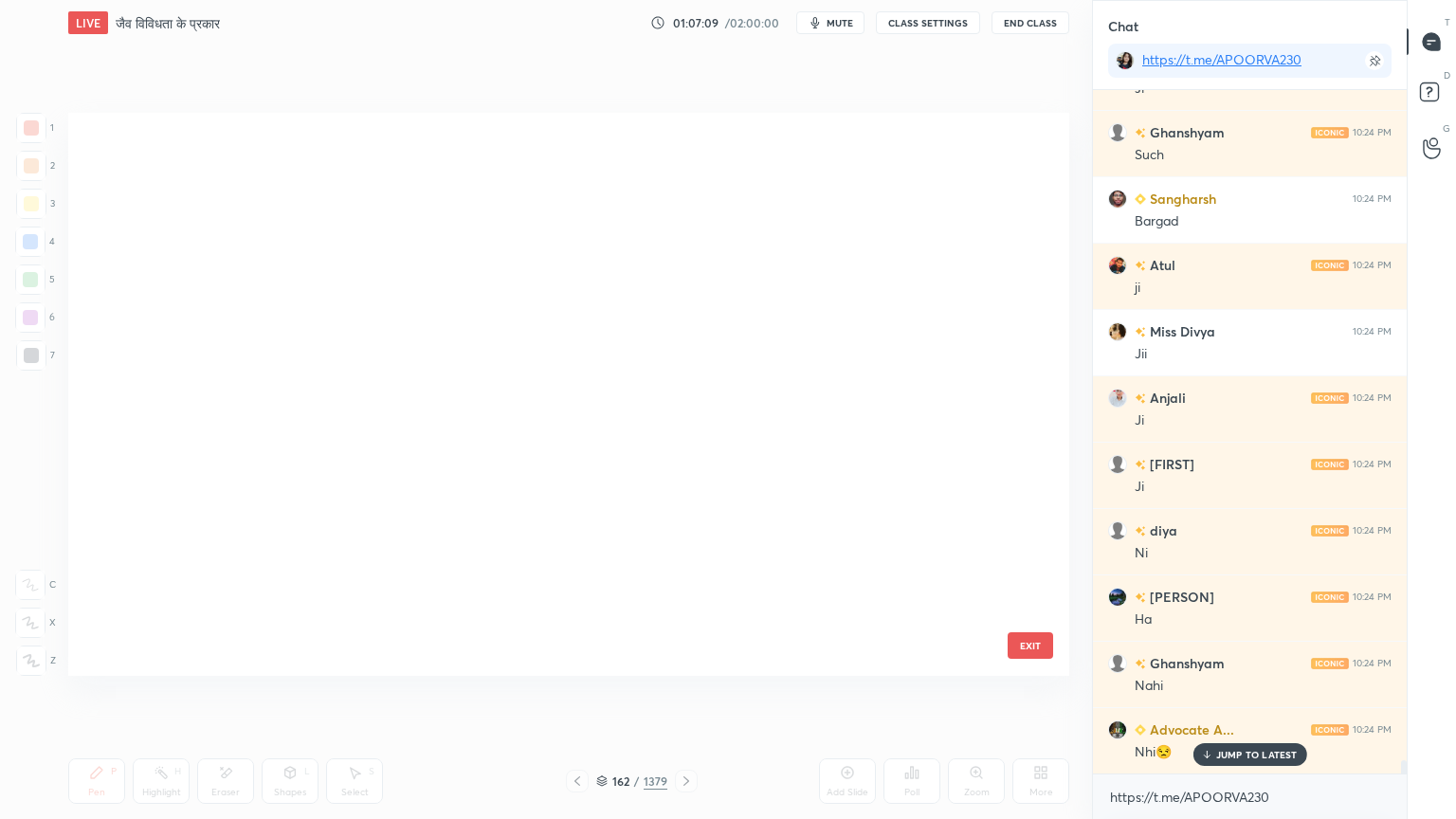 scroll, scrollTop: 8804, scrollLeft: 0, axis: vertical 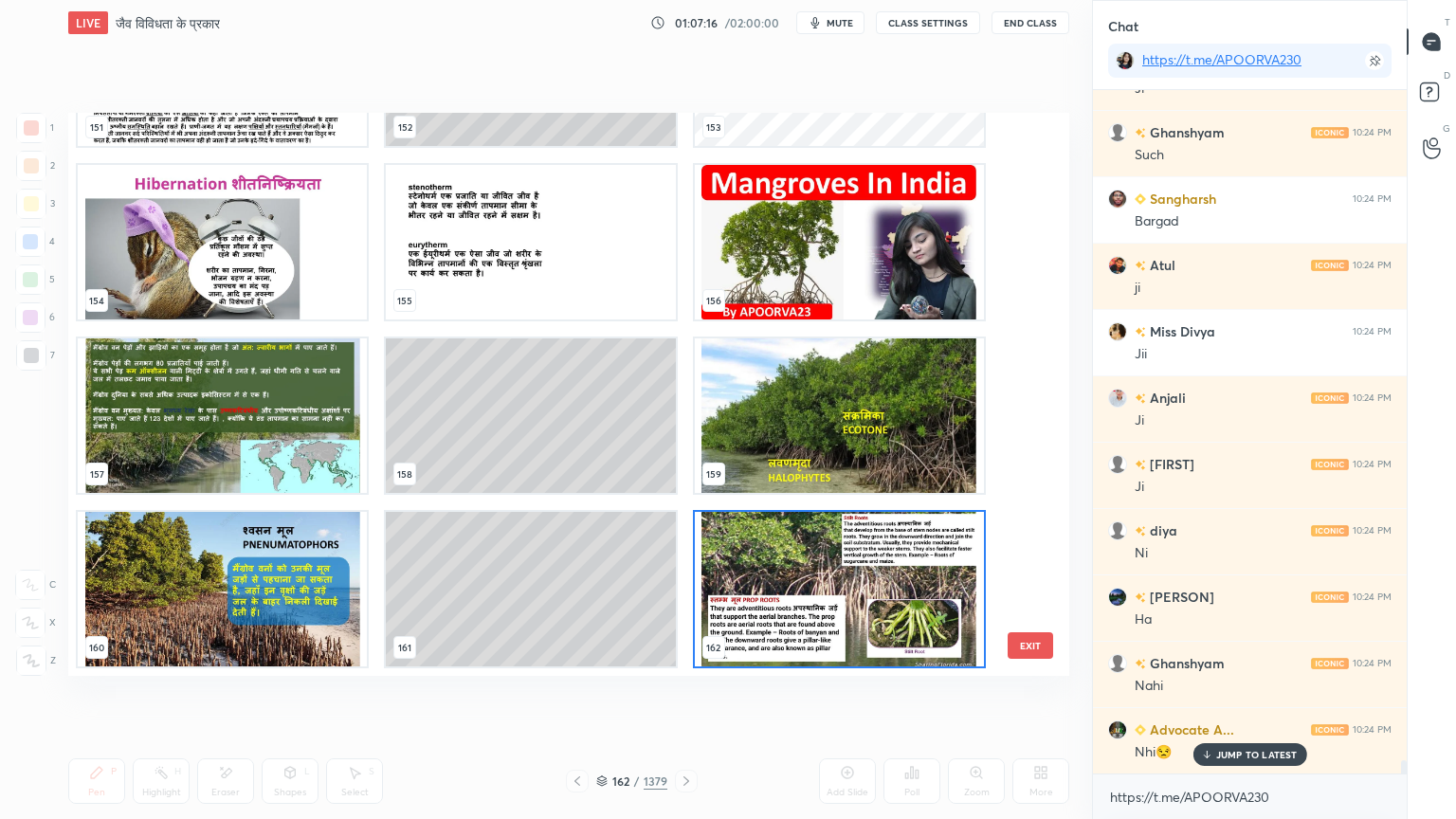 click at bounding box center [839, 589] 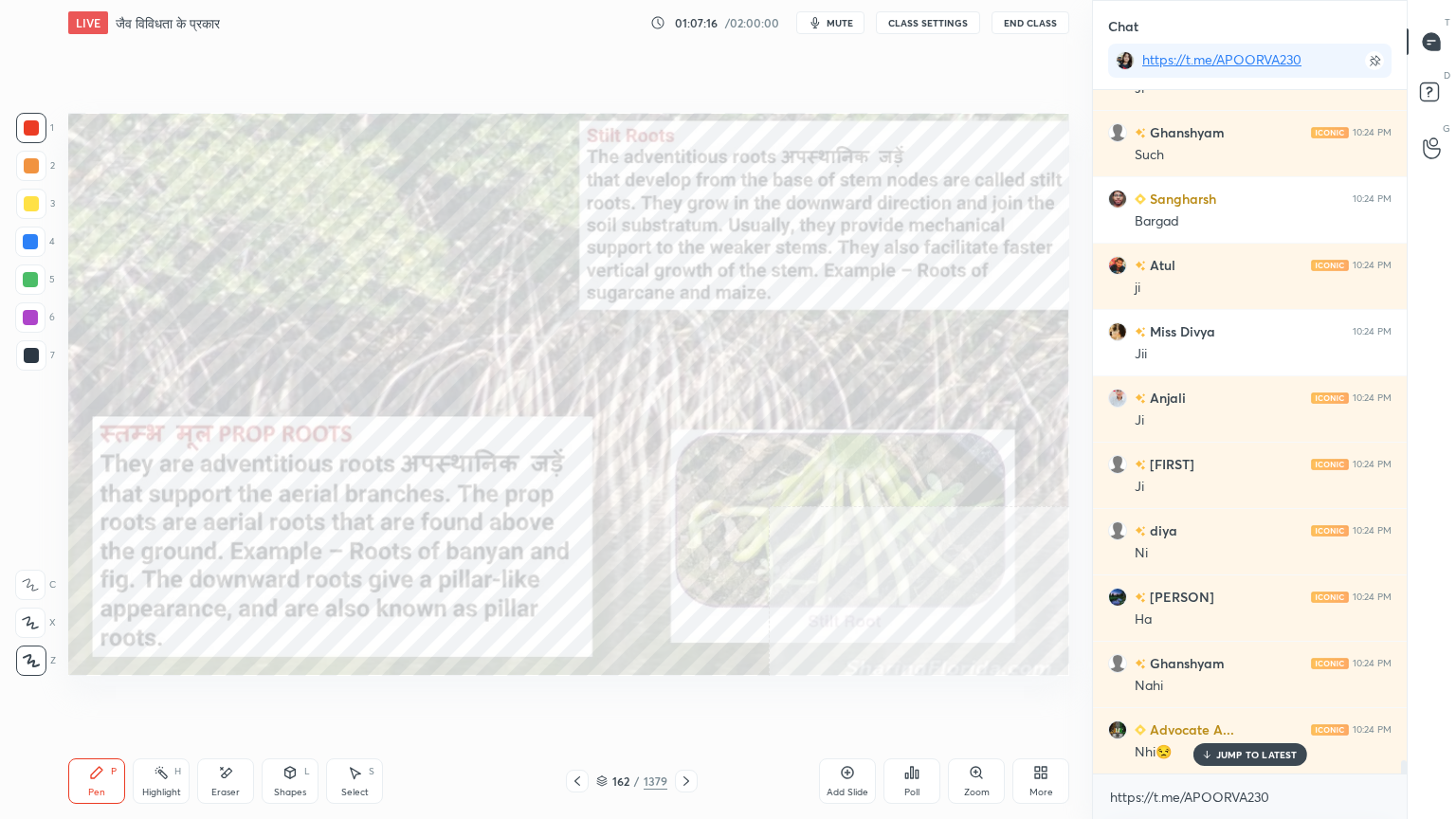 click at bounding box center (839, 589) 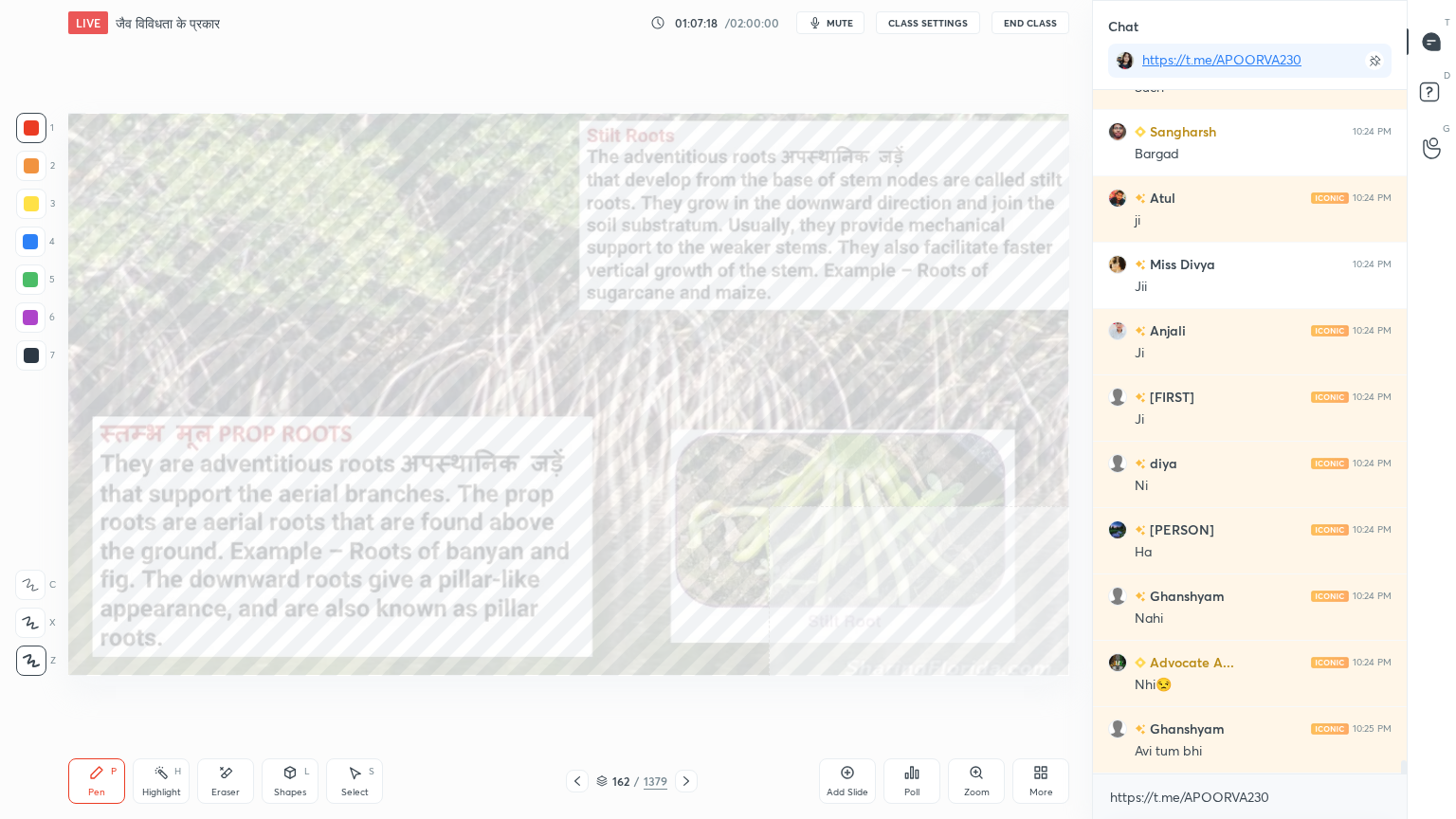 click on "162 / 1379" at bounding box center (631, 781) 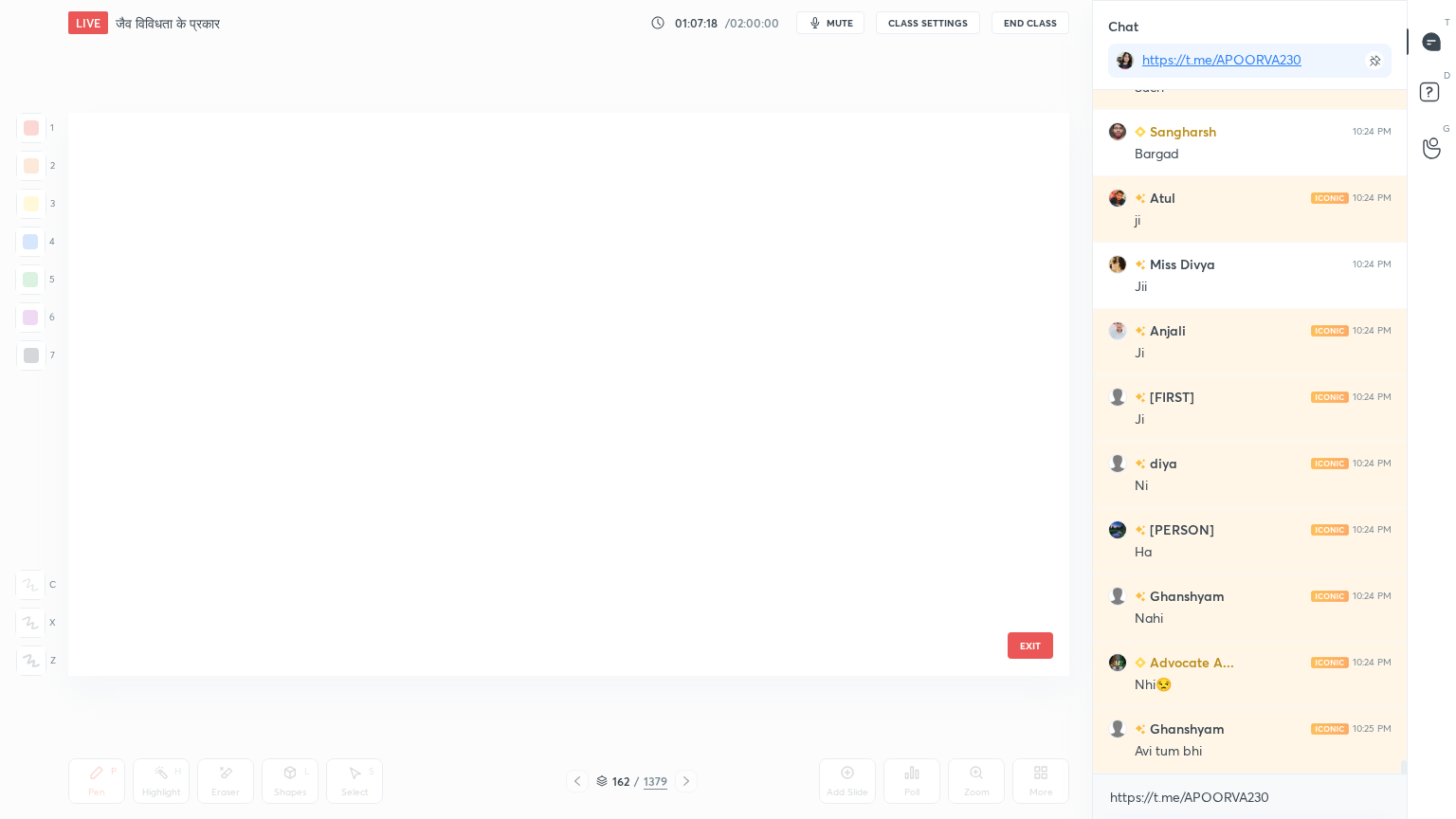 scroll, scrollTop: 8804, scrollLeft: 0, axis: vertical 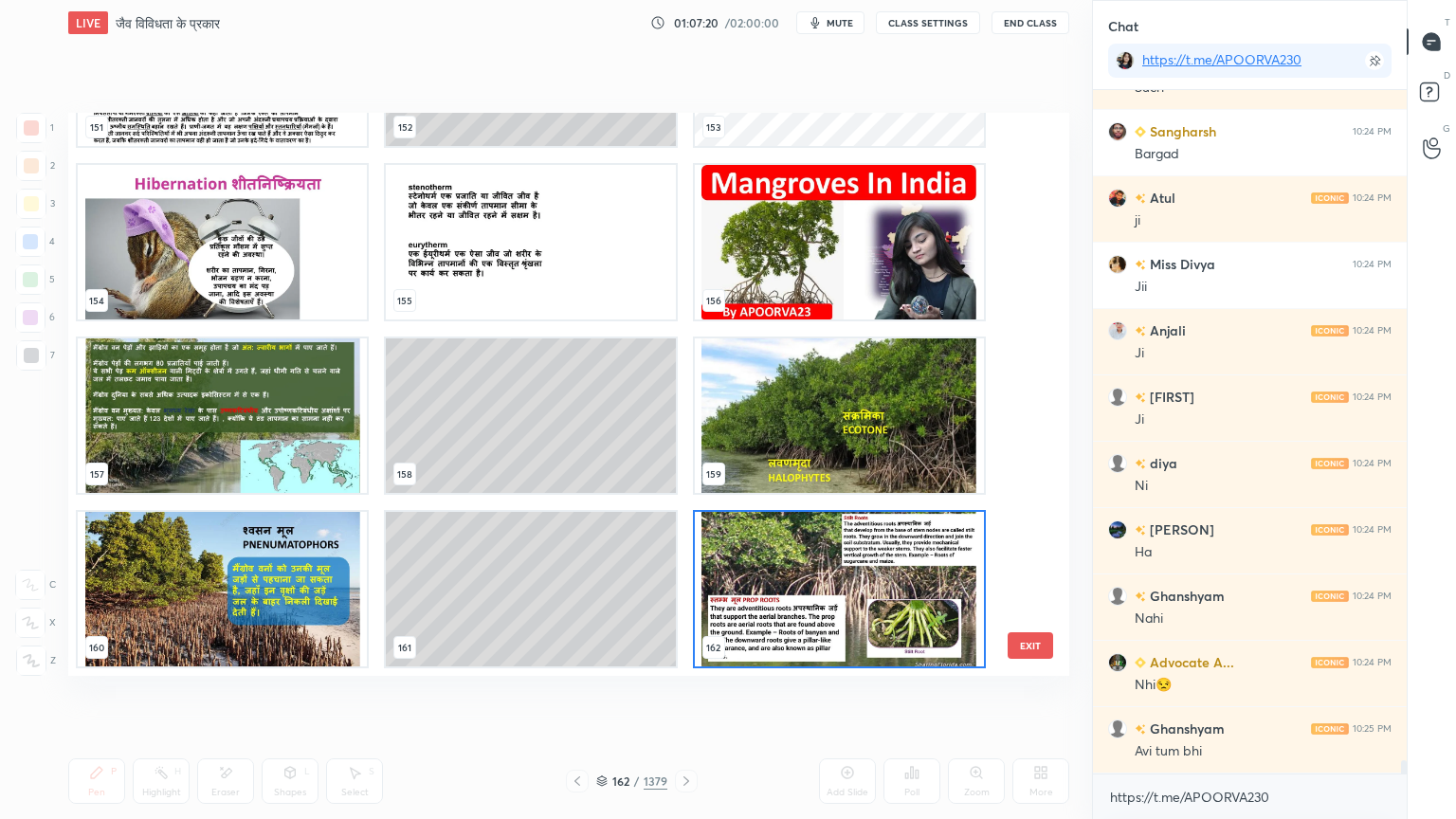 click at bounding box center (839, 415) 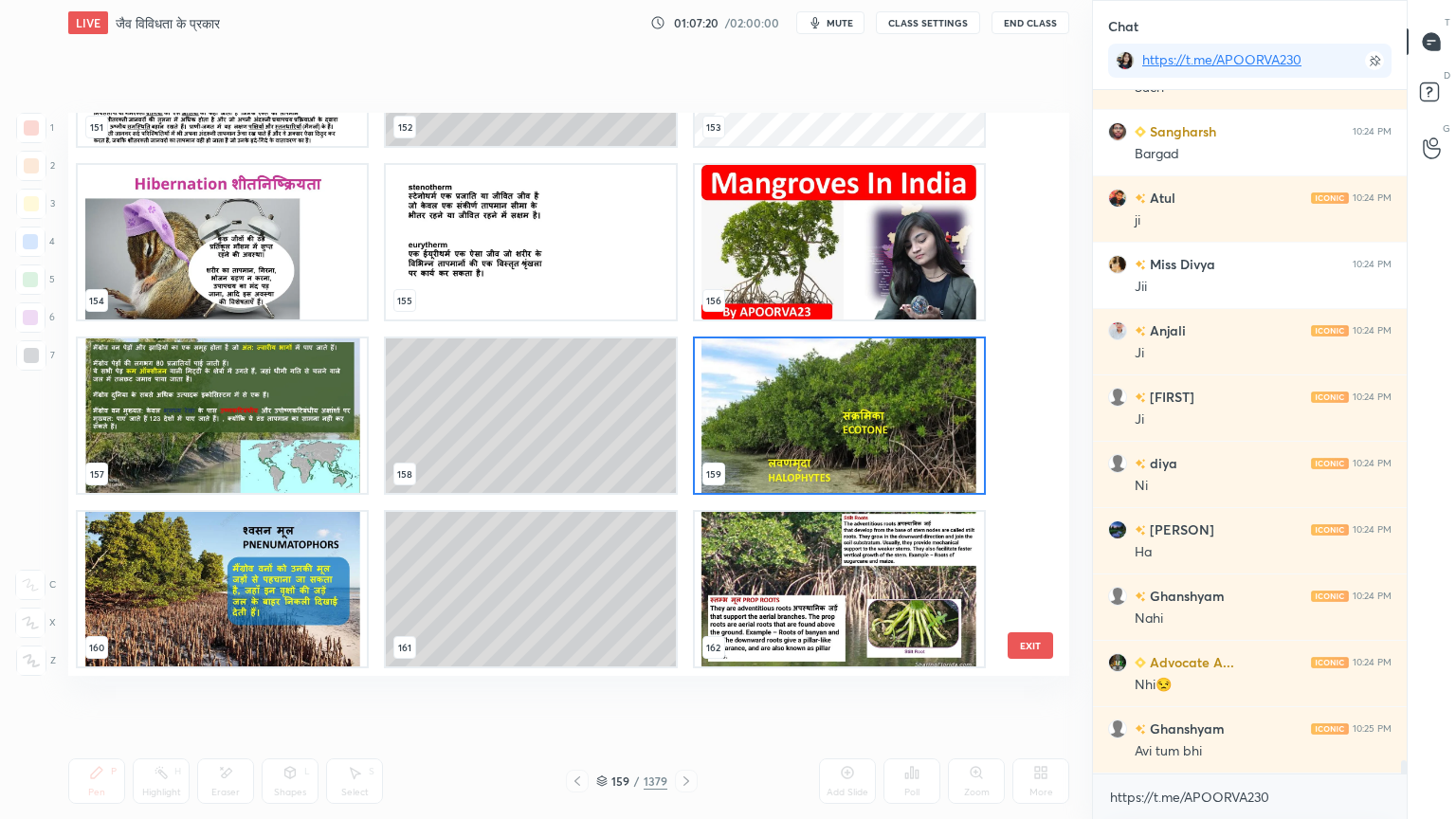 click at bounding box center [839, 415] 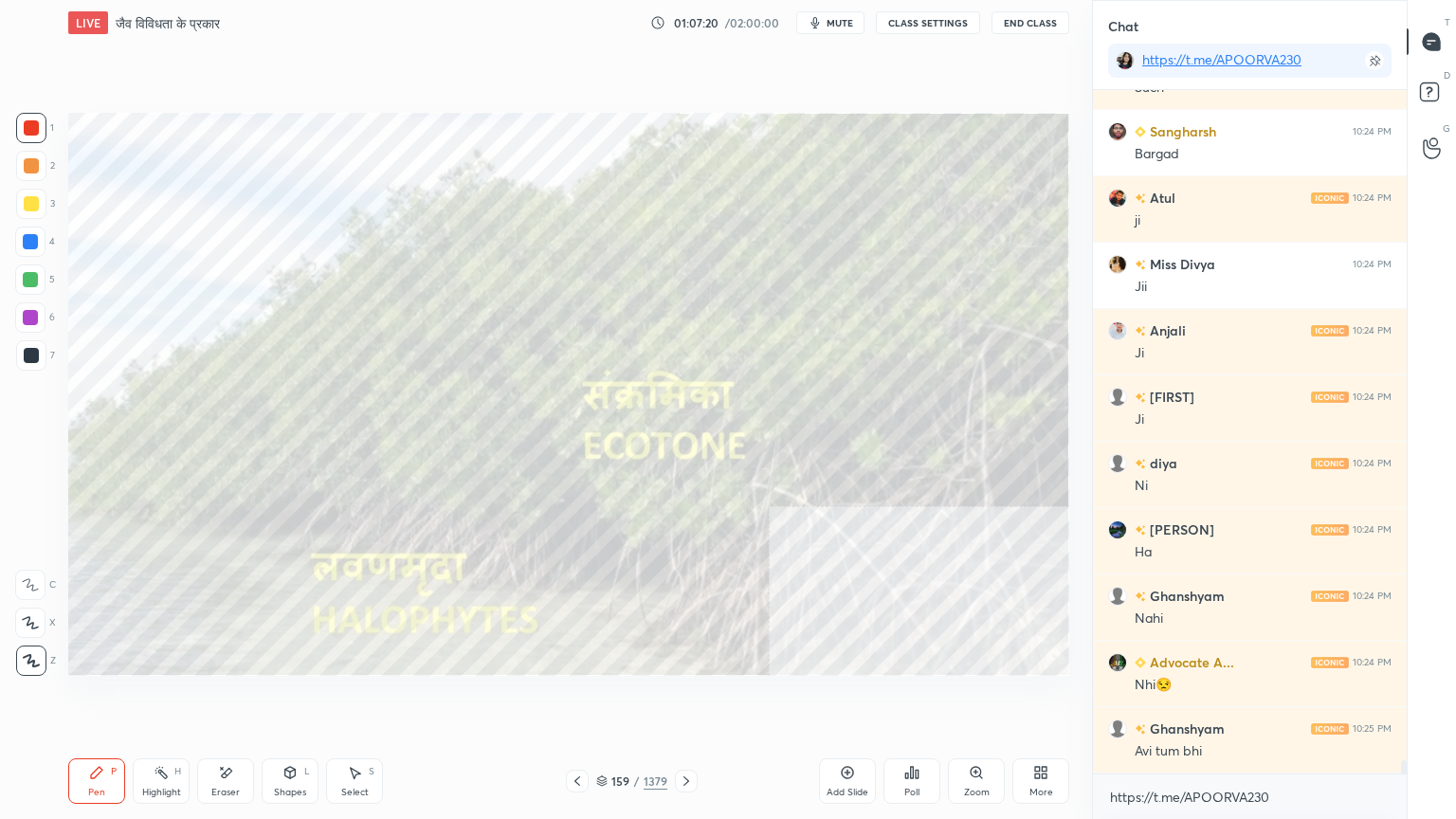 click at bounding box center (839, 415) 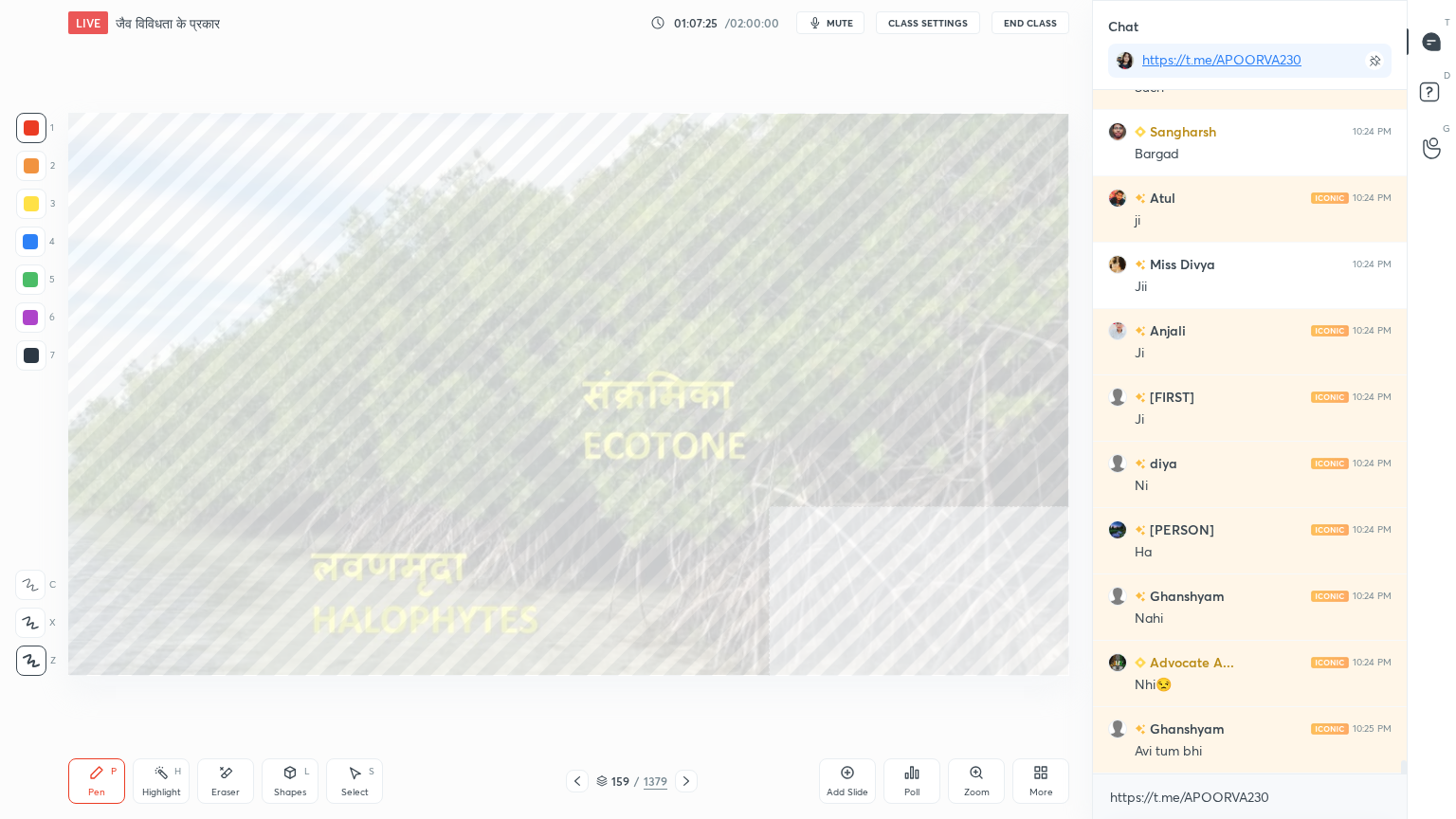 scroll, scrollTop: 34796, scrollLeft: 0, axis: vertical 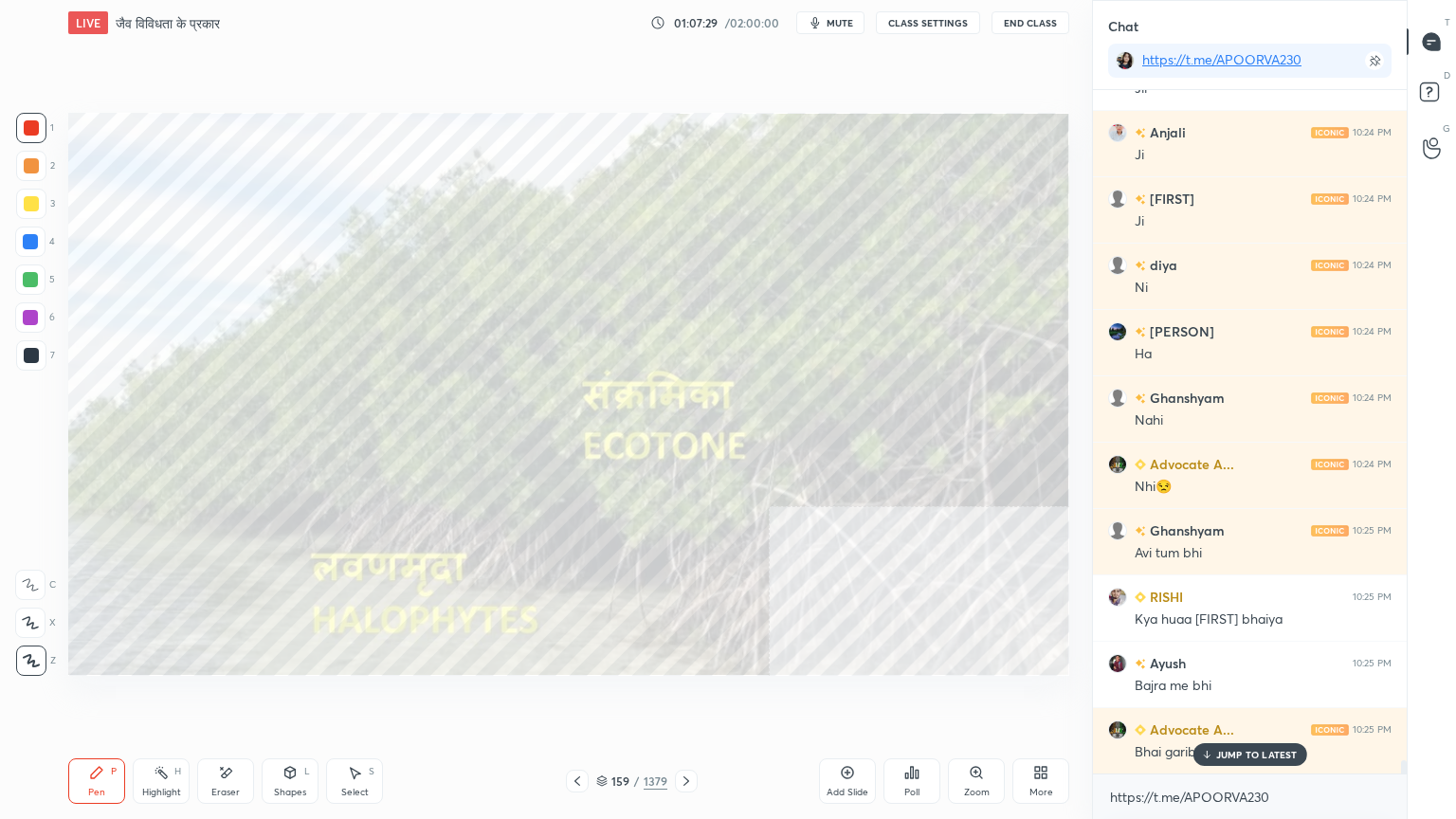 click on "Eraser" at bounding box center (226, 792) 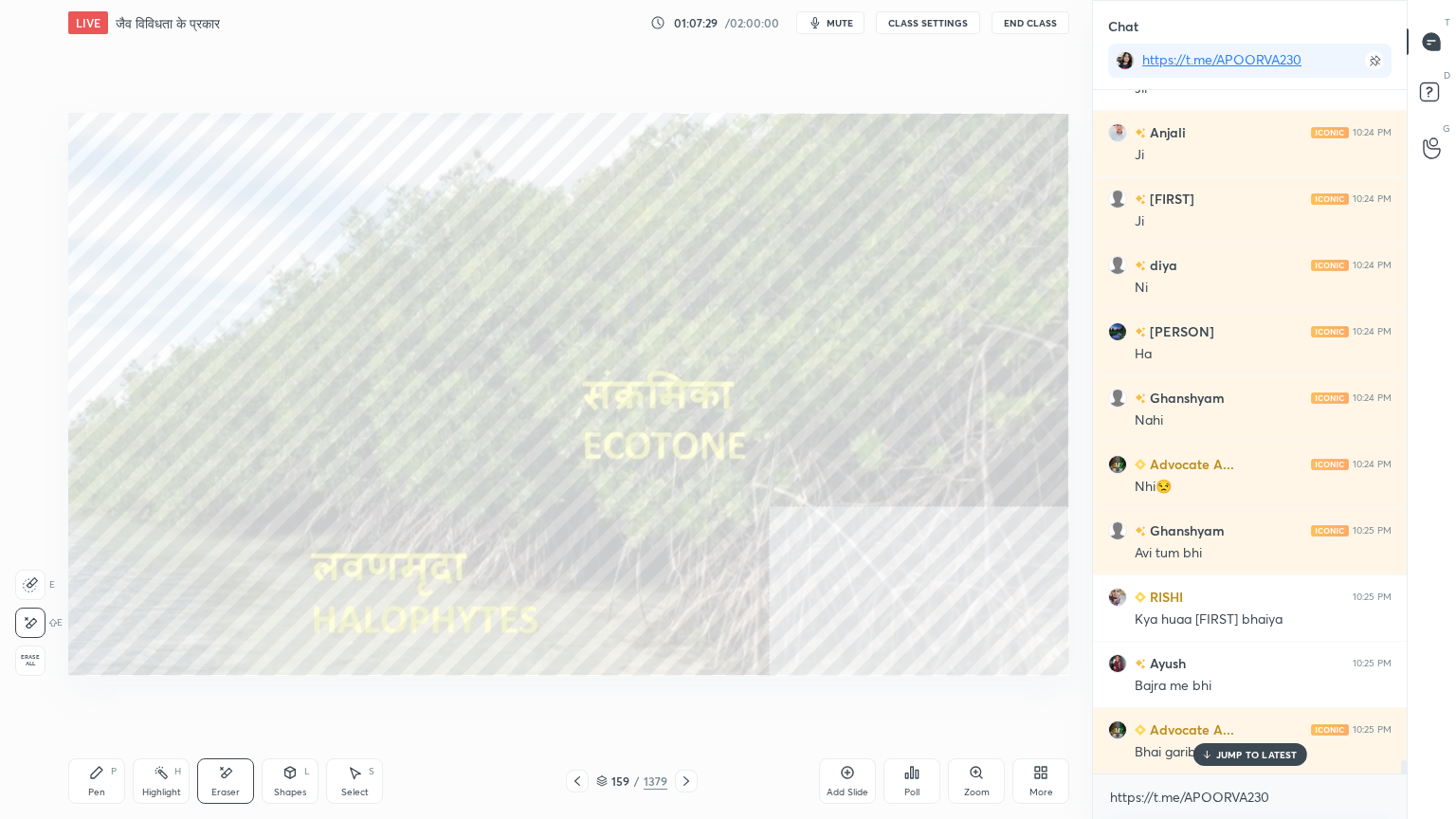 drag, startPoint x: 38, startPoint y: 648, endPoint x: 27, endPoint y: 645, distance: 11.401754 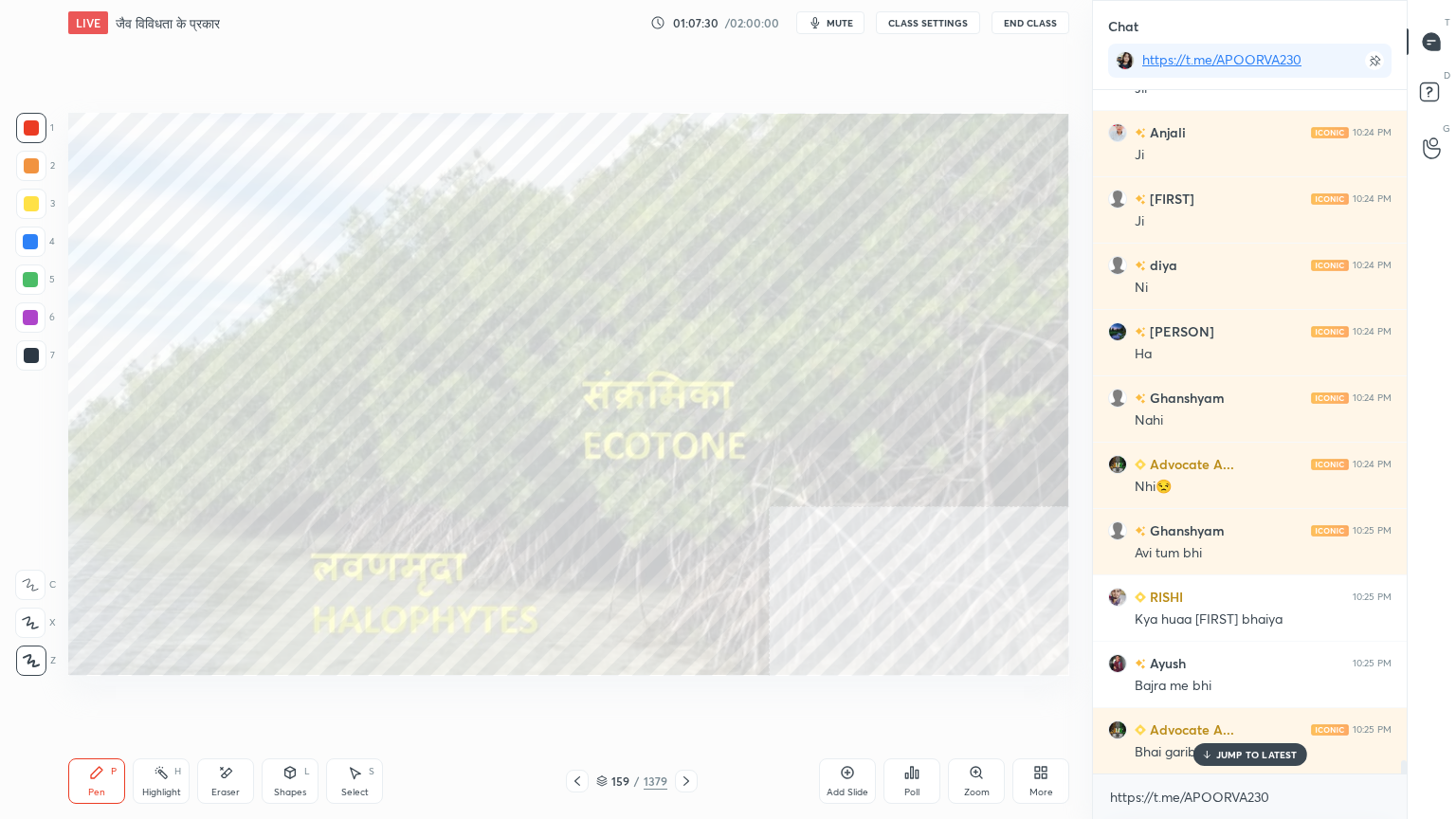 scroll, scrollTop: 34996, scrollLeft: 0, axis: vertical 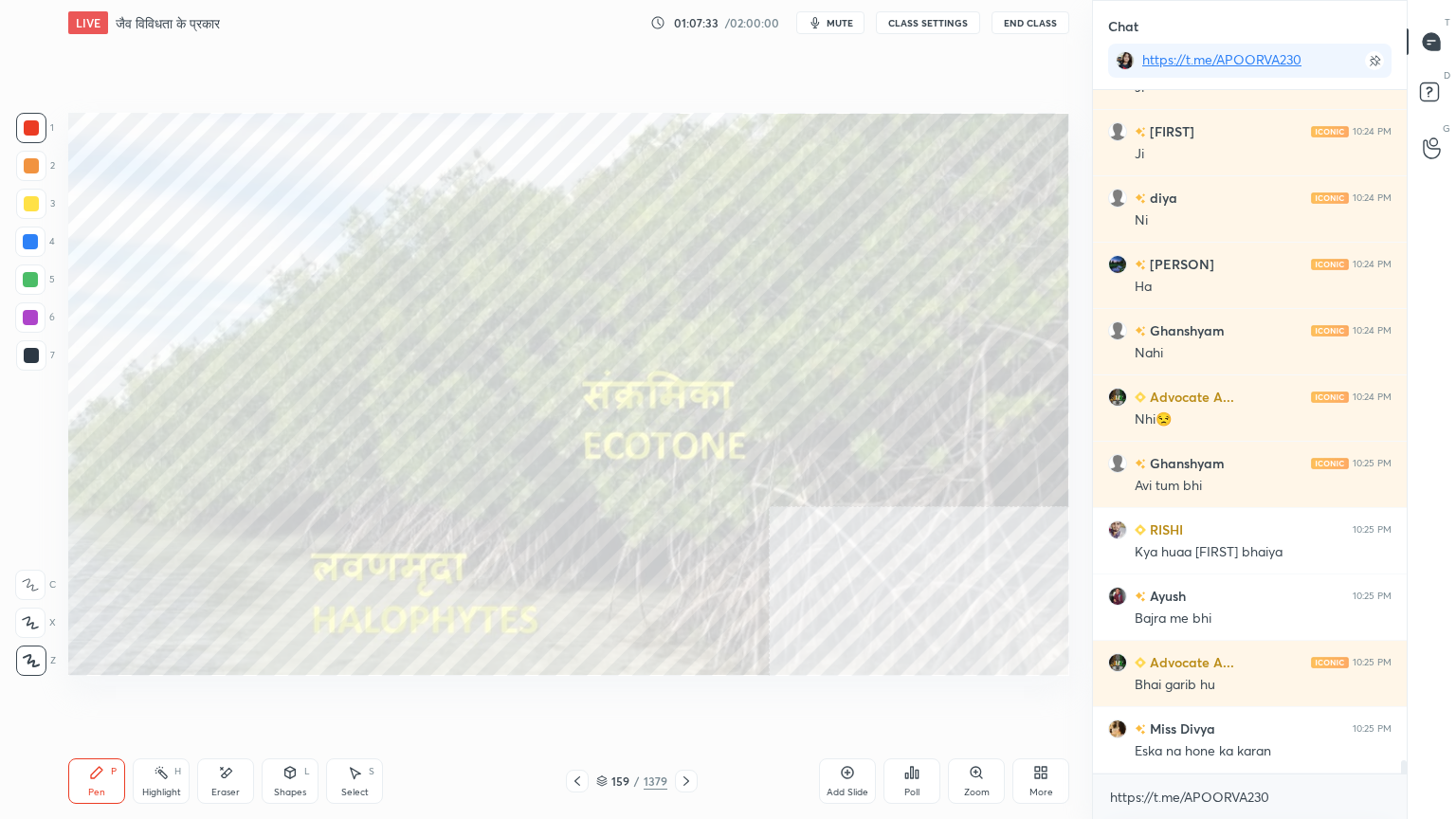 click 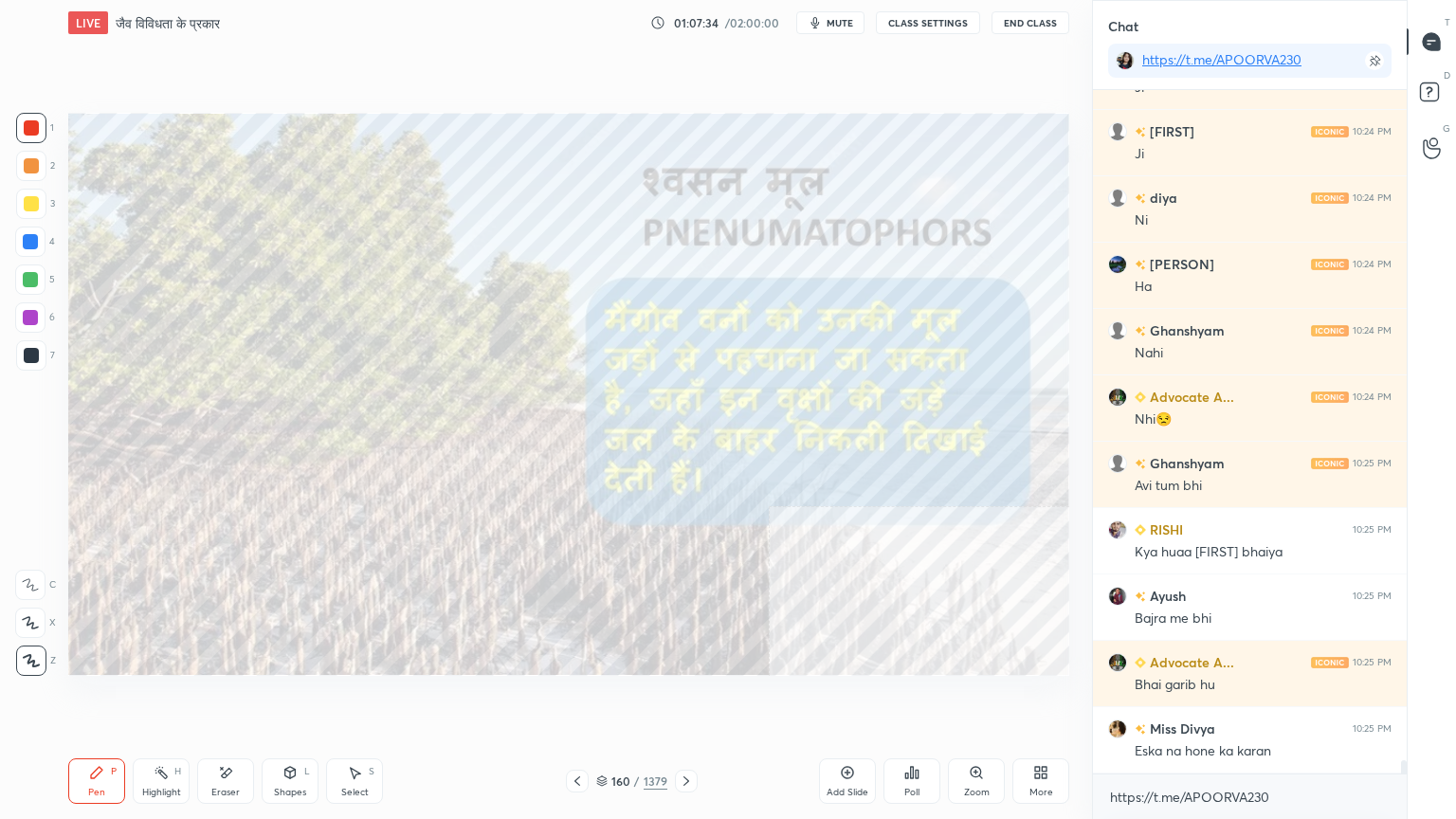 click 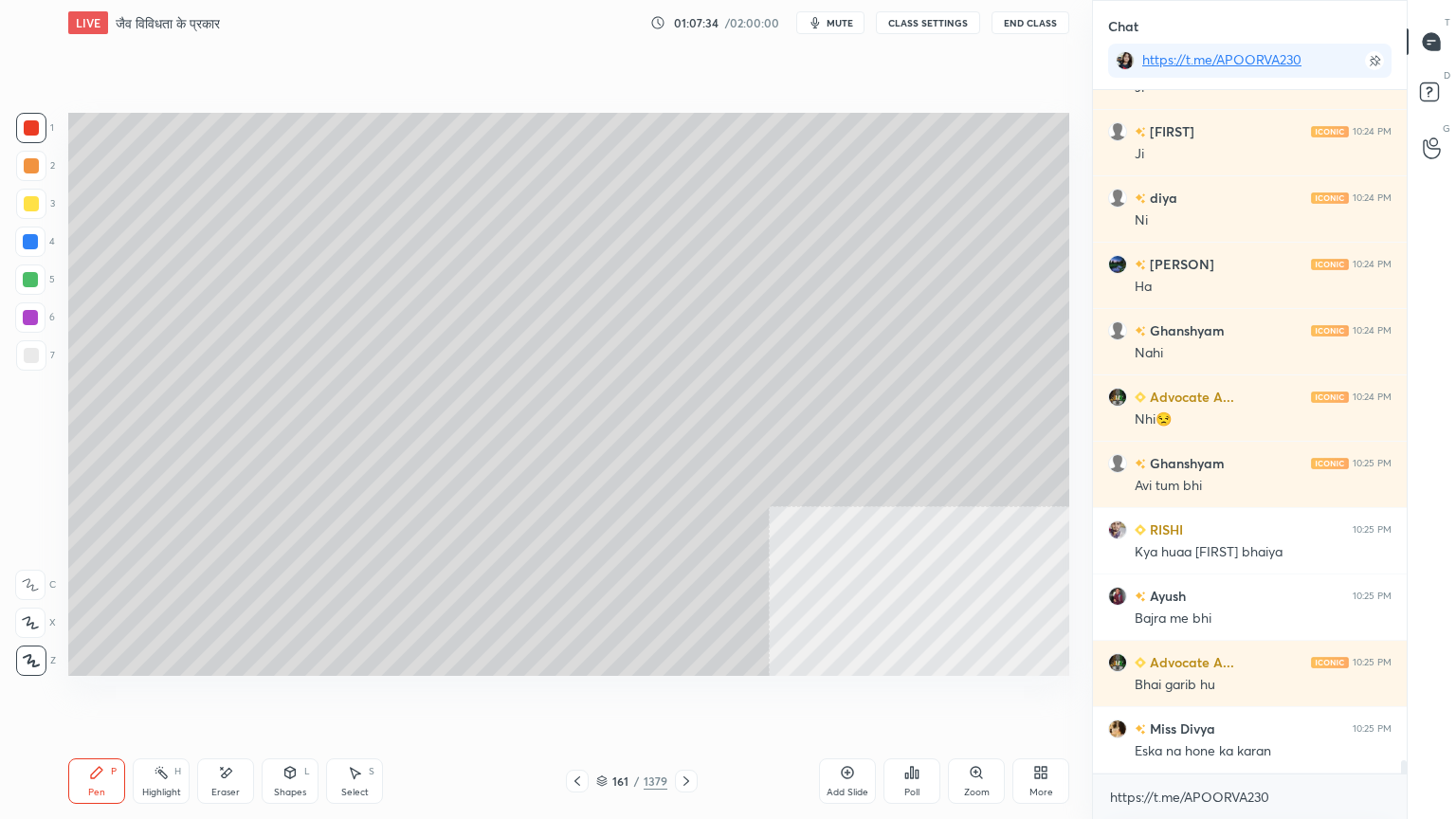 click 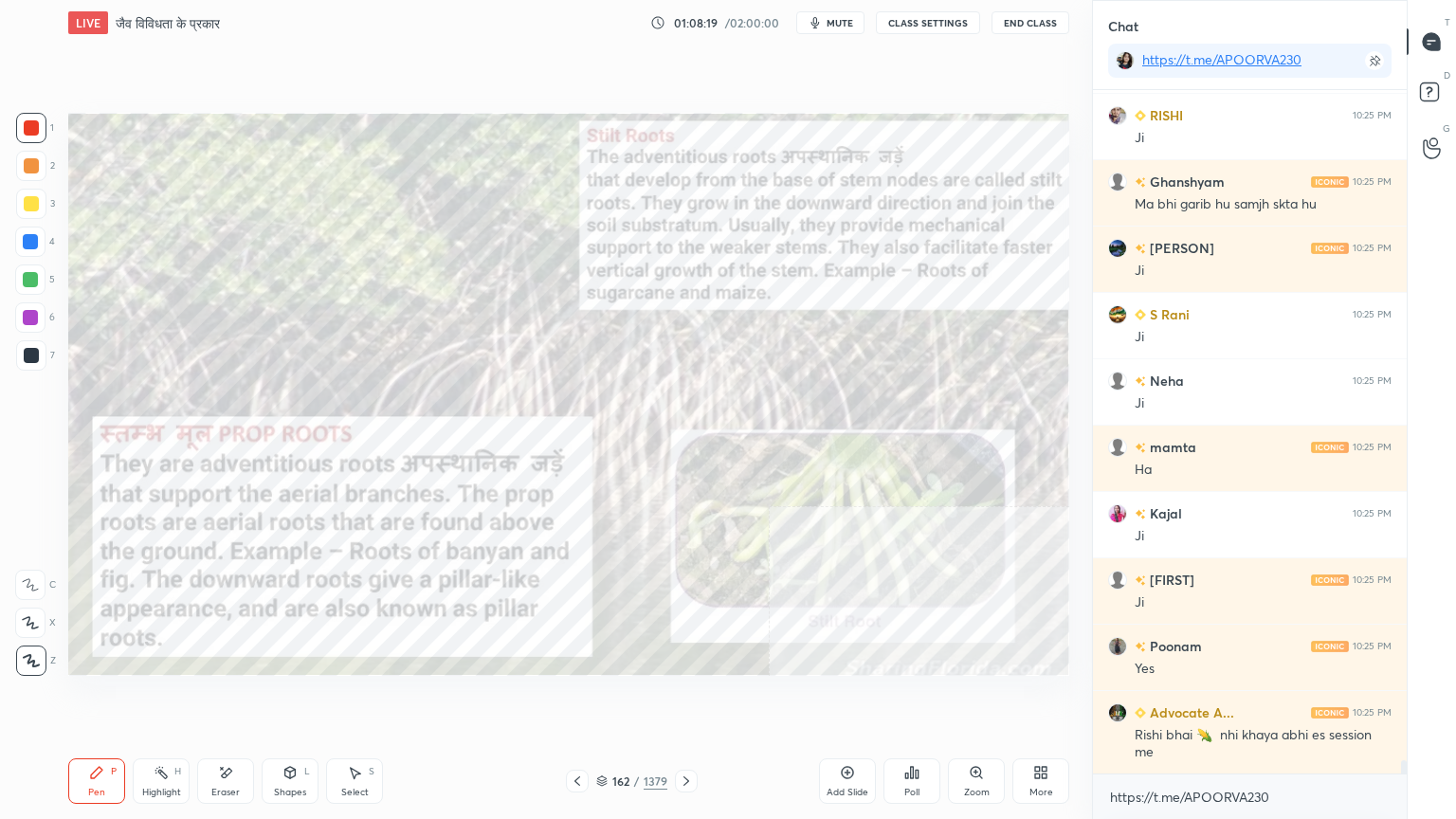 scroll, scrollTop: 35743, scrollLeft: 0, axis: vertical 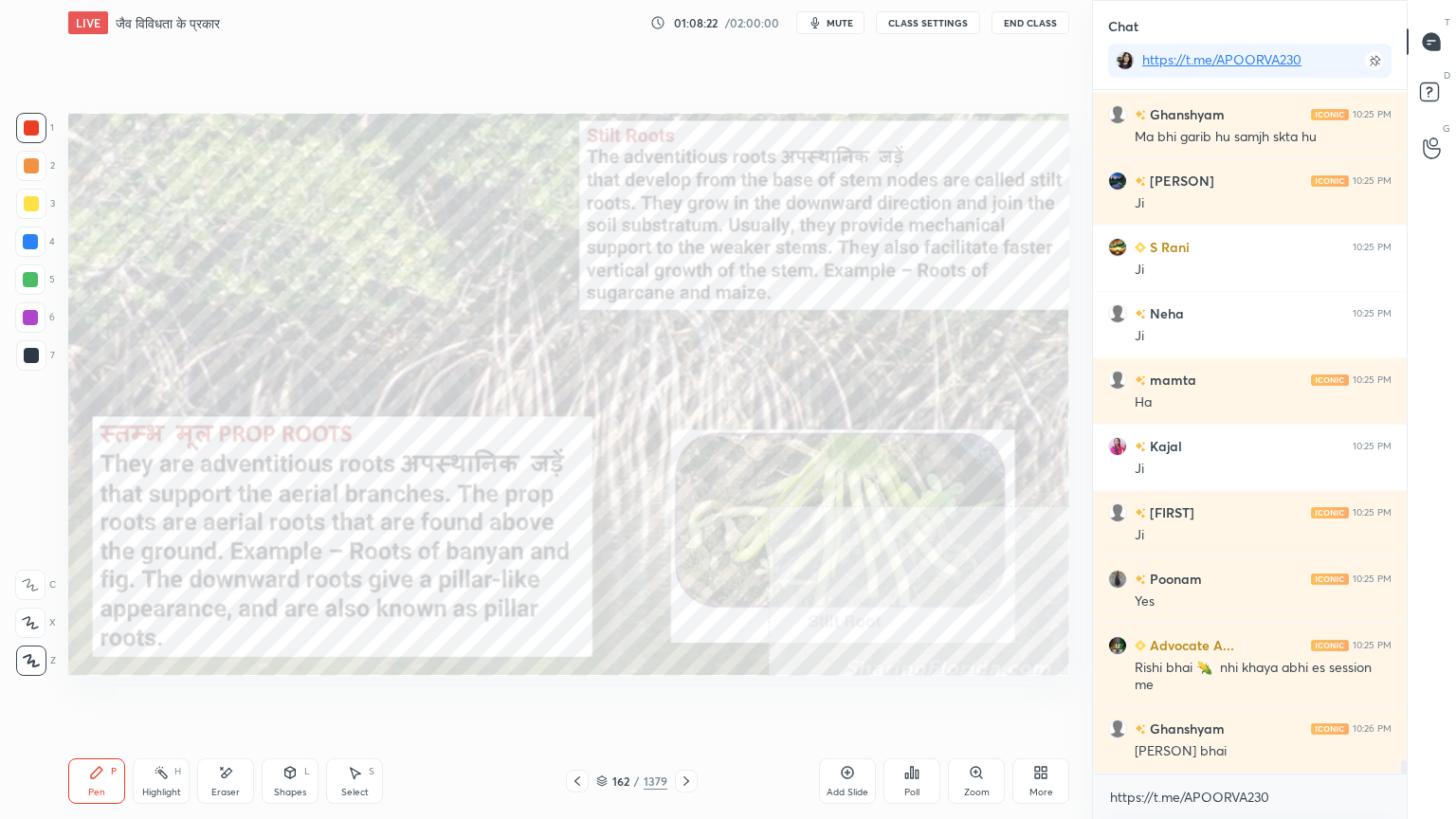 click 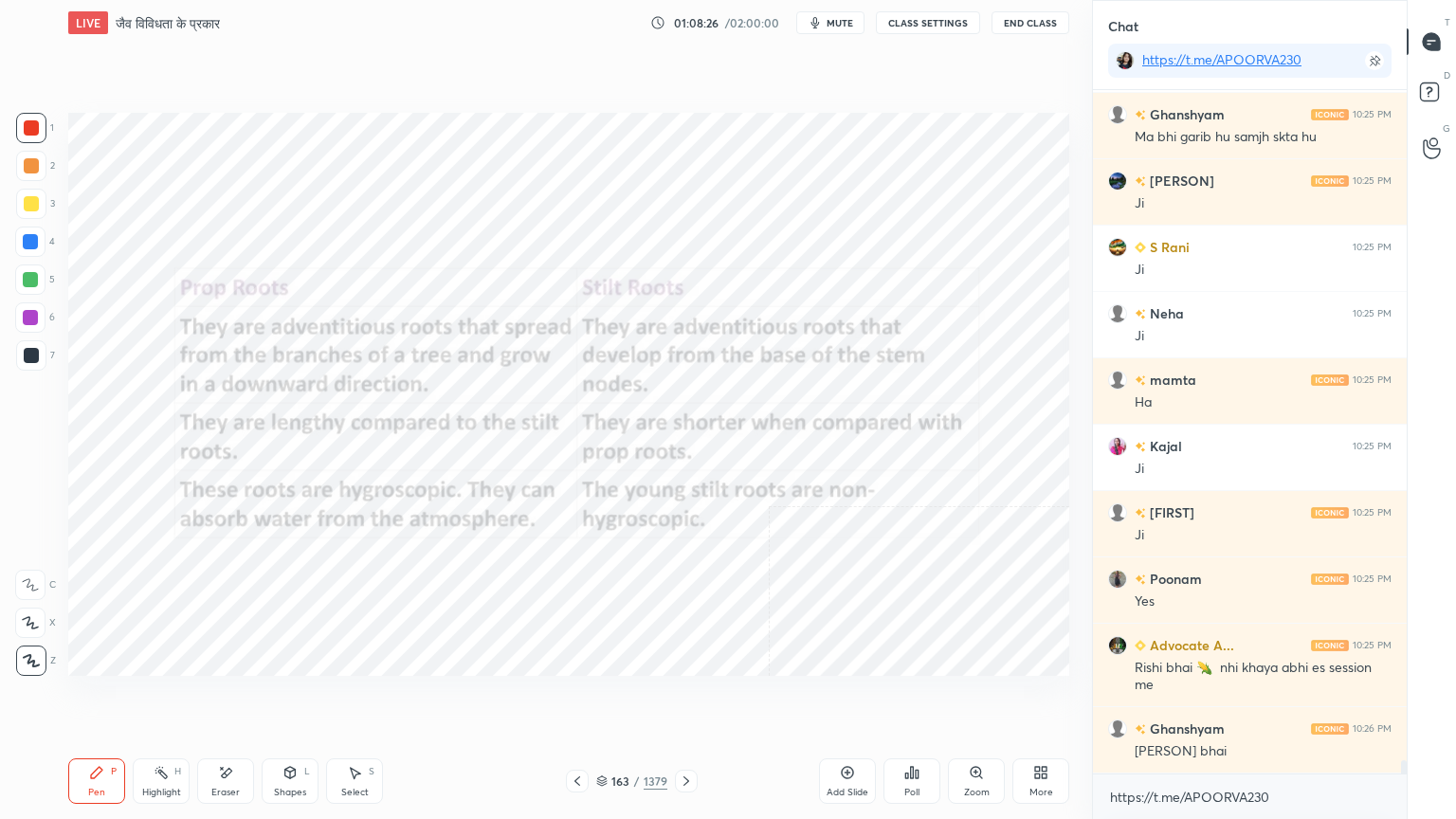 drag, startPoint x: 31, startPoint y: 249, endPoint x: 35, endPoint y: 239, distance: 10.7703296 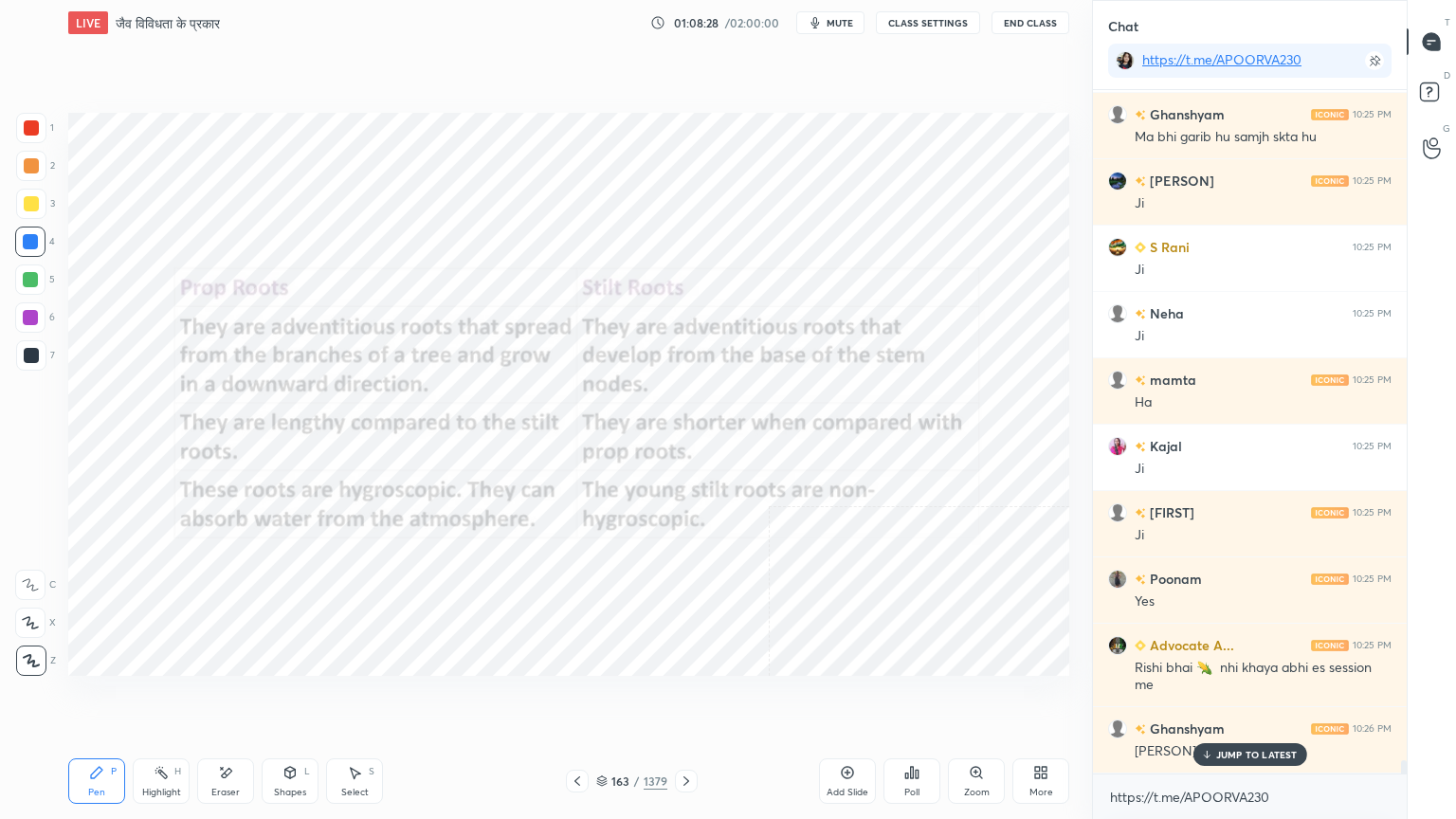 scroll, scrollTop: 35808, scrollLeft: 0, axis: vertical 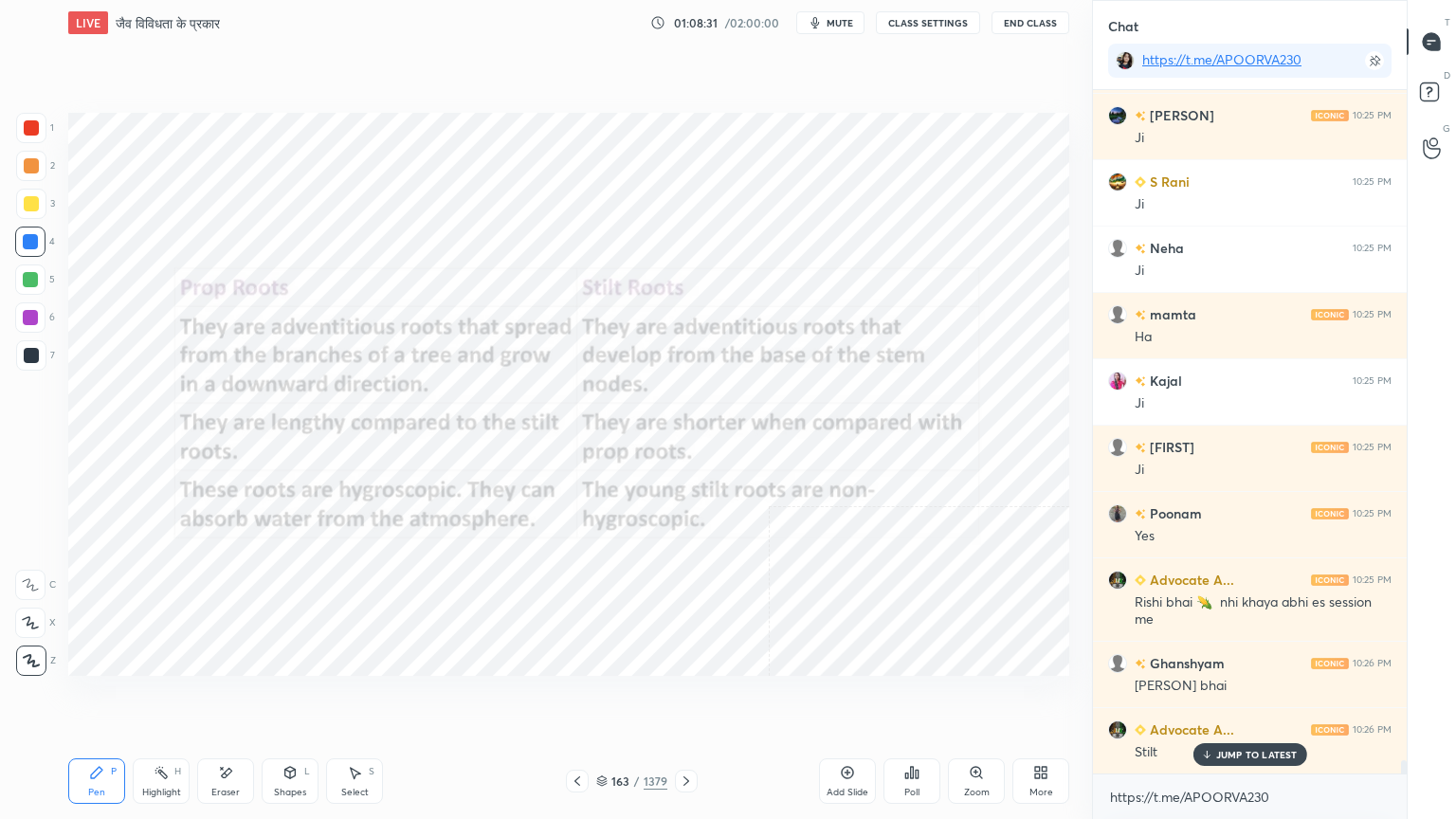 click on "163 / 1379" at bounding box center [631, 781] 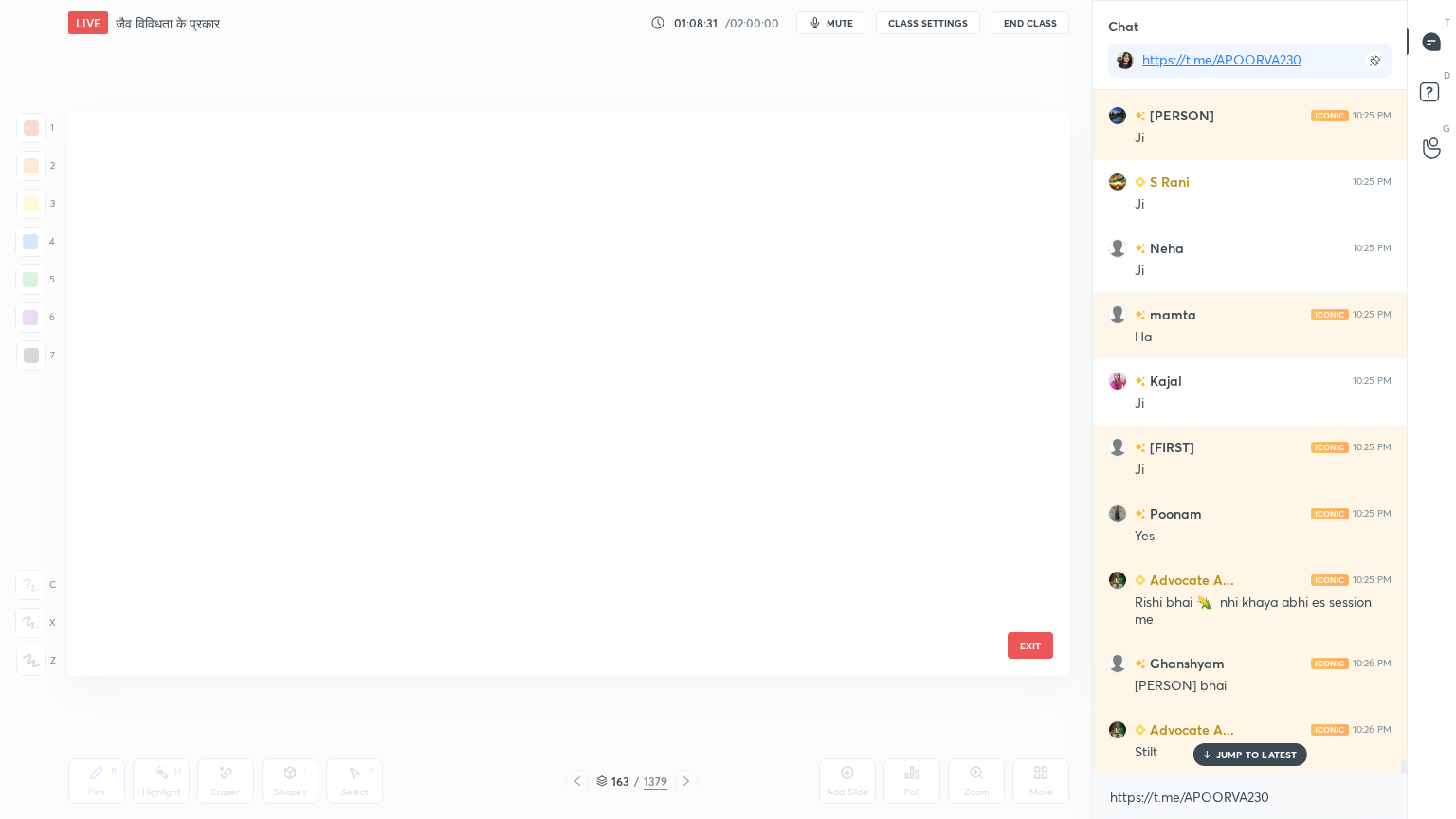 scroll, scrollTop: 8978, scrollLeft: 0, axis: vertical 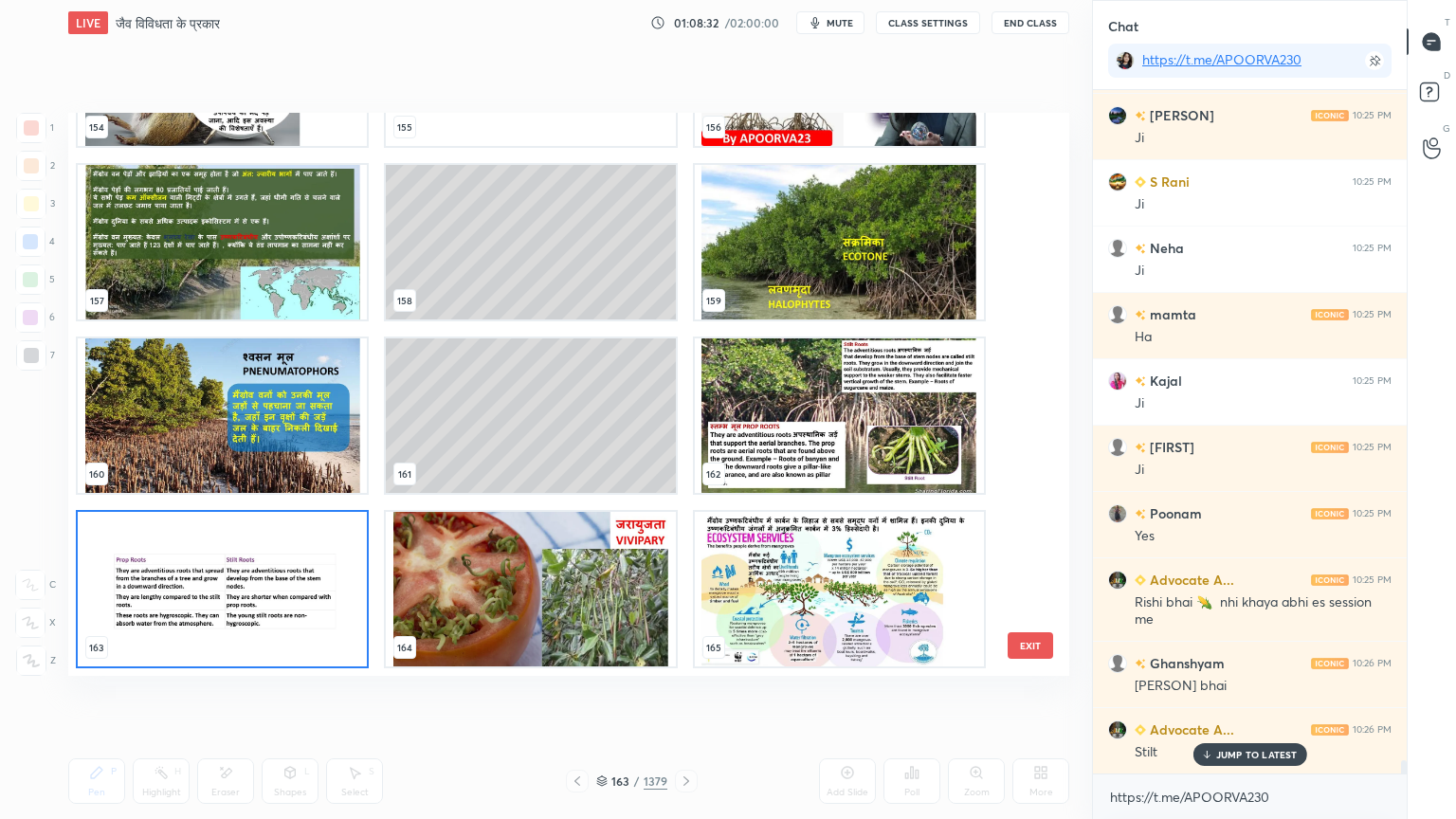click at bounding box center (222, 589) 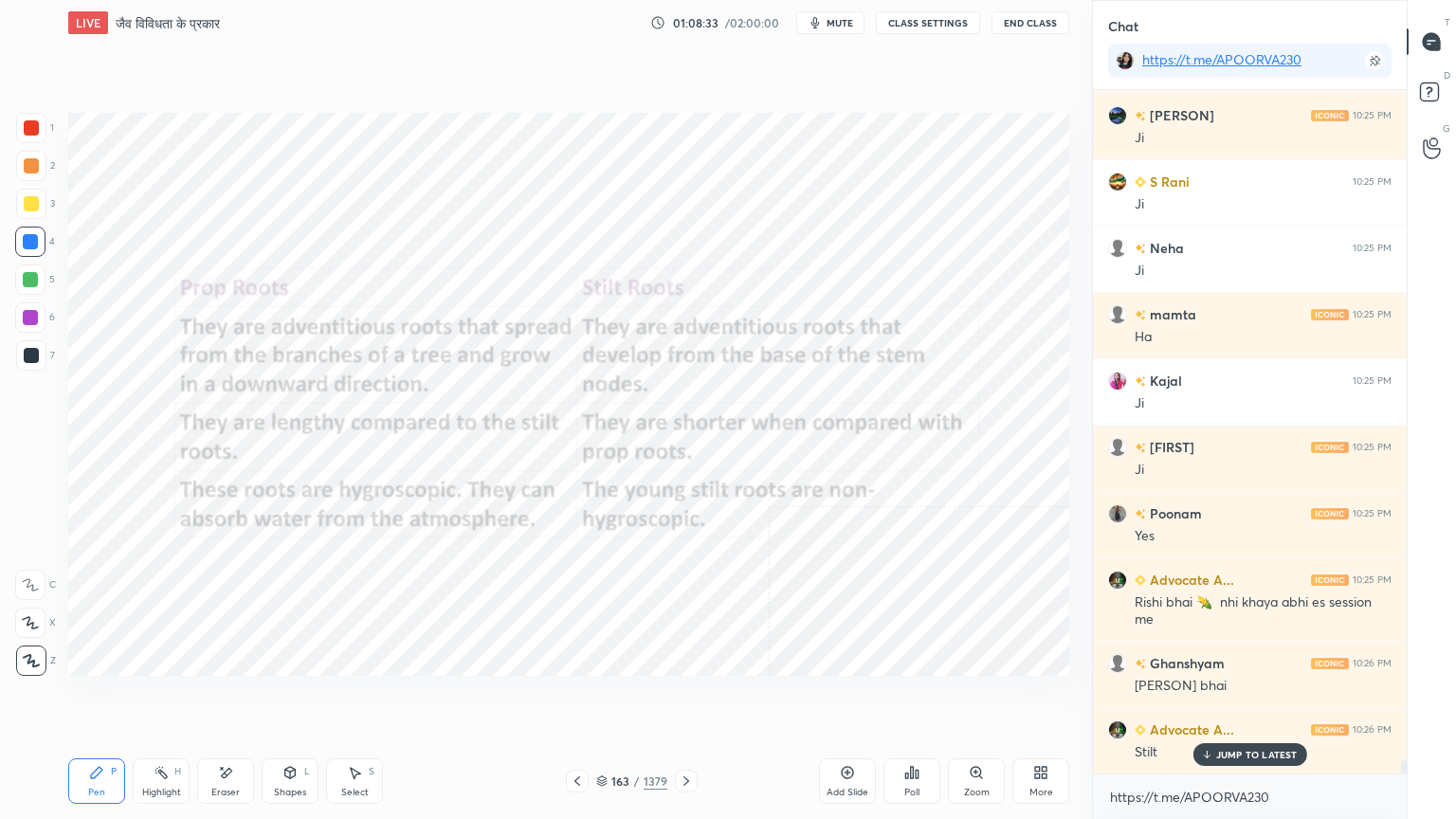 click at bounding box center [222, 589] 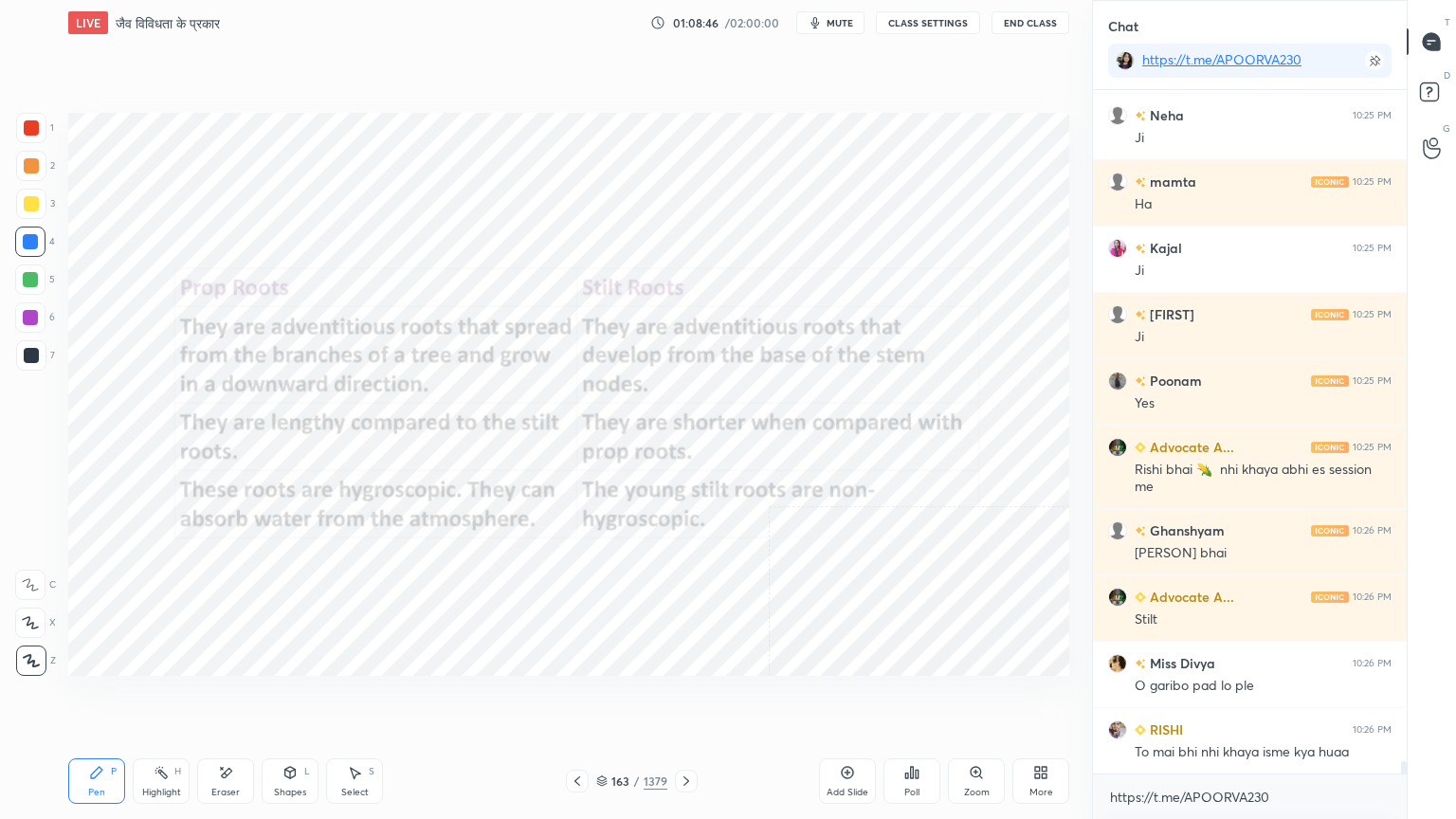 scroll, scrollTop: 36009, scrollLeft: 0, axis: vertical 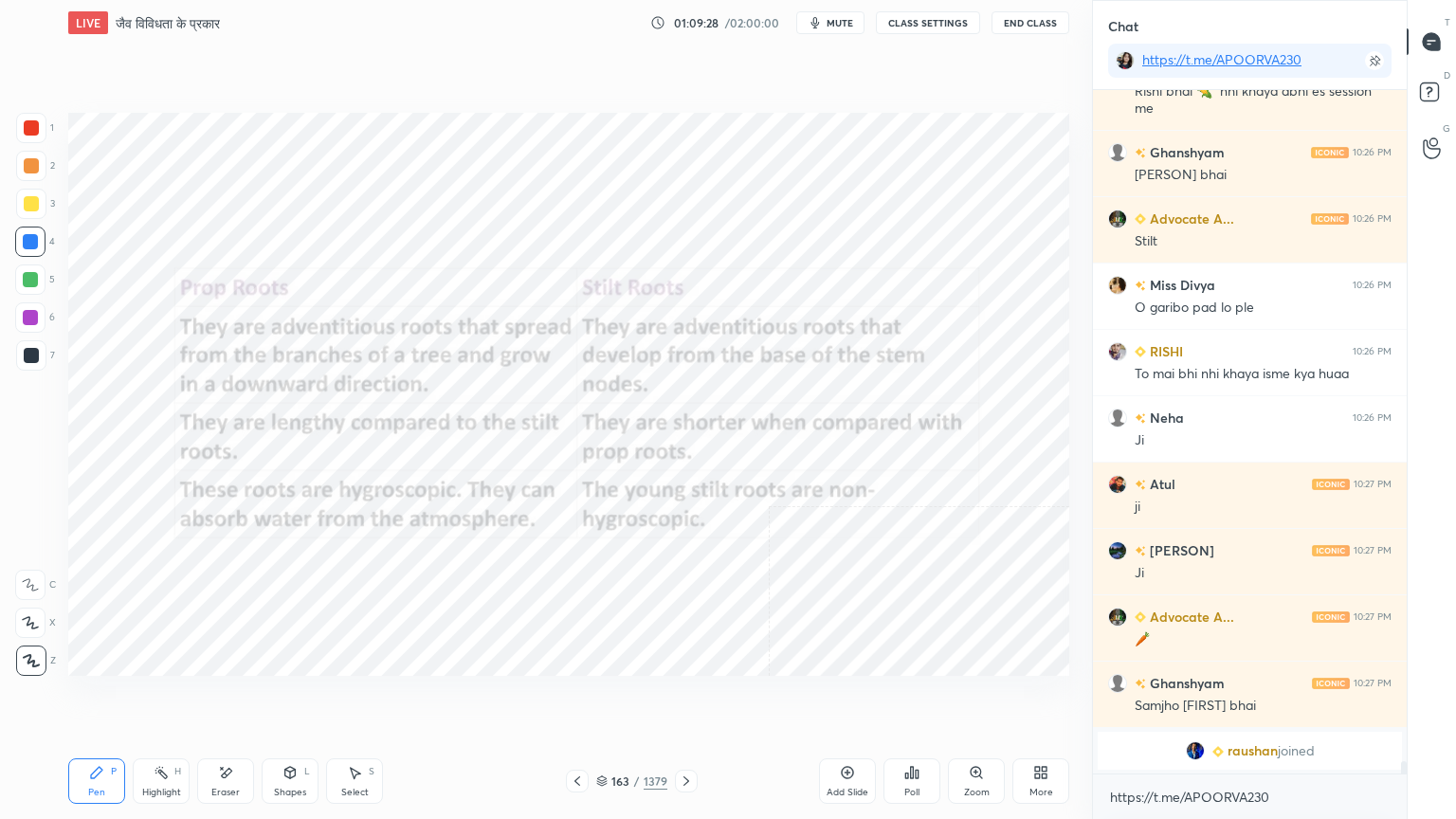 click on "Eraser" at bounding box center [226, 781] 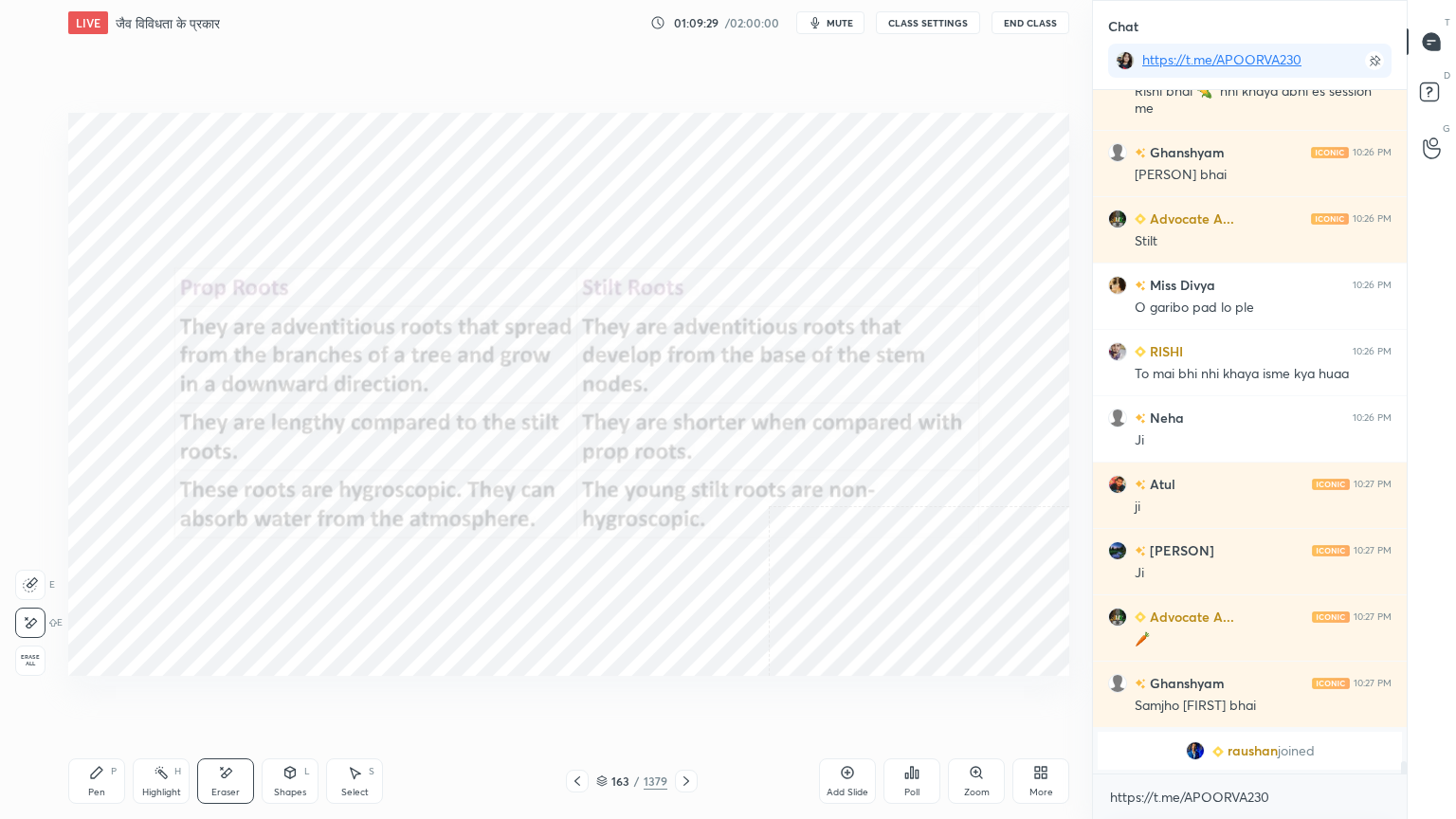 drag, startPoint x: 31, startPoint y: 653, endPoint x: 45, endPoint y: 648, distance: 14.866069 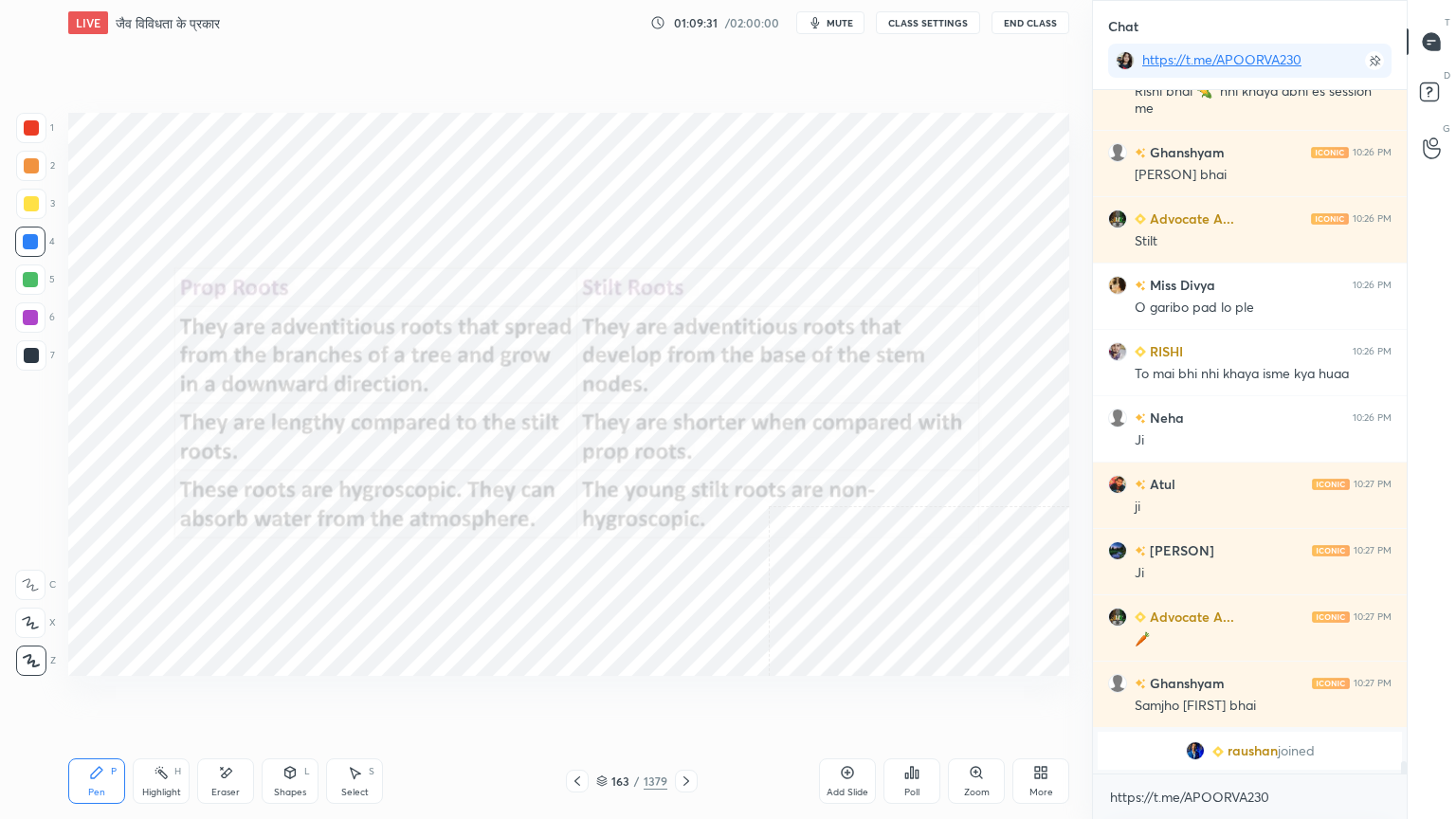 drag, startPoint x: 607, startPoint y: 786, endPoint x: 618, endPoint y: 774, distance: 16.278821 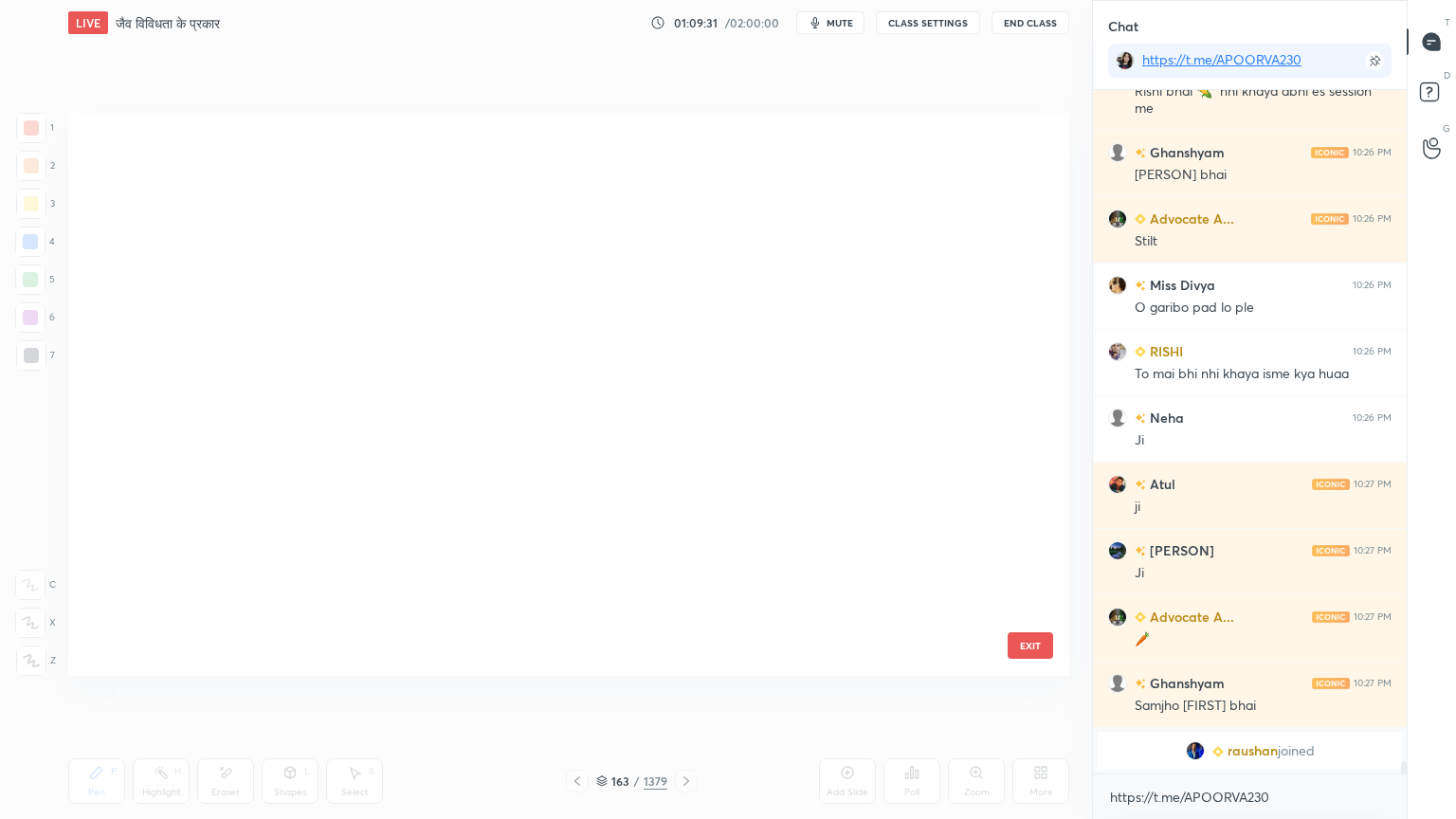 scroll, scrollTop: 8978, scrollLeft: 0, axis: vertical 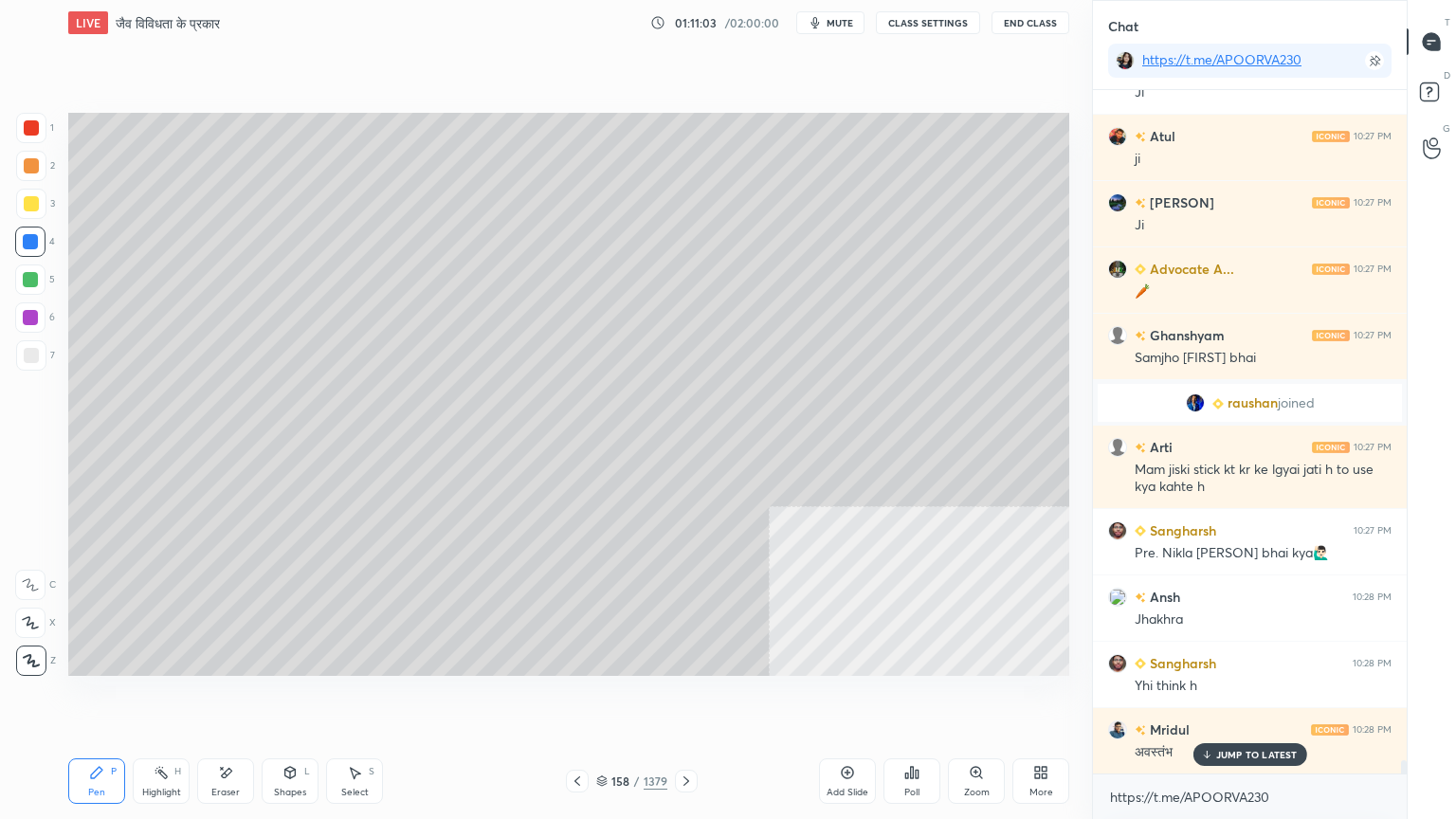 click on "Eraser" at bounding box center (226, 781) 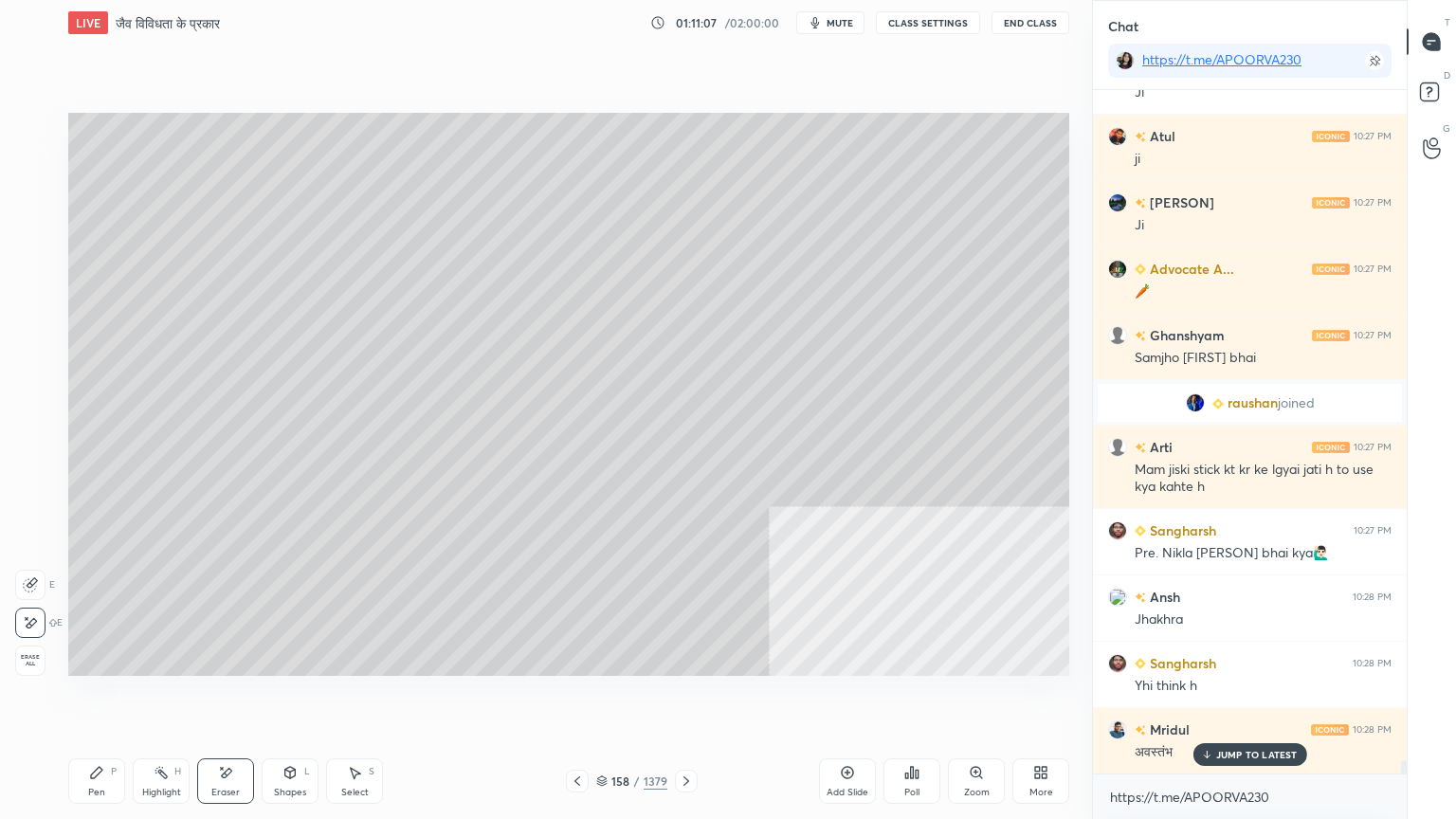 click on "Pen P" at bounding box center [97, 781] 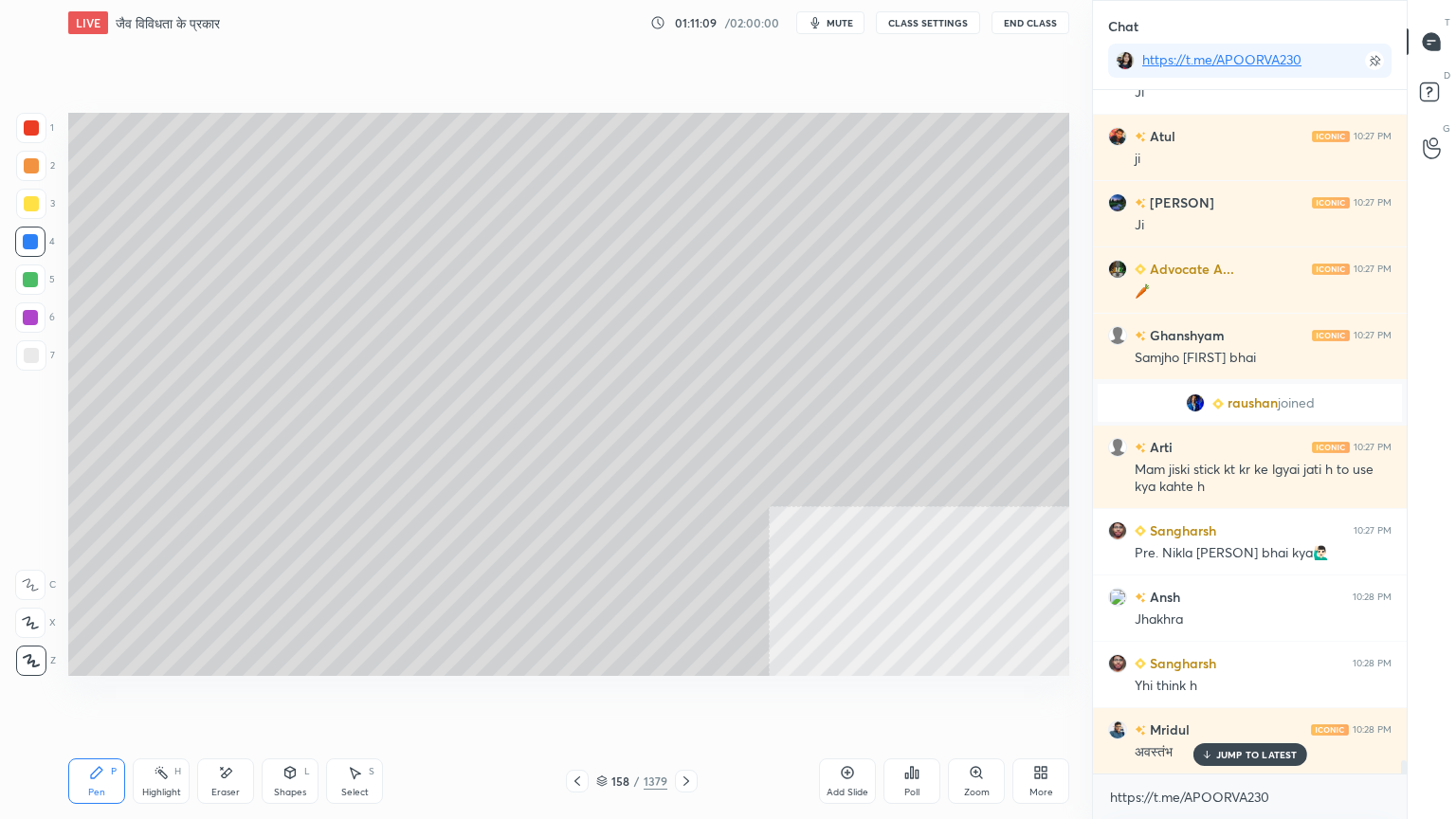 click 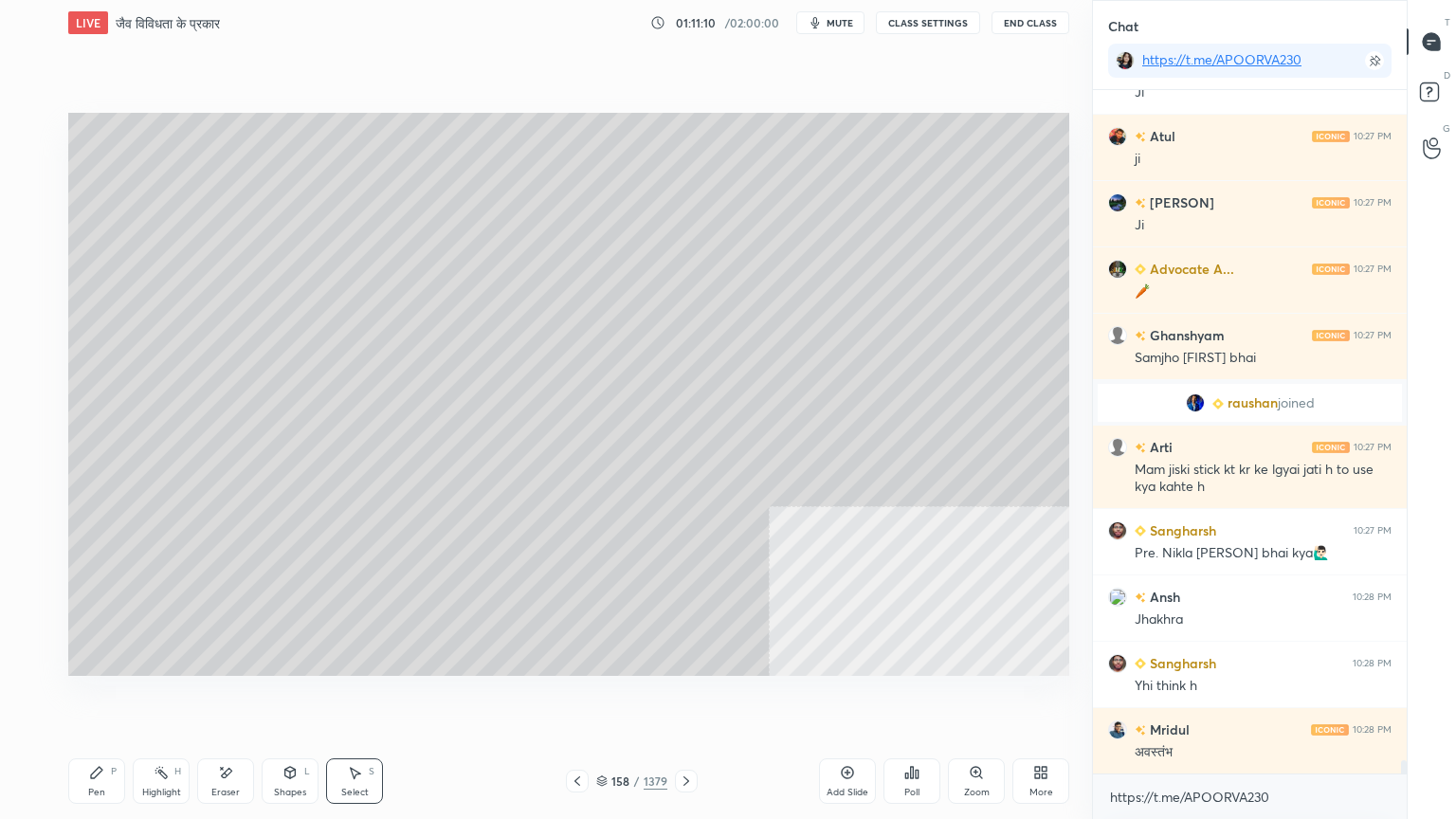 scroll, scrollTop: 34791, scrollLeft: 0, axis: vertical 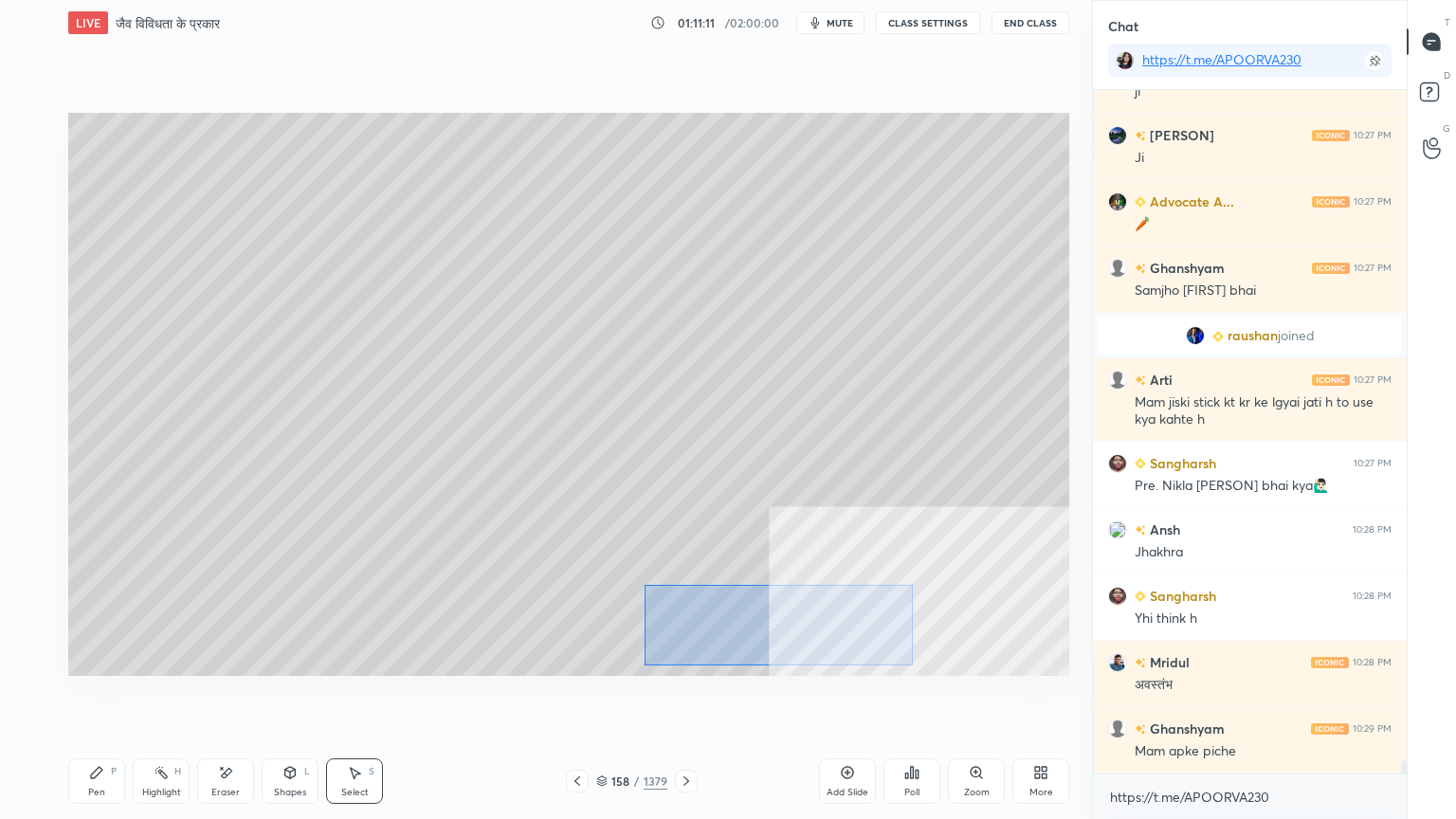 drag, startPoint x: 651, startPoint y: 590, endPoint x: 887, endPoint y: 645, distance: 242.3242 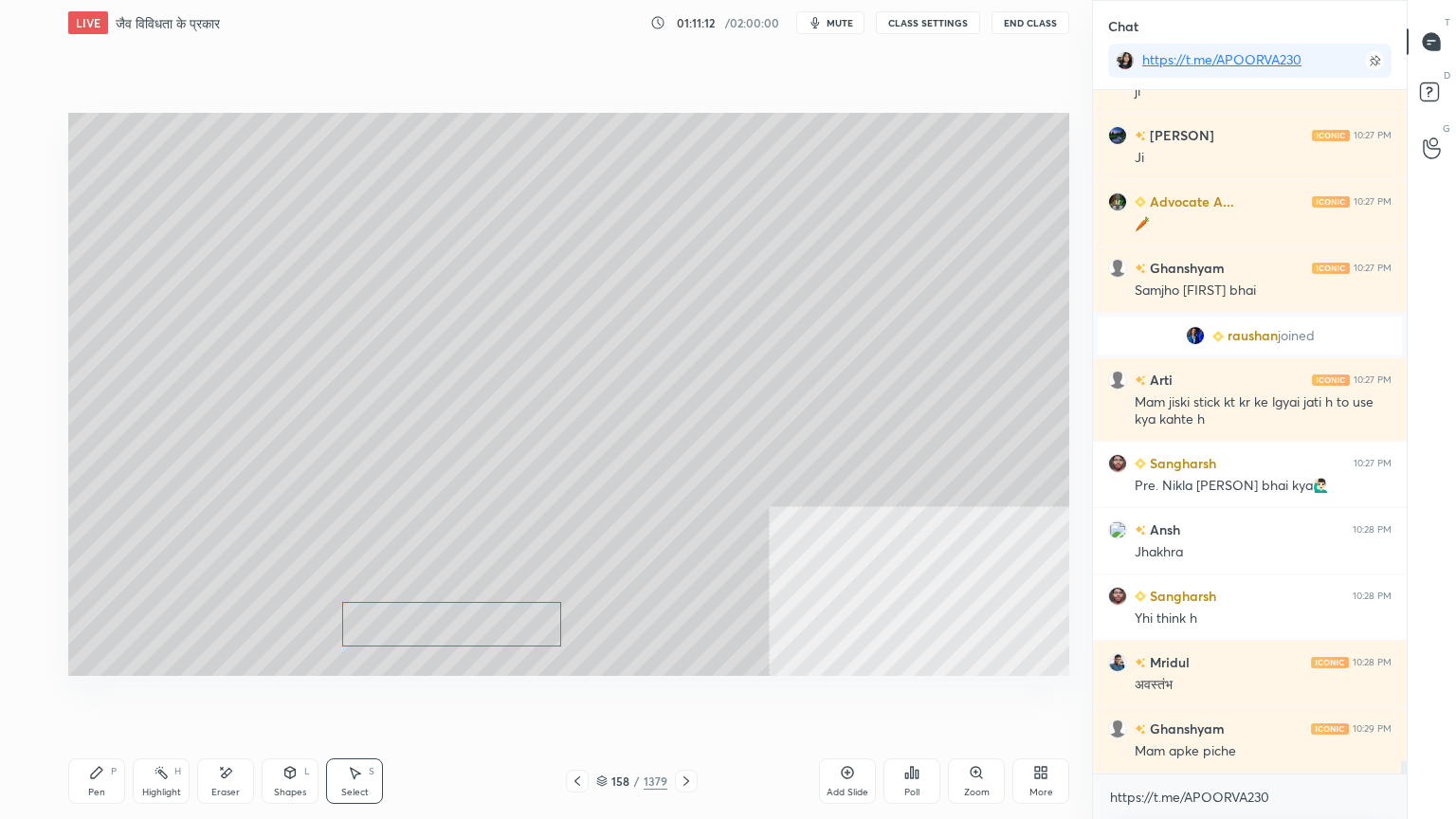 drag, startPoint x: 648, startPoint y: 627, endPoint x: 627, endPoint y: 540, distance: 89.4986 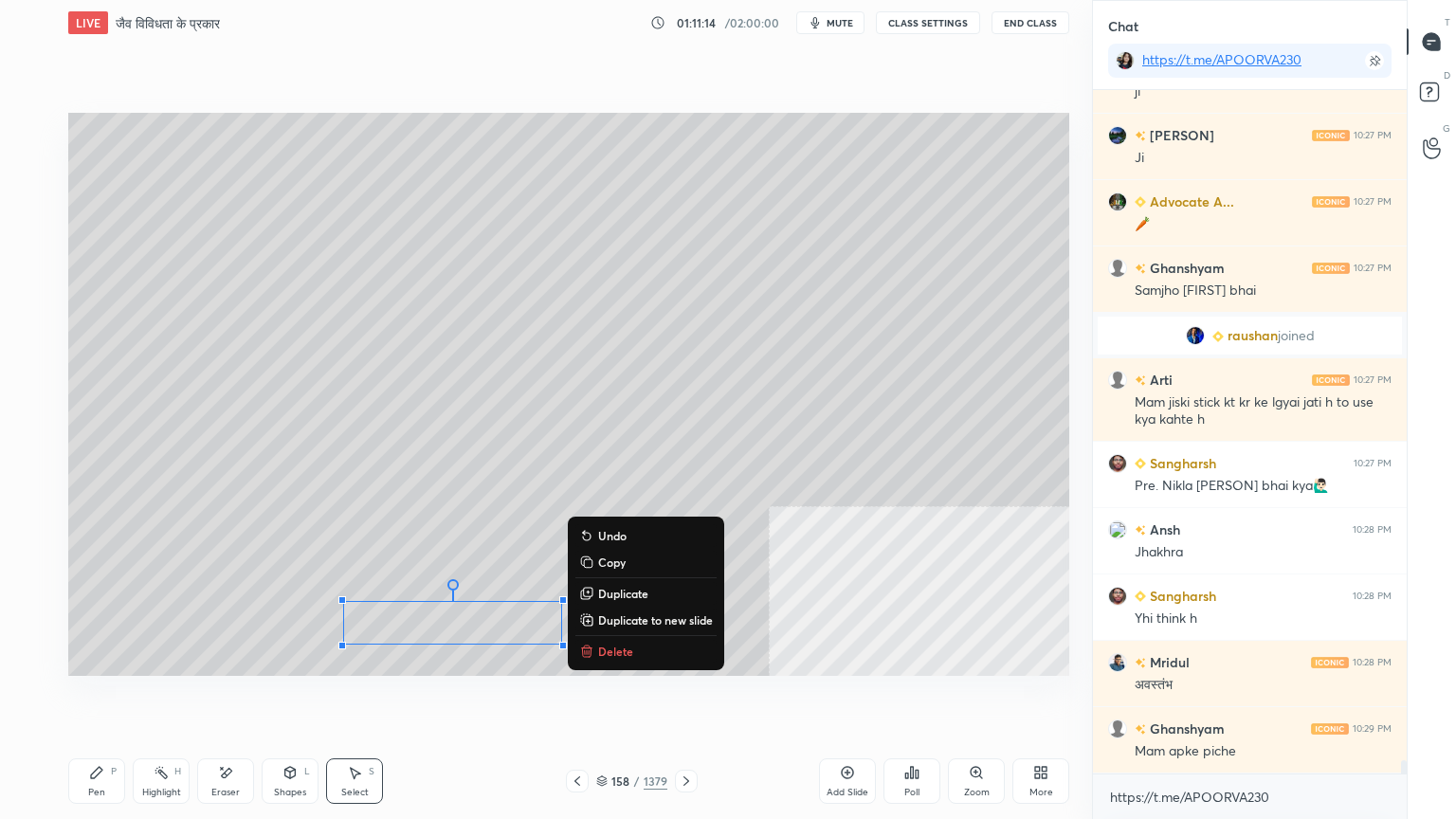 click on "0 ° Undo Copy Duplicate Duplicate to new slide Delete" at bounding box center [569, 394] 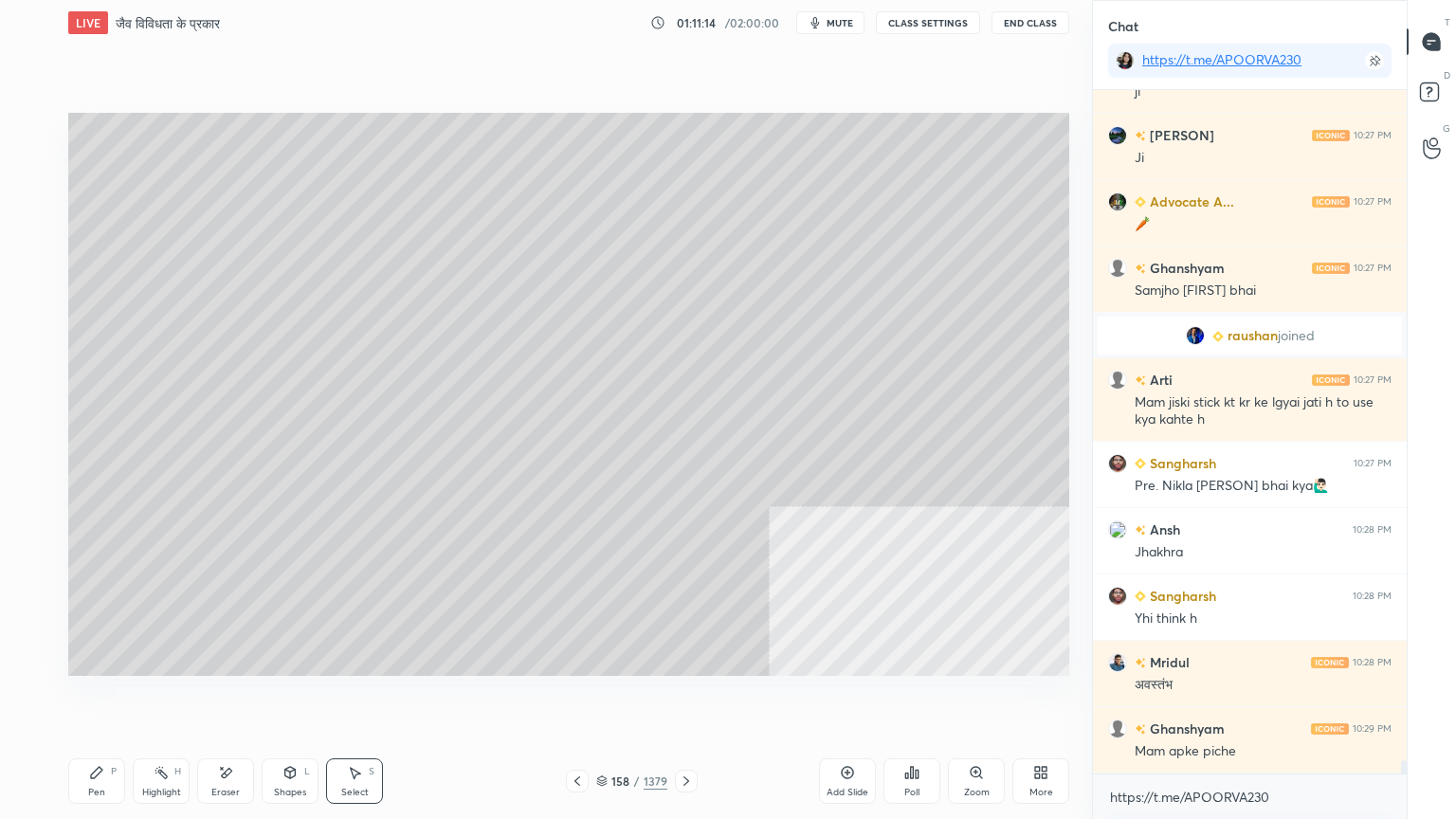 click on "0 ° Undo Copy Duplicate Duplicate to new slide Delete" at bounding box center [569, 394] 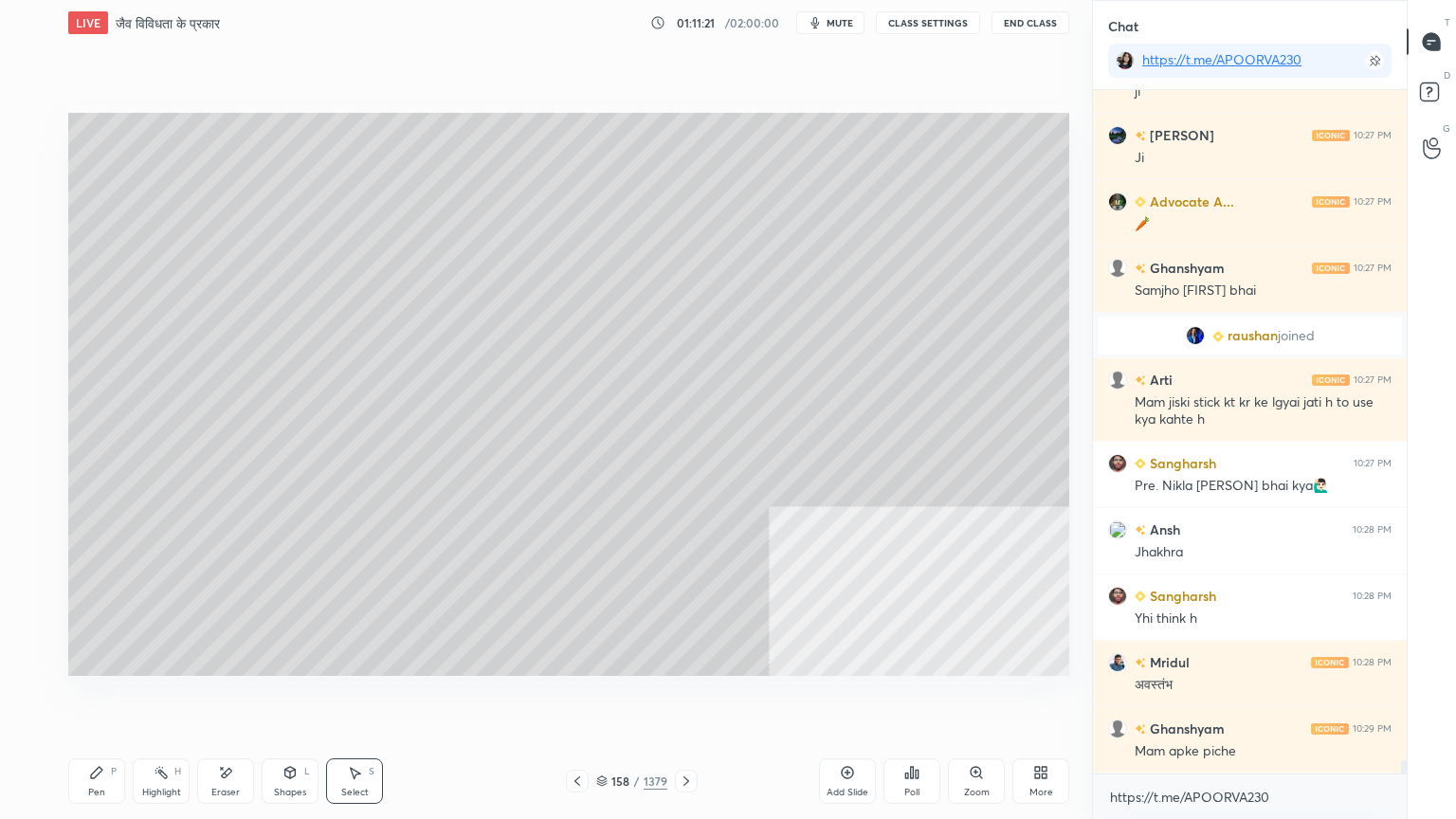 drag, startPoint x: 106, startPoint y: 802, endPoint x: 152, endPoint y: 731, distance: 84.59905 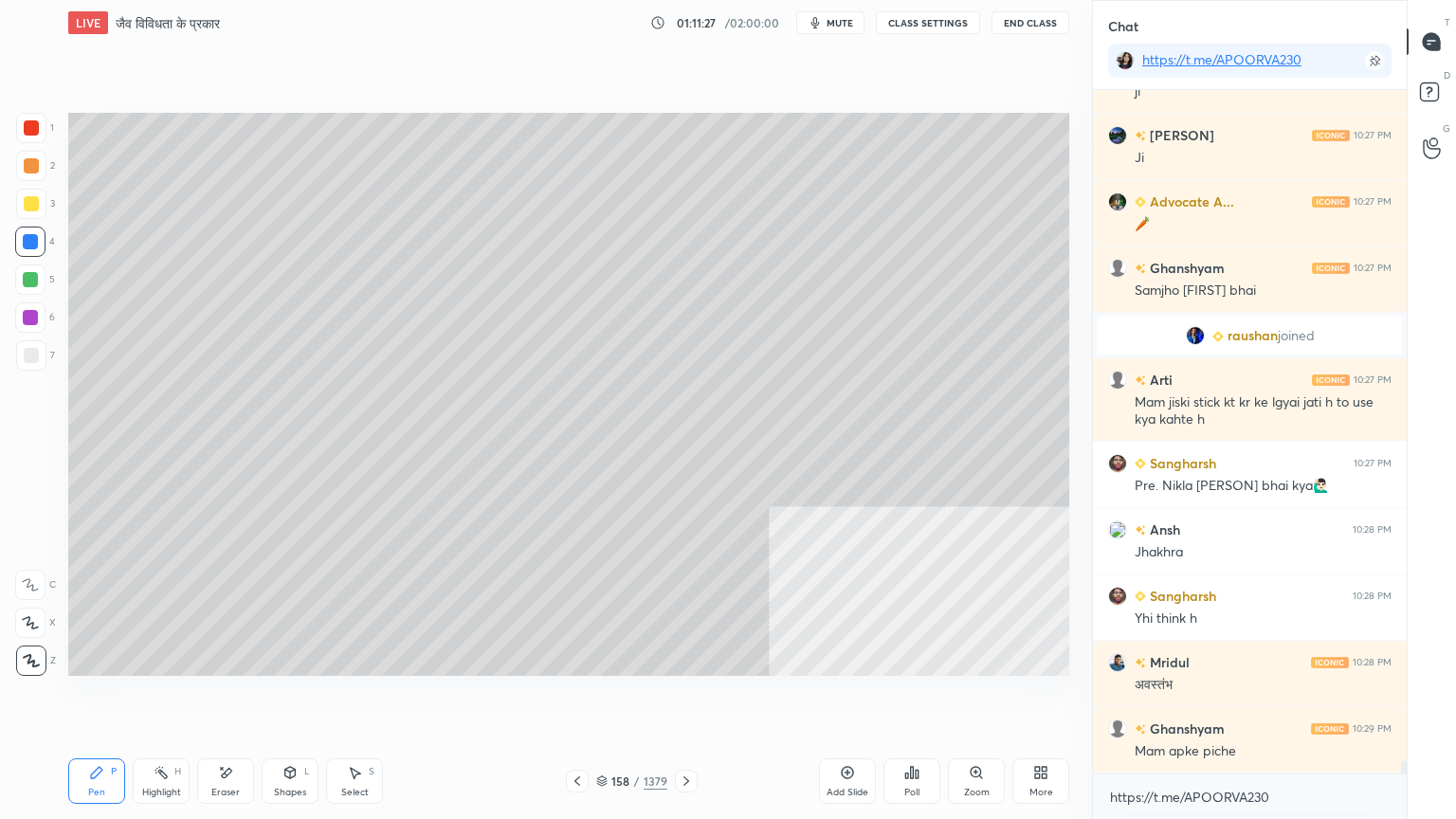 drag, startPoint x: 250, startPoint y: 787, endPoint x: 246, endPoint y: 770, distance: 17.464249 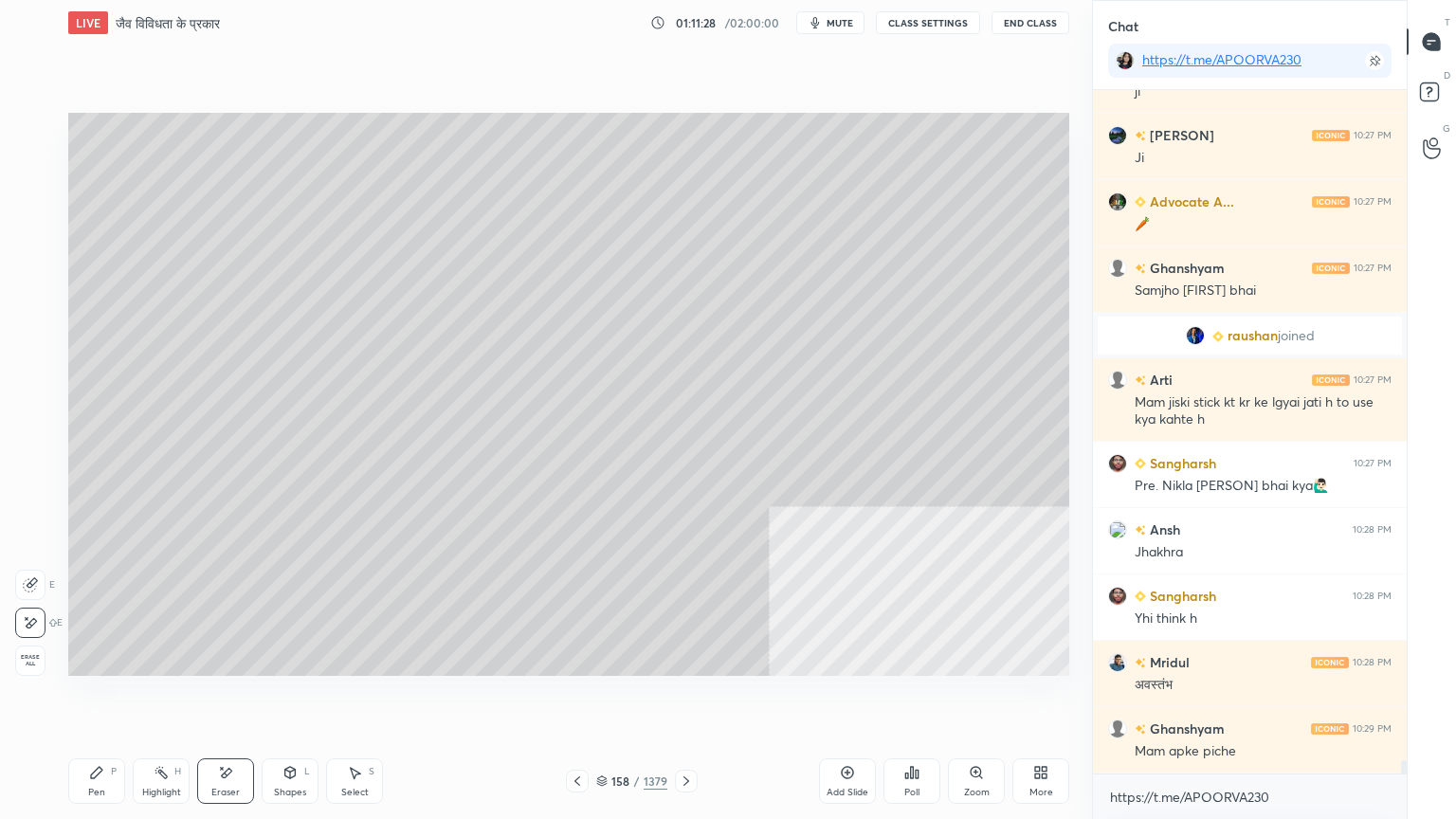 click on "Eraser" at bounding box center (226, 781) 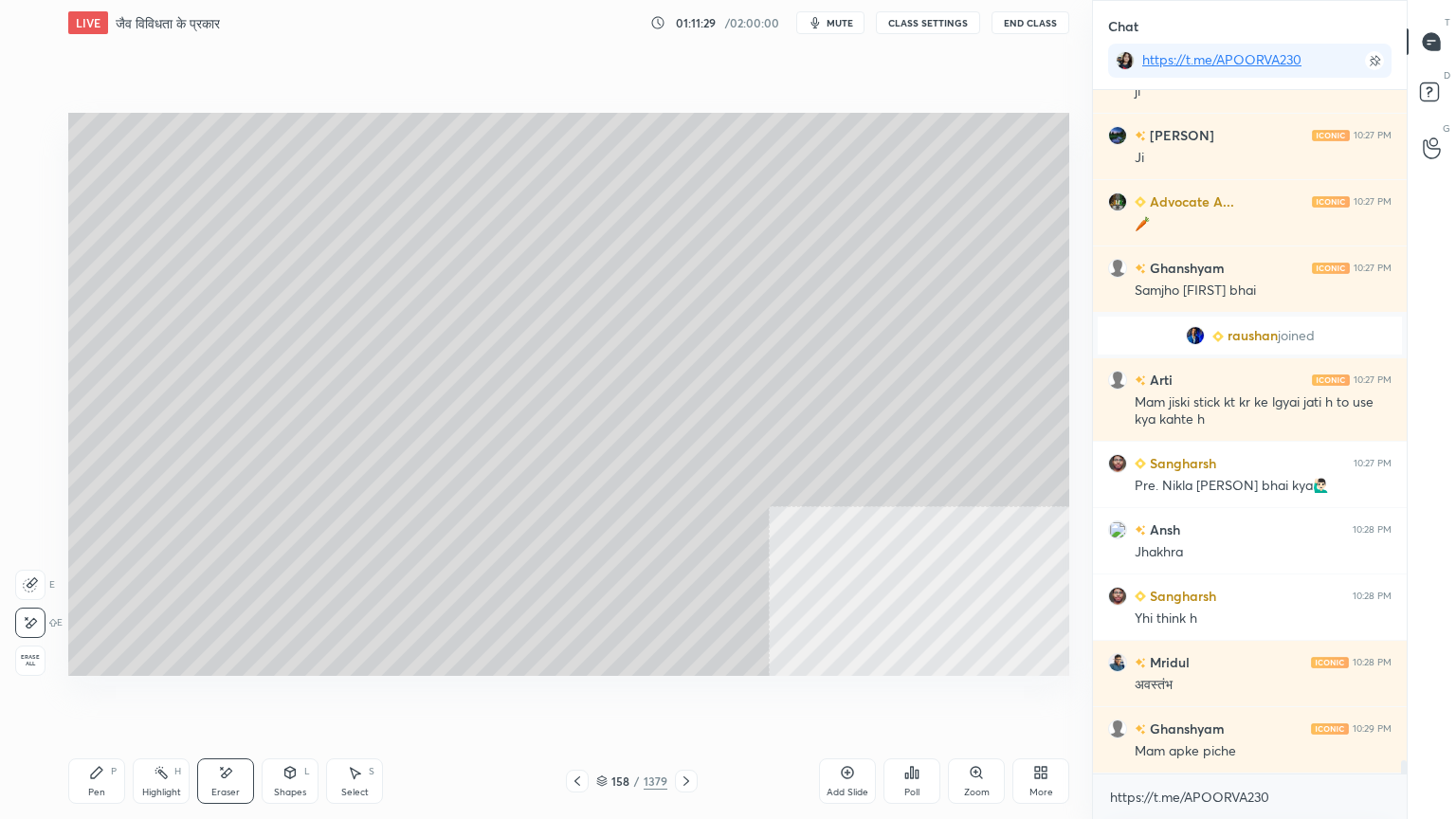 click on "Pen P" at bounding box center [97, 781] 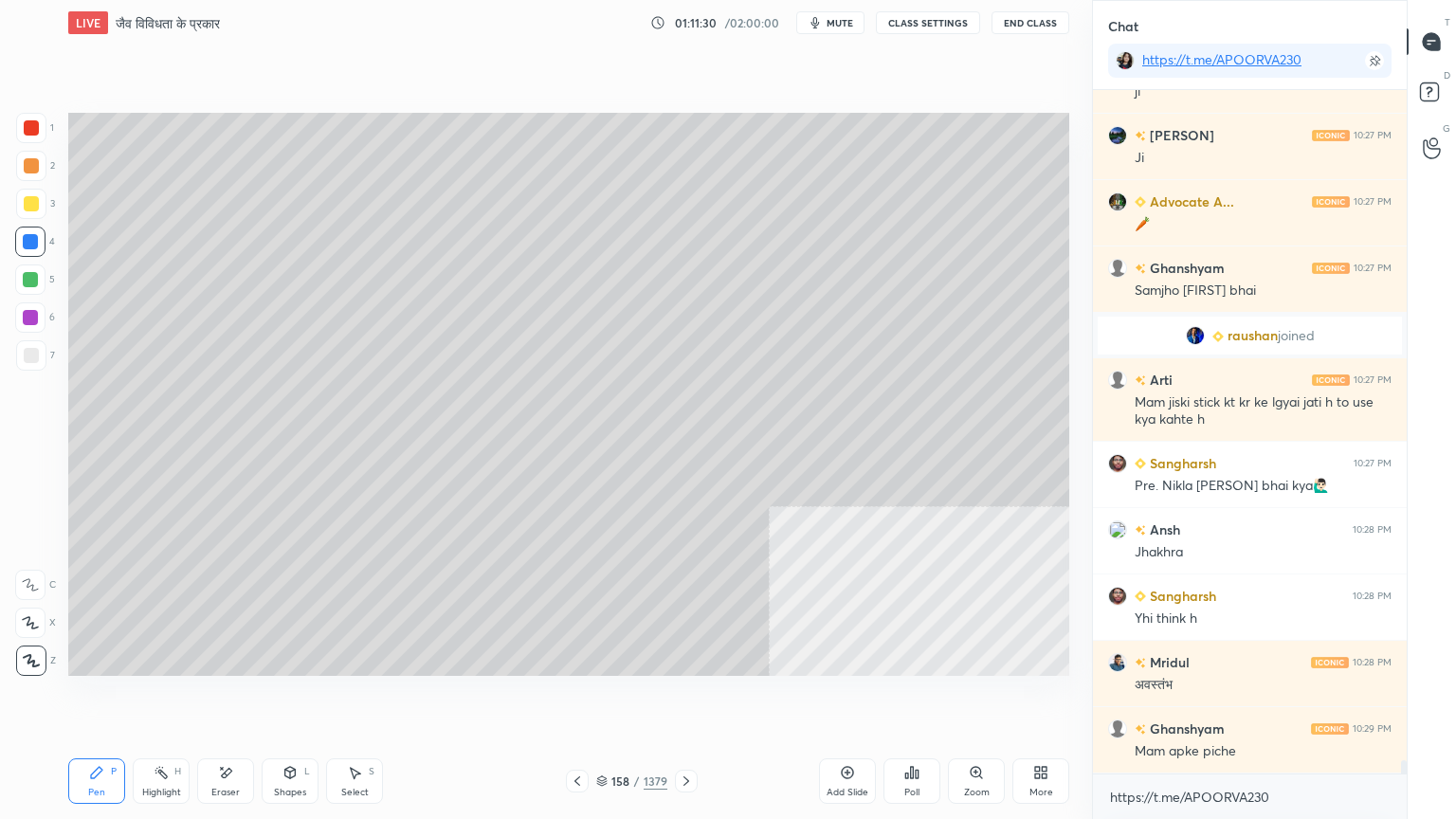 click on "Pen P" at bounding box center [97, 781] 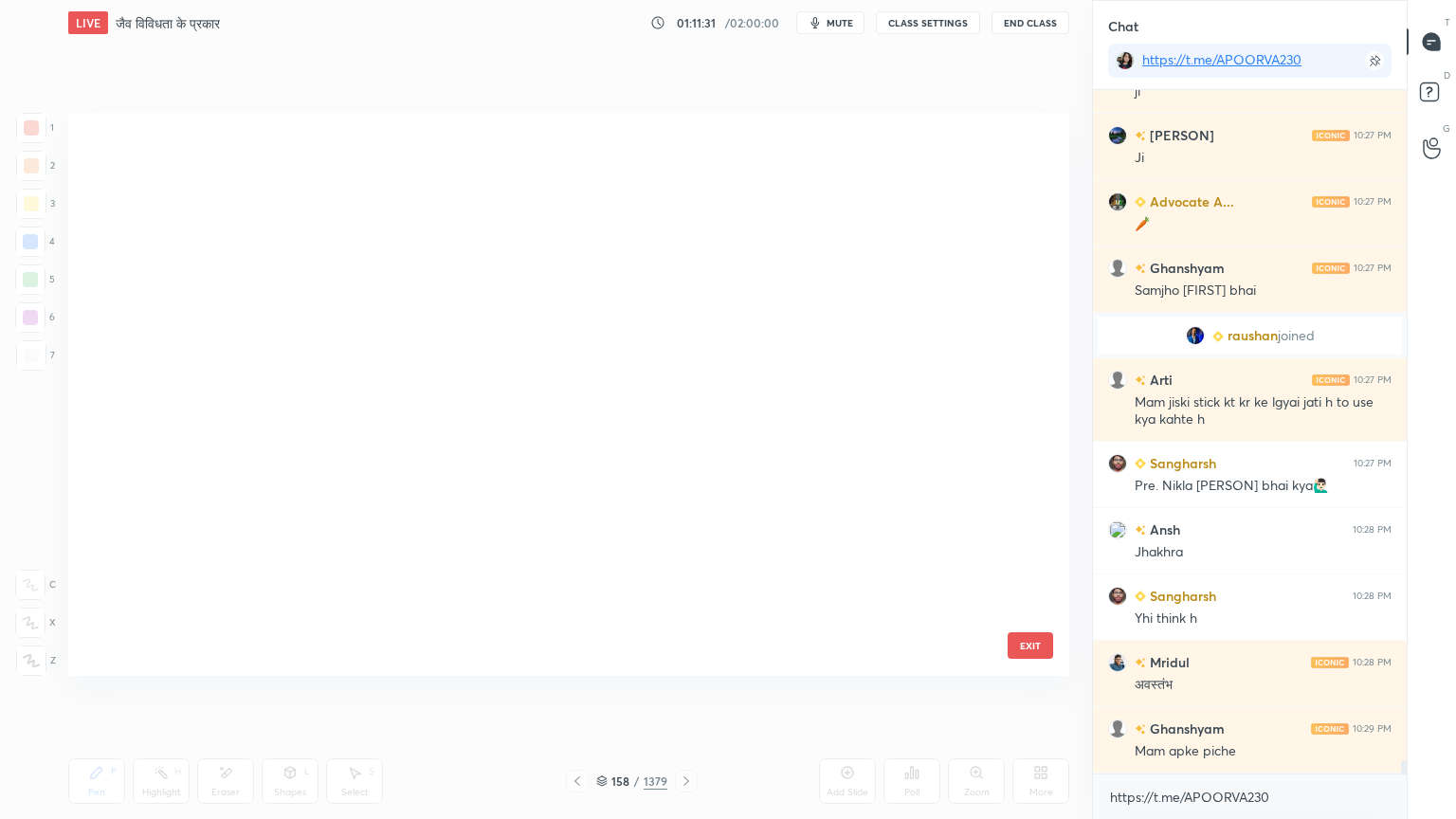 scroll, scrollTop: 8630, scrollLeft: 0, axis: vertical 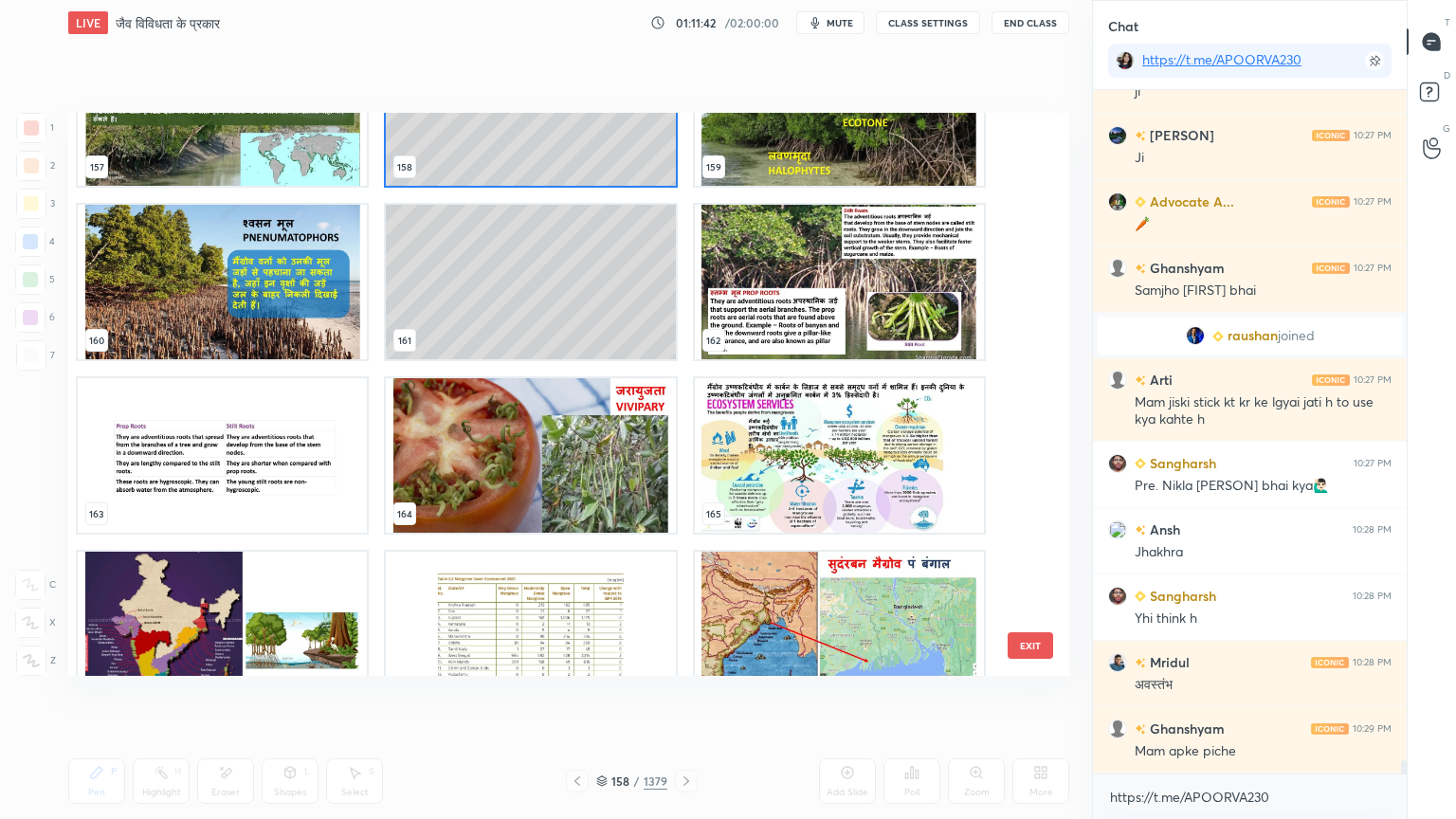 click on "EXIT" at bounding box center [1030, 646] 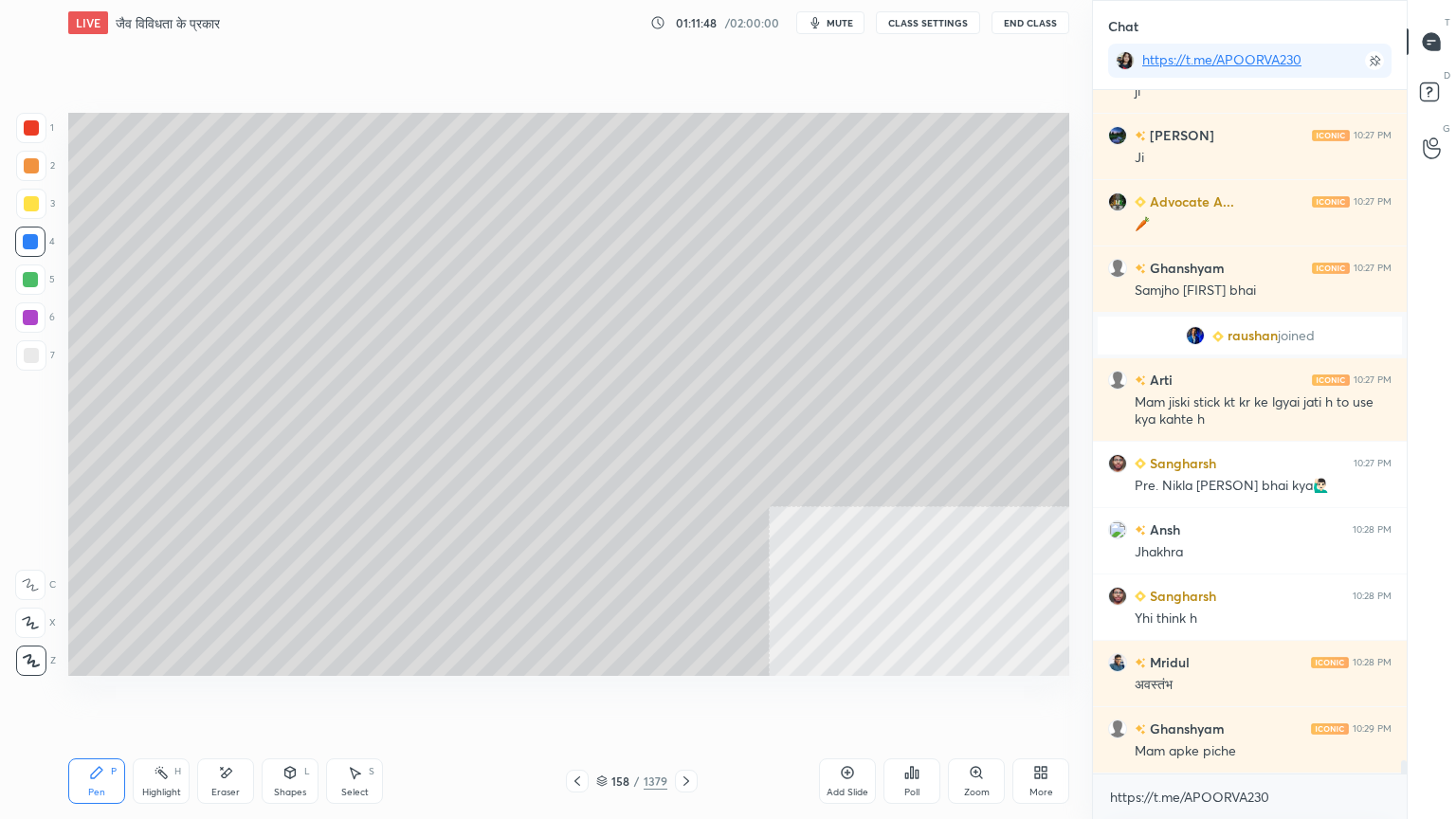 scroll, scrollTop: 34857, scrollLeft: 0, axis: vertical 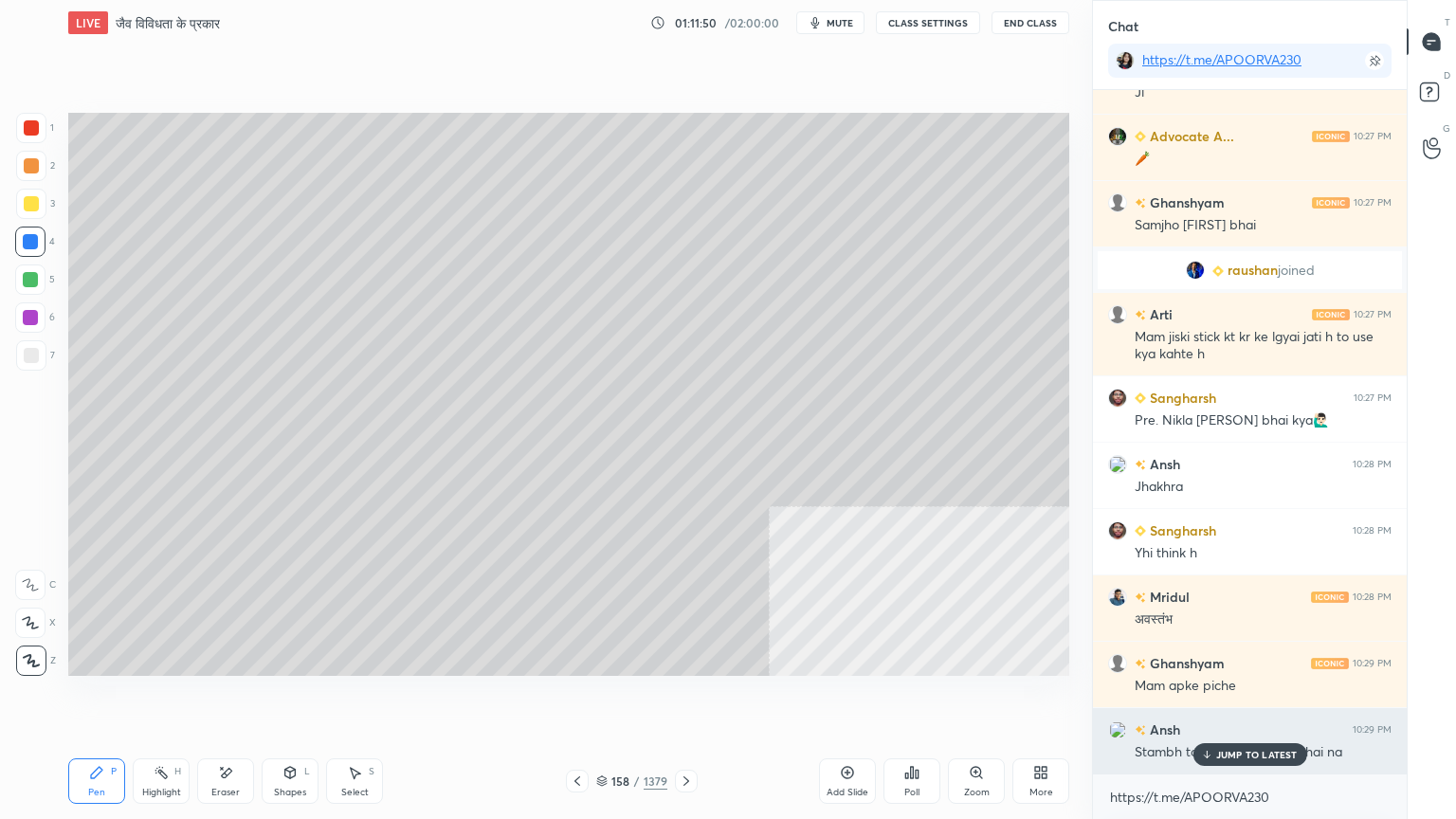 click on "JUMP TO LATEST" at bounding box center [1257, 755] 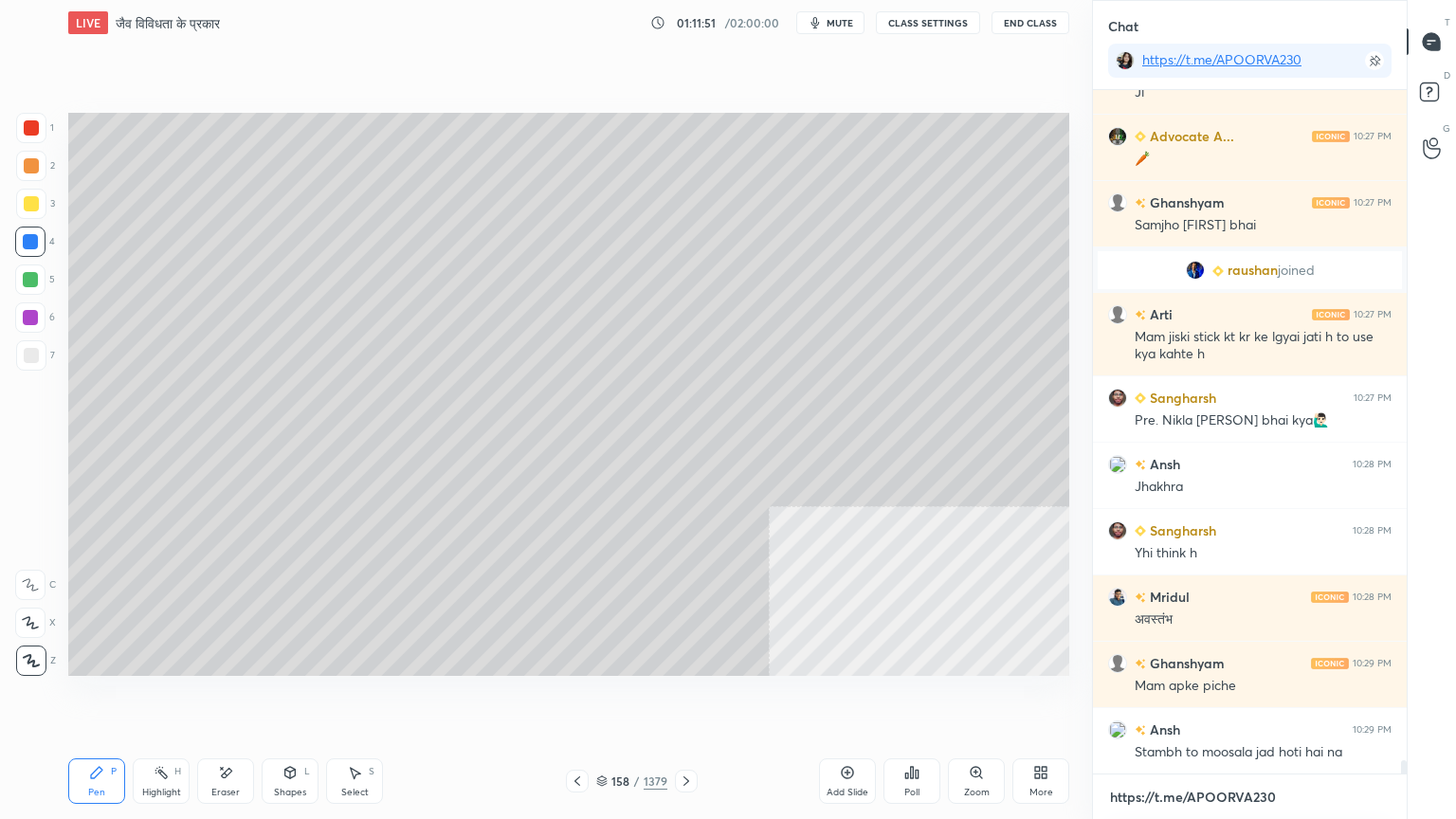 click on "https://t.me/APOORVA230" at bounding box center (1249, 797) 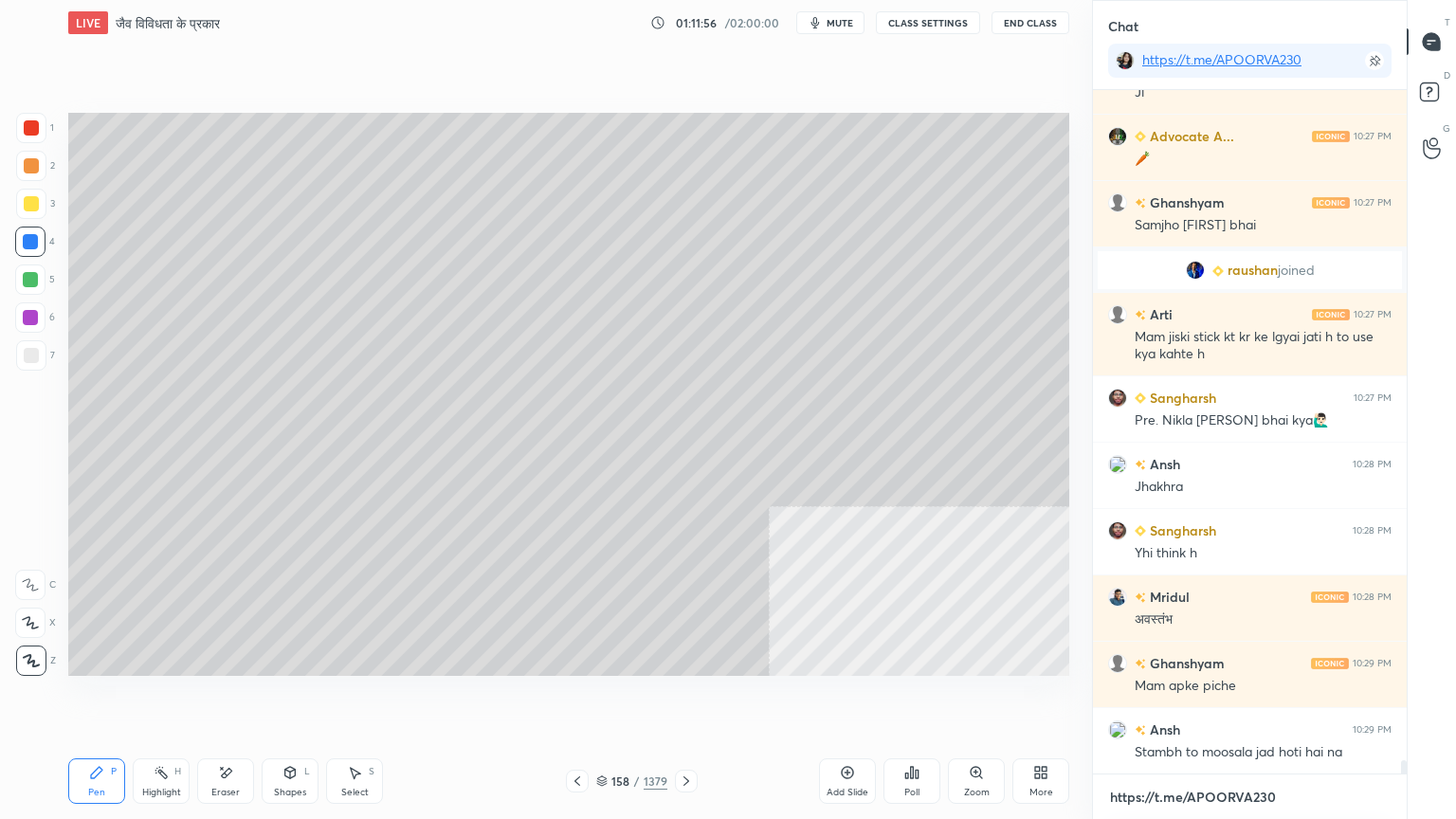 scroll, scrollTop: 34924, scrollLeft: 0, axis: vertical 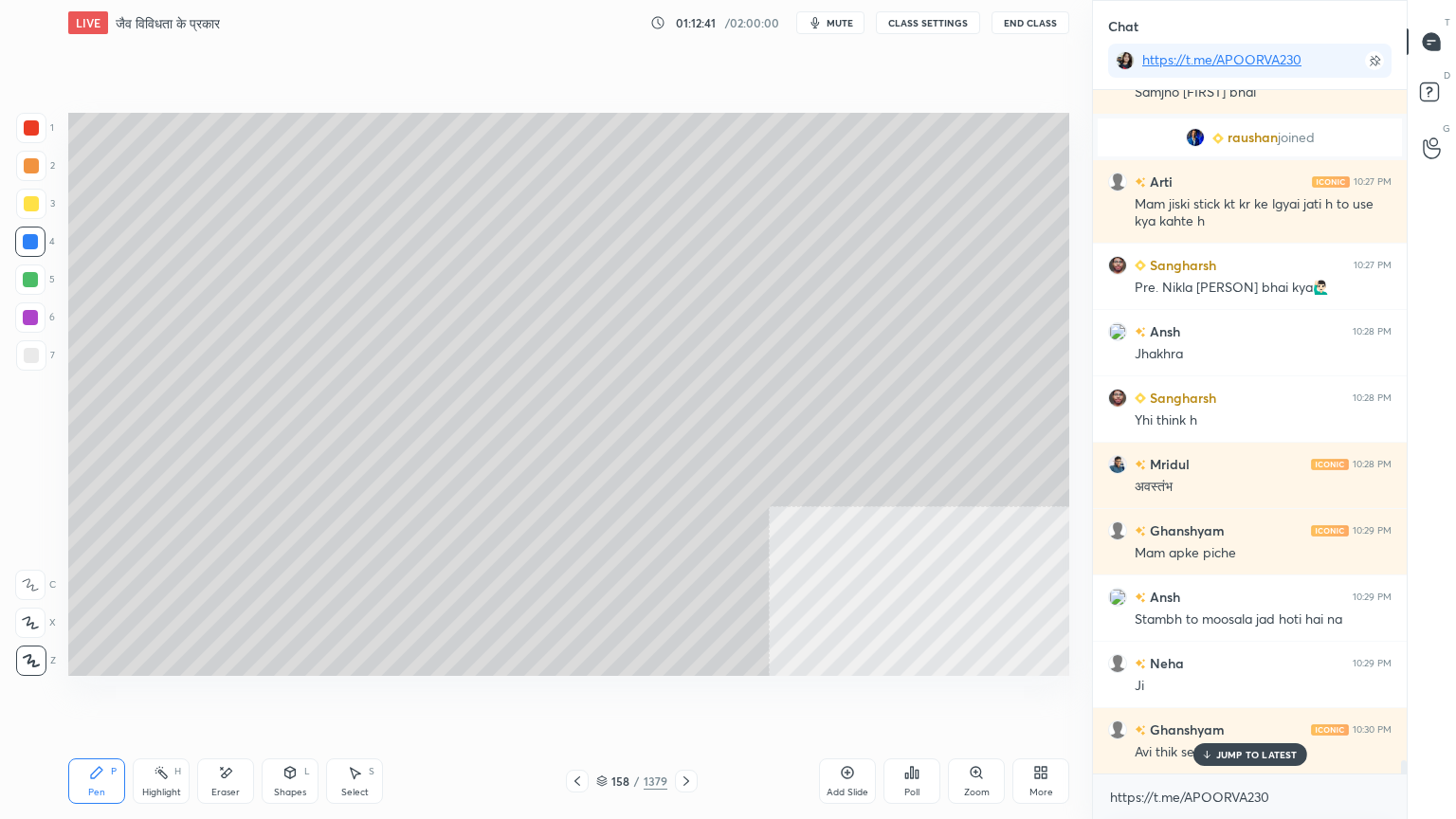 drag, startPoint x: 1282, startPoint y: 757, endPoint x: 1264, endPoint y: 799, distance: 45.69464 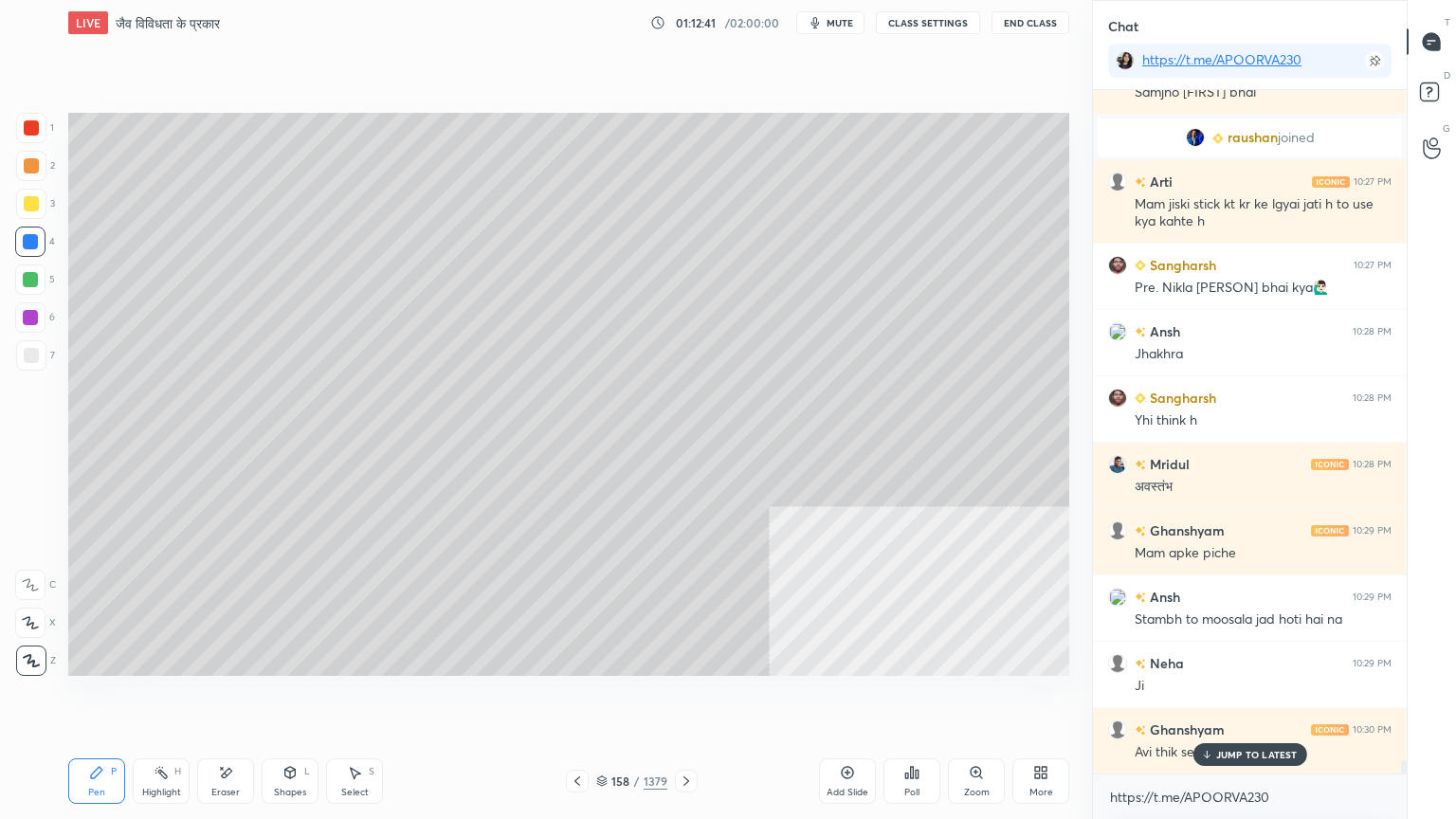click on "JUMP TO LATEST" at bounding box center [1249, 755] 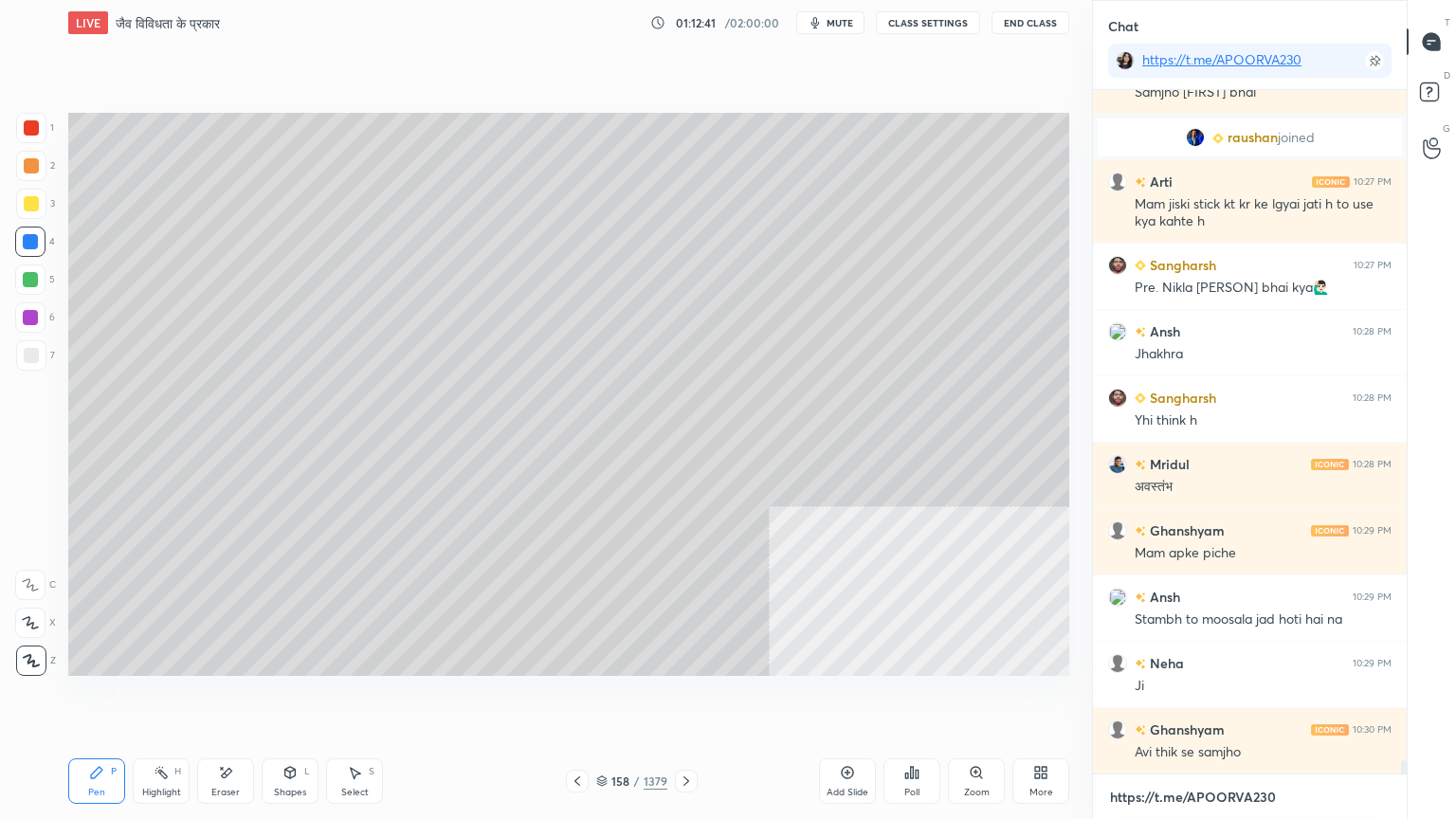 click on "https://t.me/APOORVA230" at bounding box center [1249, 797] 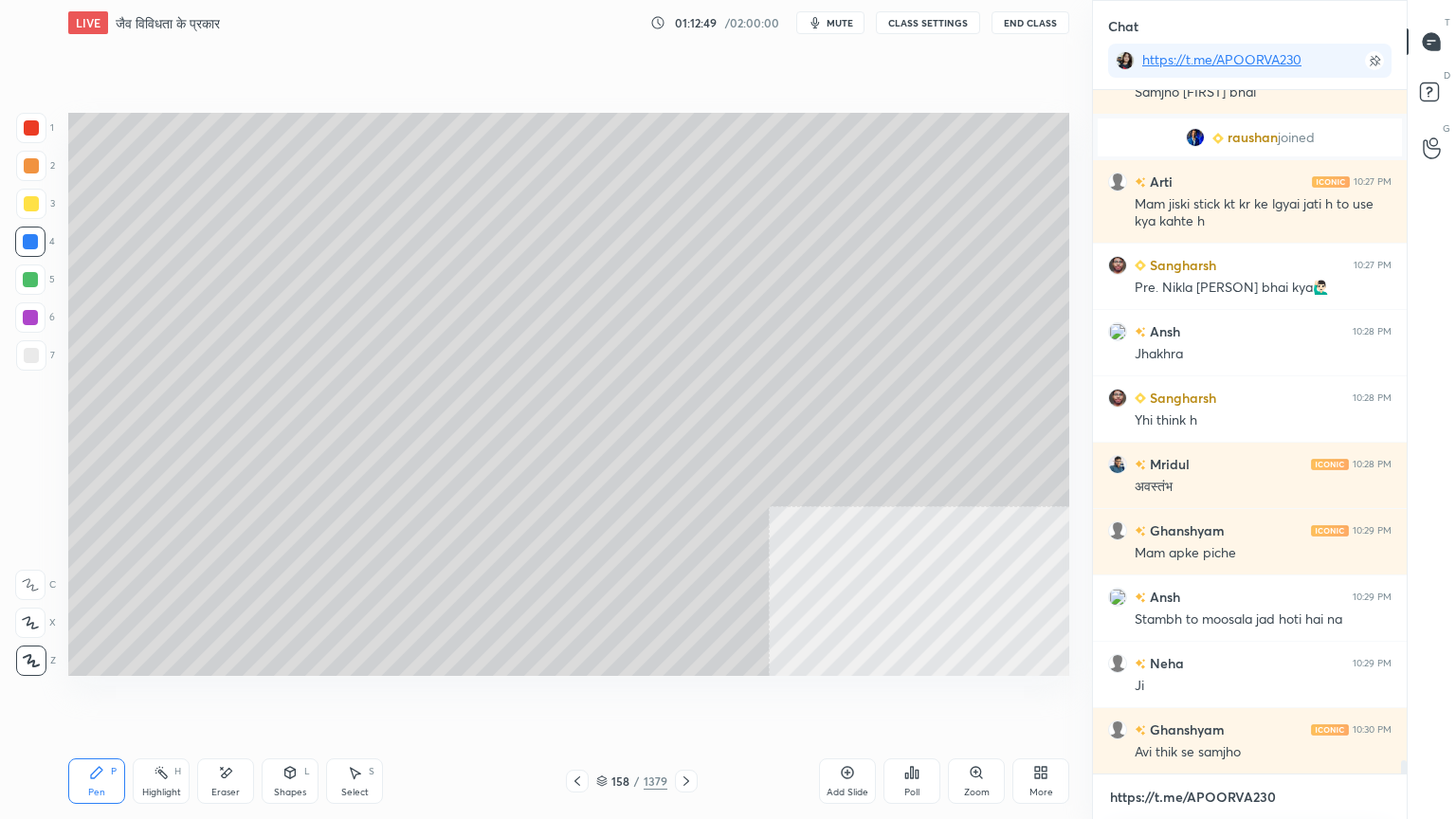 scroll, scrollTop: 35057, scrollLeft: 0, axis: vertical 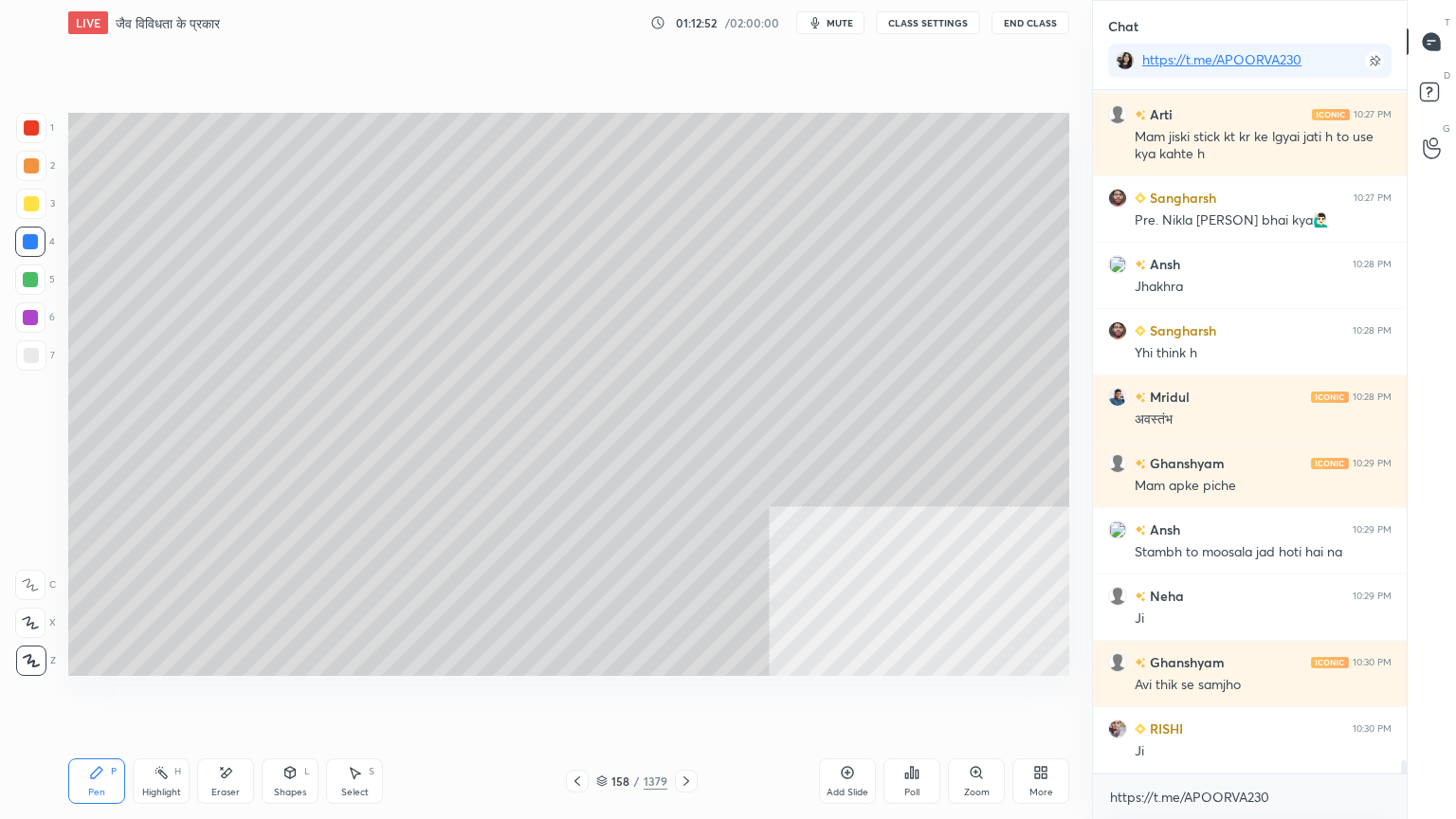 click 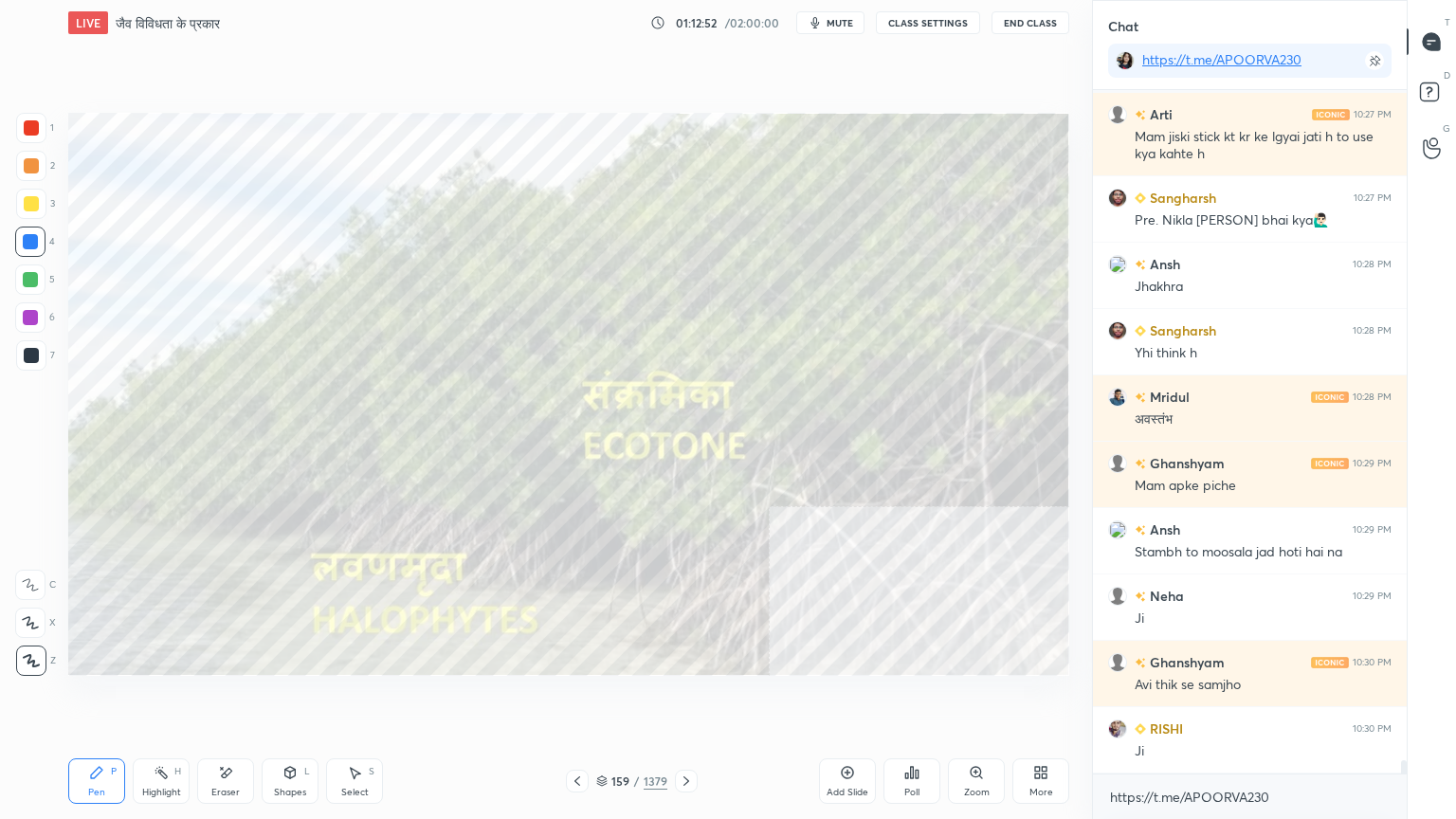 click 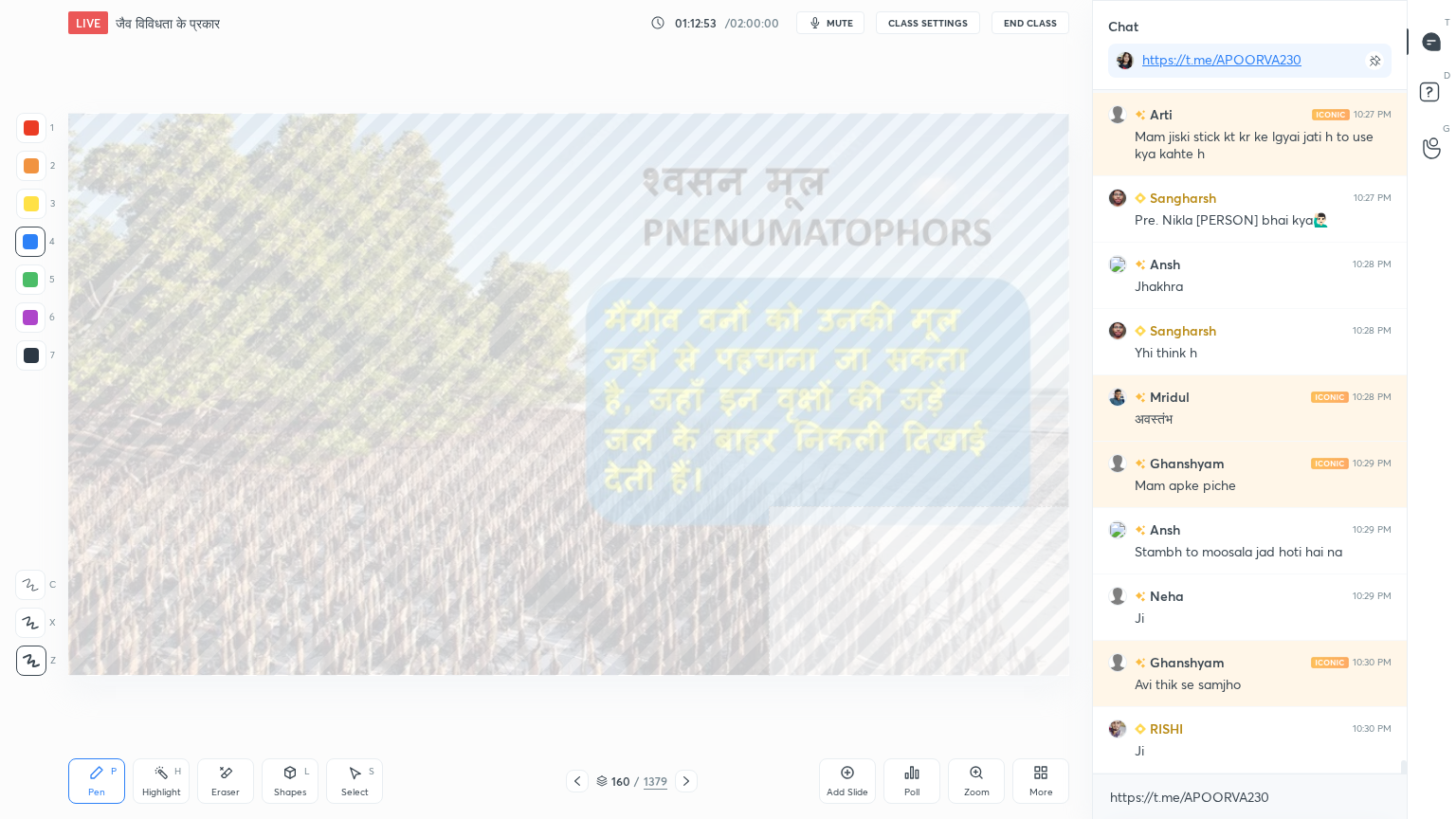 scroll, scrollTop: 35122, scrollLeft: 0, axis: vertical 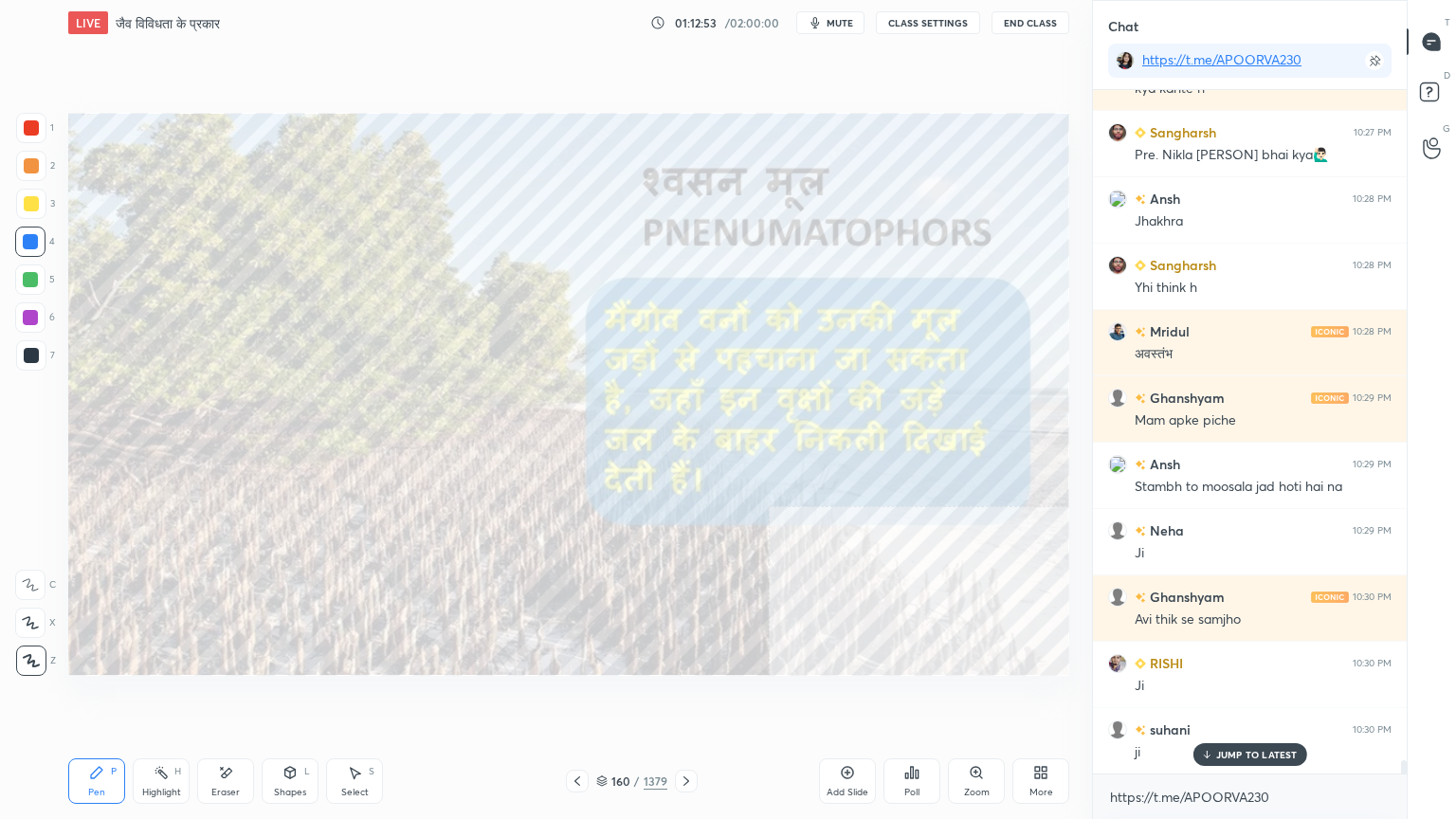 click 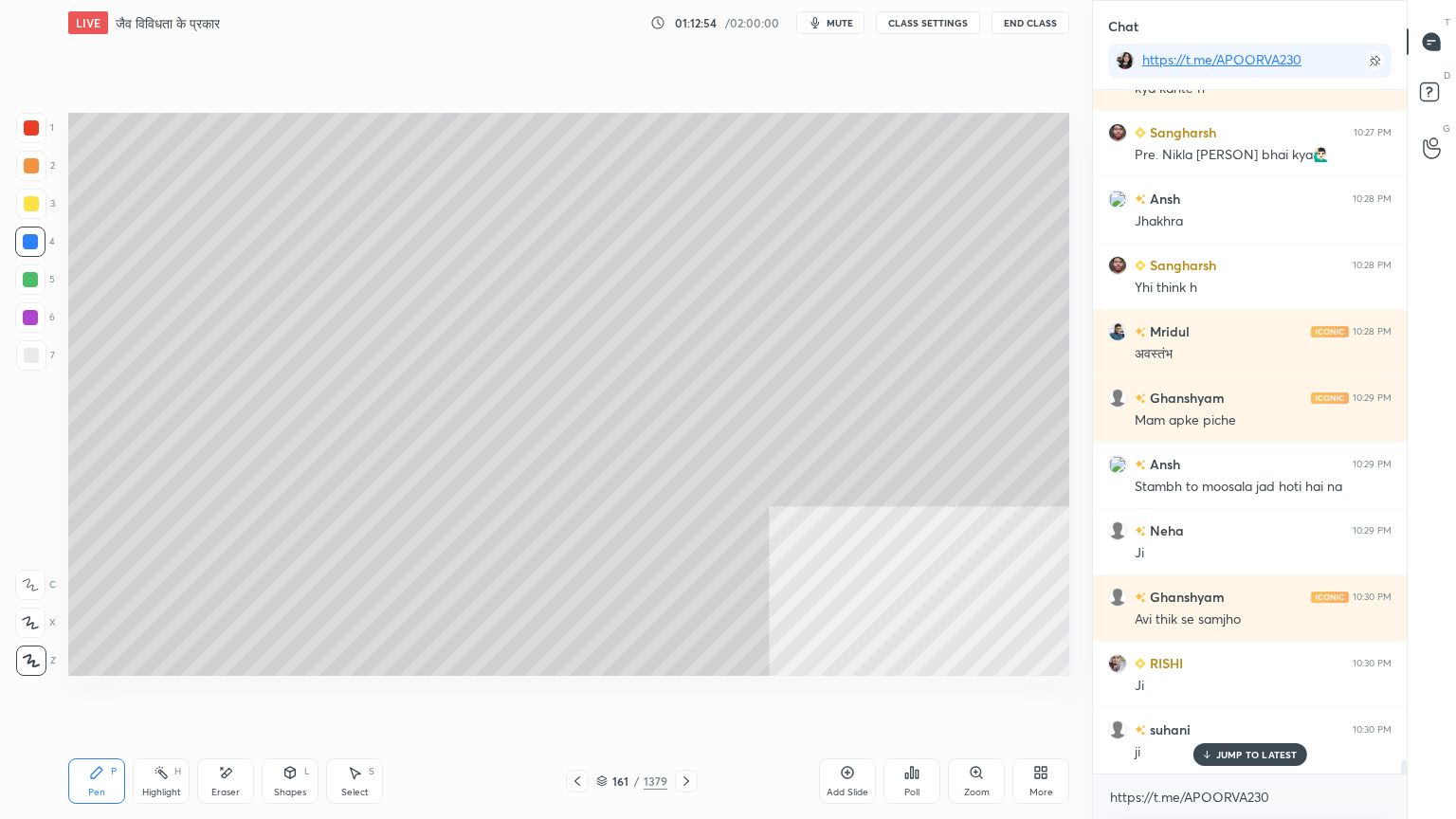 click 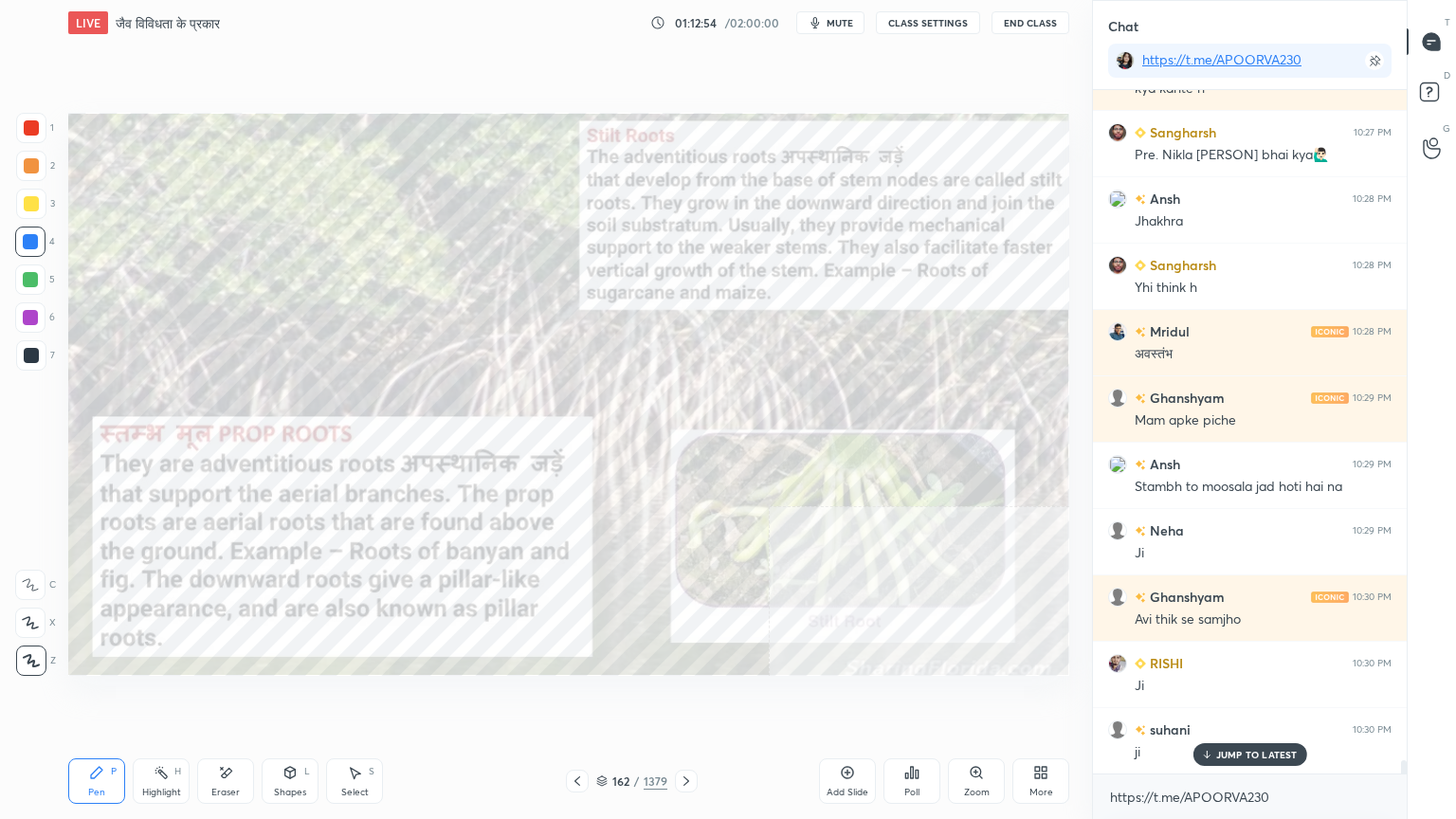 click 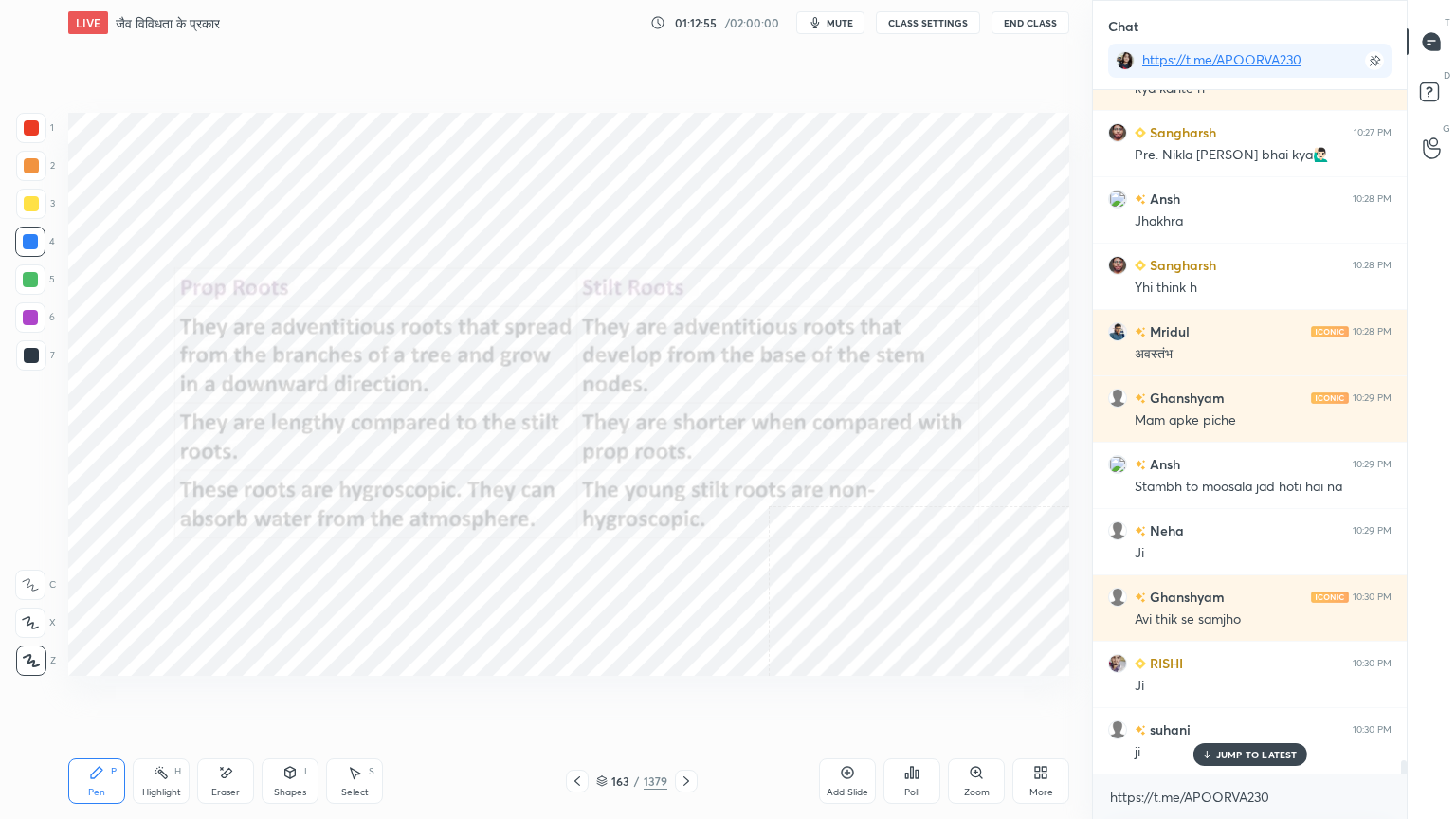 click 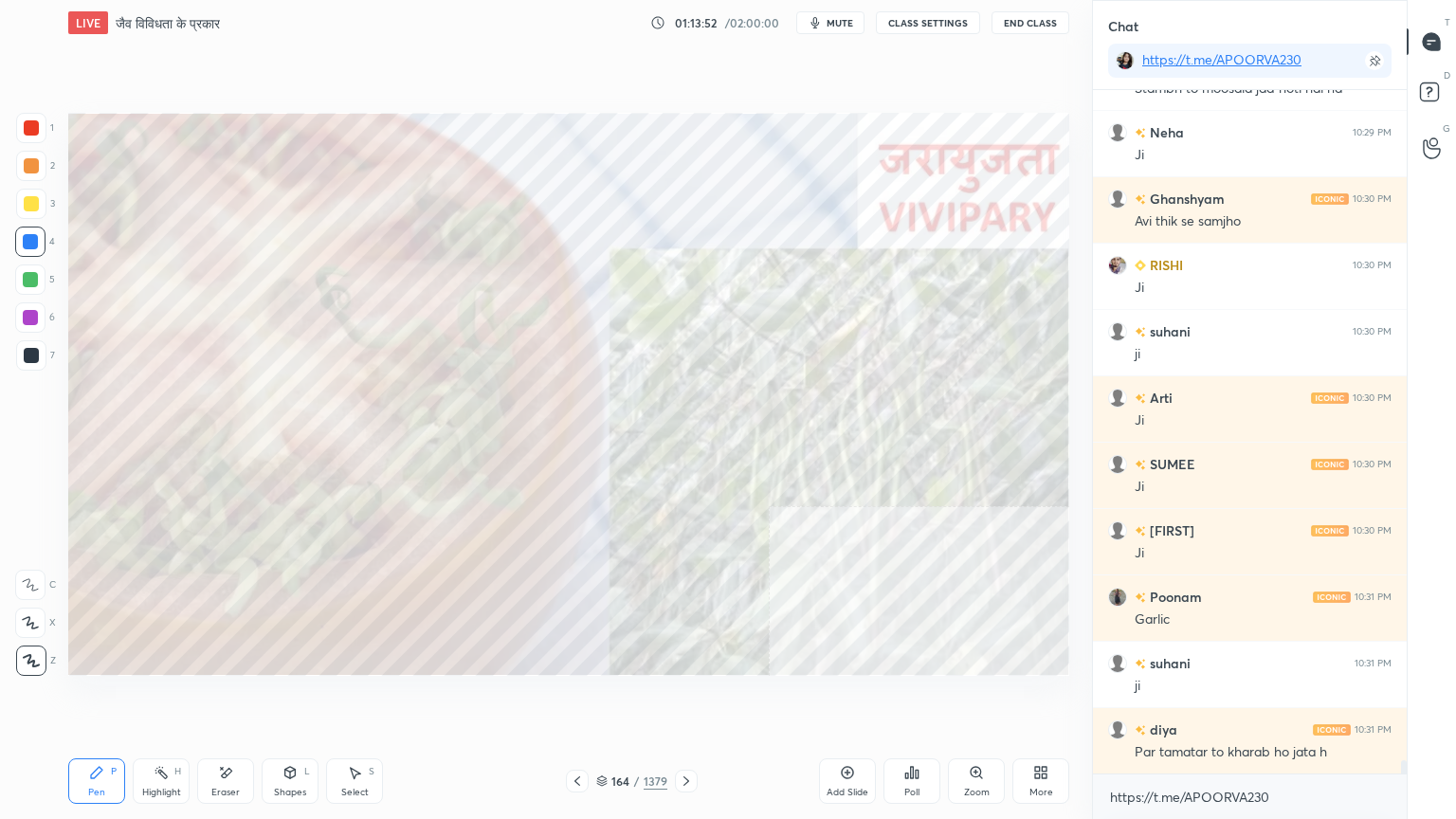 scroll, scrollTop: 35588, scrollLeft: 0, axis: vertical 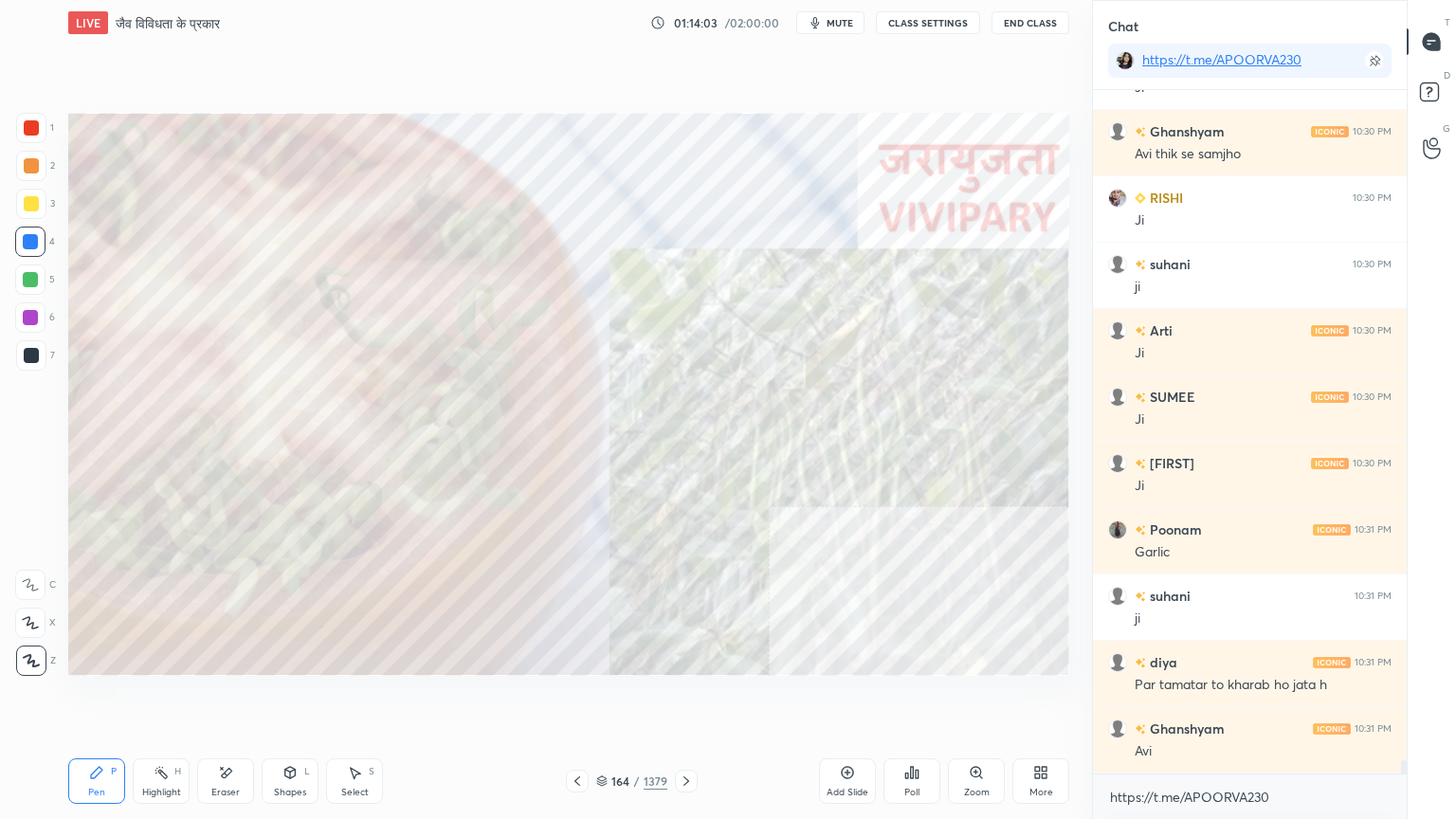 click 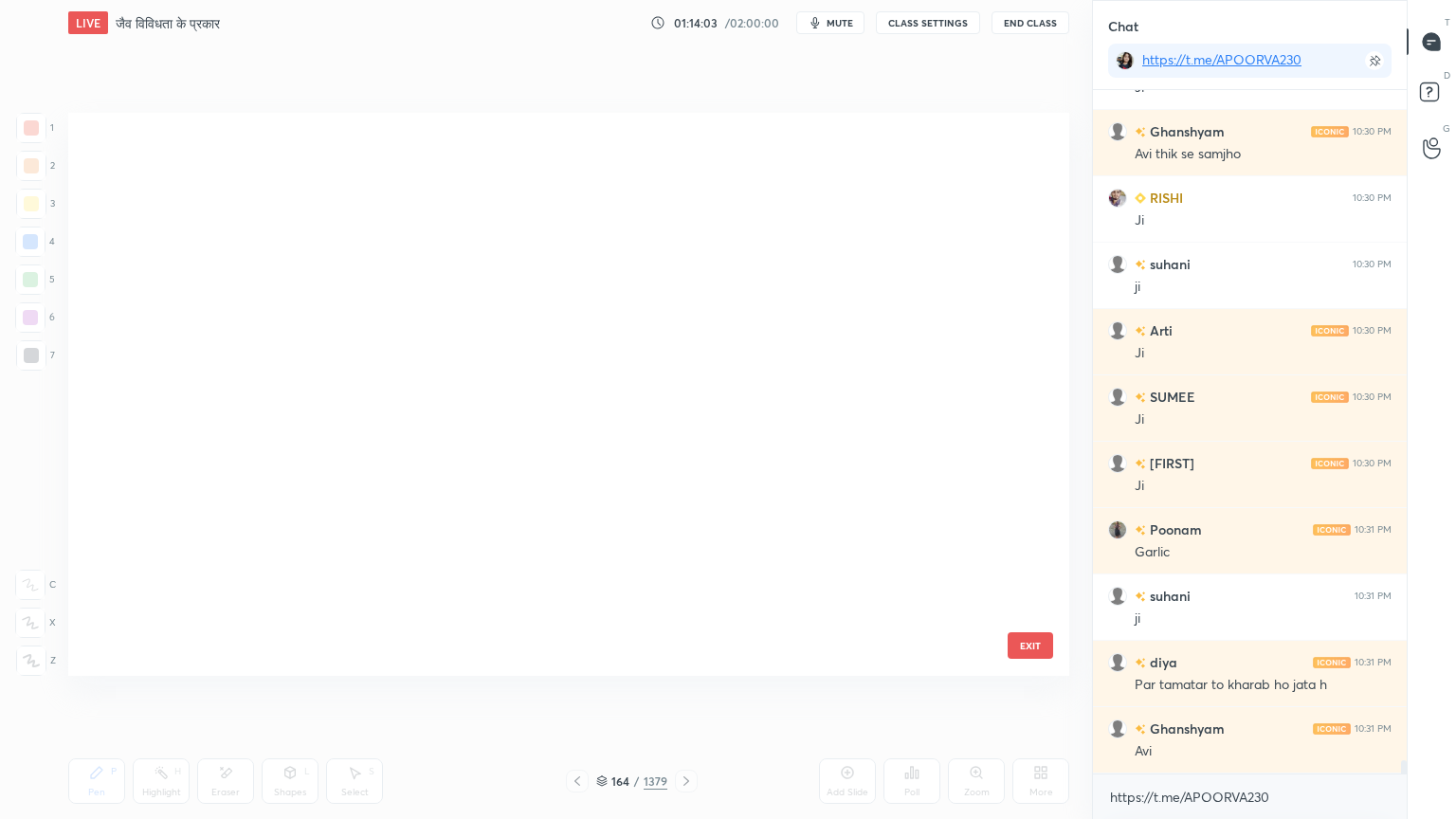 scroll, scrollTop: 8978, scrollLeft: 0, axis: vertical 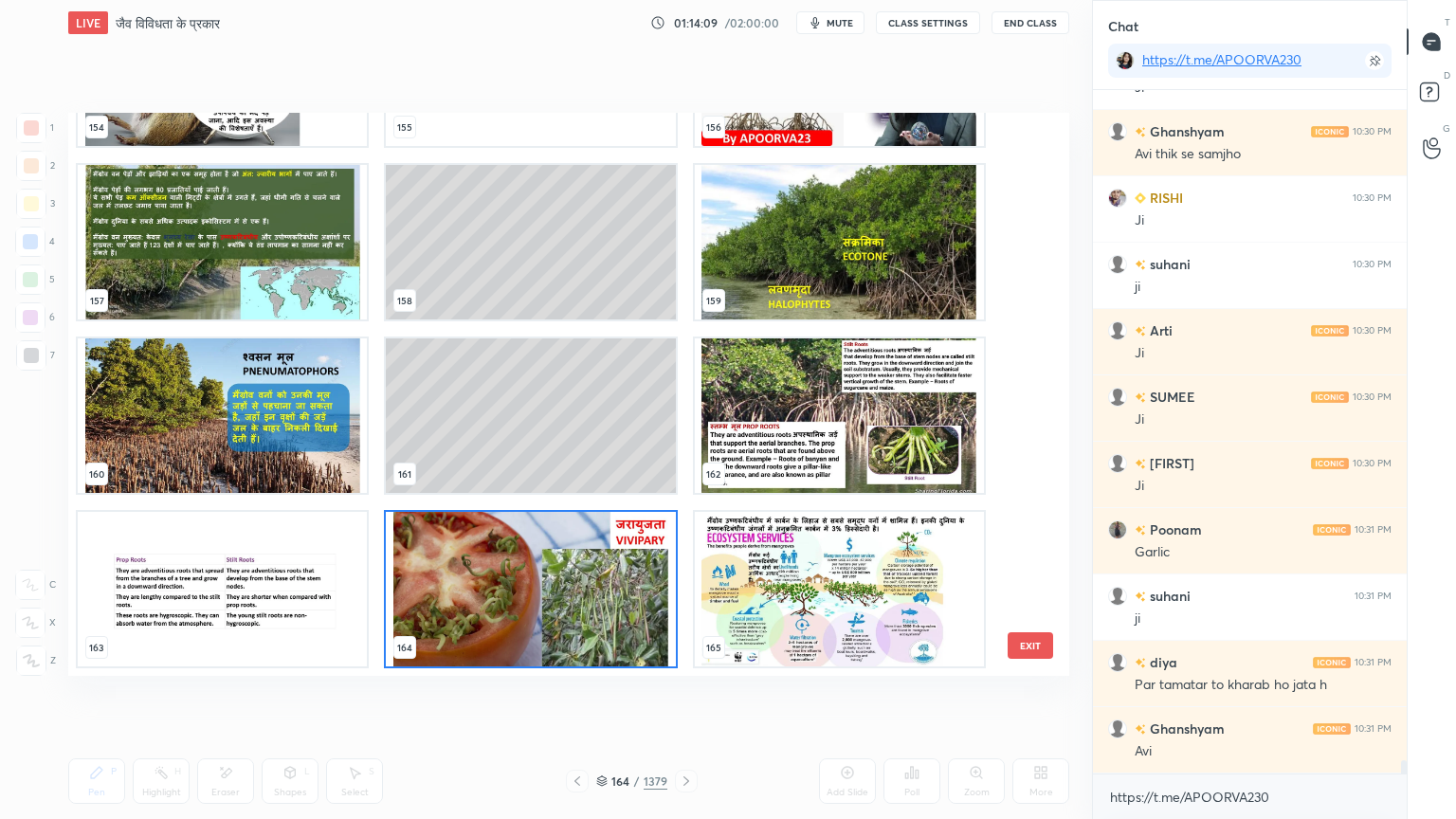 click at bounding box center (222, 242) 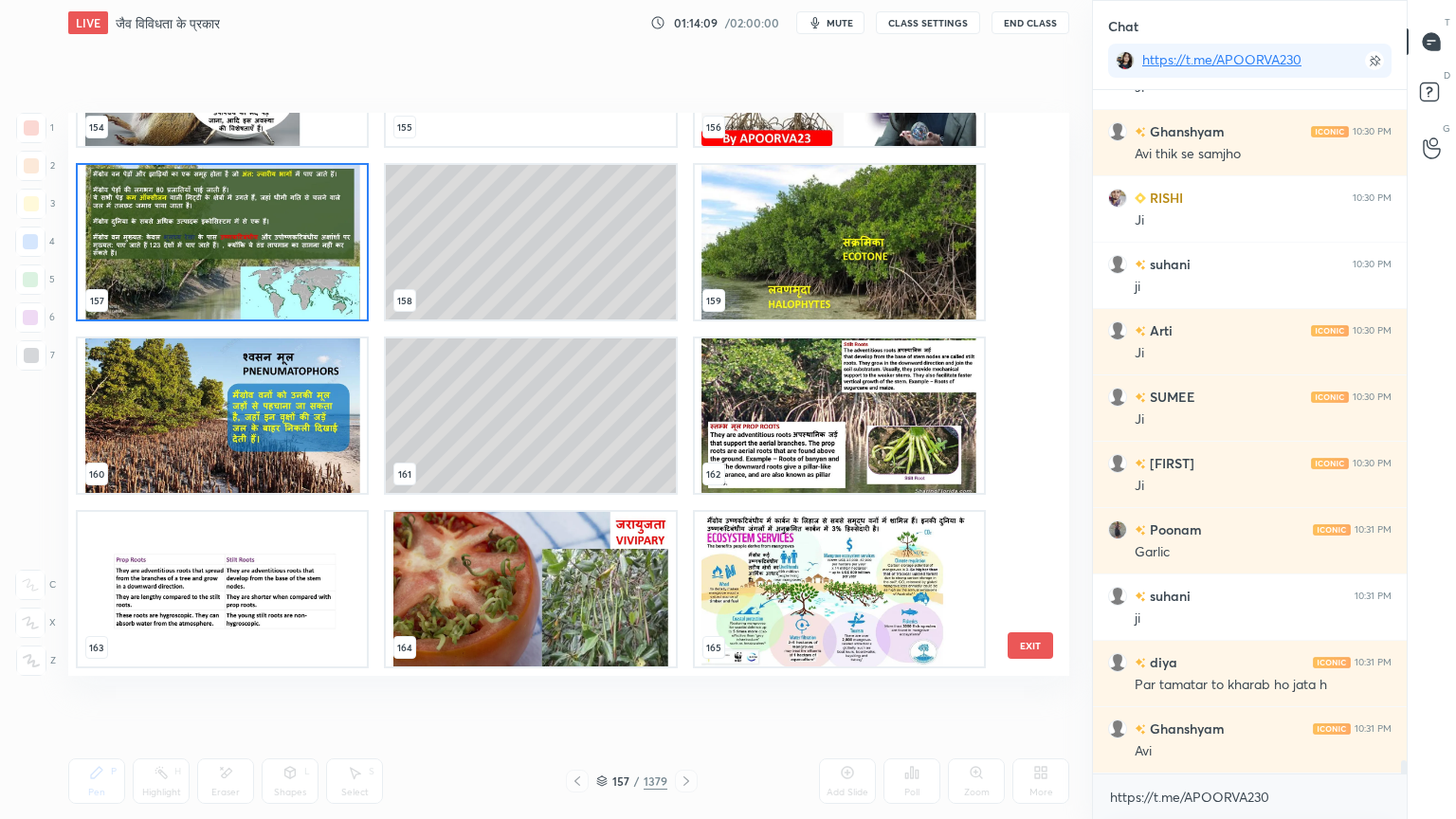 click at bounding box center [222, 242] 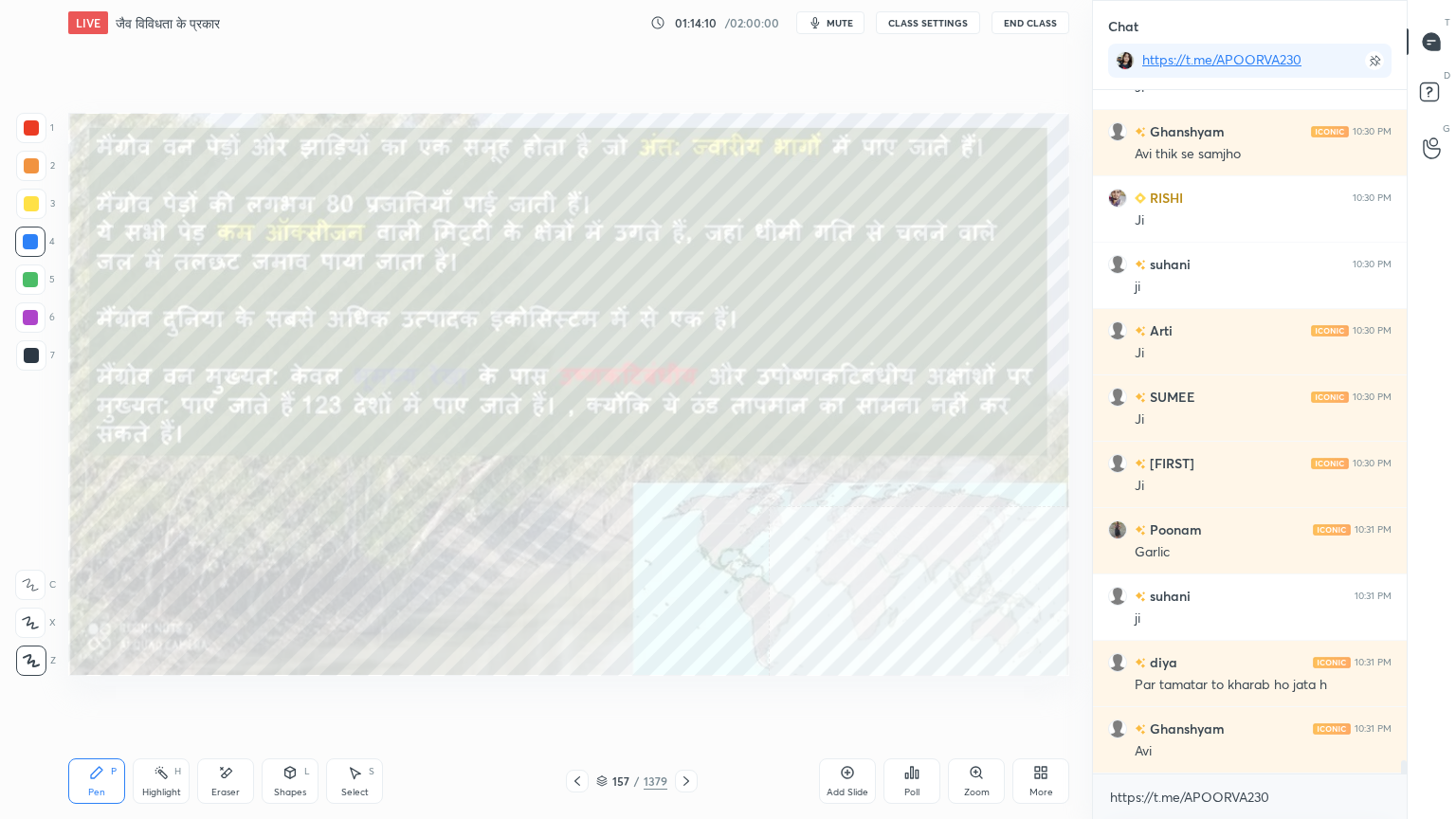 drag, startPoint x: 167, startPoint y: 250, endPoint x: 151, endPoint y: 239, distance: 19.416488 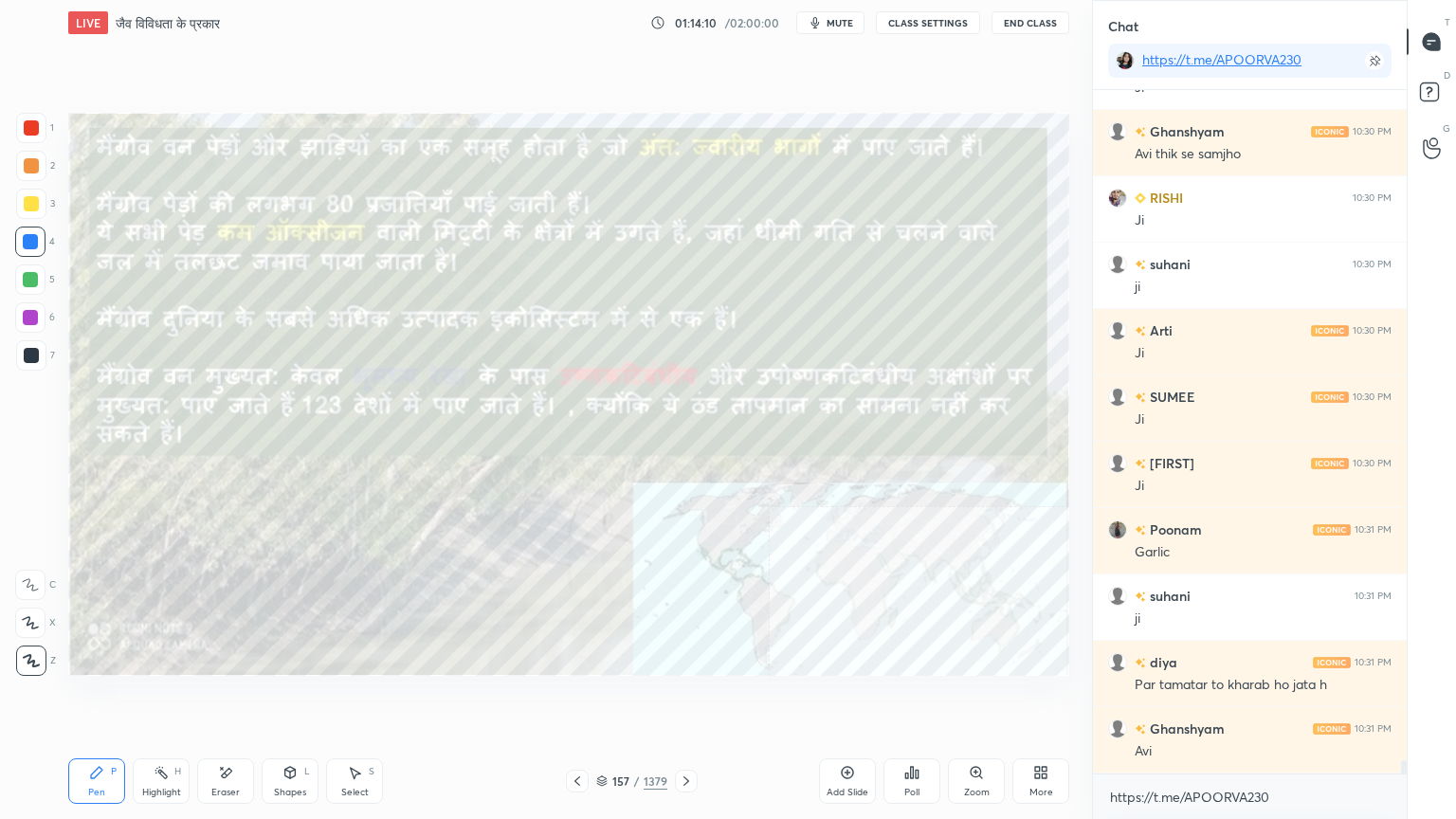 click at bounding box center (222, 242) 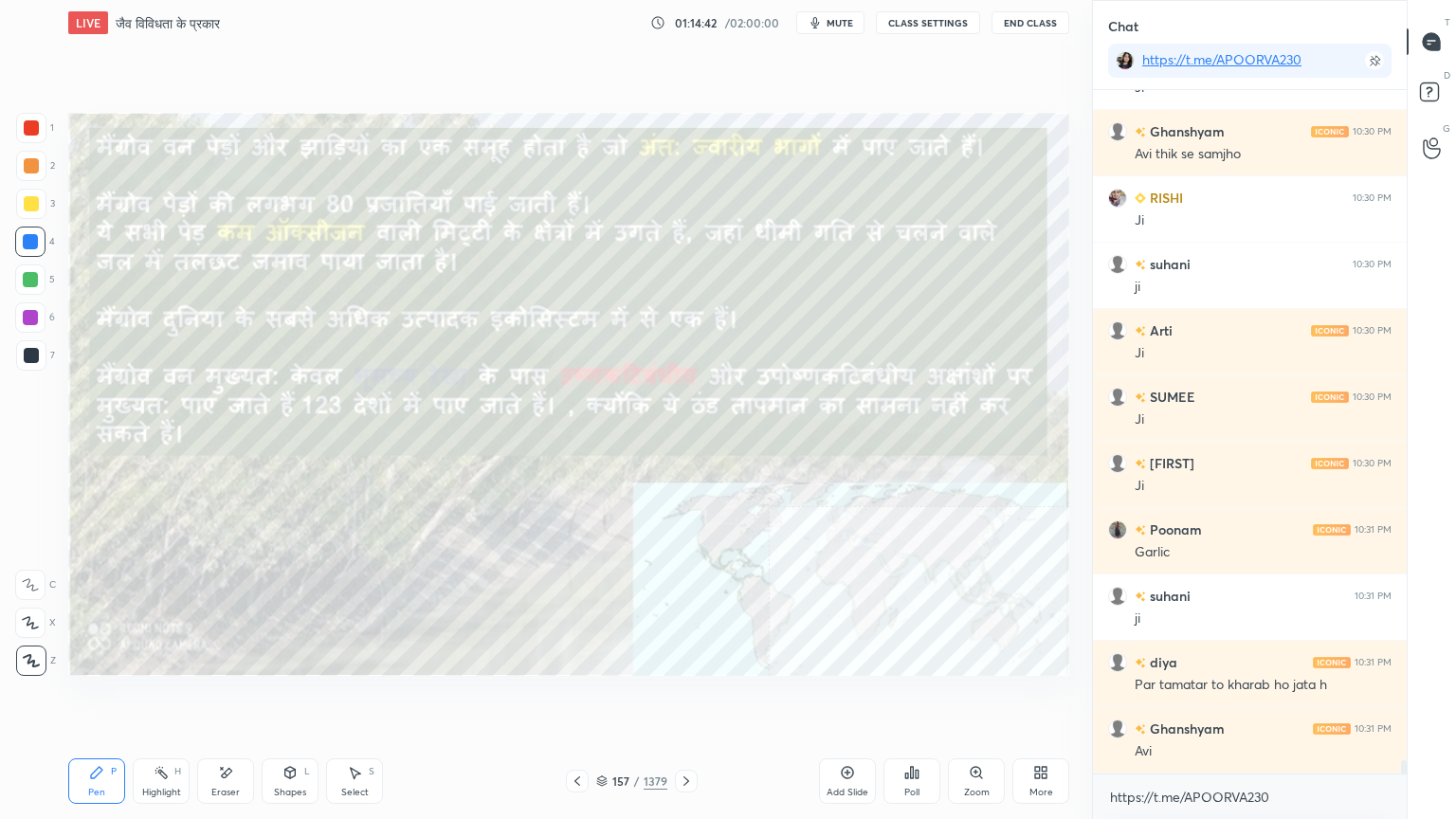 scroll, scrollTop: 35653, scrollLeft: 0, axis: vertical 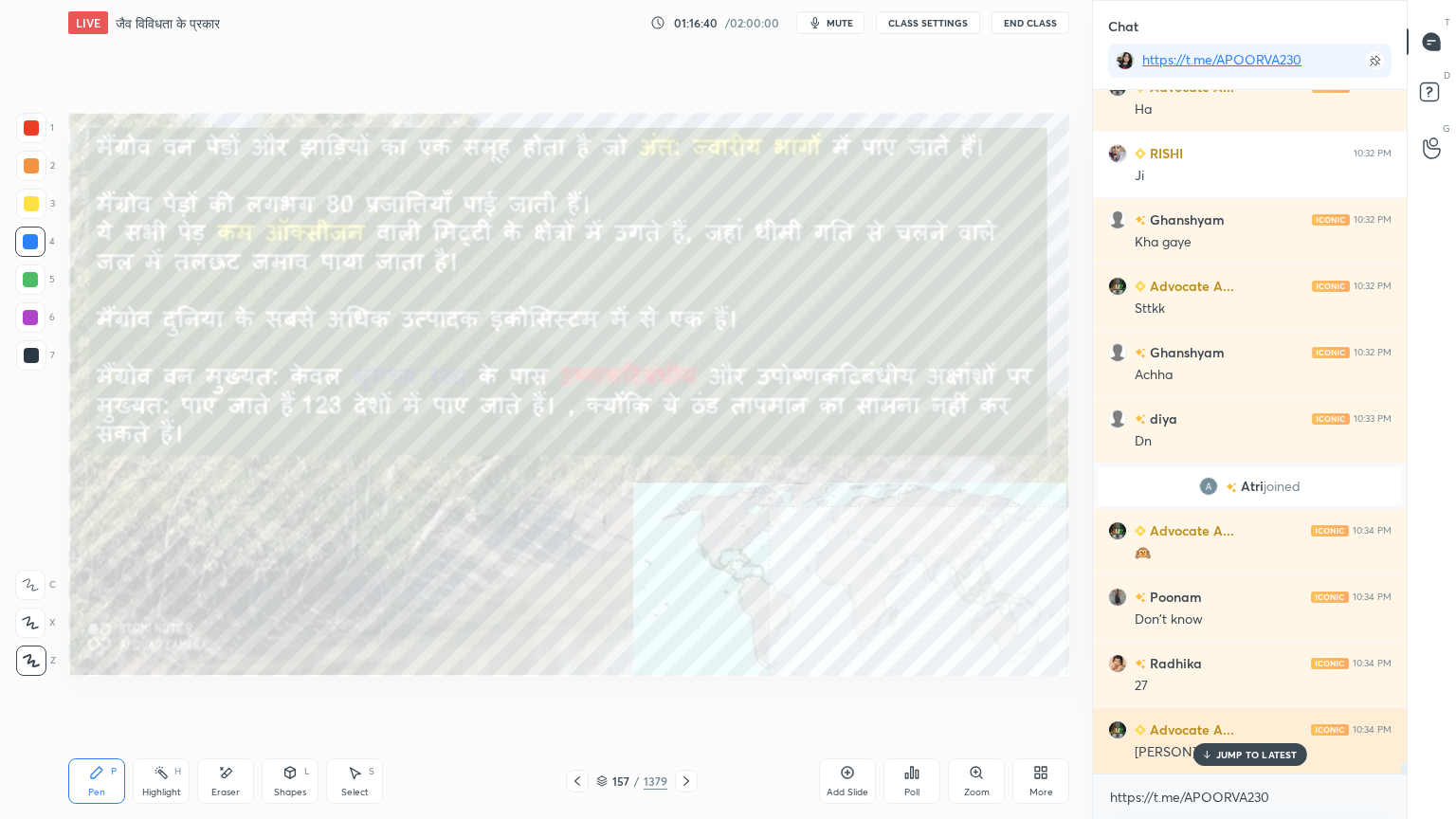 click 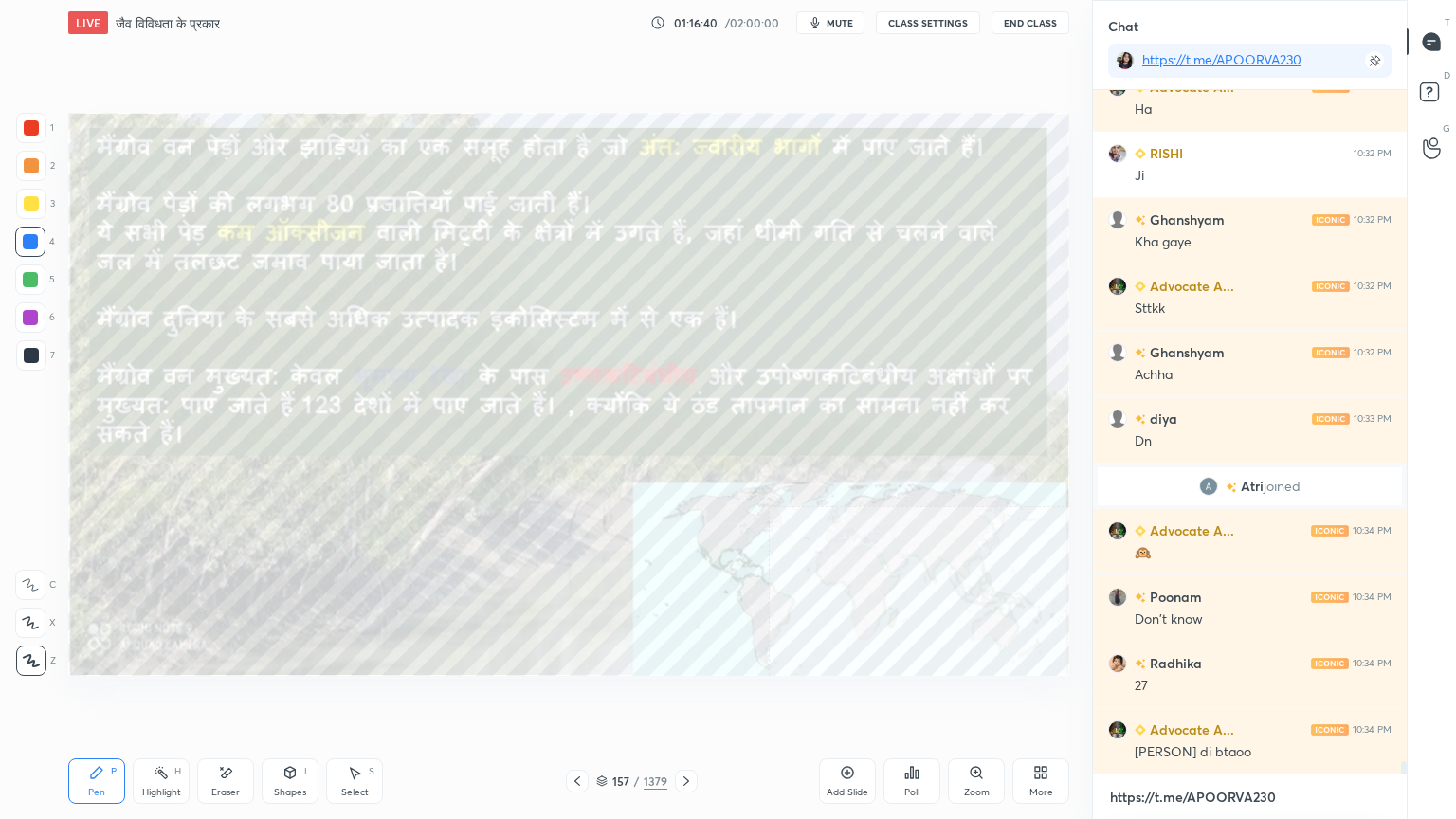 click on "https://t.me/APOORVA230" at bounding box center (1249, 797) 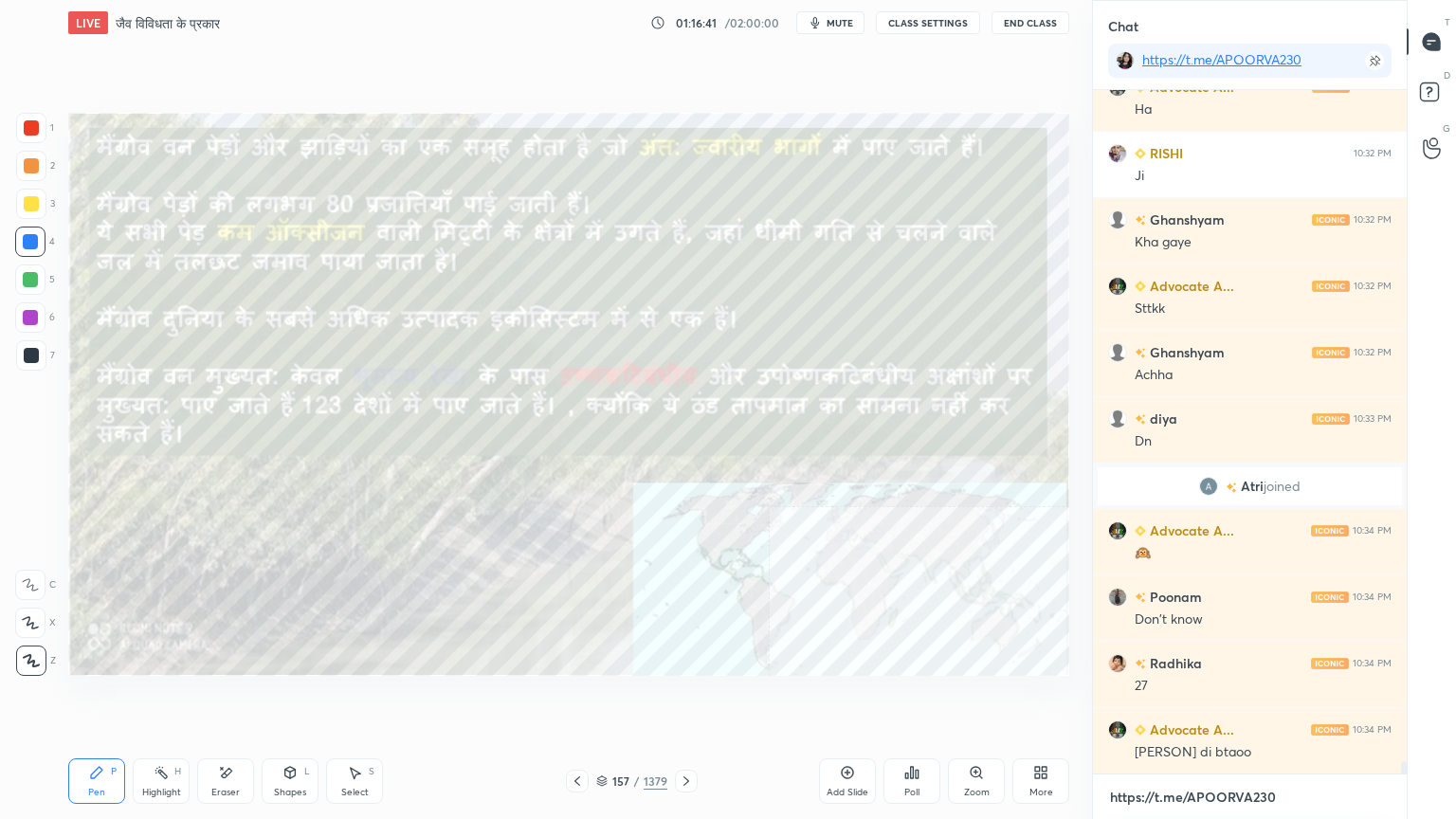 scroll, scrollTop: 35895, scrollLeft: 0, axis: vertical 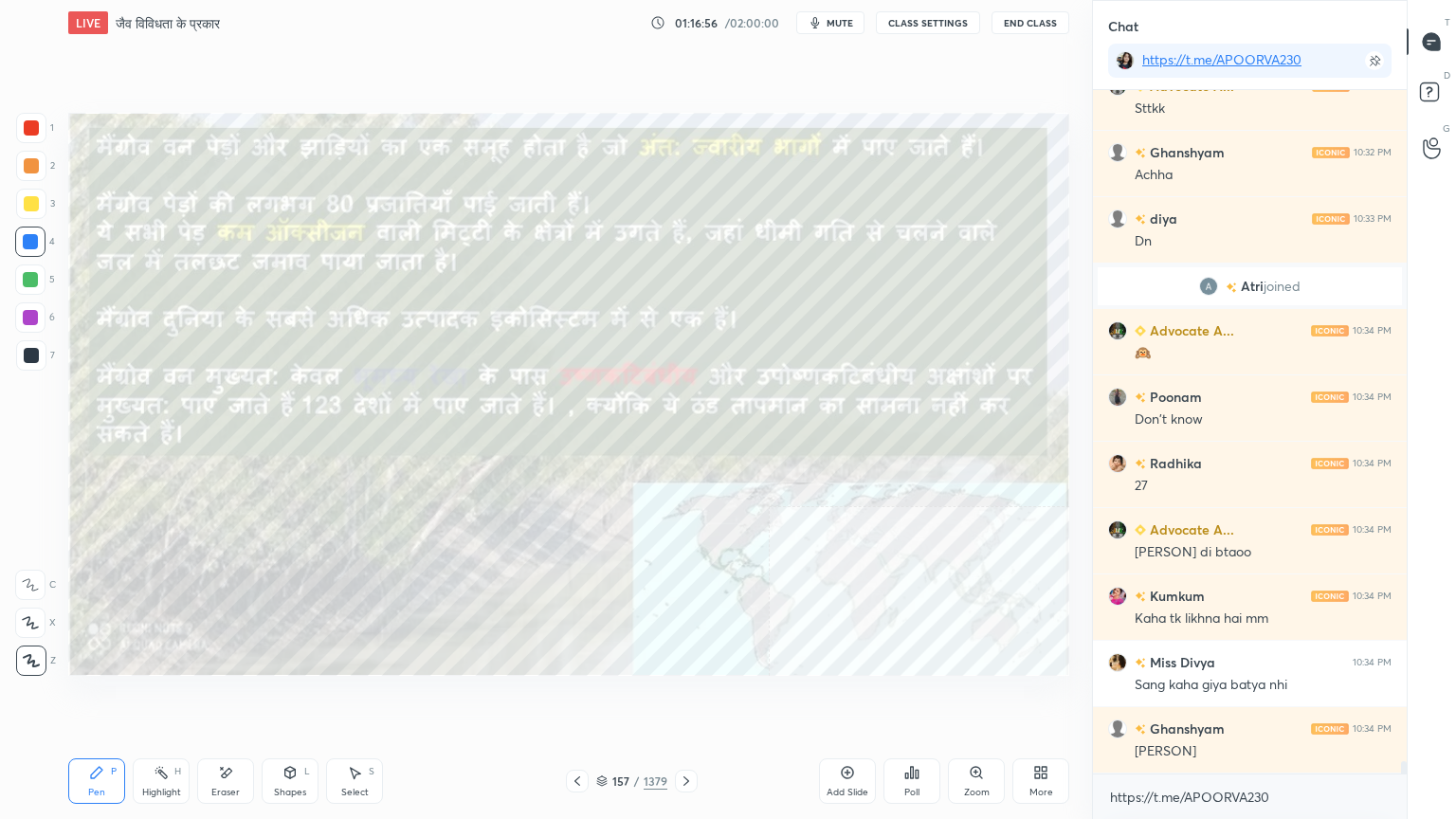 drag, startPoint x: 217, startPoint y: 793, endPoint x: 212, endPoint y: 770, distance: 23.537205 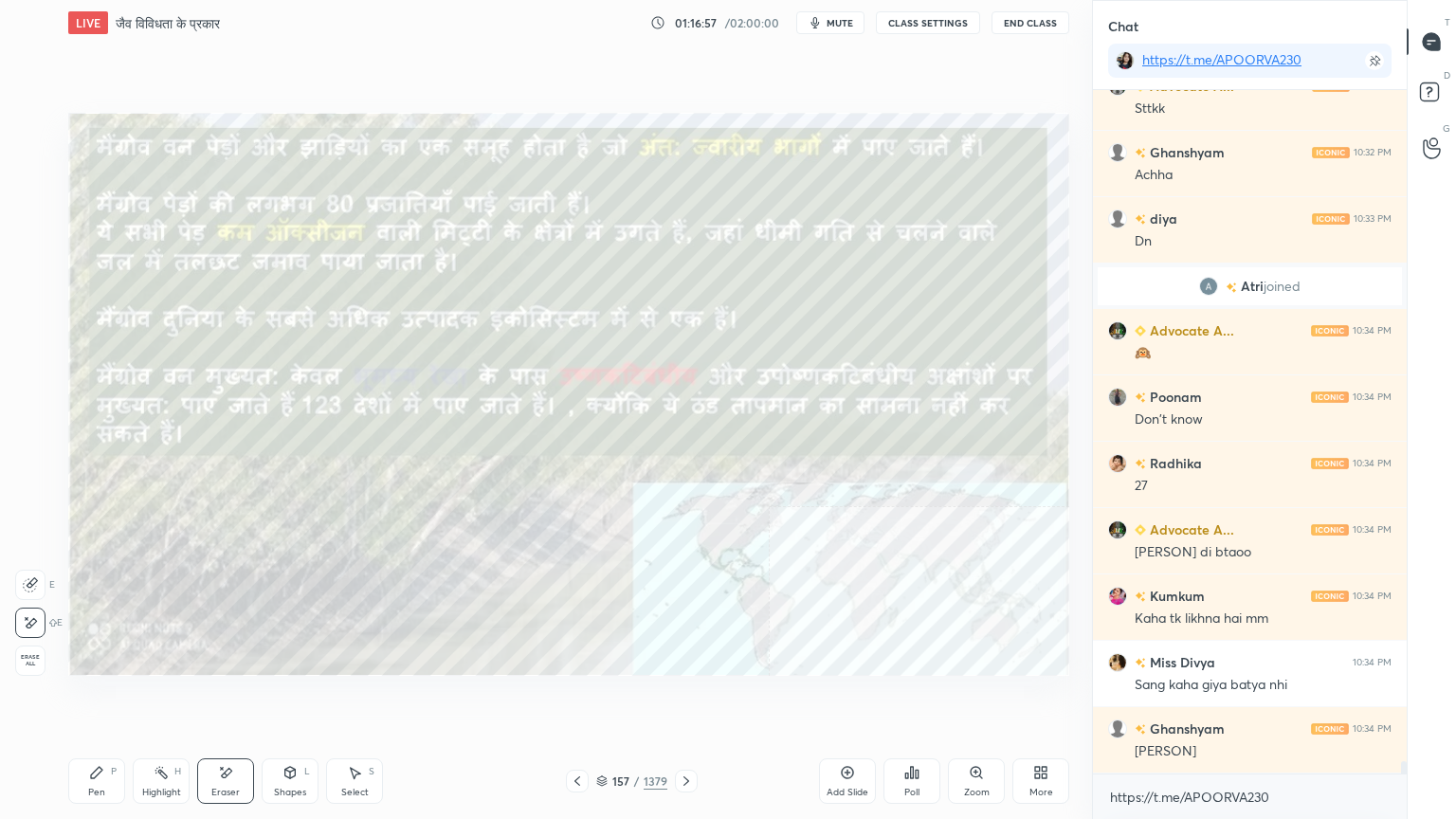 click on "Erase all" at bounding box center (30, 661) 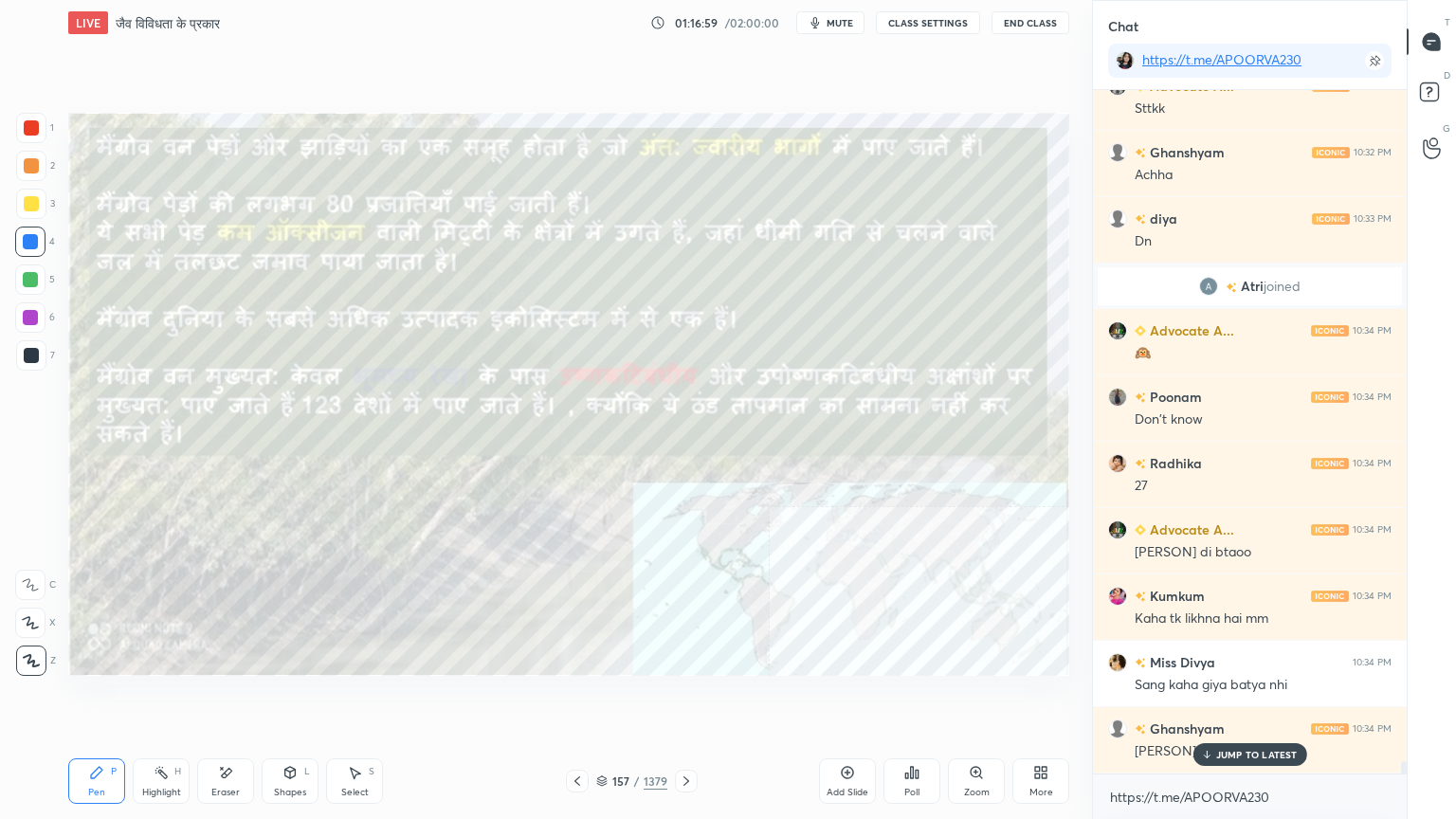 scroll, scrollTop: 36093, scrollLeft: 0, axis: vertical 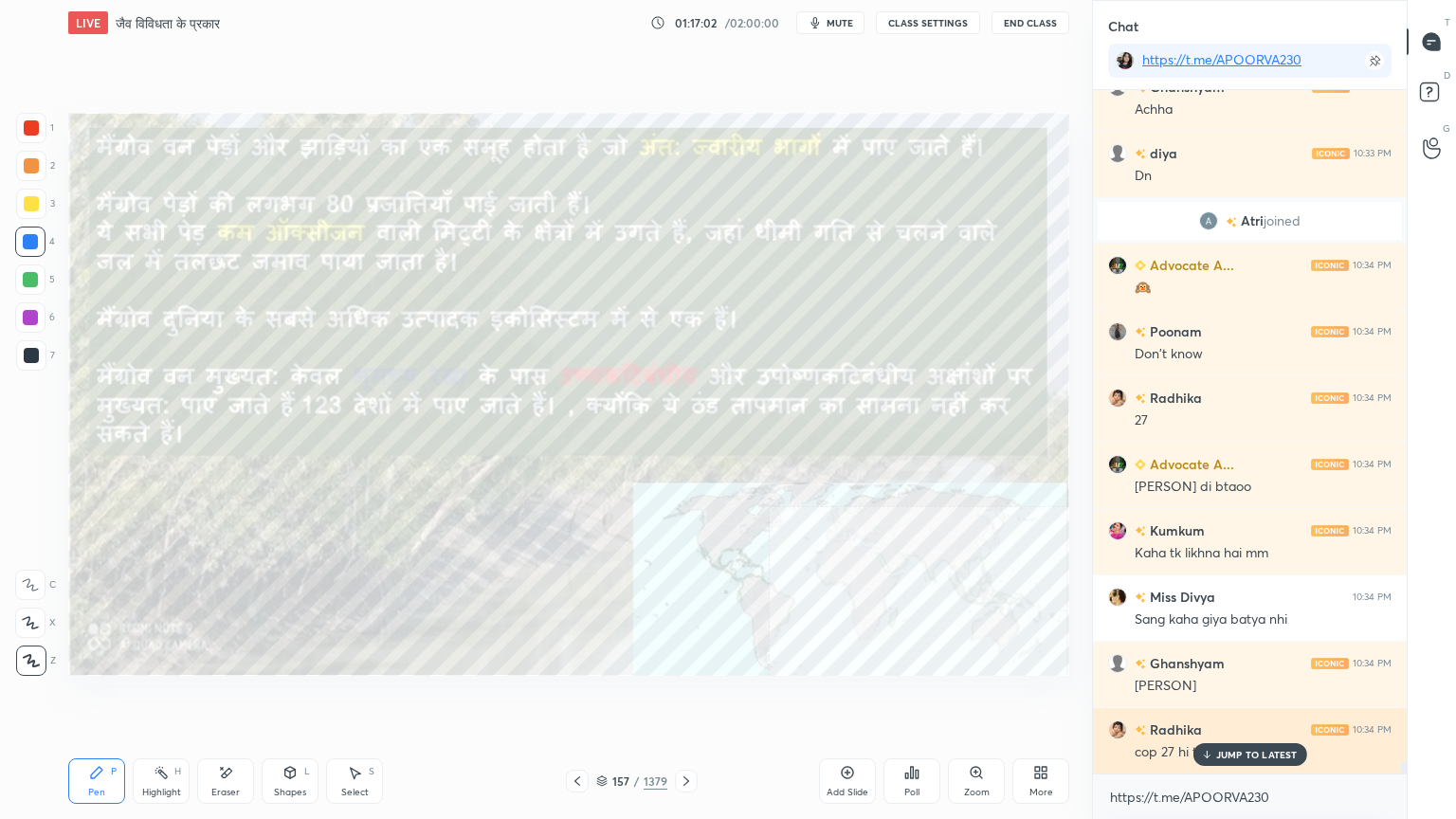 click on "JUMP TO LATEST" at bounding box center (1257, 755) 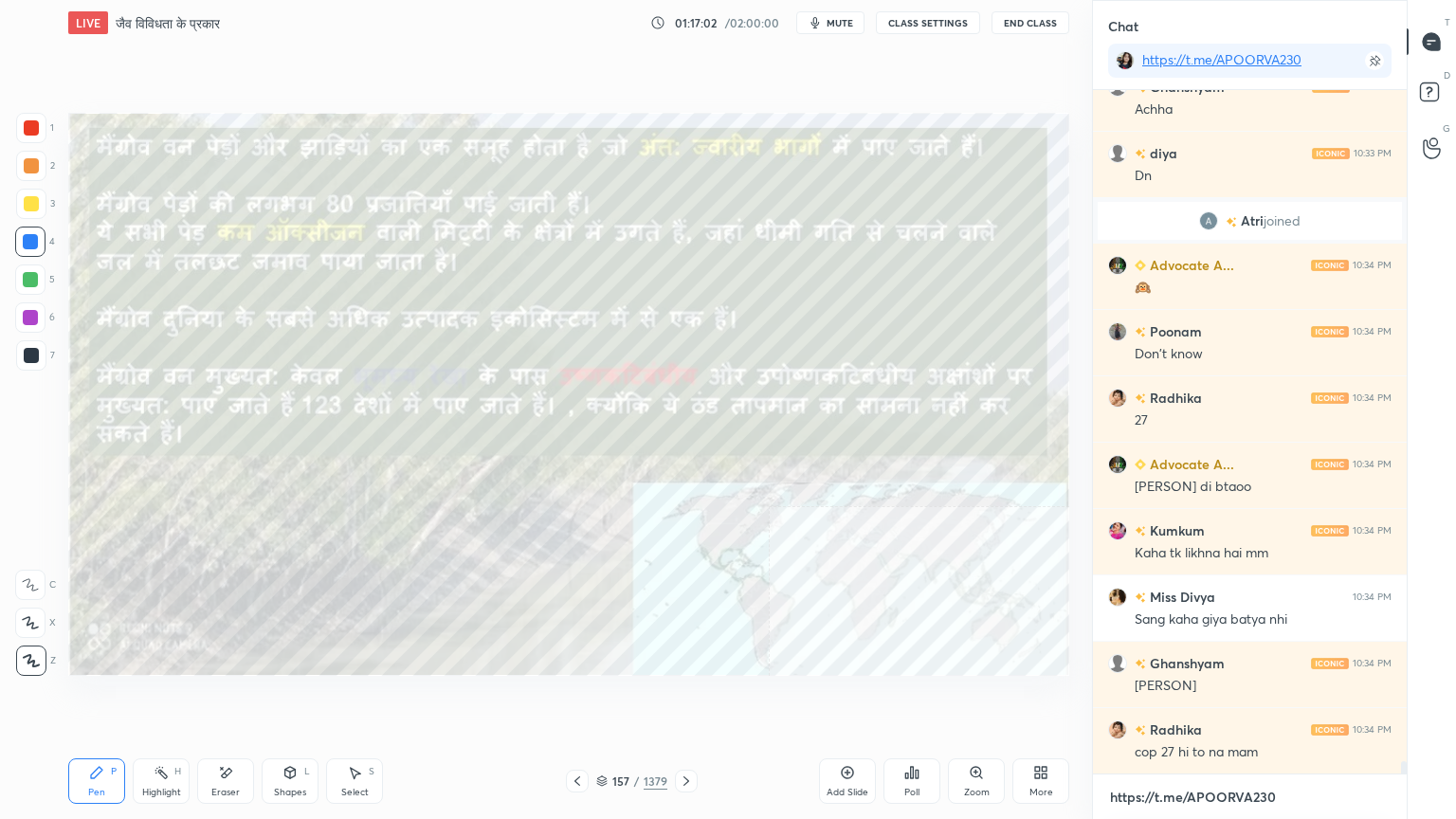 drag, startPoint x: 1245, startPoint y: 796, endPoint x: 1224, endPoint y: 777, distance: 28.319605 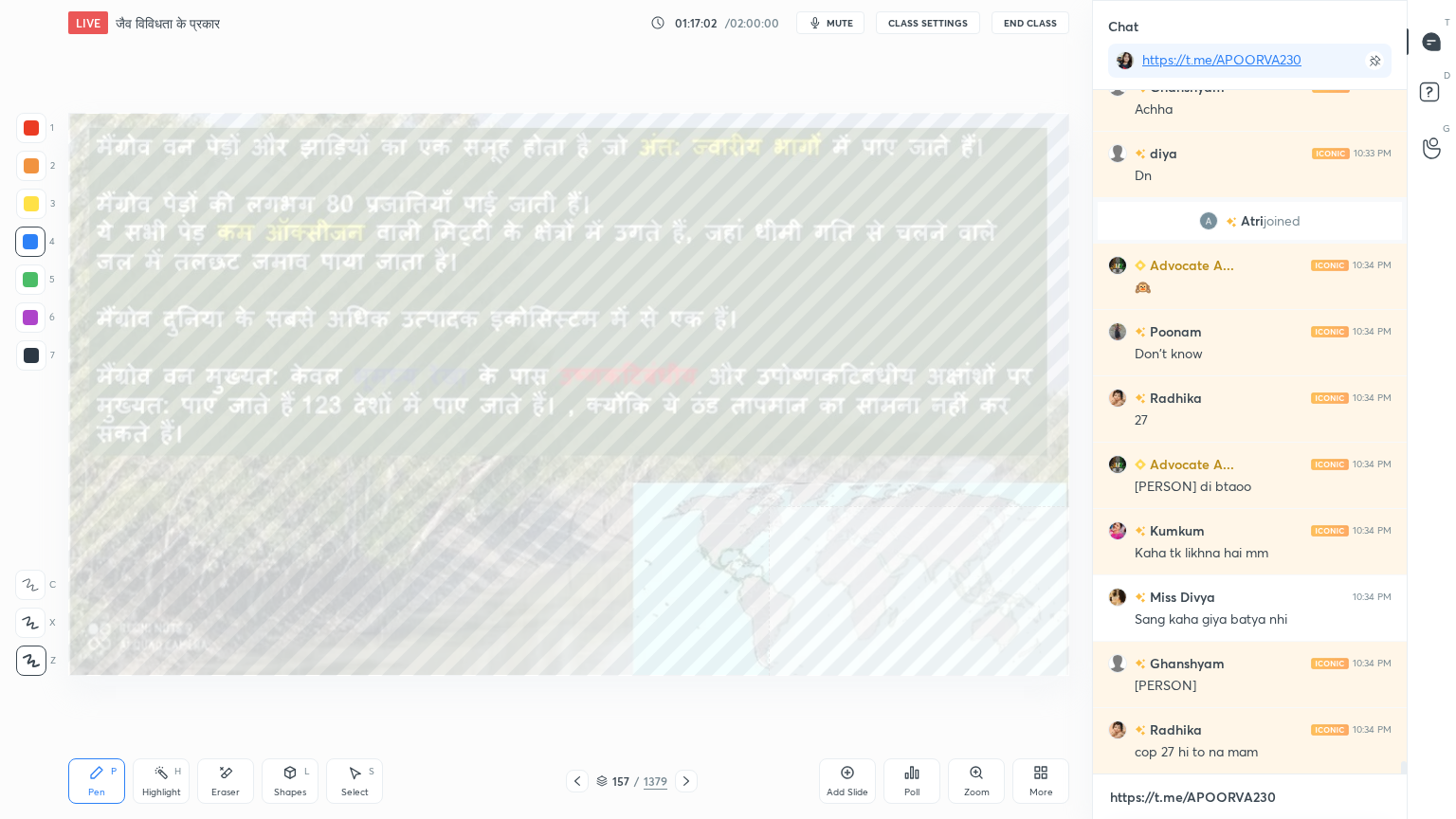 click on "https://t.me/APOORVA230" at bounding box center (1249, 797) 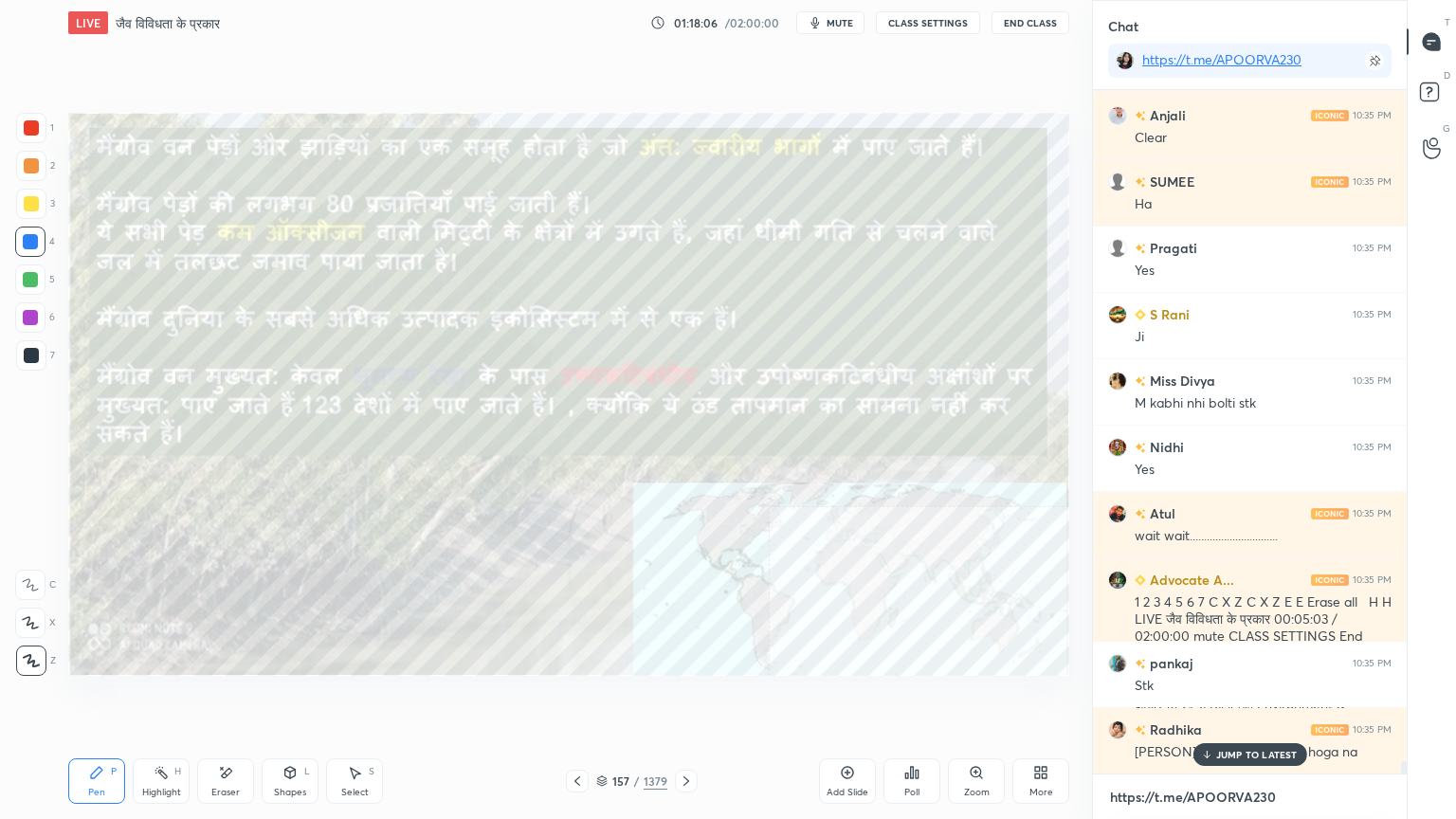 scroll, scrollTop: 38412, scrollLeft: 0, axis: vertical 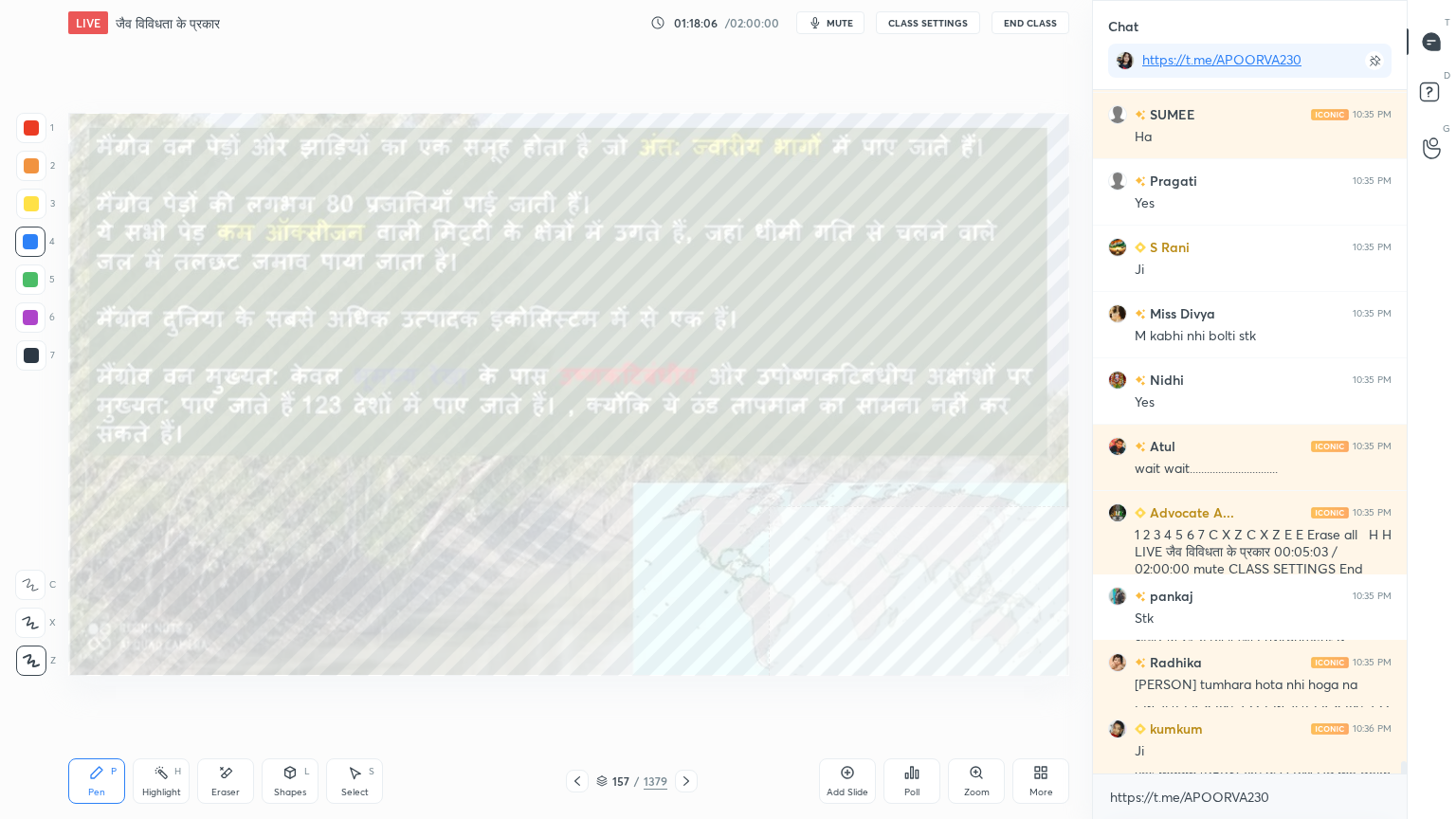 click on "Eraser" at bounding box center (226, 781) 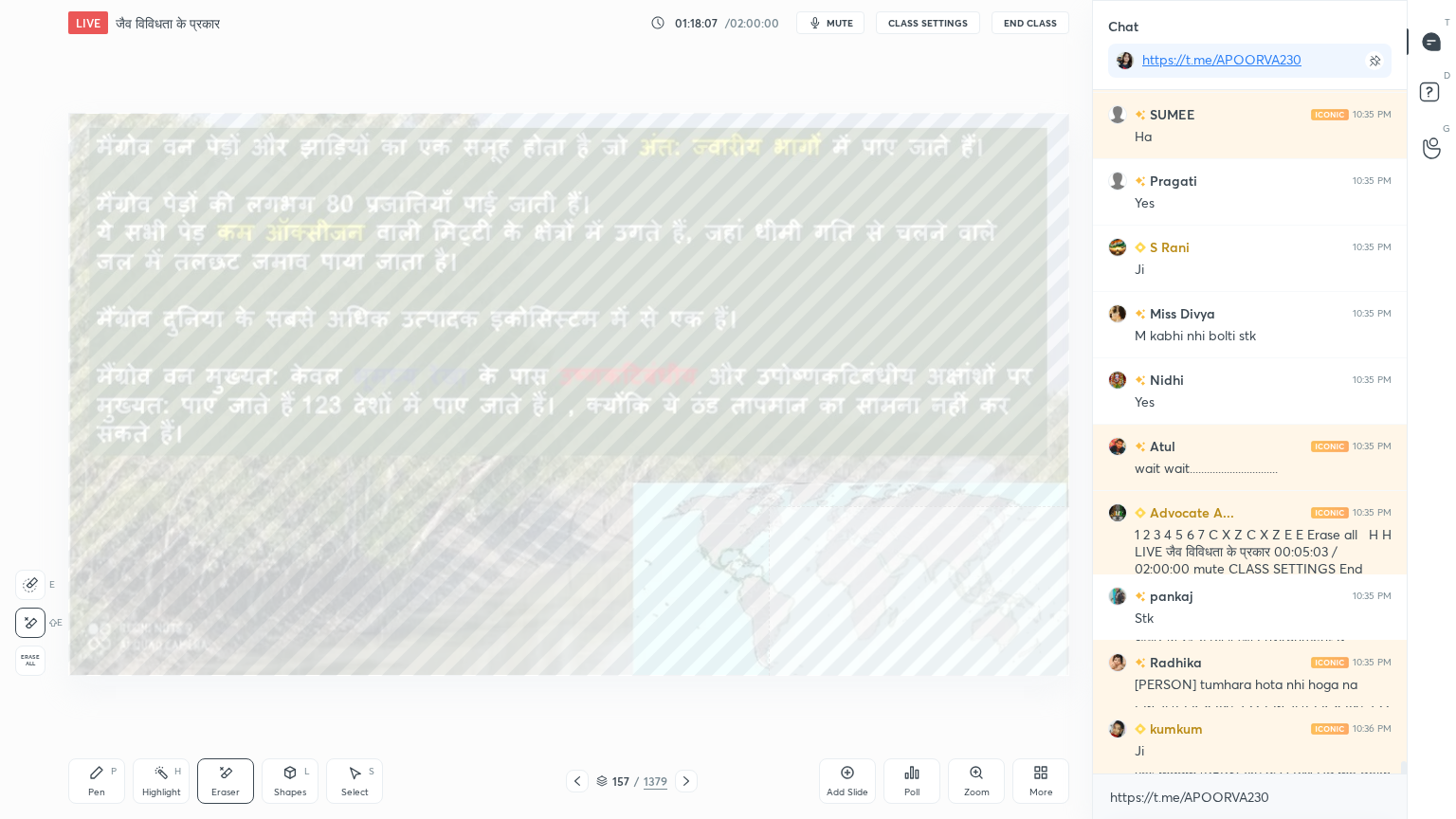 click on "Erase all" at bounding box center (30, 661) 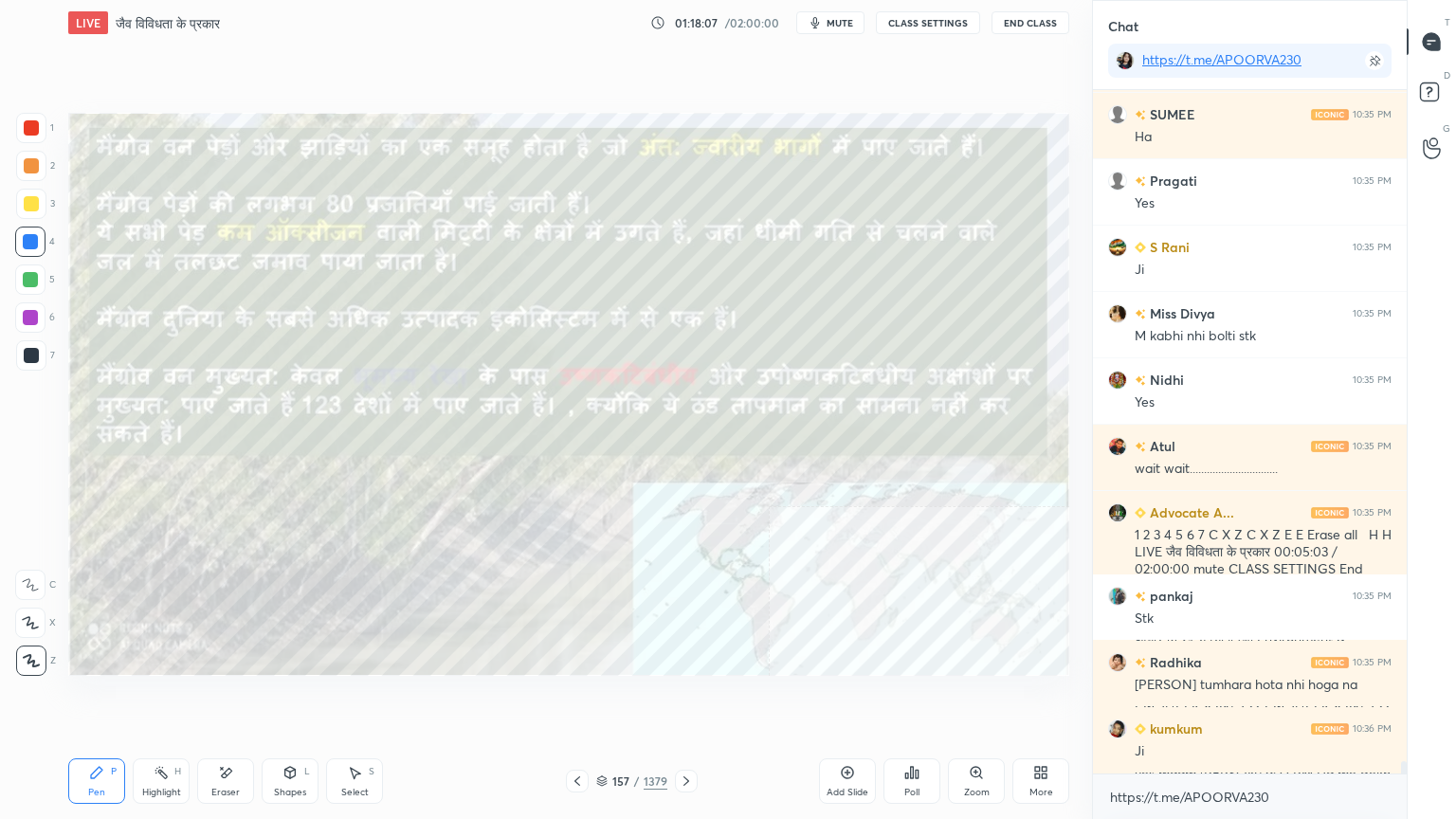 scroll, scrollTop: 38478, scrollLeft: 0, axis: vertical 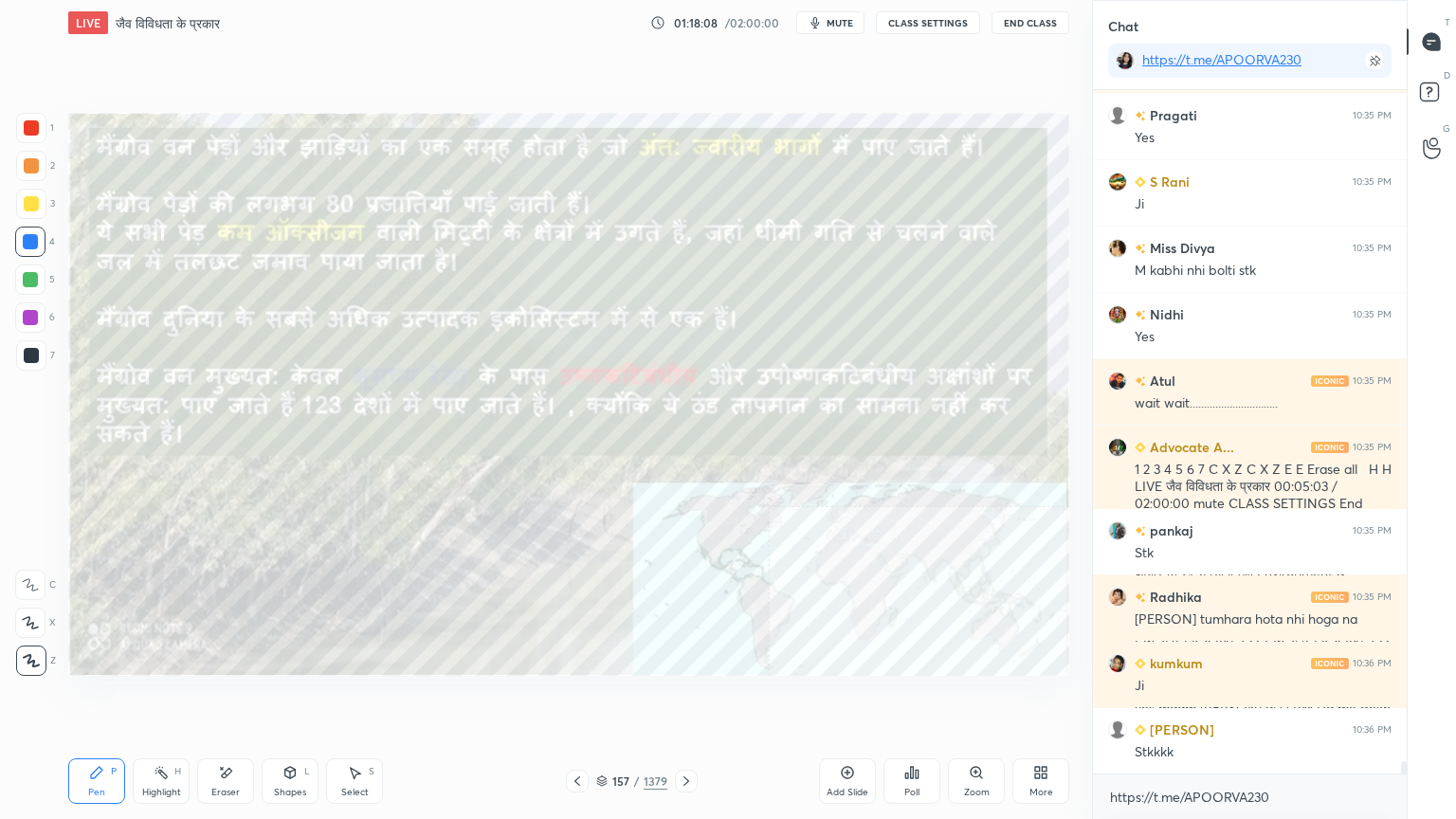 click at bounding box center (686, 781) 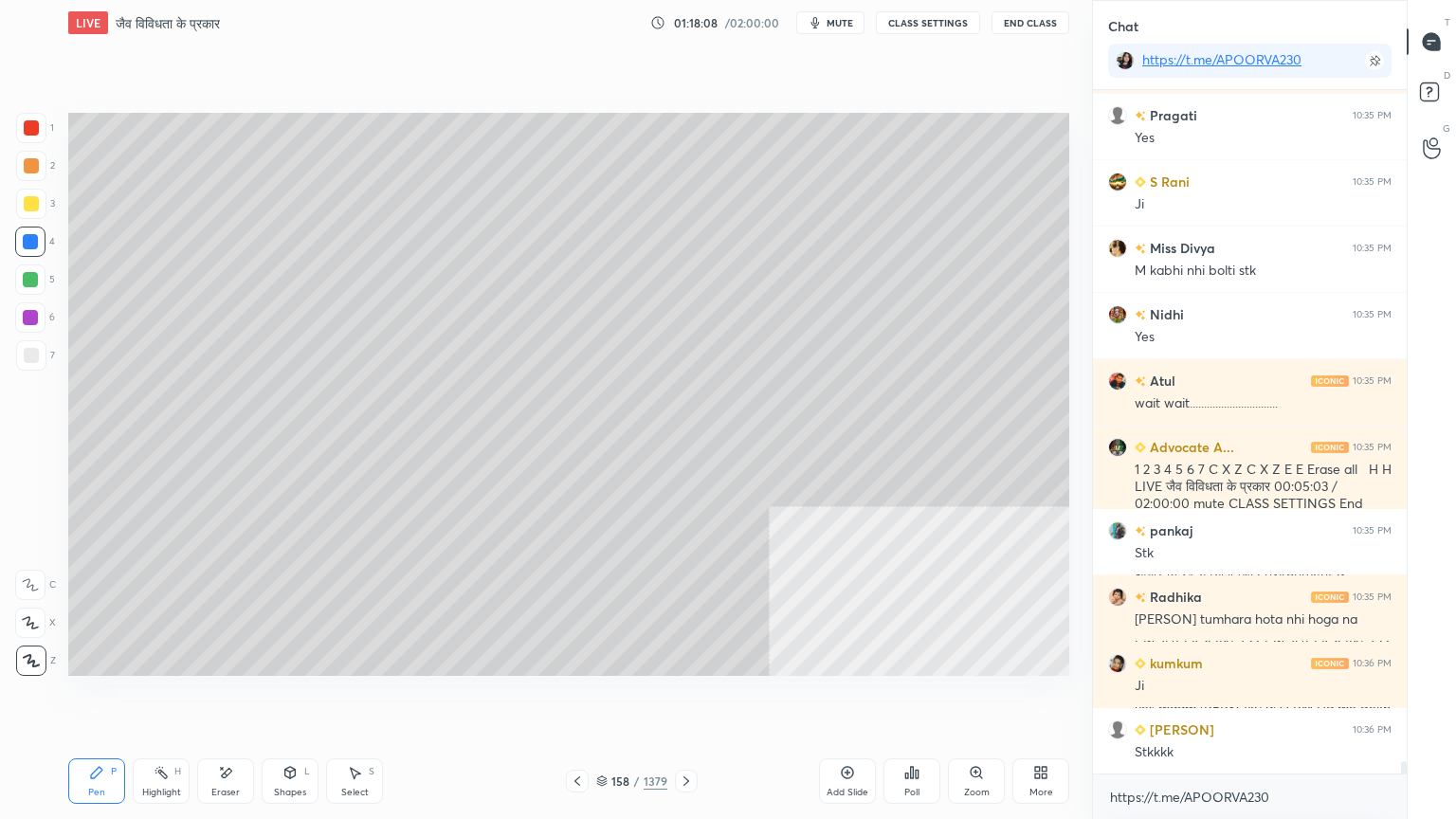 click 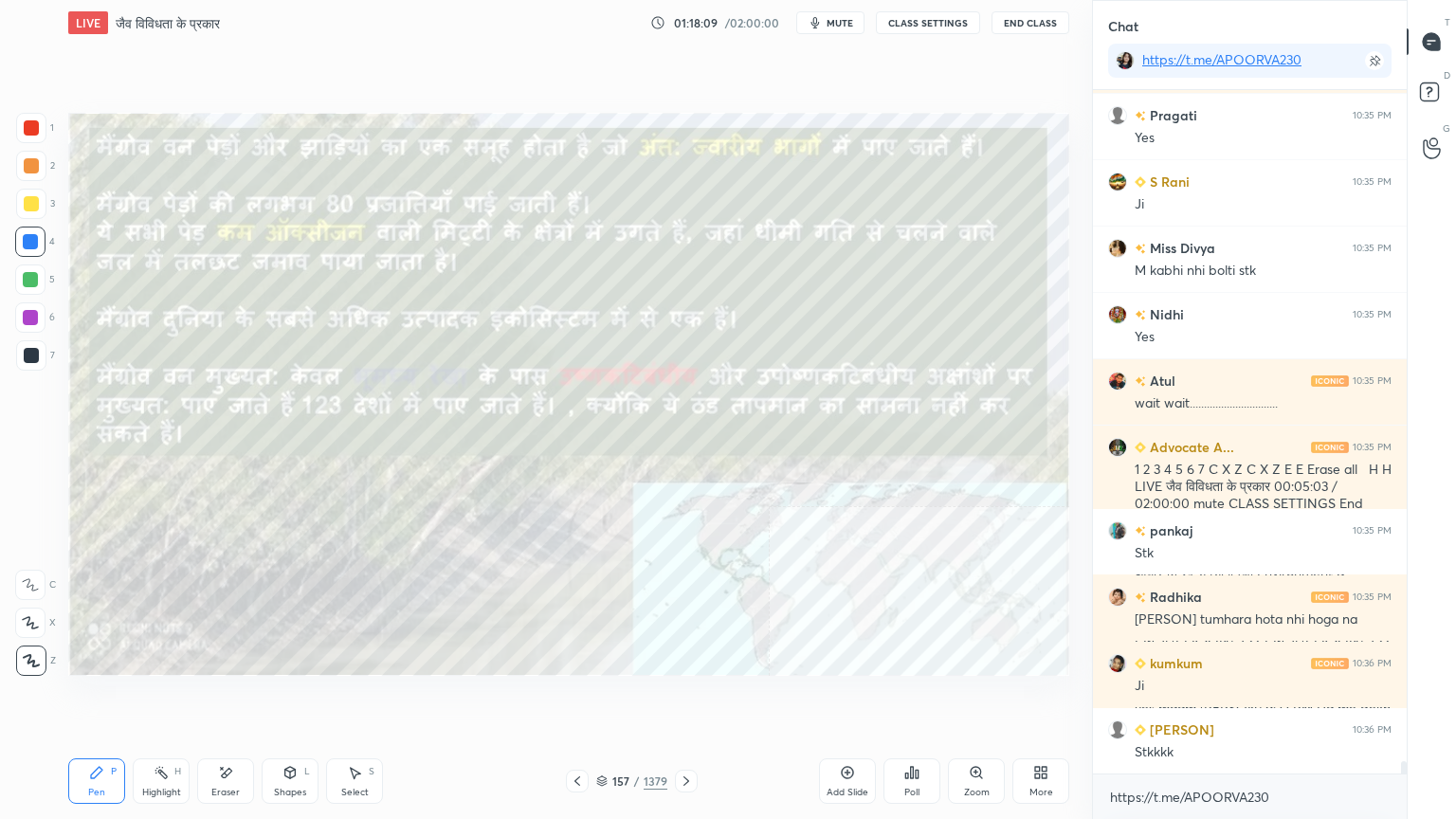 scroll, scrollTop: 640, scrollLeft: 308, axis: both 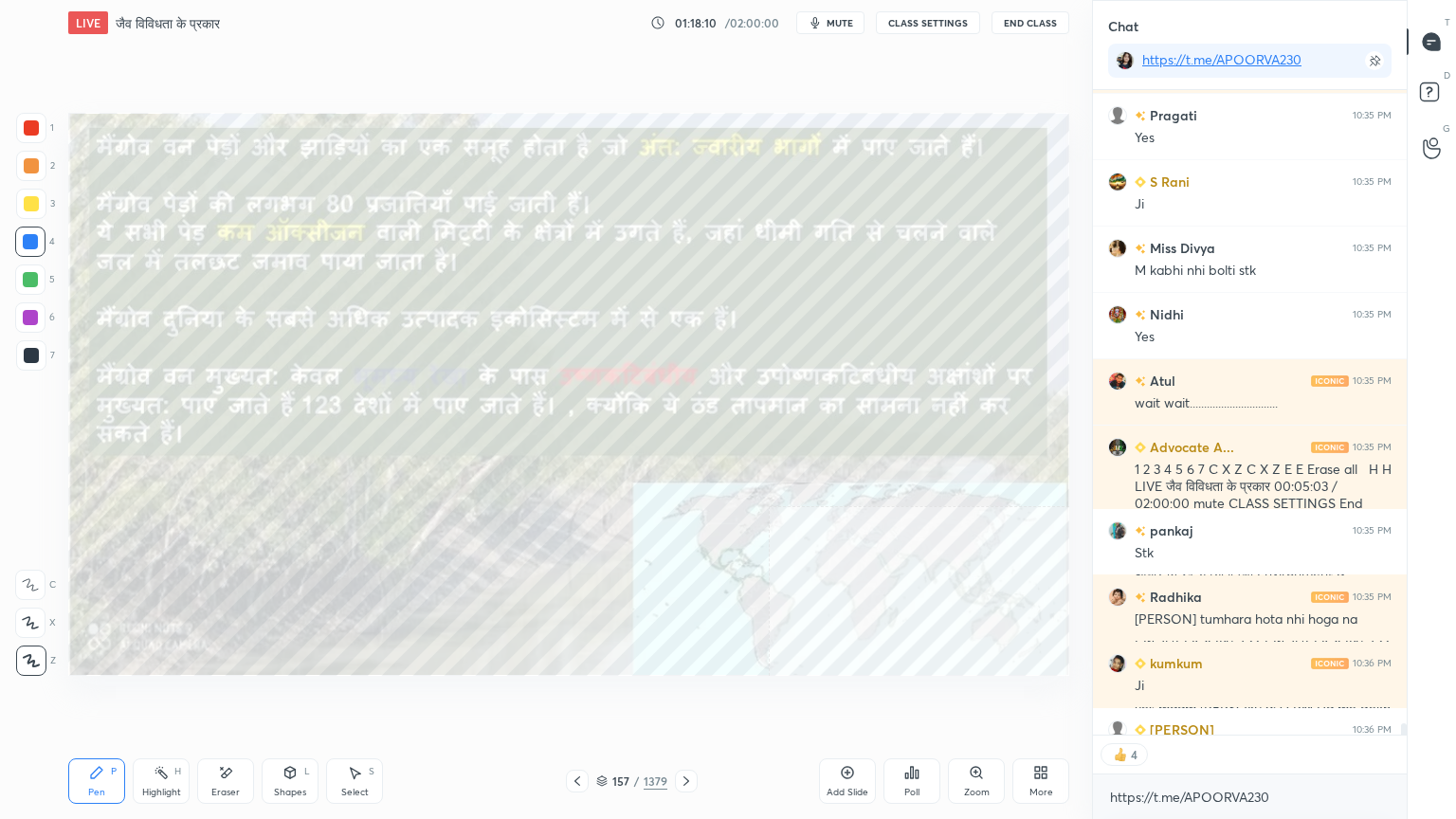 click on "Eraser" at bounding box center (226, 781) 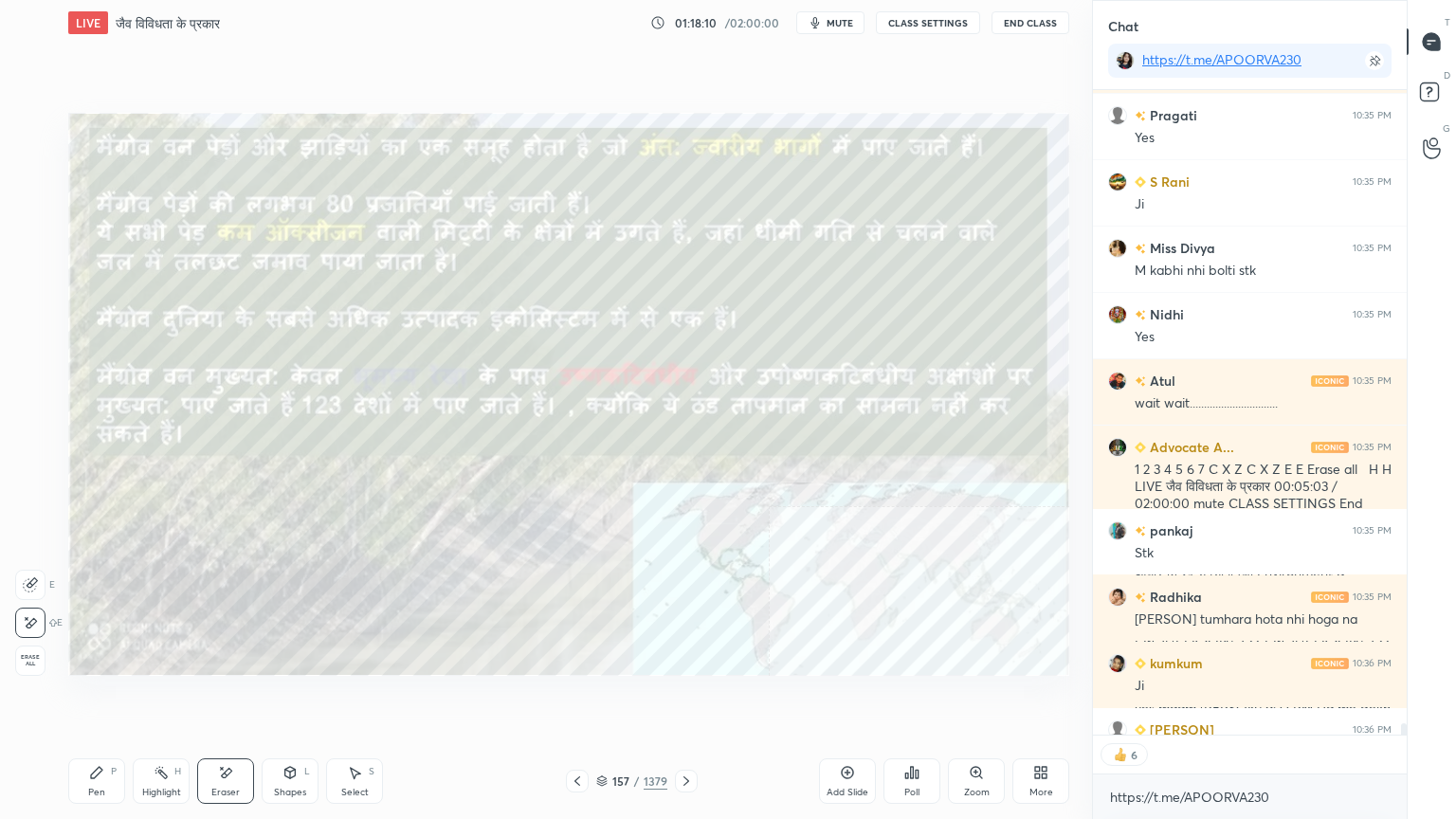 click on "Erase all" at bounding box center [30, 661] 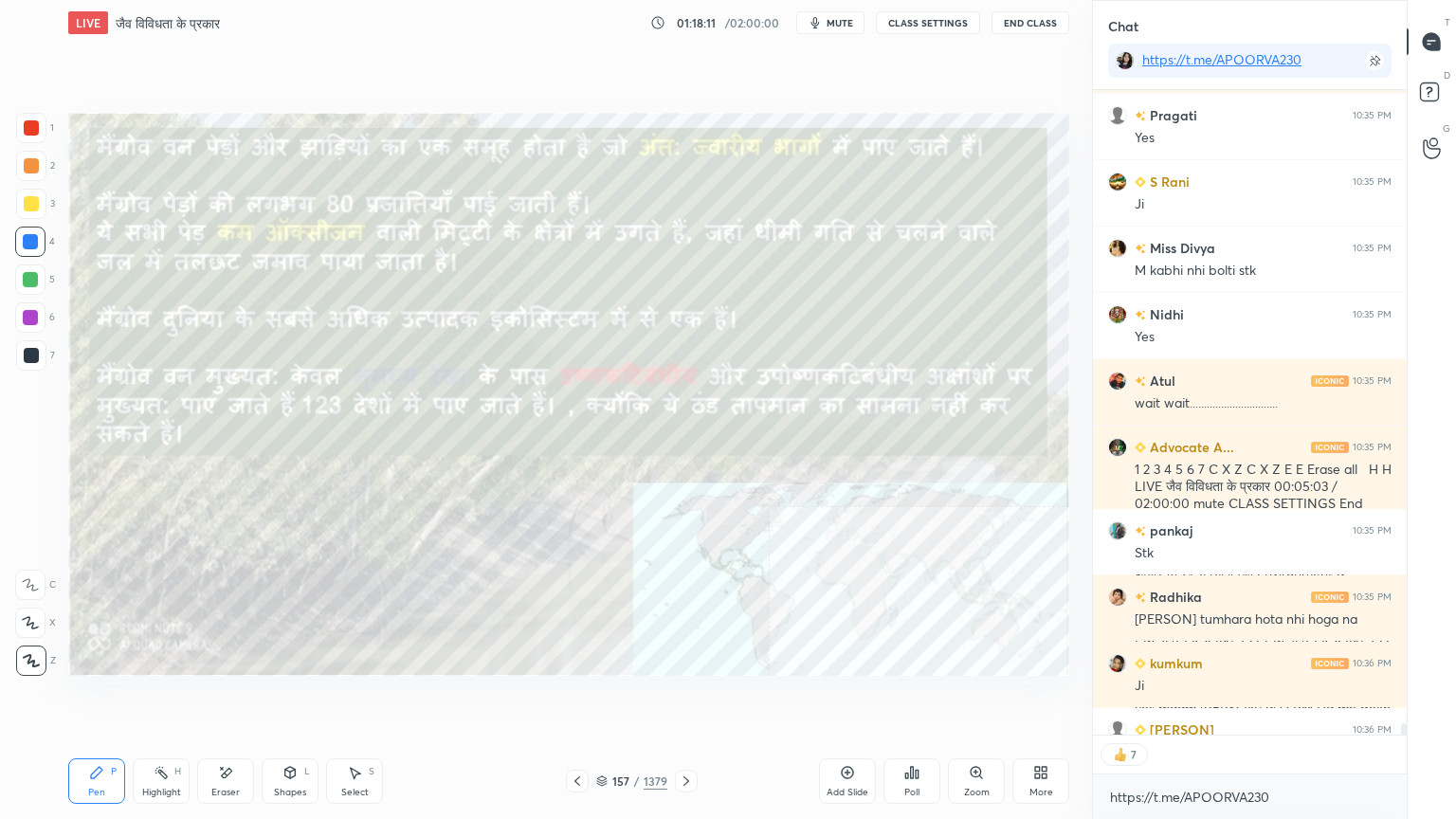 click at bounding box center (686, 781) 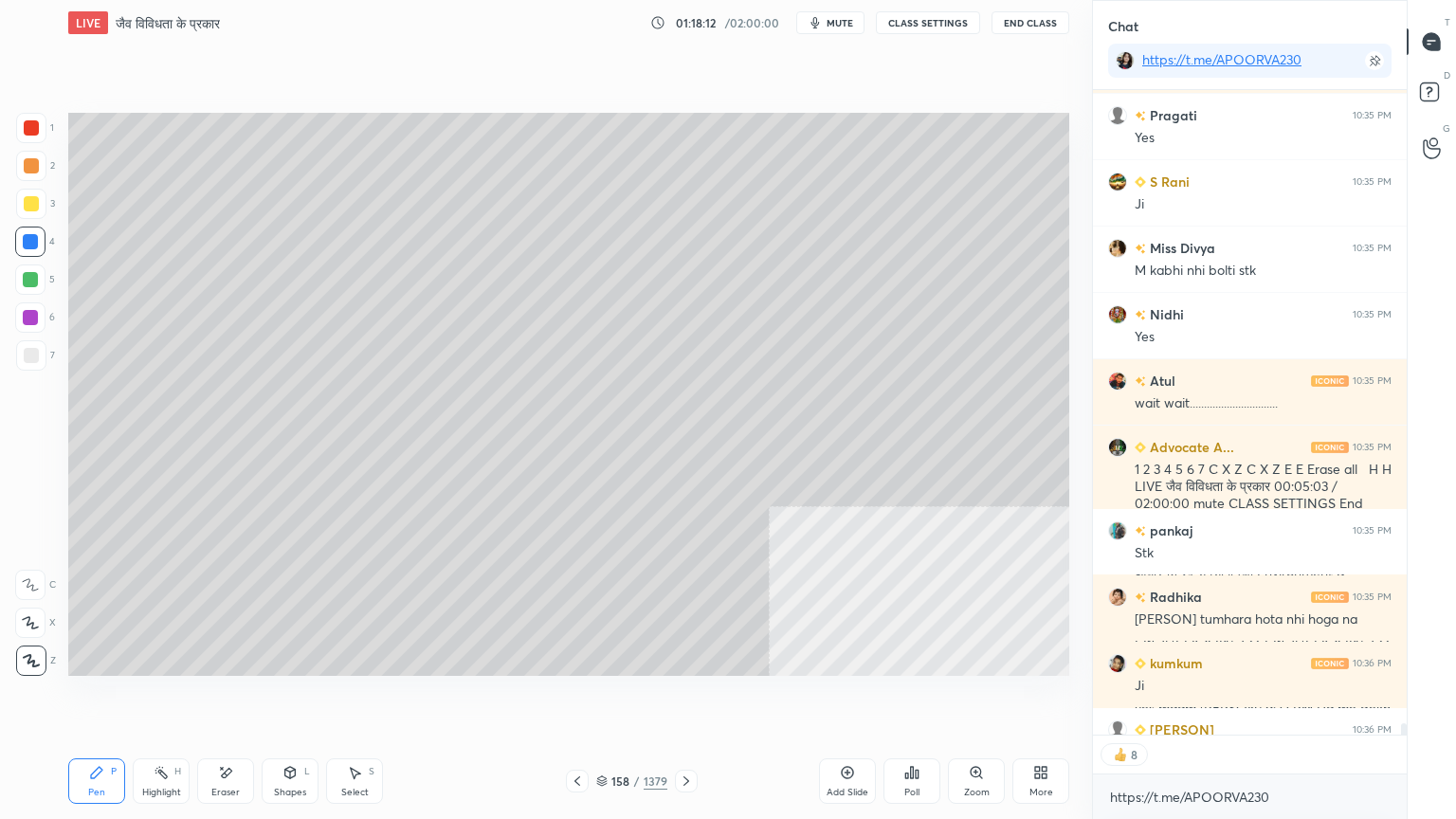 click on "Eraser" at bounding box center (226, 781) 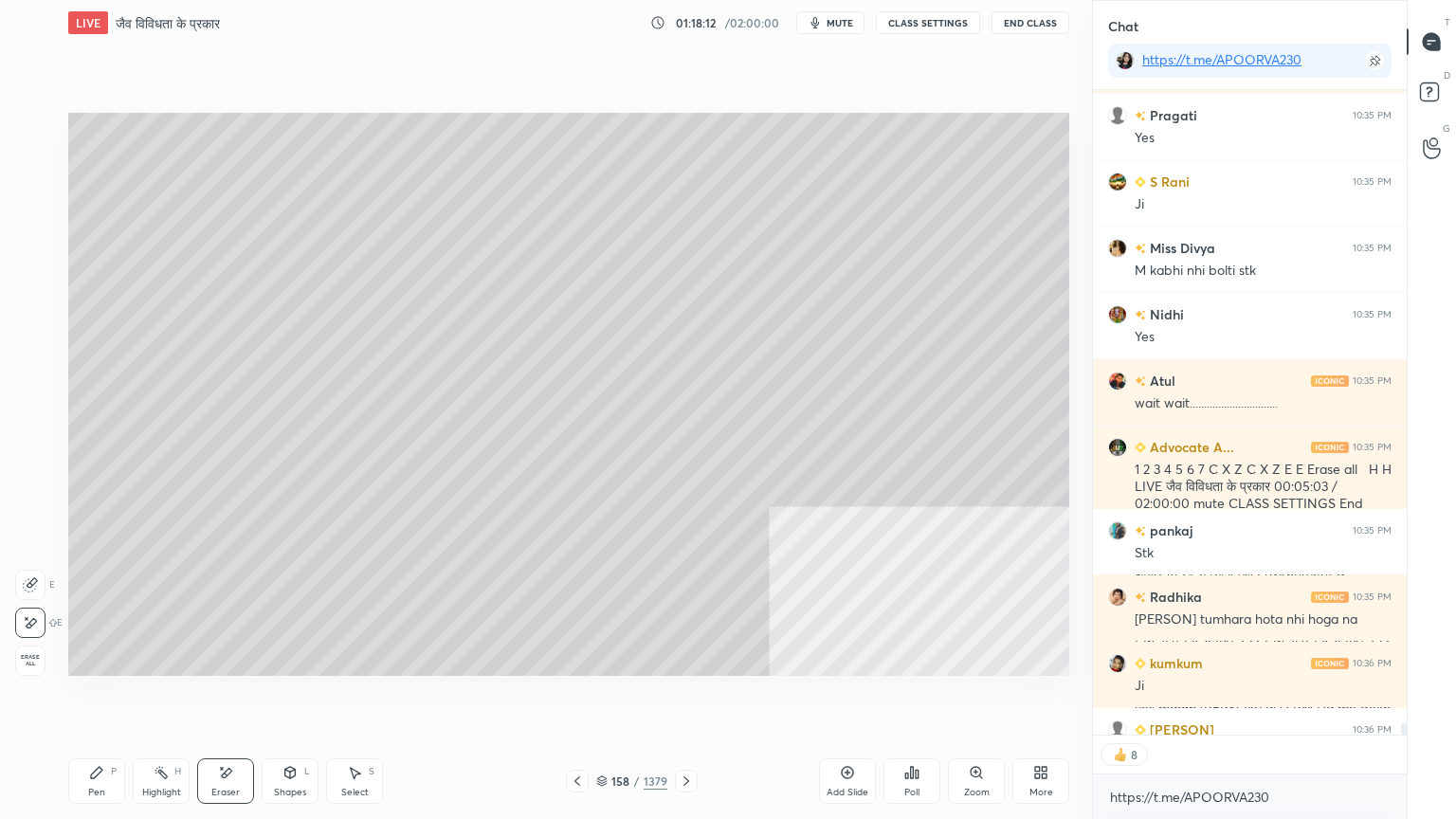 scroll, scrollTop: 38584, scrollLeft: 0, axis: vertical 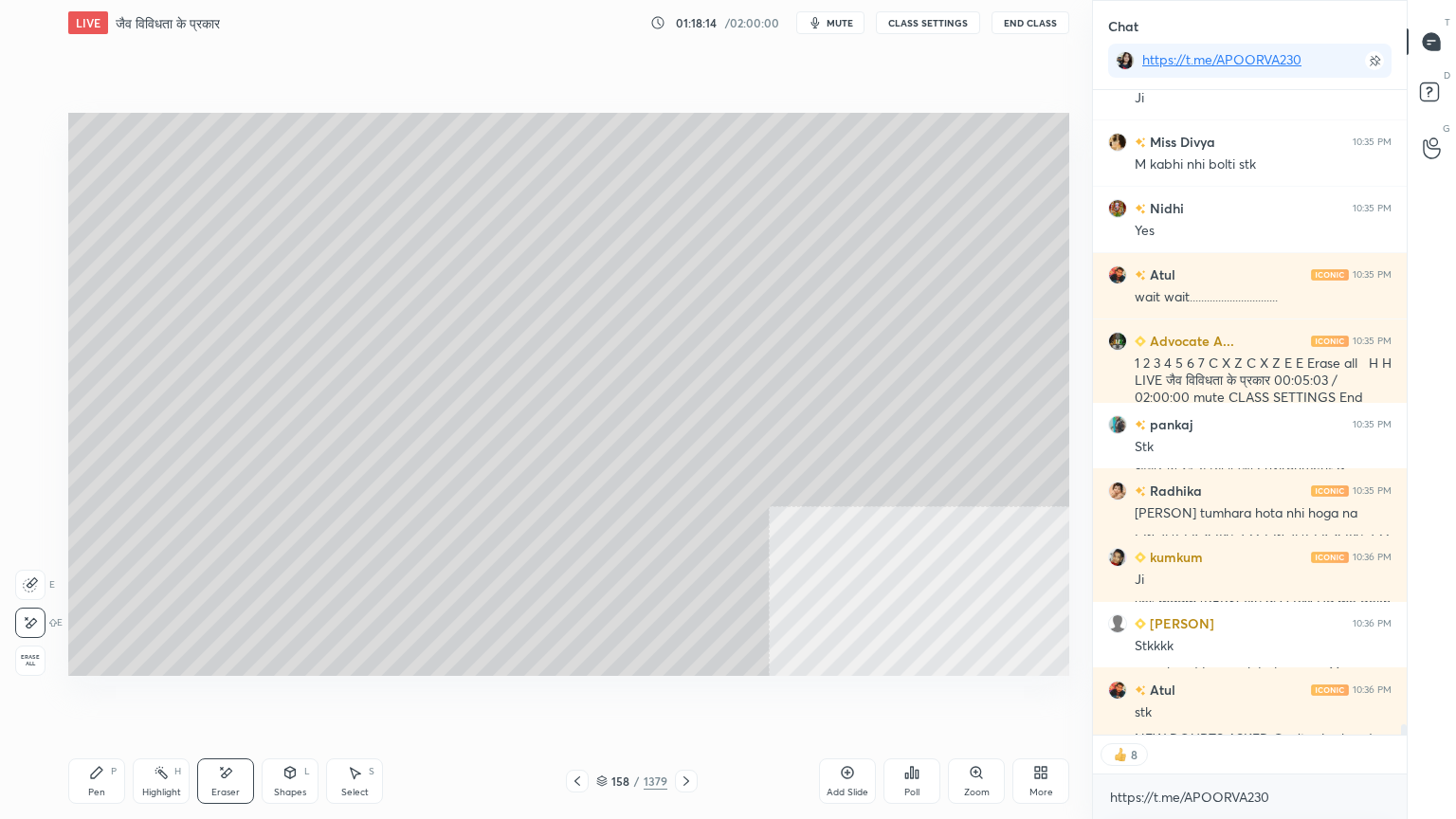 drag, startPoint x: 36, startPoint y: 654, endPoint x: 61, endPoint y: 655, distance: 25.019992 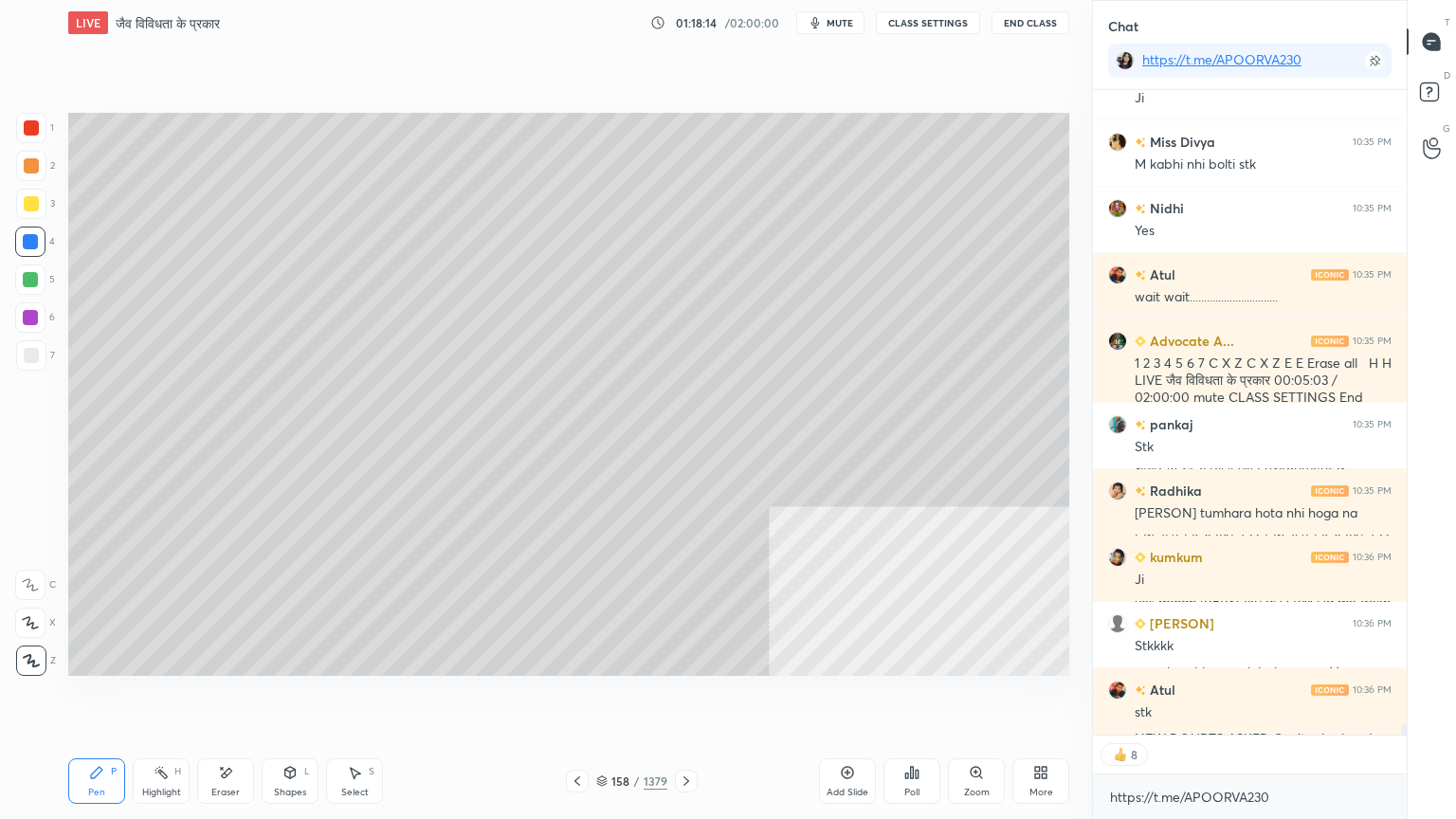 click 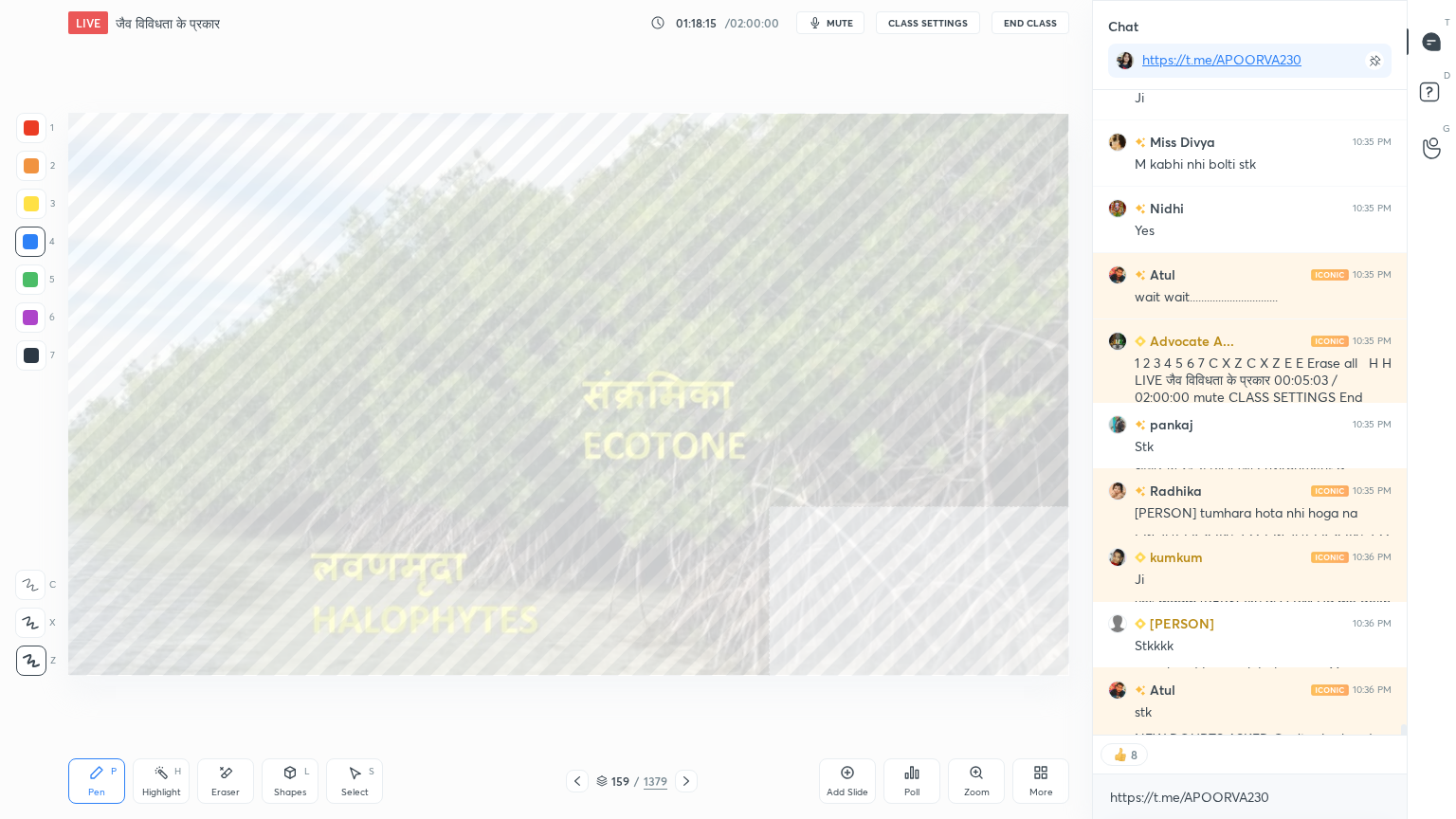click 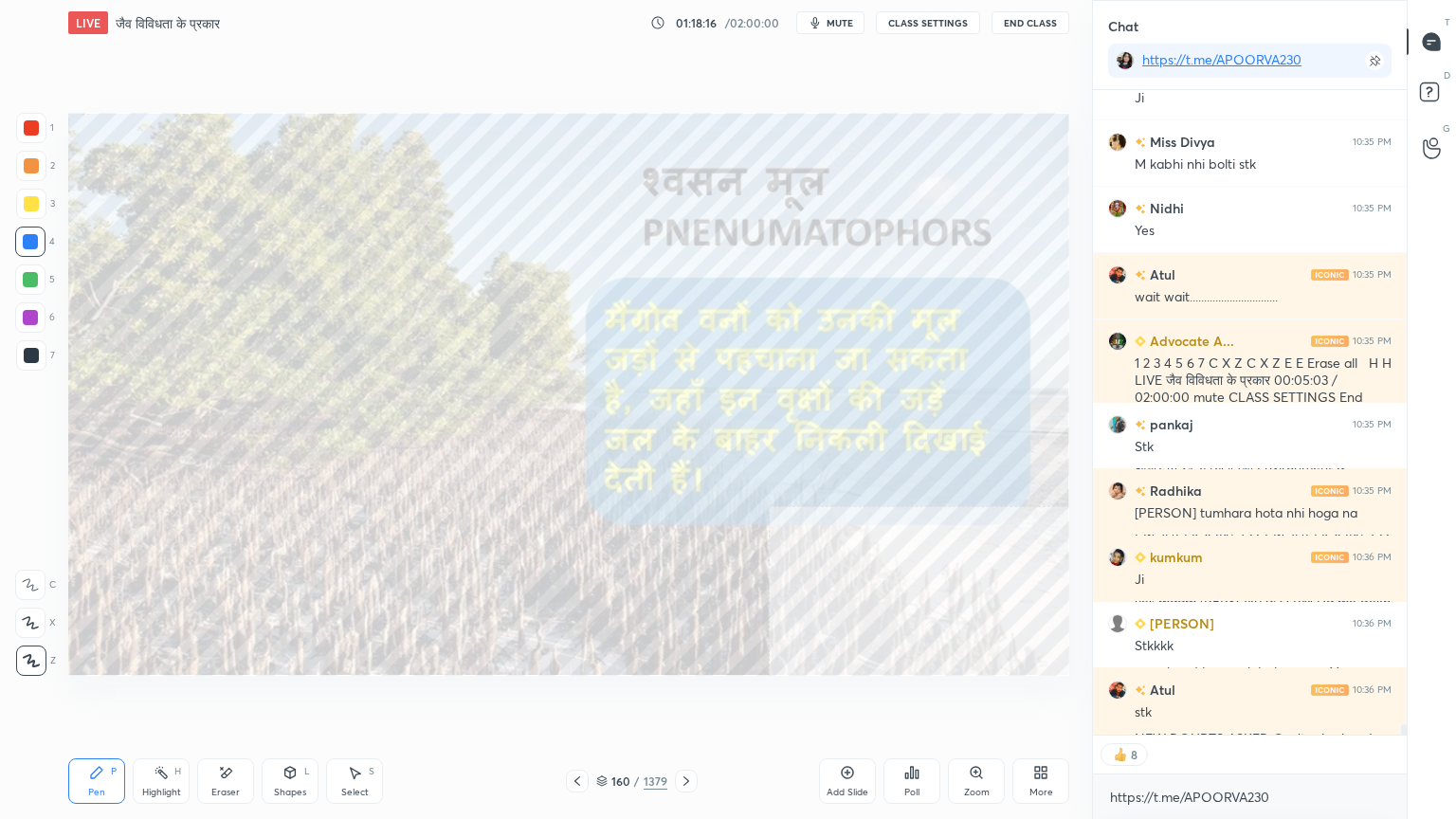 click 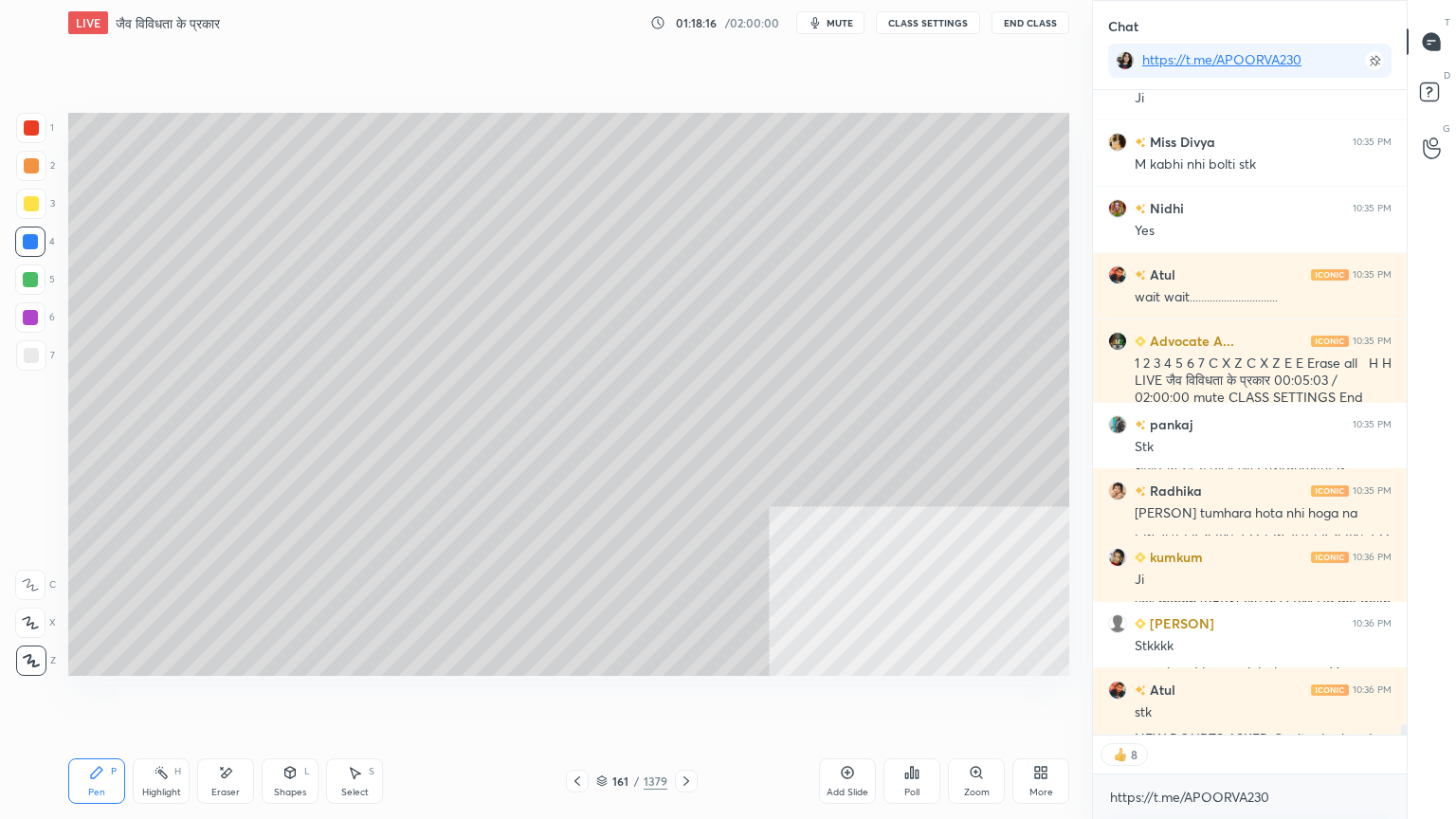 click 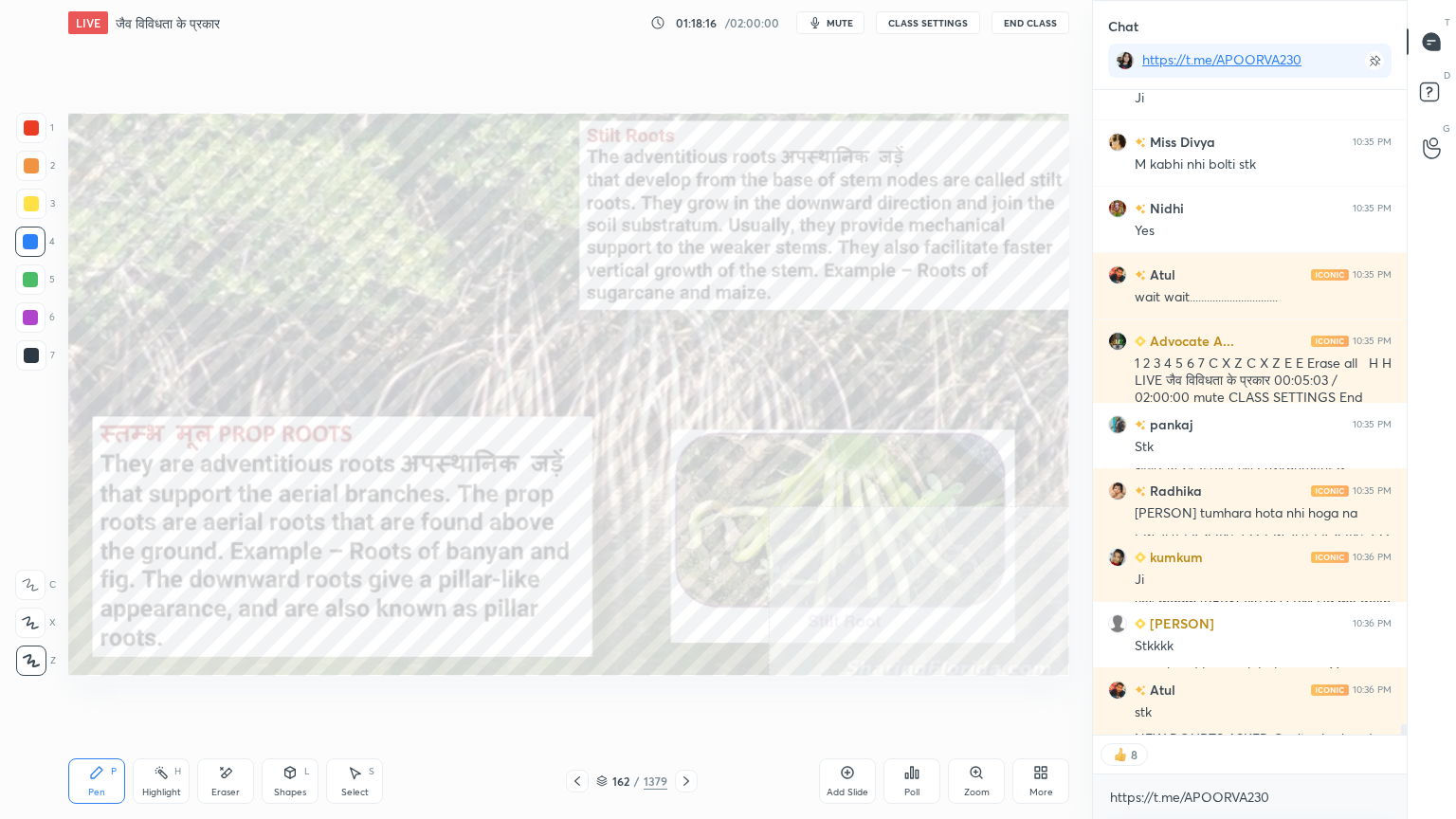 click at bounding box center (686, 781) 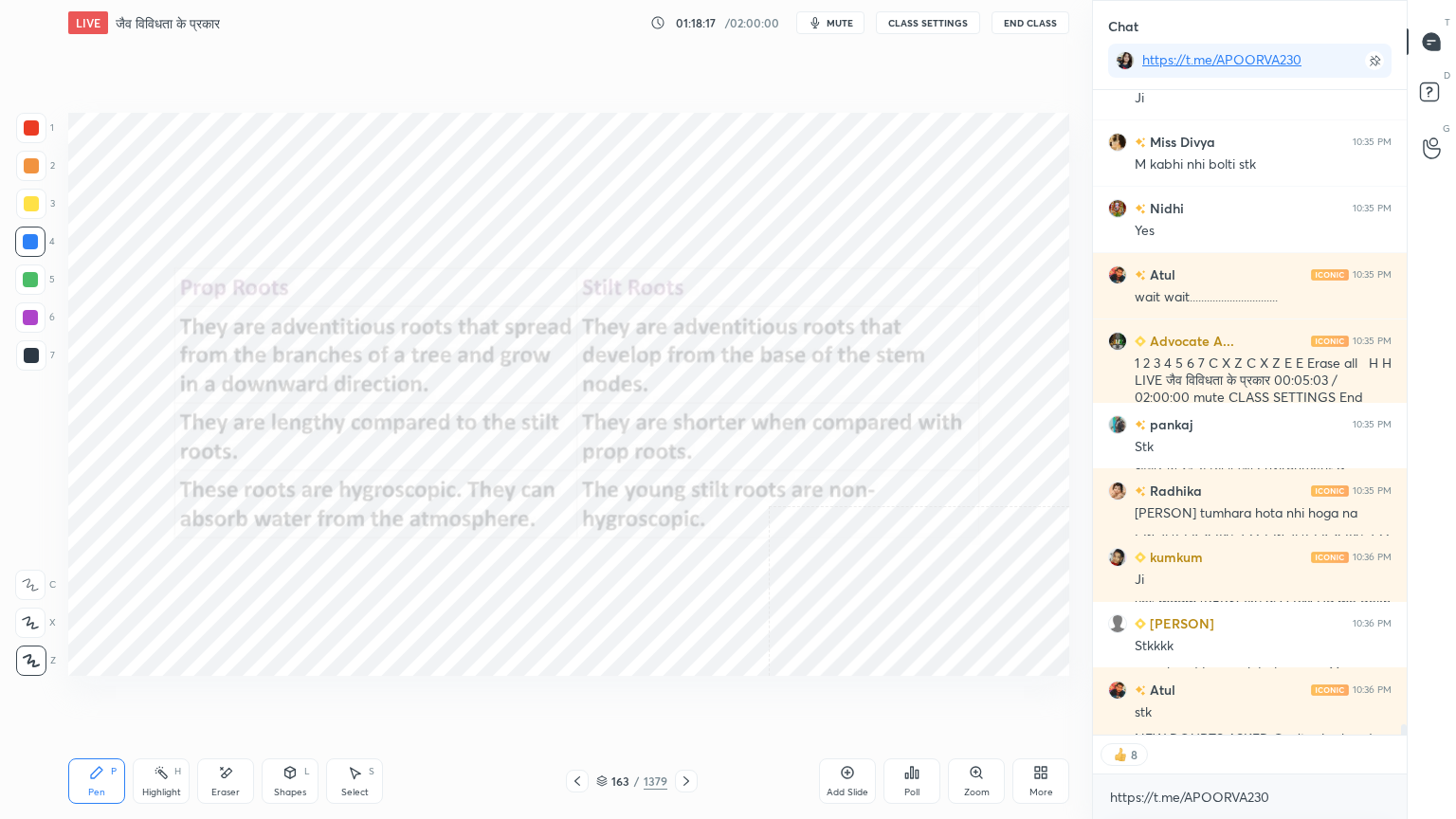 click at bounding box center [686, 781] 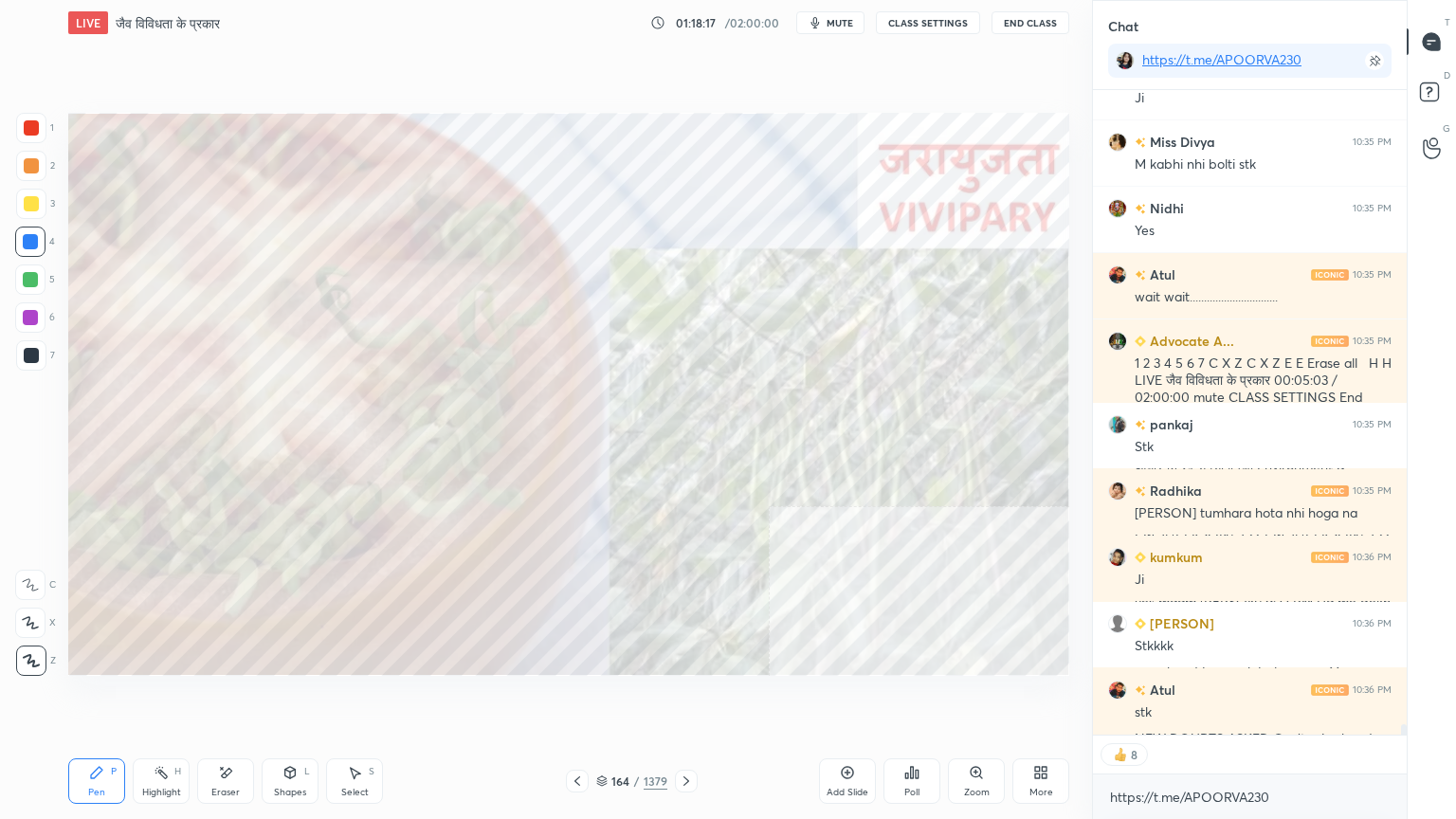 click at bounding box center (686, 781) 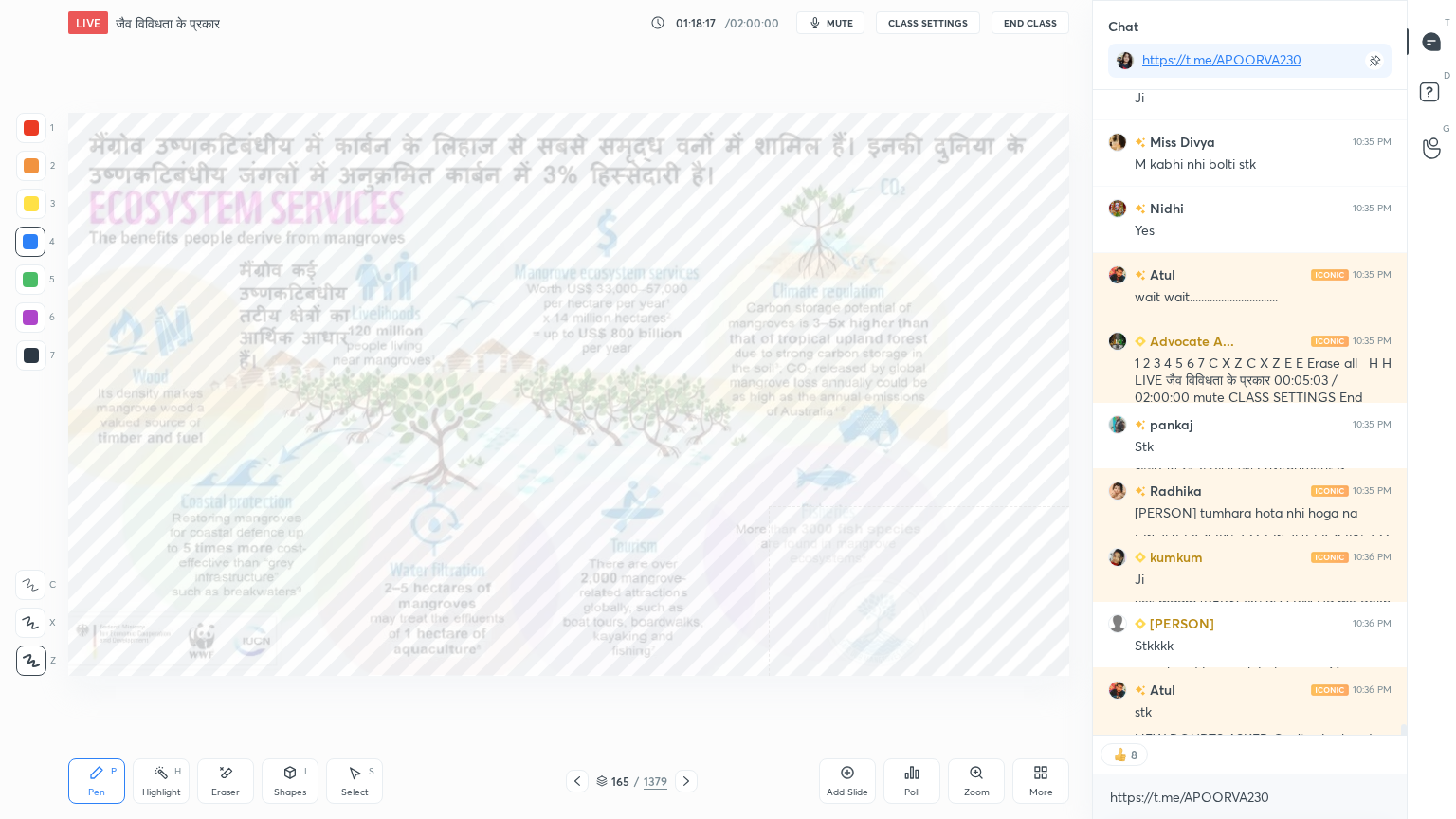 click 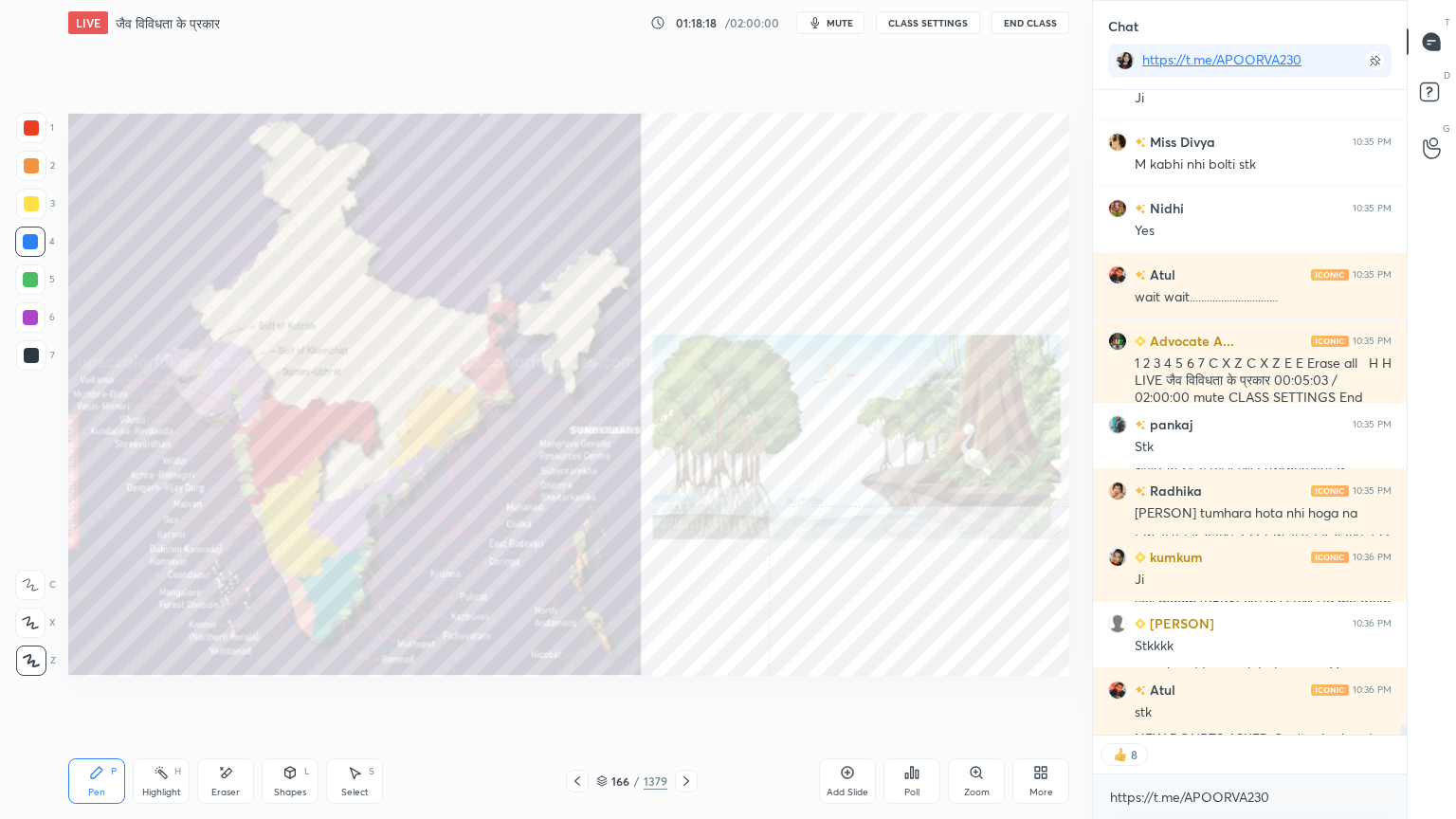 scroll, scrollTop: 38650, scrollLeft: 0, axis: vertical 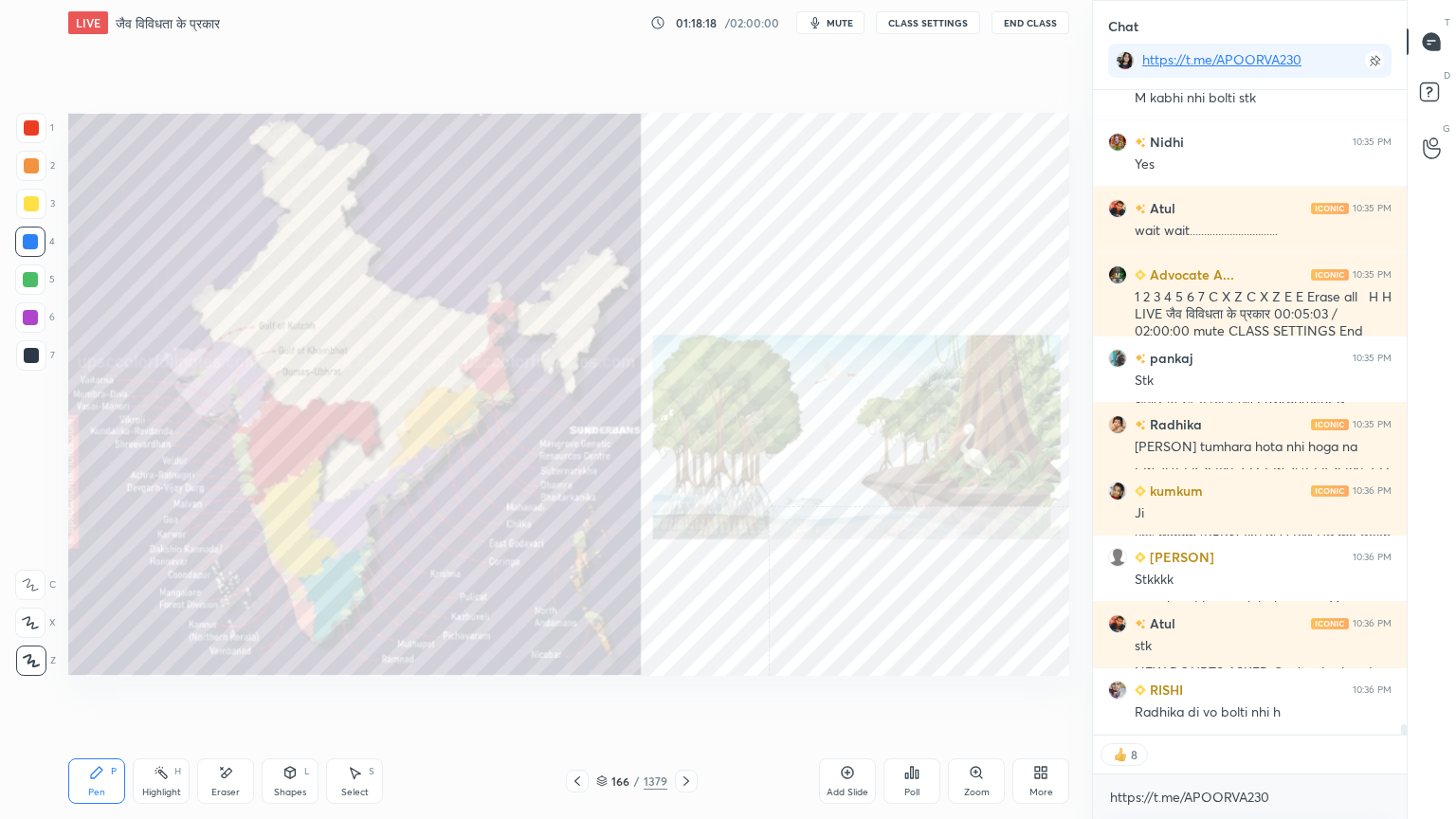 drag, startPoint x: 676, startPoint y: 773, endPoint x: 666, endPoint y: 762, distance: 14.866069 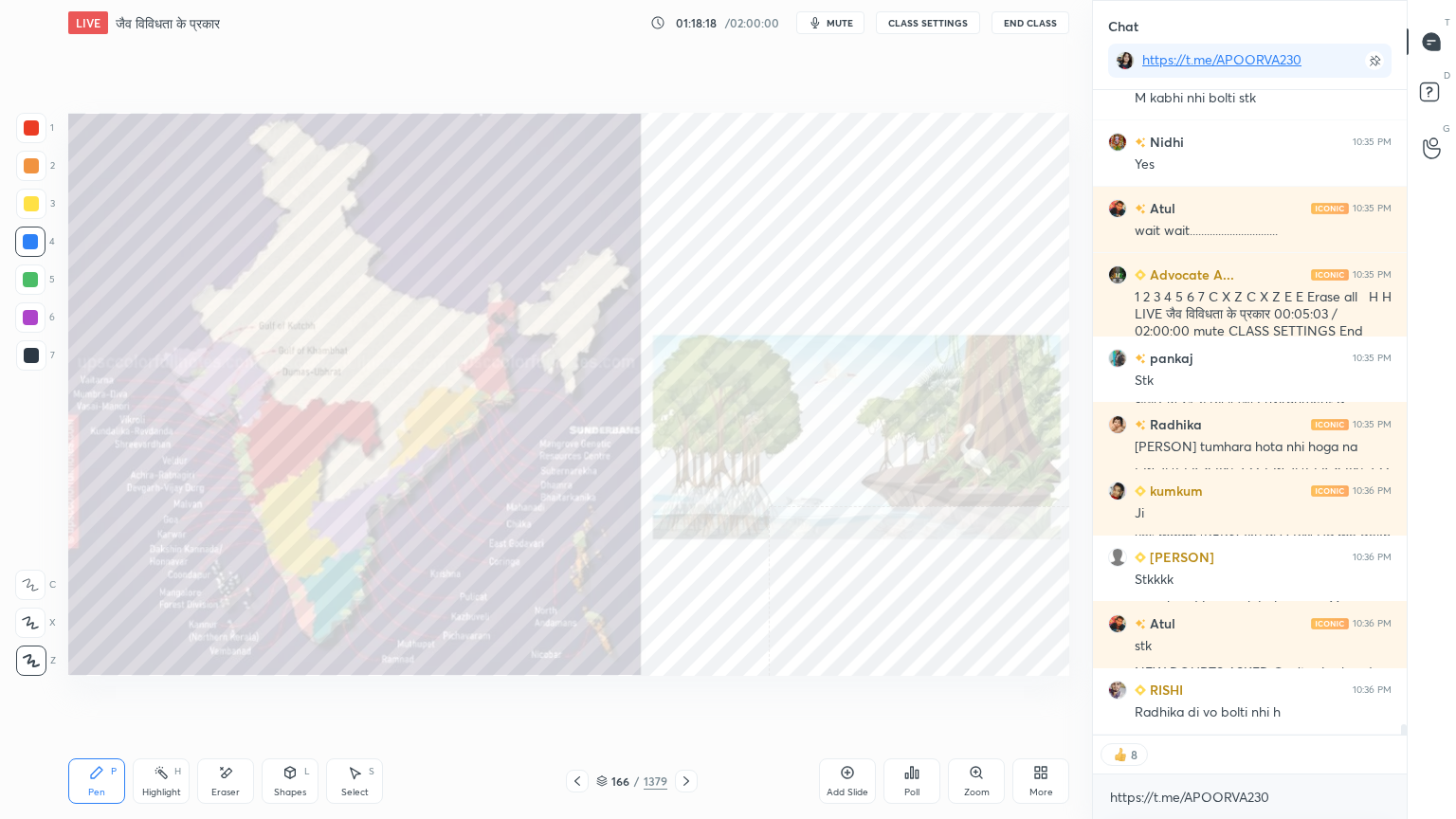 click on "Pen P Highlight H Eraser Shapes L Select S 166 / 1379 Add Slide Poll Zoom More" at bounding box center (569, 781) 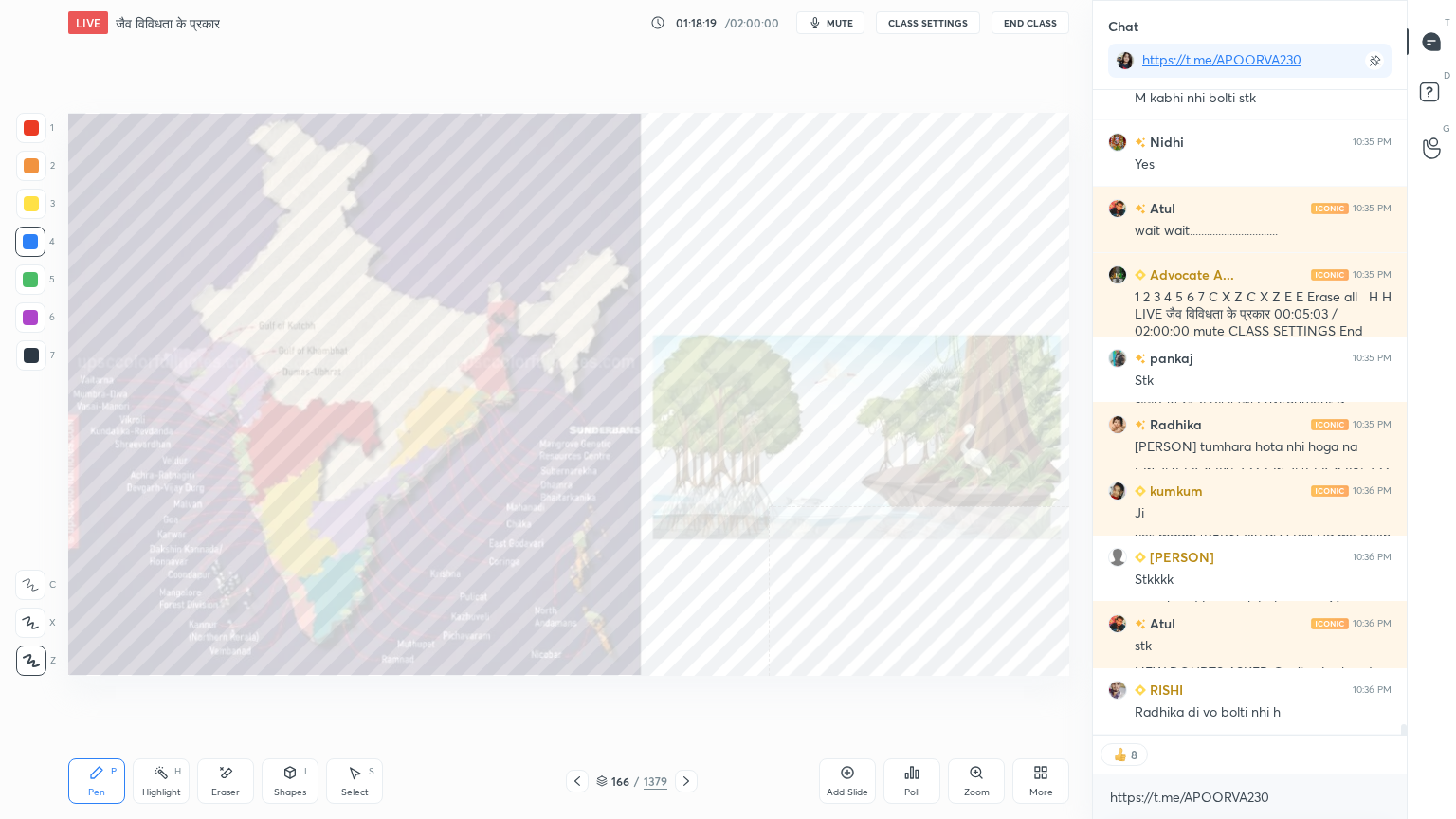 click 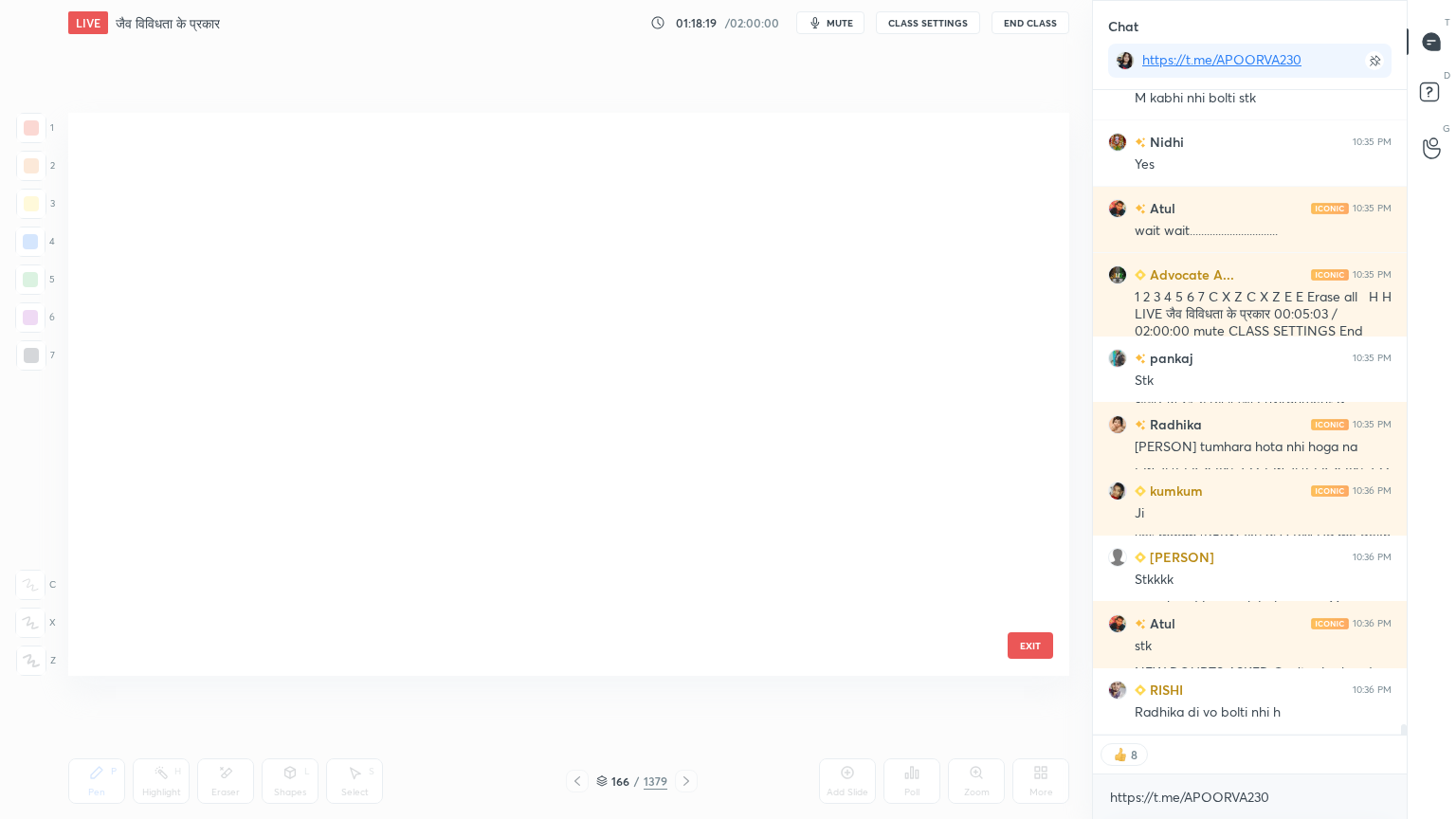 scroll, scrollTop: 9151, scrollLeft: 0, axis: vertical 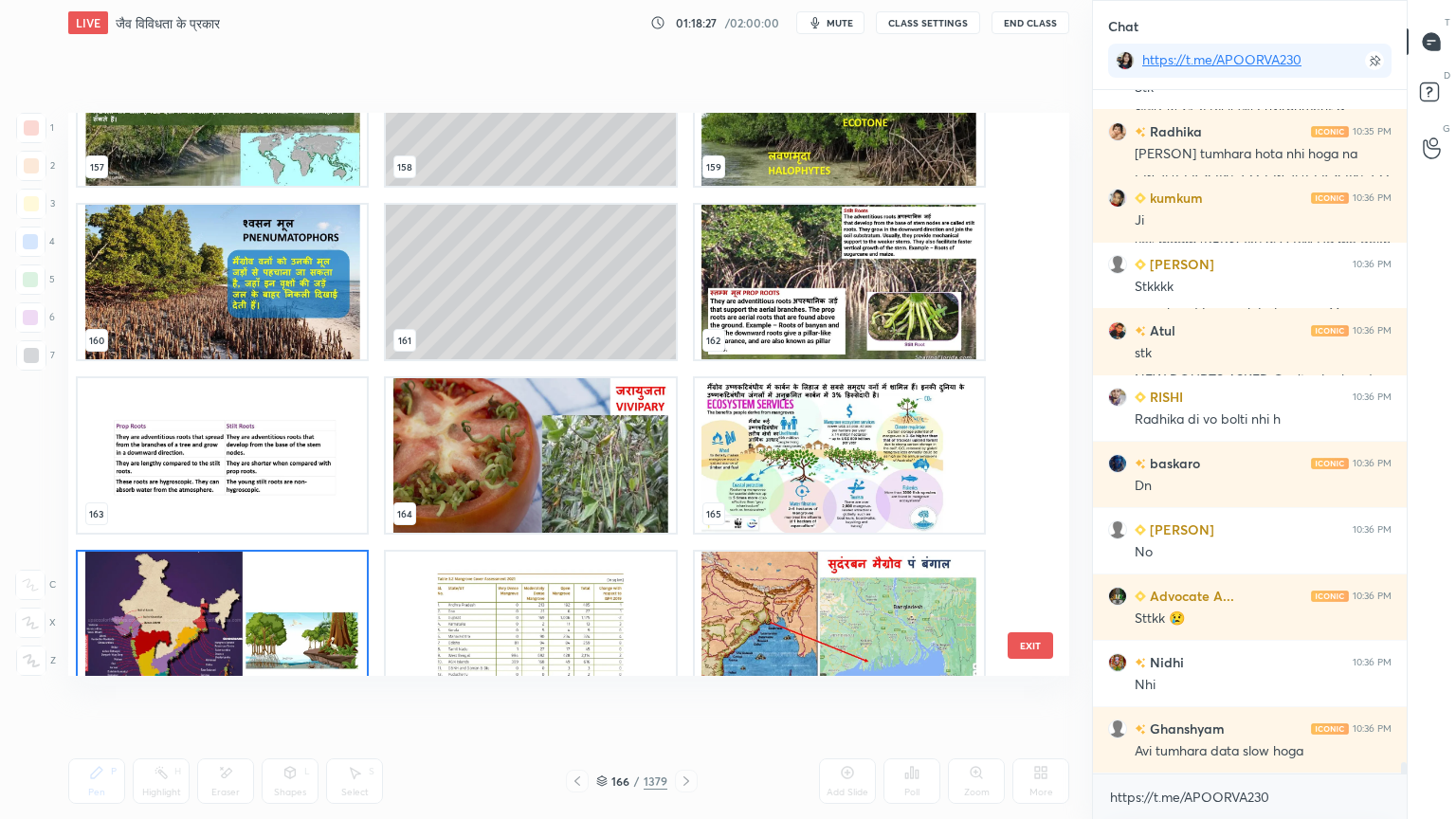 click at bounding box center [222, 628] 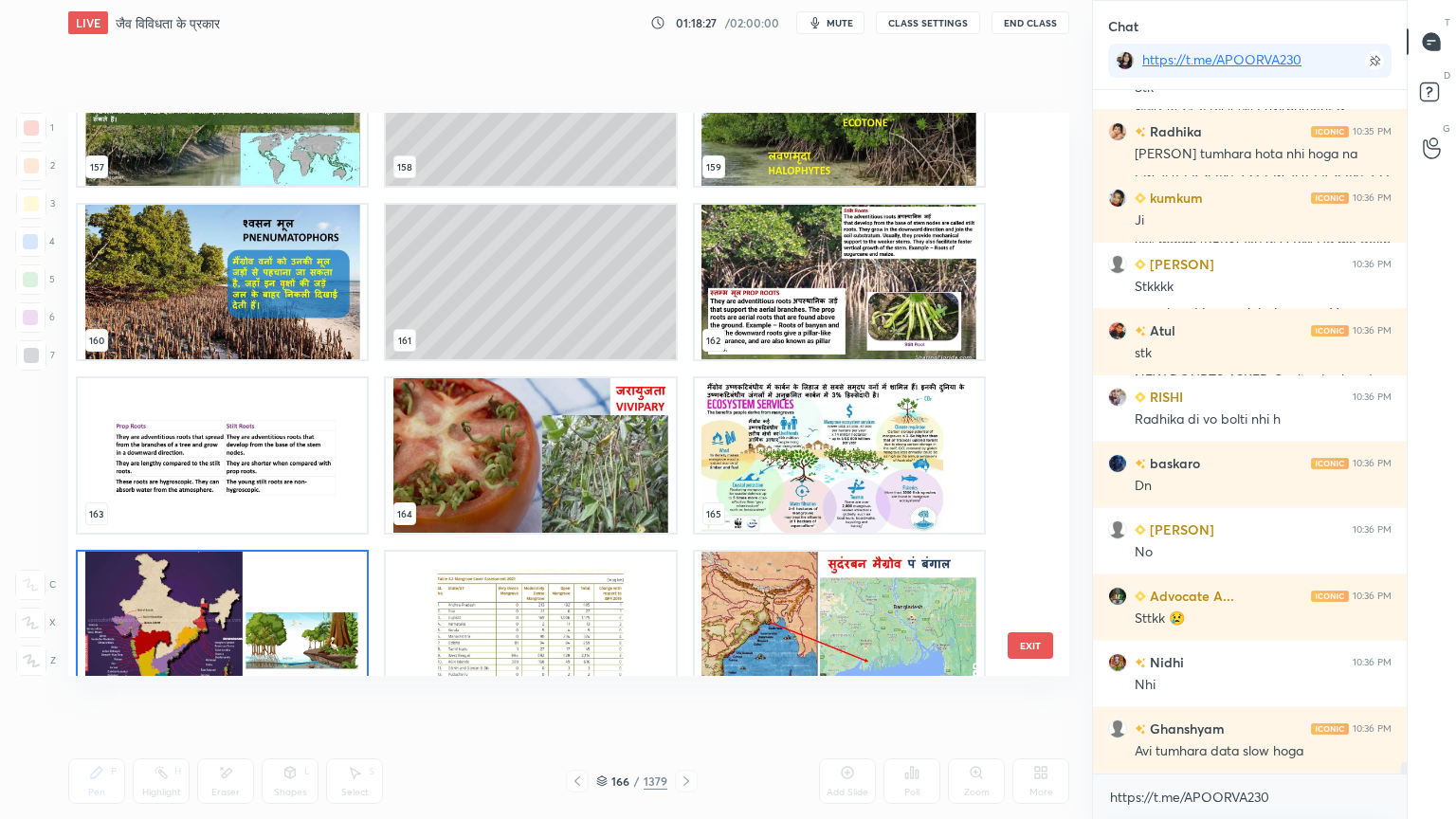 click at bounding box center (222, 628) 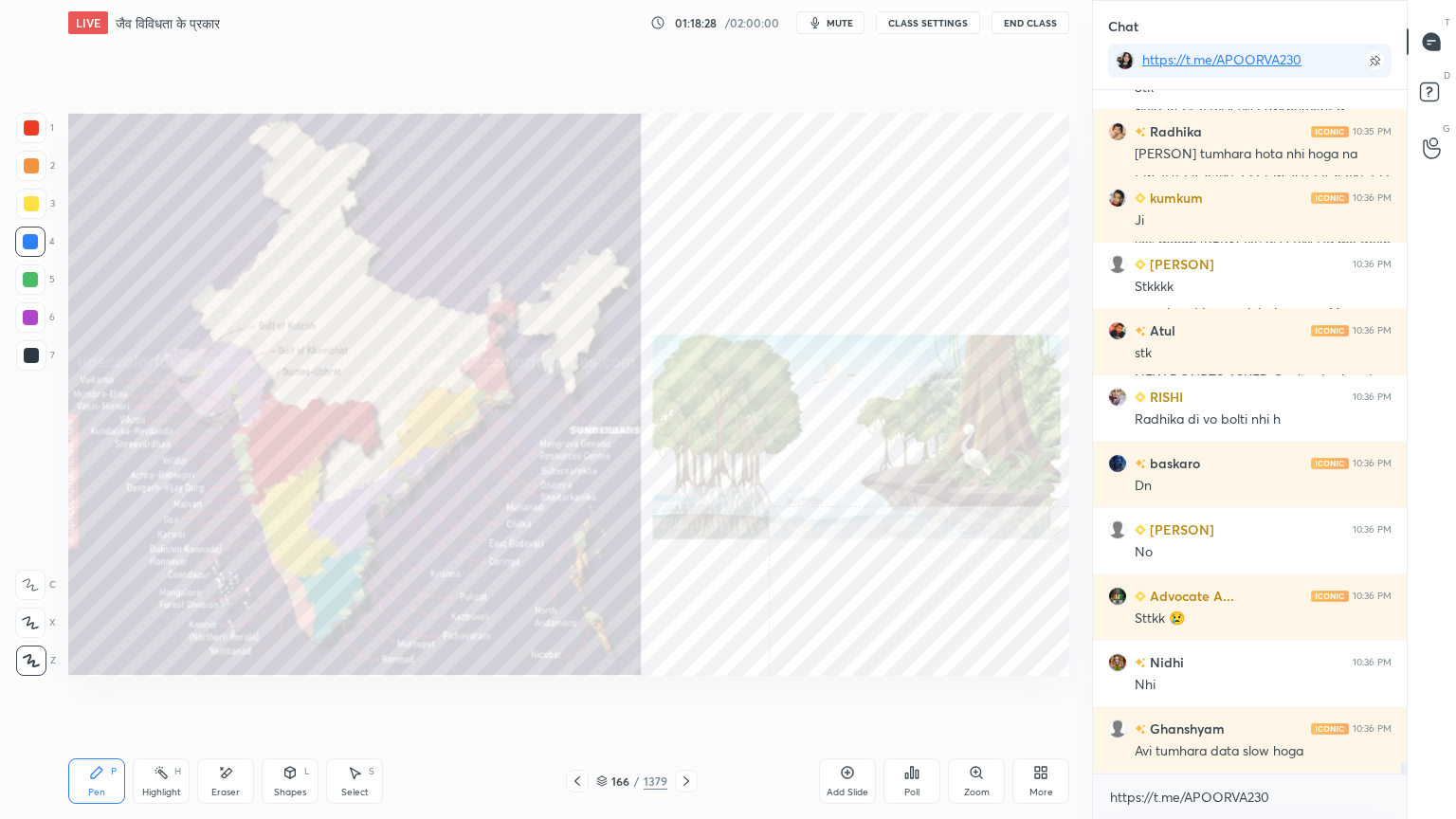 click at bounding box center (222, 628) 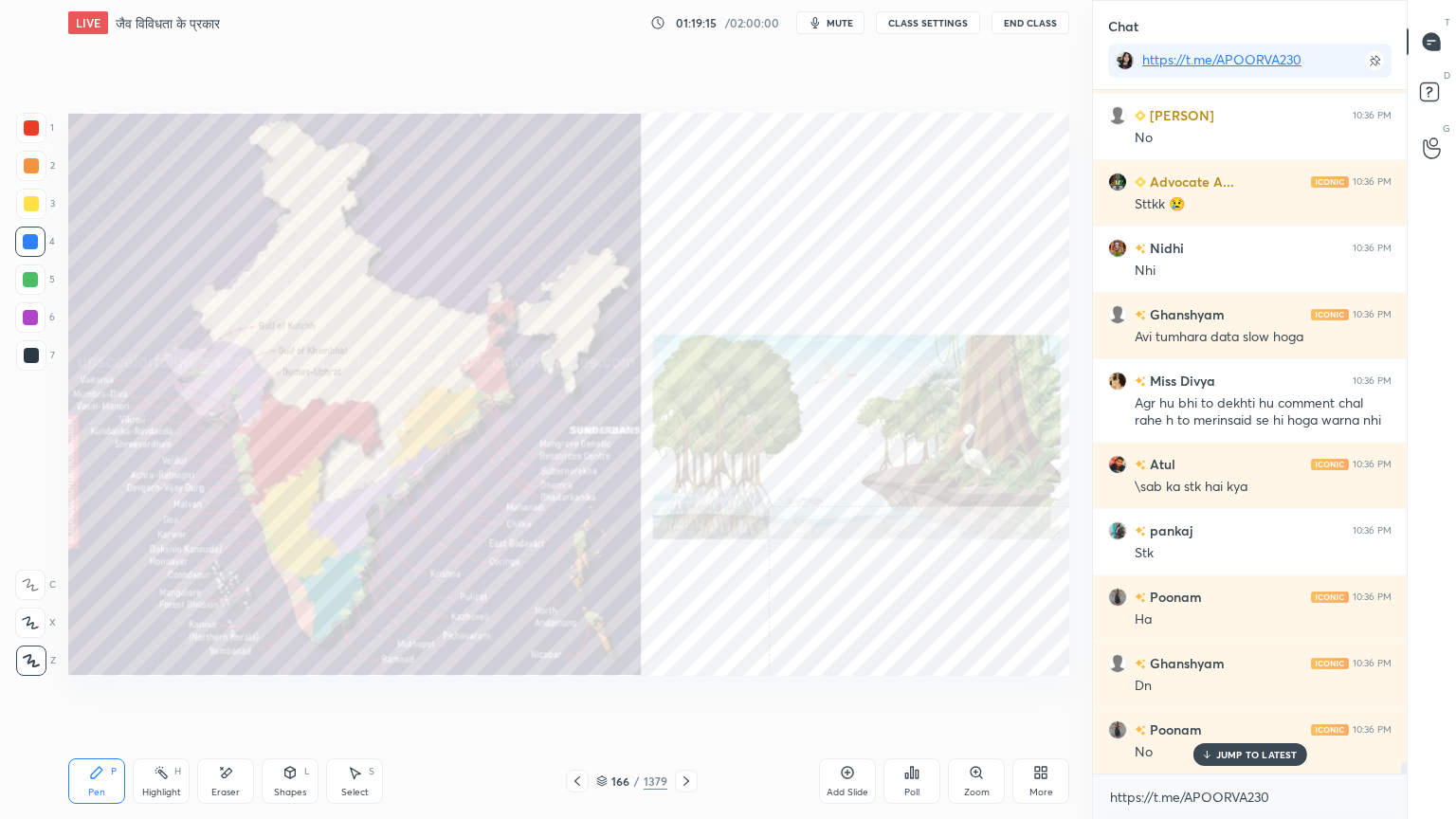 scroll, scrollTop: 39425, scrollLeft: 0, axis: vertical 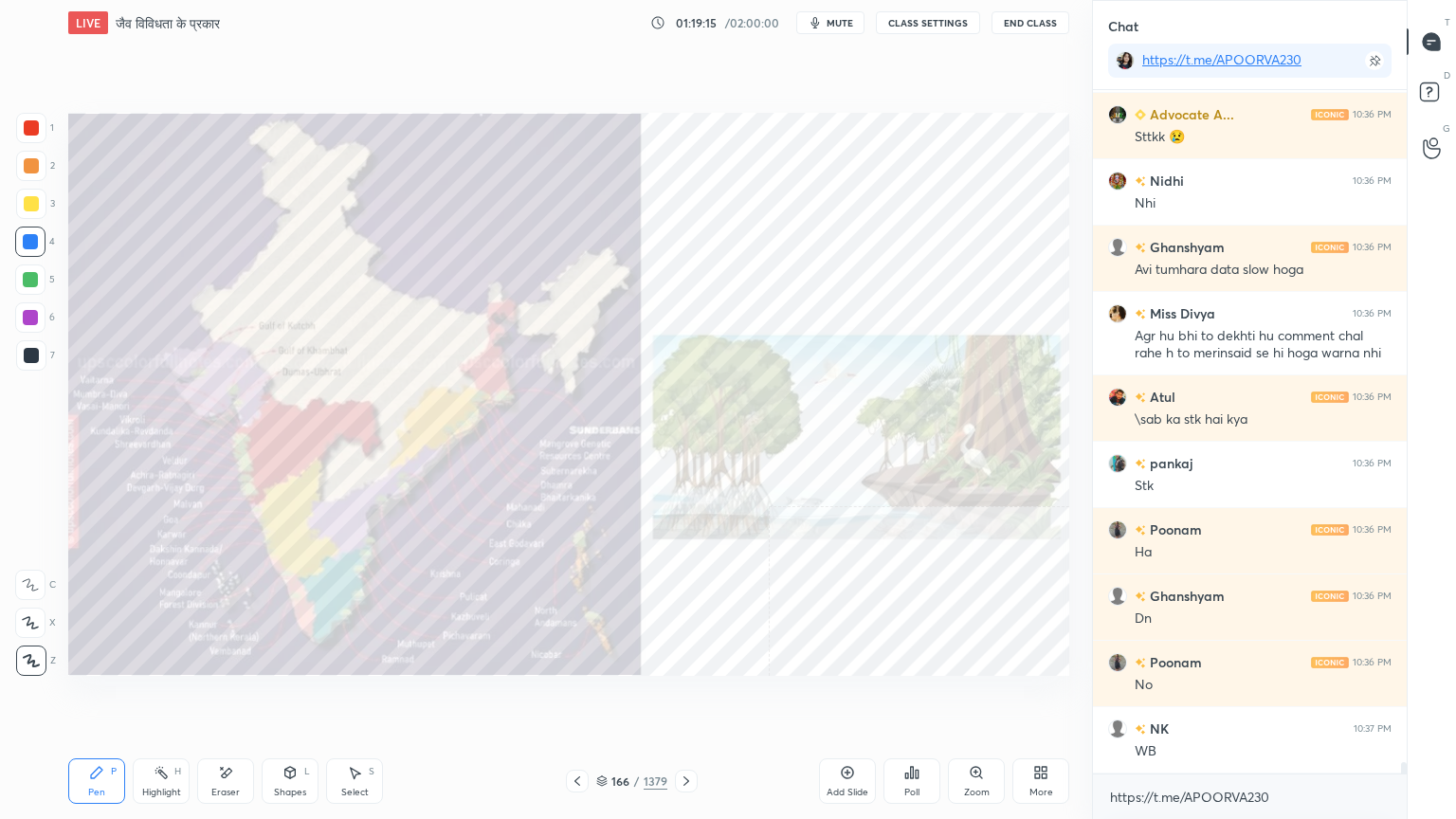 click at bounding box center (686, 781) 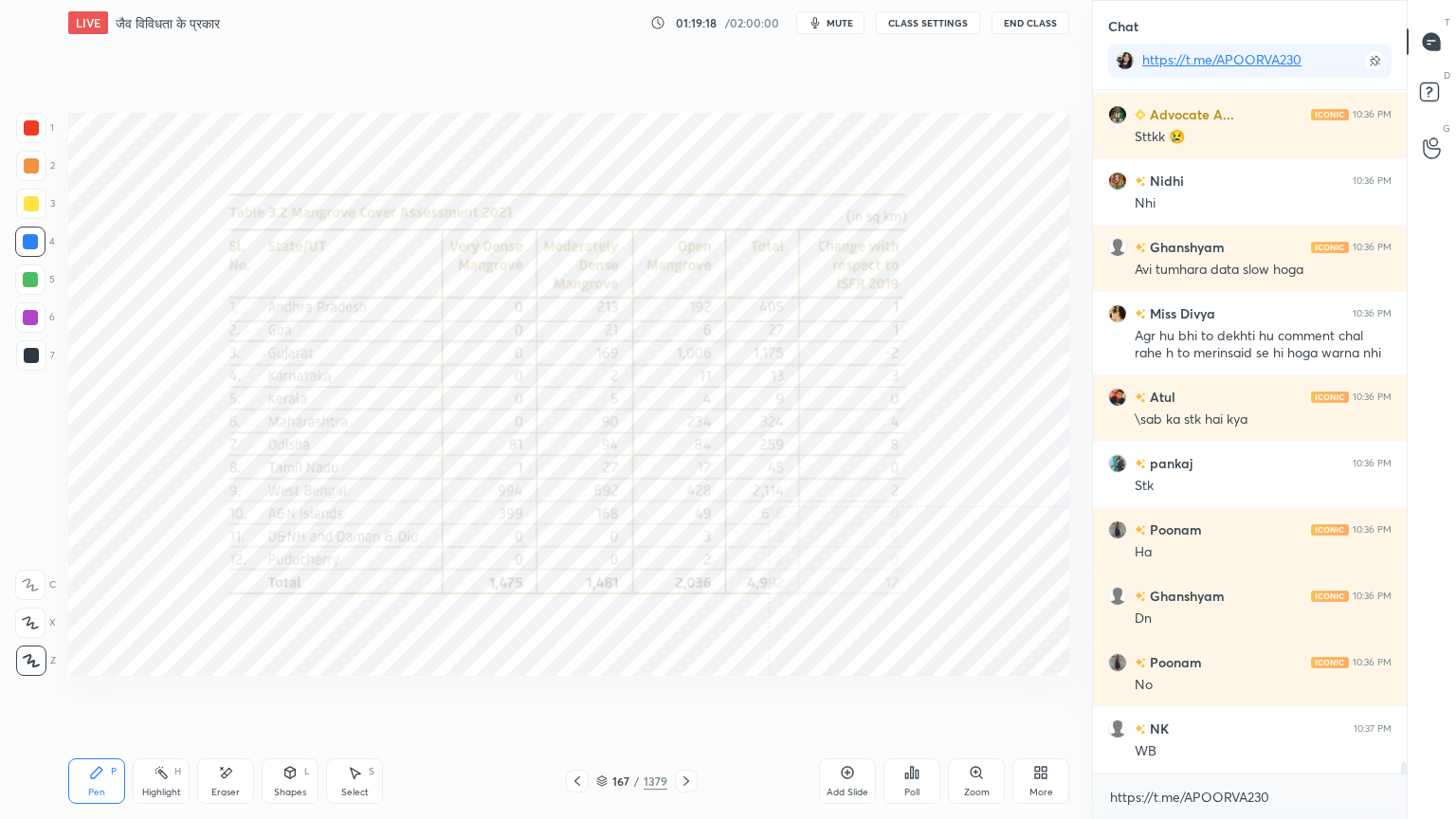 click 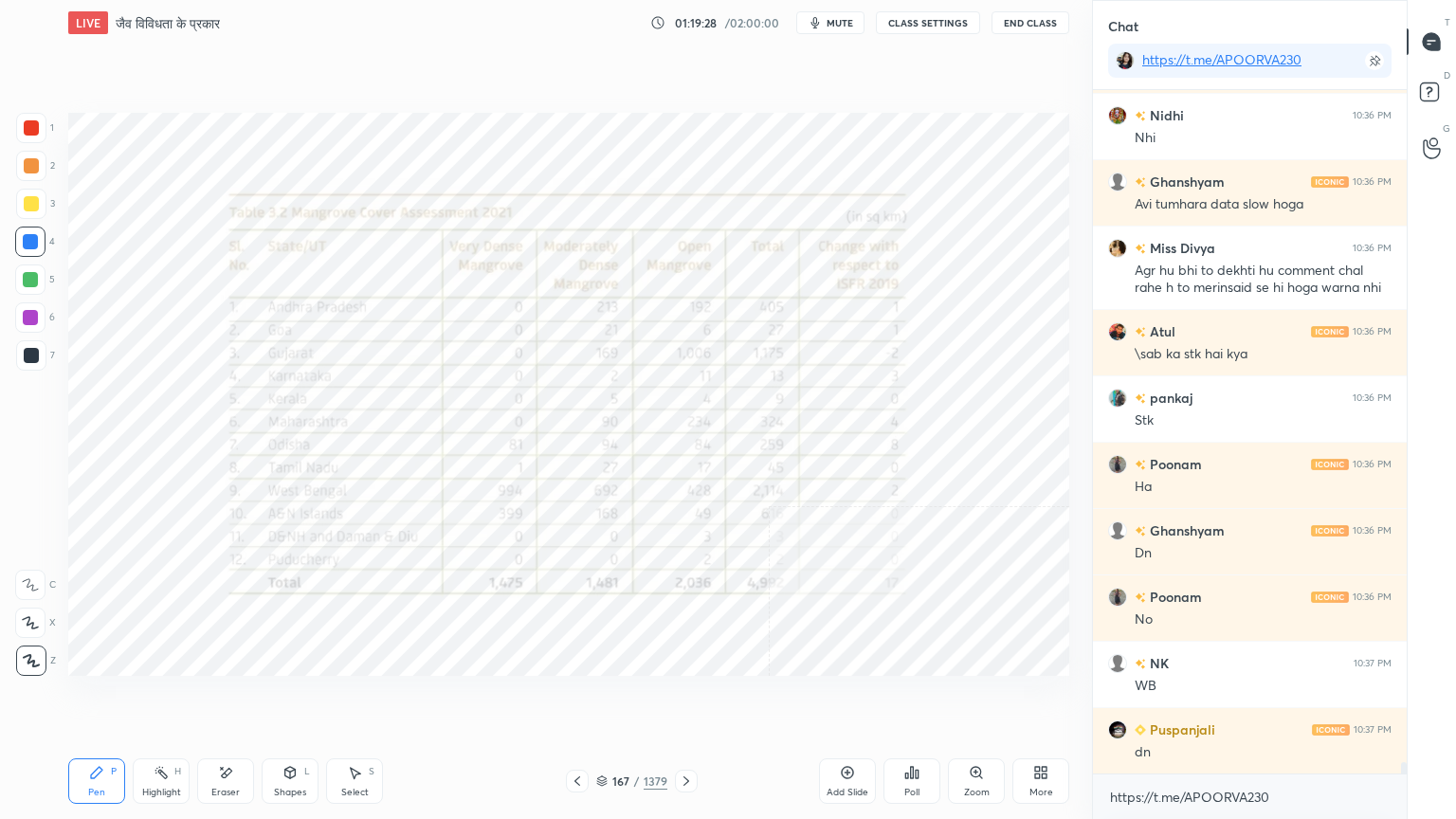 drag, startPoint x: 242, startPoint y: 784, endPoint x: 224, endPoint y: 783, distance: 18.027756 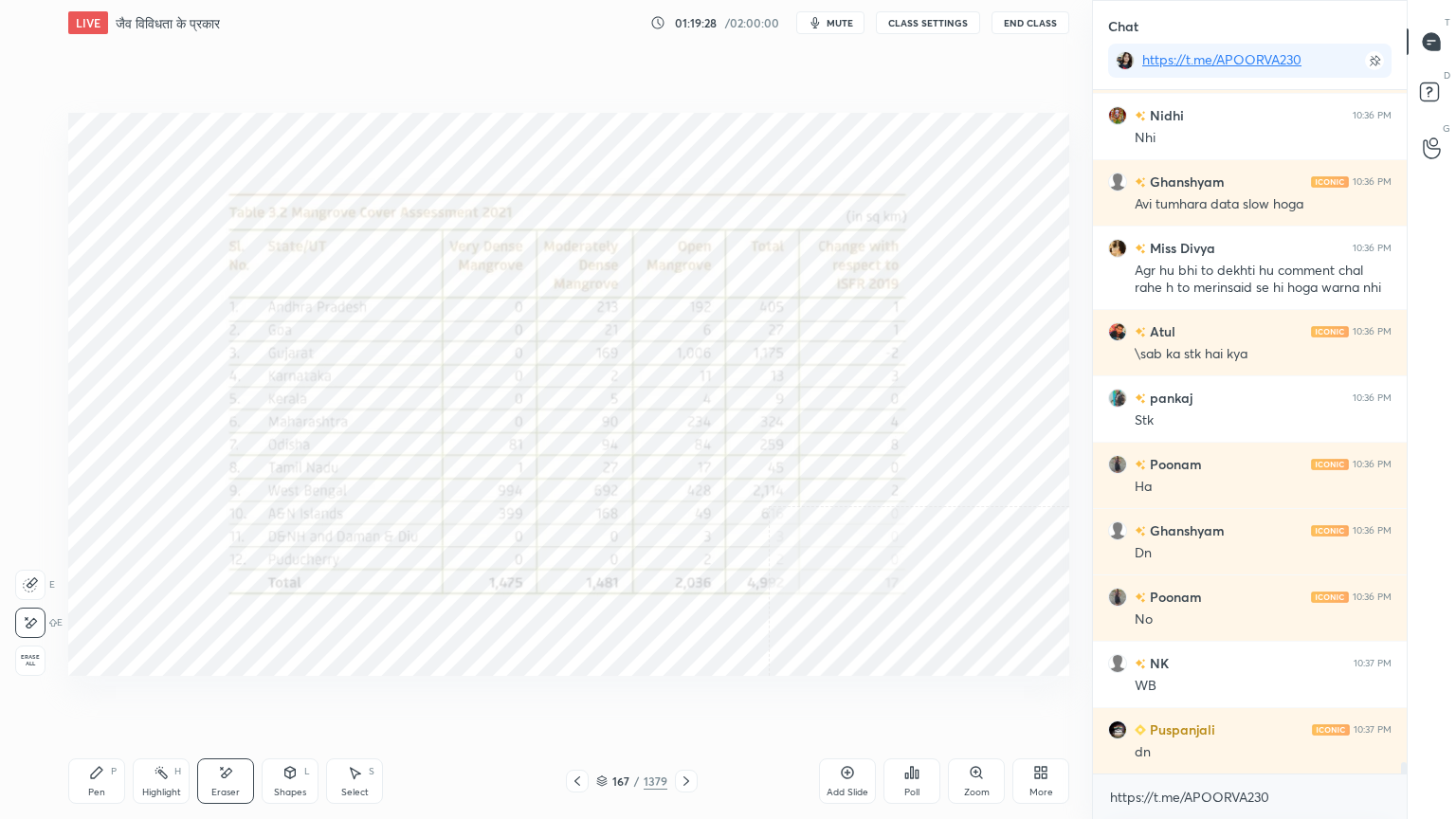 drag, startPoint x: 33, startPoint y: 657, endPoint x: 64, endPoint y: 652, distance: 31.40064 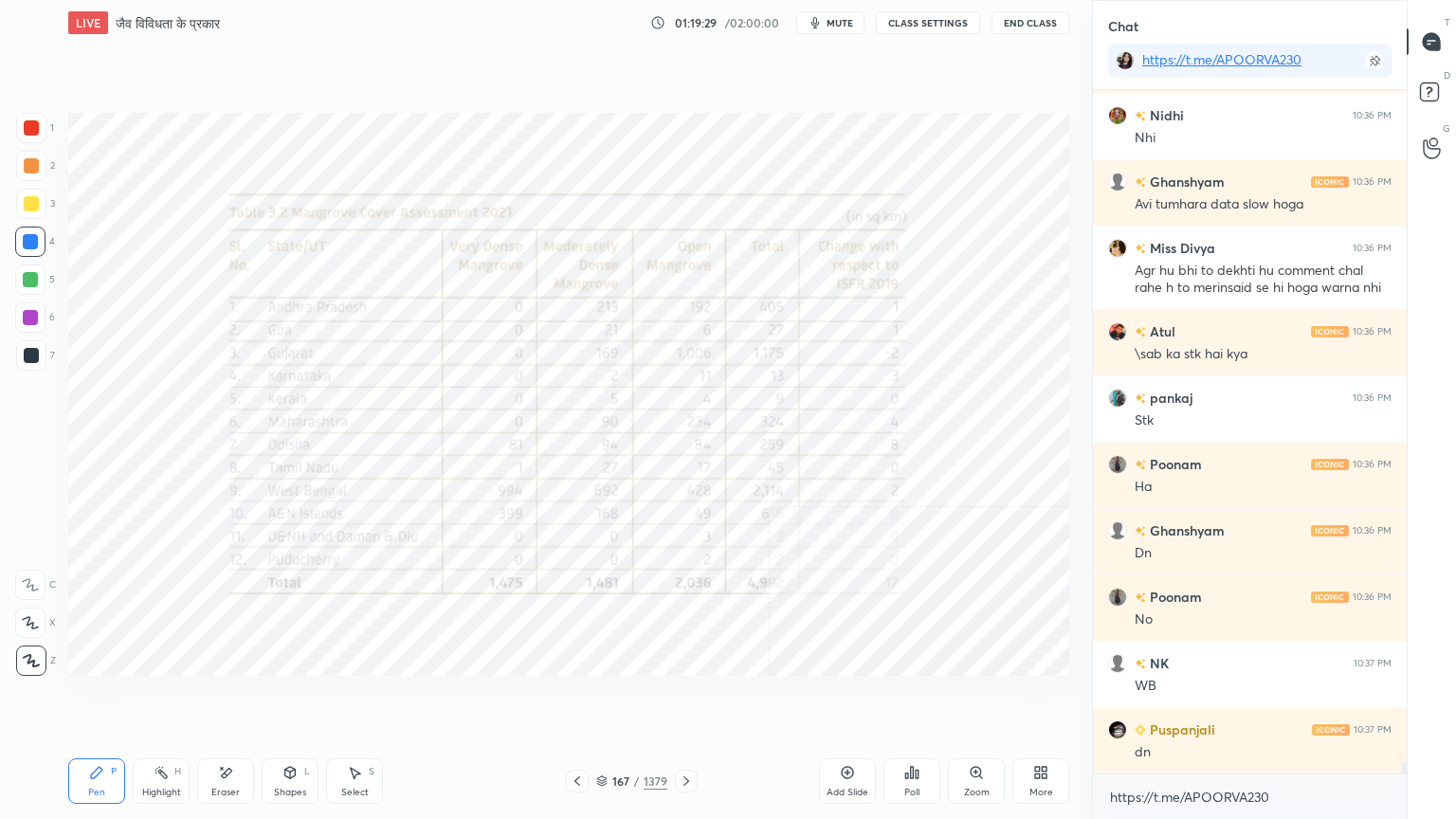click 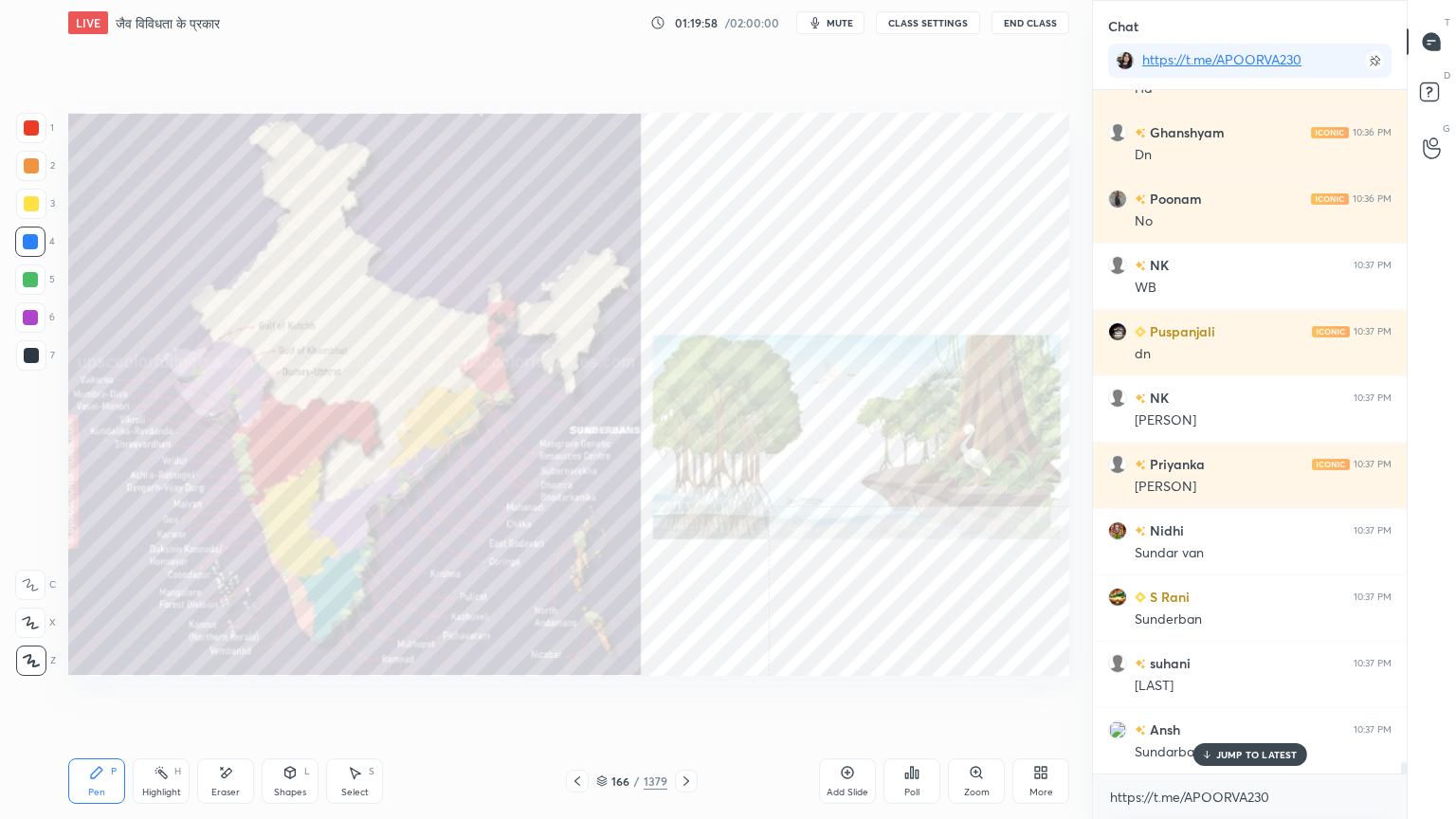 scroll, scrollTop: 39956, scrollLeft: 0, axis: vertical 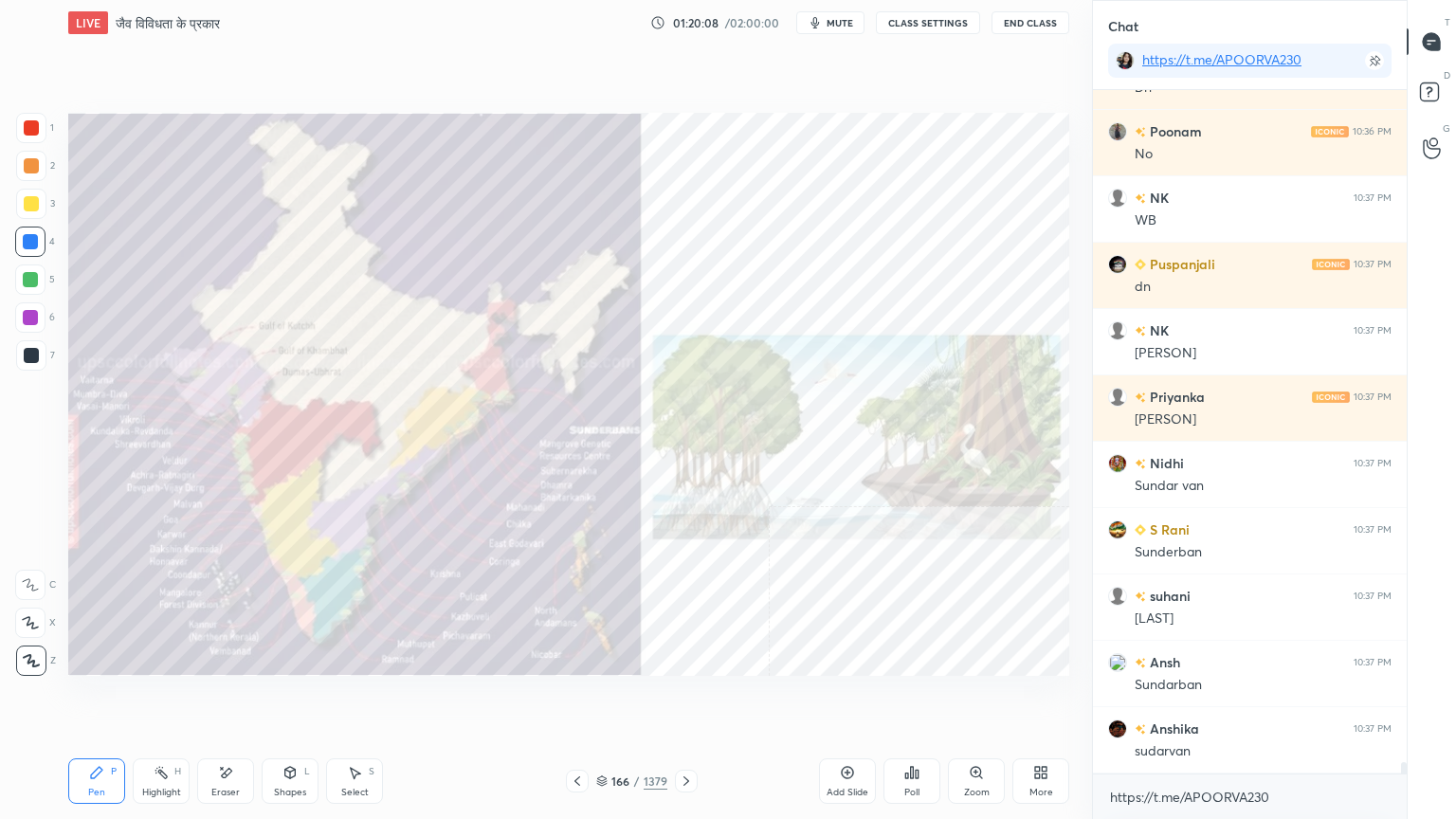 click on "Eraser" at bounding box center [226, 781] 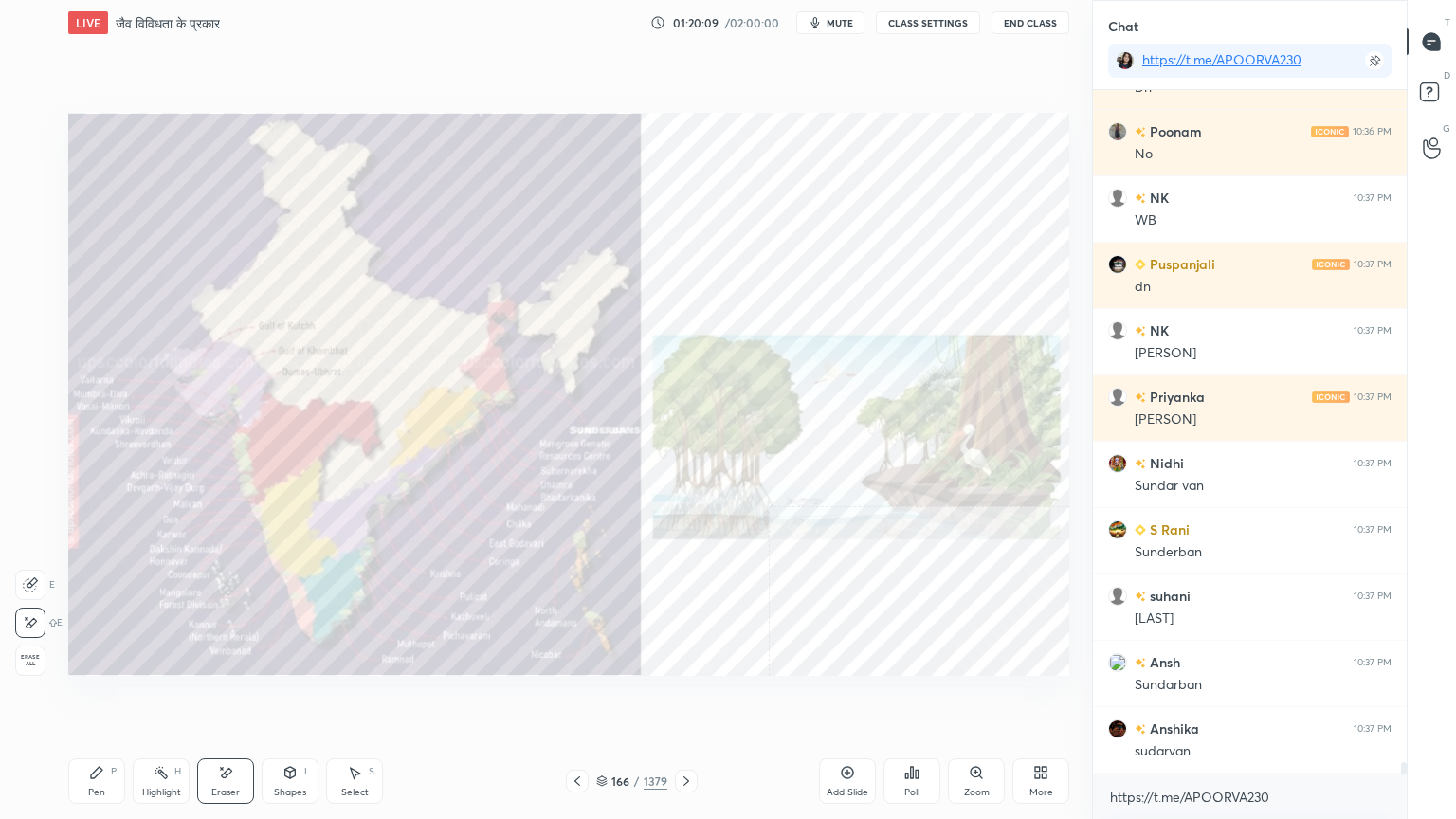 drag, startPoint x: 29, startPoint y: 649, endPoint x: 59, endPoint y: 637, distance: 32.31099 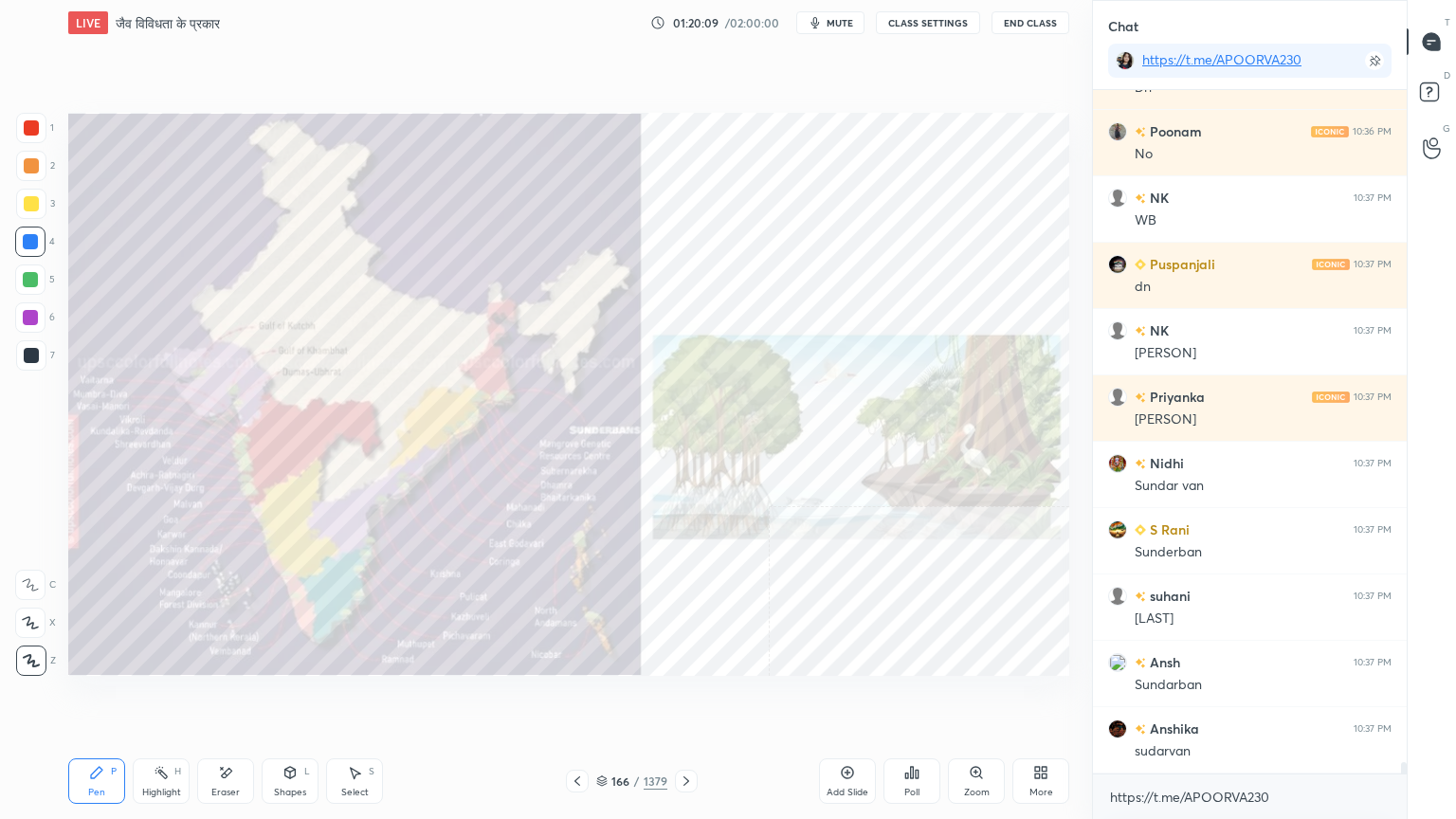 scroll, scrollTop: 640, scrollLeft: 308, axis: both 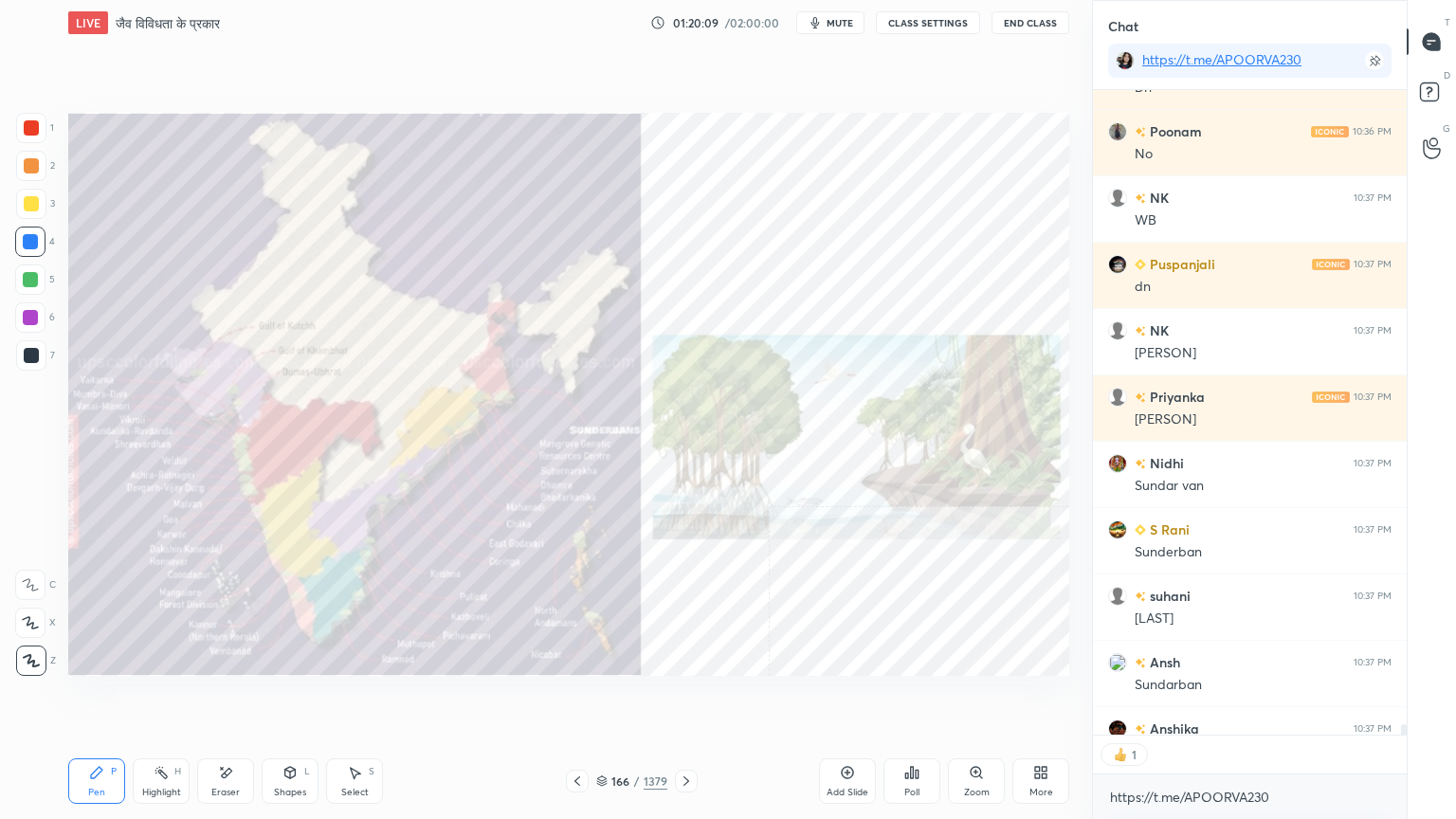click 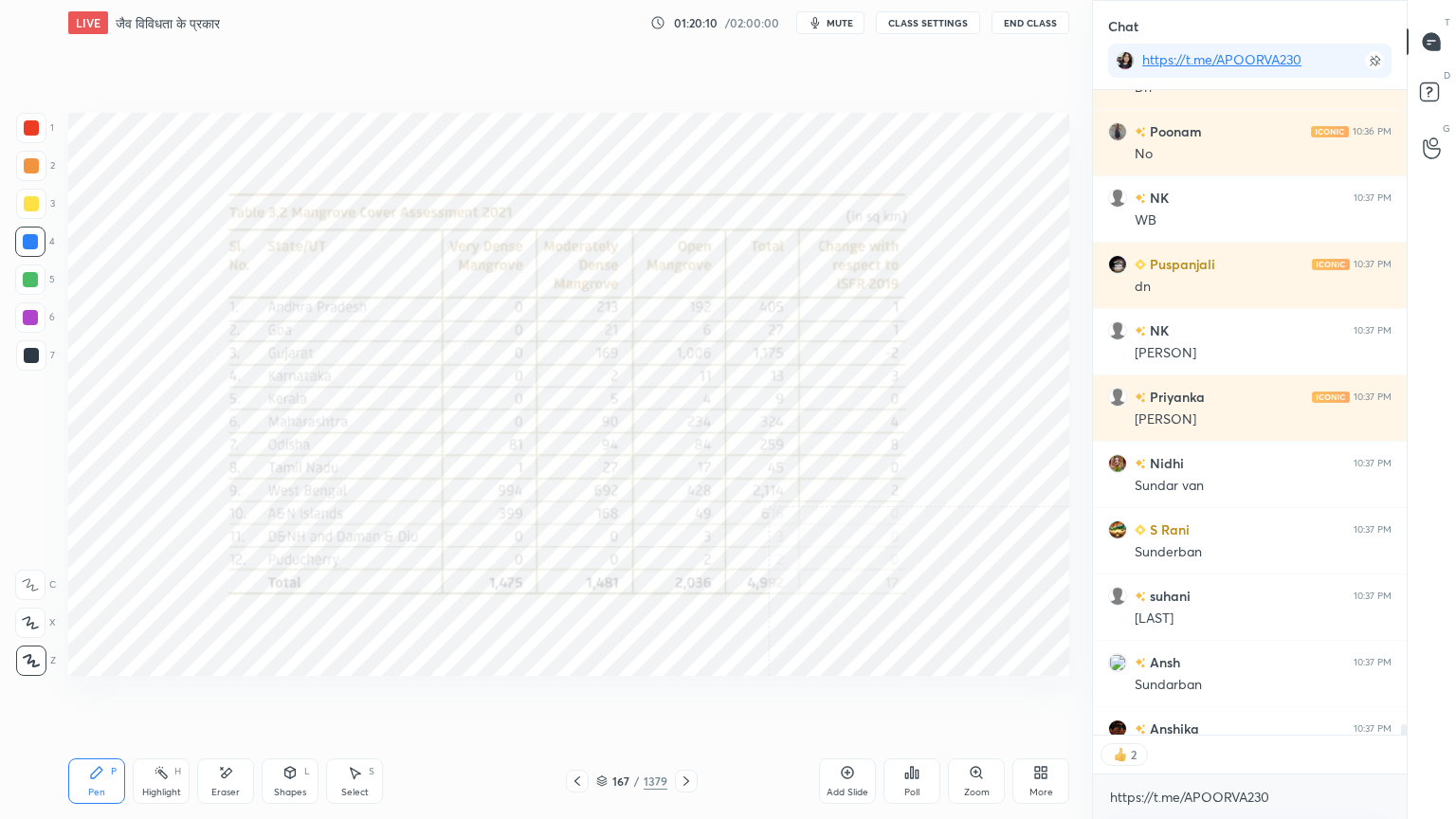 click 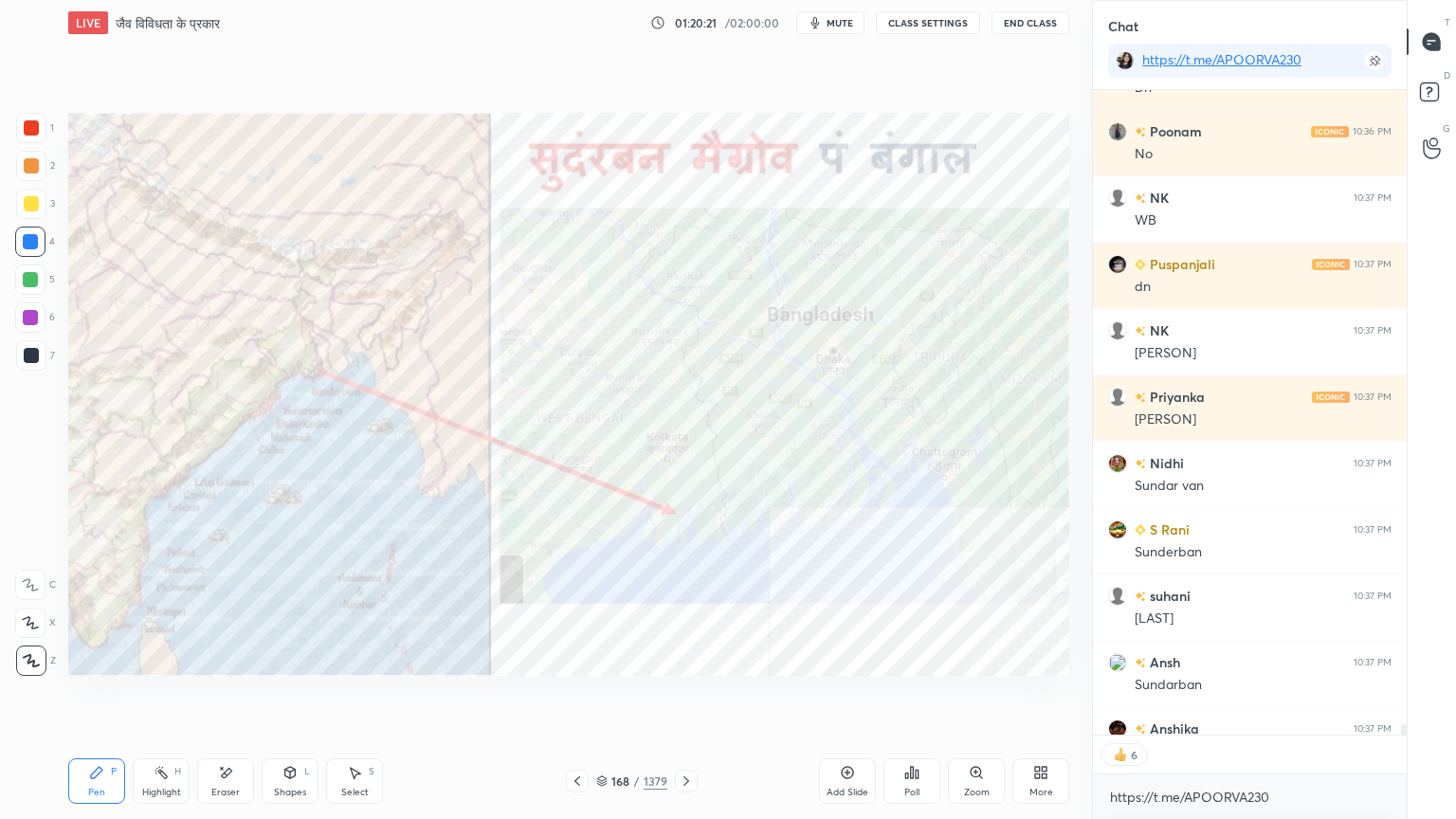 scroll, scrollTop: 6, scrollLeft: 6, axis: both 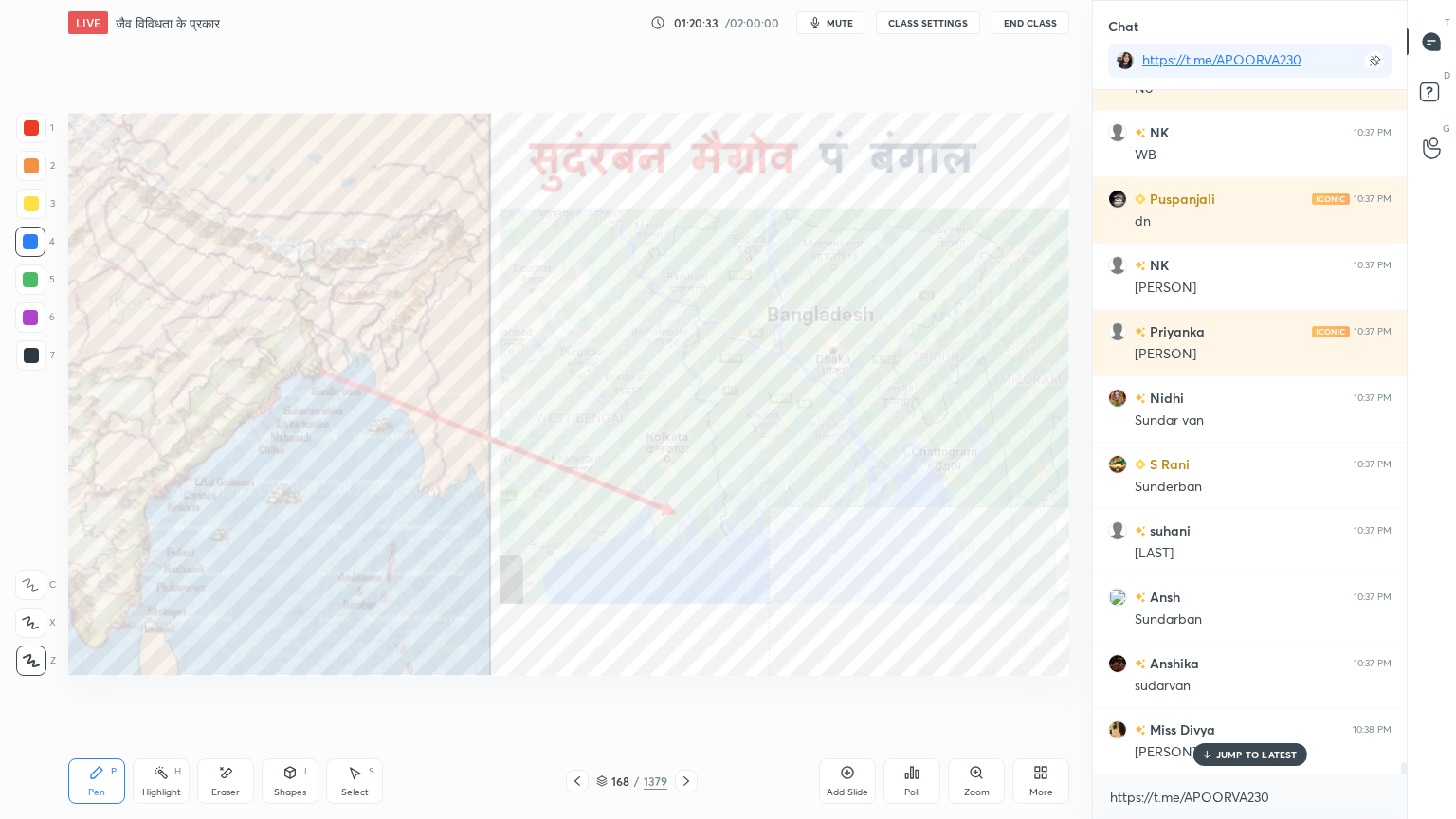 click on "Eraser" at bounding box center (226, 781) 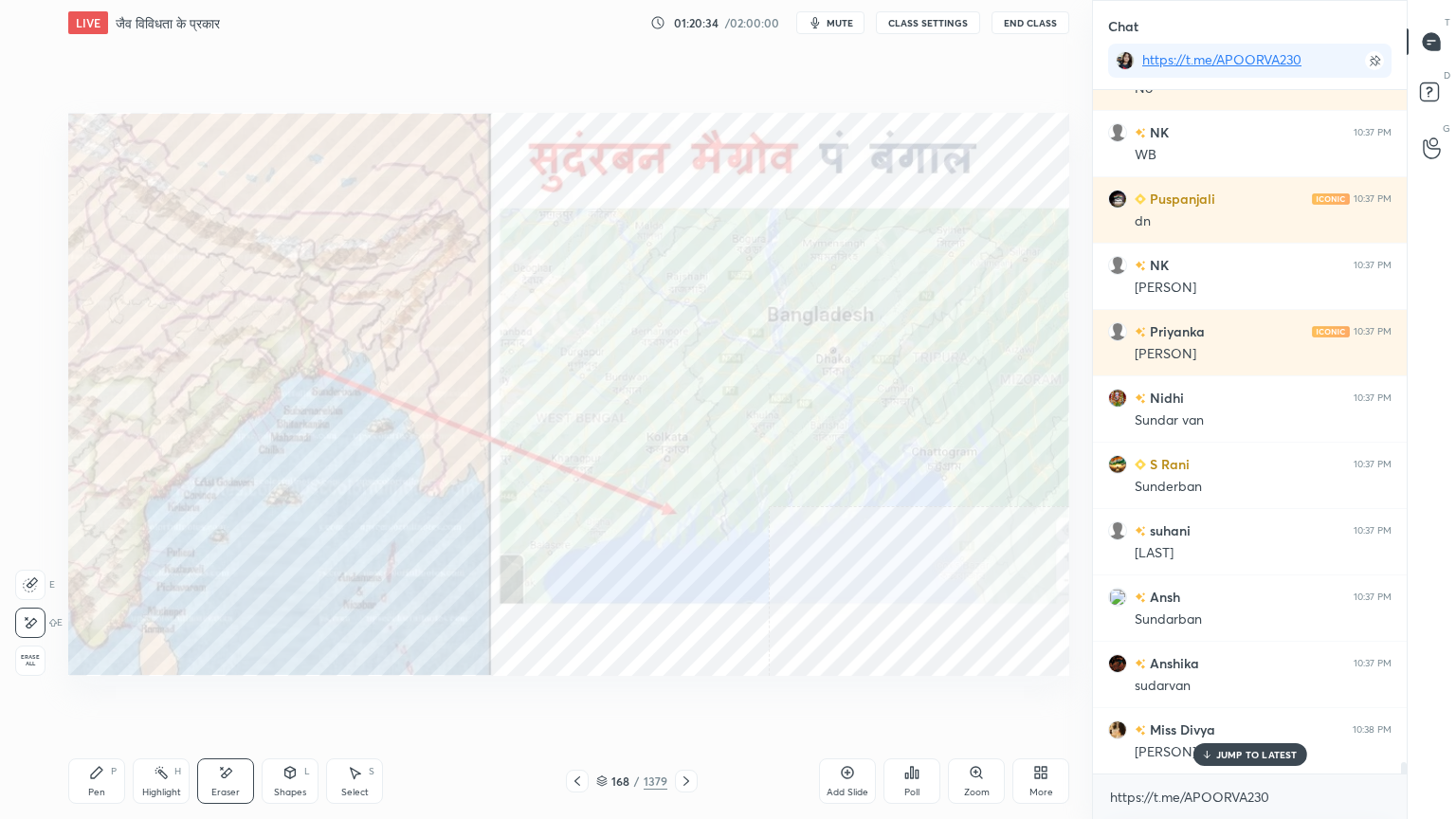 click on "Erase all" at bounding box center [30, 661] 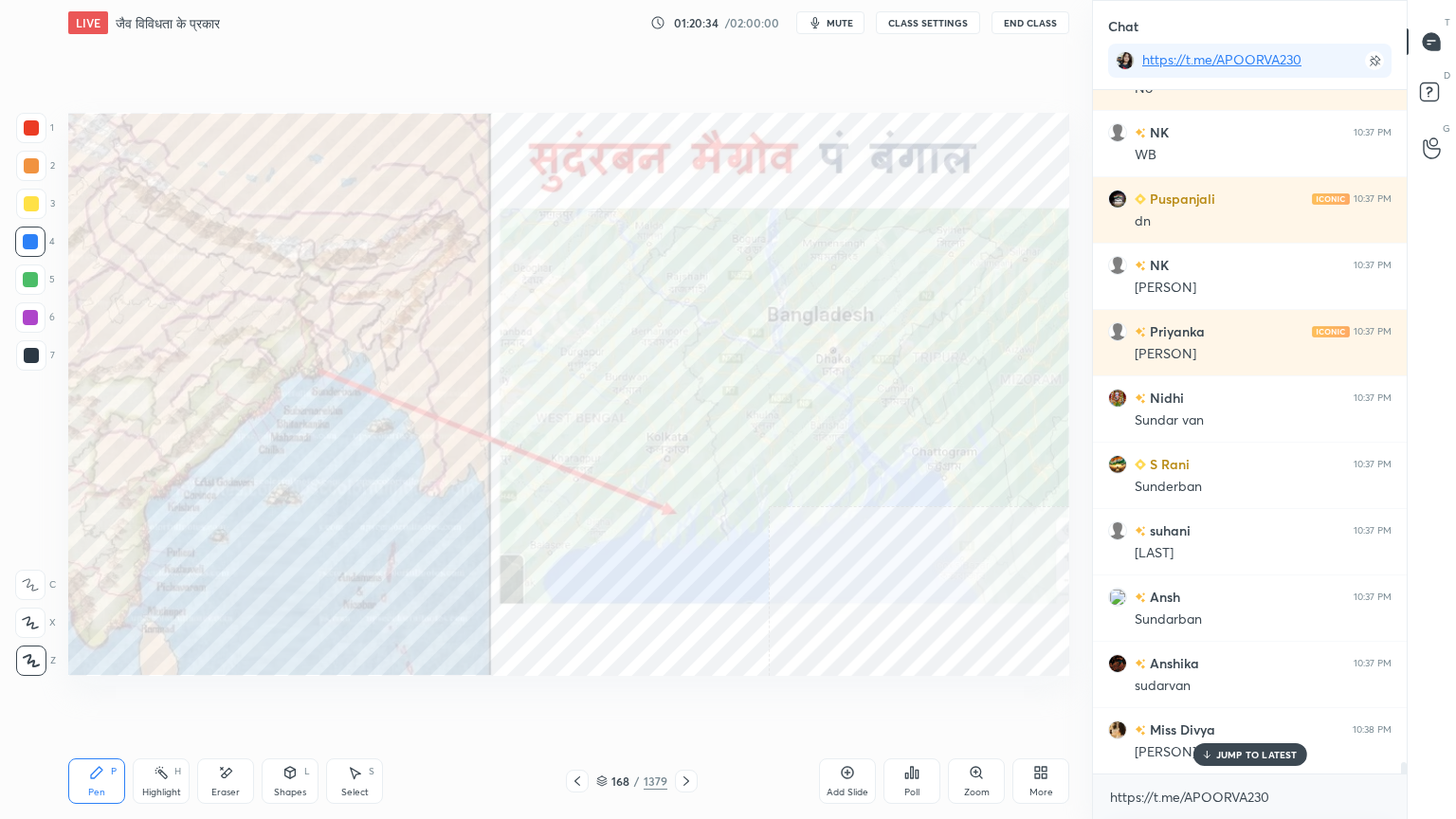 click on "1 2 3 4 5 6 7 C X Z E E Erase all   H H" at bounding box center (30, 394) 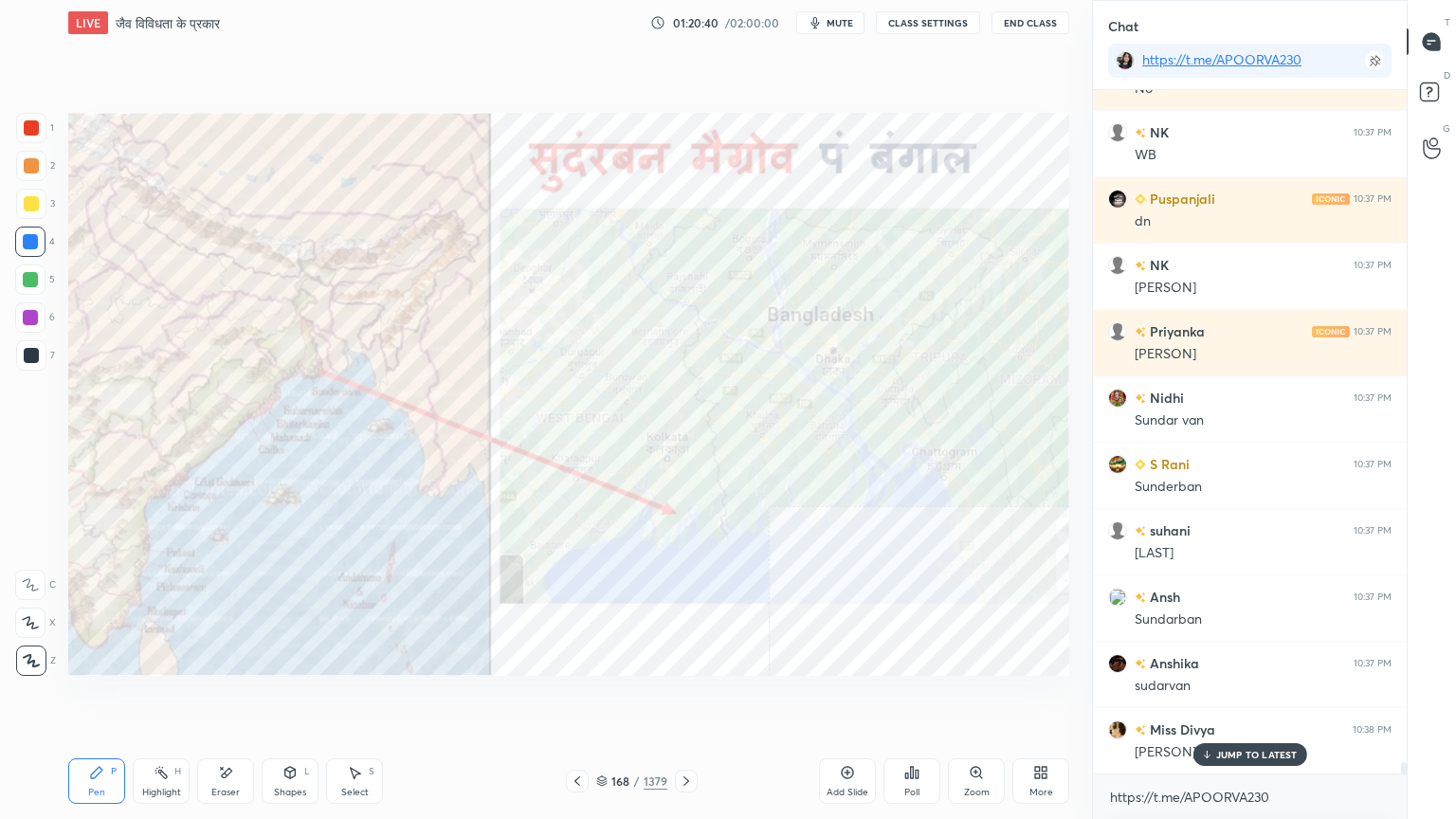 click 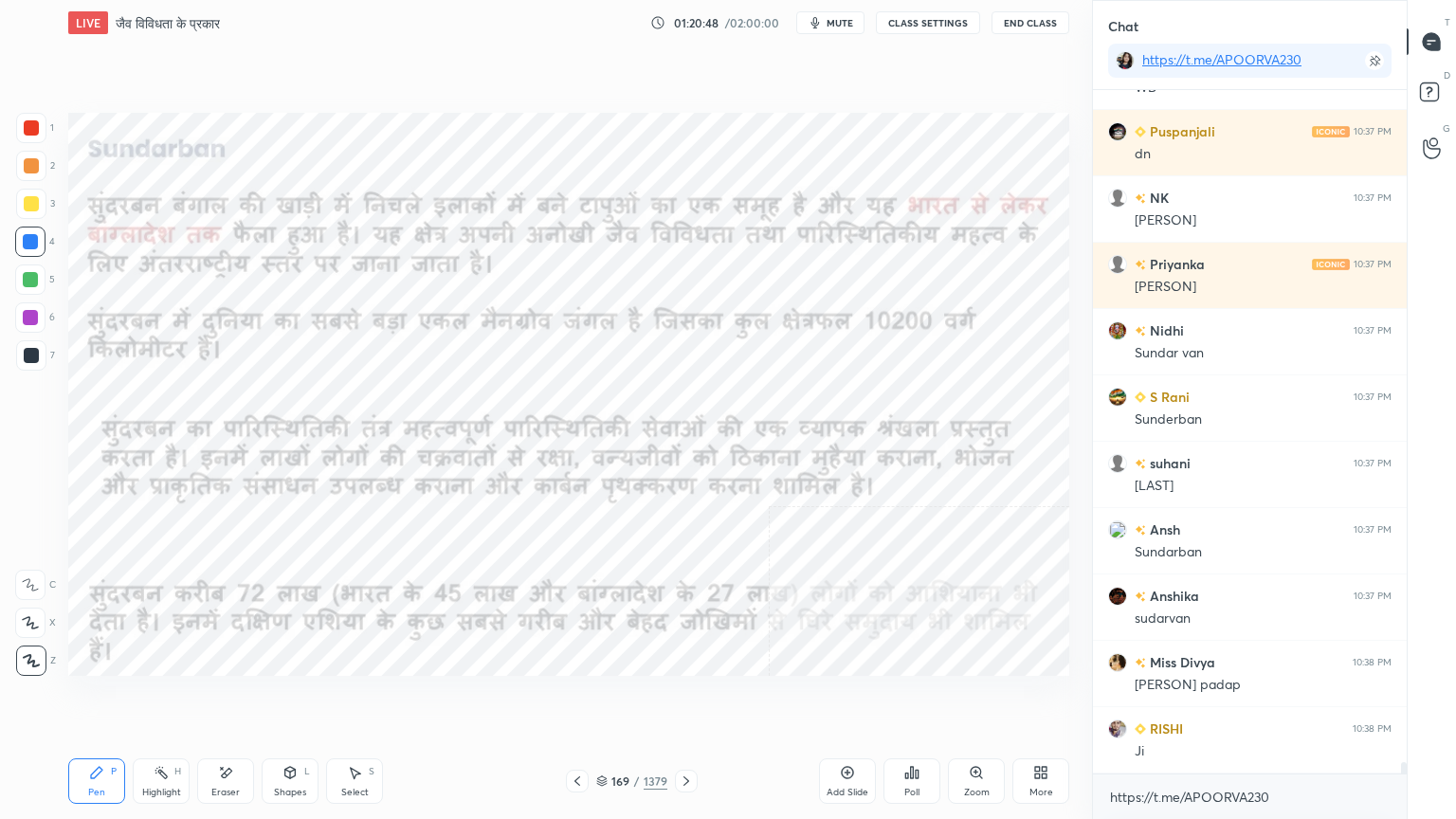 scroll, scrollTop: 40154, scrollLeft: 0, axis: vertical 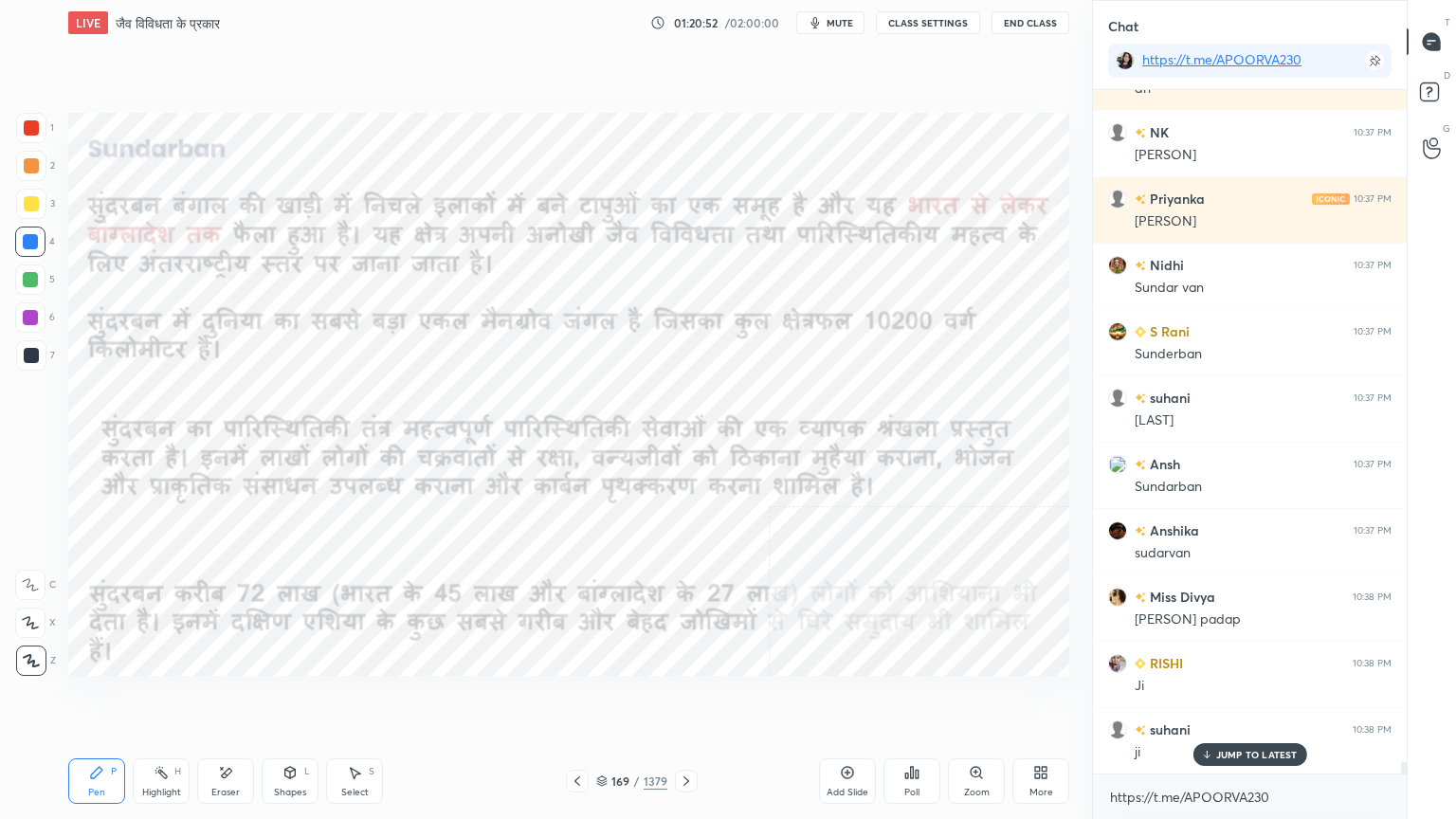 click 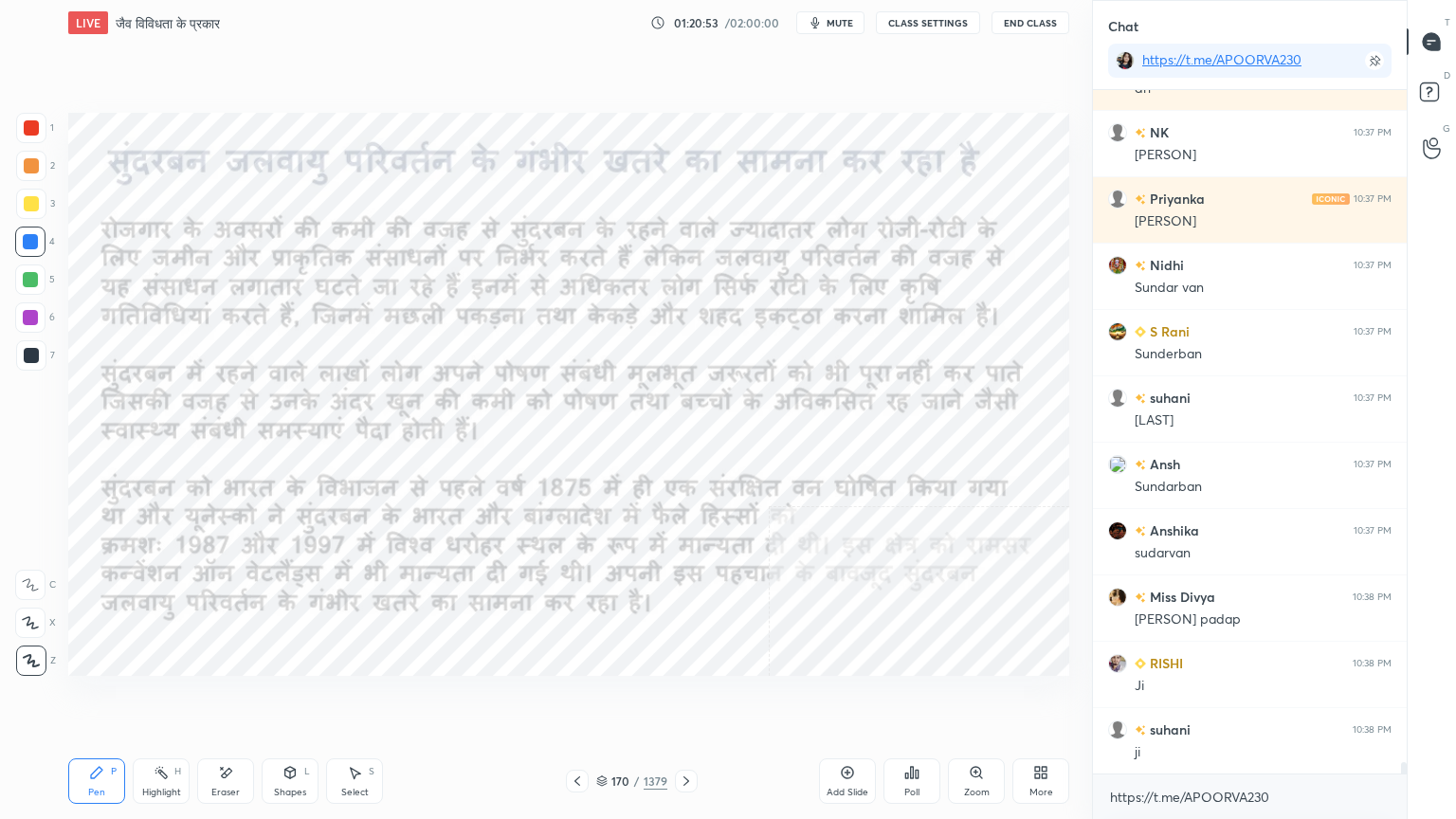 scroll, scrollTop: 40221, scrollLeft: 0, axis: vertical 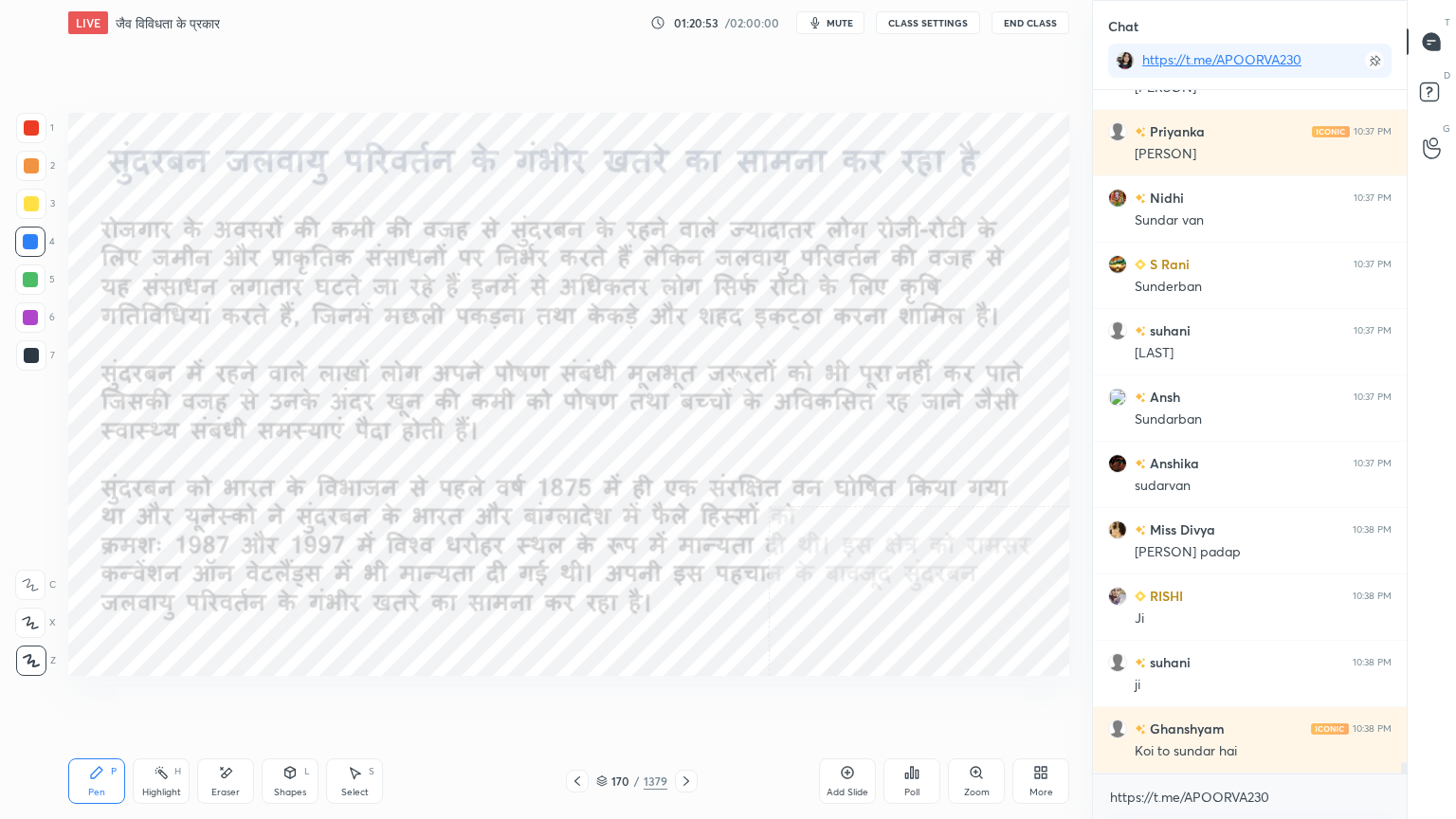 click 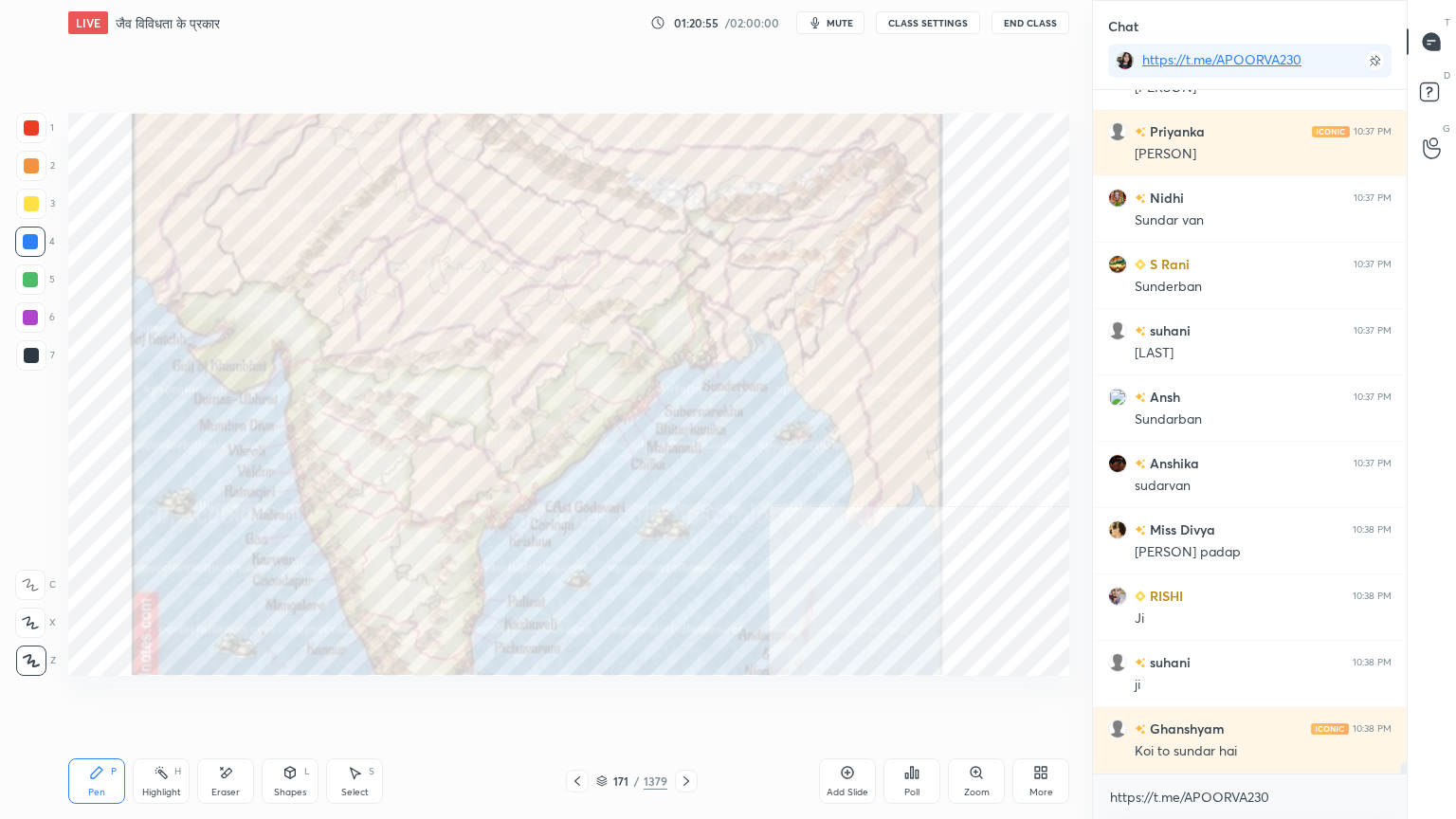 click 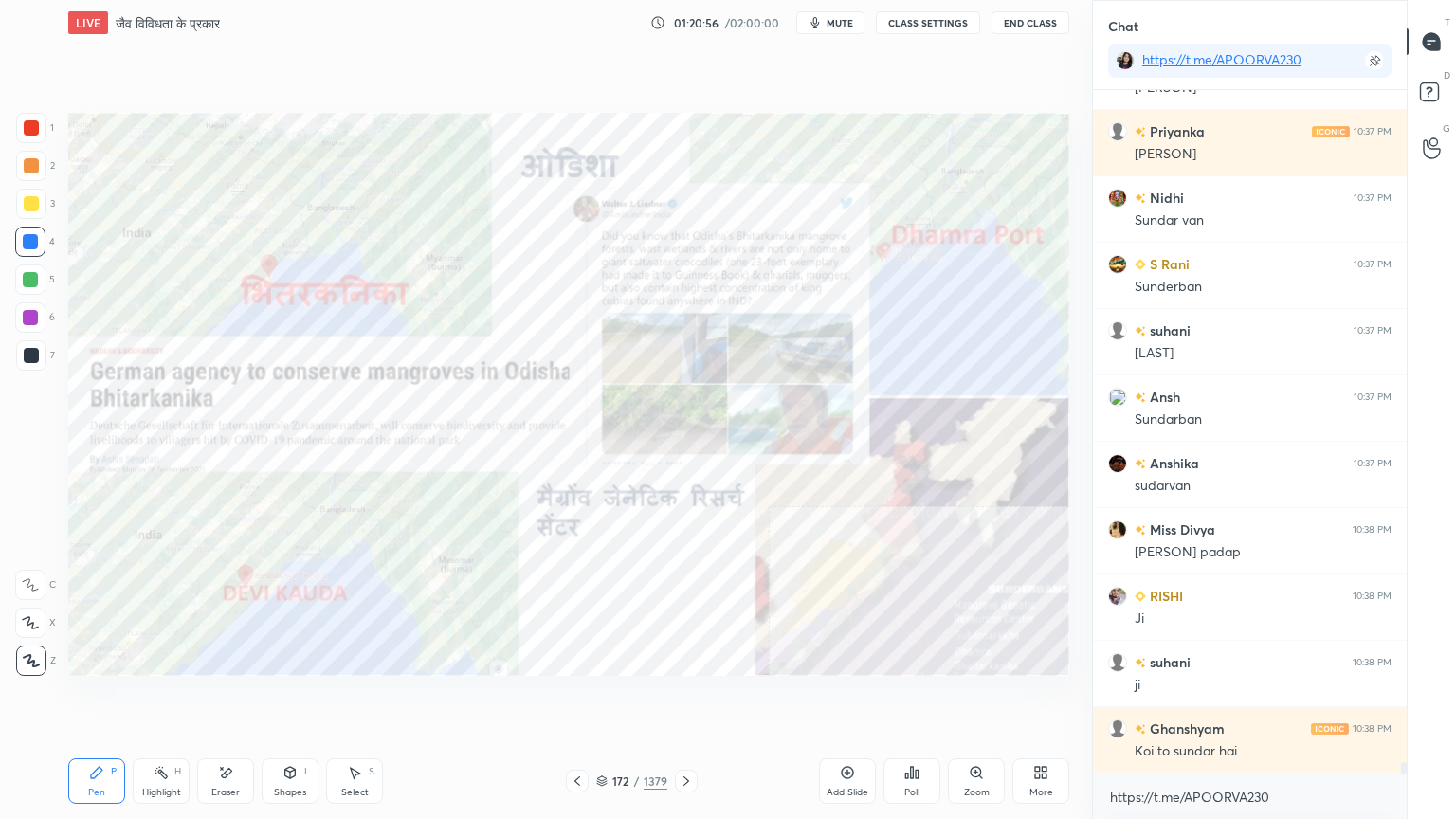 click 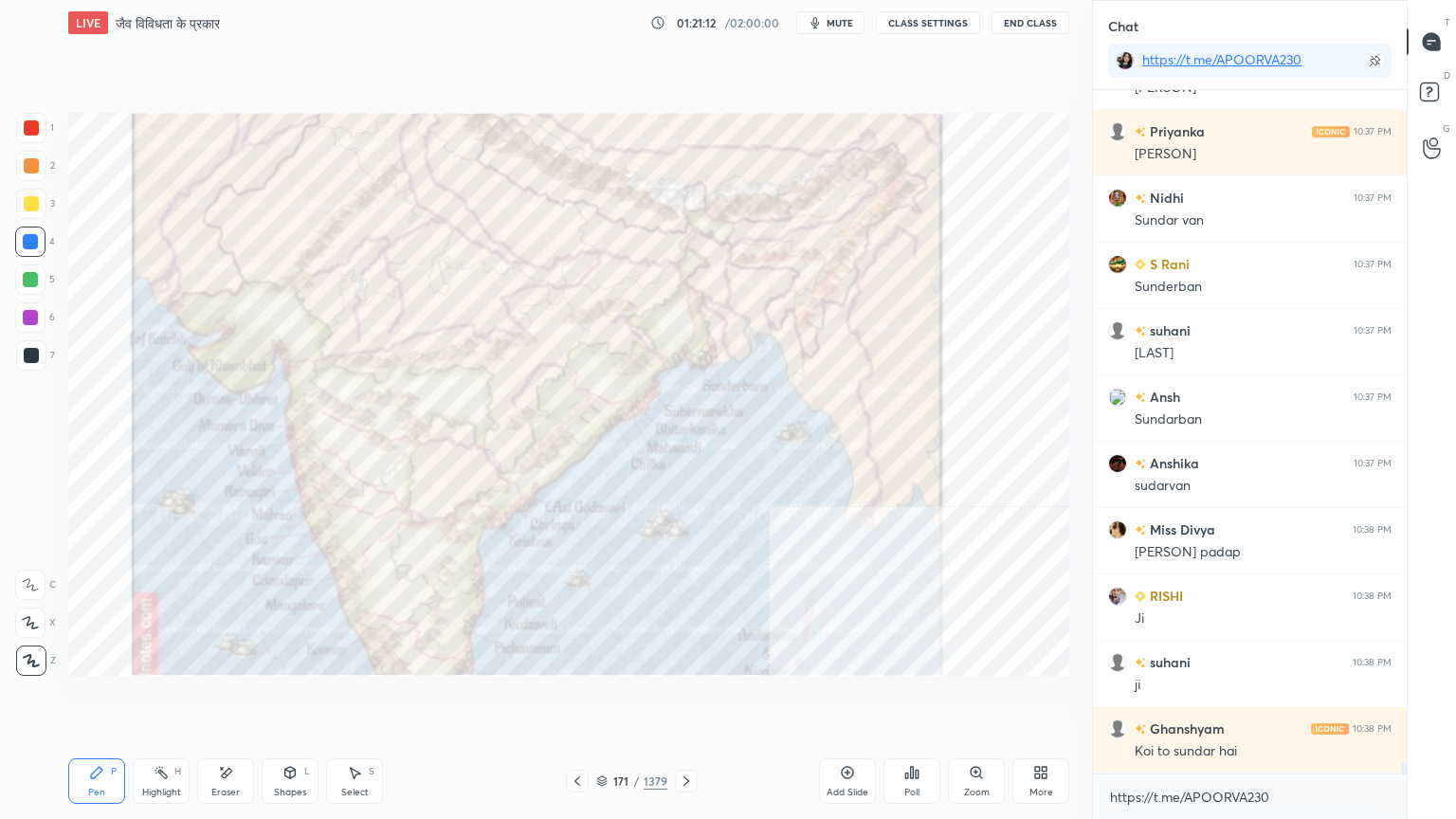 drag, startPoint x: 231, startPoint y: 781, endPoint x: 182, endPoint y: 739, distance: 64.536811 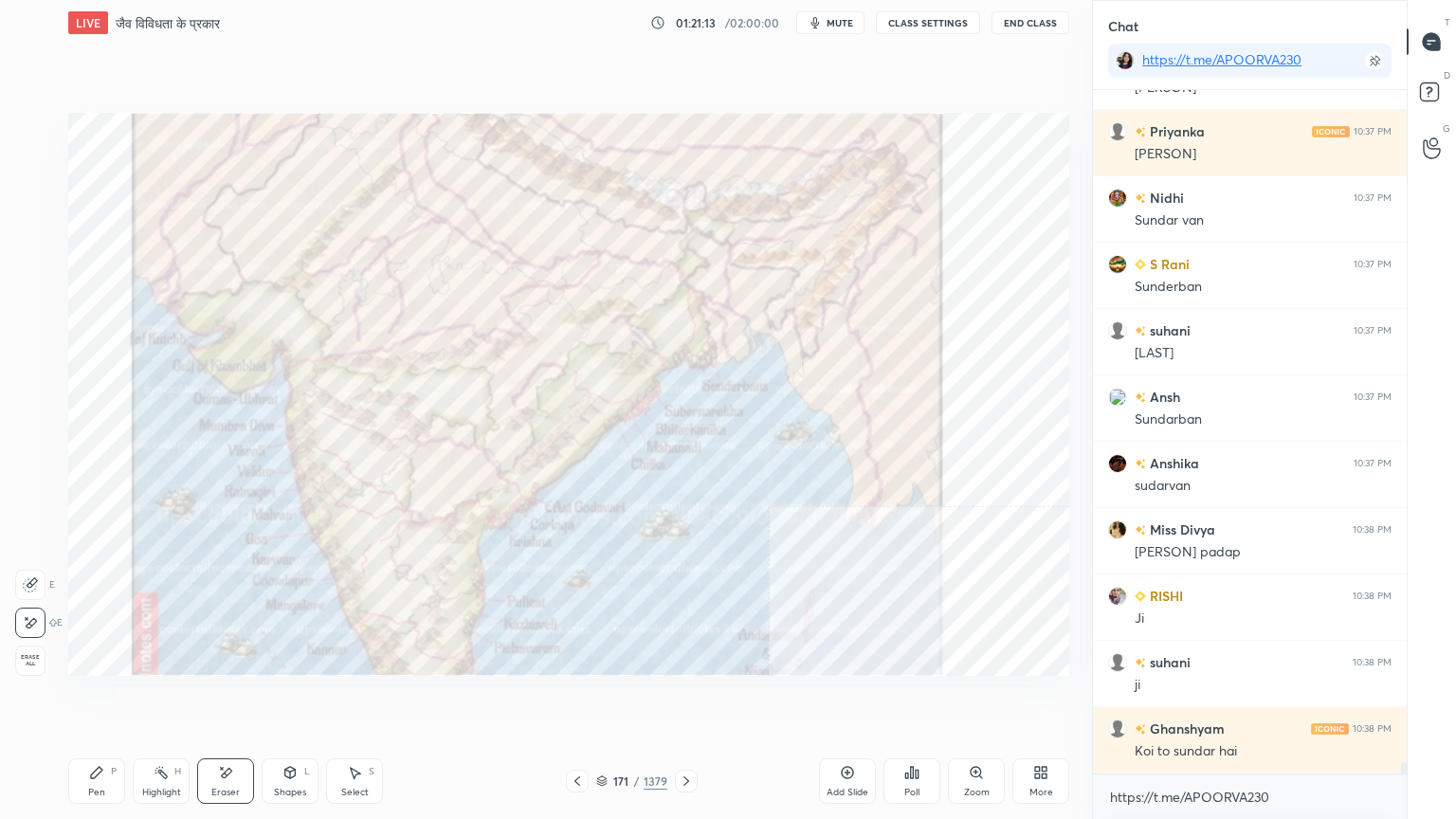 click on "Erase all" at bounding box center (30, 661) 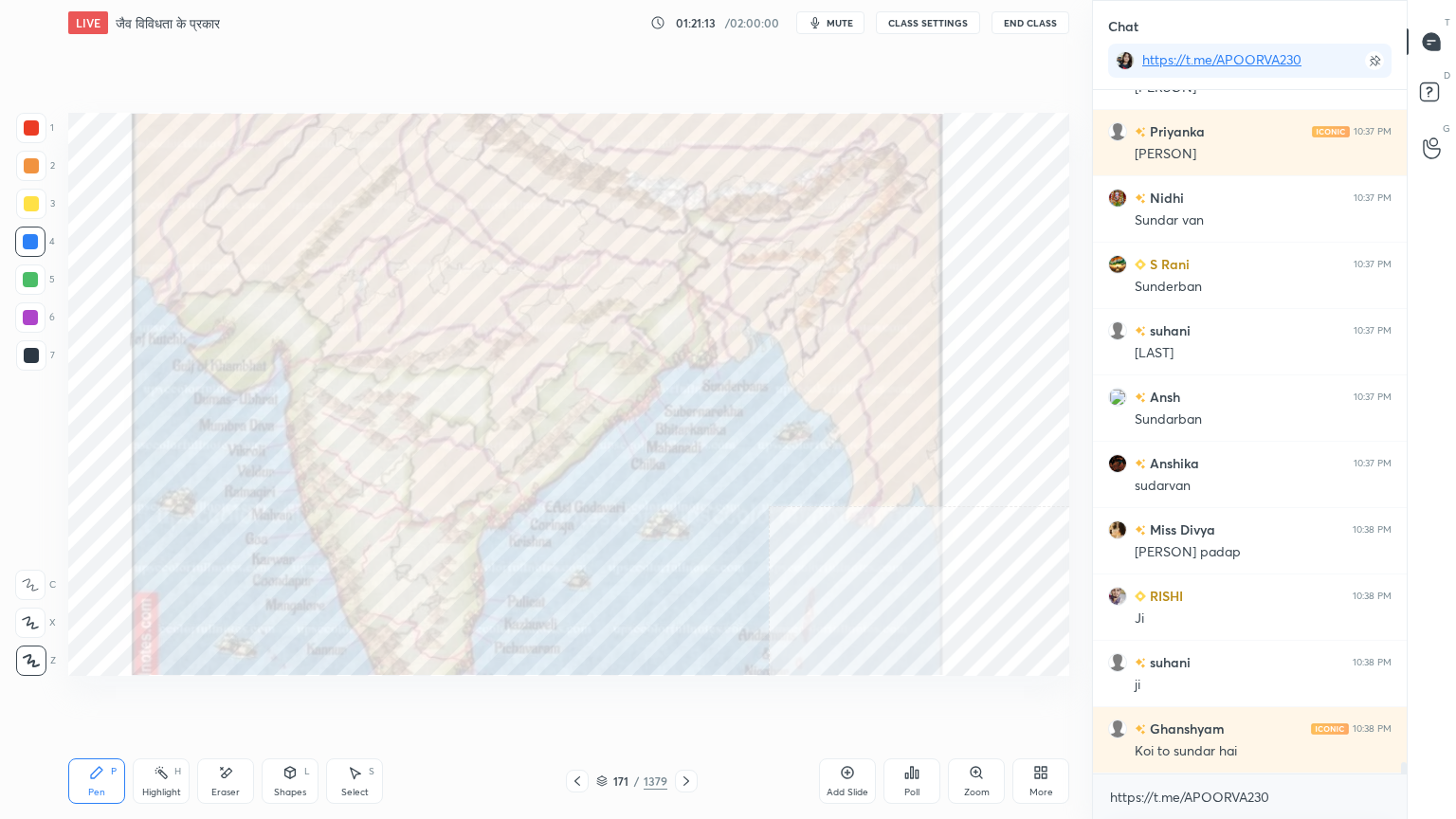 click on "1 2 3 4 5 6 7 C X Z E E Erase all   H H" at bounding box center (30, 394) 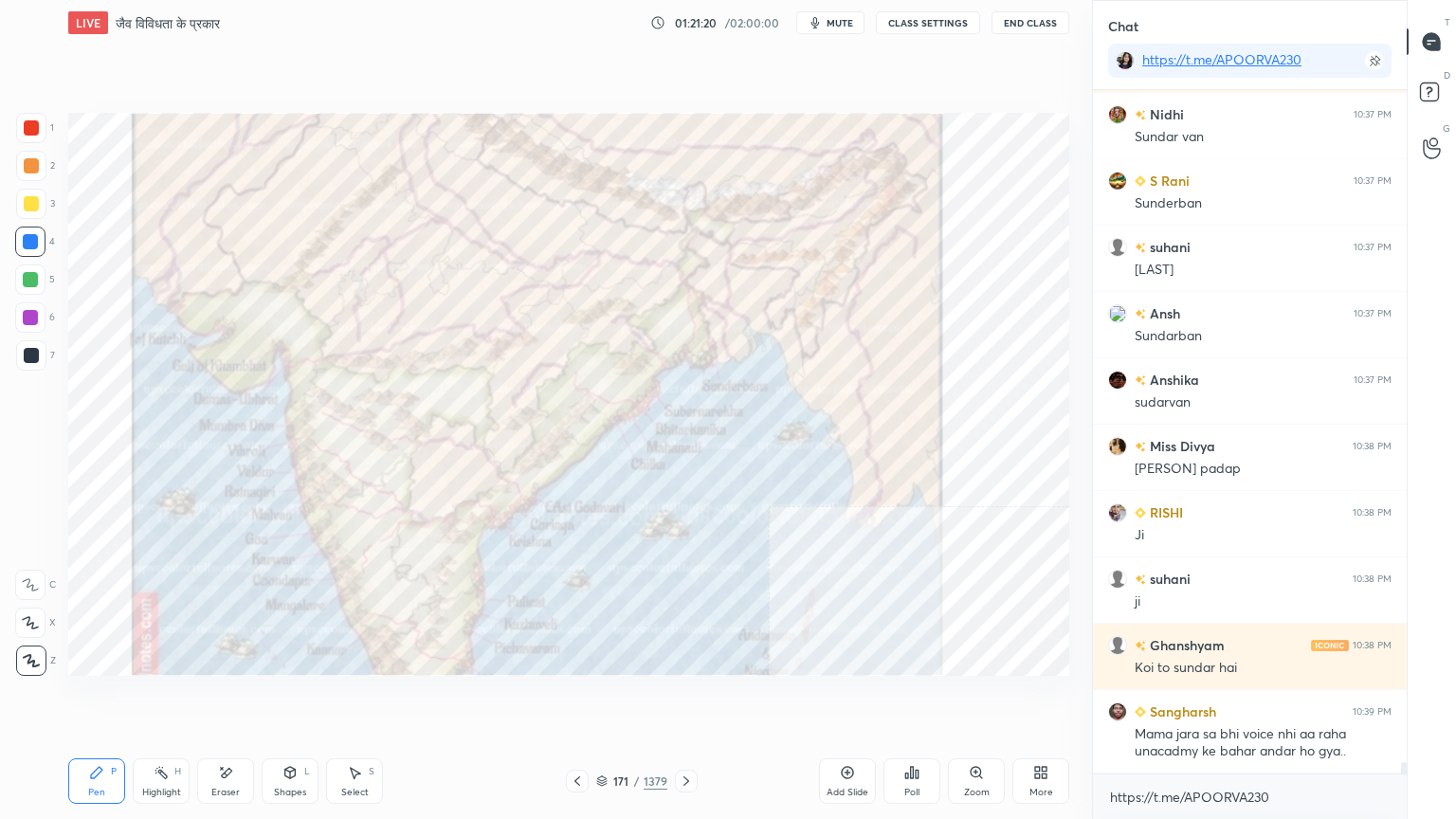 scroll, scrollTop: 40370, scrollLeft: 0, axis: vertical 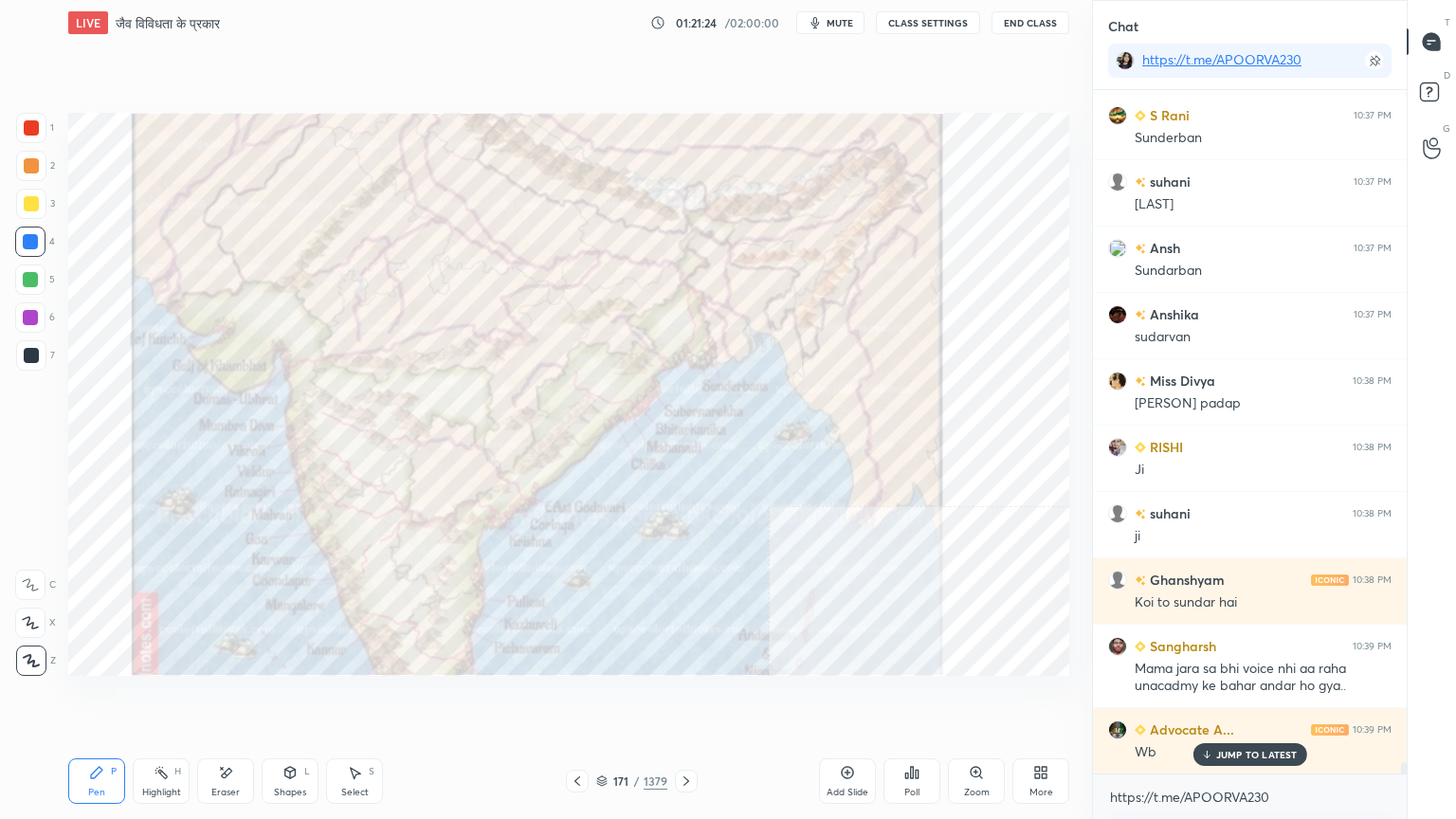 click on "Setting up your live class Poll for   secs No correct answer Start poll" at bounding box center [569, 394] 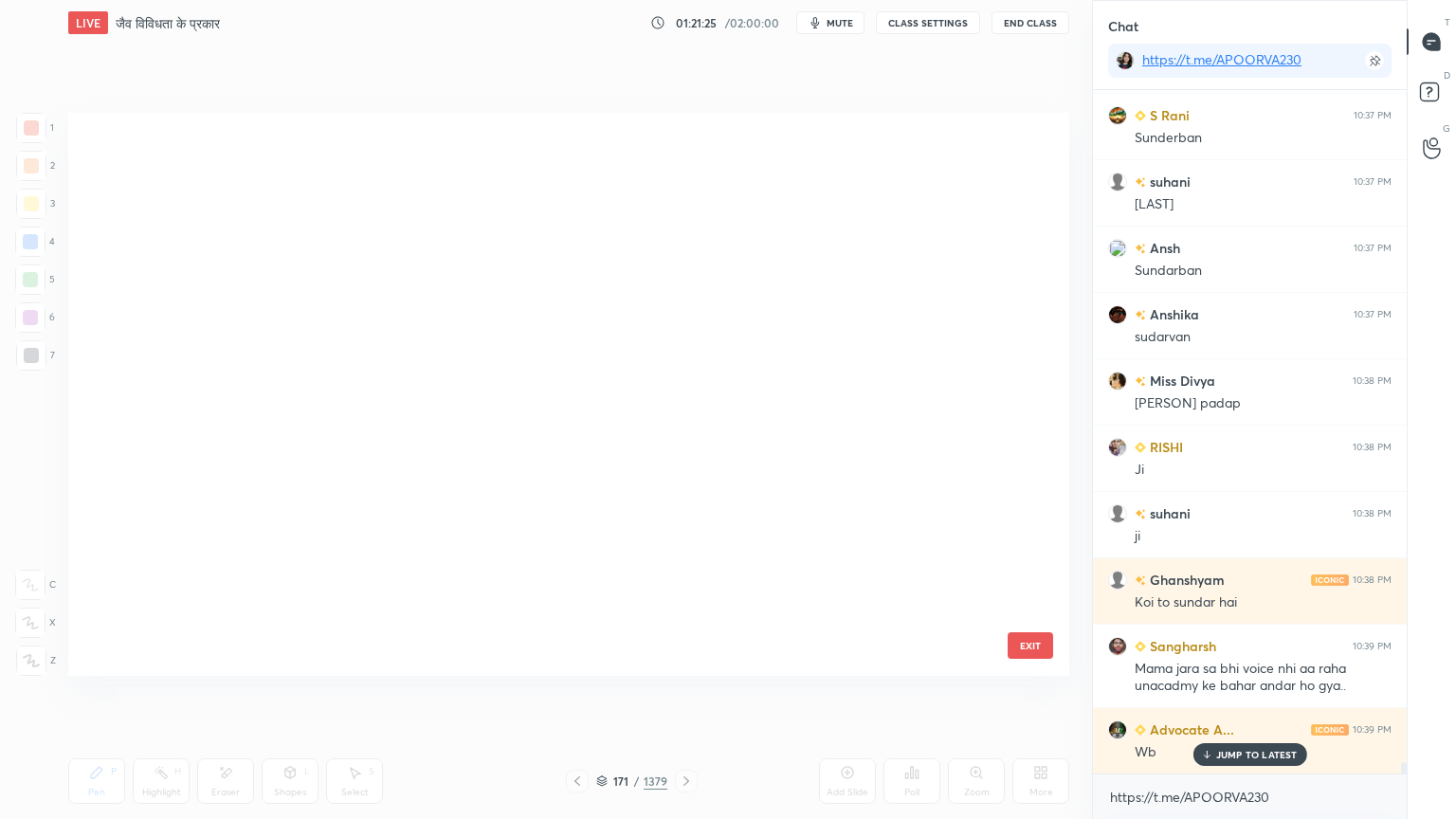 scroll, scrollTop: 9324, scrollLeft: 0, axis: vertical 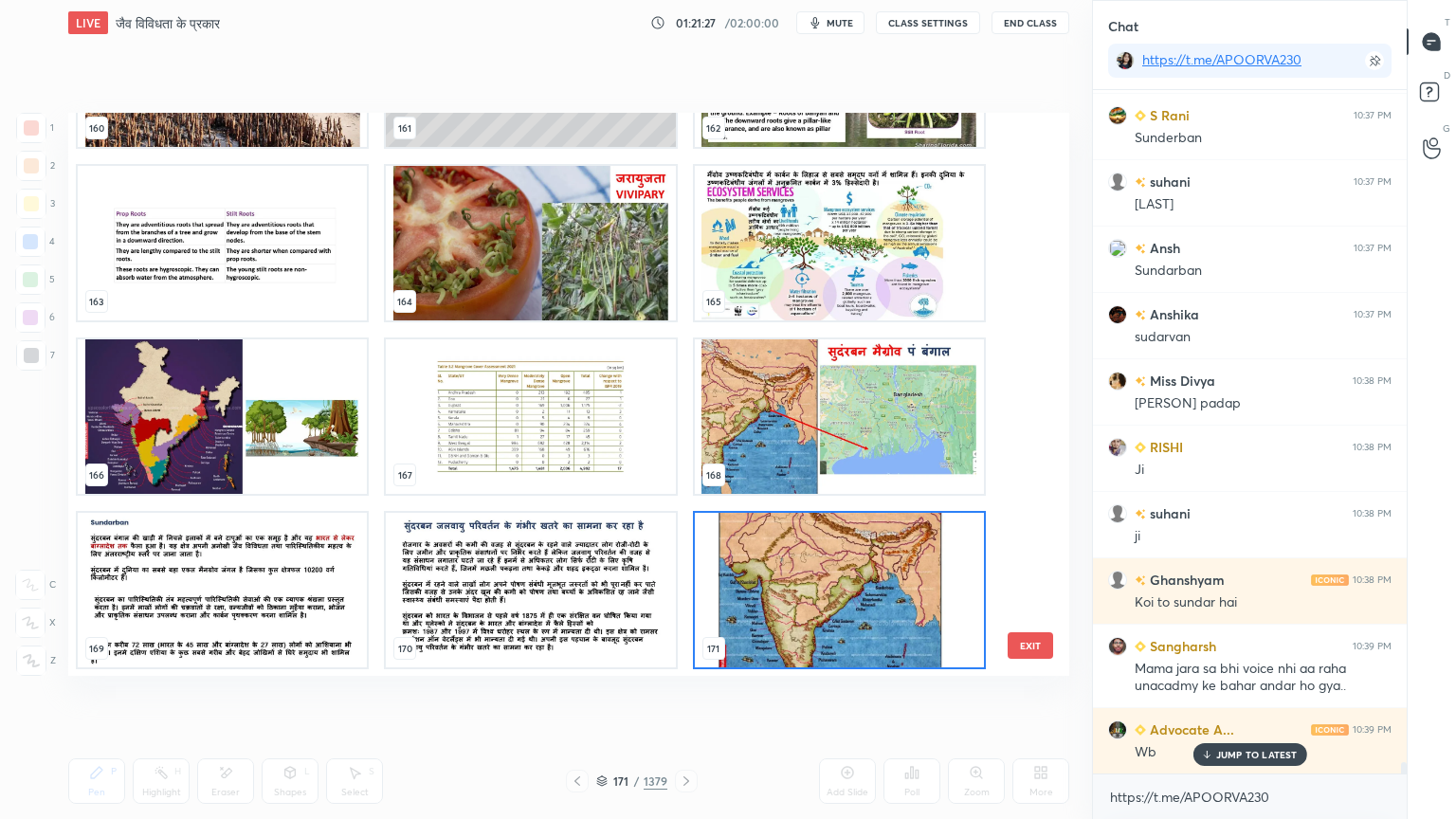 click at bounding box center [222, 416] 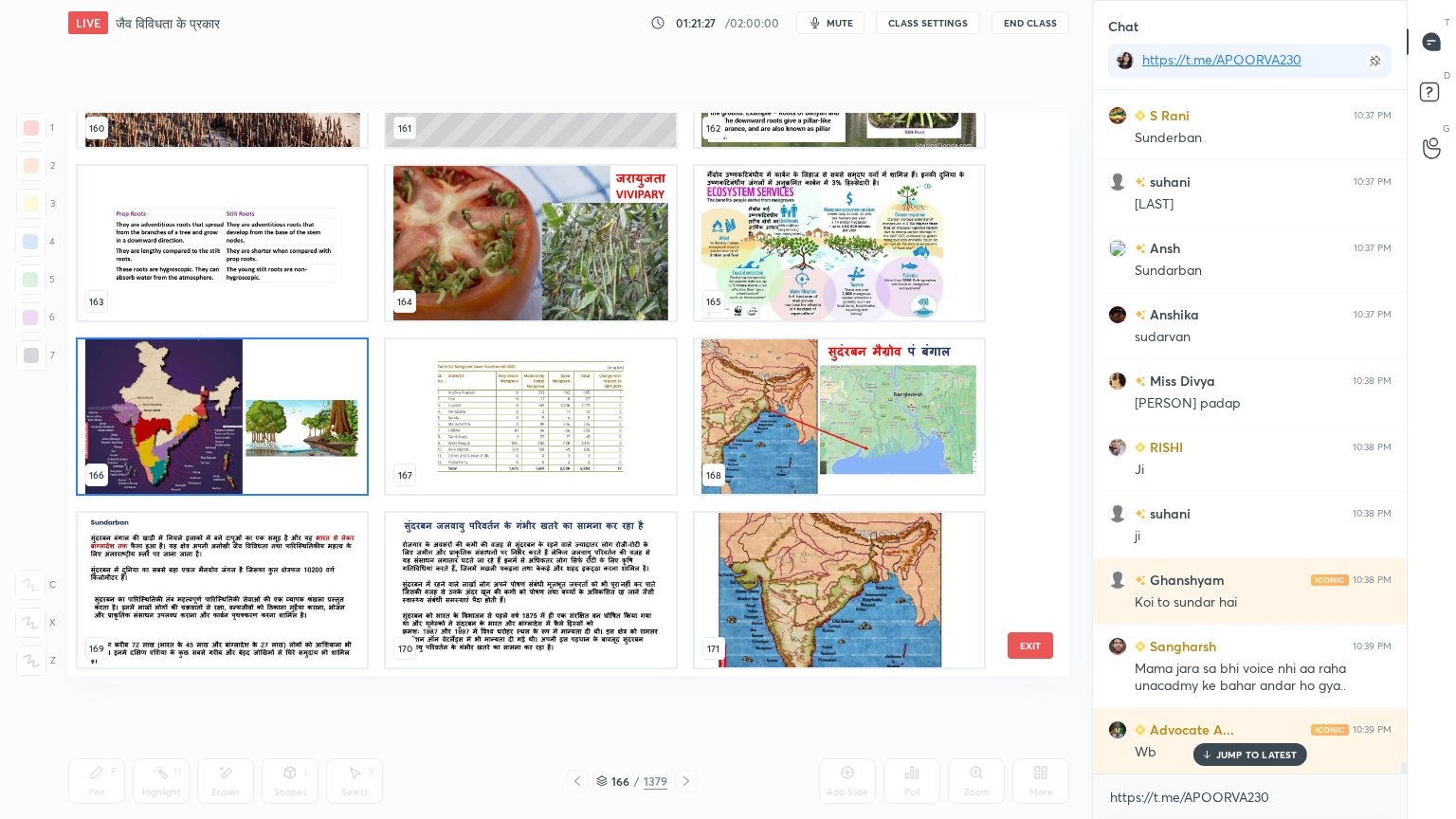 click at bounding box center (222, 416) 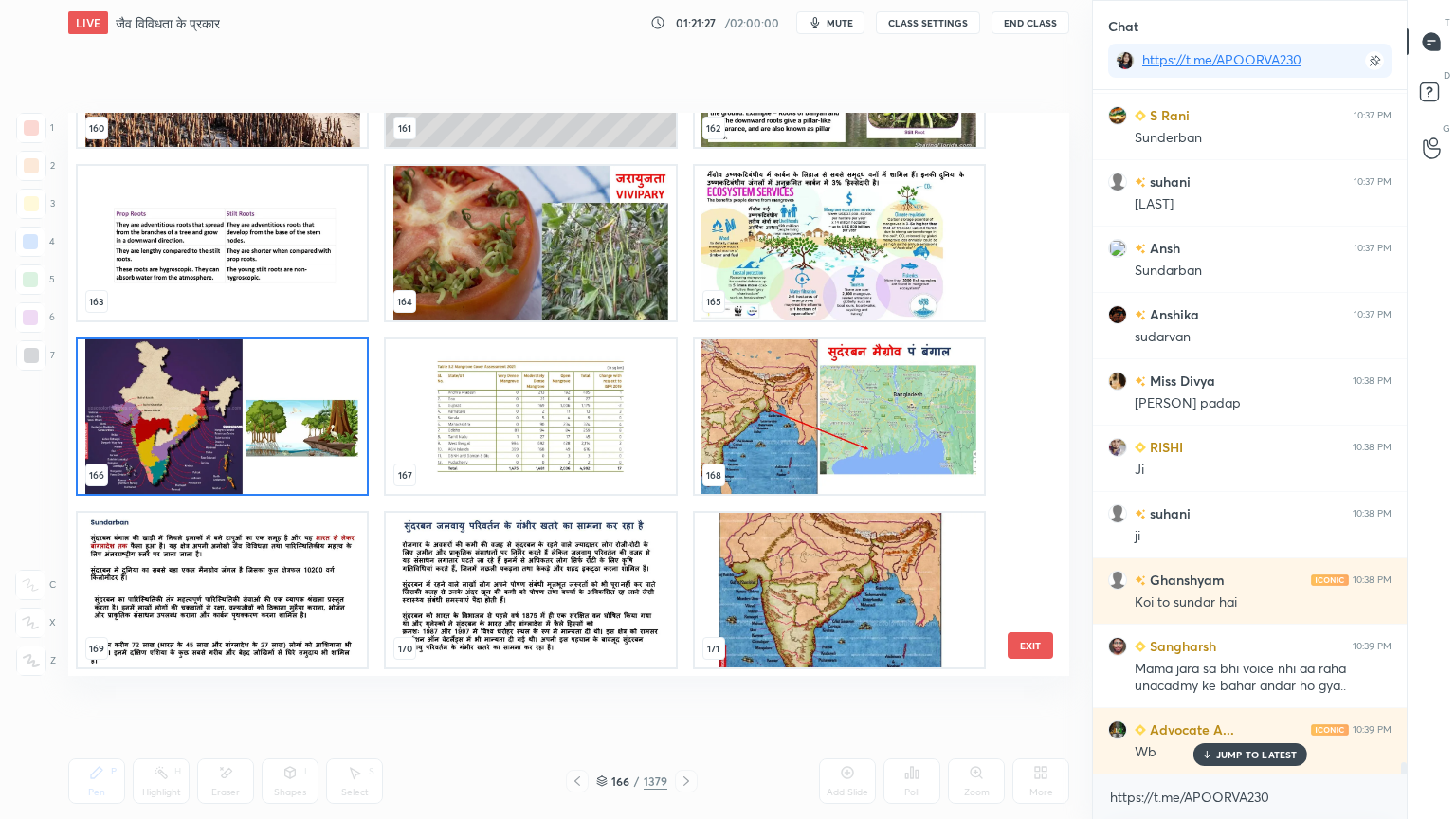 click at bounding box center [222, 416] 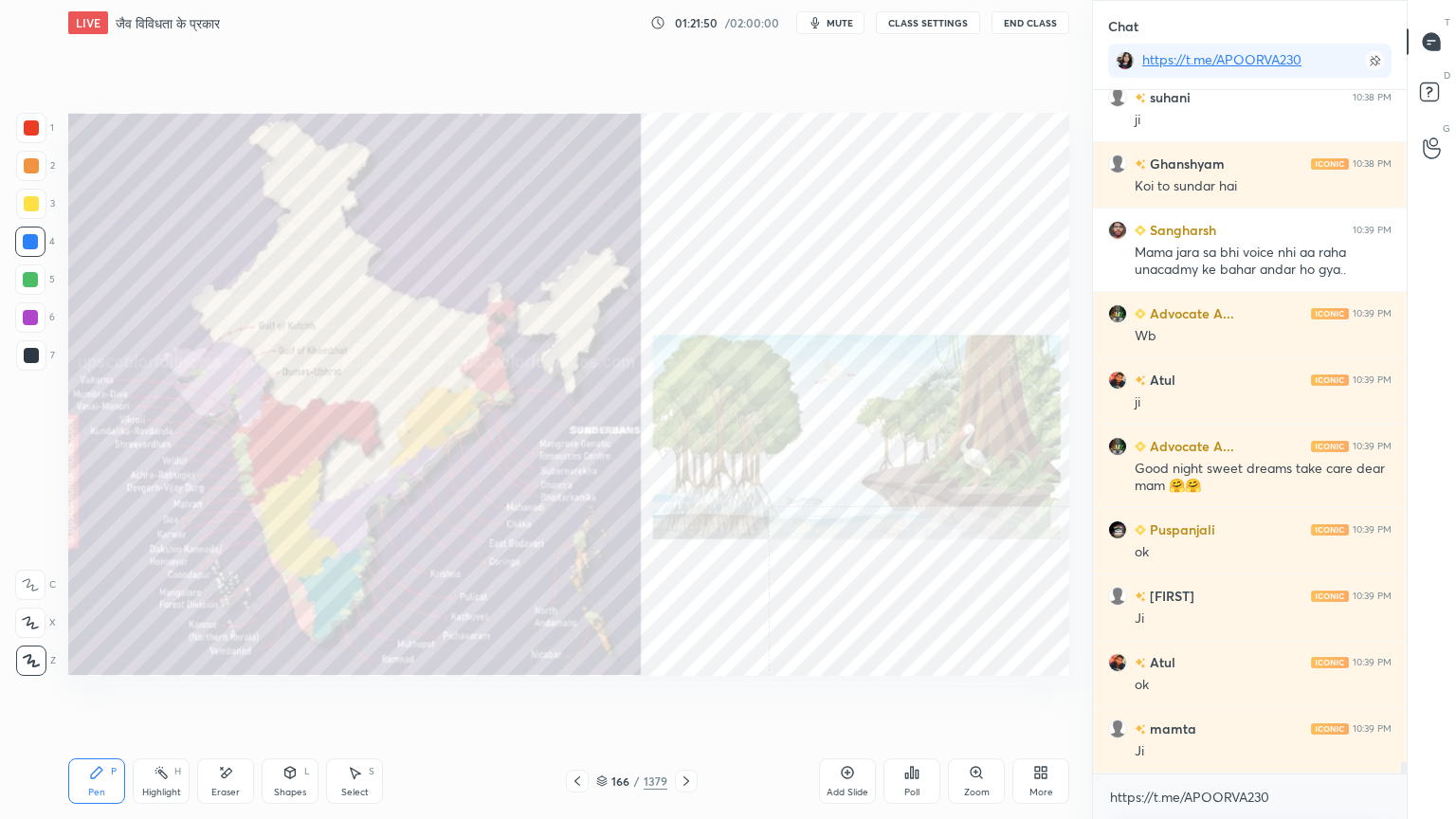 scroll, scrollTop: 40851, scrollLeft: 0, axis: vertical 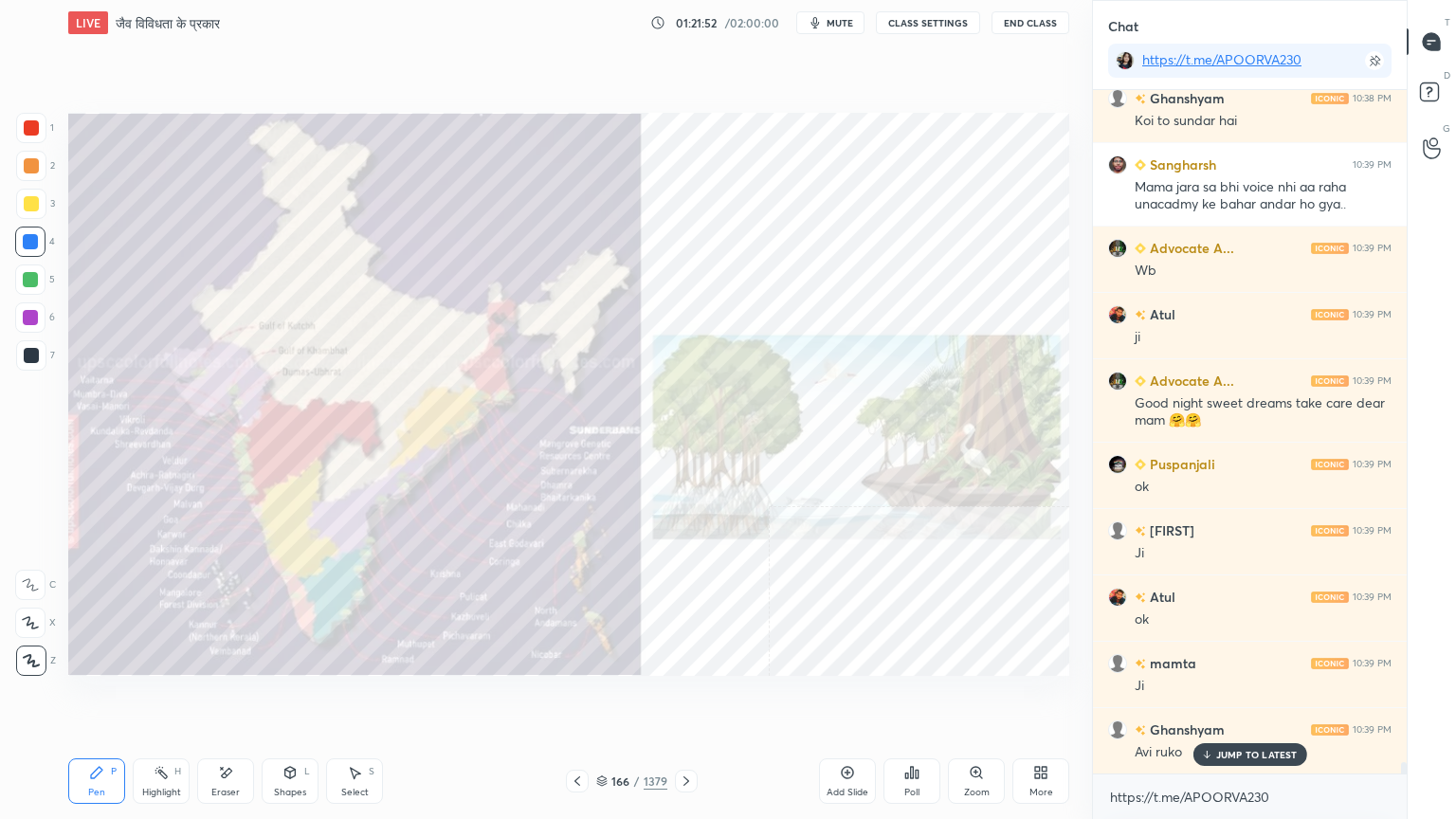 click on "[USERNAME] [TIME] SUNDARI [USERNAME] [TIME] sundarvan [USERNAME] [TIME] Sundar van [USERNAME] [TIME] Sunderban [USERNAME] [TIME] sundar van [USERNAME] [TIME] Sundarban [USERNAME] [TIME] sudarvan [USERNAME] [TIME] Sundri padap [USERNAME] [TIME] Ji [USERNAME] [TIME] ji [USERNAME] [TIME] Koi to sundar hai [USERNAME] [TIME] Mama jara sa bhi voice nhi aa raha unacadmy ke bahar andar ho gya.. [USERNAME] [TIME] Wb [USERNAME] [TIME] ji [USERNAME] [TIME] Good night sweet dreams take care dear mam 🤗🤗 [USERNAME] [TIME] ok [USERNAME] [TIME] Ji [USERNAME] [TIME] ok [USERNAME] [TIME] Ji [USERNAME] [TIME] Avi ruko JUMP TO LATEST" at bounding box center (1249, 431) 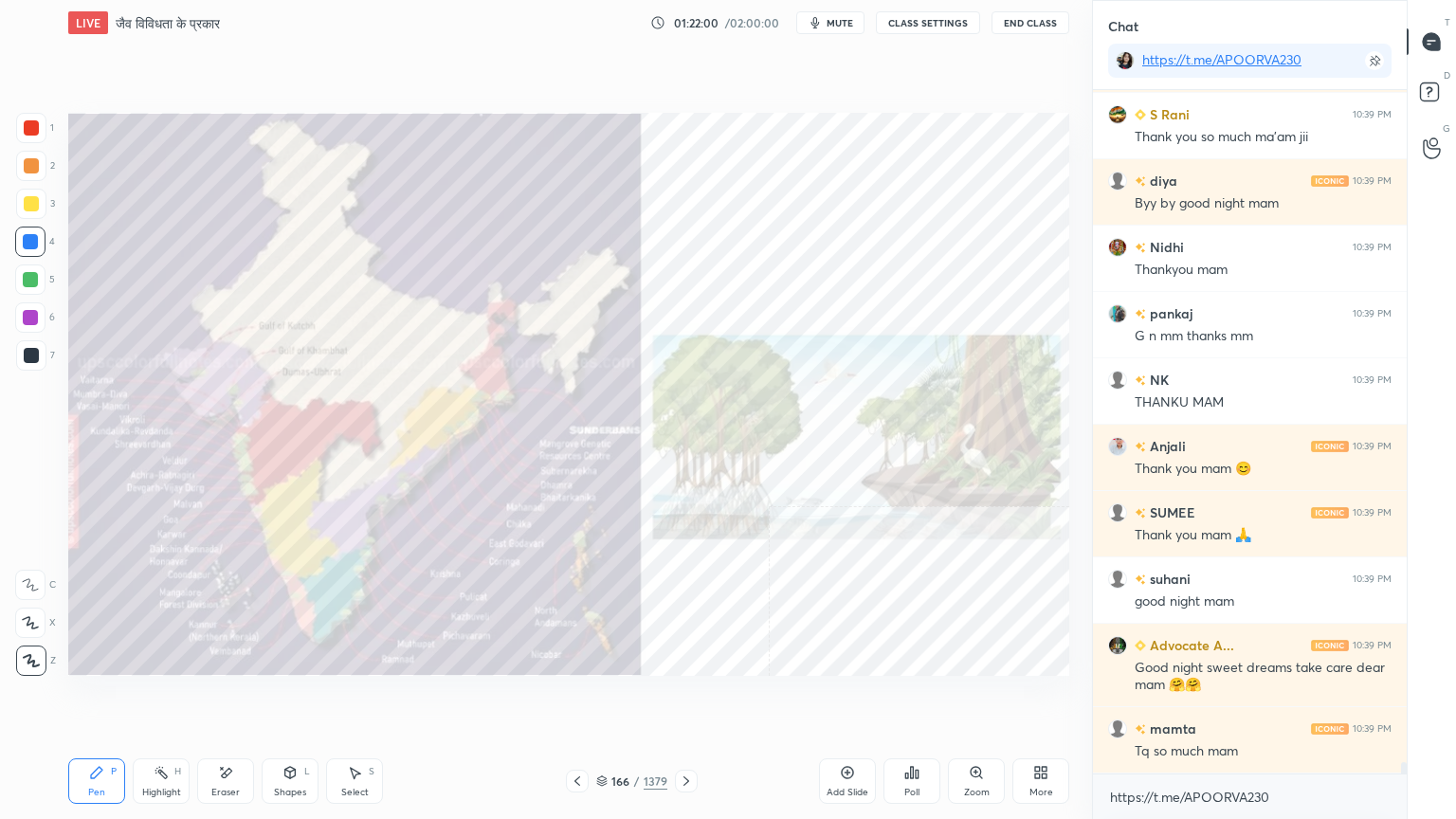 scroll, scrollTop: 41682, scrollLeft: 0, axis: vertical 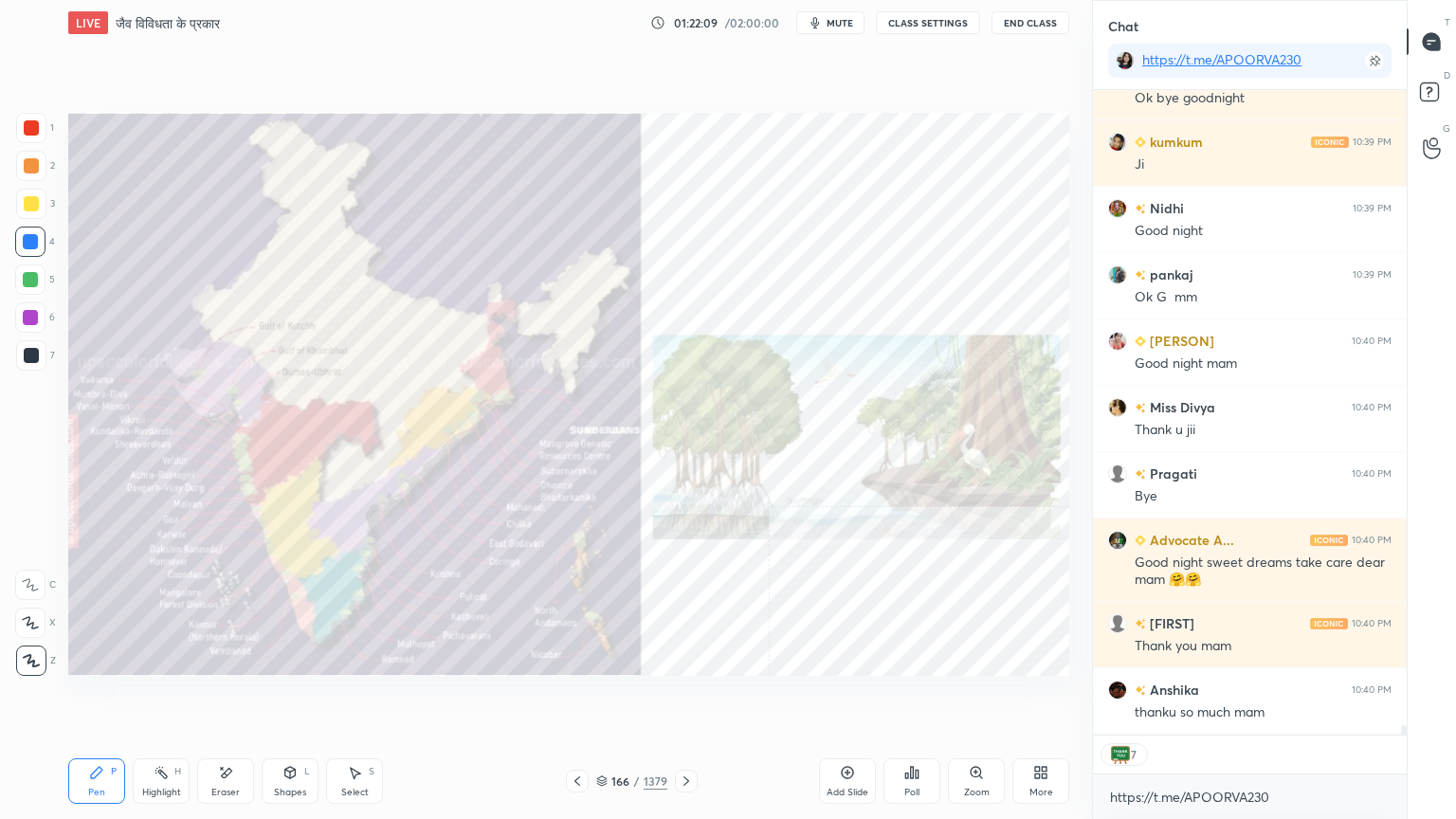 click on "End Class" at bounding box center (1030, 23) 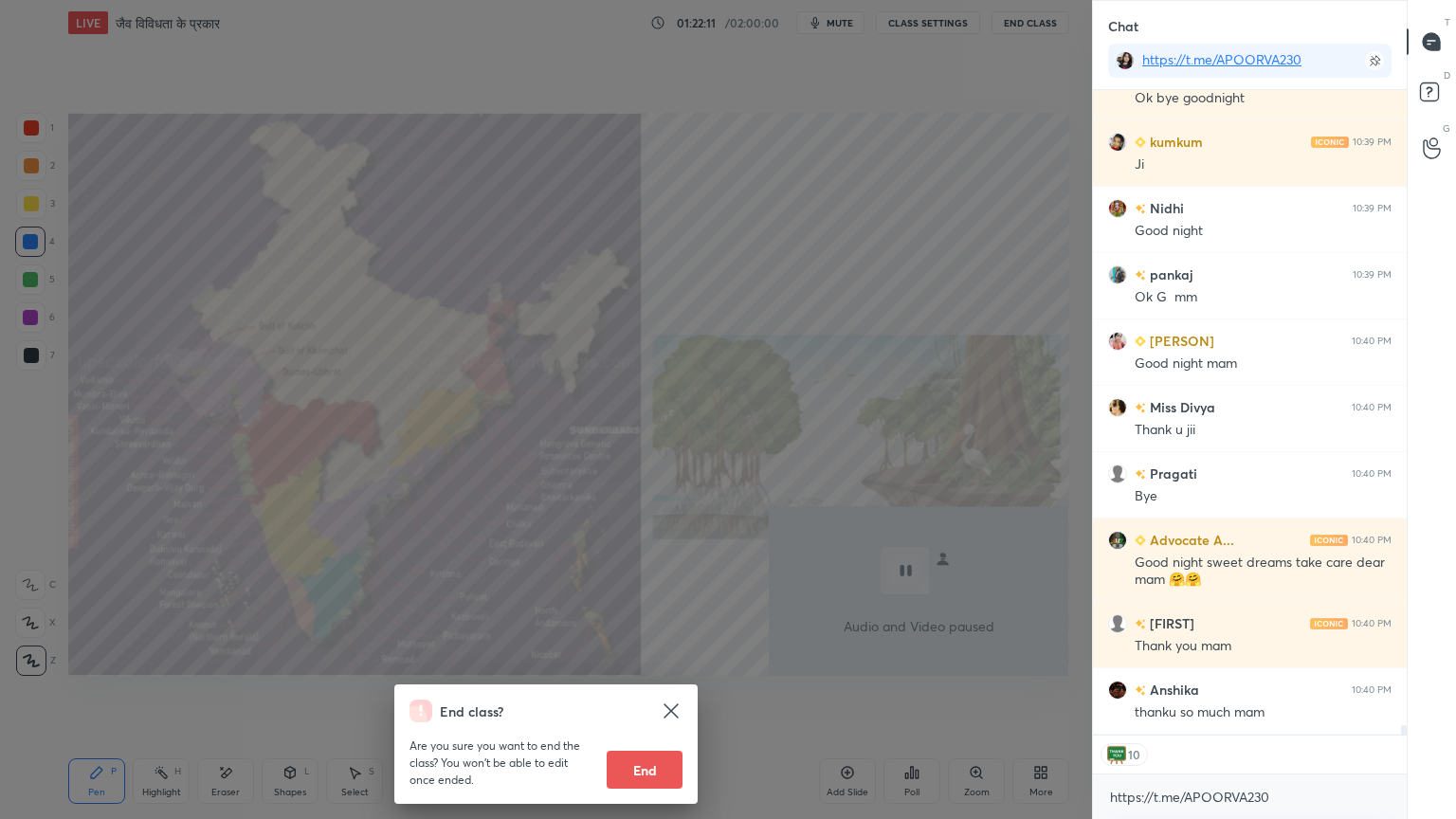 drag, startPoint x: 654, startPoint y: 766, endPoint x: 687, endPoint y: 648, distance: 122.52755 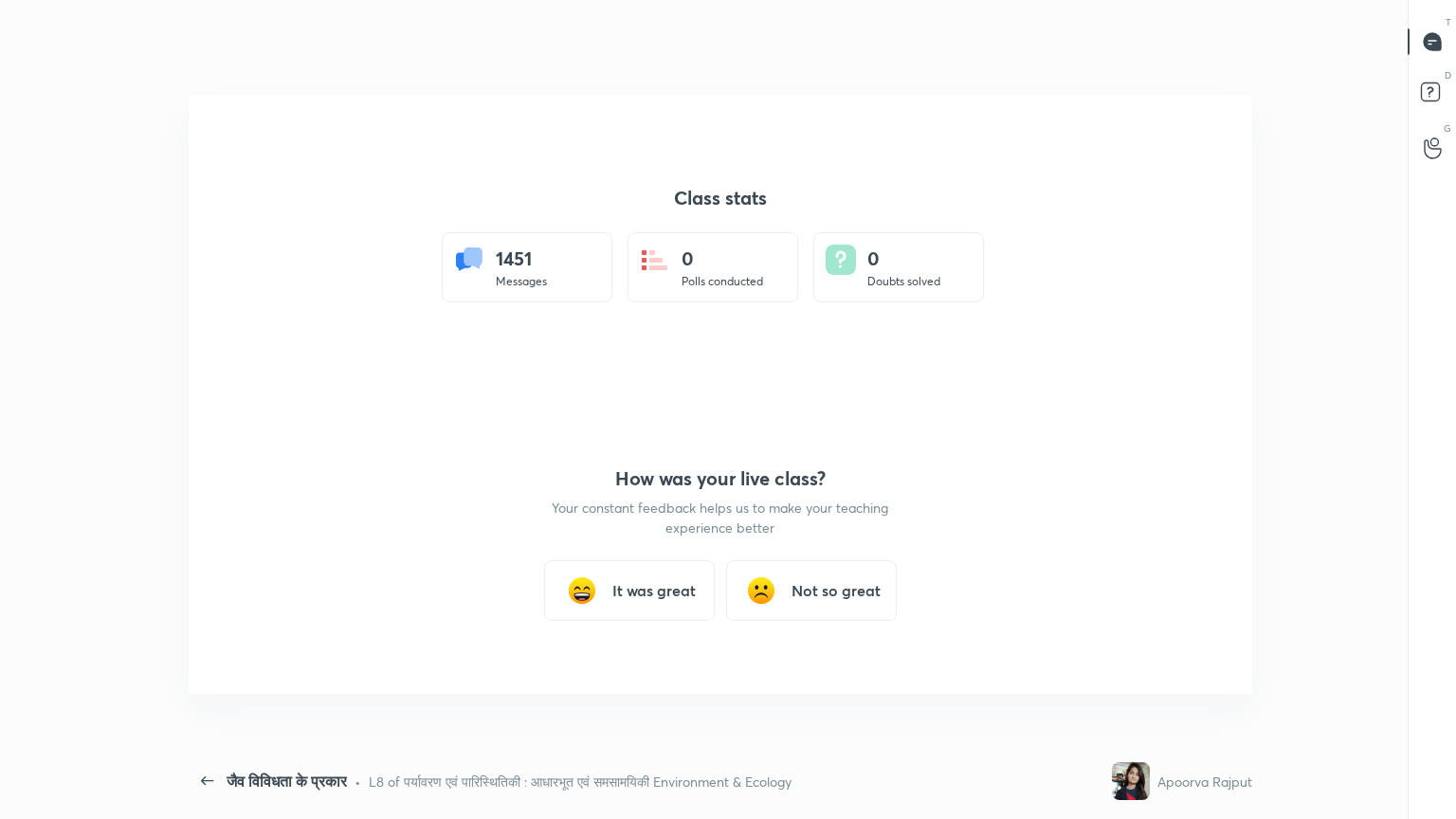 scroll, scrollTop: 94094, scrollLeft: 93637, axis: both 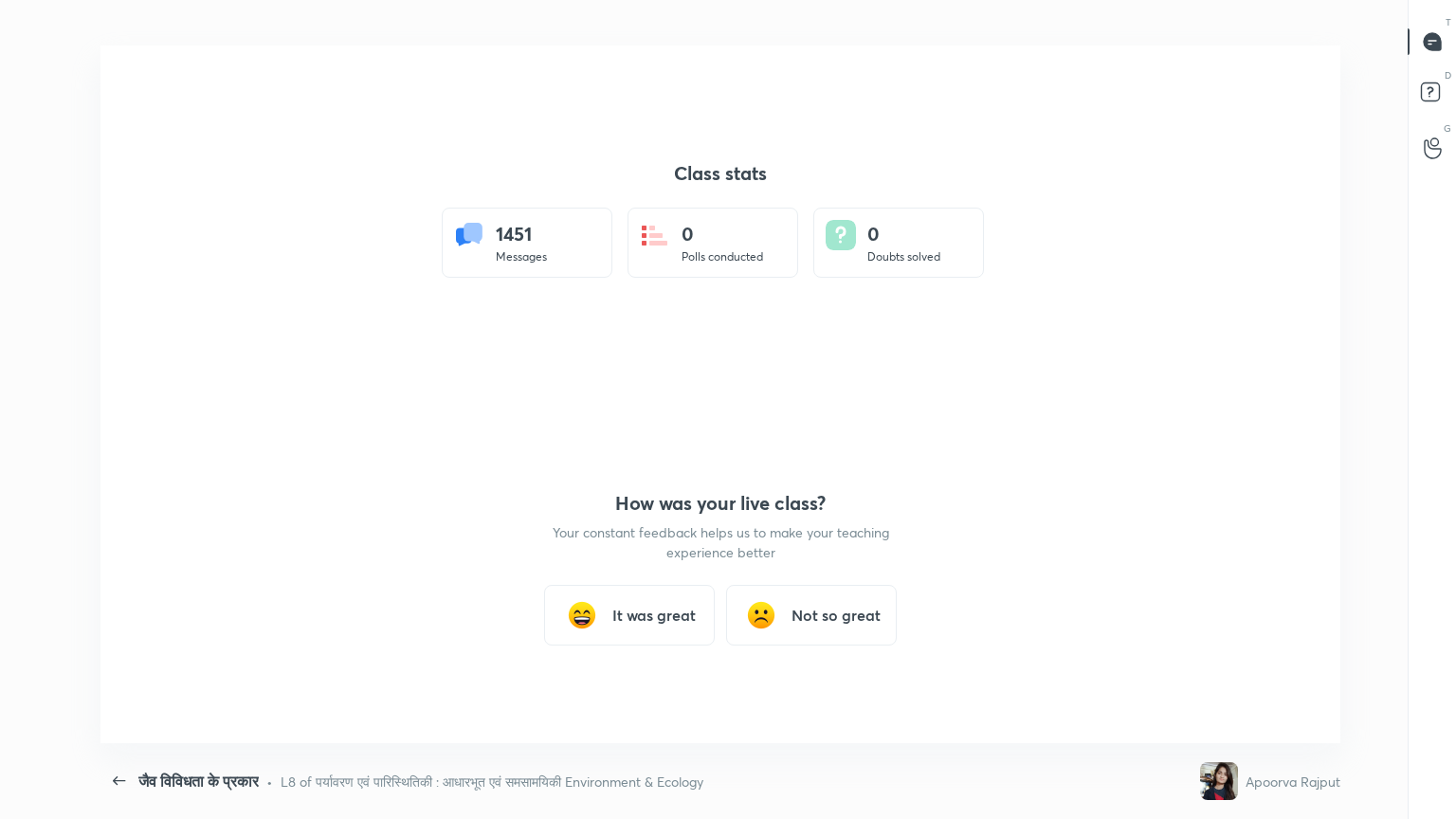 click on "It was great" at bounding box center [654, 615] 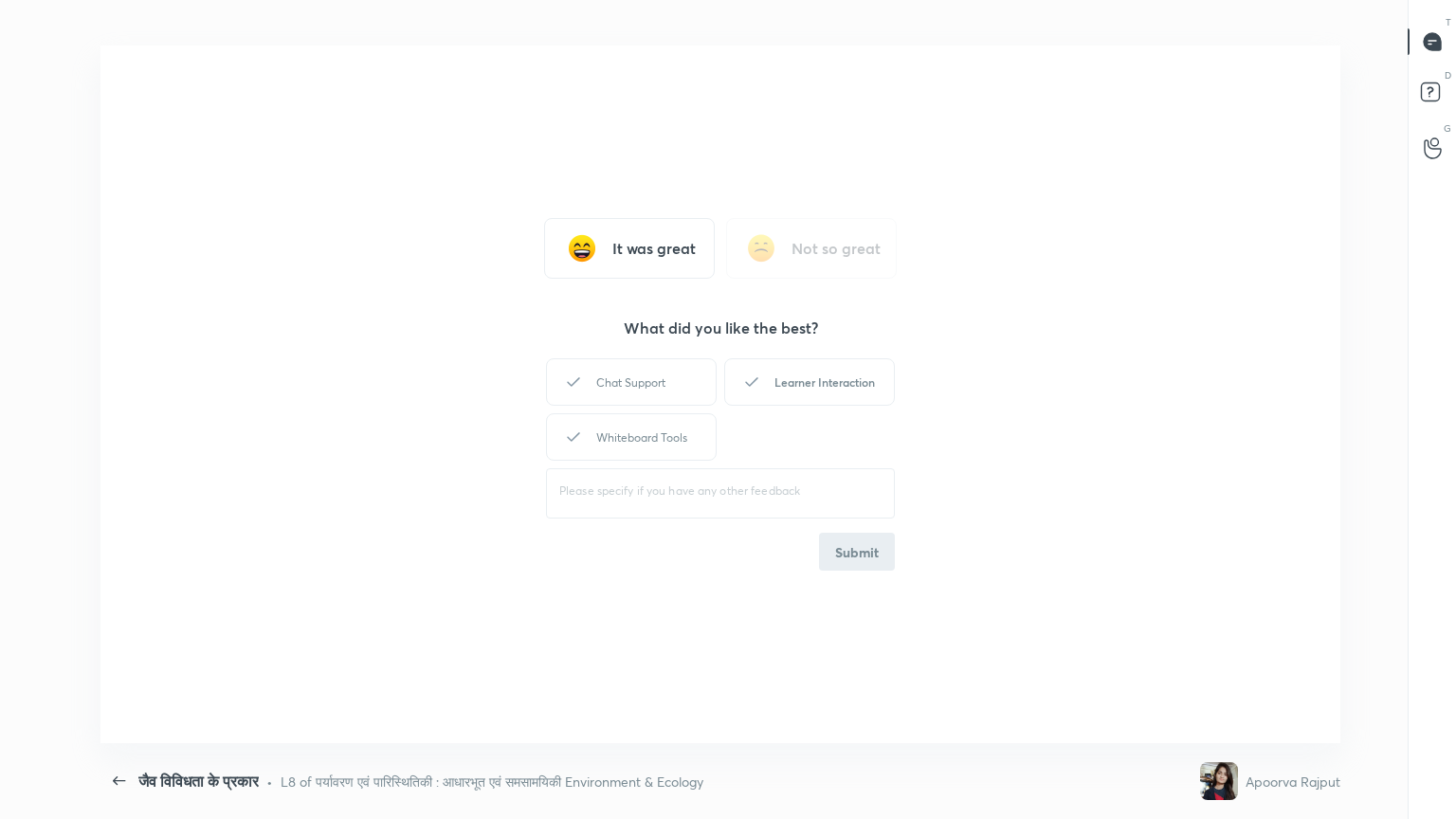 click on "Learner Interaction" at bounding box center (810, 382) 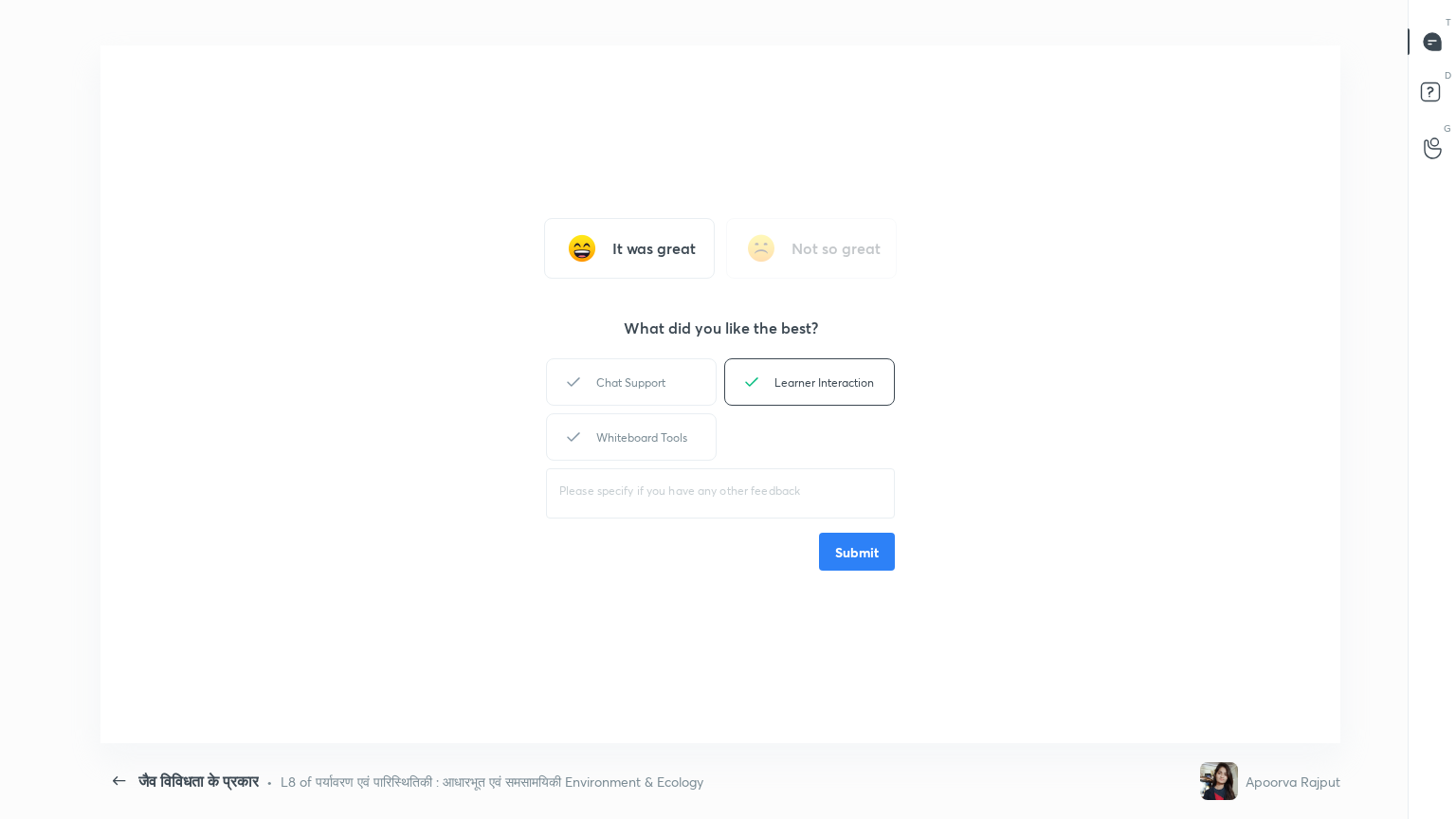 click on "Submit" at bounding box center [857, 552] 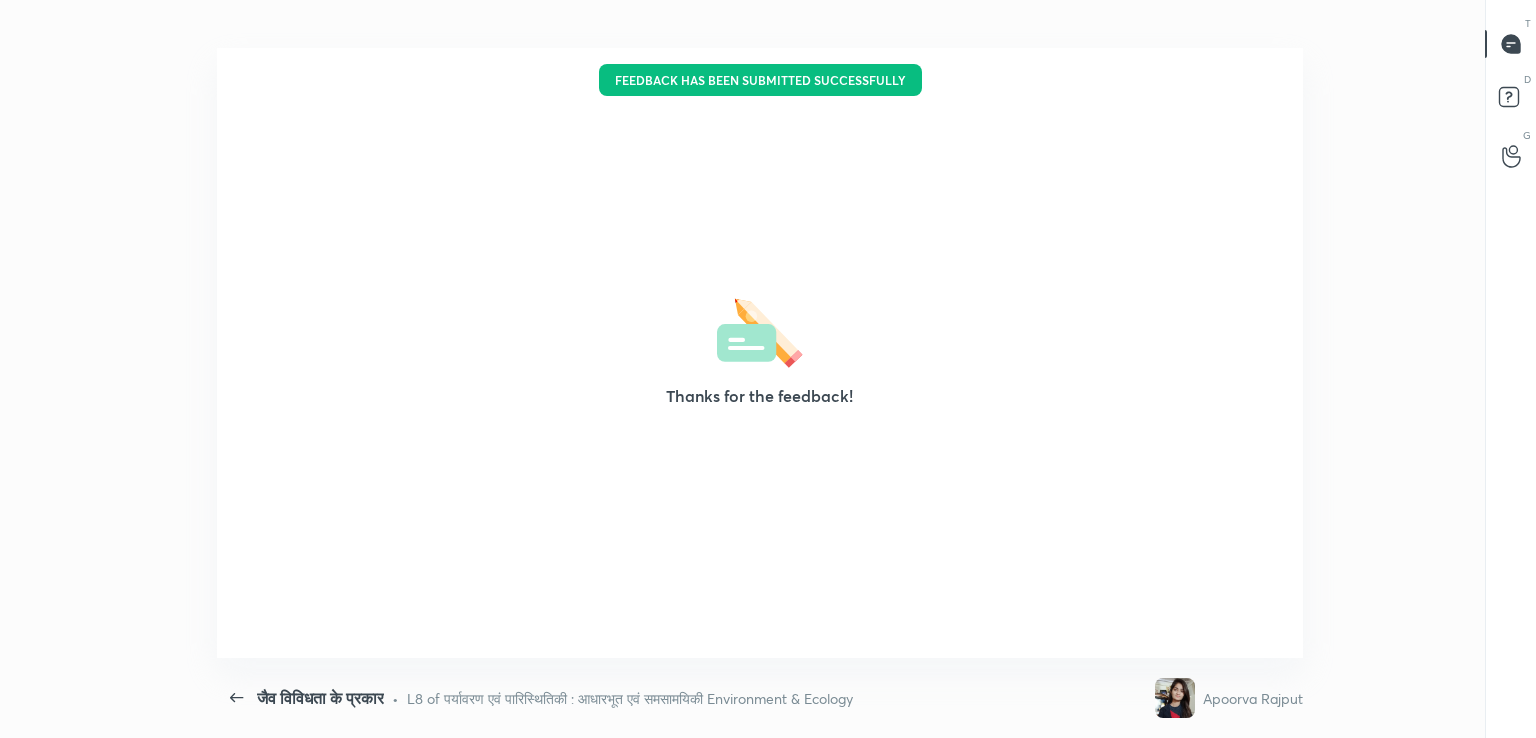click on "Thanks for the feedback!" at bounding box center (759, 353) 